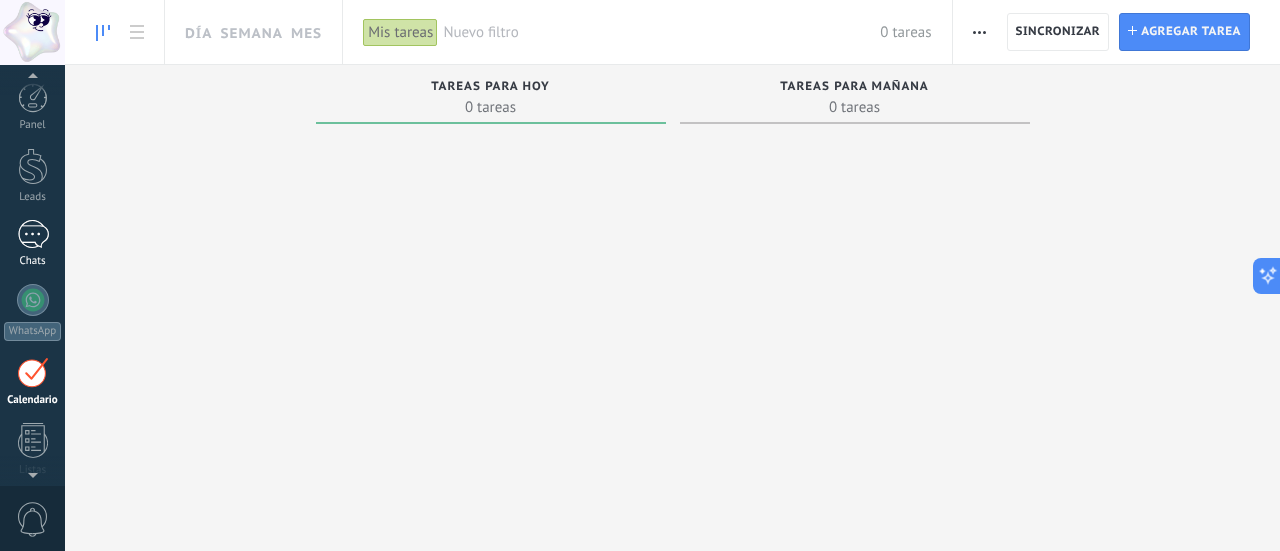 scroll, scrollTop: 0, scrollLeft: 0, axis: both 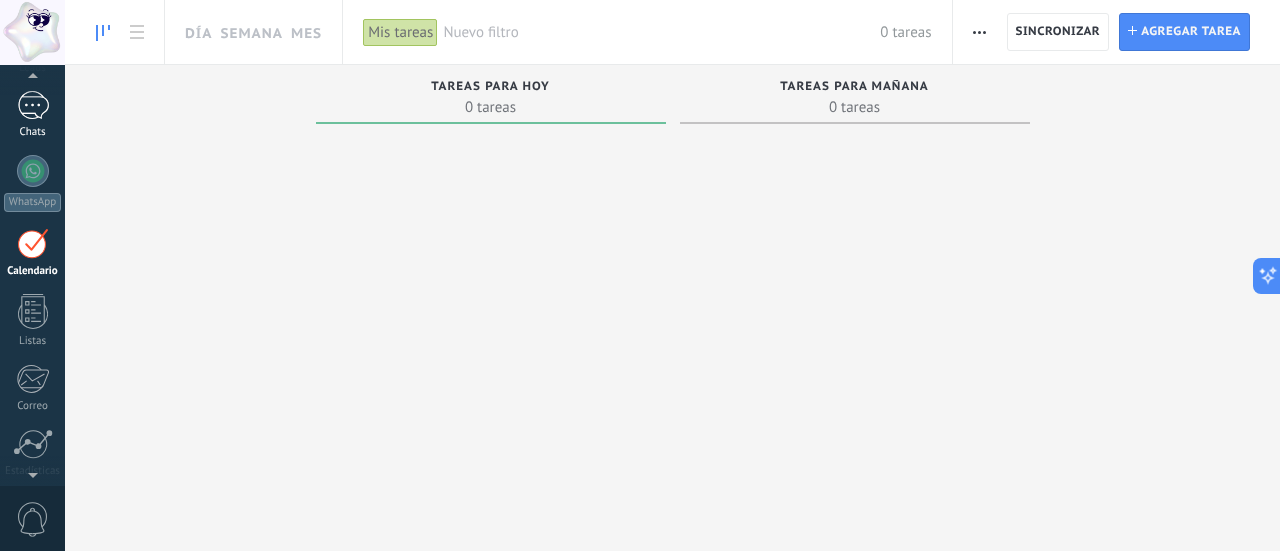 click at bounding box center [33, 105] 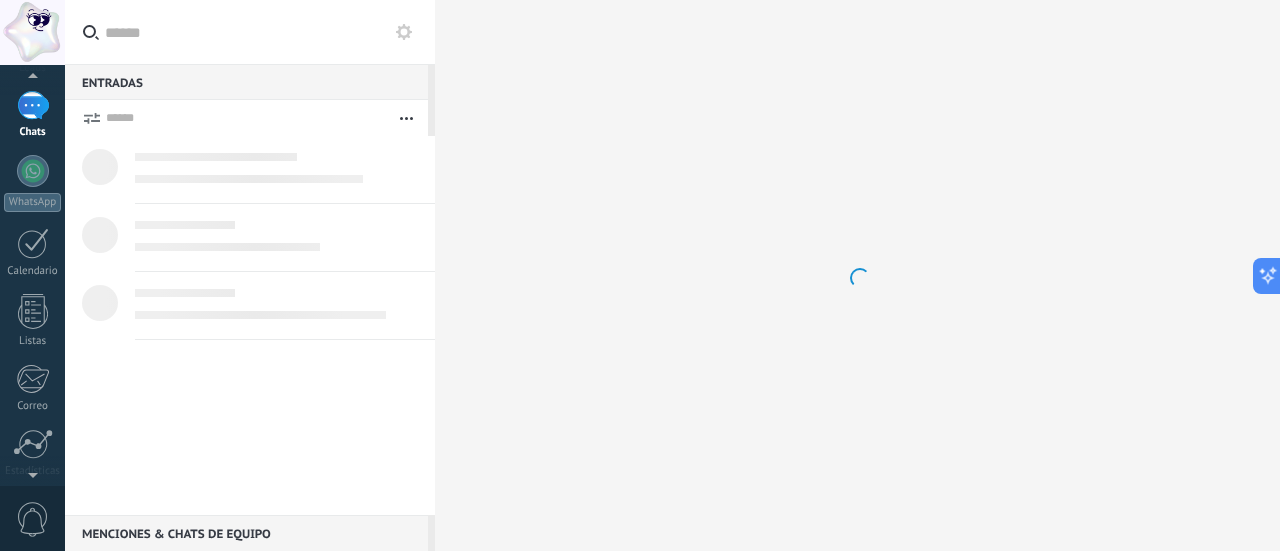 scroll, scrollTop: 0, scrollLeft: 0, axis: both 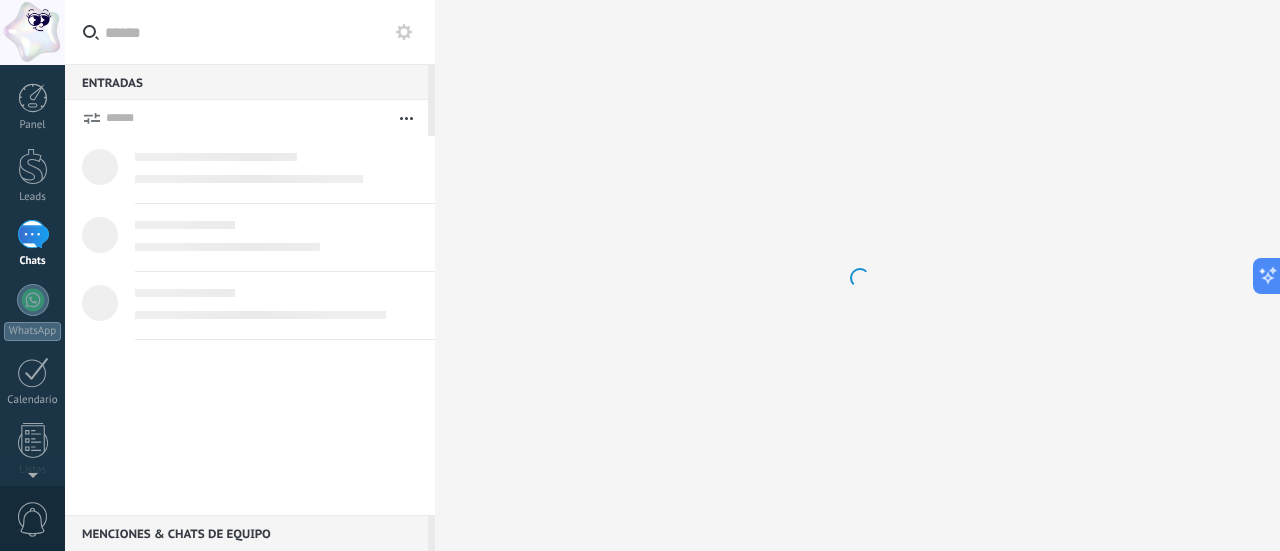 click 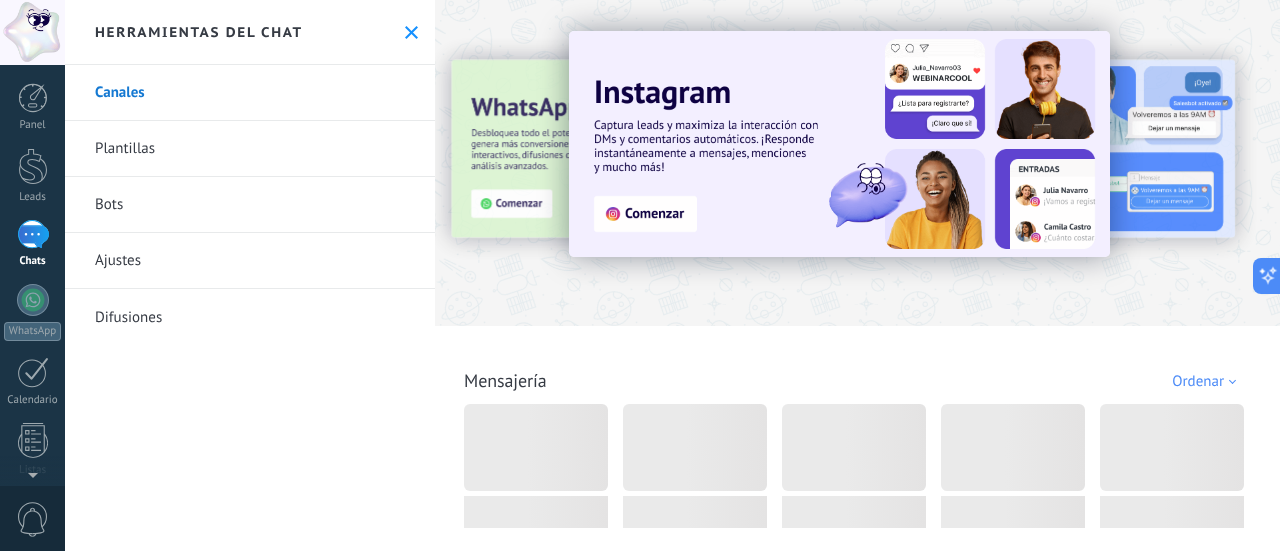 click on "Todo Bandeja de entrada Automatizaciones Fuentes de leads Instalado Mis contribuciones Ordenar Elegidos del equipo Tendencias Más popular Lo más nuevo primero" at bounding box center (857, 358) 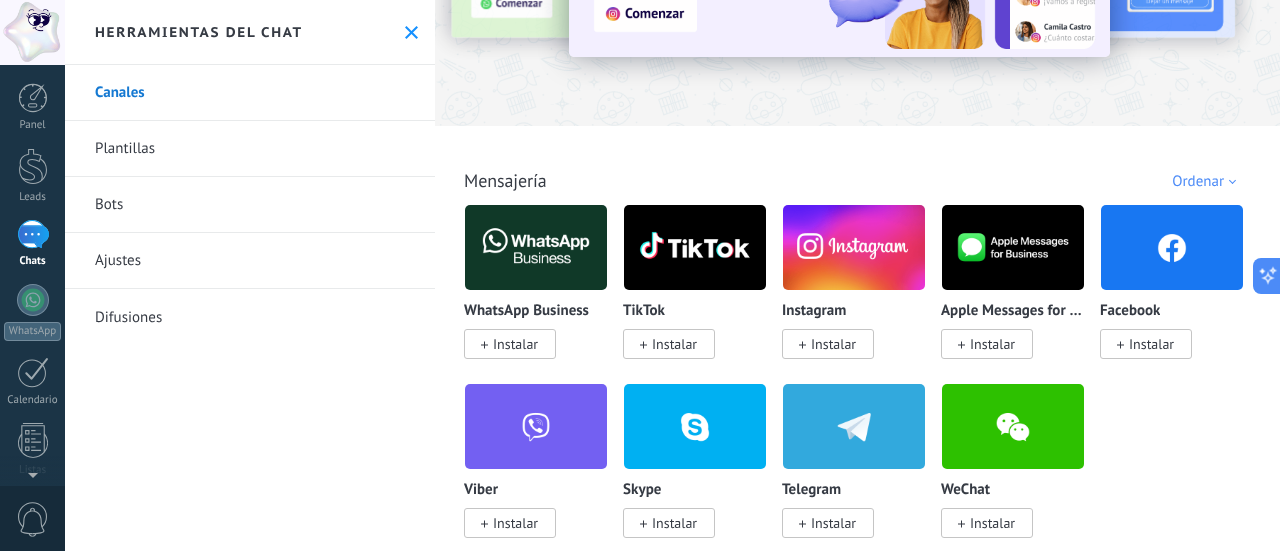 scroll, scrollTop: 300, scrollLeft: 0, axis: vertical 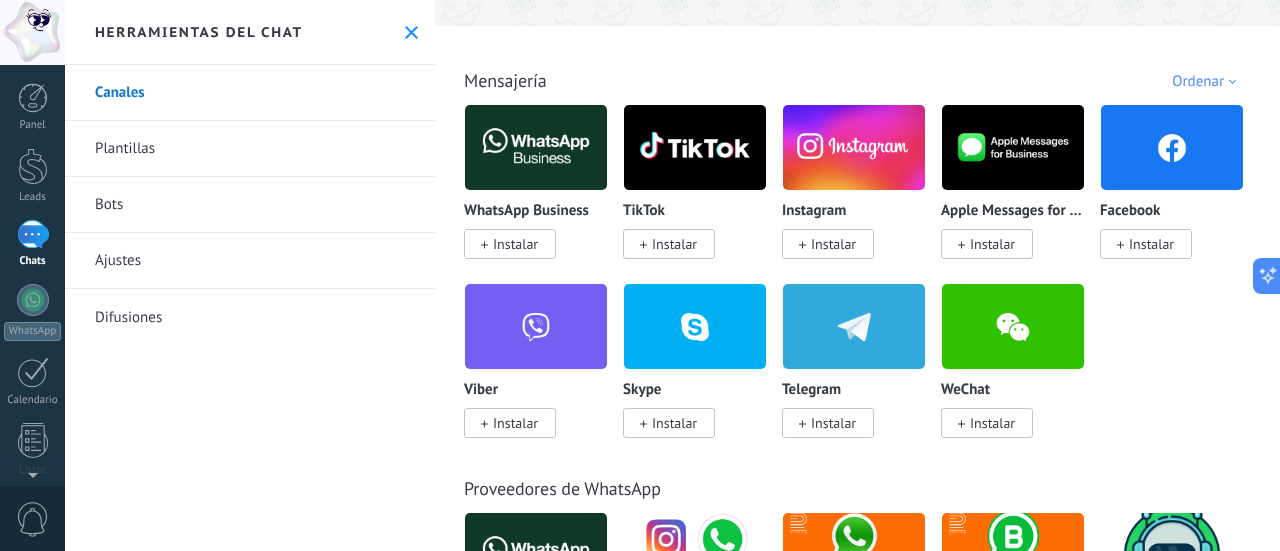 click on "Instalar" at bounding box center (1151, 244) 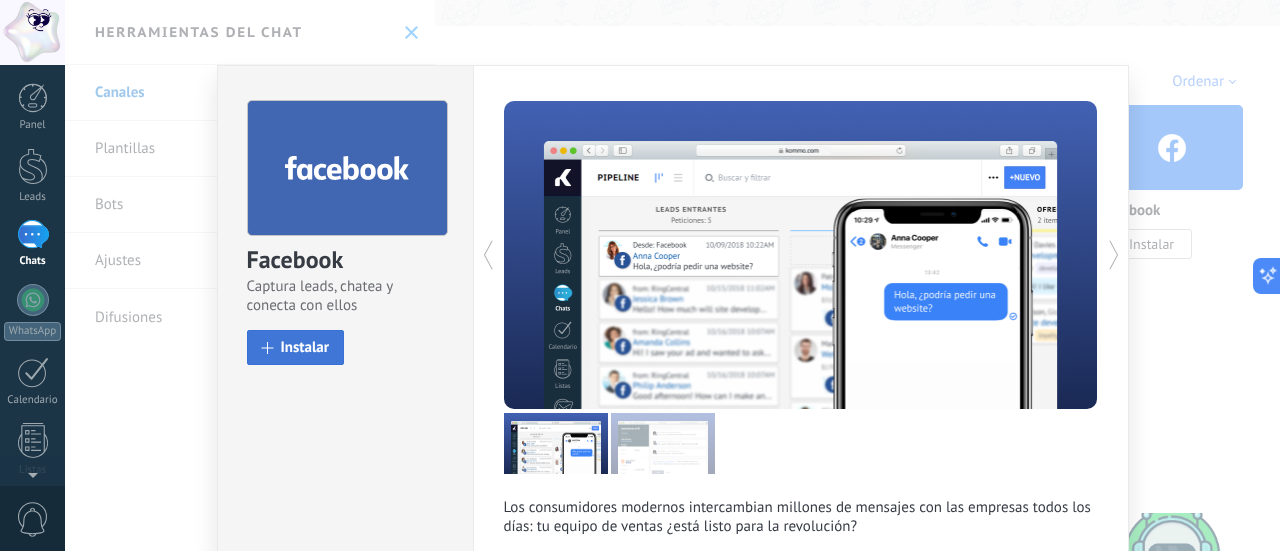 click on "Instalar" at bounding box center (296, 347) 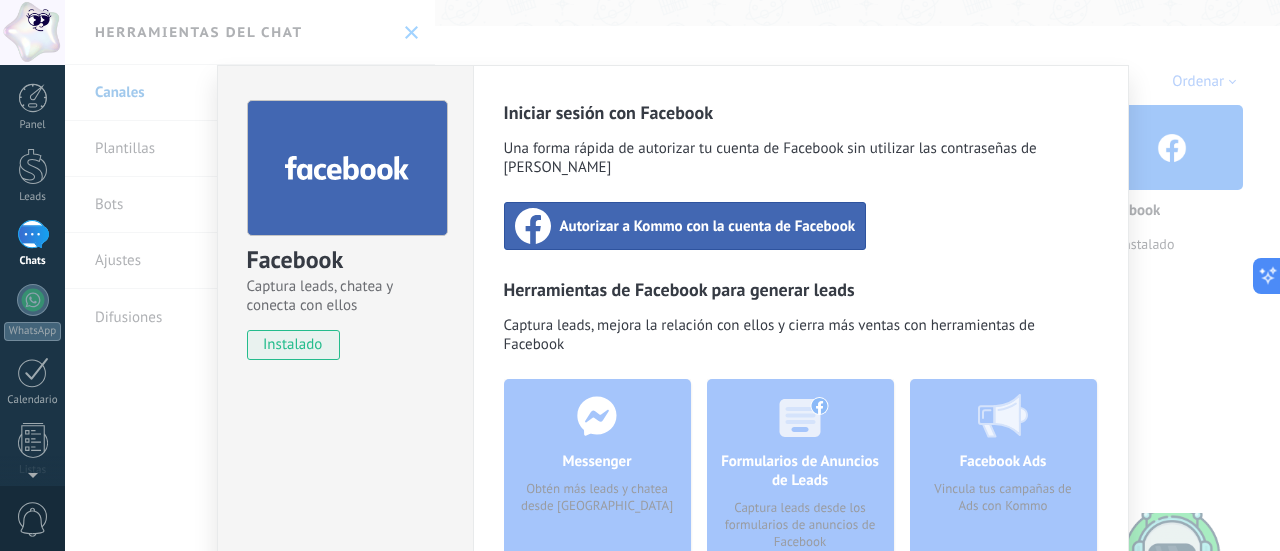 scroll, scrollTop: 100, scrollLeft: 0, axis: vertical 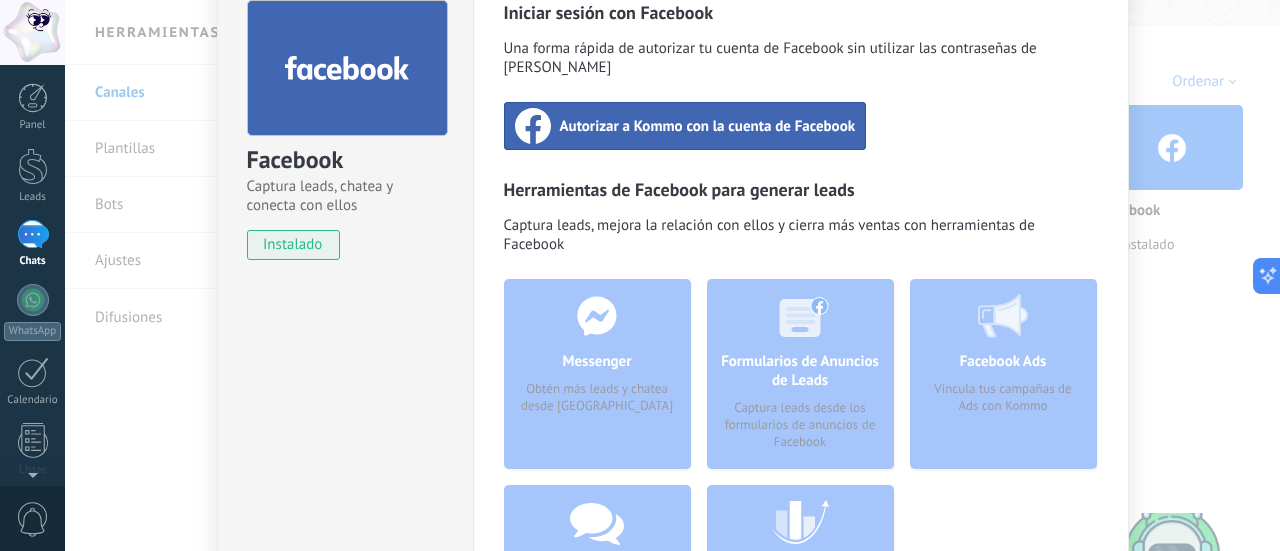 click on "Autorizar a Kommo con la cuenta de Facebook" at bounding box center [685, 126] 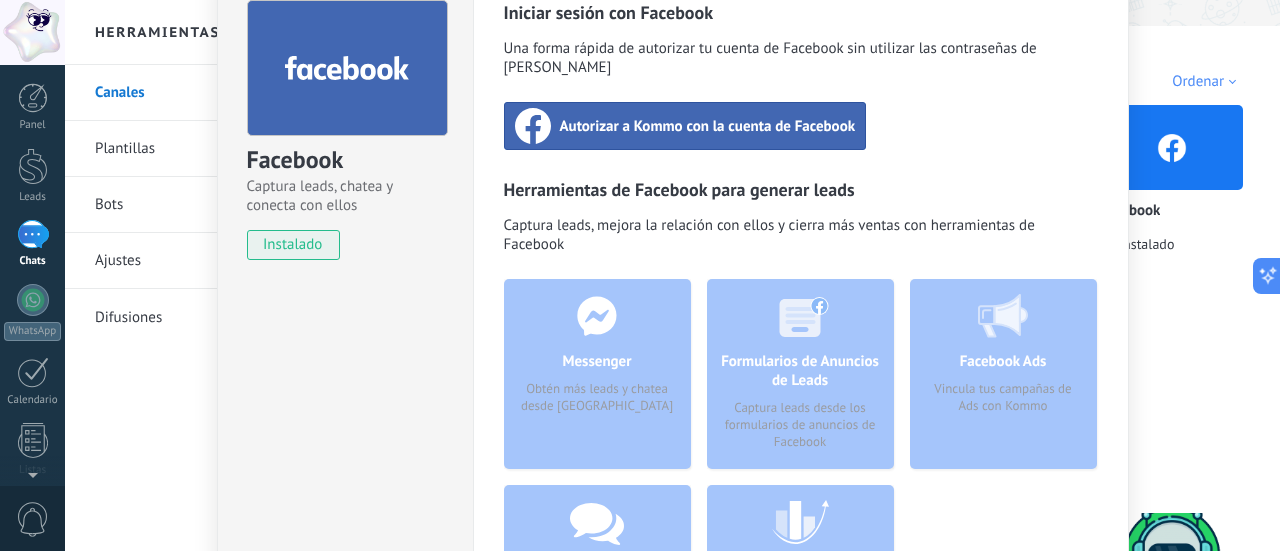 scroll, scrollTop: 0, scrollLeft: 0, axis: both 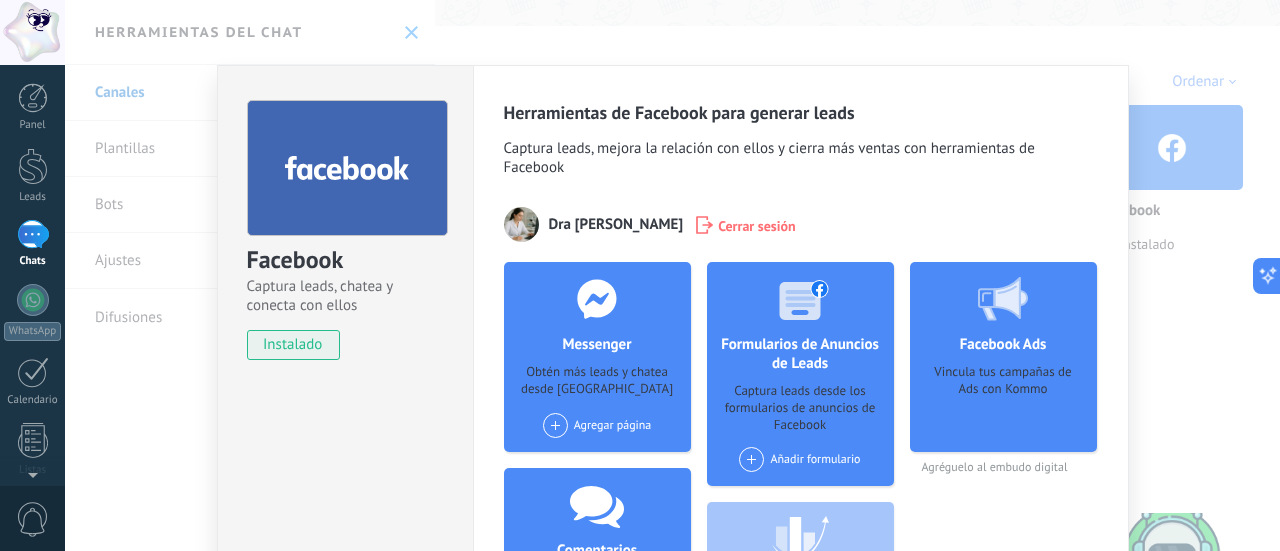 click on "Facebook Captura leads, chatea y conecta con ellos instalado Desinstalar Herramientas de Facebook para generar leads Captura leads, mejora la relación con ellos y cierra más ventas con herramientas de Facebook Dra Amelie Sanger Cerrar sesión Messenger Obtén más leads y chatea desde Kommo Agregar página Comentarios Obtén leads de los comentarios de Facebook y responde desde Kommo Agregar página Formularios de Anuncios de Leads Captura leads desde los formularios de anuncios de Facebook Añadir formulario Meta Conversions API Sincroniza eventos de mensajes para mejorar tus anuncios Facebook Ads Vincula tus campañas de Ads con Kommo Agréguelo al embudo digital más" at bounding box center [672, 275] 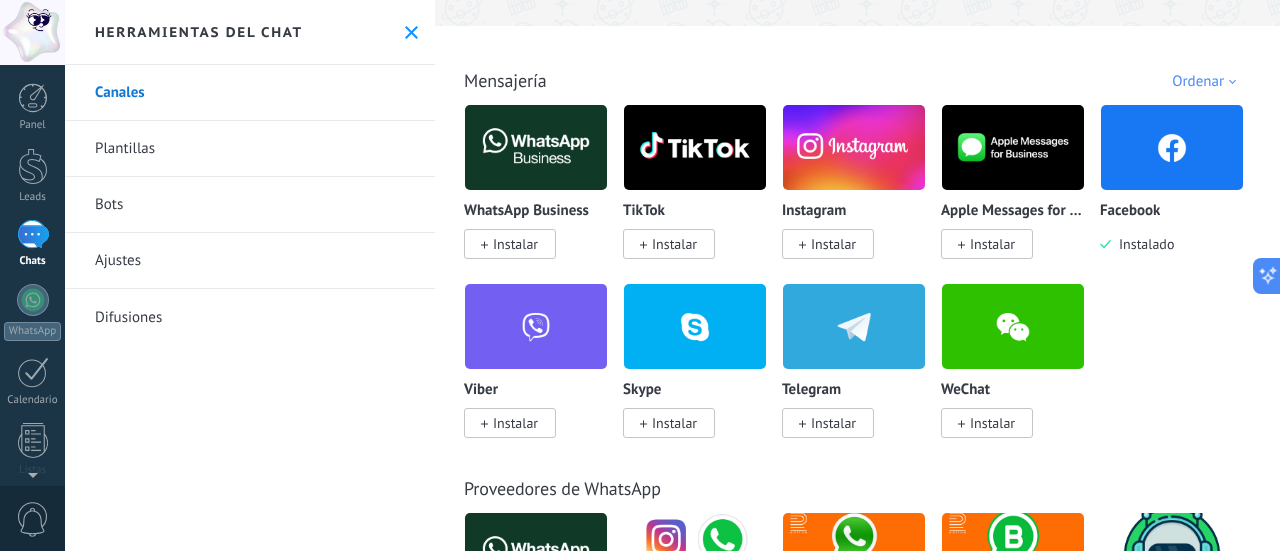click on "Bots" at bounding box center [250, 205] 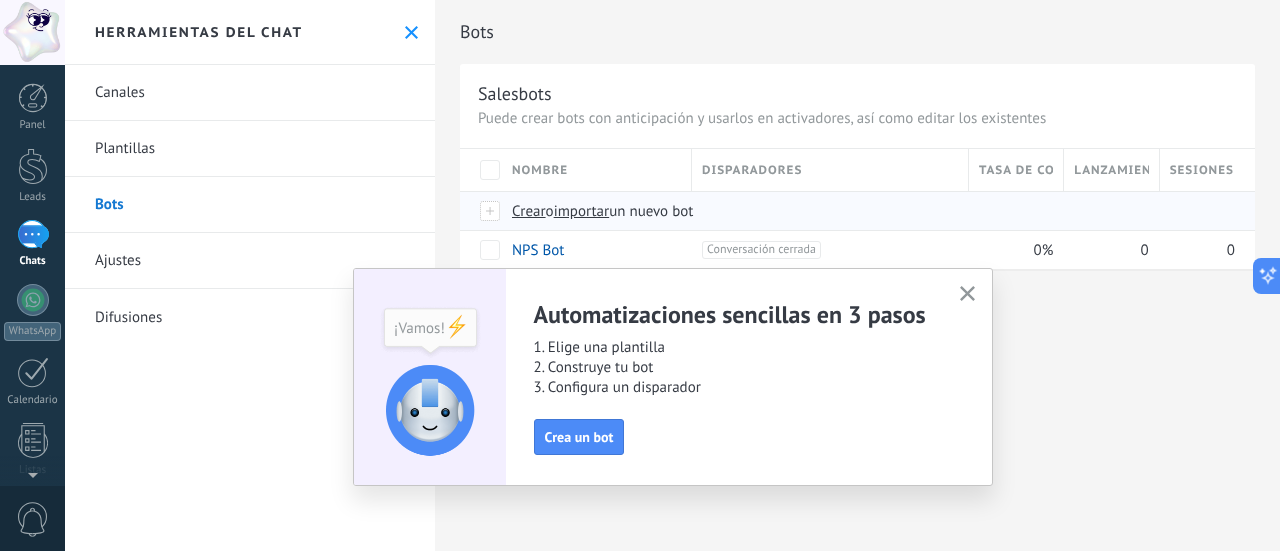 click on "importar" at bounding box center [582, 211] 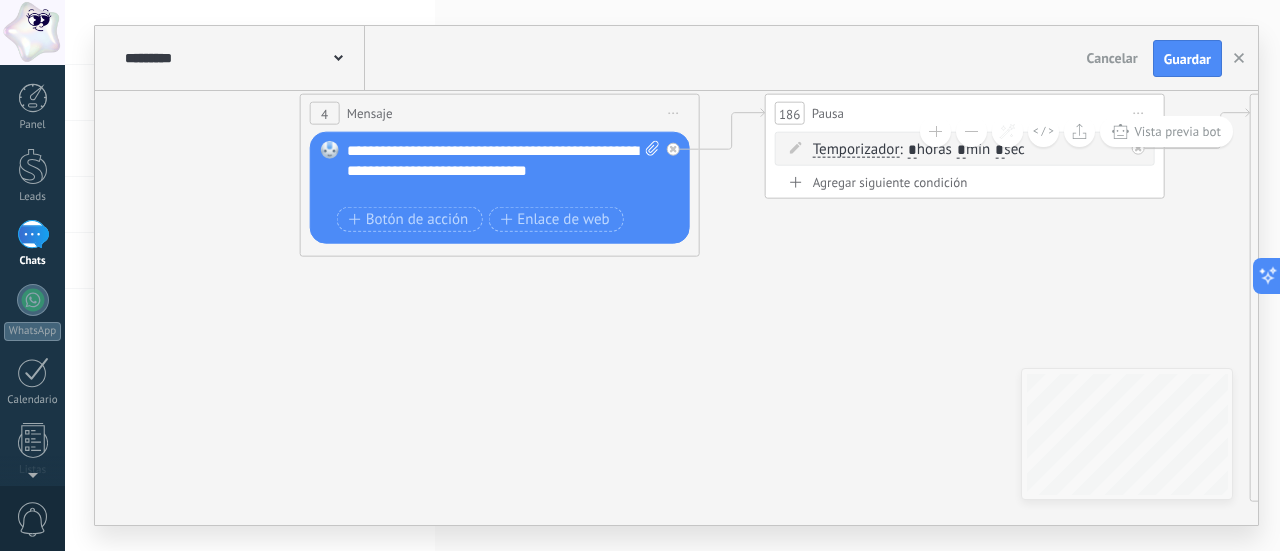drag, startPoint x: 790, startPoint y: 449, endPoint x: 314, endPoint y: 276, distance: 506.46323 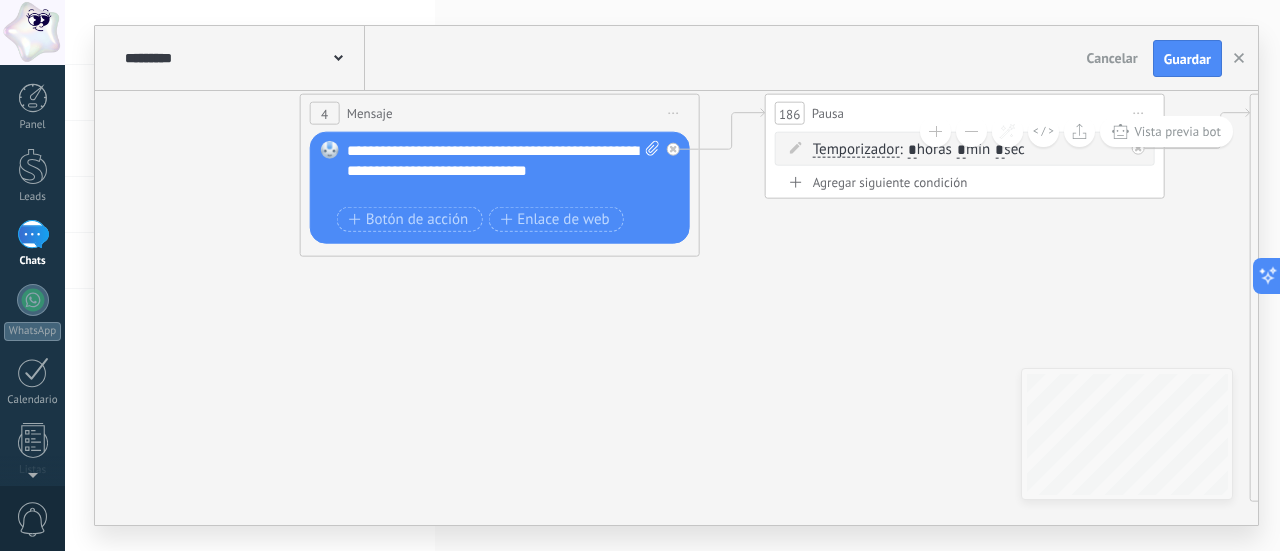 click 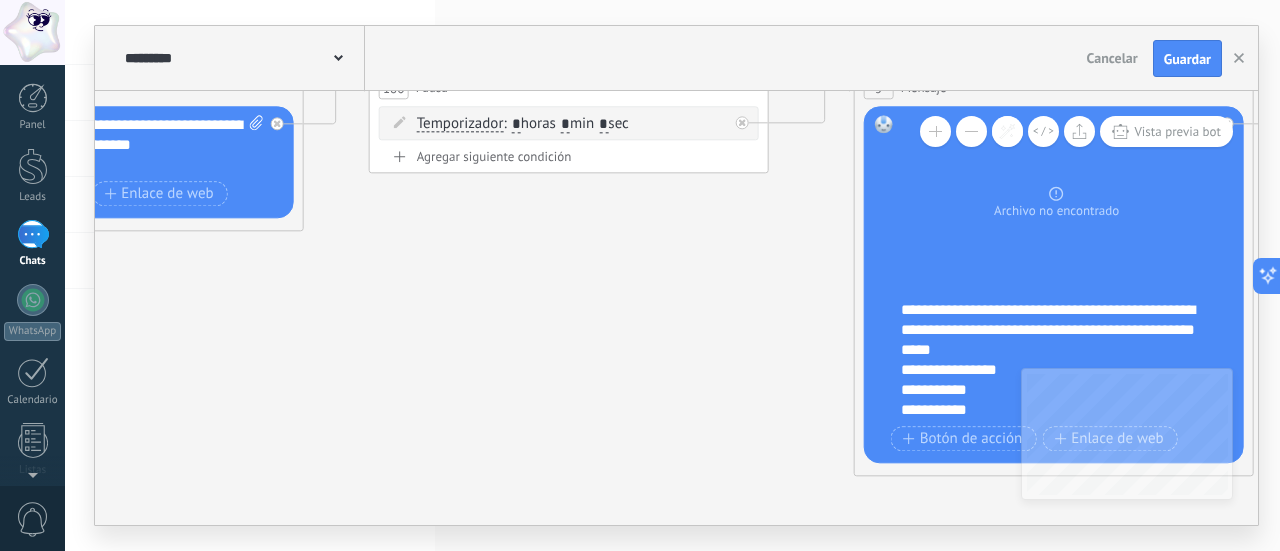 drag, startPoint x: 882, startPoint y: 391, endPoint x: 558, endPoint y: 390, distance: 324.00156 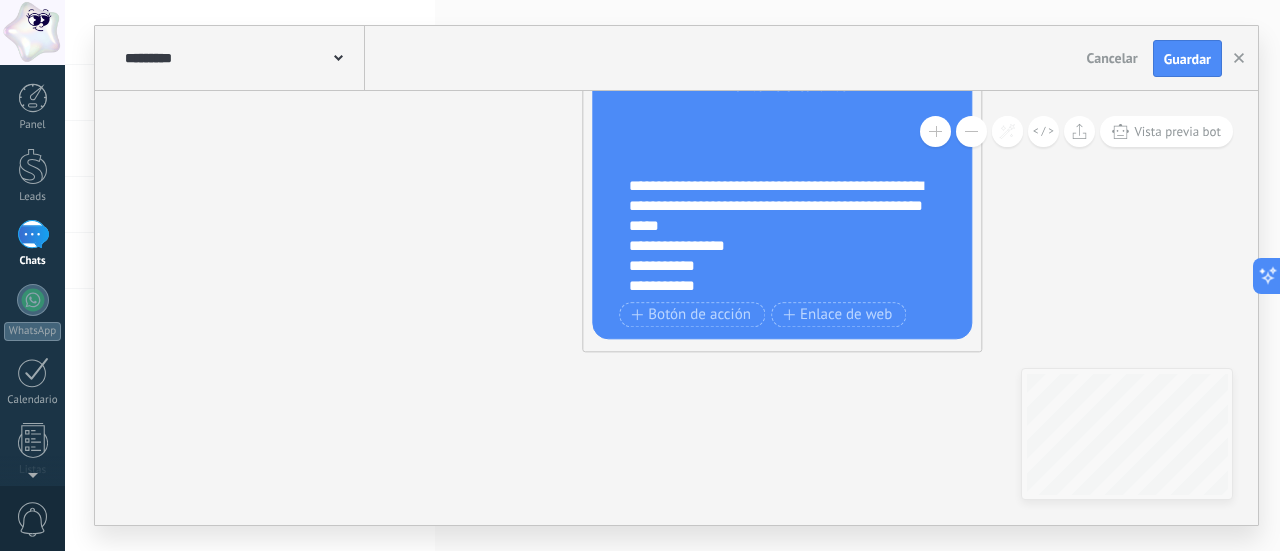 drag, startPoint x: 679, startPoint y: 413, endPoint x: 503, endPoint y: 313, distance: 202.4253 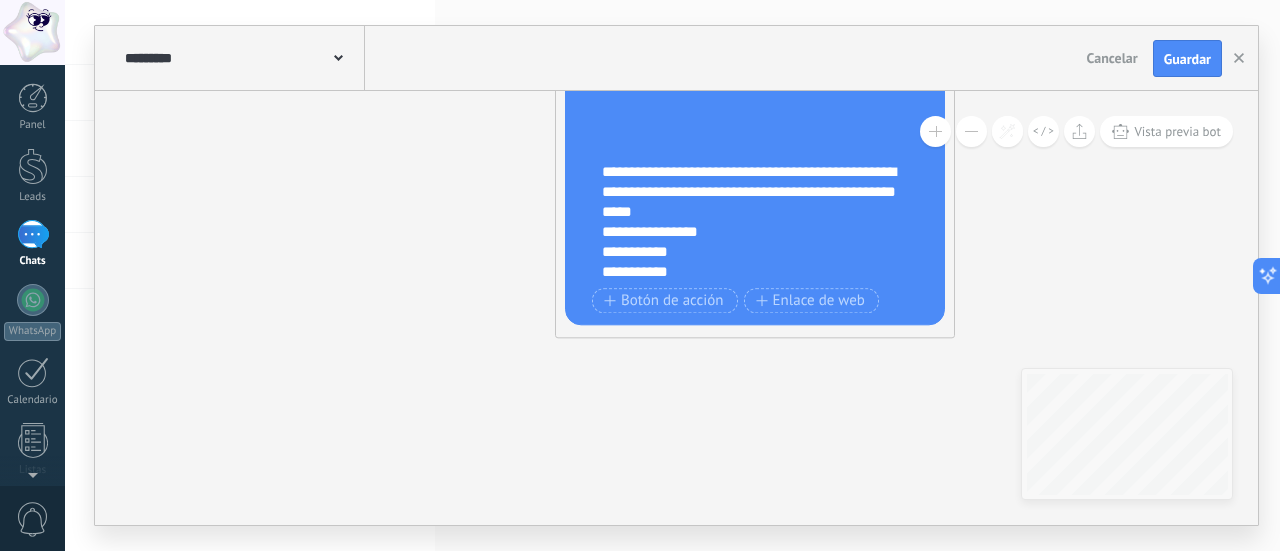 click 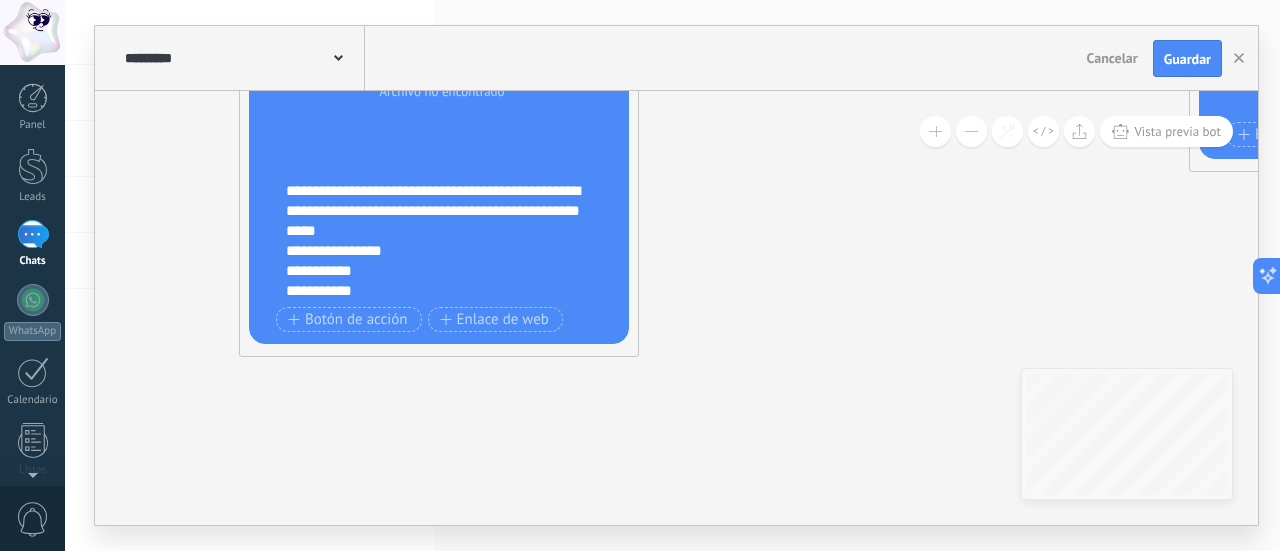 drag, startPoint x: 811, startPoint y: 407, endPoint x: 444, endPoint y: 461, distance: 370.95148 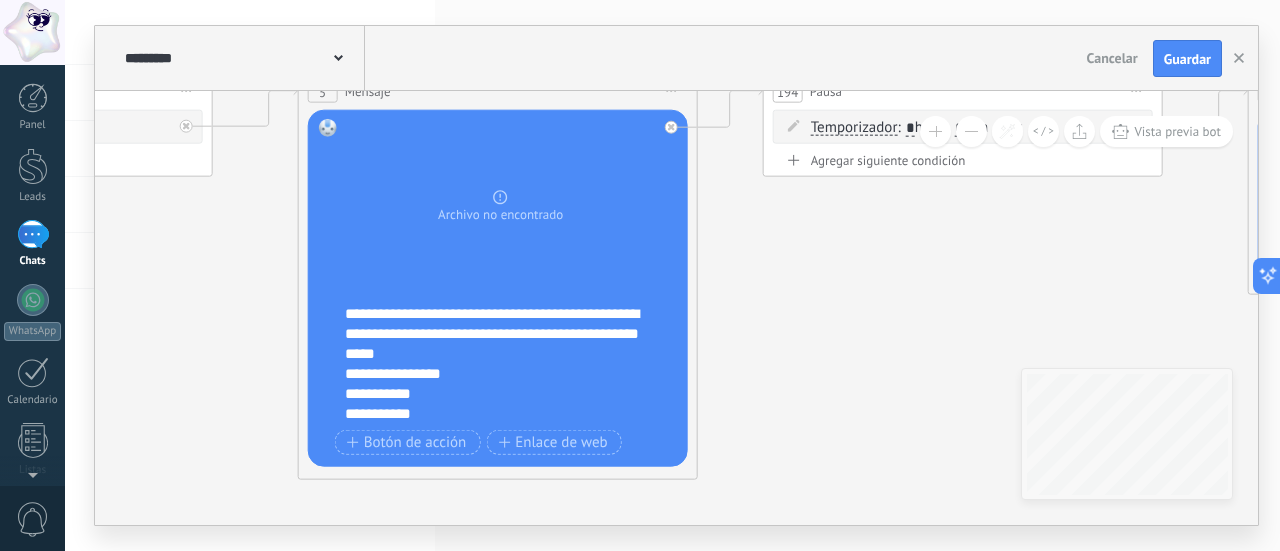 drag, startPoint x: 766, startPoint y: 441, endPoint x: 858, endPoint y: 491, distance: 104.70912 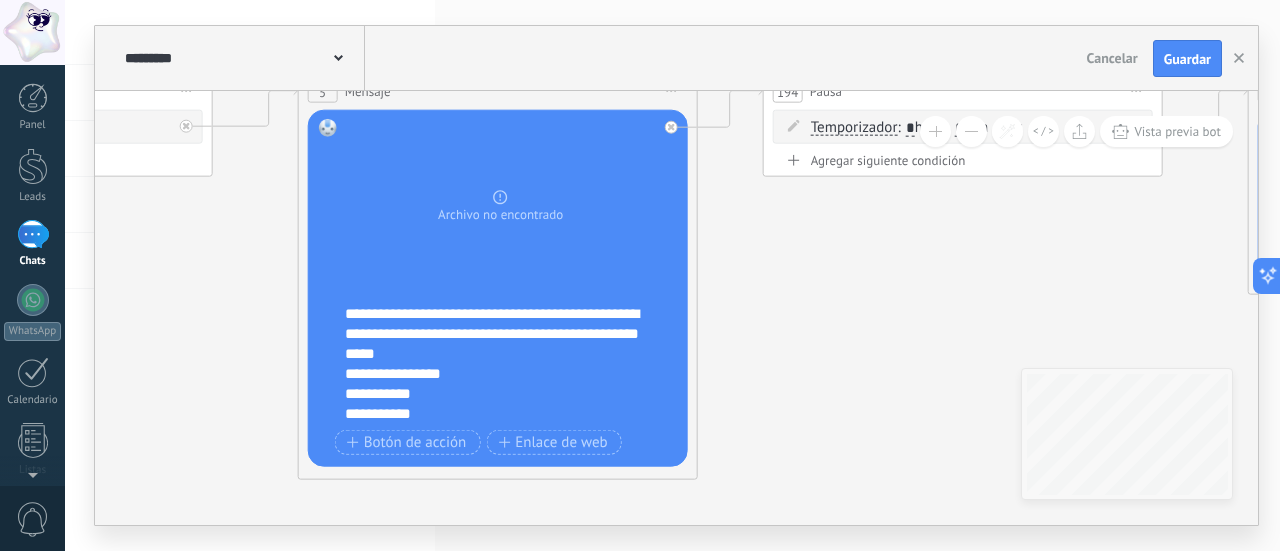 click 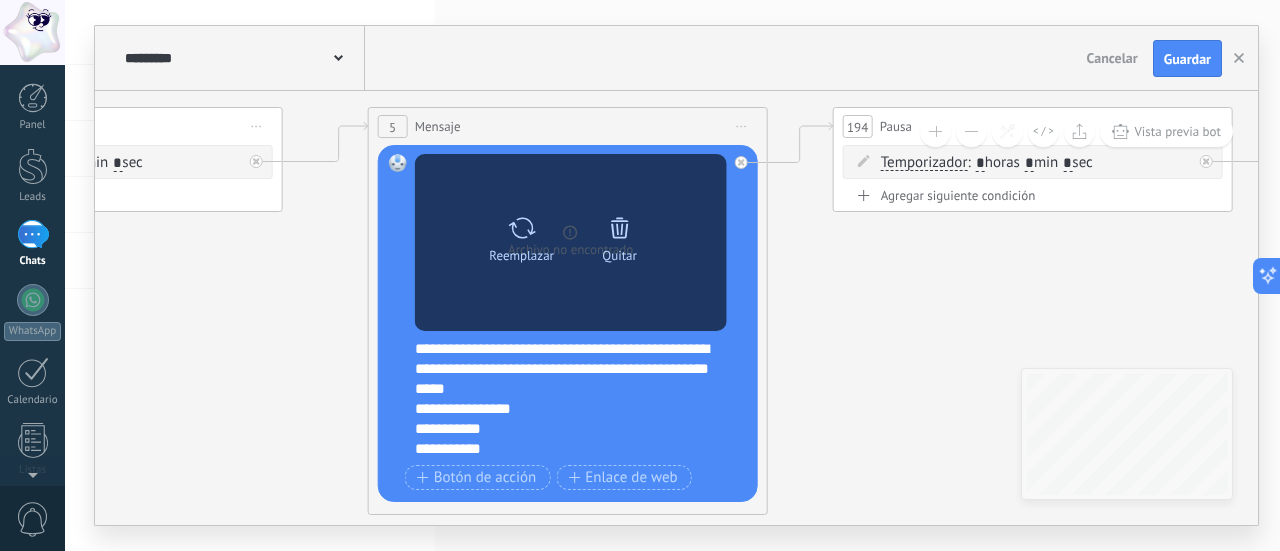 click on "Reemplazar" at bounding box center (521, 255) 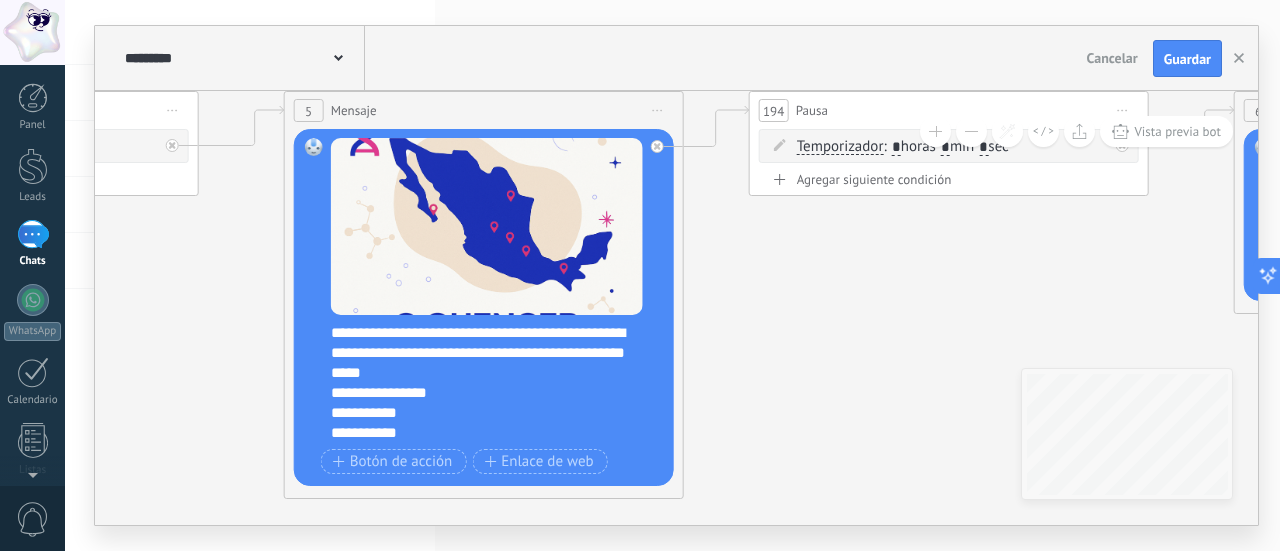 drag, startPoint x: 900, startPoint y: 345, endPoint x: 812, endPoint y: 361, distance: 89.44272 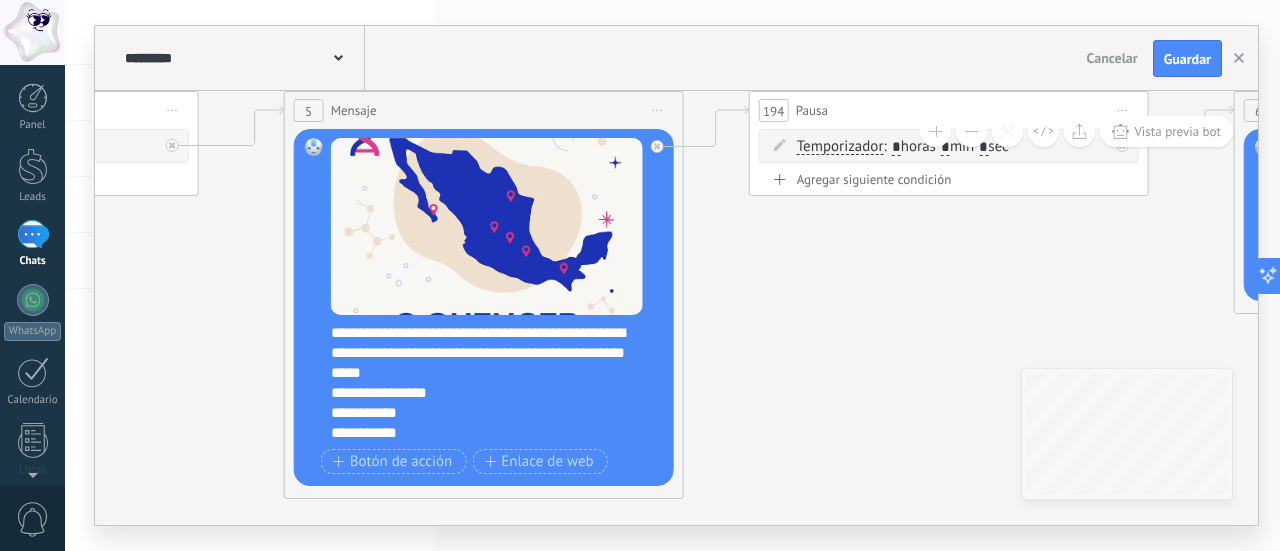 click 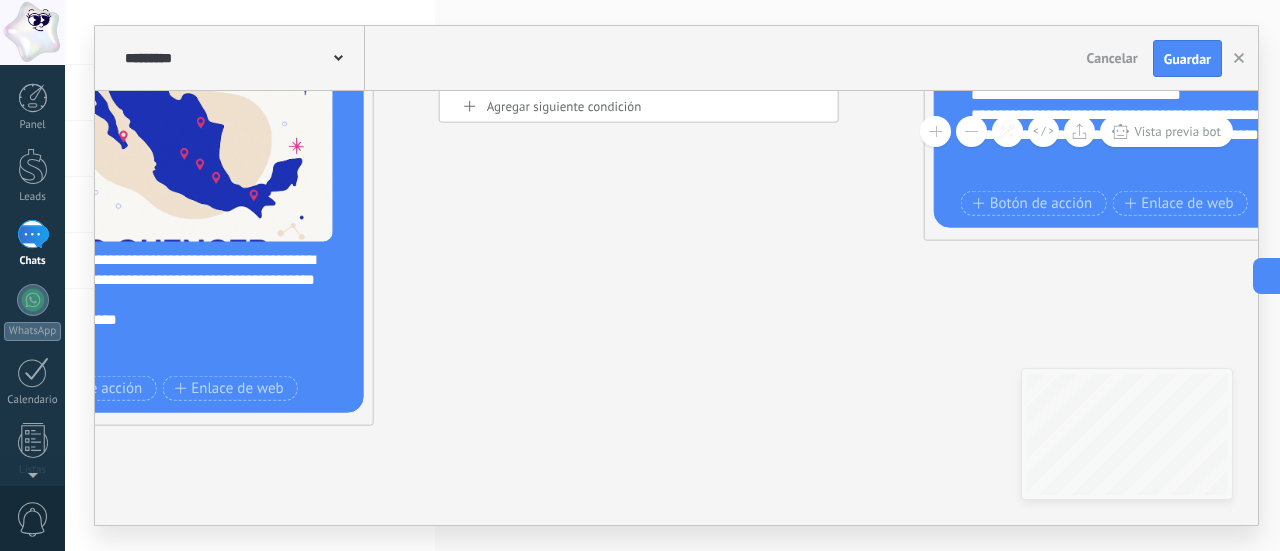 drag, startPoint x: 897, startPoint y: 376, endPoint x: 614, endPoint y: 299, distance: 293.28827 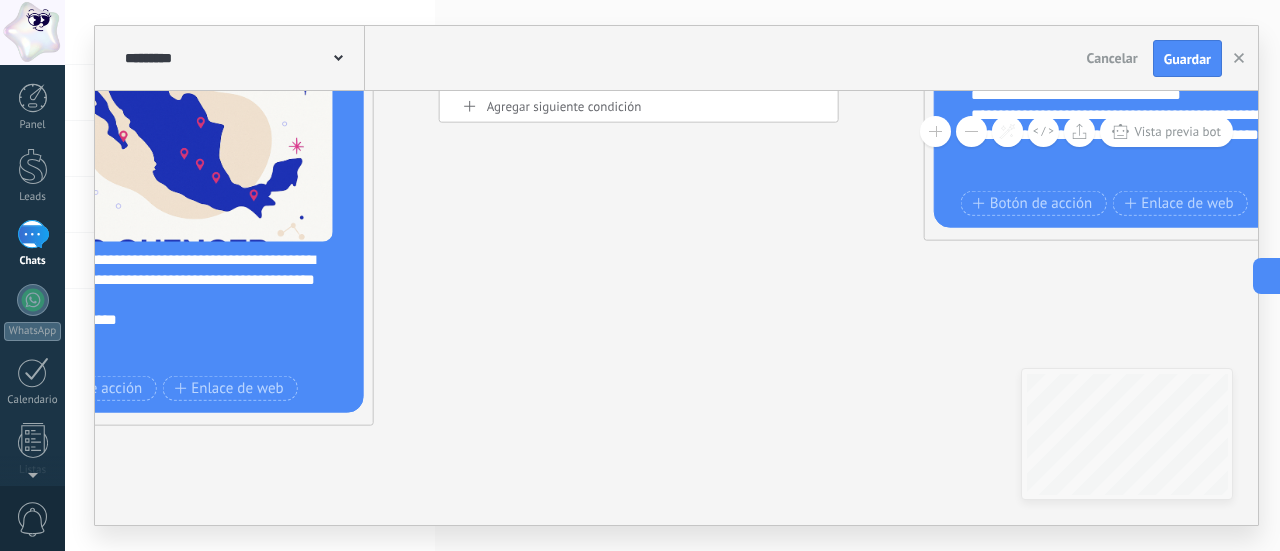 click 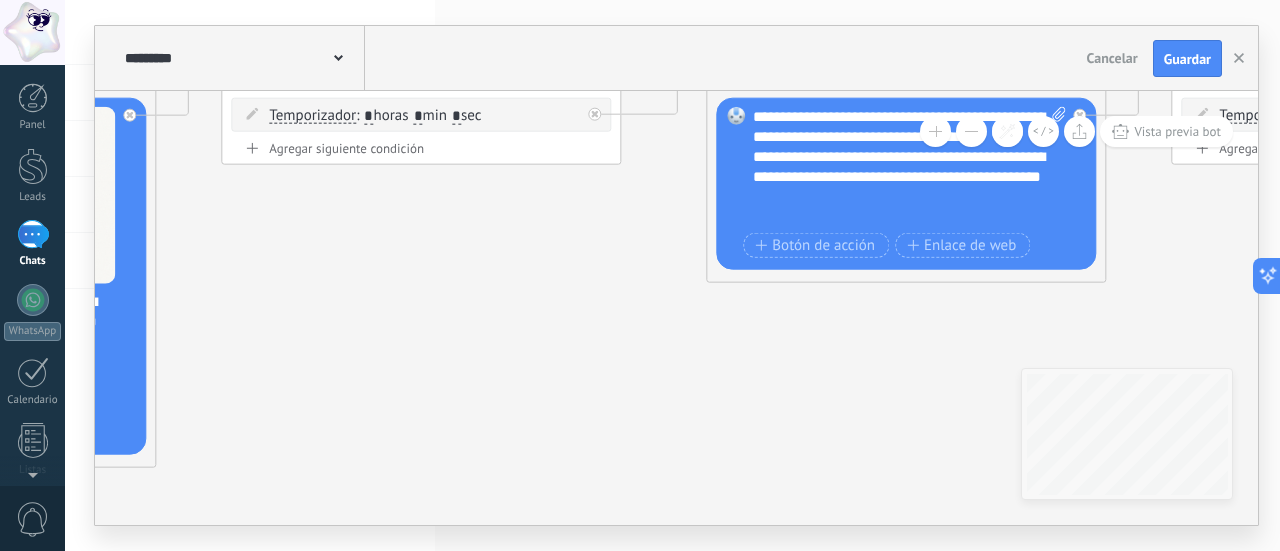 drag, startPoint x: 802, startPoint y: 323, endPoint x: 532, endPoint y: 385, distance: 277.02707 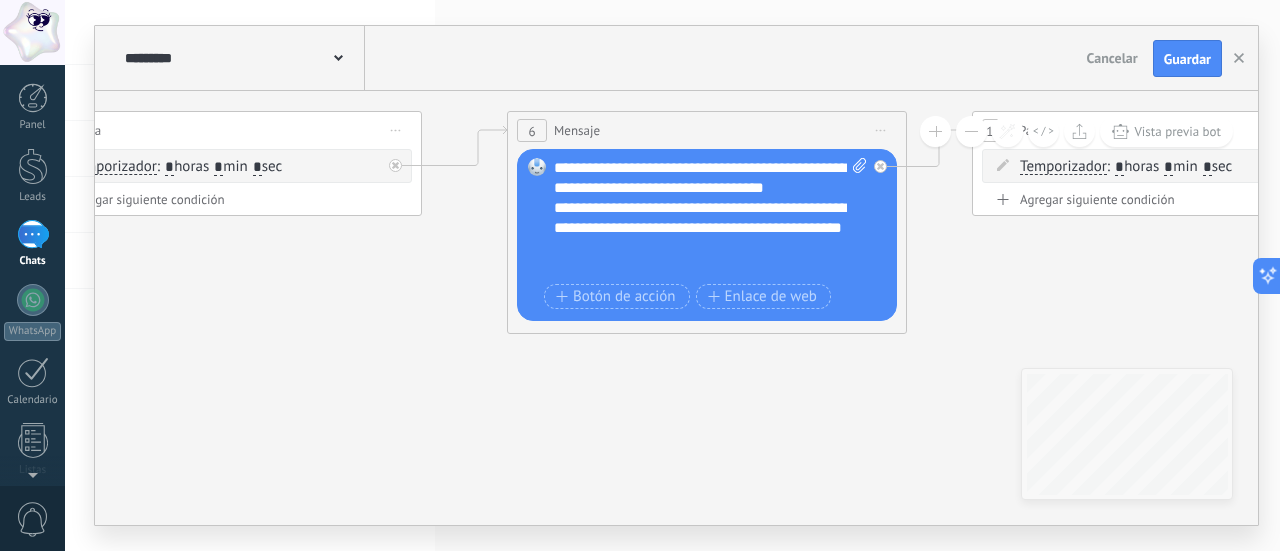 drag, startPoint x: 849, startPoint y: 381, endPoint x: 556, endPoint y: 420, distance: 295.58417 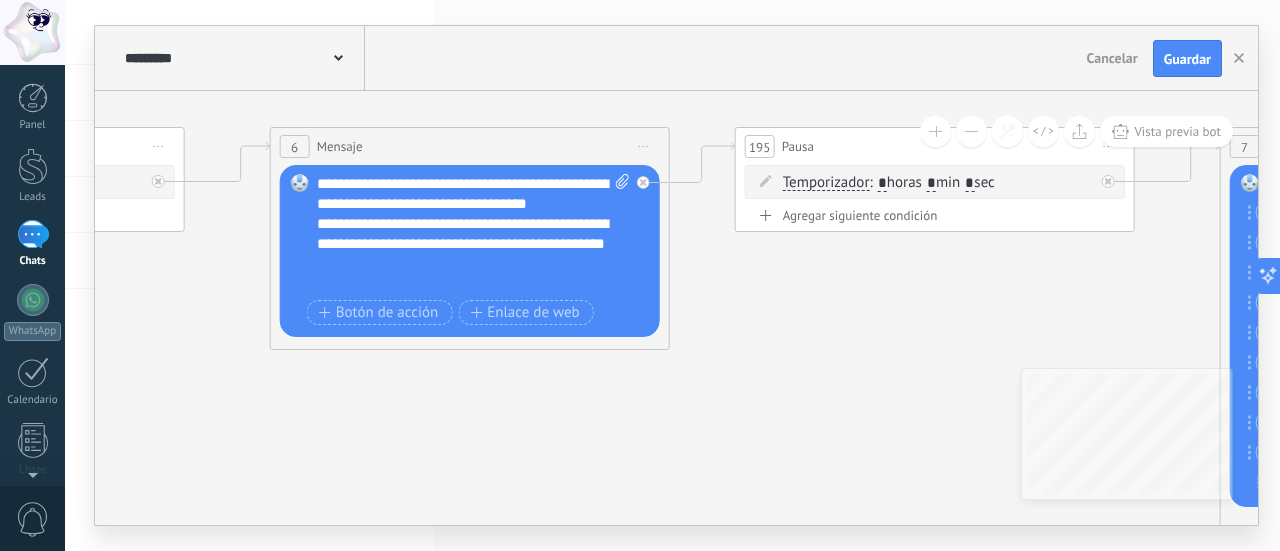 drag, startPoint x: 863, startPoint y: 352, endPoint x: 599, endPoint y: 354, distance: 264.00757 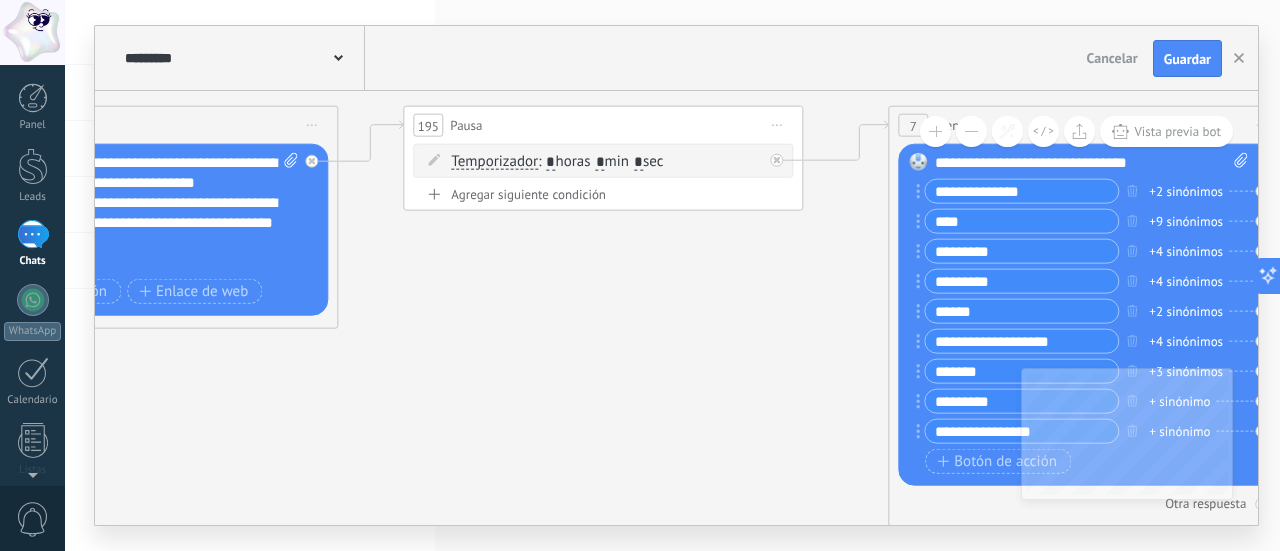 drag, startPoint x: 768, startPoint y: 370, endPoint x: 518, endPoint y: 302, distance: 259.083 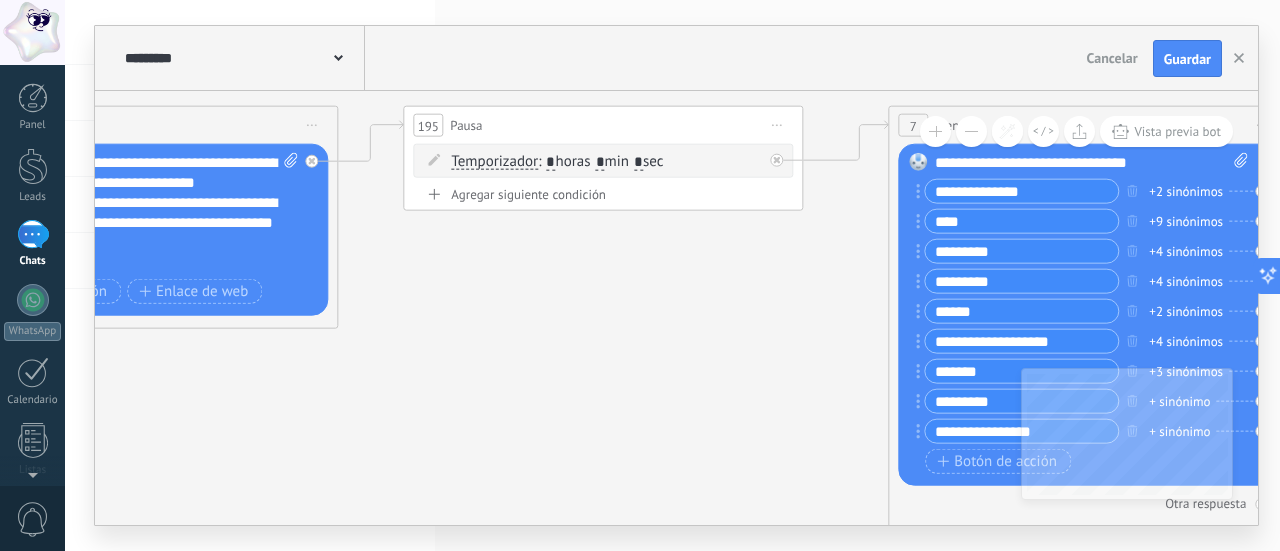 click on "89 Mensaje 16 Mensaje 16 Mensaje" 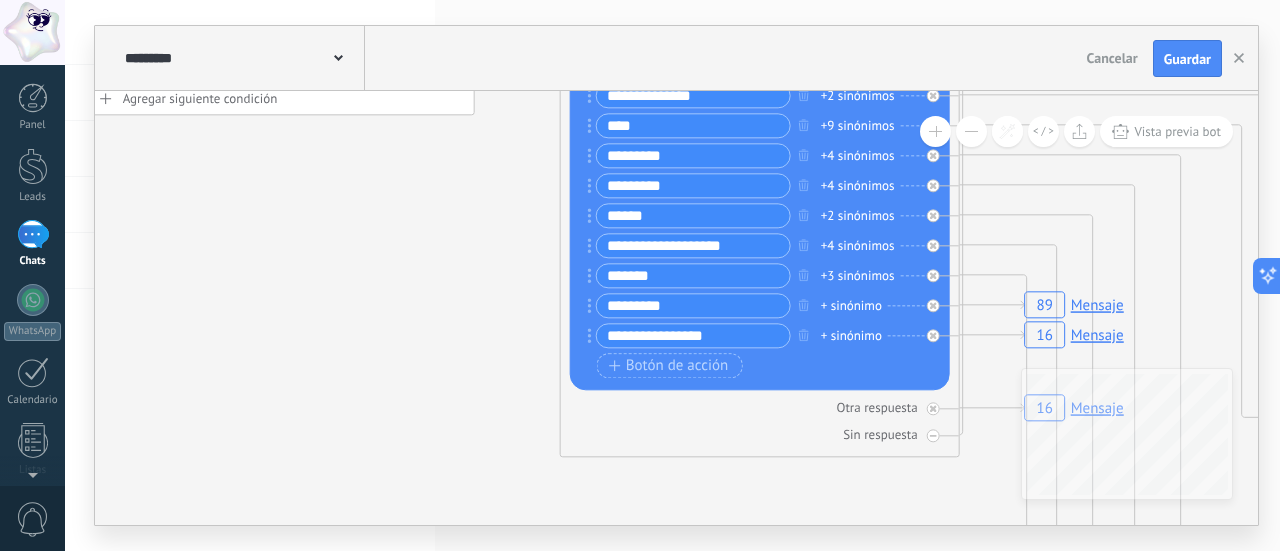 drag, startPoint x: 583, startPoint y: 343, endPoint x: 388, endPoint y: 285, distance: 203.44287 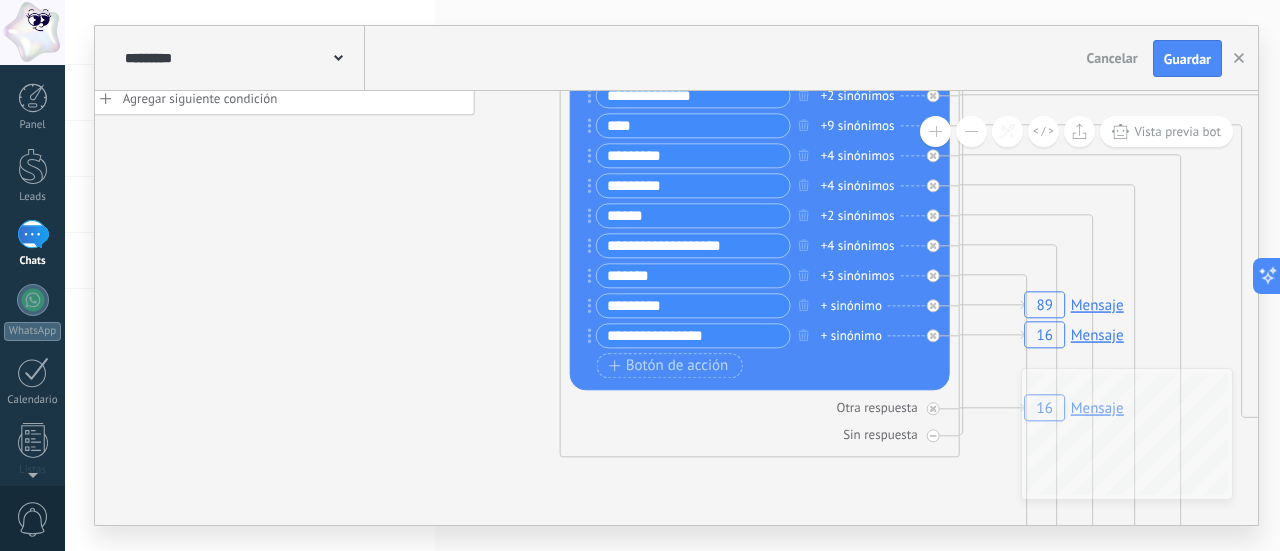 click on "89 Mensaje 16 Mensaje 16 Mensaje" 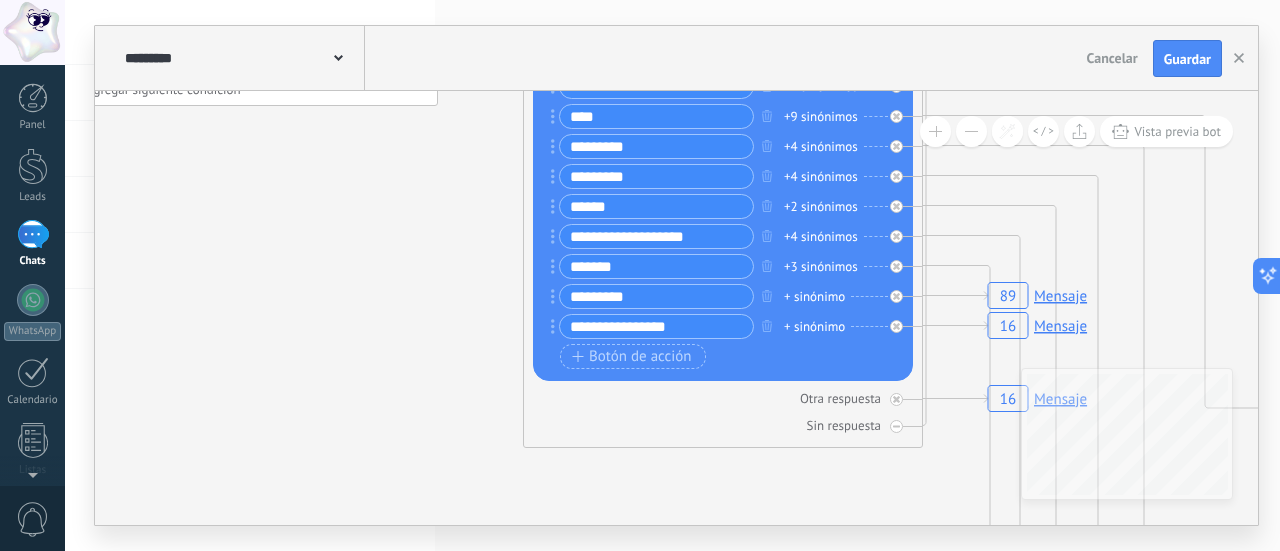 drag, startPoint x: 450, startPoint y: 334, endPoint x: 358, endPoint y: 289, distance: 102.41582 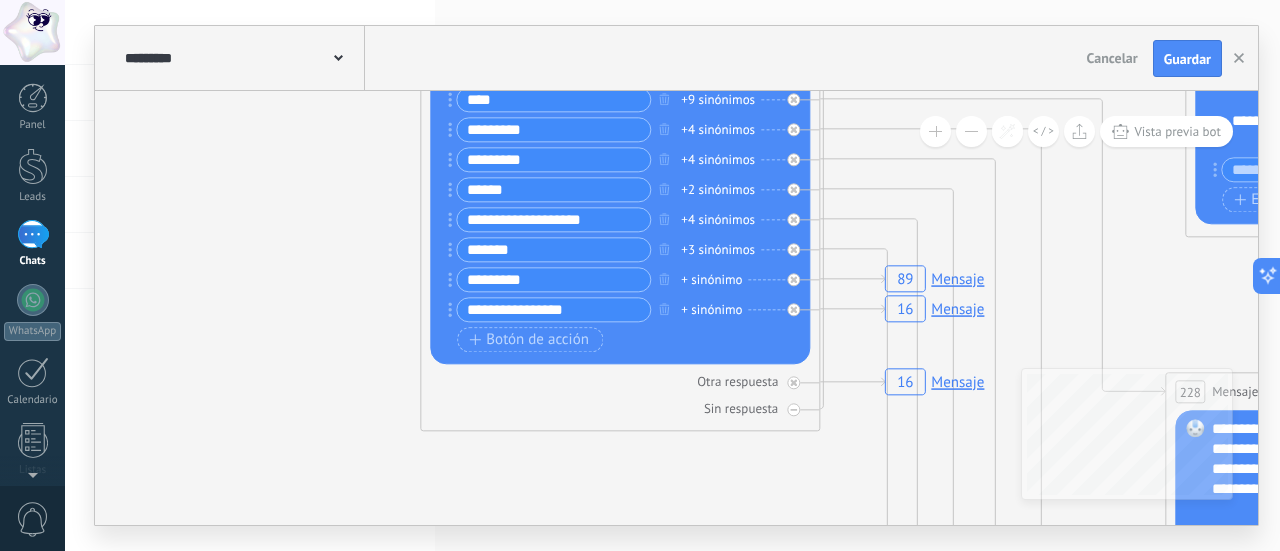 drag, startPoint x: 714, startPoint y: 441, endPoint x: 704, endPoint y: 485, distance: 45.122055 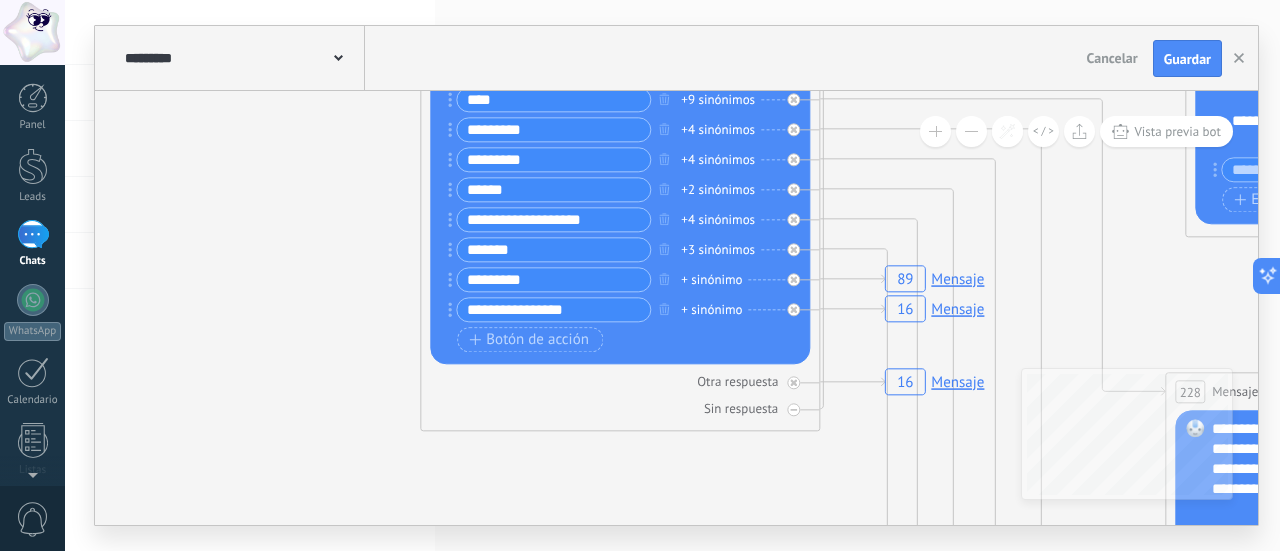 click on "89 Mensaje 16 Mensaje 16 Mensaje" 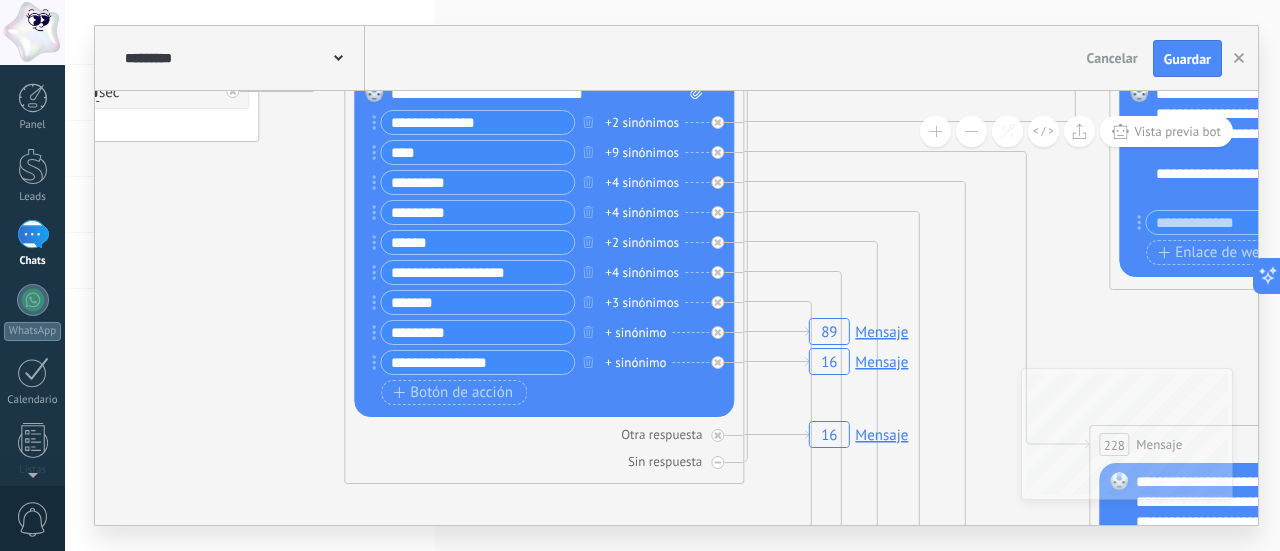 drag, startPoint x: 278, startPoint y: 289, endPoint x: 206, endPoint y: 330, distance: 82.85529 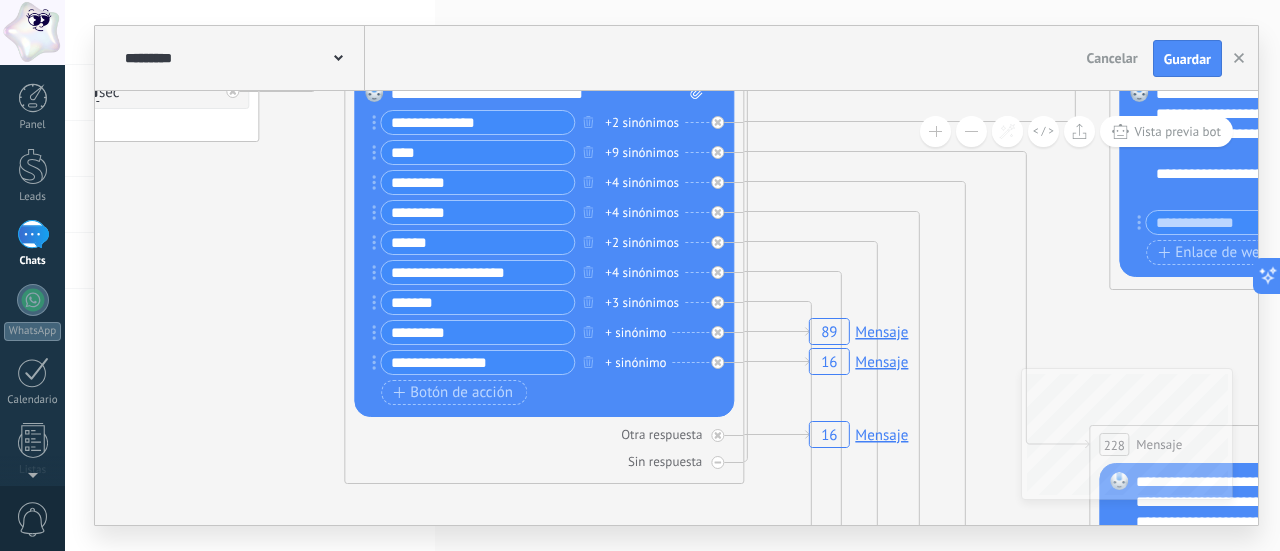 click on "89 Mensaje 16 Mensaje 16 Mensaje" 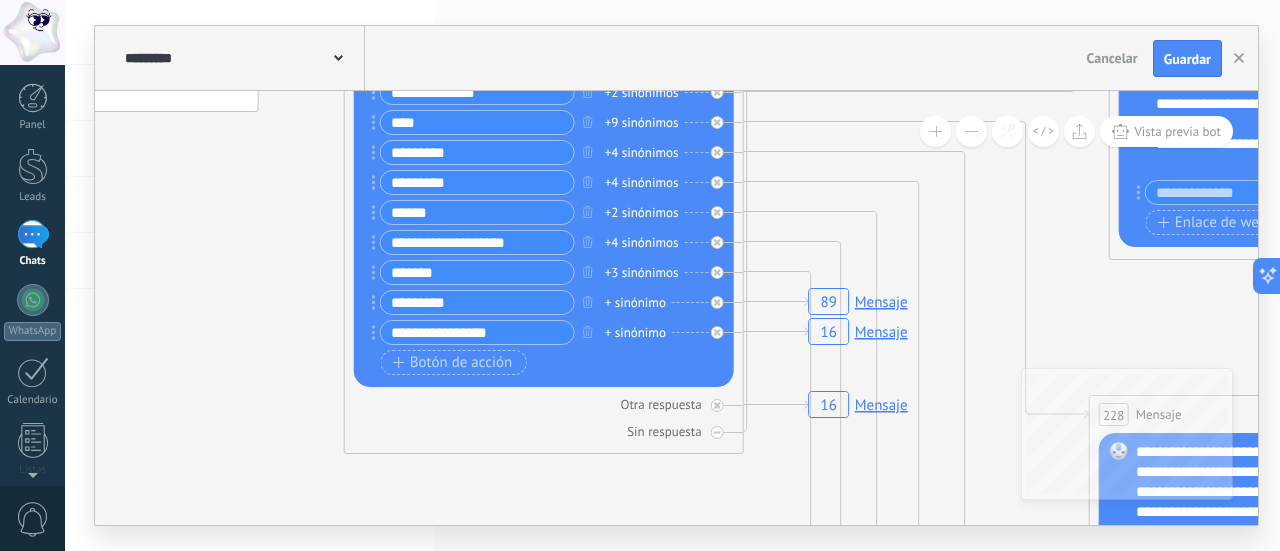 drag, startPoint x: 241, startPoint y: 339, endPoint x: 230, endPoint y: 290, distance: 50.219517 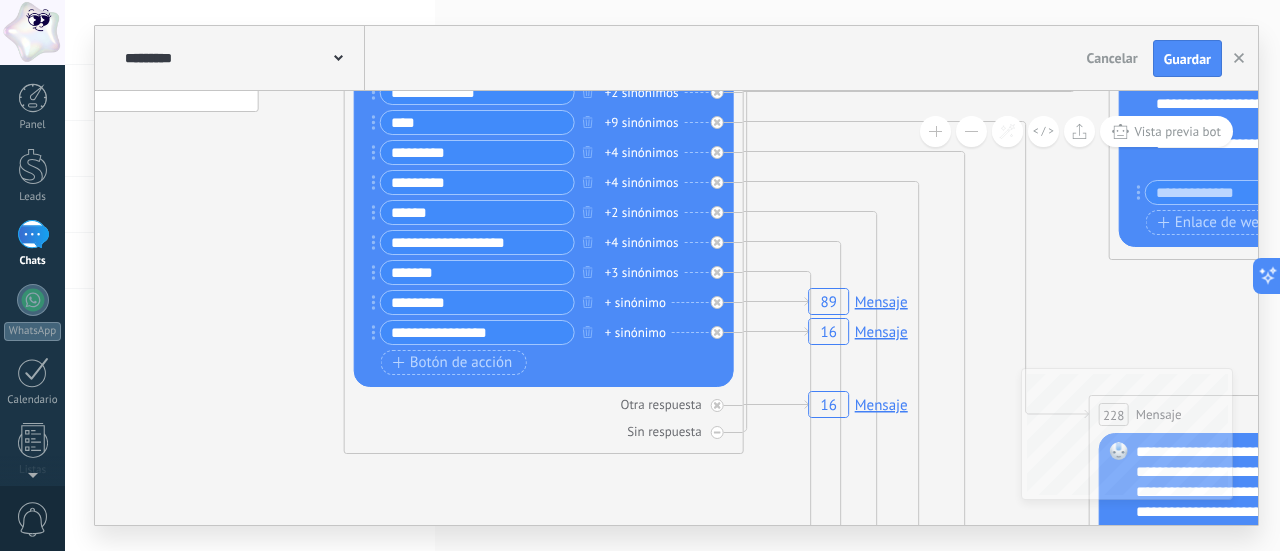 click on "89 Mensaje 16 Mensaje 16 Mensaje" 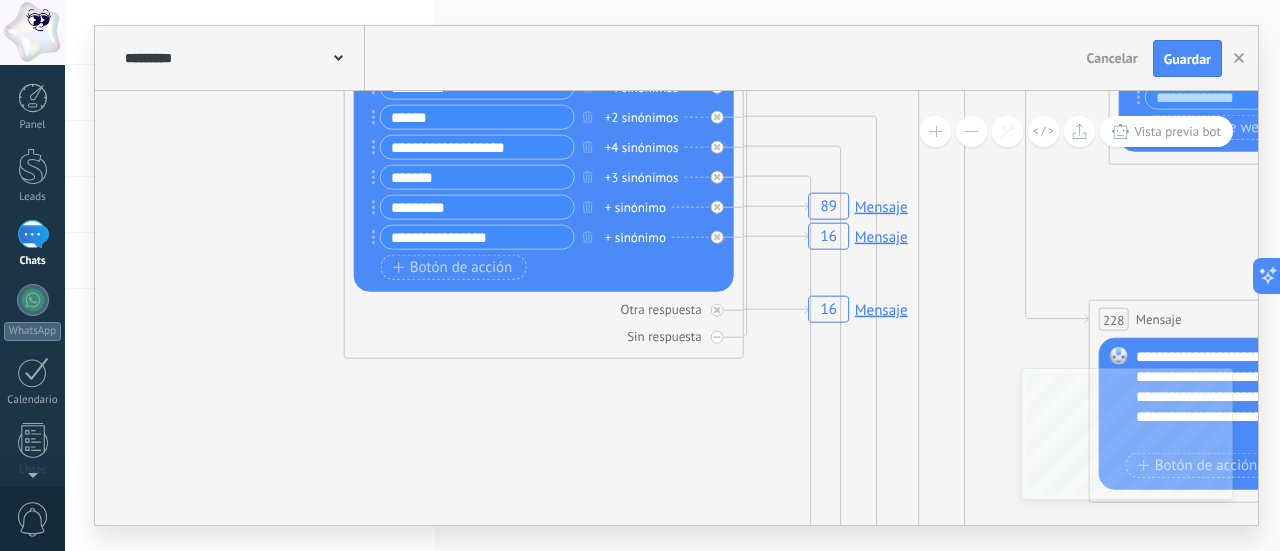 drag, startPoint x: 680, startPoint y: 455, endPoint x: 689, endPoint y: 379, distance: 76.53104 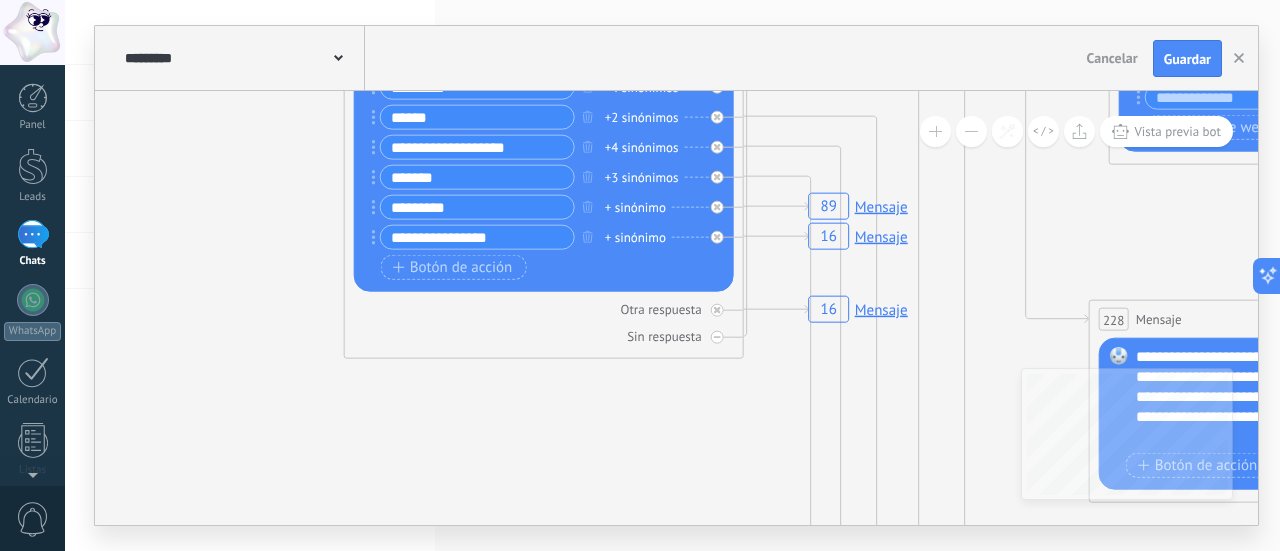 click on "89 Mensaje 16 Mensaje 16 Mensaje" 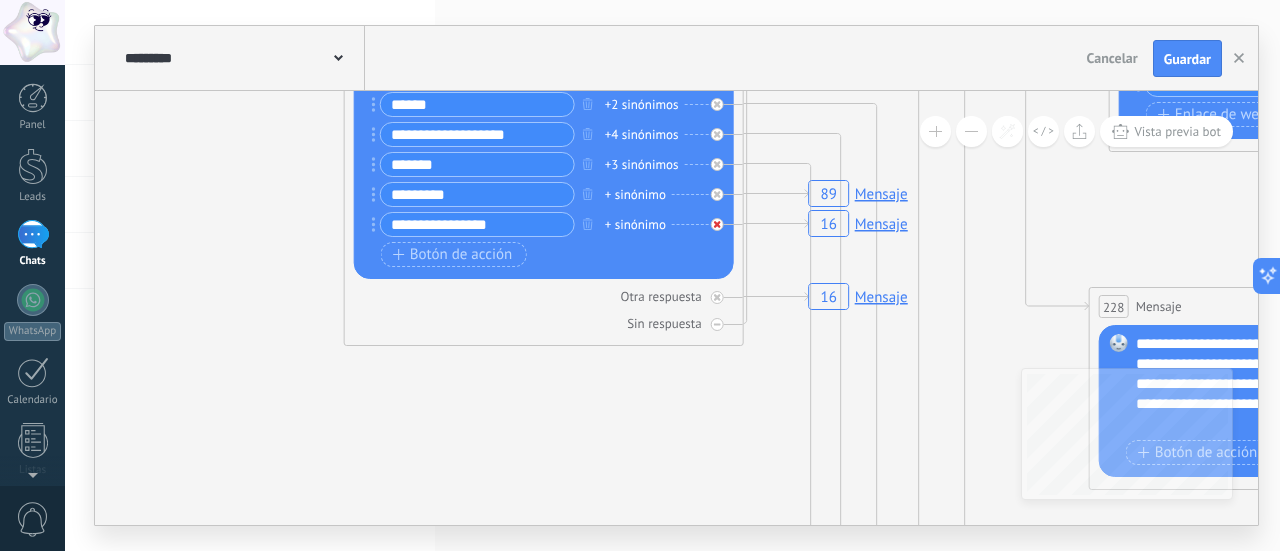 click at bounding box center [717, 224] 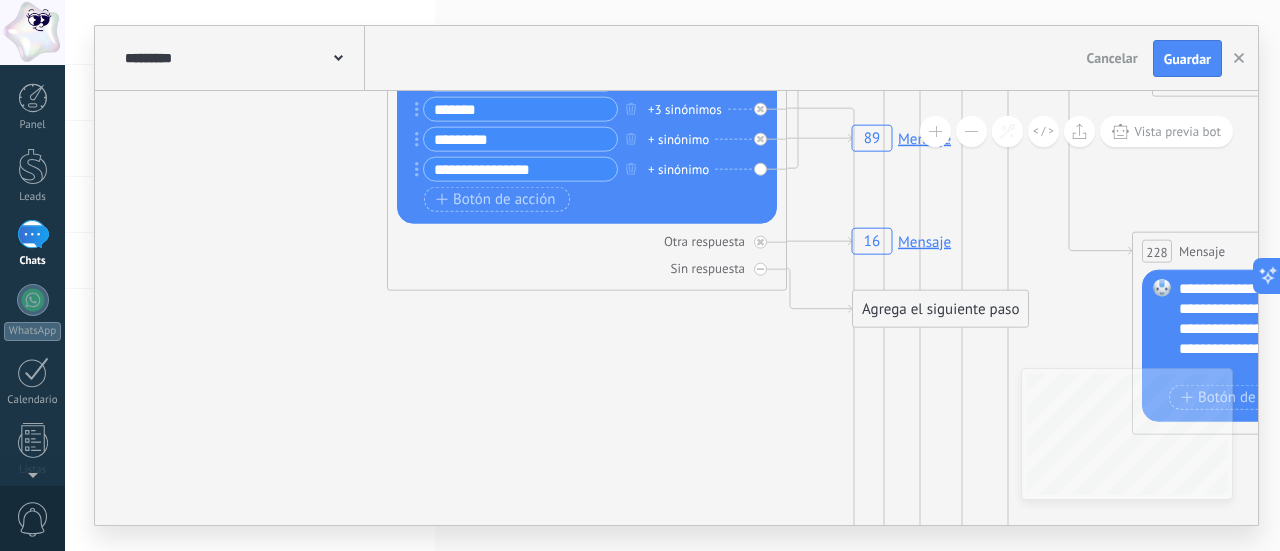 drag, startPoint x: 744, startPoint y: 437, endPoint x: 788, endPoint y: 379, distance: 72.8011 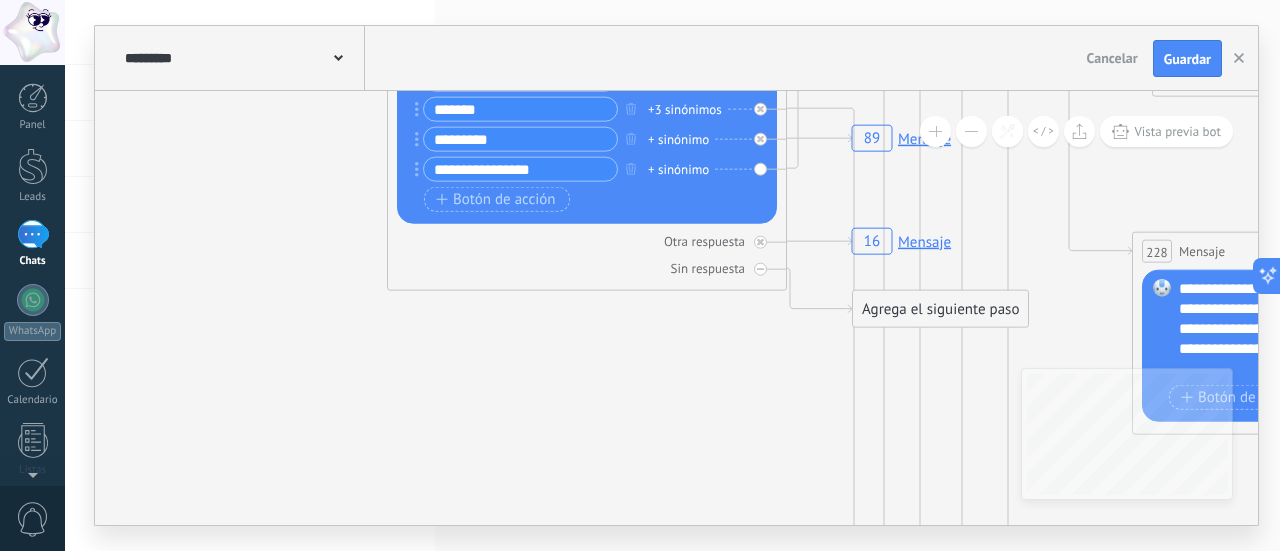 click on "89 Mensaje 16 Mensaje" 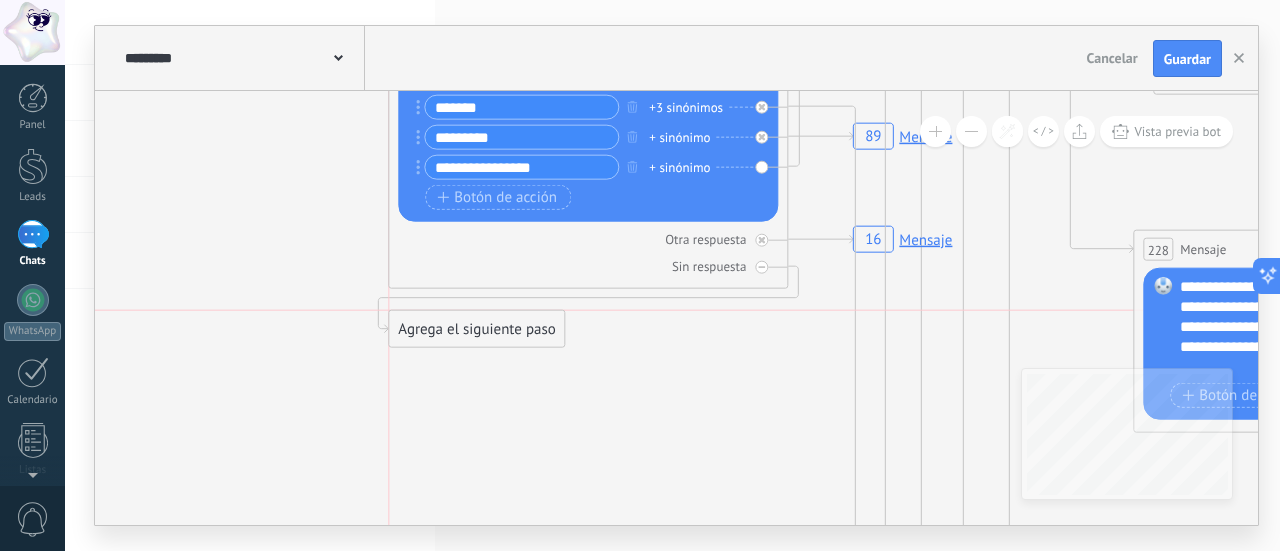 drag, startPoint x: 894, startPoint y: 313, endPoint x: 426, endPoint y: 331, distance: 468.34604 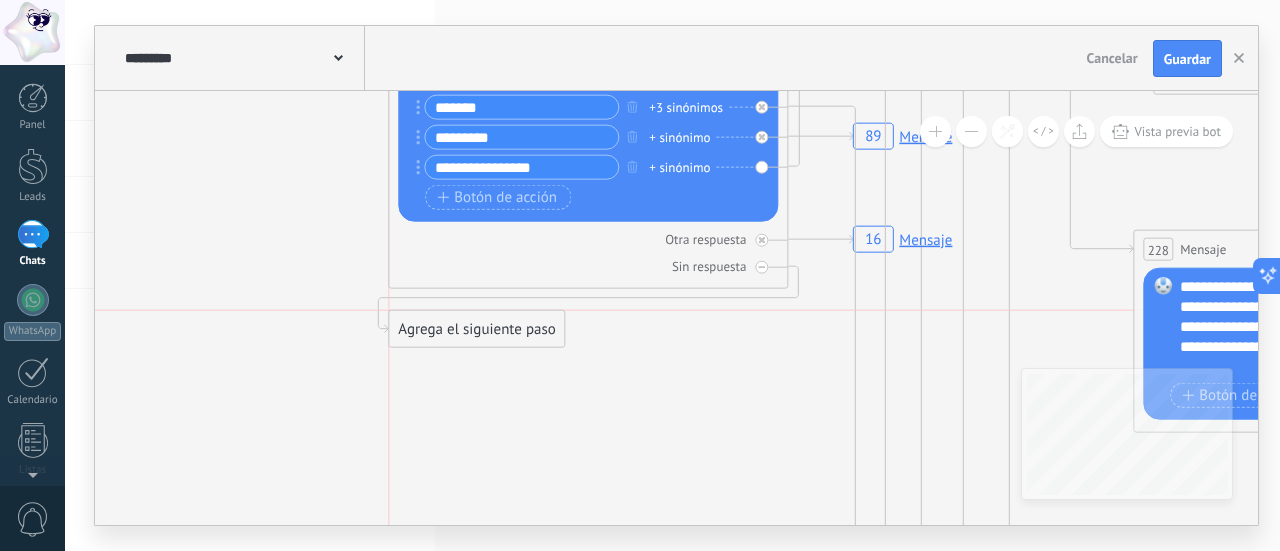 click on "Agrega el siguiente paso" at bounding box center [476, 329] 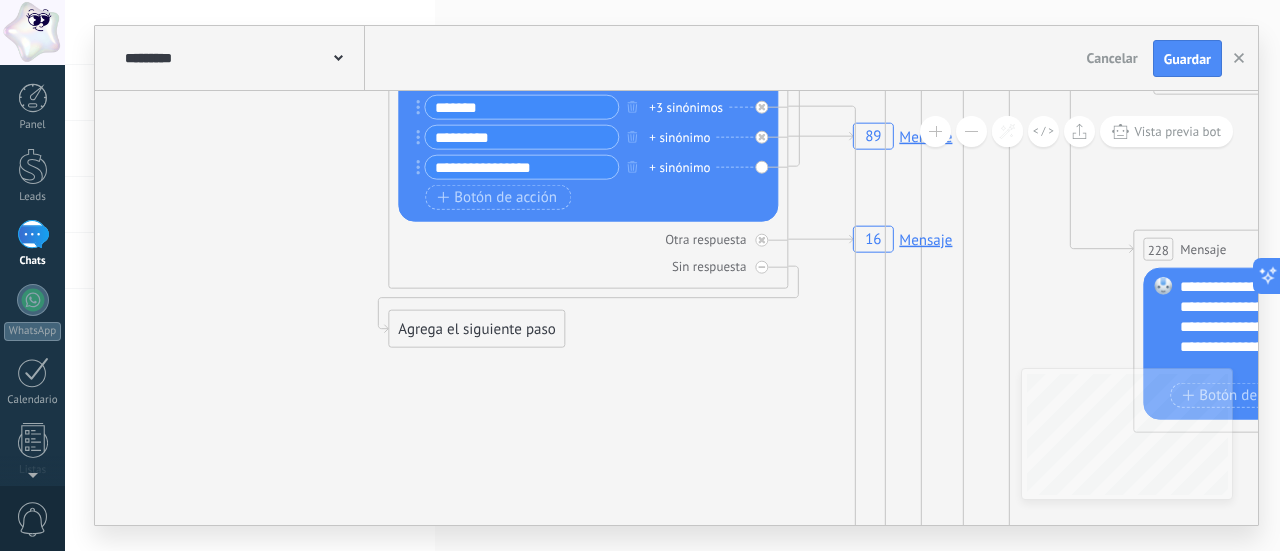click on "Agrega el siguiente paso" at bounding box center (476, 329) 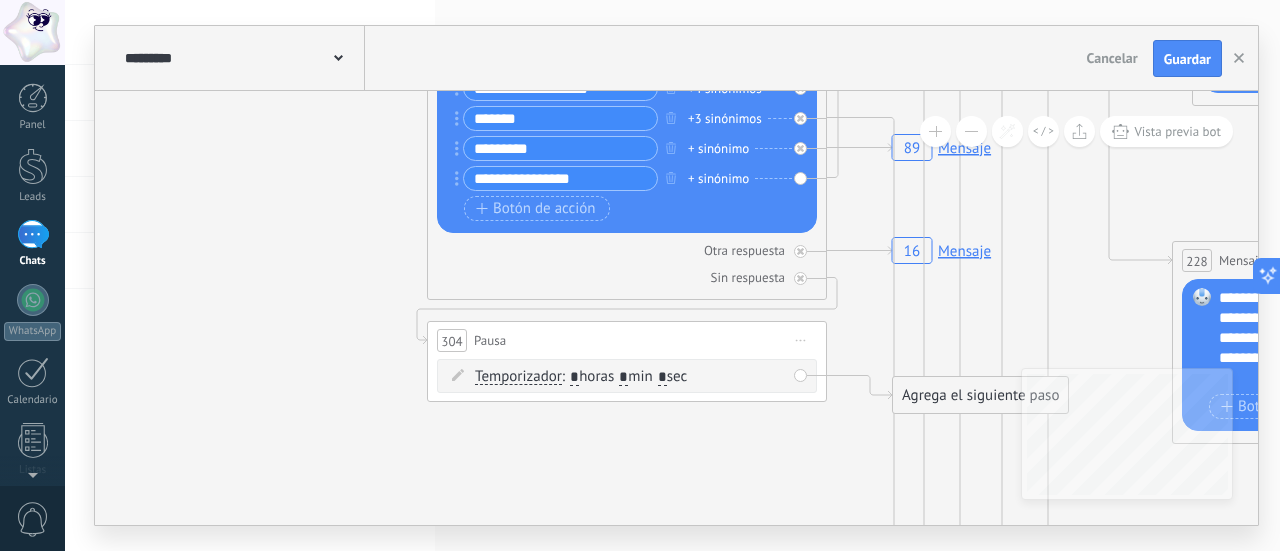 drag, startPoint x: 696, startPoint y: 448, endPoint x: 646, endPoint y: 459, distance: 51.1957 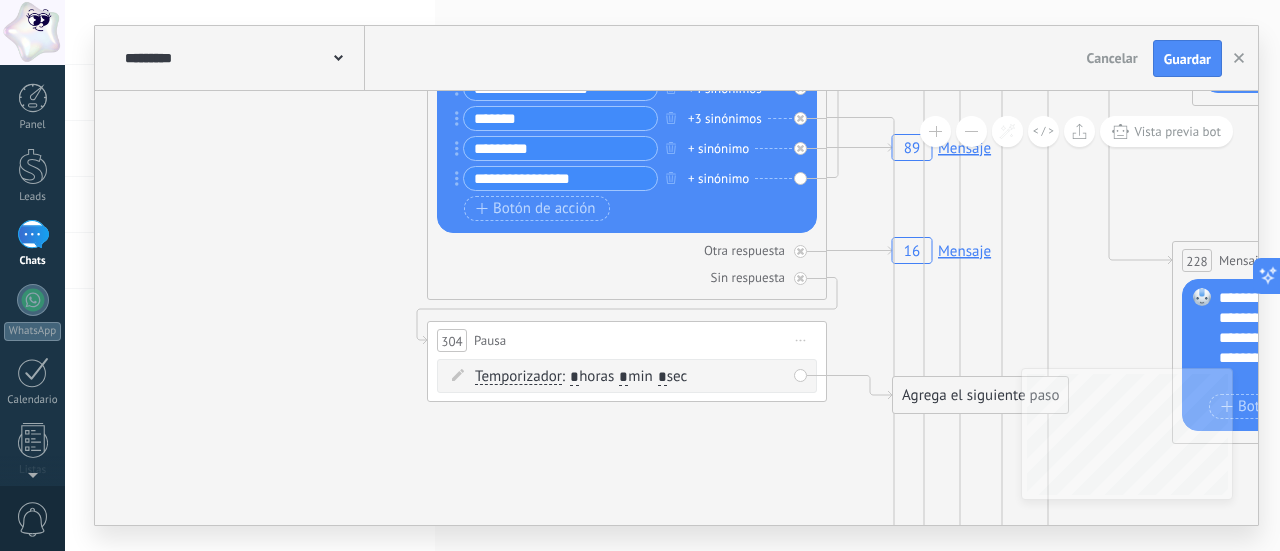 click on "89 Mensaje 16 Mensaje" 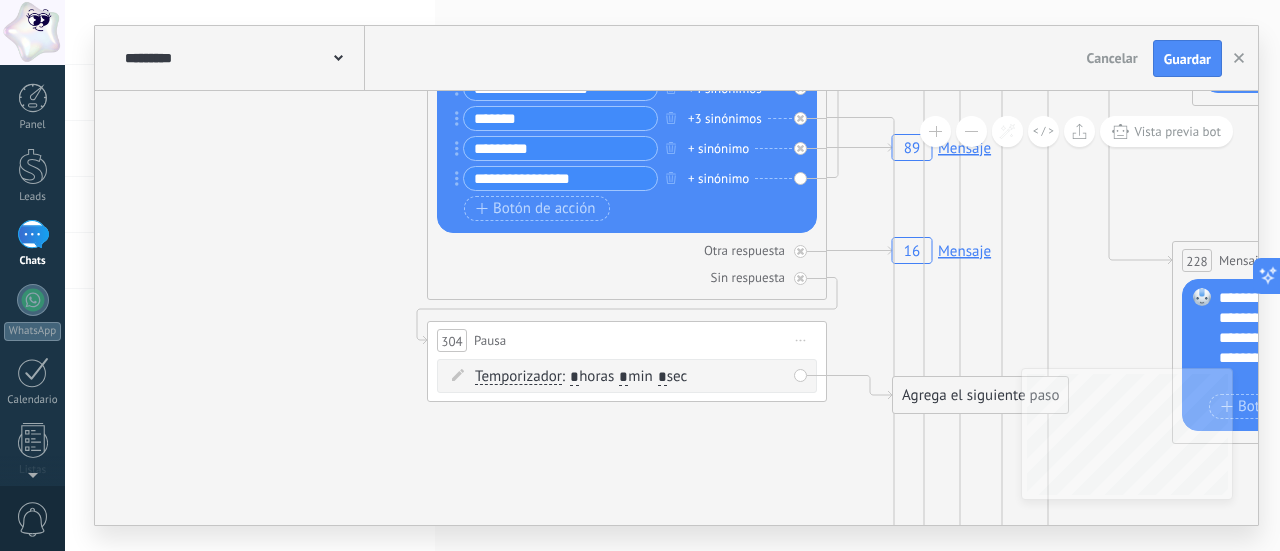 click on "Iniciar vista previa aquí
Cambiar nombre
Duplicar
[GEOGRAPHIC_DATA]" at bounding box center (801, 340) 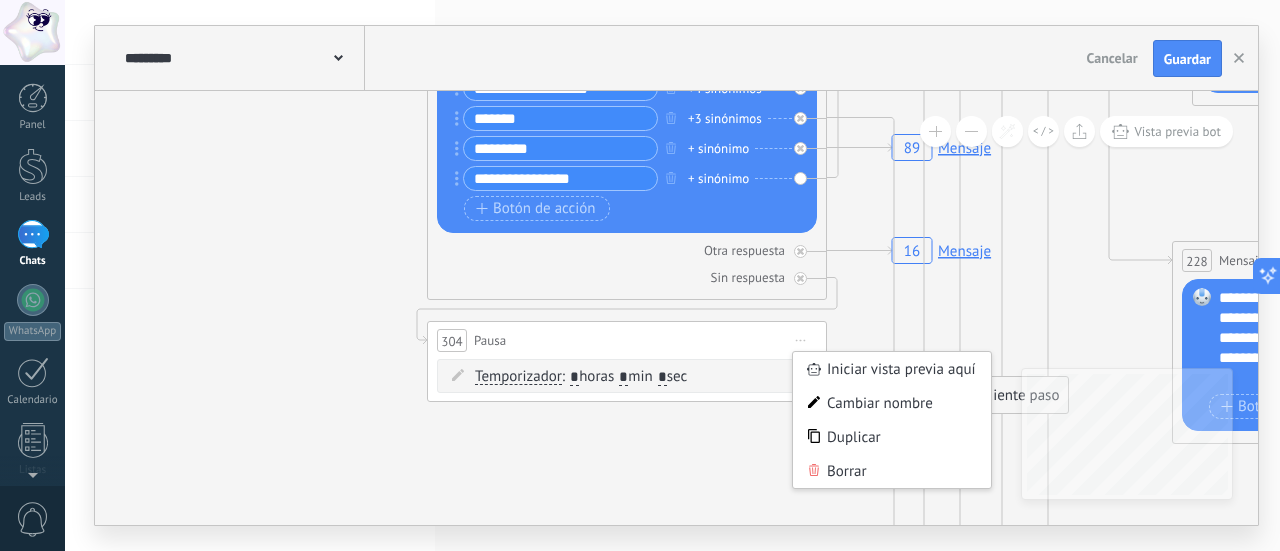 click on "Borrar" at bounding box center [892, 471] 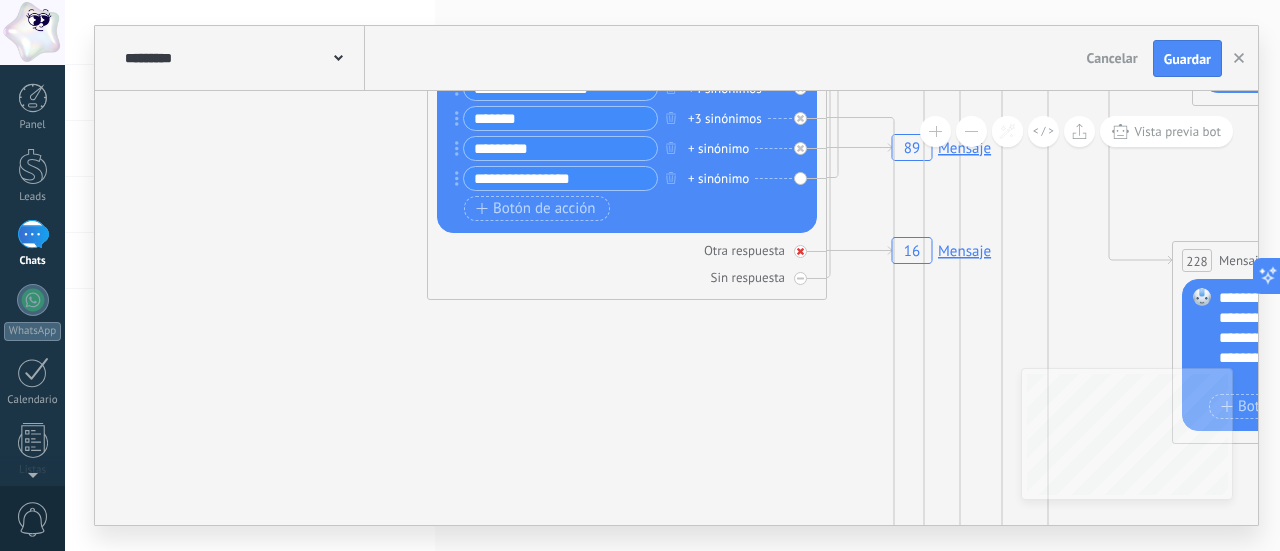 click at bounding box center (800, 251) 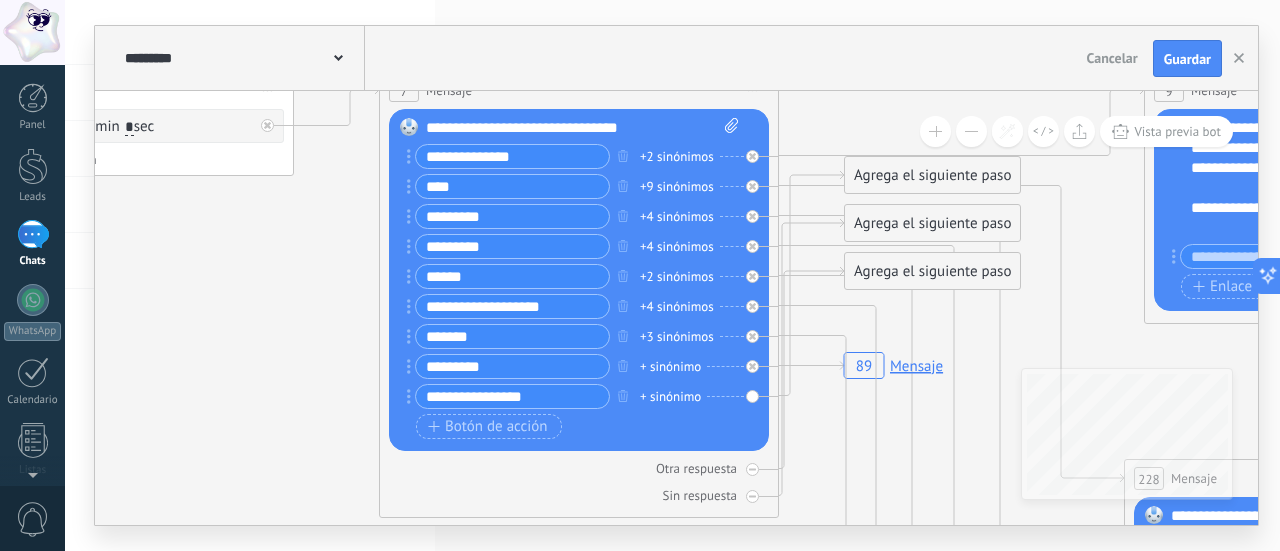 drag, startPoint x: 868, startPoint y: 261, endPoint x: 809, endPoint y: 450, distance: 197.99495 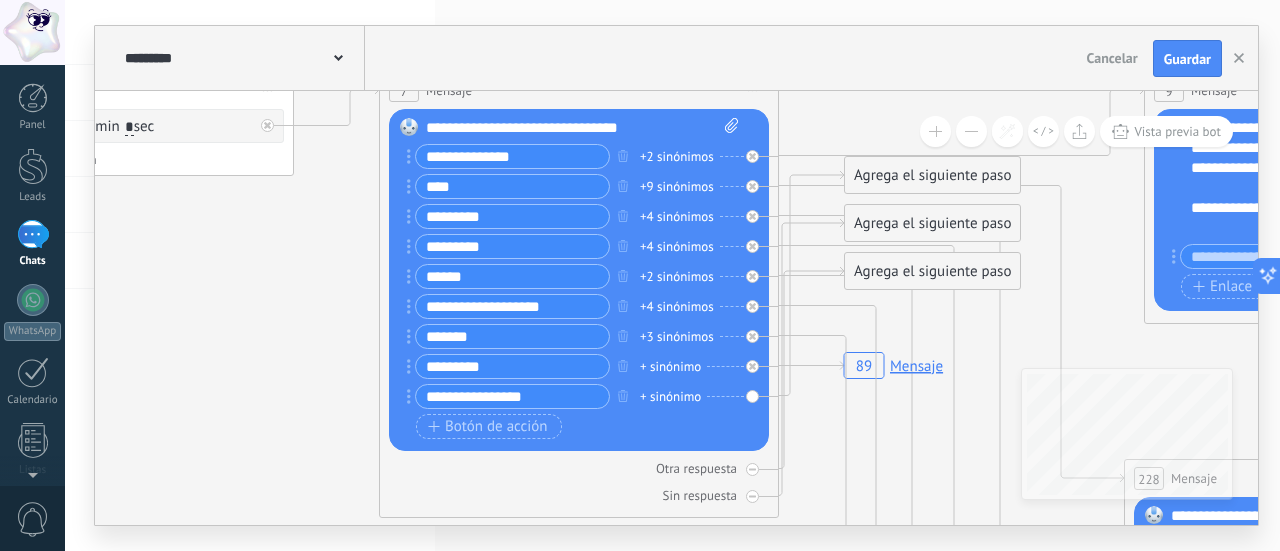 click on "89 Mensaje" 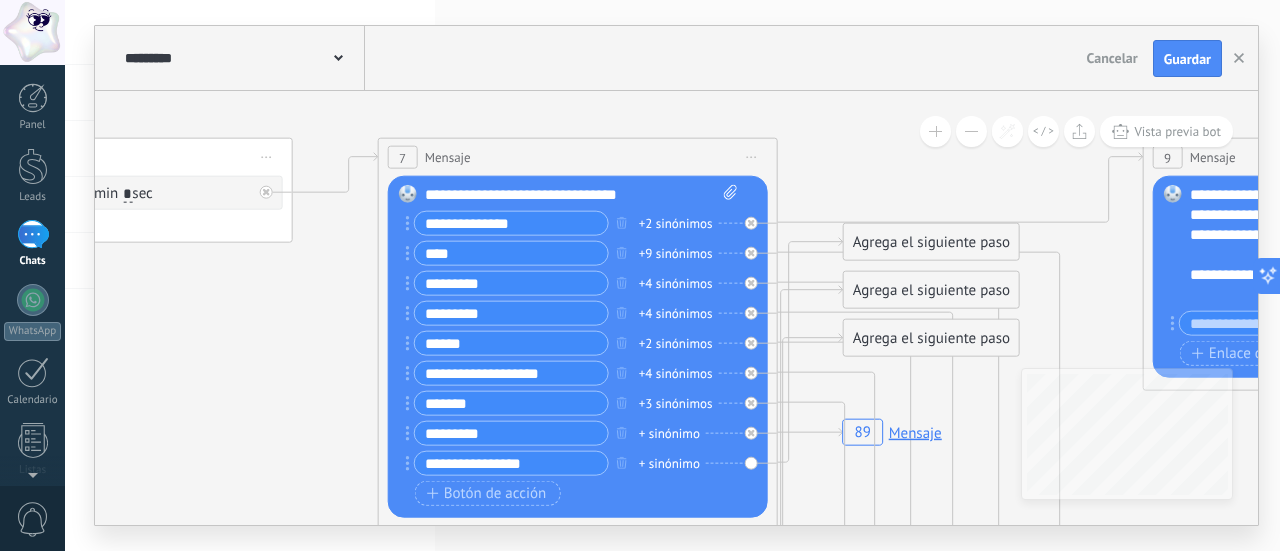drag, startPoint x: 802, startPoint y: 417, endPoint x: 788, endPoint y: 355, distance: 63.560993 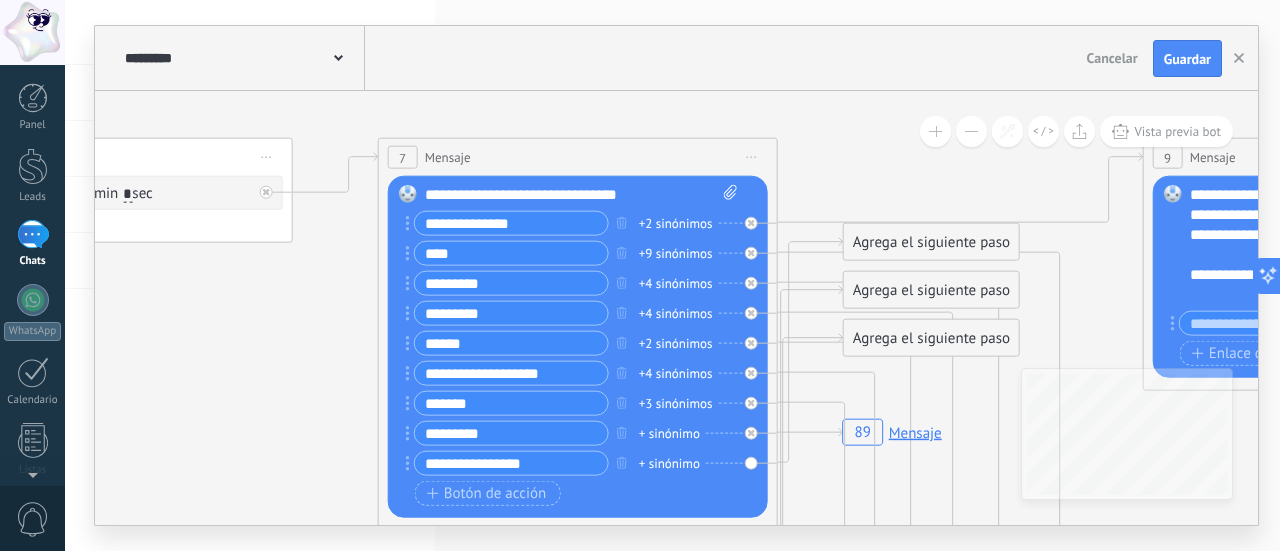 click on "89 Mensaje" 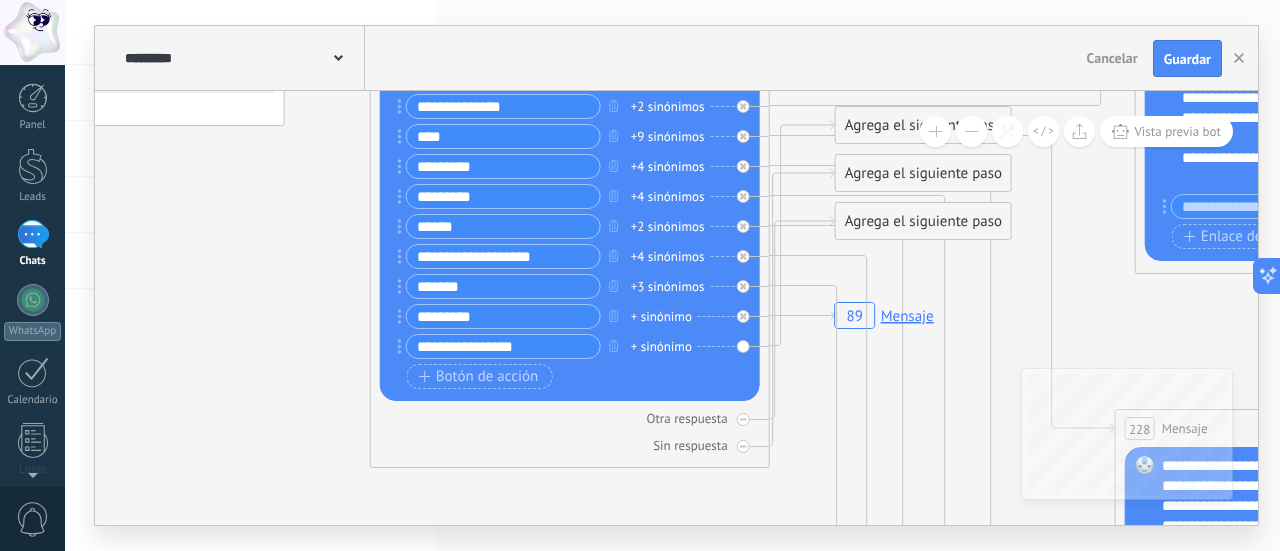 drag, startPoint x: 839, startPoint y: 190, endPoint x: 834, endPoint y: 41, distance: 149.08386 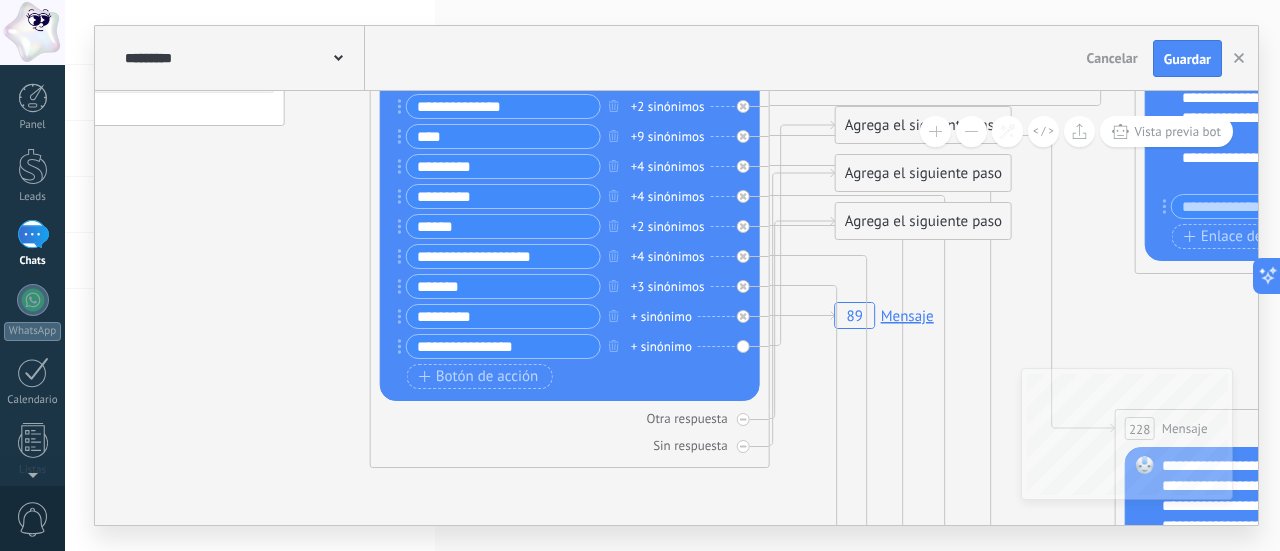 click on "********* Salesbots Cancelar Actualización Cancelar Guardar 89 Mensaje
195
Pausa
*****
Iniciar vista previa aquí
Cambiar nombre
Duplicar
Borrar
Temporizador
*" at bounding box center (676, 275) 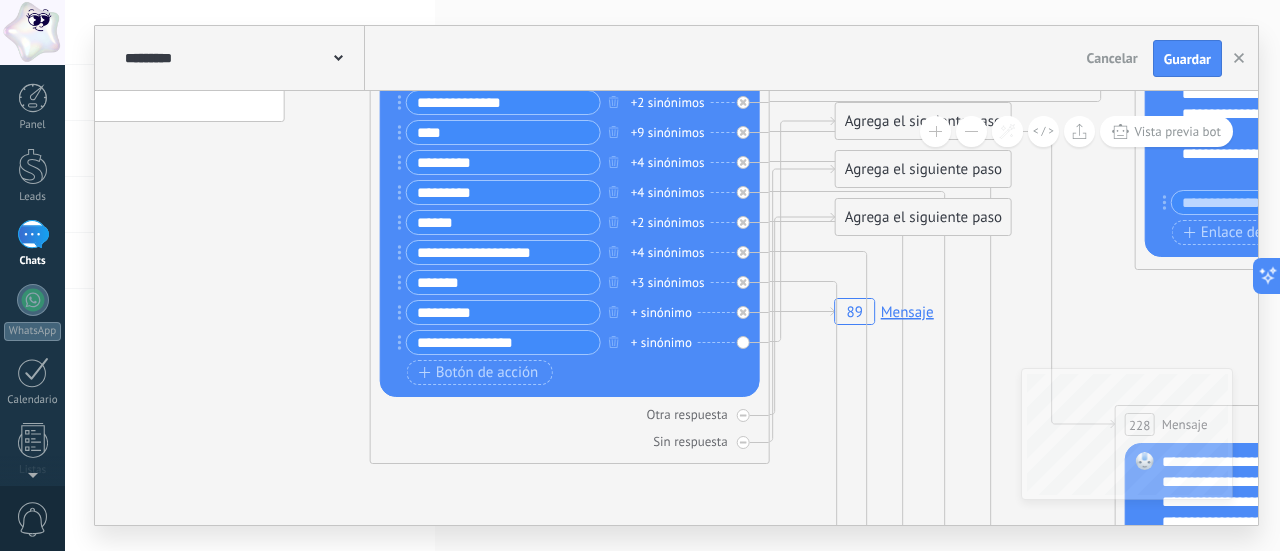 drag, startPoint x: 794, startPoint y: 378, endPoint x: 778, endPoint y: 415, distance: 40.311287 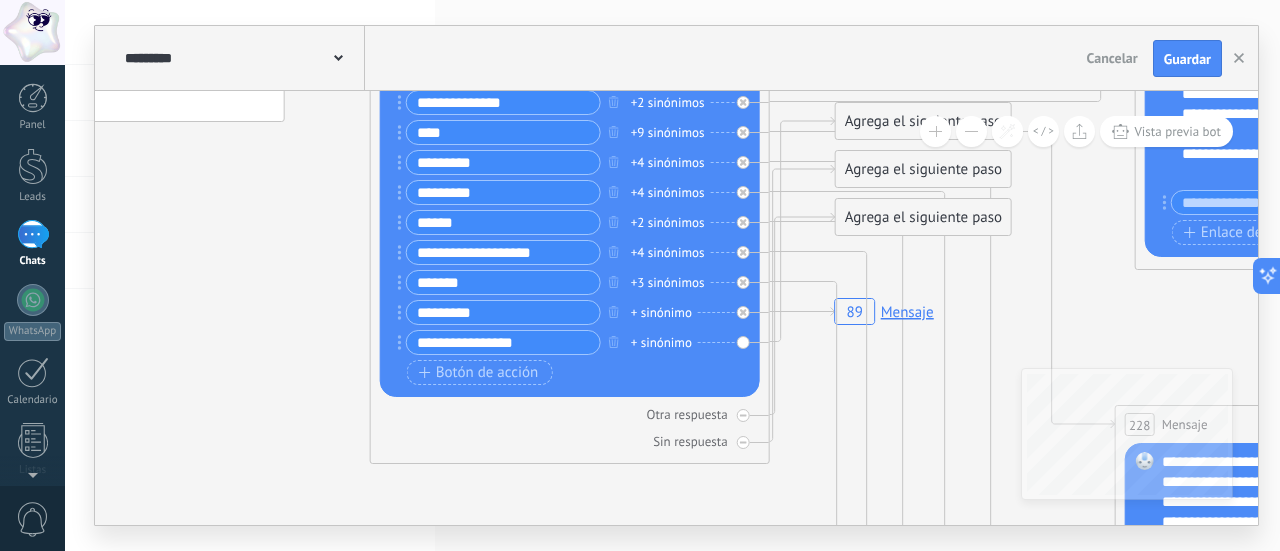 click on "89 Mensaje" 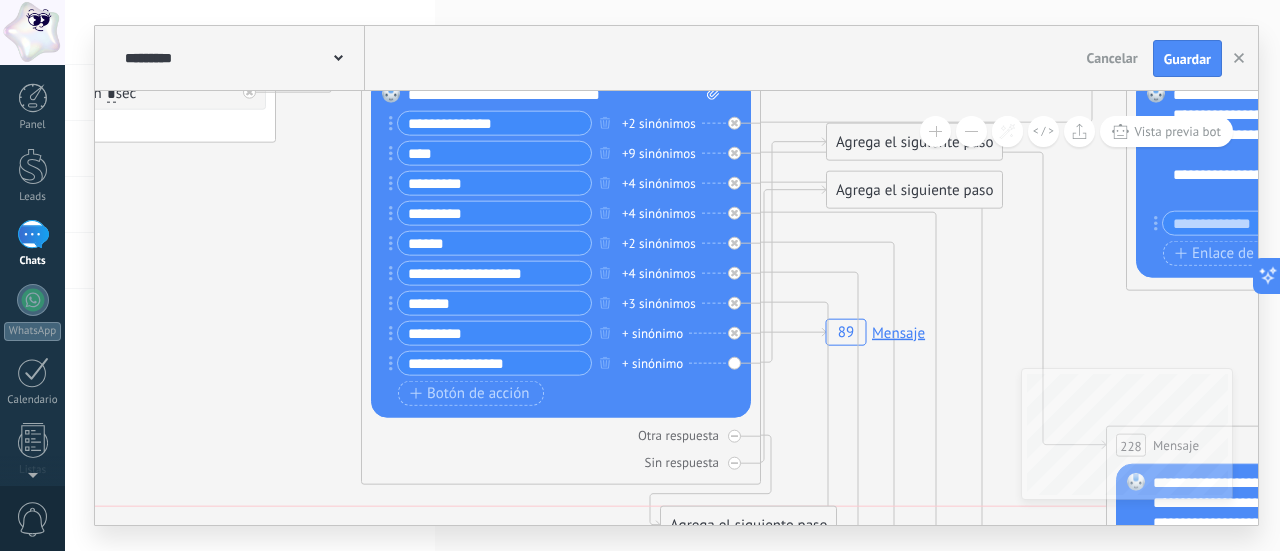 drag, startPoint x: 886, startPoint y: 233, endPoint x: 722, endPoint y: 476, distance: 293.1638 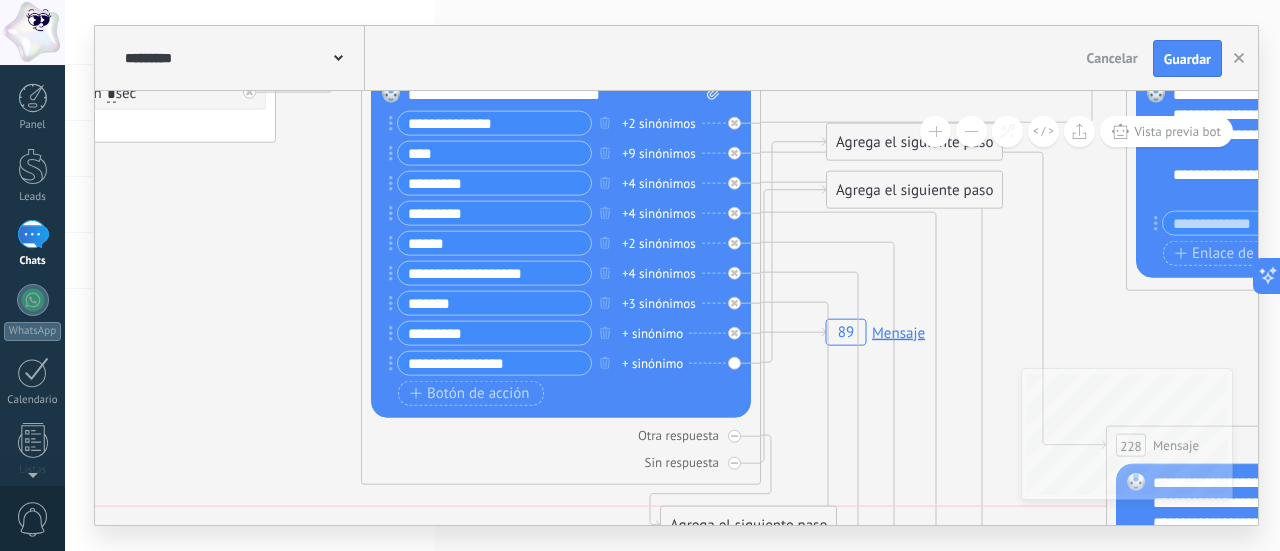 click on "Agrega el siguiente paso" at bounding box center (748, 525) 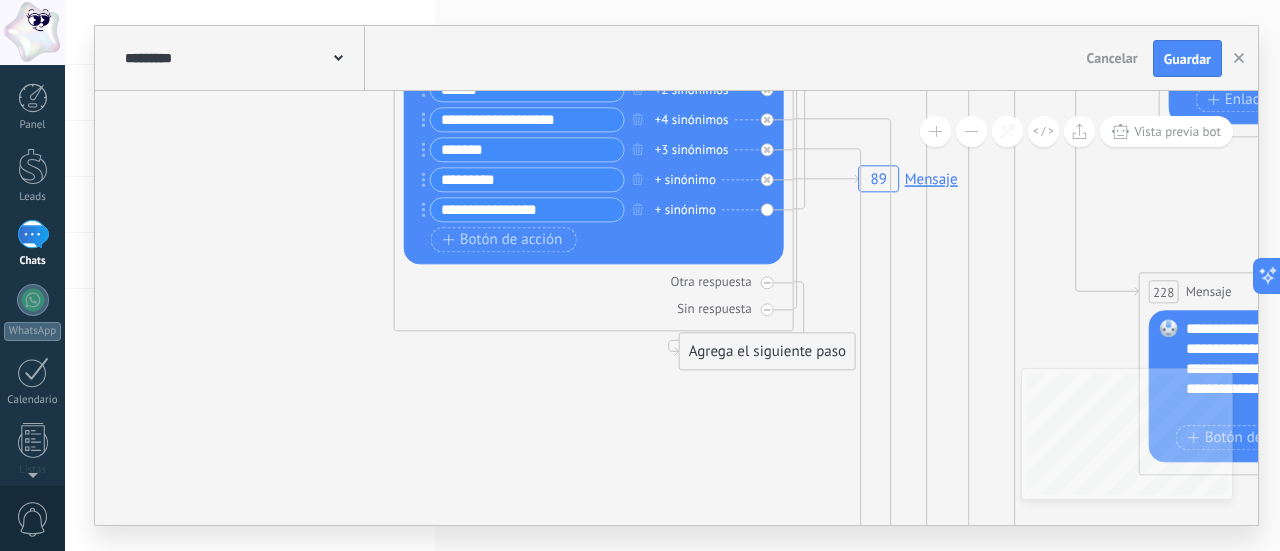 drag, startPoint x: 800, startPoint y: 400, endPoint x: 870, endPoint y: 129, distance: 279.89462 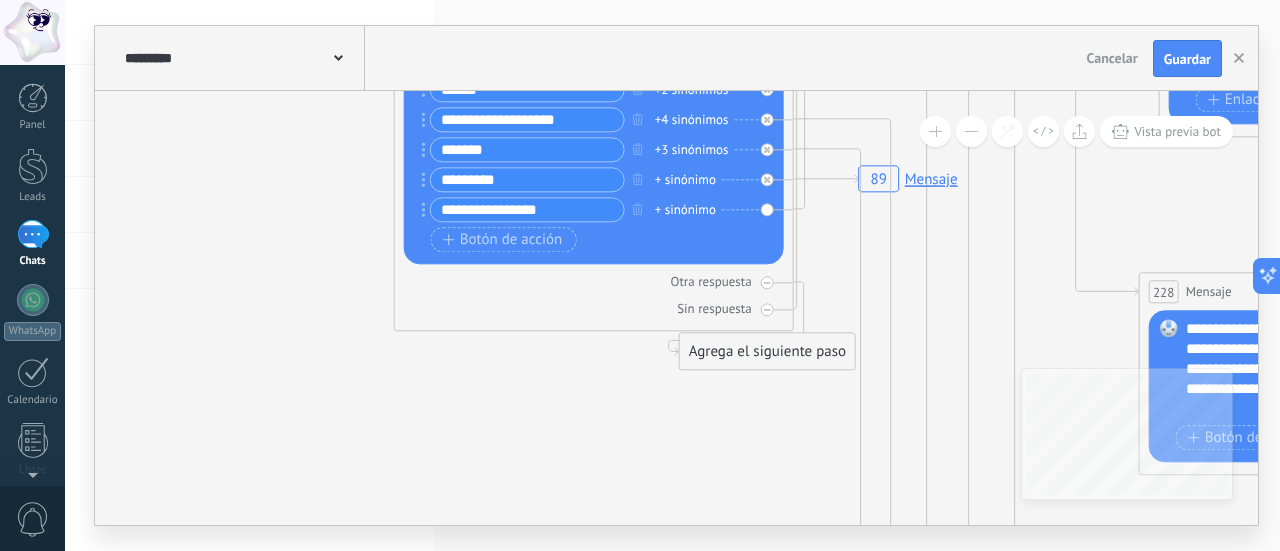 click on "89 Mensaje" 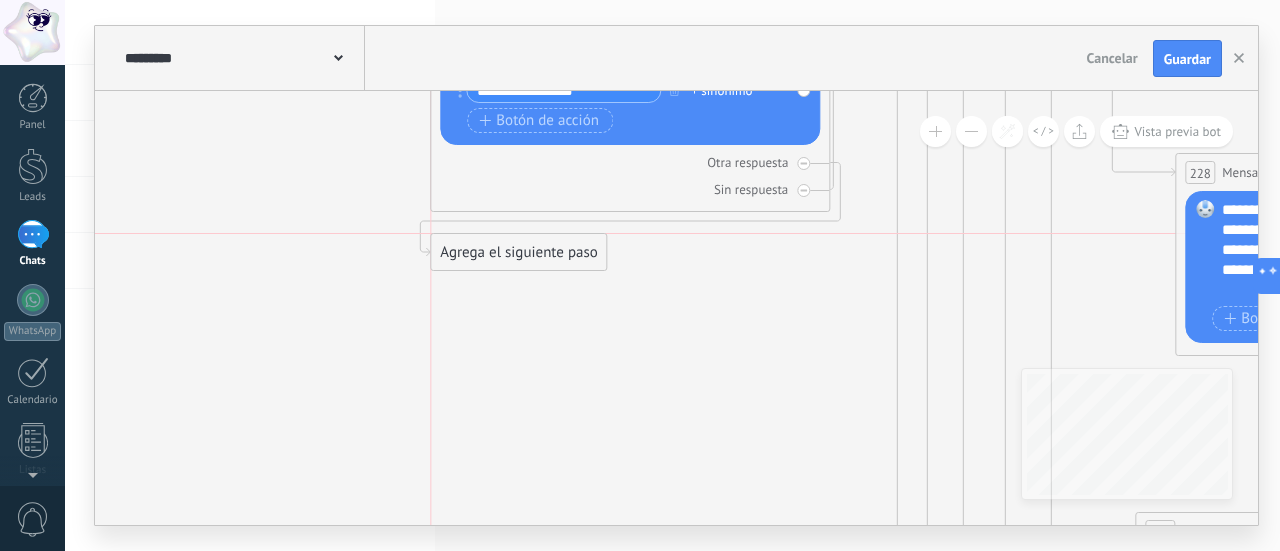 drag, startPoint x: 798, startPoint y: 239, endPoint x: 530, endPoint y: 265, distance: 269.25824 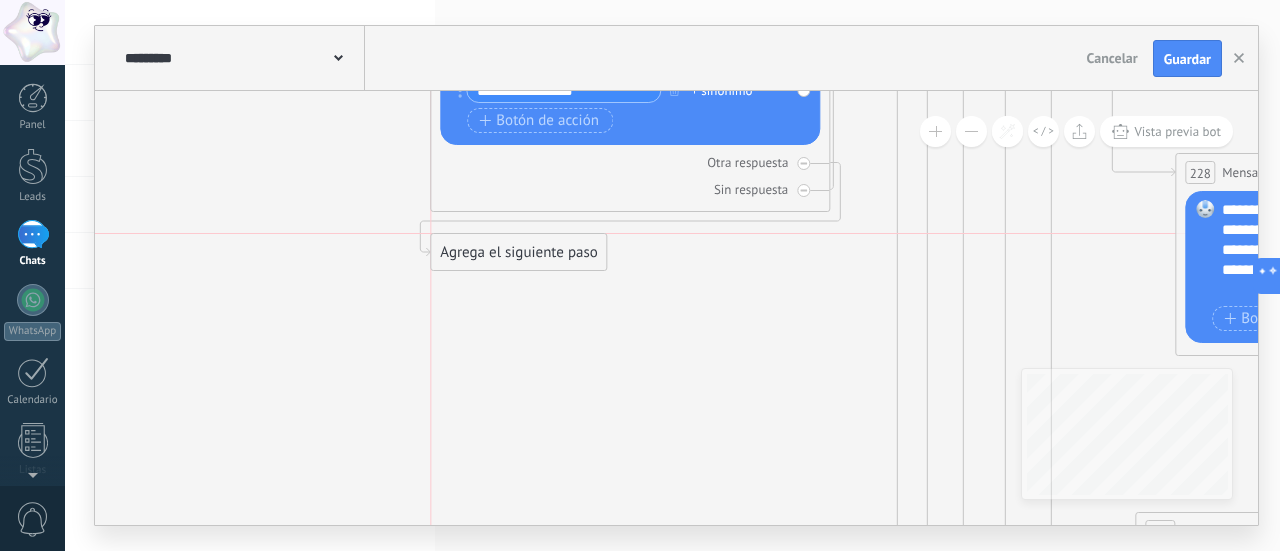 click on "Agrega el siguiente paso" at bounding box center [518, 252] 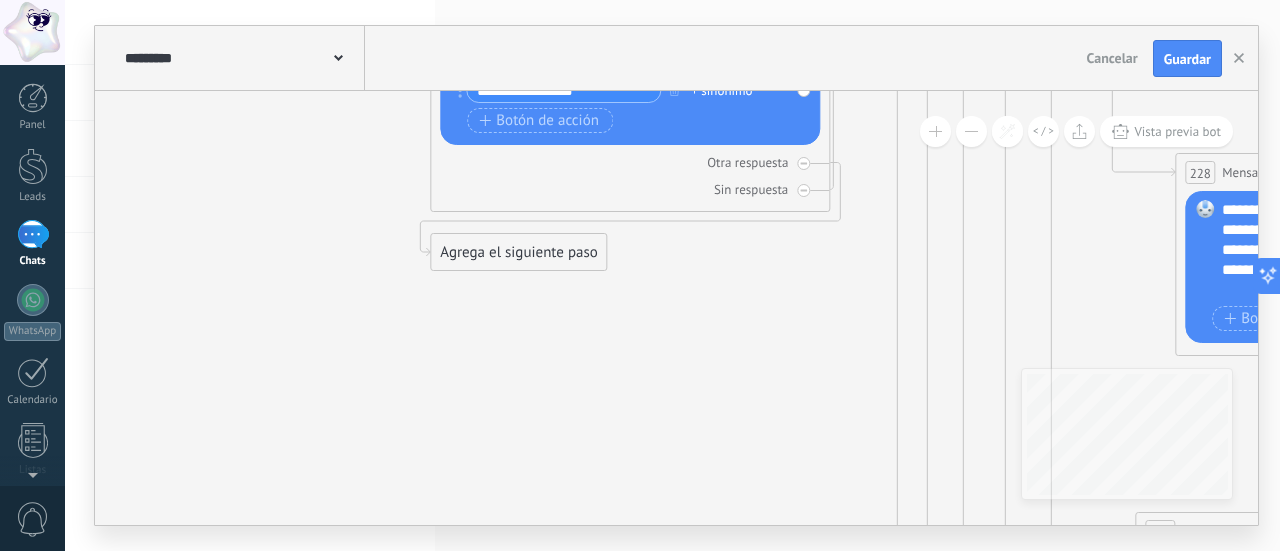 click on "Agrega el siguiente paso" at bounding box center [518, 252] 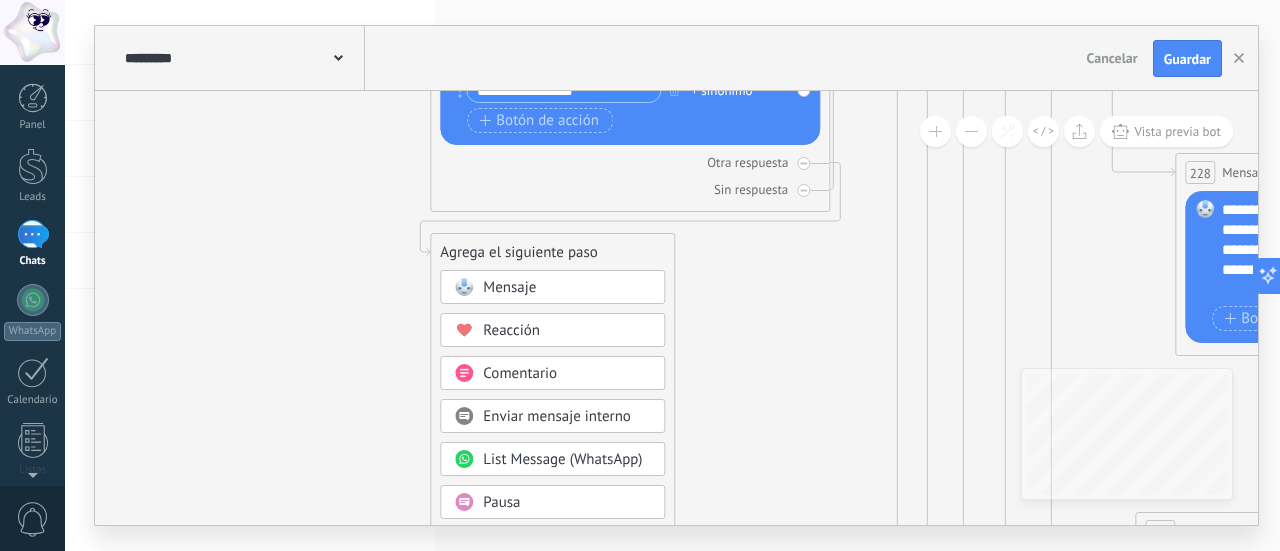 click on "Mensaje" at bounding box center [567, 288] 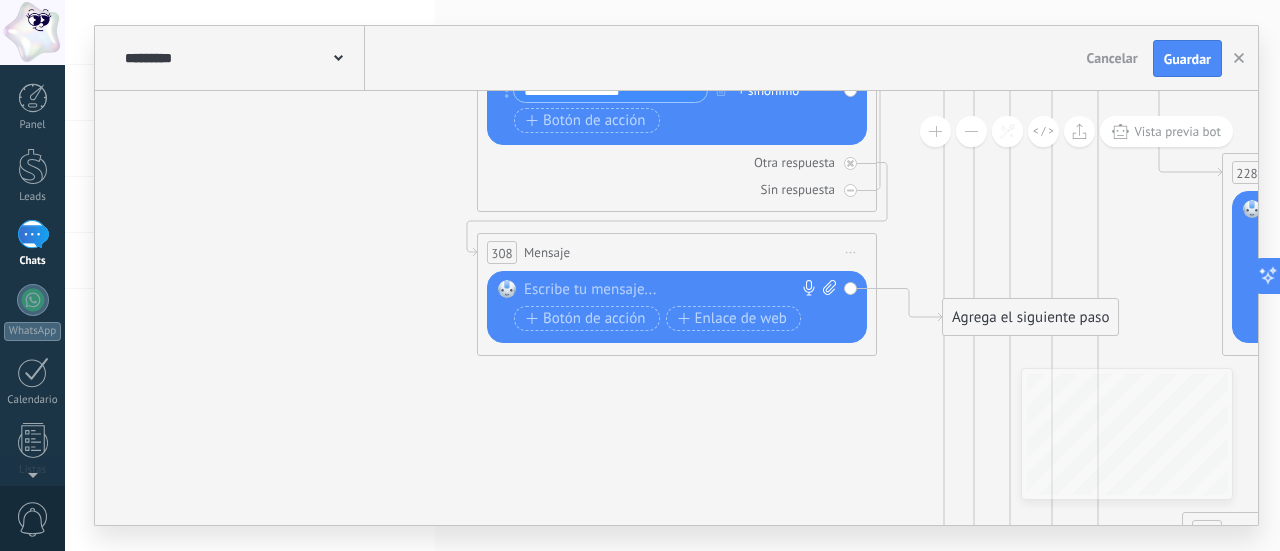 click at bounding box center (672, 290) 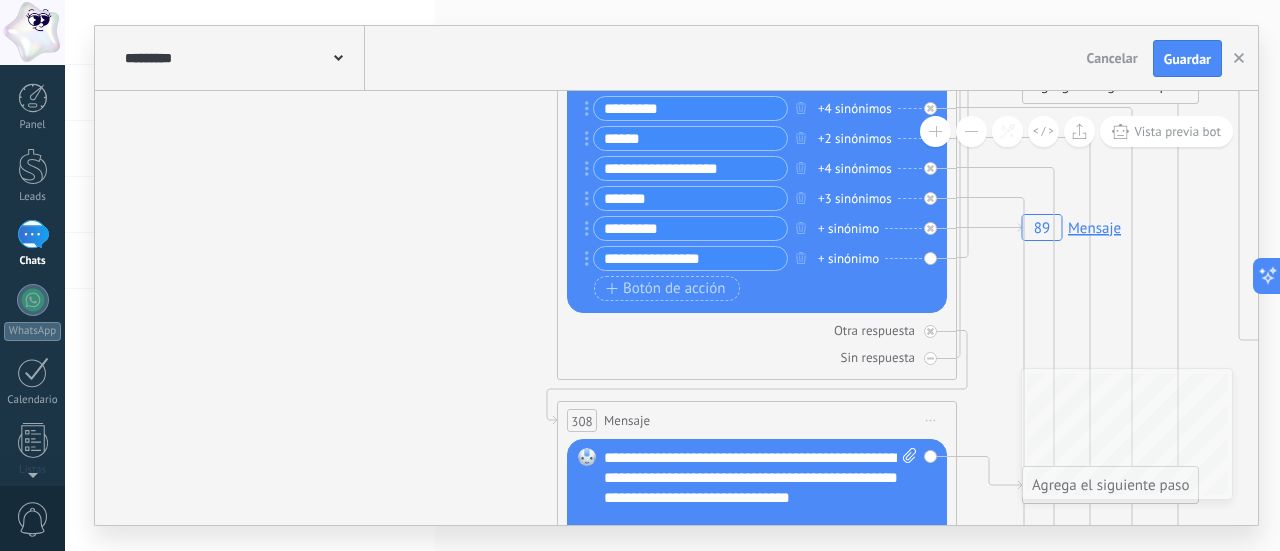 drag, startPoint x: 340, startPoint y: 244, endPoint x: 420, endPoint y: 412, distance: 186.07526 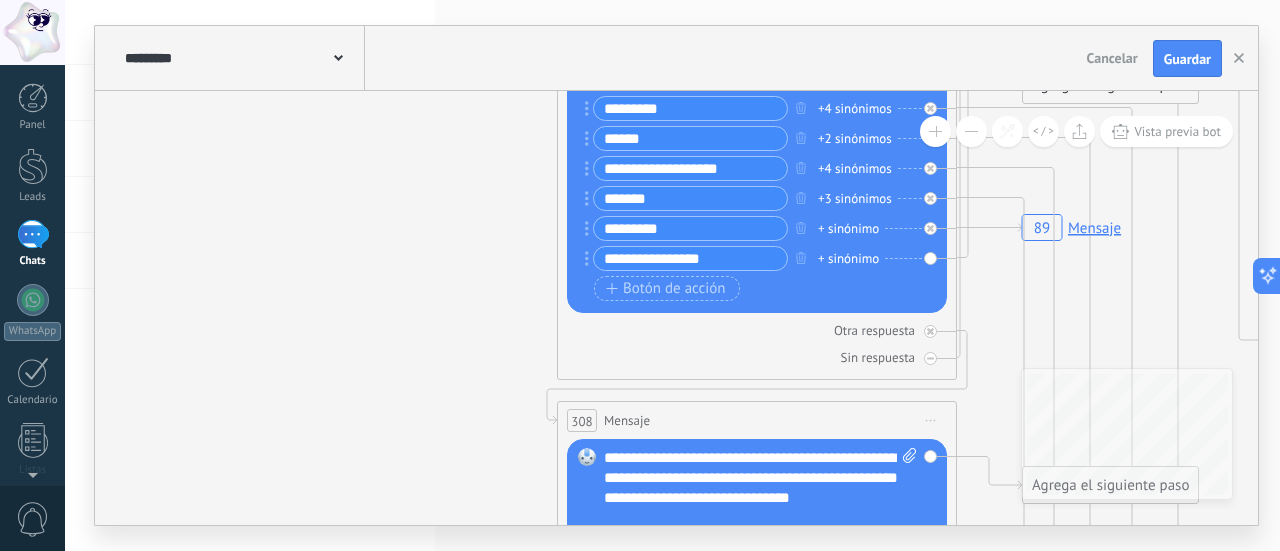 click on "89 Mensaje" 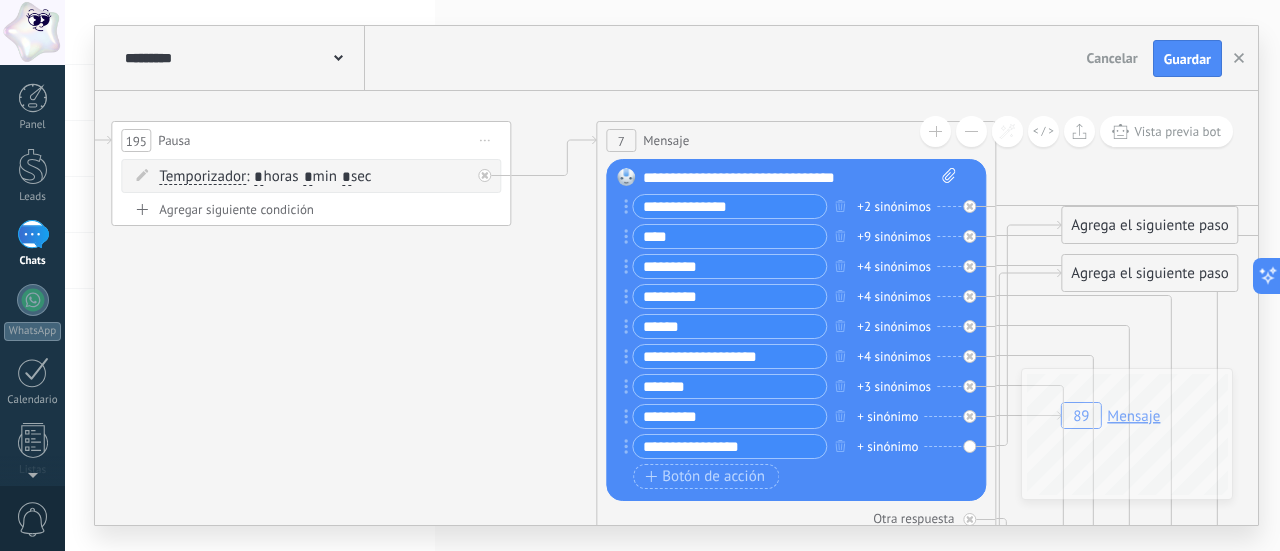 drag, startPoint x: 432, startPoint y: 267, endPoint x: 467, endPoint y: 420, distance: 156.95222 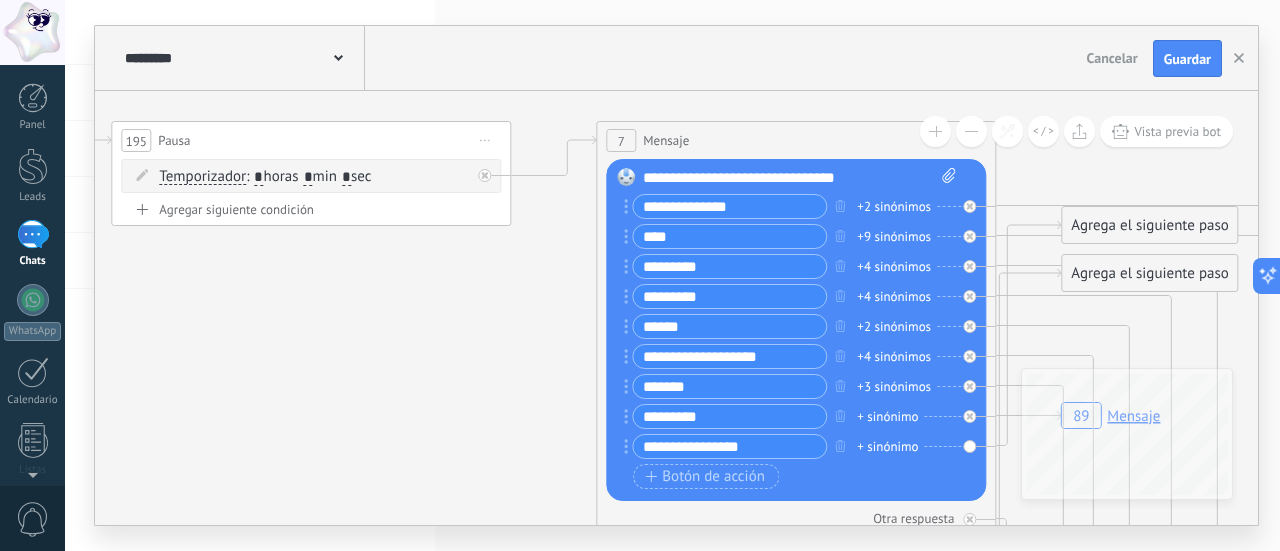 click on "89 Mensaje" 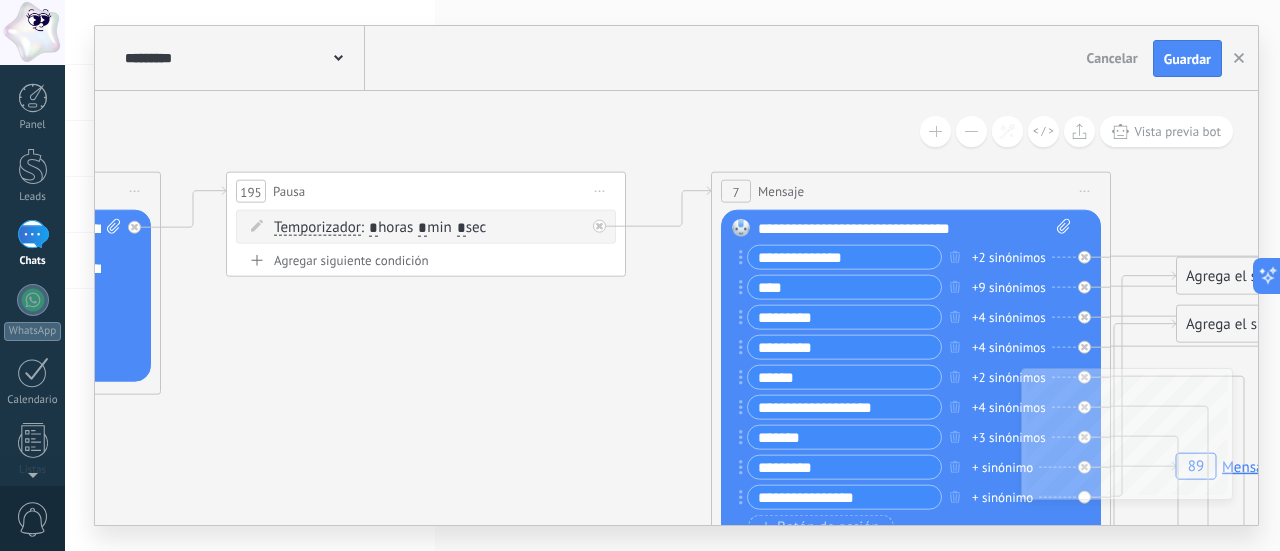 drag, startPoint x: 464, startPoint y: 343, endPoint x: 763, endPoint y: 433, distance: 312.2515 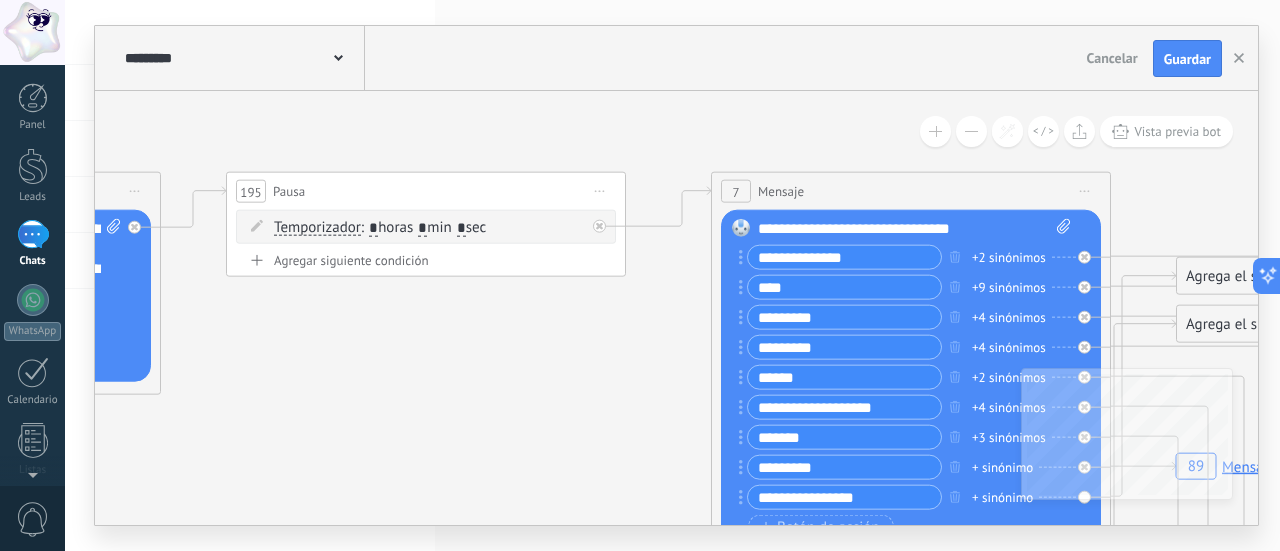 click on "89 Mensaje" 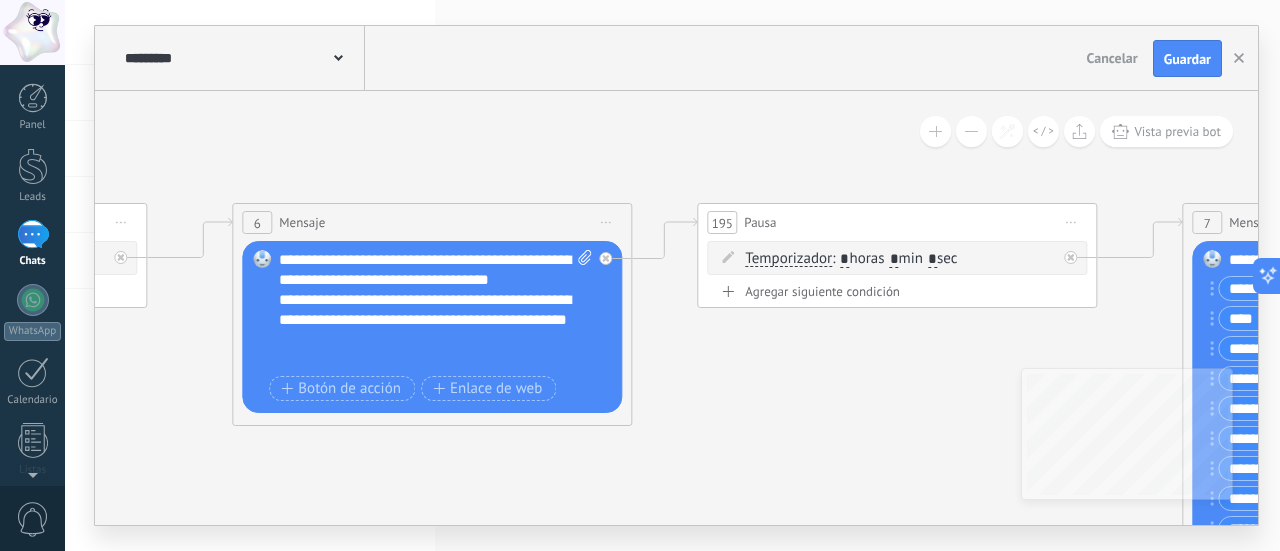 drag, startPoint x: 610, startPoint y: 417, endPoint x: 896, endPoint y: 396, distance: 286.76993 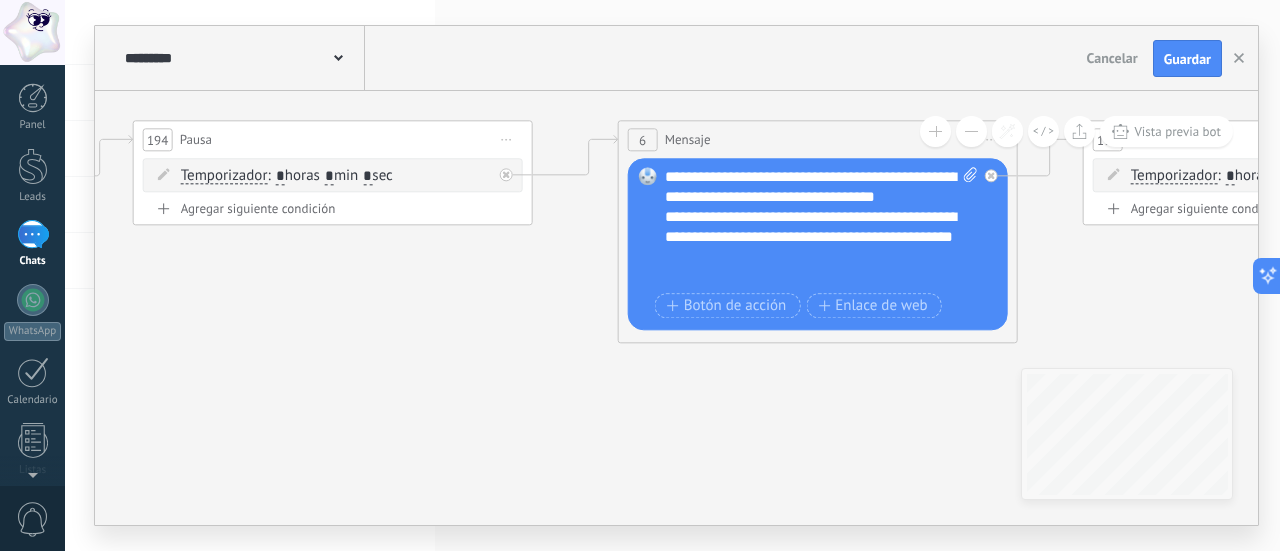 drag, startPoint x: 741, startPoint y: 423, endPoint x: 1129, endPoint y: 340, distance: 396.7783 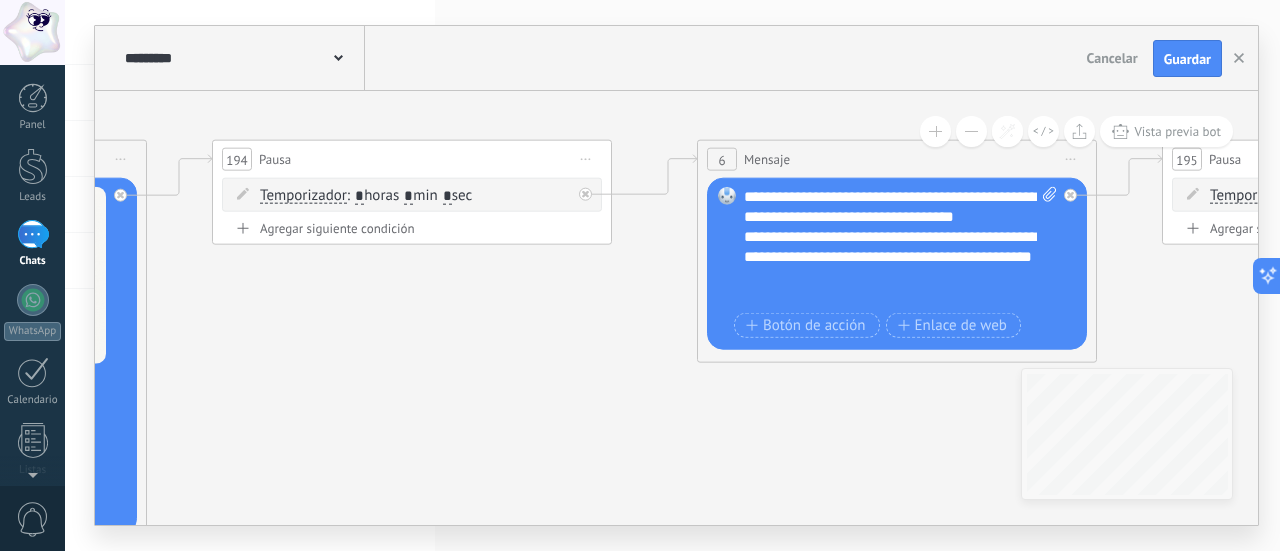drag, startPoint x: 495, startPoint y: 339, endPoint x: 934, endPoint y: 436, distance: 449.5887 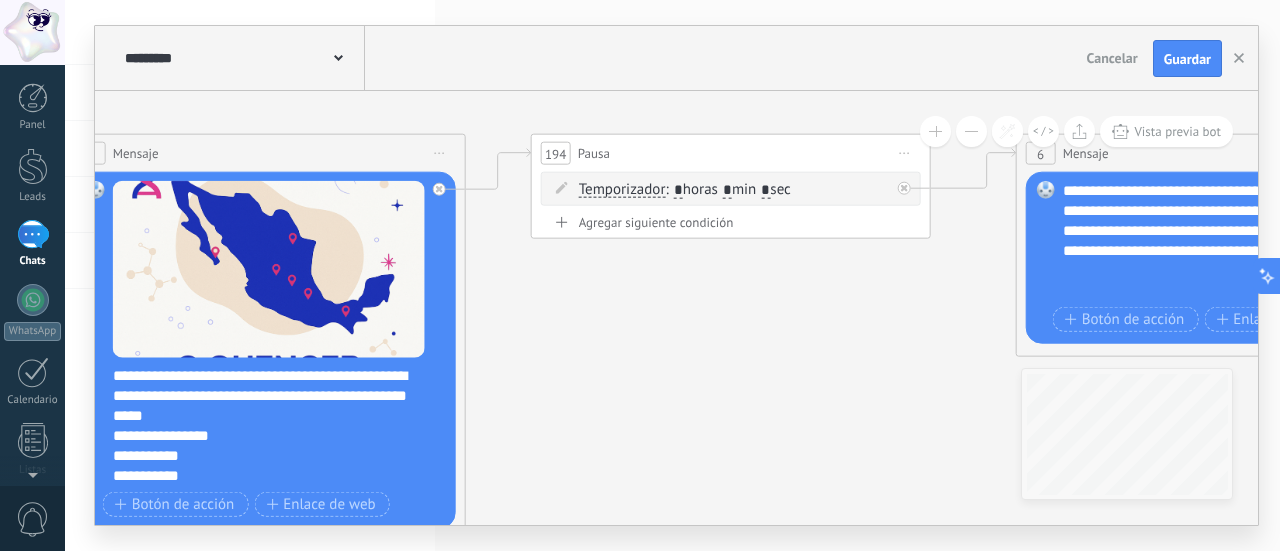 drag, startPoint x: 749, startPoint y: 403, endPoint x: 690, endPoint y: 305, distance: 114.38969 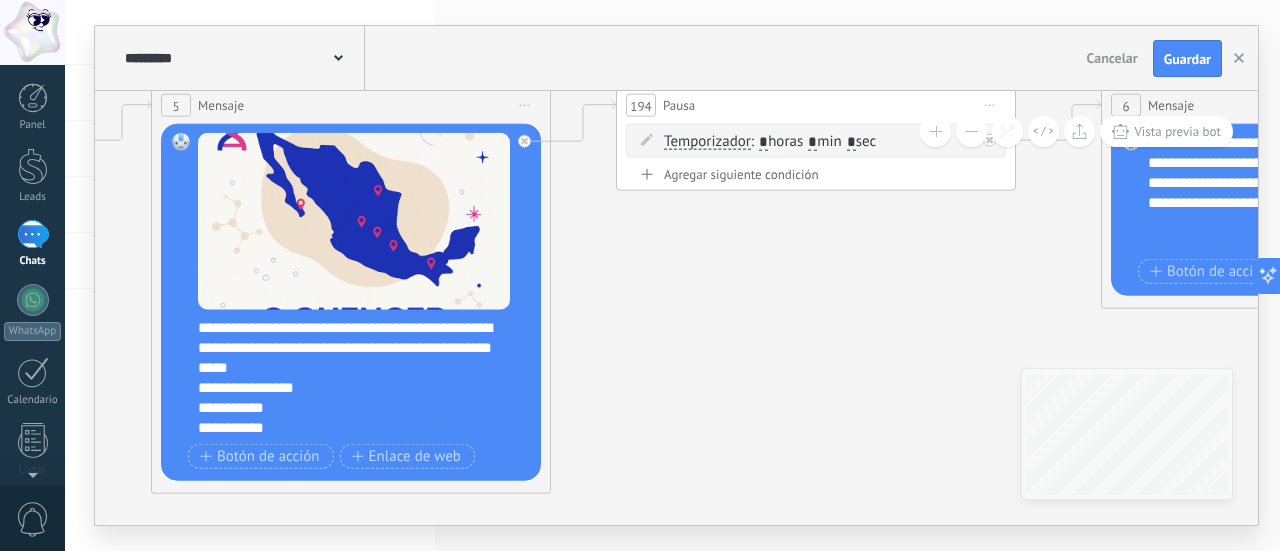 drag, startPoint x: 663, startPoint y: 382, endPoint x: 894, endPoint y: 313, distance: 241.08505 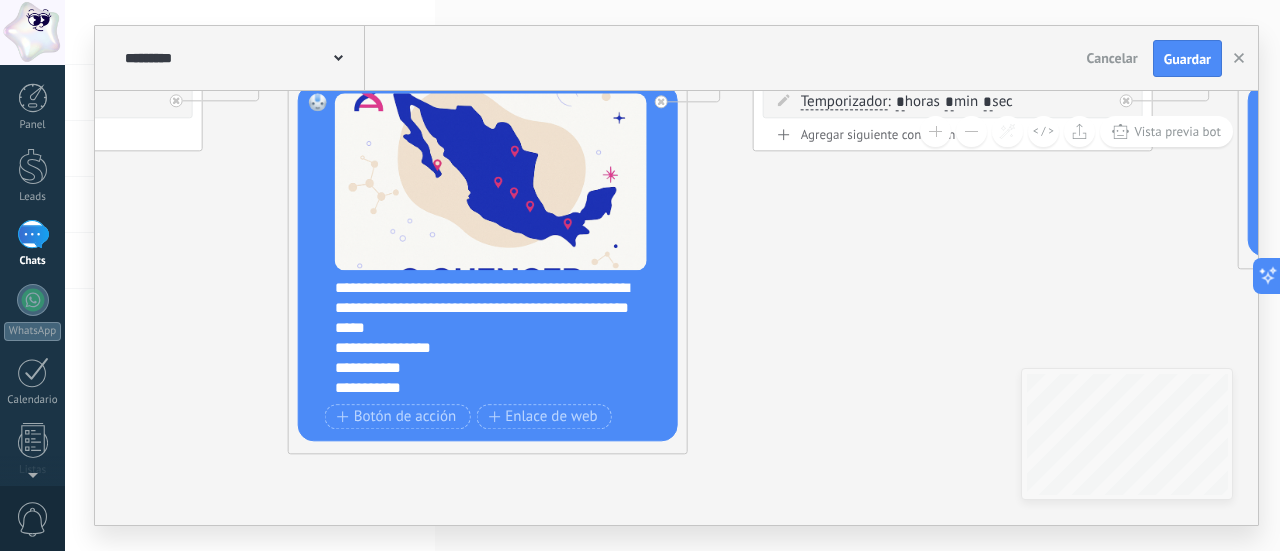 drag, startPoint x: 918, startPoint y: 399, endPoint x: 606, endPoint y: 307, distance: 325.2814 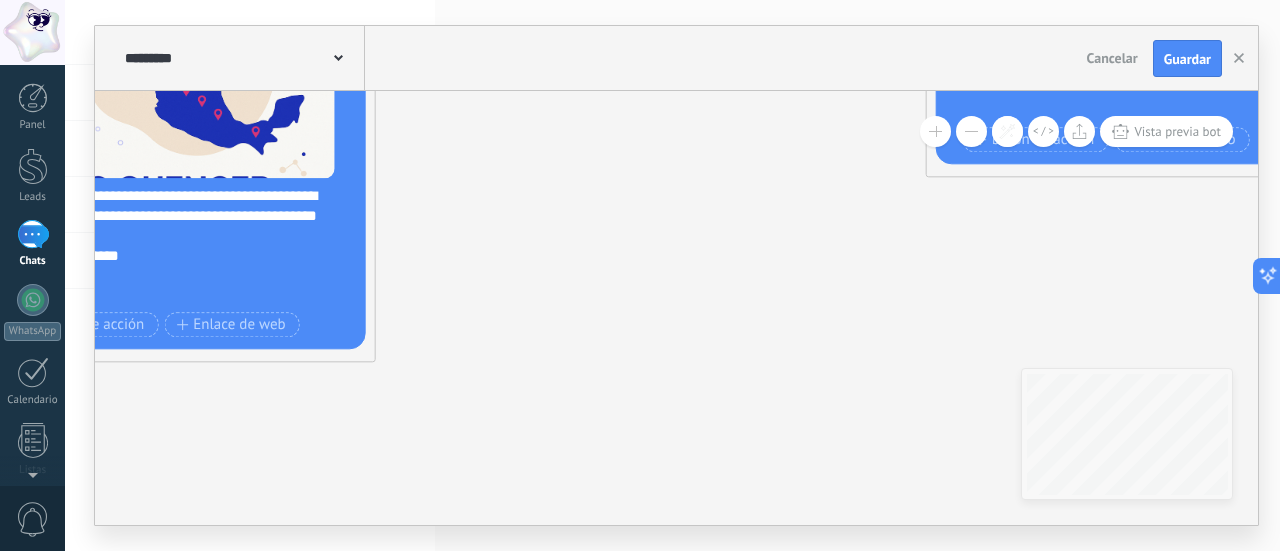 drag, startPoint x: 828, startPoint y: 421, endPoint x: 584, endPoint y: 332, distance: 259.72485 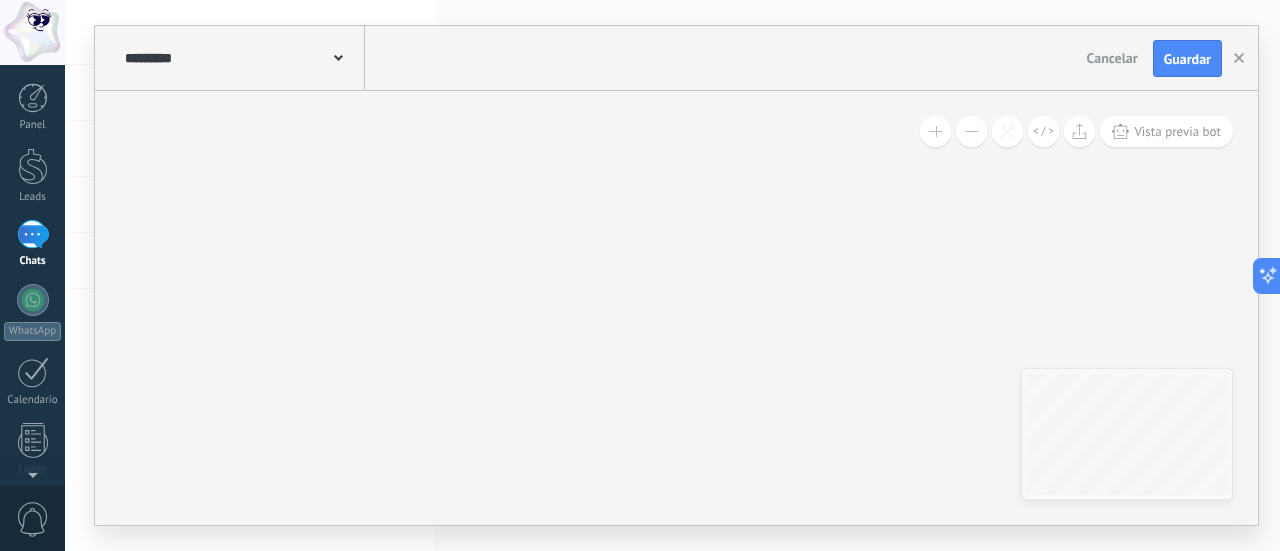 drag, startPoint x: 759, startPoint y: 376, endPoint x: 497, endPoint y: 308, distance: 270.68063 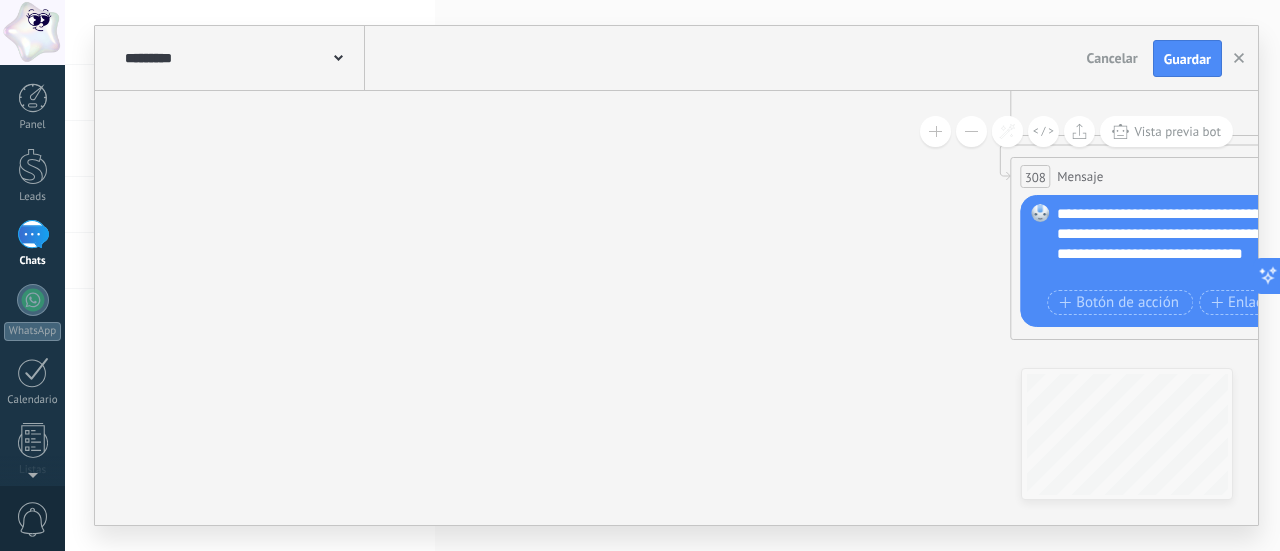 drag, startPoint x: 799, startPoint y: 391, endPoint x: 547, endPoint y: 327, distance: 260 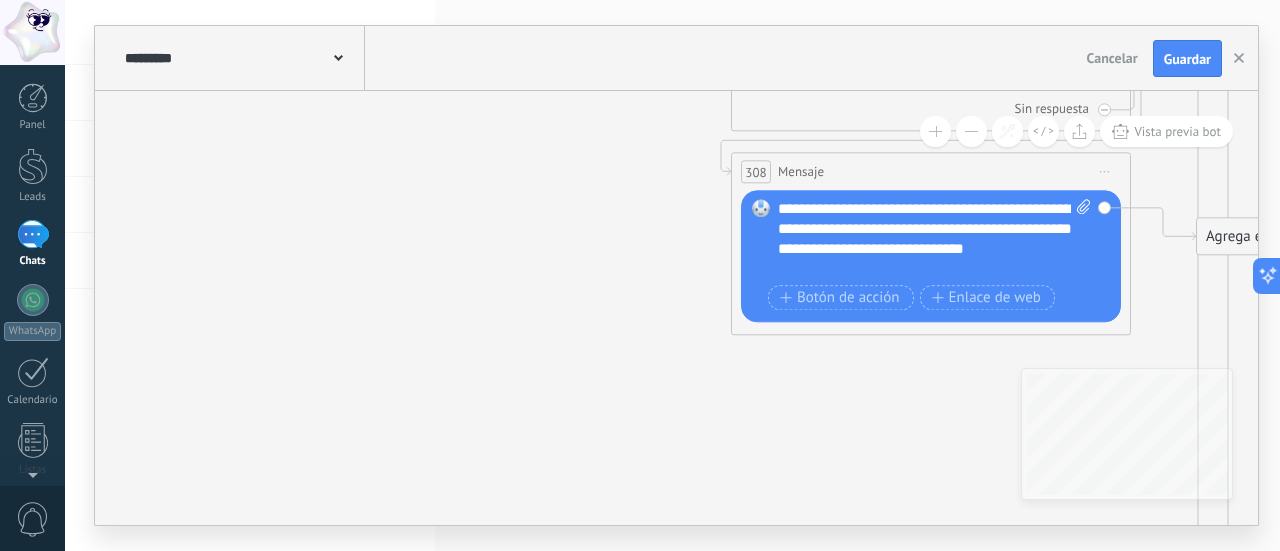 drag, startPoint x: 735, startPoint y: 369, endPoint x: 760, endPoint y: 386, distance: 30.232433 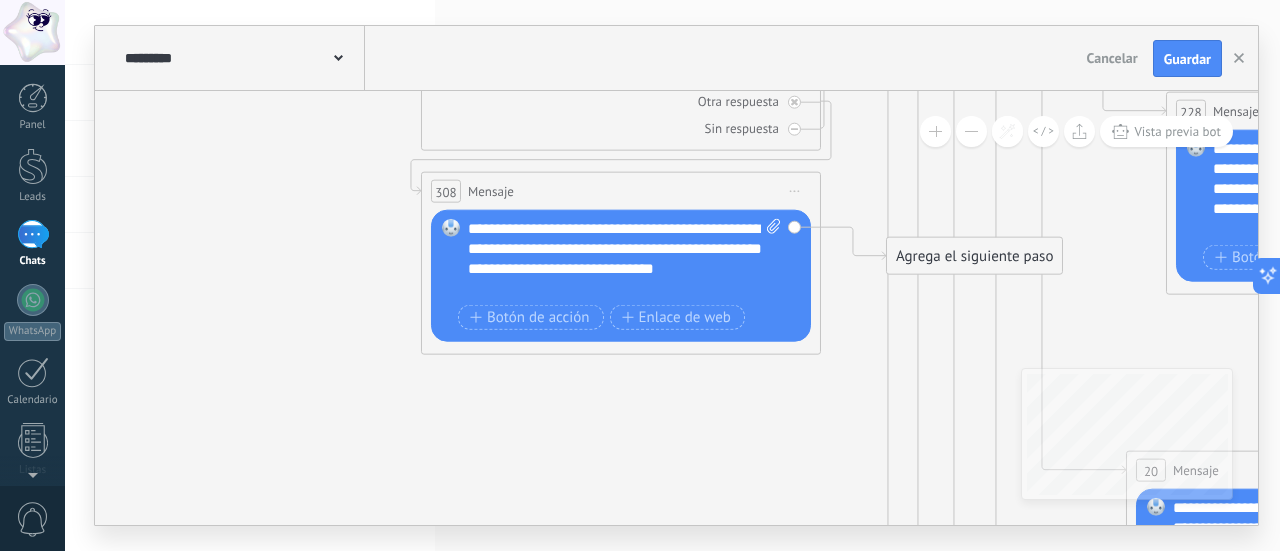 drag, startPoint x: 899, startPoint y: 391, endPoint x: 658, endPoint y: 395, distance: 241.03319 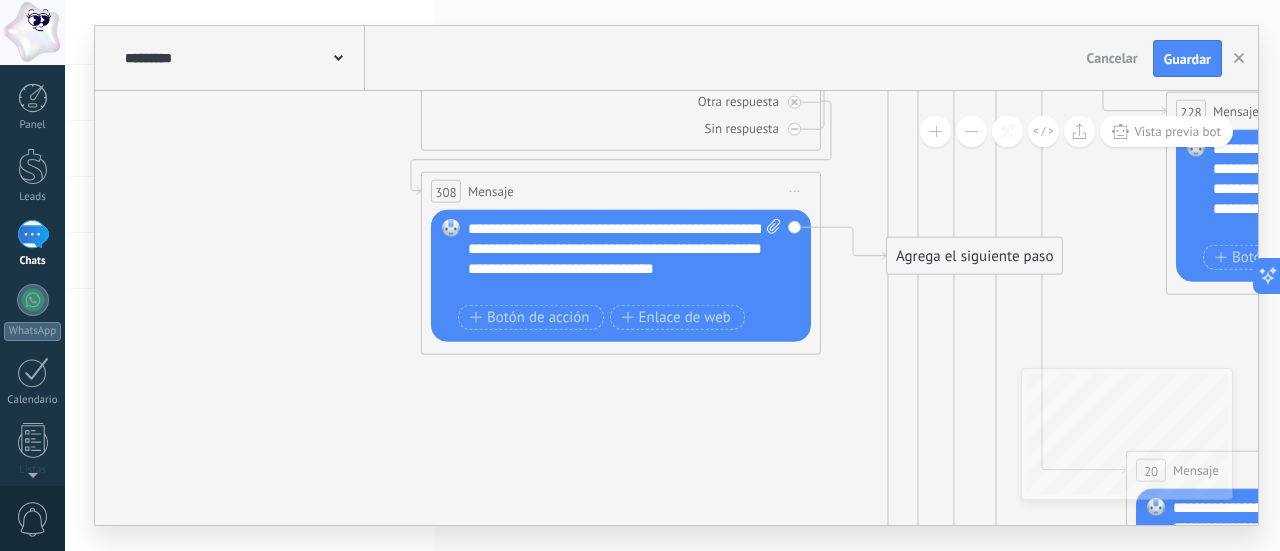 click on "89 Mensaje" 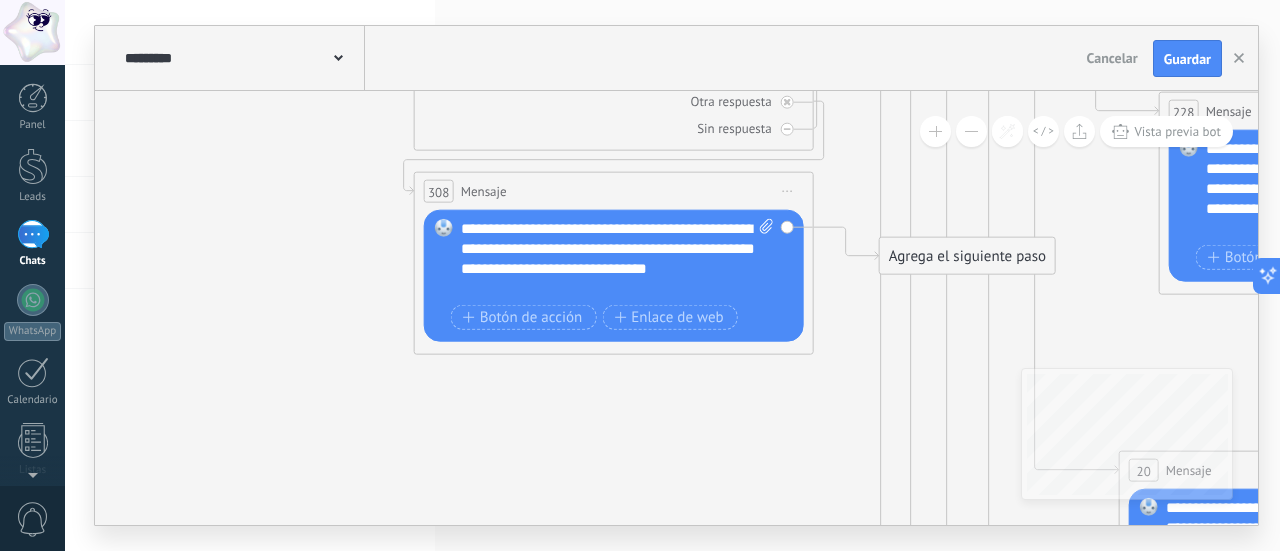 click on "**********" at bounding box center (618, 259) 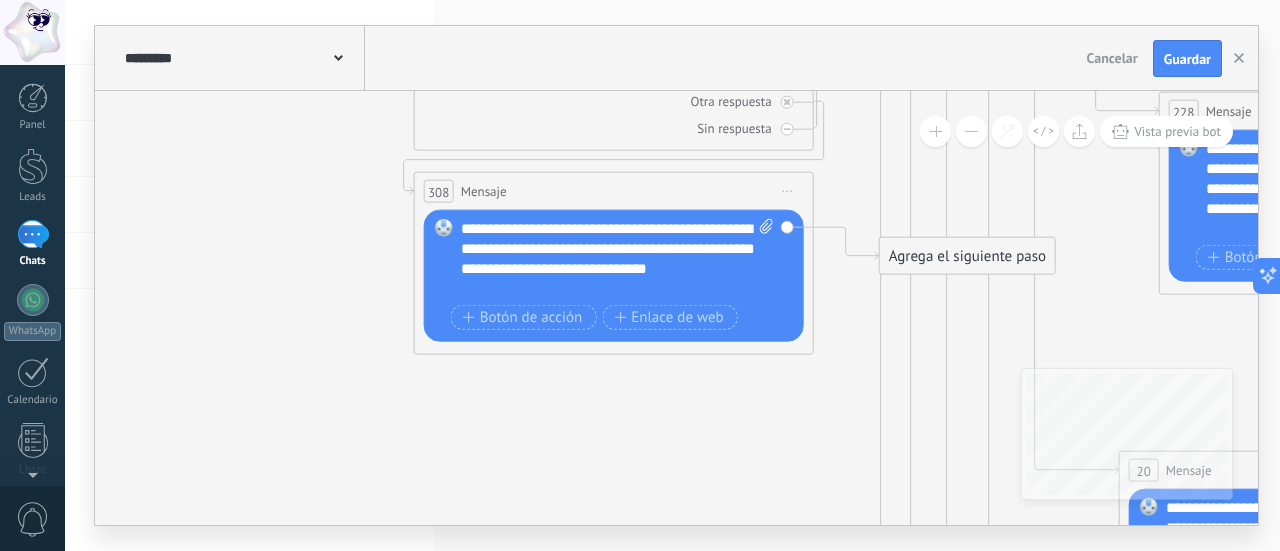 type 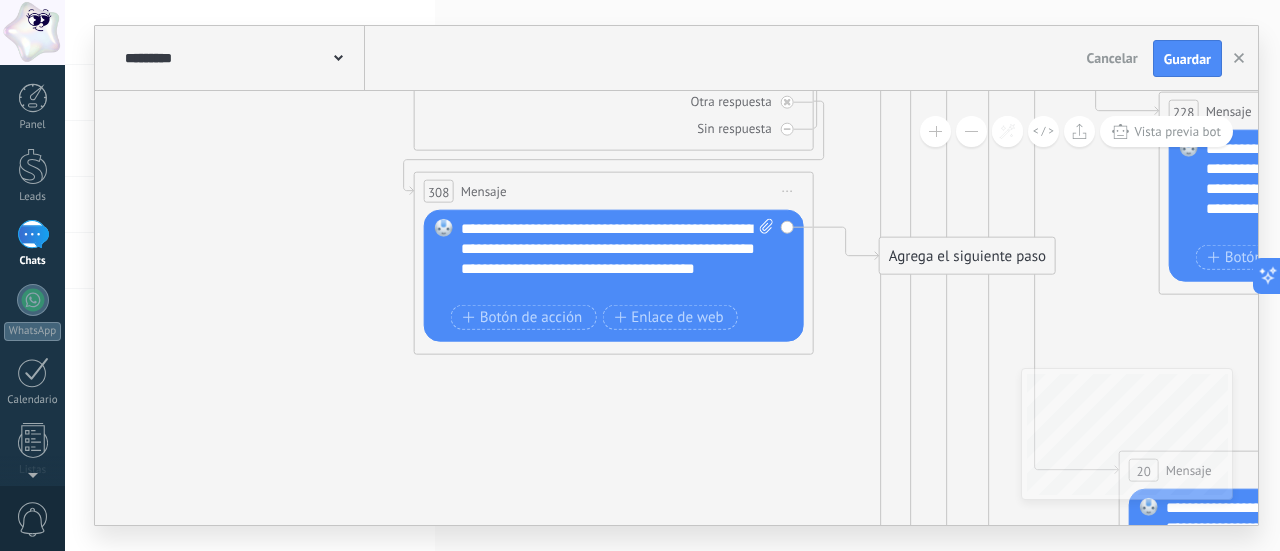 click on "**********" at bounding box center [618, 259] 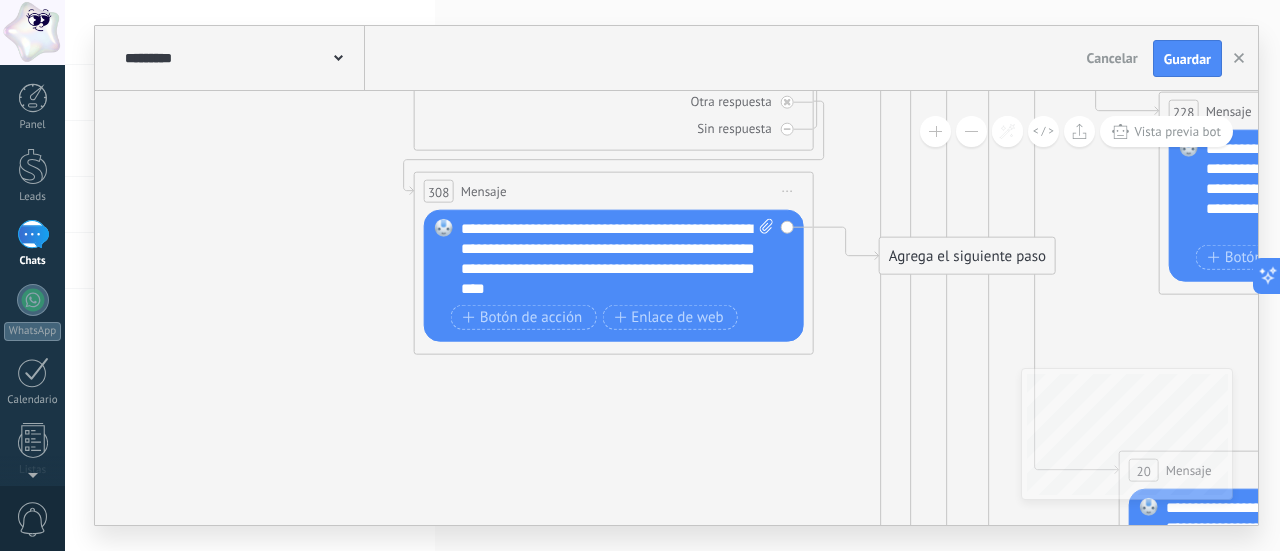 drag, startPoint x: 586, startPoint y: 246, endPoint x: 612, endPoint y: 285, distance: 46.872166 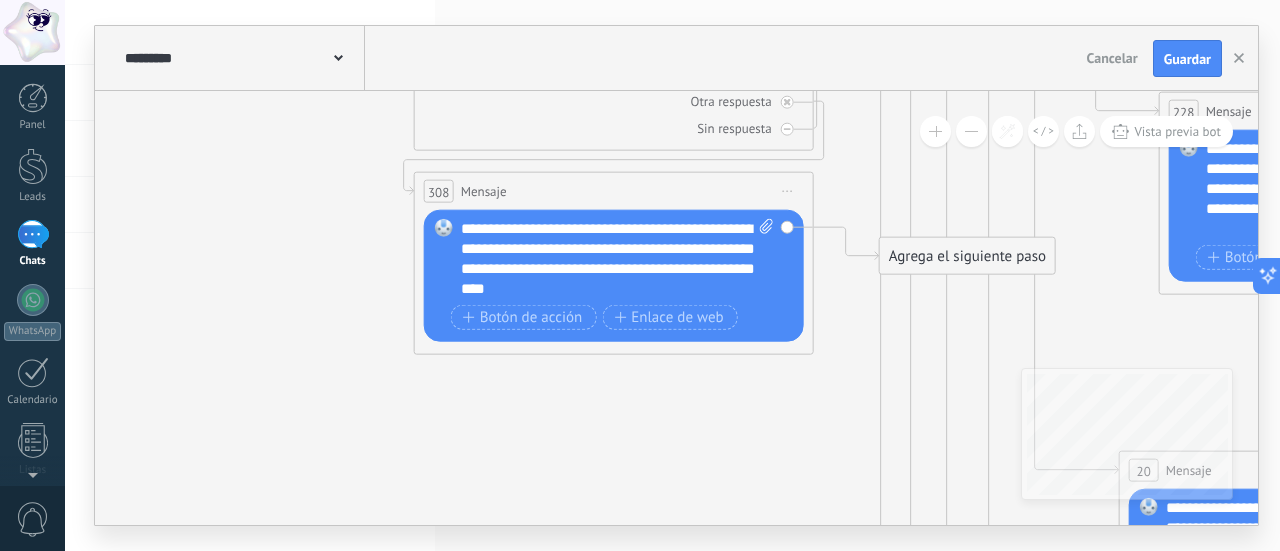click on "**********" at bounding box center (618, 259) 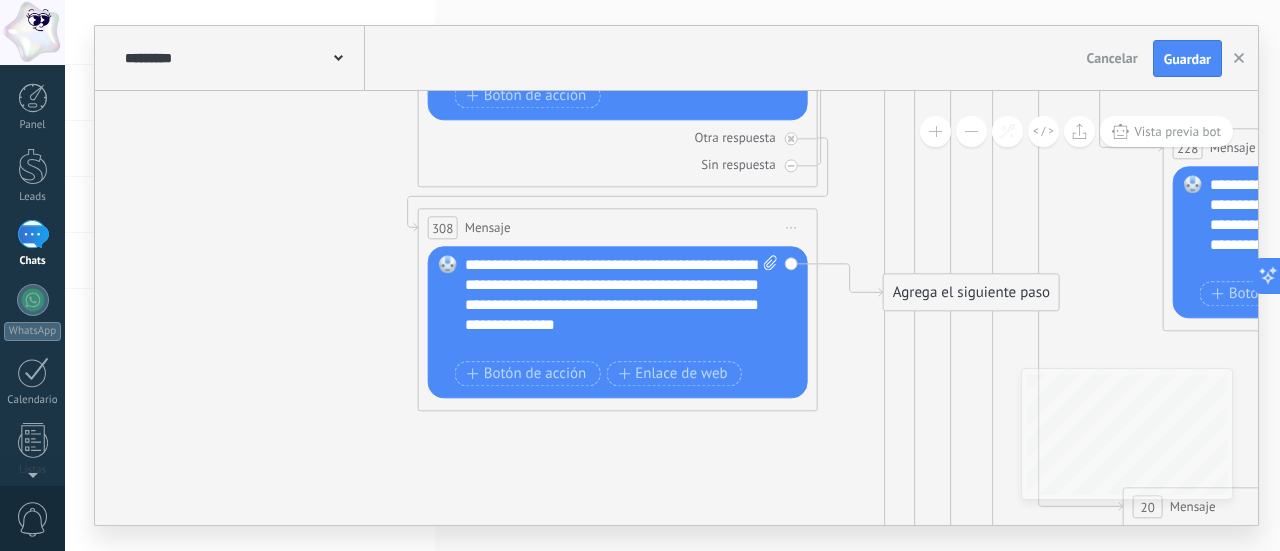 drag, startPoint x: 288, startPoint y: 329, endPoint x: 292, endPoint y: 365, distance: 36.221542 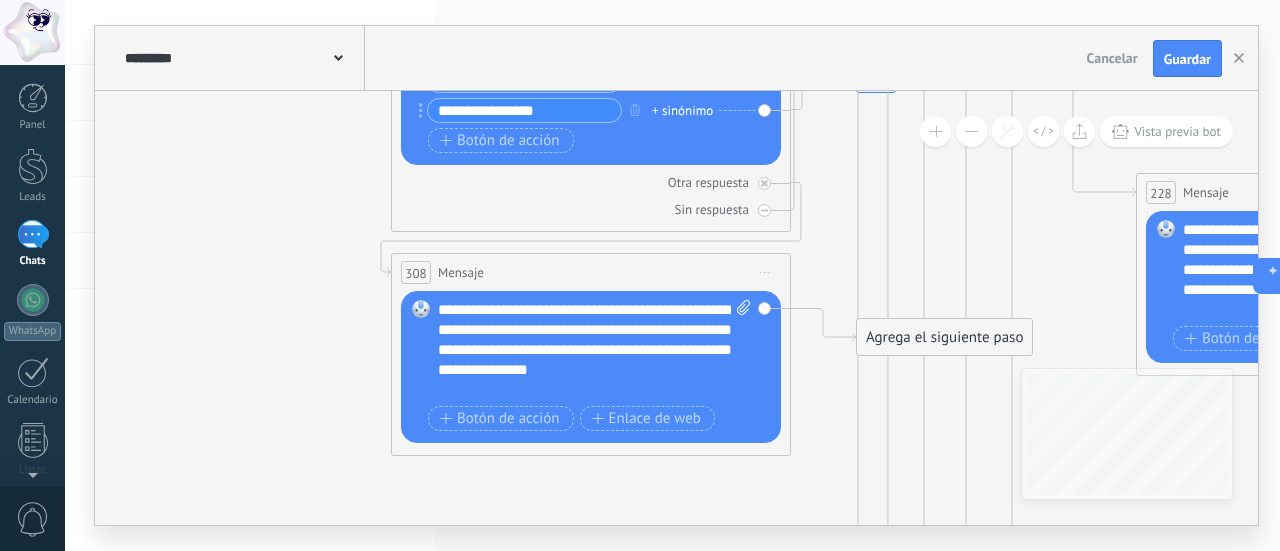 drag, startPoint x: 865, startPoint y: 407, endPoint x: 844, endPoint y: 437, distance: 36.619667 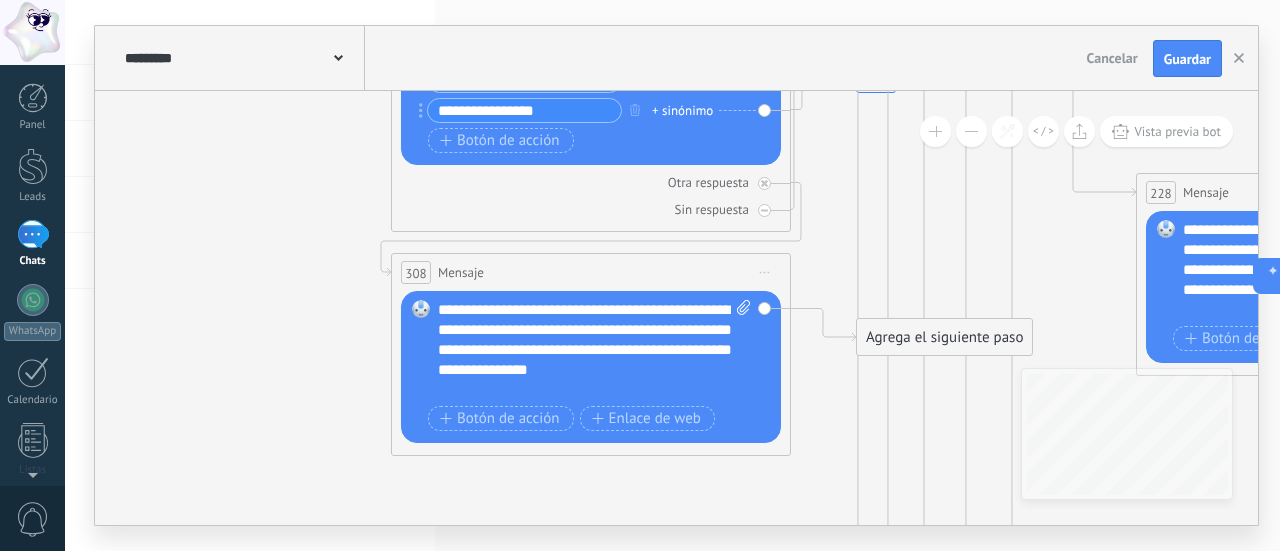 click on "89 Mensaje" 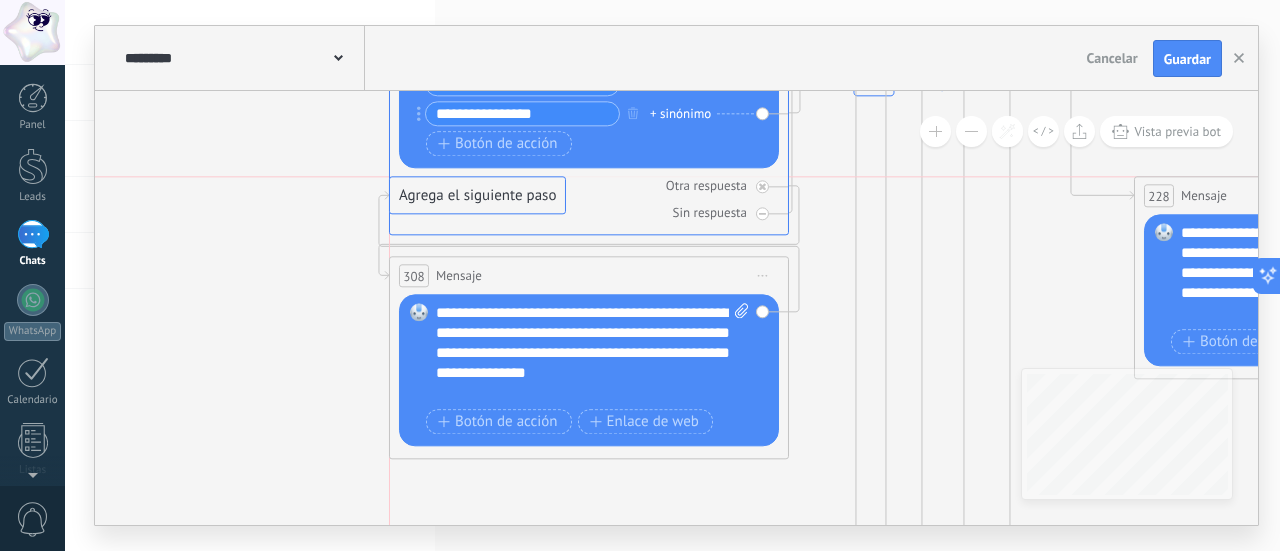 drag, startPoint x: 922, startPoint y: 330, endPoint x: 457, endPoint y: 187, distance: 486.49152 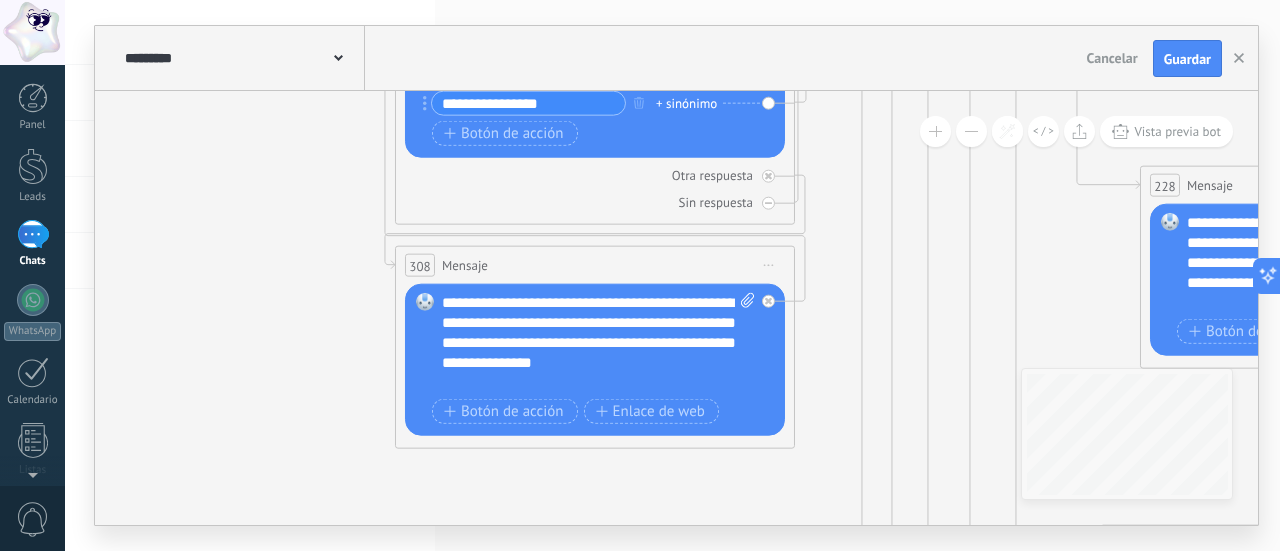 drag, startPoint x: 281, startPoint y: 325, endPoint x: 299, endPoint y: 294, distance: 35.846897 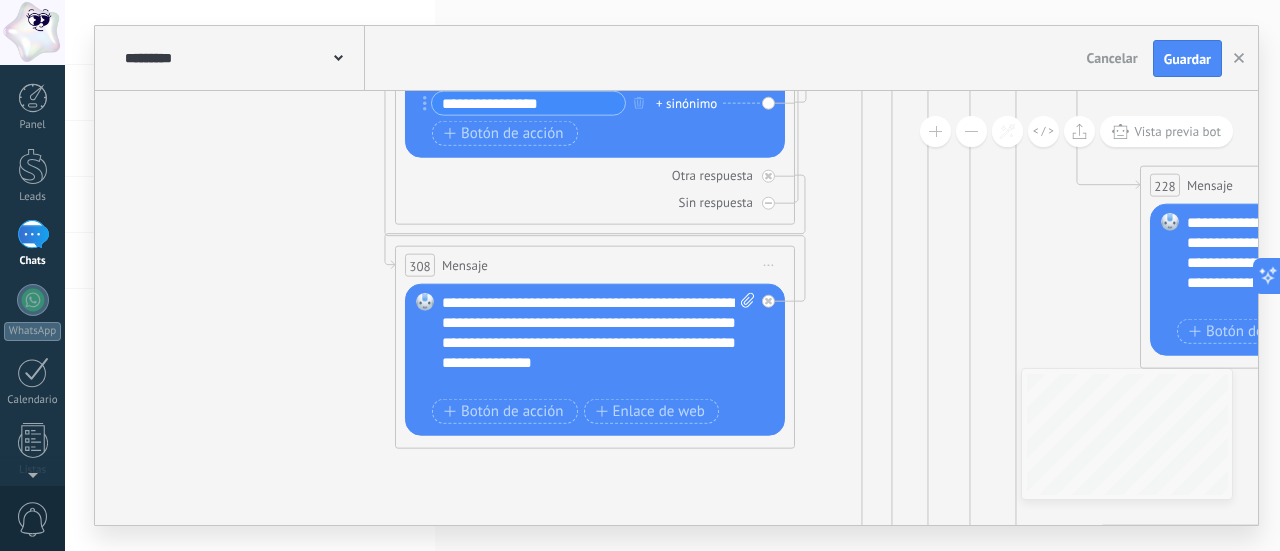 click on "89 Mensaje" 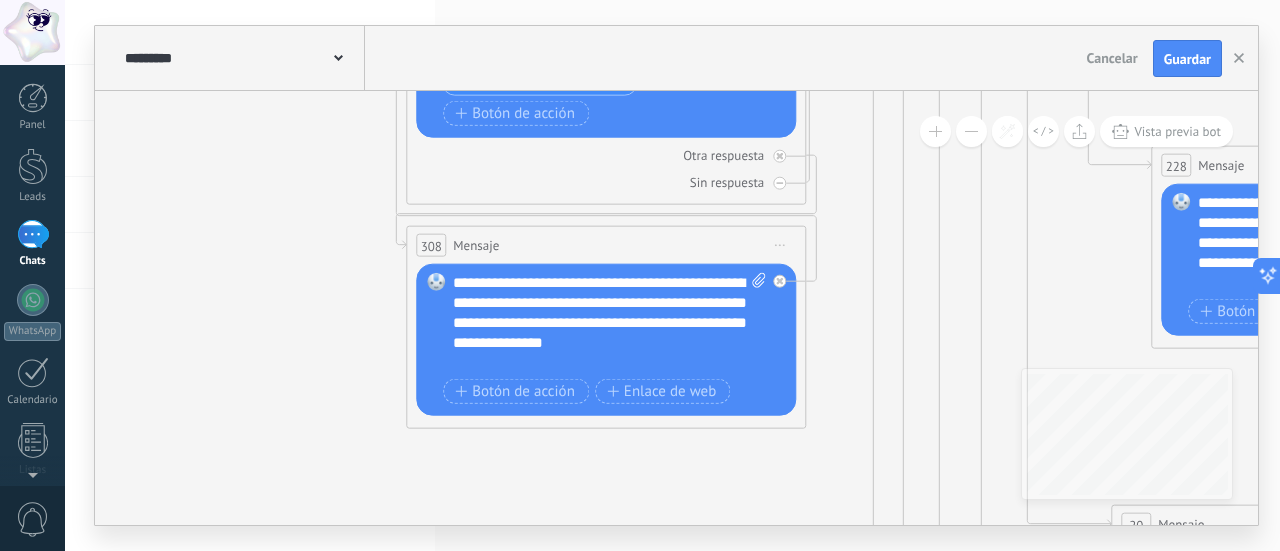 click on "**********" at bounding box center (610, 323) 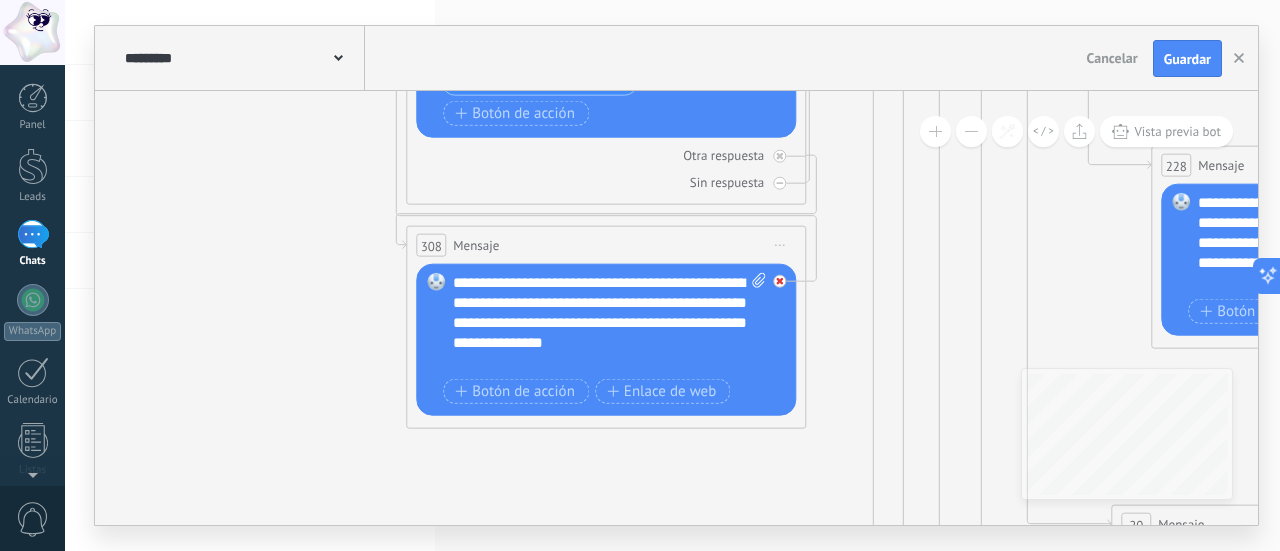 click at bounding box center (779, 281) 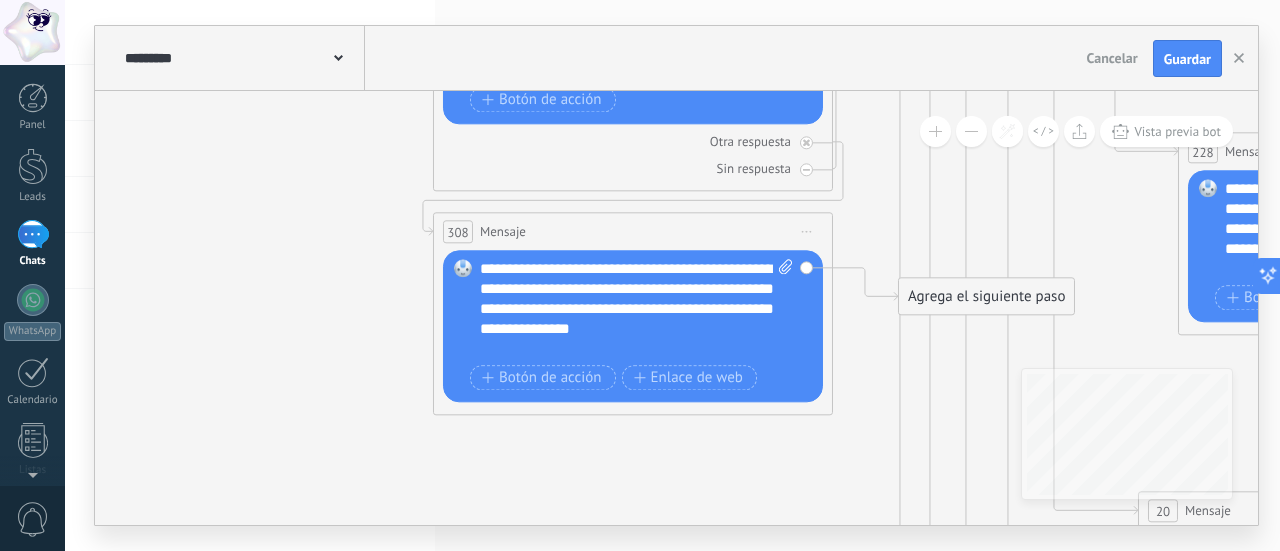 drag, startPoint x: 850, startPoint y: 352, endPoint x: 879, endPoint y: 333, distance: 34.669872 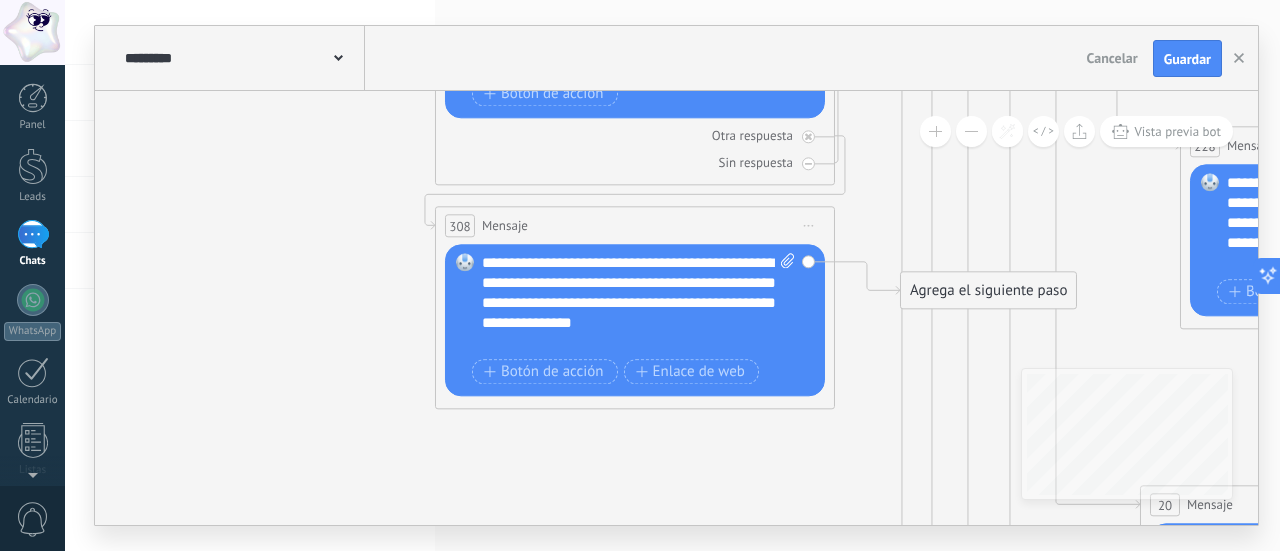 drag, startPoint x: 869, startPoint y: 369, endPoint x: 836, endPoint y: 318, distance: 60.74537 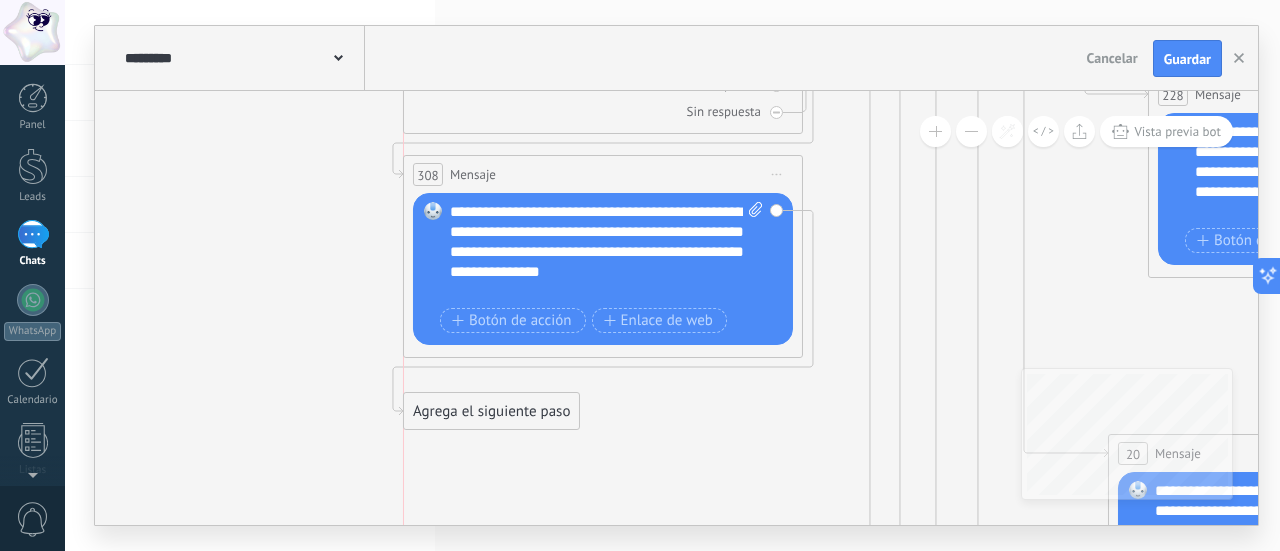 drag, startPoint x: 915, startPoint y: 244, endPoint x: 449, endPoint y: 416, distance: 496.7293 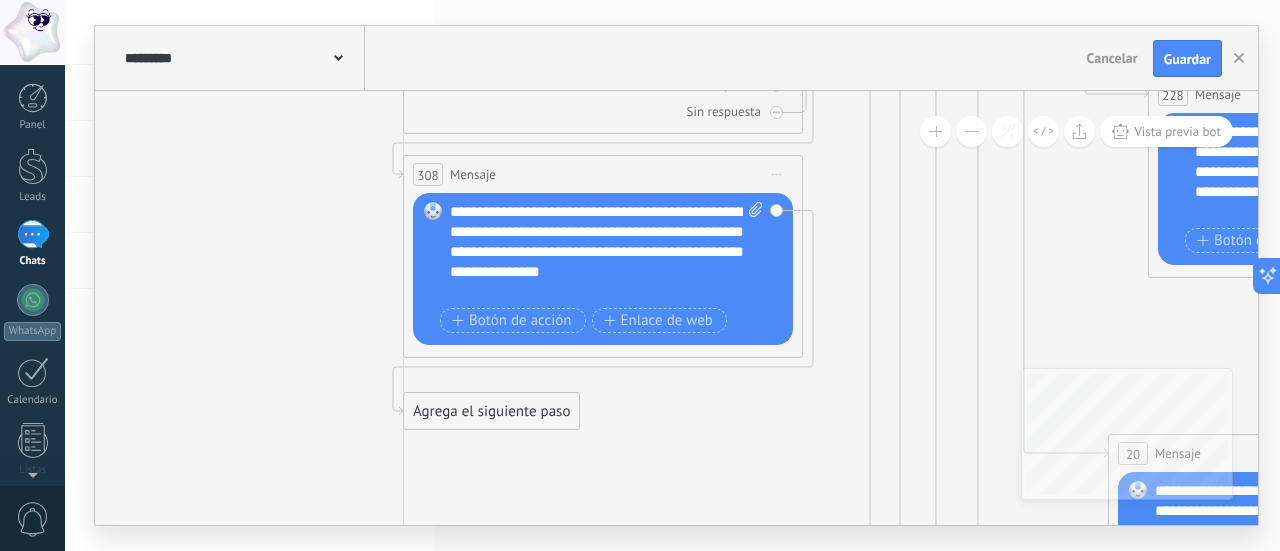 click on "Agrega el siguiente paso" at bounding box center [491, 411] 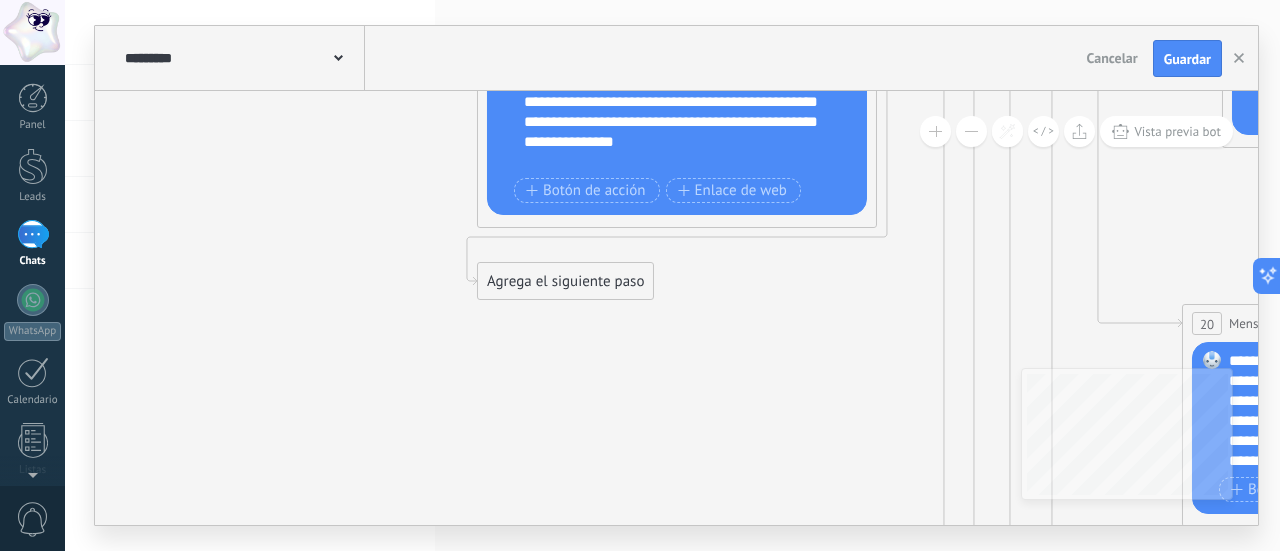 drag, startPoint x: 684, startPoint y: 415, endPoint x: 784, endPoint y: 268, distance: 177.7892 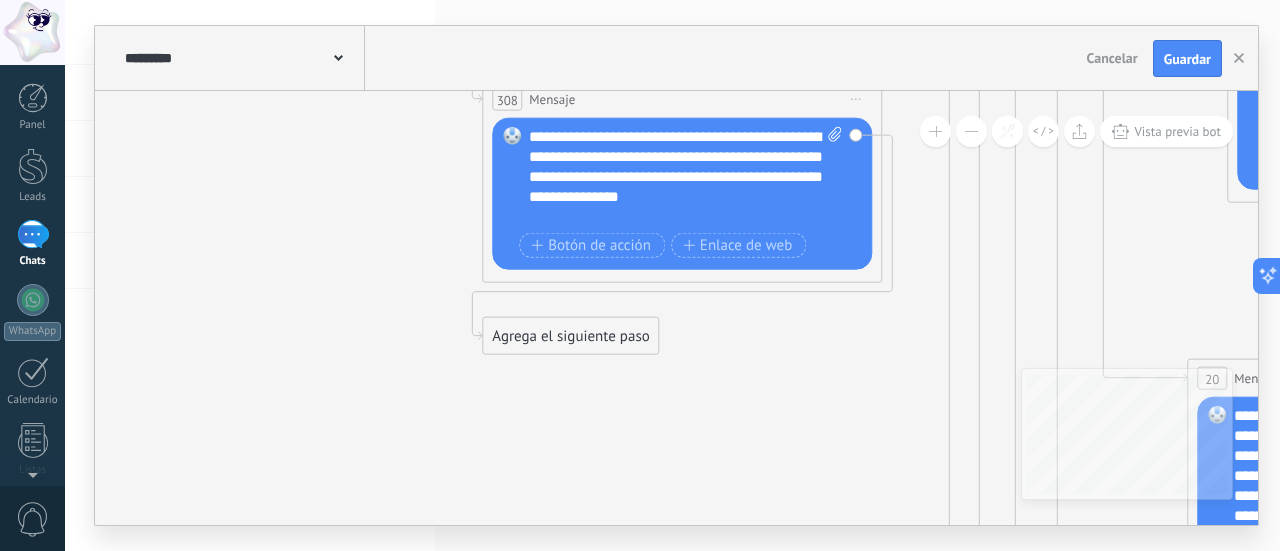 drag, startPoint x: 784, startPoint y: 279, endPoint x: 764, endPoint y: 351, distance: 74.726166 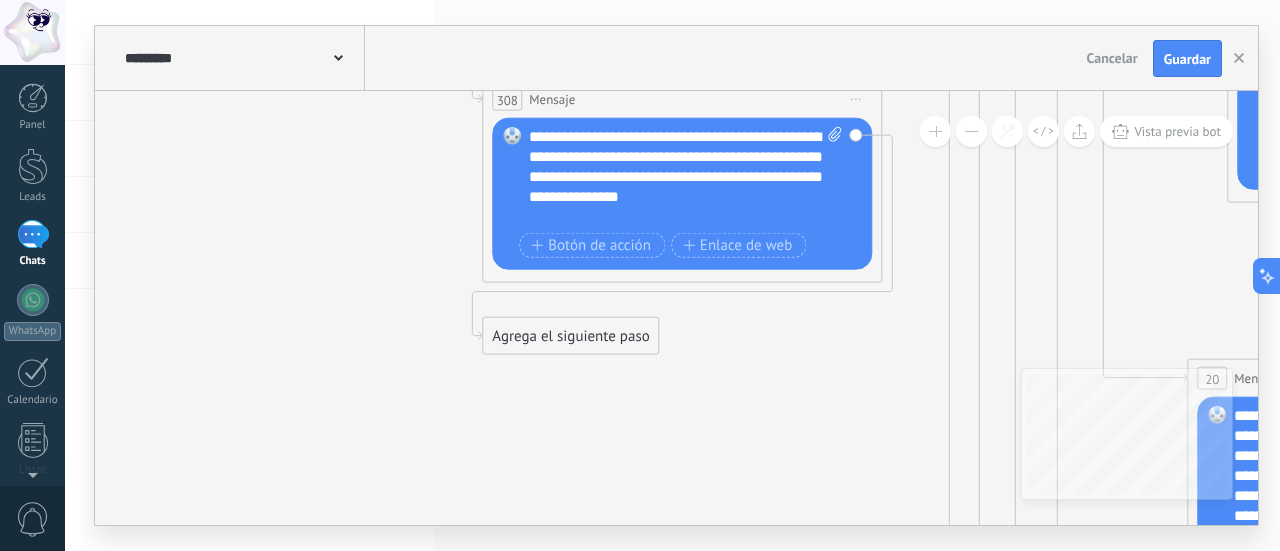 drag, startPoint x: 380, startPoint y: 296, endPoint x: 822, endPoint y: 417, distance: 458.26303 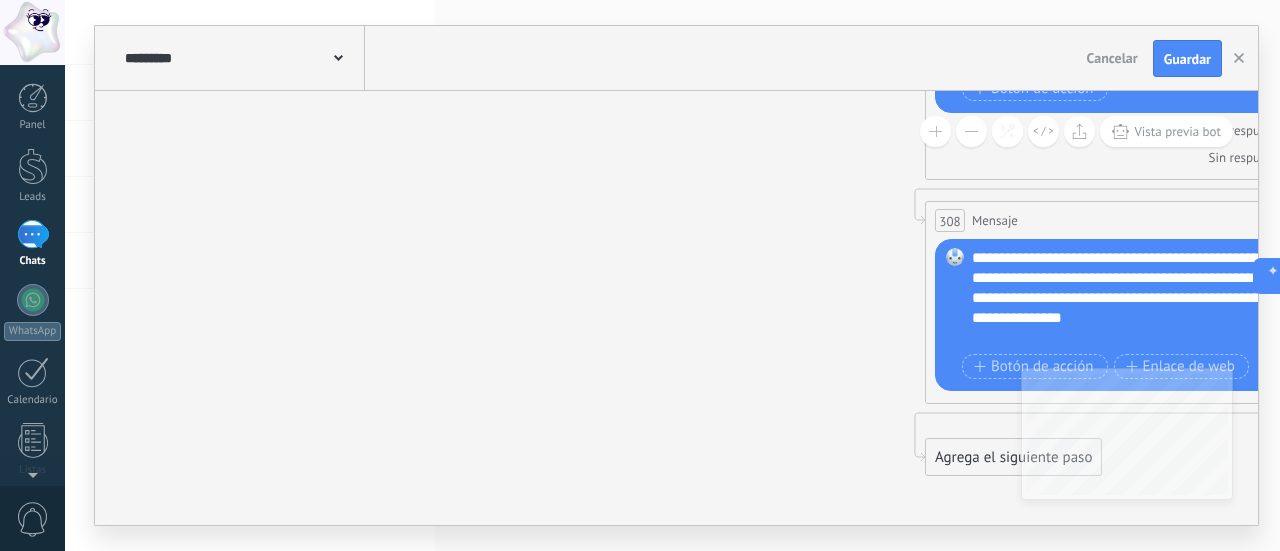 drag, startPoint x: 643, startPoint y: 305, endPoint x: 552, endPoint y: 401, distance: 132.27623 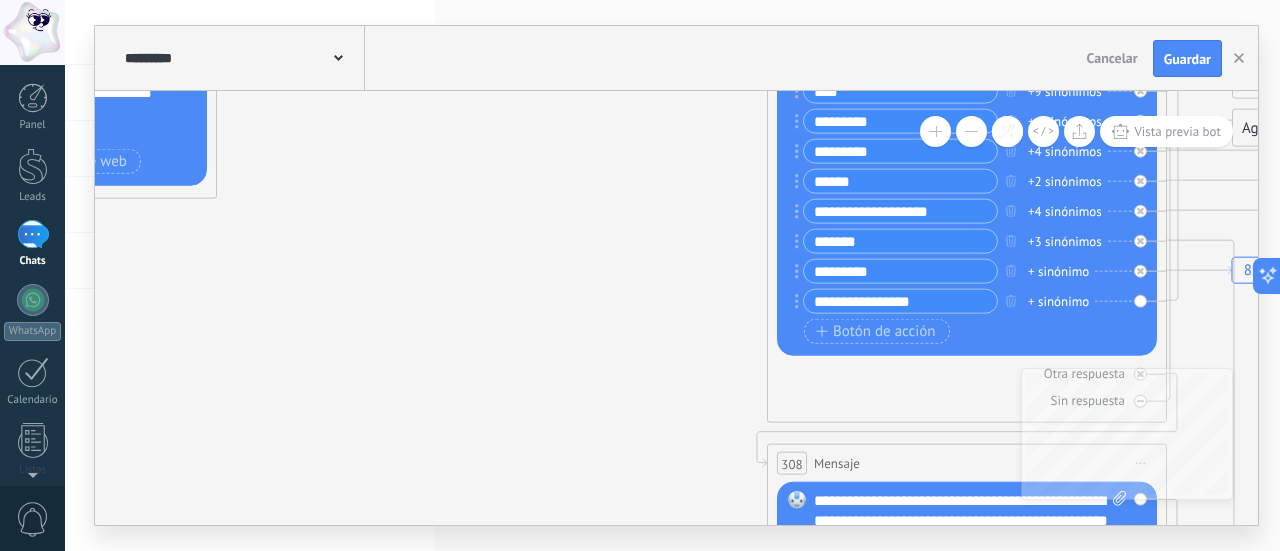 drag, startPoint x: 620, startPoint y: 301, endPoint x: 558, endPoint y: 327, distance: 67.23094 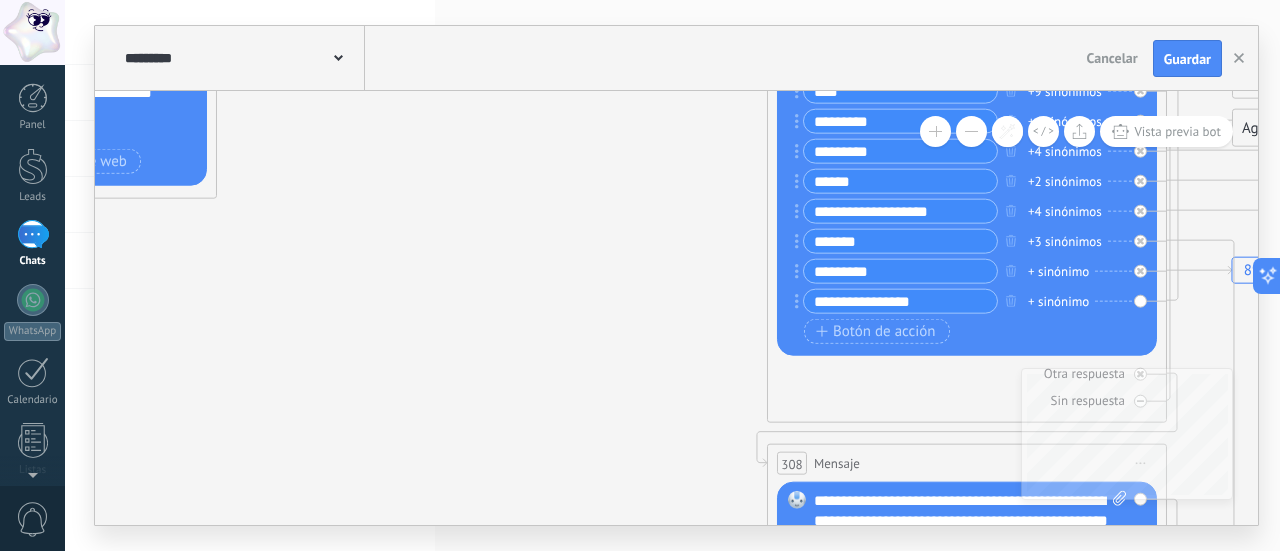 click on "89 Mensaje" 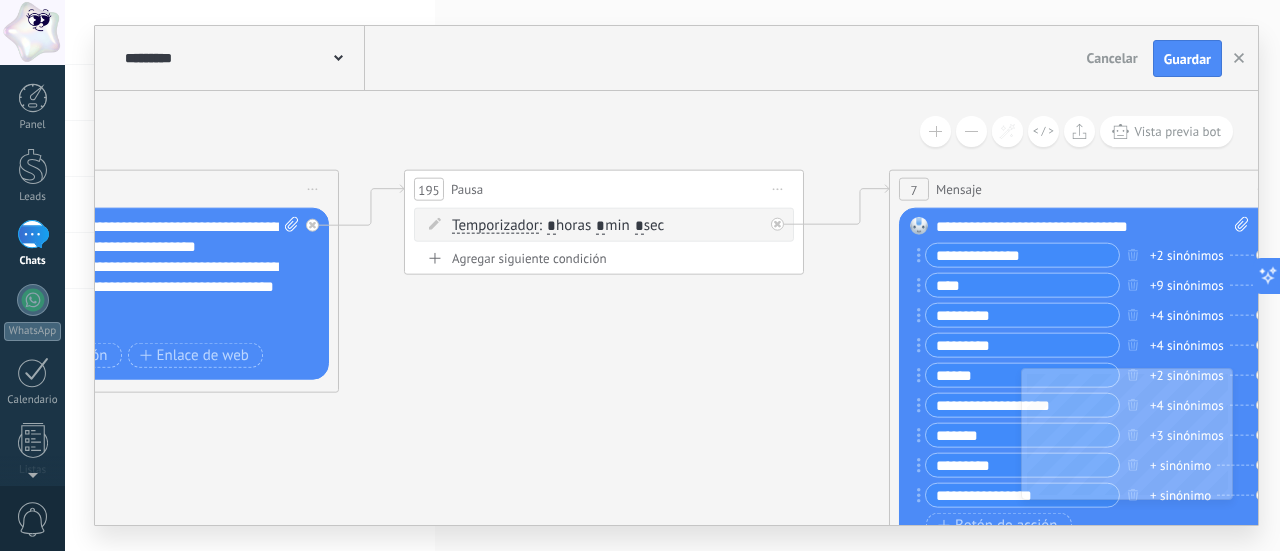 drag, startPoint x: 586, startPoint y: 334, endPoint x: 568, endPoint y: 322, distance: 21.633308 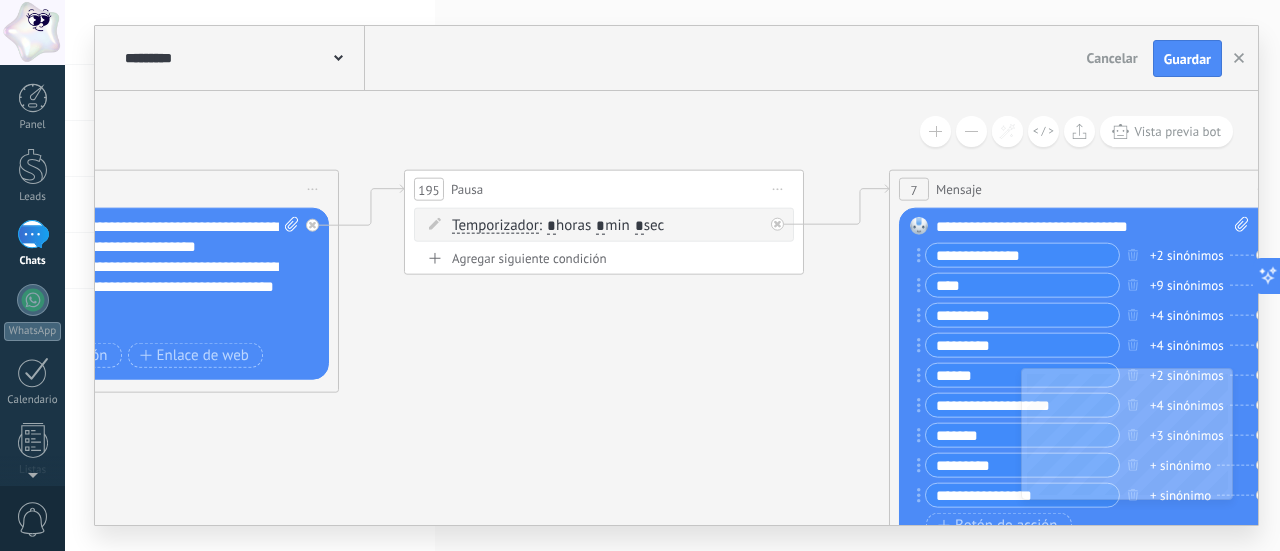 click on "89 Mensaje" 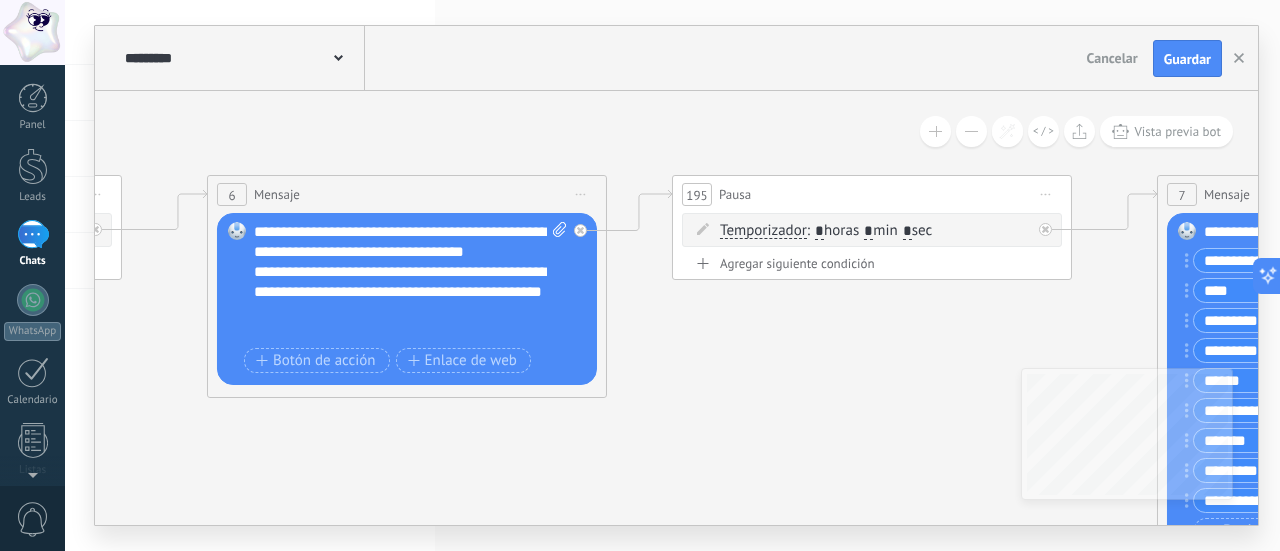 drag, startPoint x: 566, startPoint y: 321, endPoint x: 825, endPoint y: 319, distance: 259.00772 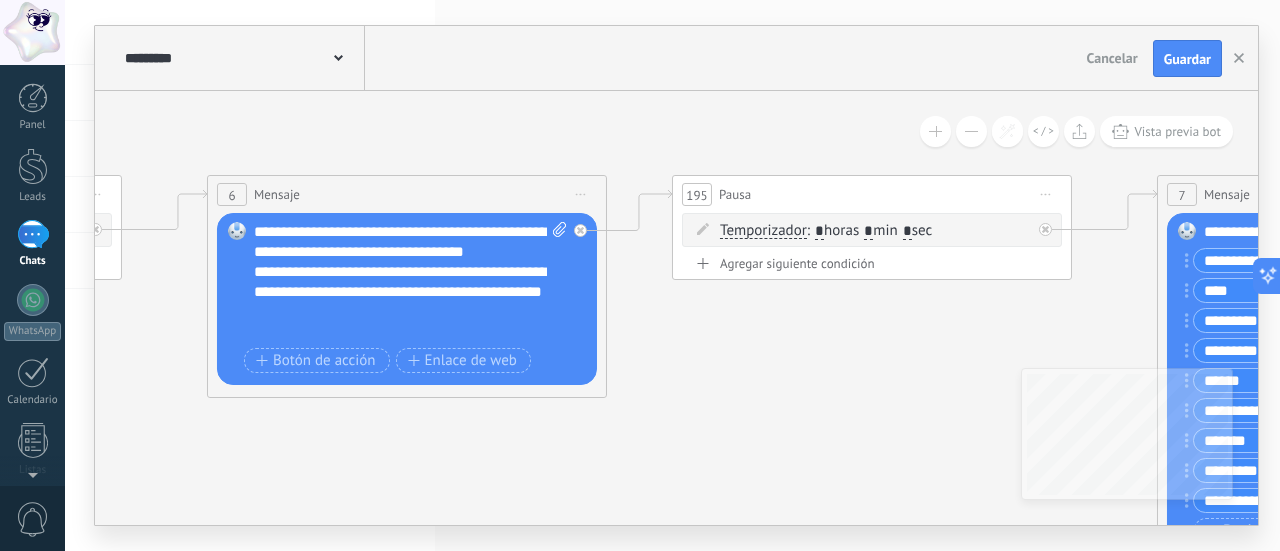 click on "89 Mensaje" 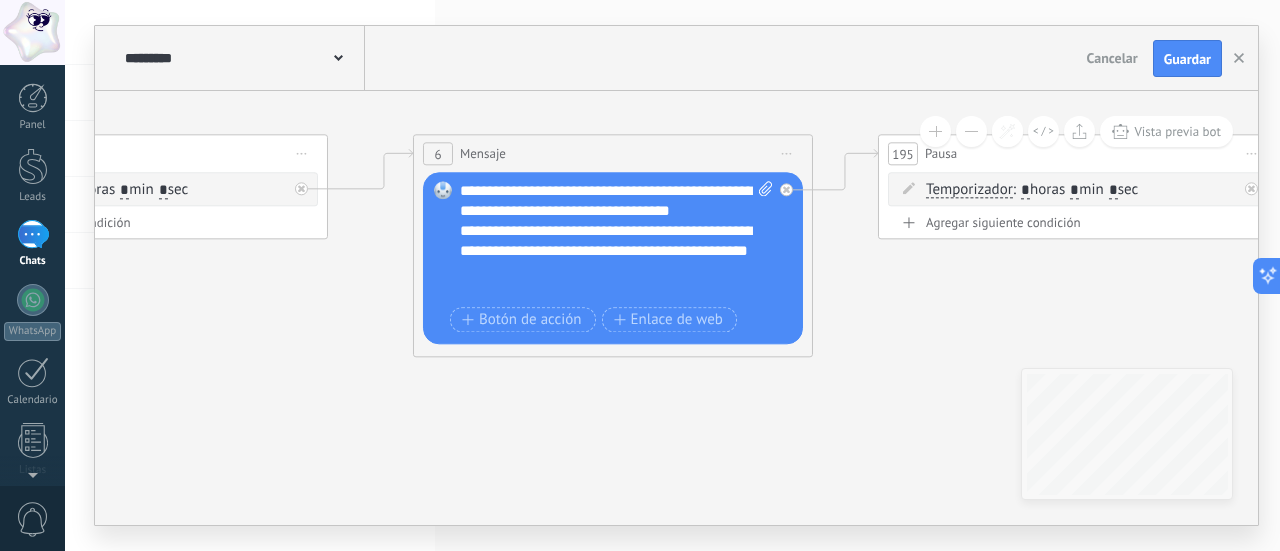drag, startPoint x: 695, startPoint y: 357, endPoint x: 787, endPoint y: 347, distance: 92.541885 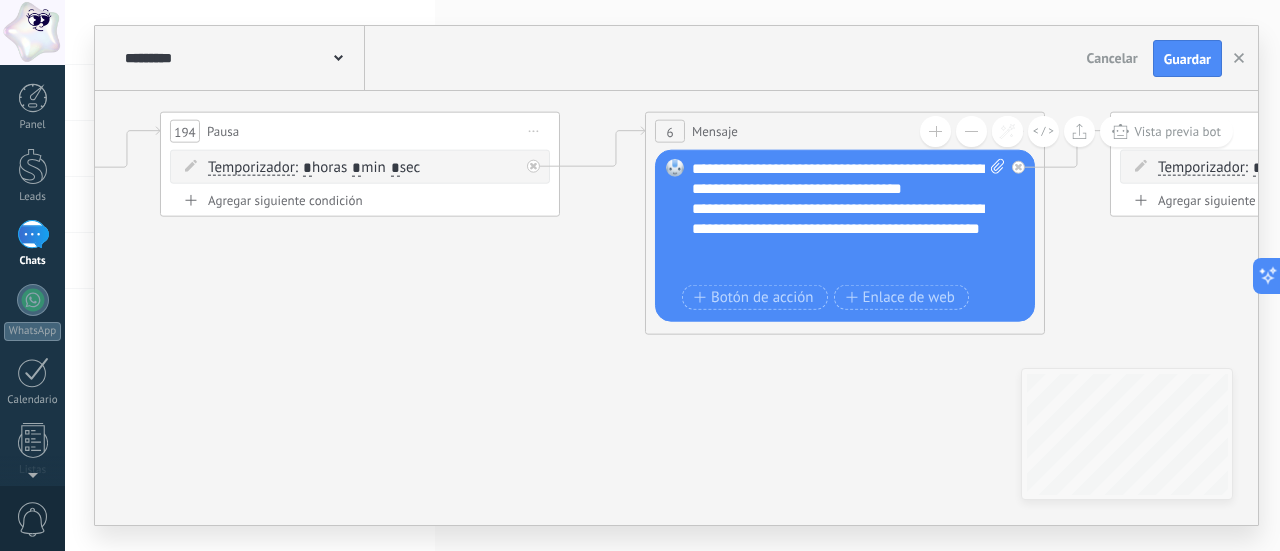 drag, startPoint x: 618, startPoint y: 400, endPoint x: 849, endPoint y: 375, distance: 232.34888 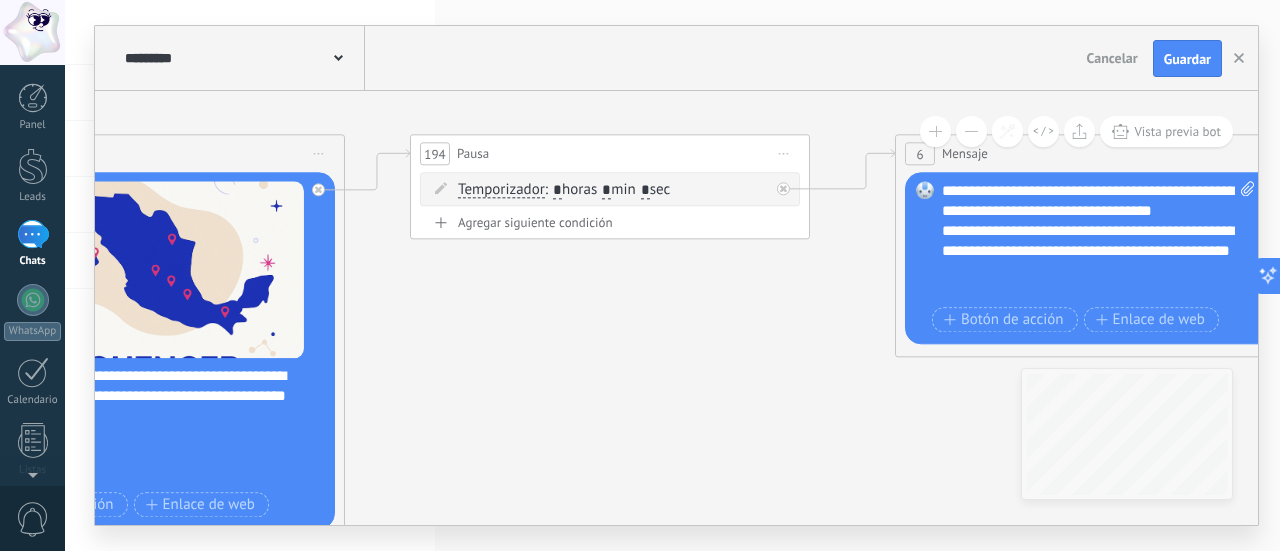 drag, startPoint x: 489, startPoint y: 341, endPoint x: 804, endPoint y: 377, distance: 317.05048 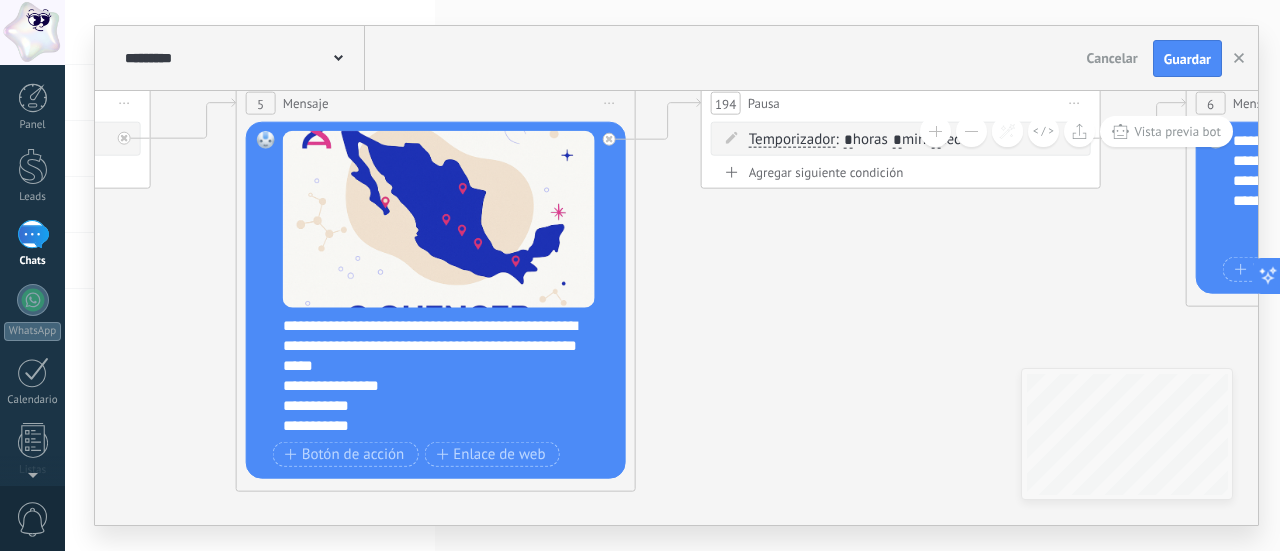 drag, startPoint x: 651, startPoint y: 373, endPoint x: 872, endPoint y: 307, distance: 230.64474 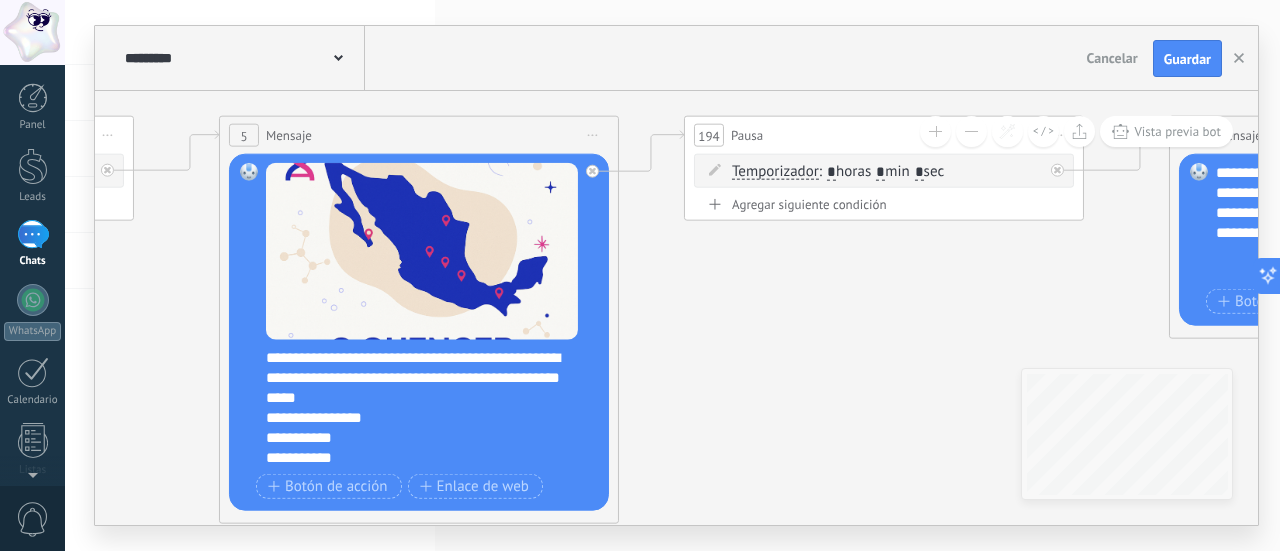 drag, startPoint x: 700, startPoint y: 339, endPoint x: 608, endPoint y: 361, distance: 94.59387 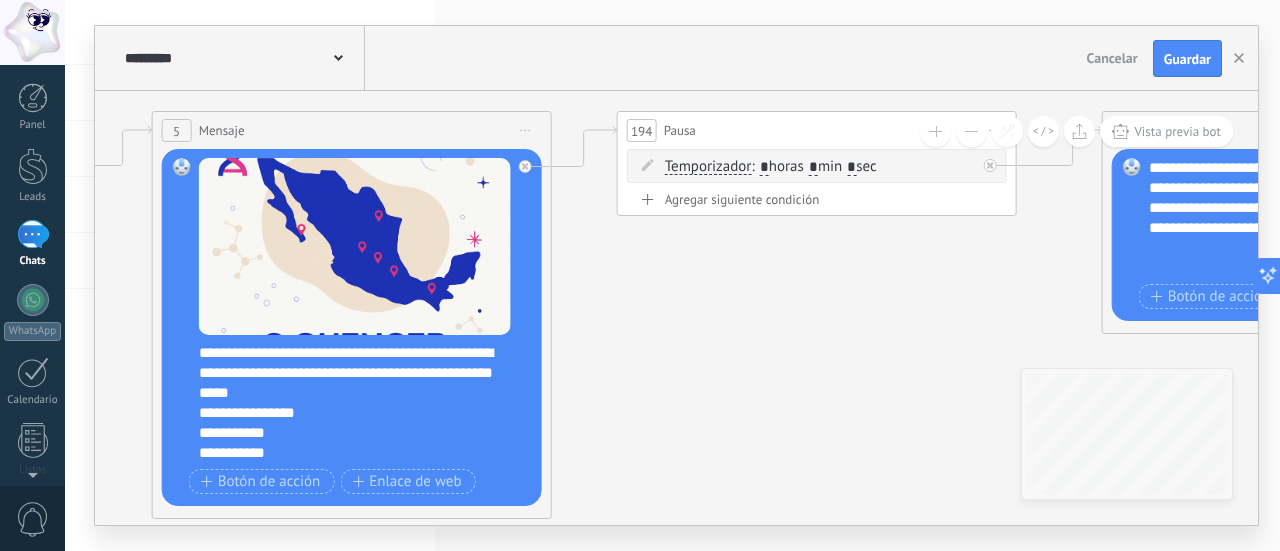 drag, startPoint x: 662, startPoint y: 400, endPoint x: 550, endPoint y: 347, distance: 123.90723 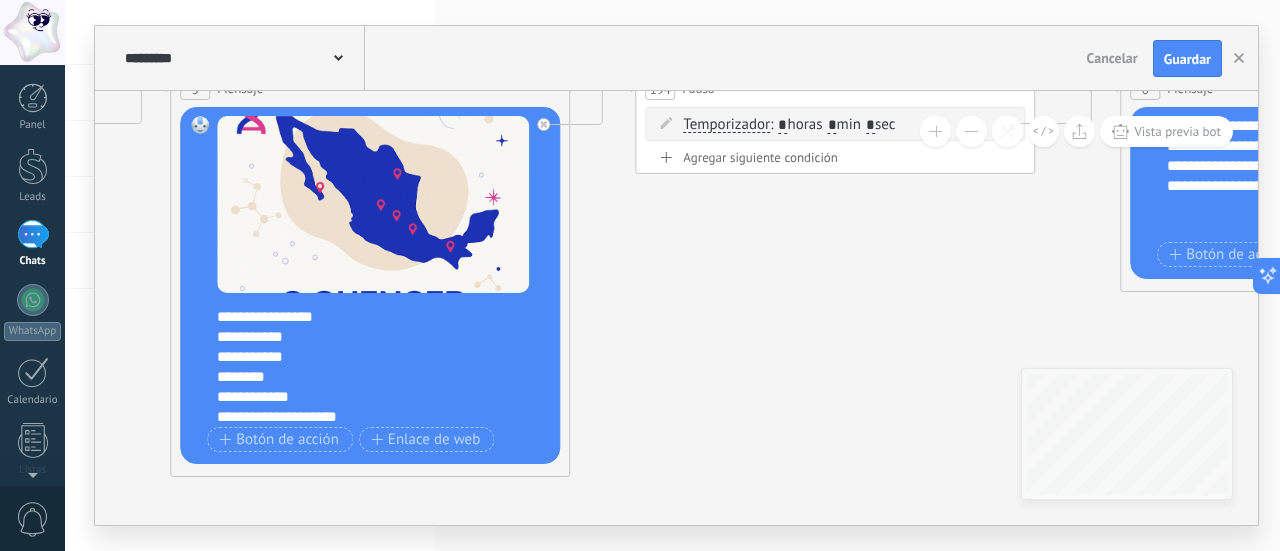 scroll, scrollTop: 0, scrollLeft: 0, axis: both 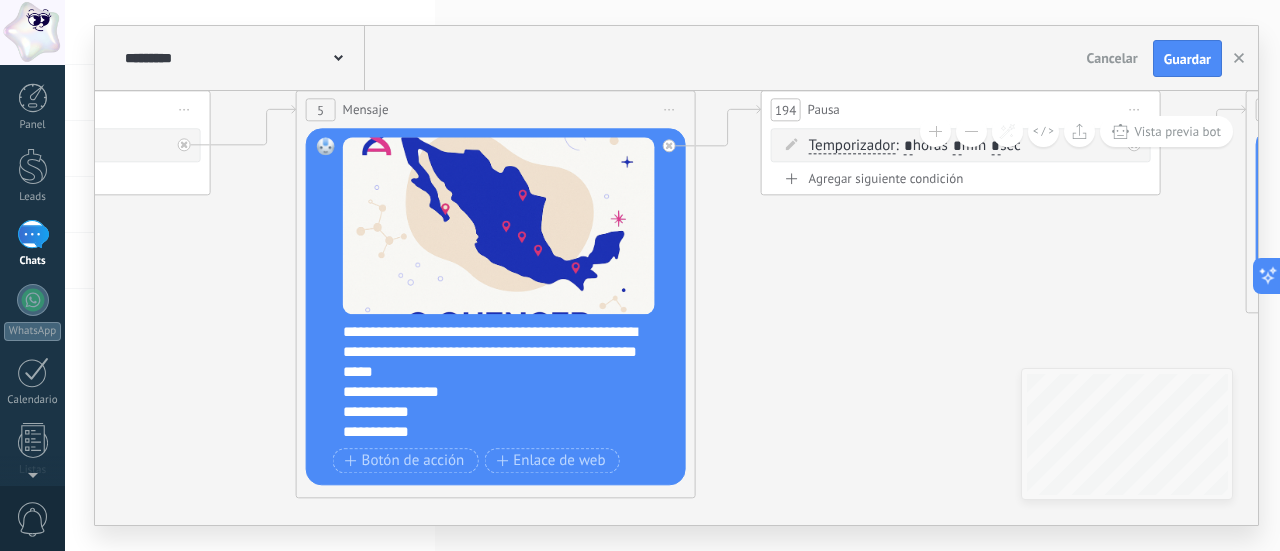 click on "89 Mensaje
6
Mensaje
*******
(a):
Todos los contactos - canales seleccionados
Todos los contactos - canales seleccionados
Todos los contactos - canal primario
Contacto principal - canales seleccionados
Contacto principal - canal primario
Todos los contactos - canales seleccionados
Todos los contactos - canales seleccionados
Todos los contactos - canal primario" at bounding box center [676, 308] 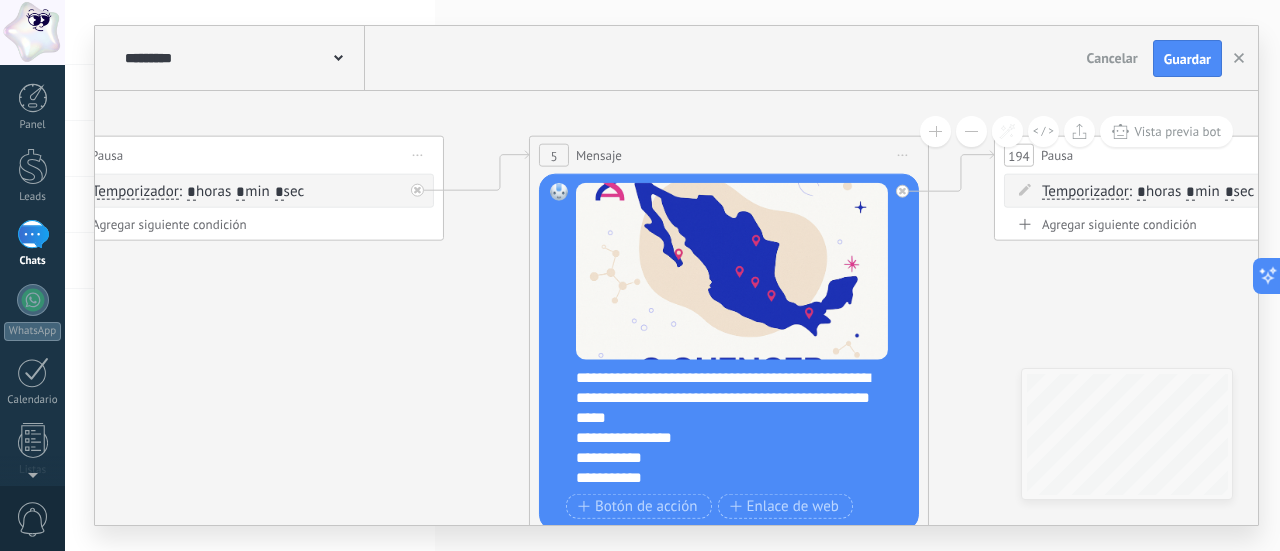drag, startPoint x: 297, startPoint y: 365, endPoint x: 576, endPoint y: 372, distance: 279.0878 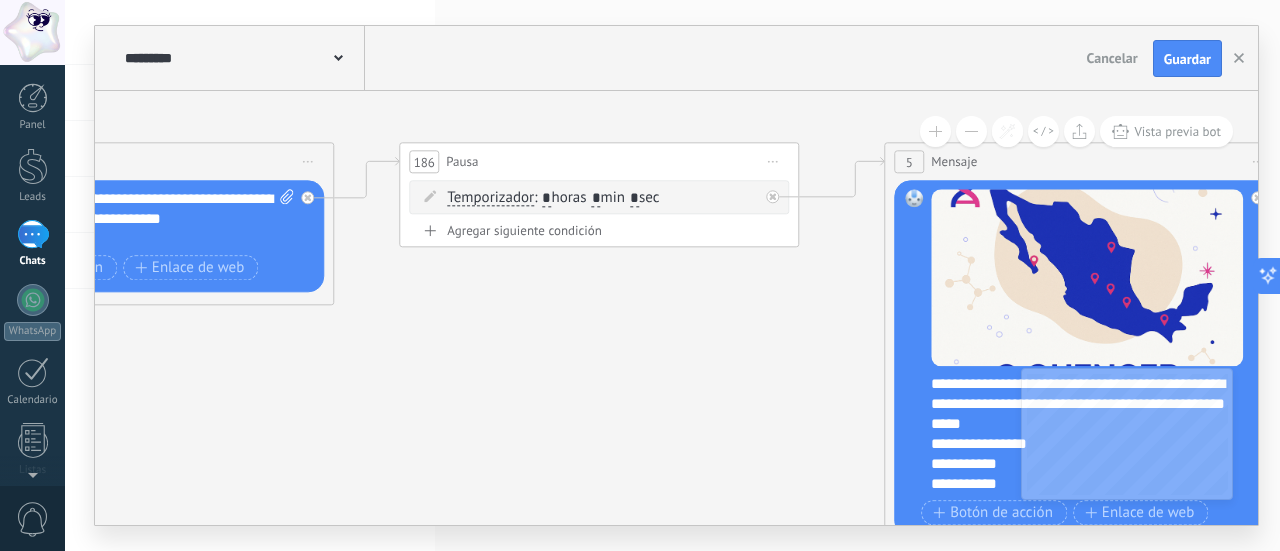 drag, startPoint x: 409, startPoint y: 351, endPoint x: 721, endPoint y: 366, distance: 312.36038 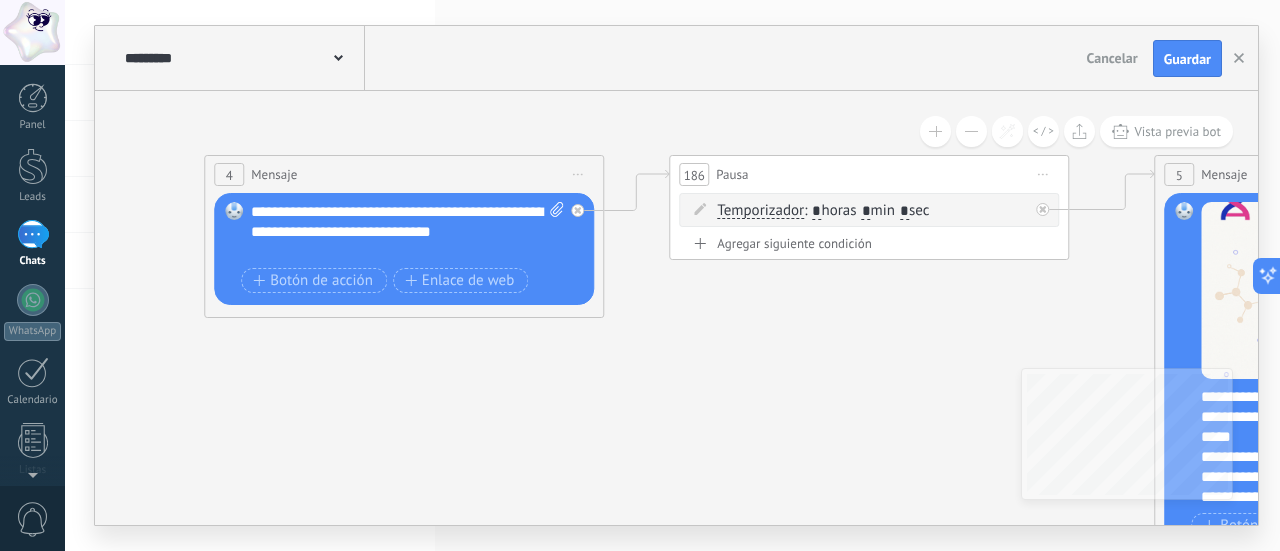 drag, startPoint x: 508, startPoint y: 372, endPoint x: 659, endPoint y: 369, distance: 151.0298 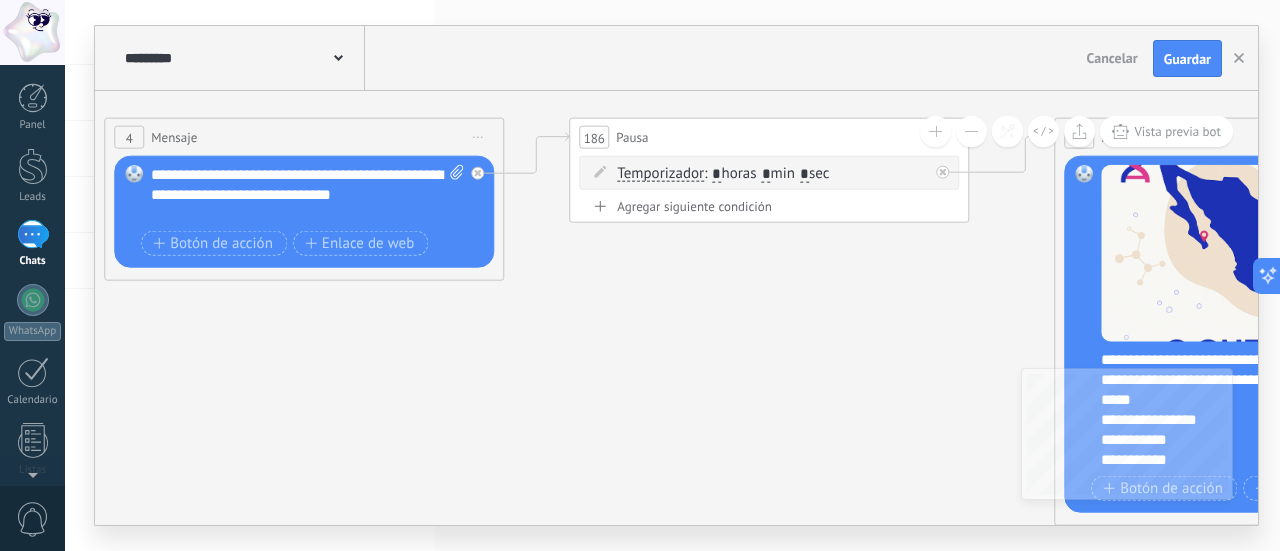 drag, startPoint x: 765, startPoint y: 383, endPoint x: 524, endPoint y: 325, distance: 247.88103 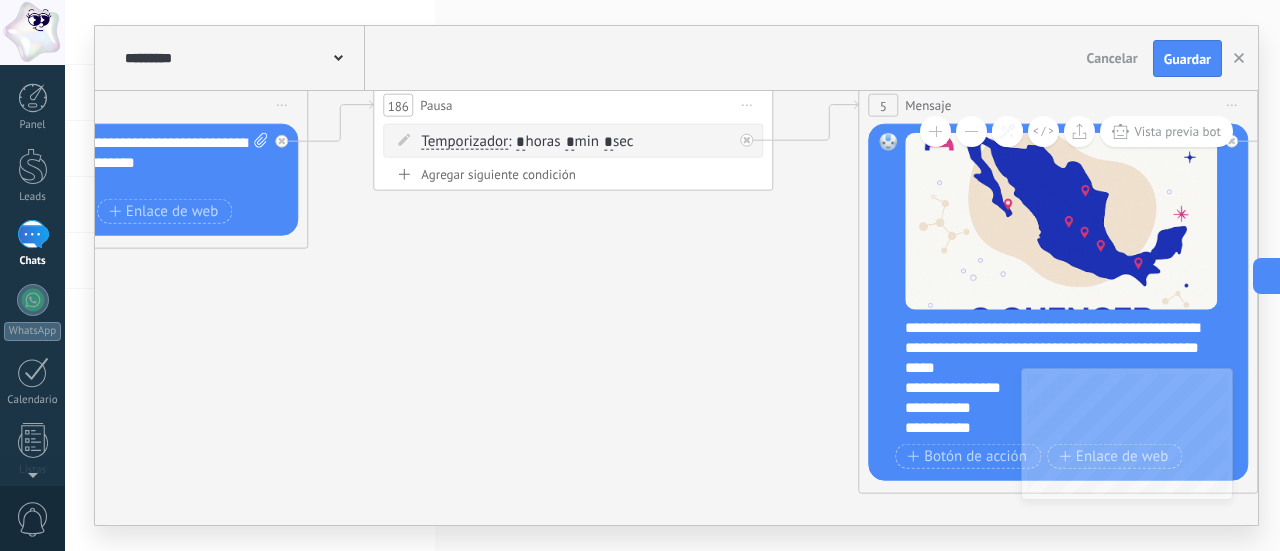 drag, startPoint x: 751, startPoint y: 349, endPoint x: 551, endPoint y: 332, distance: 200.7212 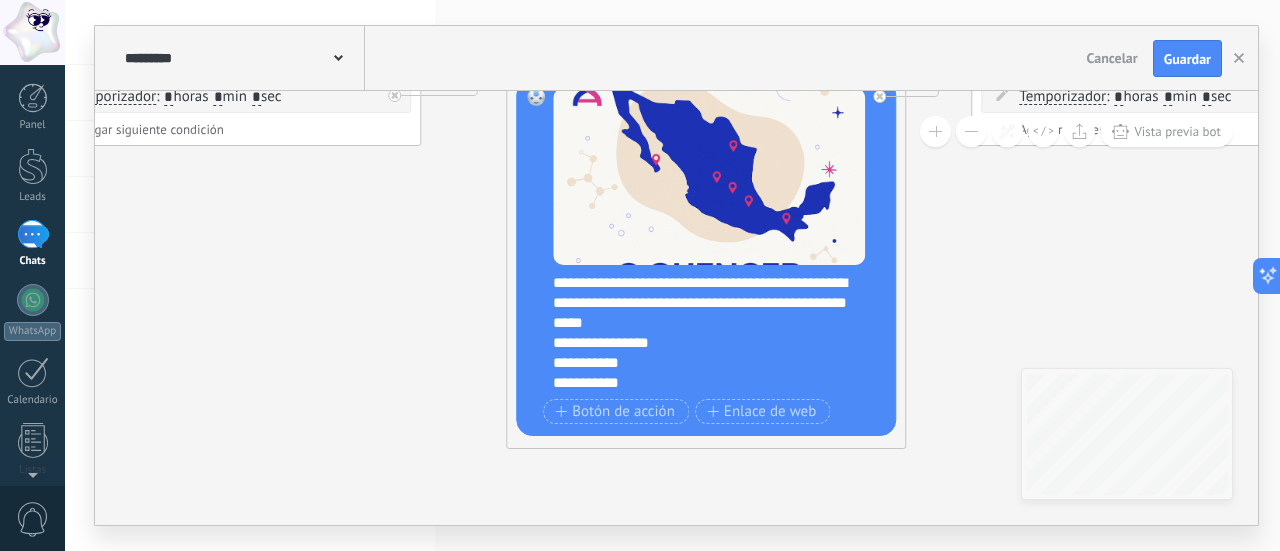 drag, startPoint x: 567, startPoint y: 337, endPoint x: 376, endPoint y: 275, distance: 200.81085 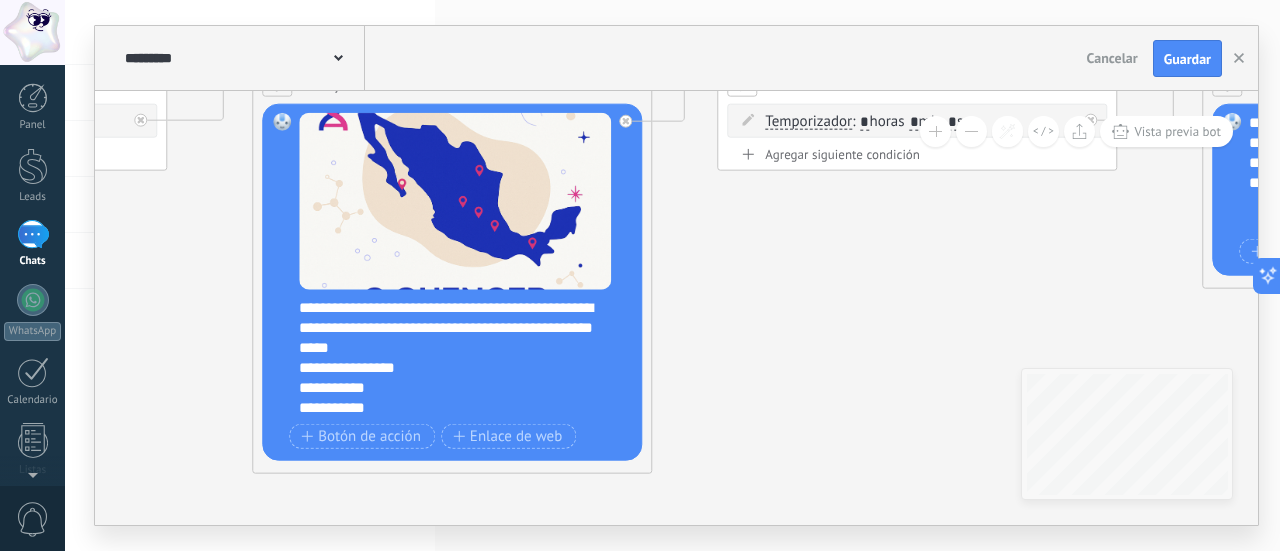 drag, startPoint x: 896, startPoint y: 270, endPoint x: 719, endPoint y: 311, distance: 181.68654 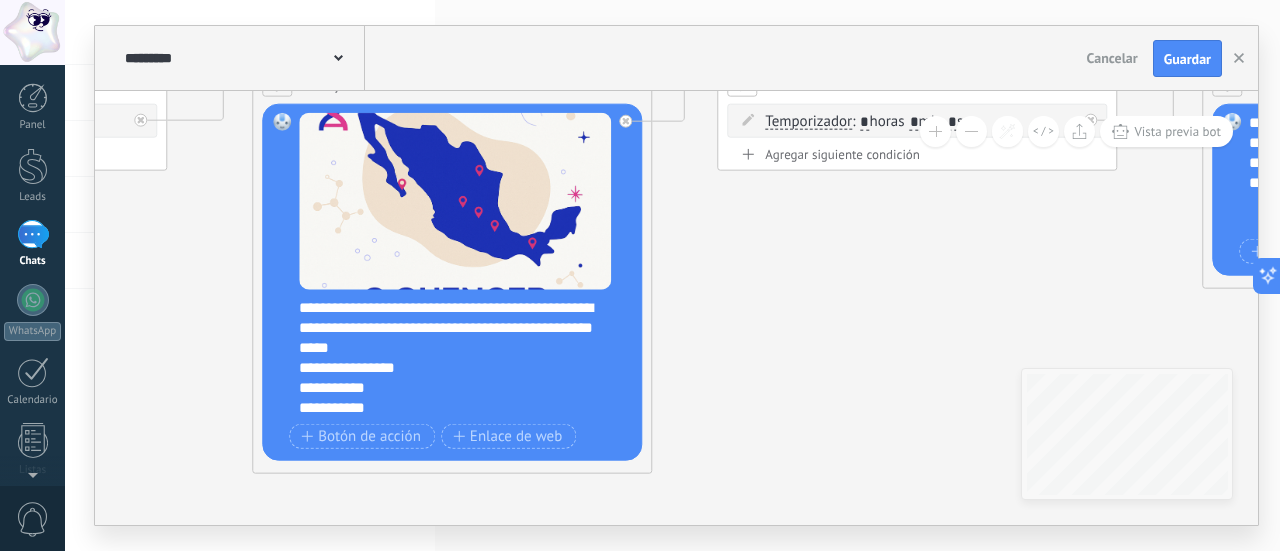 click on "89 Mensaje" 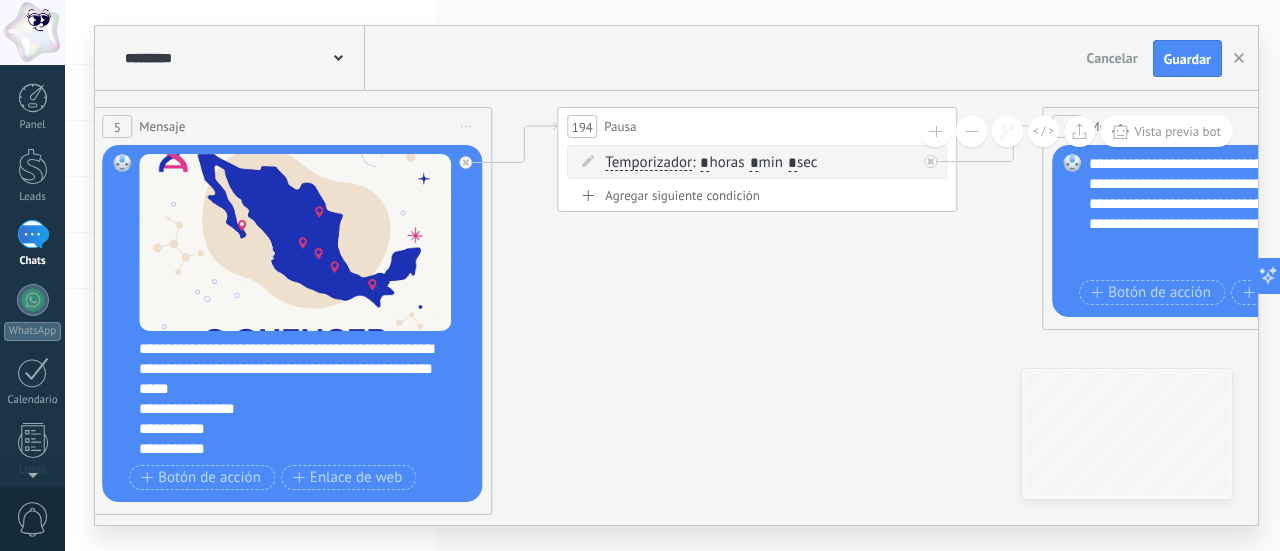 drag, startPoint x: 873, startPoint y: 272, endPoint x: 744, endPoint y: 303, distance: 132.67253 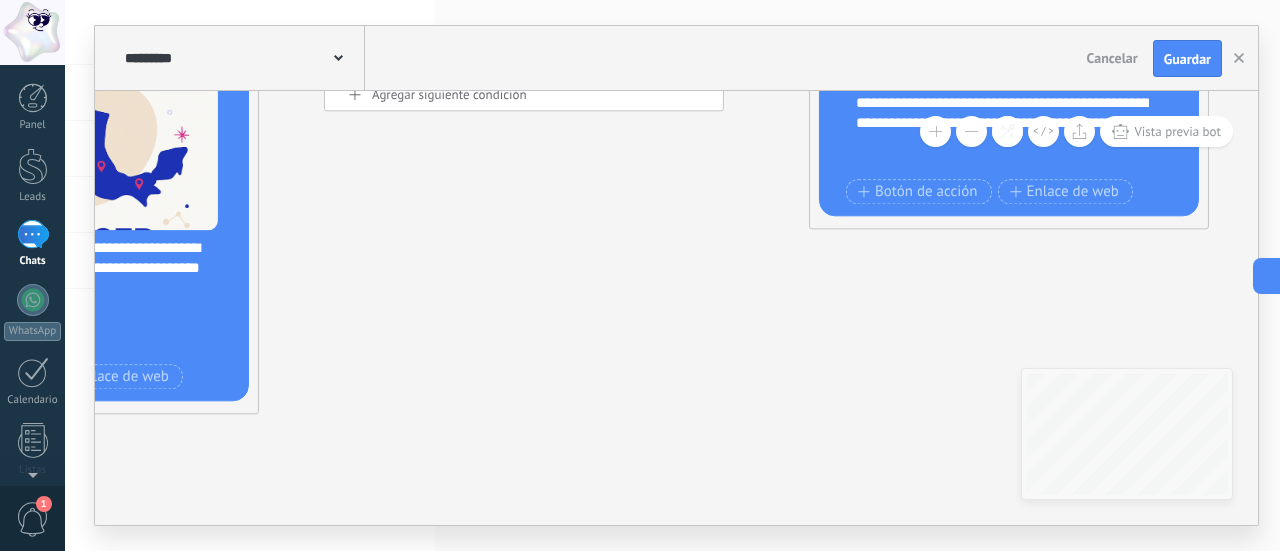 drag, startPoint x: 727, startPoint y: 453, endPoint x: 494, endPoint y: 344, distance: 257.2353 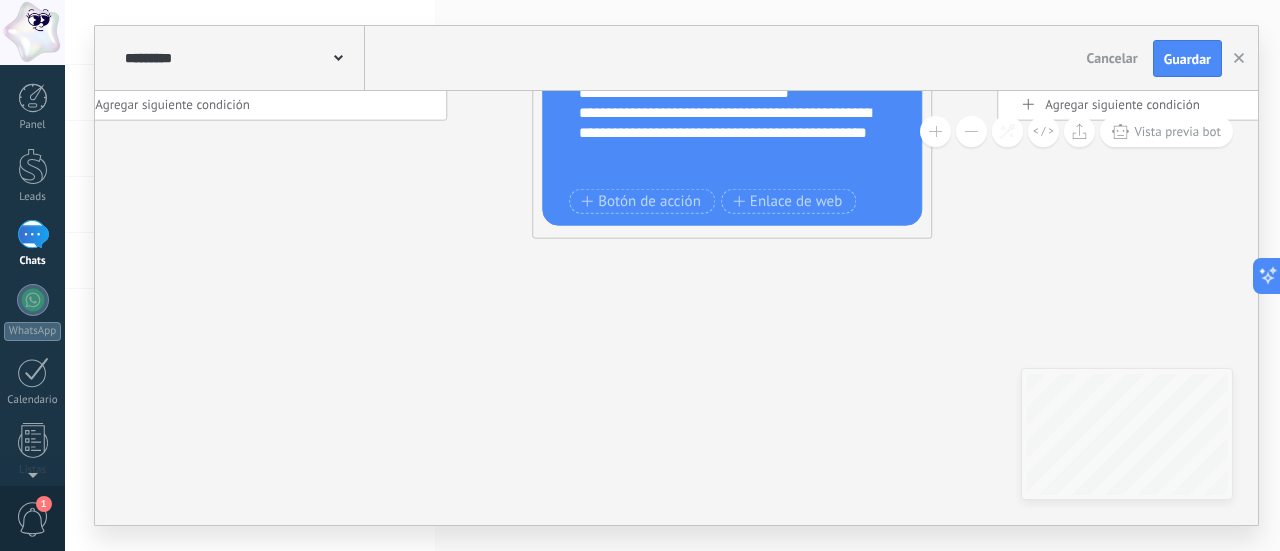 drag, startPoint x: 604, startPoint y: 326, endPoint x: 372, endPoint y: 353, distance: 233.56584 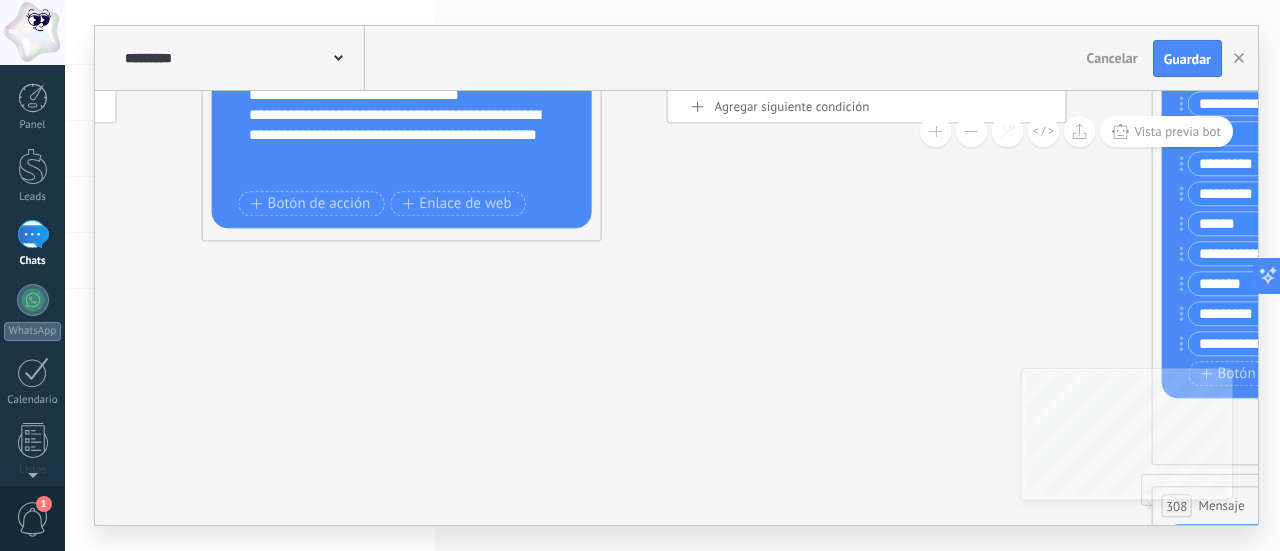 drag, startPoint x: 595, startPoint y: 350, endPoint x: 623, endPoint y: 339, distance: 30.083218 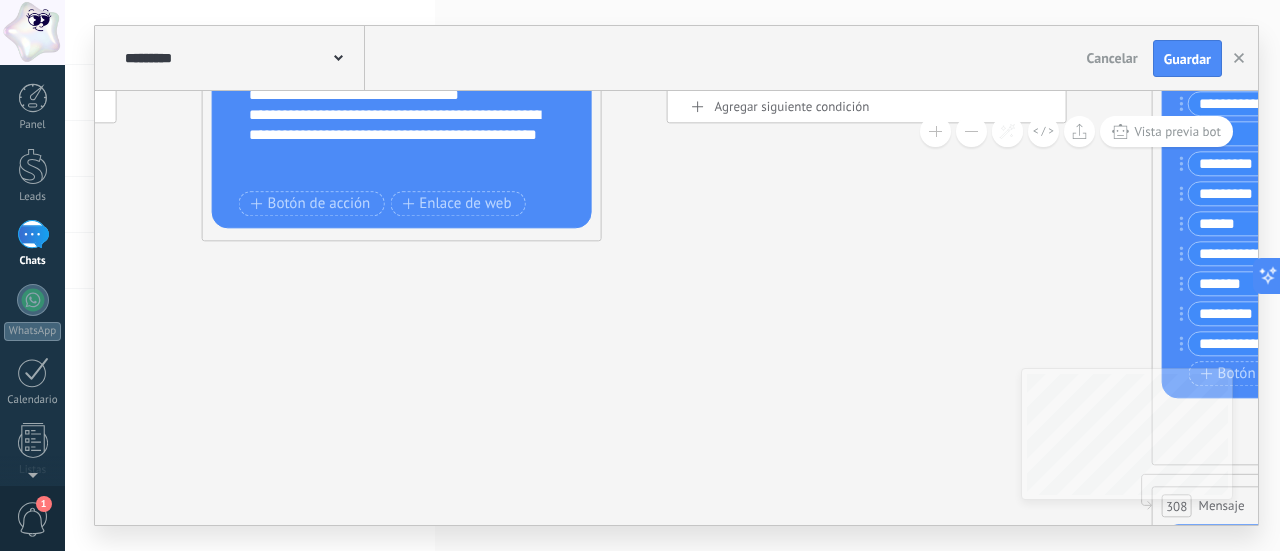 click on "89 Mensaje" 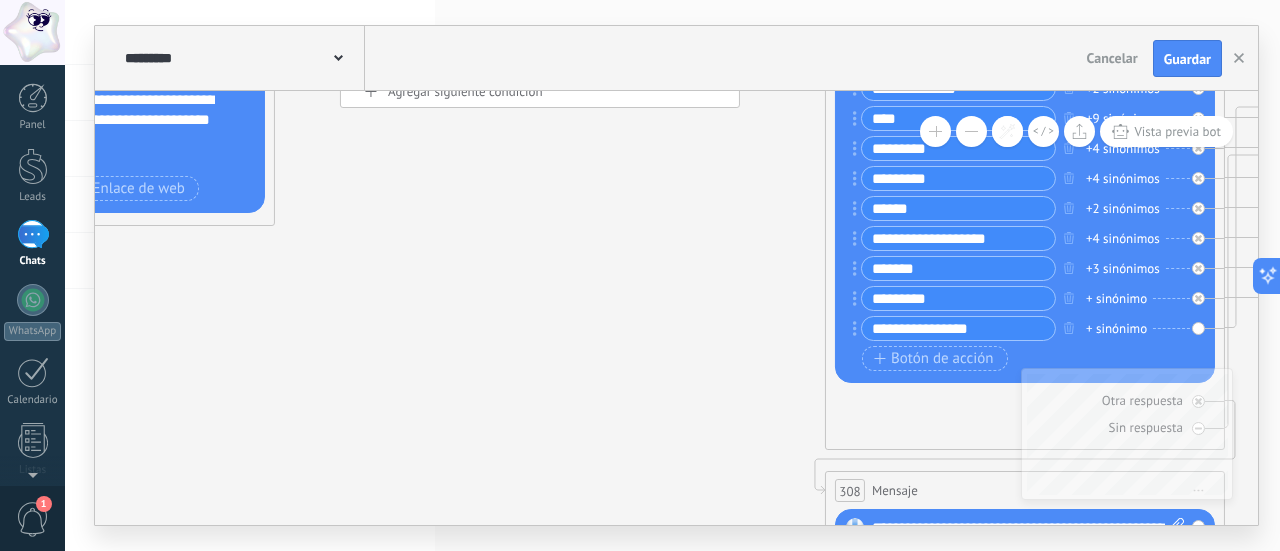drag, startPoint x: 511, startPoint y: 333, endPoint x: 318, endPoint y: 325, distance: 193.16573 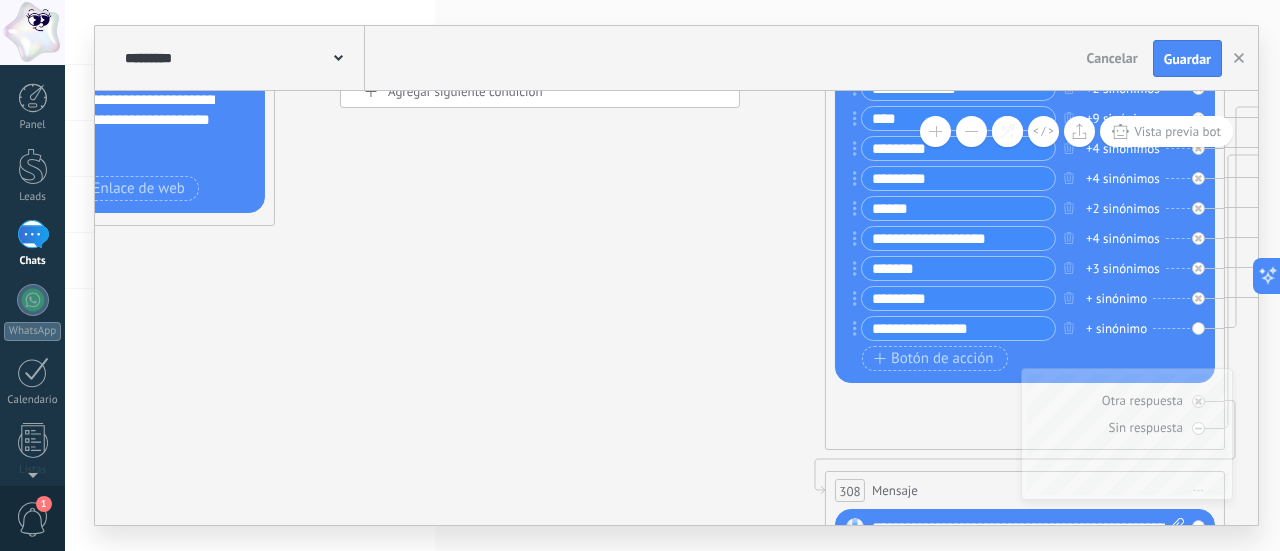 click on "89 Mensaje" 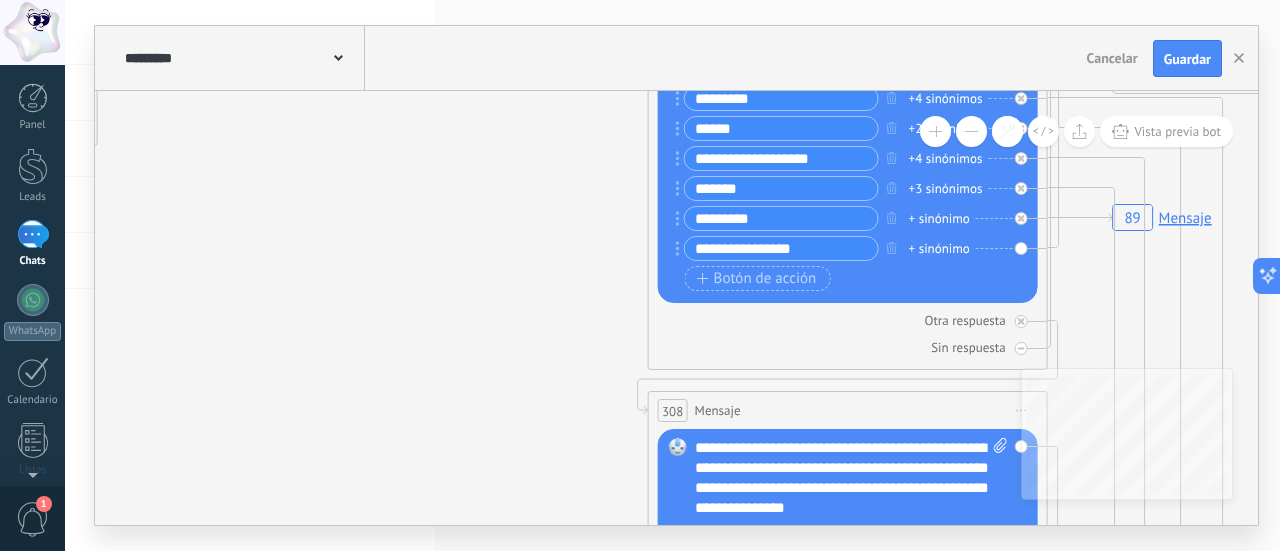 drag, startPoint x: 566, startPoint y: 345, endPoint x: 389, endPoint y: 265, distance: 194.23955 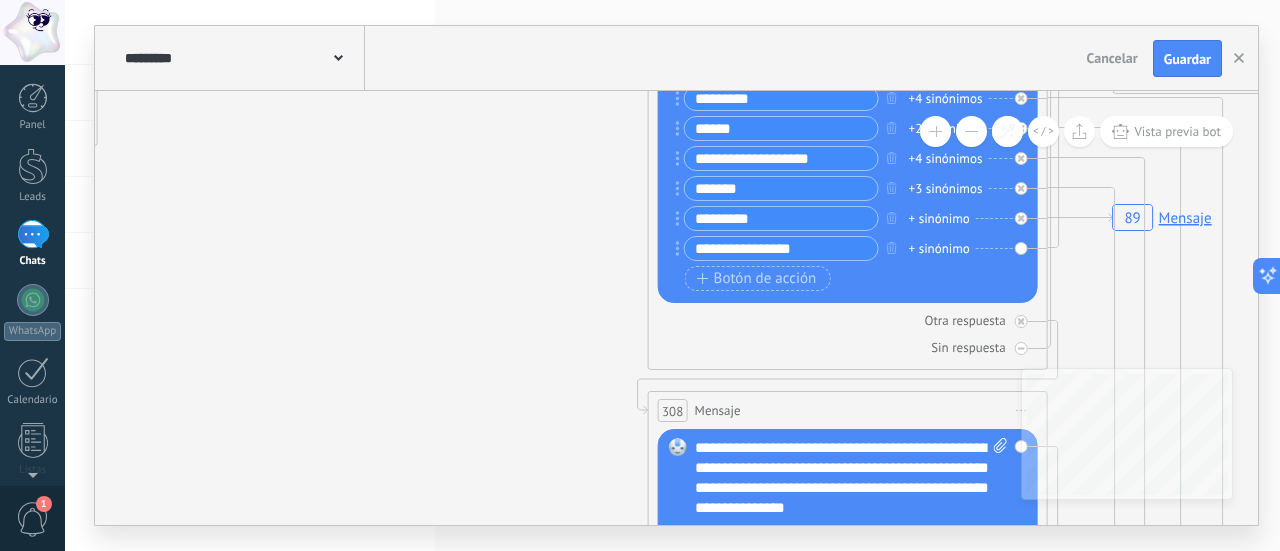 click on "89 Mensaje" 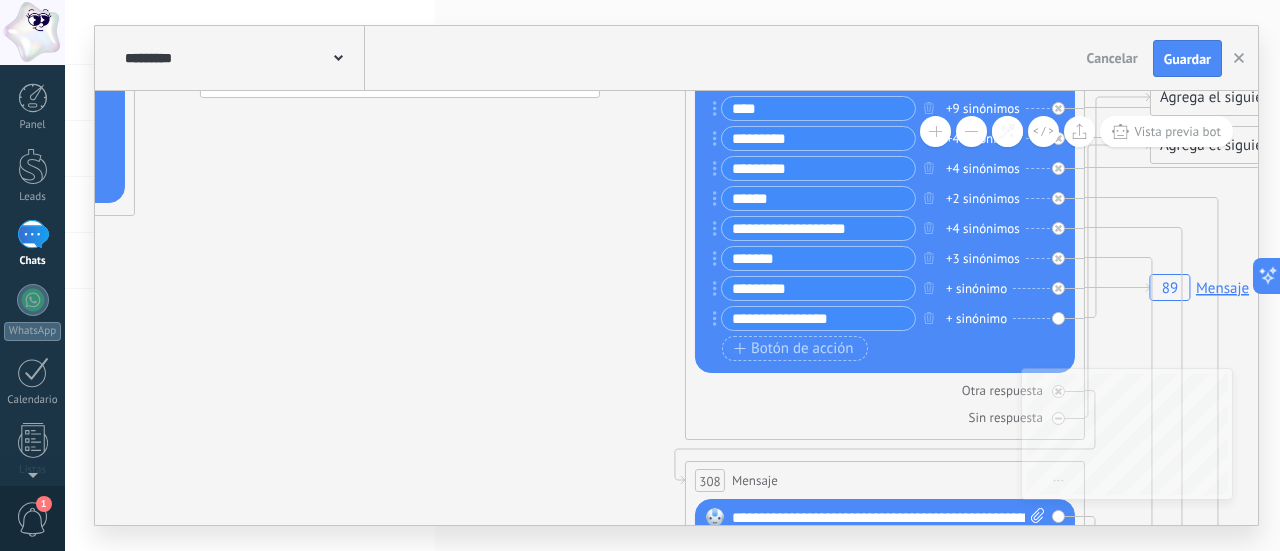 drag, startPoint x: 432, startPoint y: 343, endPoint x: 472, endPoint y: 417, distance: 84.118965 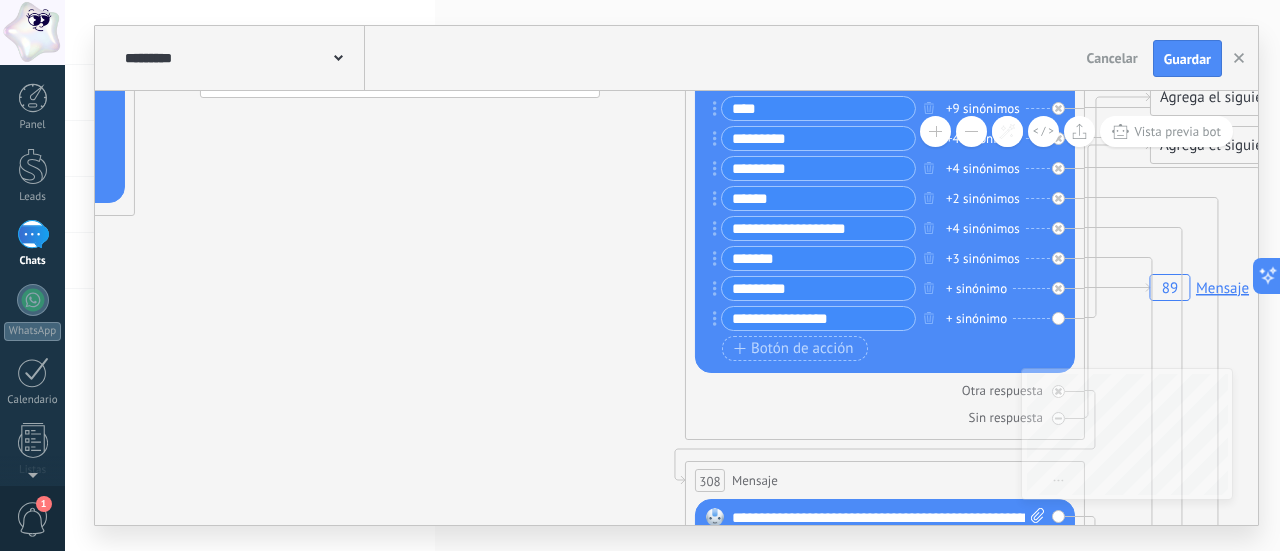 click on "89 Mensaje" 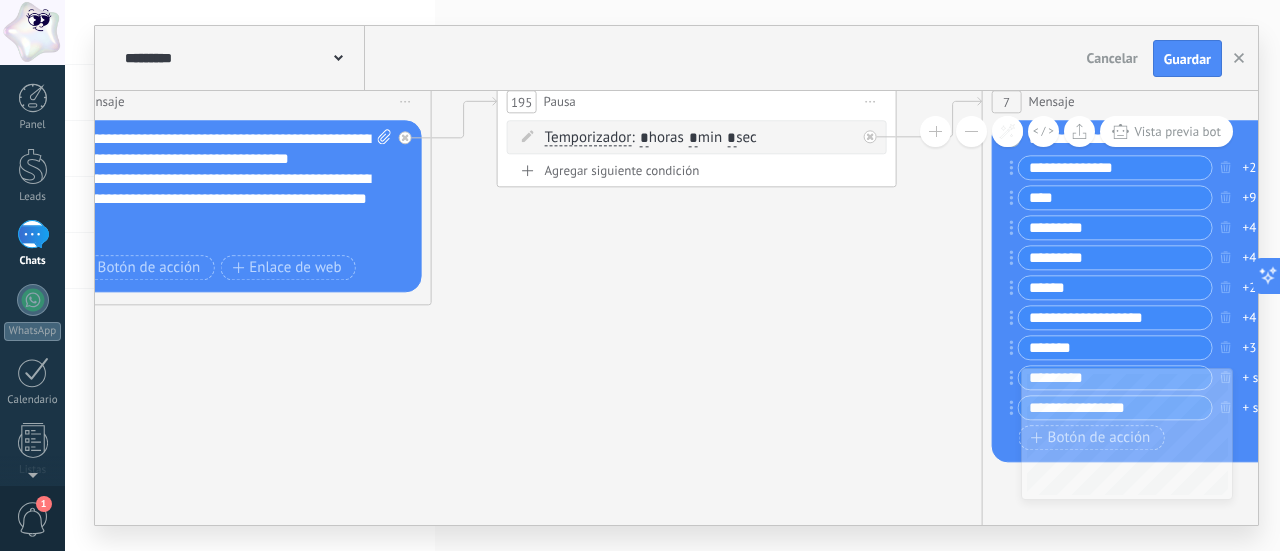 drag, startPoint x: 385, startPoint y: 305, endPoint x: 680, endPoint y: 390, distance: 307.00162 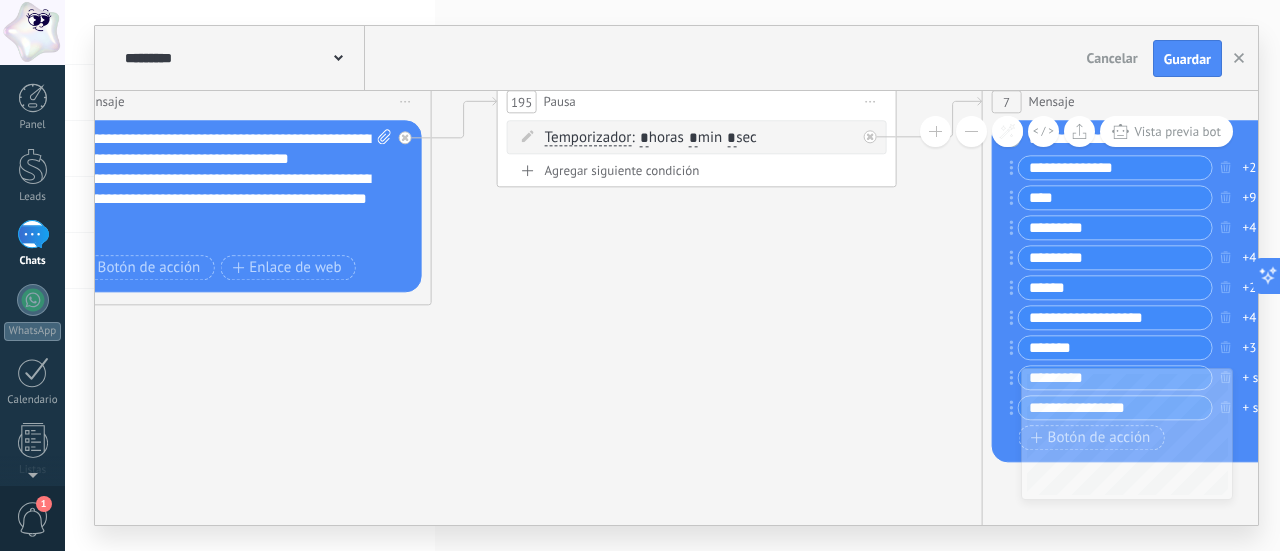 click on "89 Mensaje" 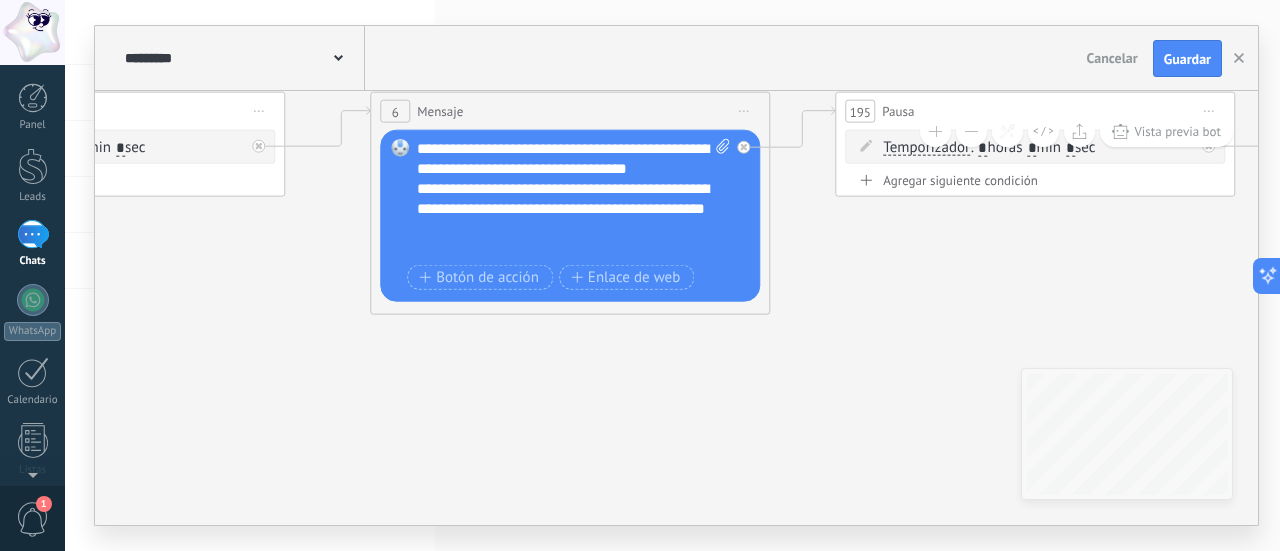 drag, startPoint x: 462, startPoint y: 369, endPoint x: 801, endPoint y: 378, distance: 339.11945 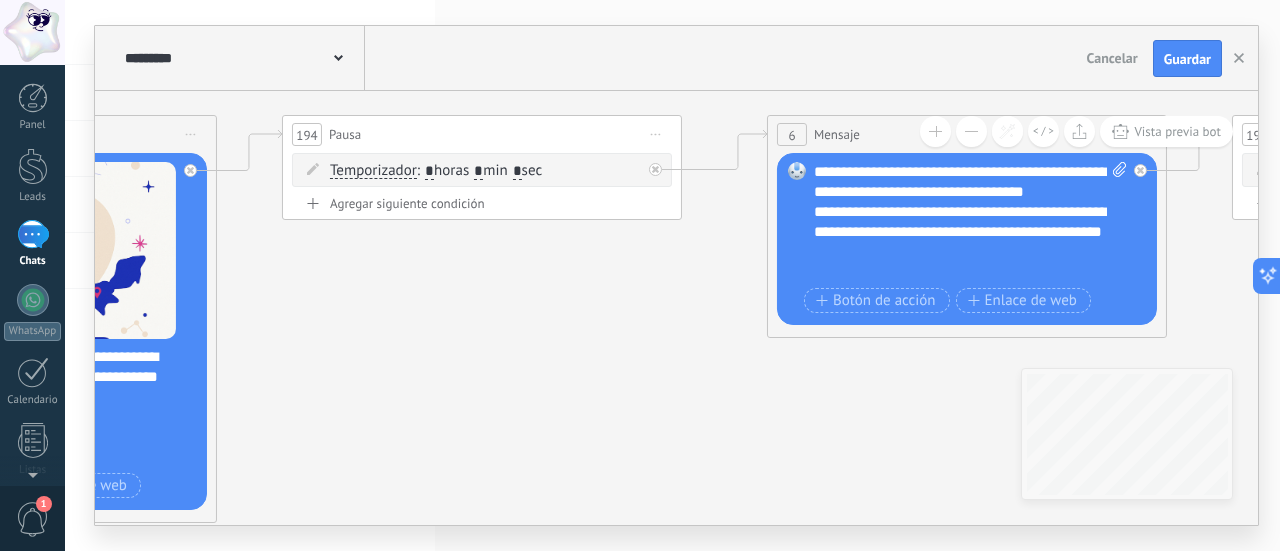 drag, startPoint x: 556, startPoint y: 369, endPoint x: 892, endPoint y: 402, distance: 337.61664 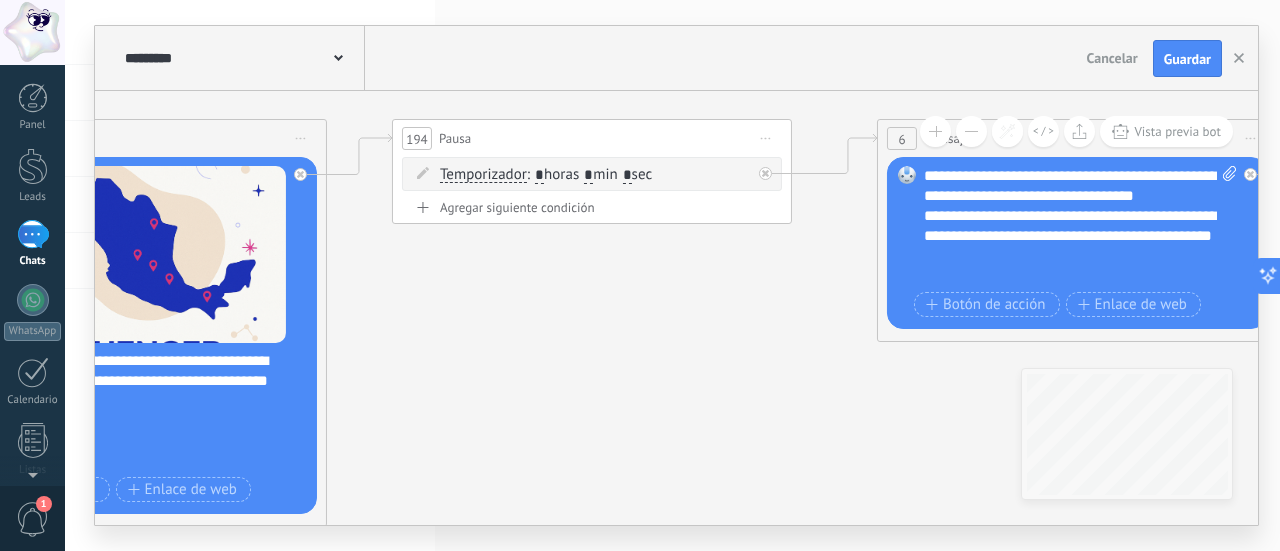 drag, startPoint x: 518, startPoint y: 329, endPoint x: 846, endPoint y: 304, distance: 328.95135 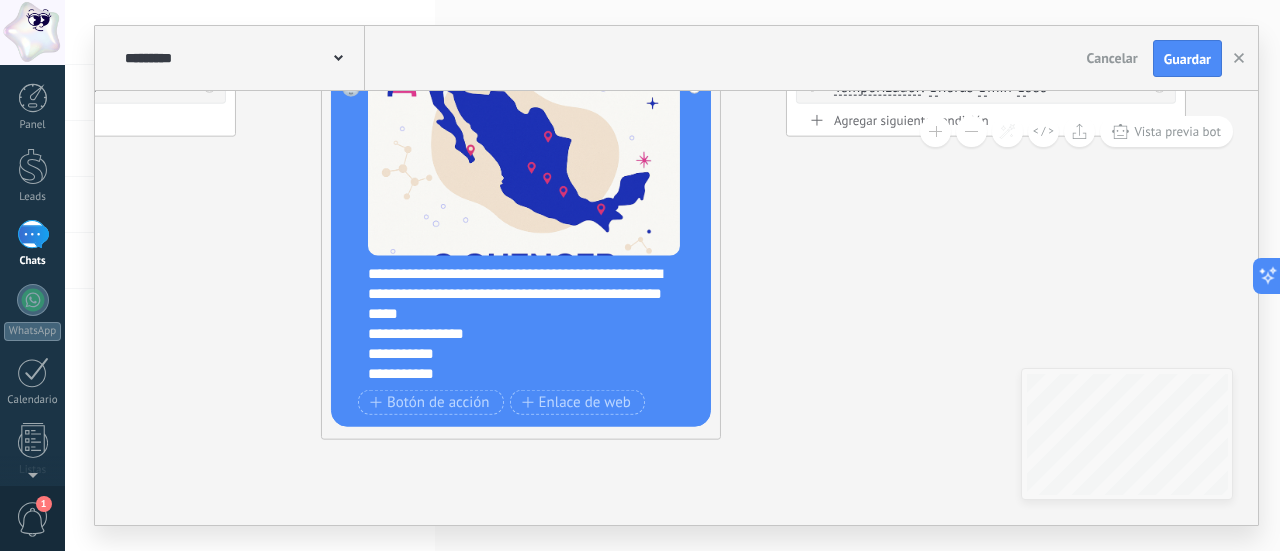 drag, startPoint x: 734, startPoint y: 393, endPoint x: 821, endPoint y: 325, distance: 110.42192 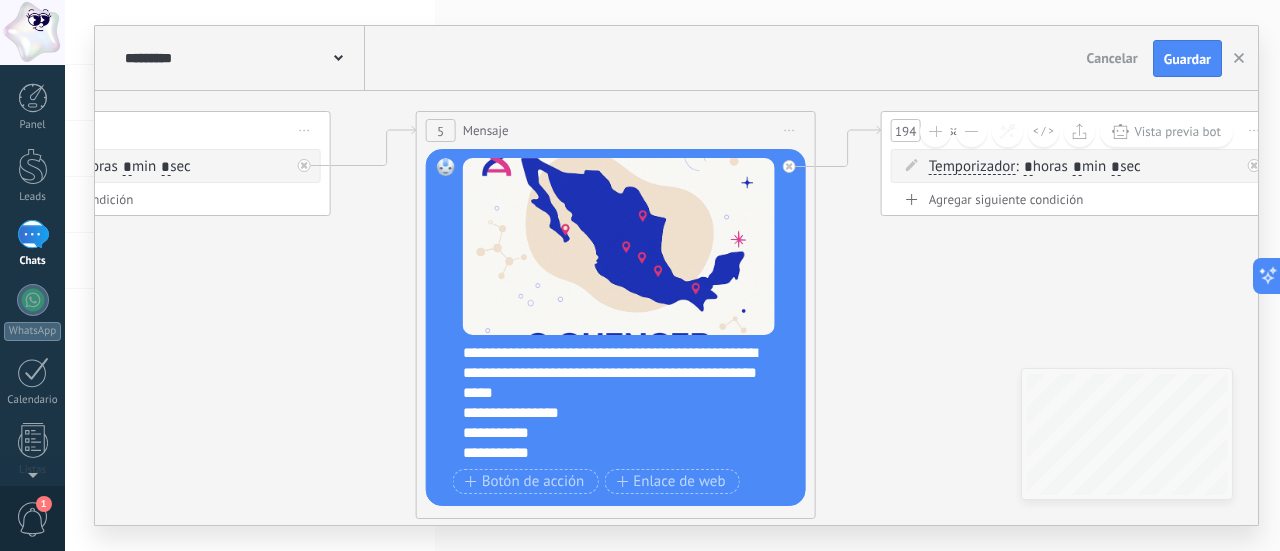 drag, startPoint x: 750, startPoint y: 279, endPoint x: 849, endPoint y: 361, distance: 128.5496 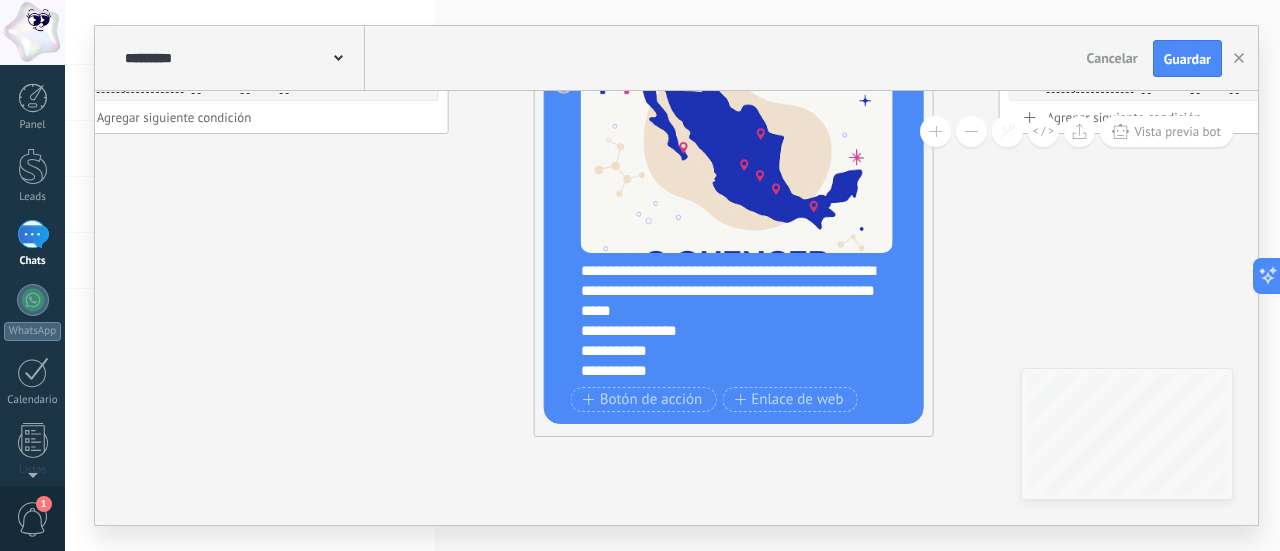 drag, startPoint x: 280, startPoint y: 380, endPoint x: 393, endPoint y: 295, distance: 141.40015 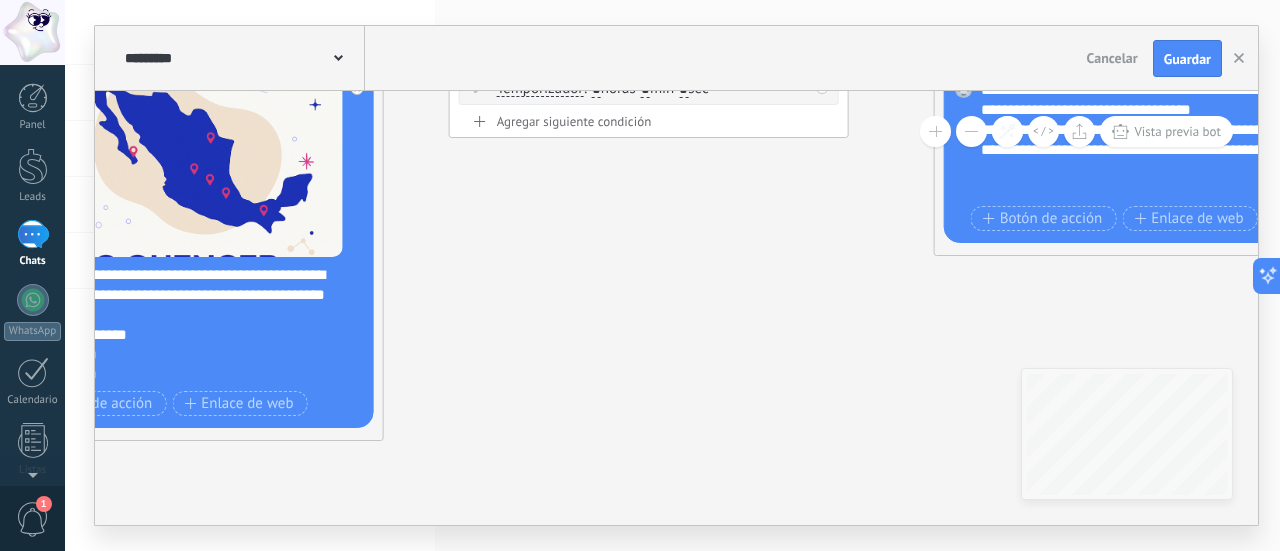 drag, startPoint x: 1021, startPoint y: 279, endPoint x: 669, endPoint y: 283, distance: 352.02274 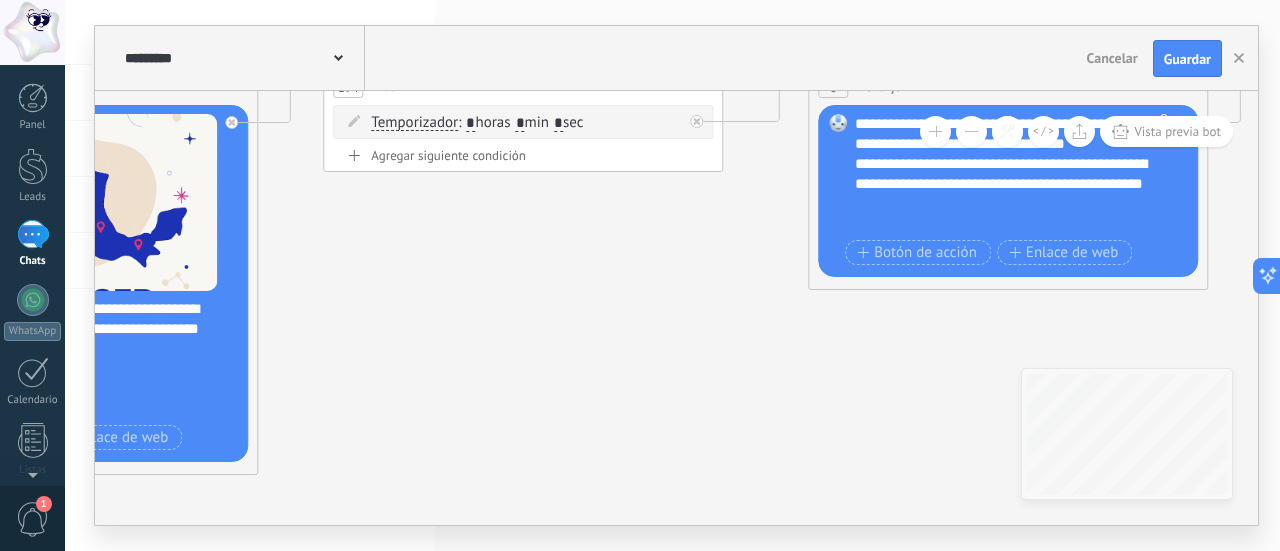drag, startPoint x: 750, startPoint y: 284, endPoint x: 452, endPoint y: 413, distance: 324.72296 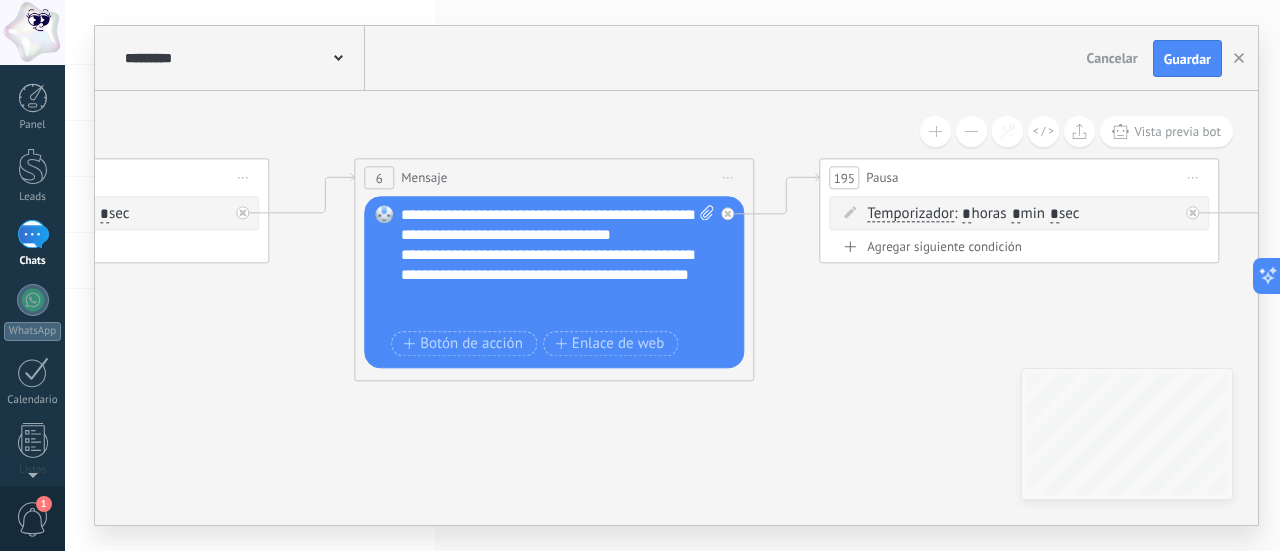 drag, startPoint x: 835, startPoint y: 396, endPoint x: 442, endPoint y: 373, distance: 393.67245 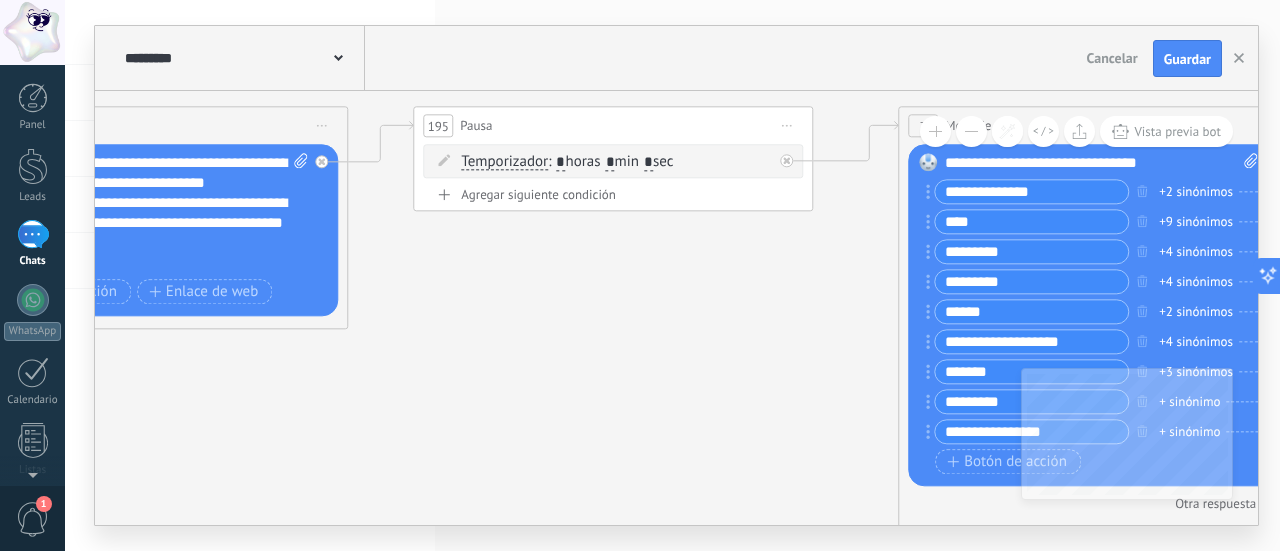 drag, startPoint x: 738, startPoint y: 373, endPoint x: 452, endPoint y: 336, distance: 288.38342 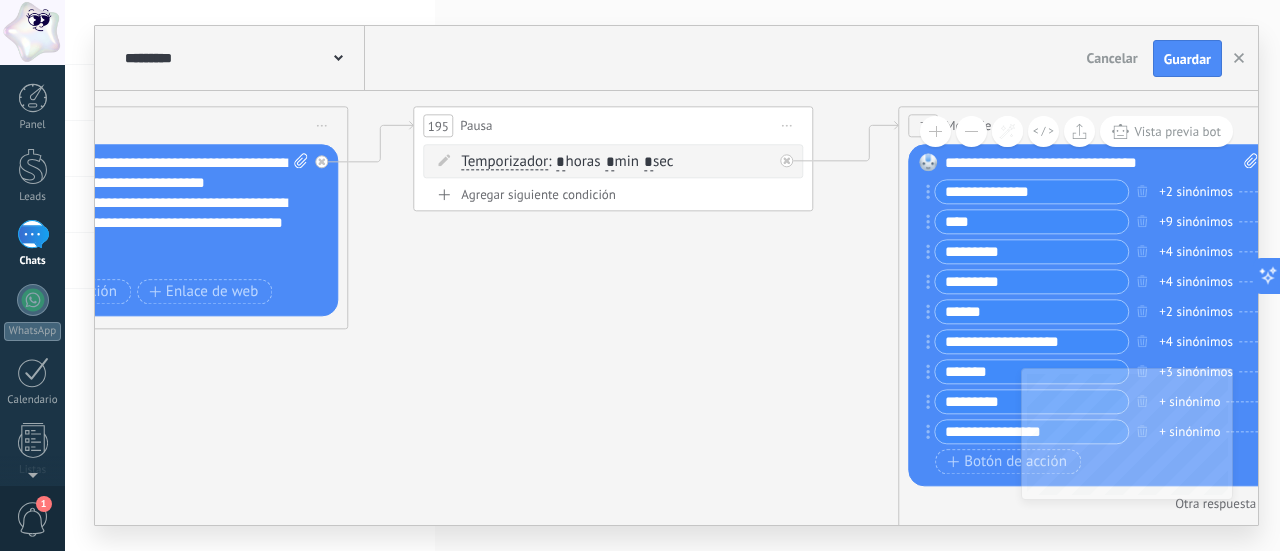 click on "89 Mensaje" 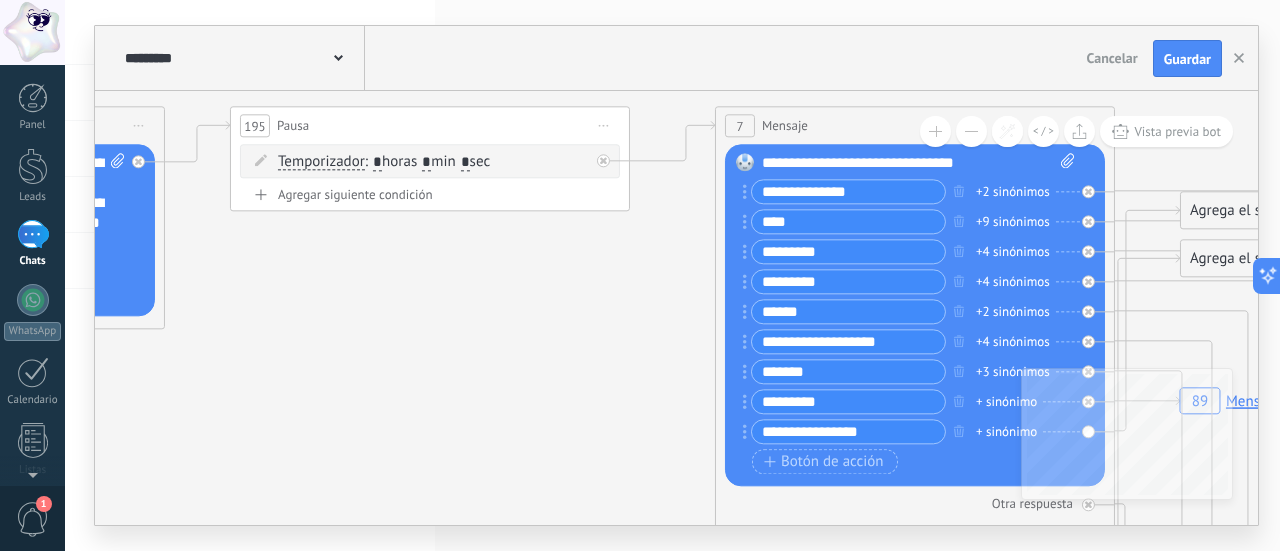 drag, startPoint x: 771, startPoint y: 351, endPoint x: 578, endPoint y: 351, distance: 193 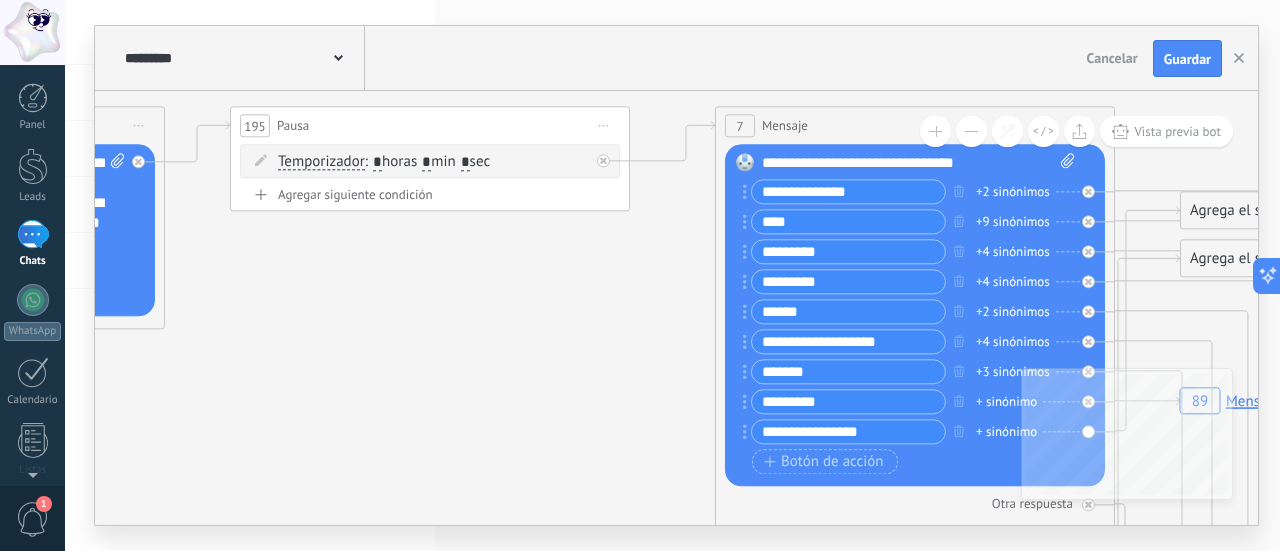 click on "89 Mensaje" 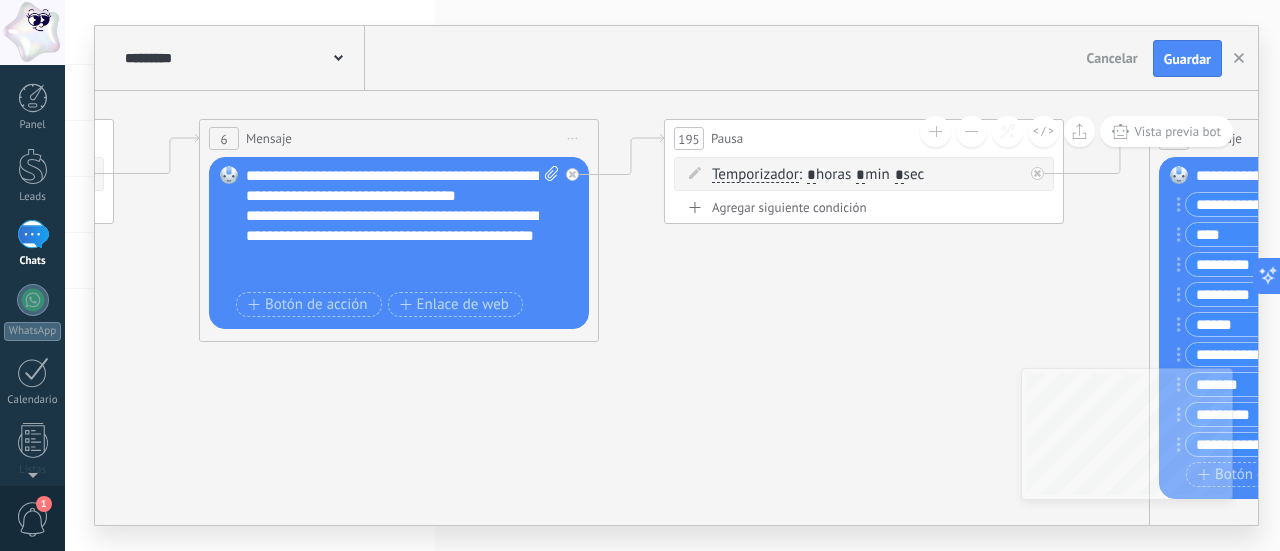 drag, startPoint x: 392, startPoint y: 371, endPoint x: 838, endPoint y: 384, distance: 446.18942 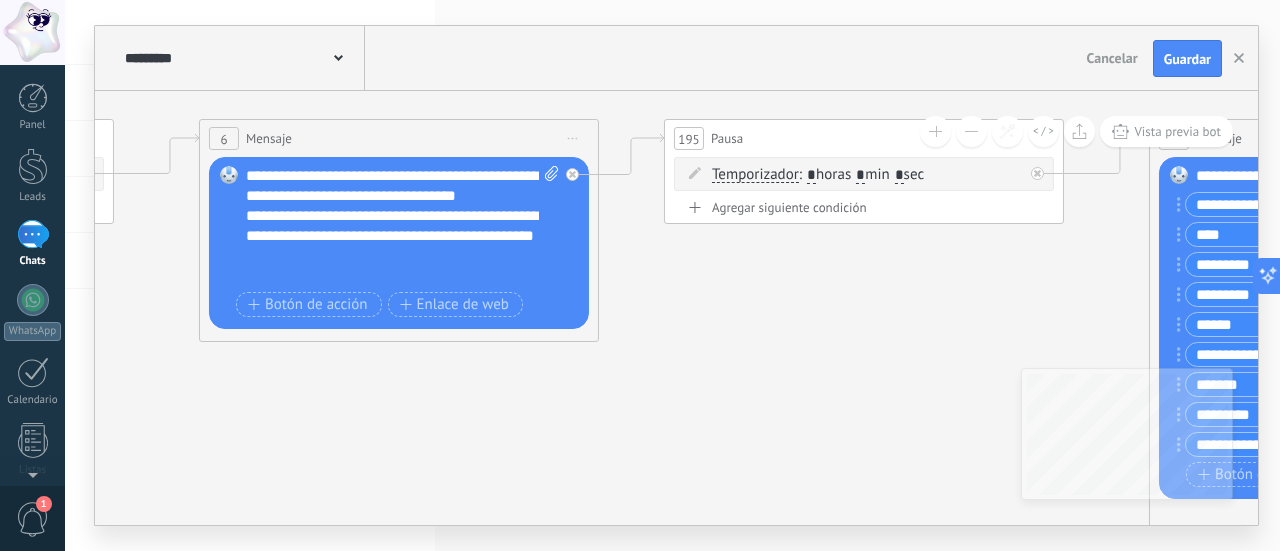 click on "89 Mensaje" 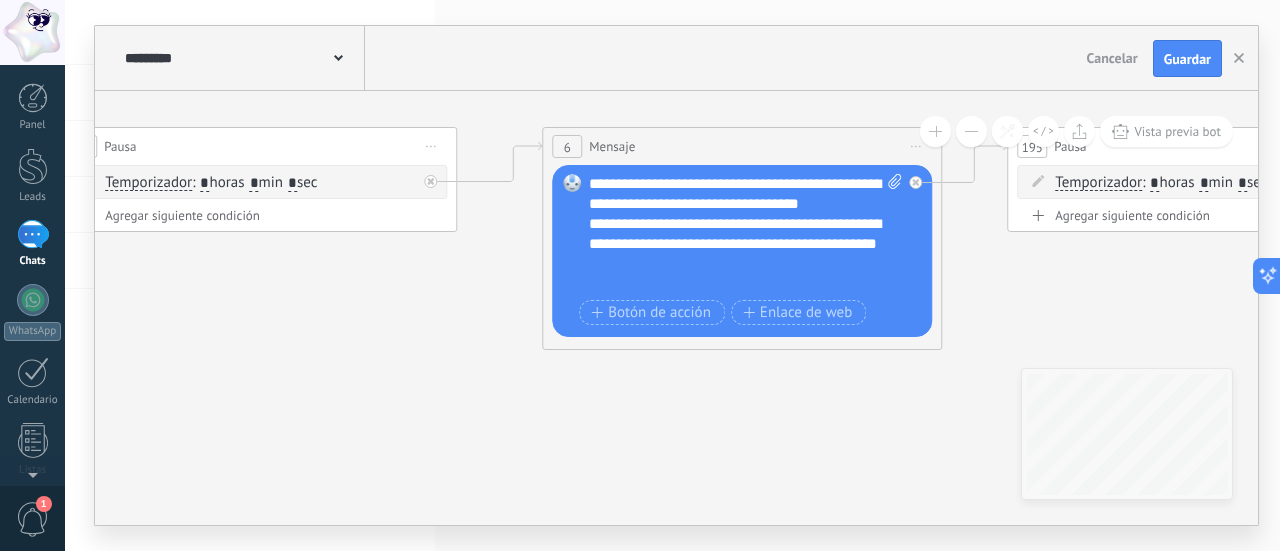 drag, startPoint x: 578, startPoint y: 364, endPoint x: 445, endPoint y: 374, distance: 133.37541 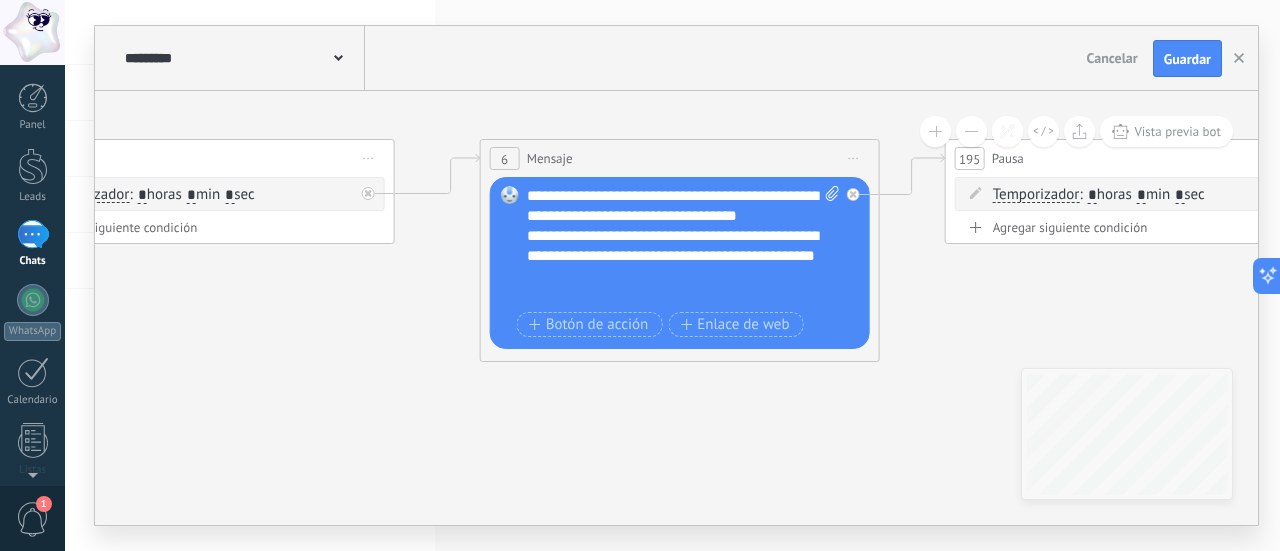 drag, startPoint x: 424, startPoint y: 365, endPoint x: 927, endPoint y: 371, distance: 503.0358 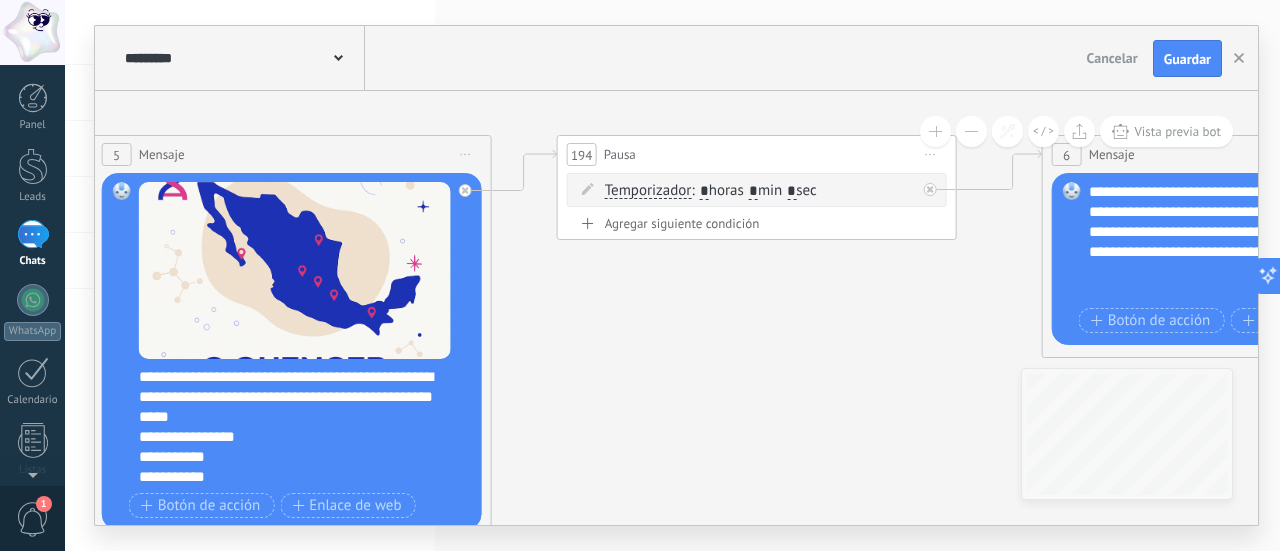 drag, startPoint x: 391, startPoint y: 344, endPoint x: 867, endPoint y: 340, distance: 476.0168 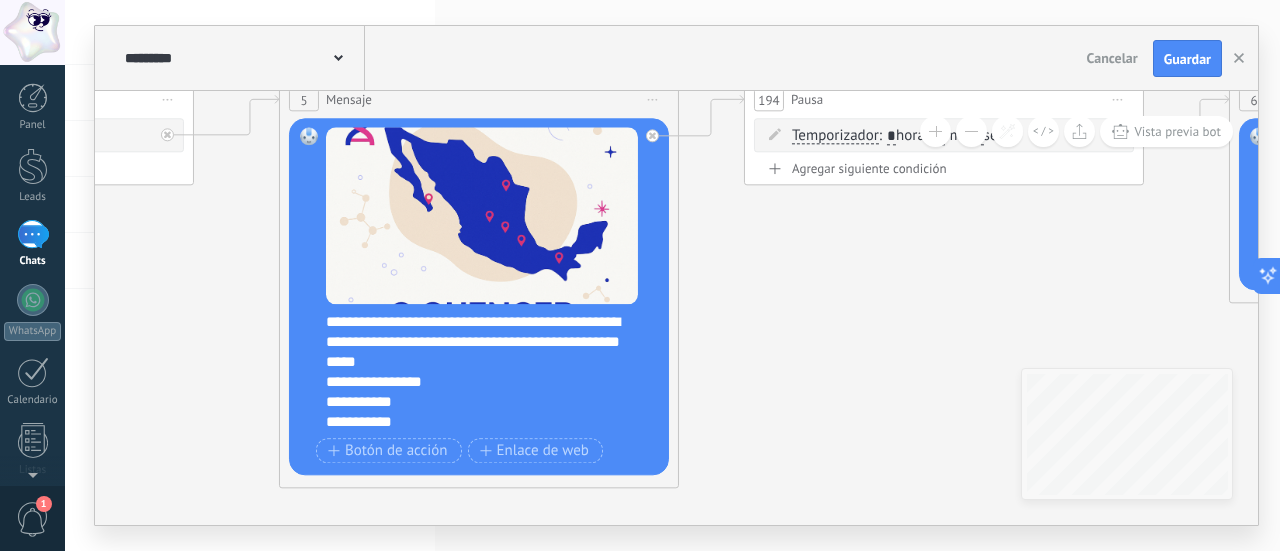 drag, startPoint x: 707, startPoint y: 315, endPoint x: 790, endPoint y: 249, distance: 106.04244 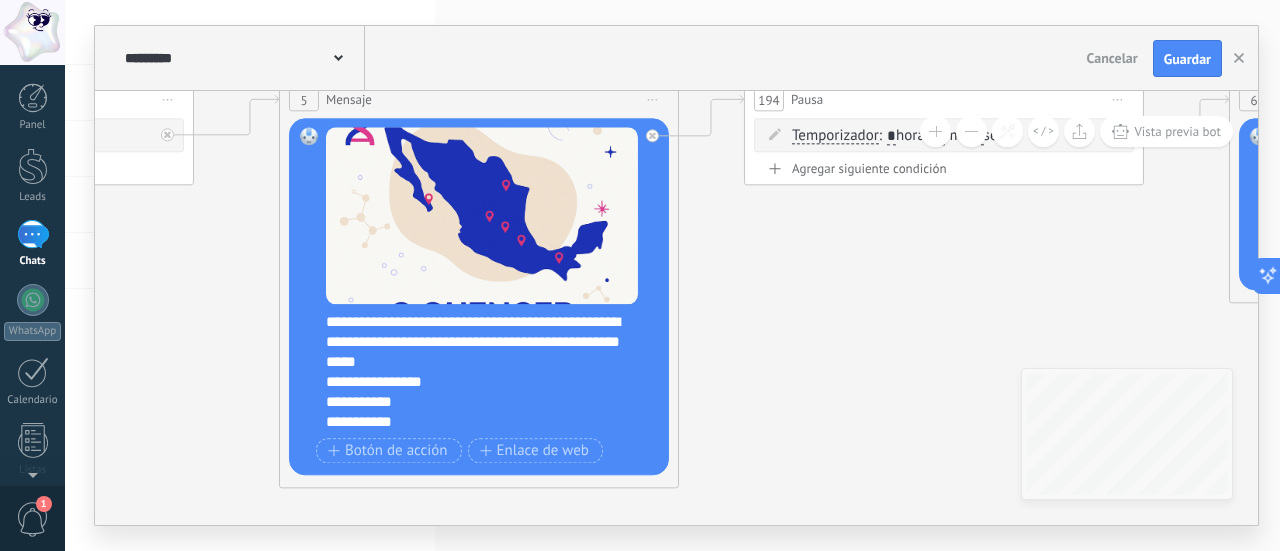 click on "89 Mensaje" 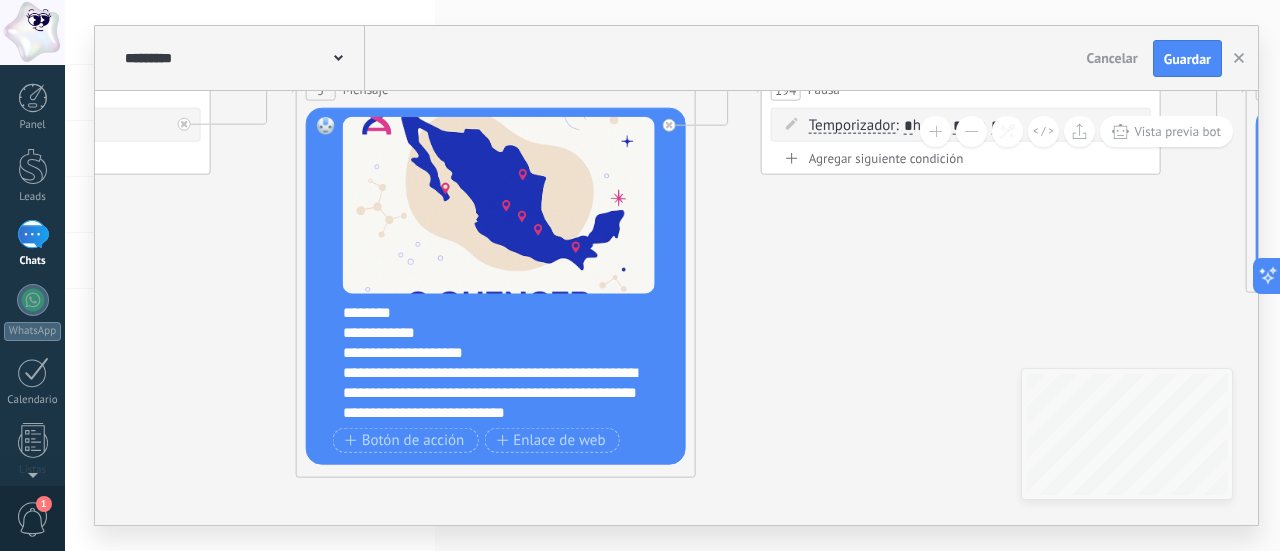 scroll, scrollTop: 120, scrollLeft: 0, axis: vertical 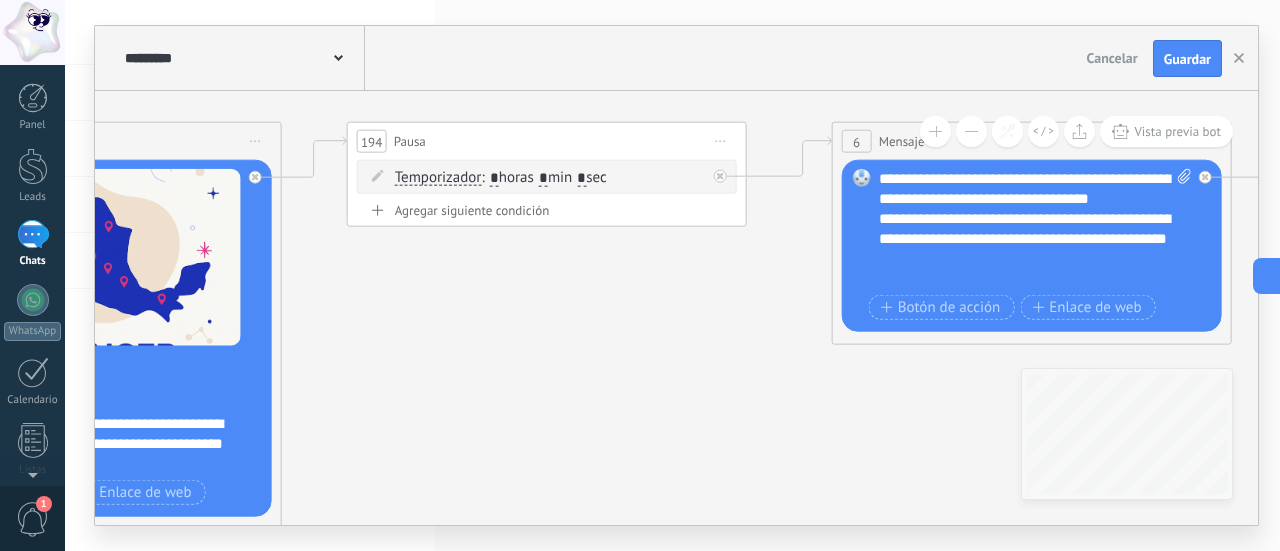 drag, startPoint x: 857, startPoint y: 373, endPoint x: 437, endPoint y: 329, distance: 422.29846 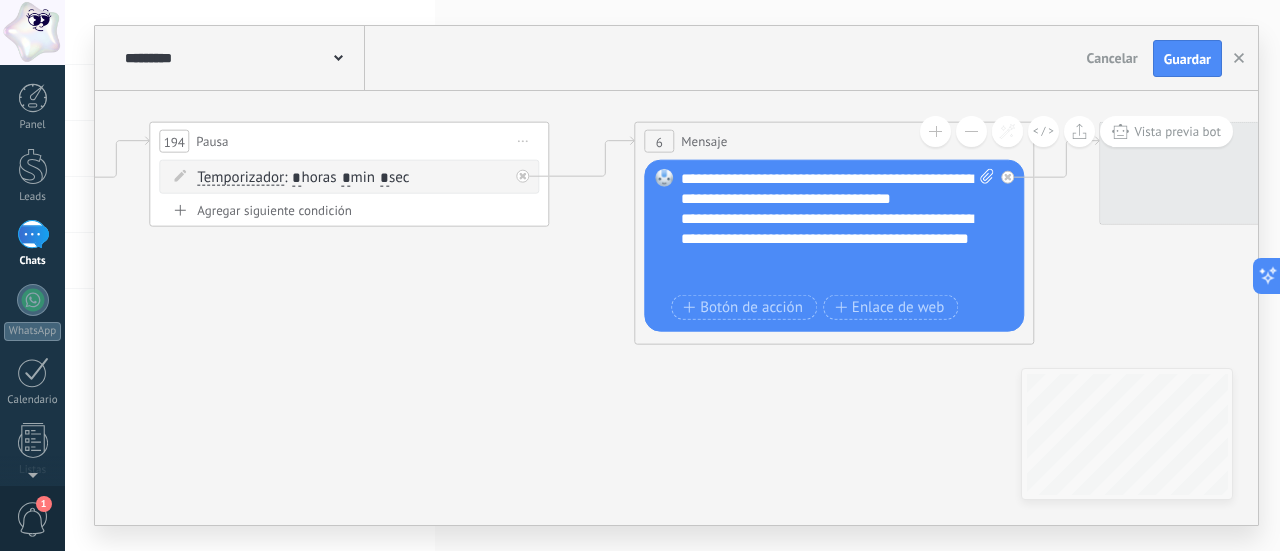 drag, startPoint x: 729, startPoint y: 362, endPoint x: 450, endPoint y: 357, distance: 279.0448 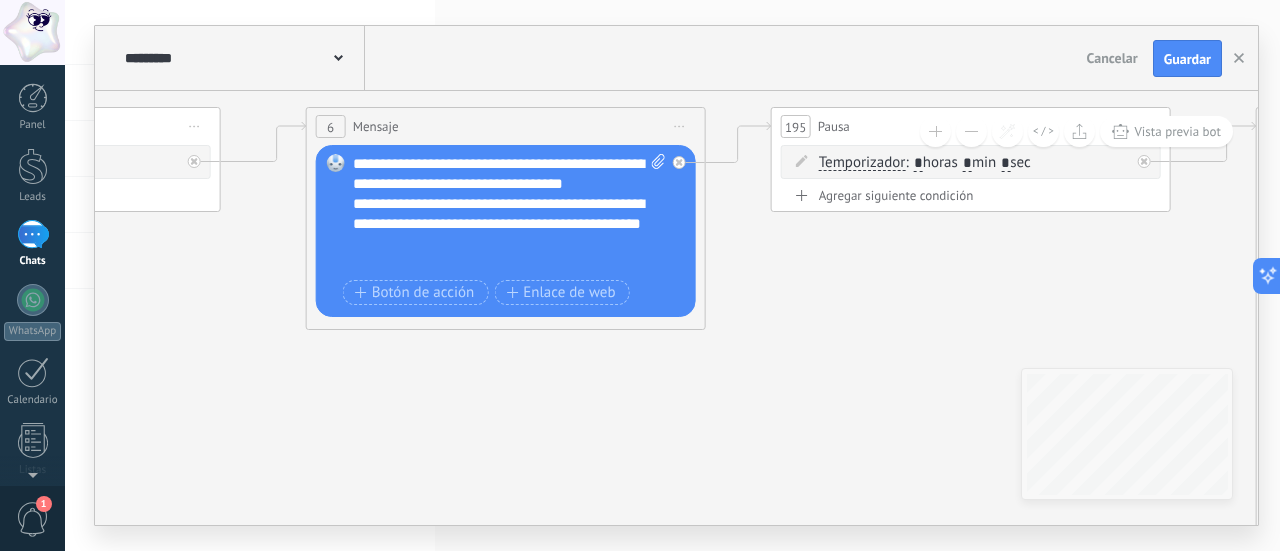 drag, startPoint x: 810, startPoint y: 377, endPoint x: 585, endPoint y: 366, distance: 225.26872 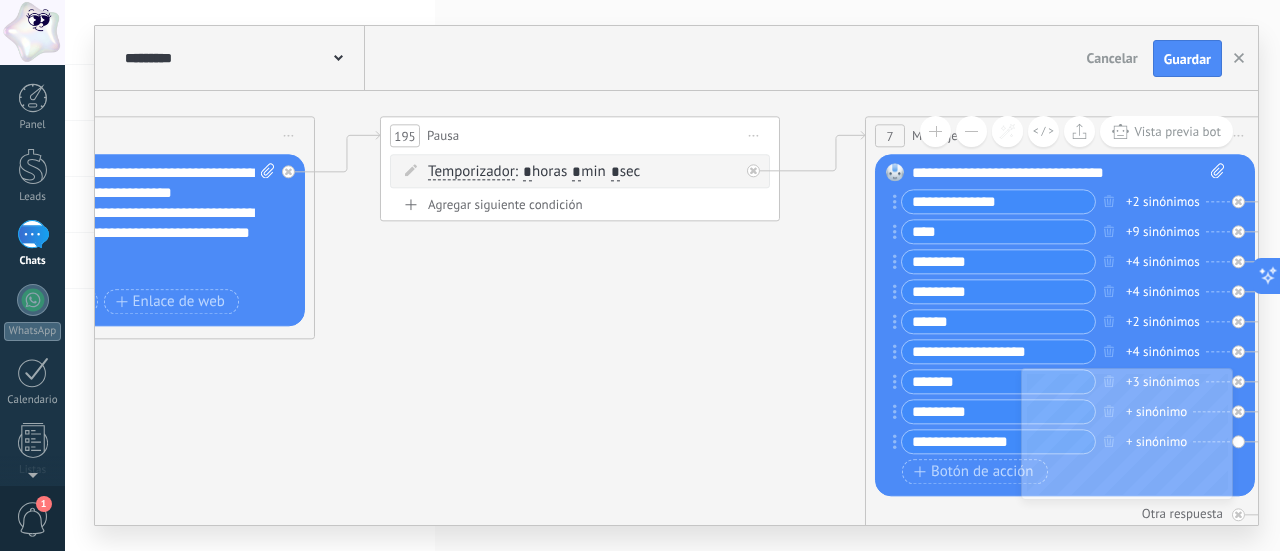 drag, startPoint x: 828, startPoint y: 325, endPoint x: 430, endPoint y: 335, distance: 398.1256 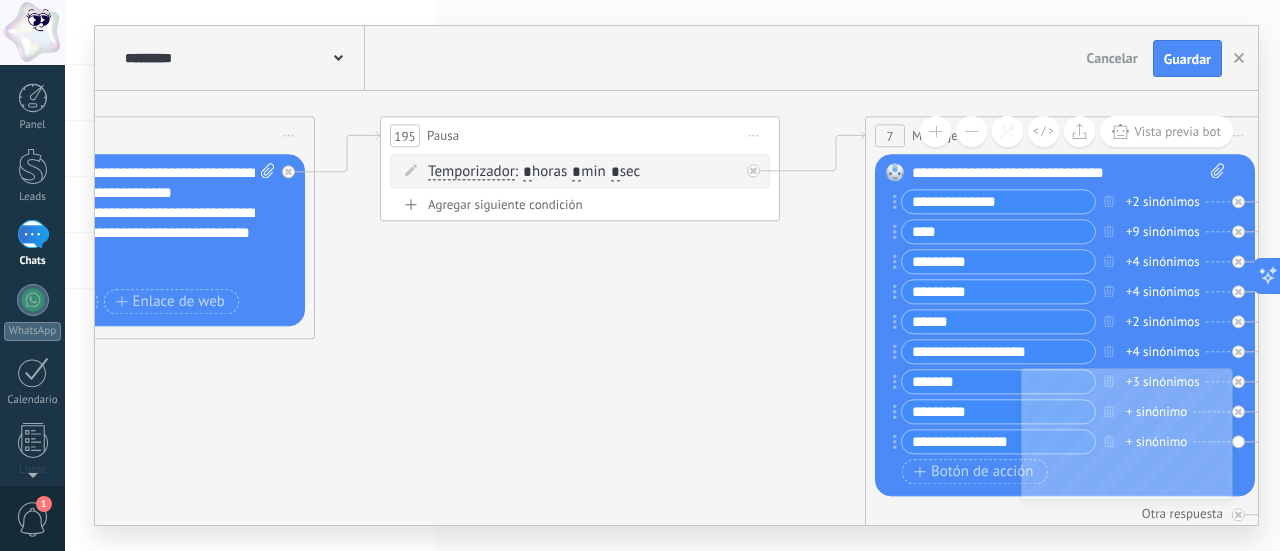 click on "89 Mensaje" 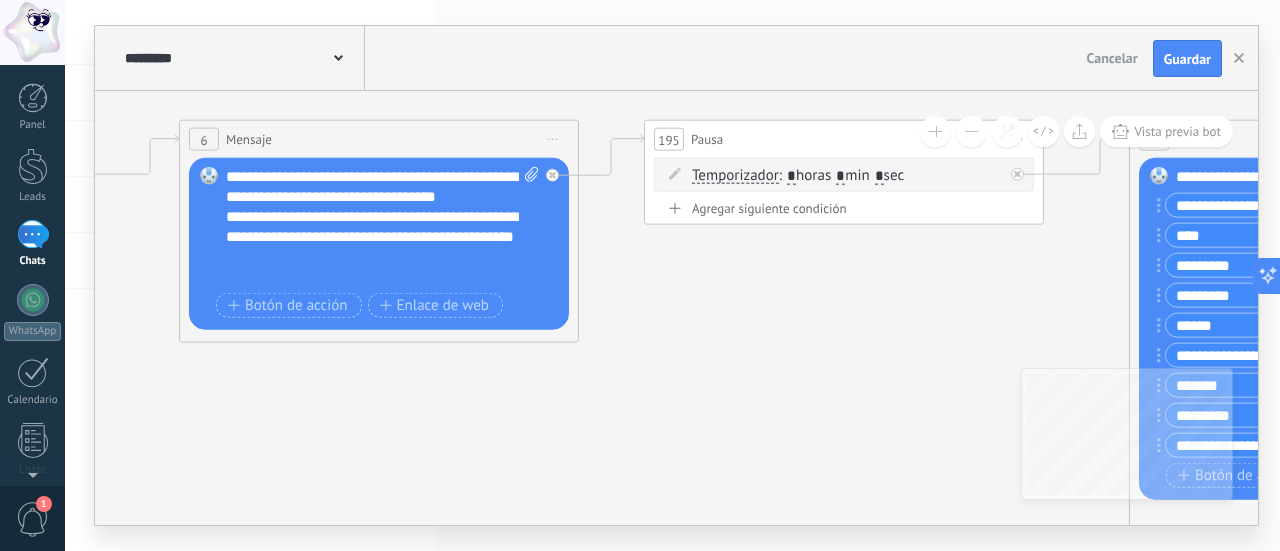 drag, startPoint x: 486, startPoint y: 333, endPoint x: 814, endPoint y: 350, distance: 328.44025 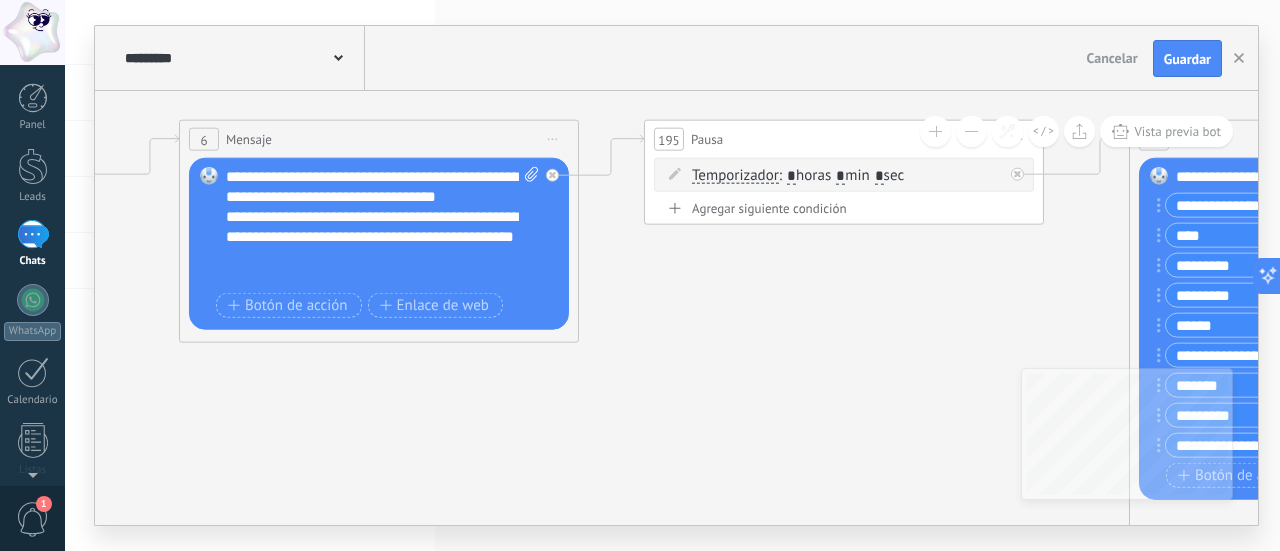 click on "89 Mensaje" 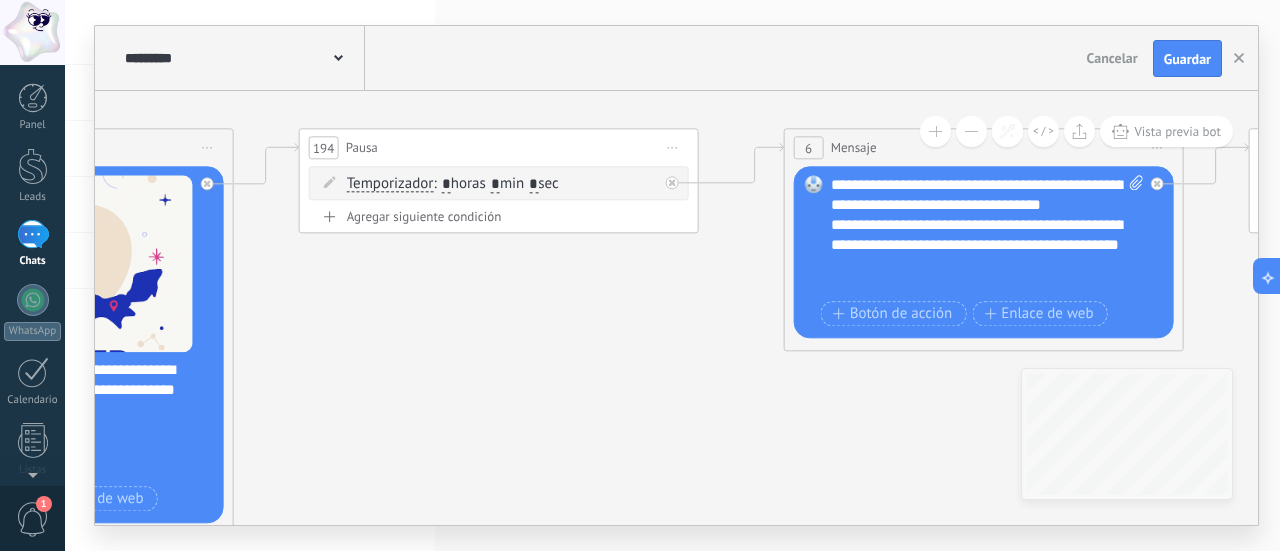 drag, startPoint x: 328, startPoint y: 400, endPoint x: 821, endPoint y: 401, distance: 493.001 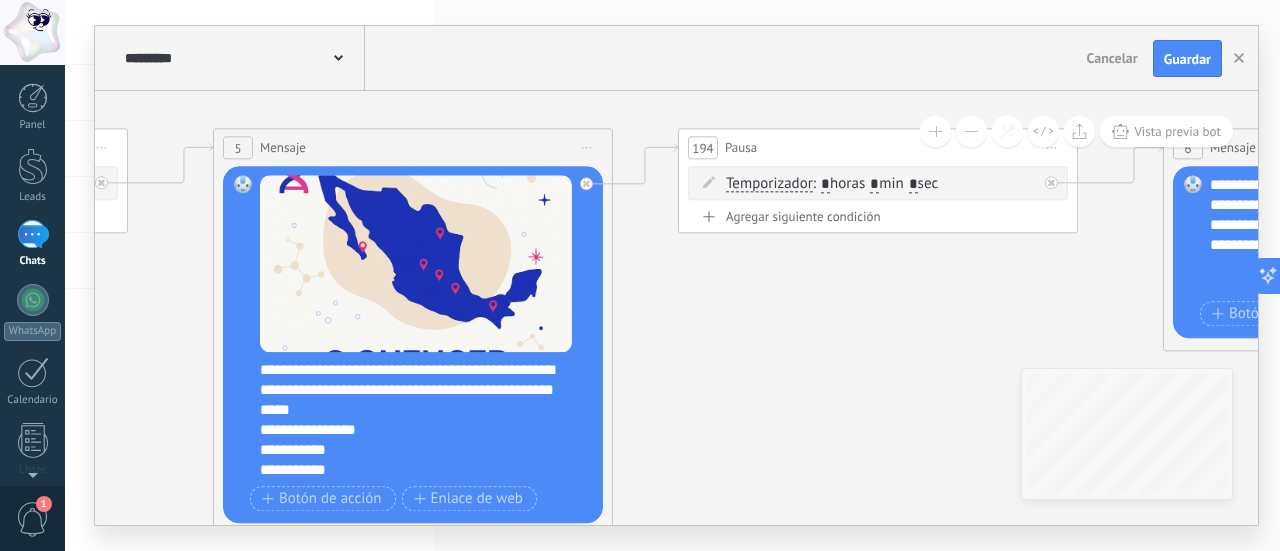 drag, startPoint x: 422, startPoint y: 370, endPoint x: 801, endPoint y: 370, distance: 379 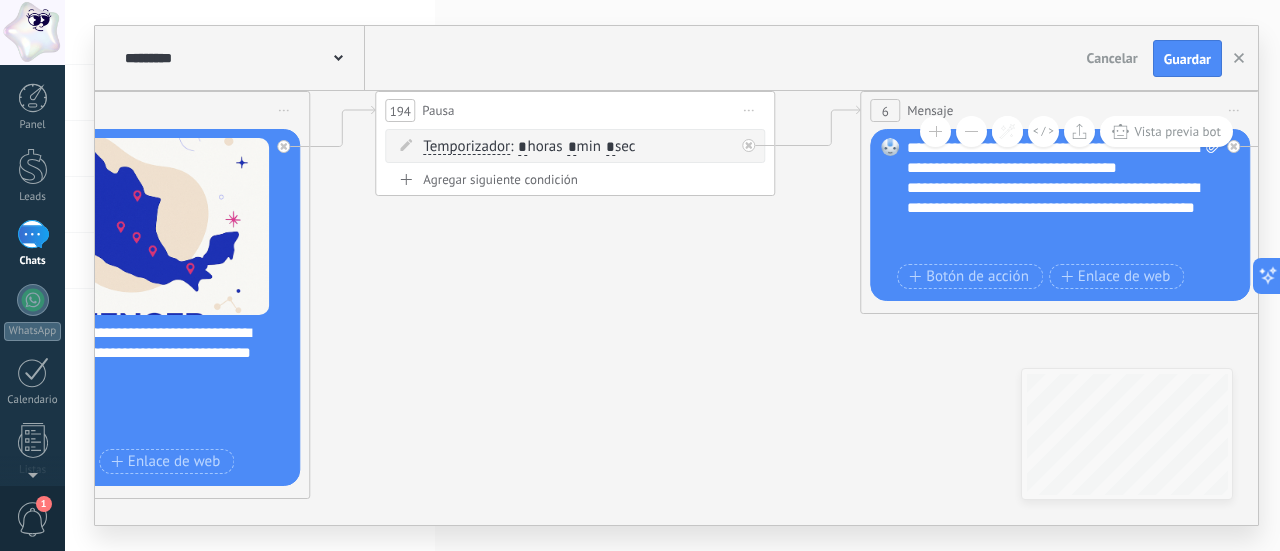 drag 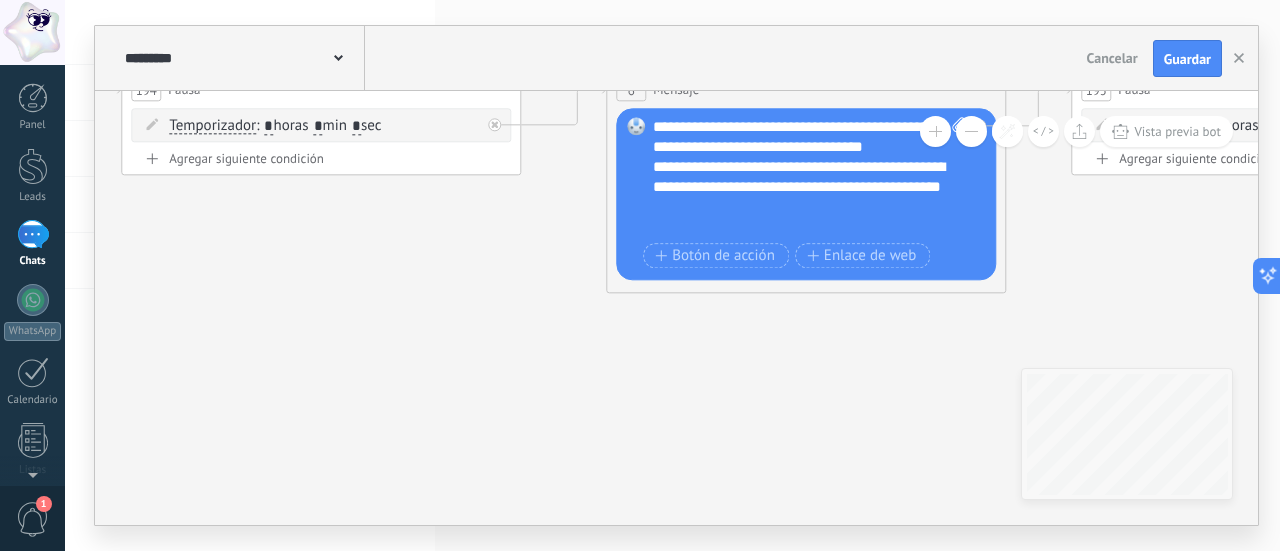 click on "89 Mensaje" 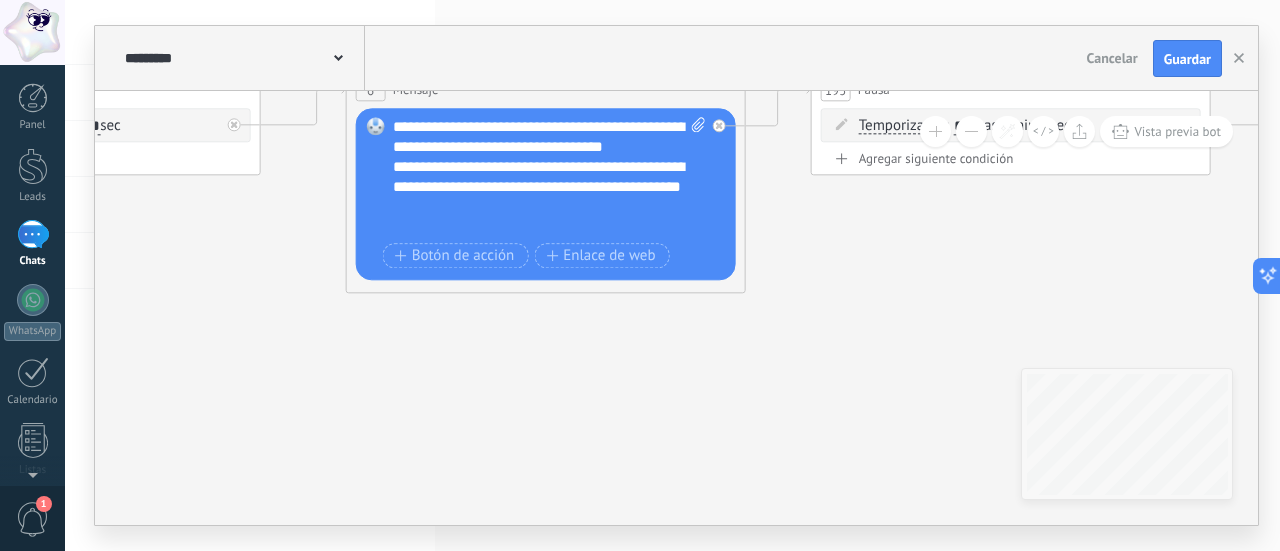 click on "89 Mensaje" 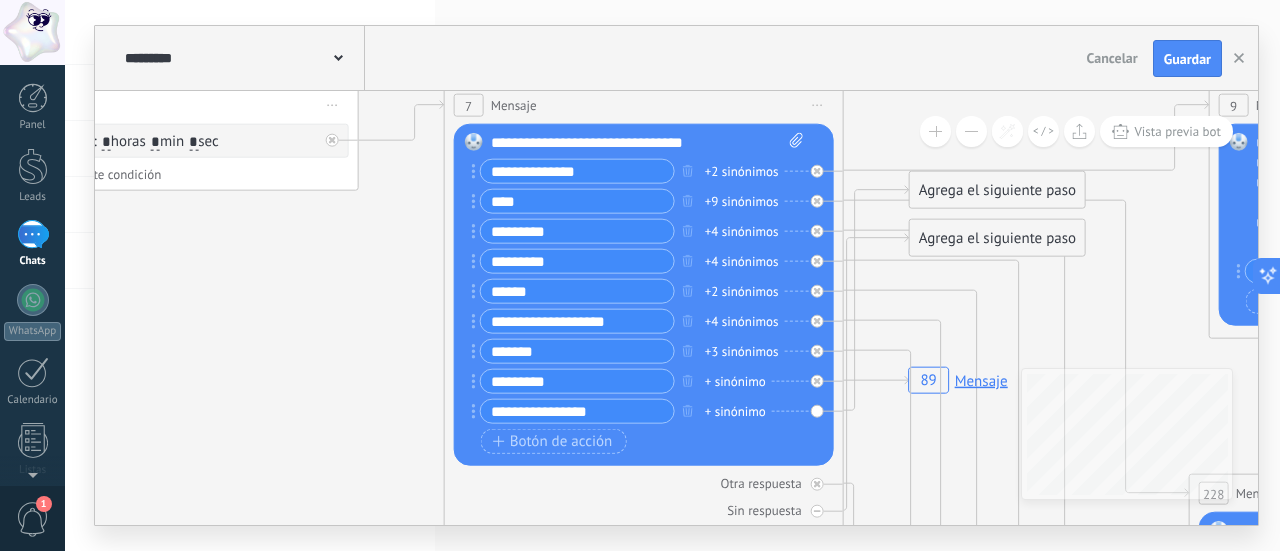 click on "89 Mensaje" 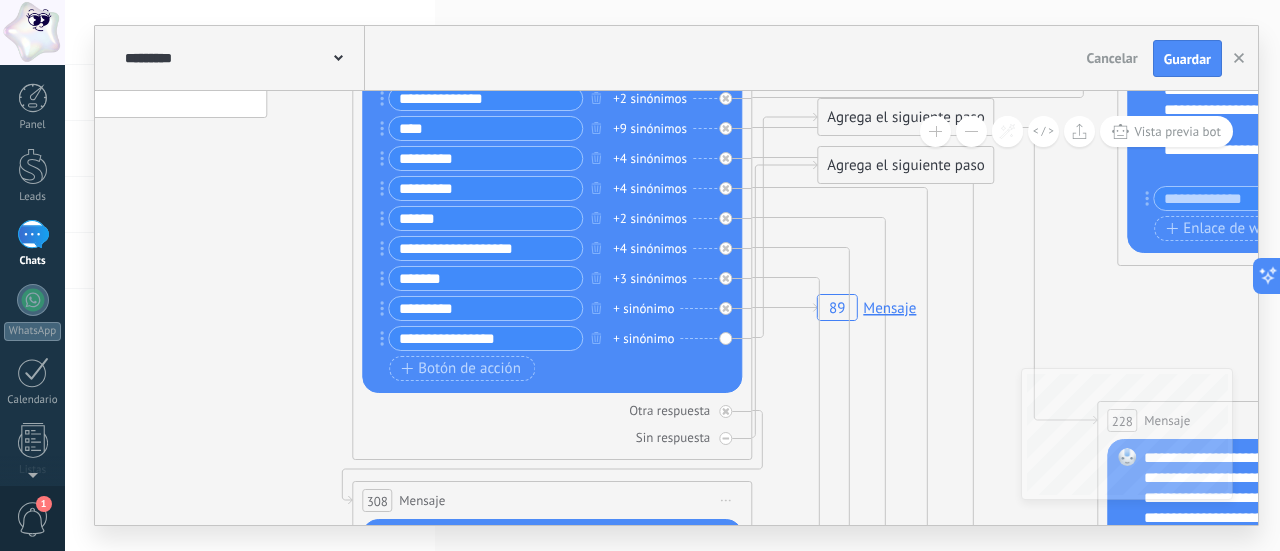 click on "89 Mensaje" 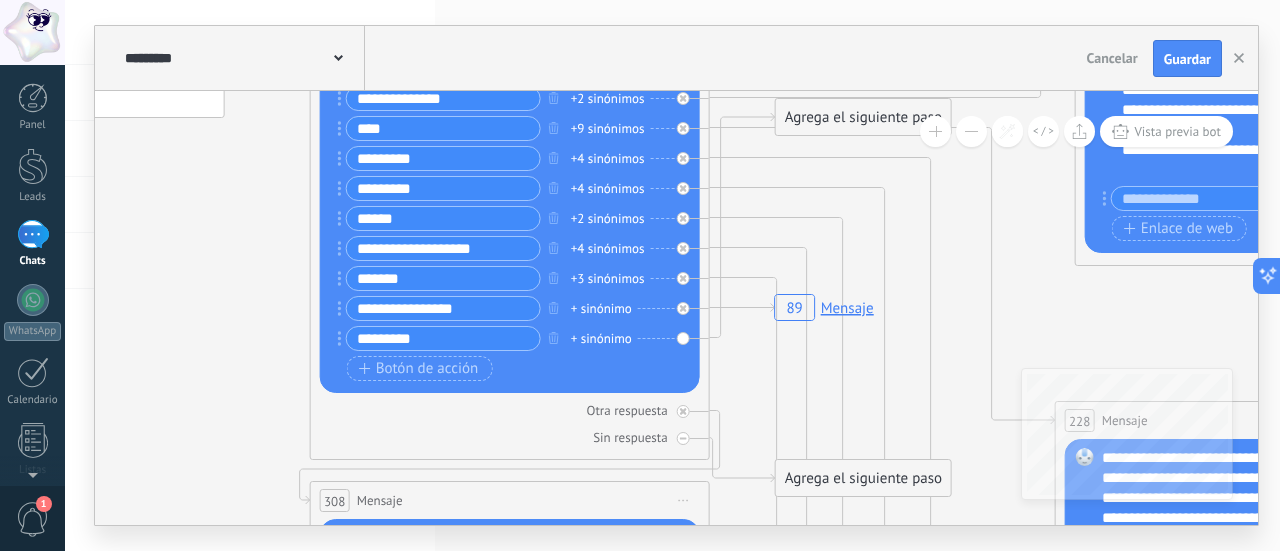 click on "89 Mensaje" 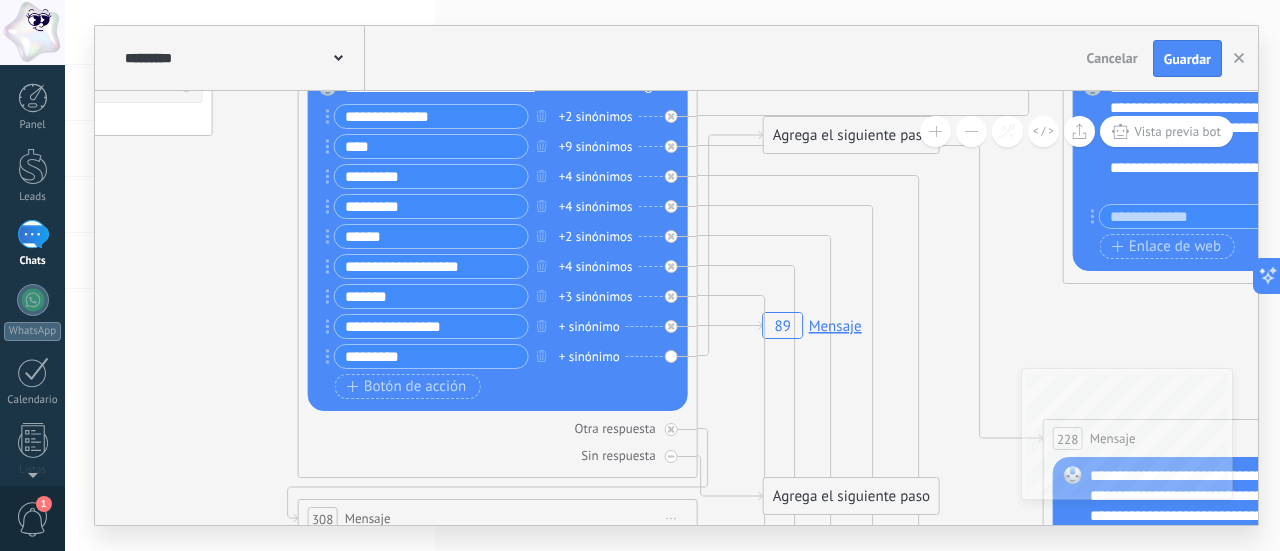 click on "89 Mensaje" 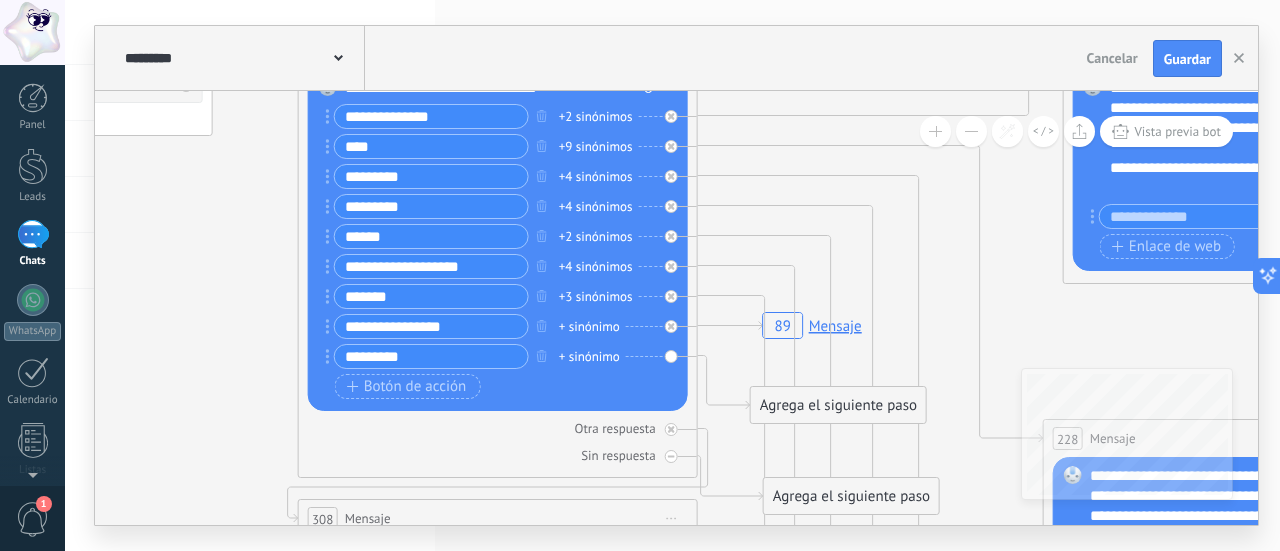 click on "Agrega el siguiente paso" at bounding box center (838, 405) 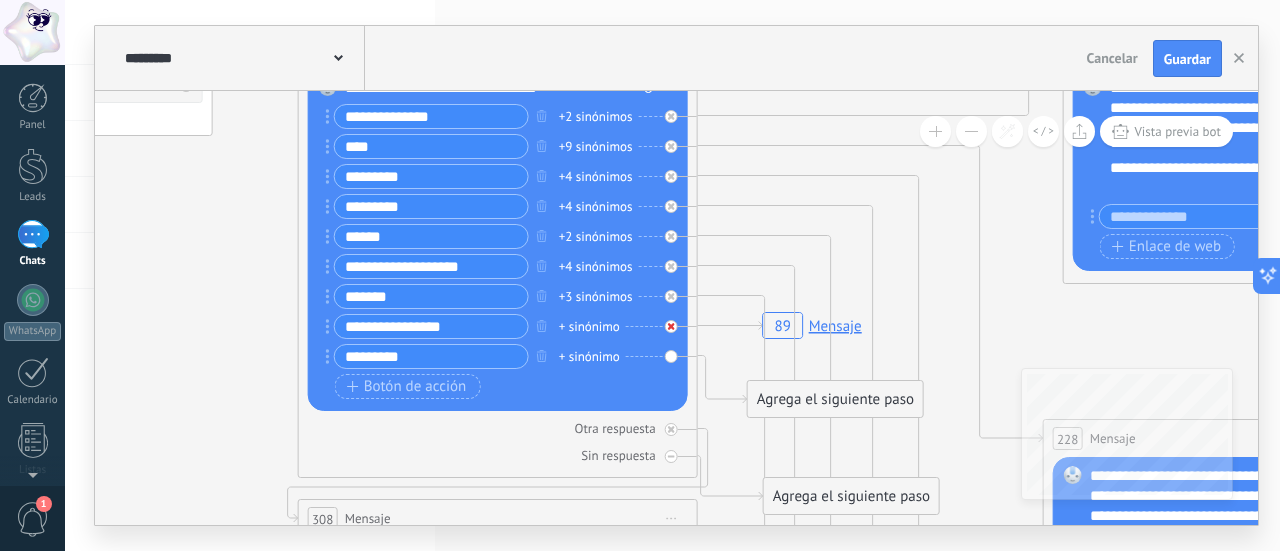 click at bounding box center [671, 326] 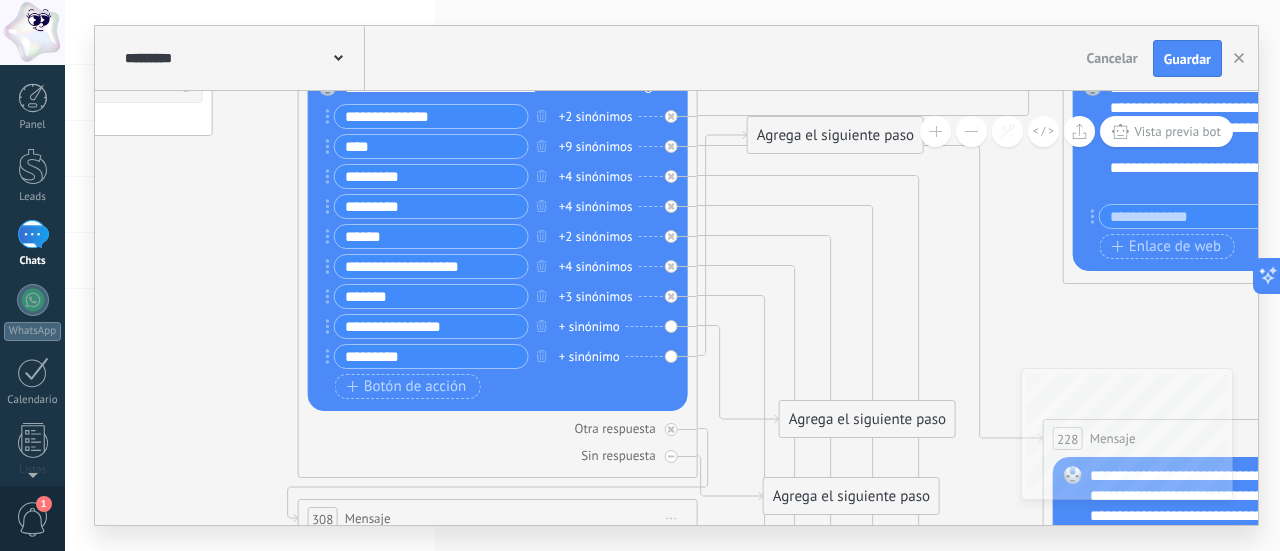 click on "Agrega el siguiente paso" at bounding box center (867, 419) 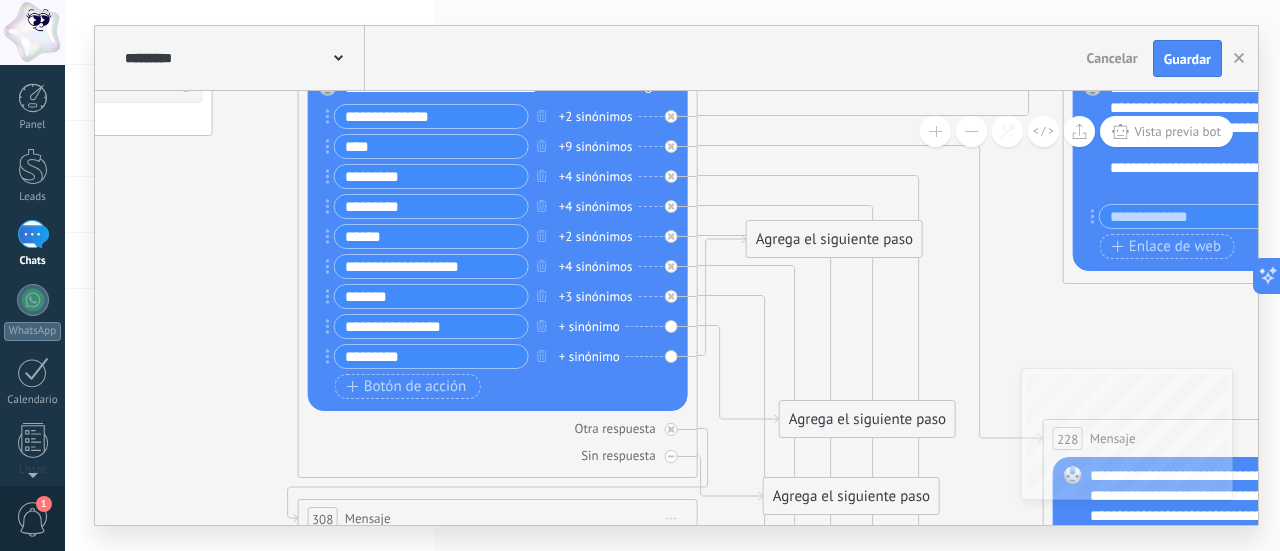 click on "Agrega el siguiente paso" at bounding box center (834, 239) 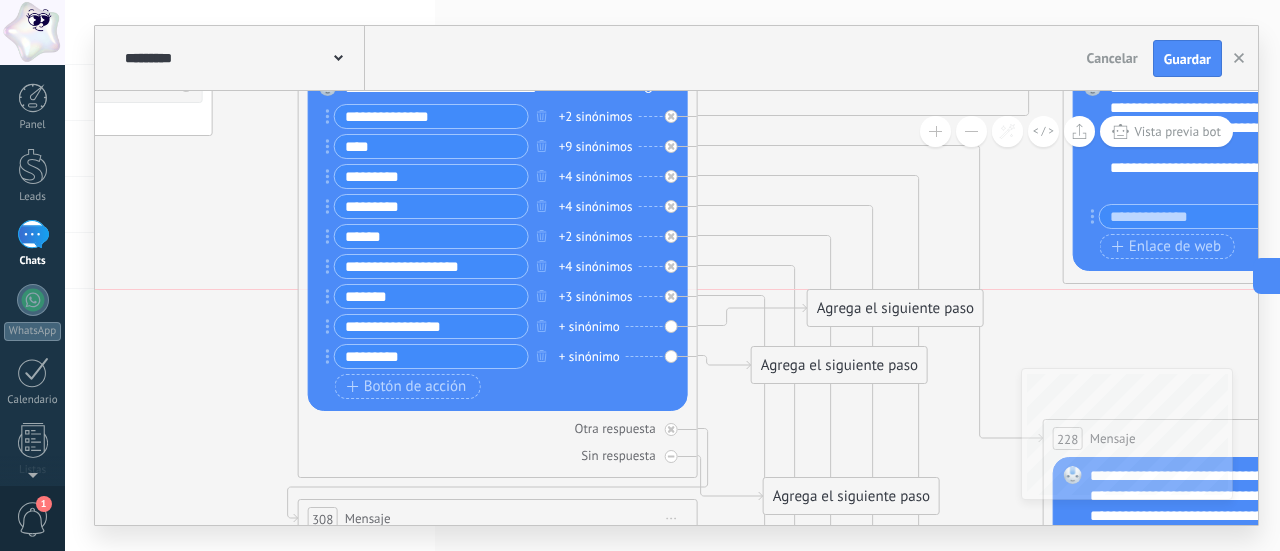 click on "Agrega el siguiente paso" at bounding box center [895, 308] 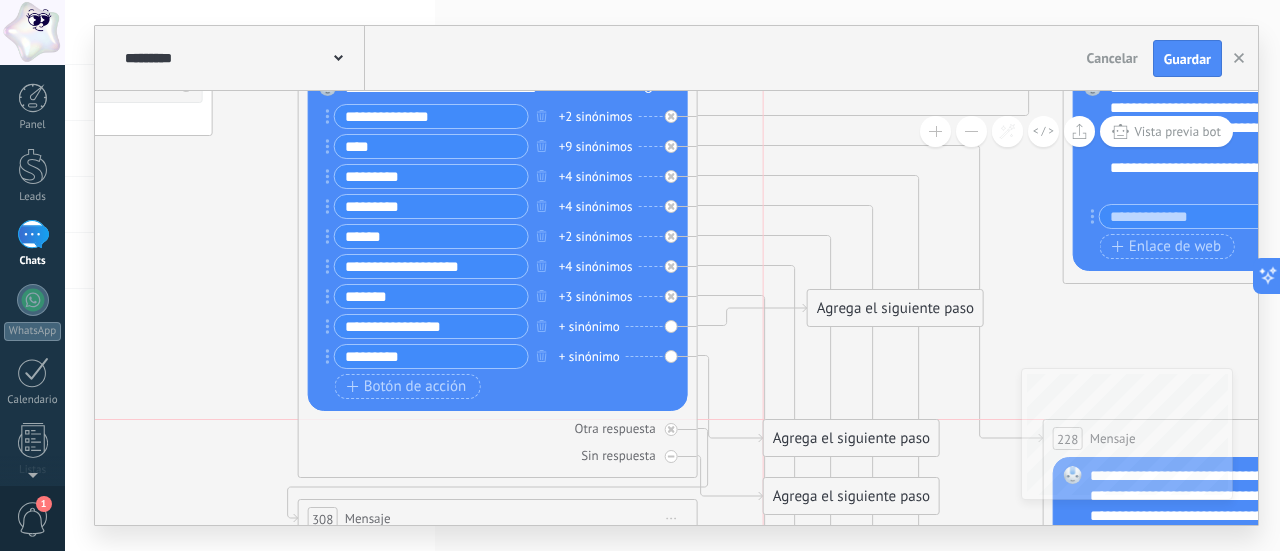 click on "Agrega el siguiente paso" at bounding box center [851, 438] 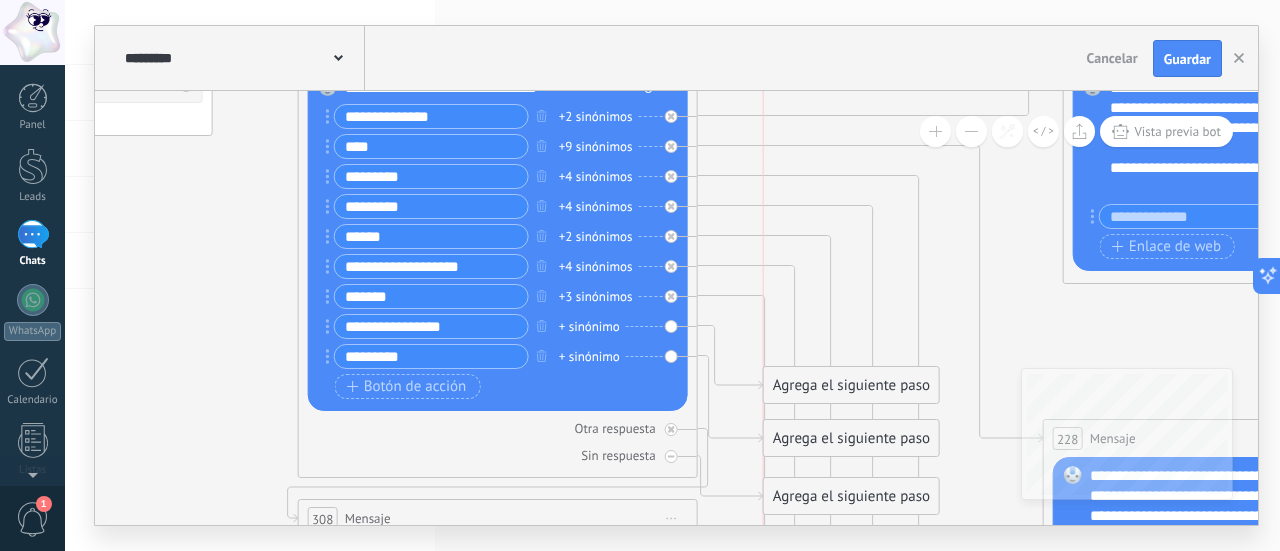 click on "Agrega el siguiente paso" at bounding box center (851, 385) 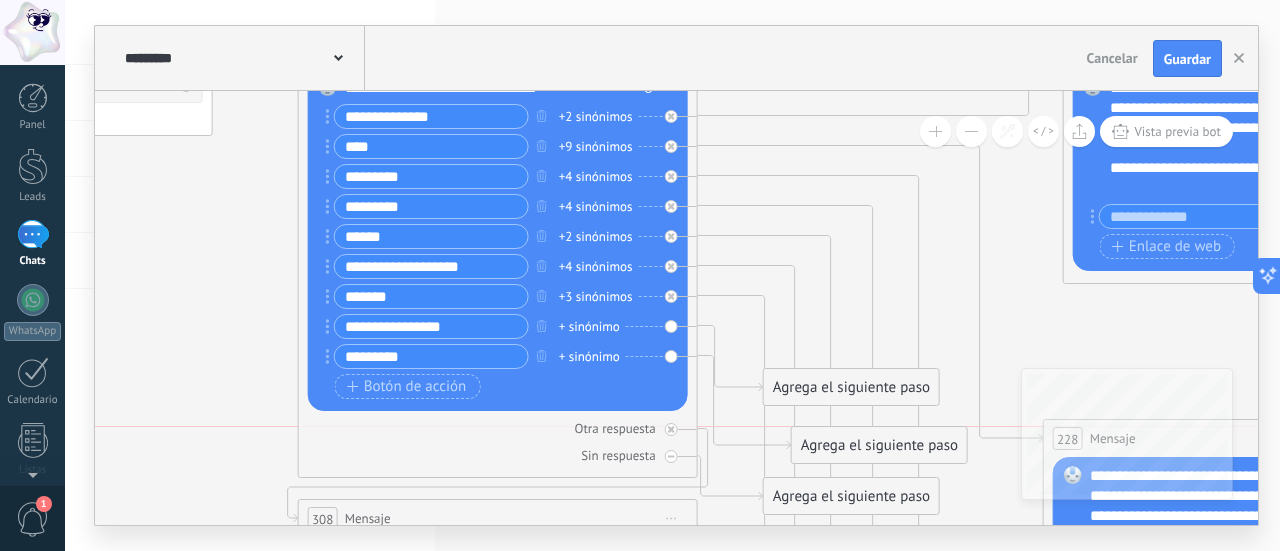 click on "Agrega el siguiente paso" at bounding box center (879, 445) 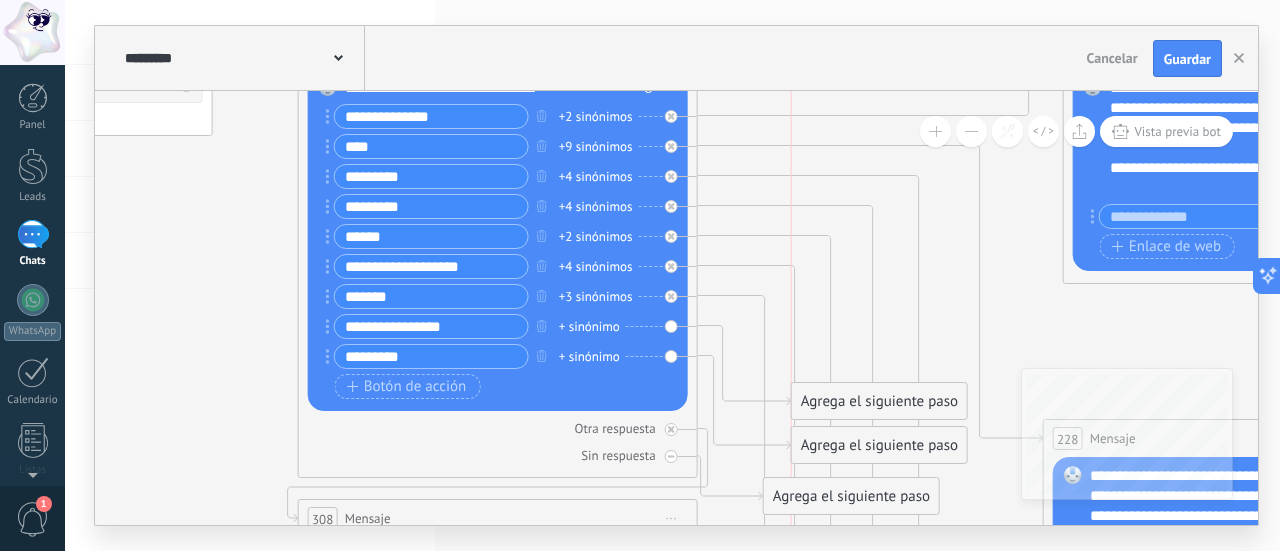 click on "Agrega el siguiente paso" at bounding box center [879, 401] 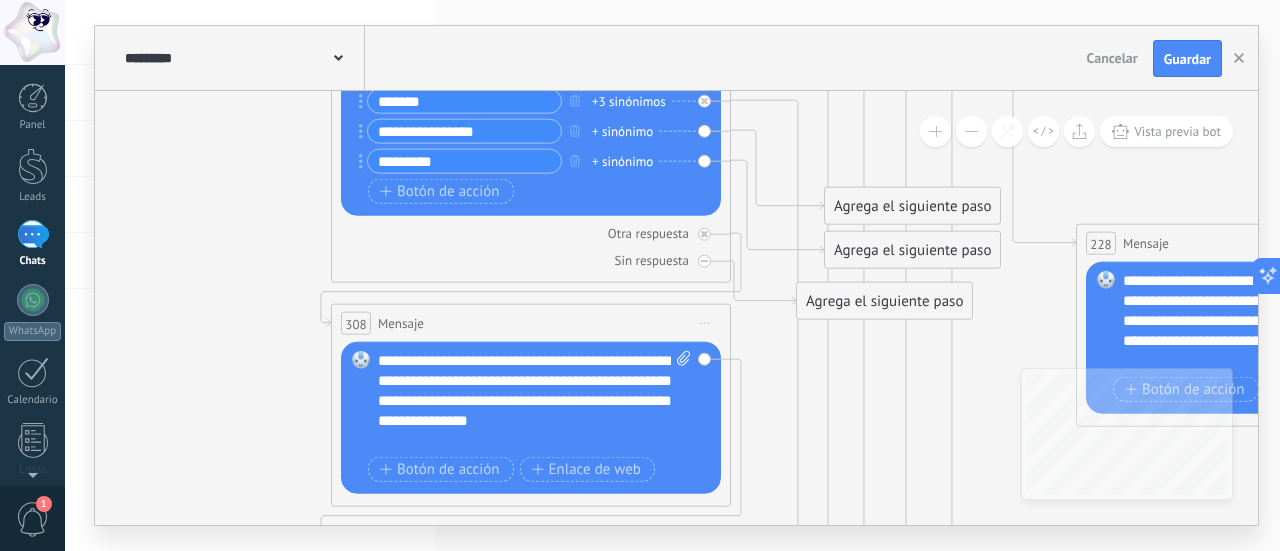 click 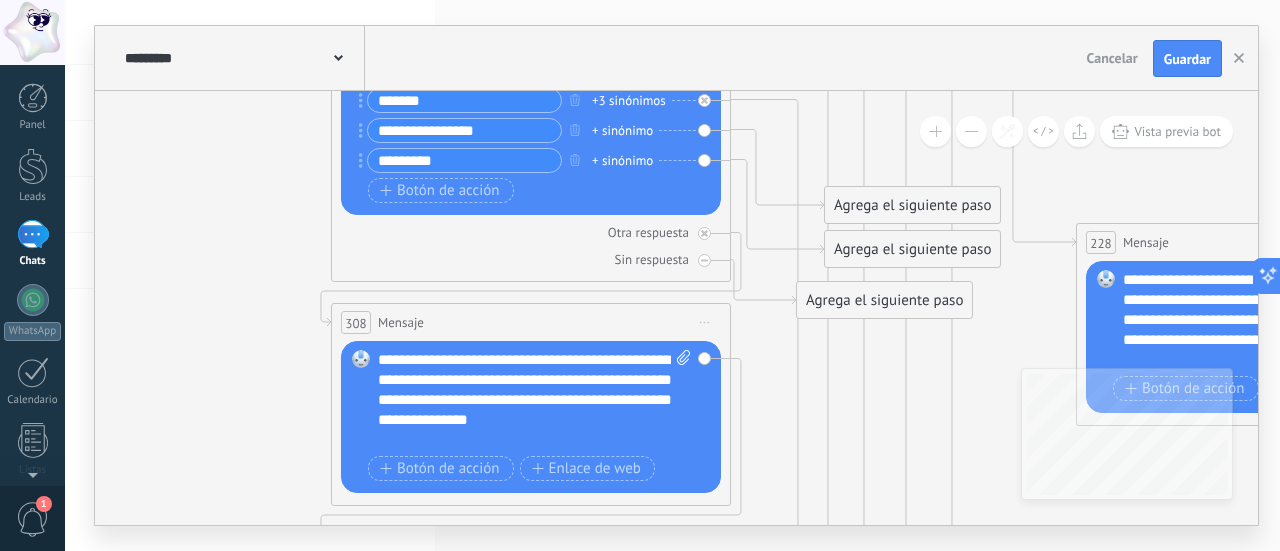 click on "**********" at bounding box center [535, 400] 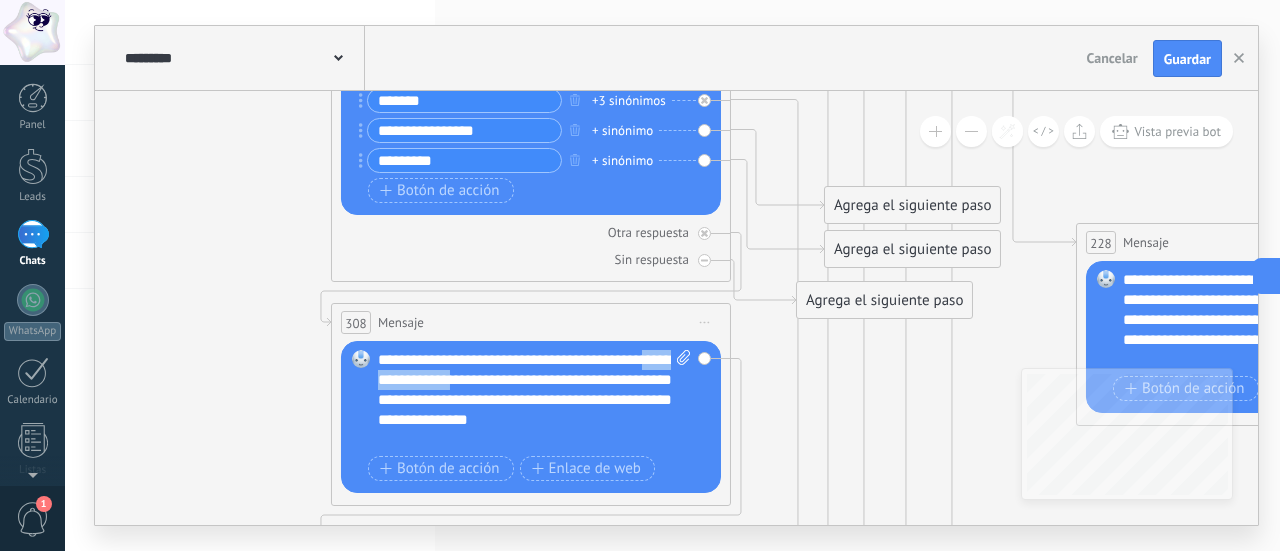 click on "**********" at bounding box center (535, 400) 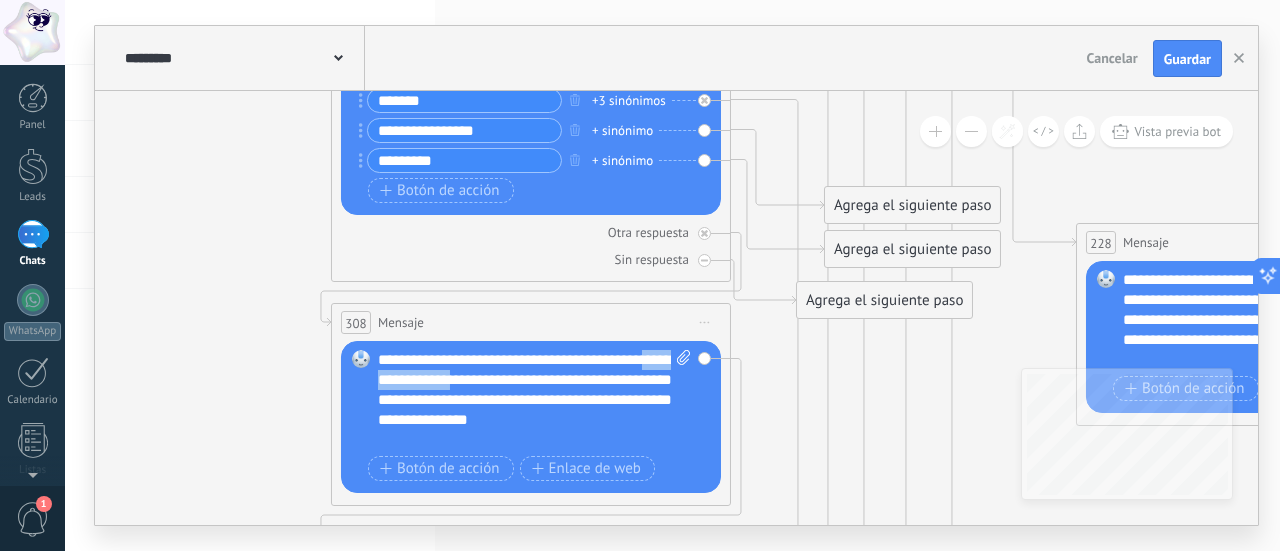 type 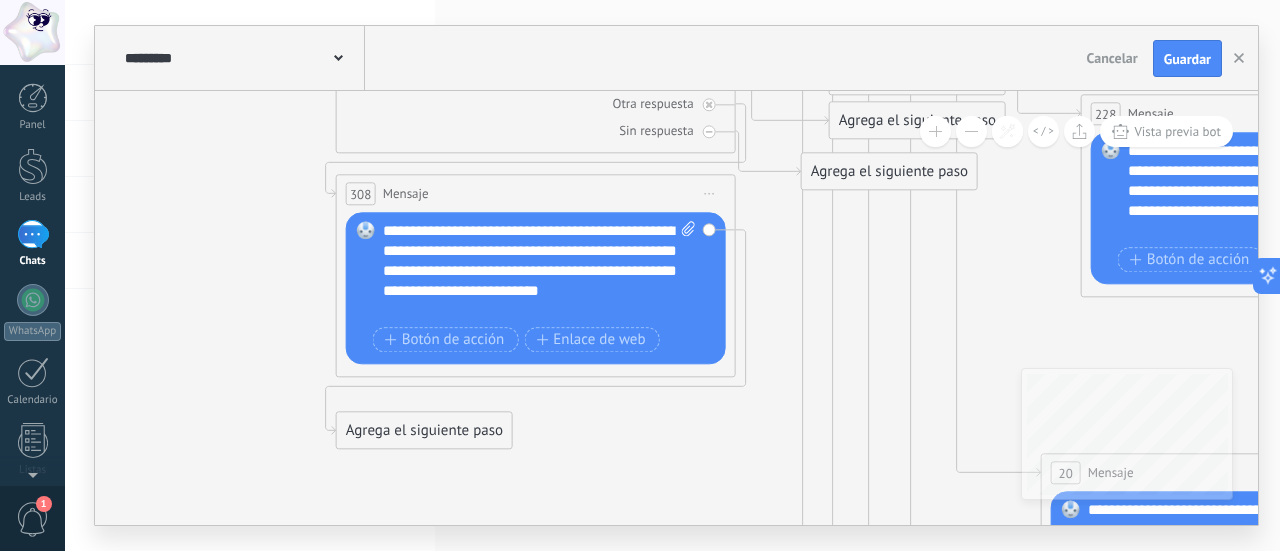 drag, startPoint x: 236, startPoint y: 424, endPoint x: 250, endPoint y: 235, distance: 189.5178 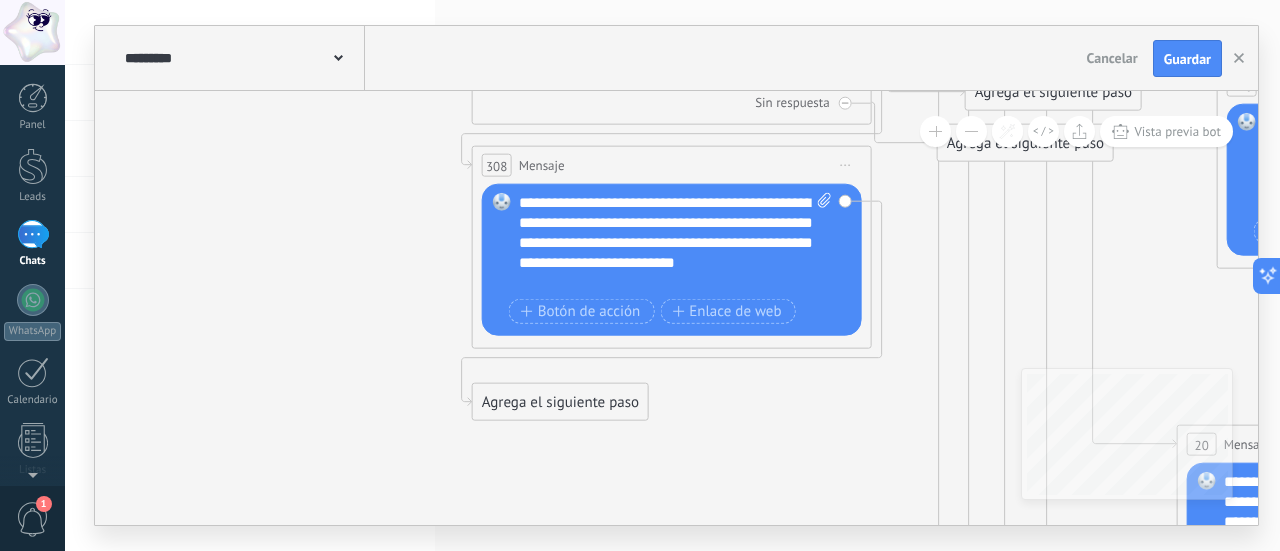 drag, startPoint x: 582, startPoint y: 395, endPoint x: 714, endPoint y: 427, distance: 135.82341 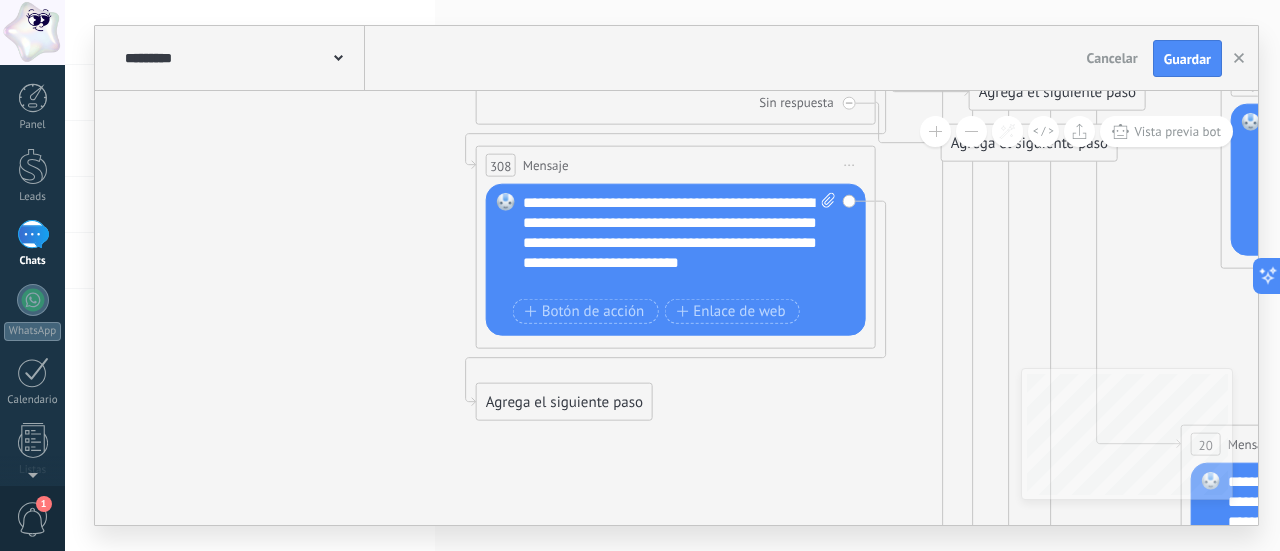 click on "**********" at bounding box center [680, 243] 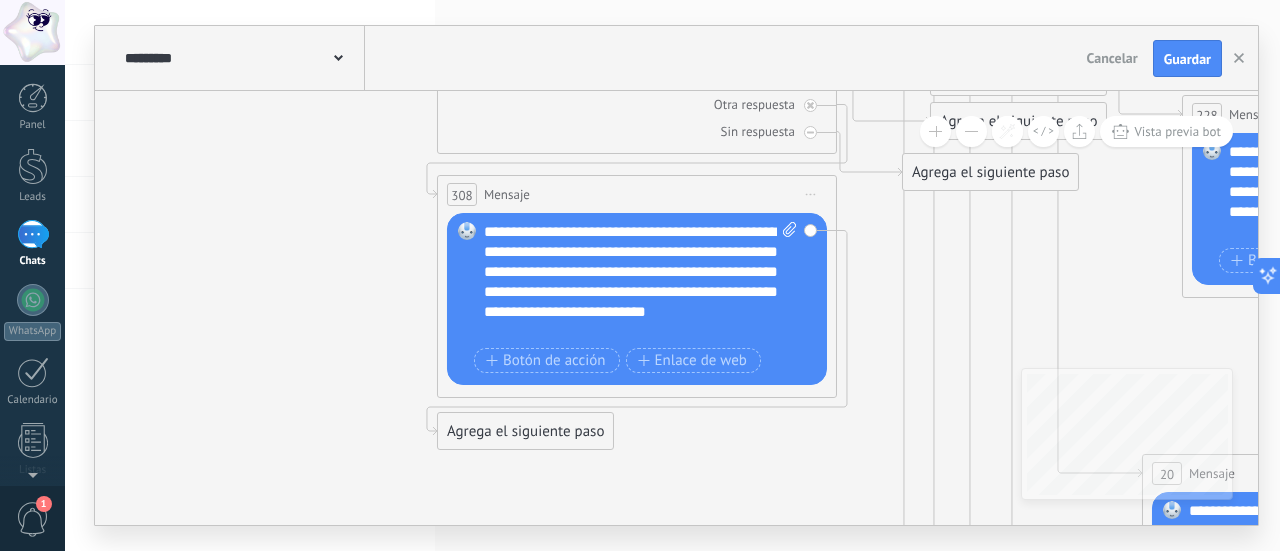 drag, startPoint x: 748, startPoint y: 446, endPoint x: 709, endPoint y: 475, distance: 48.60041 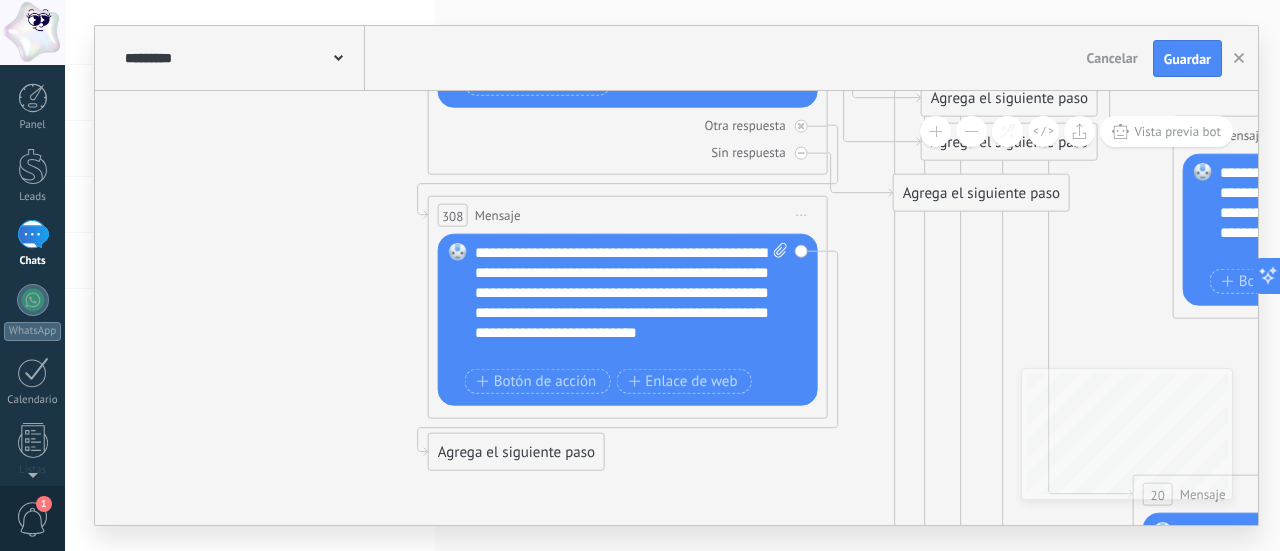 drag, startPoint x: 796, startPoint y: 446, endPoint x: 726, endPoint y: 437, distance: 70.5762 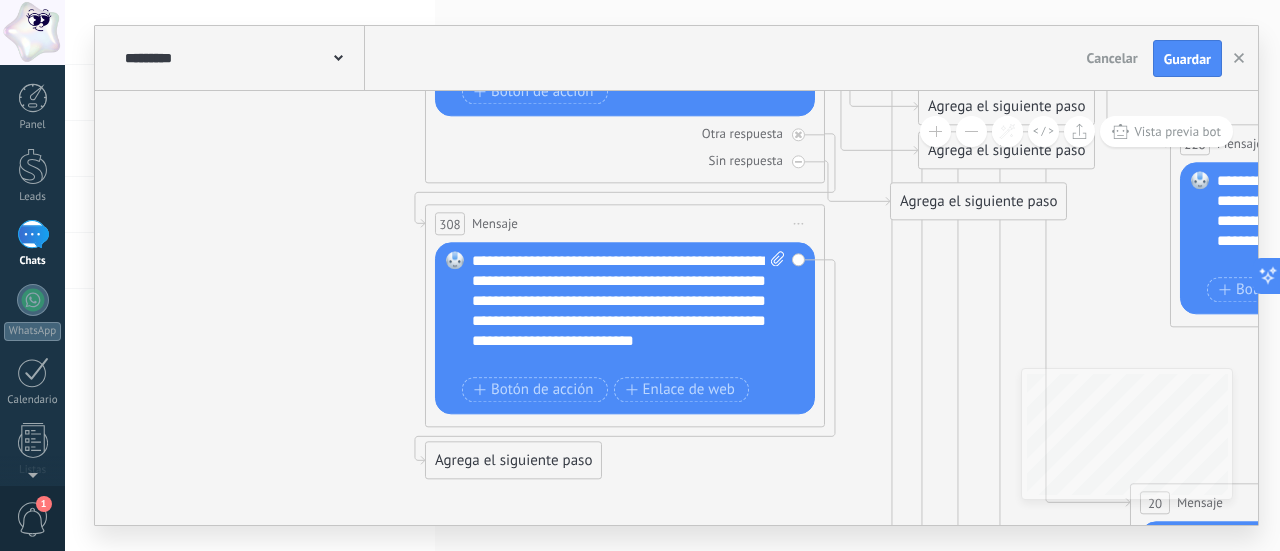 click on "**********" at bounding box center (629, 312) 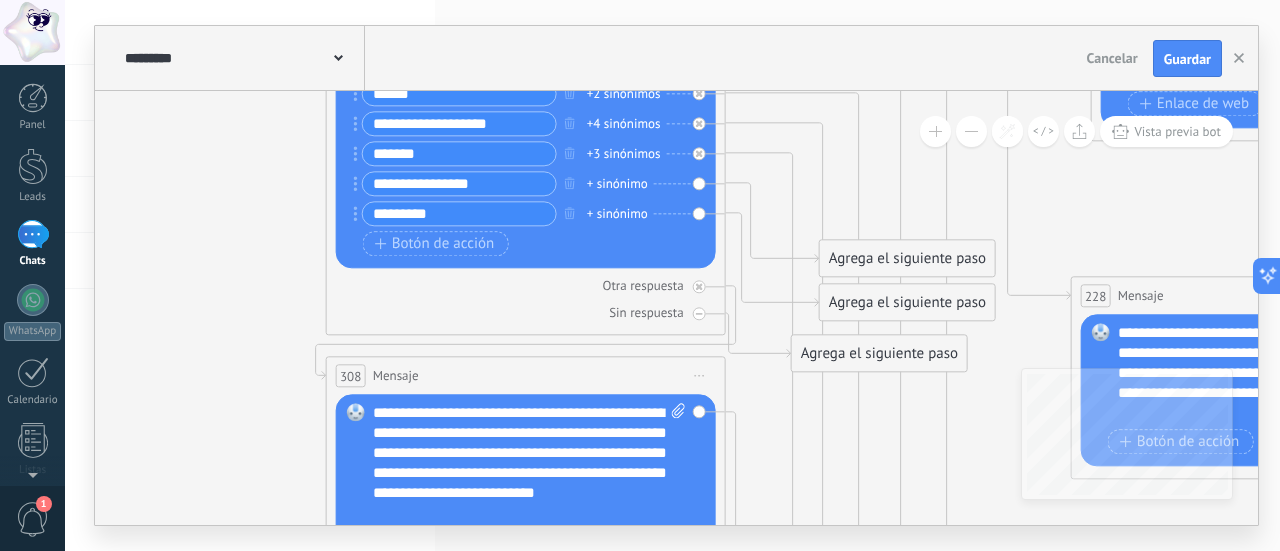 drag, startPoint x: 878, startPoint y: 353, endPoint x: 779, endPoint y: 505, distance: 181.39735 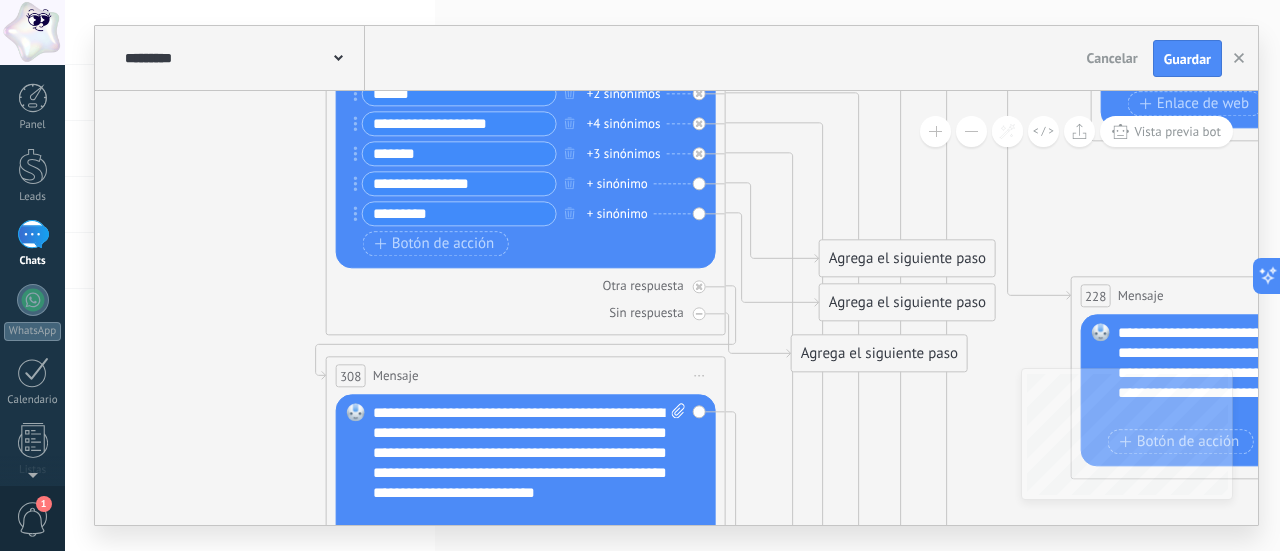 click 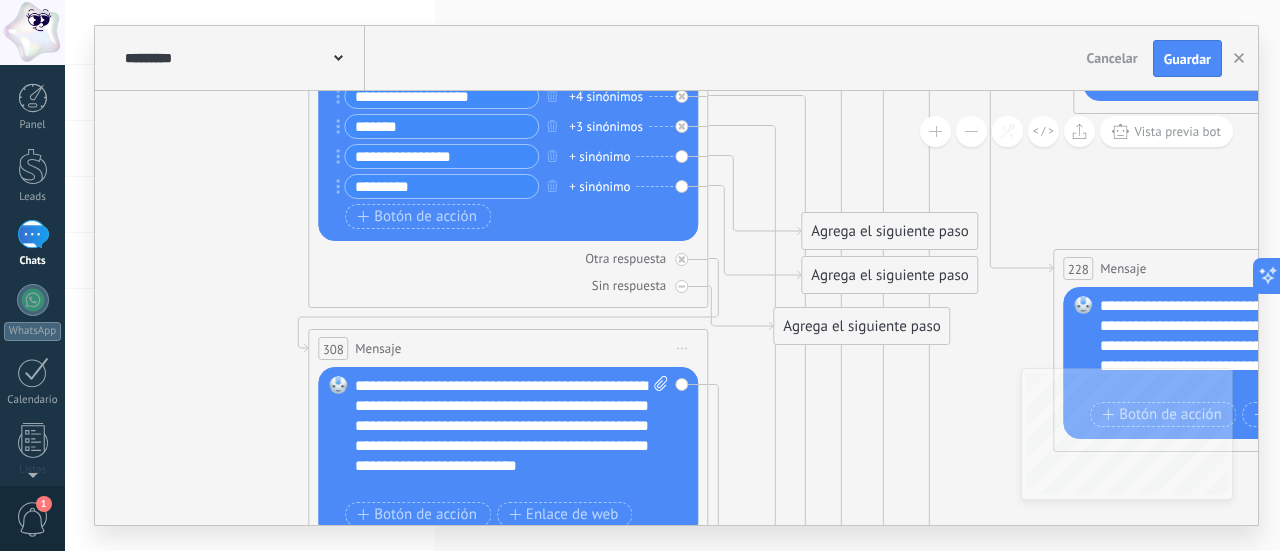 drag, startPoint x: 176, startPoint y: 318, endPoint x: 158, endPoint y: 291, distance: 32.449963 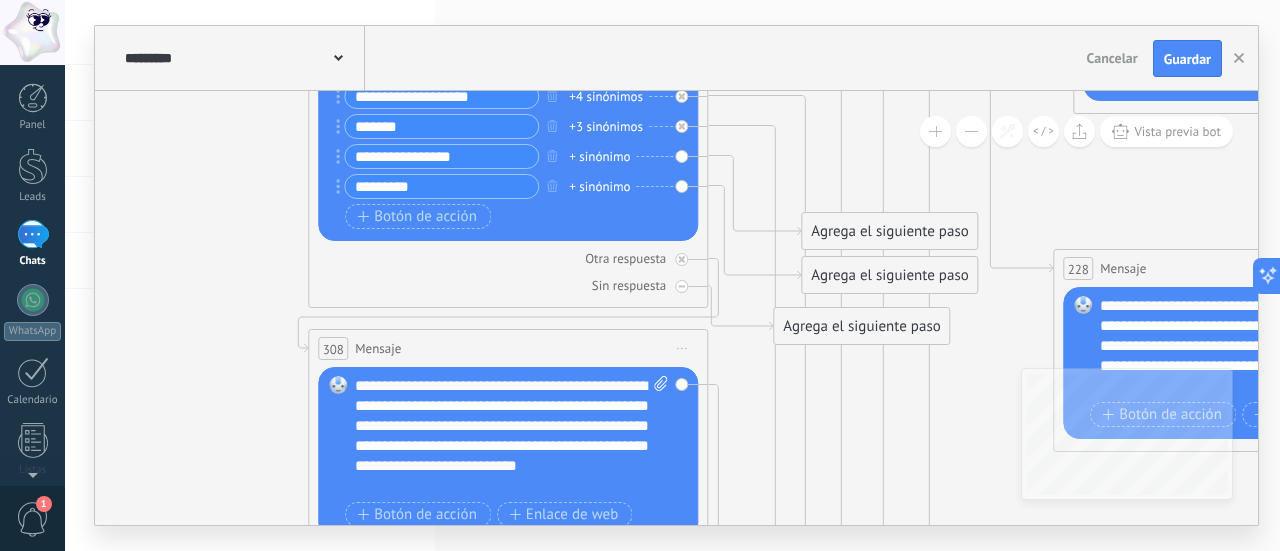 click 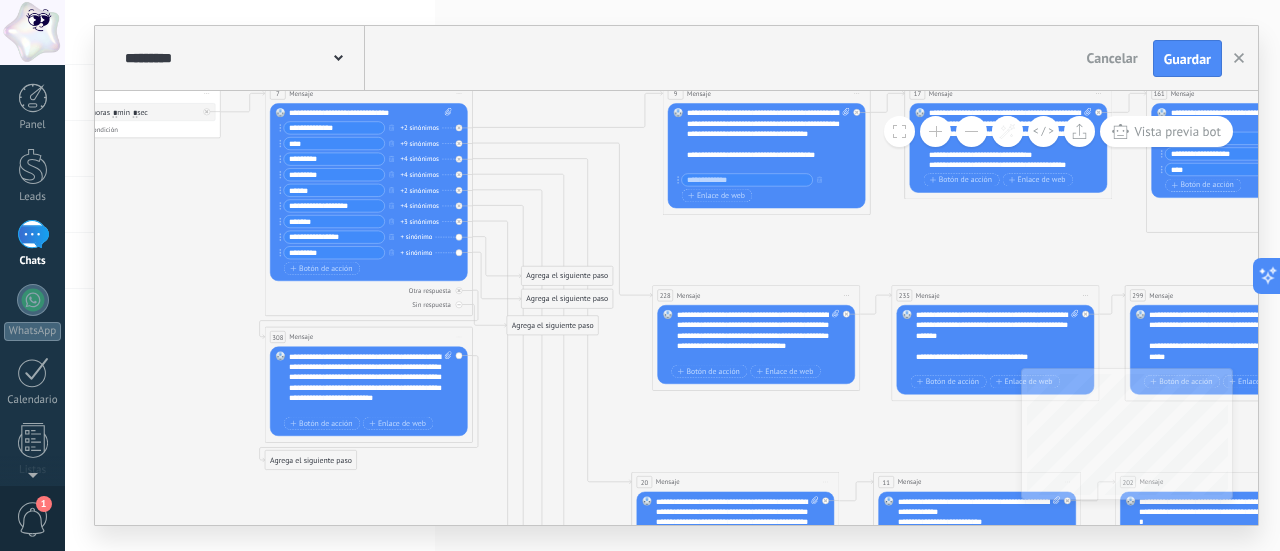 drag, startPoint x: 680, startPoint y: 439, endPoint x: 706, endPoint y: 478, distance: 46.872166 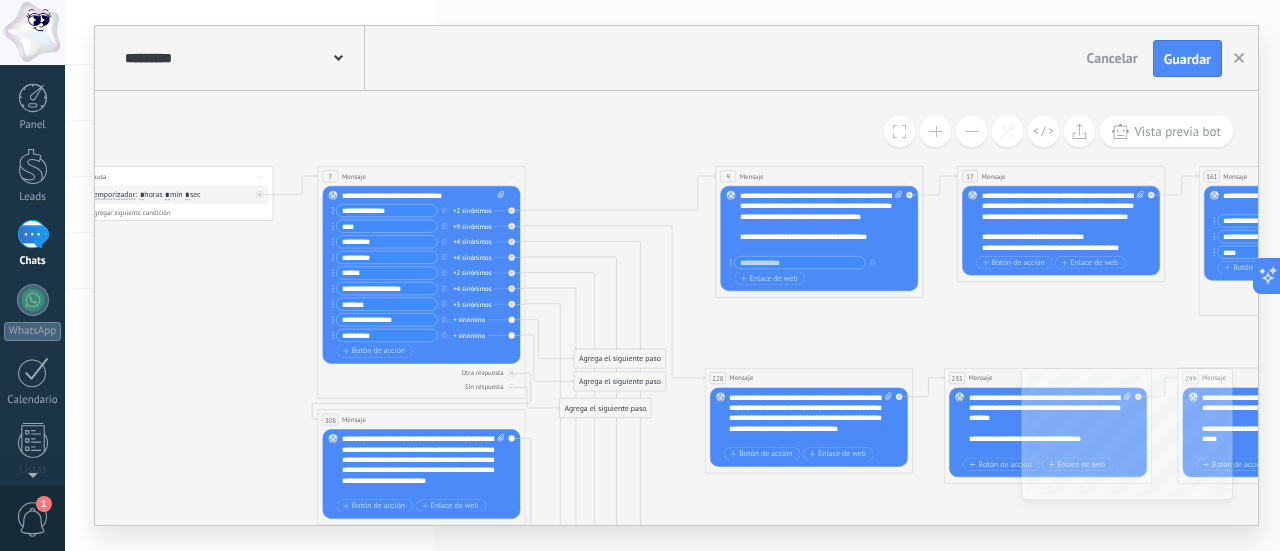 drag, startPoint x: 702, startPoint y: 291, endPoint x: 576, endPoint y: 148, distance: 190.59119 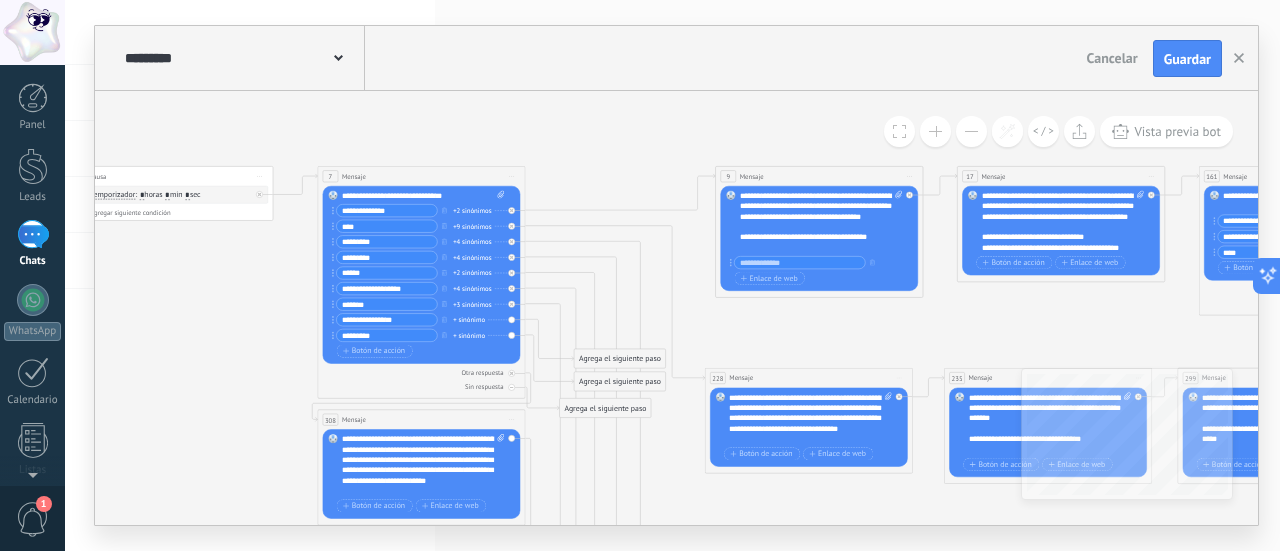 click 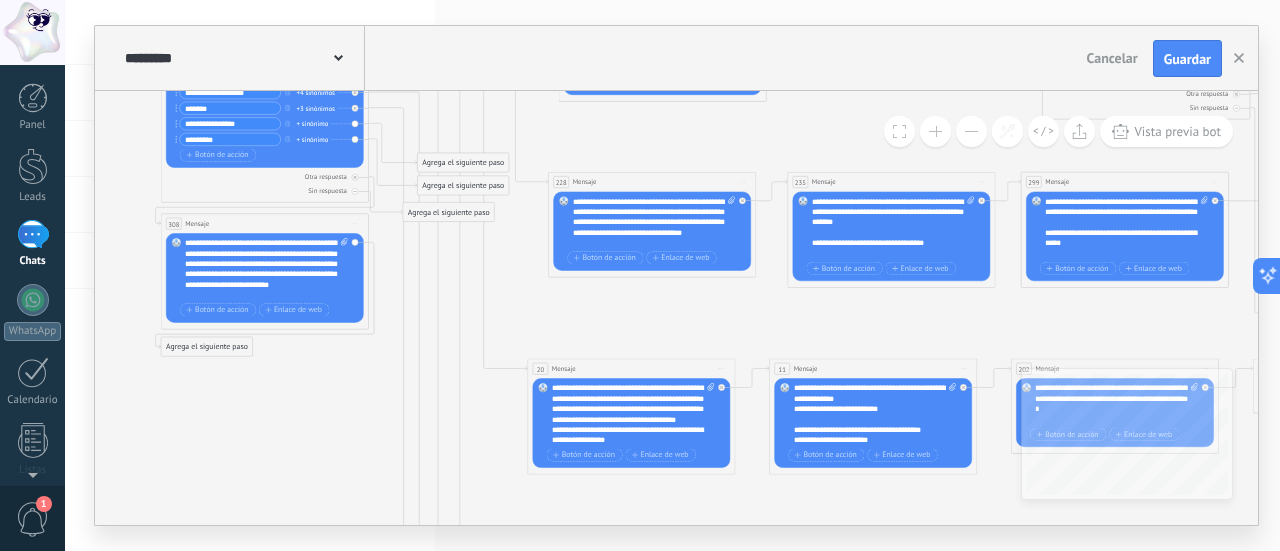 drag, startPoint x: 747, startPoint y: 351, endPoint x: 644, endPoint y: 201, distance: 181.95879 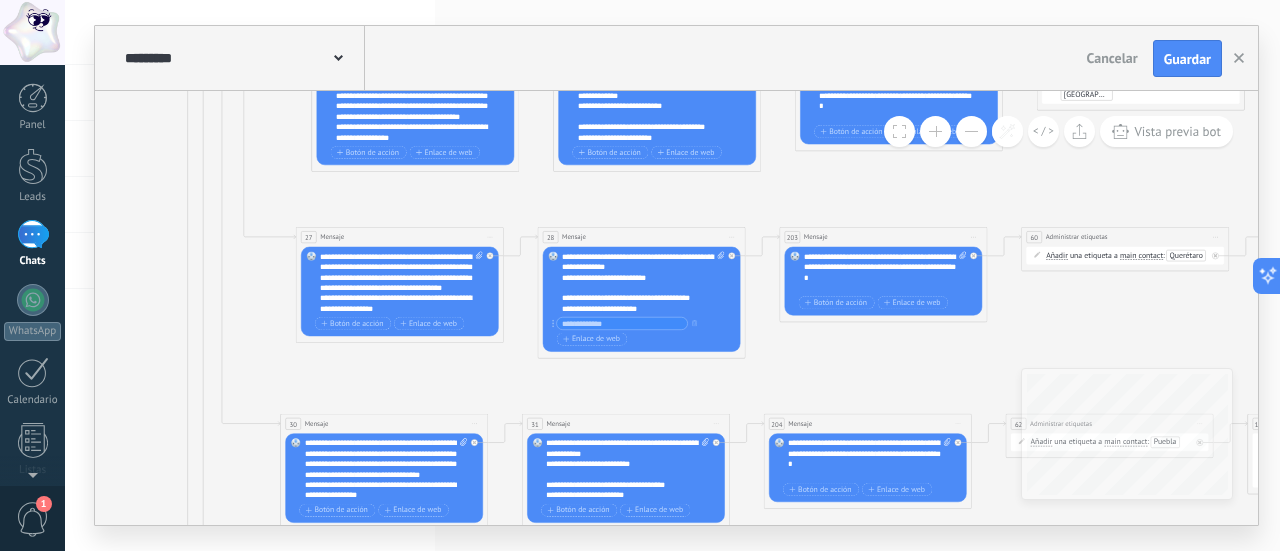 drag, startPoint x: 810, startPoint y: 323, endPoint x: 712, endPoint y: 210, distance: 149.57607 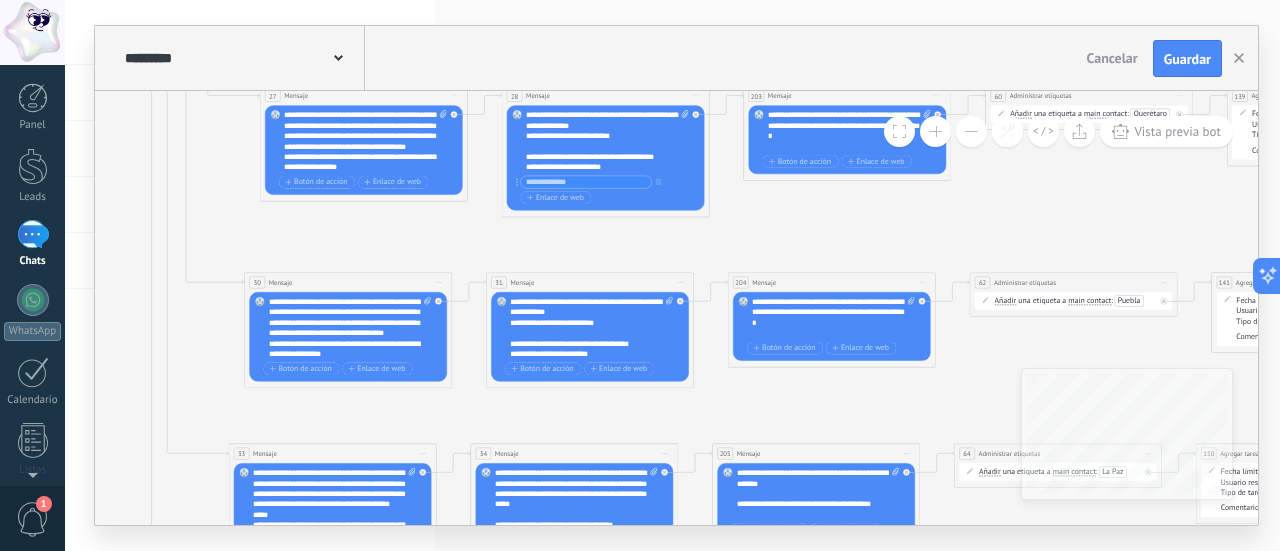 drag, startPoint x: 778, startPoint y: 337, endPoint x: 777, endPoint y: 205, distance: 132.00378 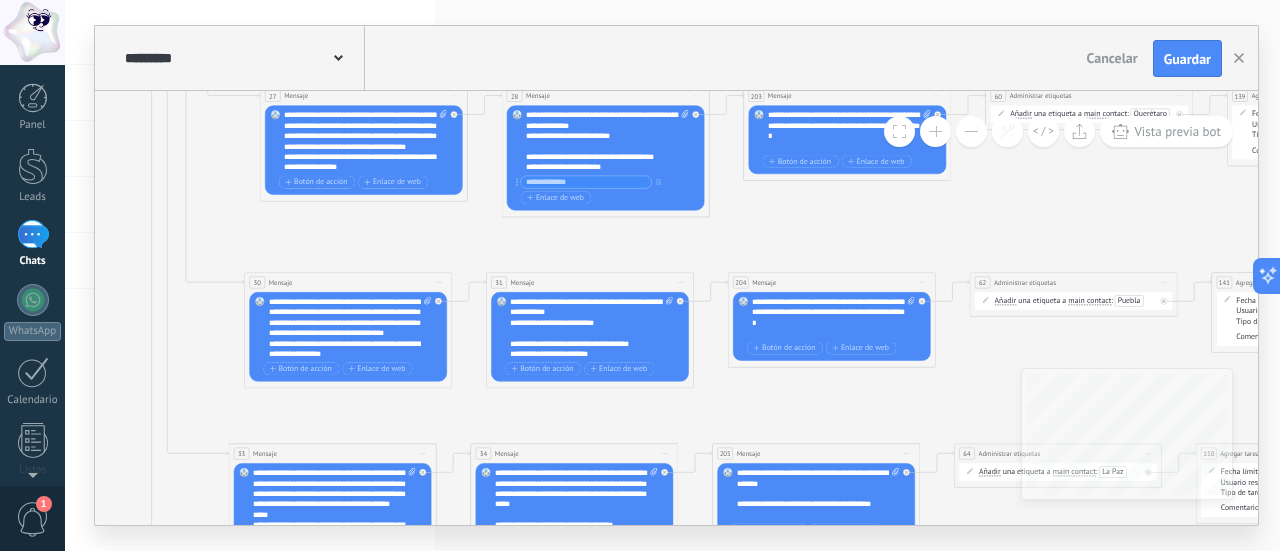 click 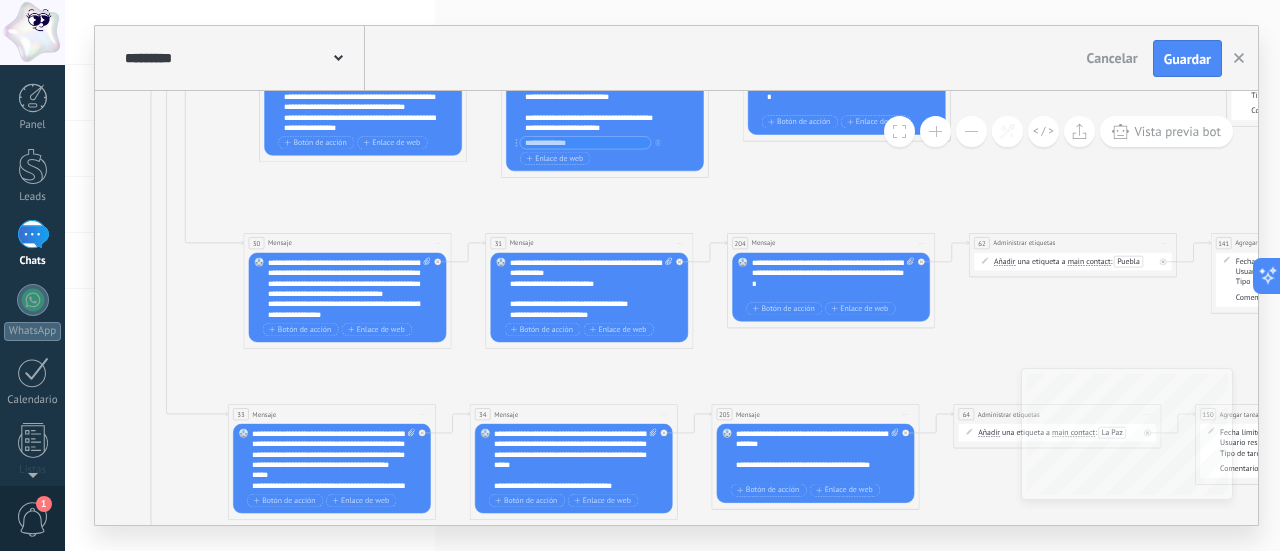 drag, startPoint x: 966, startPoint y: 493, endPoint x: 982, endPoint y: 258, distance: 235.54405 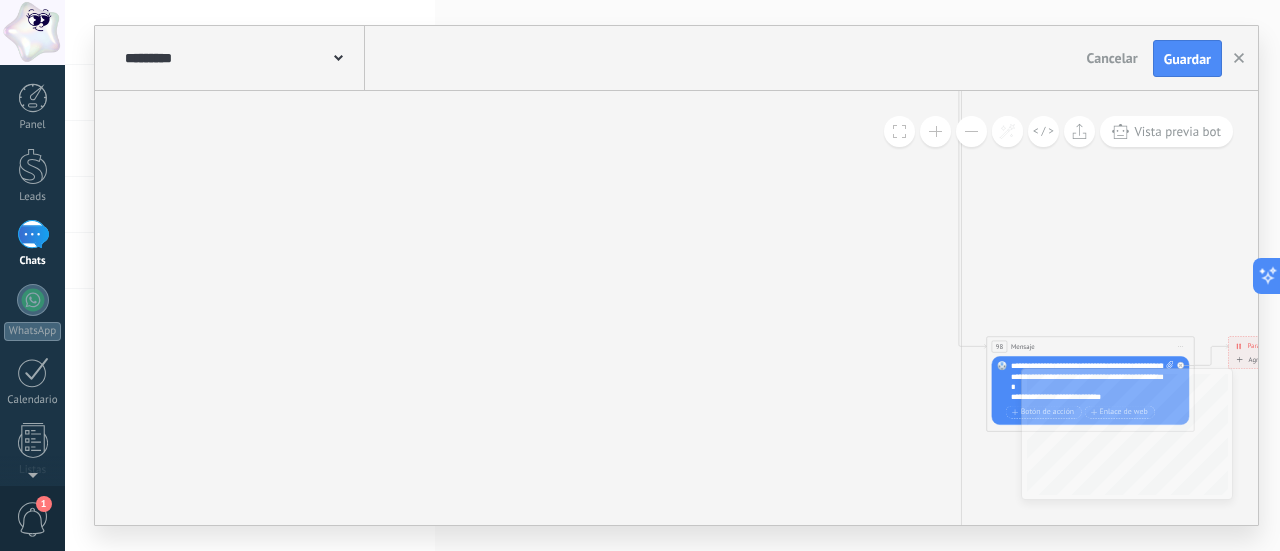 drag, startPoint x: 635, startPoint y: 201, endPoint x: 606, endPoint y: 409, distance: 210.0119 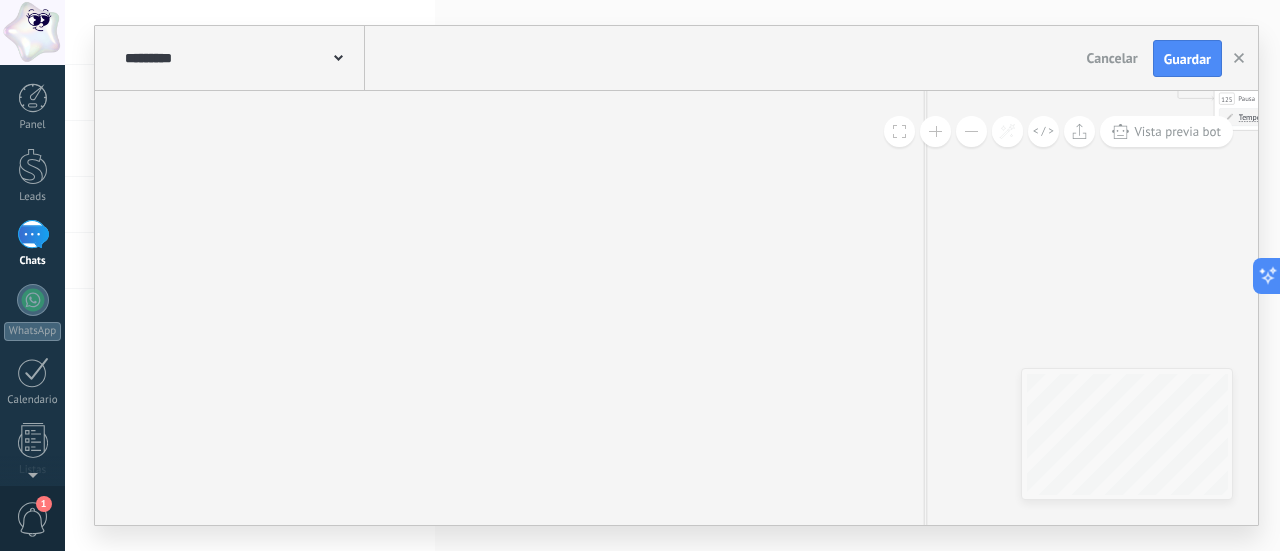 drag, startPoint x: 628, startPoint y: 271, endPoint x: 659, endPoint y: 325, distance: 62.26556 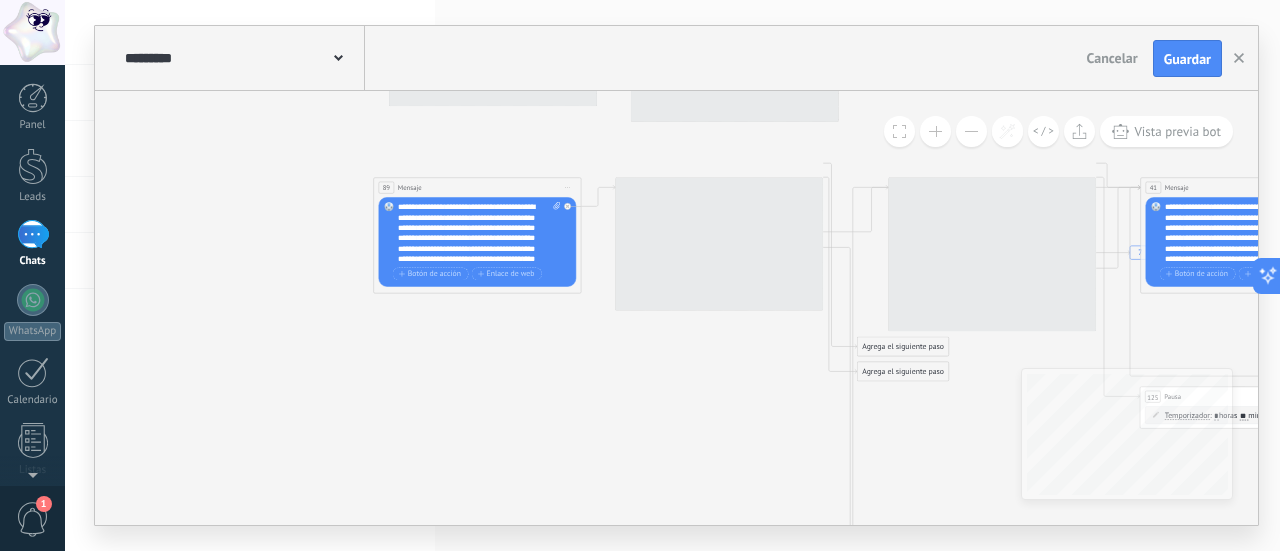 drag, startPoint x: 679, startPoint y: 358, endPoint x: 626, endPoint y: 504, distance: 155.32225 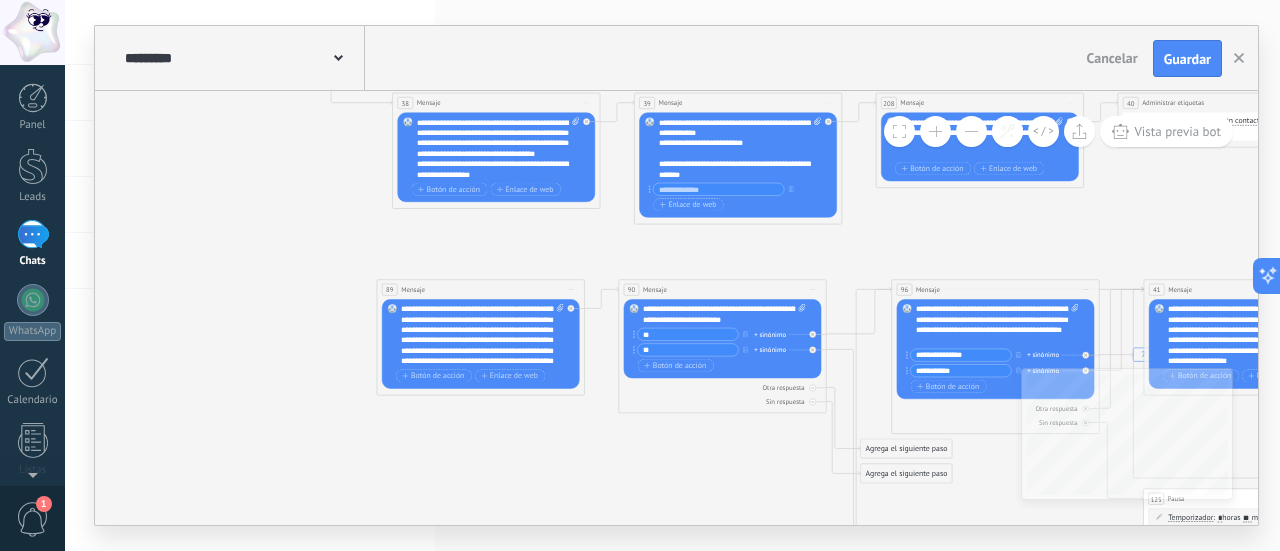 drag, startPoint x: 660, startPoint y: 402, endPoint x: 681, endPoint y: 389, distance: 24.698177 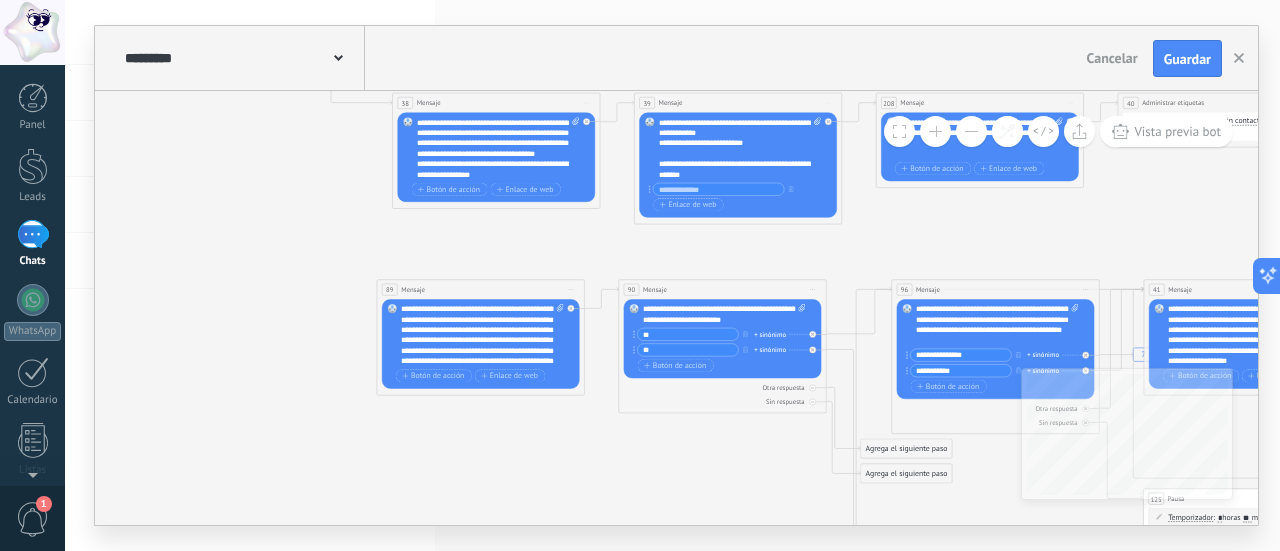 click on "7 Mensaje" 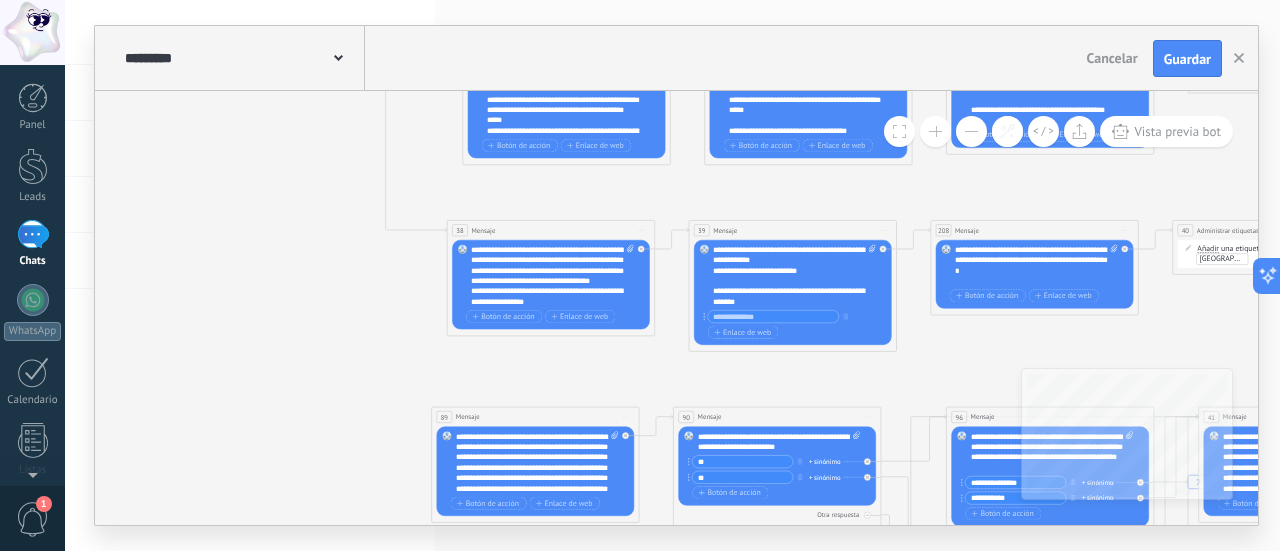 drag, startPoint x: 694, startPoint y: 292, endPoint x: 756, endPoint y: 381, distance: 108.46658 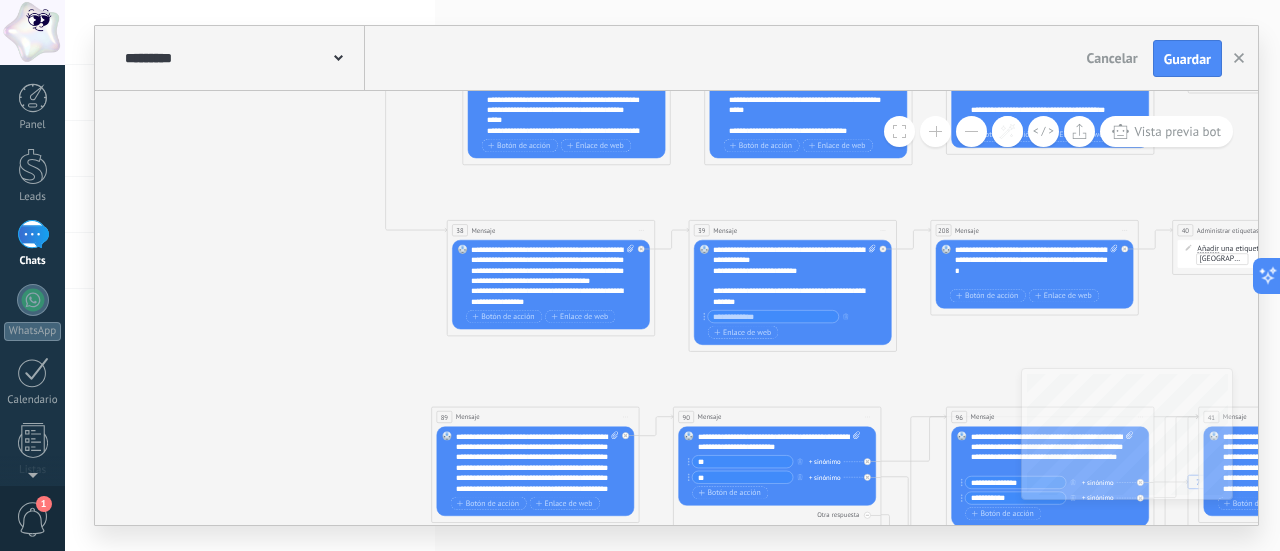 click on "7 Mensaje" 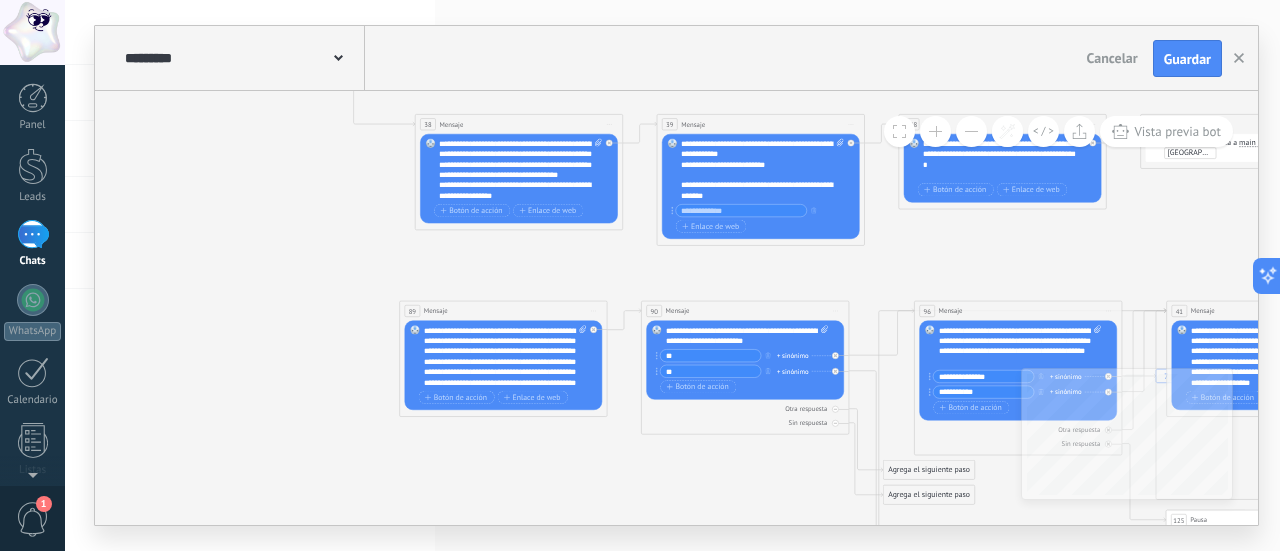 drag, startPoint x: 759, startPoint y: 383, endPoint x: 645, endPoint y: 189, distance: 225.01555 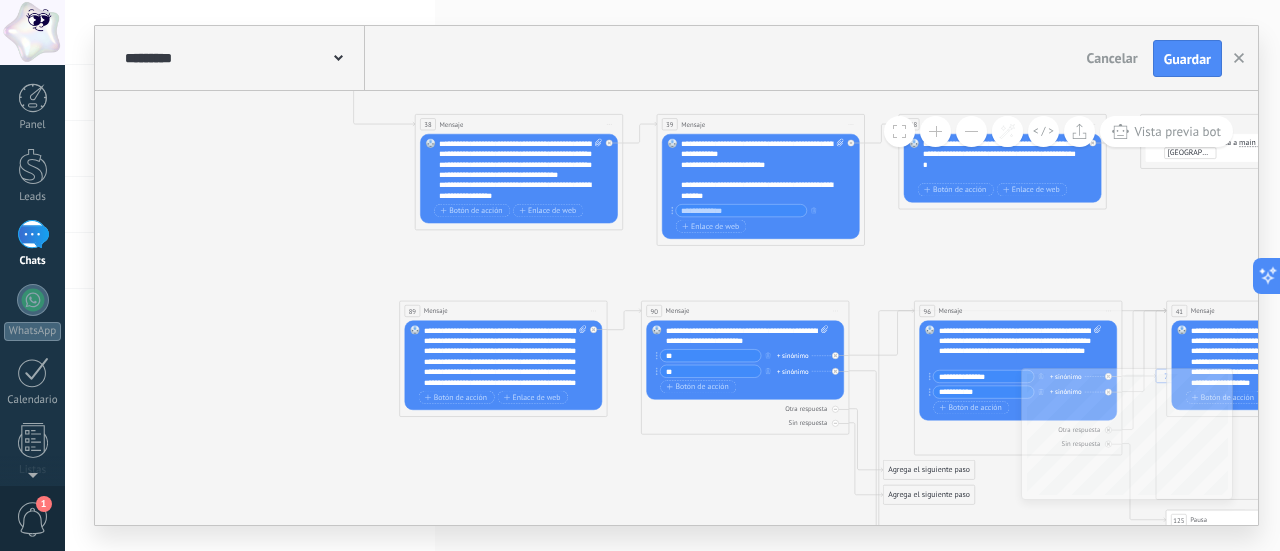 click on "7 Mensaje" 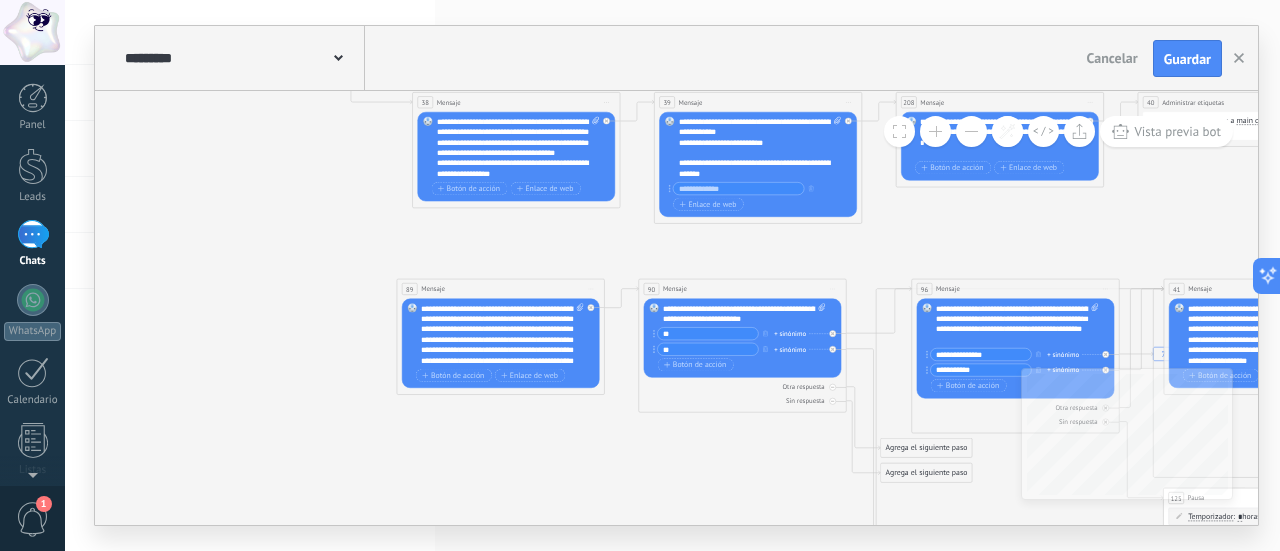 drag, startPoint x: 194, startPoint y: 371, endPoint x: 494, endPoint y: 535, distance: 341.90057 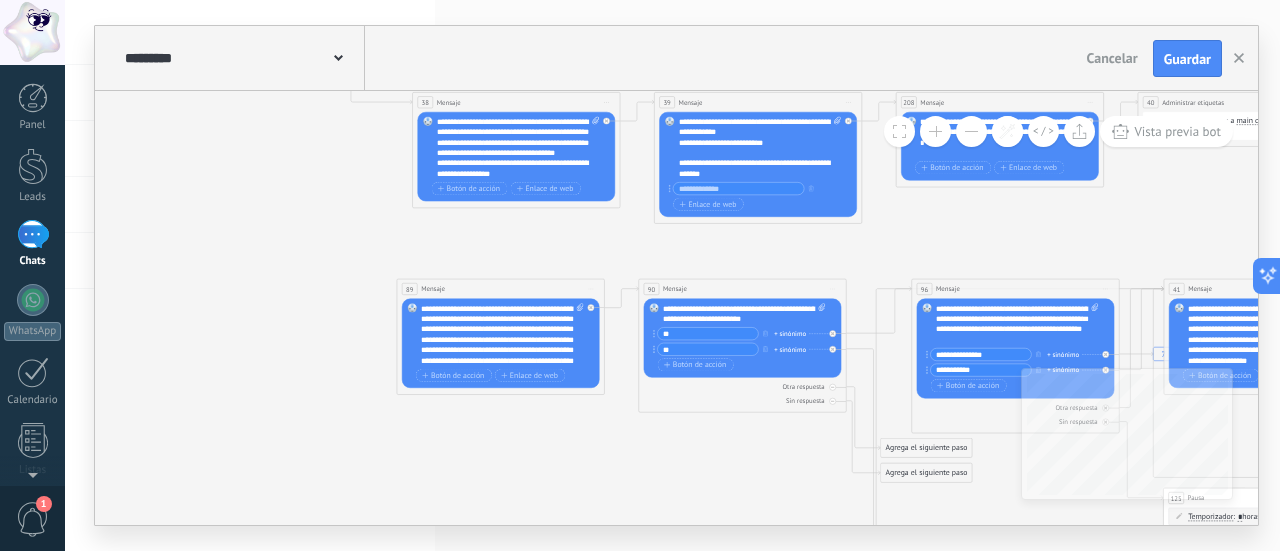 click on ".abccls-1,.abccls-2{fill-rule:evenodd}.abccls-2{fill:#fff} .abfcls-1{fill:none}.abfcls-2{fill:#fff} .abncls-1{isolation:isolate}.abncls-2{opacity:.06}.abncls-2,.abncls-3,.abncls-6{mix-blend-mode:multiply}.abncls-3{opacity:.15}.abncls-4,.abncls-8{fill:#fff}.abncls-5{fill:url(#abnlinear-gradient)}.abncls-6{opacity:.04}.abncls-7{fill:url(#abnlinear-gradient-2)}.abncls-8{fill-rule:evenodd} .abqst0{fill:#ffa200} .abwcls-1{fill:#252525} .cls-1{isolation:isolate} .acicls-1{fill:none} .aclcls-1{fill:#232323} .acnst0{display:none} .addcls-1,.addcls-2{fill:none;stroke-miterlimit:10}.addcls-1{stroke:#dfe0e5}.addcls-2{stroke:#a1a7ab} .adecls-1,.adecls-2{fill:none;stroke-miterlimit:10}.adecls-1{stroke:#dfe0e5}.adecls-2{stroke:#a1a7ab} .adqcls-1{fill:#8591a5;fill-rule:evenodd} .aeccls-1{fill:#5c9f37} .aeecls-1{fill:#f86161} .aejcls-1{fill:#8591a5;fill-rule:evenodd} .aekcls-1{fill-rule:evenodd} .aelcls-1{fill-rule:evenodd;fill:currentColor} .aemcls-1{fill-rule:evenodd;fill:currentColor} .aercls-2{fill:#24bc8c}" at bounding box center (640, 275) 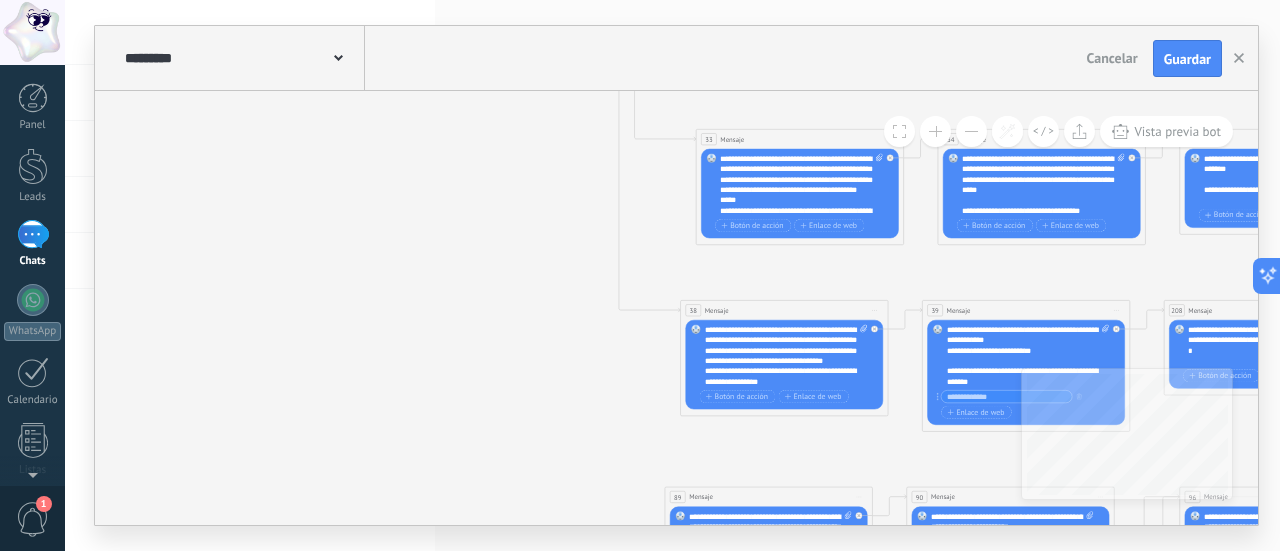 drag, startPoint x: 533, startPoint y: 403, endPoint x: 596, endPoint y: 539, distance: 149.88329 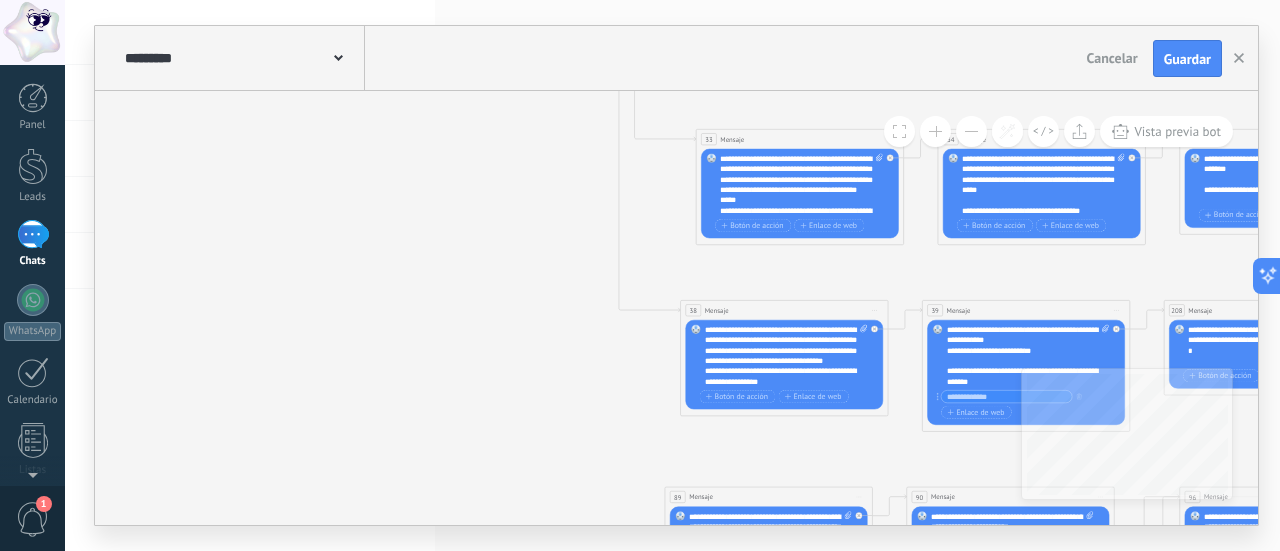 click on "********* Salesbots Cancelar Actualización Cancelar Guardar 7 Mensaje
Agrega el siguiente paso
Mensaje
Mensaje
Mensaje
Reacción
Comentario" at bounding box center [672, 275] 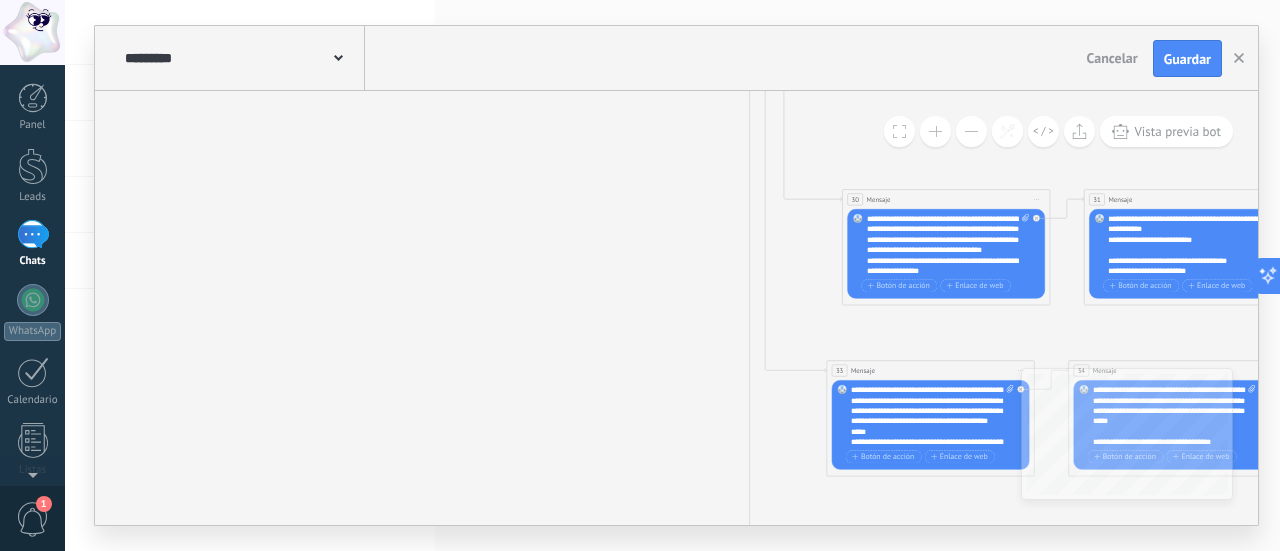 drag, startPoint x: 460, startPoint y: 309, endPoint x: 595, endPoint y: 461, distance: 203.29535 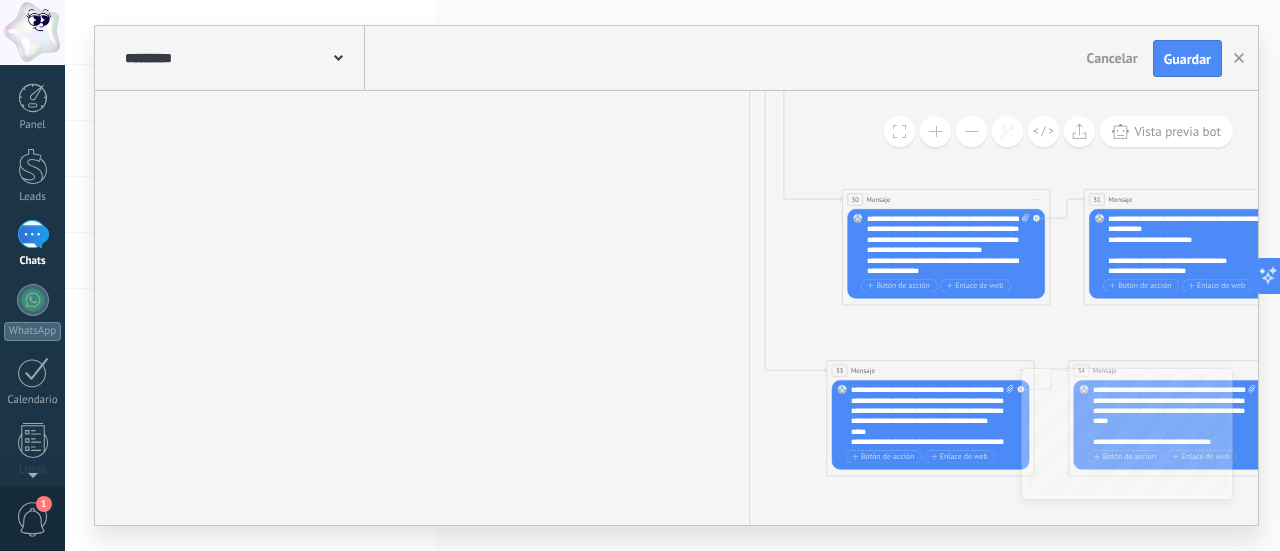 click on "7 Mensaje" 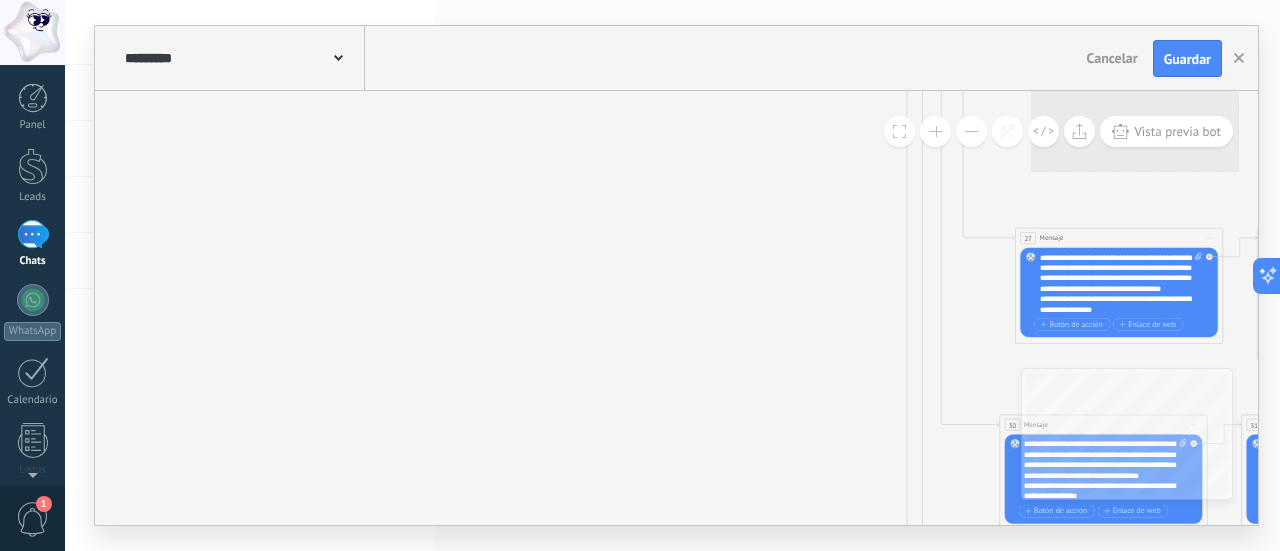 drag, startPoint x: 542, startPoint y: 297, endPoint x: 670, endPoint y: 328, distance: 131.70042 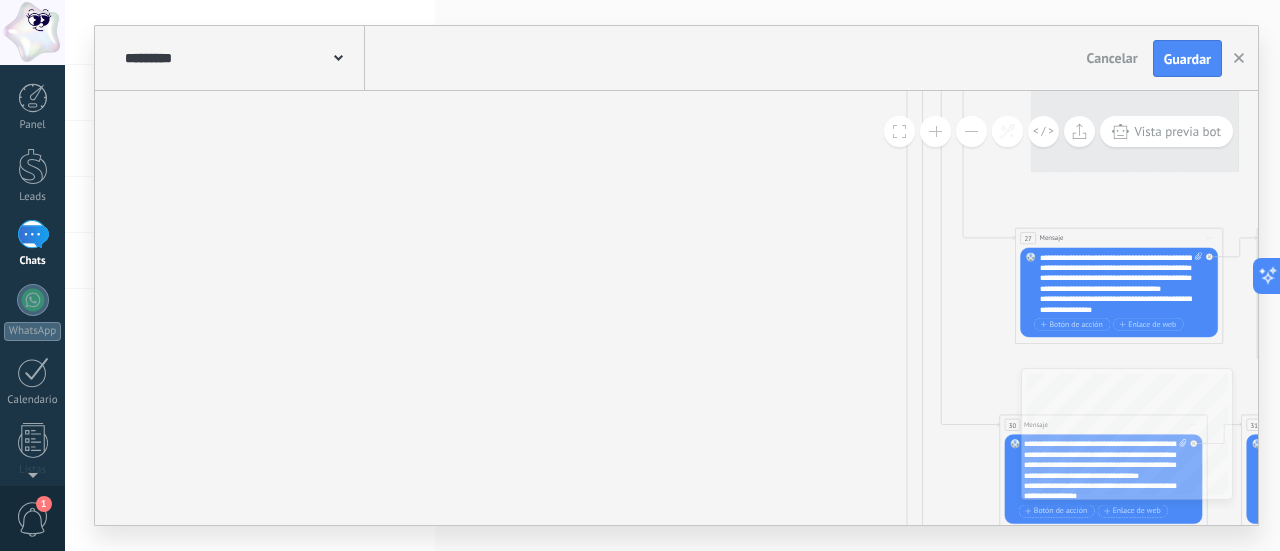 click on "7 Mensaje" 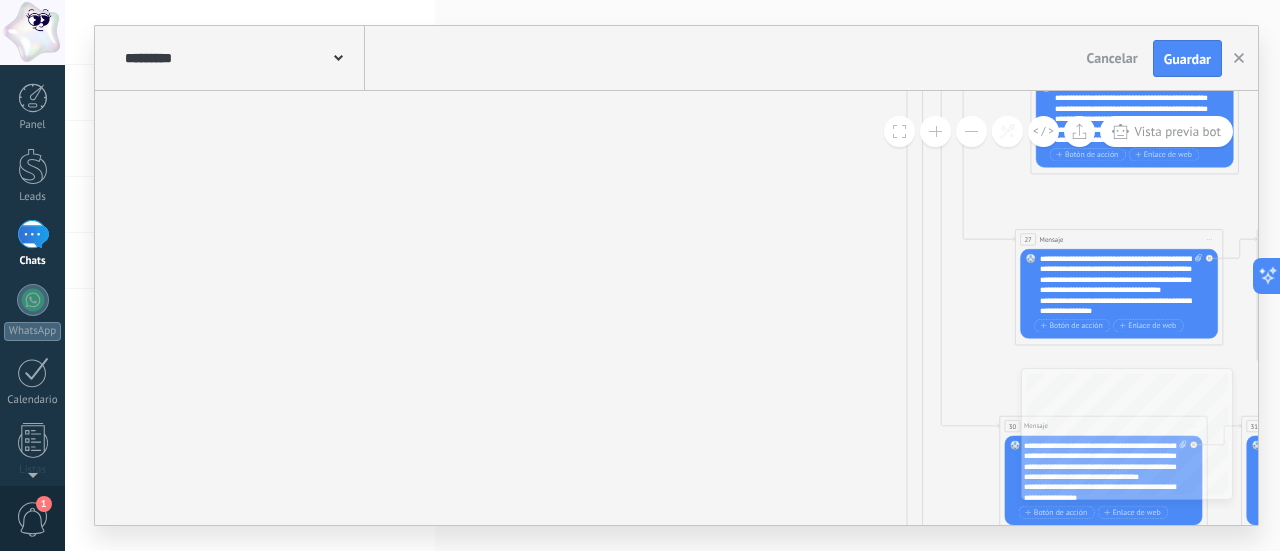 drag, startPoint x: 678, startPoint y: 372, endPoint x: 649, endPoint y: 453, distance: 86.034874 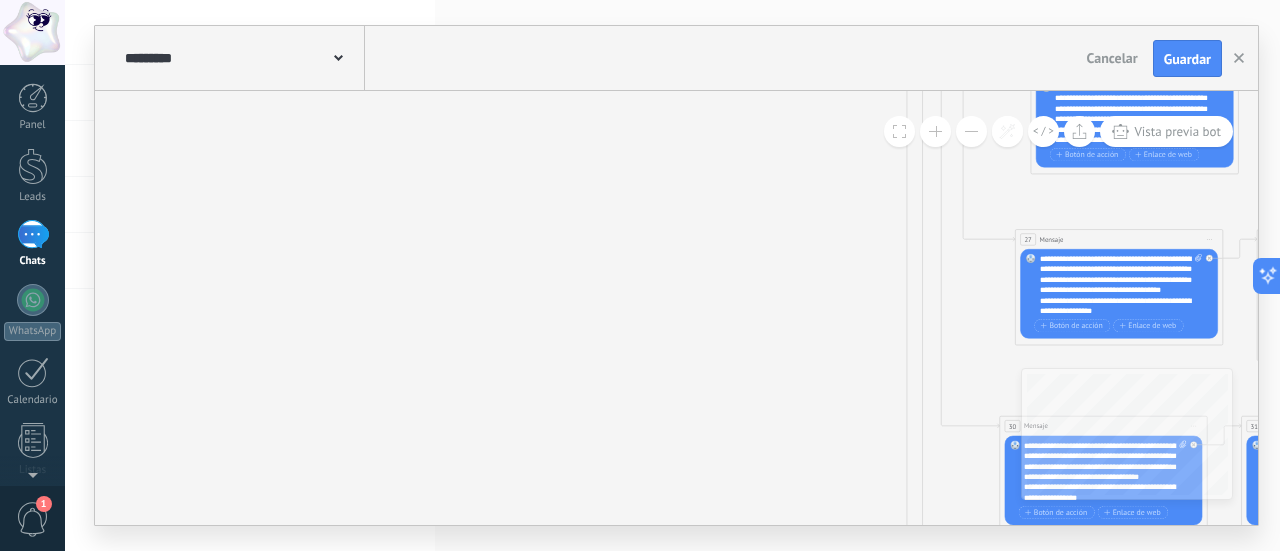 click on "7 Mensaje" 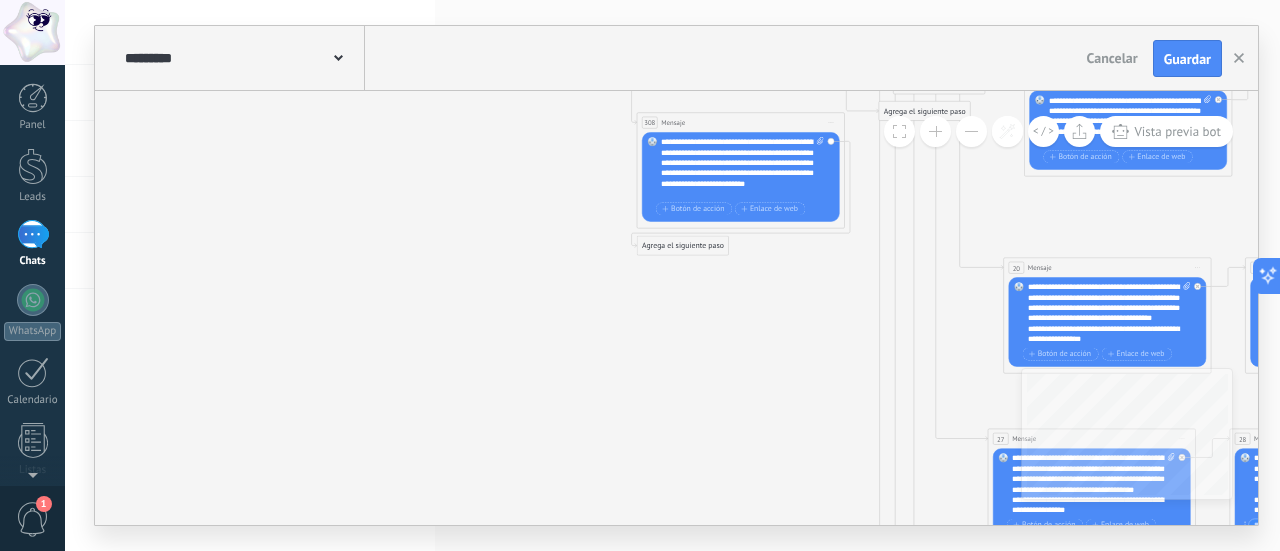 drag, startPoint x: 674, startPoint y: 293, endPoint x: 714, endPoint y: 460, distance: 171.72362 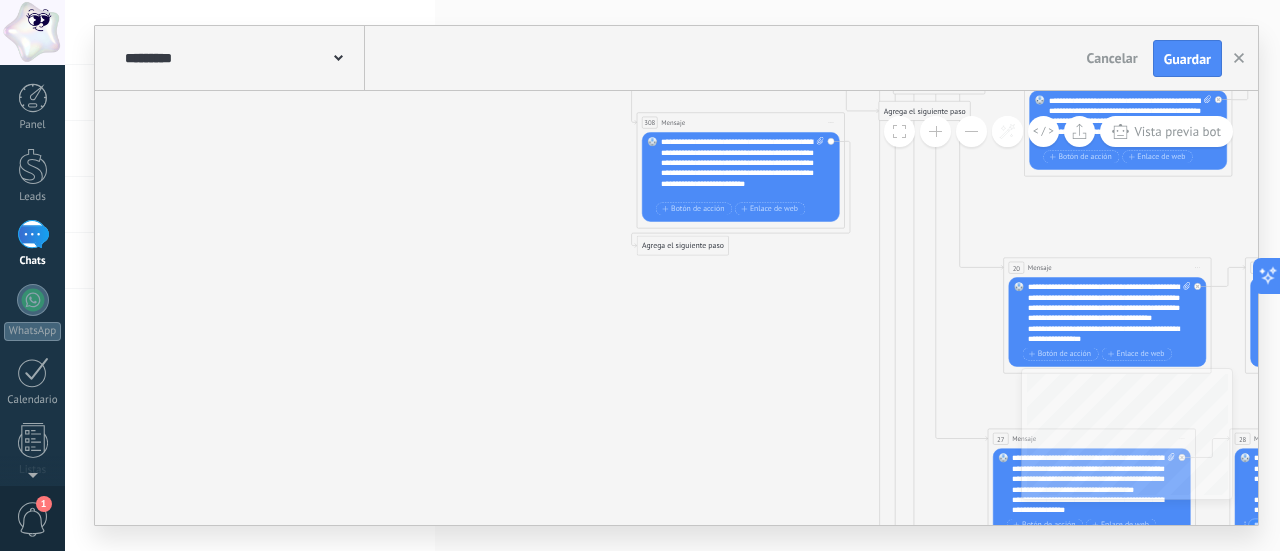 click on "7 Mensaje" 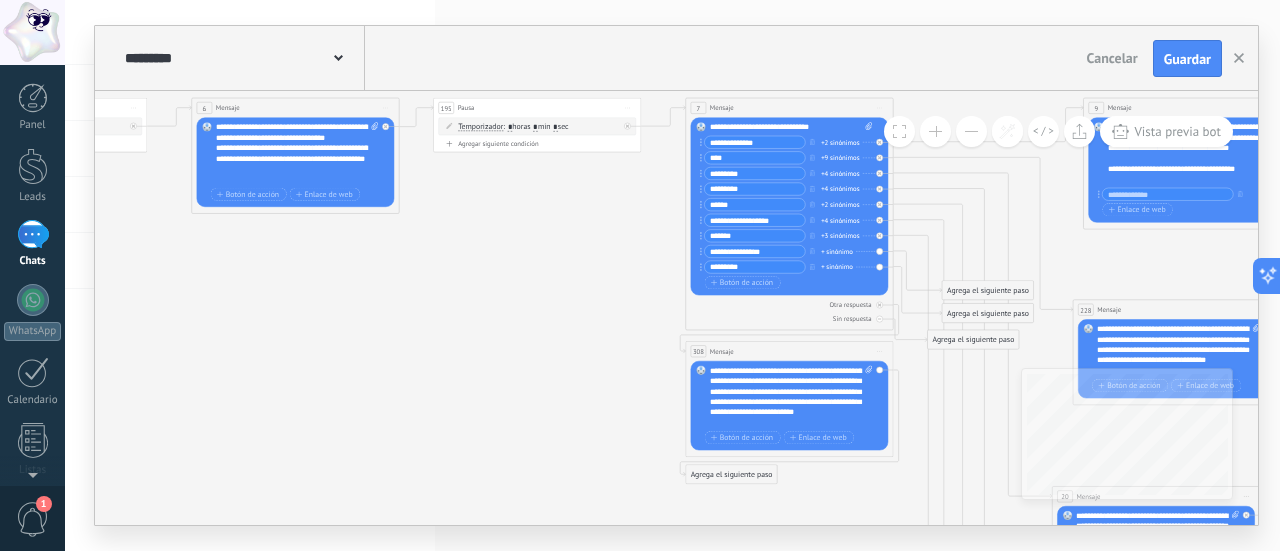 drag, startPoint x: 588, startPoint y: 359, endPoint x: 594, endPoint y: 423, distance: 64.28063 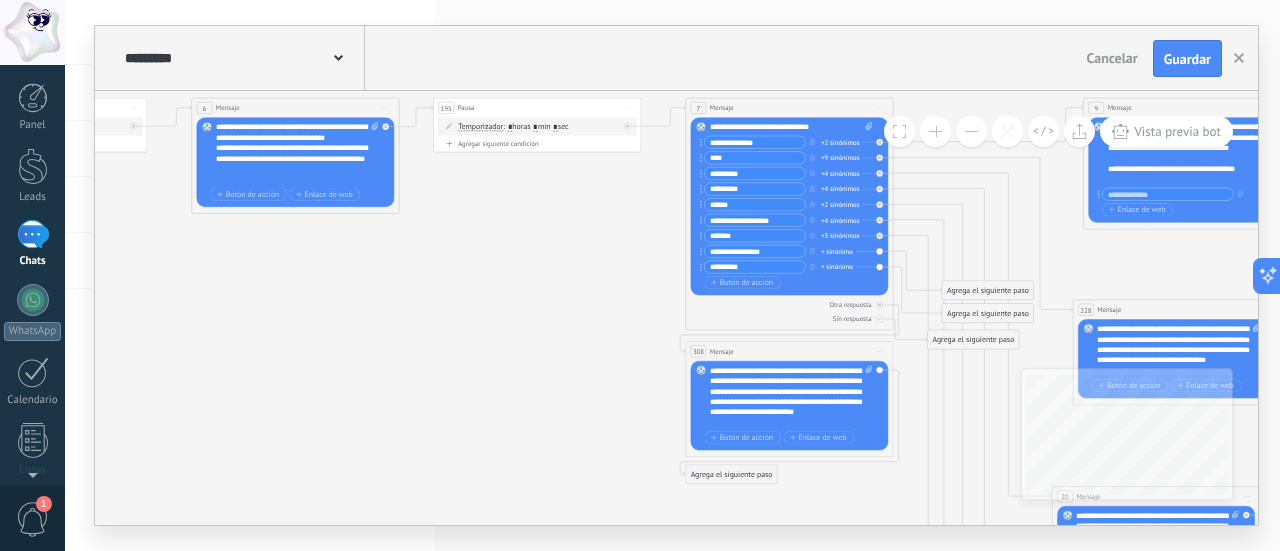 click on "7 Mensaje" 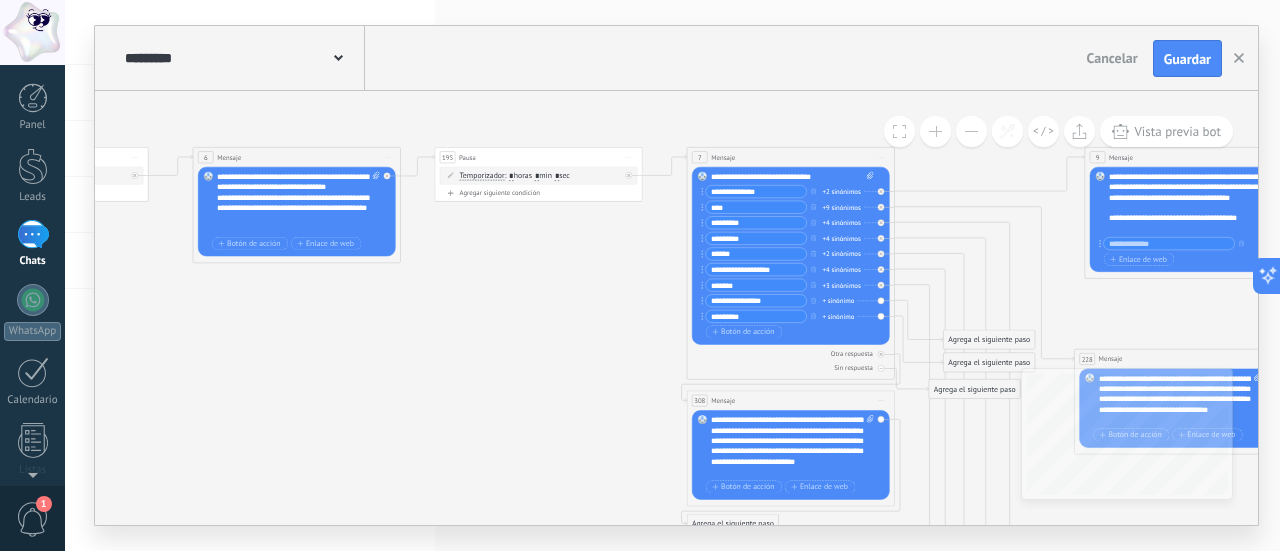 click on "**********" at bounding box center [756, 301] 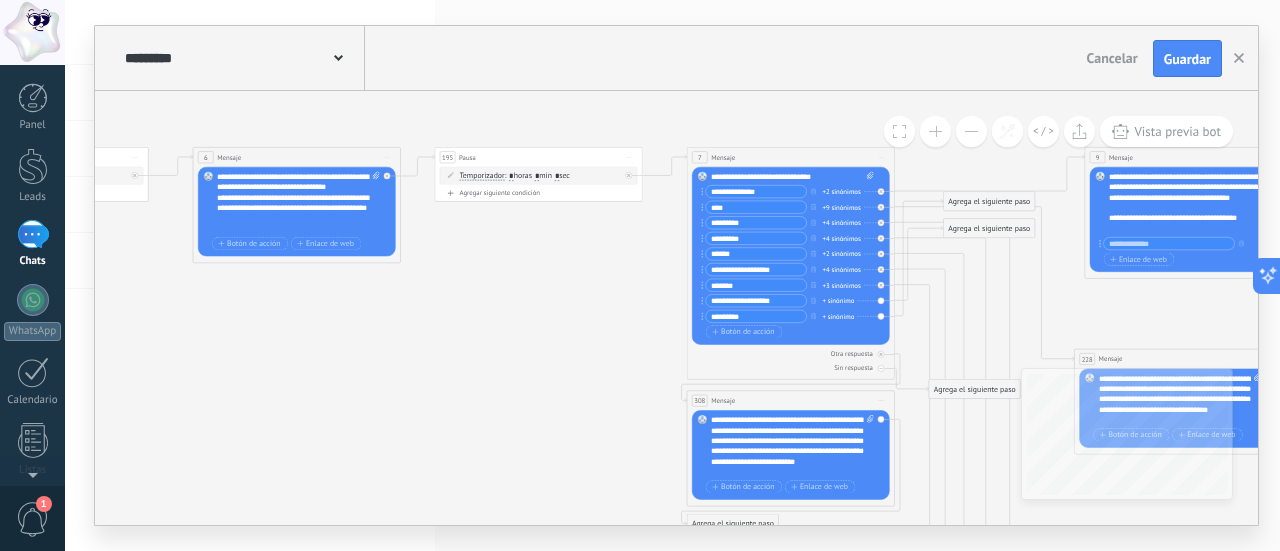 click on "**********" at bounding box center [756, 301] 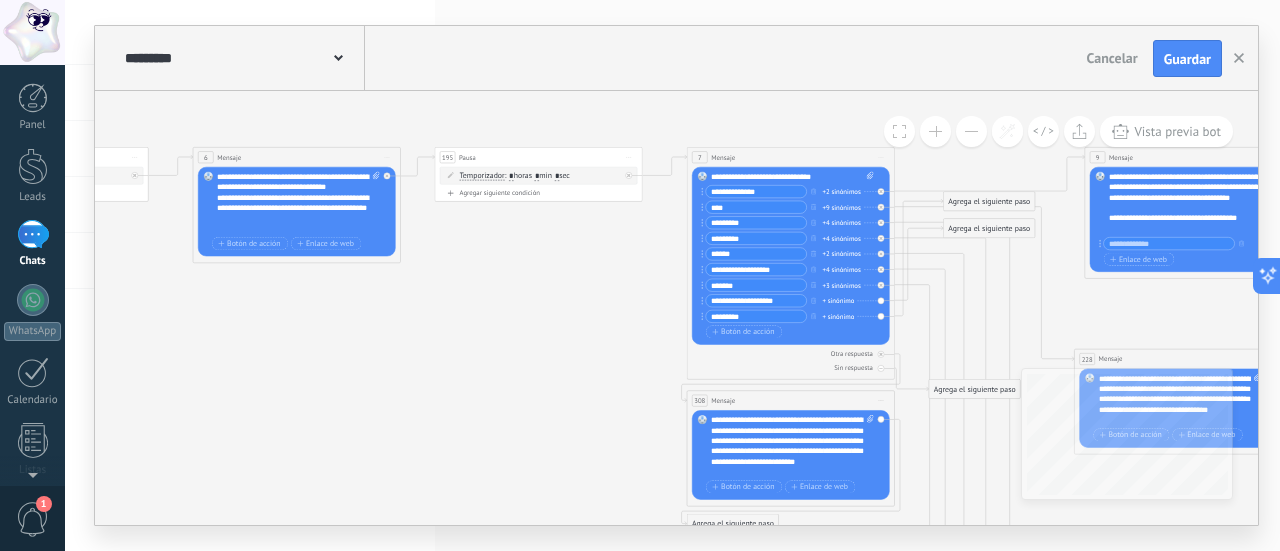 type on "**********" 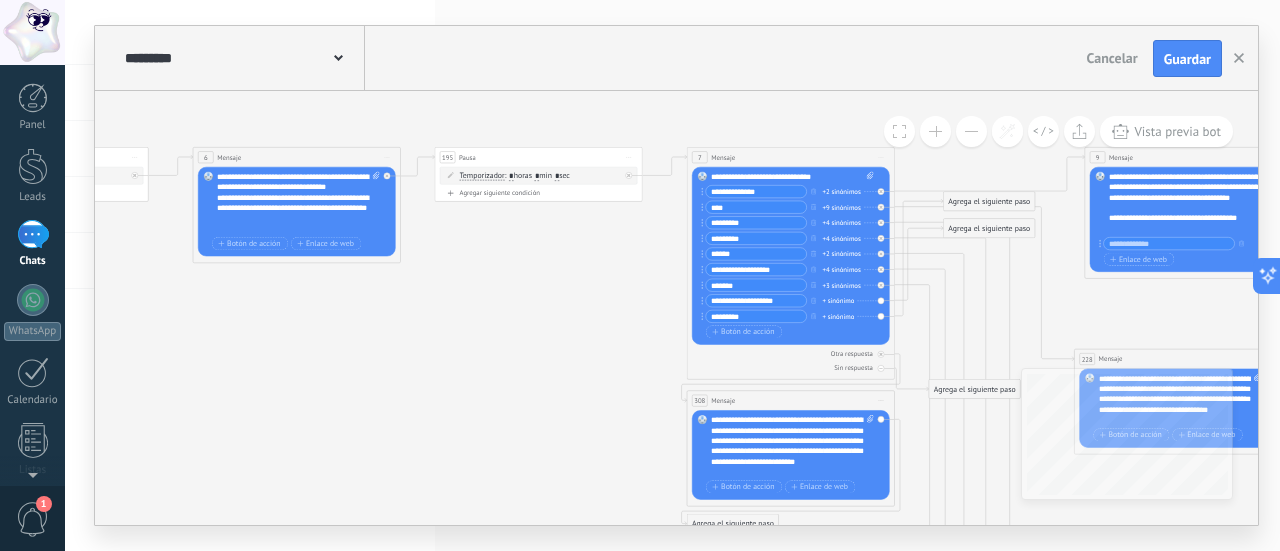 click on "7 Mensaje" 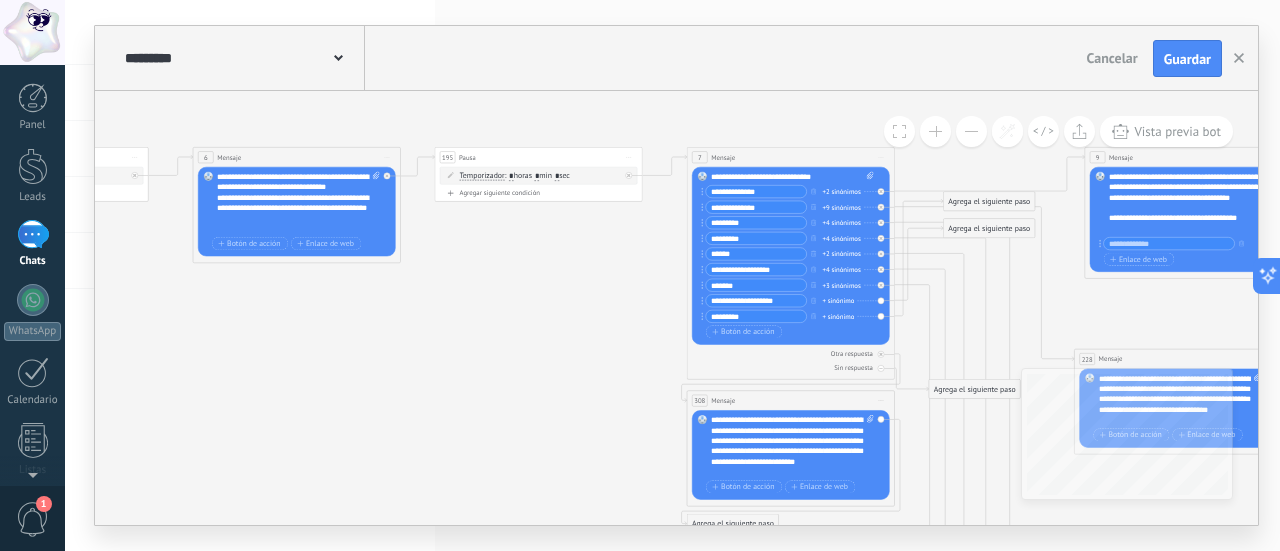 type on "**********" 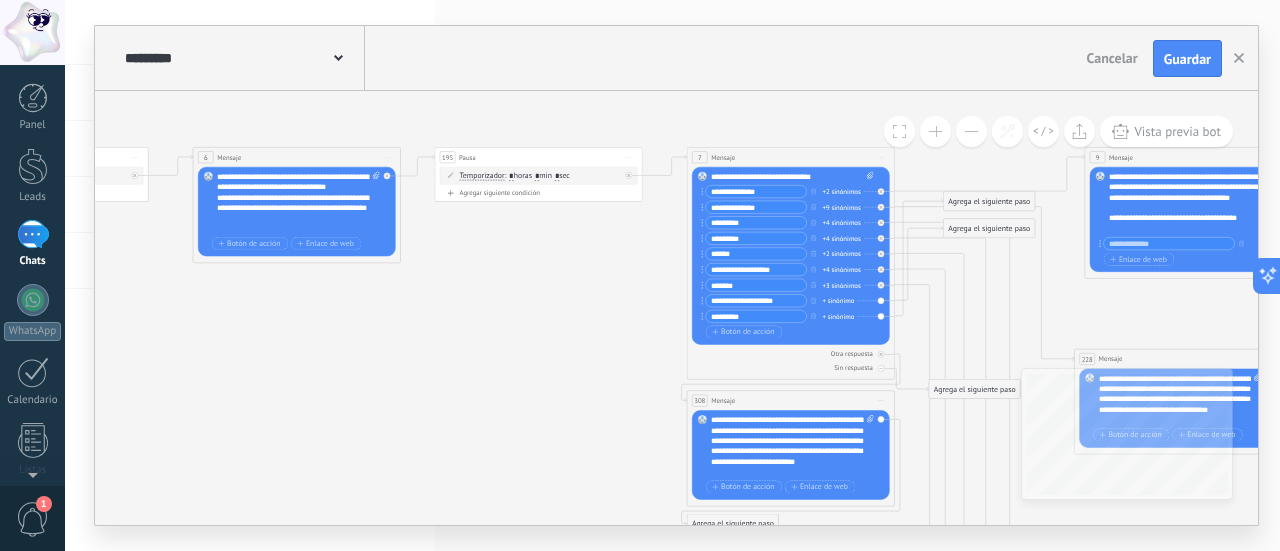 drag, startPoint x: 550, startPoint y: 313, endPoint x: 566, endPoint y: 323, distance: 18.867962 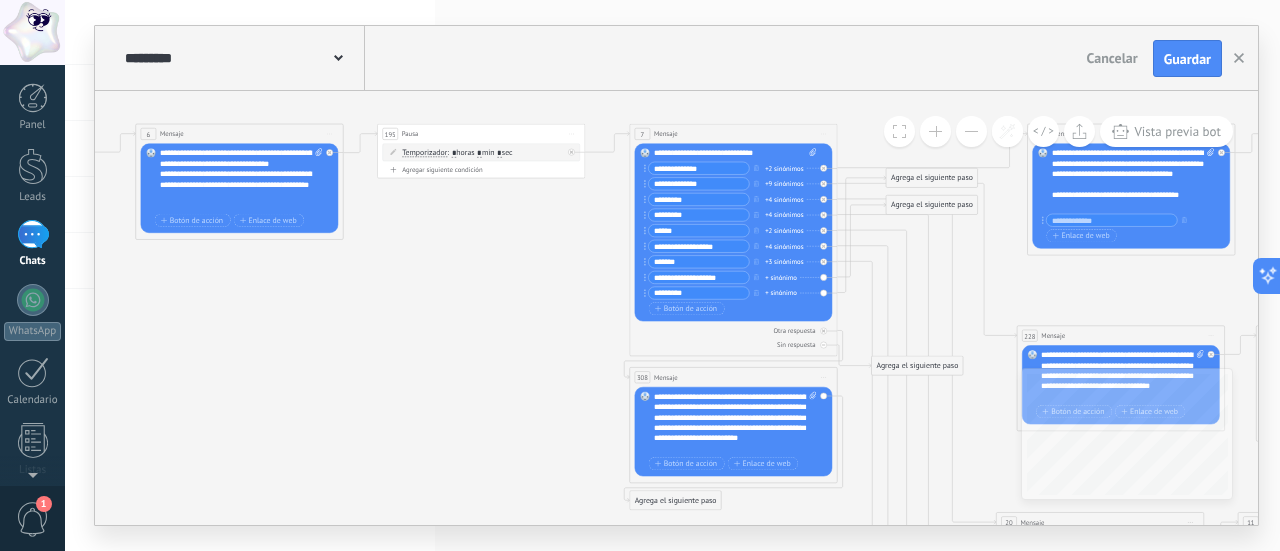 drag, startPoint x: 560, startPoint y: 375, endPoint x: 500, endPoint y: 351, distance: 64.62198 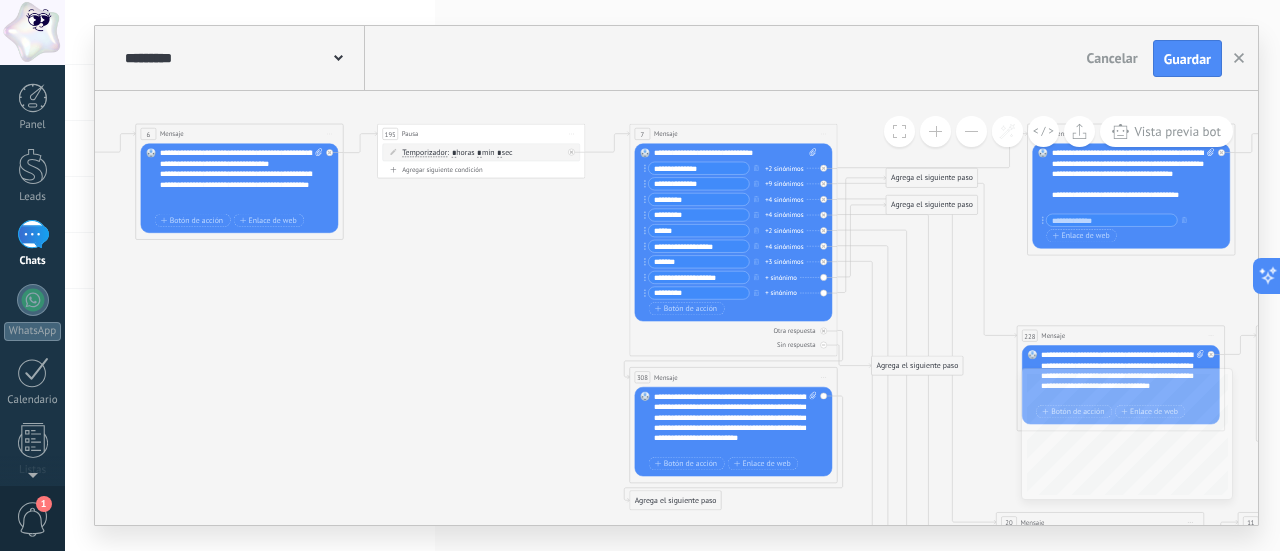 click on "7 Mensaje" 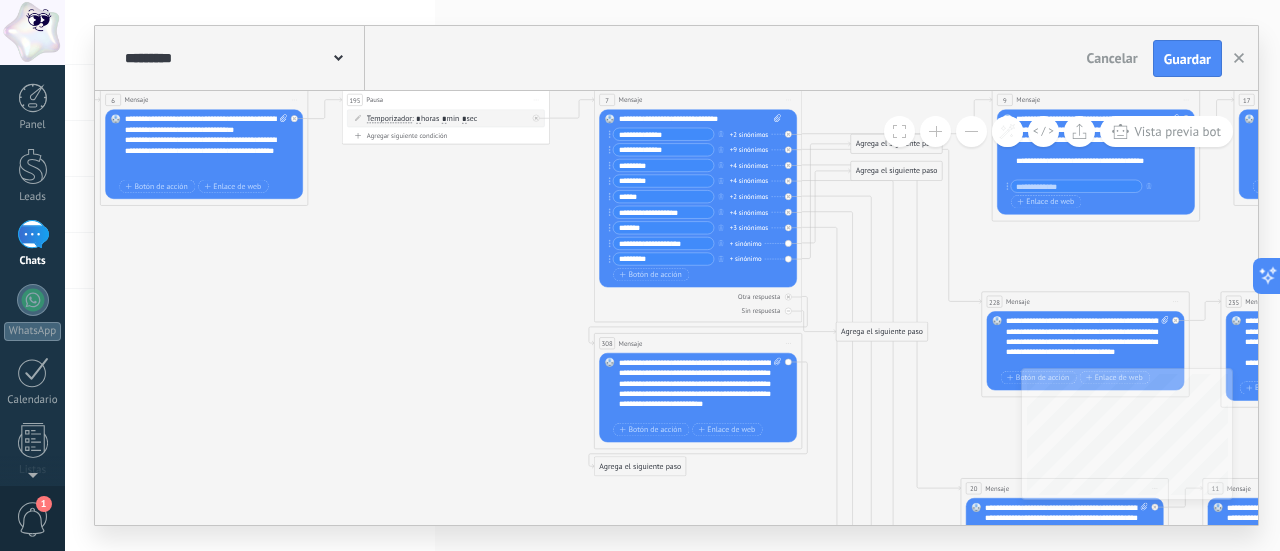 drag, startPoint x: 508, startPoint y: 407, endPoint x: 464, endPoint y: 364, distance: 61.522354 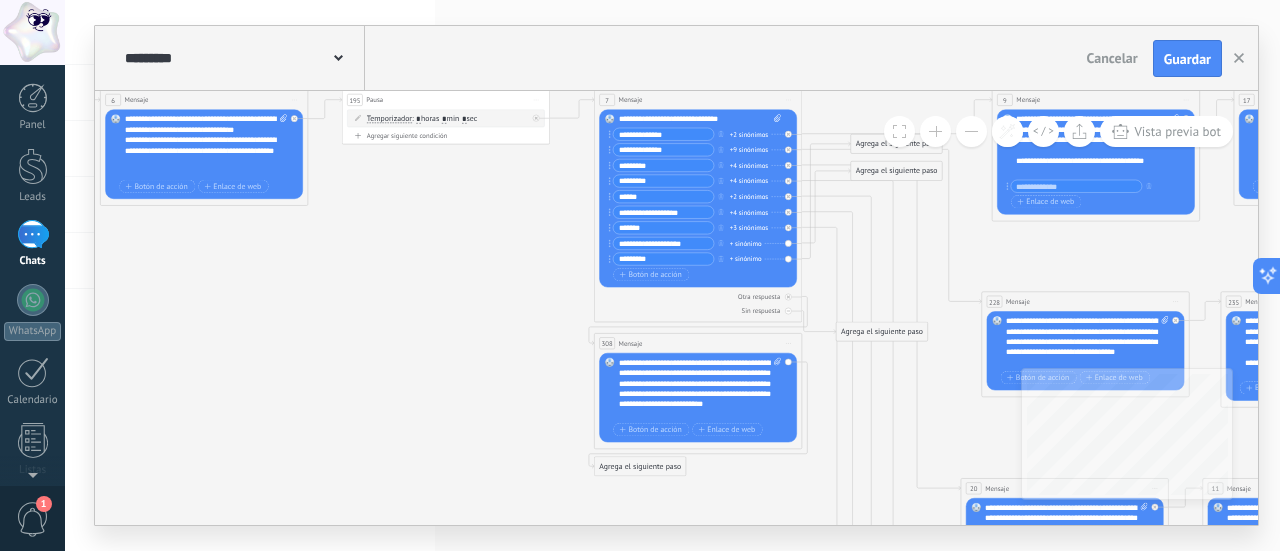 click on "7 Mensaje" 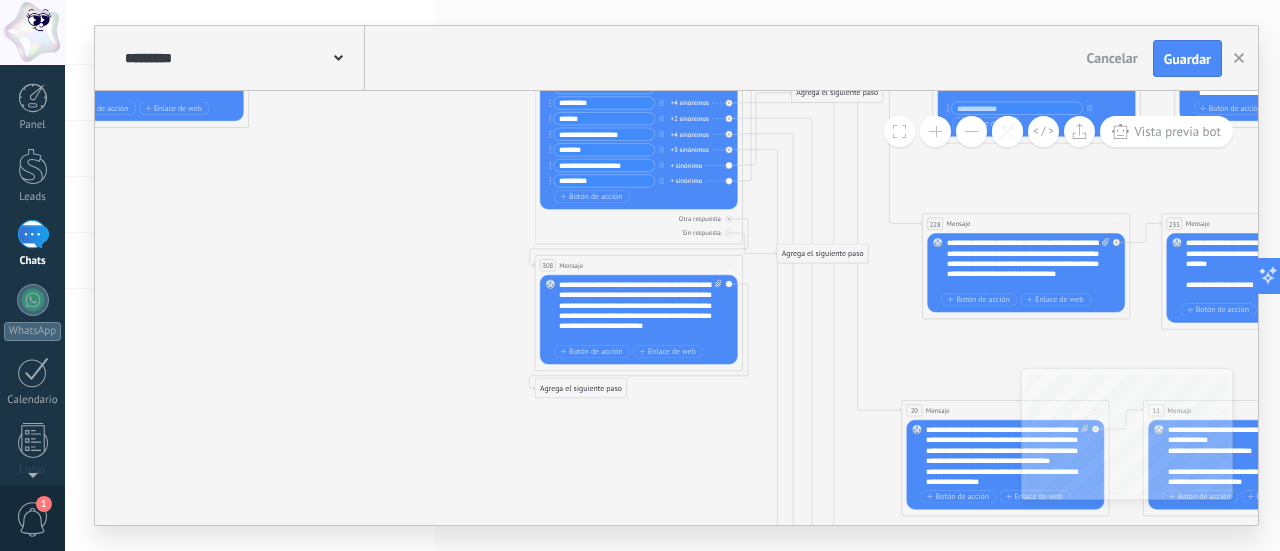 drag, startPoint x: 476, startPoint y: 375, endPoint x: 418, endPoint y: 294, distance: 99.62429 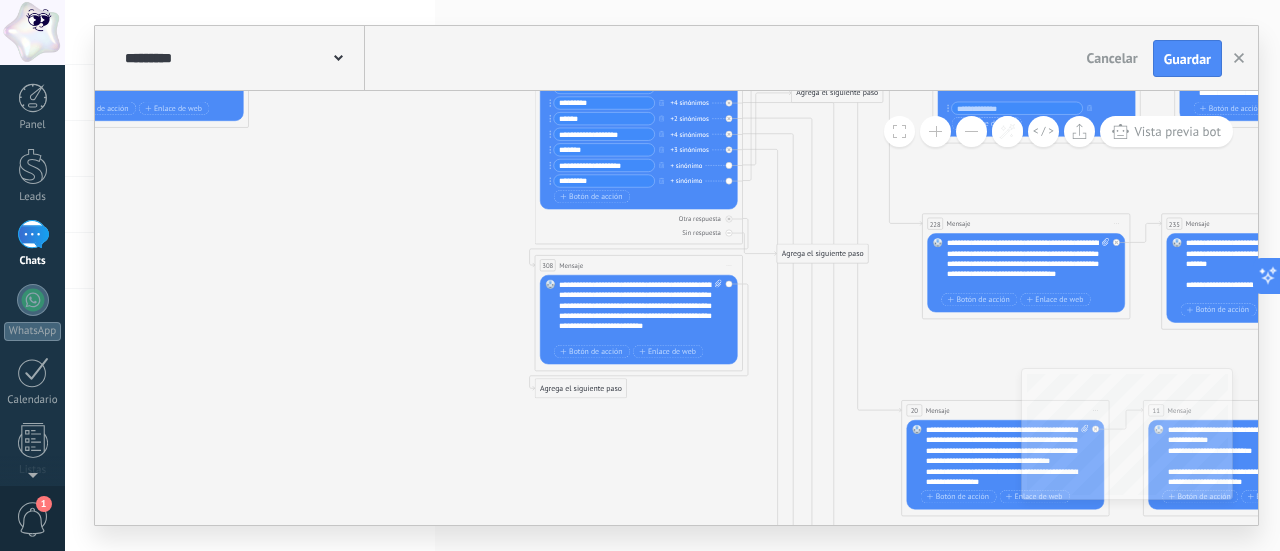 click on "7 Mensaje" 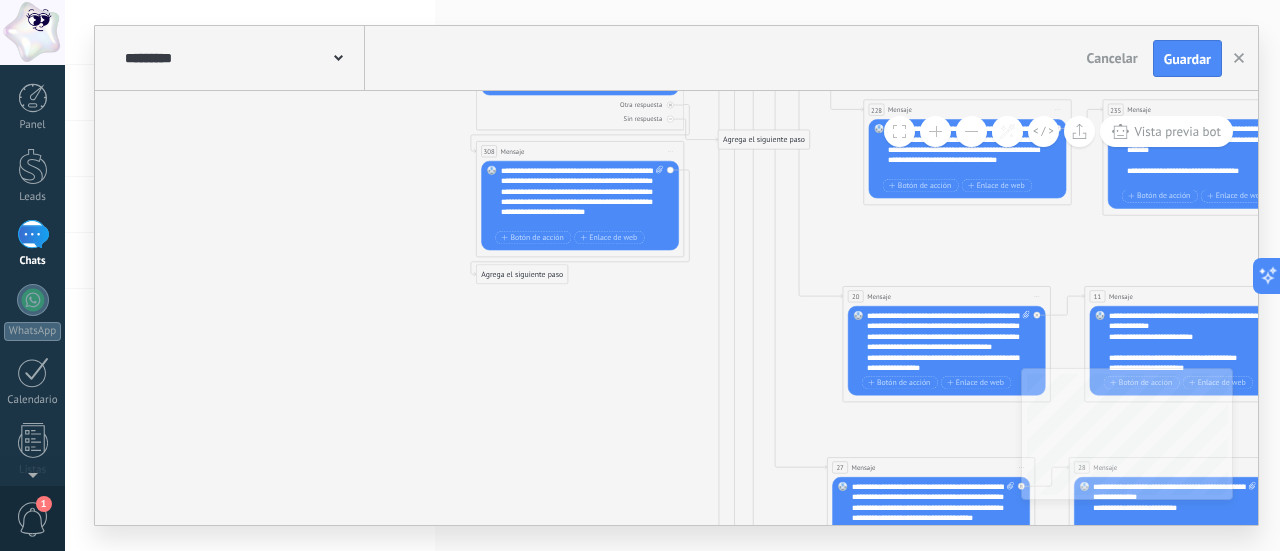 drag, startPoint x: 443, startPoint y: 371, endPoint x: 395, endPoint y: 271, distance: 110.92339 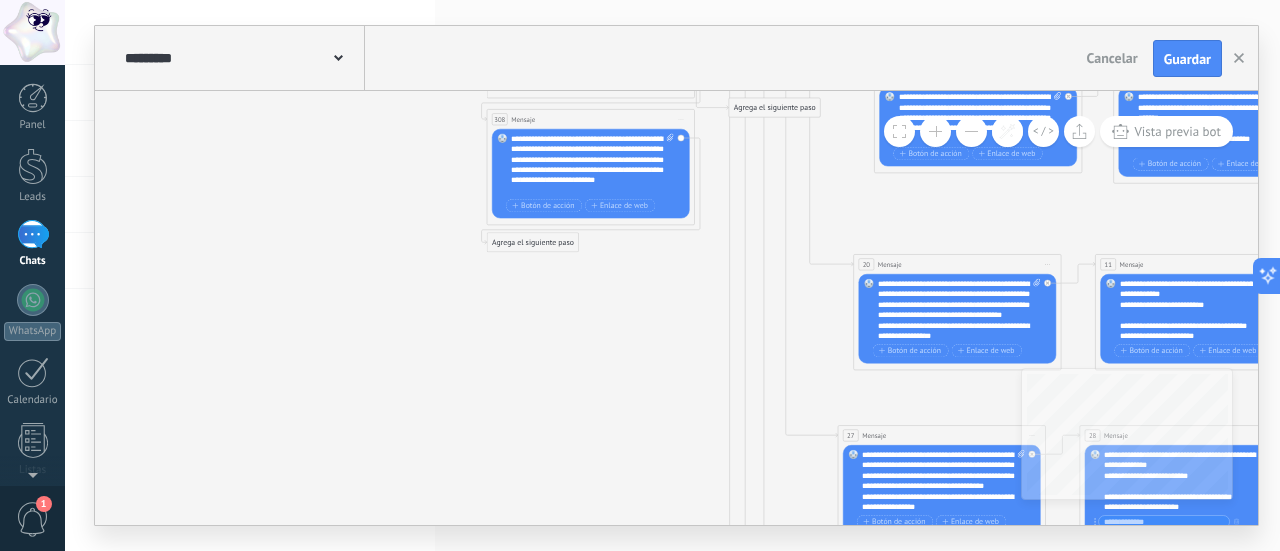drag, startPoint x: 419, startPoint y: 359, endPoint x: 431, endPoint y: 324, distance: 37 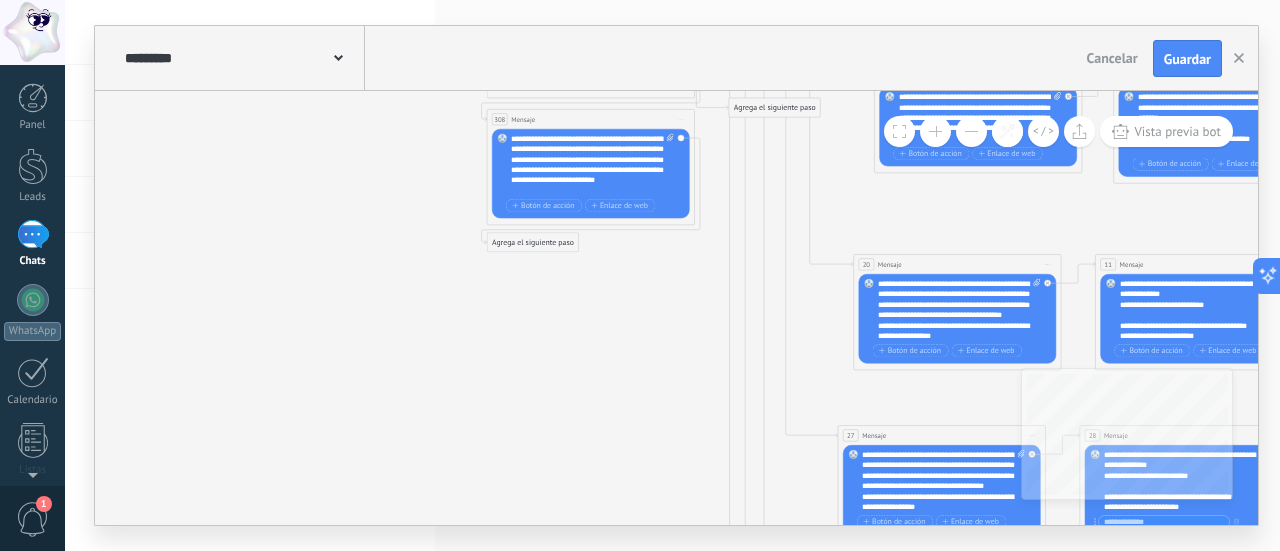 click on "7 Mensaje" 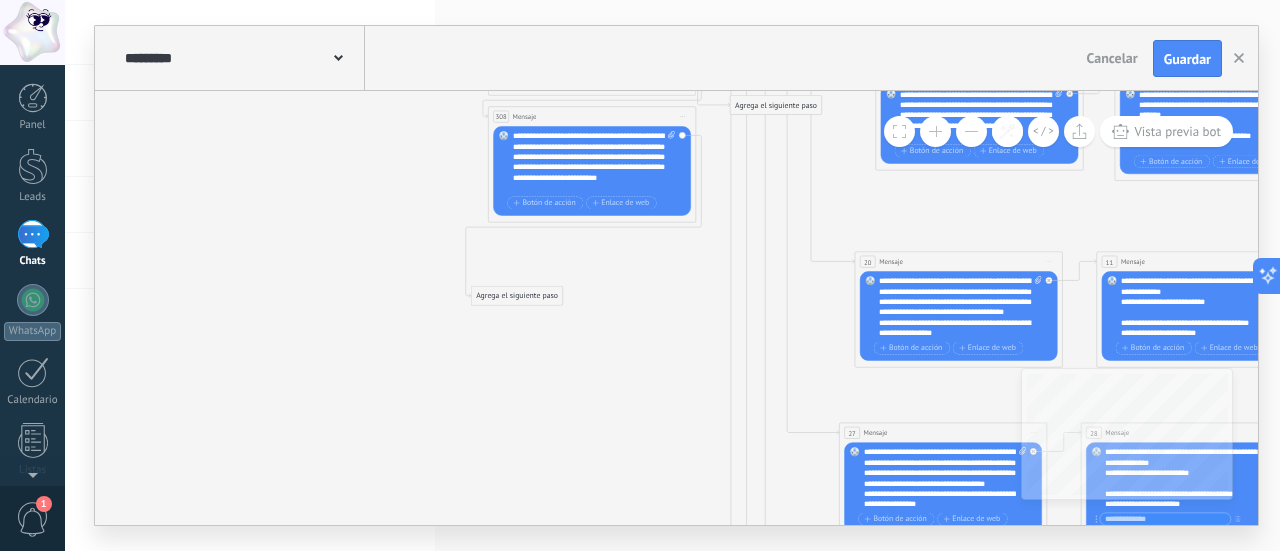 drag, startPoint x: 525, startPoint y: 238, endPoint x: 508, endPoint y: 295, distance: 59.48109 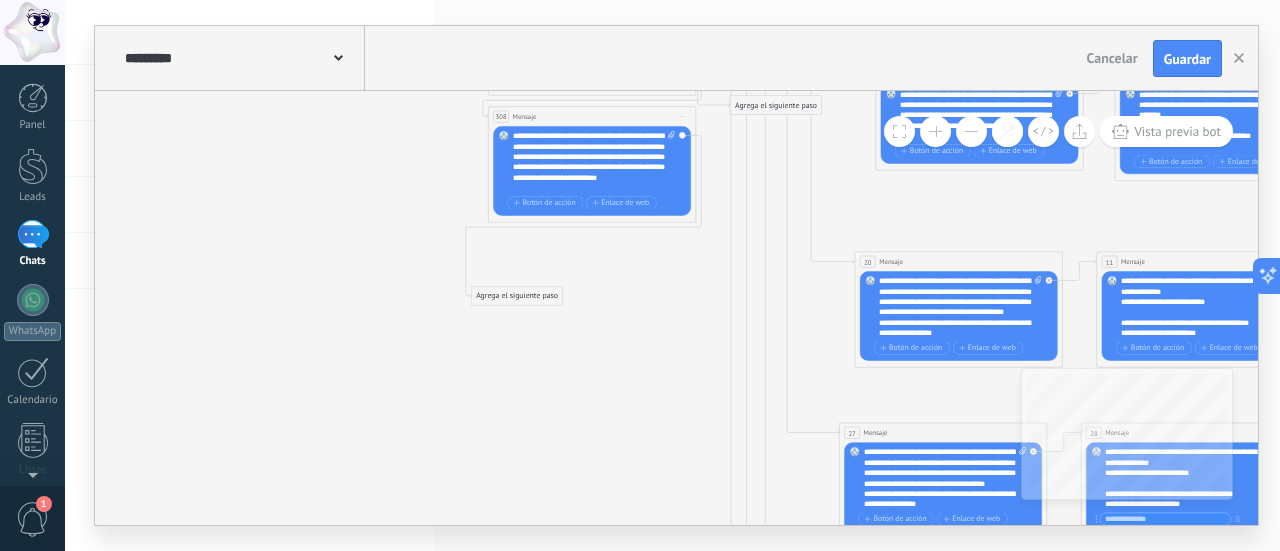 click on "Agrega el siguiente paso" at bounding box center [516, 296] 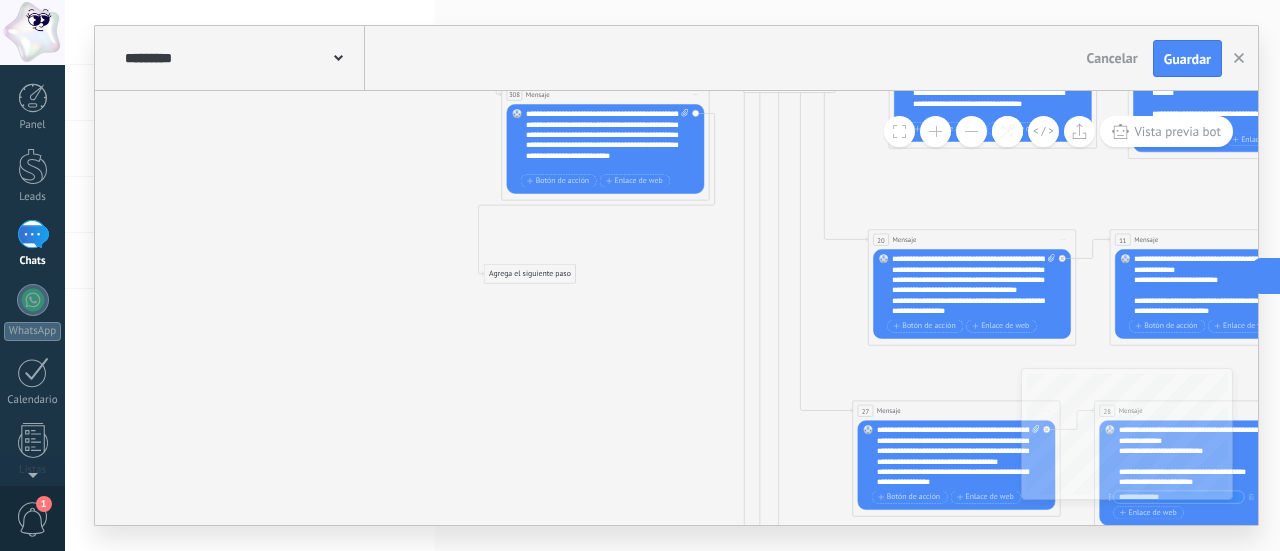 drag, startPoint x: 596, startPoint y: 326, endPoint x: 613, endPoint y: 300, distance: 31.06445 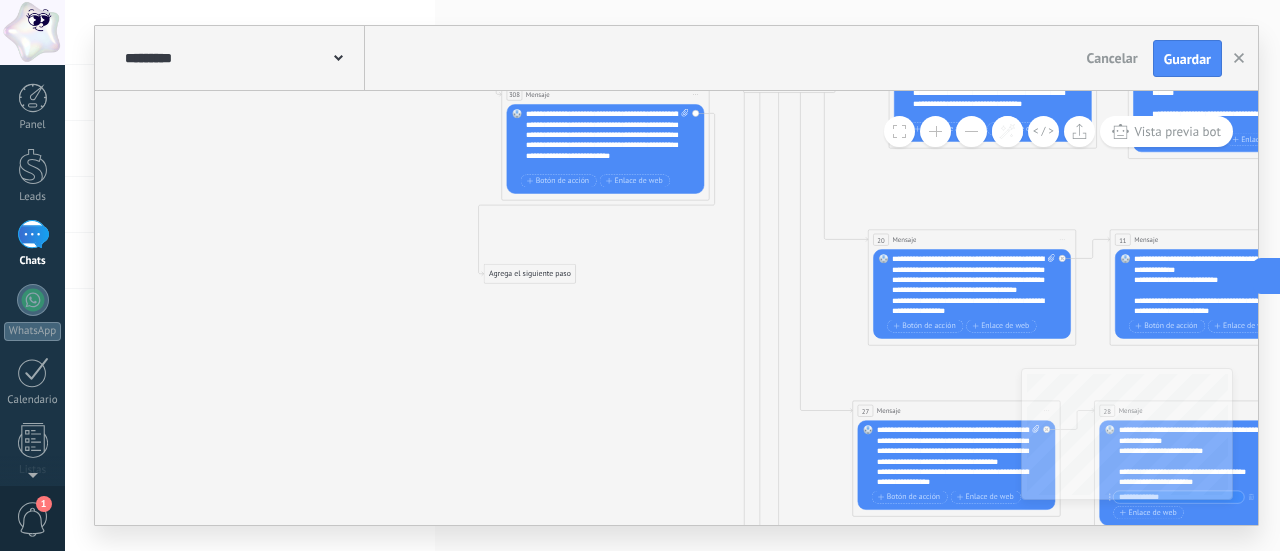 click on "7 Mensaje" 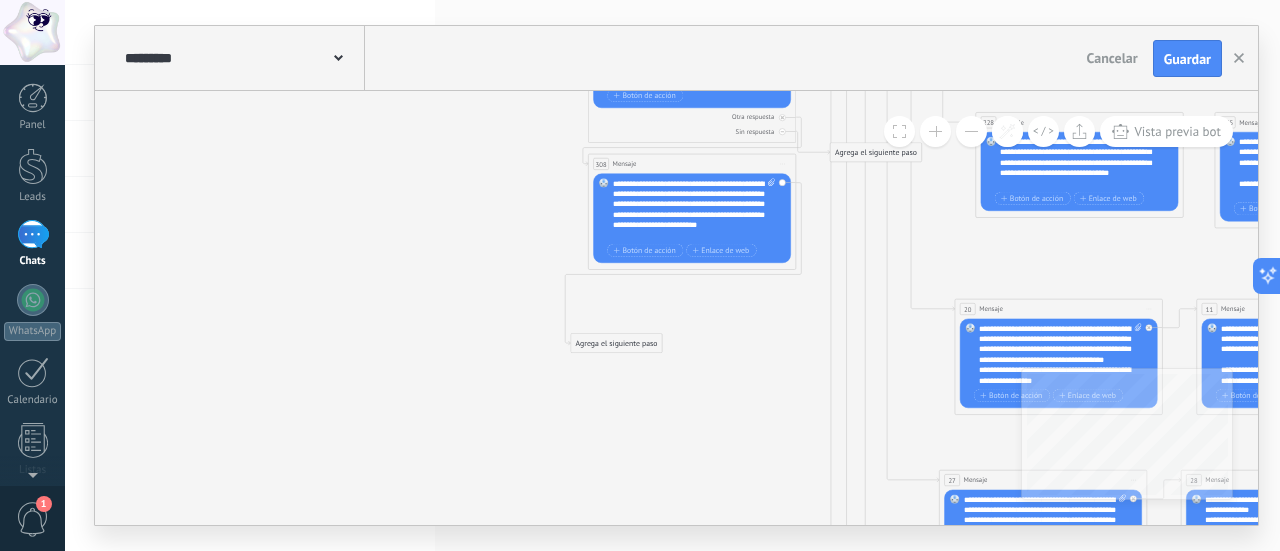 drag, startPoint x: 667, startPoint y: 307, endPoint x: 693, endPoint y: 386, distance: 83.1685 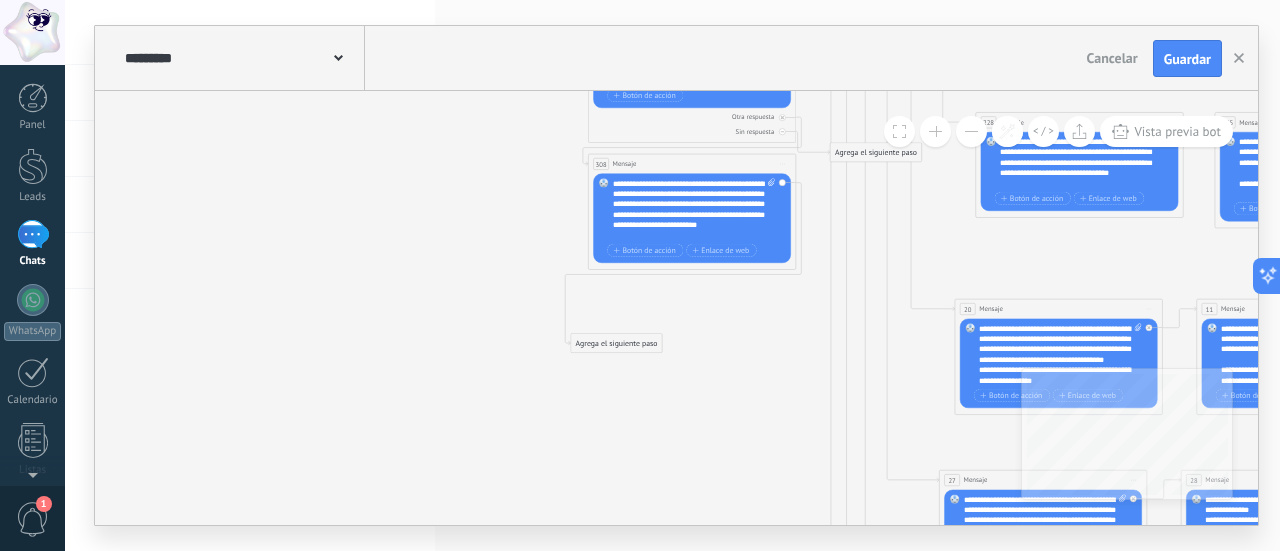 click on "7 Mensaje" 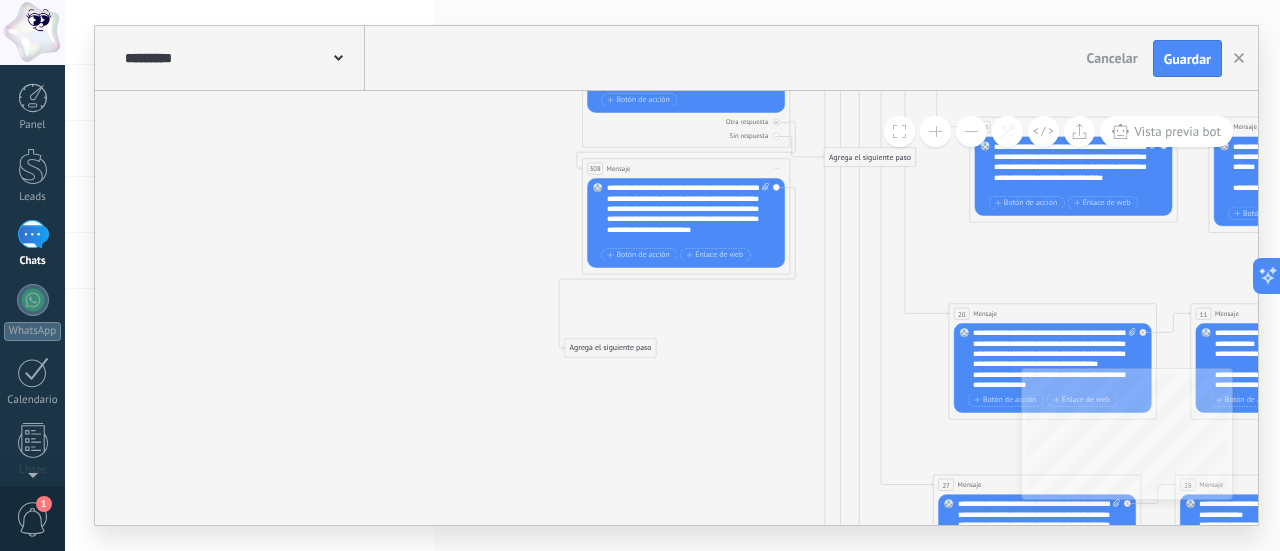 click on "Agrega el siguiente paso" at bounding box center [610, 348] 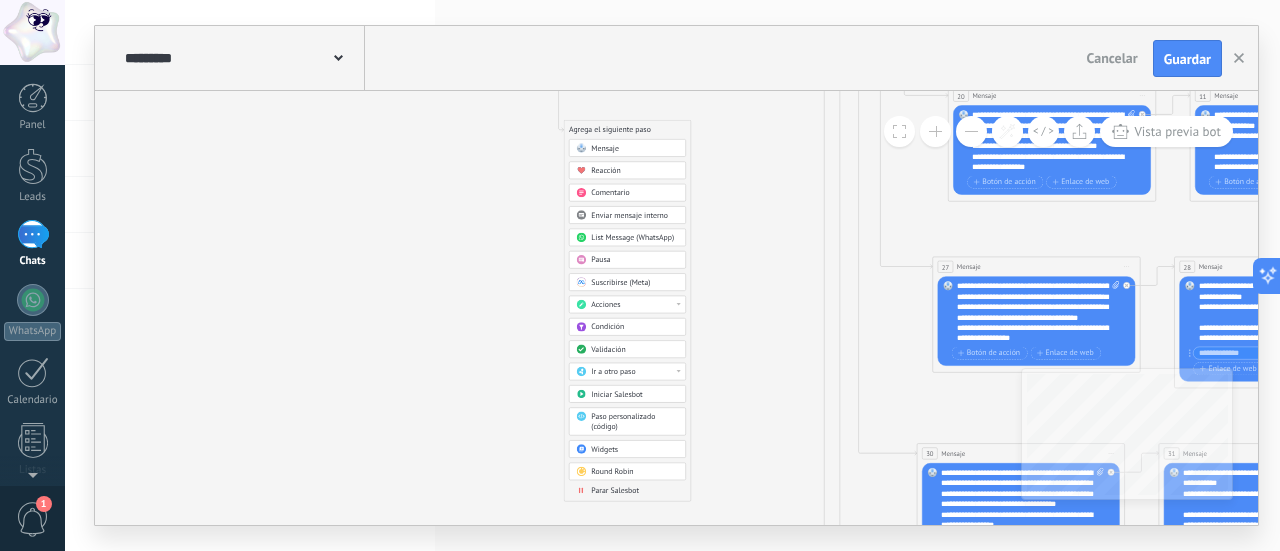drag, startPoint x: 721, startPoint y: 421, endPoint x: 716, endPoint y: 211, distance: 210.05951 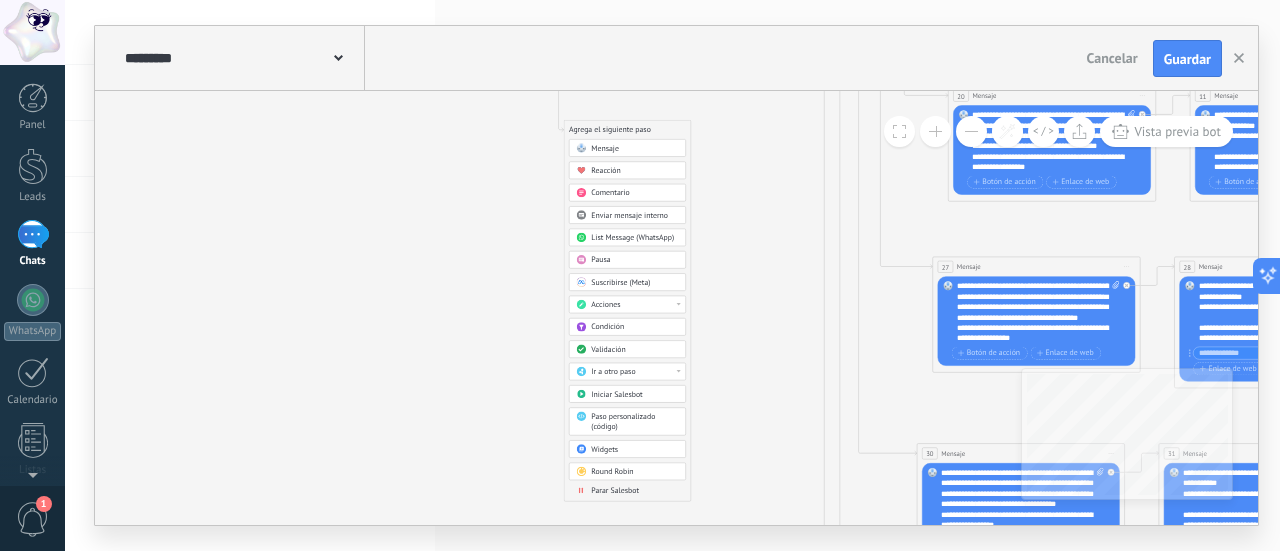 click on "7 Mensaje" 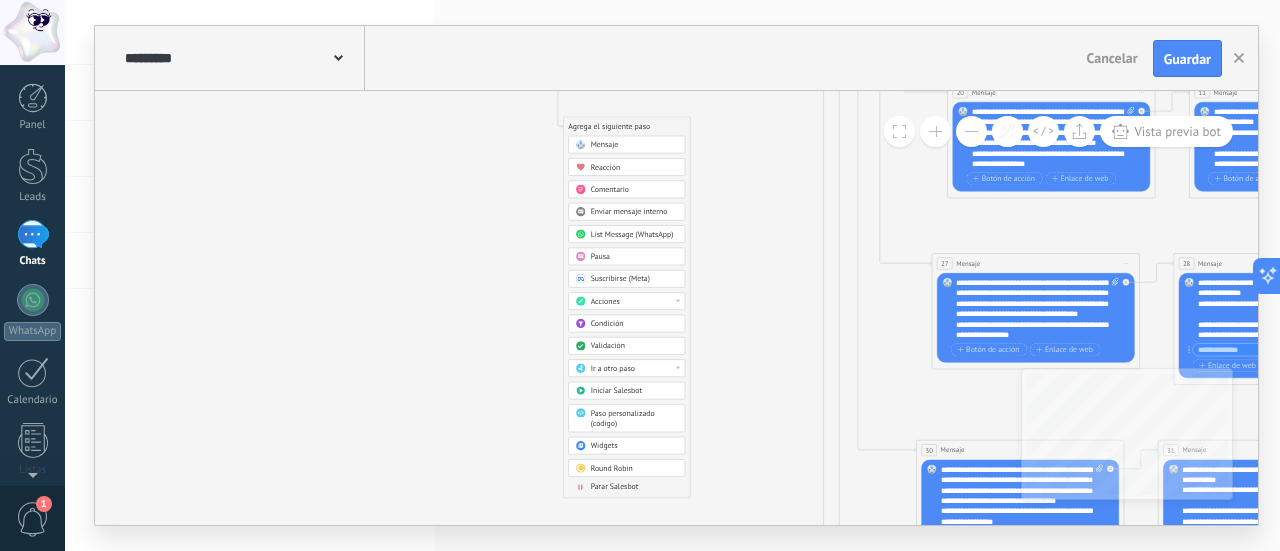 click on "Condición" at bounding box center [634, 324] 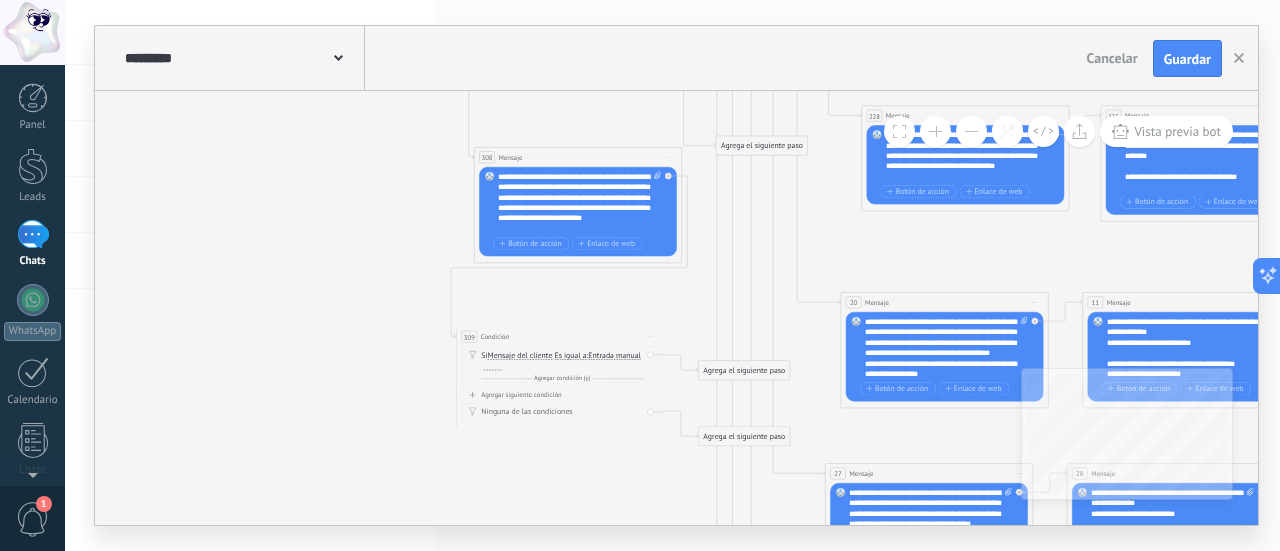drag, startPoint x: 542, startPoint y: 223, endPoint x: 575, endPoint y: 309, distance: 92.11406 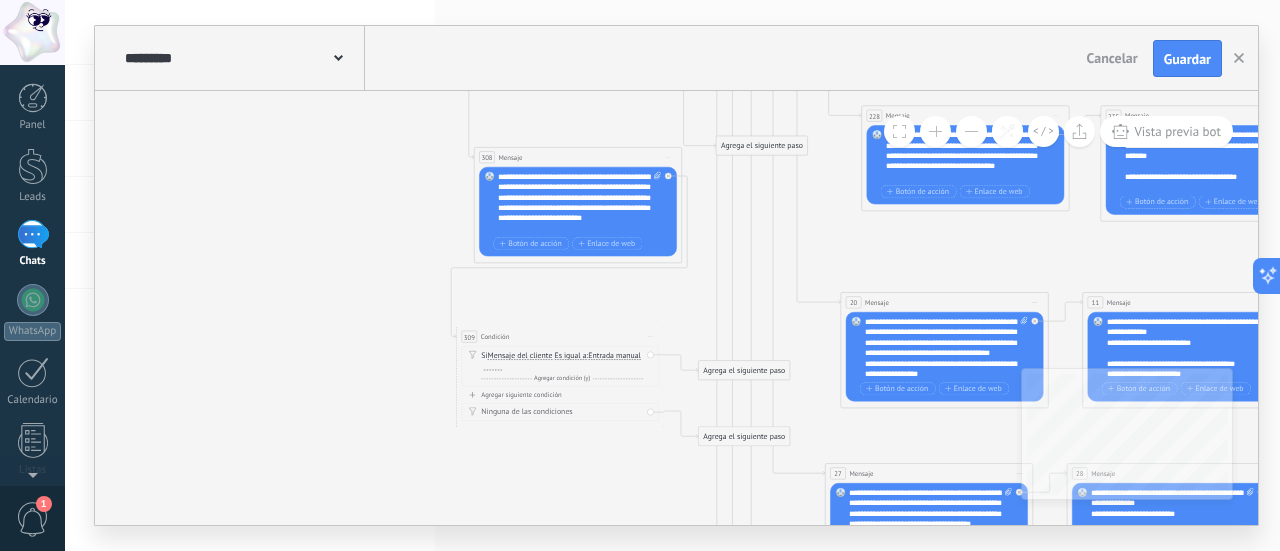 click on "7 Mensaje" 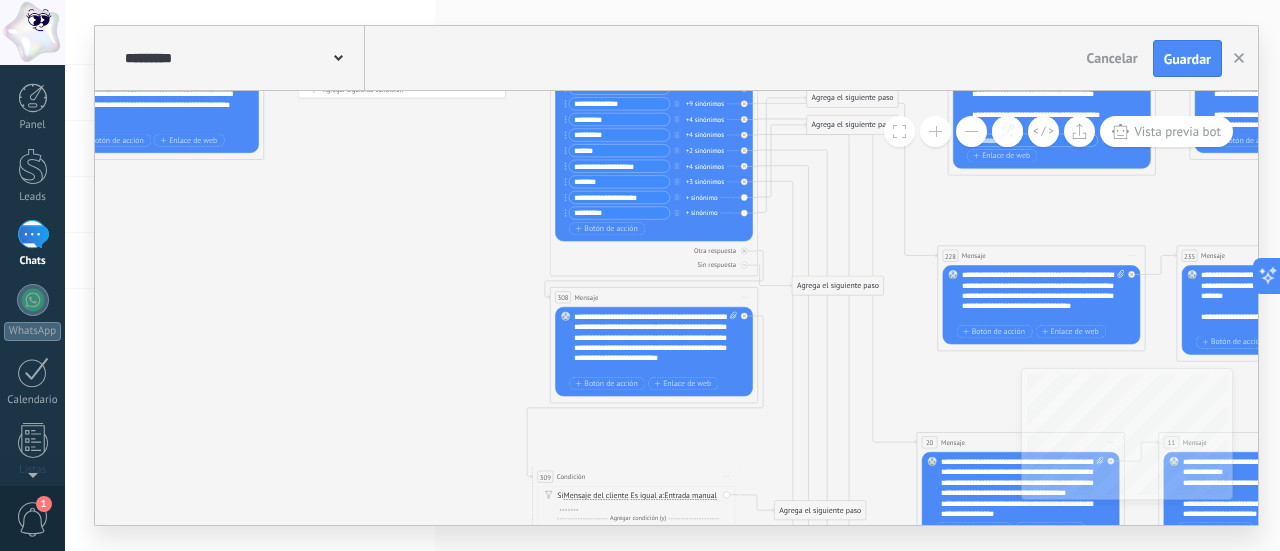 drag, startPoint x: 580, startPoint y: 281, endPoint x: 633, endPoint y: 437, distance: 164.7574 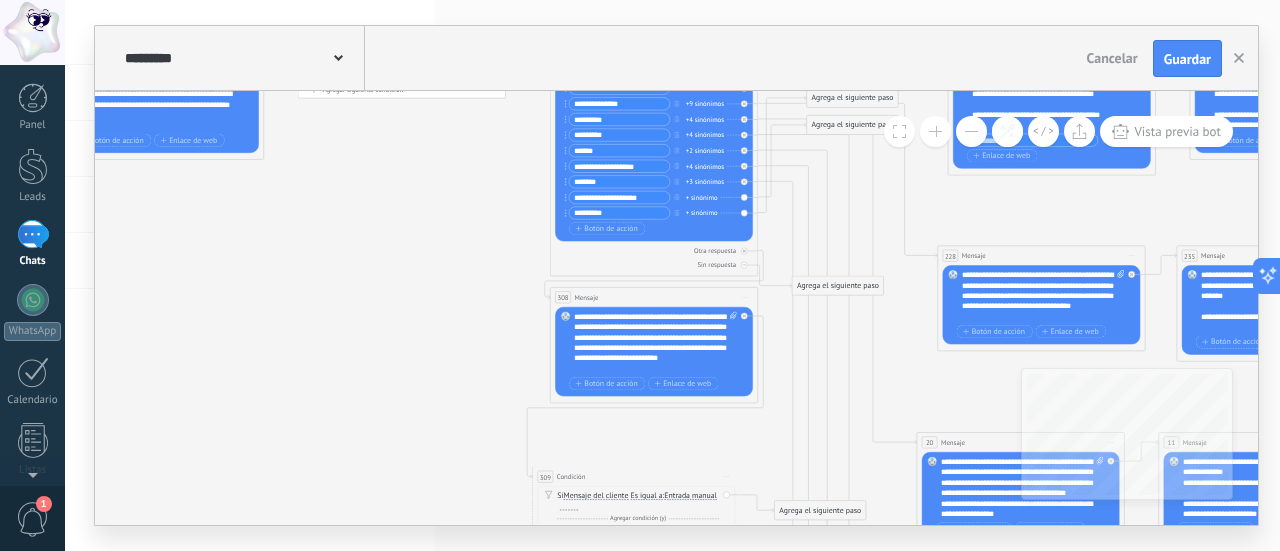 click on "7 Mensaje" 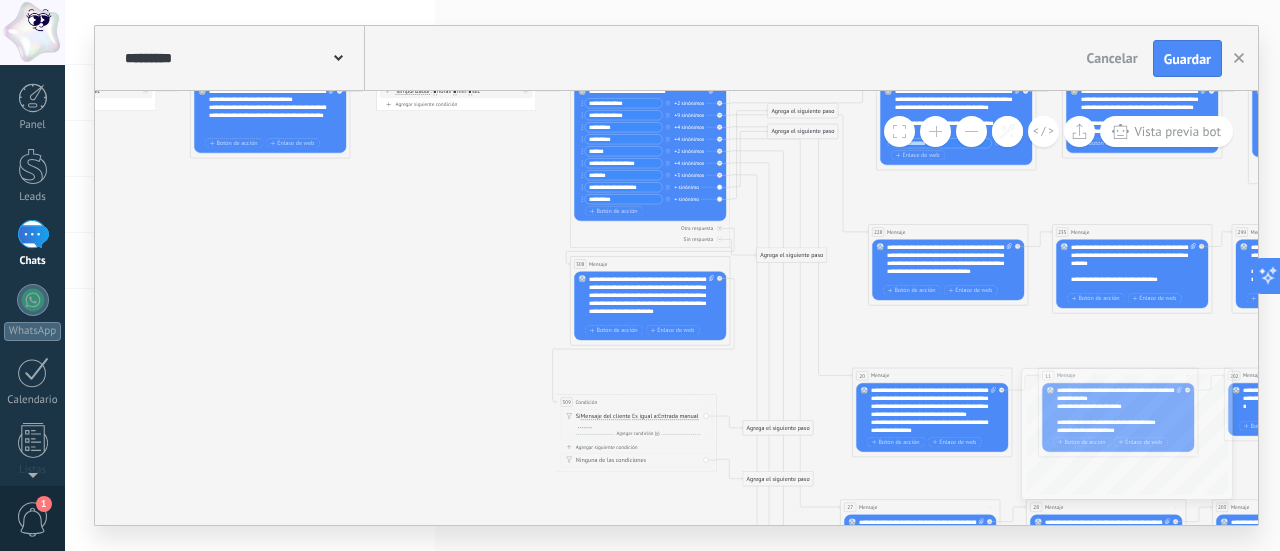 drag, startPoint x: 725, startPoint y: 425, endPoint x: 691, endPoint y: 375, distance: 60.464867 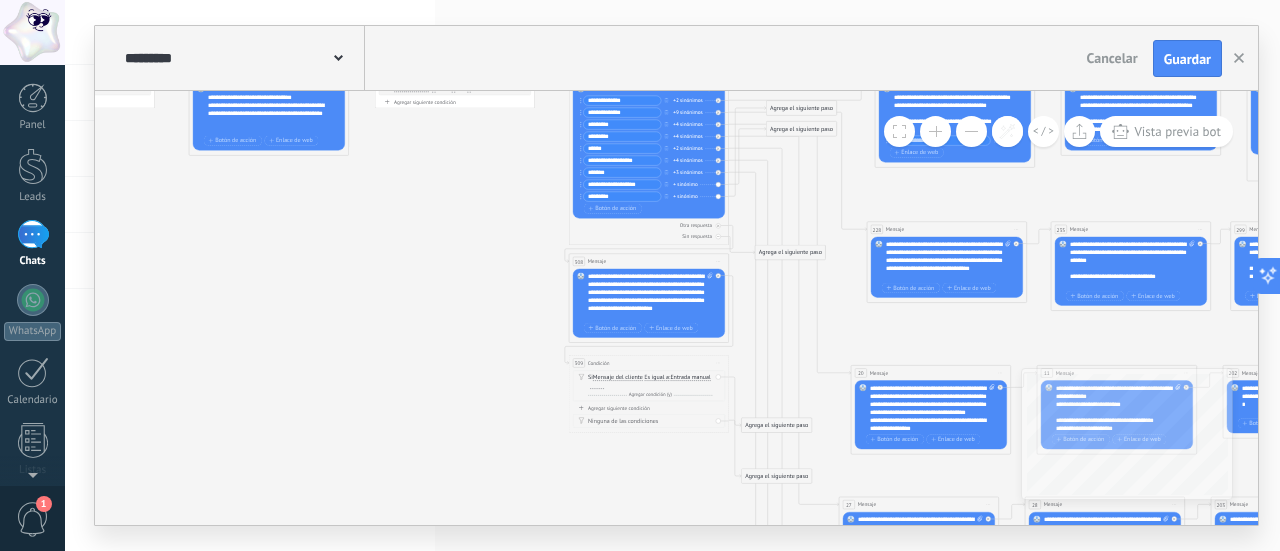 scroll, scrollTop: 0, scrollLeft: 0, axis: both 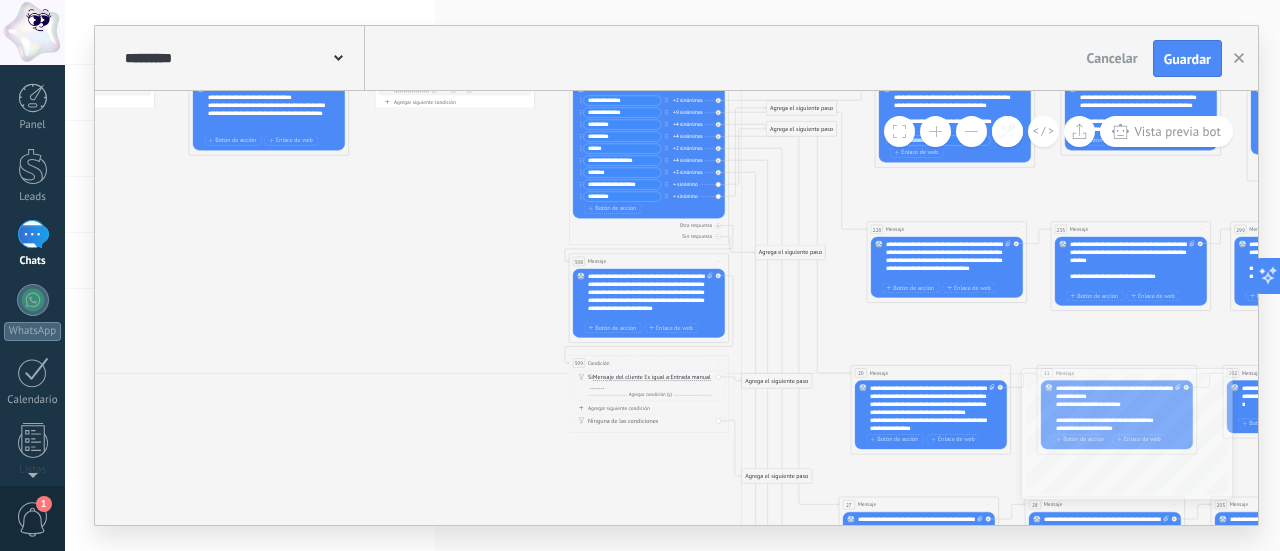 drag, startPoint x: 0, startPoint y: 0, endPoint x: 768, endPoint y: 452, distance: 891.1386 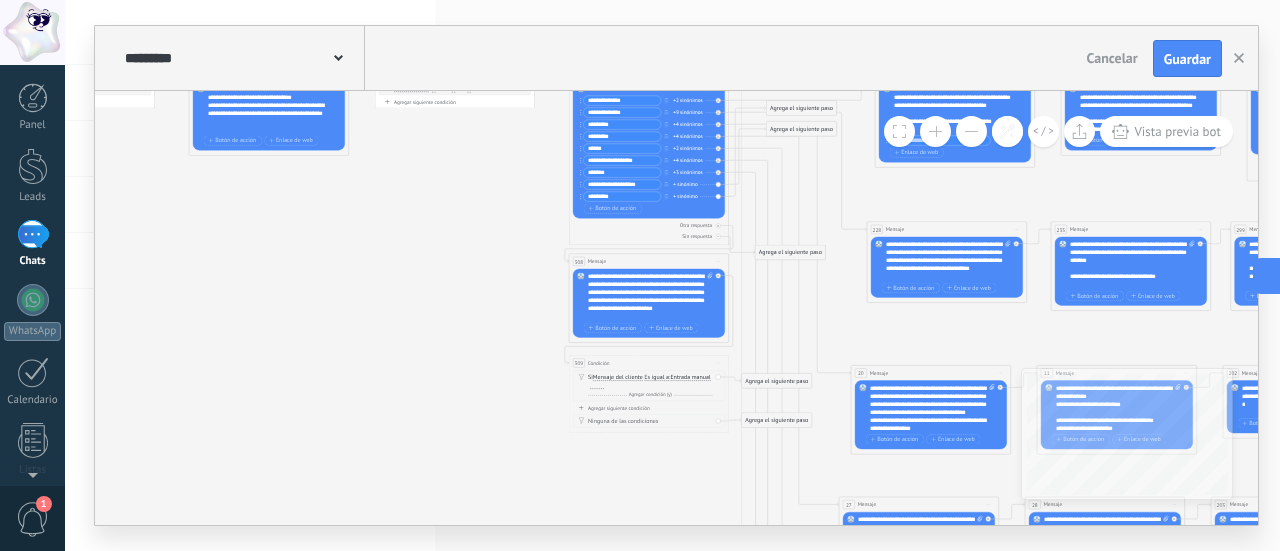drag, startPoint x: 778, startPoint y: 473, endPoint x: 778, endPoint y: 417, distance: 56 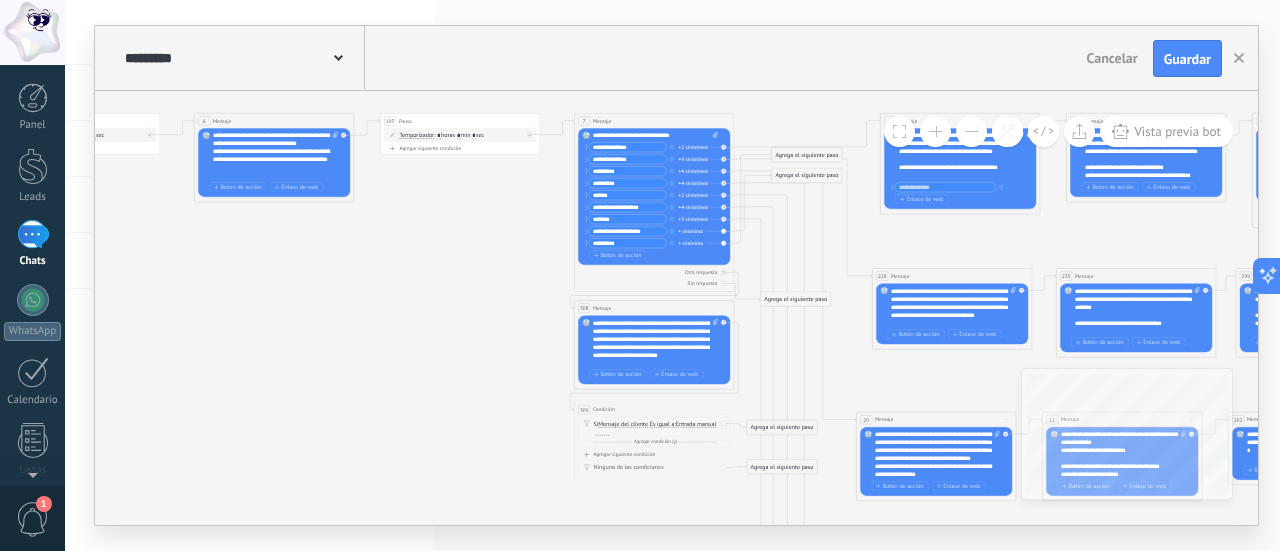 drag, startPoint x: 862, startPoint y: 213, endPoint x: 867, endPoint y: 237, distance: 24.5153 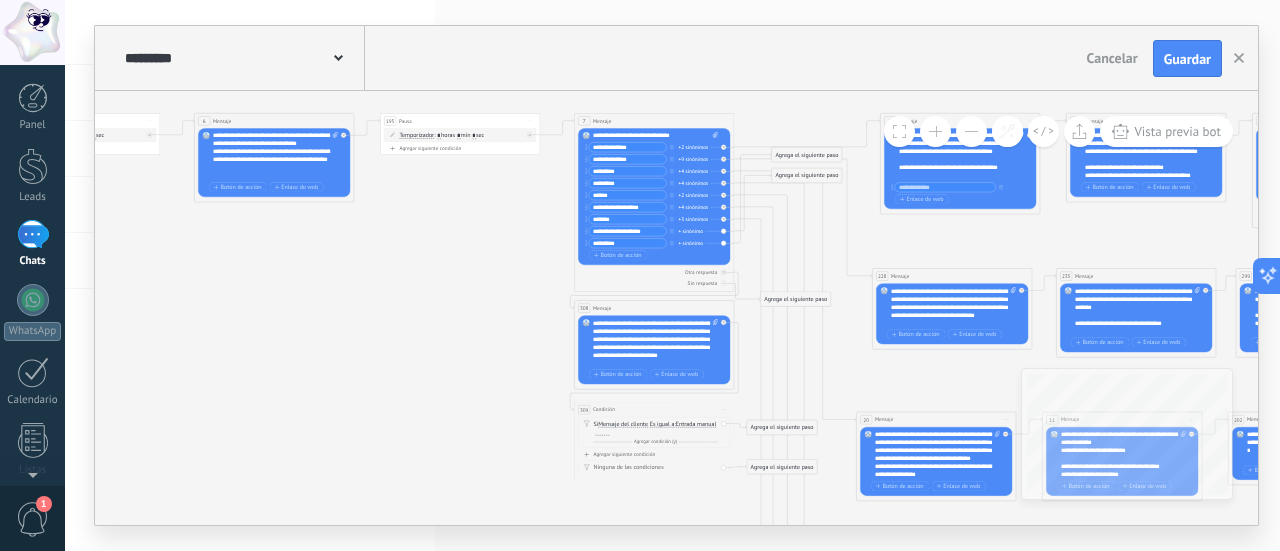 click on "7 Mensaje" 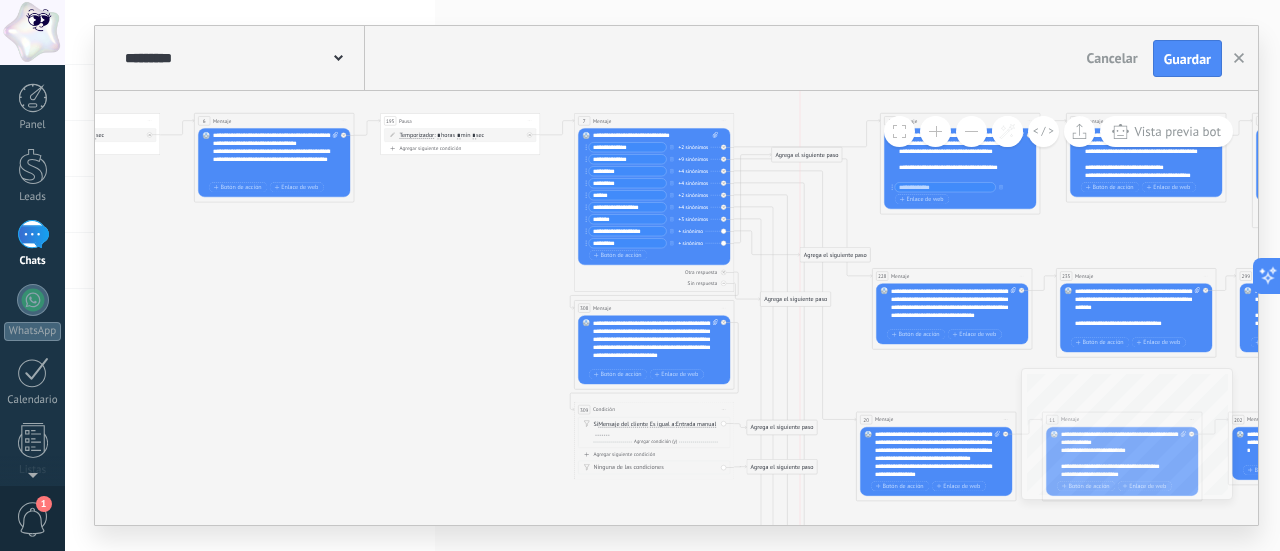 drag, startPoint x: 786, startPoint y: 180, endPoint x: 813, endPoint y: 259, distance: 83.48653 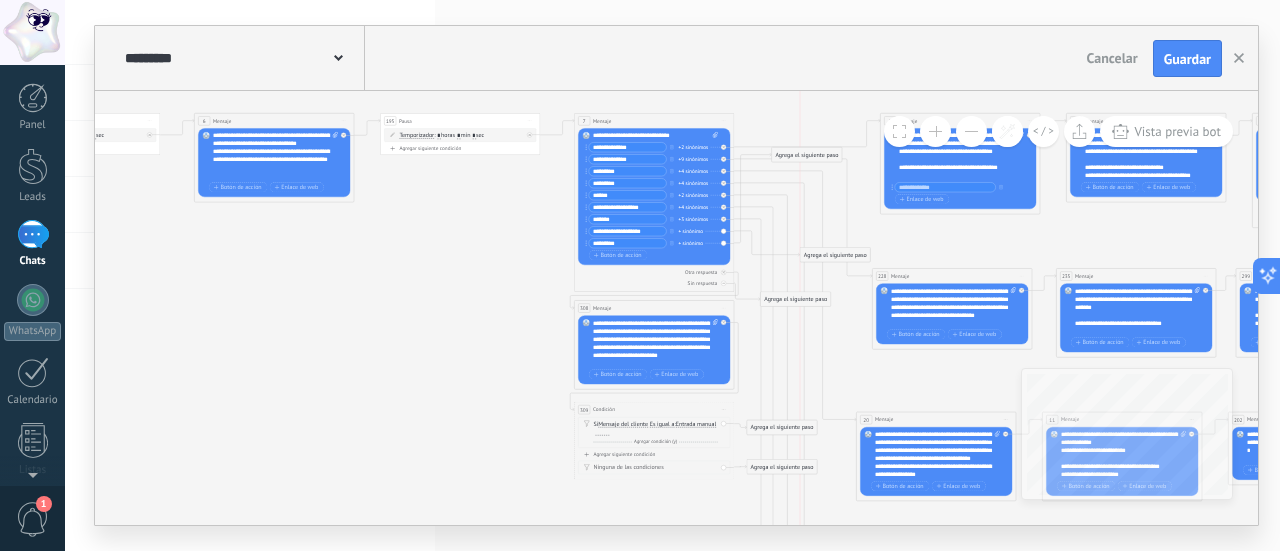 click on "Agrega el siguiente paso" at bounding box center [835, 255] 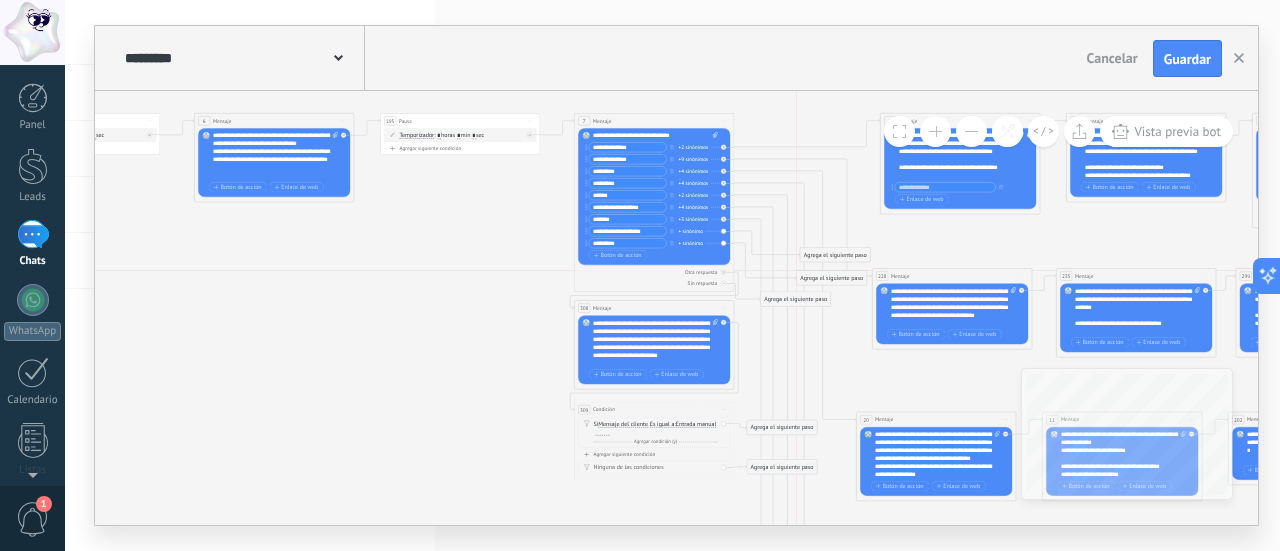 drag, startPoint x: 800, startPoint y: 153, endPoint x: 822, endPoint y: 277, distance: 125.93649 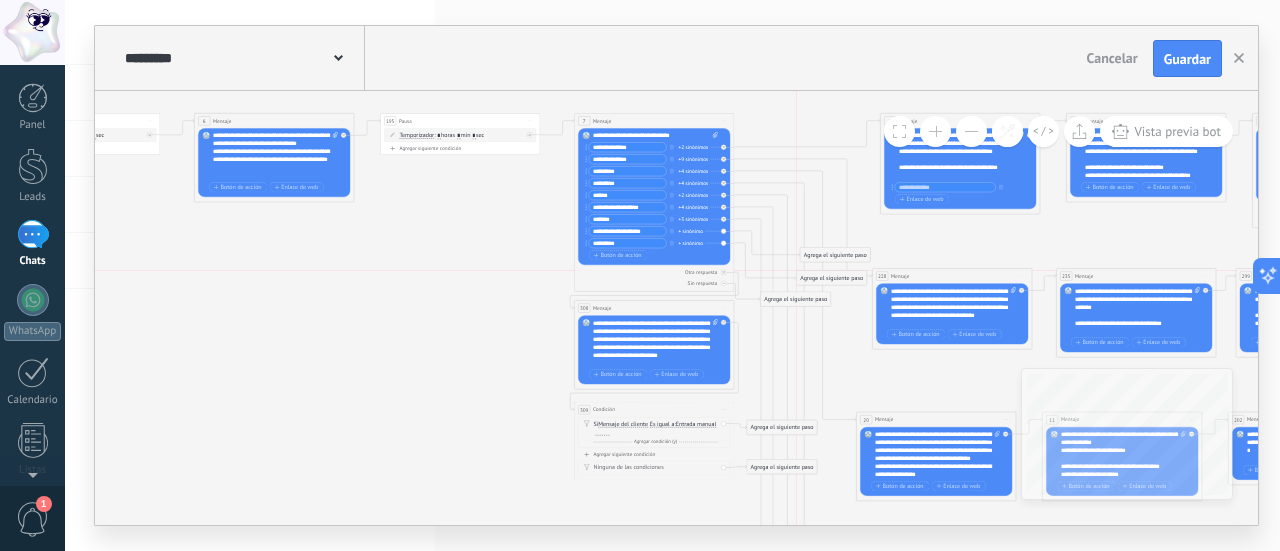 click on "Agrega el siguiente paso" at bounding box center [832, 278] 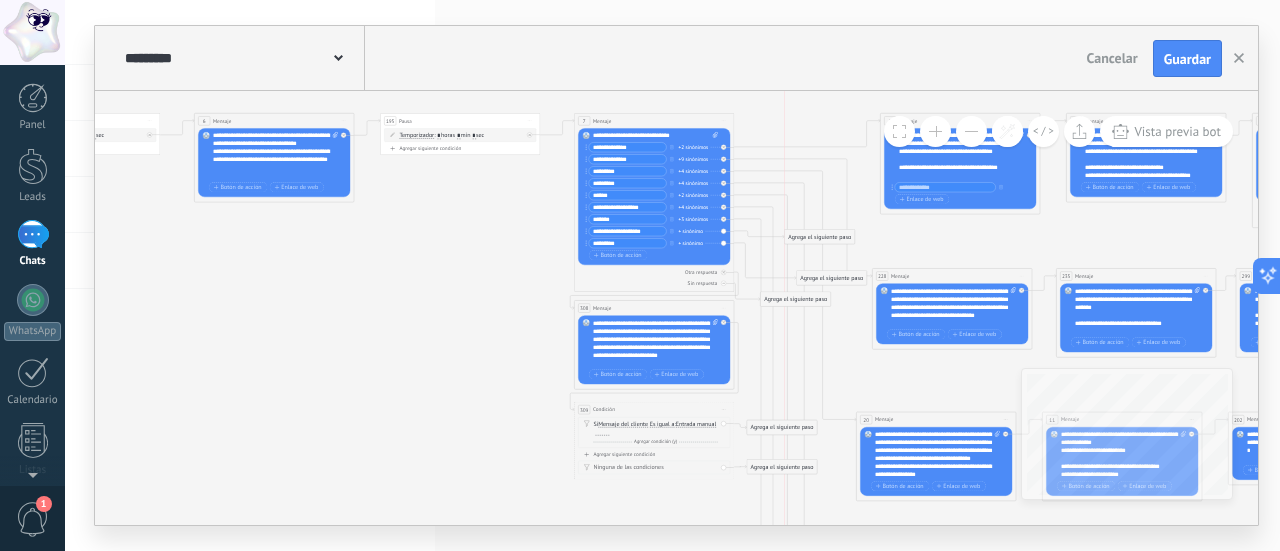 drag, startPoint x: 826, startPoint y: 253, endPoint x: 814, endPoint y: 235, distance: 21.633308 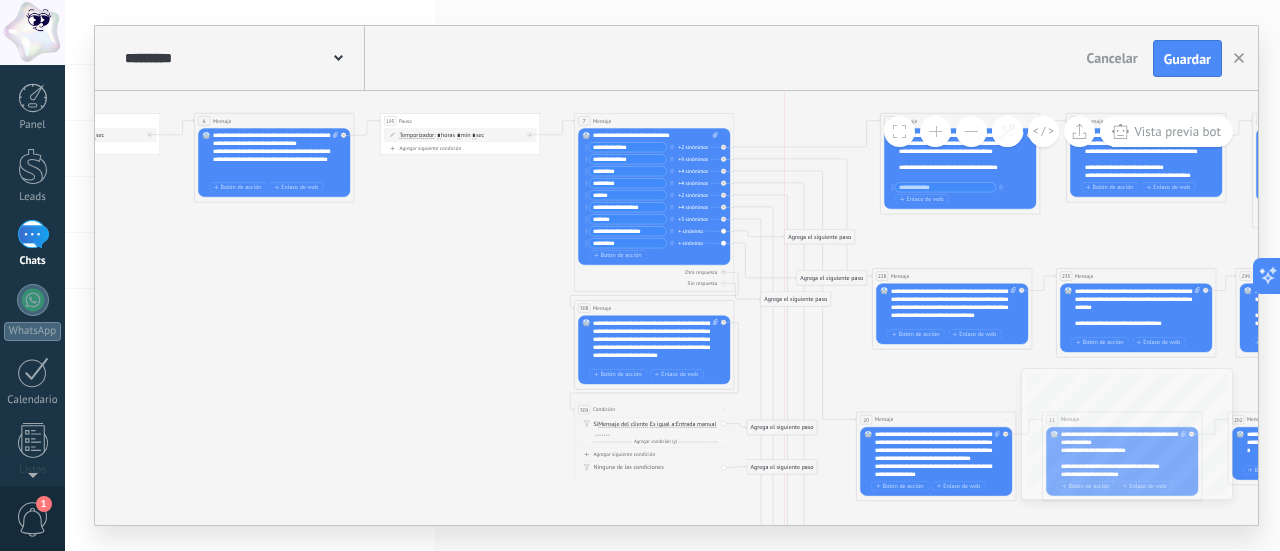click on "Agrega el siguiente paso" at bounding box center (820, 237) 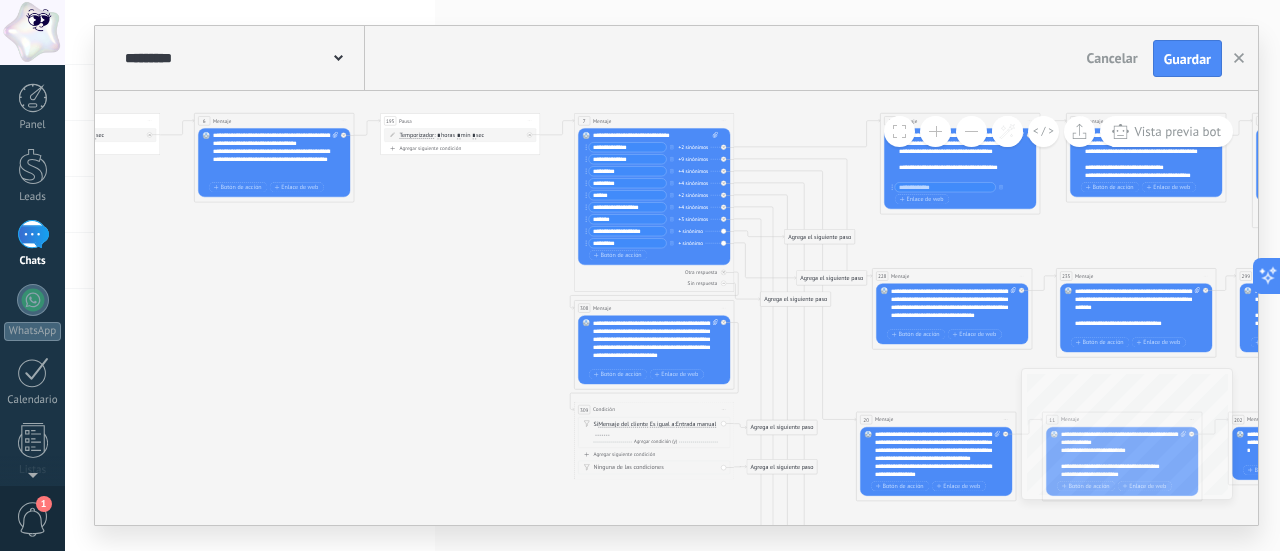 click on "Agrega el siguiente paso" at bounding box center [820, 237] 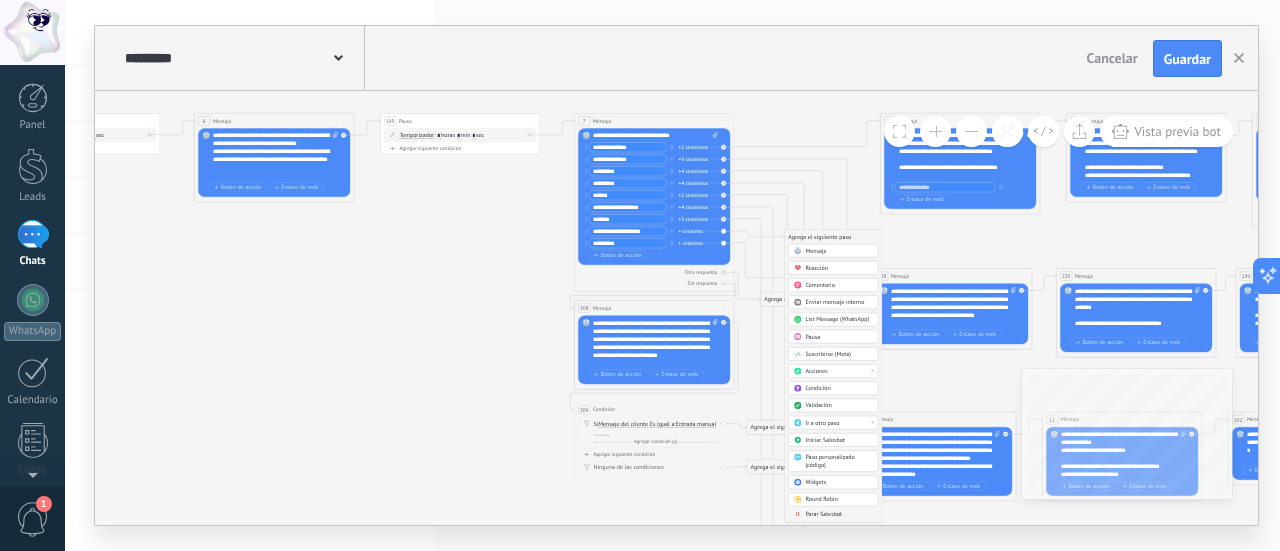 click on "Ir a otro paso" at bounding box center [838, 423] 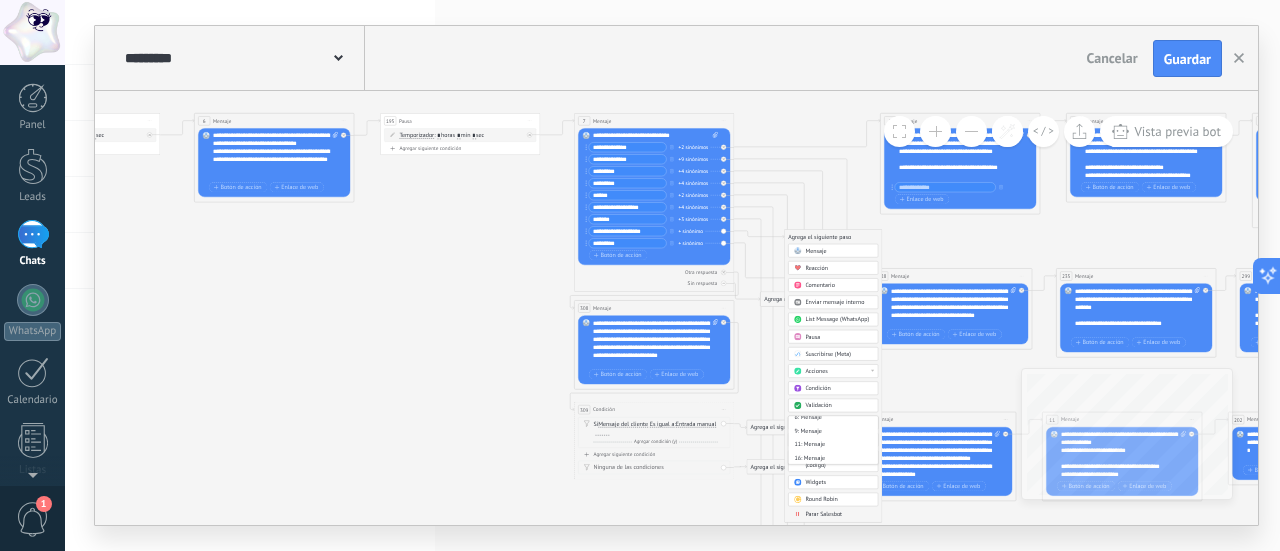 scroll, scrollTop: 100, scrollLeft: 0, axis: vertical 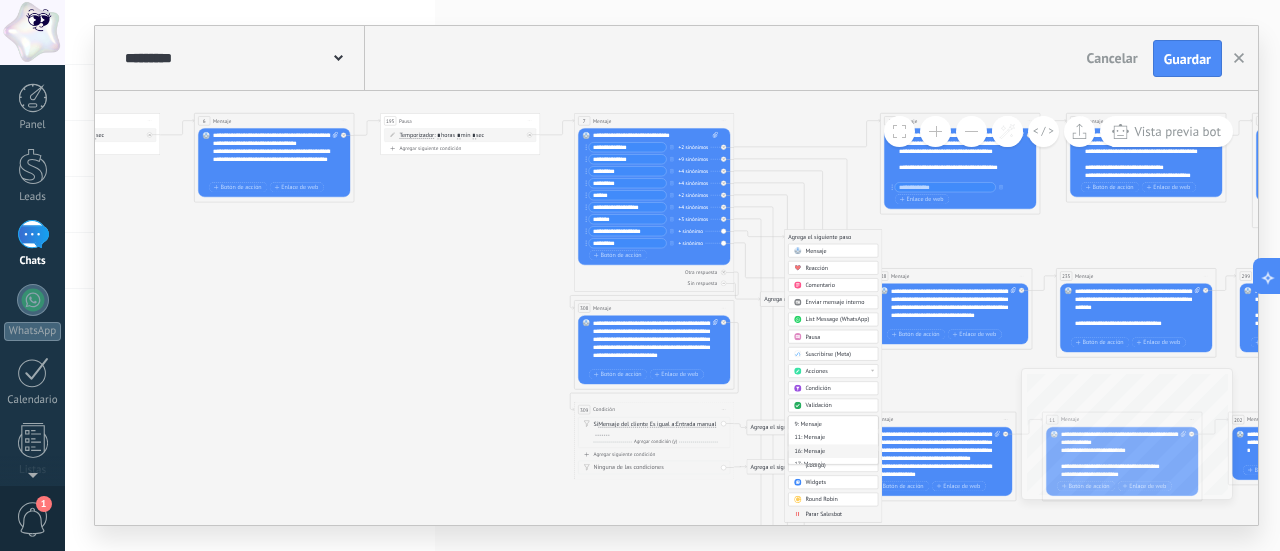 click on "16: Mensaje" at bounding box center [833, 452] 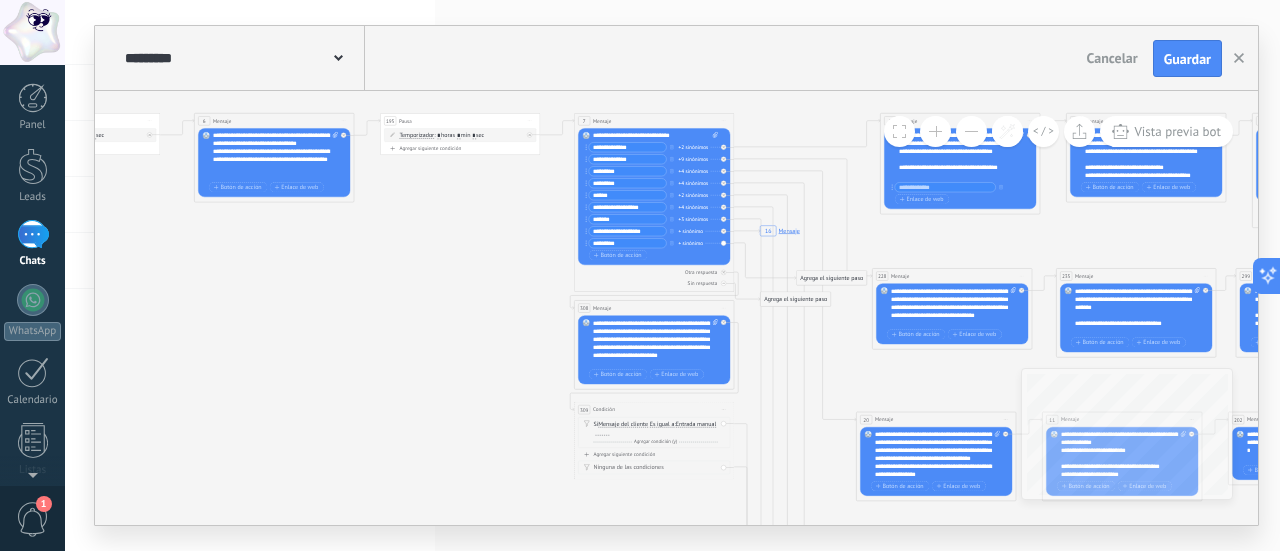 click on "Agrega el siguiente paso" at bounding box center [832, 278] 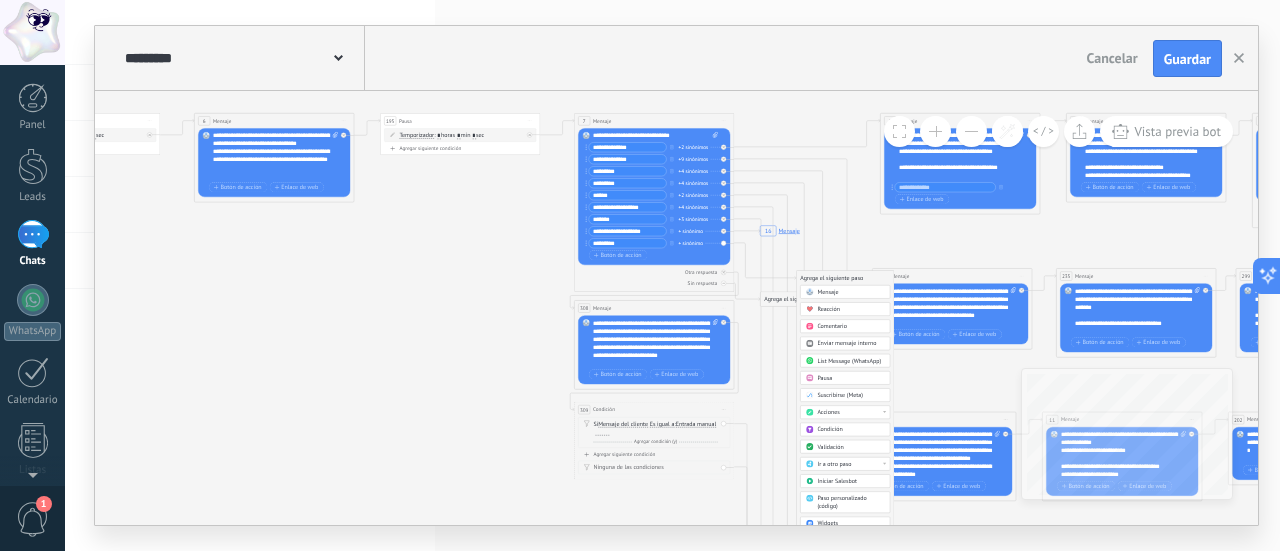 click on "Ir a otro paso" at bounding box center (834, 465) 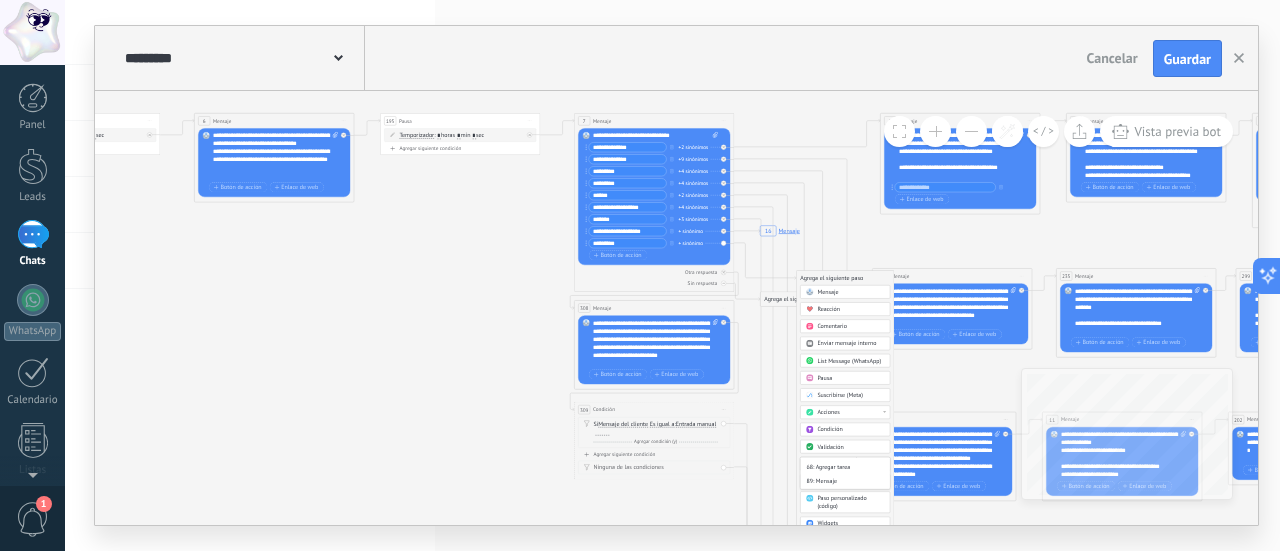 scroll, scrollTop: 900, scrollLeft: 0, axis: vertical 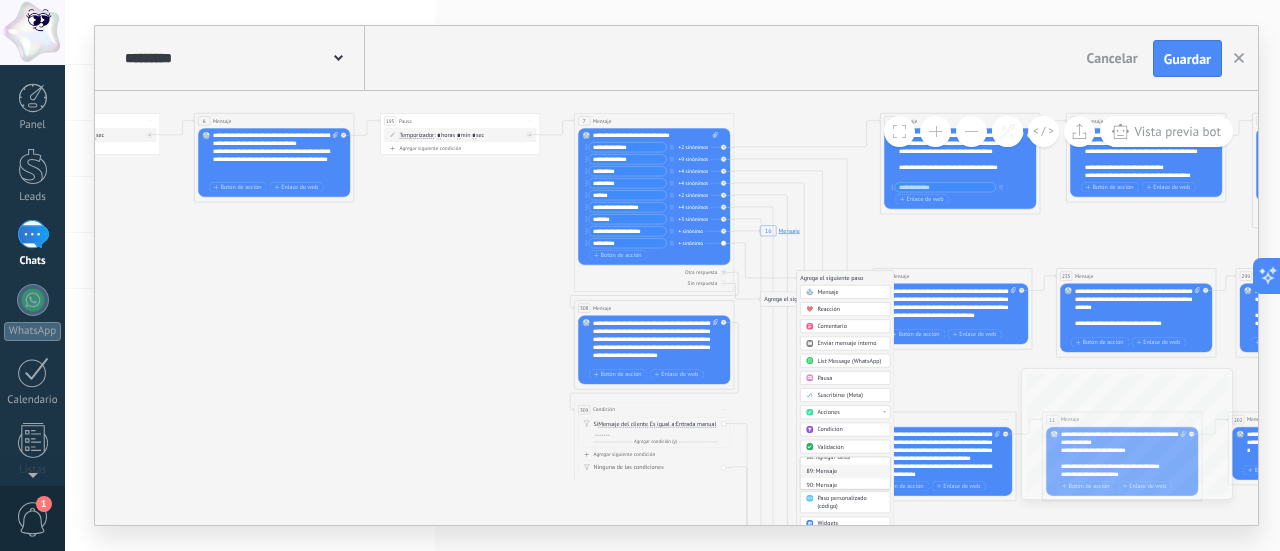 click on "89: Mensaje" at bounding box center (845, 472) 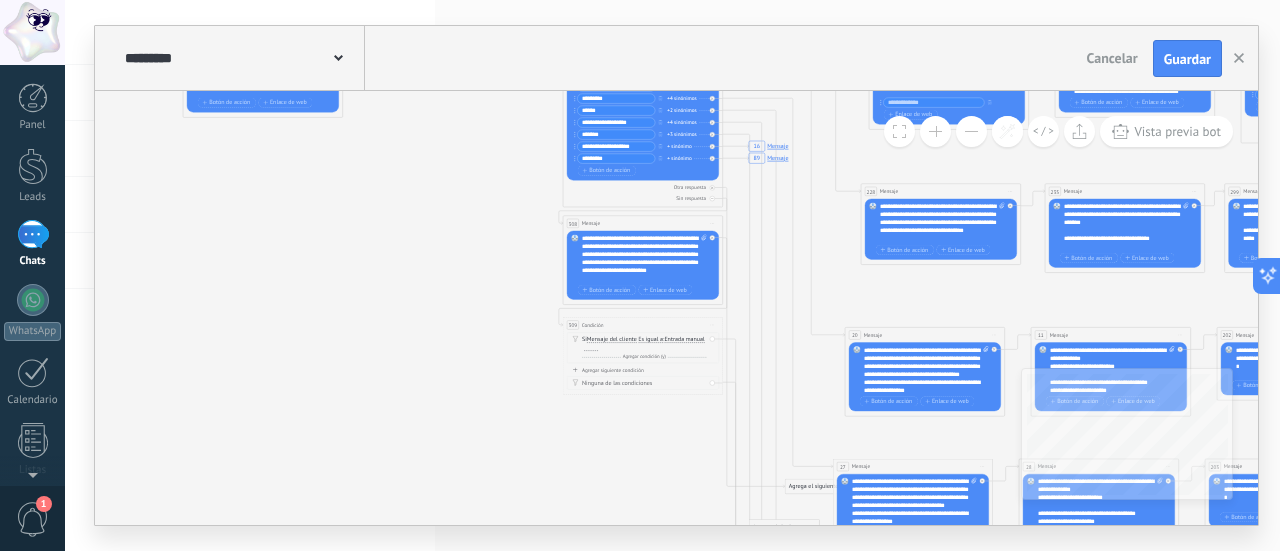 drag, startPoint x: 515, startPoint y: 422, endPoint x: 504, endPoint y: 337, distance: 85.70881 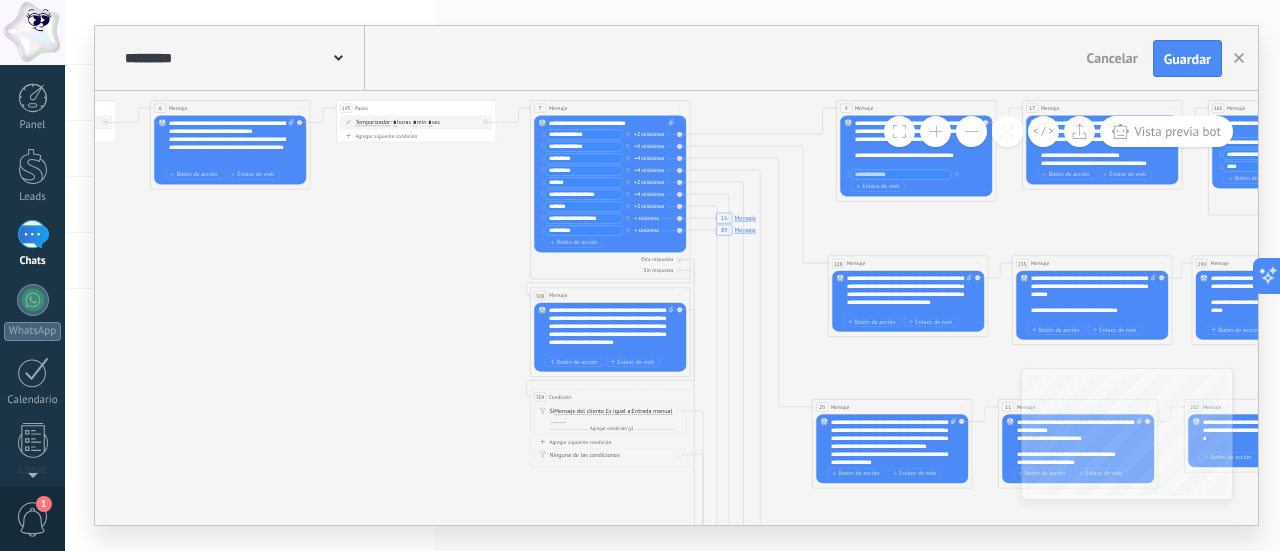 drag, startPoint x: 478, startPoint y: 275, endPoint x: 445, endPoint y: 347, distance: 79.20227 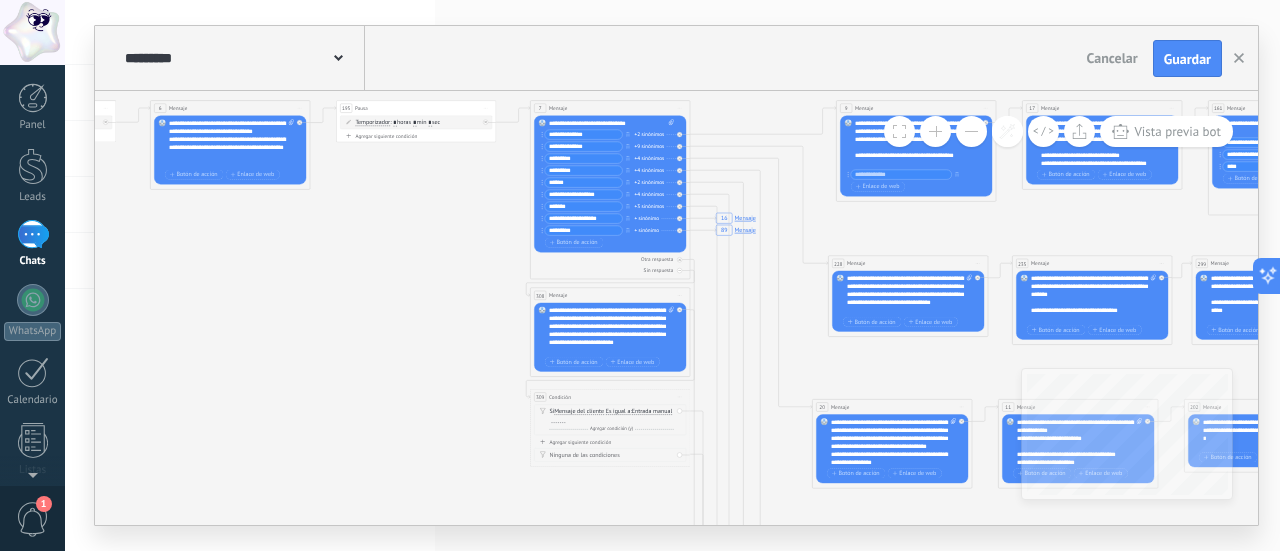 click on "7 Mensaje 16 Mensaje 89 Mensaje" 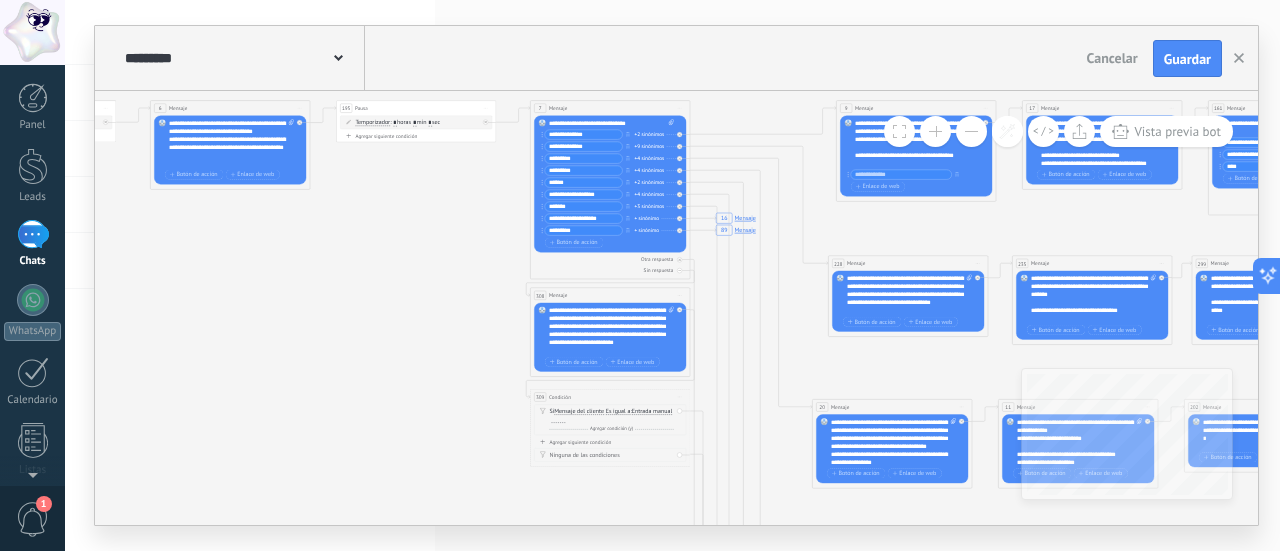 drag, startPoint x: 587, startPoint y: 133, endPoint x: 532, endPoint y: 137, distance: 55.145264 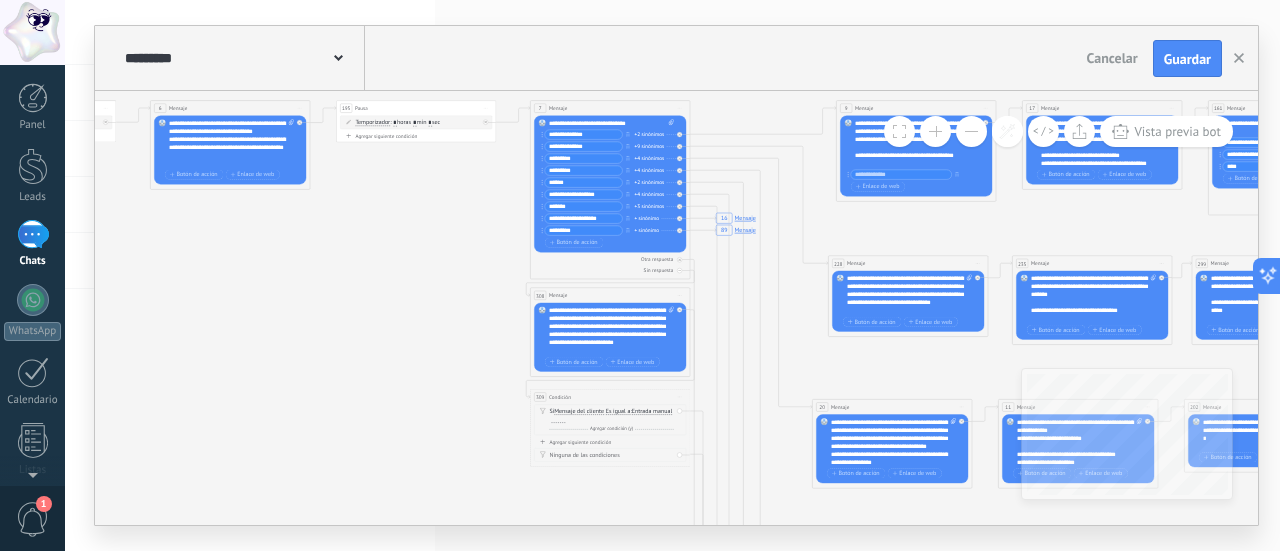click on "7
Mensaje
*******
(a):
Todos los contactos - canales seleccionados
Todos los contactos - canales seleccionados
Todos los contactos - canal primario
Contacto principal - canales seleccionados
Contacto principal - canal primario
Todos los contactos - canales seleccionados
Todos los contactos - canales seleccionados
Todos los contactos - canal primario" at bounding box center (610, 190) 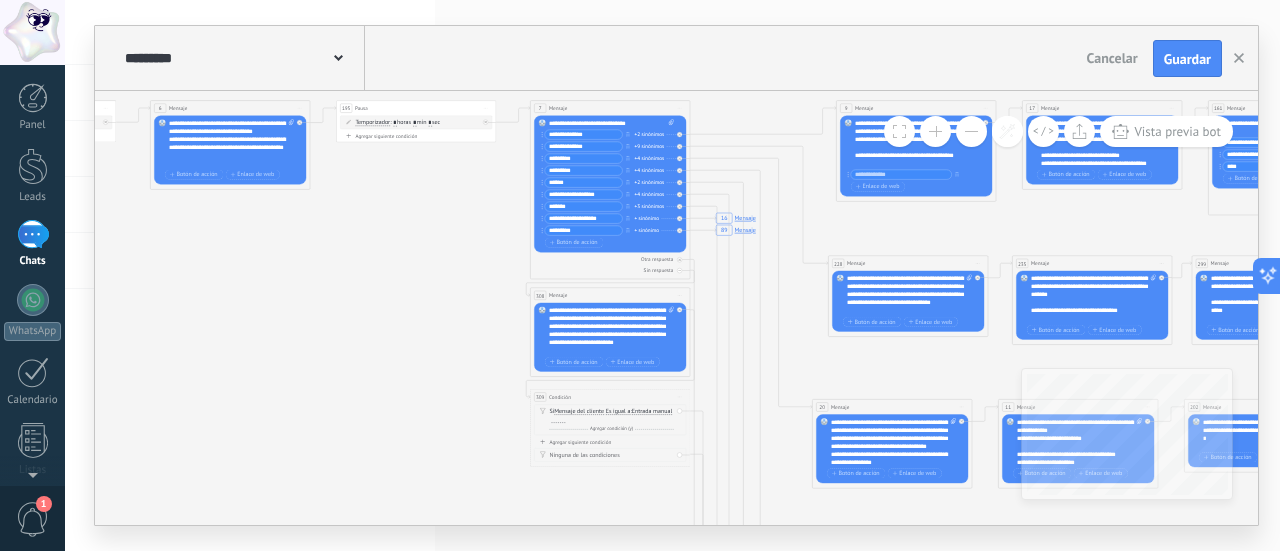click at bounding box center [558, 420] 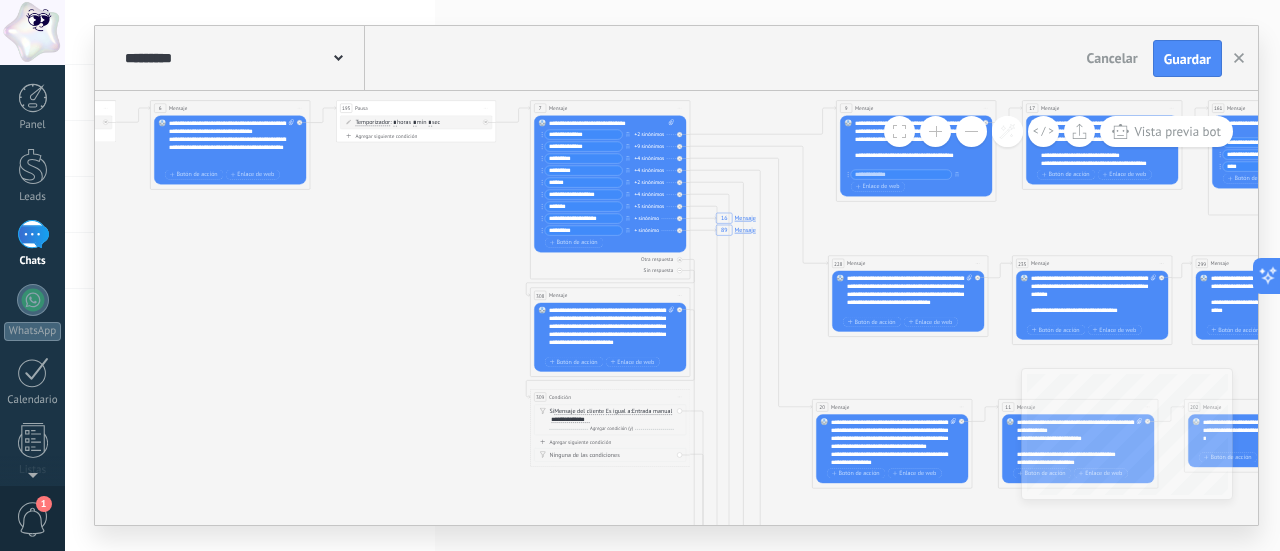 click on "Agregar siguiente condición" at bounding box center (610, 442) 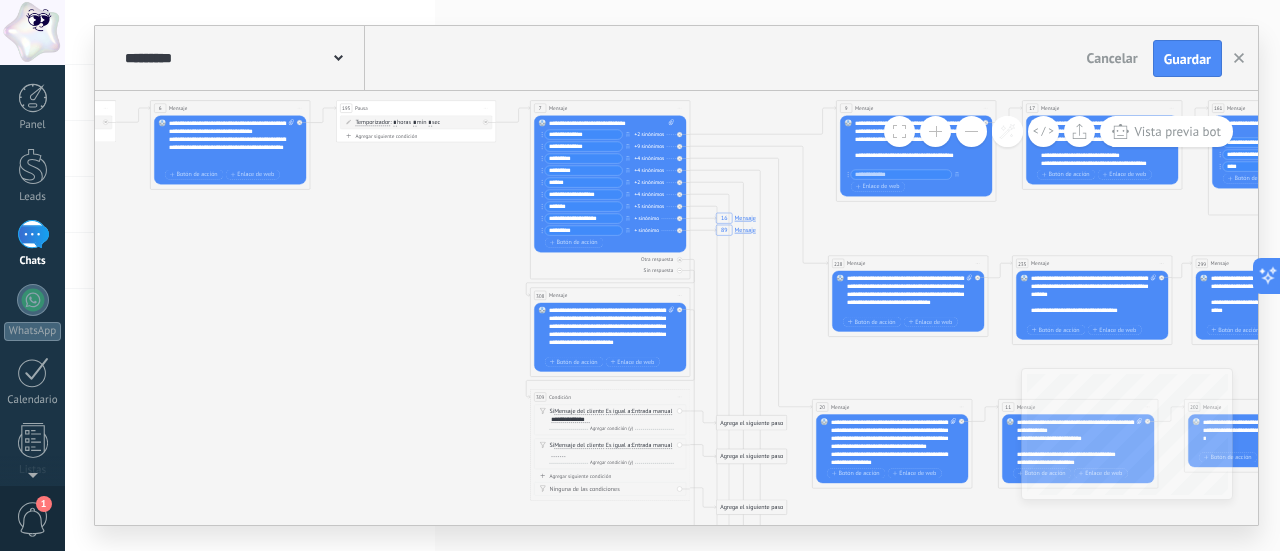 drag, startPoint x: 598, startPoint y: 147, endPoint x: 539, endPoint y: 148, distance: 59.008472 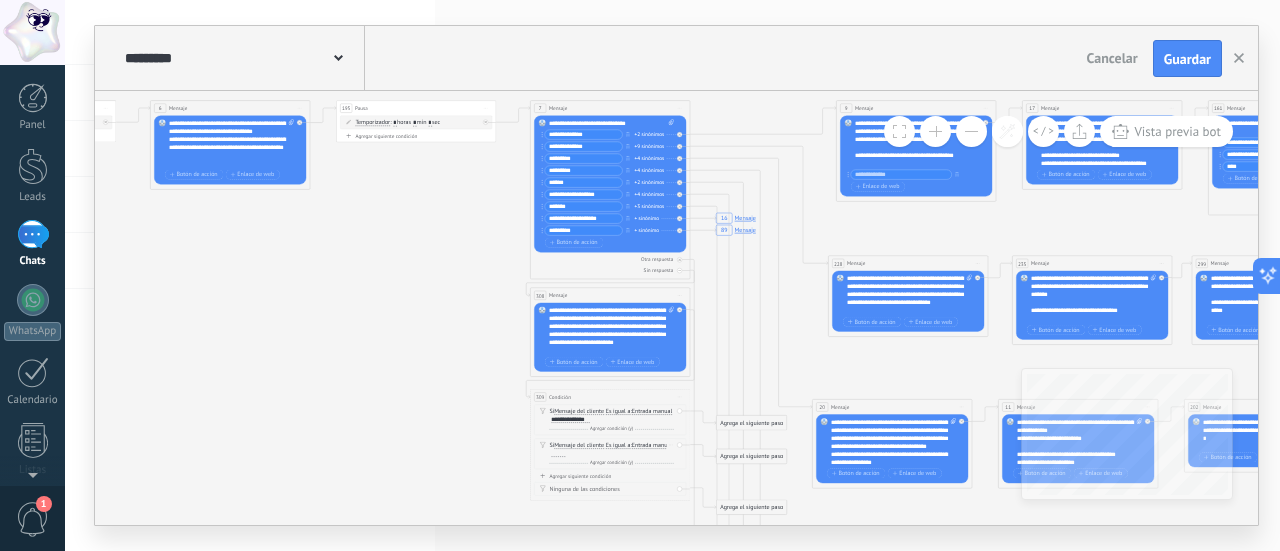 click at bounding box center (558, 454) 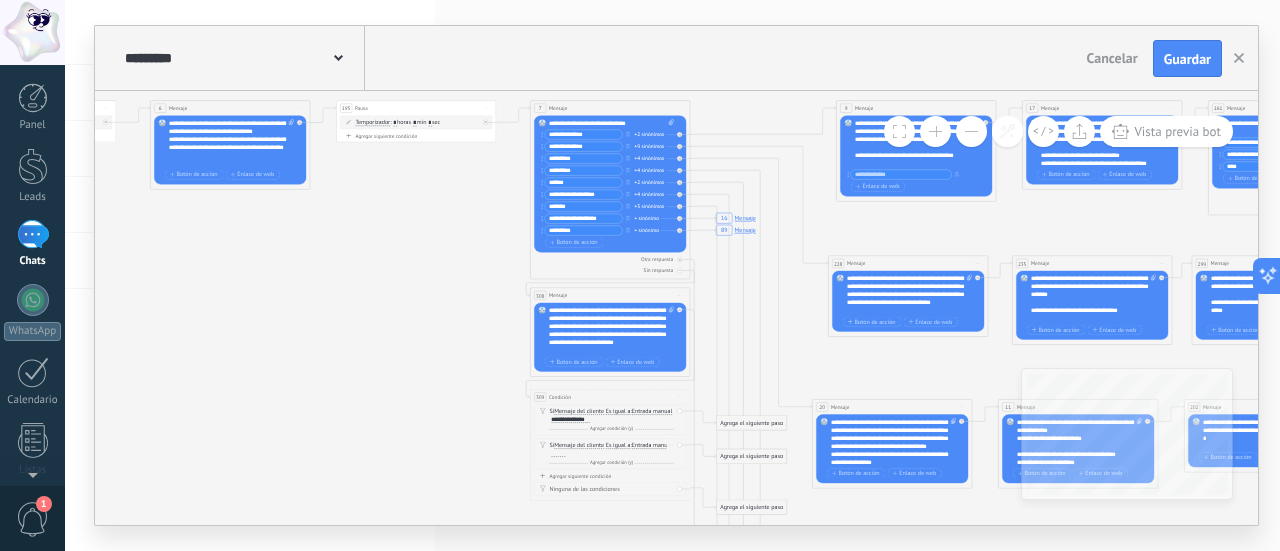 paste 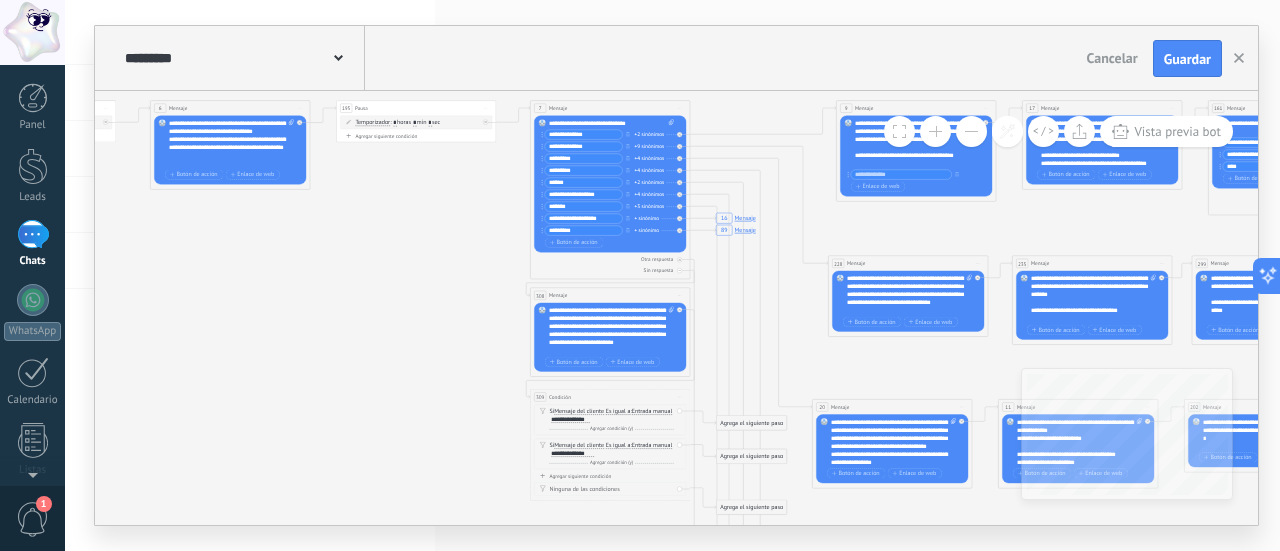 click on "**********" at bounding box center [583, 146] 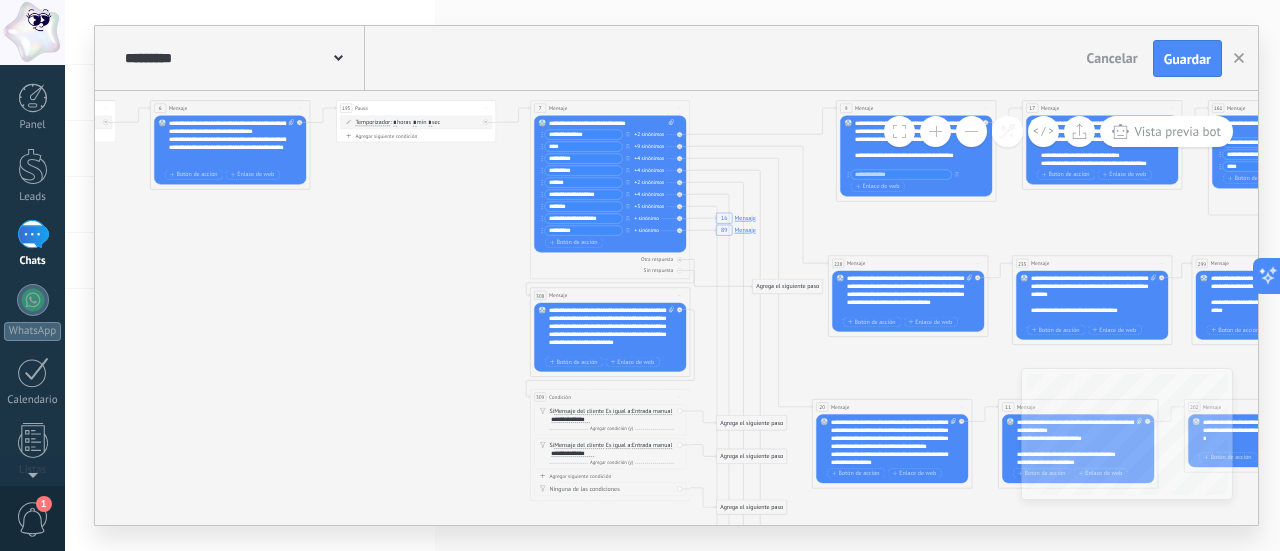 type on "****" 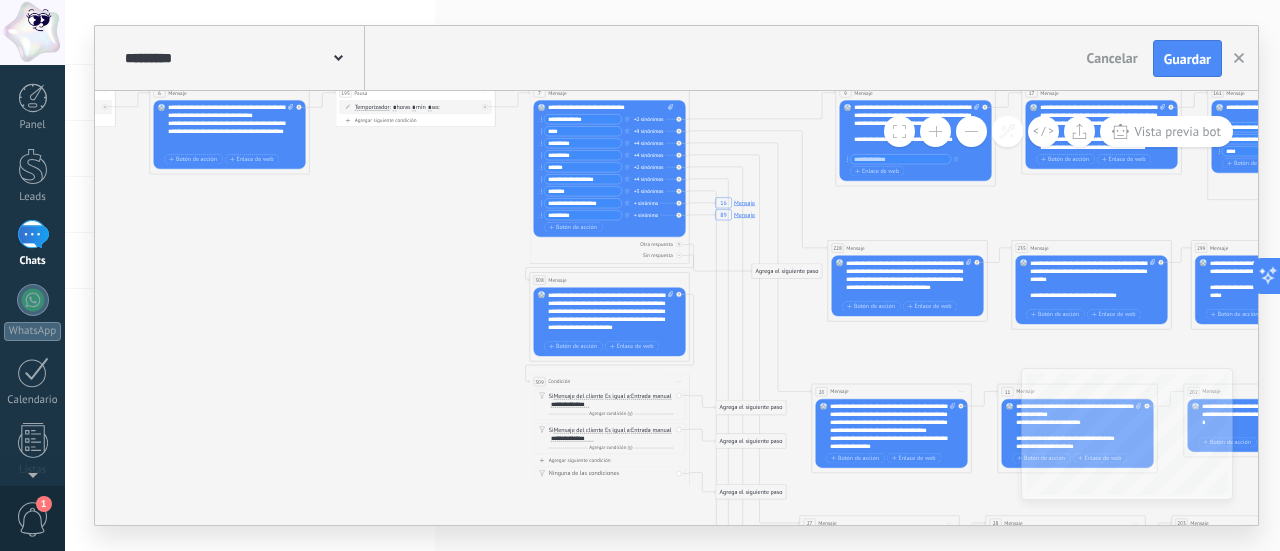 drag, startPoint x: 430, startPoint y: 425, endPoint x: 440, endPoint y: 400, distance: 26.925823 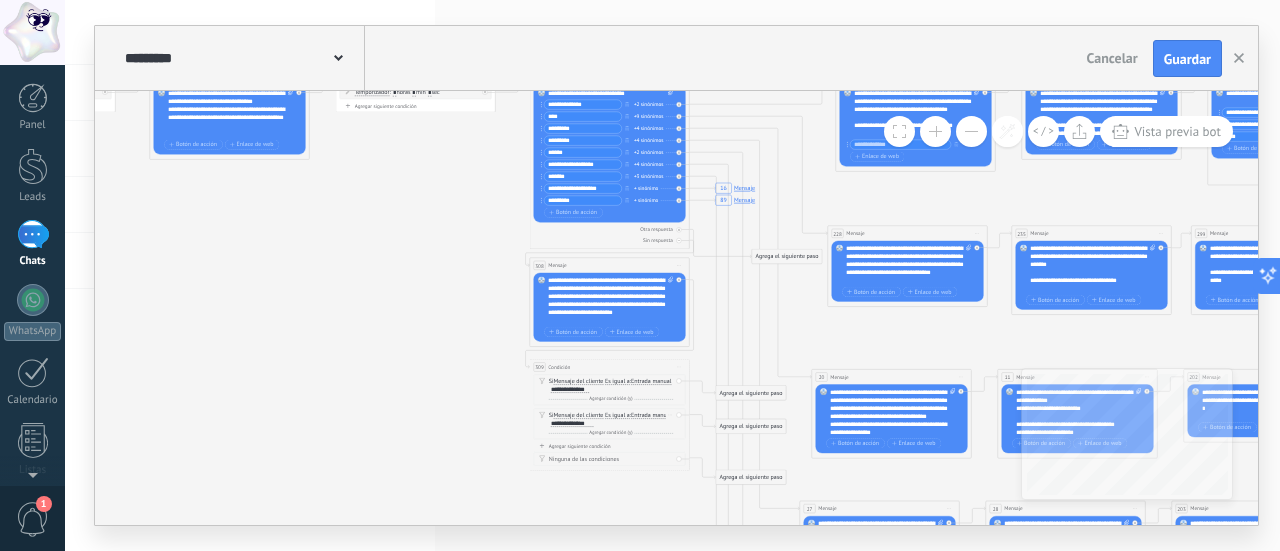 click on "**********" at bounding box center [572, 424] 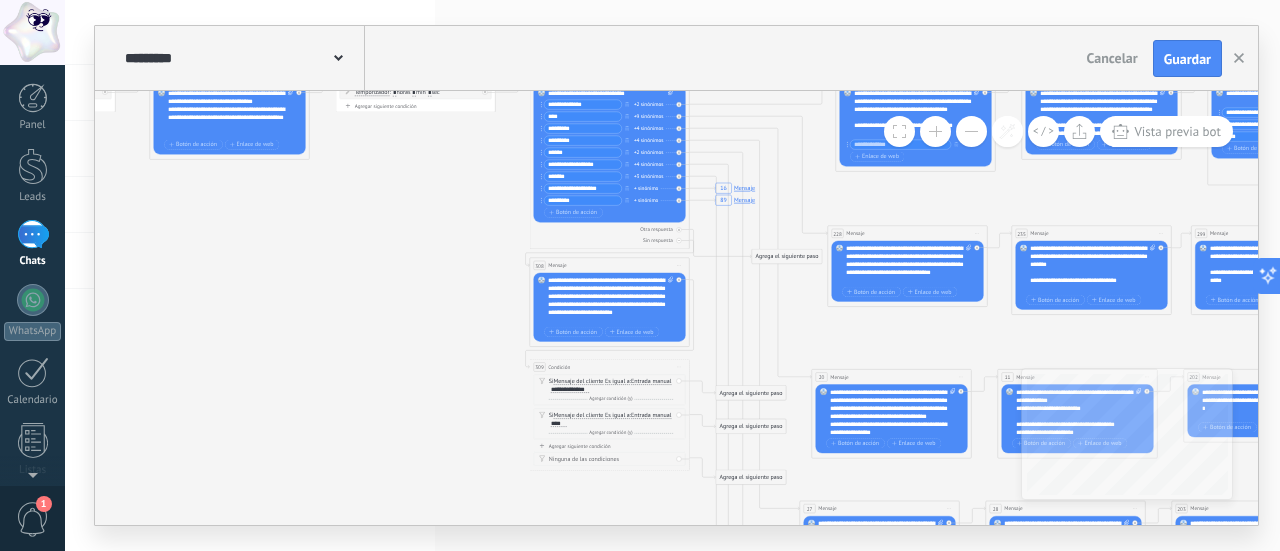 click on "Agregar siguiente condición" at bounding box center [610, 446] 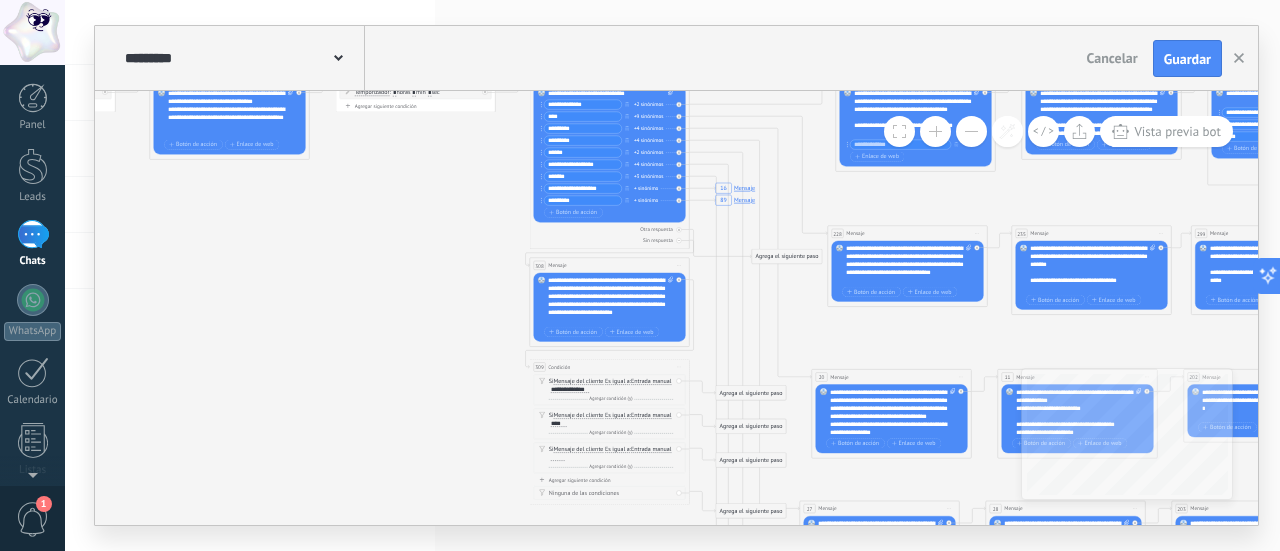 drag, startPoint x: 576, startPoint y: 128, endPoint x: 544, endPoint y: 129, distance: 32.01562 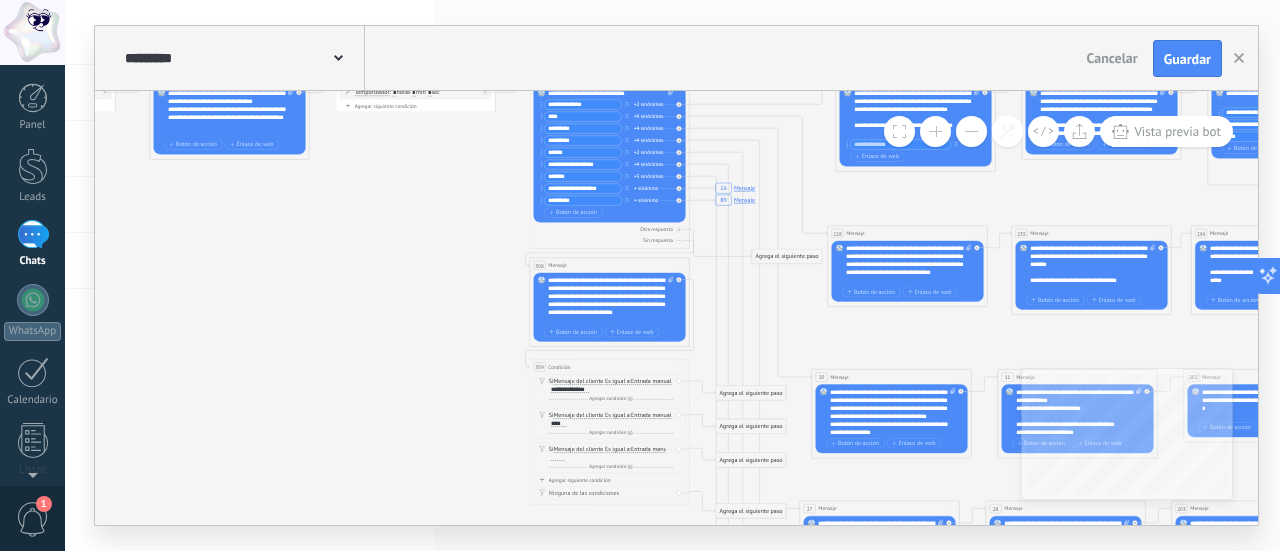 click at bounding box center (558, 458) 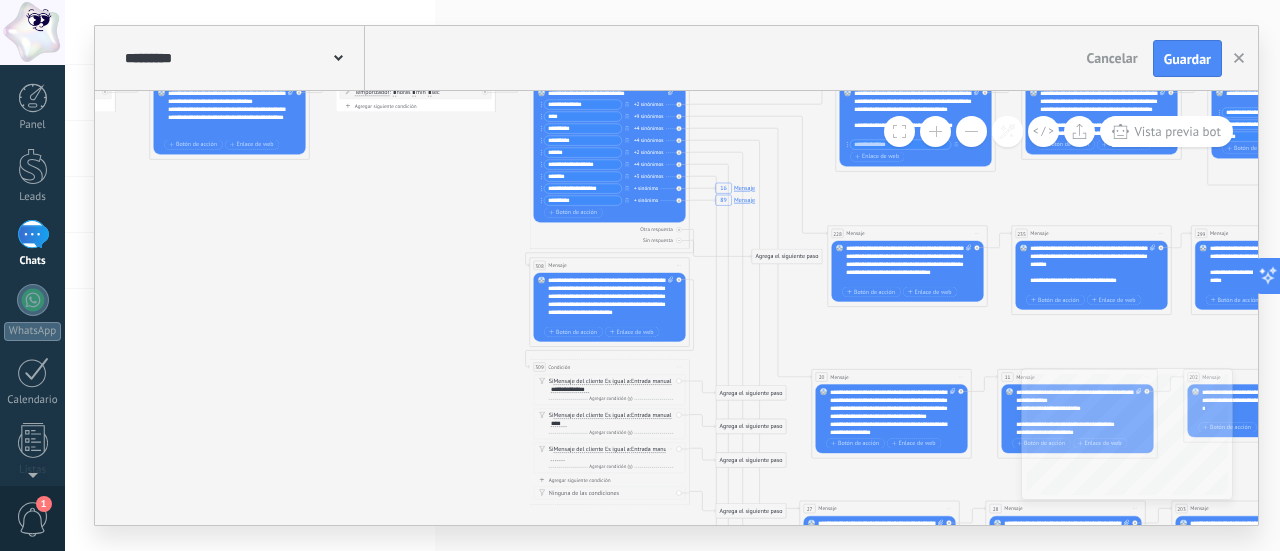 paste 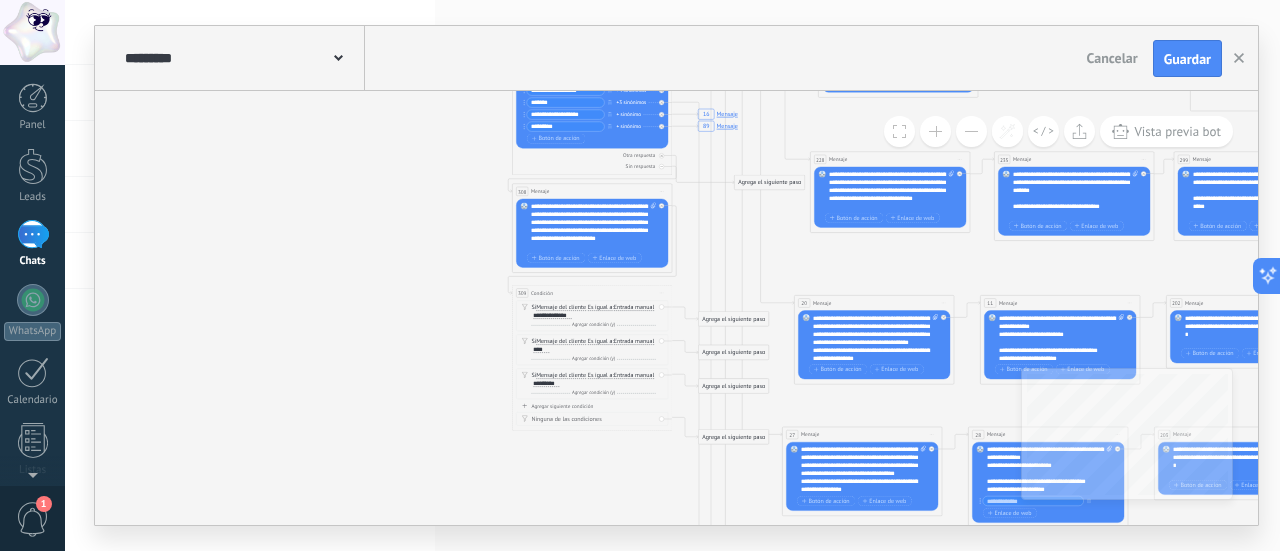 drag, startPoint x: 416, startPoint y: 455, endPoint x: 399, endPoint y: 379, distance: 77.87811 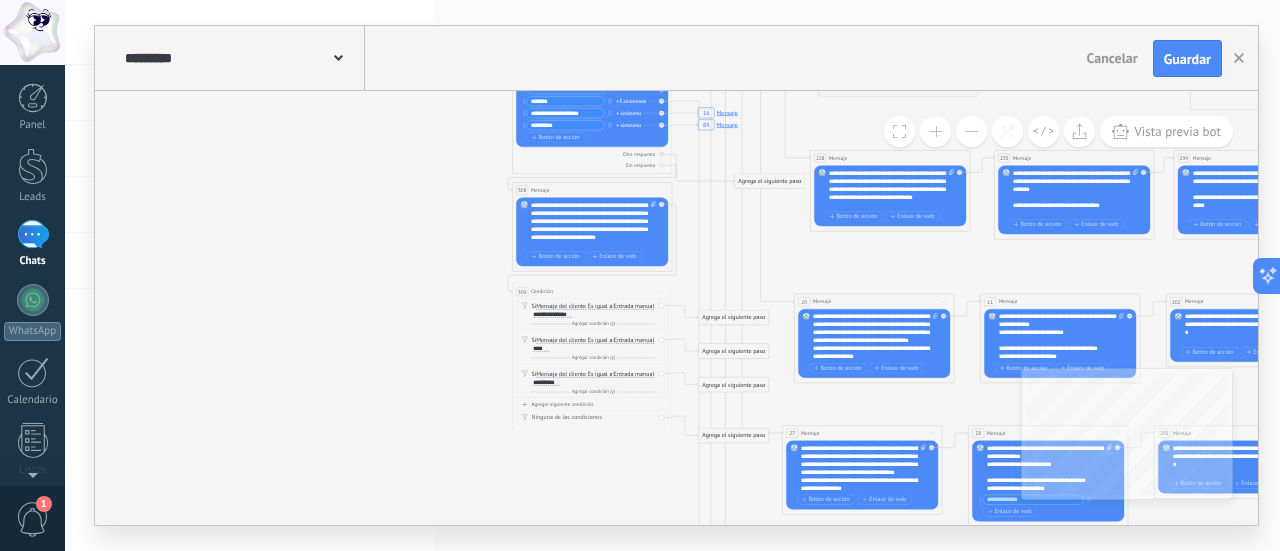 click on "Agregar siguiente condición" at bounding box center (592, 404) 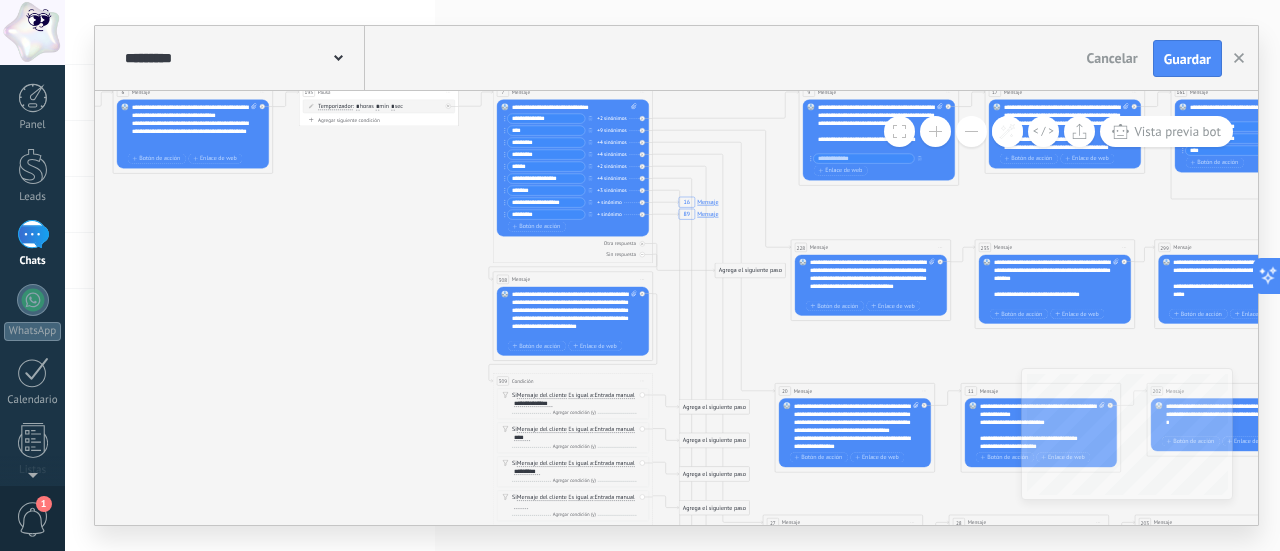 drag, startPoint x: 431, startPoint y: 249, endPoint x: 453, endPoint y: 269, distance: 29.732138 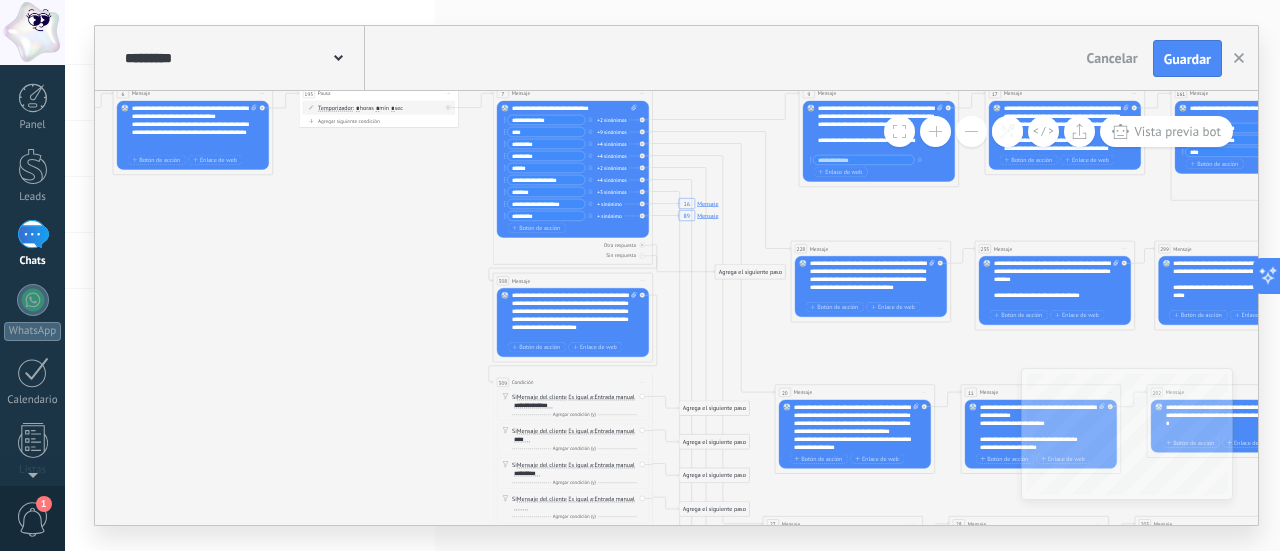 drag, startPoint x: 545, startPoint y: 157, endPoint x: 506, endPoint y: 155, distance: 39.051247 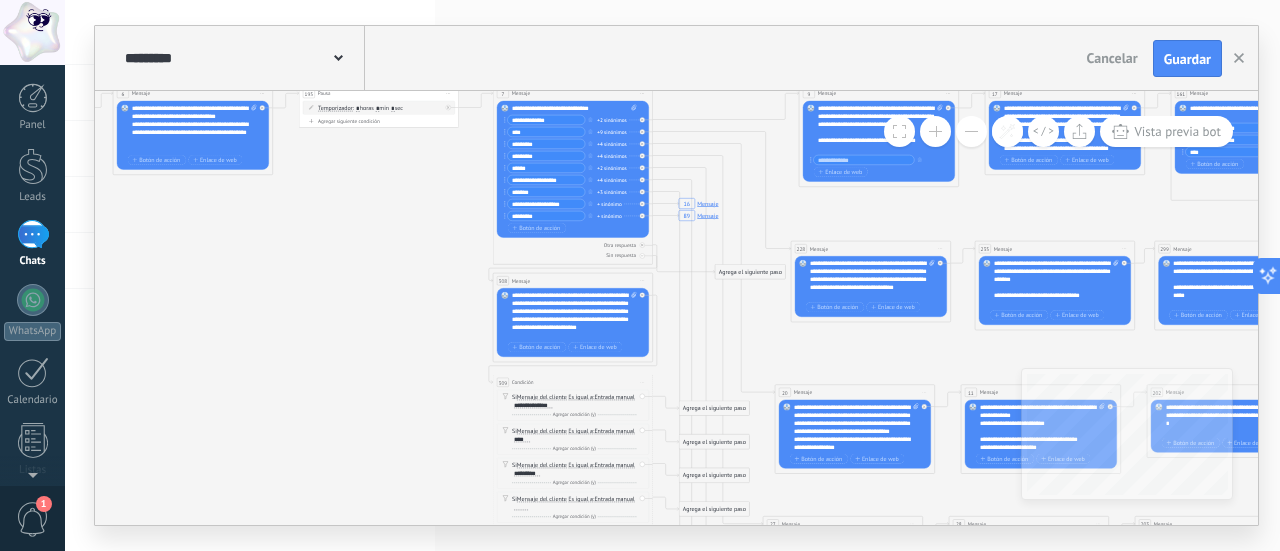 drag, startPoint x: 418, startPoint y: 415, endPoint x: 424, endPoint y: 336, distance: 79.22752 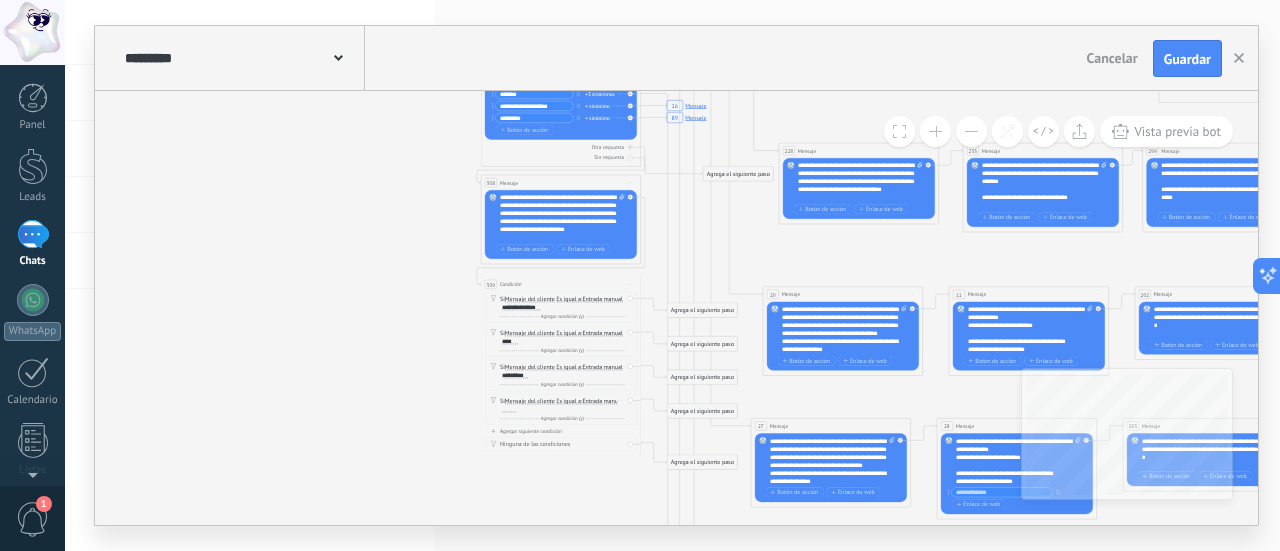 click at bounding box center [509, 409] 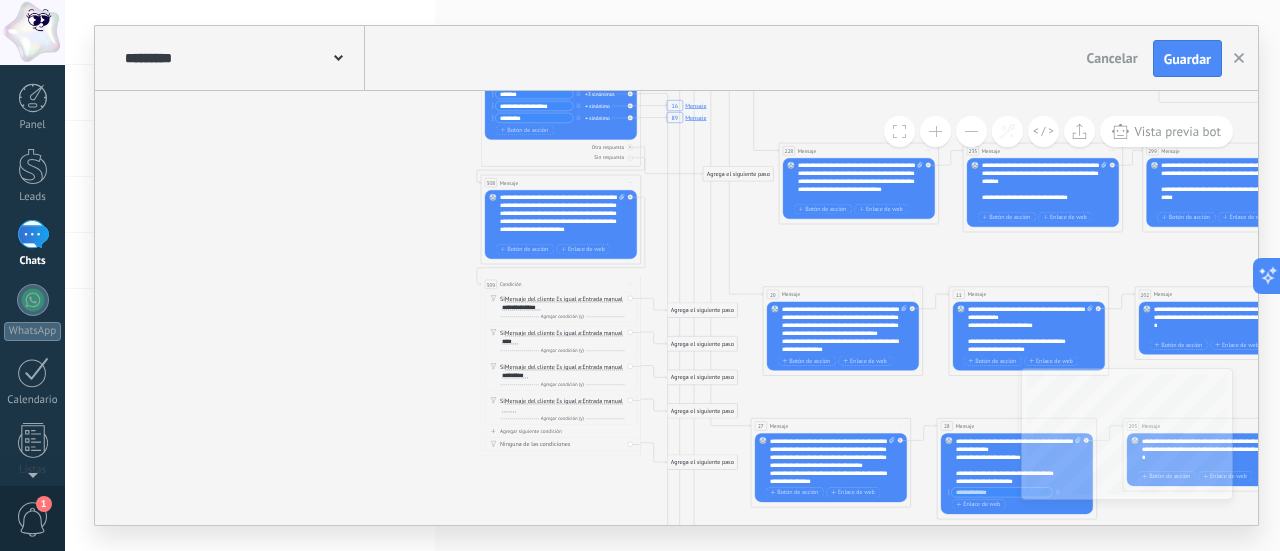 paste 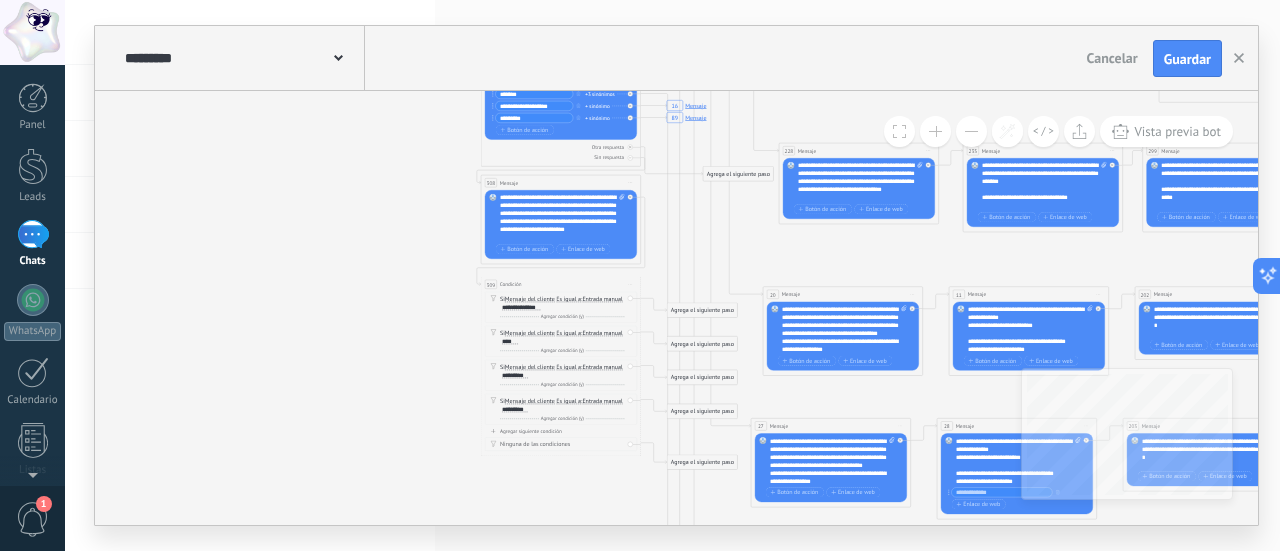 click on "Agregar siguiente condición" at bounding box center [561, 431] 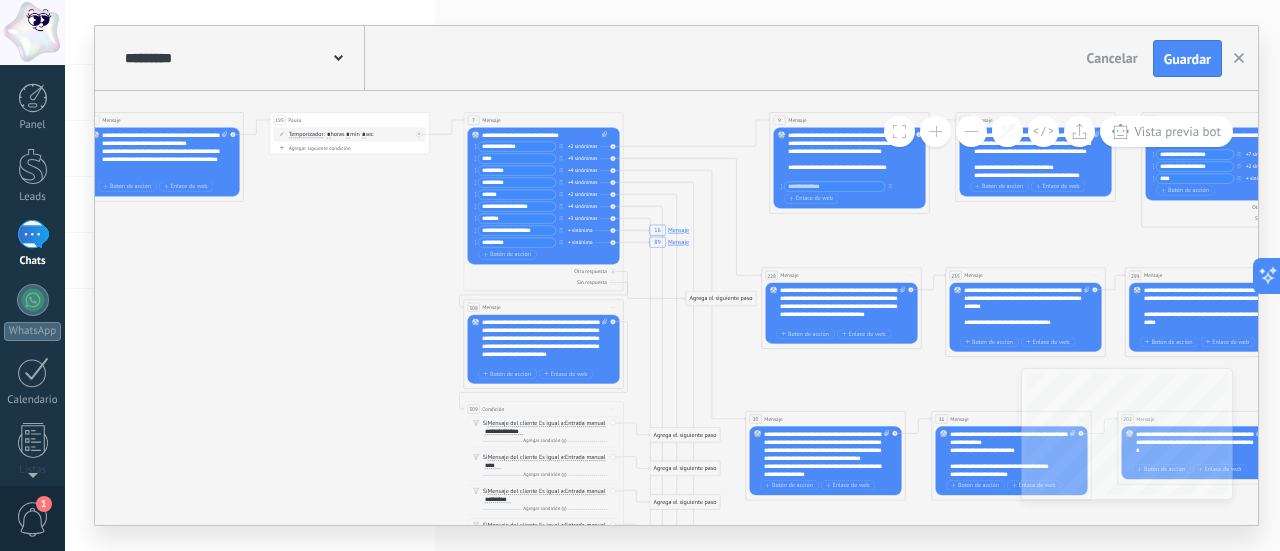 drag, startPoint x: 402, startPoint y: 261, endPoint x: 386, endPoint y: 385, distance: 125.028 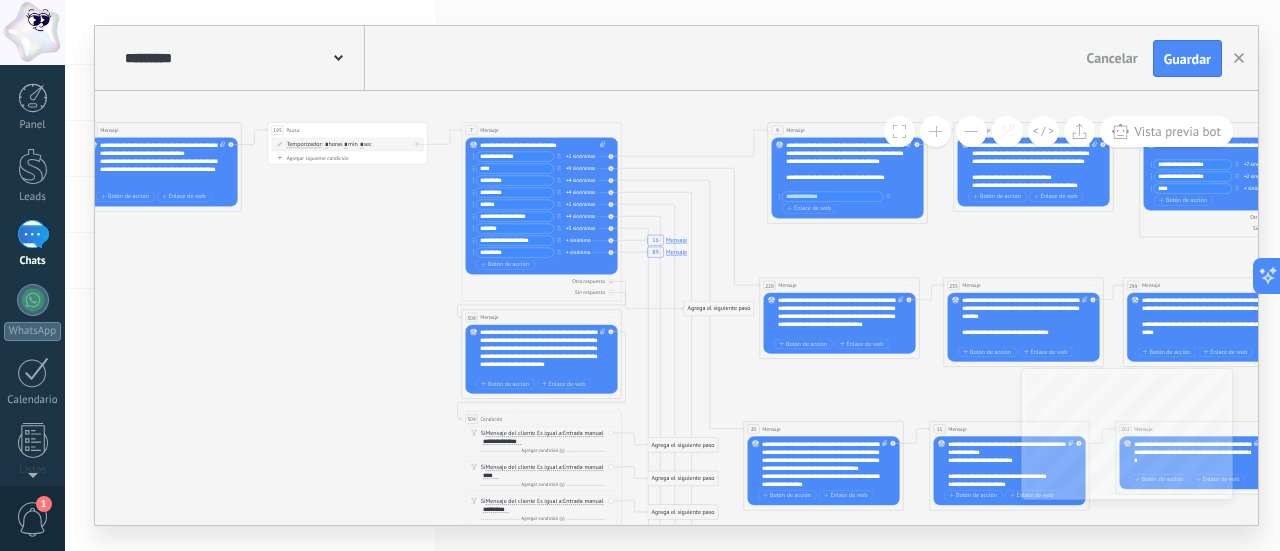 drag, startPoint x: 500, startPoint y: 204, endPoint x: 478, endPoint y: 209, distance: 22.561028 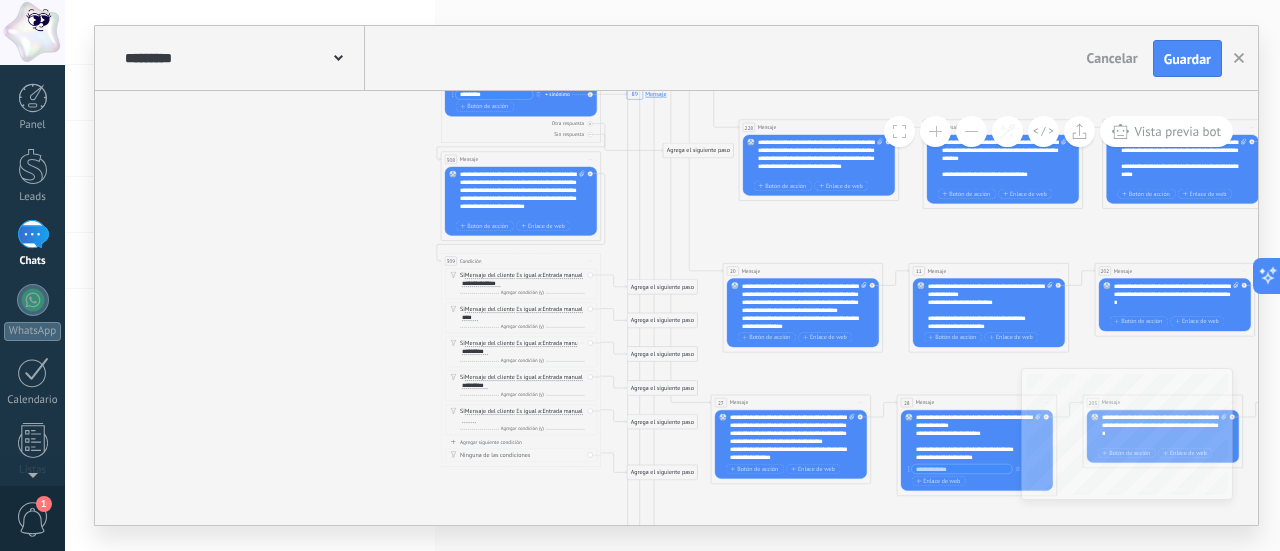 drag, startPoint x: 408, startPoint y: 385, endPoint x: 466, endPoint y: 357, distance: 64.40497 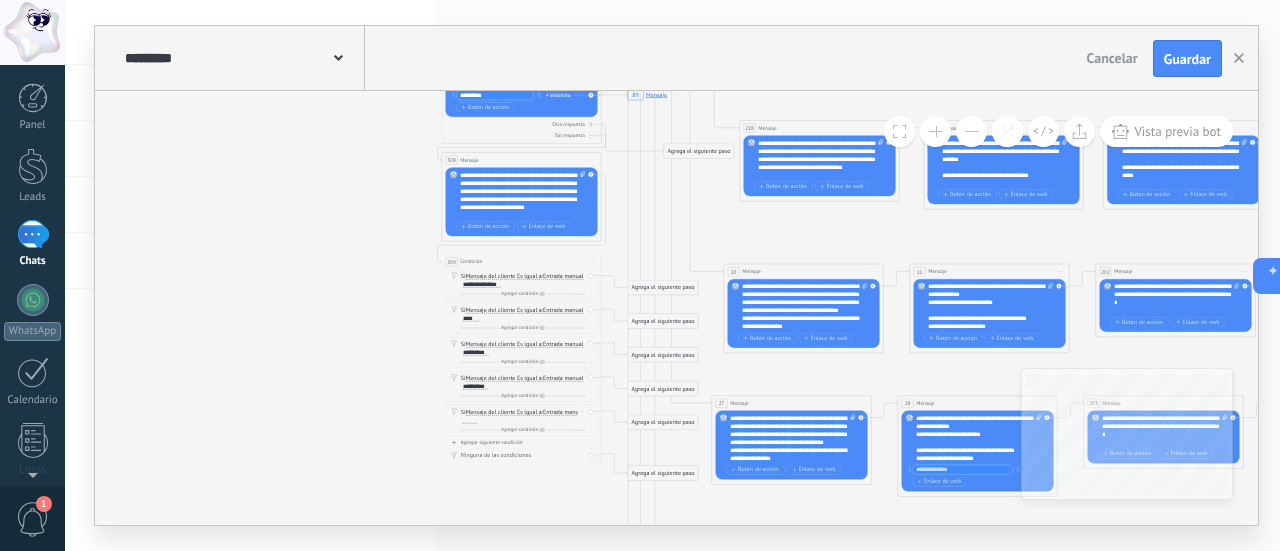click at bounding box center [470, 420] 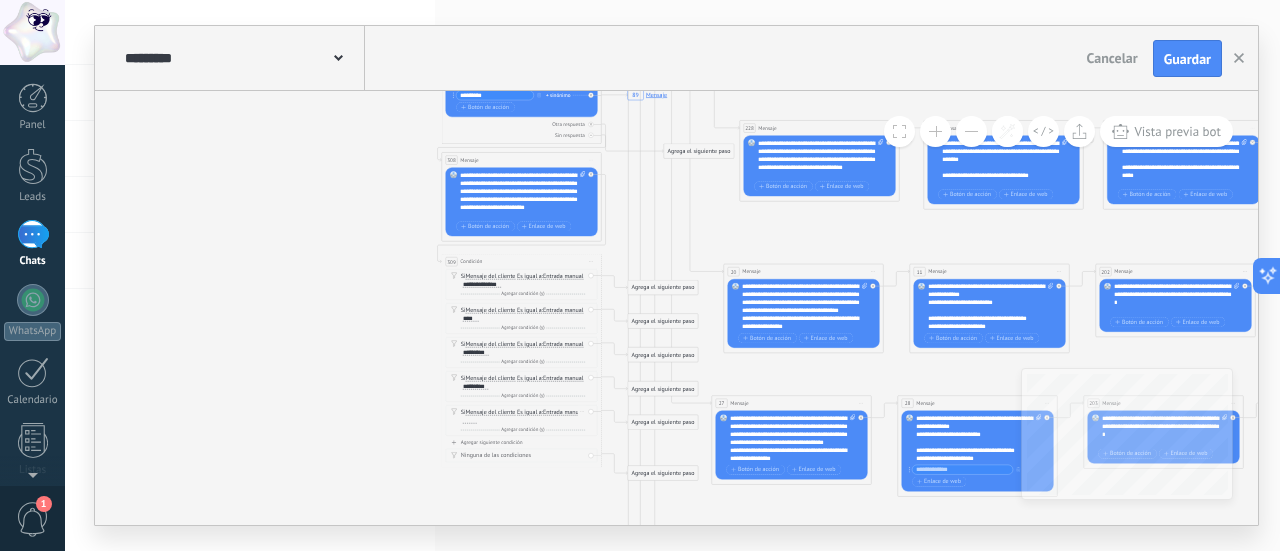 paste 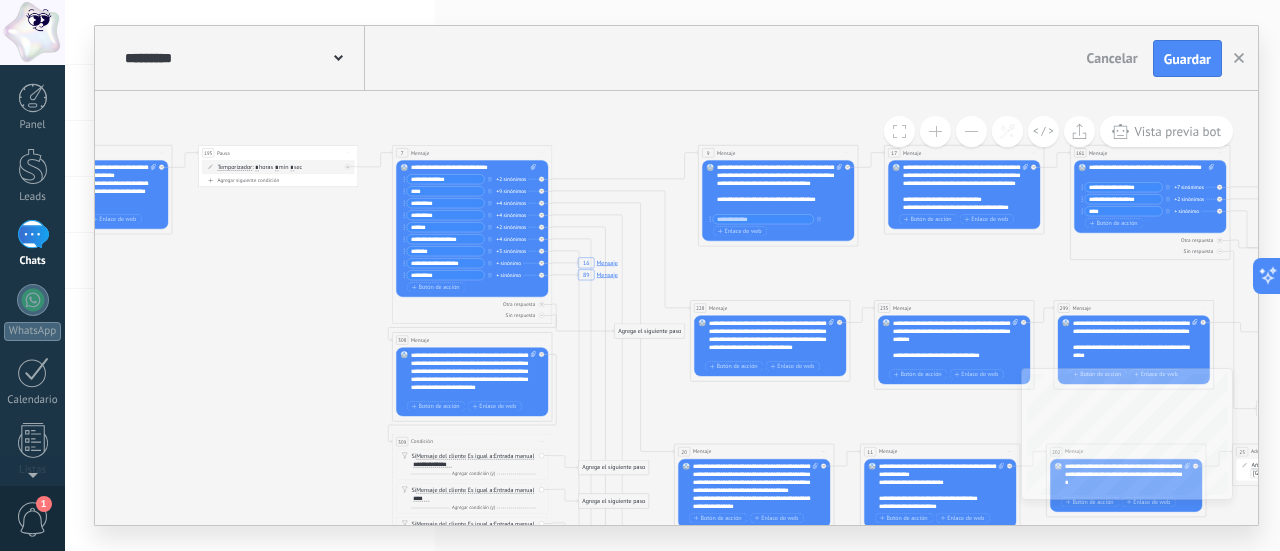 drag, startPoint x: 369, startPoint y: 249, endPoint x: 320, endPoint y: 429, distance: 186.55026 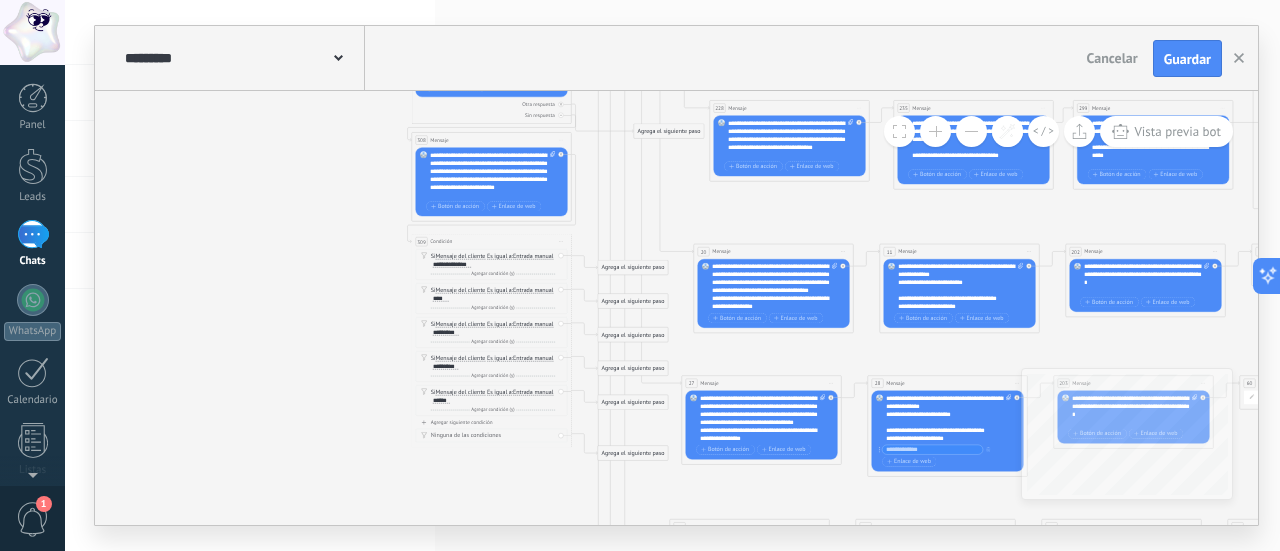 drag, startPoint x: 318, startPoint y: 407, endPoint x: 363, endPoint y: 243, distance: 170.06175 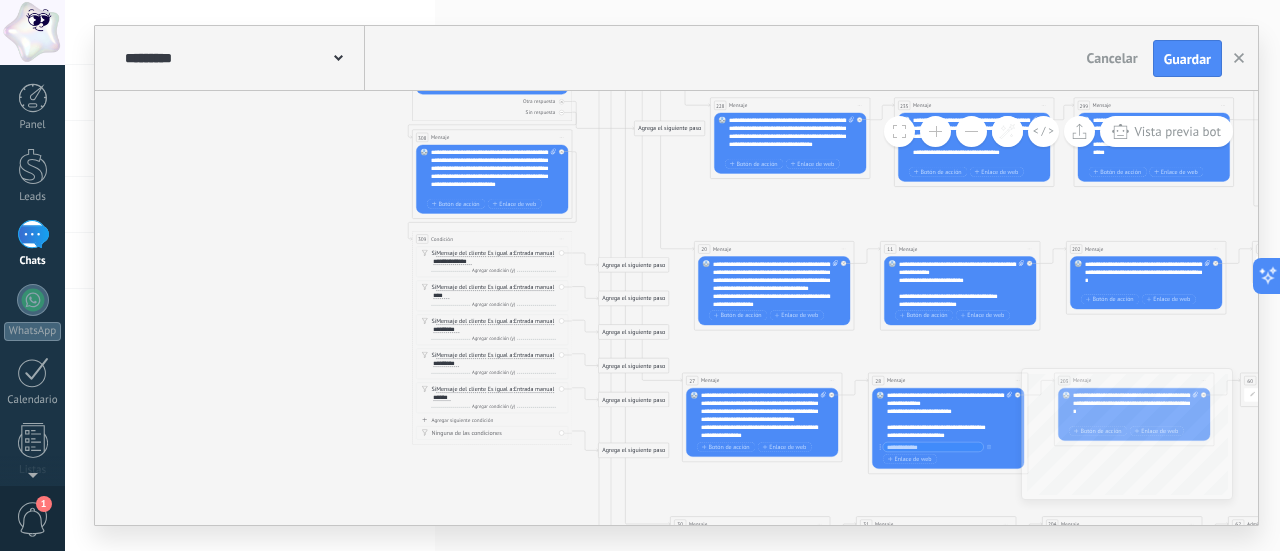 click on "Agregar siguiente condición" at bounding box center (492, 420) 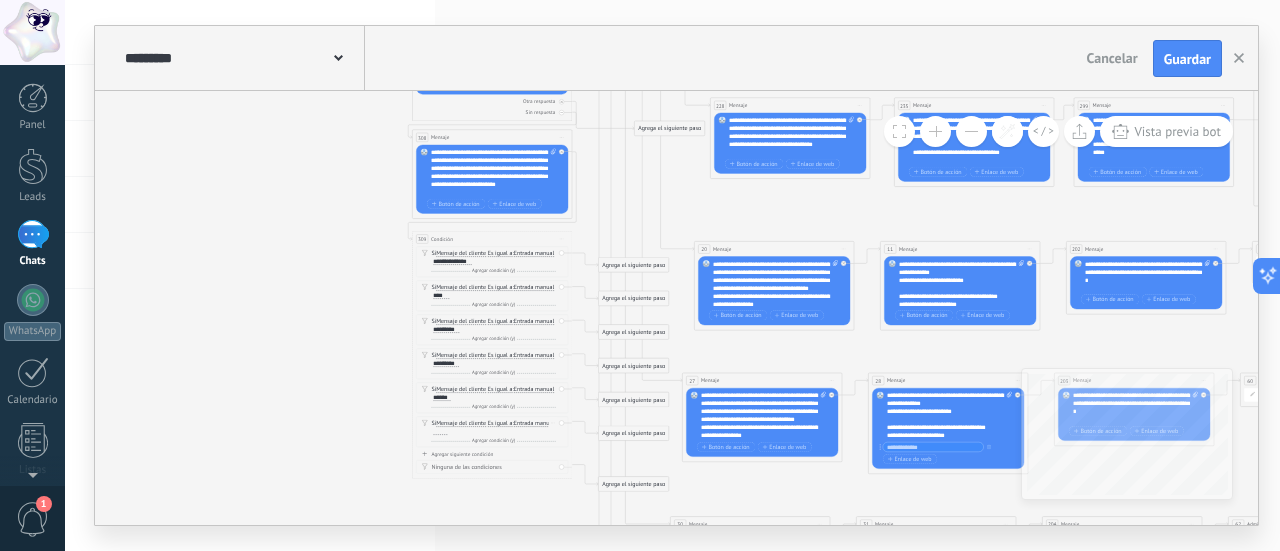 click at bounding box center (440, 432) 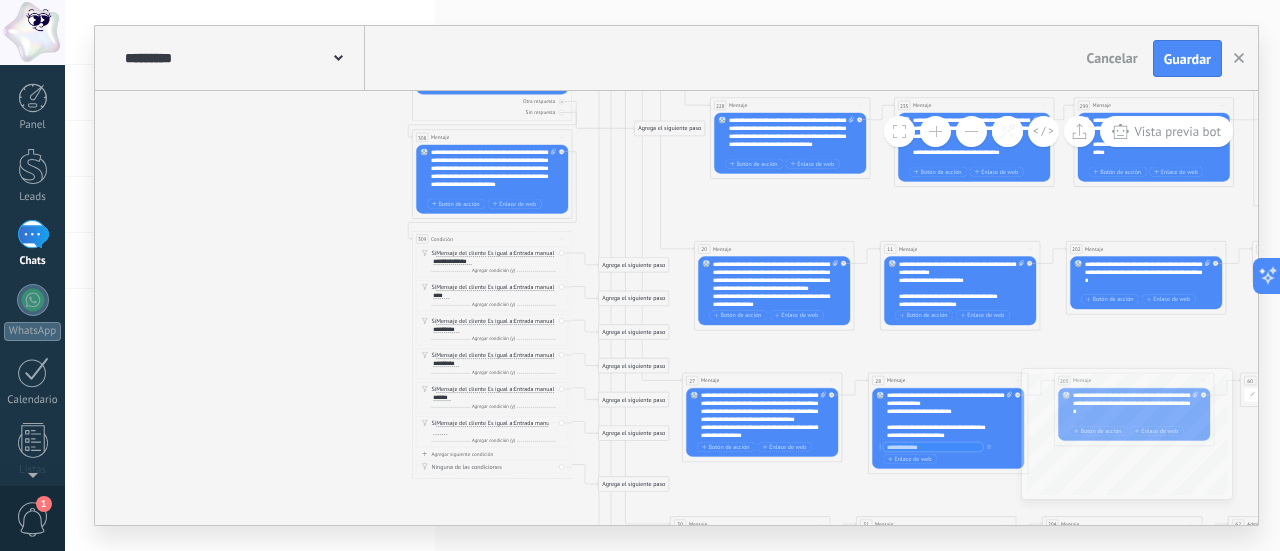paste 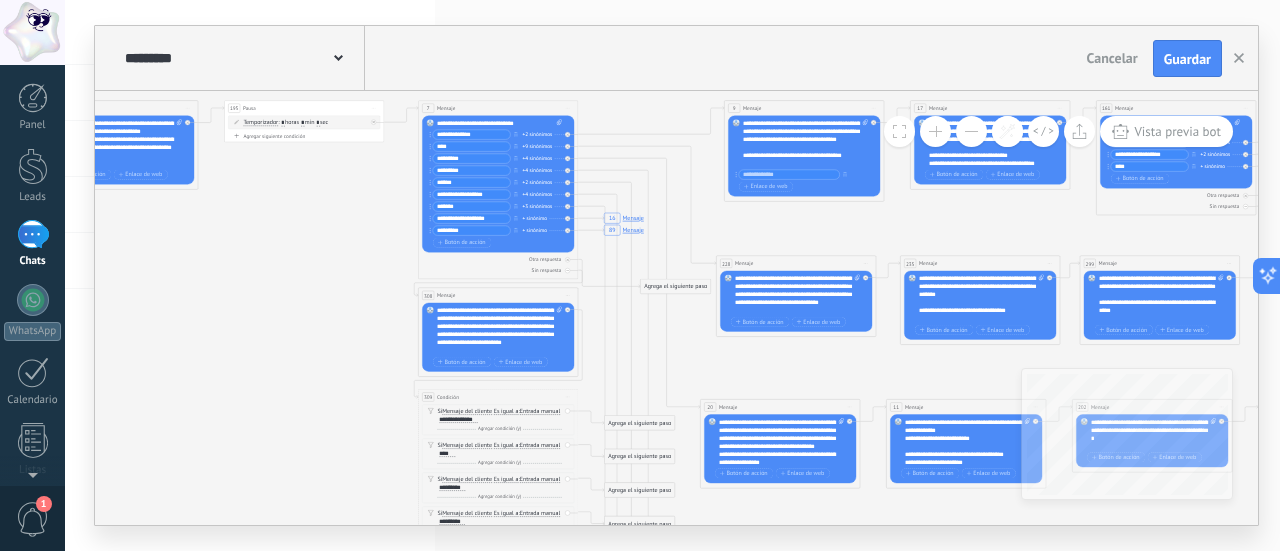 drag, startPoint x: 299, startPoint y: 231, endPoint x: 465, endPoint y: 249, distance: 166.97305 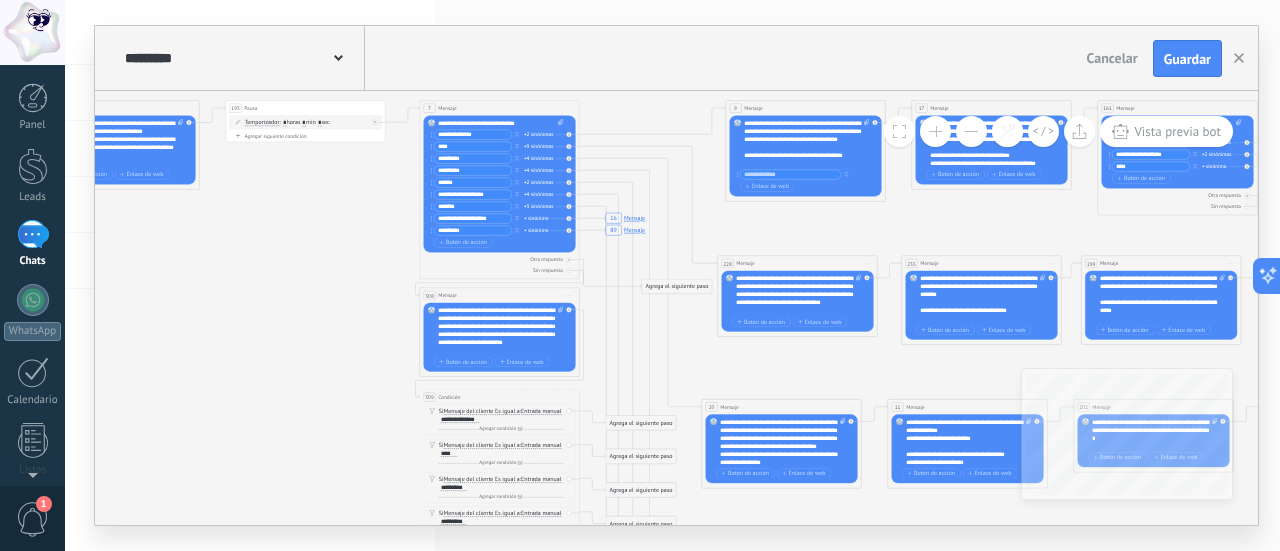 drag, startPoint x: 465, startPoint y: 205, endPoint x: 434, endPoint y: 206, distance: 31.016125 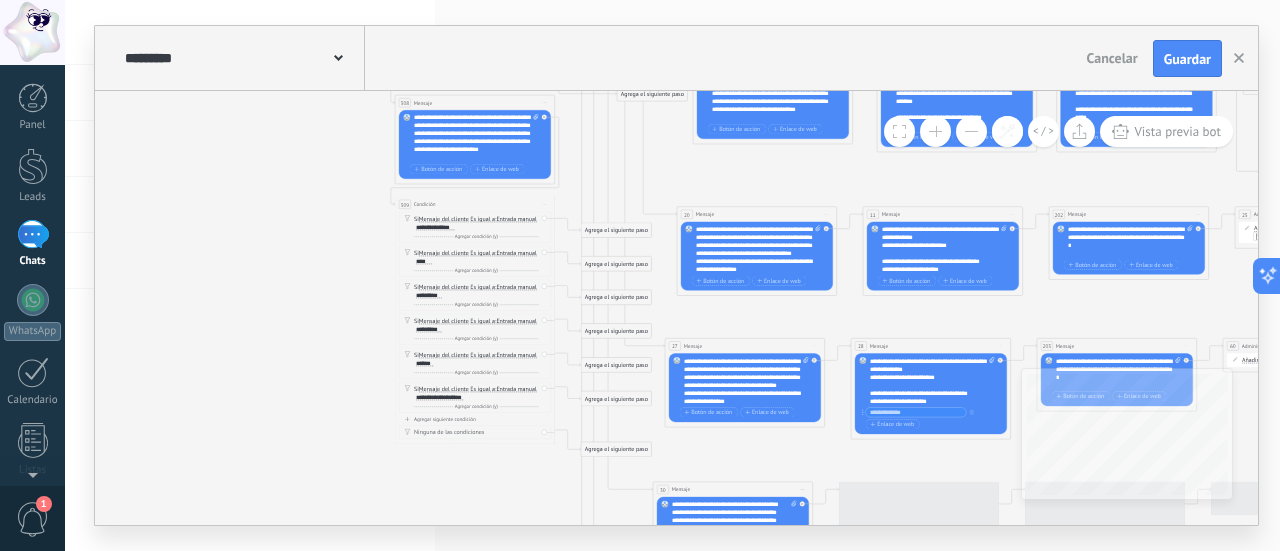 drag, startPoint x: 352, startPoint y: 463, endPoint x: 343, endPoint y: 293, distance: 170.23807 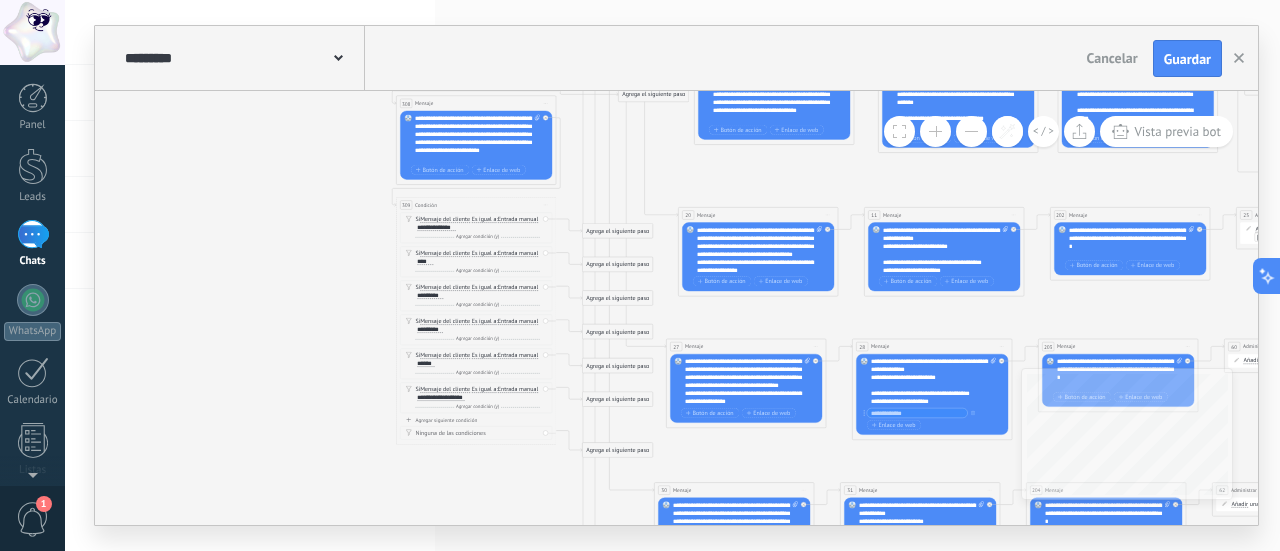 click on "Agregar siguiente condición
Ninguna de las condiciones" at bounding box center [476, 428] 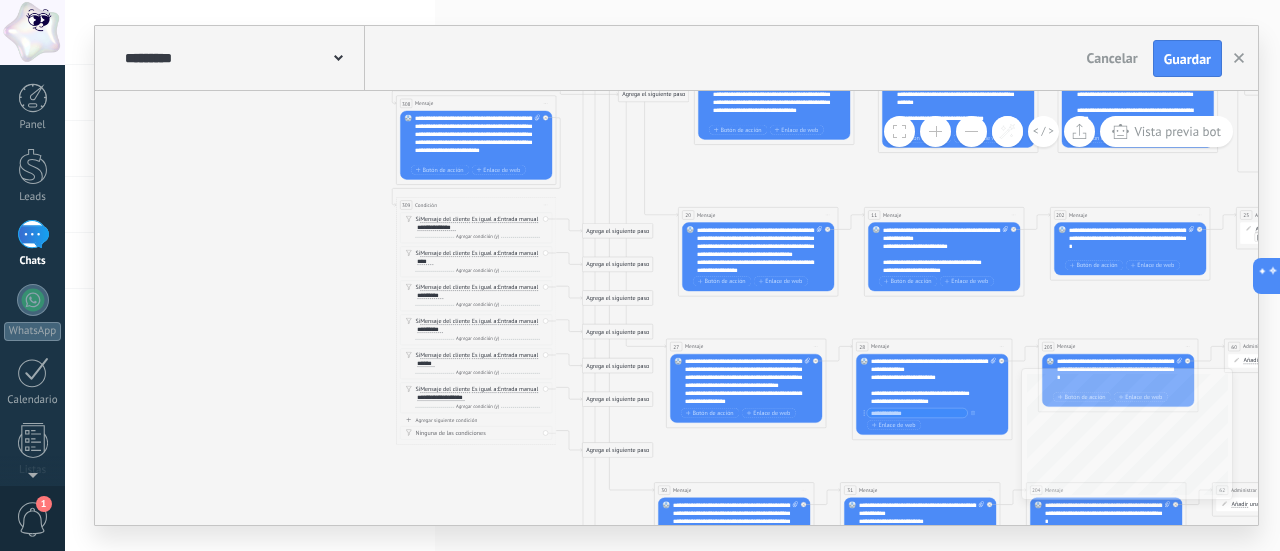 click on "Agregar siguiente condición" at bounding box center (476, 420) 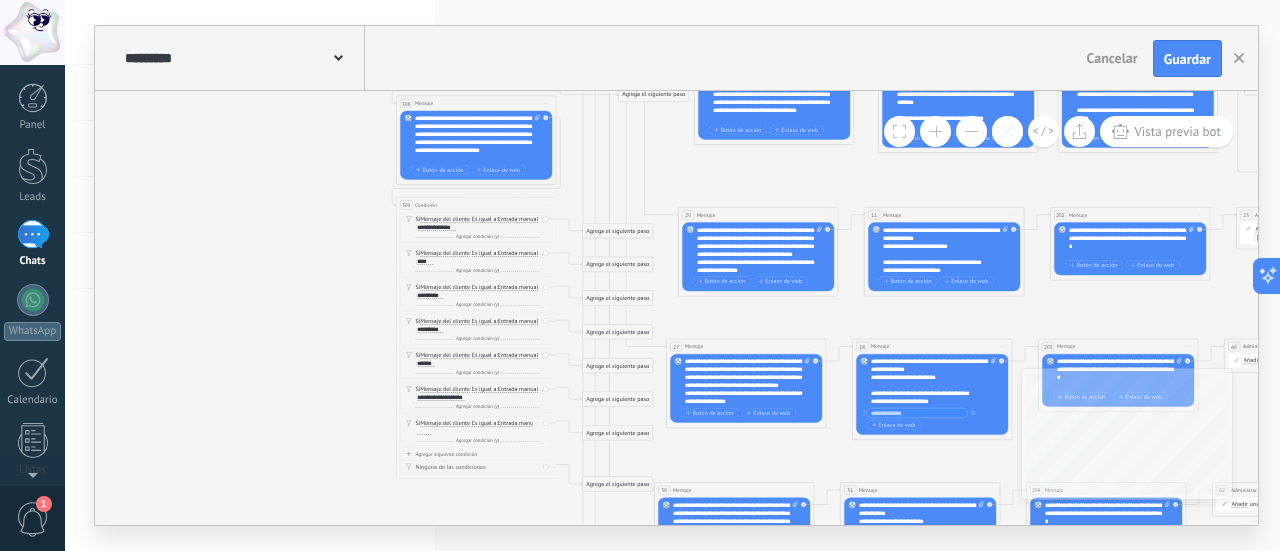click at bounding box center [424, 432] 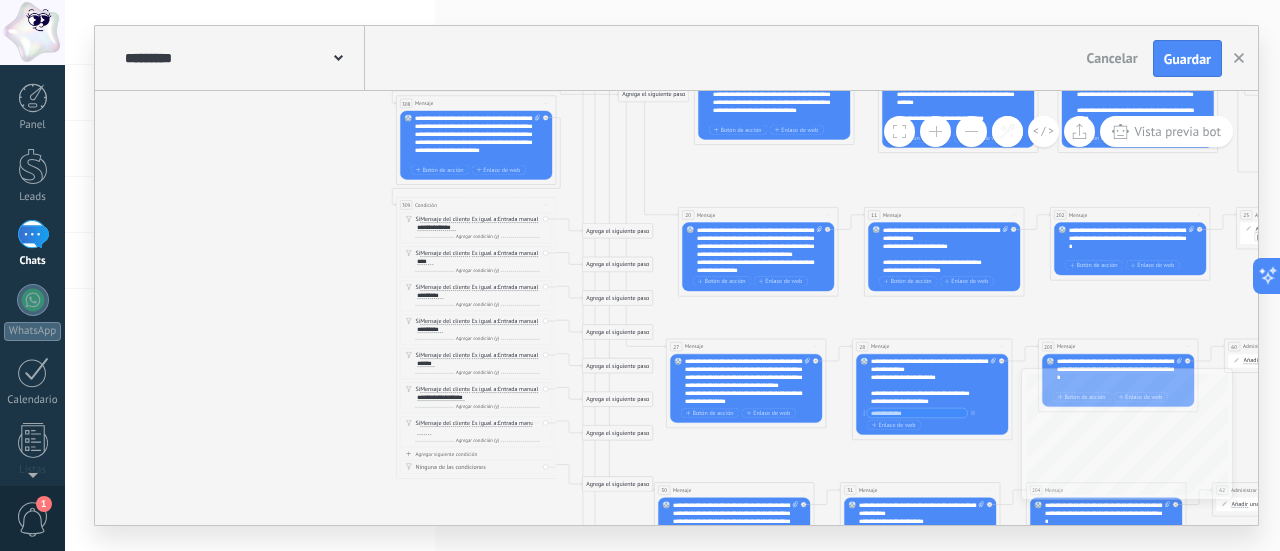 paste 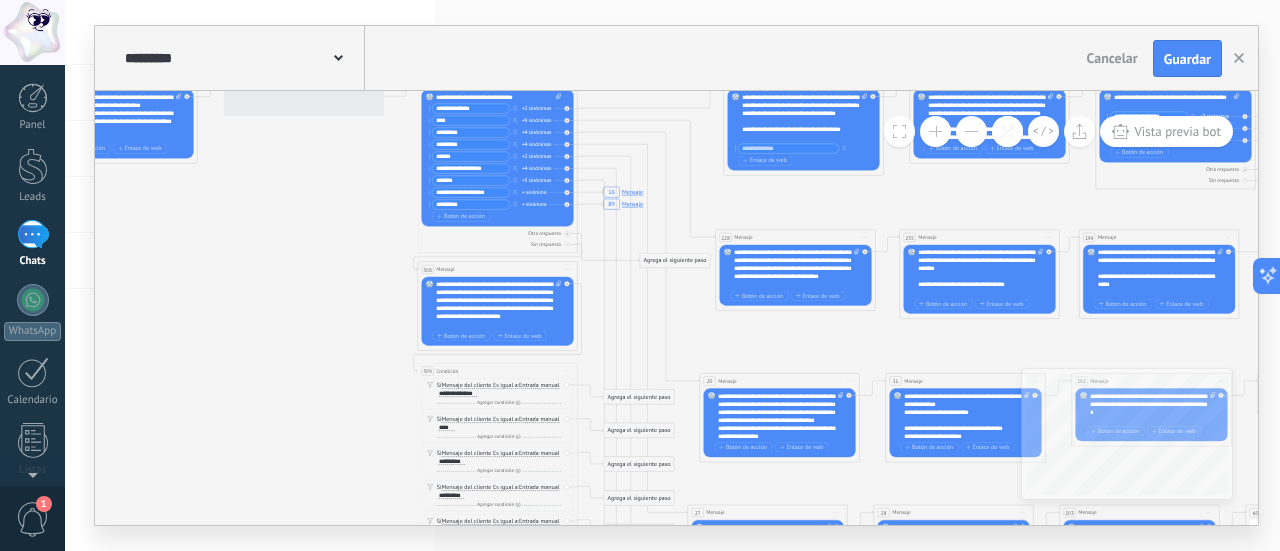drag, startPoint x: 309, startPoint y: 310, endPoint x: 320, endPoint y: 378, distance: 68.88396 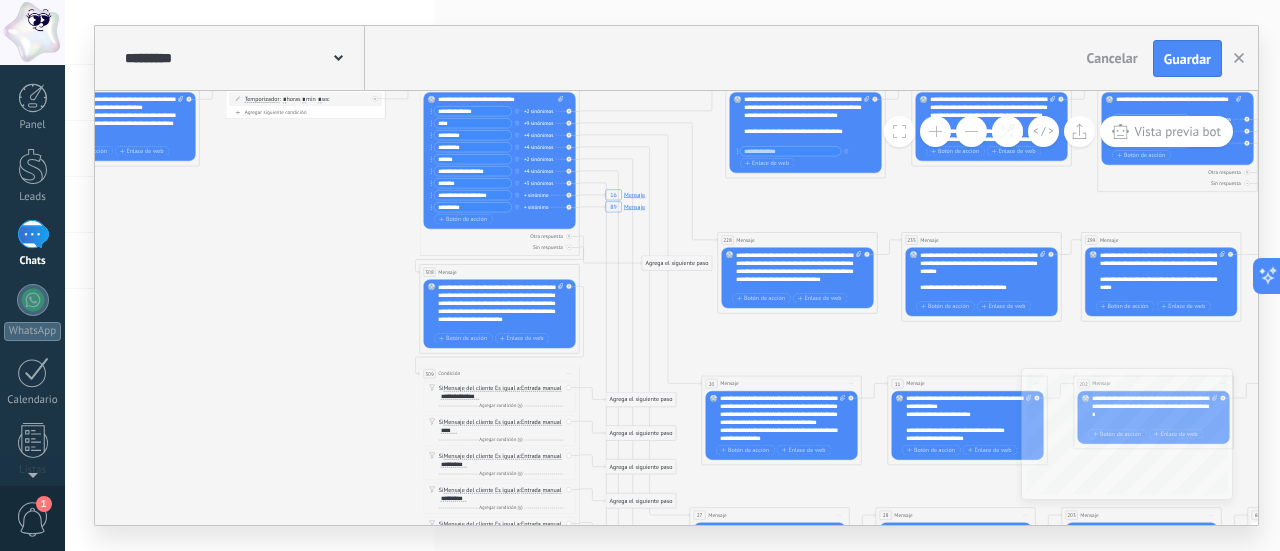 drag, startPoint x: 492, startPoint y: 195, endPoint x: 434, endPoint y: 195, distance: 58 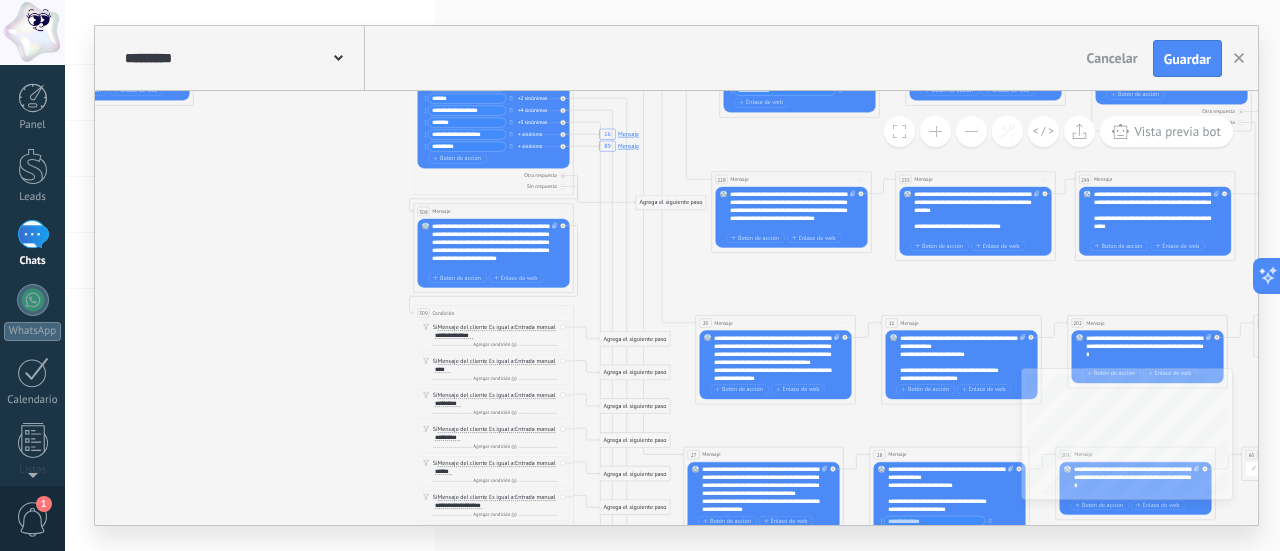 drag, startPoint x: 313, startPoint y: 381, endPoint x: 312, endPoint y: 286, distance: 95.005264 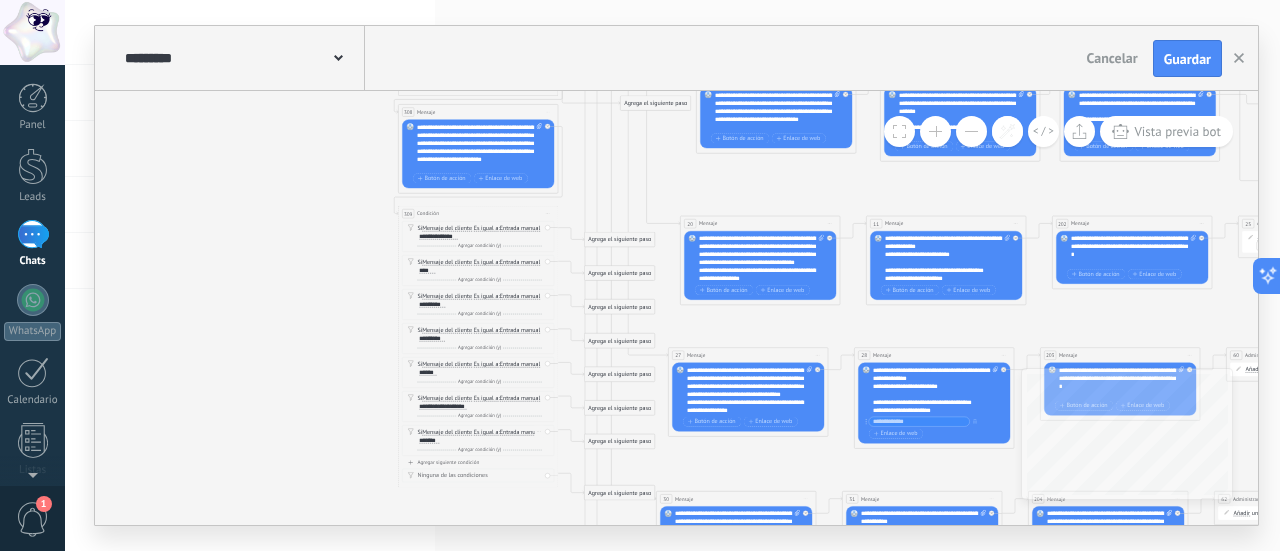 drag, startPoint x: 340, startPoint y: 423, endPoint x: 413, endPoint y: 429, distance: 73.24616 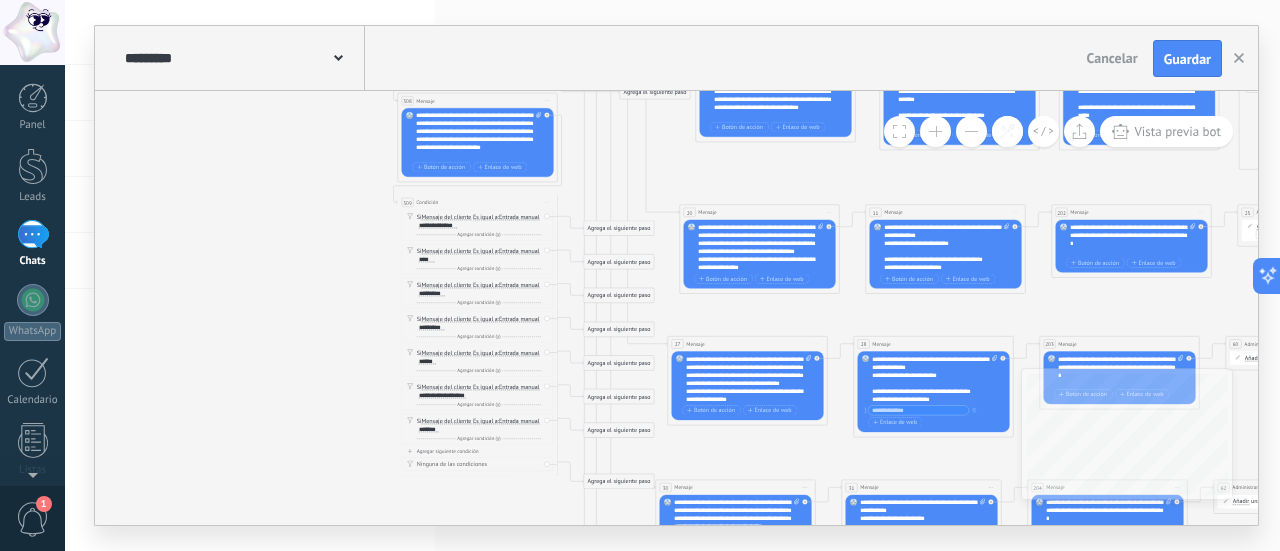 click on "Agregar siguiente condición" at bounding box center (478, 451) 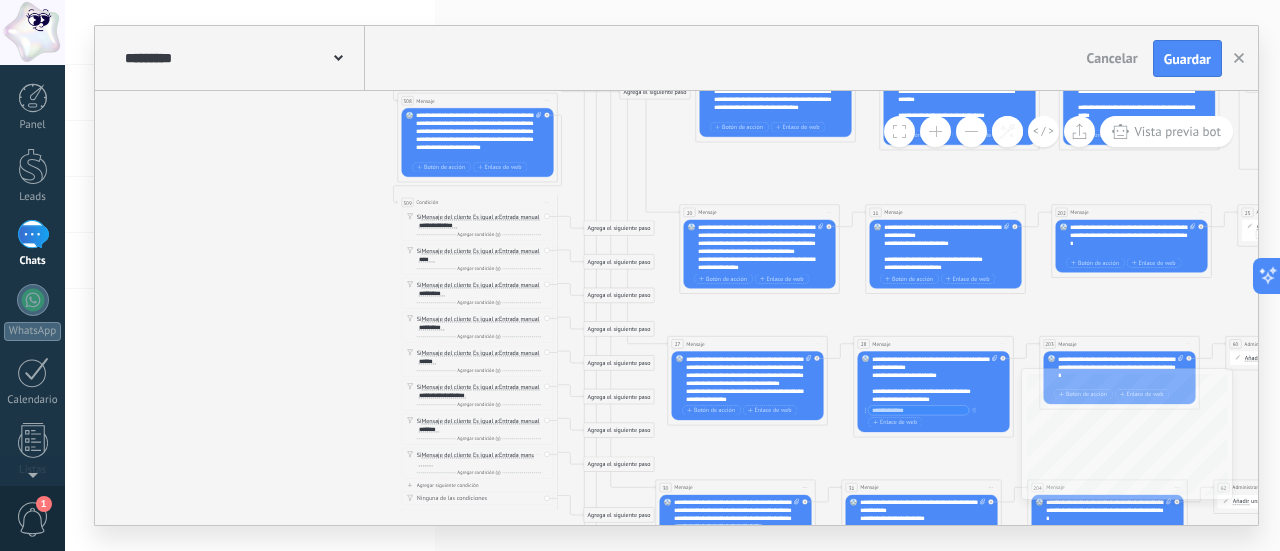 click at bounding box center (426, 463) 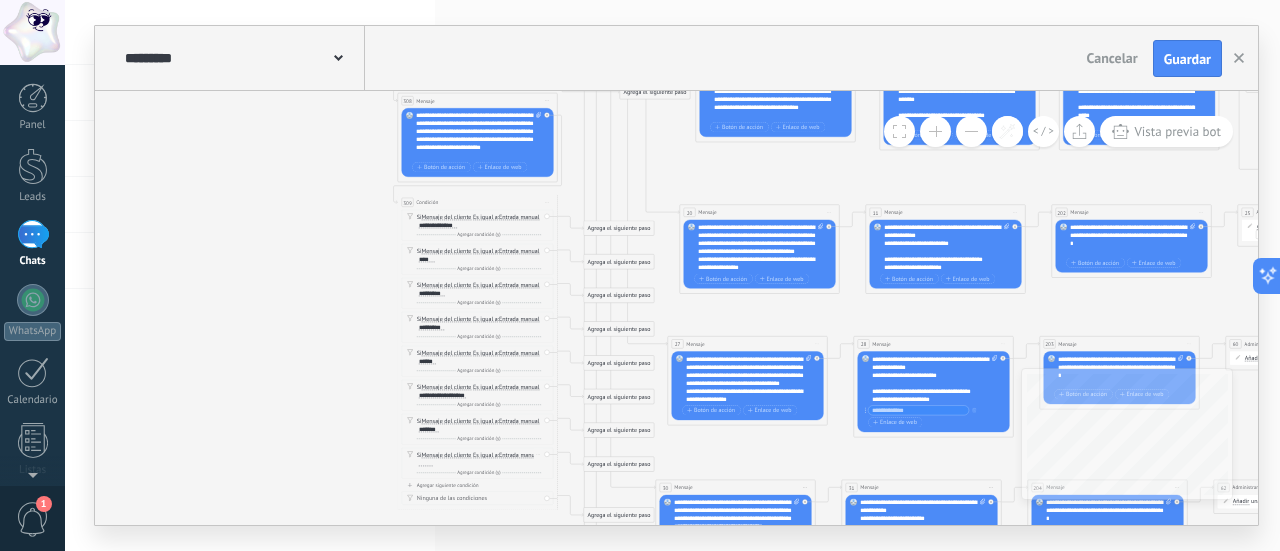 paste 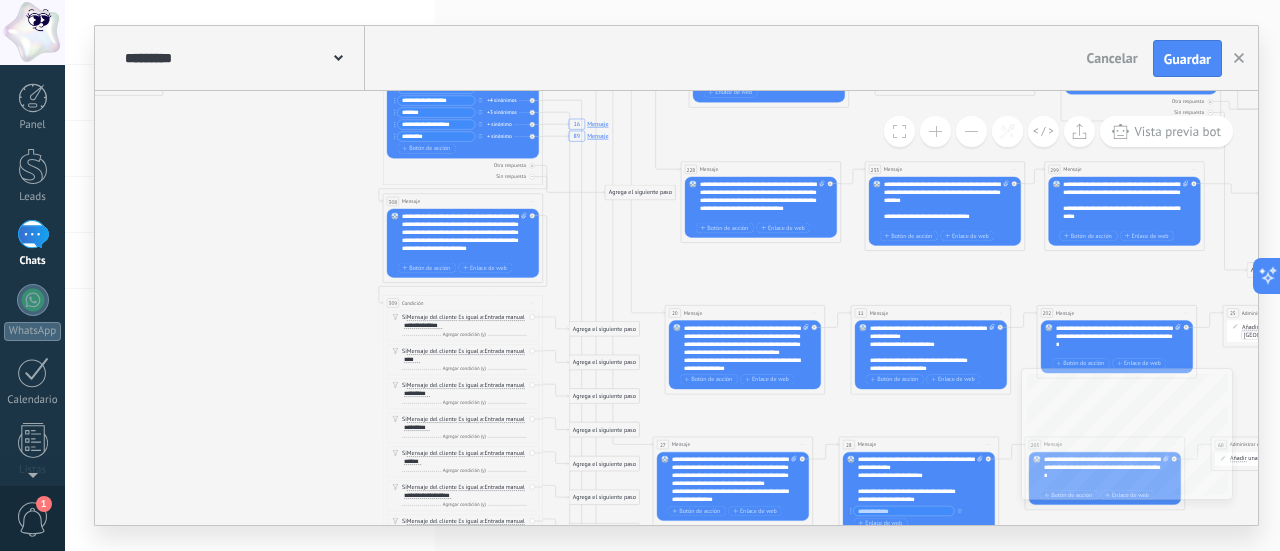 drag, startPoint x: 286, startPoint y: 277, endPoint x: 280, endPoint y: 393, distance: 116.15507 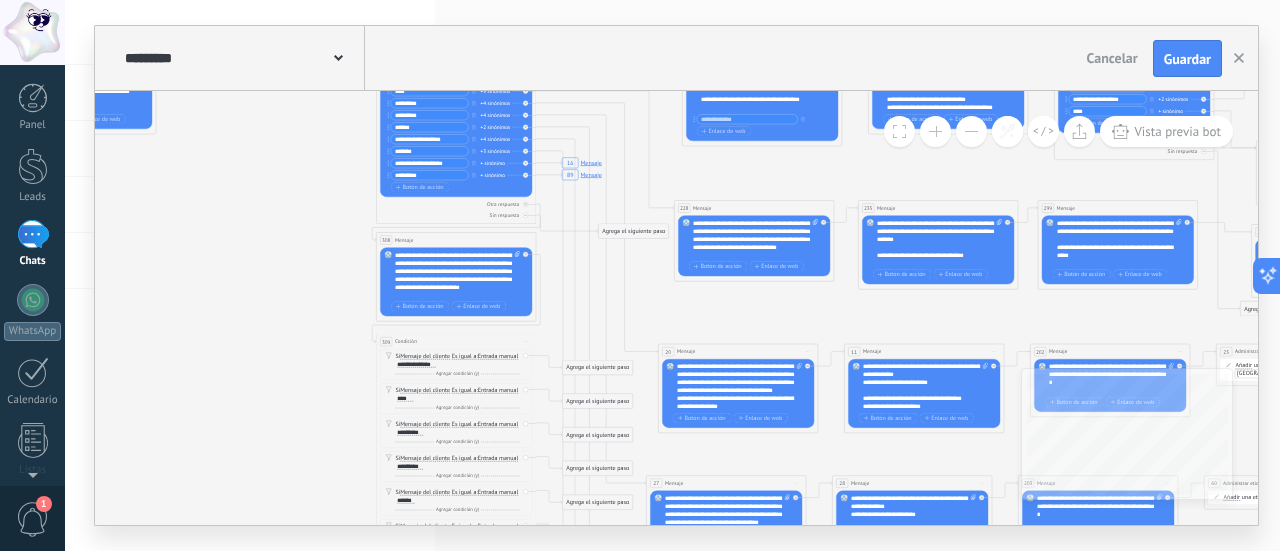 drag, startPoint x: 426, startPoint y: 176, endPoint x: 388, endPoint y: 177, distance: 38.013157 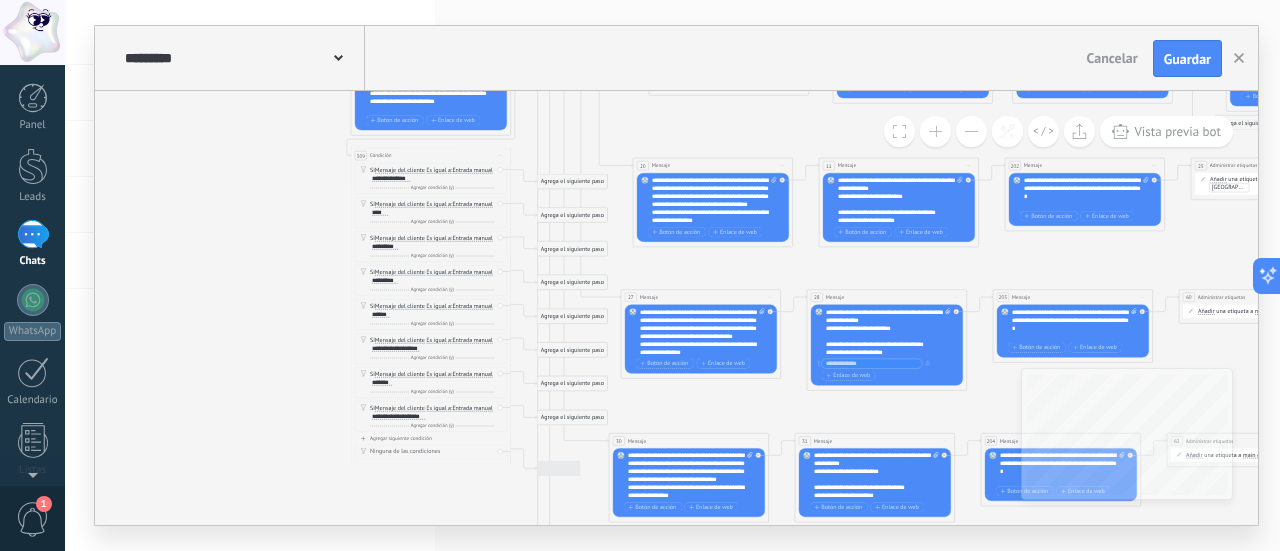 drag, startPoint x: 312, startPoint y: 453, endPoint x: 288, endPoint y: 244, distance: 210.37347 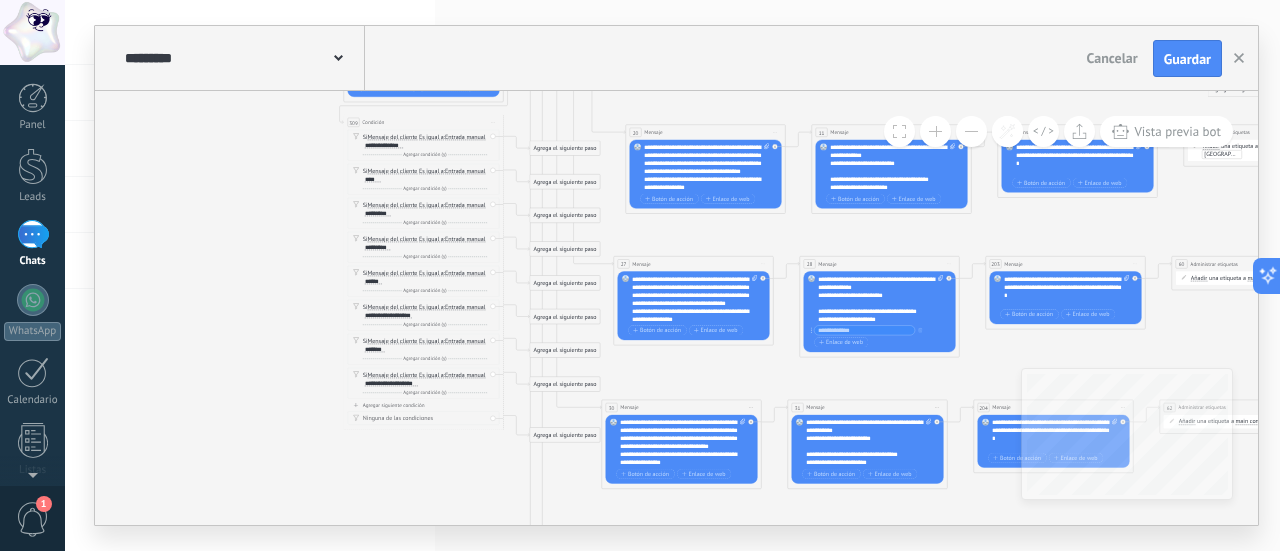 click on "Agregar siguiente condición" at bounding box center (424, 405) 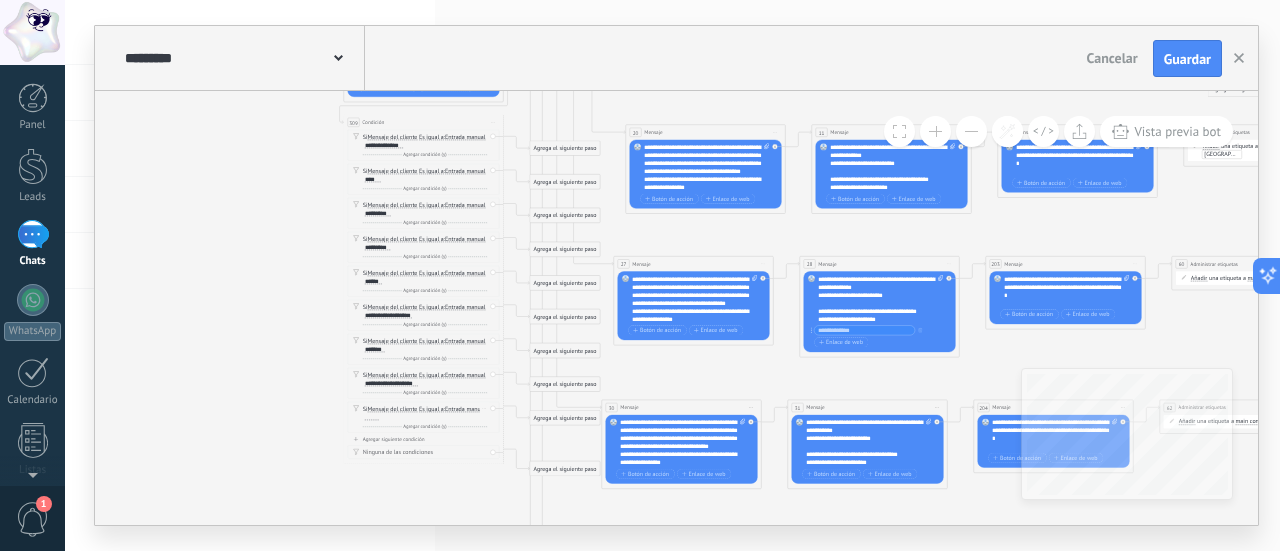 click at bounding box center [372, 417] 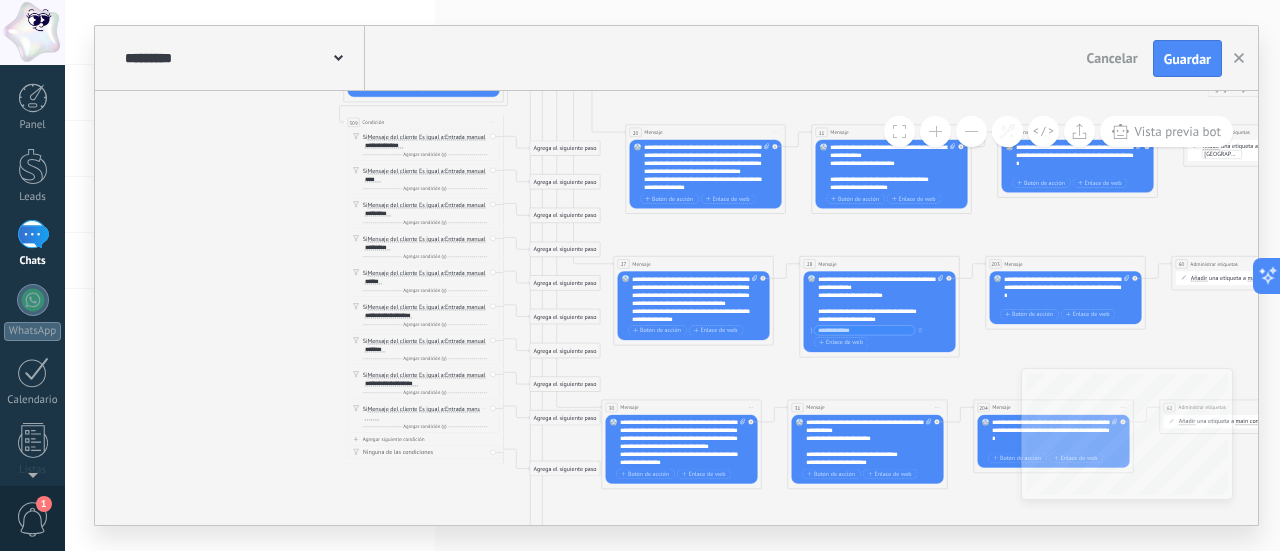 paste 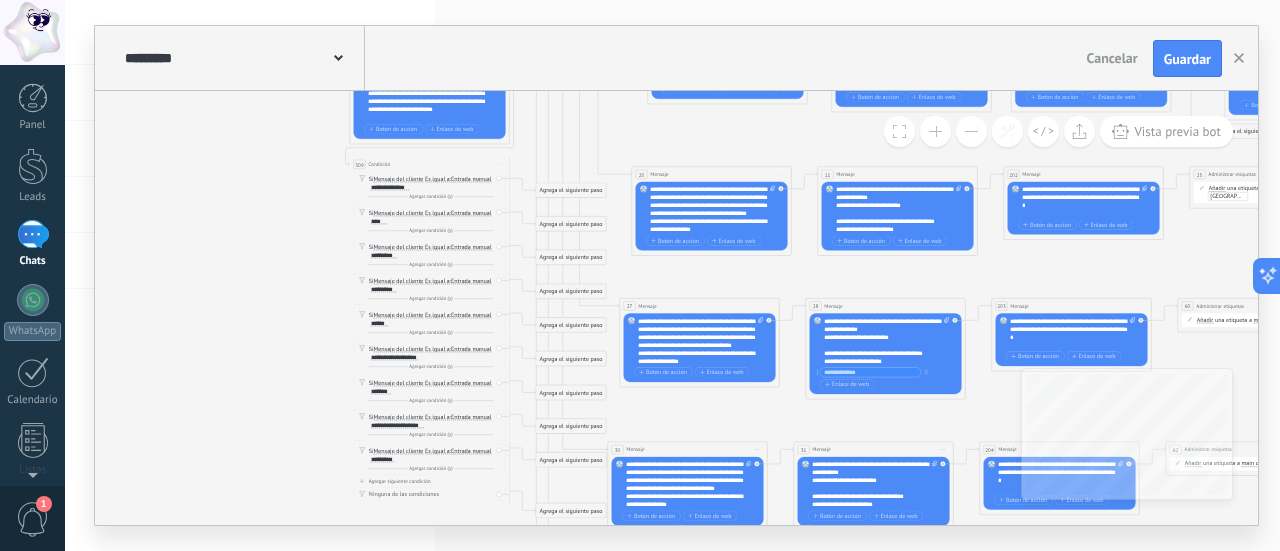 drag, startPoint x: 220, startPoint y: 220, endPoint x: 226, endPoint y: 262, distance: 42.426407 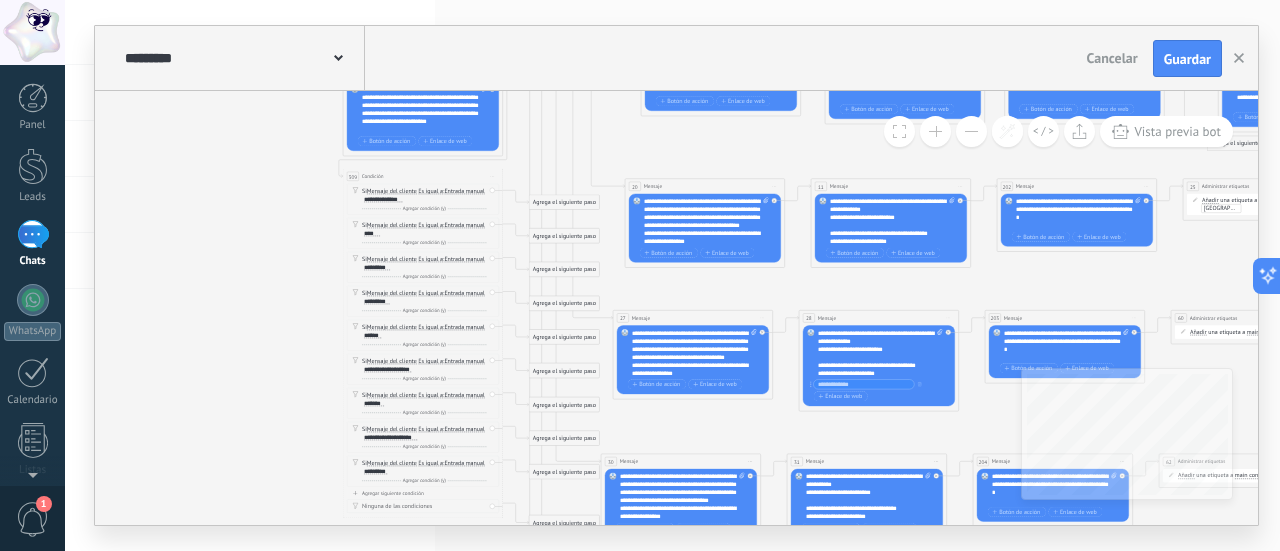 drag, startPoint x: 215, startPoint y: 255, endPoint x: 208, endPoint y: 267, distance: 13.892444 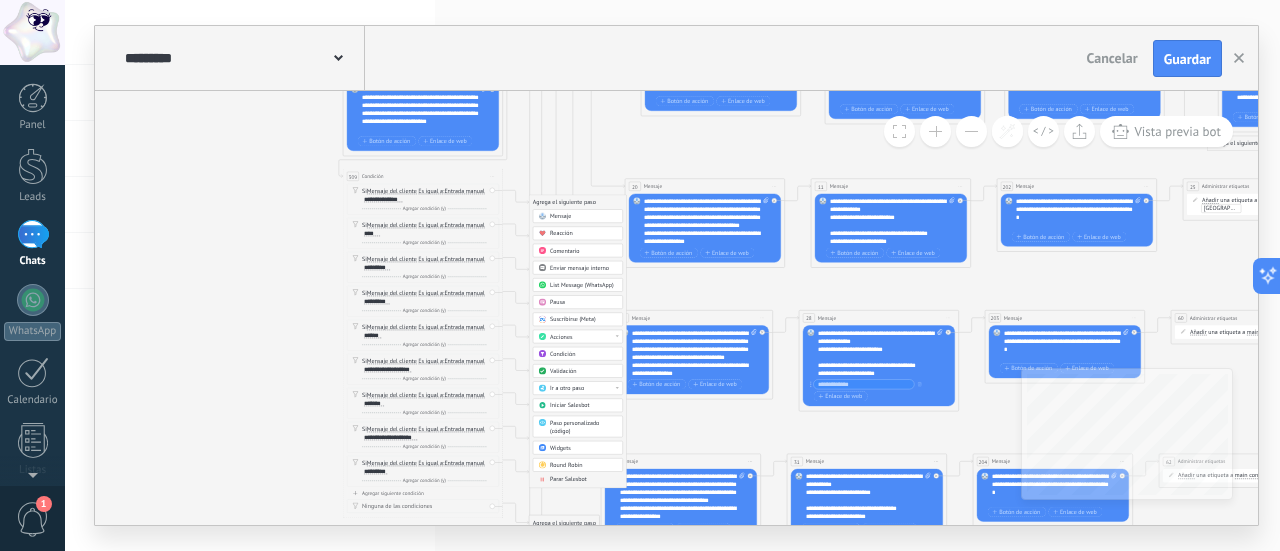 click on "Ir a otro paso" at bounding box center [578, 389] 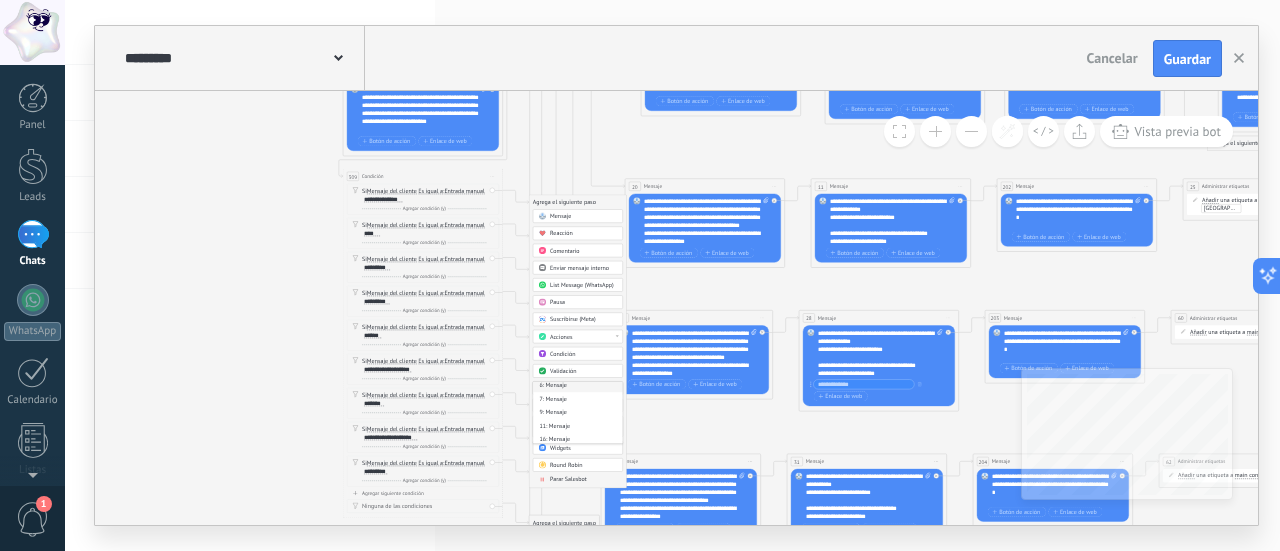 scroll, scrollTop: 100, scrollLeft: 0, axis: vertical 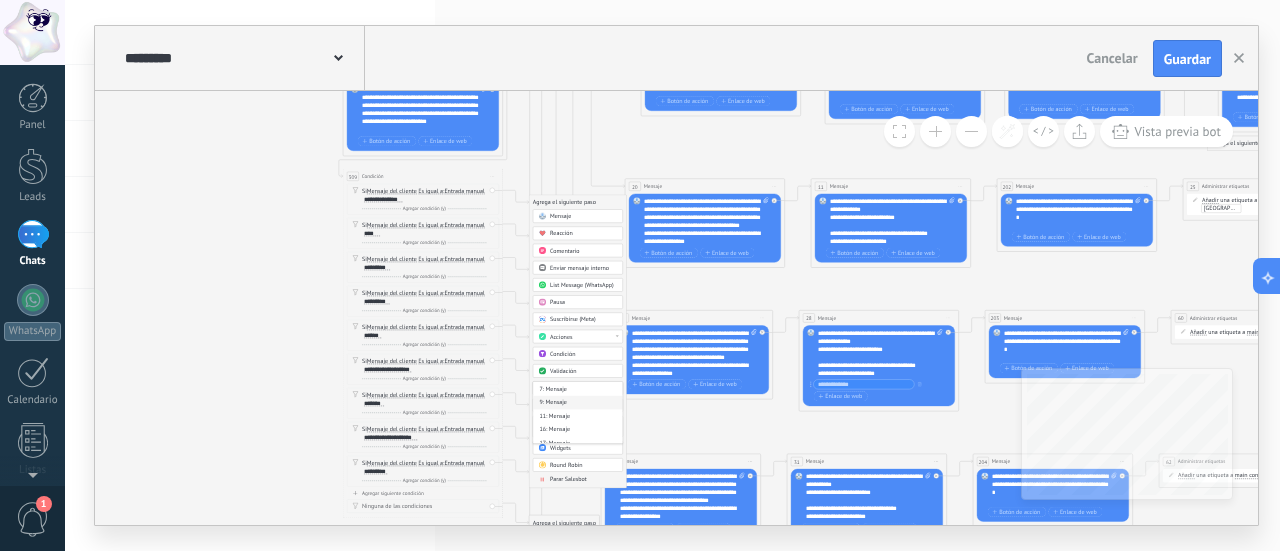 click on "9: Mensaje" at bounding box center (577, 403) 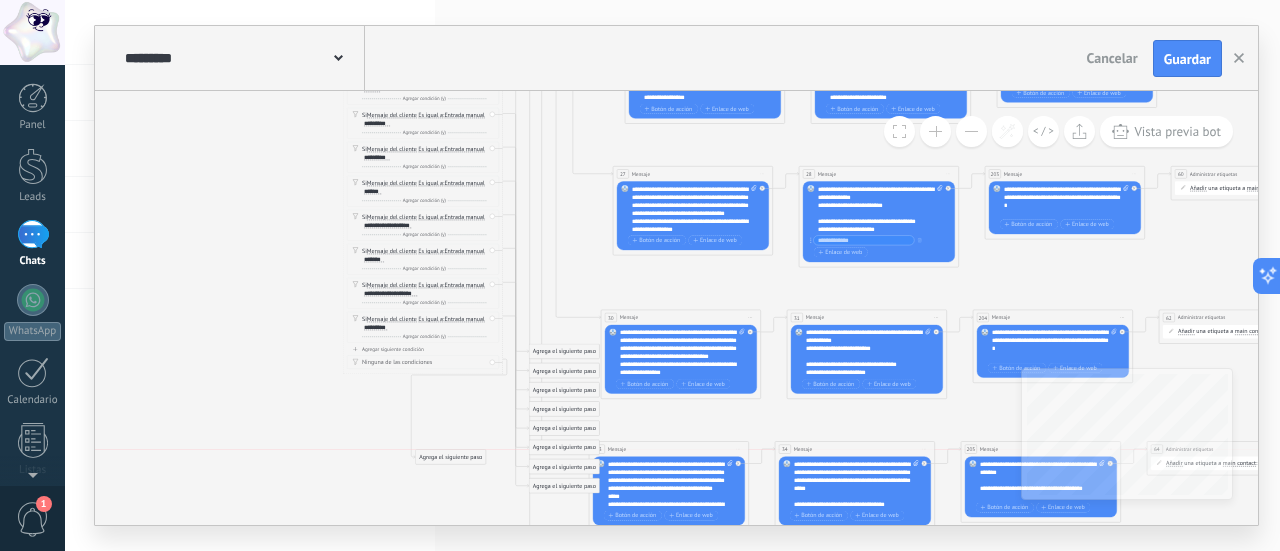 drag, startPoint x: 553, startPoint y: 506, endPoint x: 438, endPoint y: 461, distance: 123.49089 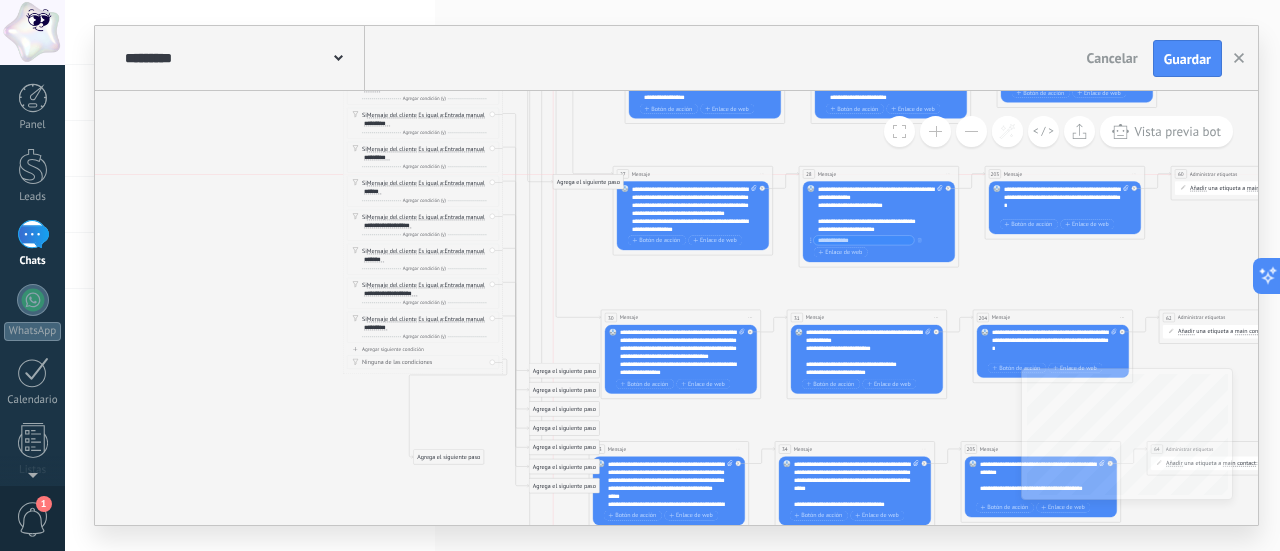drag, startPoint x: 561, startPoint y: 350, endPoint x: 585, endPoint y: 182, distance: 169.70563 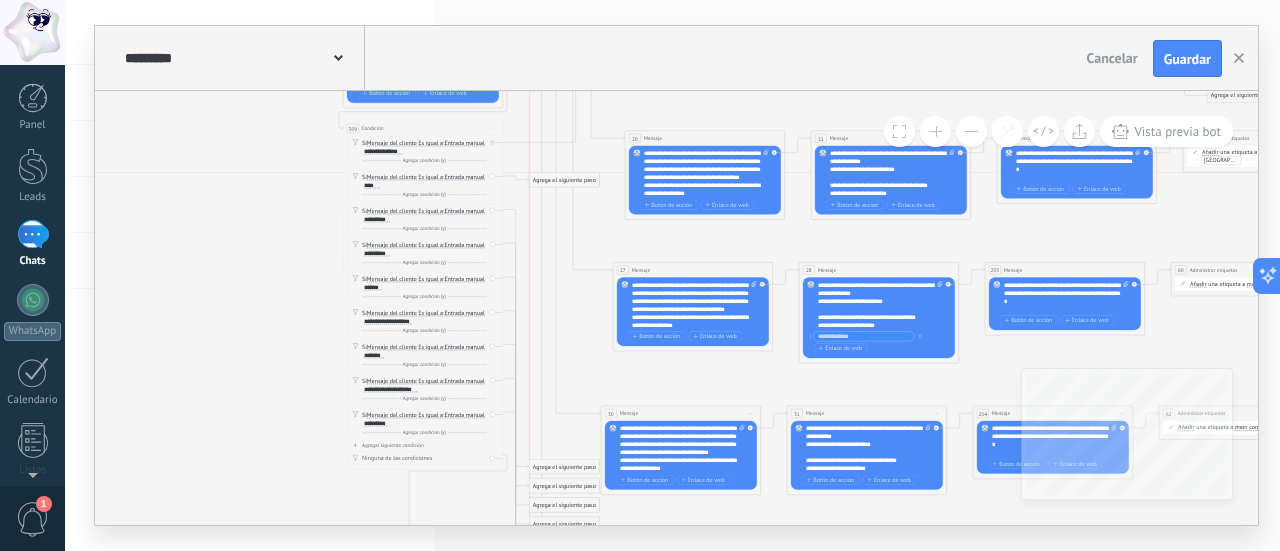 drag, startPoint x: 581, startPoint y: 278, endPoint x: 560, endPoint y: 179, distance: 101.20277 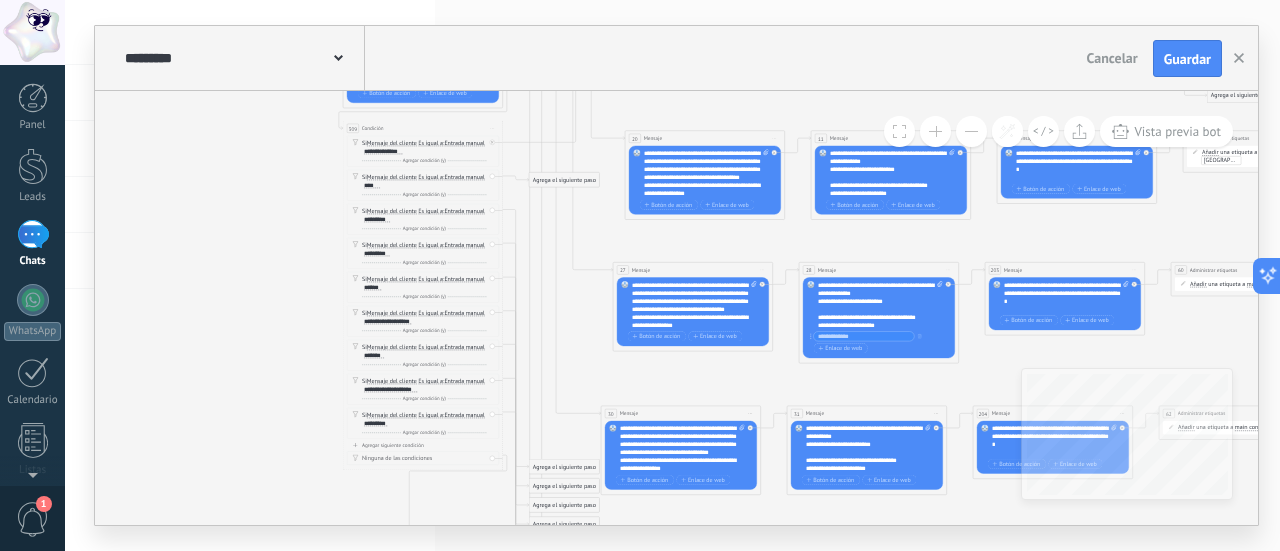 click on "Agrega el siguiente paso" at bounding box center [564, 180] 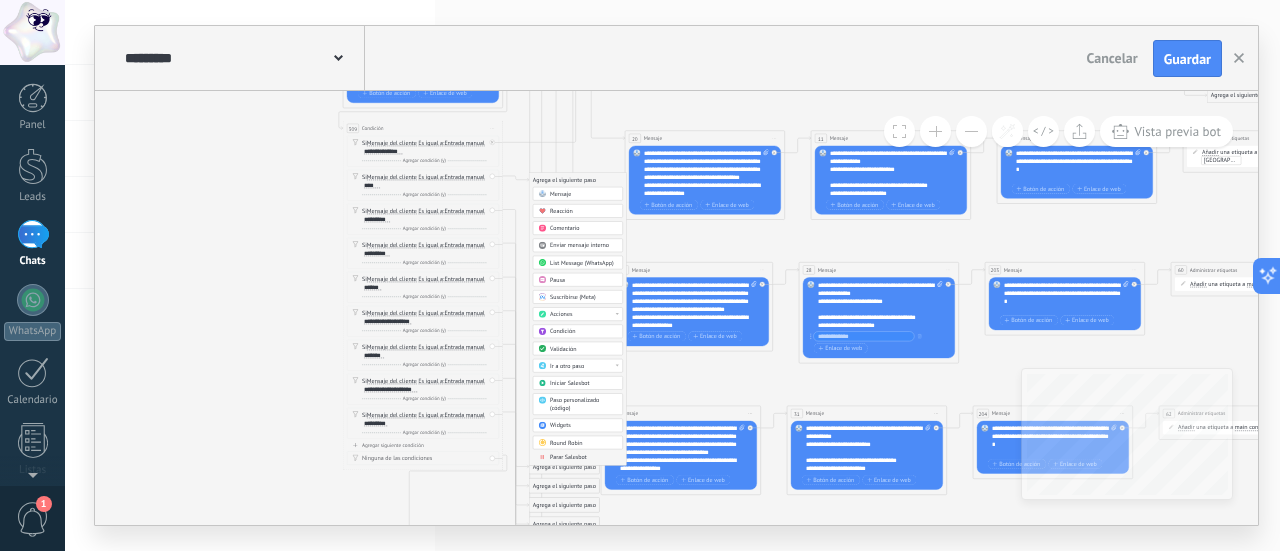 click on "Ir a otro paso" at bounding box center (583, 366) 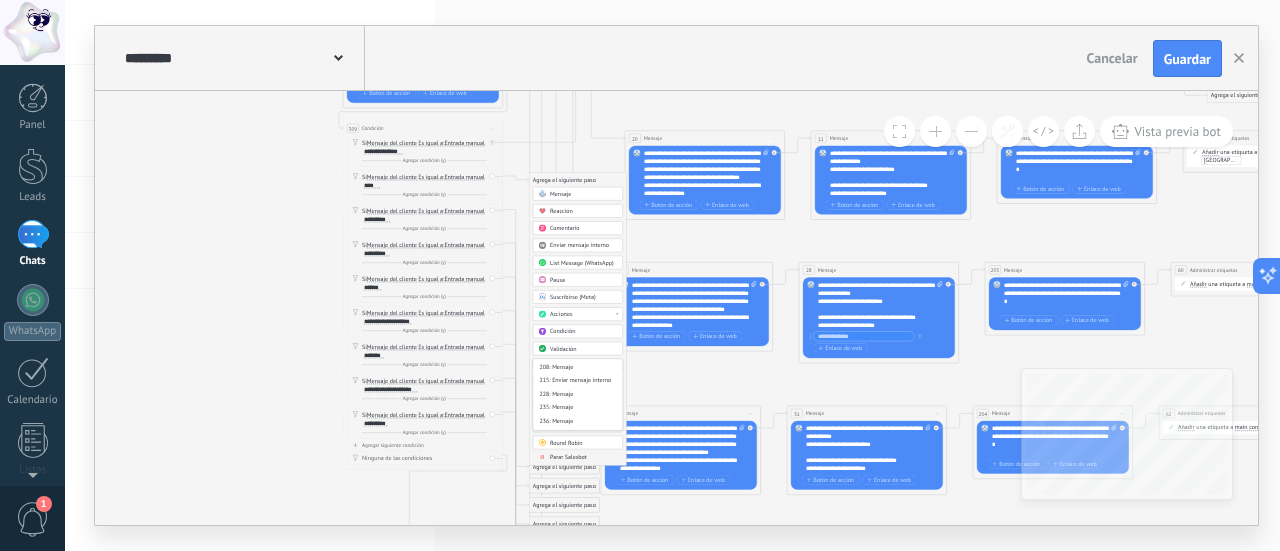 scroll, scrollTop: 2000, scrollLeft: 0, axis: vertical 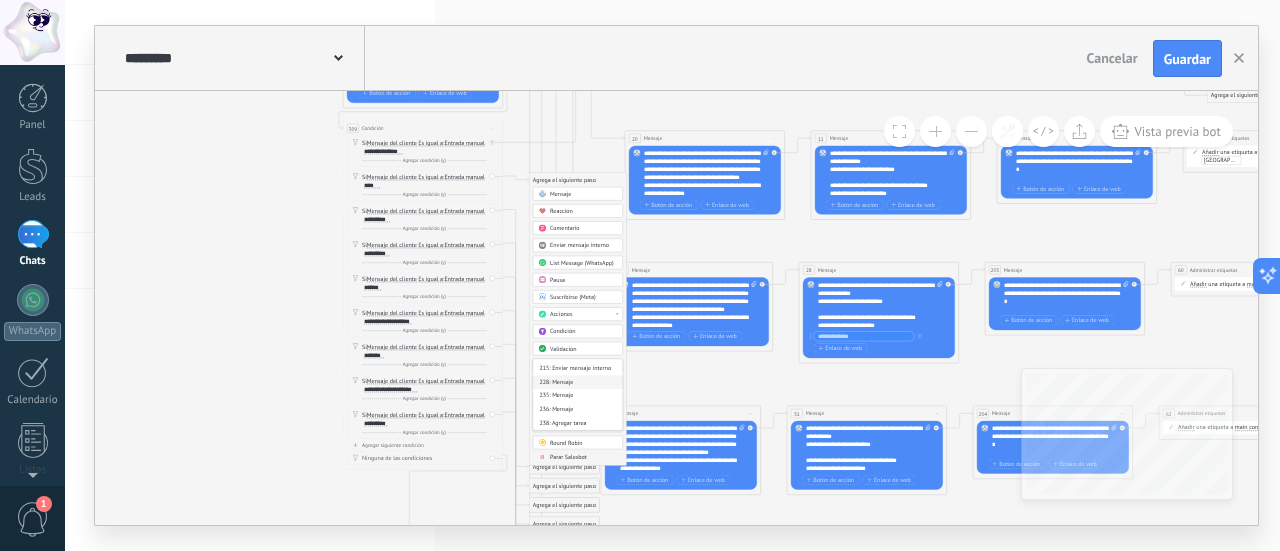 click on "228: Mensaje" at bounding box center [577, 383] 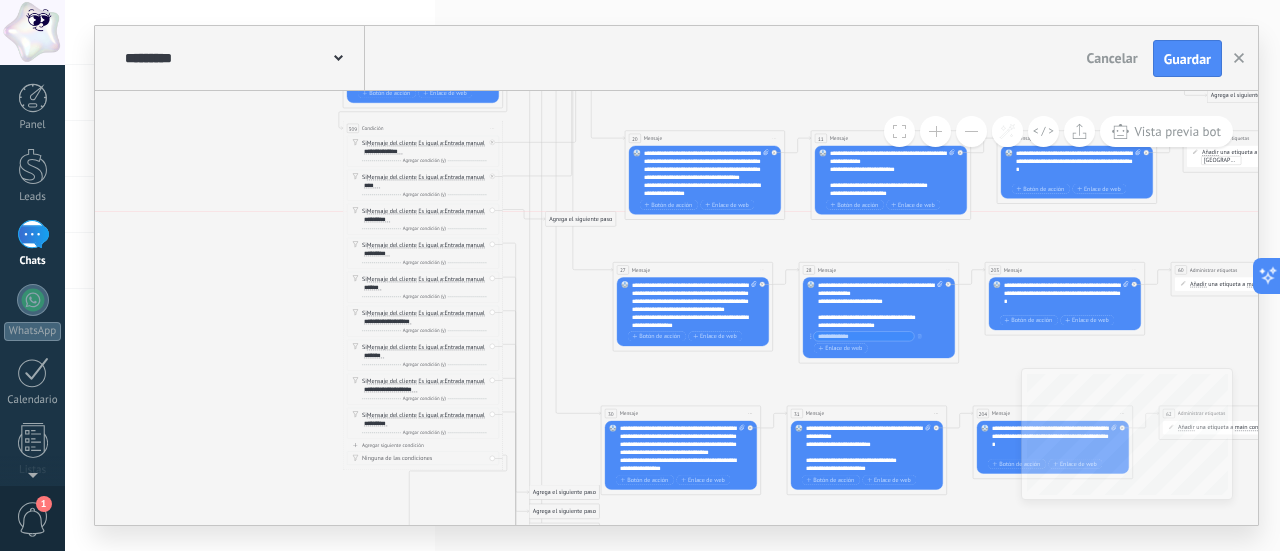 drag, startPoint x: 558, startPoint y: 473, endPoint x: 575, endPoint y: 223, distance: 250.57733 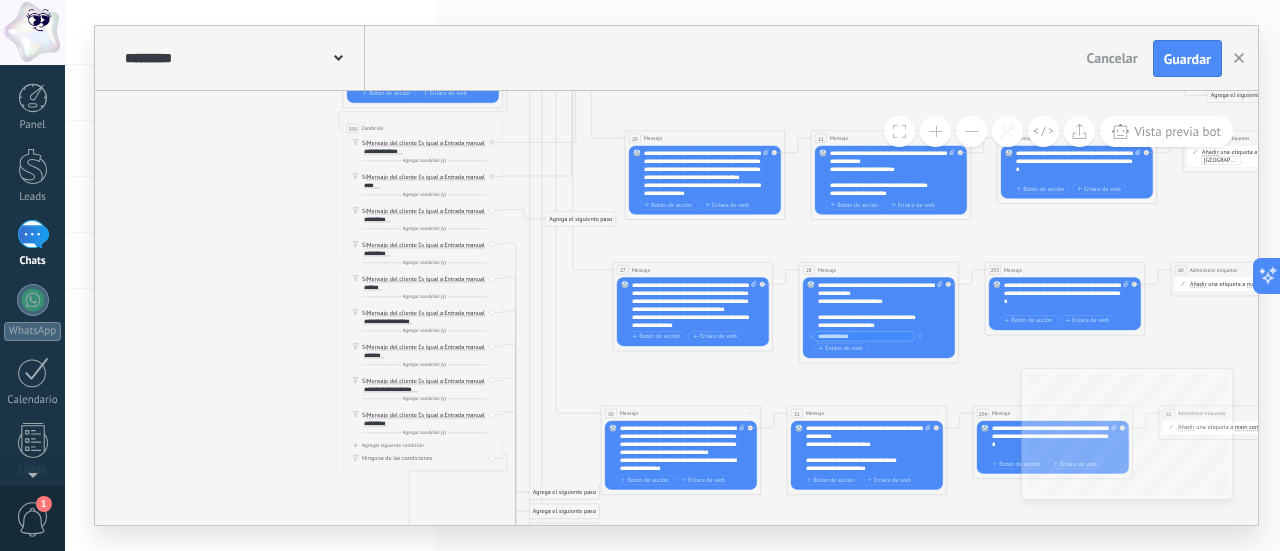 click on "Agrega el siguiente paso" at bounding box center [581, 219] 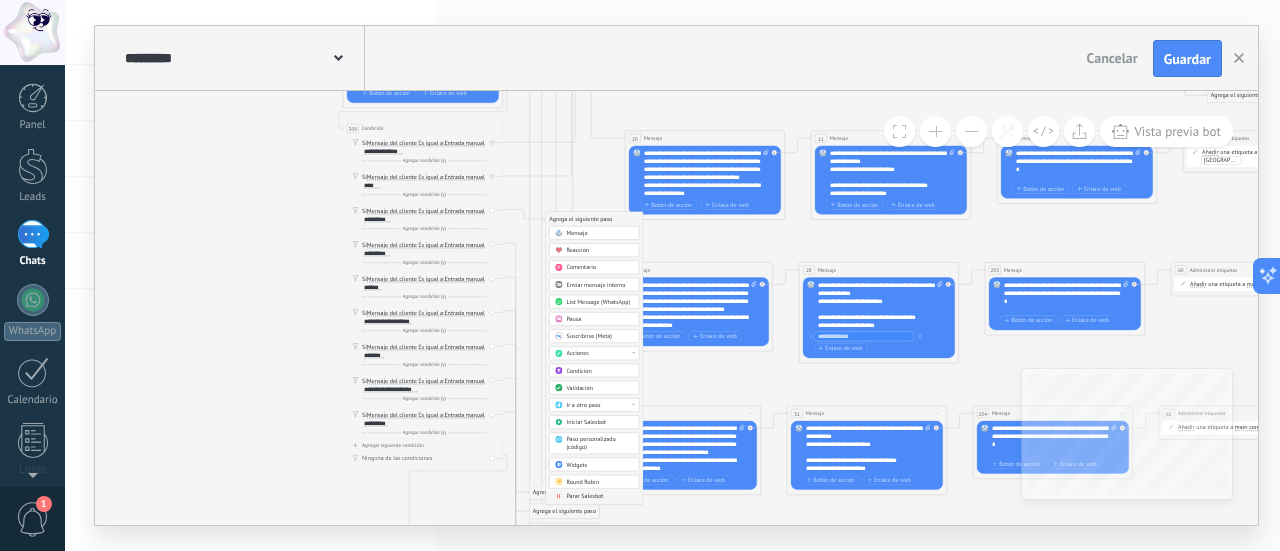 click on "Ir a otro paso" at bounding box center (583, 406) 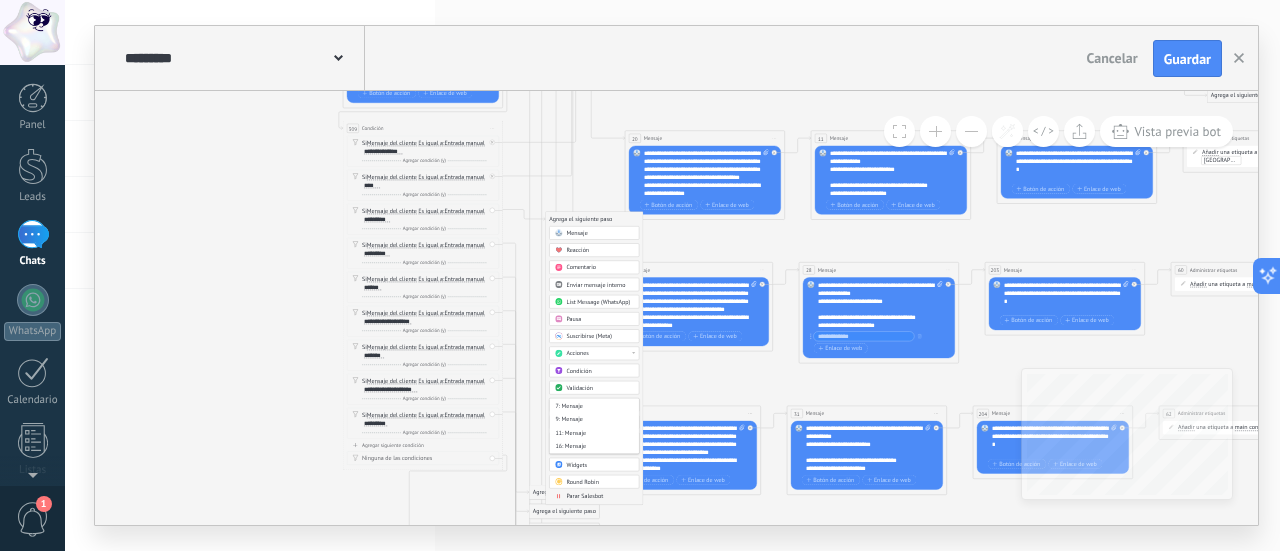 scroll, scrollTop: 200, scrollLeft: 0, axis: vertical 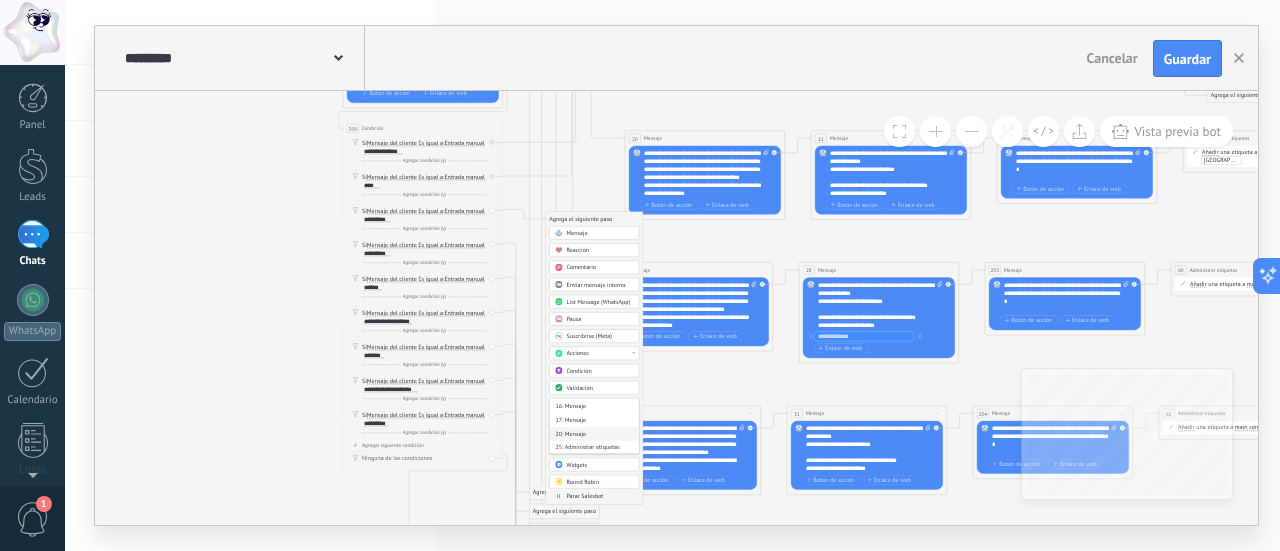 click on "20: Mensaje" at bounding box center [594, 435] 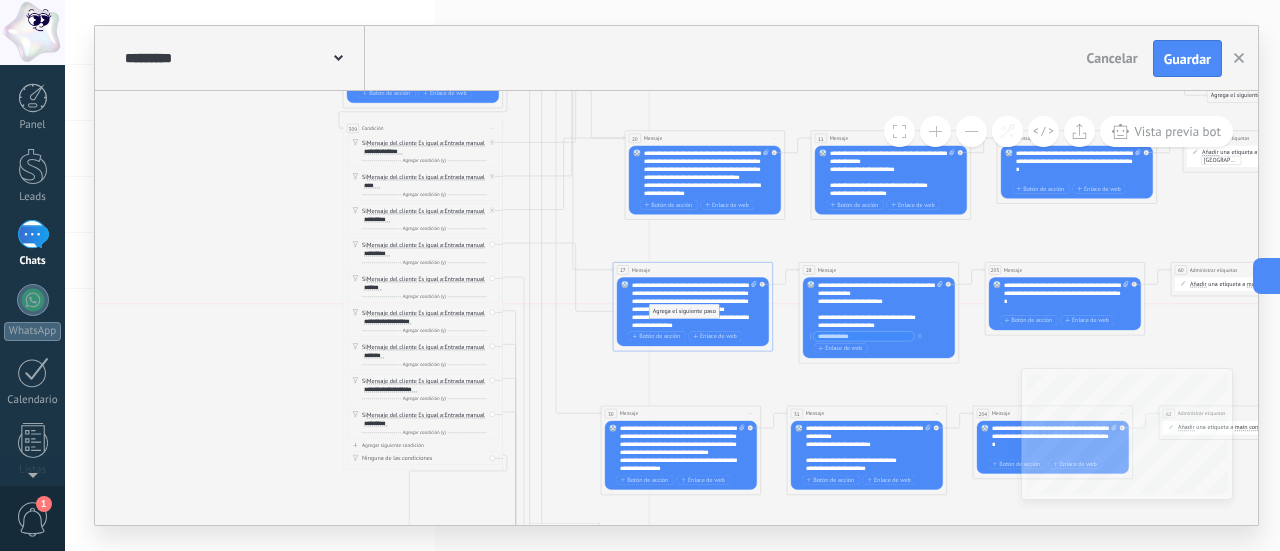 drag, startPoint x: 571, startPoint y: 504, endPoint x: 678, endPoint y: 311, distance: 220.67624 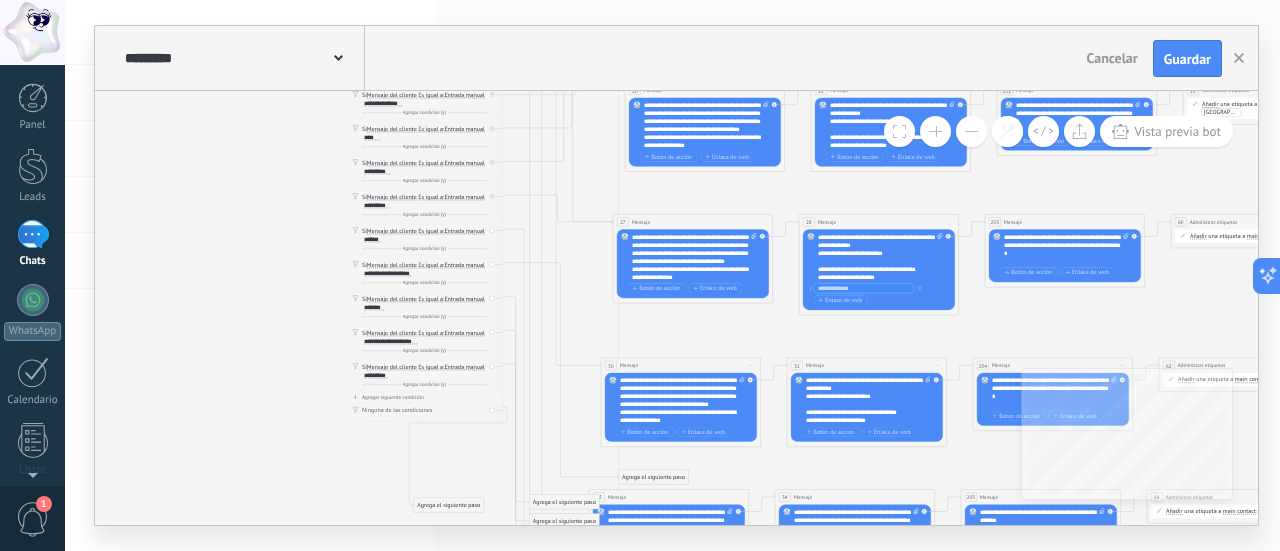 drag, startPoint x: 550, startPoint y: 479, endPoint x: 640, endPoint y: 465, distance: 91.08238 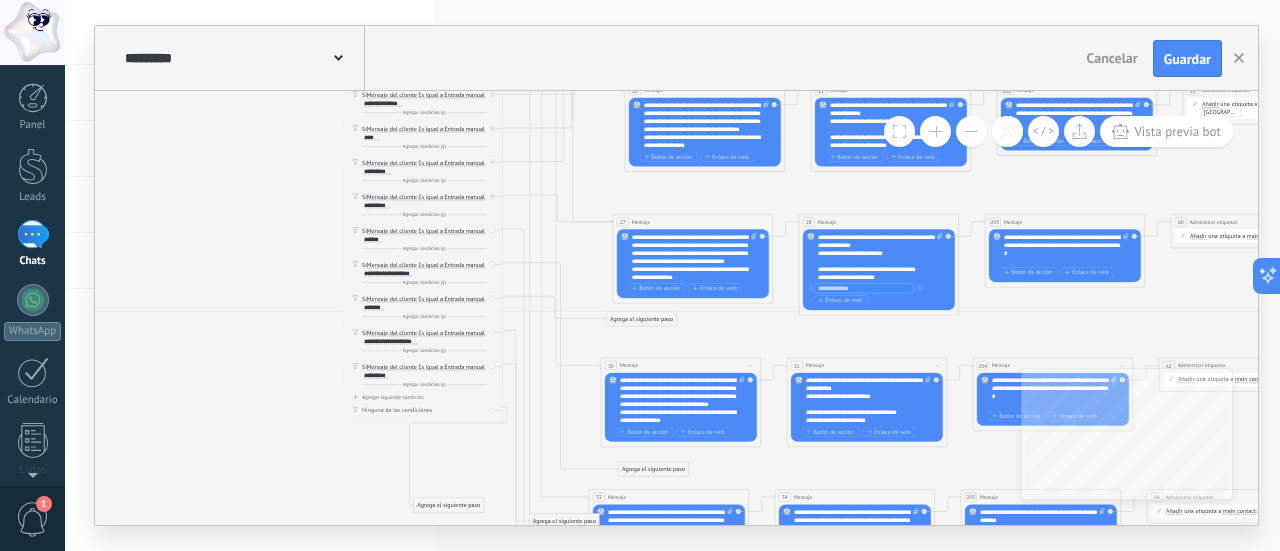 drag, startPoint x: 552, startPoint y: 496, endPoint x: 618, endPoint y: 317, distance: 190.77998 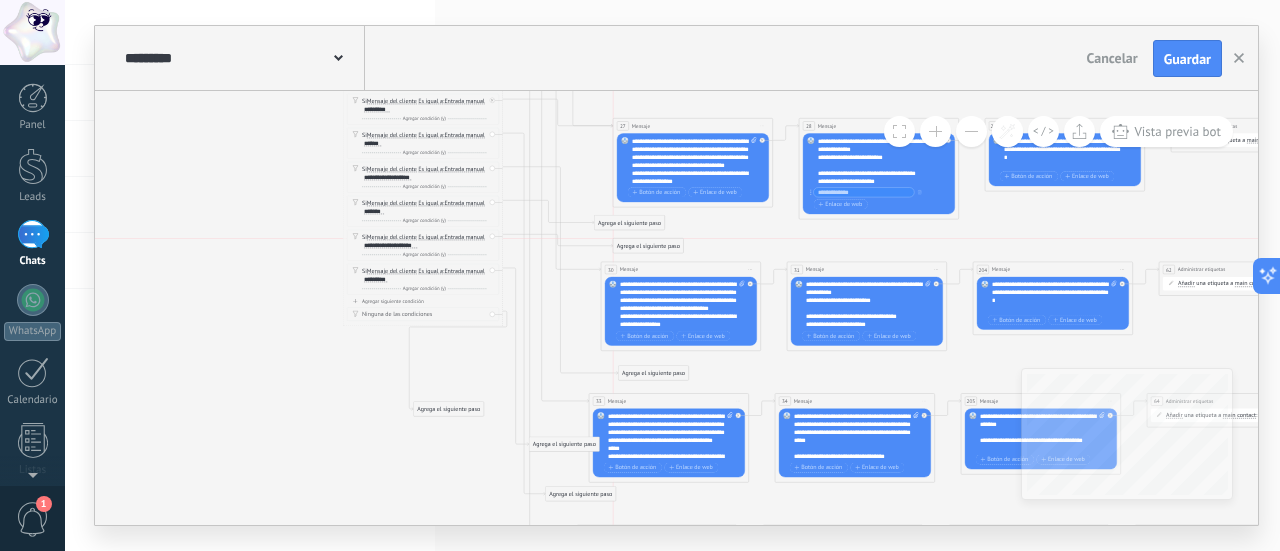 drag, startPoint x: 550, startPoint y: 425, endPoint x: 631, endPoint y: 245, distance: 197.3854 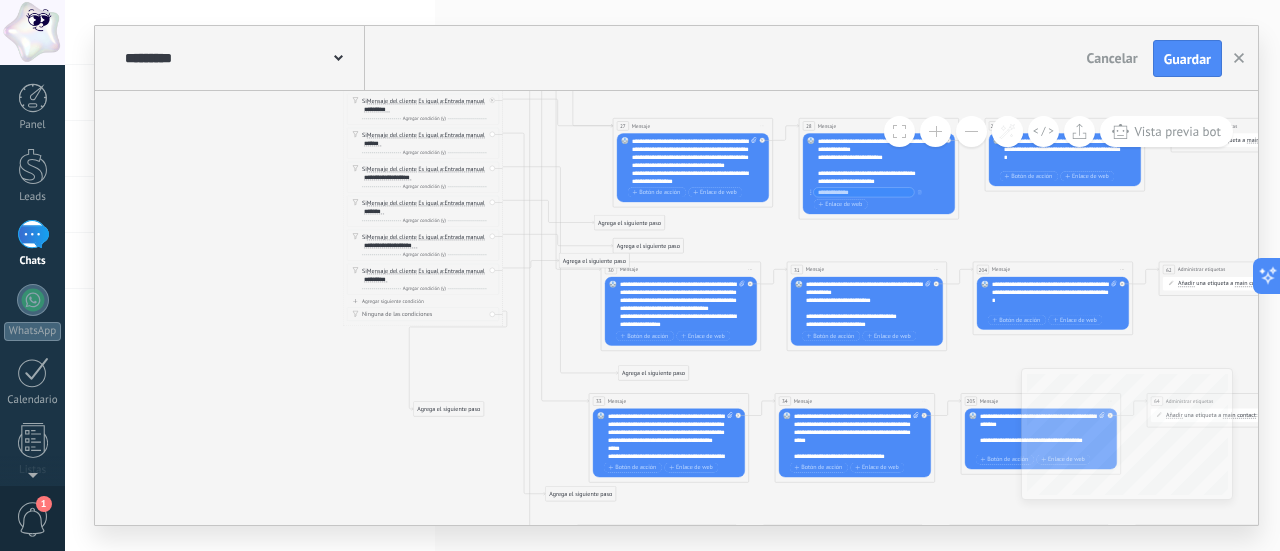 drag, startPoint x: 557, startPoint y: 441, endPoint x: 586, endPoint y: 275, distance: 168.5141 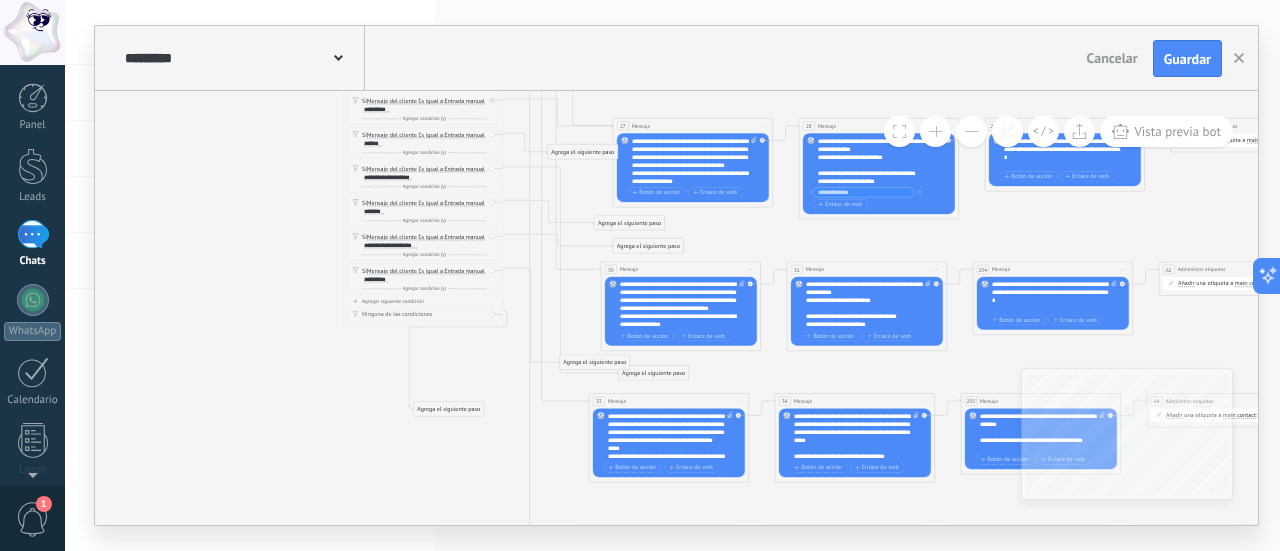 drag, startPoint x: 556, startPoint y: 491, endPoint x: 558, endPoint y: 149, distance: 342.00586 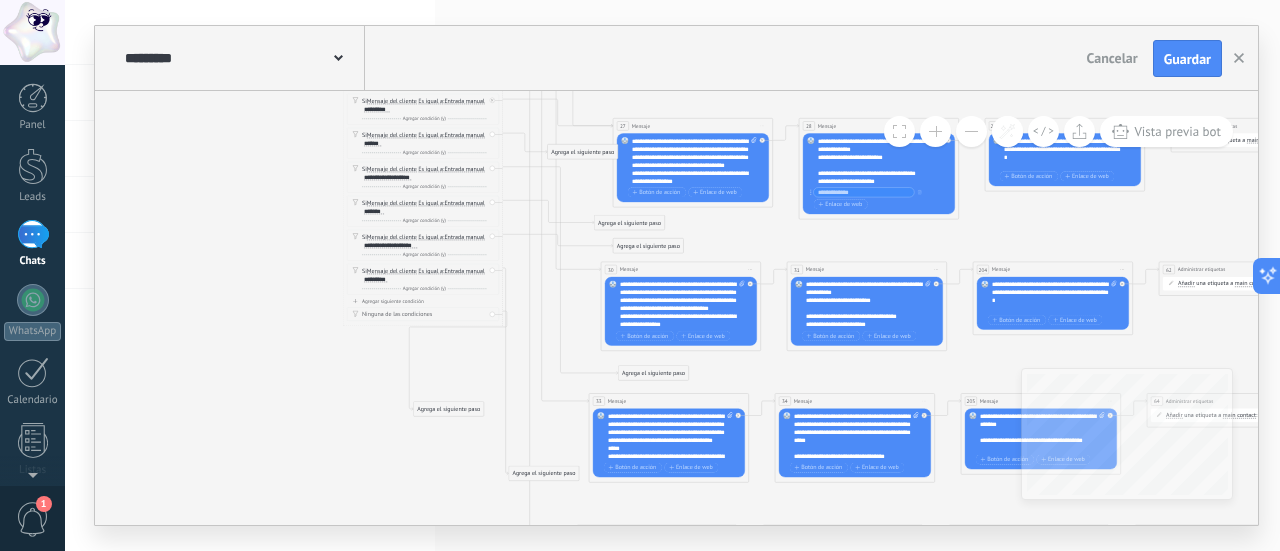 drag, startPoint x: 589, startPoint y: 362, endPoint x: 535, endPoint y: 482, distance: 131.59027 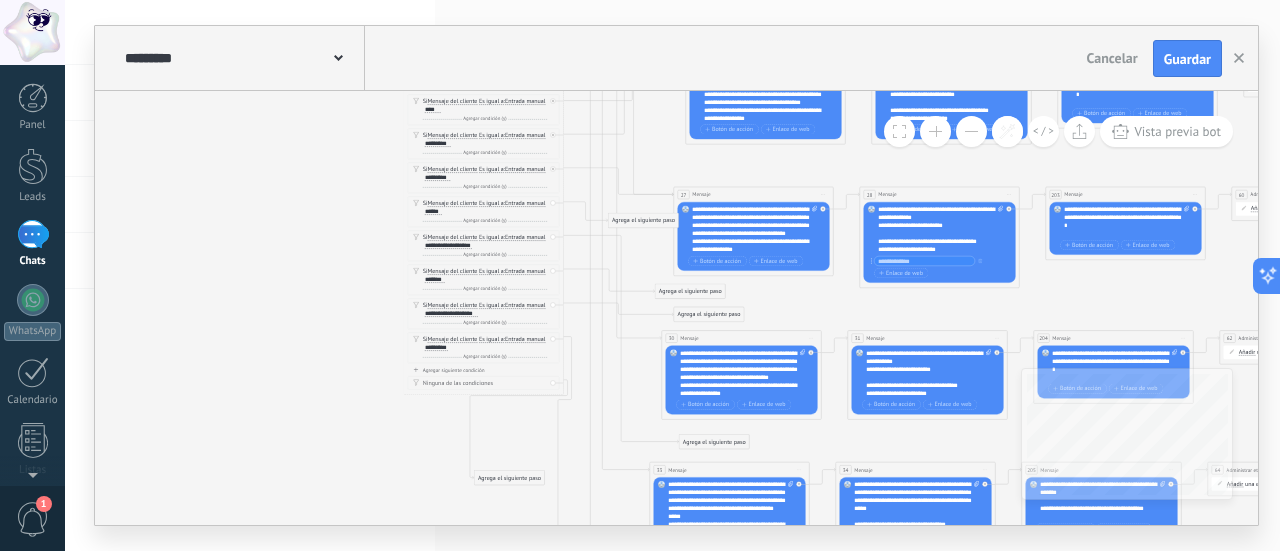 drag, startPoint x: 738, startPoint y: 236, endPoint x: 799, endPoint y: 305, distance: 92.09777 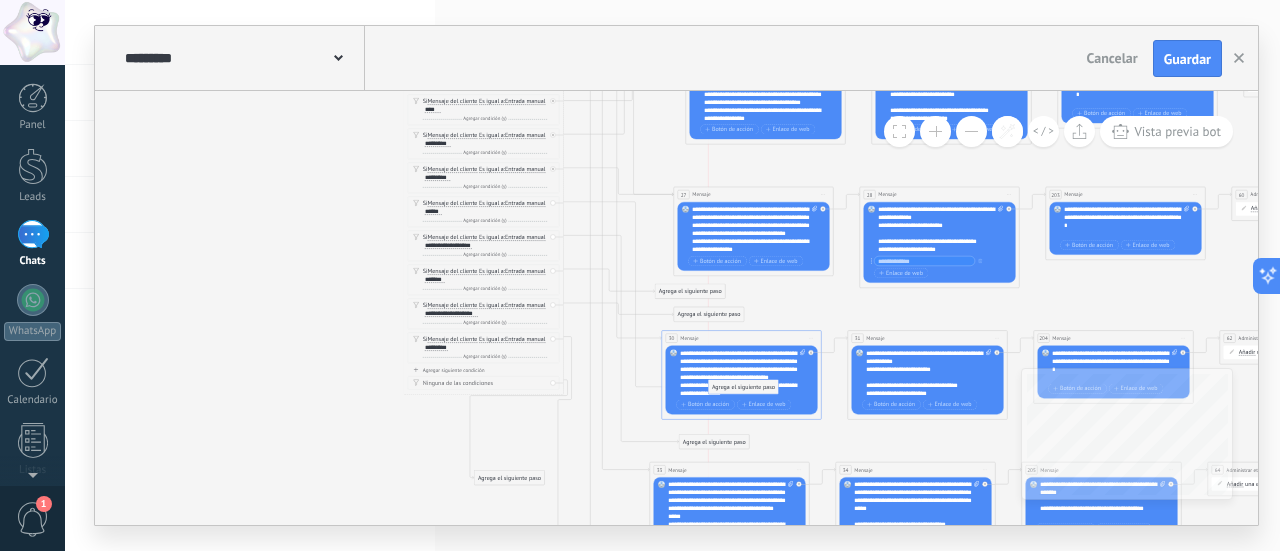 drag, startPoint x: 632, startPoint y: 222, endPoint x: 733, endPoint y: 367, distance: 176.7088 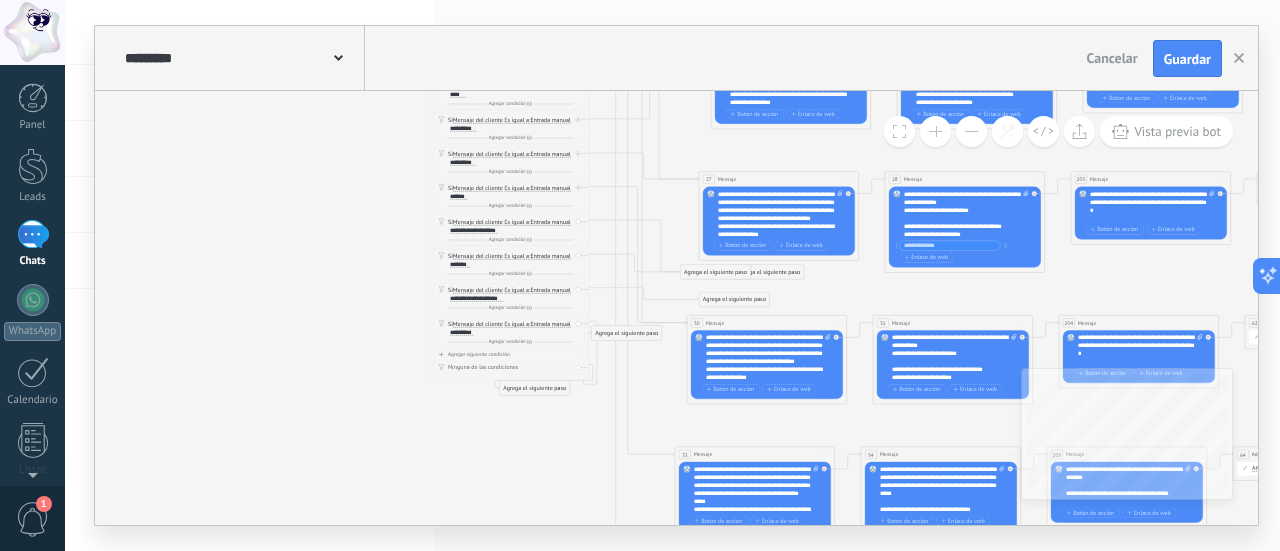 drag, startPoint x: 803, startPoint y: 313, endPoint x: 828, endPoint y: 297, distance: 29.681644 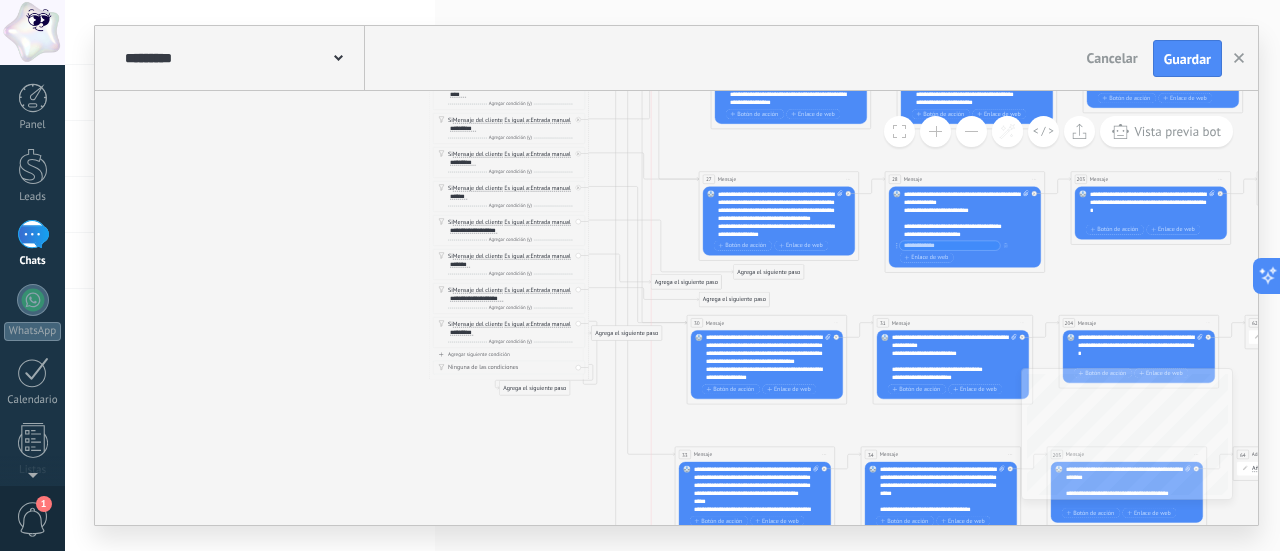 drag, startPoint x: 707, startPoint y: 273, endPoint x: 680, endPoint y: 283, distance: 28.79236 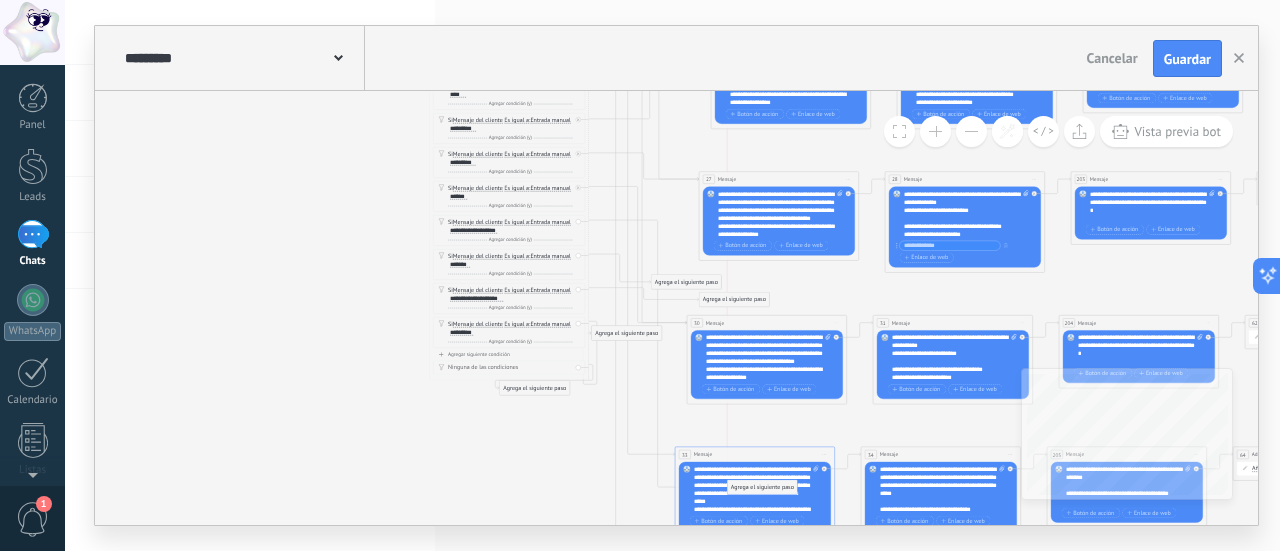 drag, startPoint x: 754, startPoint y: 273, endPoint x: 744, endPoint y: 488, distance: 215.23244 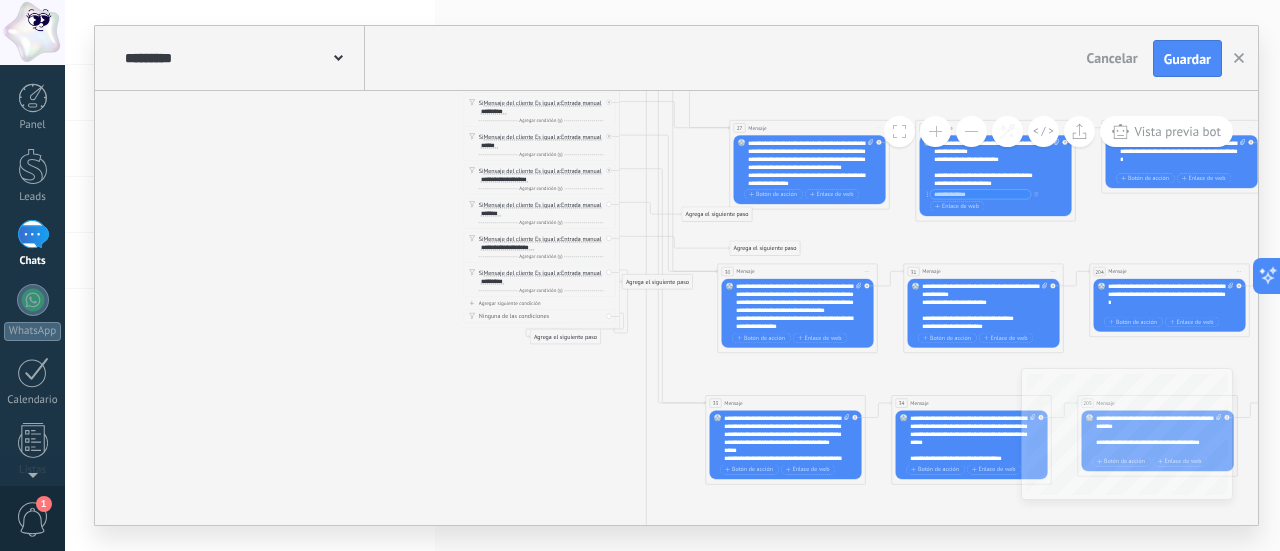 drag, startPoint x: 731, startPoint y: 435, endPoint x: 764, endPoint y: 367, distance: 75.58439 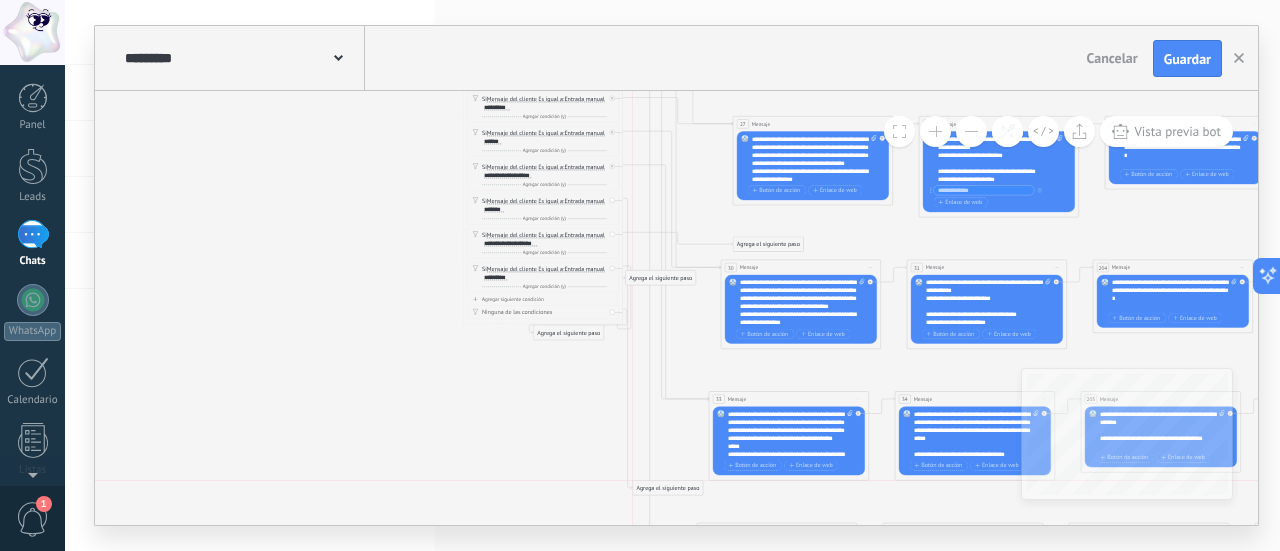 drag, startPoint x: 700, startPoint y: 209, endPoint x: 650, endPoint y: 485, distance: 280.49243 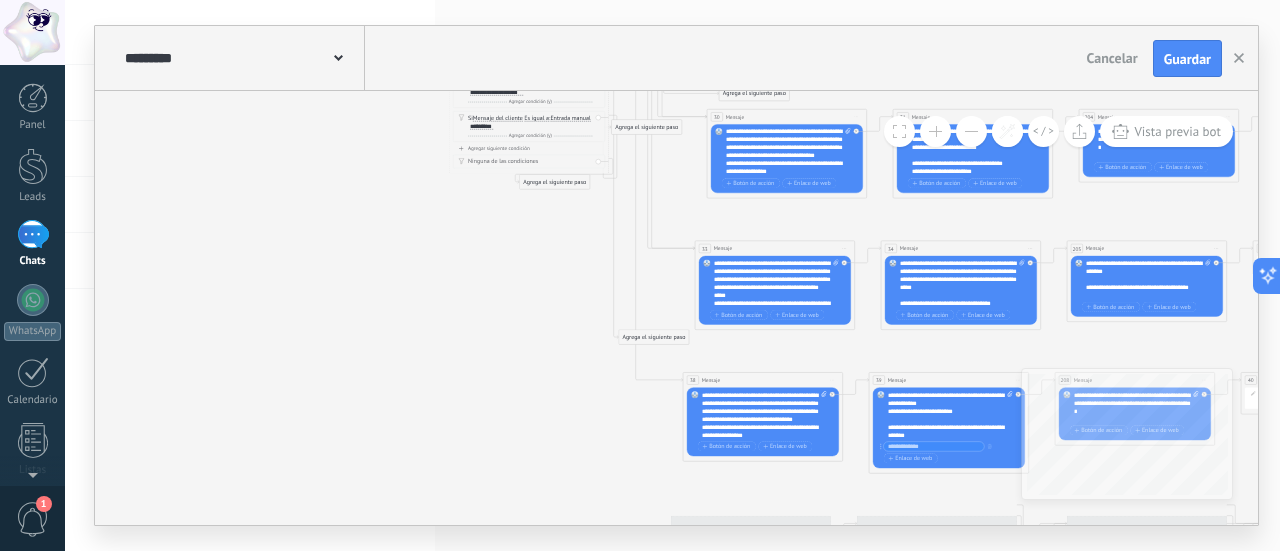 drag, startPoint x: 780, startPoint y: 507, endPoint x: 766, endPoint y: 354, distance: 153.63919 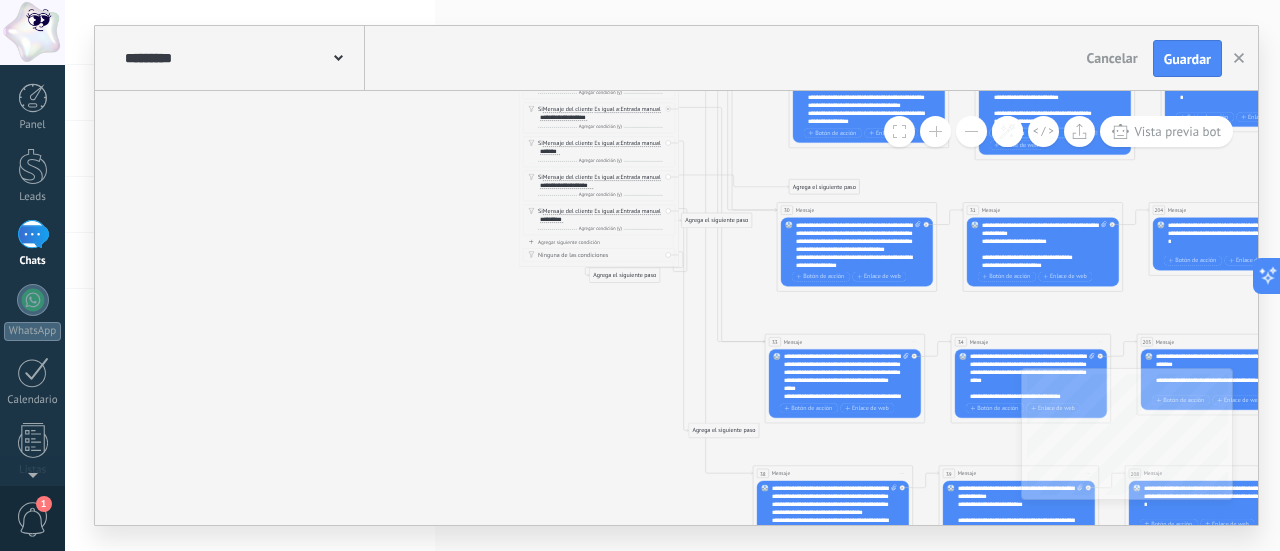 drag, startPoint x: 721, startPoint y: 353, endPoint x: 785, endPoint y: 437, distance: 105.60303 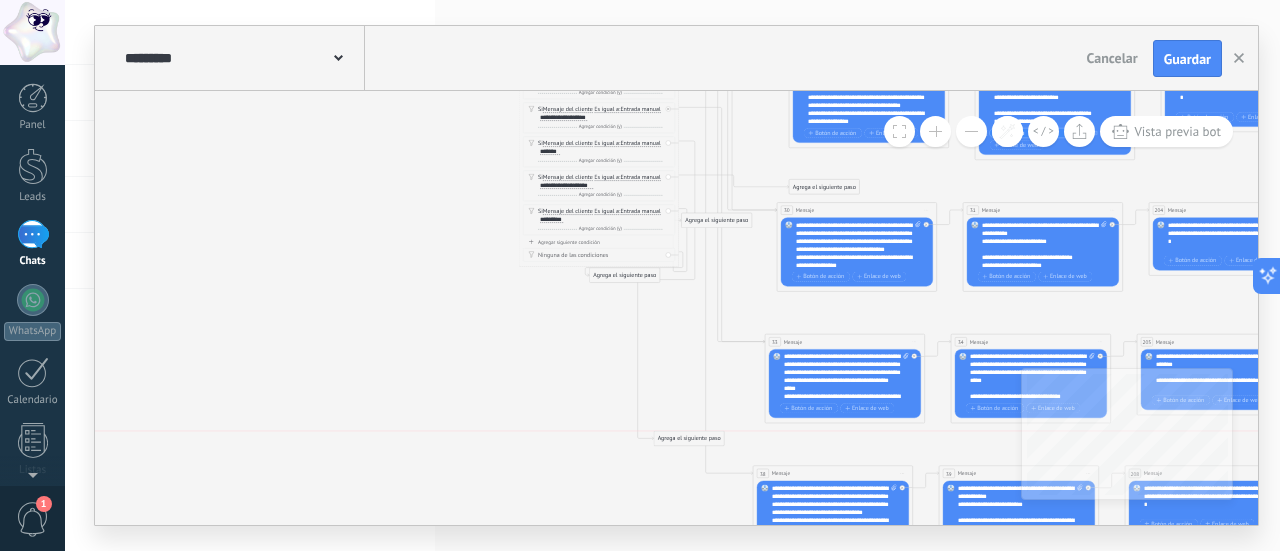 drag, startPoint x: 732, startPoint y: 430, endPoint x: 697, endPoint y: 435, distance: 35.35534 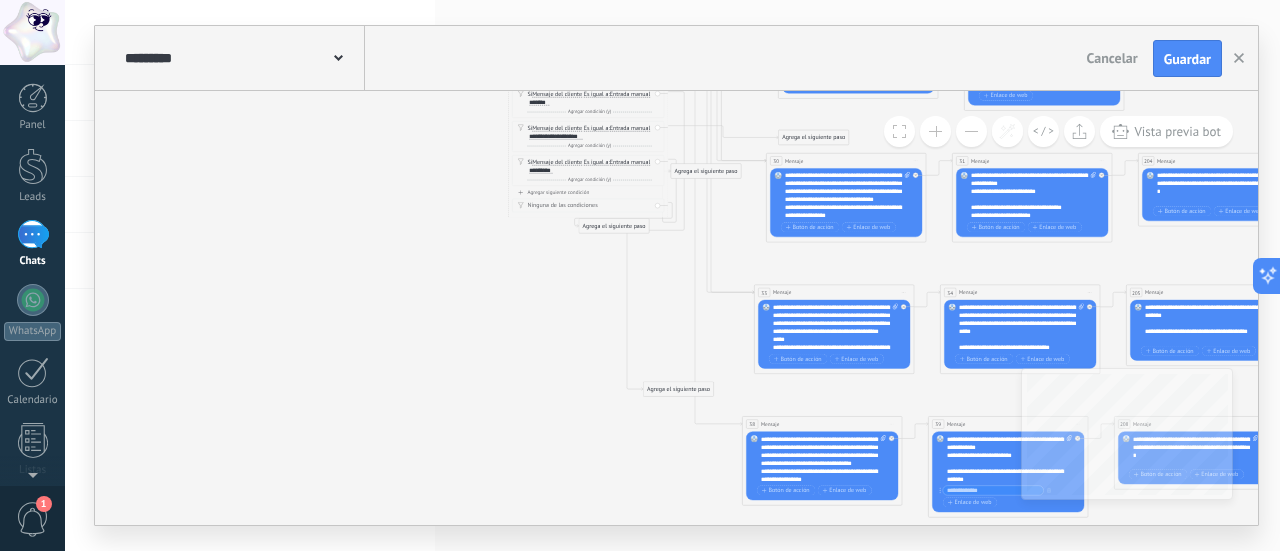 drag, startPoint x: 782, startPoint y: 447, endPoint x: 772, endPoint y: 398, distance: 50.01 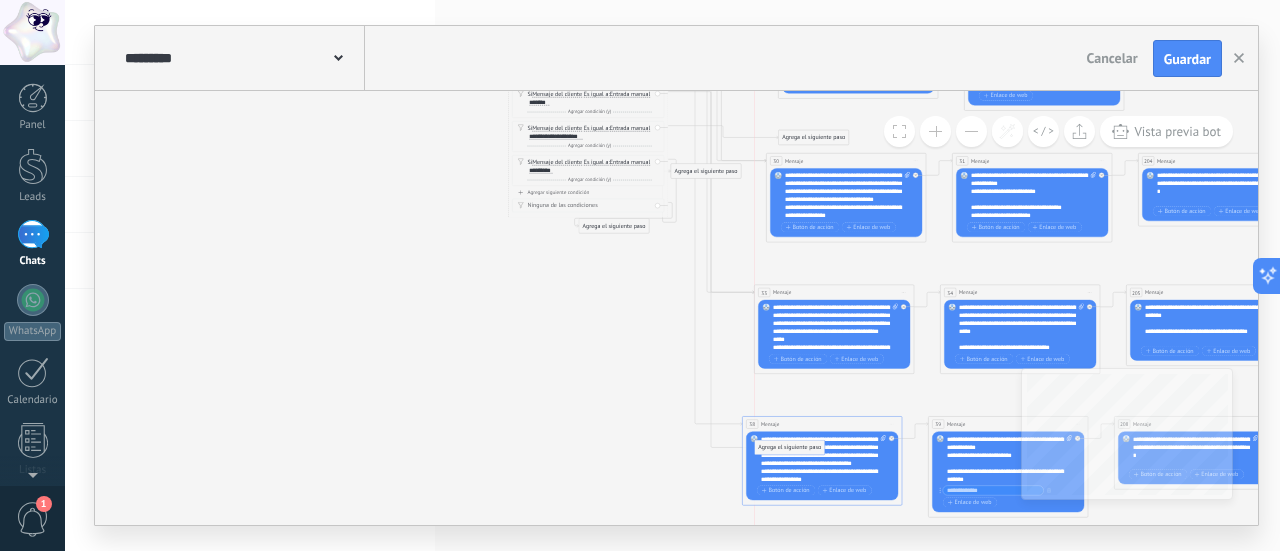 drag, startPoint x: 688, startPoint y: 384, endPoint x: 800, endPoint y: 443, distance: 126.58989 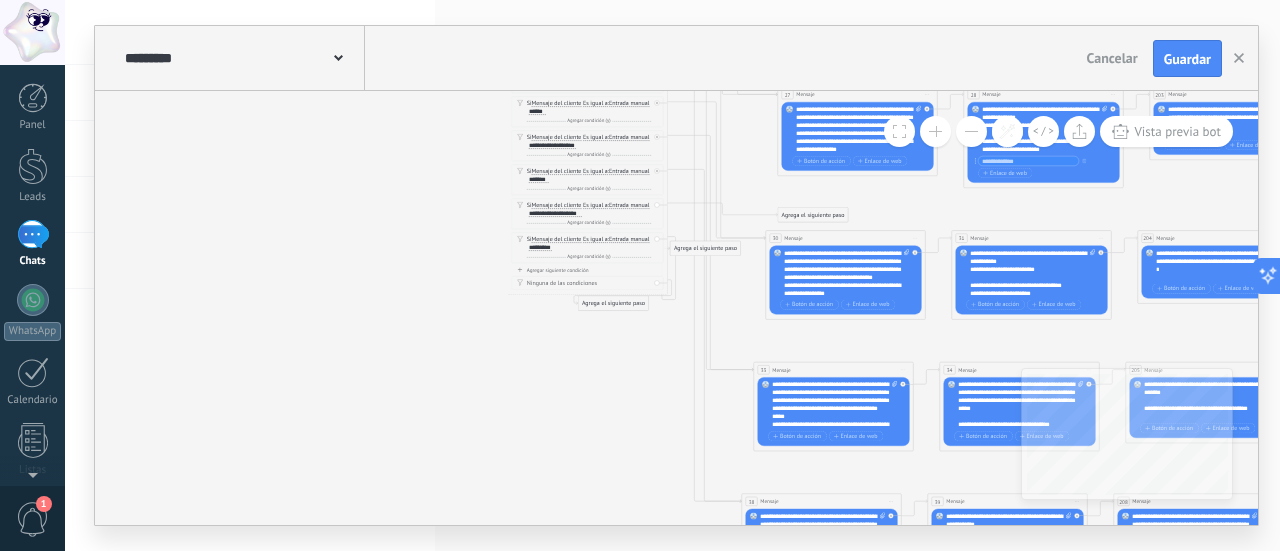 drag, startPoint x: 646, startPoint y: 326, endPoint x: 647, endPoint y: 376, distance: 50.01 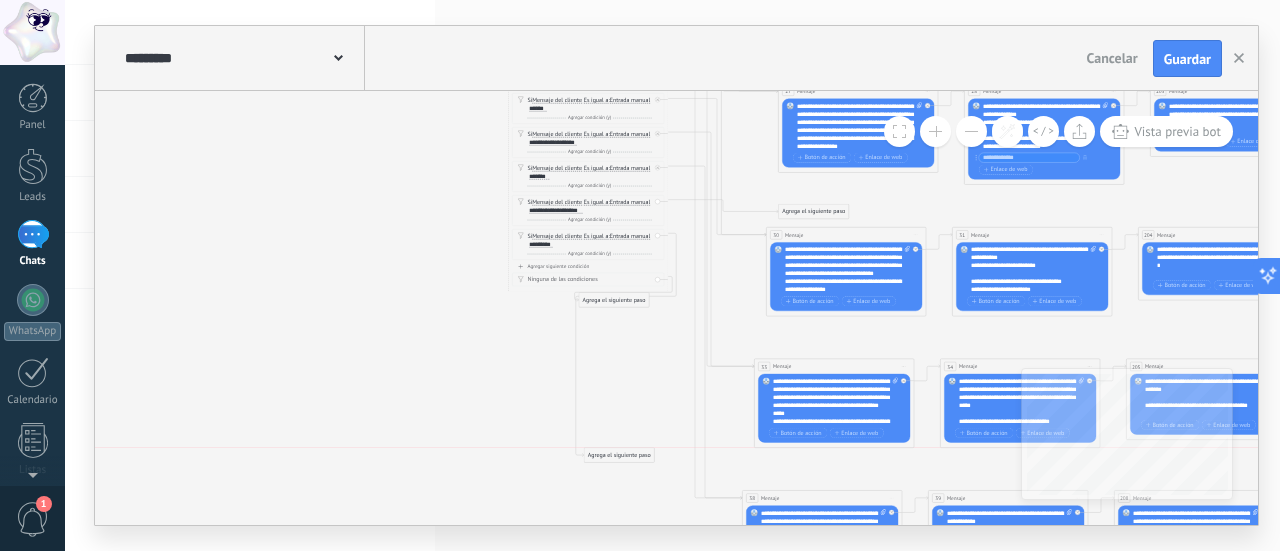 drag, startPoint x: 709, startPoint y: 243, endPoint x: 622, endPoint y: 457, distance: 231.00865 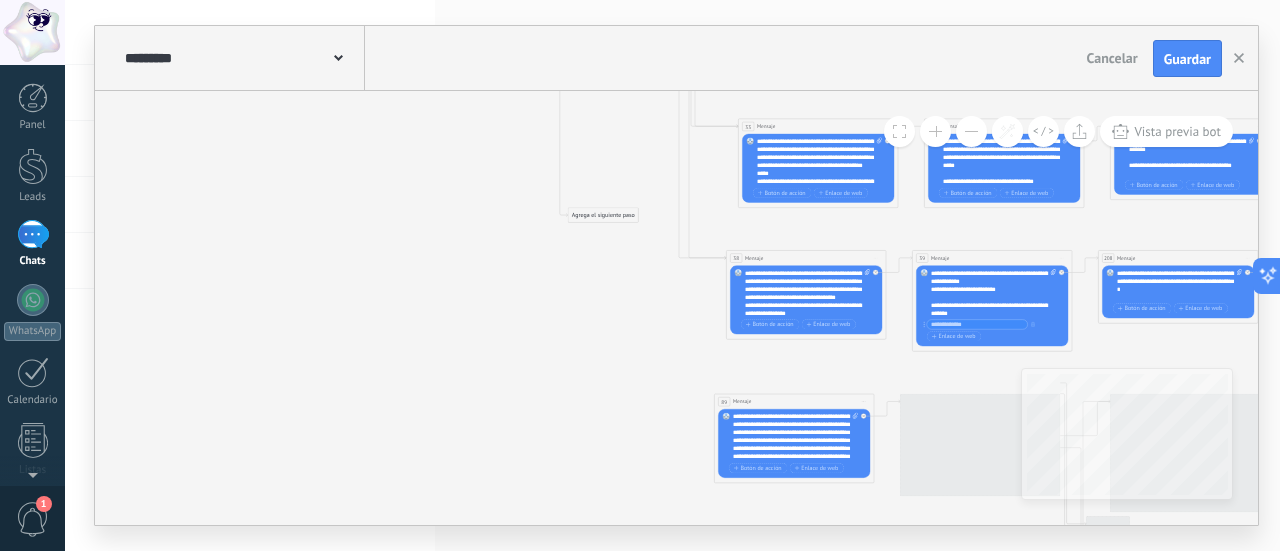 drag, startPoint x: 631, startPoint y: 457, endPoint x: 628, endPoint y: 289, distance: 168.02678 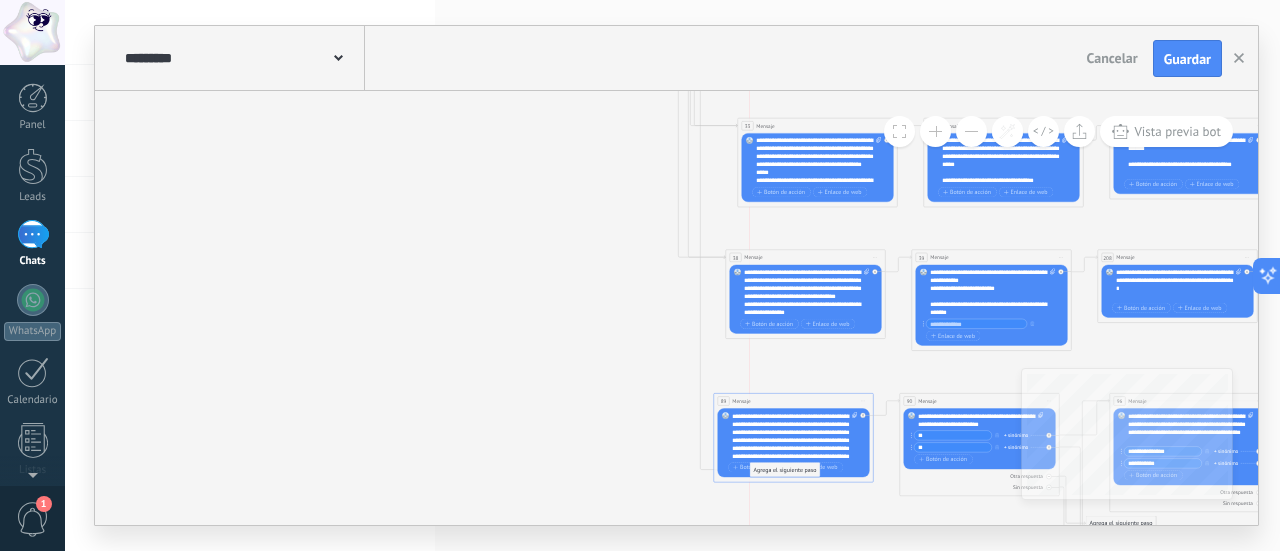 drag, startPoint x: 601, startPoint y: 215, endPoint x: 780, endPoint y: 461, distance: 304.2318 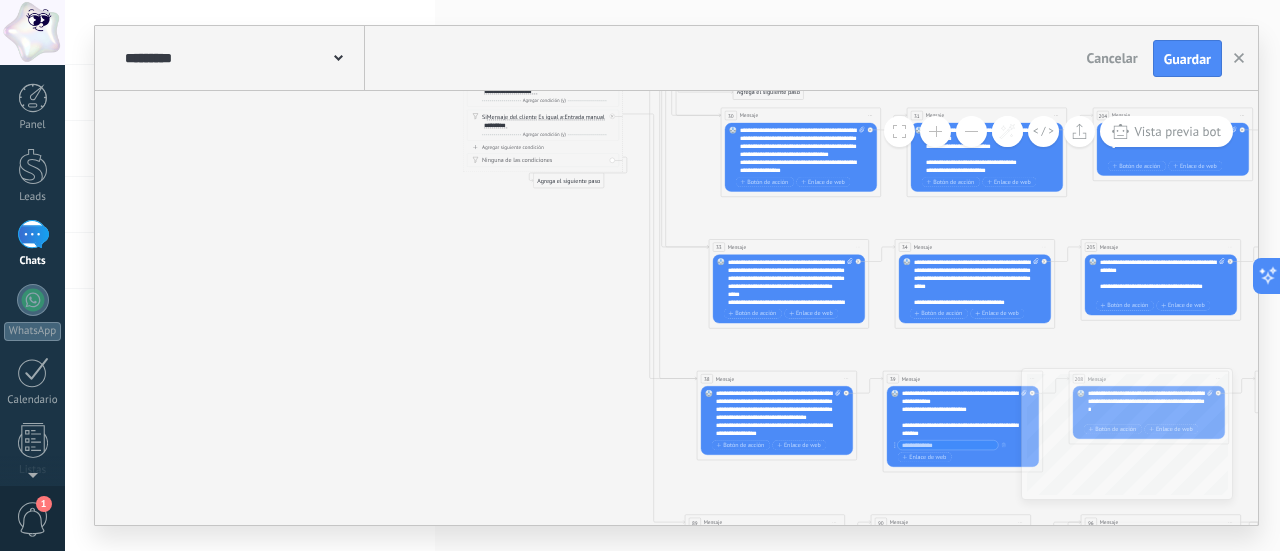 drag, startPoint x: 577, startPoint y: 288, endPoint x: 519, endPoint y: 353, distance: 87.11487 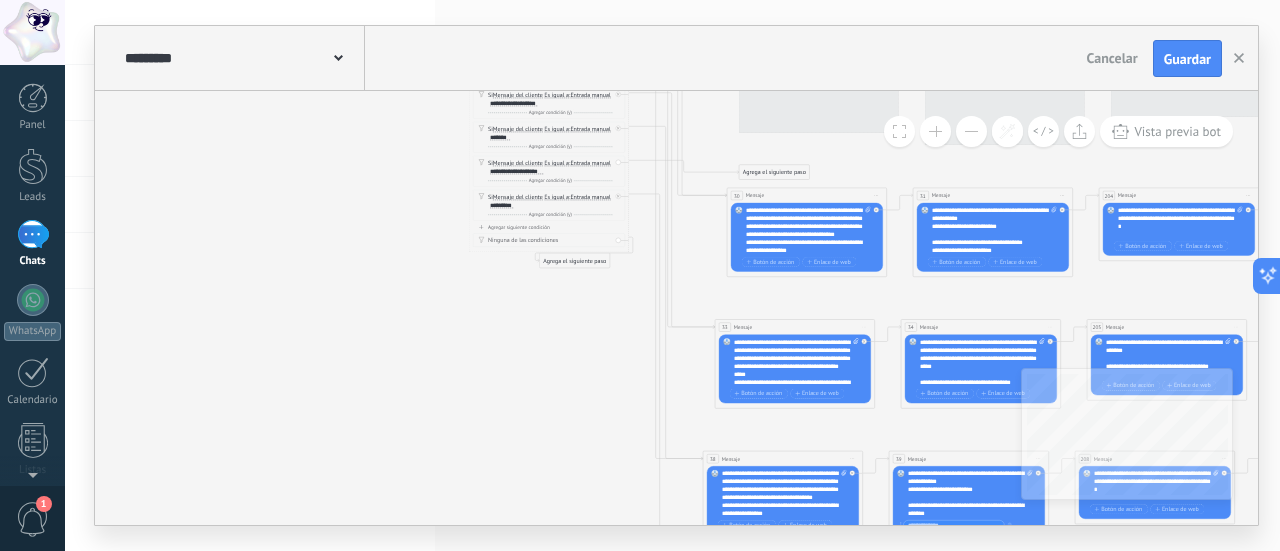 drag, startPoint x: 538, startPoint y: 302, endPoint x: 548, endPoint y: 377, distance: 75.66373 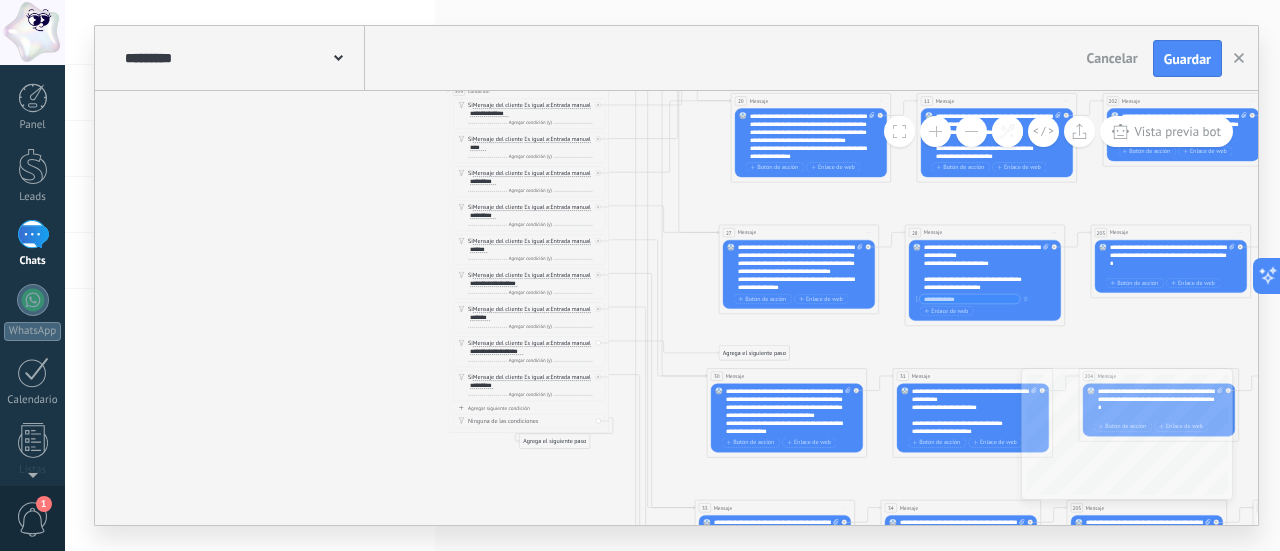 drag, startPoint x: 588, startPoint y: 300, endPoint x: 570, endPoint y: 471, distance: 171.94476 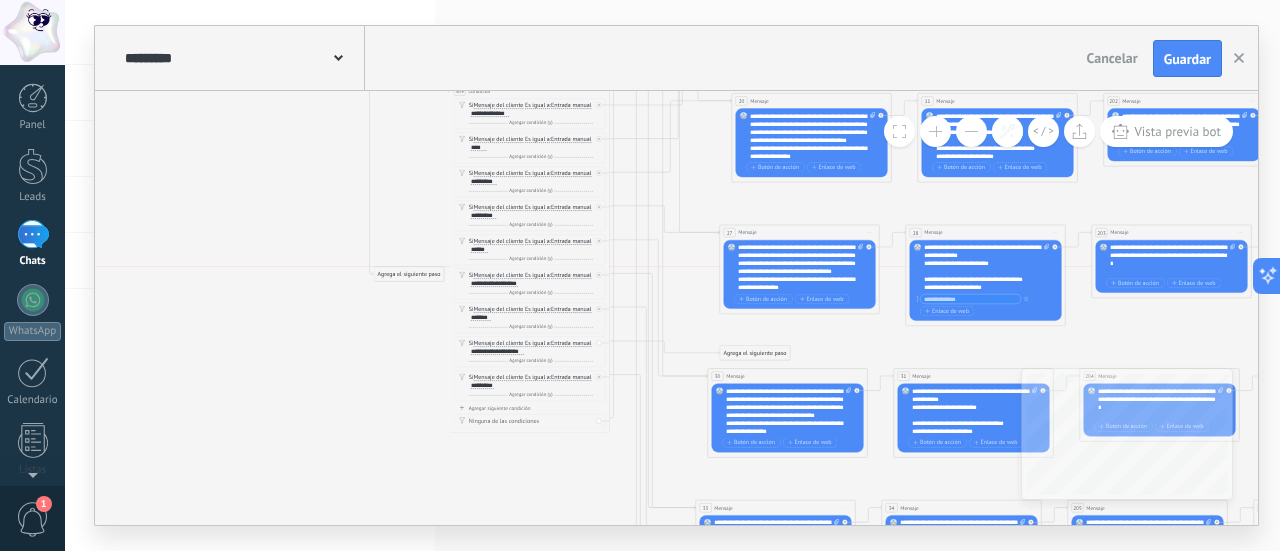 drag, startPoint x: 557, startPoint y: 441, endPoint x: 411, endPoint y: 270, distance: 224.84883 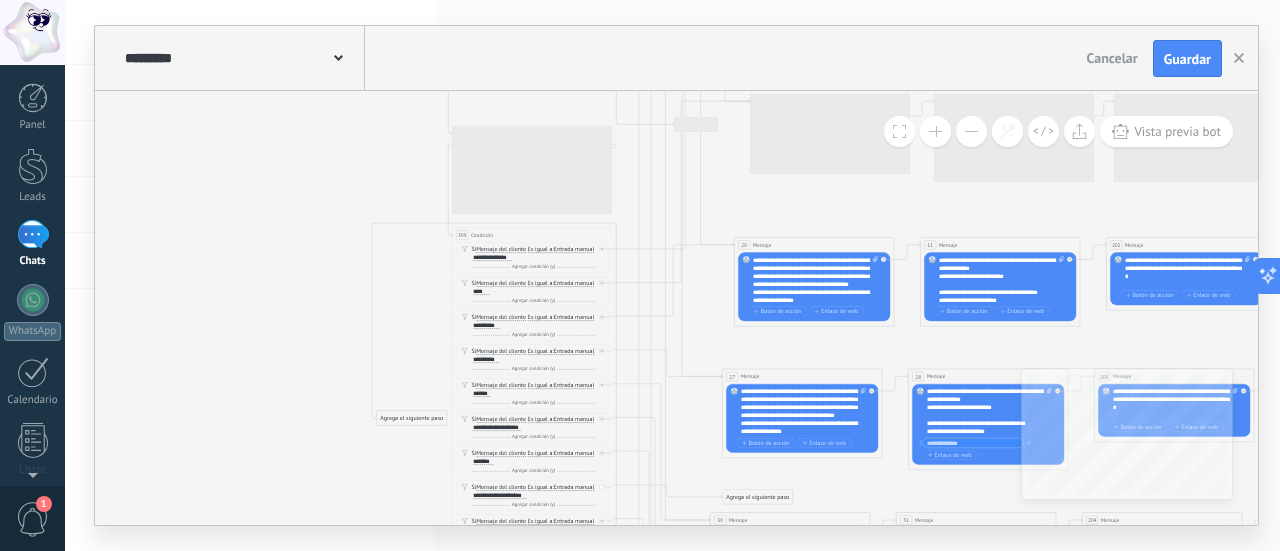 drag, startPoint x: 400, startPoint y: 461, endPoint x: 403, endPoint y: 419, distance: 42.107006 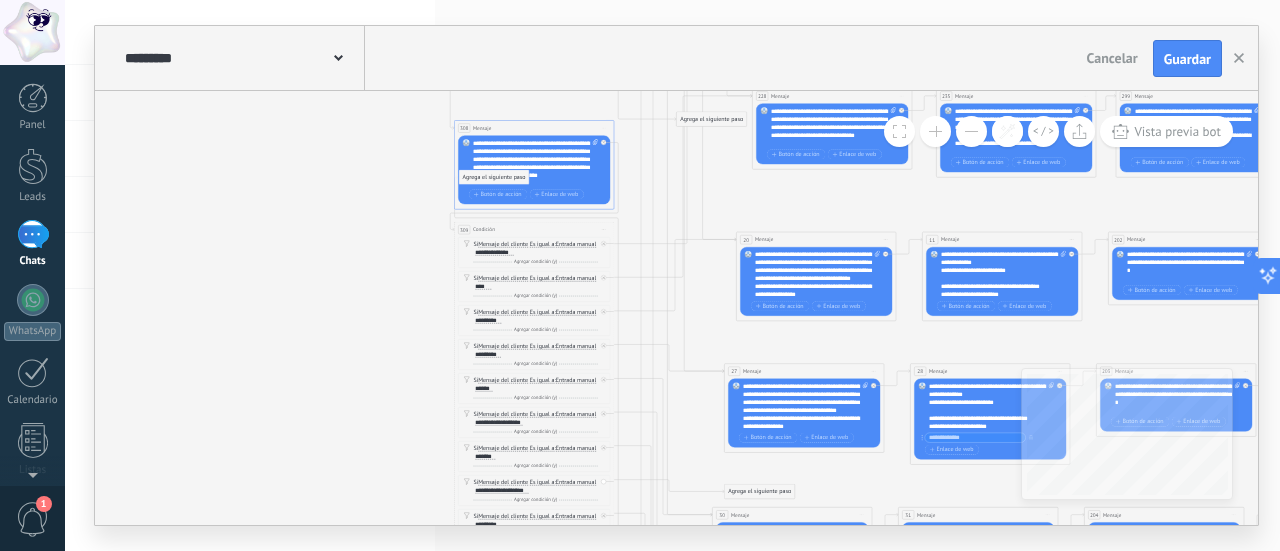 drag, startPoint x: 409, startPoint y: 418, endPoint x: 490, endPoint y: 183, distance: 248.5679 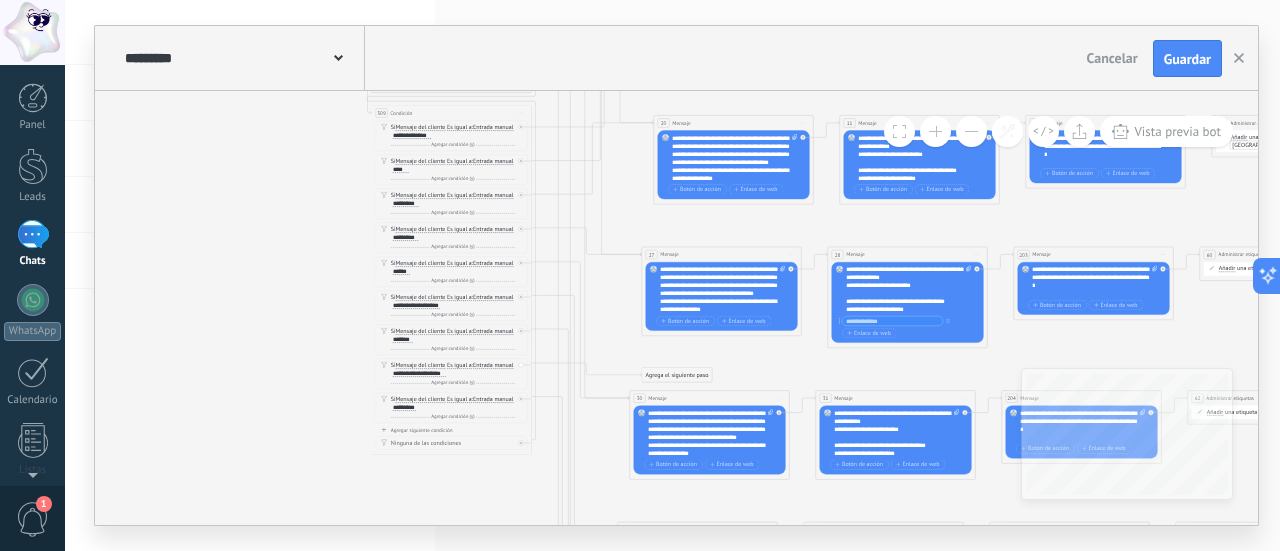 drag, startPoint x: 387, startPoint y: 361, endPoint x: 304, endPoint y: 245, distance: 142.6359 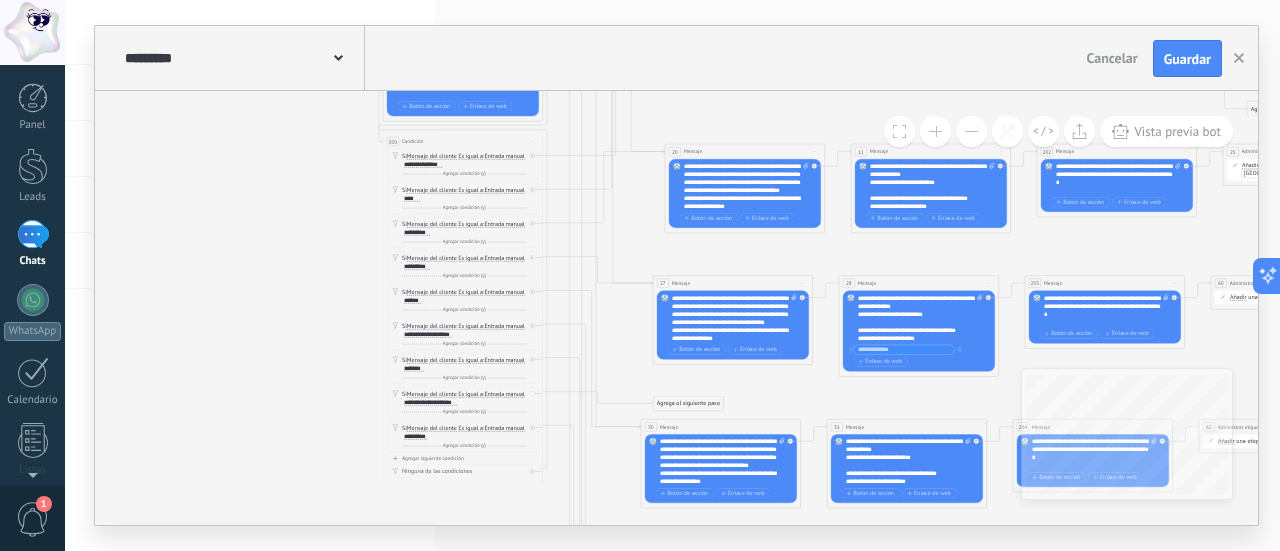 drag, startPoint x: 242, startPoint y: 181, endPoint x: 246, endPoint y: 361, distance: 180.04443 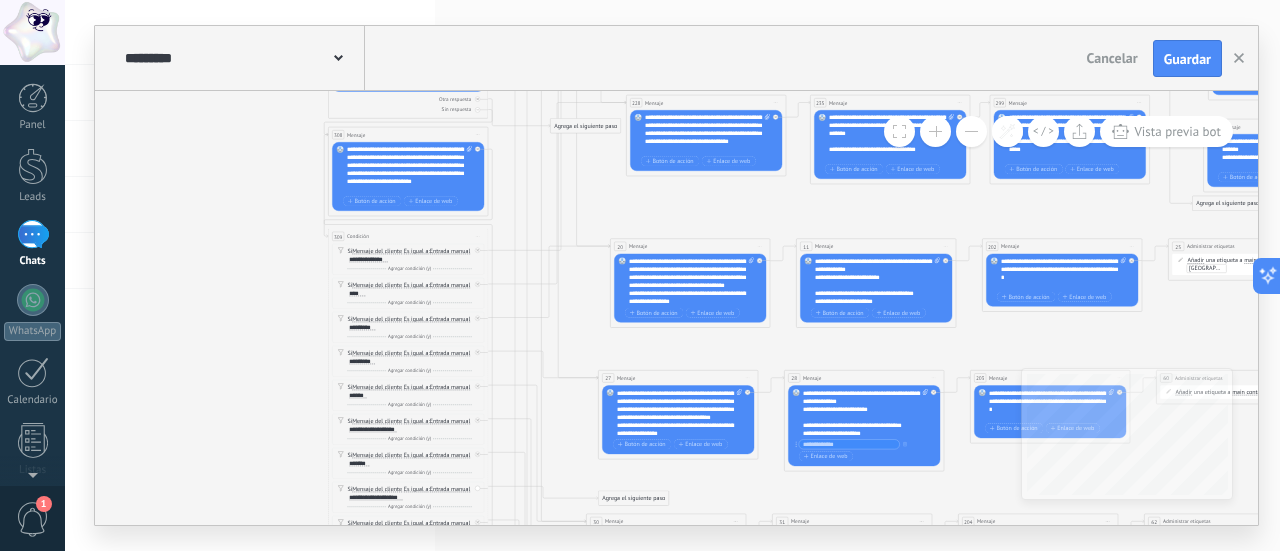 drag, startPoint x: 647, startPoint y: 255, endPoint x: 587, endPoint y: 161, distance: 111.516815 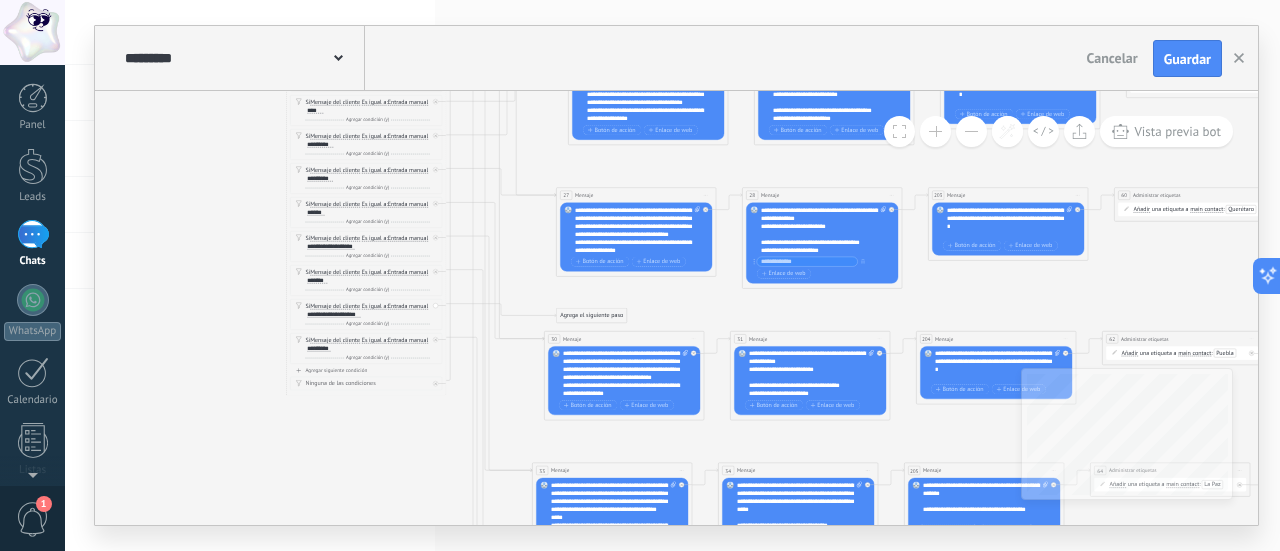 drag, startPoint x: 278, startPoint y: 375, endPoint x: 247, endPoint y: 245, distance: 133.64505 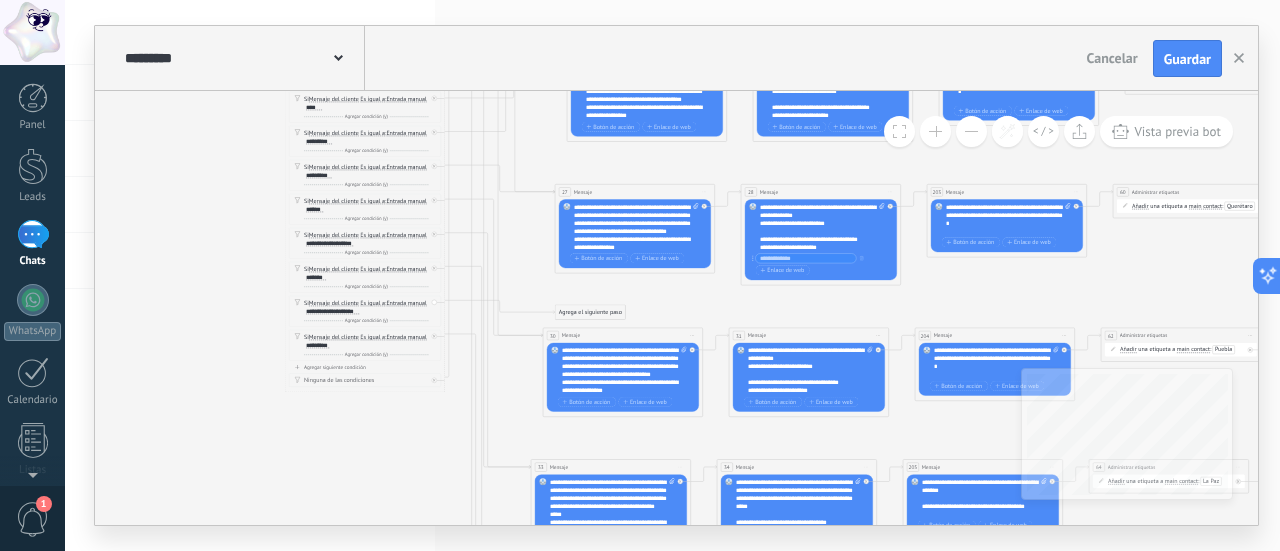 drag, startPoint x: 243, startPoint y: 341, endPoint x: 258, endPoint y: 293, distance: 50.289165 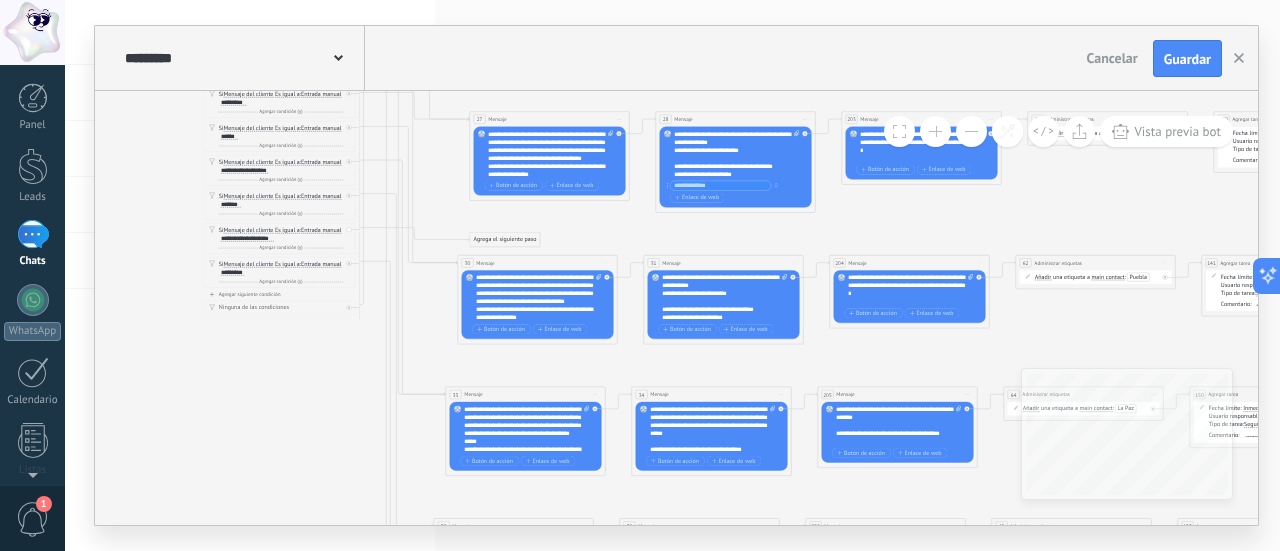 drag, startPoint x: 314, startPoint y: 403, endPoint x: 252, endPoint y: 387, distance: 64.03124 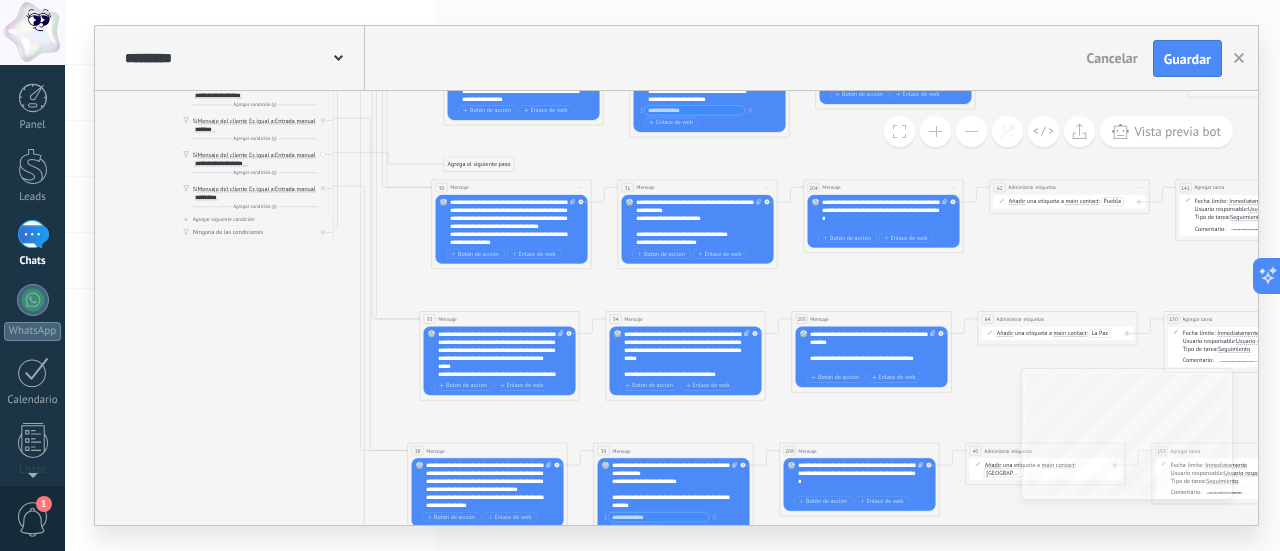 drag, startPoint x: 732, startPoint y: 344, endPoint x: 749, endPoint y: 246, distance: 99.46356 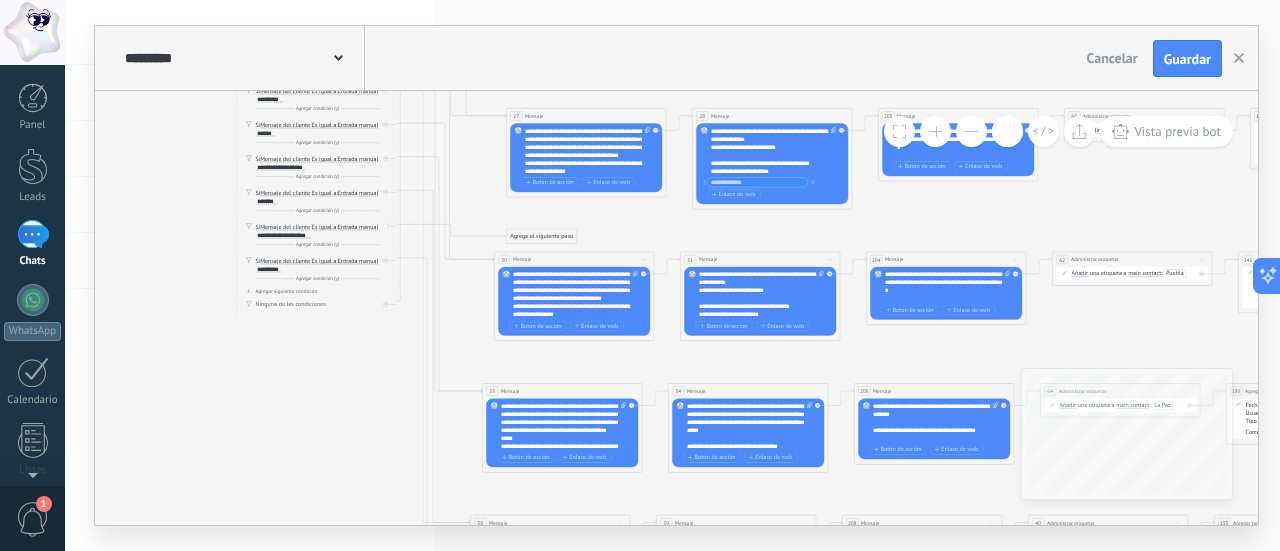 drag, startPoint x: 794, startPoint y: 263, endPoint x: 851, endPoint y: 367, distance: 118.595955 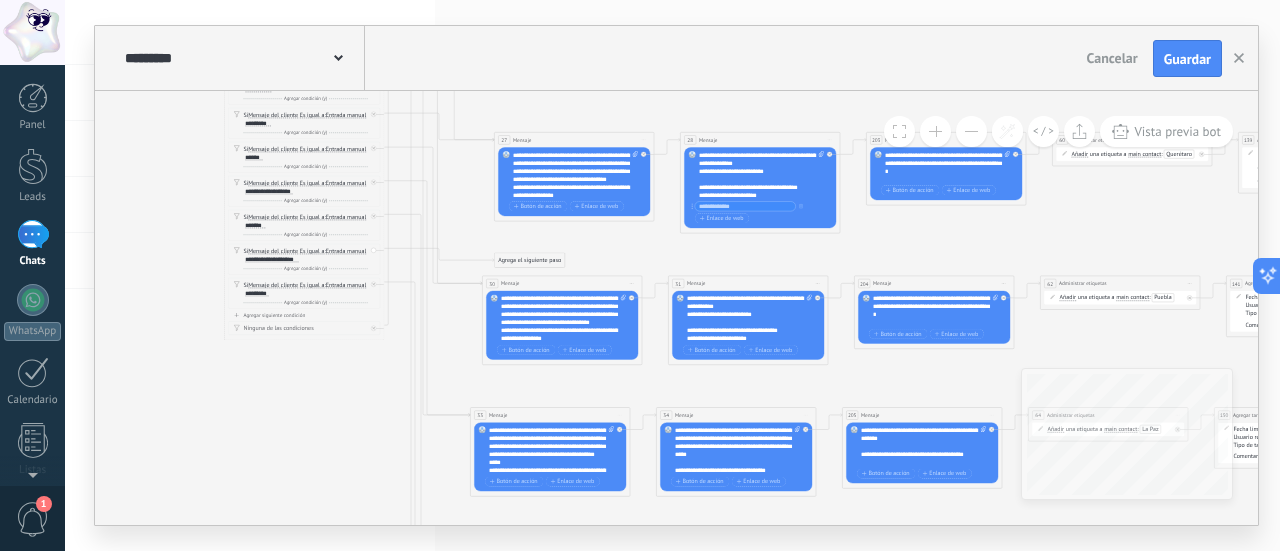 drag, startPoint x: 642, startPoint y: 229, endPoint x: 574, endPoint y: 267, distance: 77.89737 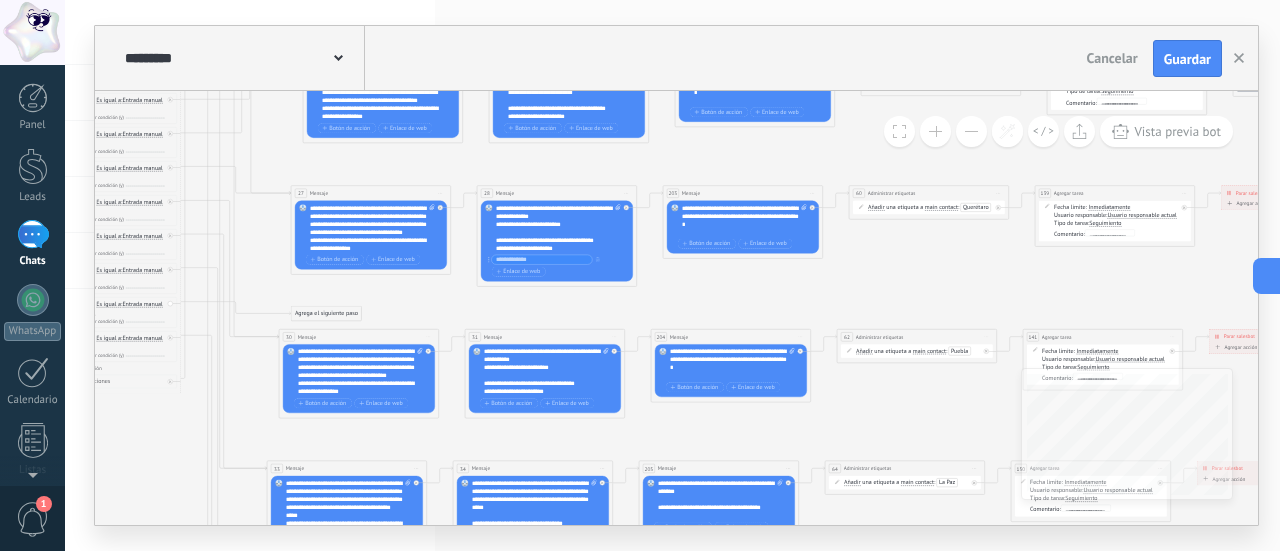 drag, startPoint x: 806, startPoint y: 245, endPoint x: 688, endPoint y: 285, distance: 124.595345 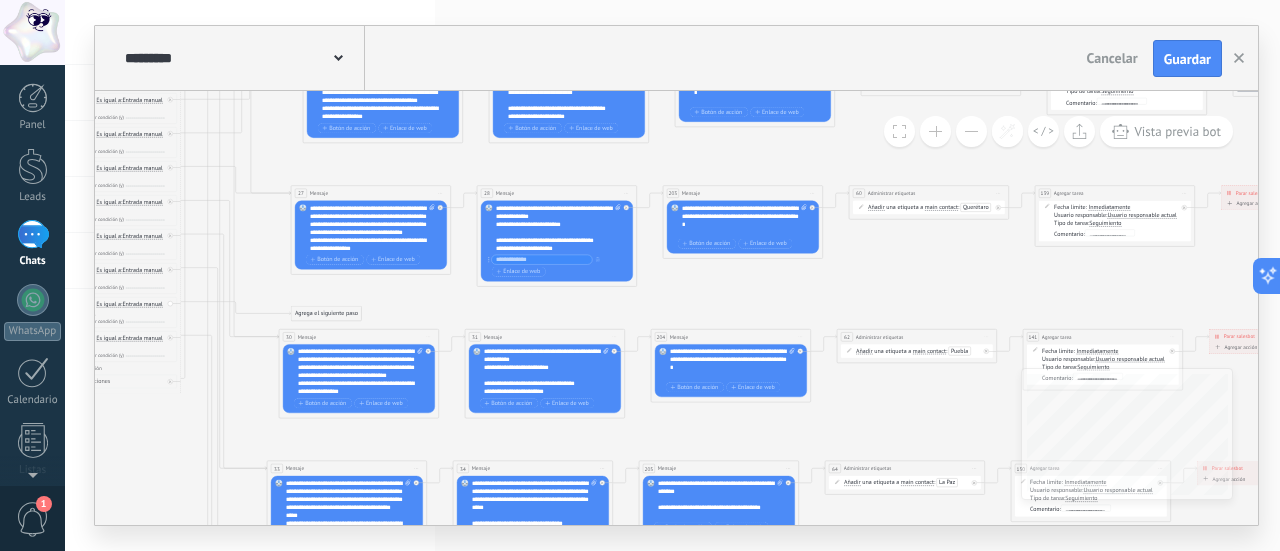 scroll, scrollTop: 20, scrollLeft: 0, axis: vertical 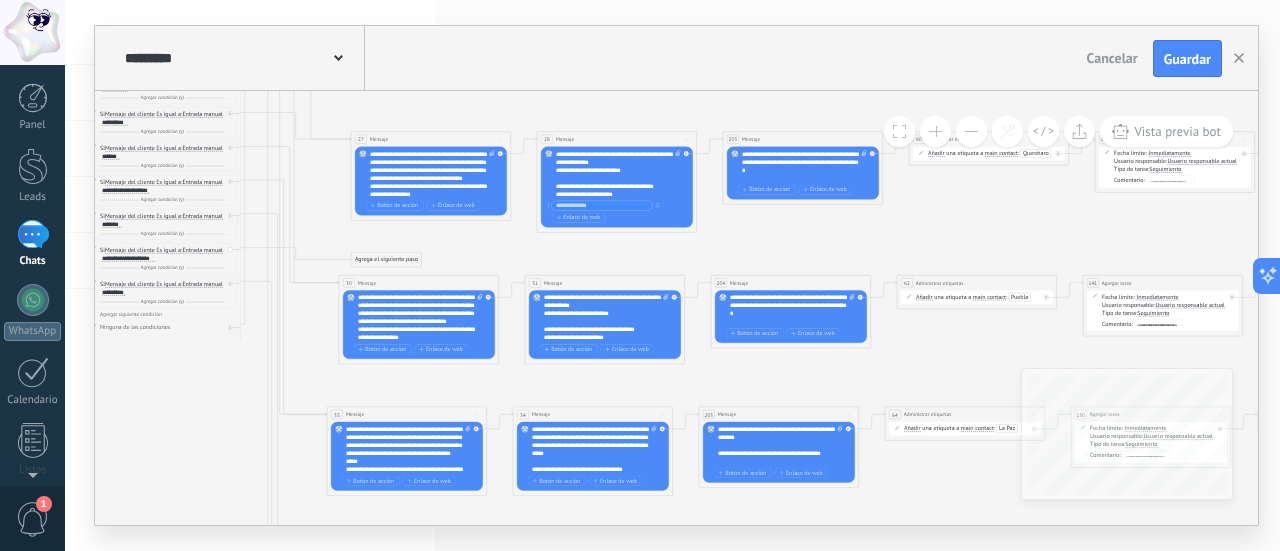 drag, startPoint x: 852, startPoint y: 278, endPoint x: 912, endPoint y: 224, distance: 80.72174 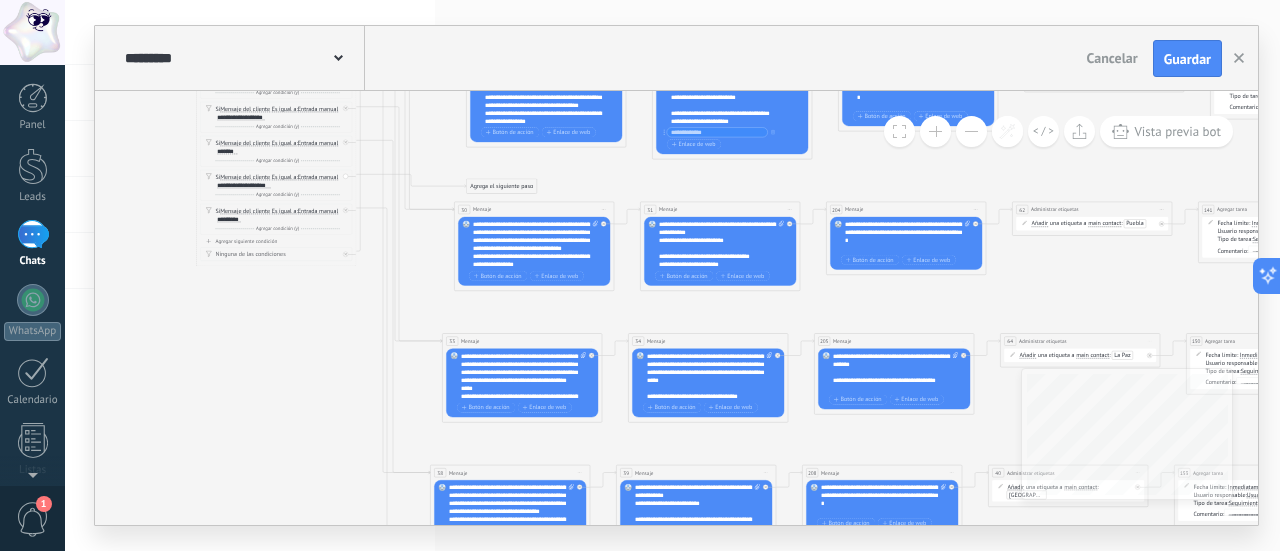drag, startPoint x: 672, startPoint y: 257, endPoint x: 787, endPoint y: 183, distance: 136.7516 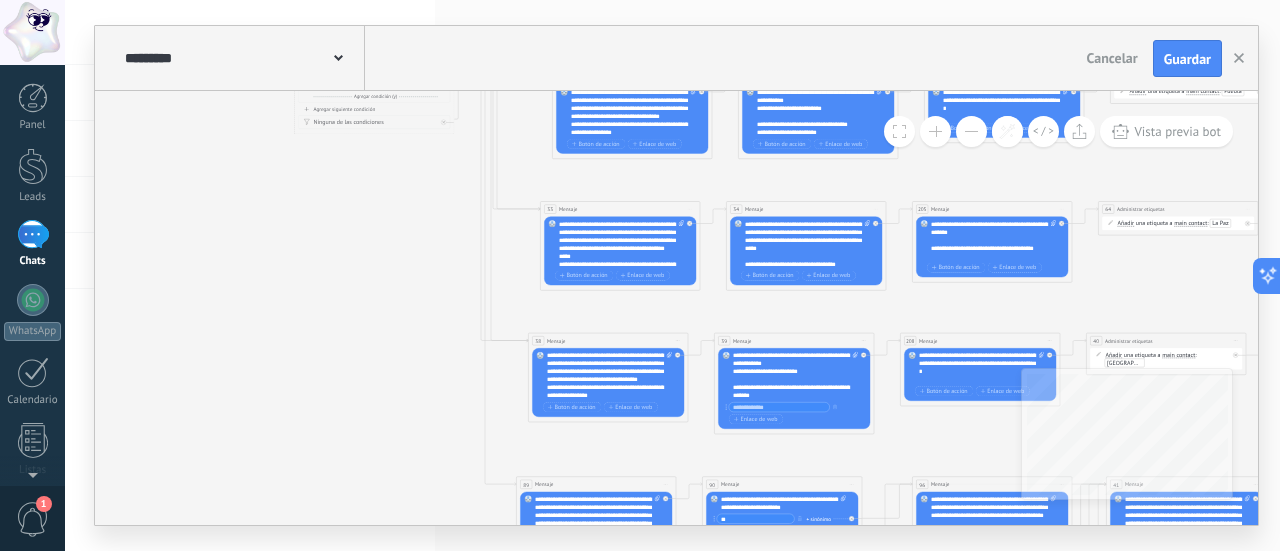 drag, startPoint x: 606, startPoint y: 311, endPoint x: 704, endPoint y: 179, distance: 164.40195 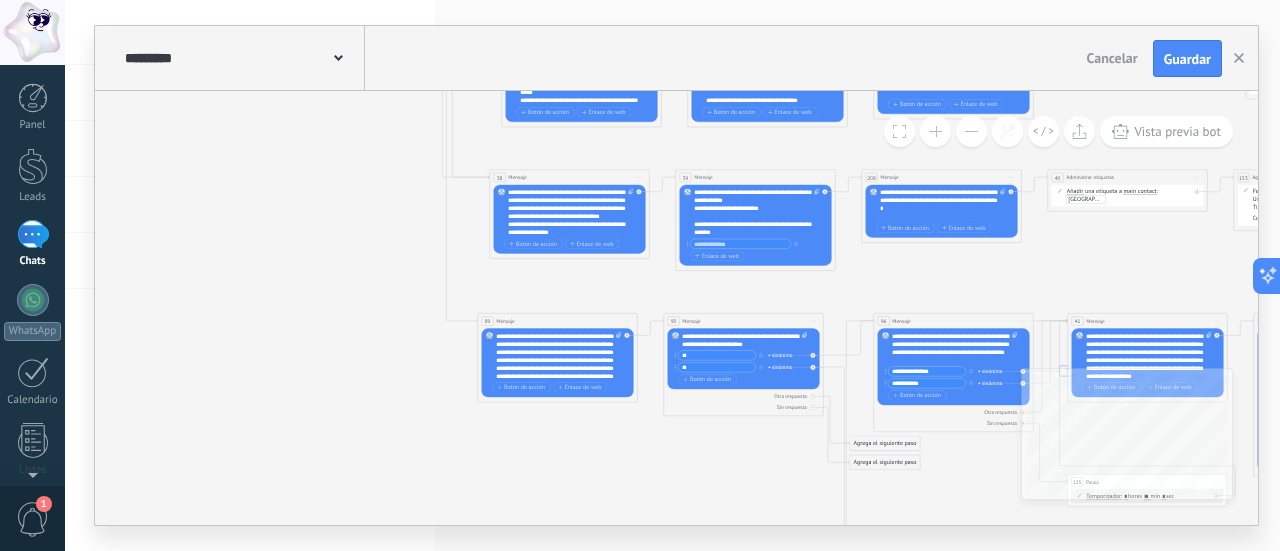 drag, startPoint x: 688, startPoint y: 327, endPoint x: 650, endPoint y: 163, distance: 168.34488 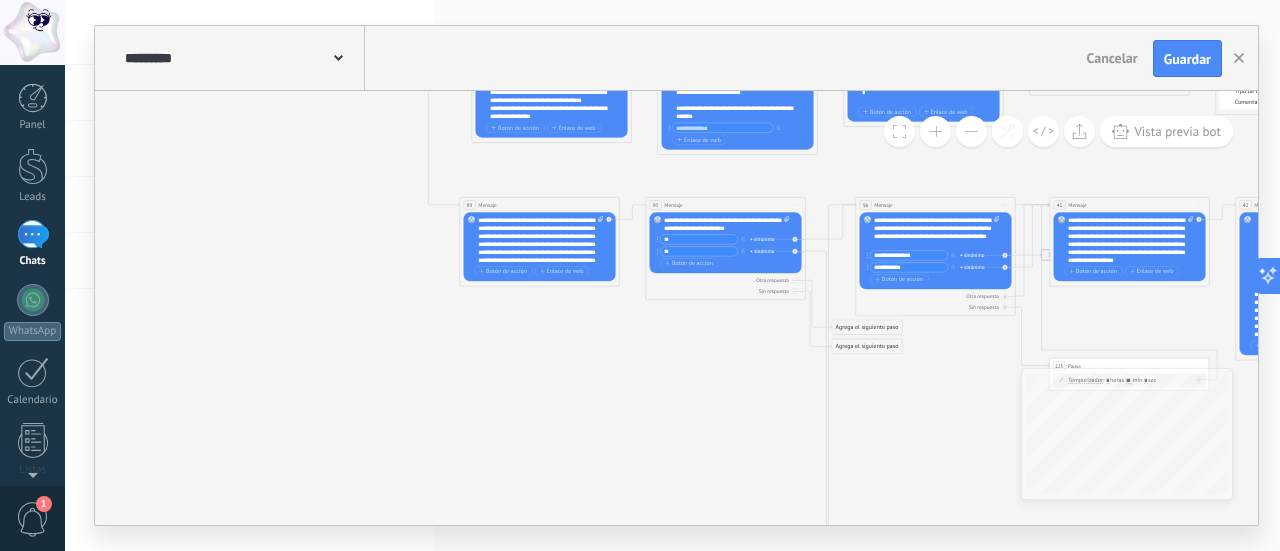drag, startPoint x: 640, startPoint y: 294, endPoint x: 625, endPoint y: 168, distance: 126.88972 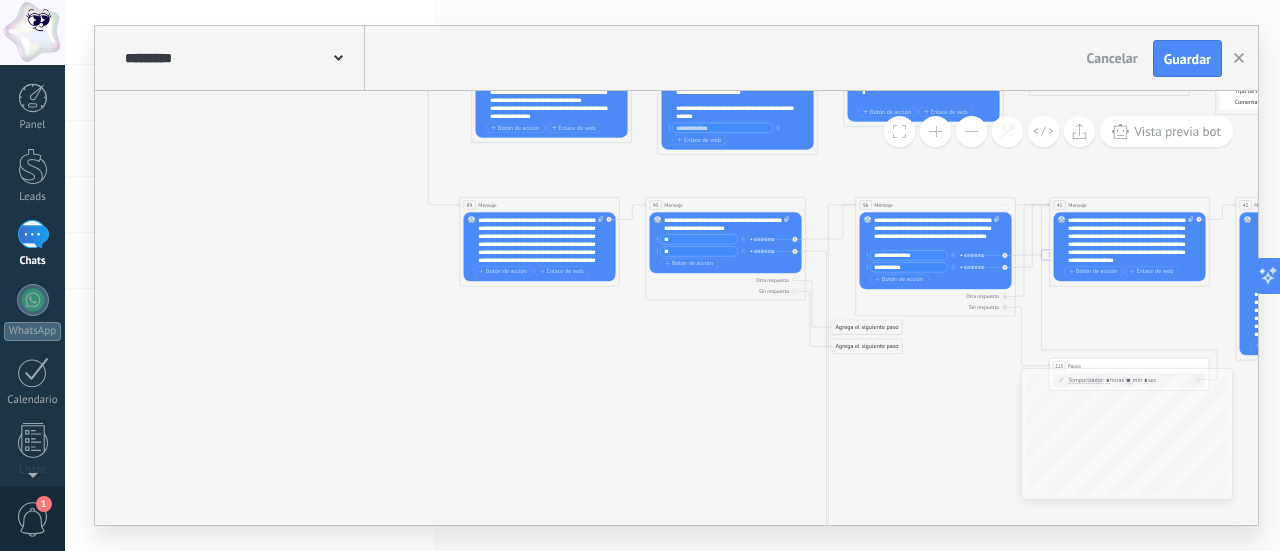 click on "7 Mensaje 16 Mensaje 89 Mensaje" 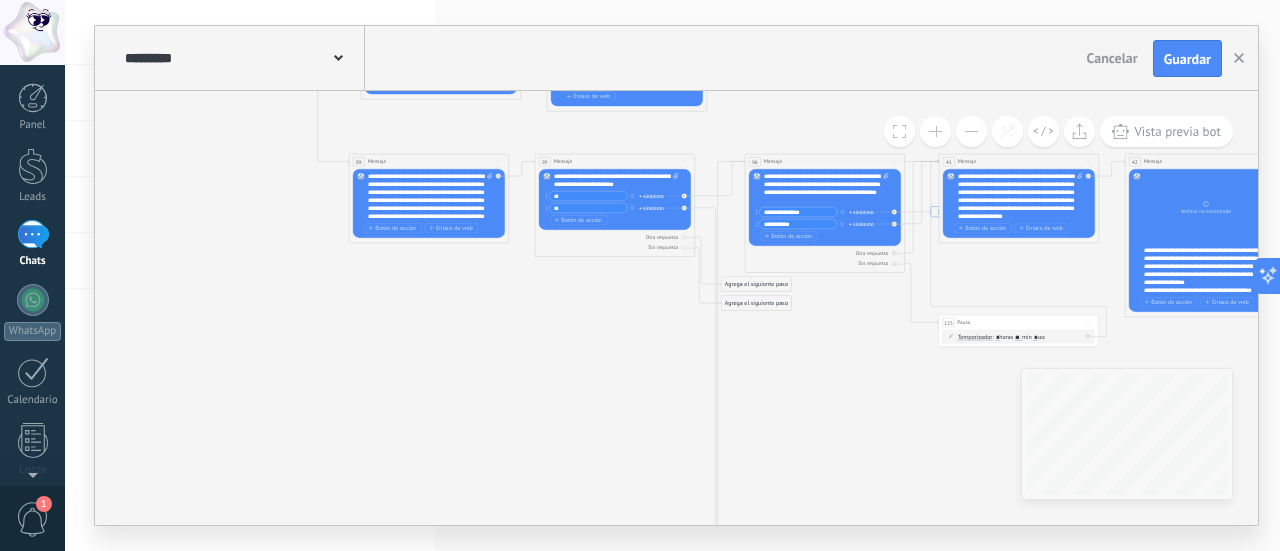 drag, startPoint x: 682, startPoint y: 339, endPoint x: 575, endPoint y: 335, distance: 107.07474 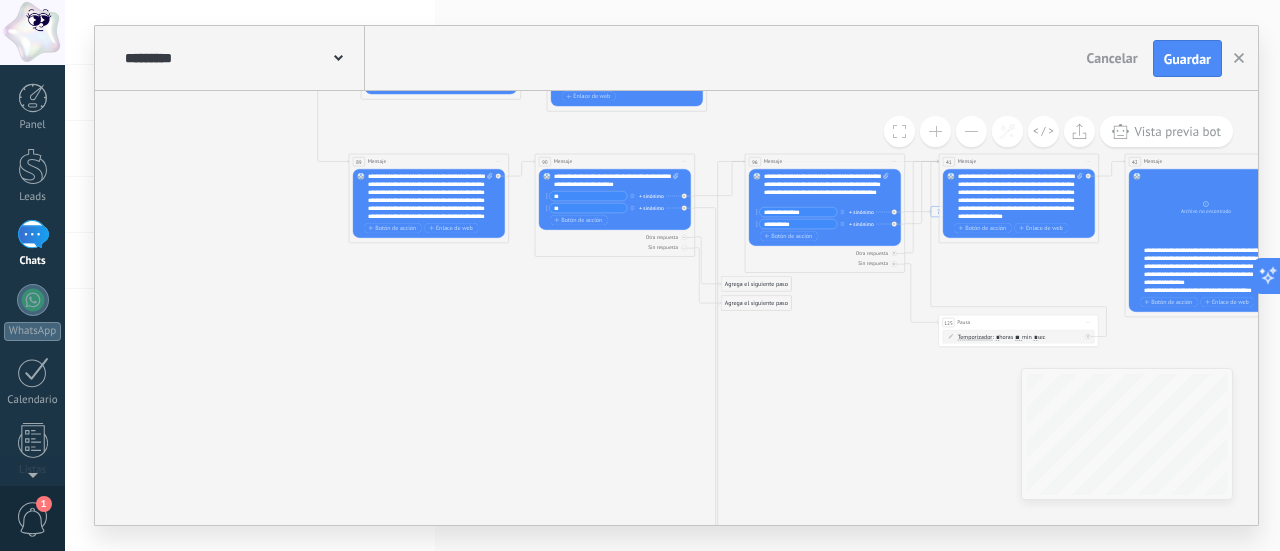 click on "7 Mensaje 16 Mensaje 89 Mensaje" 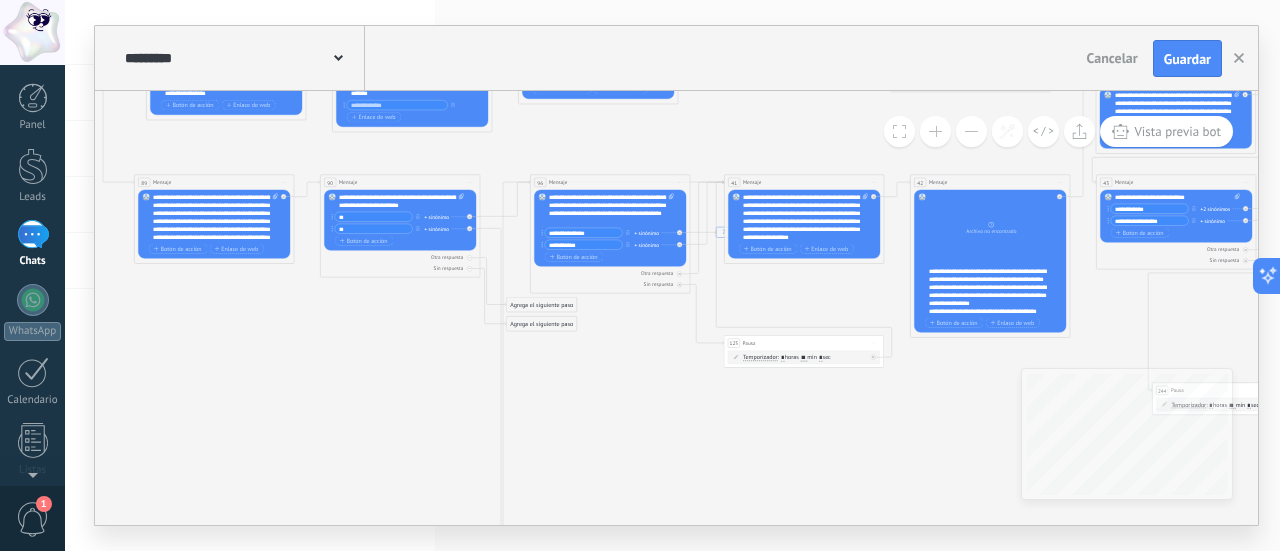 drag, startPoint x: 816, startPoint y: 362, endPoint x: 601, endPoint y: 383, distance: 216.02315 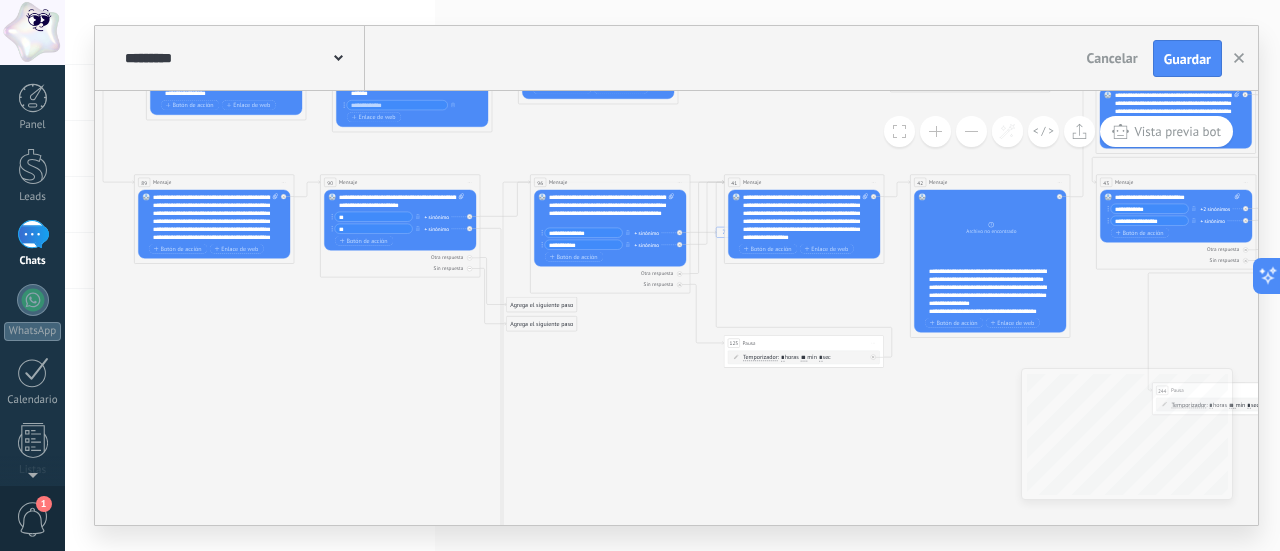 click on "7 Mensaje 16 Mensaje 89 Mensaje" 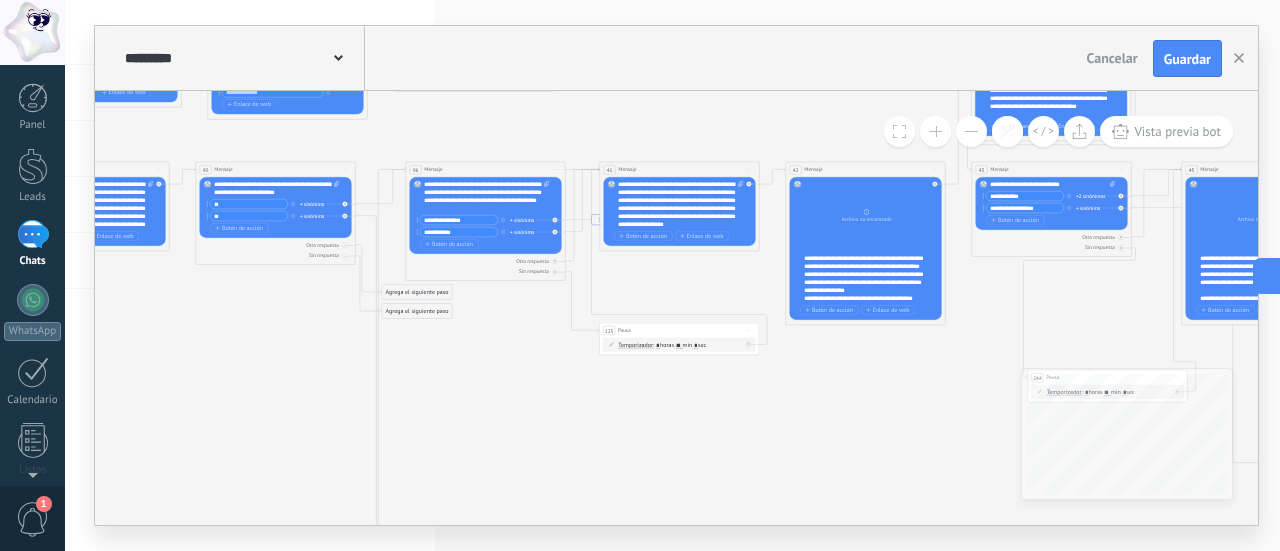 drag, startPoint x: 656, startPoint y: 371, endPoint x: 526, endPoint y: 356, distance: 130.86252 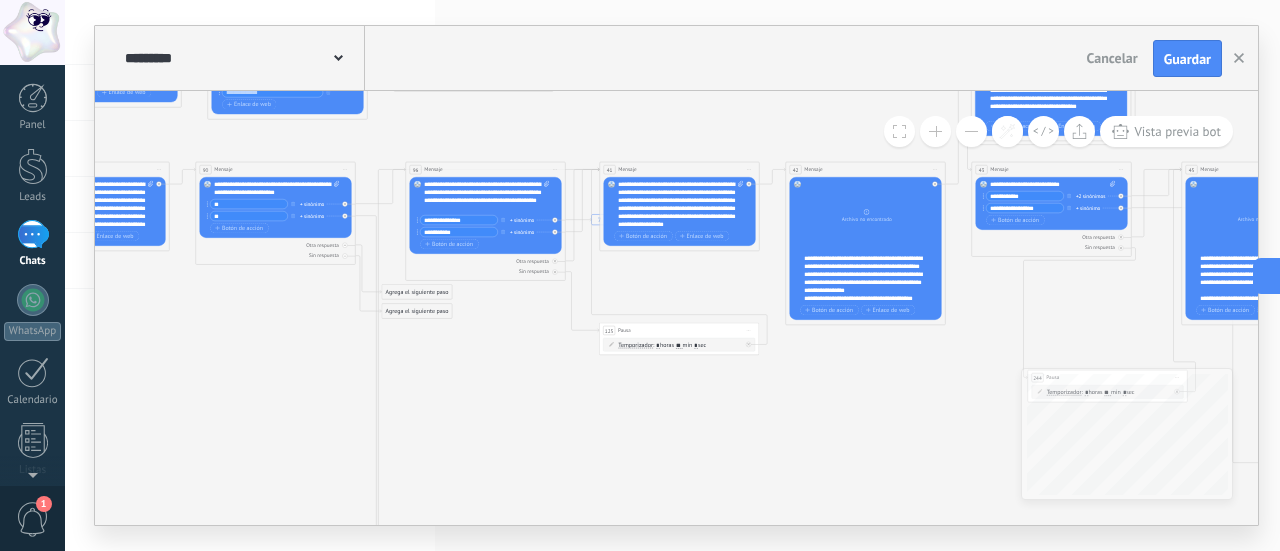 click on "7 Mensaje 16 Mensaje 89 Mensaje" 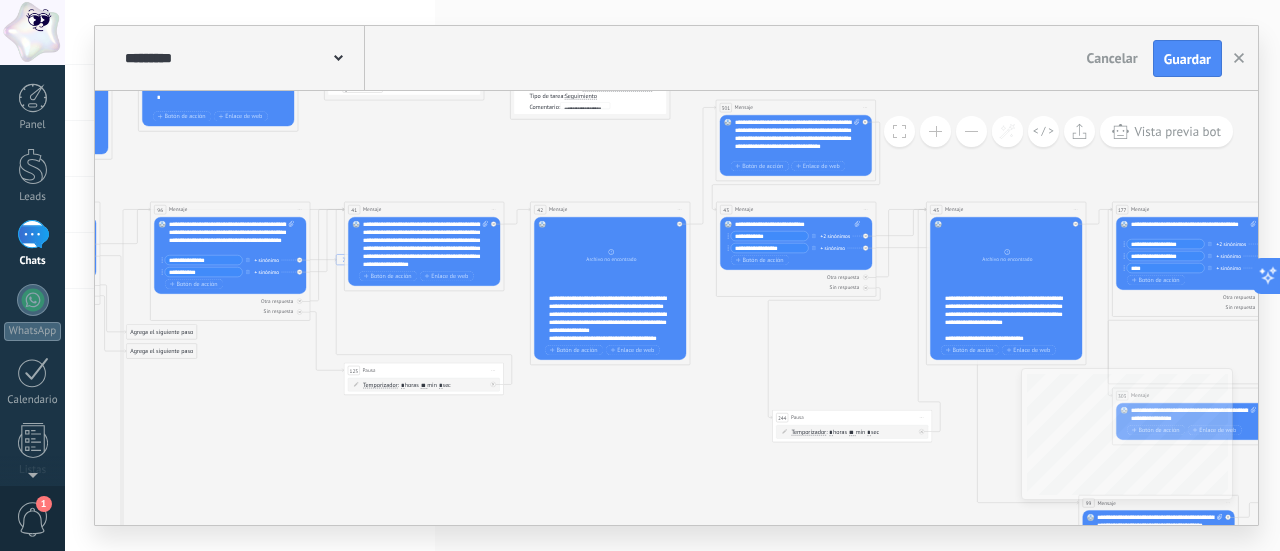 drag, startPoint x: 886, startPoint y: 436, endPoint x: 644, endPoint y: 475, distance: 245.12242 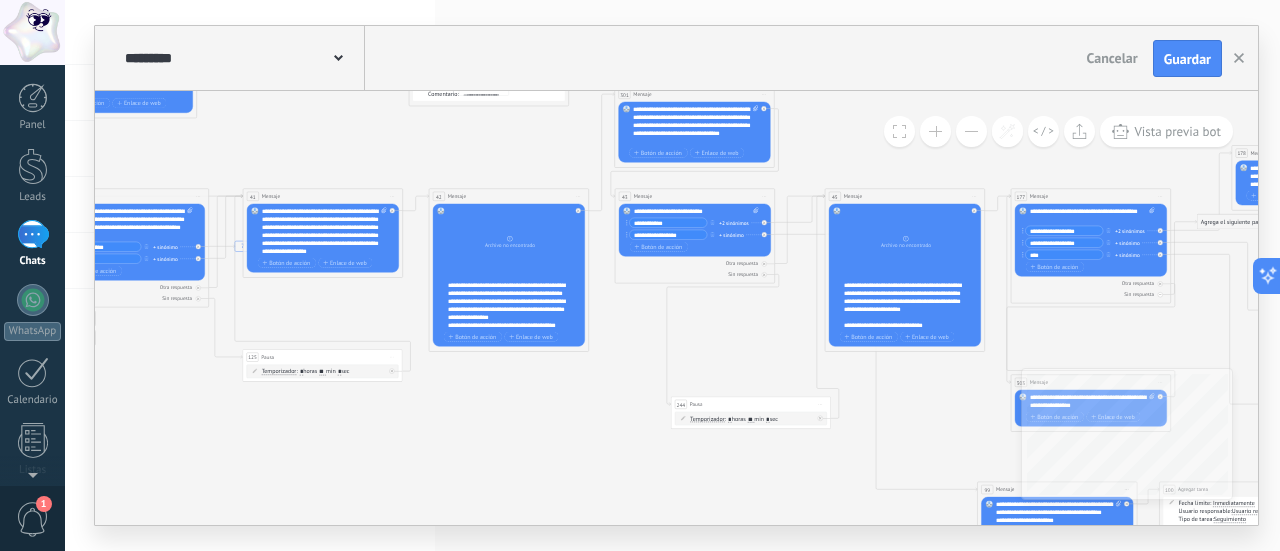 drag, startPoint x: 691, startPoint y: 451, endPoint x: 590, endPoint y: 438, distance: 101.8332 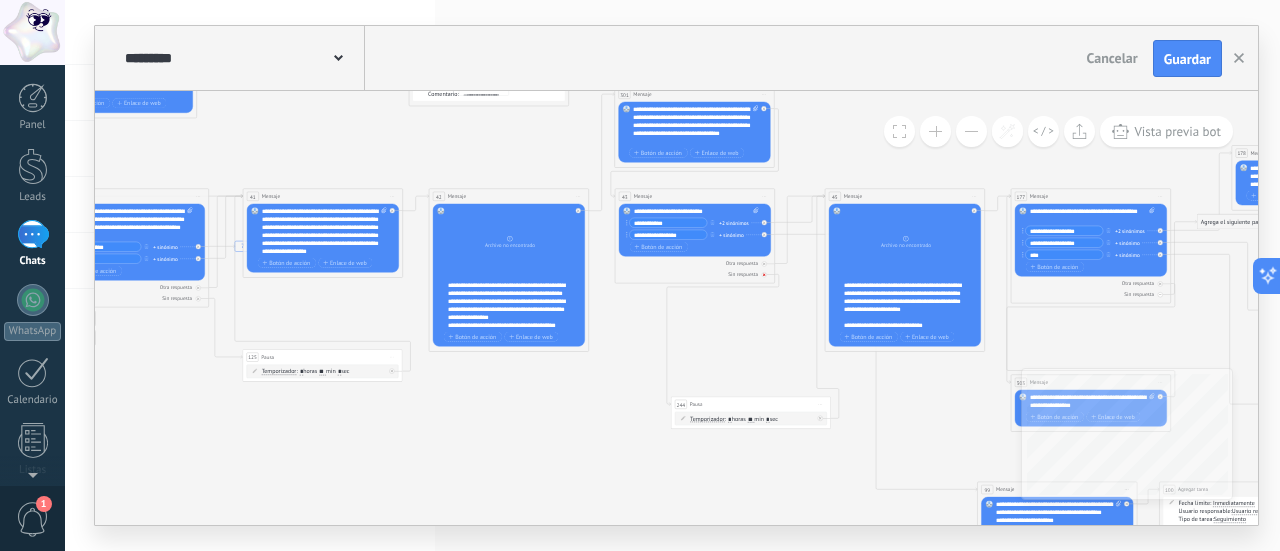 click 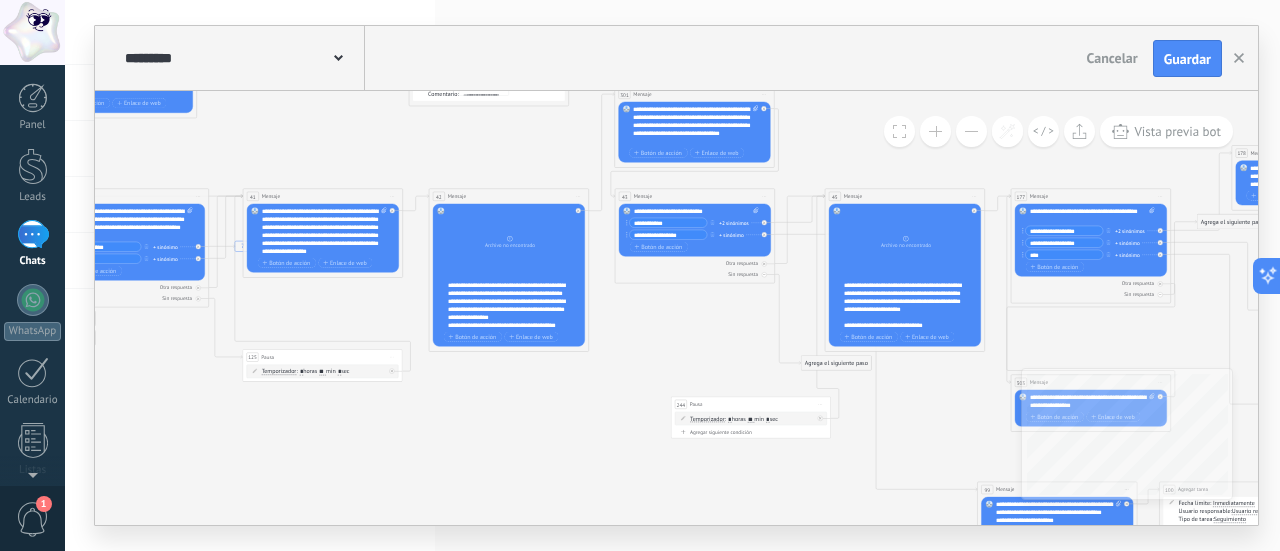 click on "Iniciar vista previa aquí
Cambiar nombre
Duplicar
Borrar" at bounding box center [820, 405] 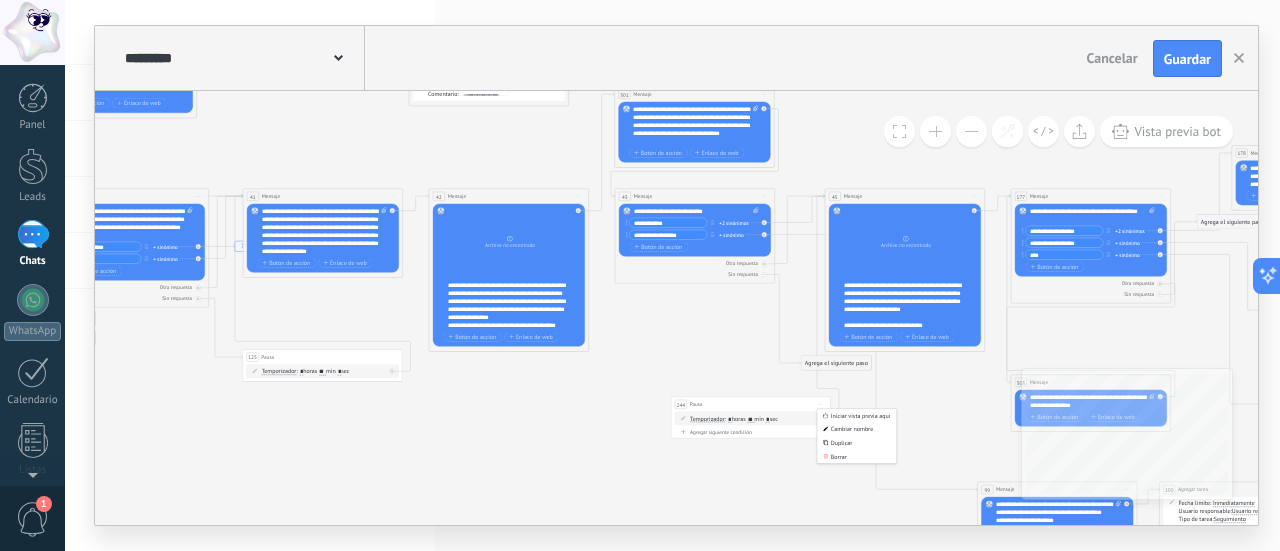click on "Borrar" at bounding box center (856, 457) 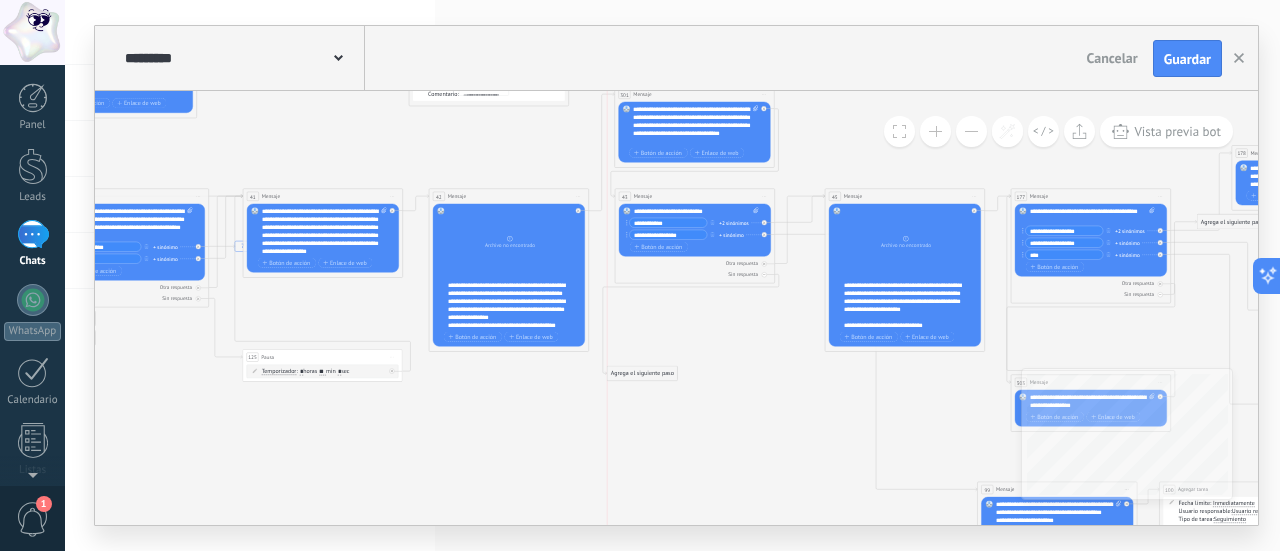 drag, startPoint x: 817, startPoint y: 364, endPoint x: 620, endPoint y: 375, distance: 197.30687 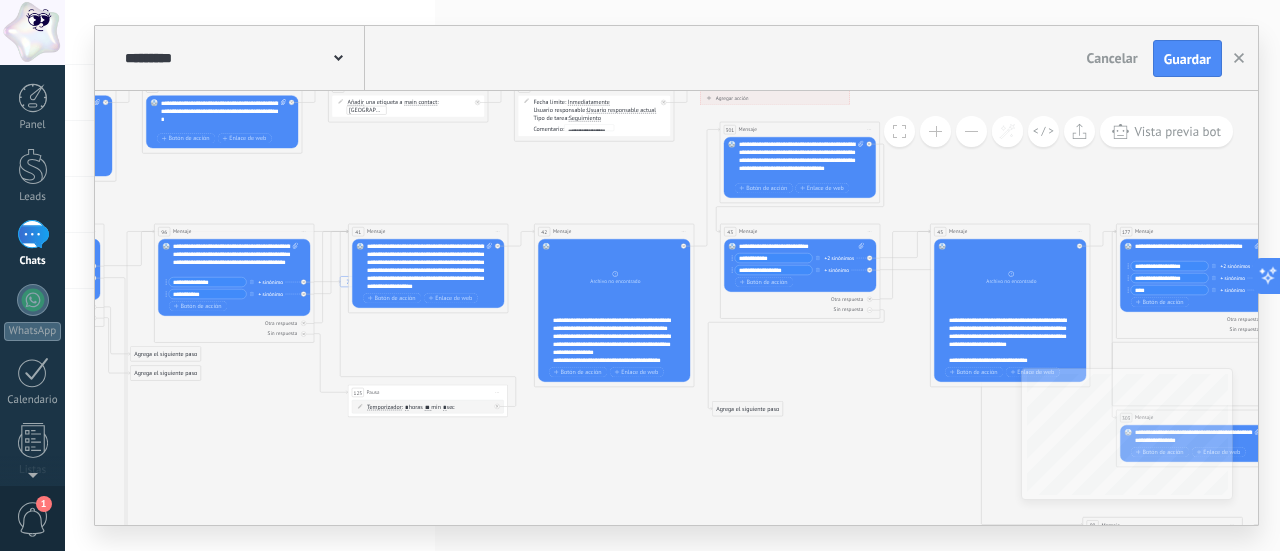 drag, startPoint x: 734, startPoint y: 373, endPoint x: 677, endPoint y: 447, distance: 93.40771 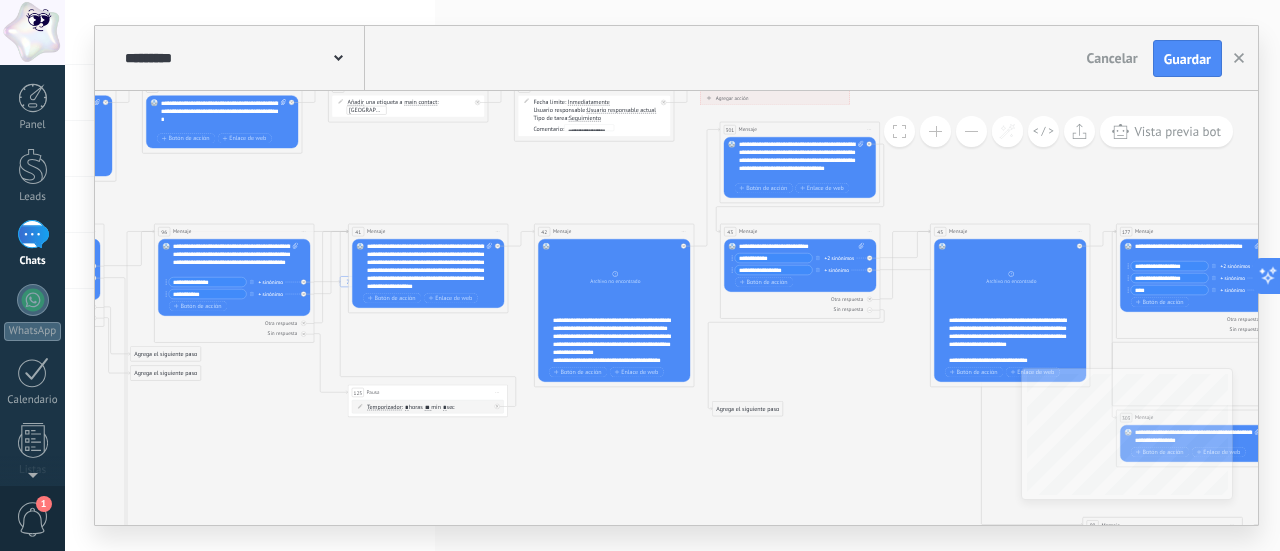 click on "7 Mensaje 16 Mensaje 89 Mensaje 7 Mensaje" 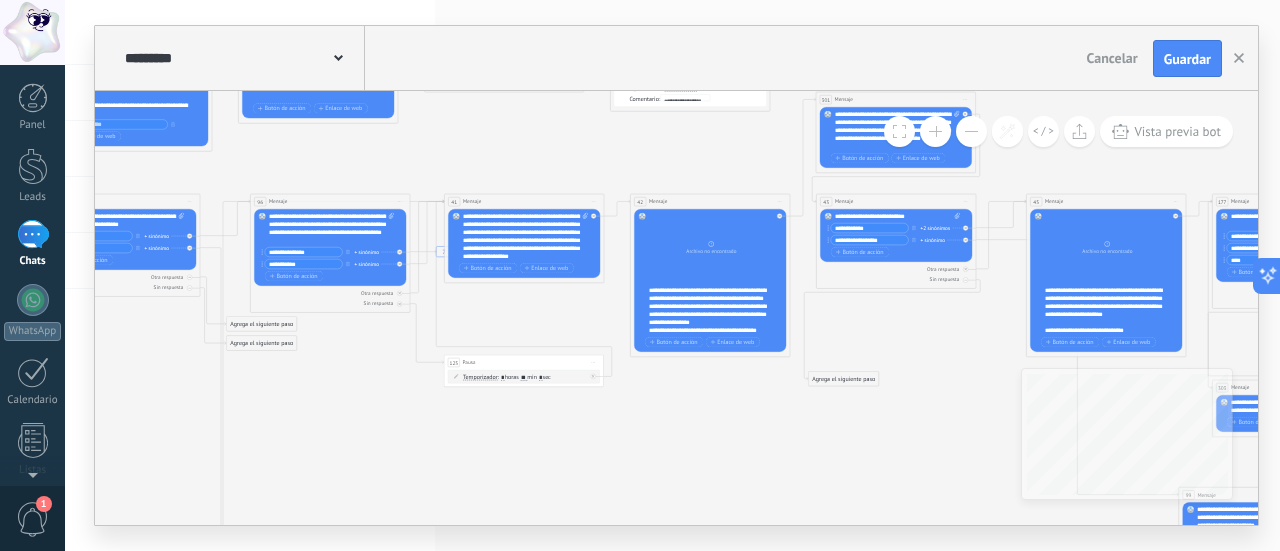 drag, startPoint x: 591, startPoint y: 443, endPoint x: 682, endPoint y: 402, distance: 99.80982 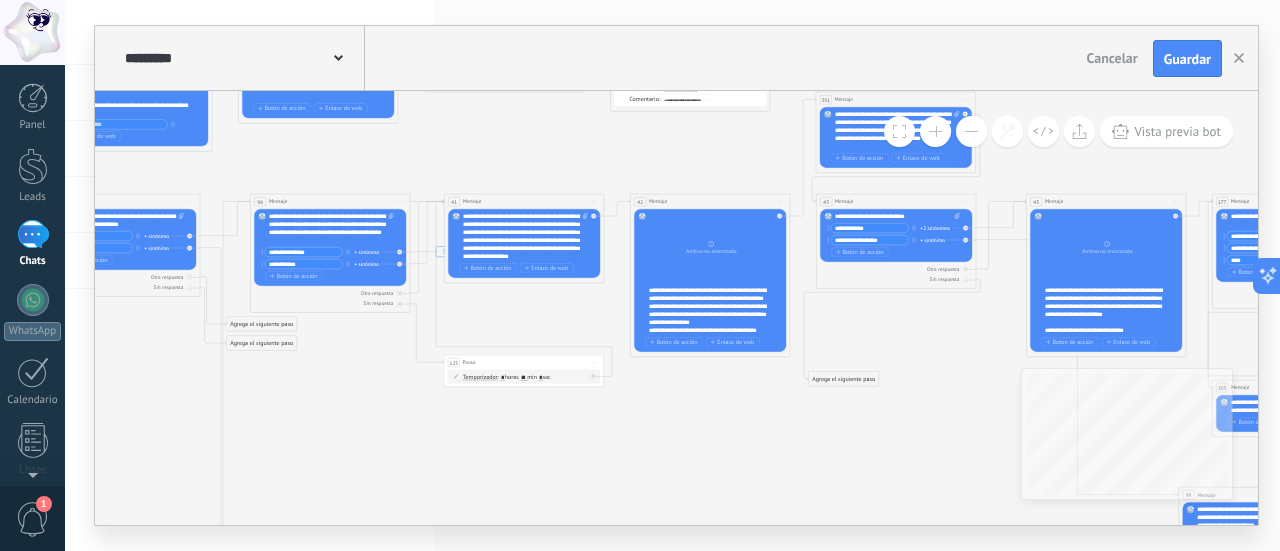 click on "7 Mensaje 16 Mensaje 89 Mensaje 7 Mensaje" 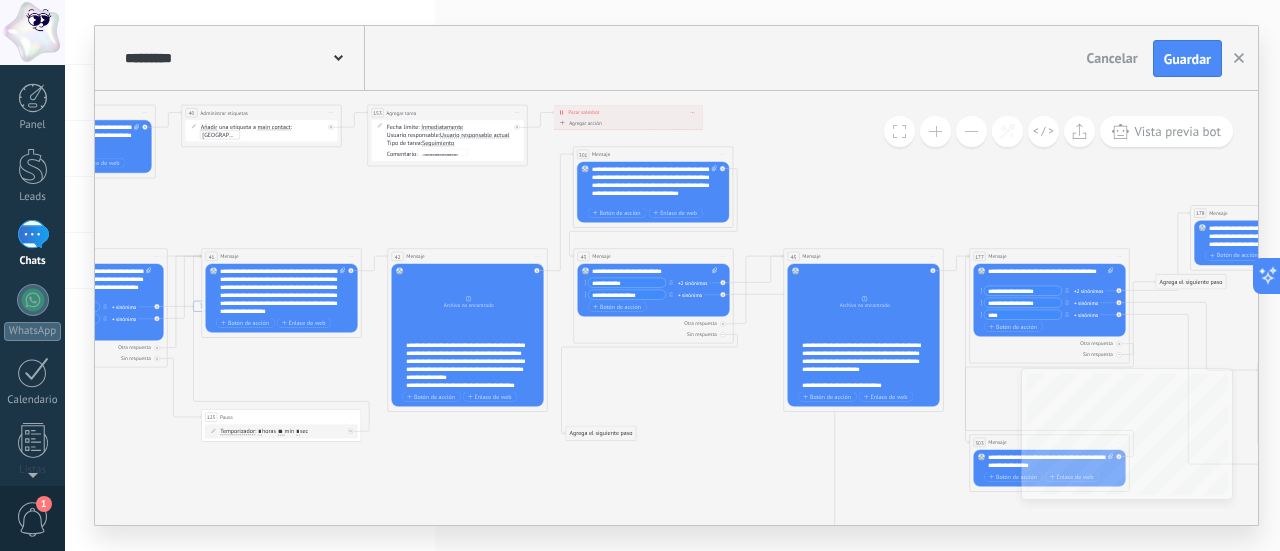 drag, startPoint x: 918, startPoint y: 350, endPoint x: 680, endPoint y: 399, distance: 242.99178 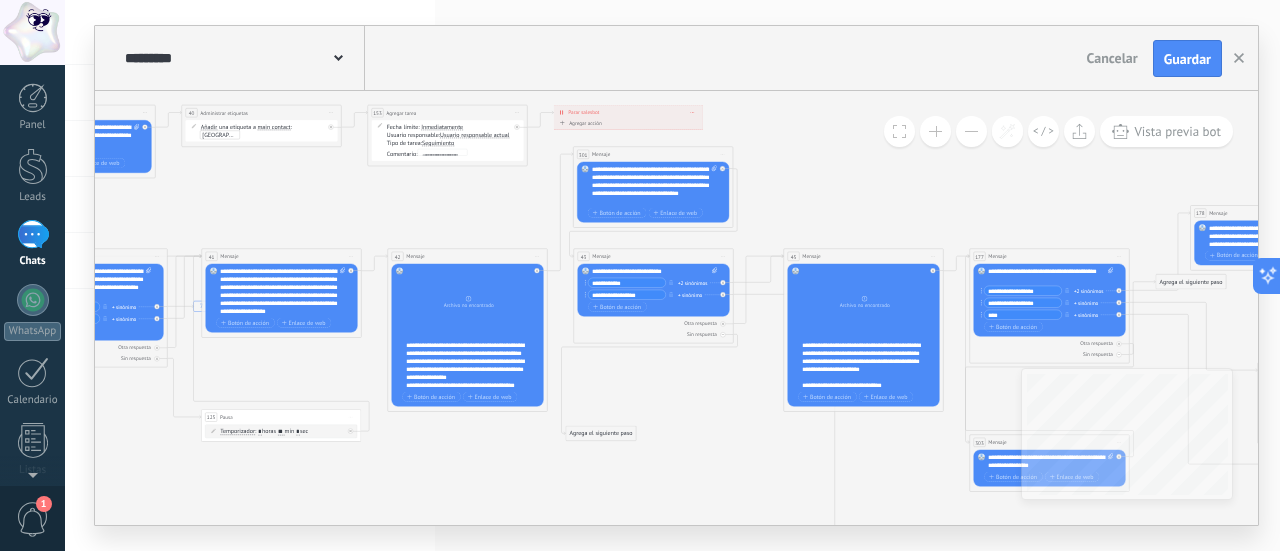 click on "7 Mensaje 16 Mensaje 89 Mensaje 7 Mensaje" 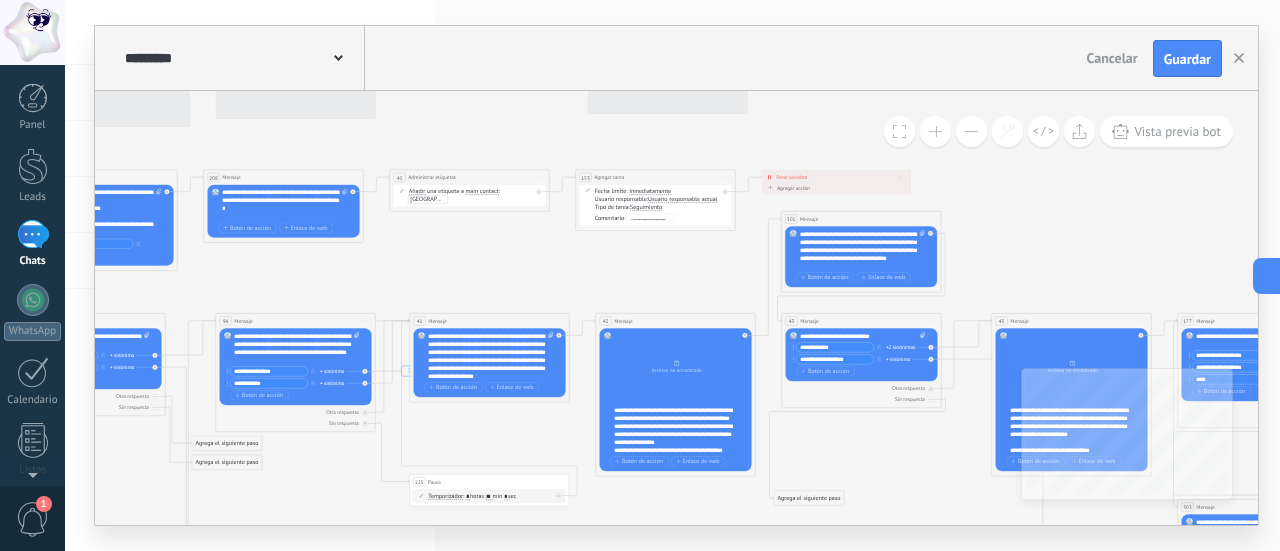 drag, startPoint x: 447, startPoint y: 228, endPoint x: 694, endPoint y: 283, distance: 253.04941 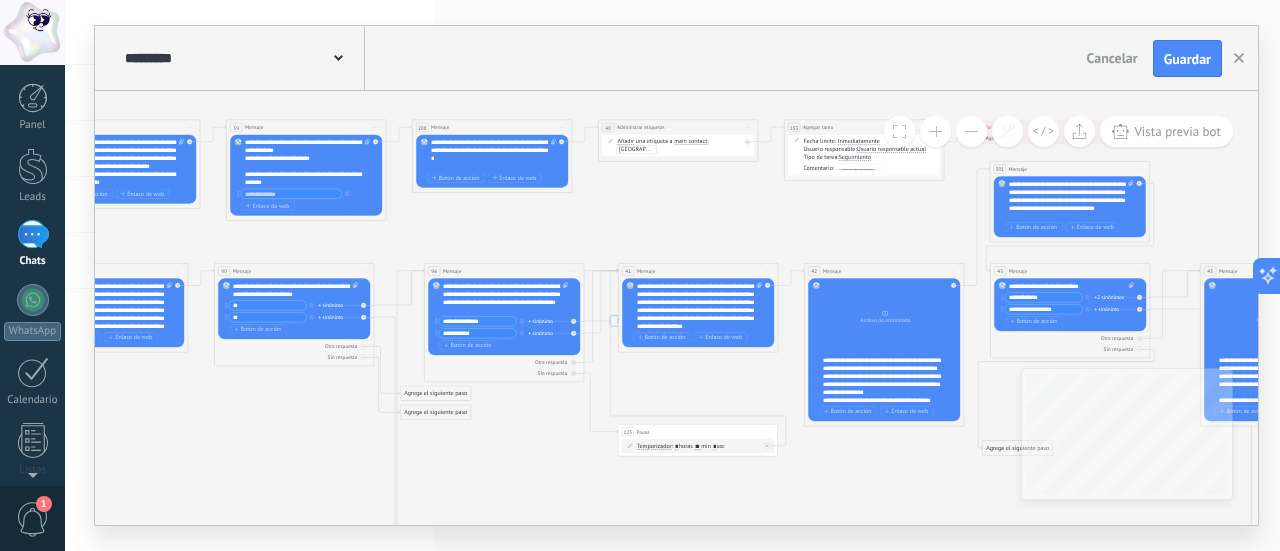 drag, startPoint x: 408, startPoint y: 262, endPoint x: 621, endPoint y: 218, distance: 217.49713 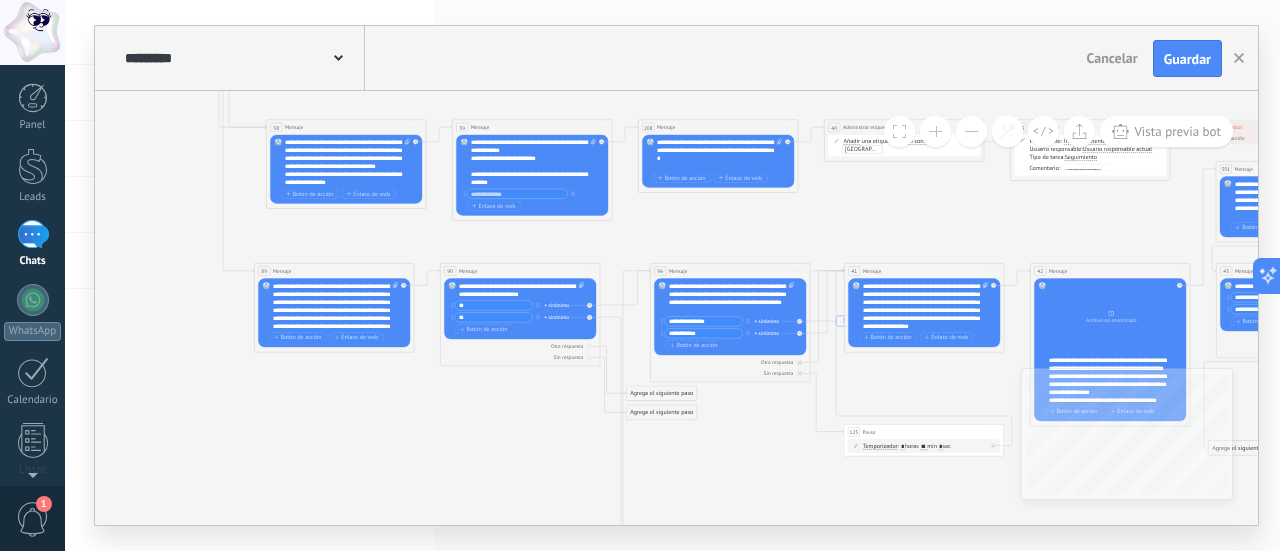 drag, startPoint x: 572, startPoint y: 226, endPoint x: 807, endPoint y: 231, distance: 235.05319 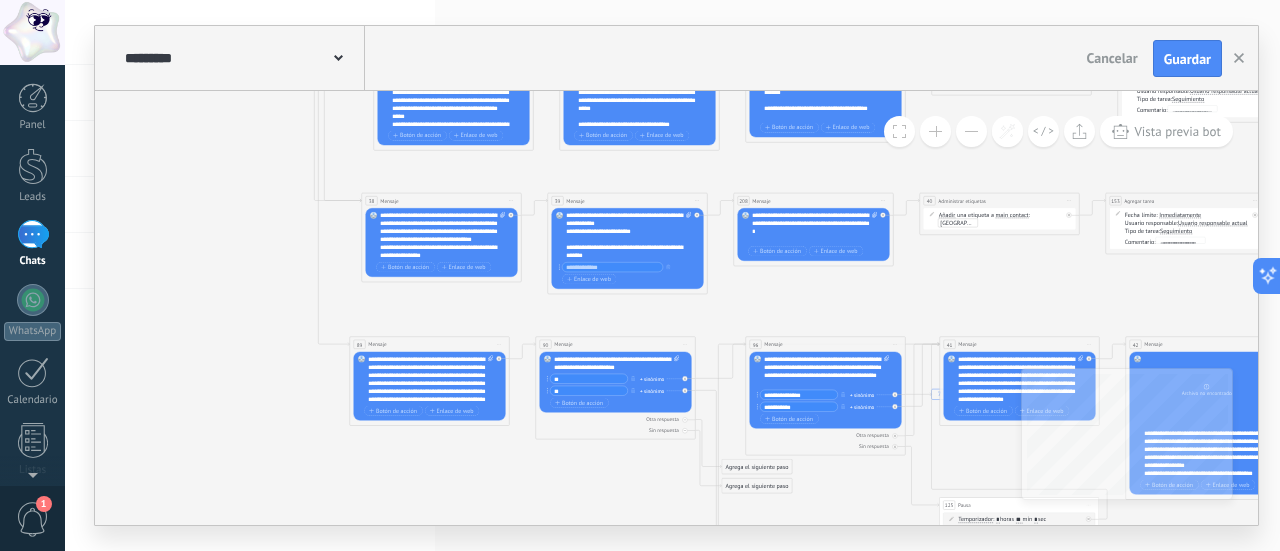 drag, startPoint x: 773, startPoint y: 224, endPoint x: 787, endPoint y: 299, distance: 76.29548 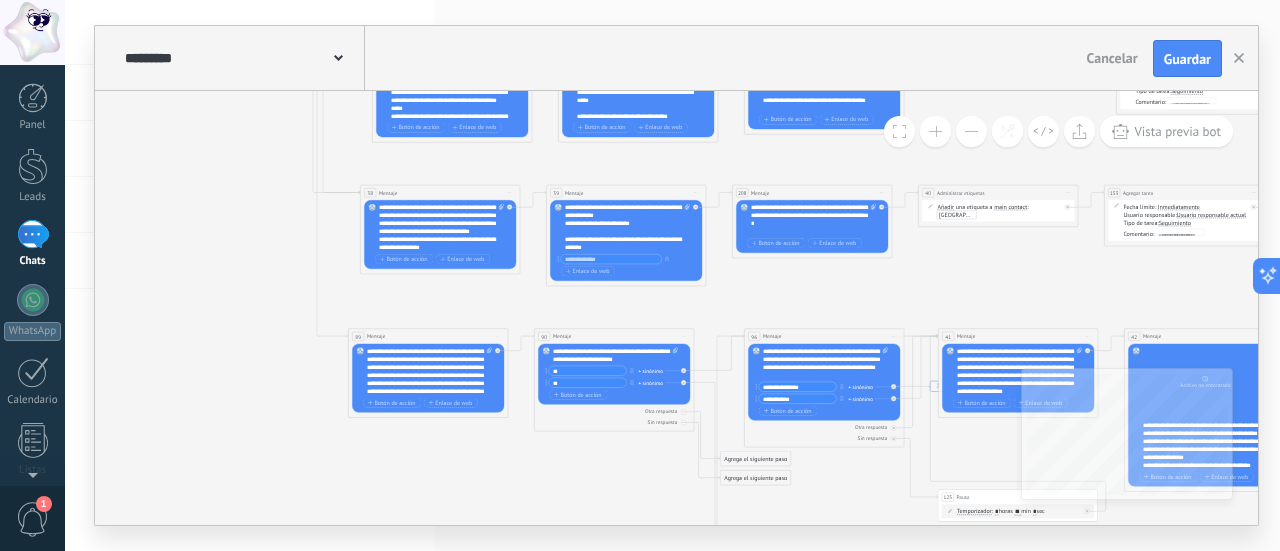 drag, startPoint x: 959, startPoint y: 320, endPoint x: 920, endPoint y: 267, distance: 65.802734 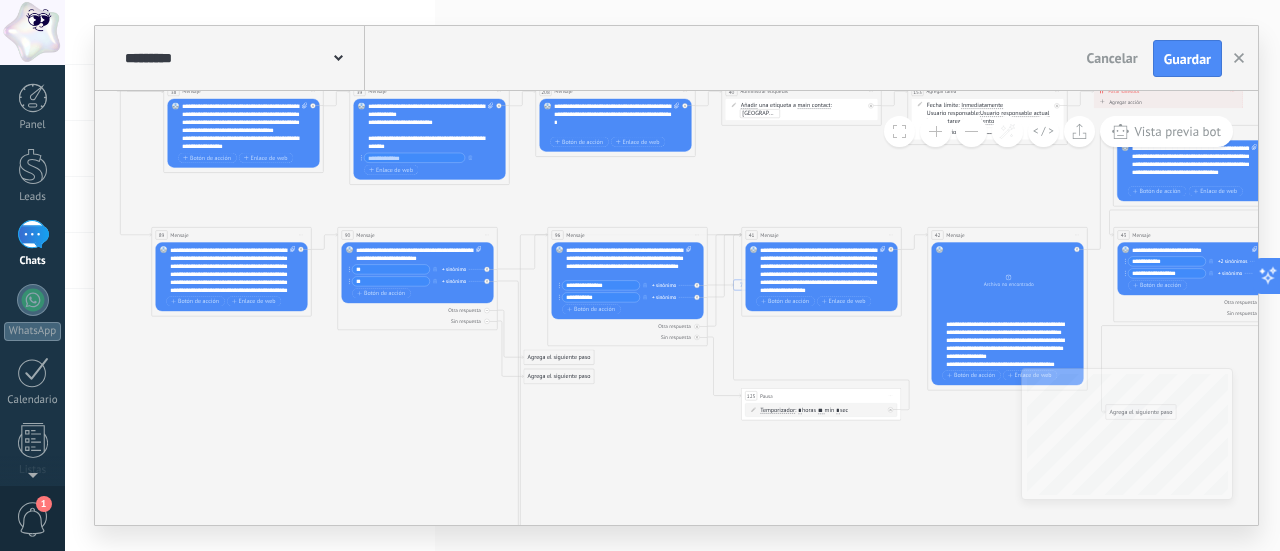 drag, startPoint x: 634, startPoint y: 450, endPoint x: 446, endPoint y: 391, distance: 197.0406 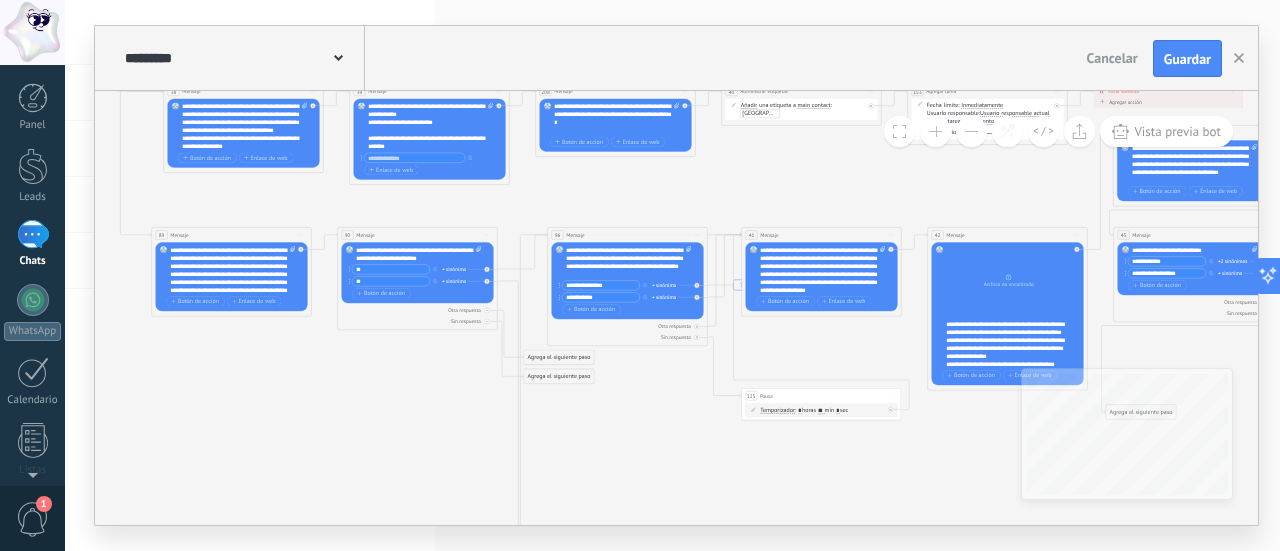 click on "7 Mensaje 16 Mensaje 89 Mensaje 7 Mensaje" 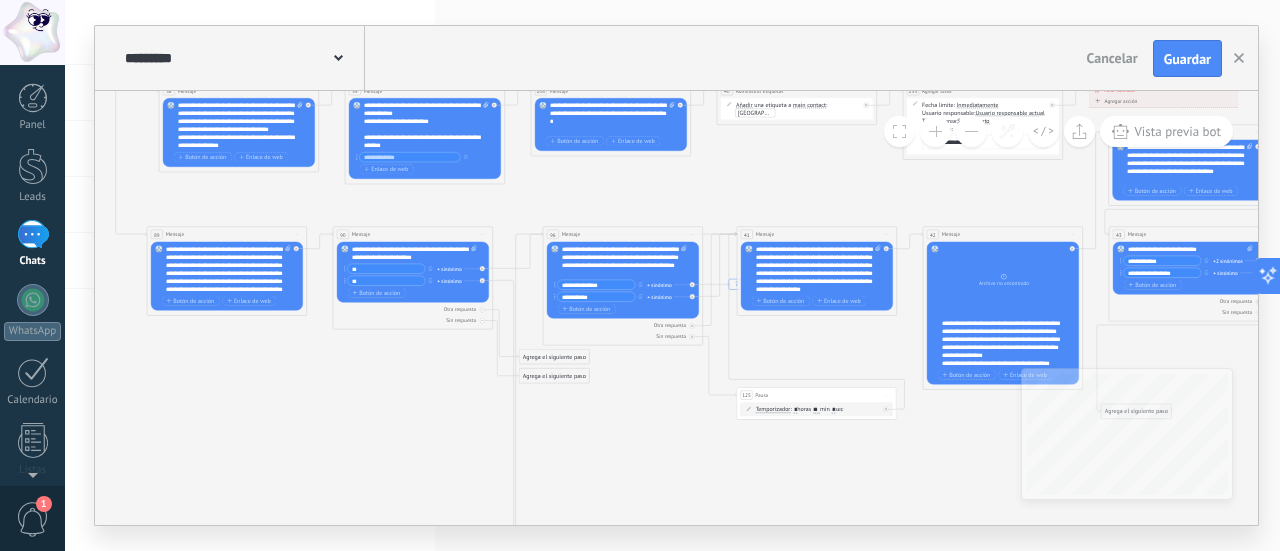 scroll, scrollTop: 0, scrollLeft: 0, axis: both 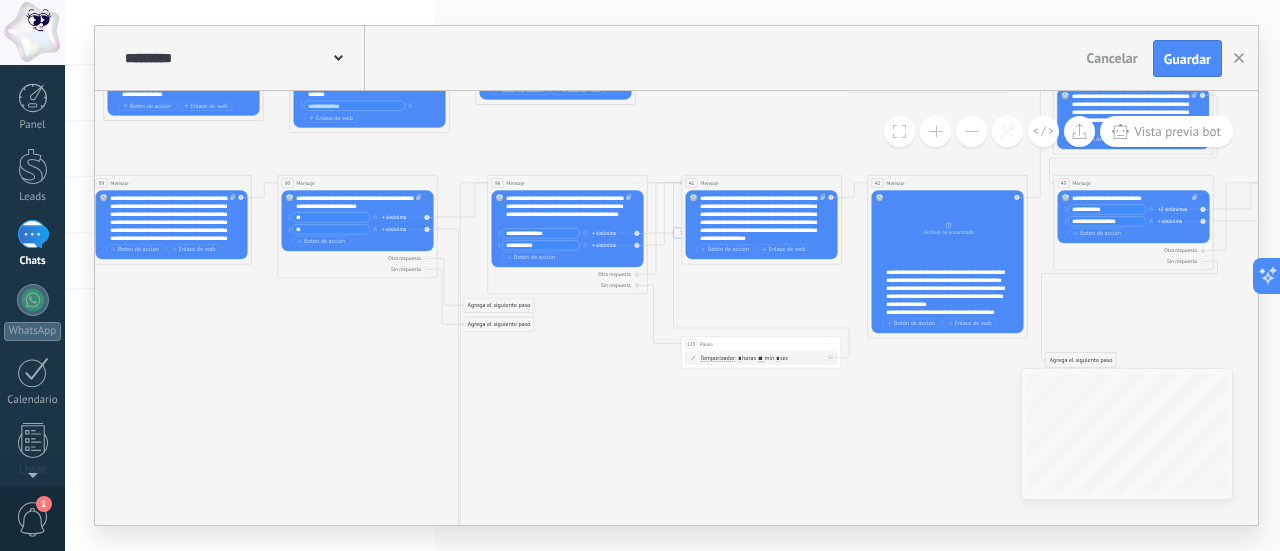 click on "7 Mensaje 16 Mensaje 89 Mensaje 7 Mensaje" 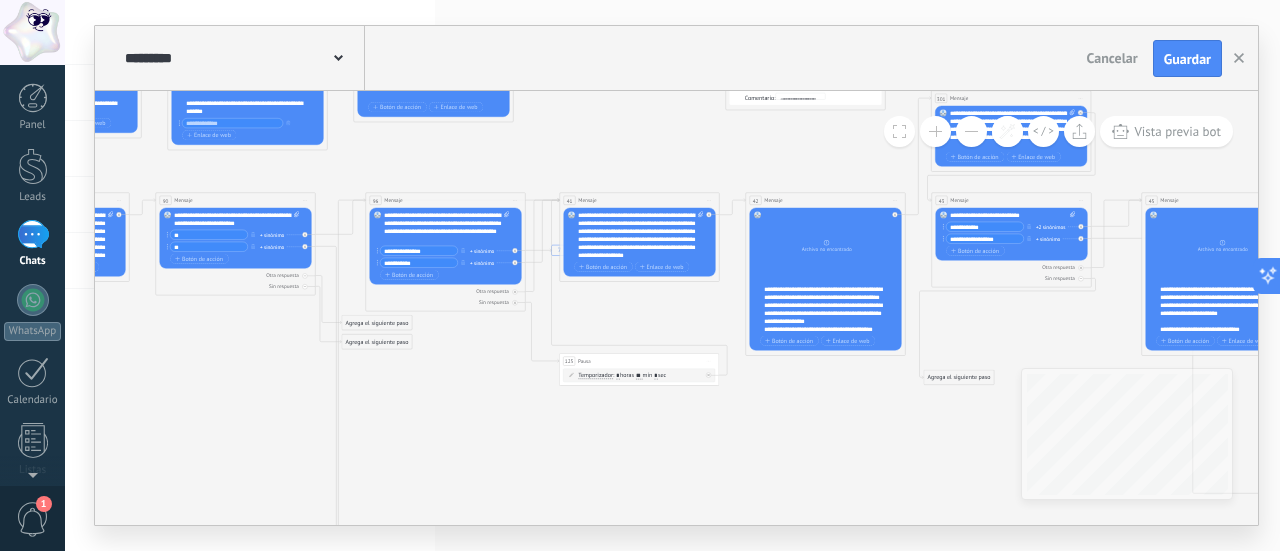 drag, startPoint x: 745, startPoint y: 385, endPoint x: 569, endPoint y: 413, distance: 178.21335 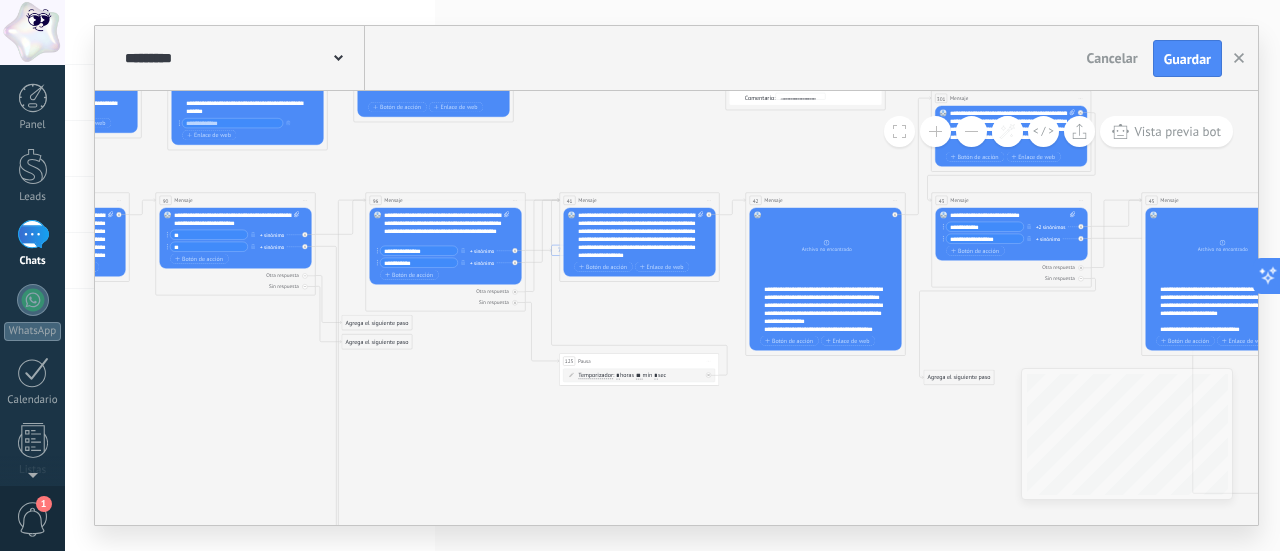 click on "7 Mensaje 16 Mensaje 89 Mensaje 7 Mensaje" 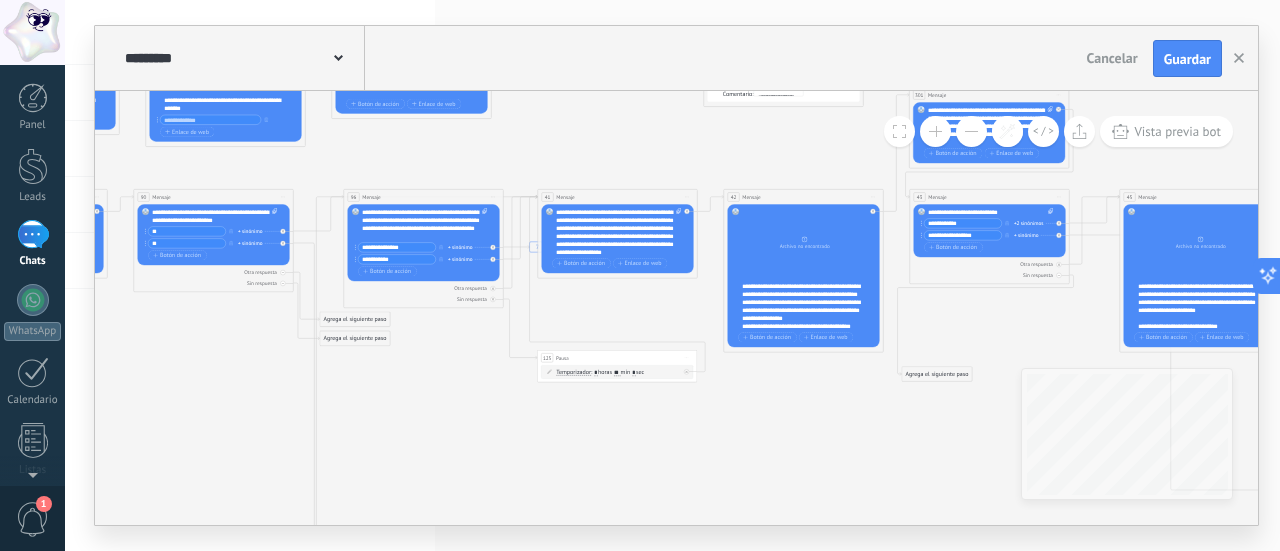 drag, startPoint x: 577, startPoint y: 329, endPoint x: 606, endPoint y: 313, distance: 33.12099 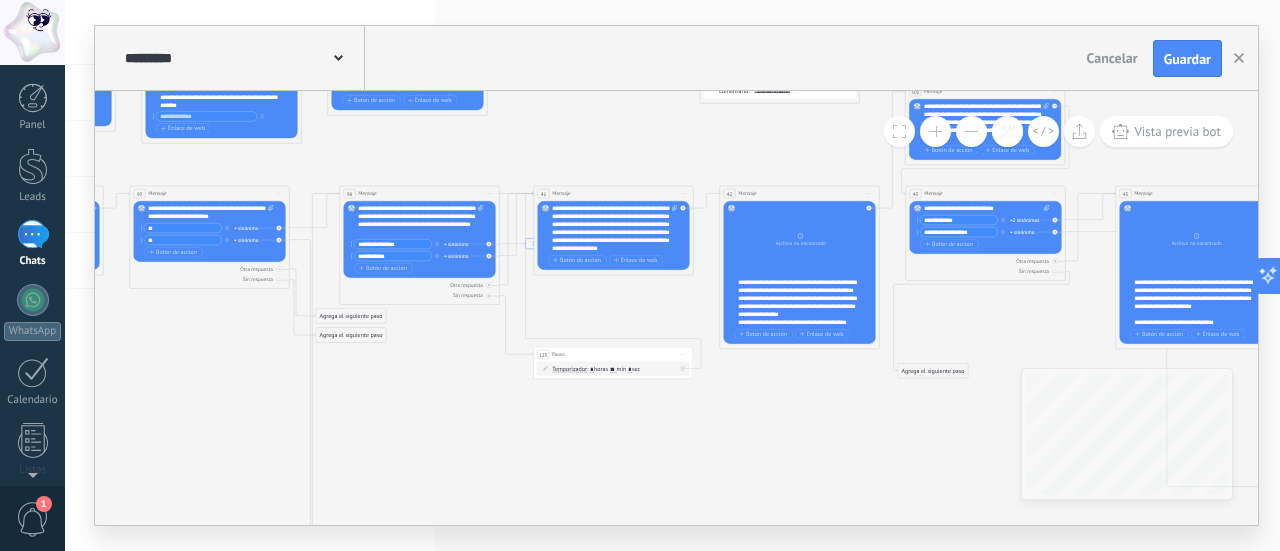 click 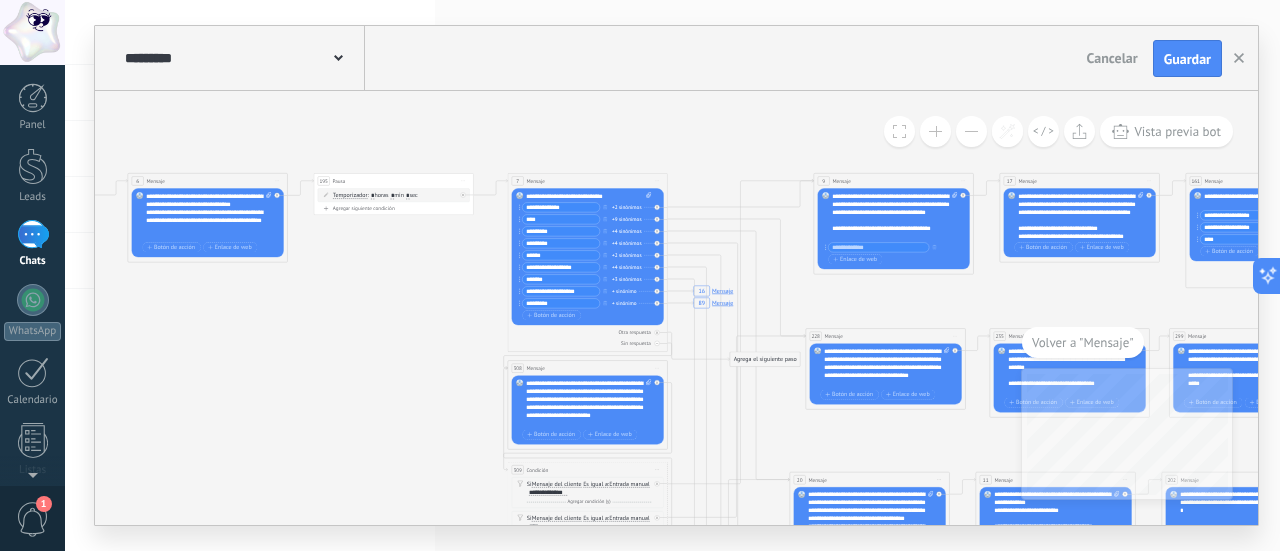 drag, startPoint x: 560, startPoint y: 443, endPoint x: 810, endPoint y: 314, distance: 281.3201 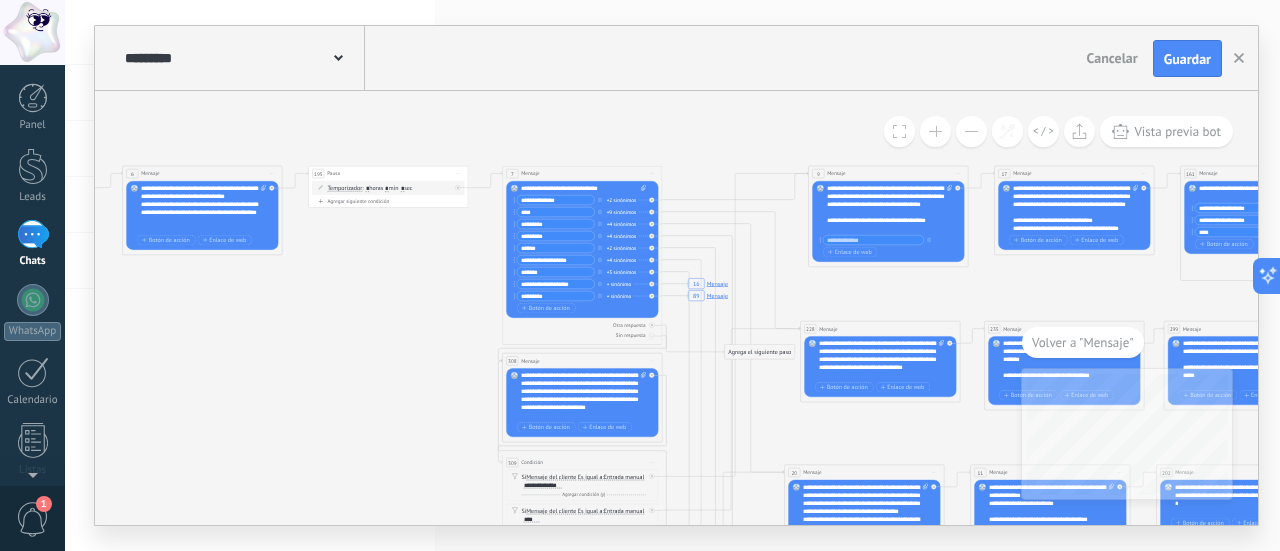click on "Volver a "Mensaje"" at bounding box center [1083, 342] 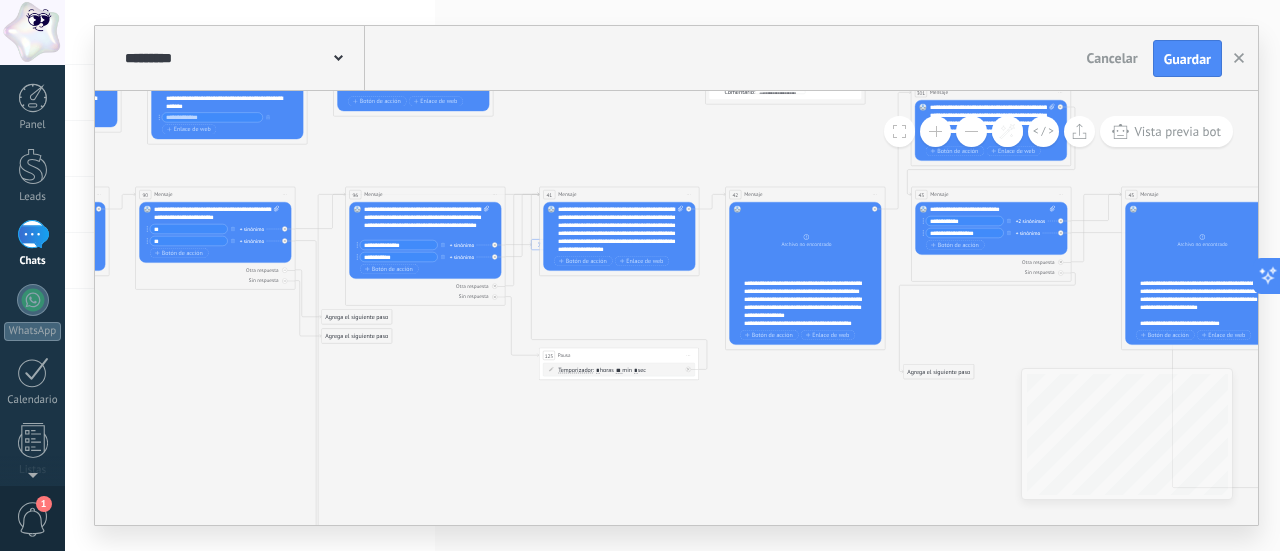 drag, startPoint x: 648, startPoint y: 308, endPoint x: 908, endPoint y: 360, distance: 265.14902 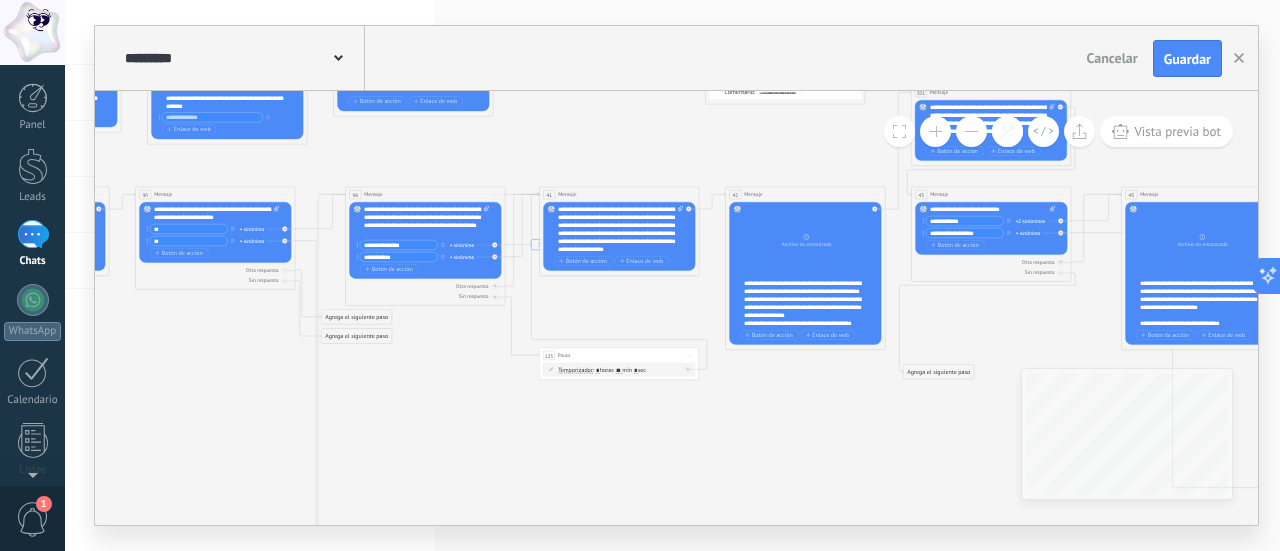 click on "7 Mensaje 16 Mensaje 89 Mensaje 7 Mensaje" 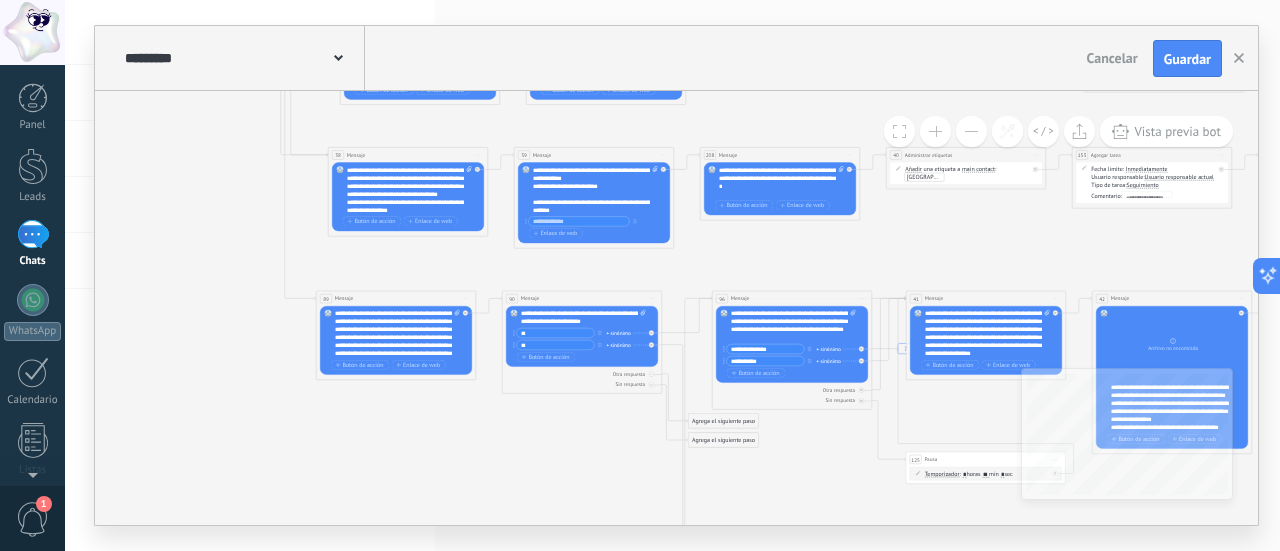 drag, startPoint x: 434, startPoint y: 404, endPoint x: 541, endPoint y: 456, distance: 118.966385 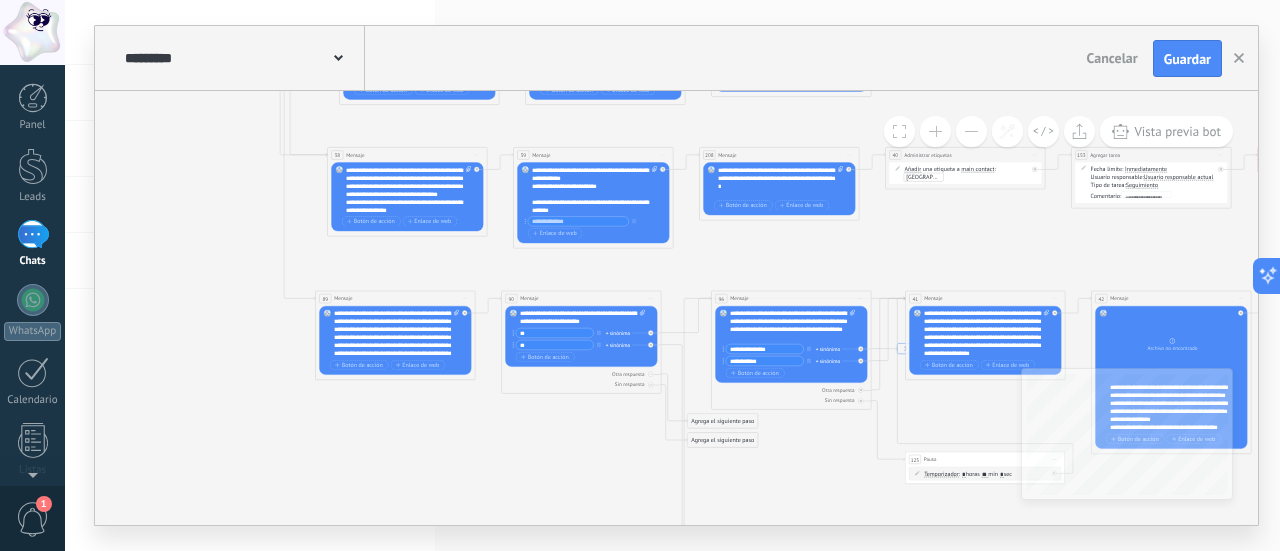 drag, startPoint x: 574, startPoint y: 449, endPoint x: 346, endPoint y: 349, distance: 248.96587 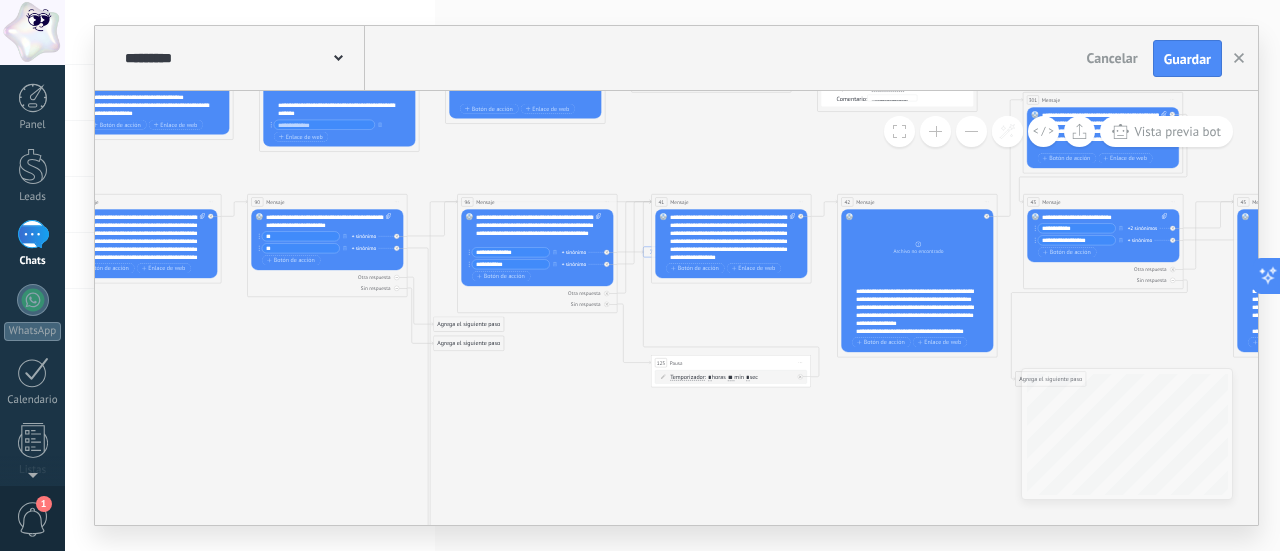 drag, startPoint x: 908, startPoint y: 439, endPoint x: 595, endPoint y: 437, distance: 313.00638 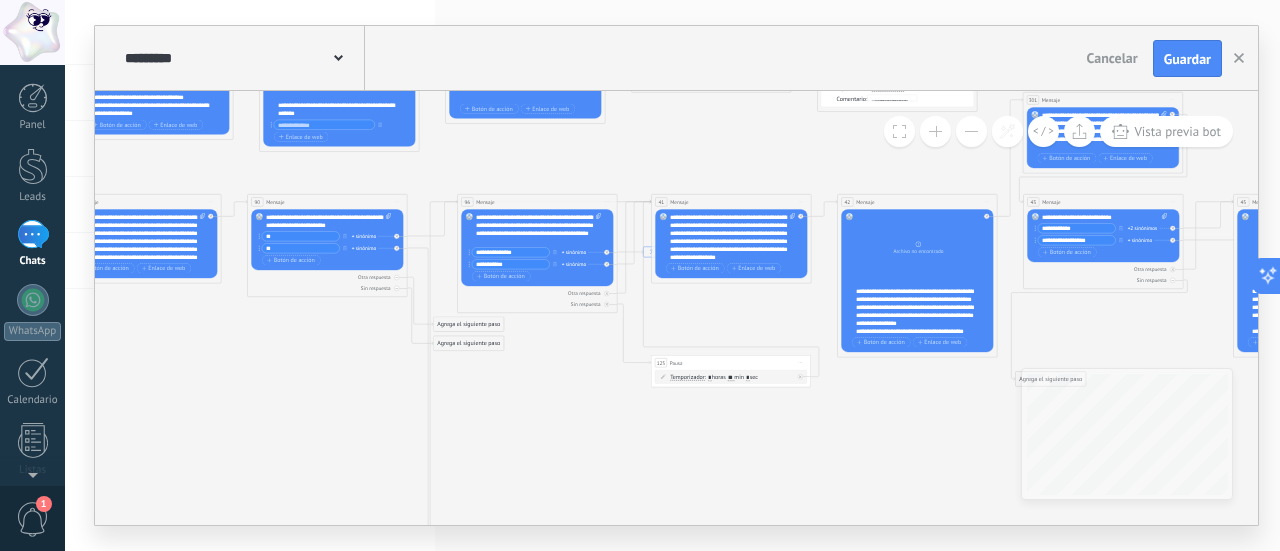 click on "7 Mensaje 16 Mensaje 89 Mensaje 7 Mensaje" 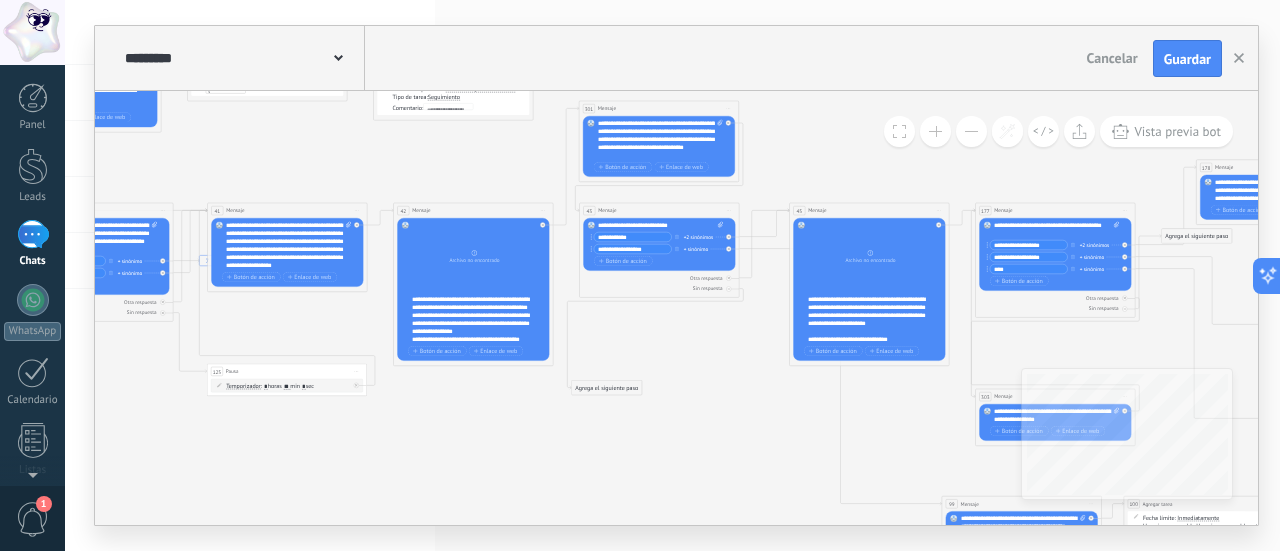 drag, startPoint x: 876, startPoint y: 329, endPoint x: 665, endPoint y: 335, distance: 211.0853 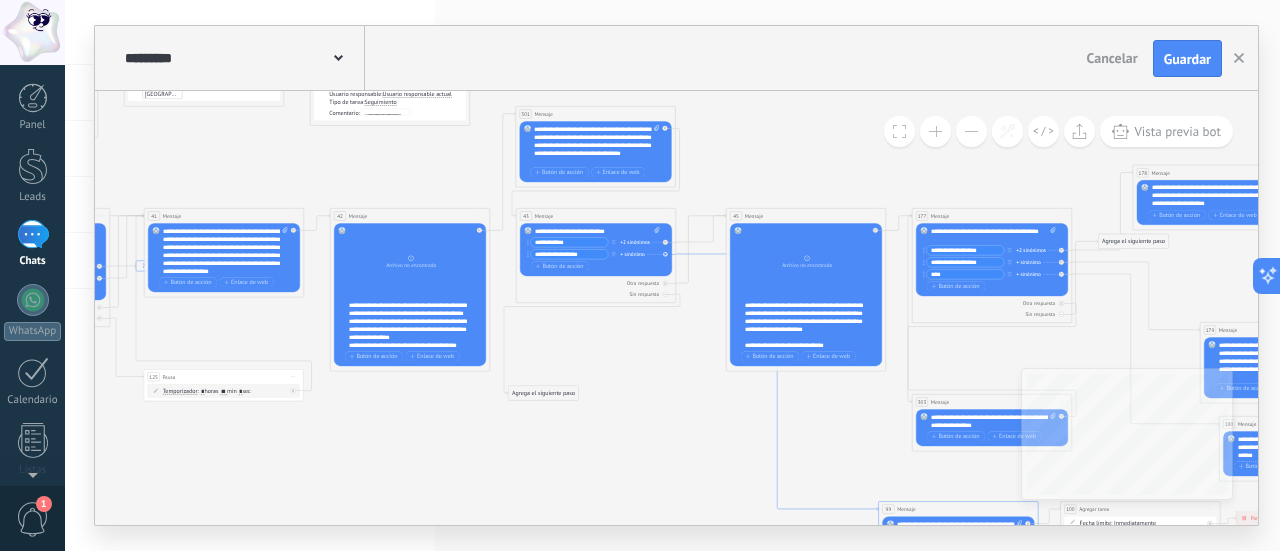 click 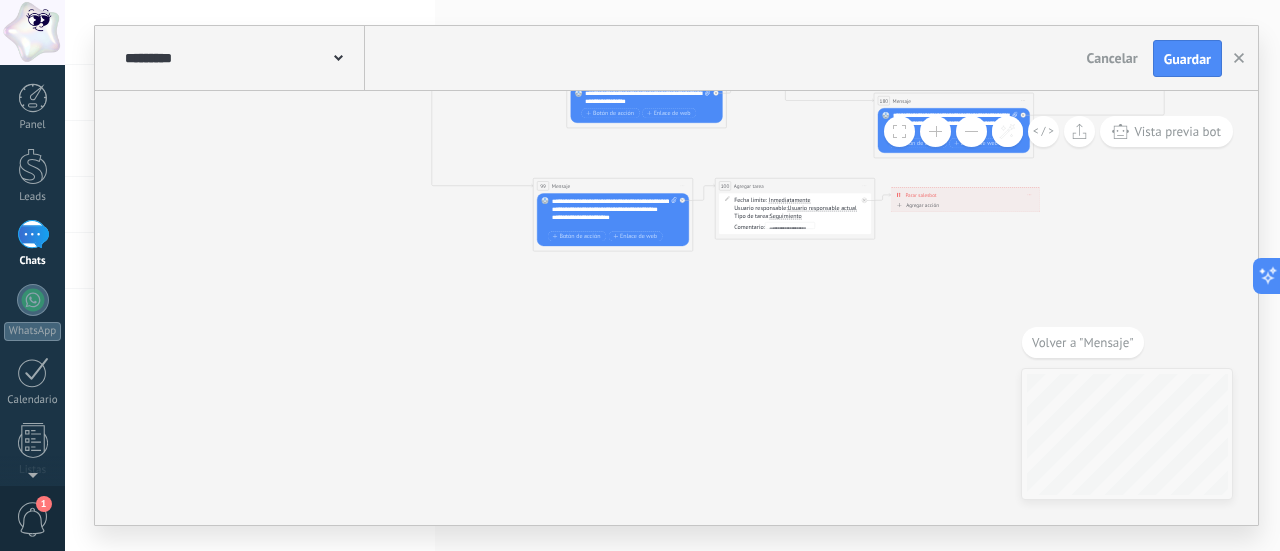 drag, startPoint x: 760, startPoint y: 373, endPoint x: 696, endPoint y: 279, distance: 113.71895 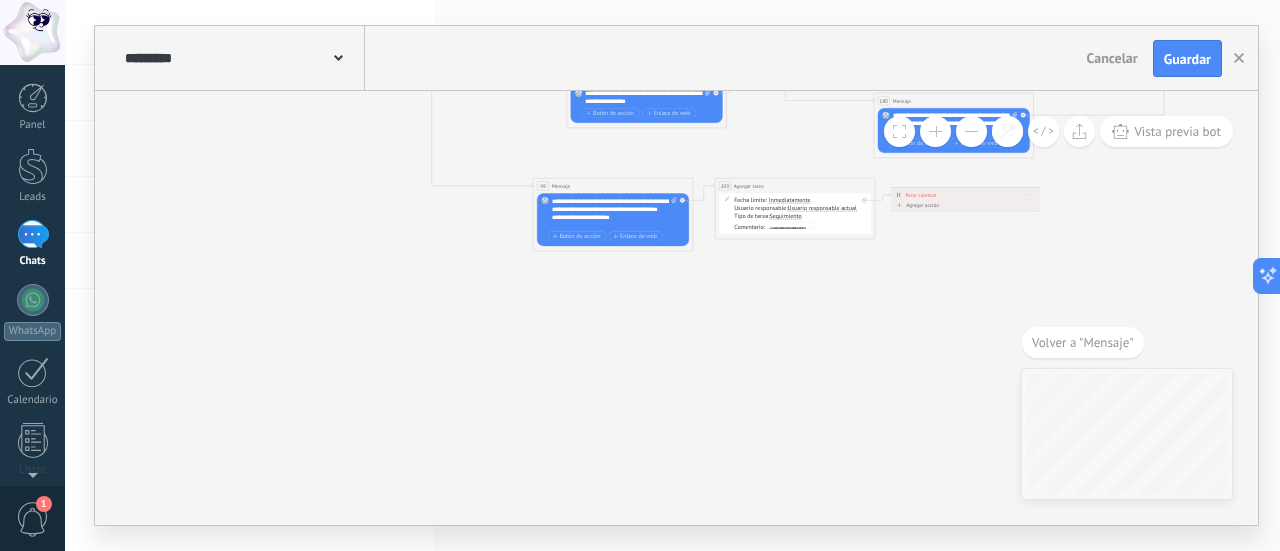 click on "7 Mensaje 16 Mensaje 89 Mensaje 7 Mensaje" 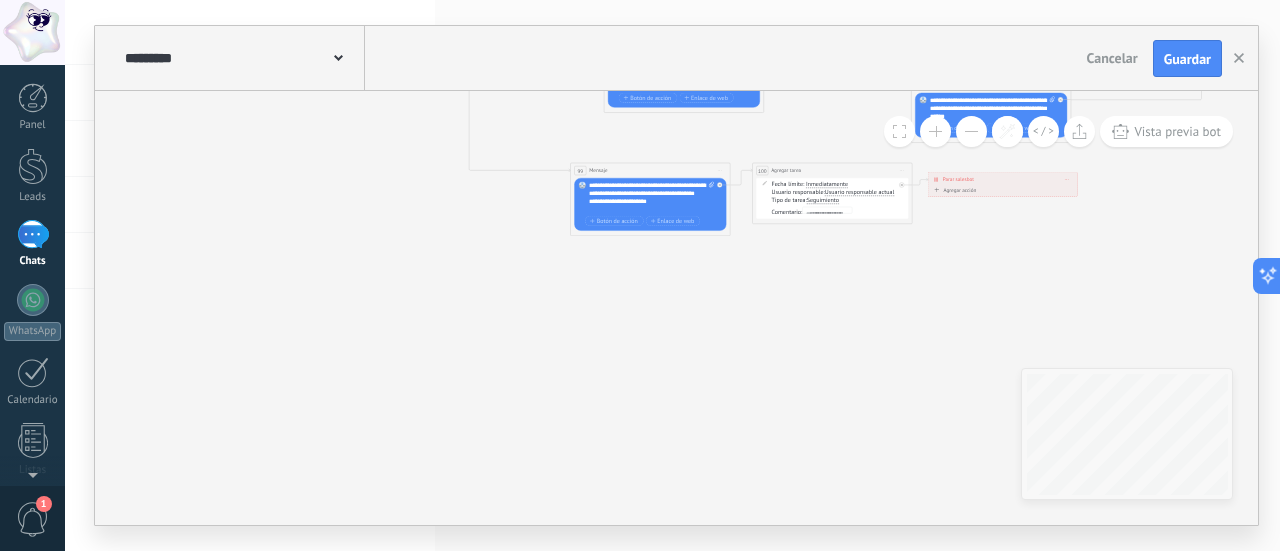 drag, startPoint x: 698, startPoint y: 328, endPoint x: 735, endPoint y: 313, distance: 39.92493 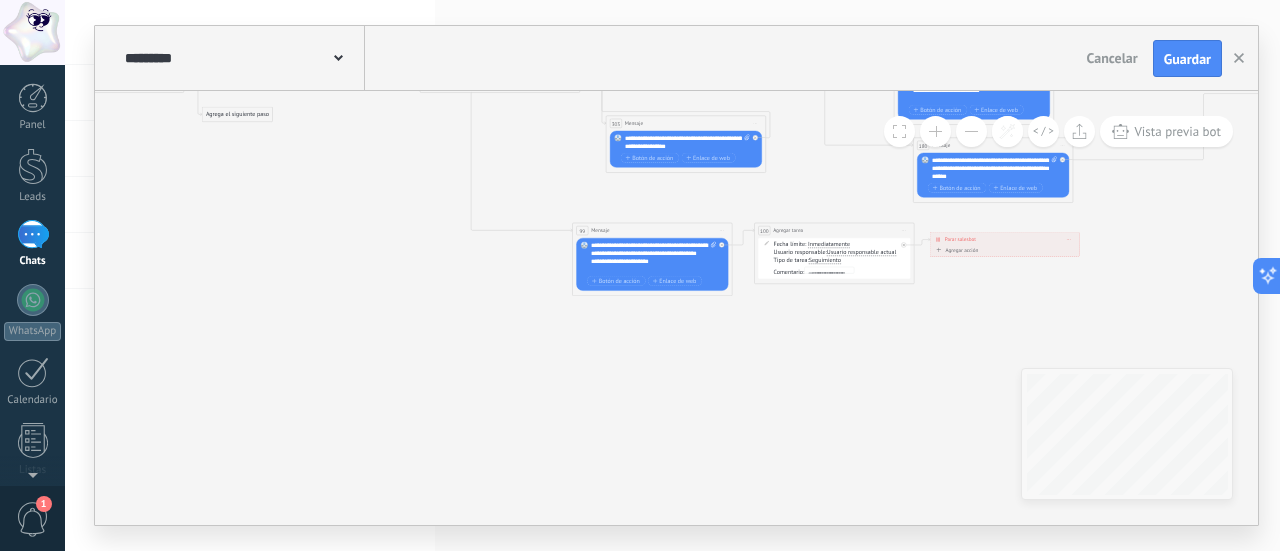 drag, startPoint x: 736, startPoint y: 289, endPoint x: 738, endPoint y: 349, distance: 60.033325 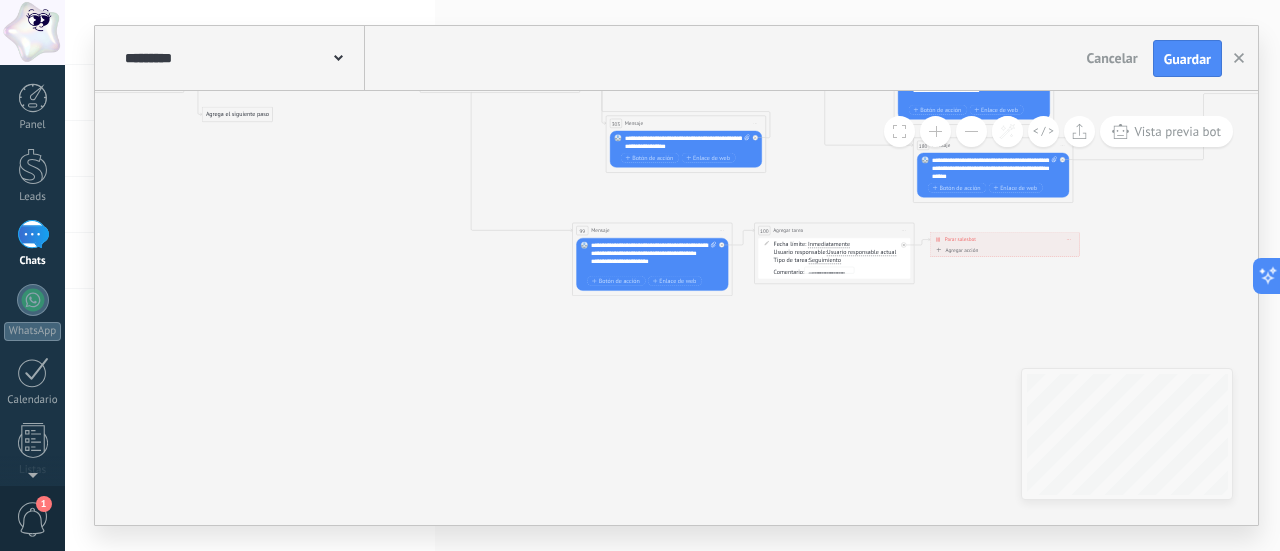 click on "7 Mensaje 16 Mensaje 89 Mensaje 7 Mensaje" 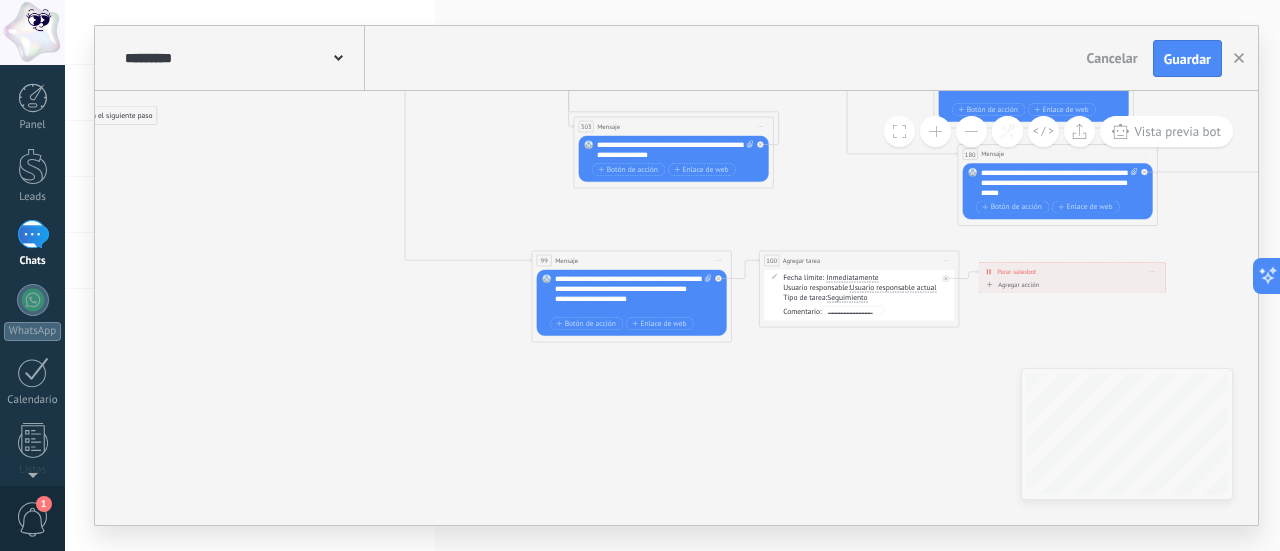 drag, startPoint x: 707, startPoint y: 337, endPoint x: 710, endPoint y: 401, distance: 64.070274 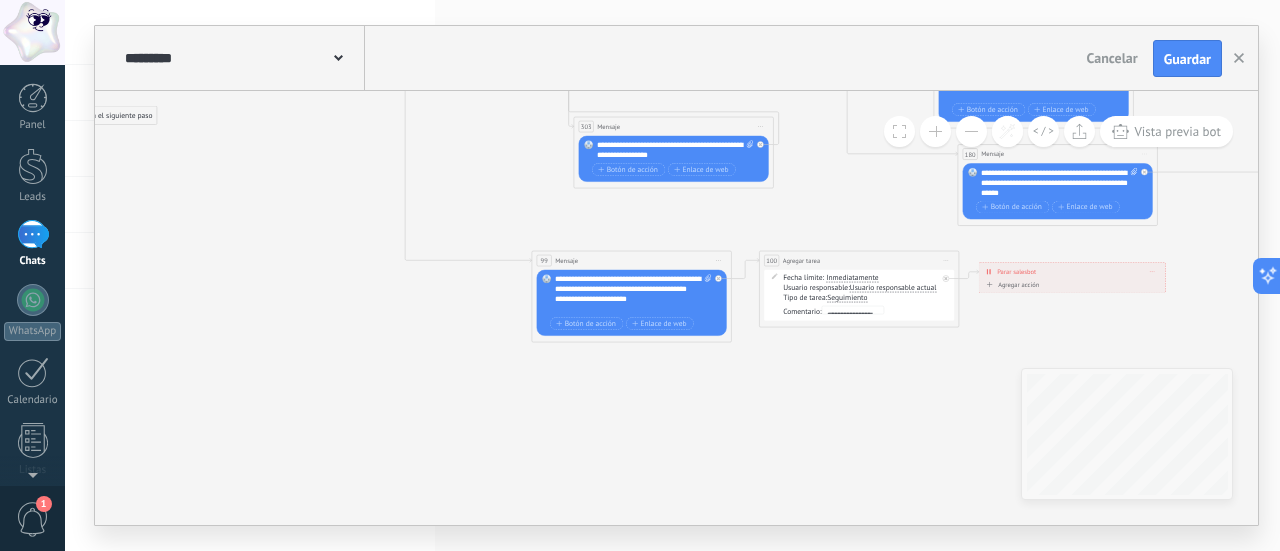 click on "7 Mensaje 16 Mensaje 89 Mensaje 7 Mensaje" 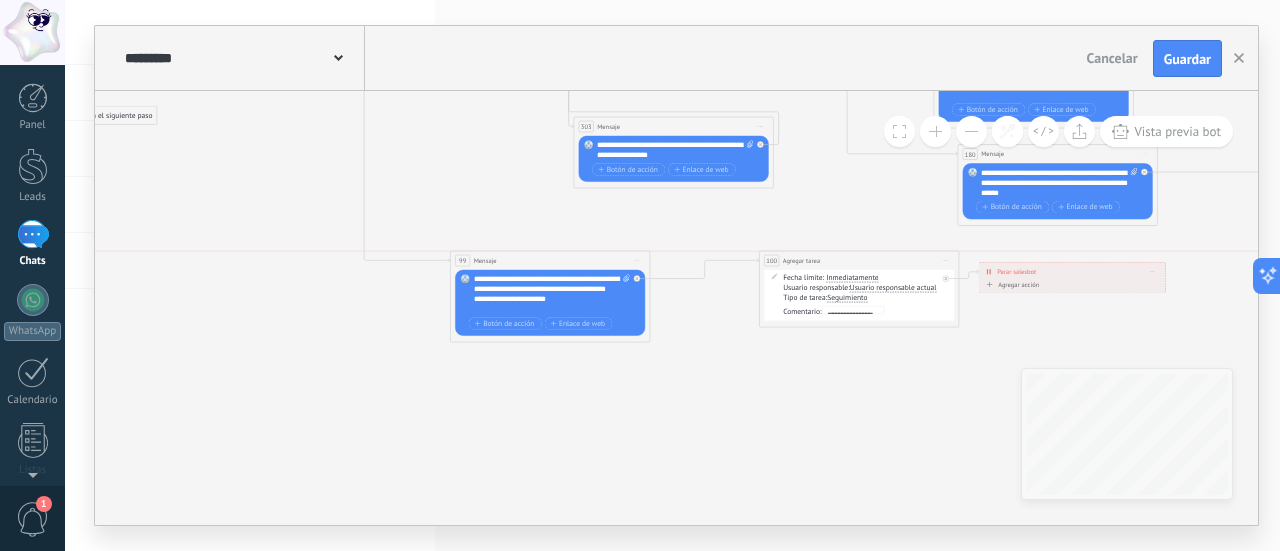 drag, startPoint x: 654, startPoint y: 264, endPoint x: 828, endPoint y: 277, distance: 174.48495 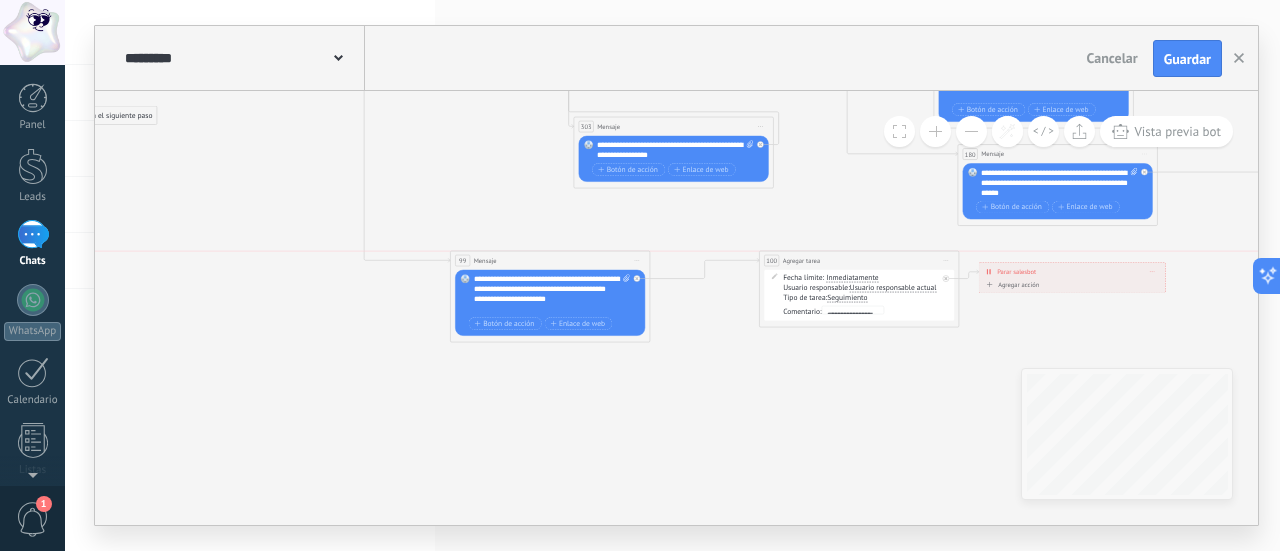 click on "99
Mensaje
*******
(a):
Todos los contactos - canales seleccionados
Todos los contactos - canales seleccionados
Todos los contactos - canal primario
Contacto principal - canales seleccionados
Contacto principal - canal primario
Todos los contactos - canales seleccionados
Todos los contactos - canales seleccionados
Todos los contactos - canal primario" at bounding box center (550, 261) 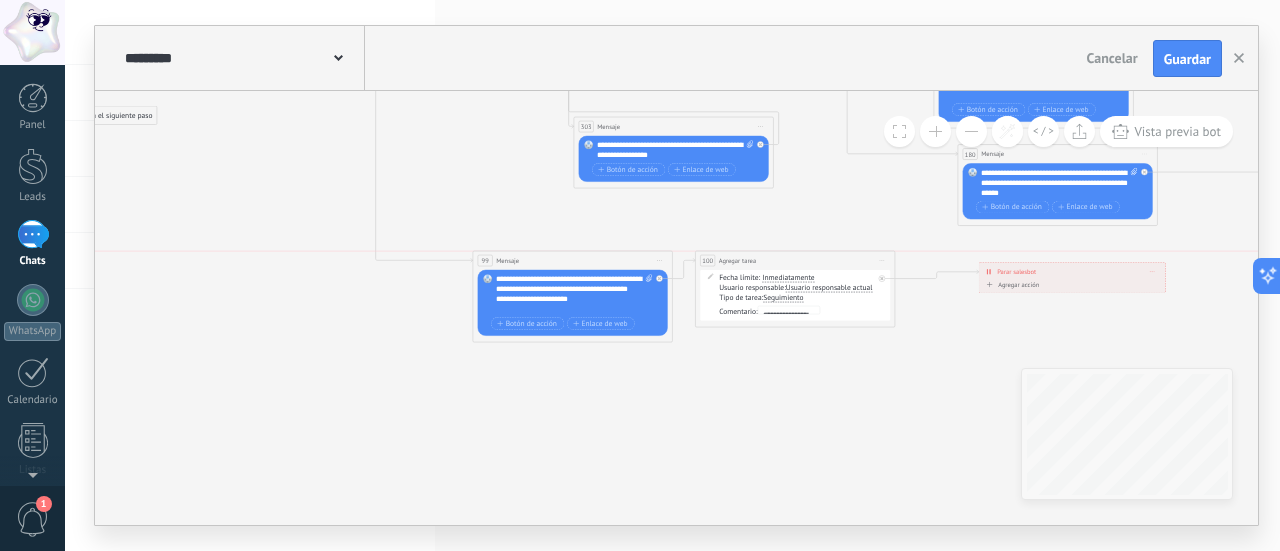 drag, startPoint x: 854, startPoint y: 265, endPoint x: 790, endPoint y: 263, distance: 64.03124 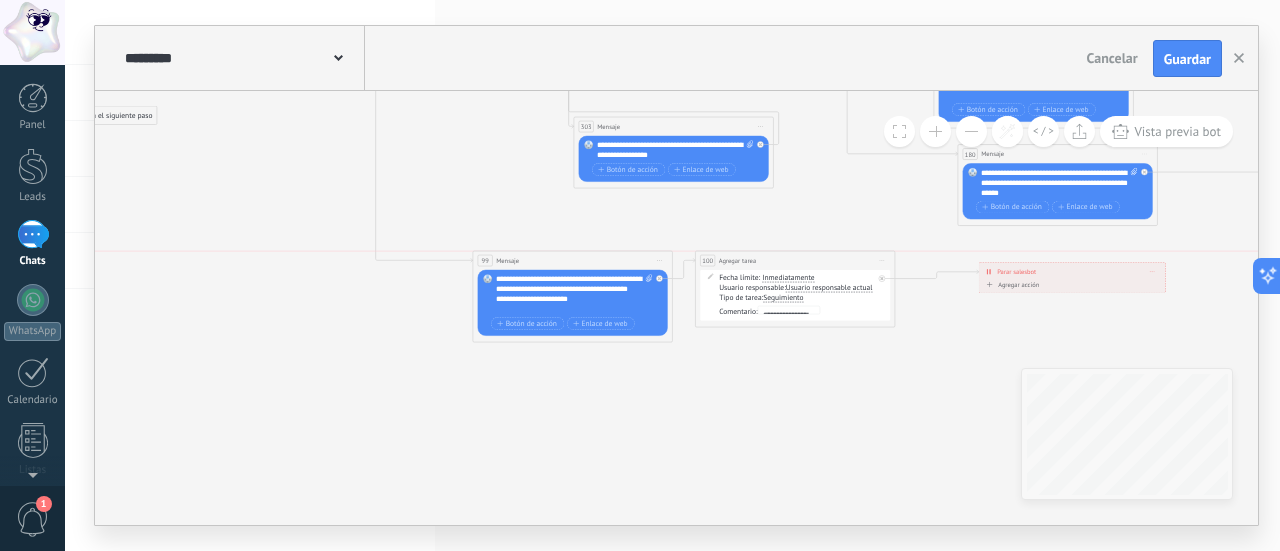 click on "**********" at bounding box center (795, 261) 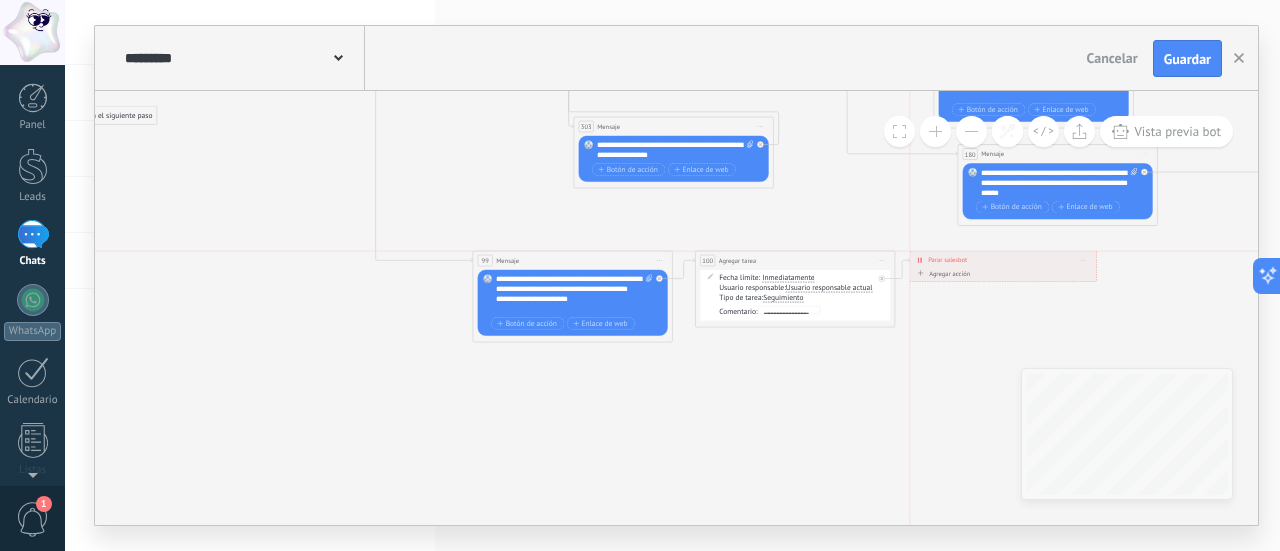 drag, startPoint x: 1063, startPoint y: 273, endPoint x: 995, endPoint y: 263, distance: 68.73136 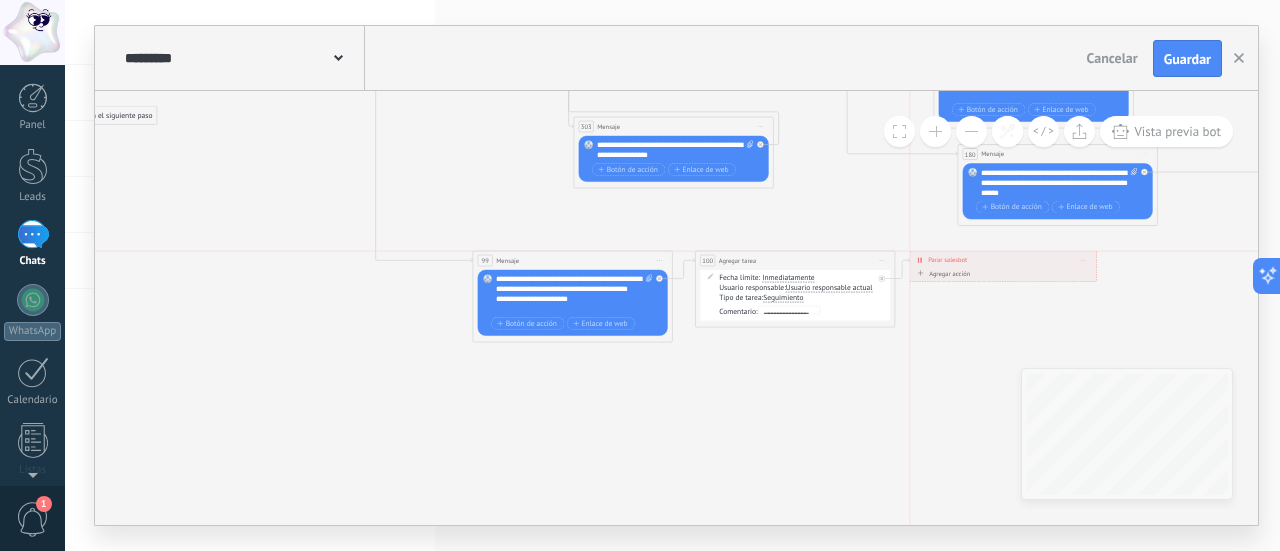 click on "**********" at bounding box center [1003, 261] 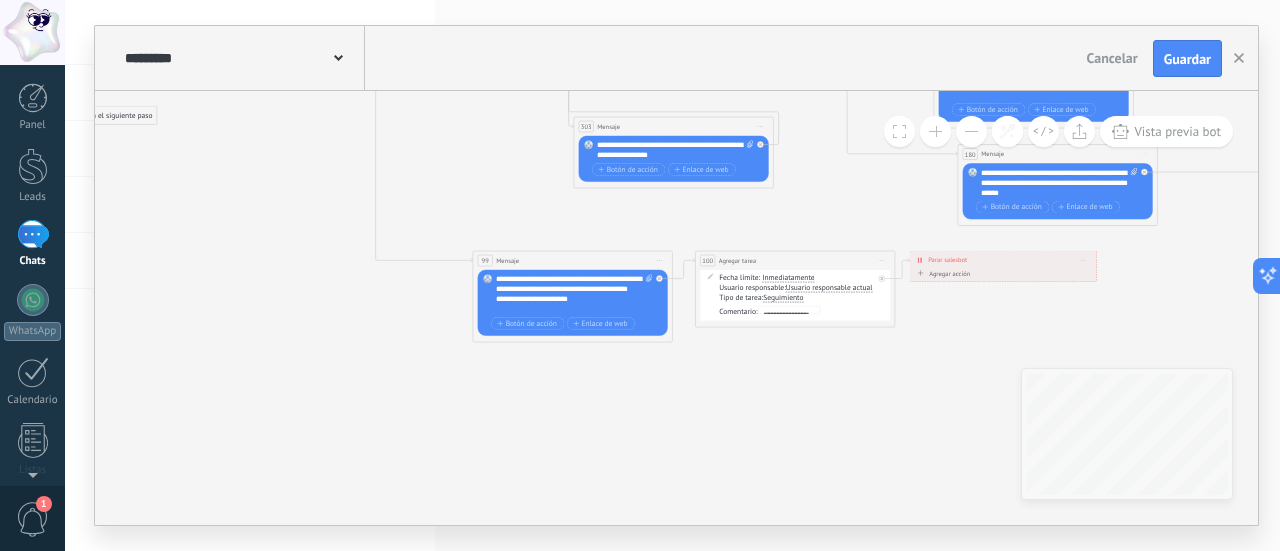click on "7 Mensaje 16 Mensaje 89 Mensaje 7 Mensaje" 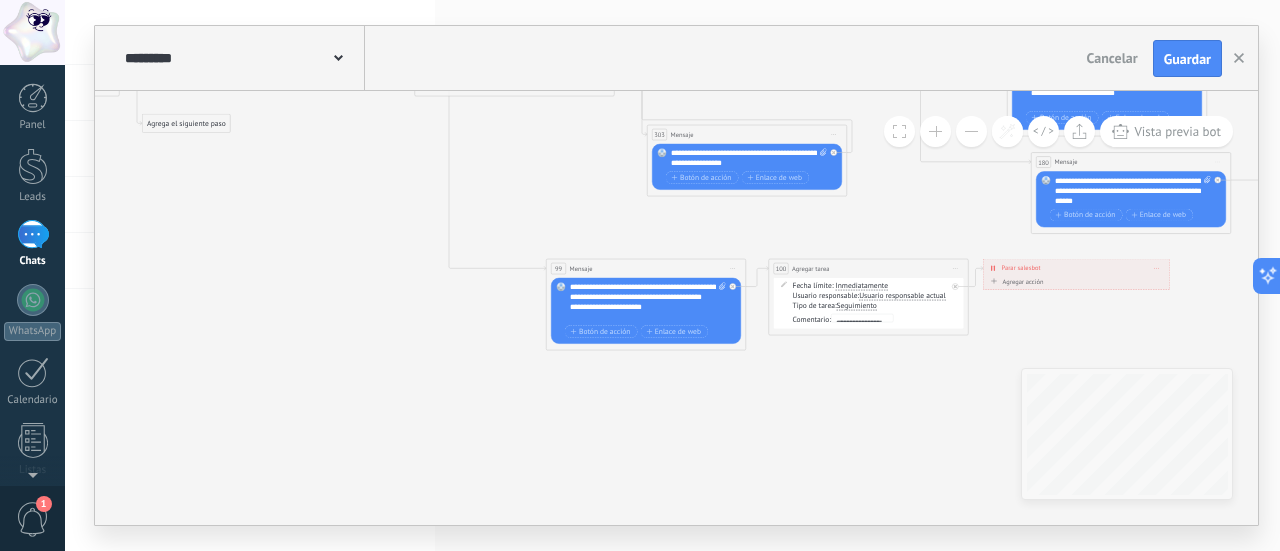 drag, startPoint x: 636, startPoint y: 413, endPoint x: 711, endPoint y: 421, distance: 75.42546 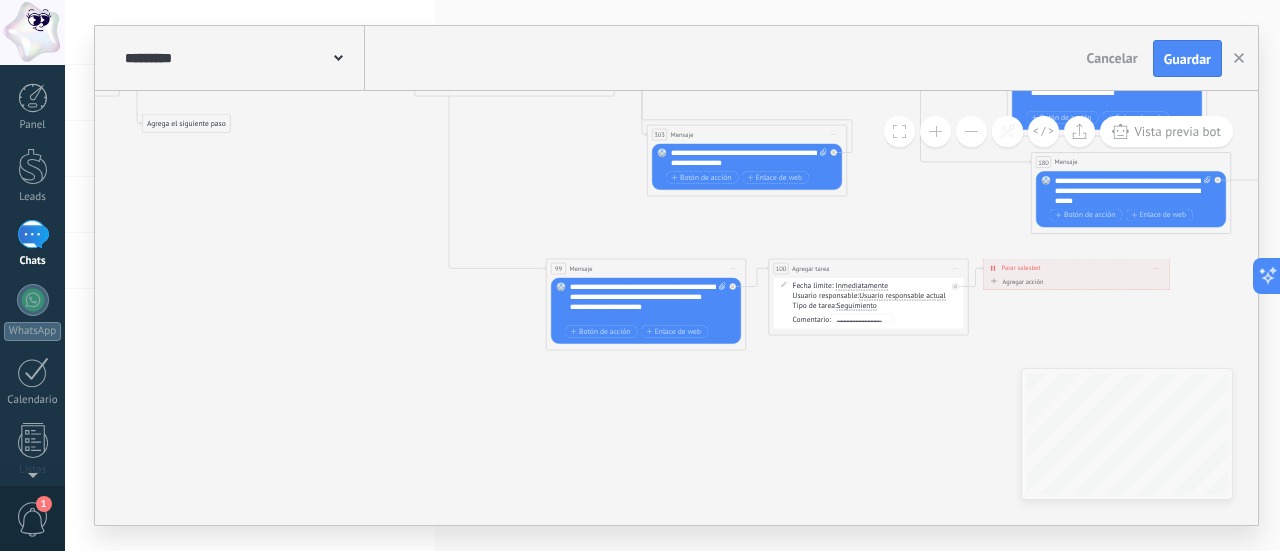 click on "7 Mensaje 16 Mensaje 89 Mensaje 7 Mensaje" 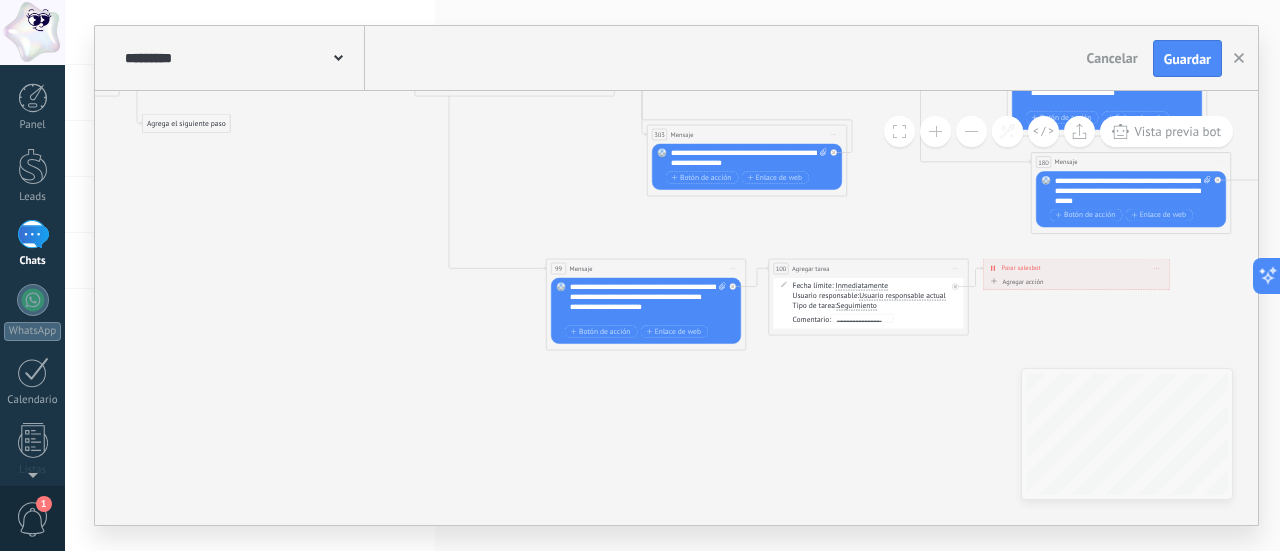 click on "**********" at bounding box center [648, 303] 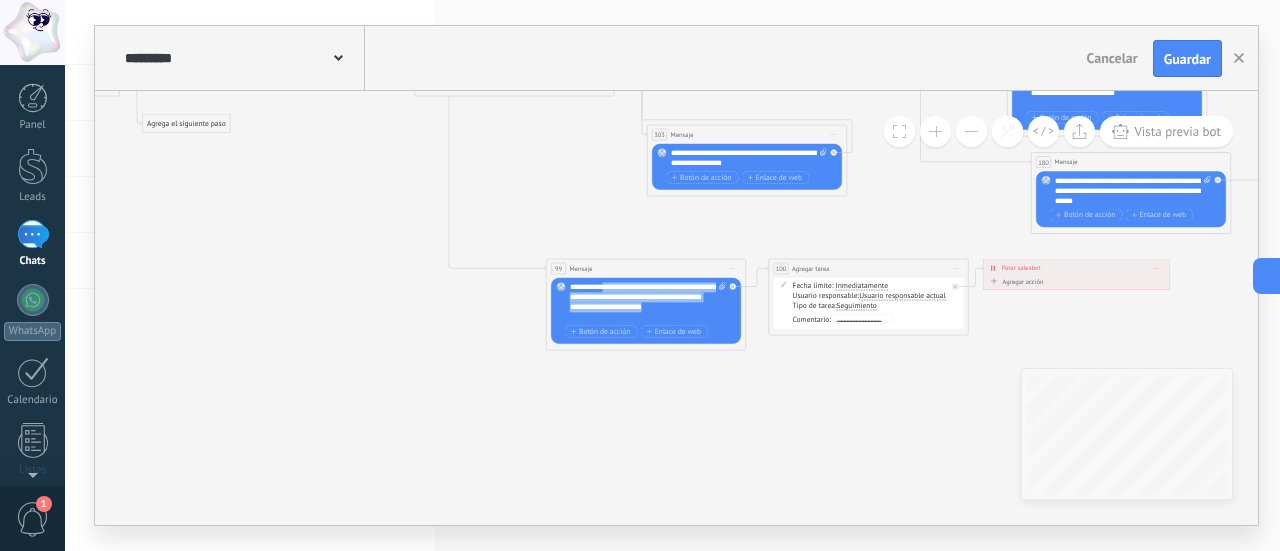 drag, startPoint x: 670, startPoint y: 315, endPoint x: 661, endPoint y: 299, distance: 18.35756 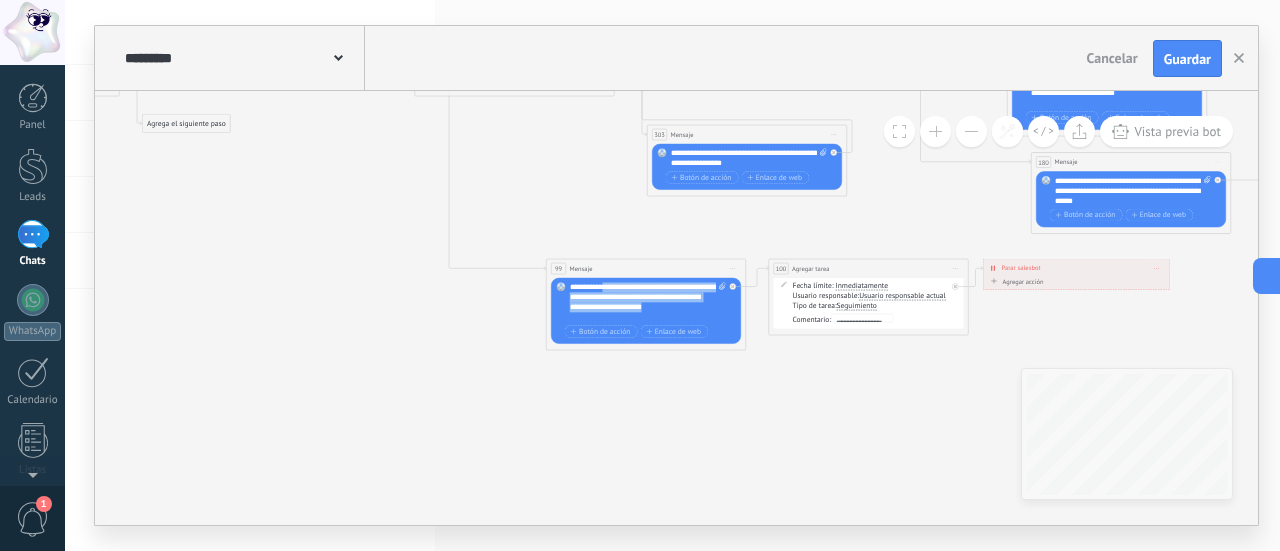 click on "**********" at bounding box center (648, 303) 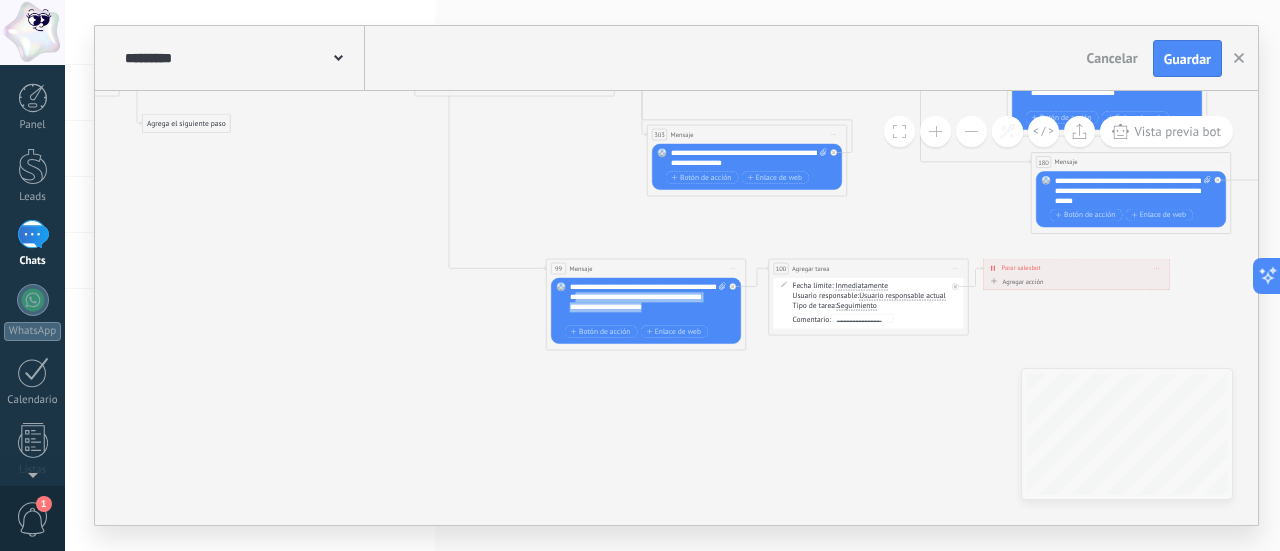 click on "**********" at bounding box center (648, 303) 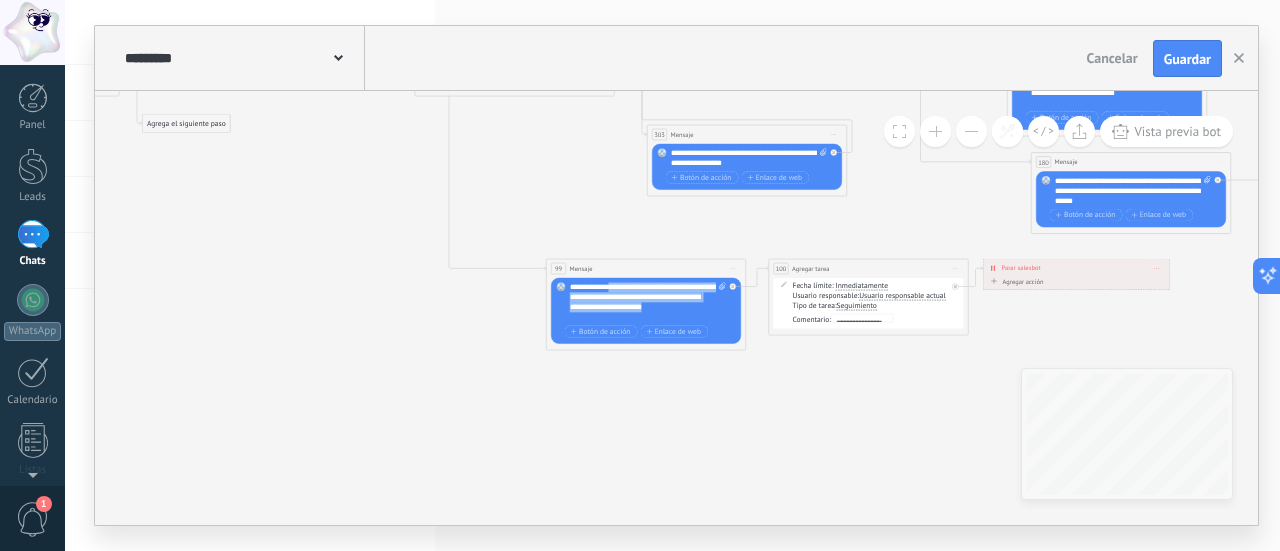 drag, startPoint x: 659, startPoint y: 316, endPoint x: 610, endPoint y: 288, distance: 56.435802 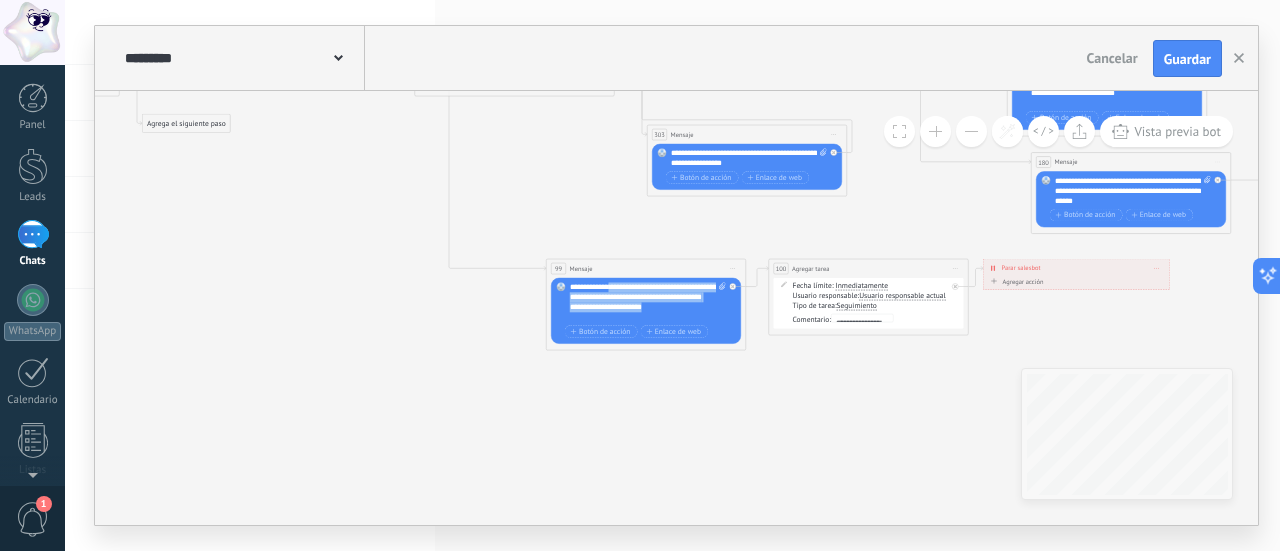 click on "**********" at bounding box center (648, 303) 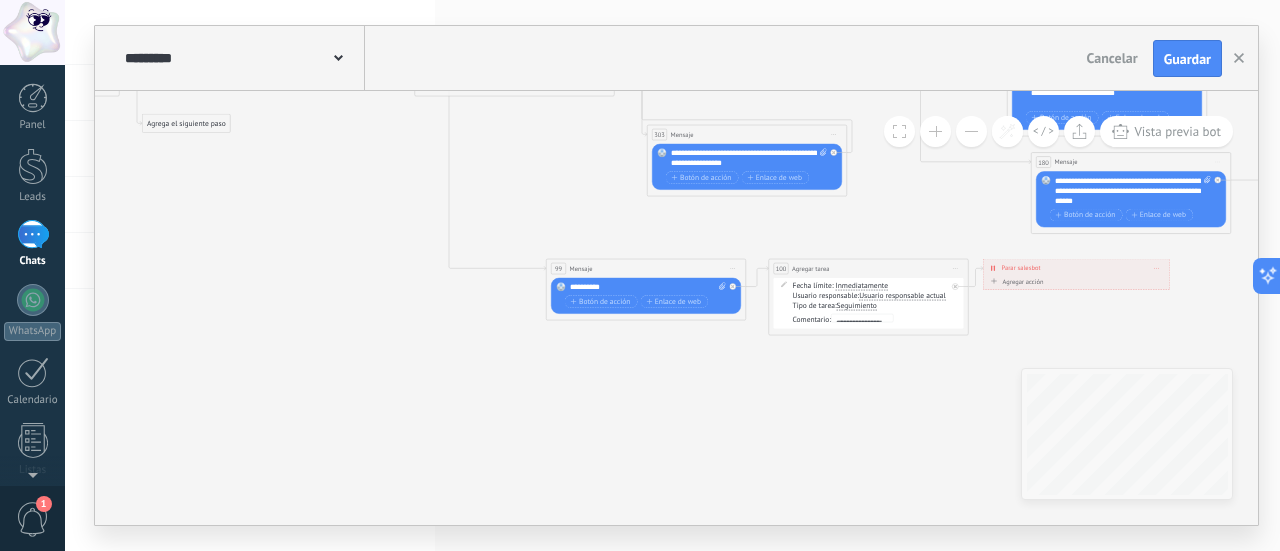 click on "Reemplazar
Quitar
Convertir a mensaje de voz
Arrastre la imagen aquí para adjuntarla.
Añadir imagen
Subir
Arrastrar y soltar
Archivo no encontrado
Escribe tu mensaje..." at bounding box center (646, 296) 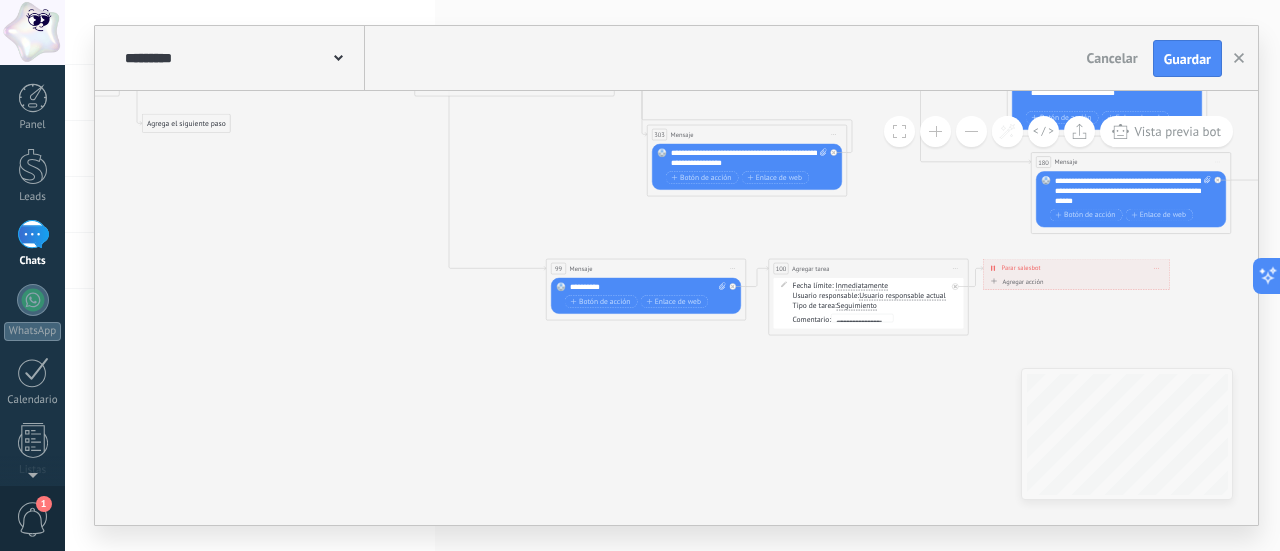 click on "**********" at bounding box center [648, 288] 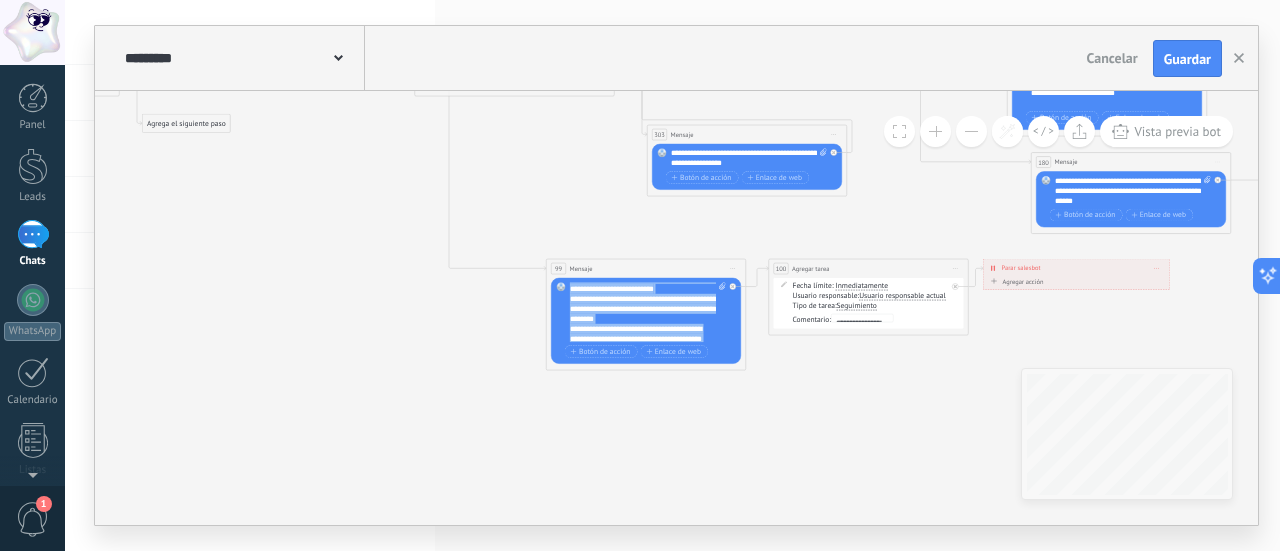 scroll, scrollTop: 0, scrollLeft: 0, axis: both 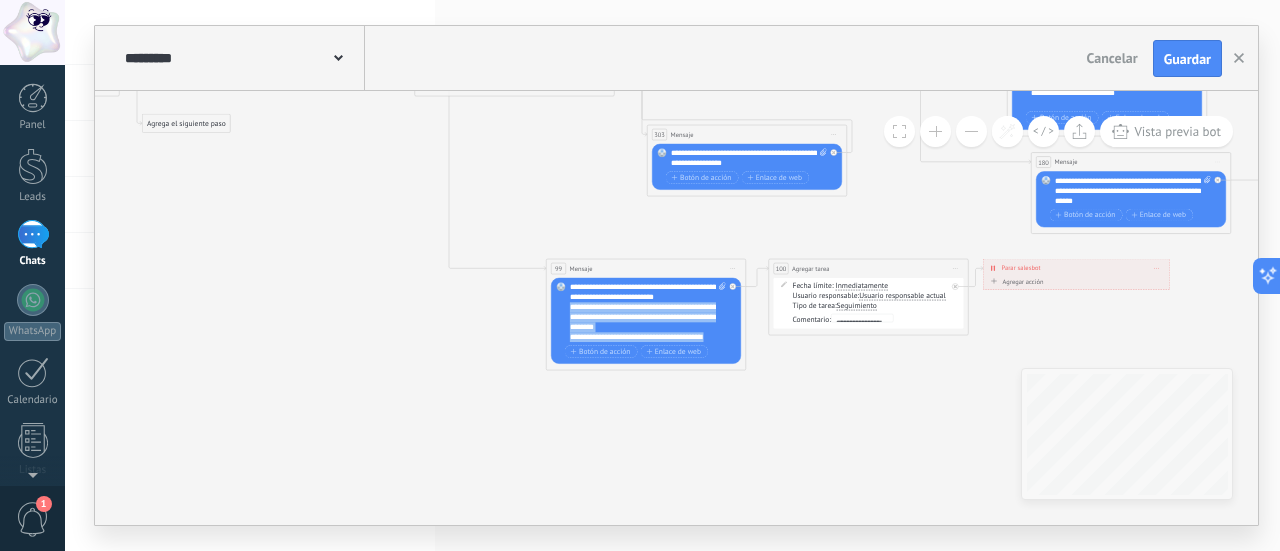 drag, startPoint x: 683, startPoint y: 317, endPoint x: 565, endPoint y: 319, distance: 118.016945 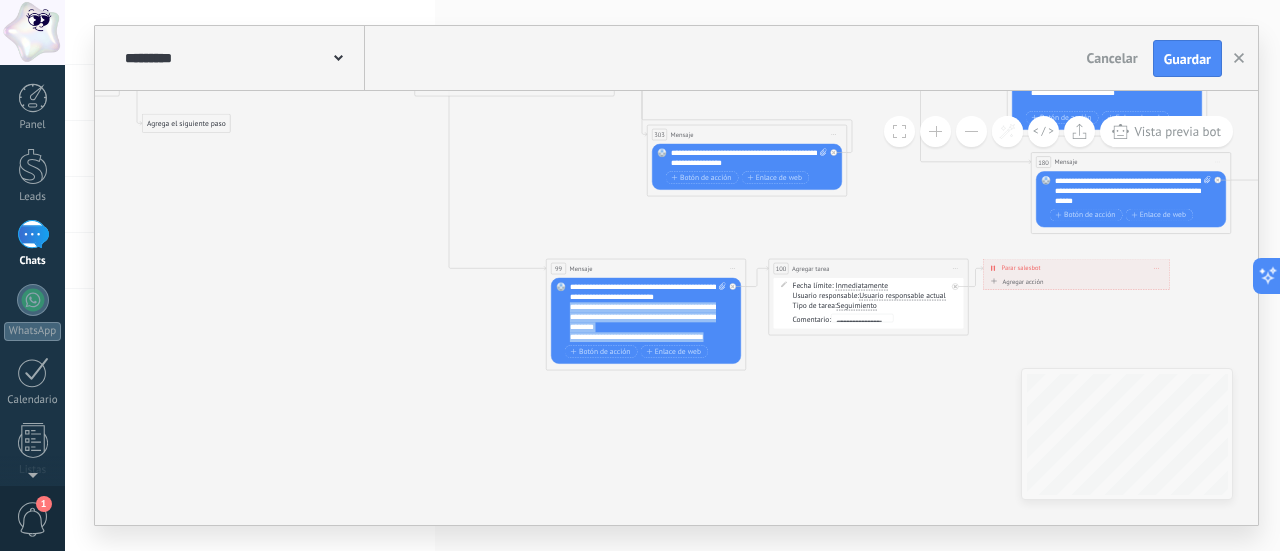 click on "Reemplazar
Quitar
Convertir a mensaje de voz
Arrastre la imagen aquí para adjuntarla.
Añadir imagen
Subir
Arrastrar y soltar
Archivo no encontrado
Escribe tu mensaje..." at bounding box center [646, 321] 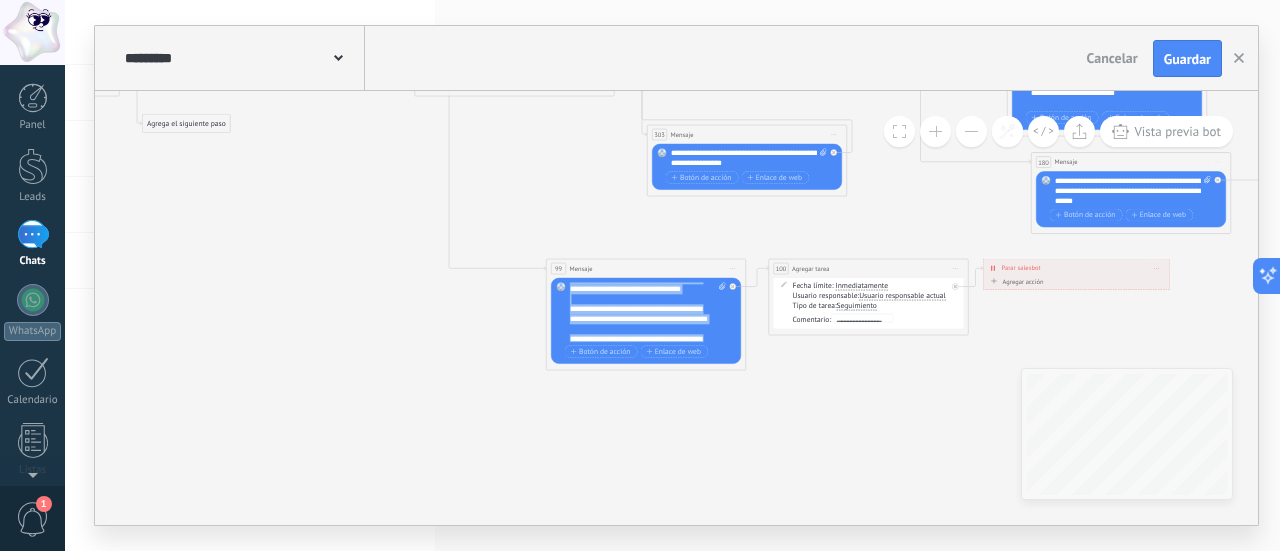 scroll, scrollTop: 340, scrollLeft: 0, axis: vertical 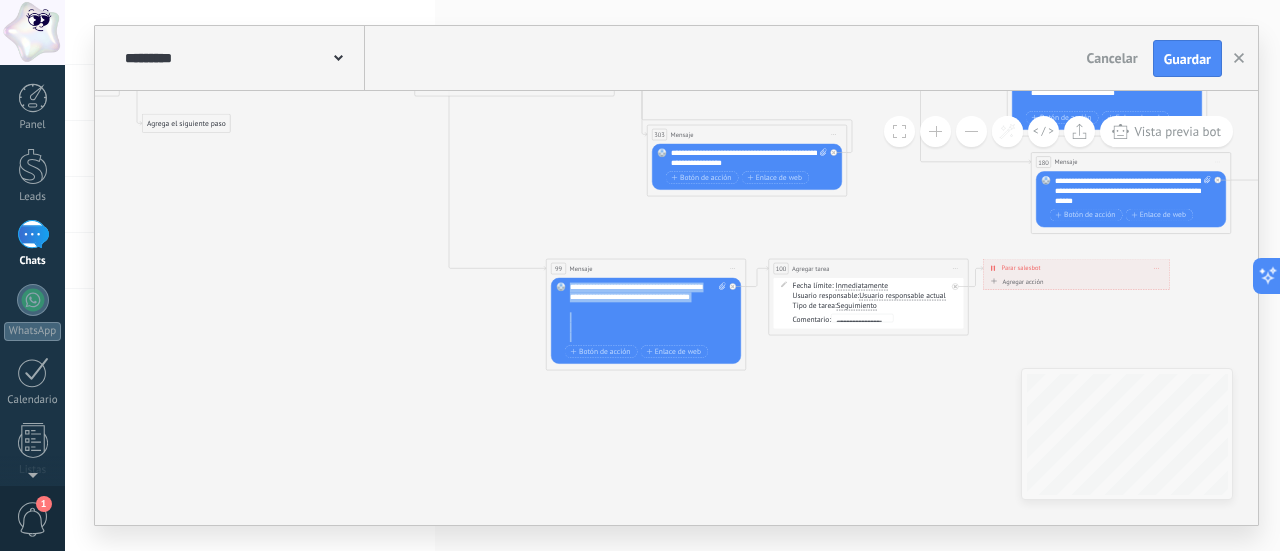 drag, startPoint x: 569, startPoint y: 336, endPoint x: 637, endPoint y: 334, distance: 68.0294 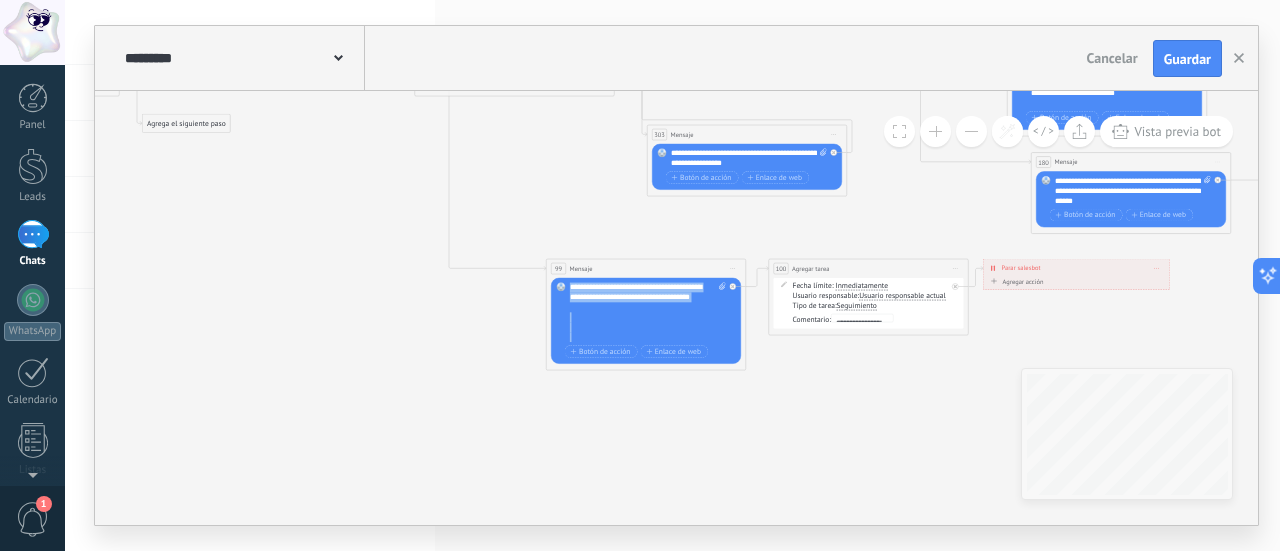 click on "**********" at bounding box center (648, 313) 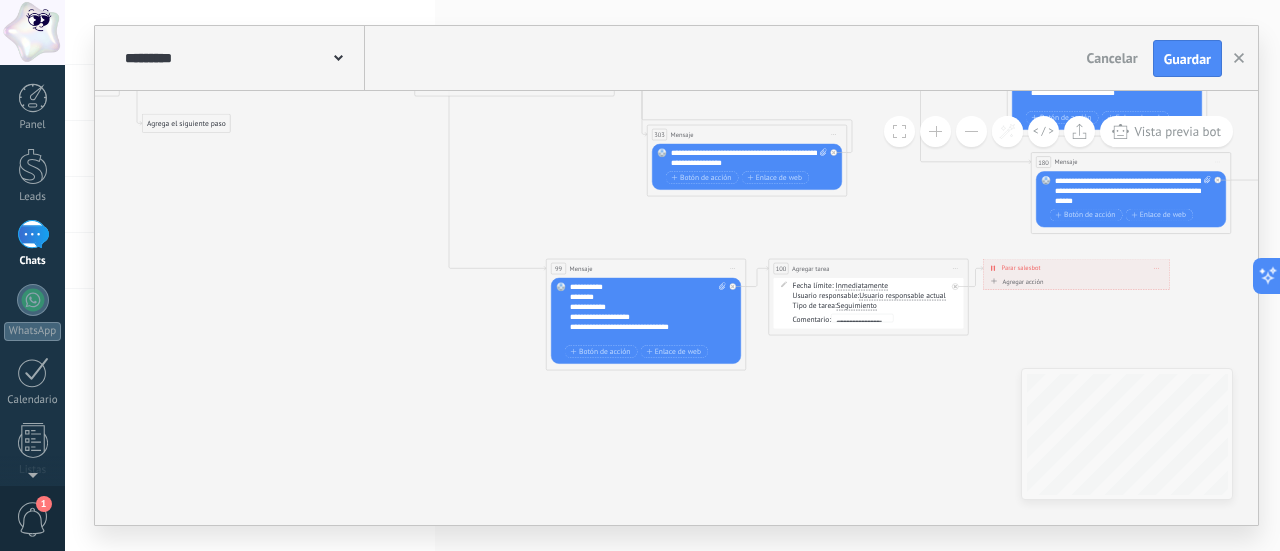 scroll, scrollTop: 80, scrollLeft: 0, axis: vertical 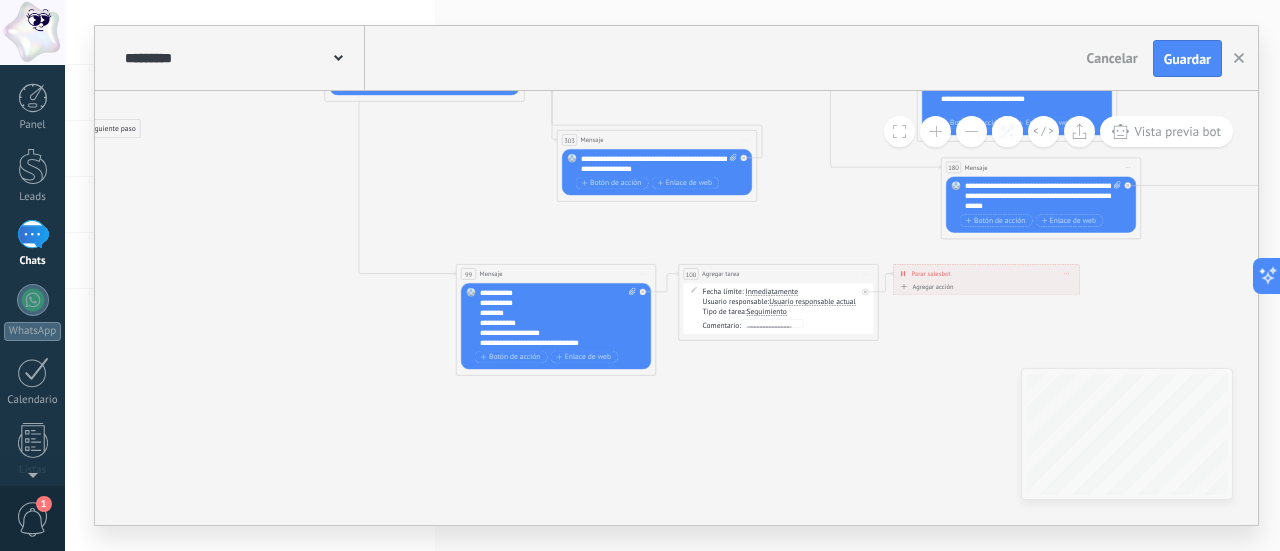 drag, startPoint x: 872, startPoint y: 393, endPoint x: 785, endPoint y: 361, distance: 92.69843 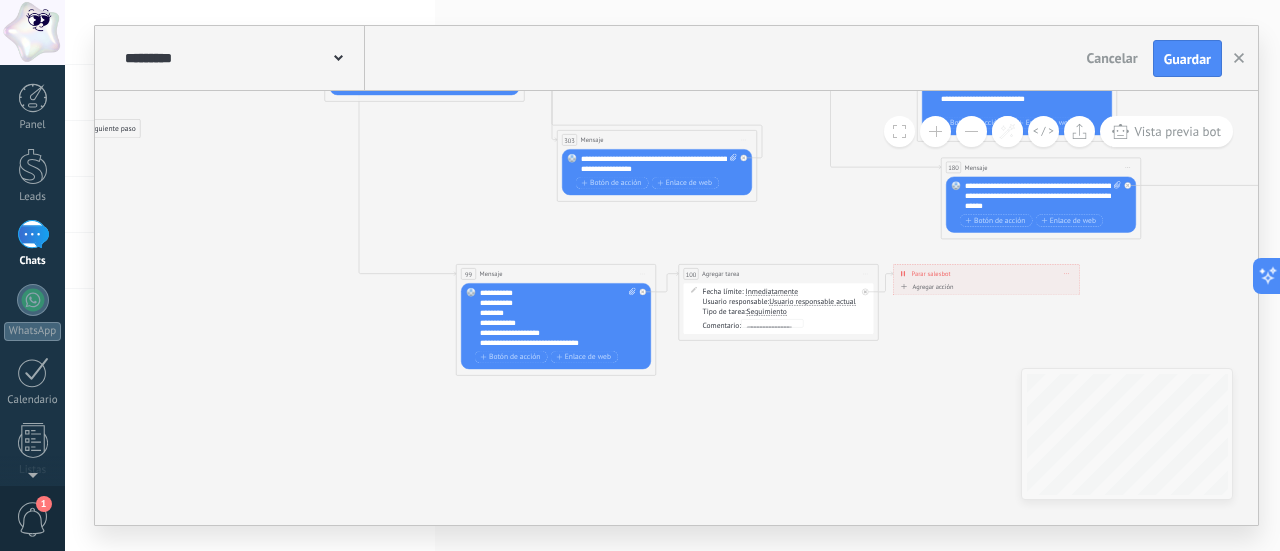 click on "7 Mensaje 16 Mensaje 89 Mensaje 7 Mensaje" 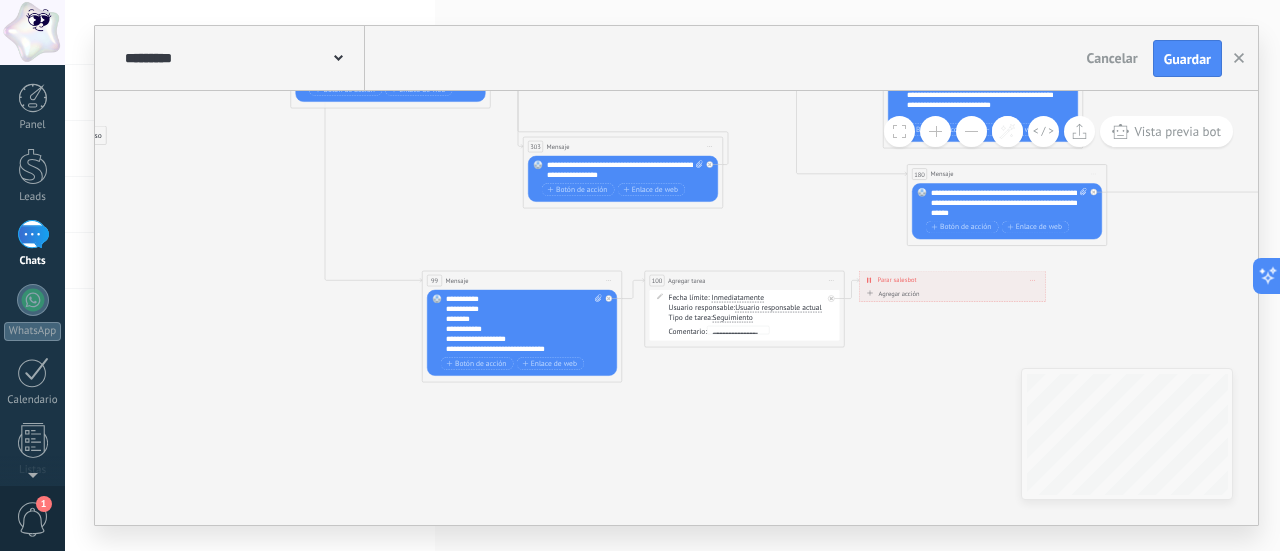 click on "Iniciar vista previa aquí
Cambiar nombre
Duplicar
[GEOGRAPHIC_DATA]" at bounding box center (832, 281) 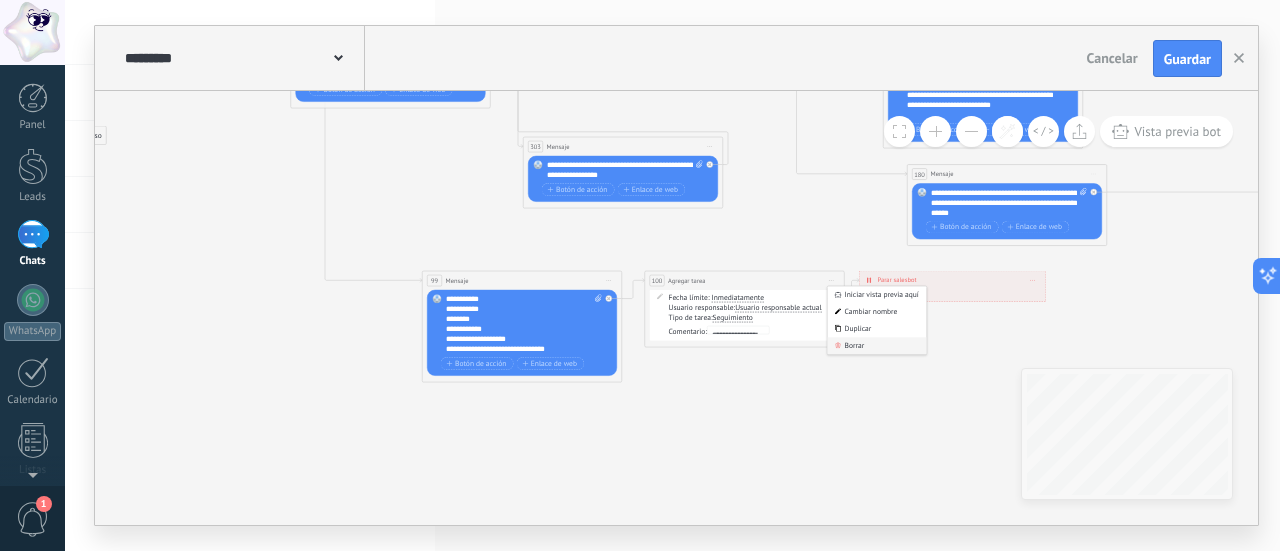 click on "Borrar" at bounding box center [877, 346] 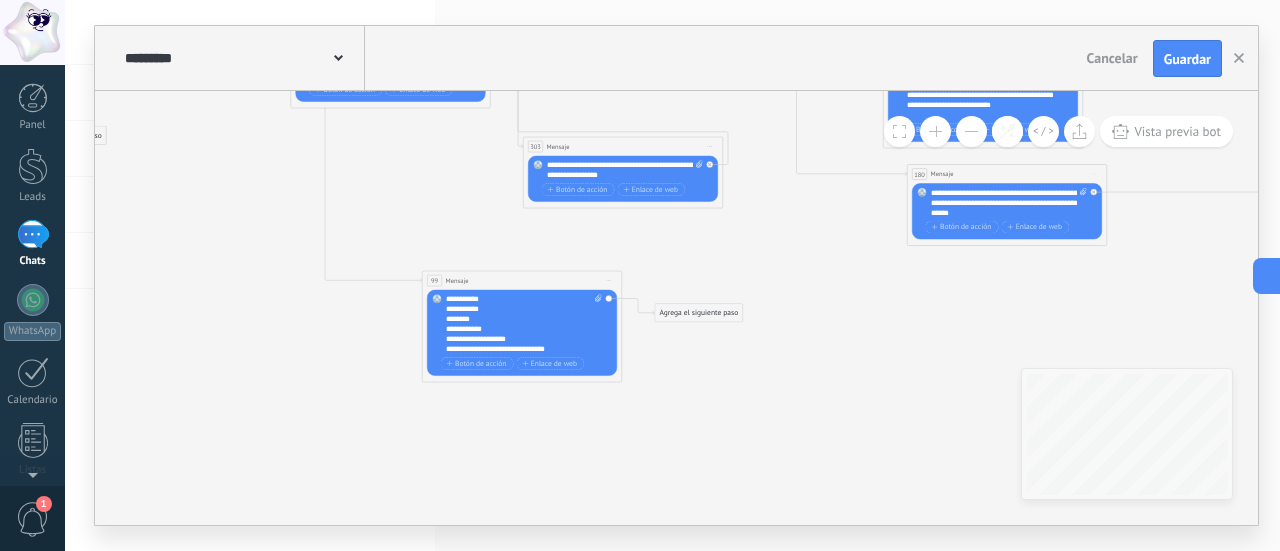 click on "Agrega el siguiente paso" at bounding box center (699, 313) 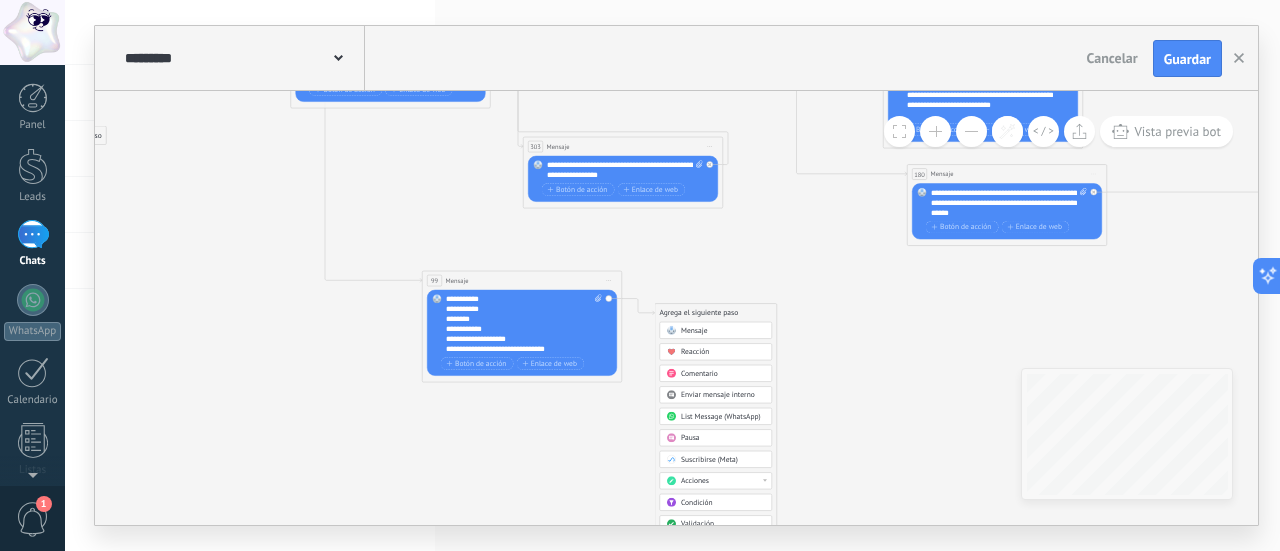 click on "Mensaje" at bounding box center (723, 331) 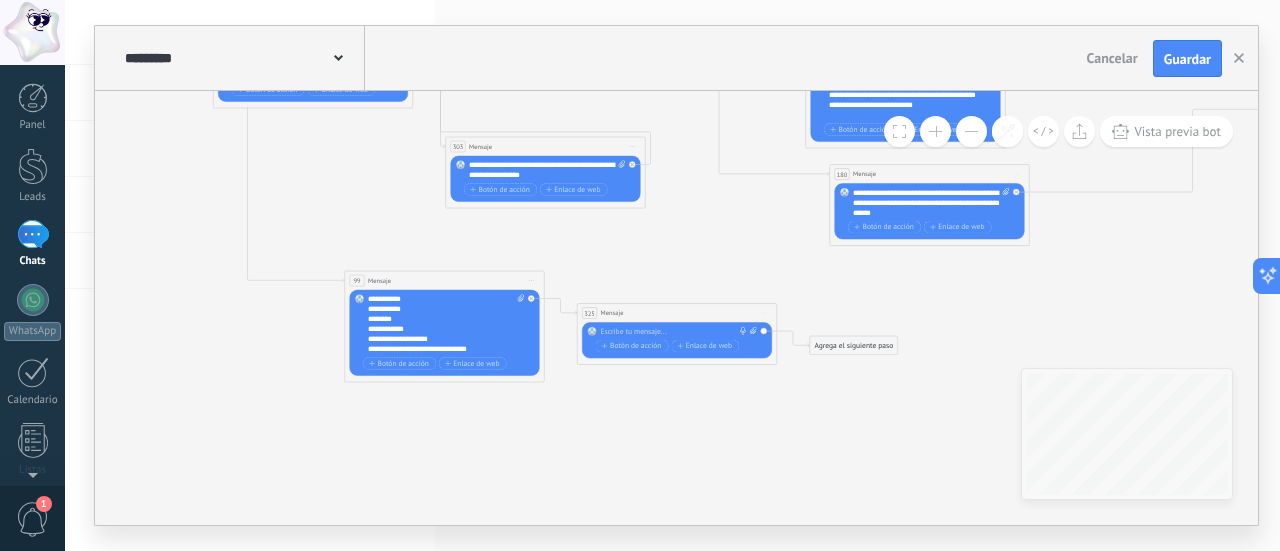 click at bounding box center [675, 332] 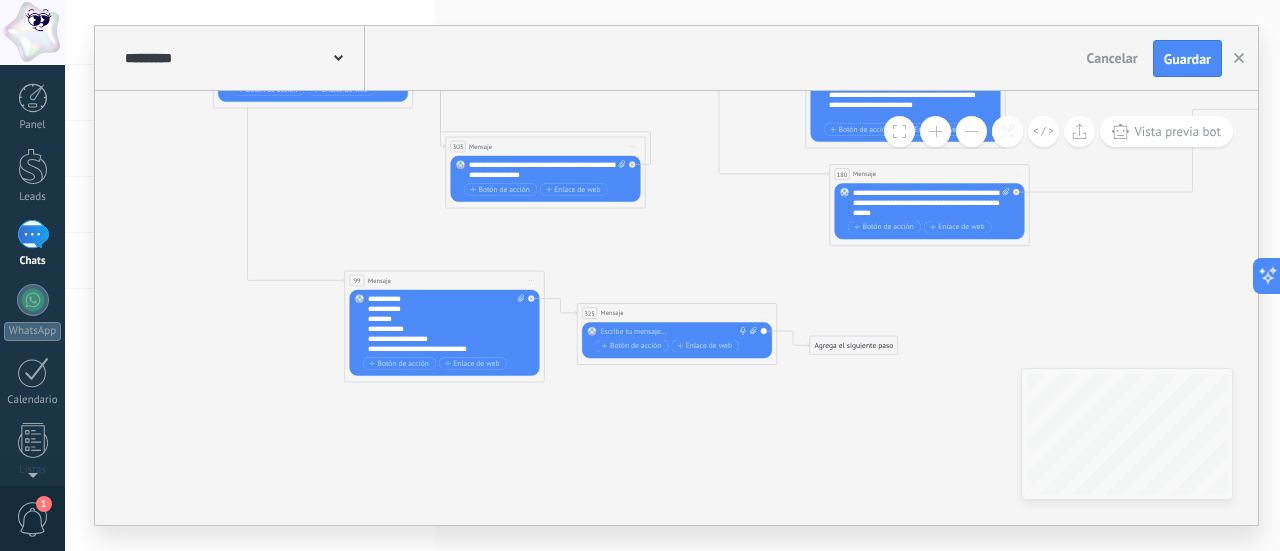 type 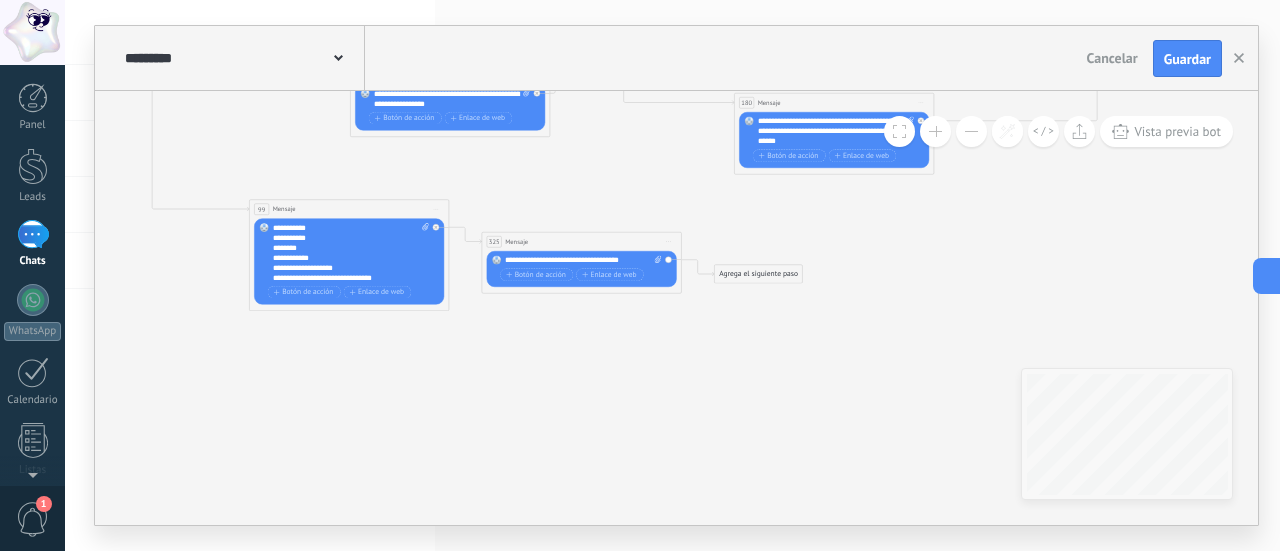 drag, startPoint x: 724, startPoint y: 413, endPoint x: 624, endPoint y: 307, distance: 145.72577 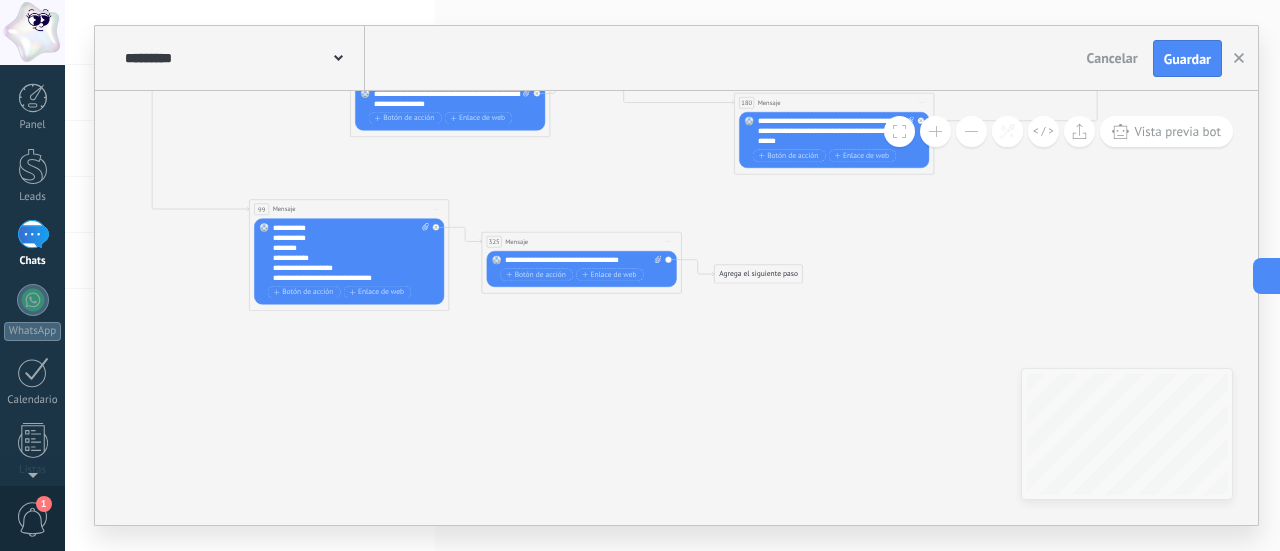 click on "7 Mensaje 16 Mensaje 89 Mensaje 7 Mensaje" 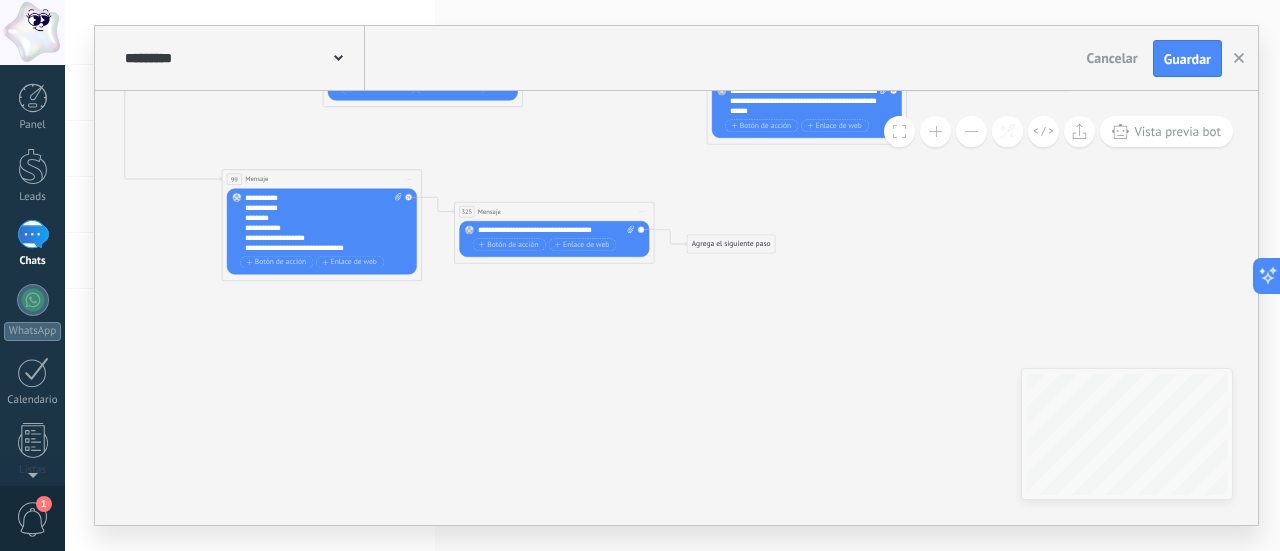 click on "Agrega el siguiente paso" at bounding box center (731, 244) 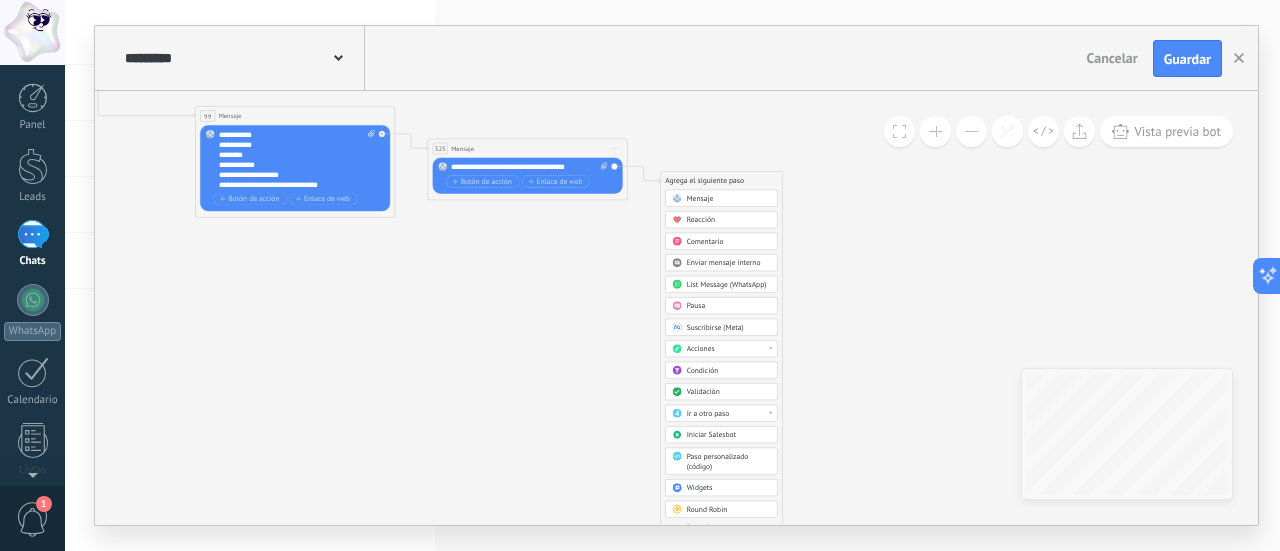 drag, startPoint x: 860, startPoint y: 224, endPoint x: 808, endPoint y: 263, distance: 65 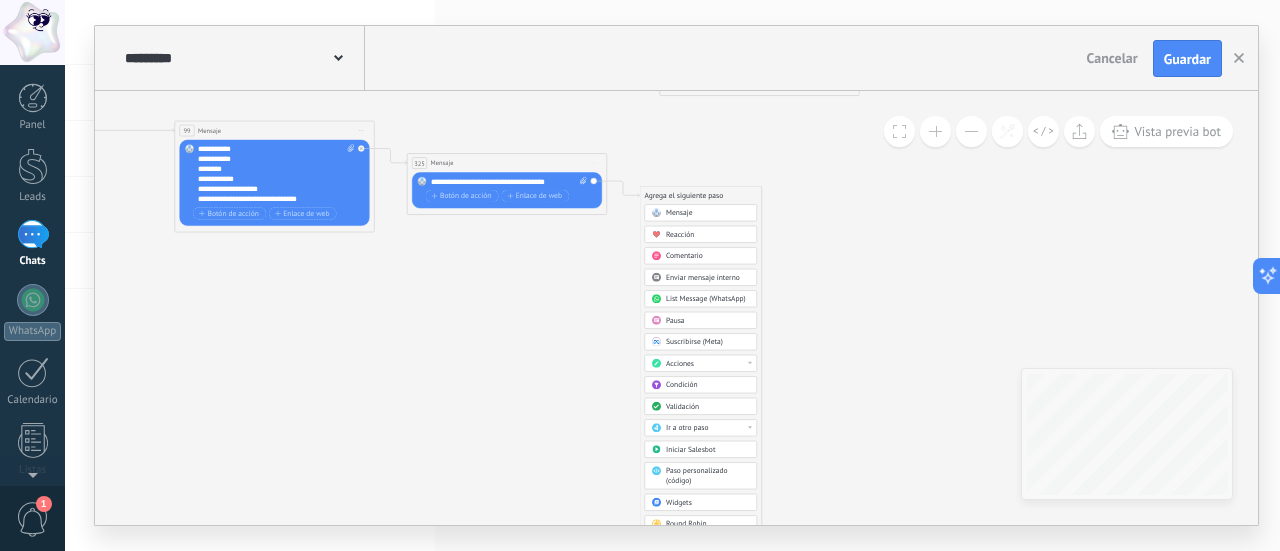 click on "Mensaje" at bounding box center (708, 214) 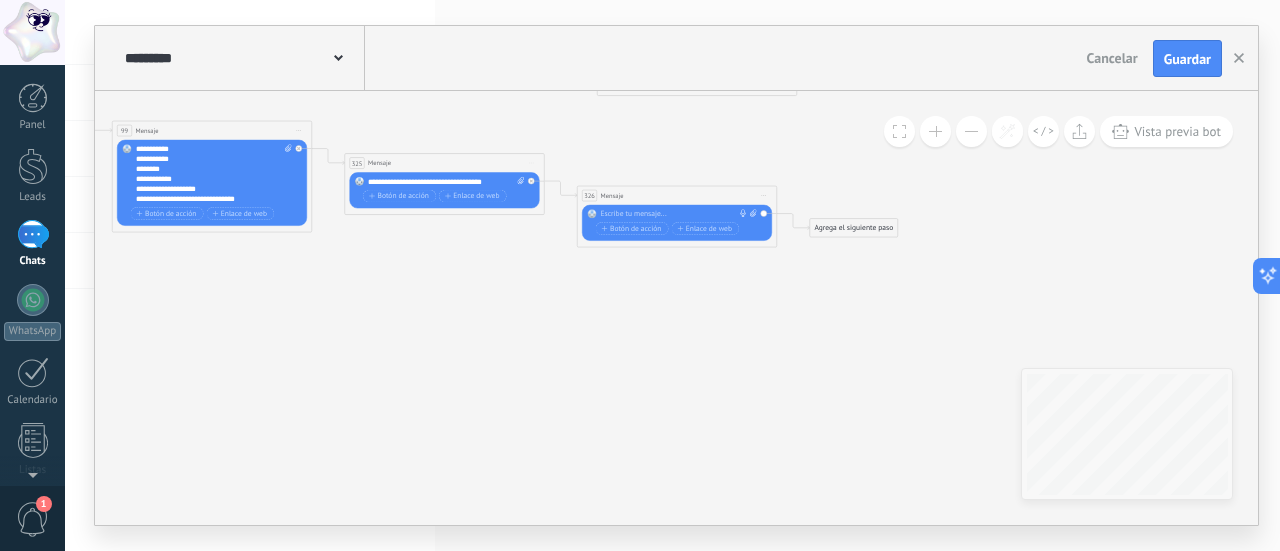 click on "Iniciar vista previa aquí
Cambiar nombre
Duplicar
[GEOGRAPHIC_DATA]" at bounding box center [764, 196] 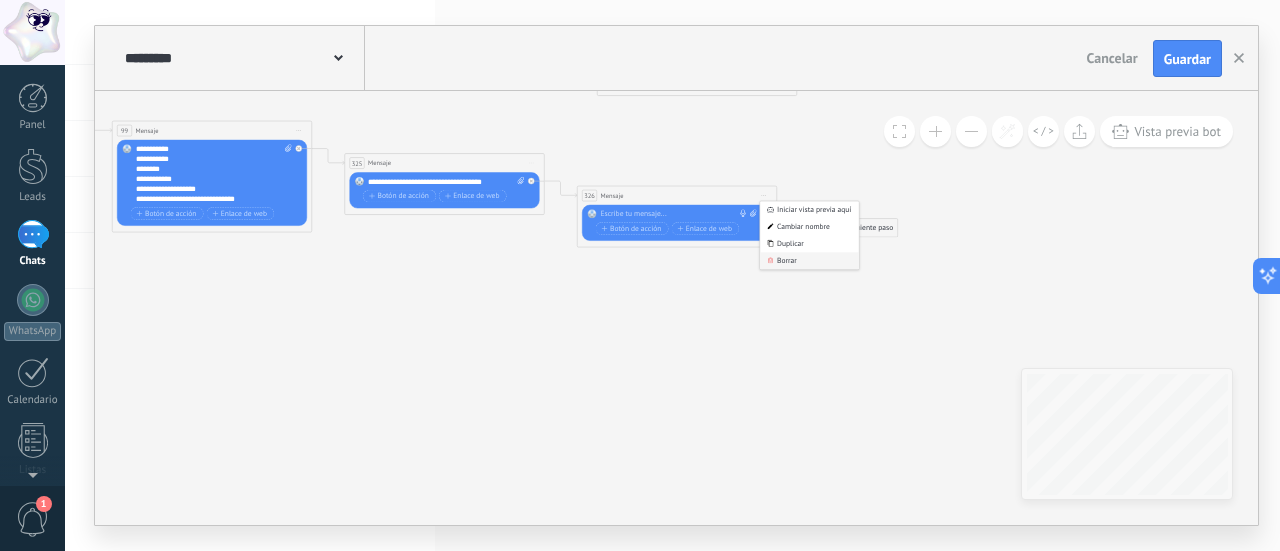click on "Borrar" at bounding box center [809, 261] 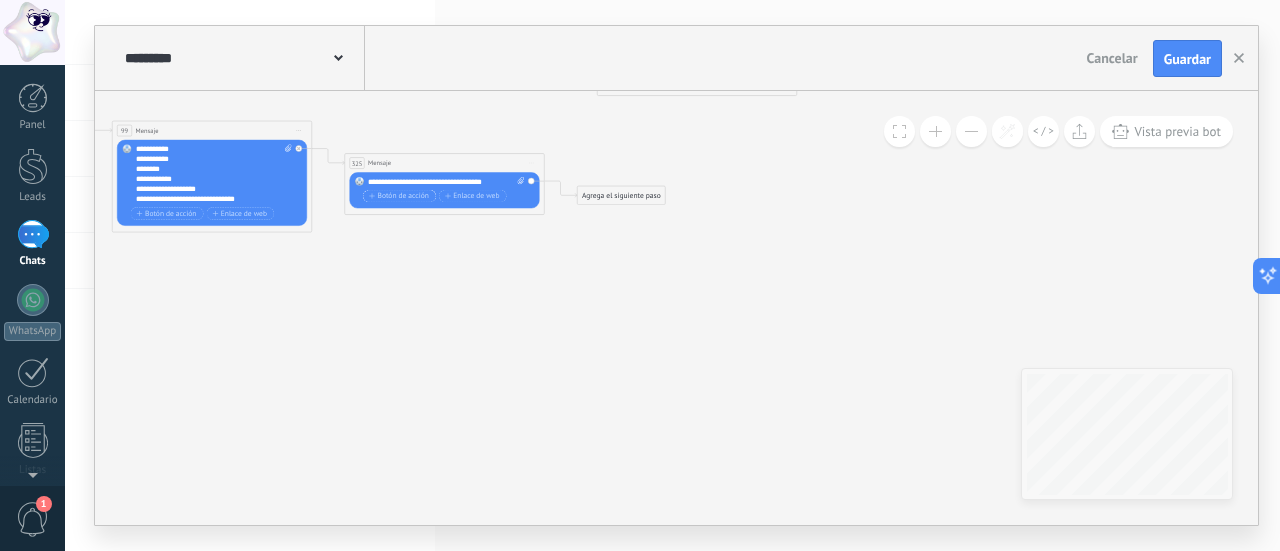 click on "Botón de acción" at bounding box center [399, 196] 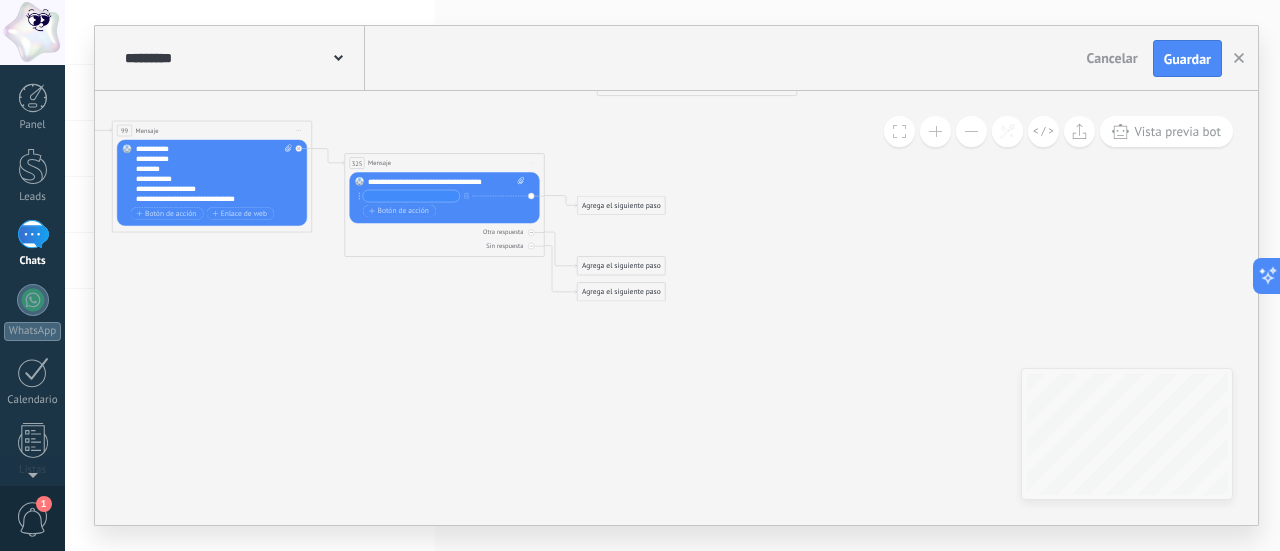 click at bounding box center [411, 197] 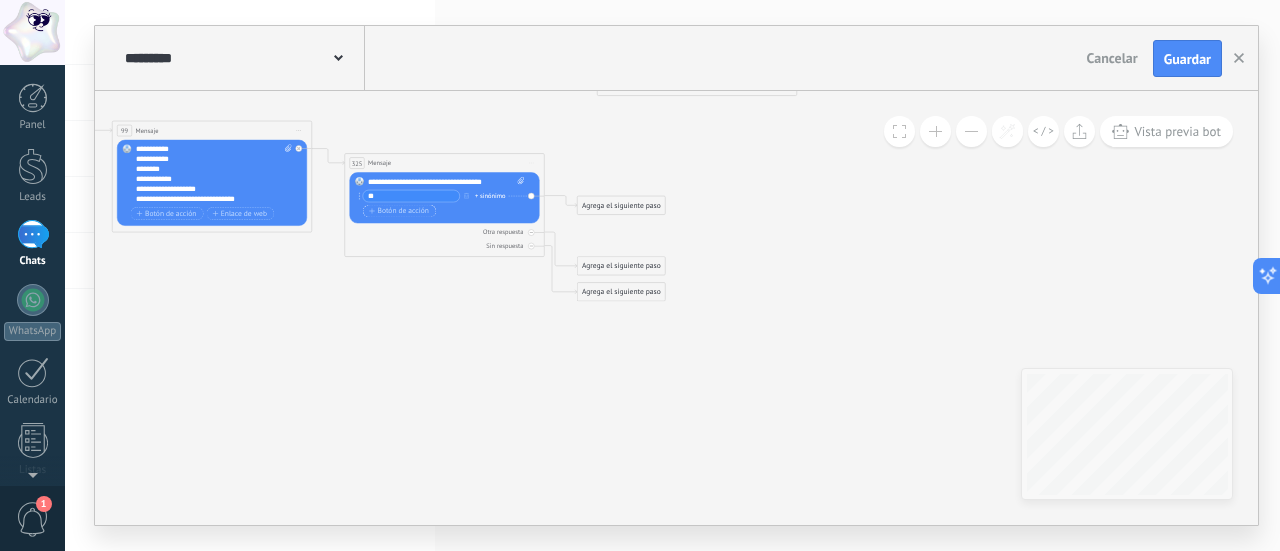 type on "**" 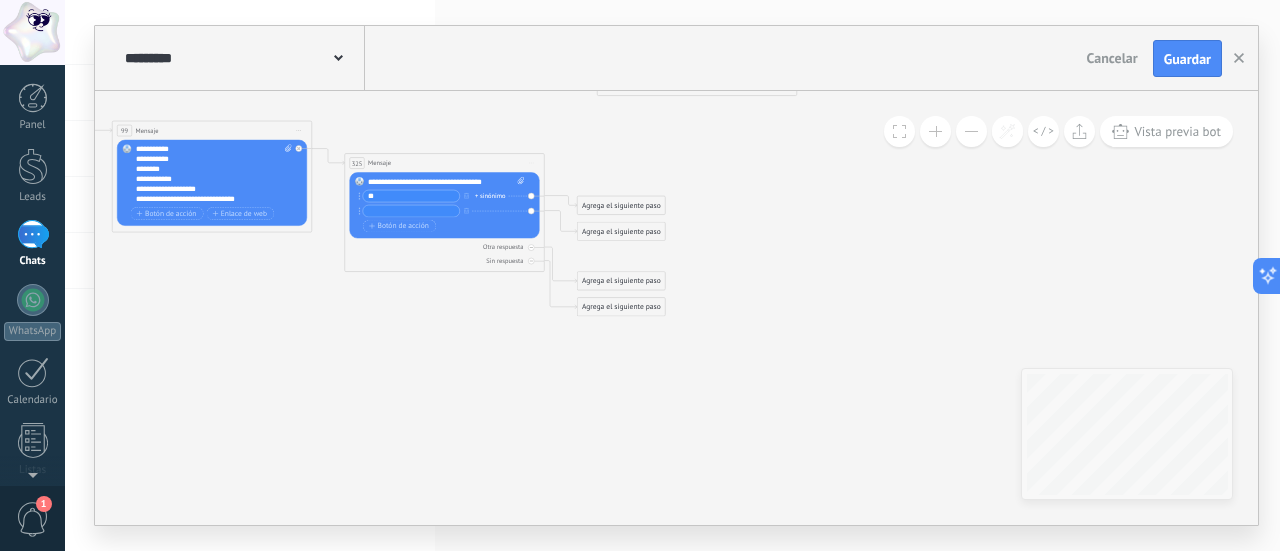 click at bounding box center [411, 212] 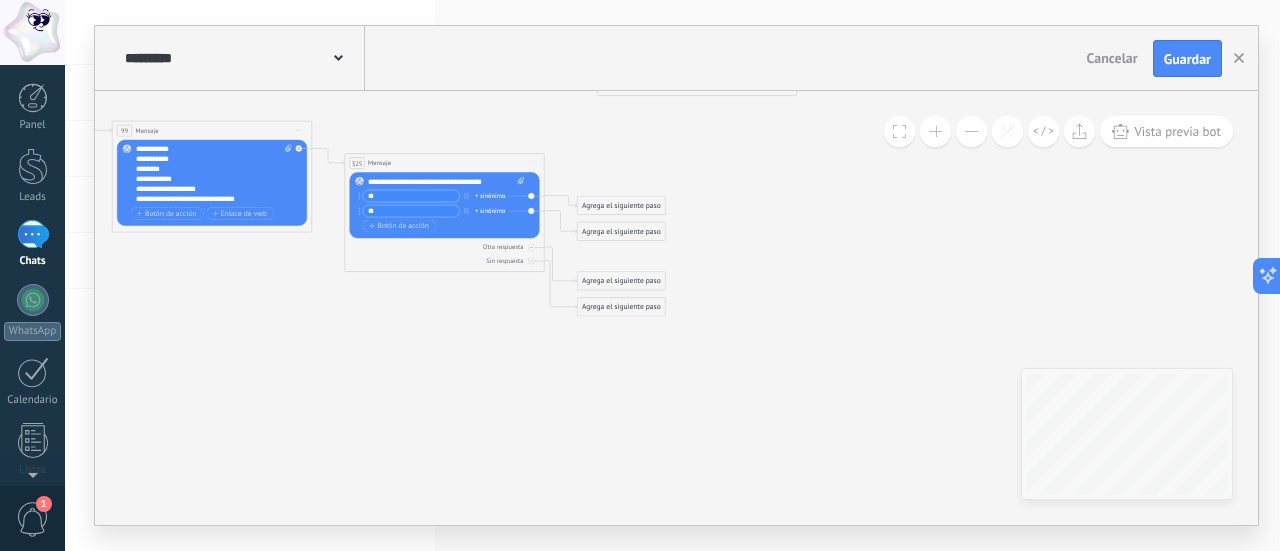 type on "**" 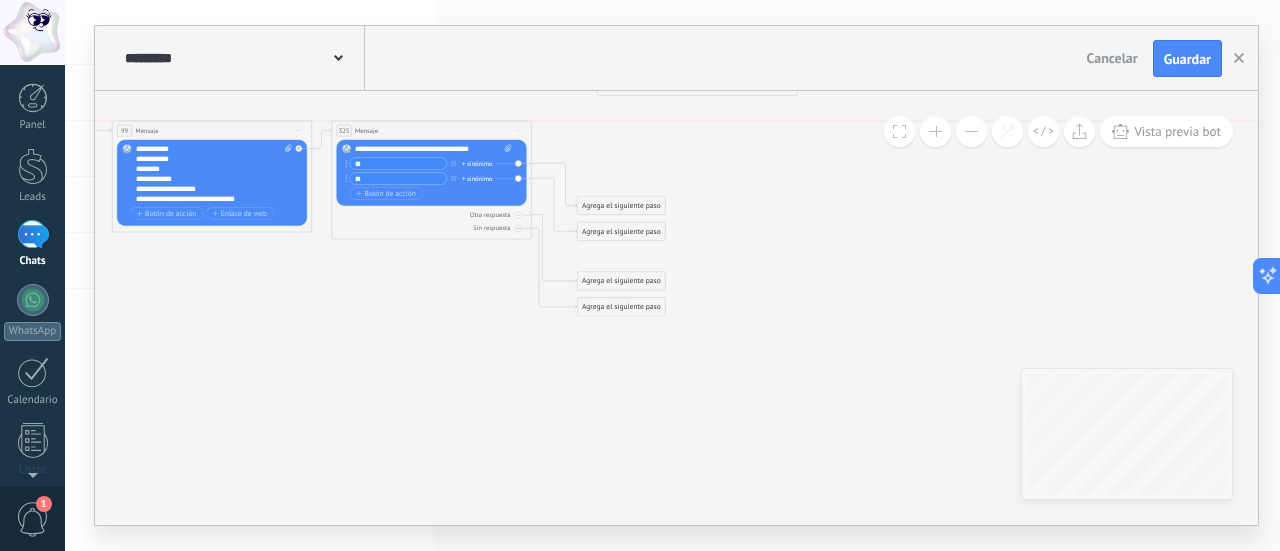 drag, startPoint x: 440, startPoint y: 159, endPoint x: 427, endPoint y: 127, distance: 34.539833 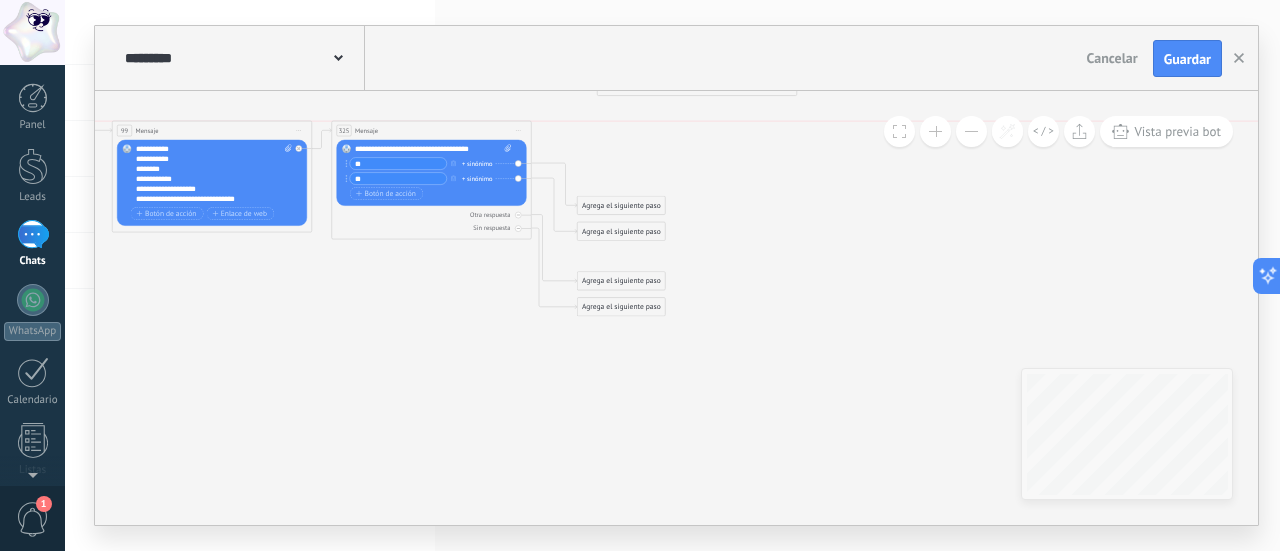 click on "325
Mensaje
*******
(a):
Todos los contactos - canales seleccionados
Todos los contactos - canales seleccionados
Todos los contactos - canal primario
Contacto principal - canales seleccionados
Contacto principal - canal primario
Todos los contactos - canales seleccionados
Todos los contactos - canales seleccionados
Todos los contactos - canal primario" at bounding box center (431, 131) 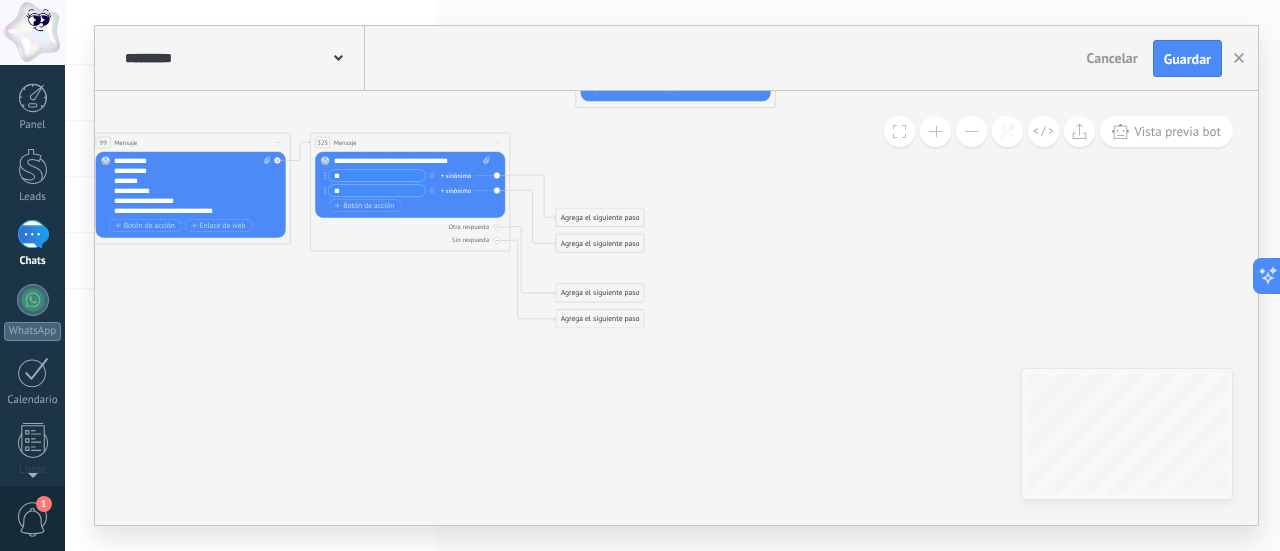 drag, startPoint x: 717, startPoint y: 193, endPoint x: 696, endPoint y: 205, distance: 24.186773 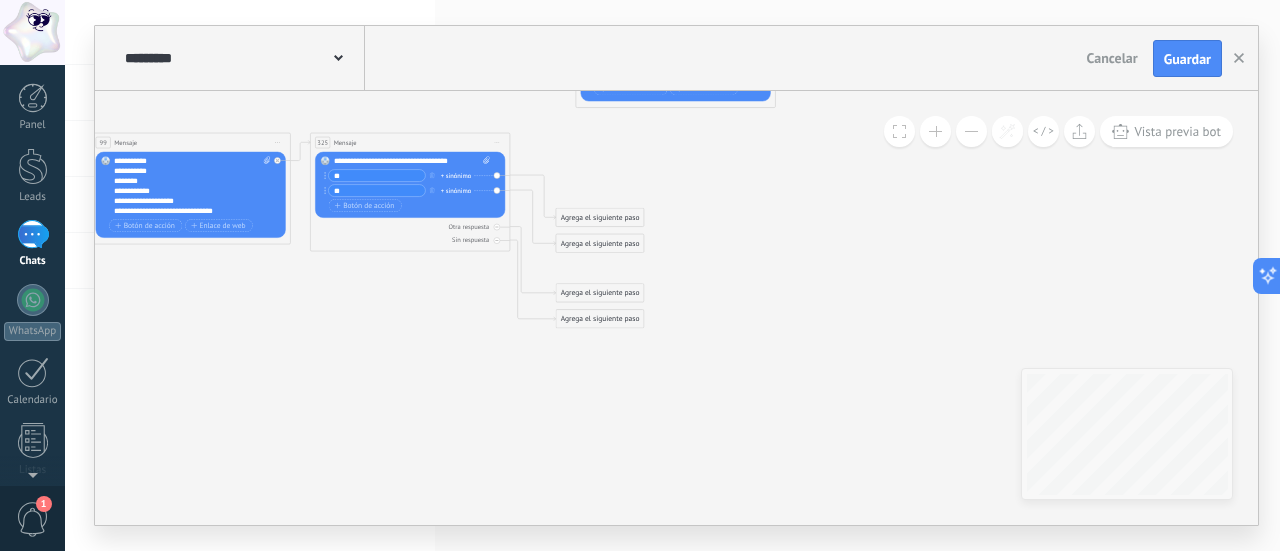 click on "7 Mensaje 16 Mensaje 89 Mensaje 7 Mensaje" 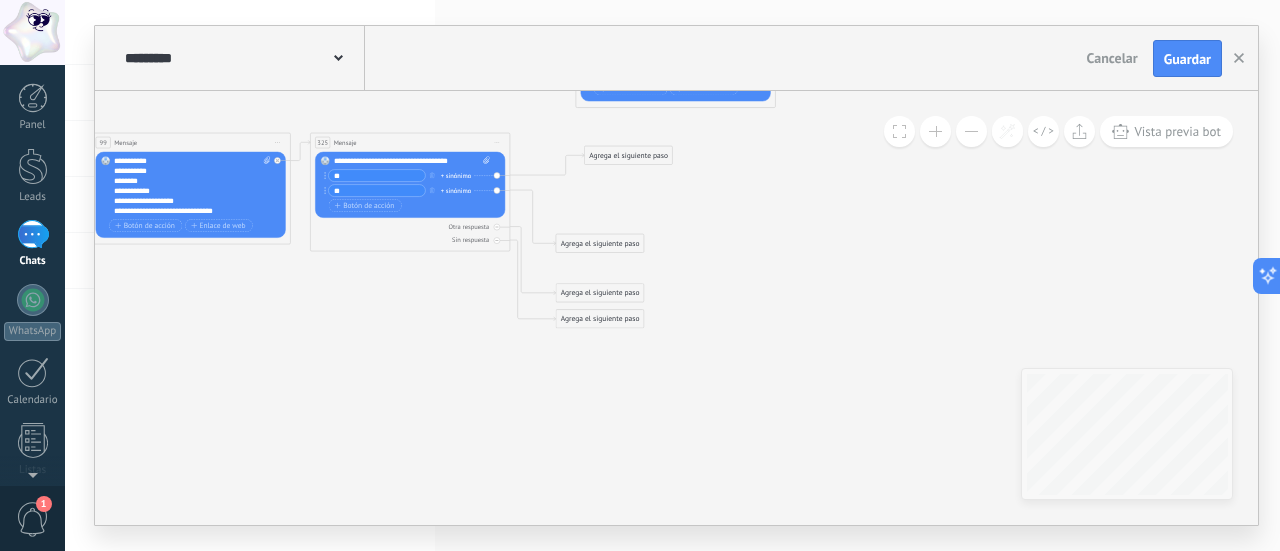 drag, startPoint x: 615, startPoint y: 216, endPoint x: 644, endPoint y: 154, distance: 68.44706 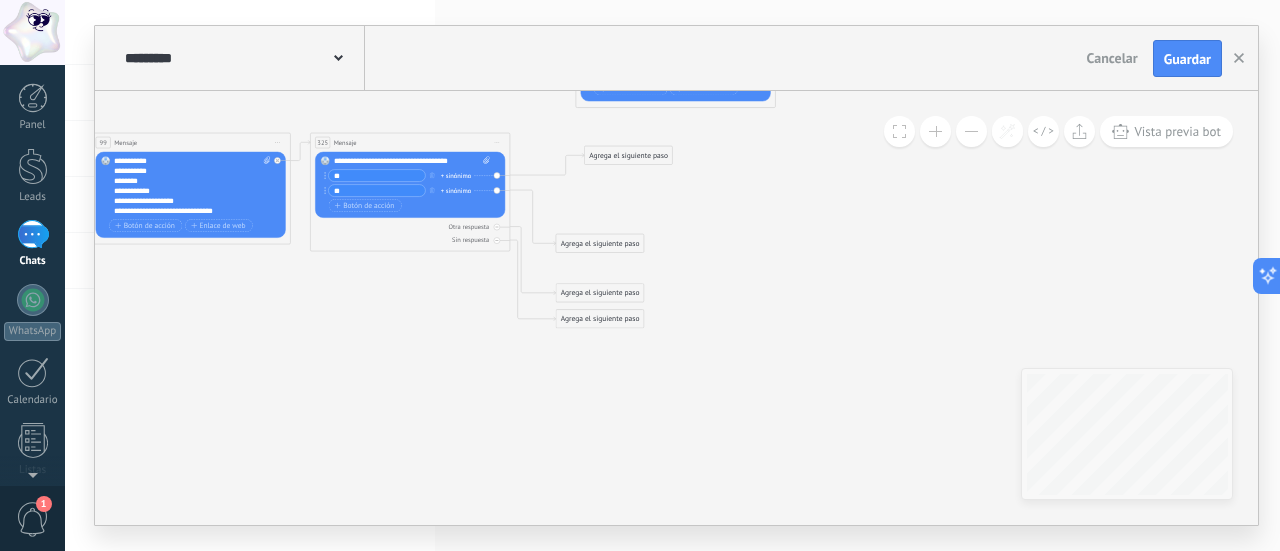 click on "Agrega el siguiente paso" at bounding box center (629, 156) 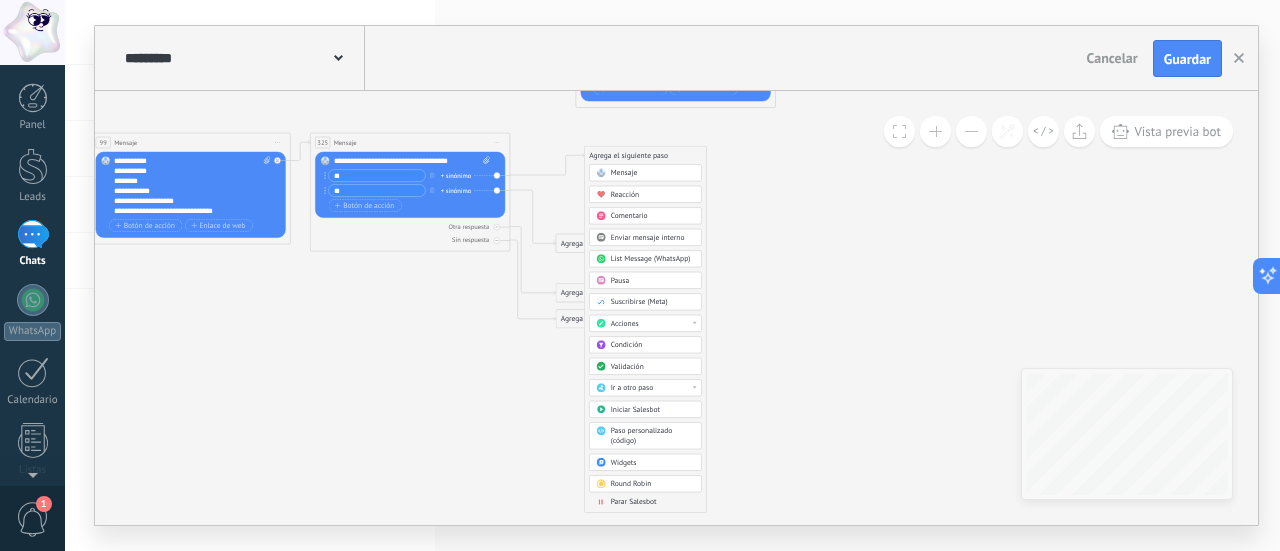 click on "Mensaje" at bounding box center (653, 174) 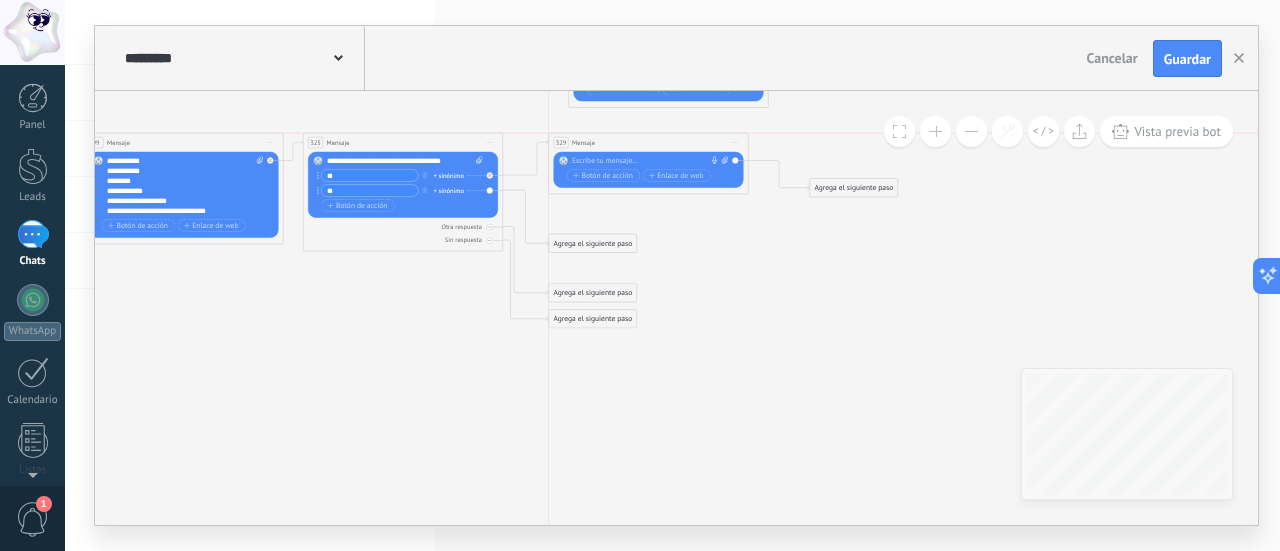 drag, startPoint x: 652, startPoint y: 154, endPoint x: 627, endPoint y: 141, distance: 28.178005 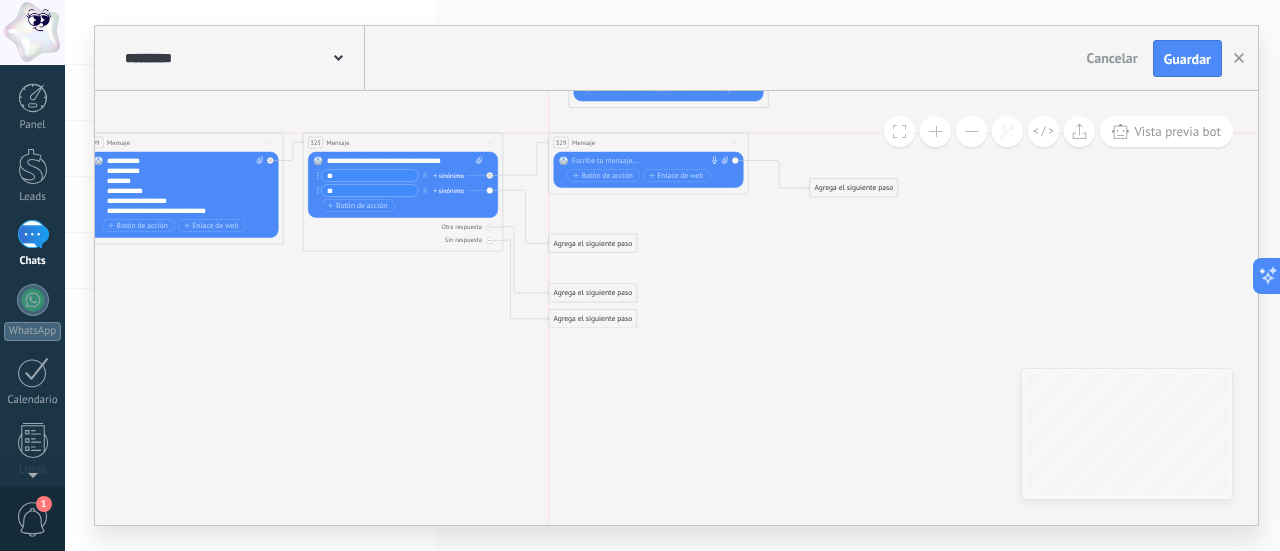 click on "329
Mensaje
*******
(a):
Todos los contactos - canales seleccionados
Todos los contactos - canales seleccionados
Todos los contactos - canal primario
Contacto principal - canales seleccionados
Contacto principal - canal primario
Todos los contactos - canales seleccionados
Todos los contactos - canales seleccionados
Todos los contactos - canal primario" at bounding box center [648, 143] 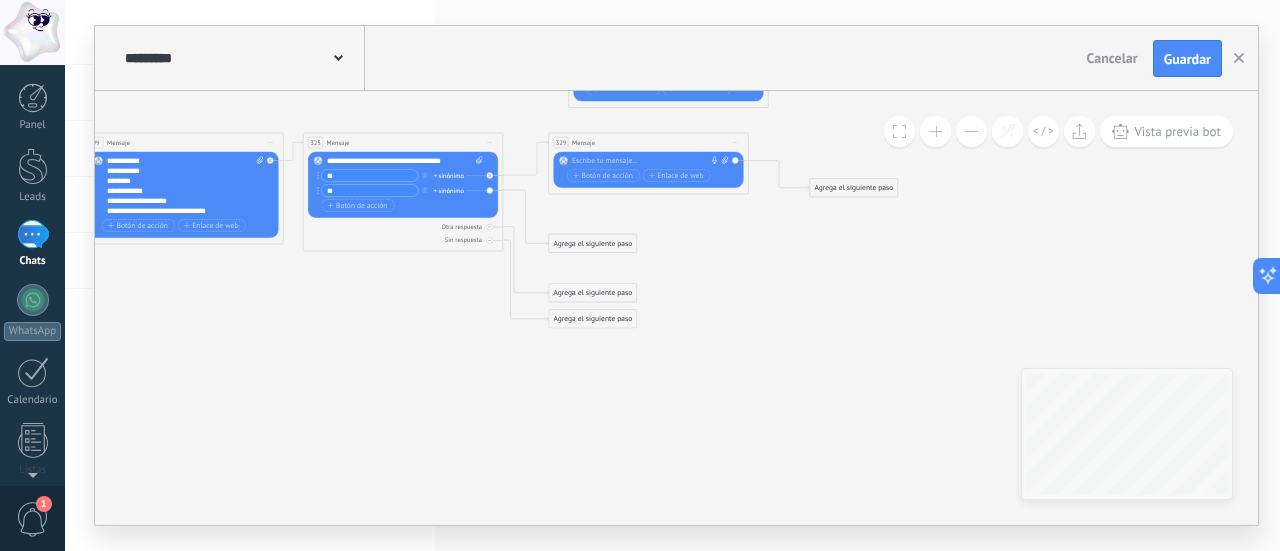 click at bounding box center (646, 162) 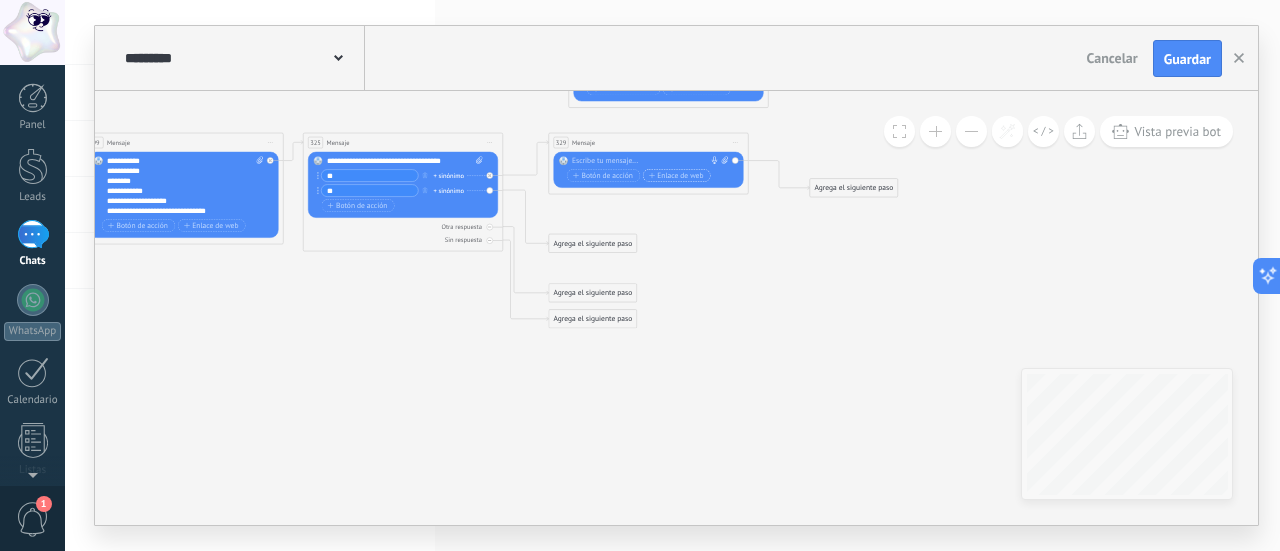 type 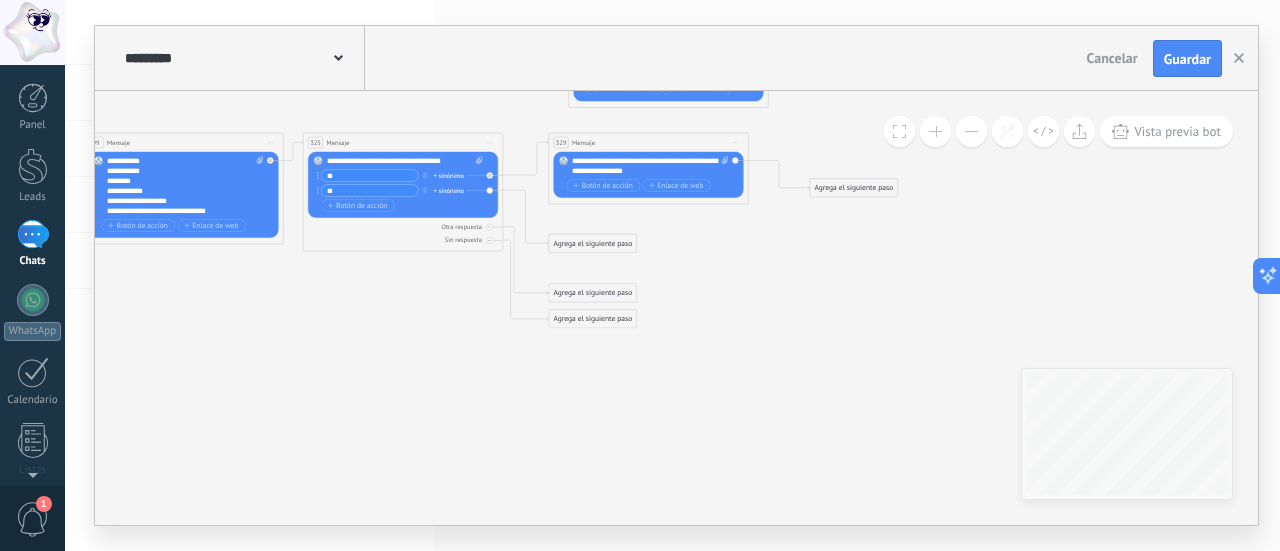 click on "**********" at bounding box center (650, 167) 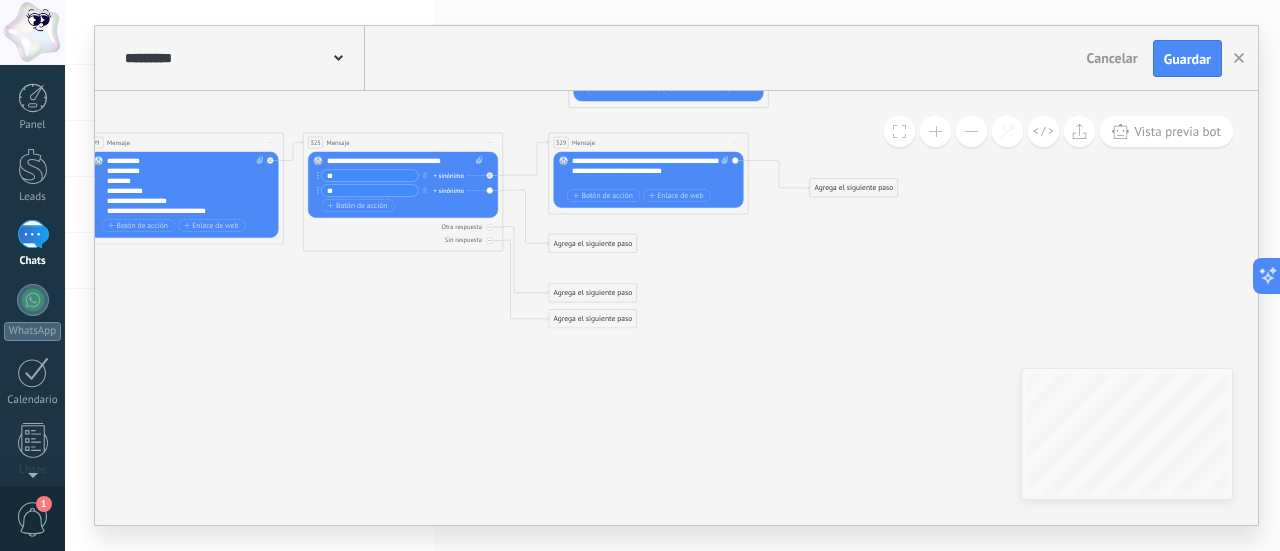 click on "**********" at bounding box center (650, 172) 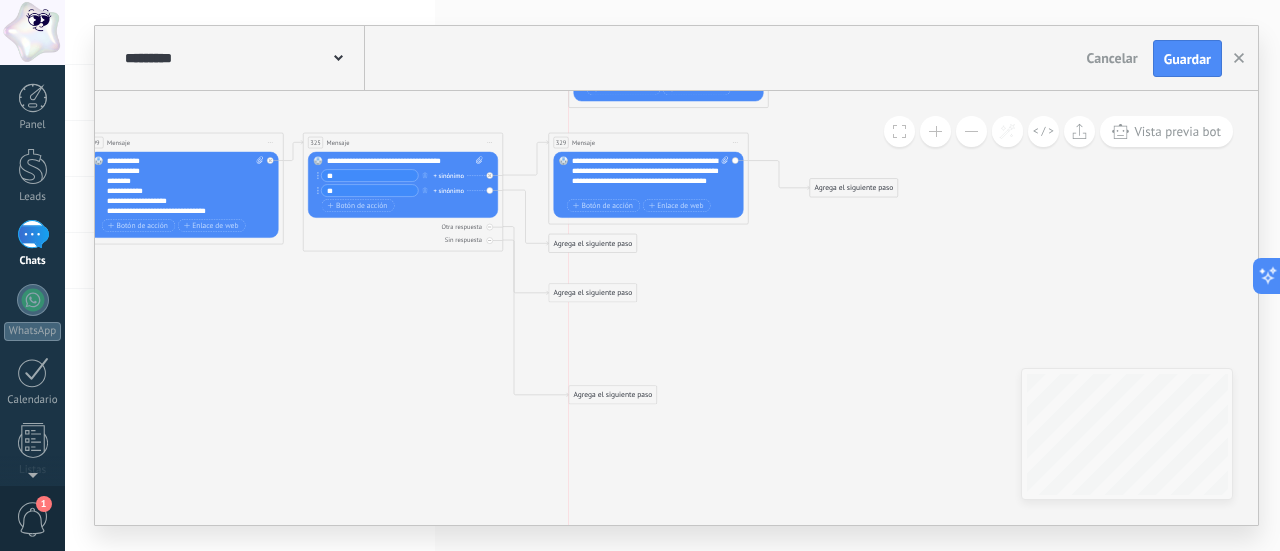 drag, startPoint x: 584, startPoint y: 321, endPoint x: 602, endPoint y: 403, distance: 83.95237 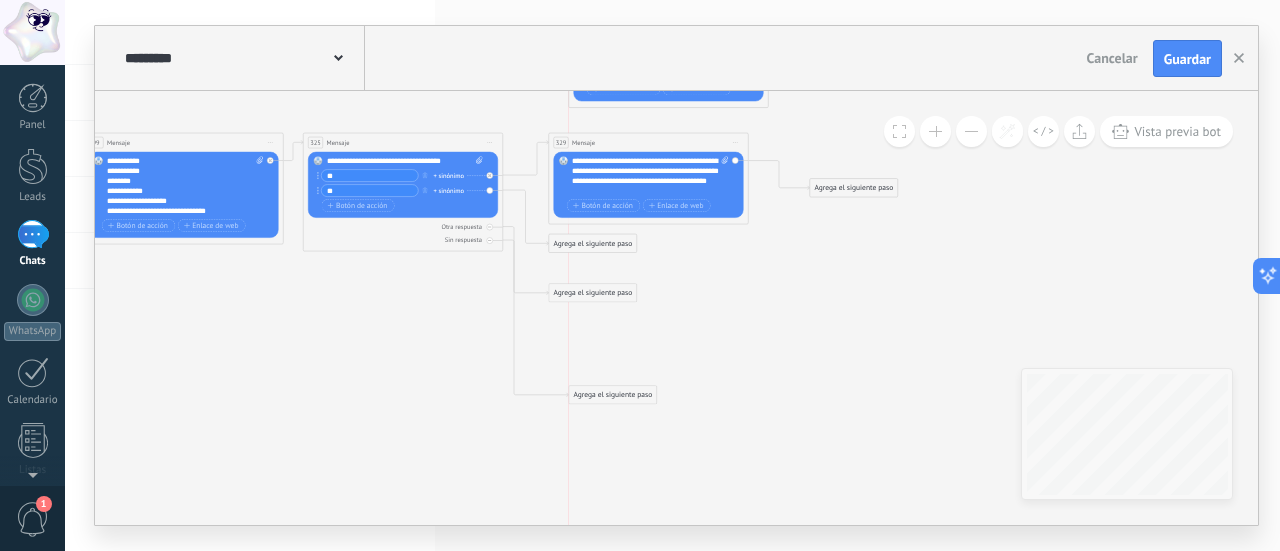 click on "Agrega el siguiente paso" at bounding box center (613, 395) 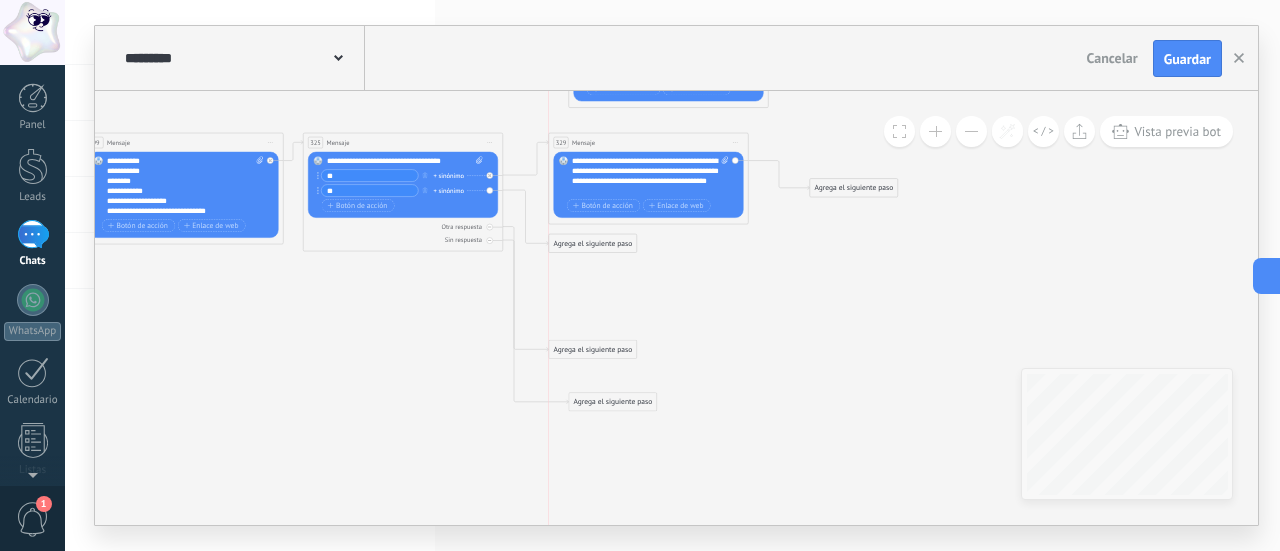 drag, startPoint x: 591, startPoint y: 299, endPoint x: 593, endPoint y: 356, distance: 57.035076 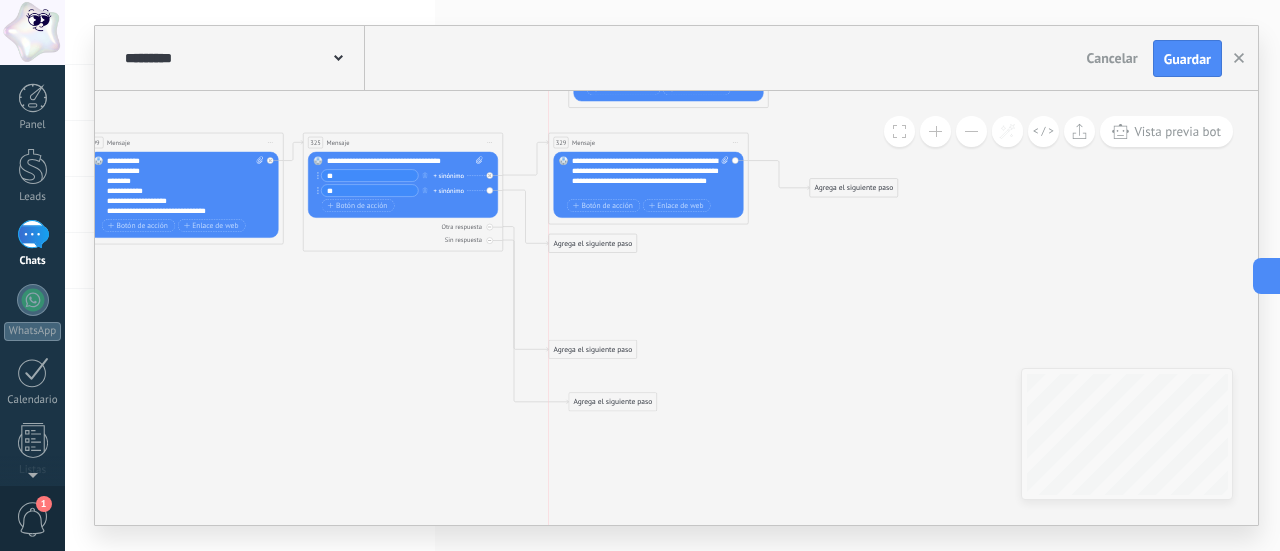 click on "Agrega el siguiente paso" at bounding box center (593, 350) 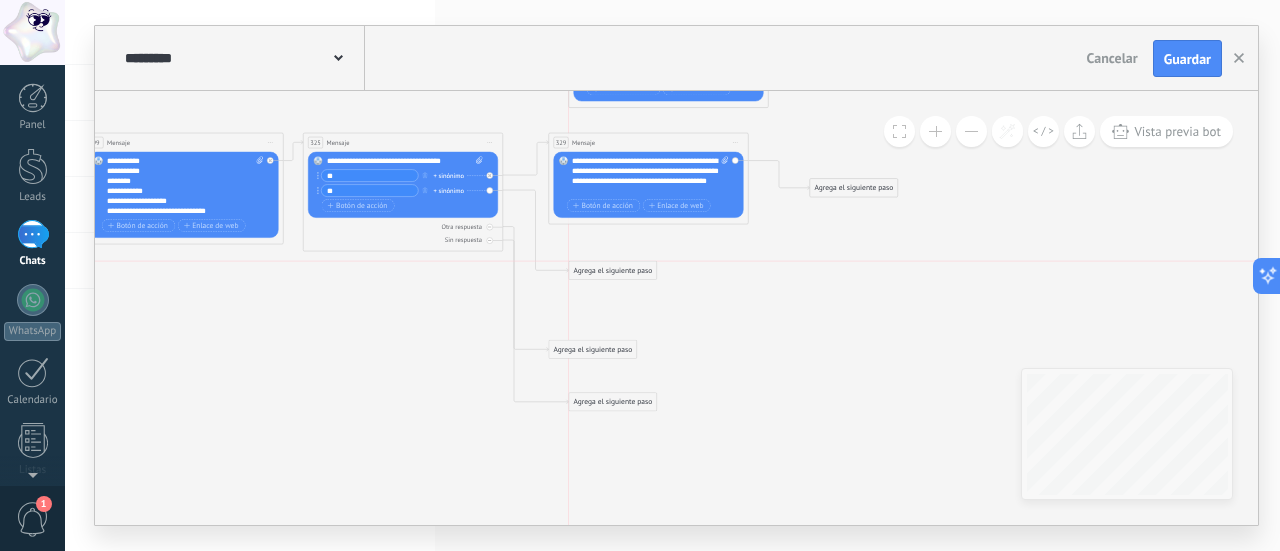 drag, startPoint x: 572, startPoint y: 245, endPoint x: 593, endPoint y: 275, distance: 36.619667 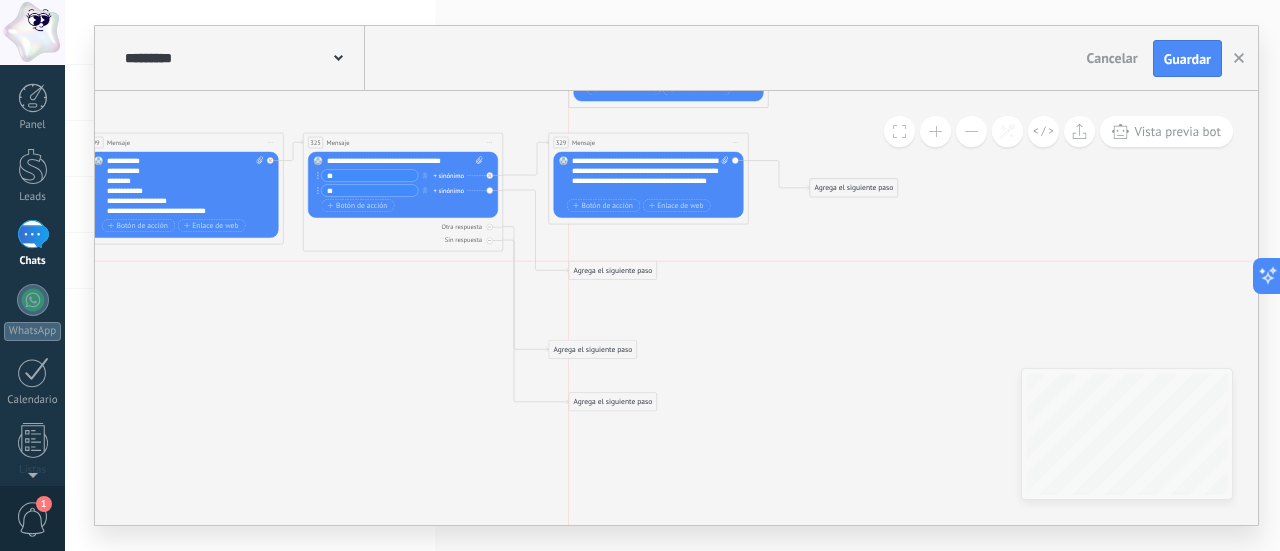 click on "Agrega el siguiente paso" at bounding box center (613, 271) 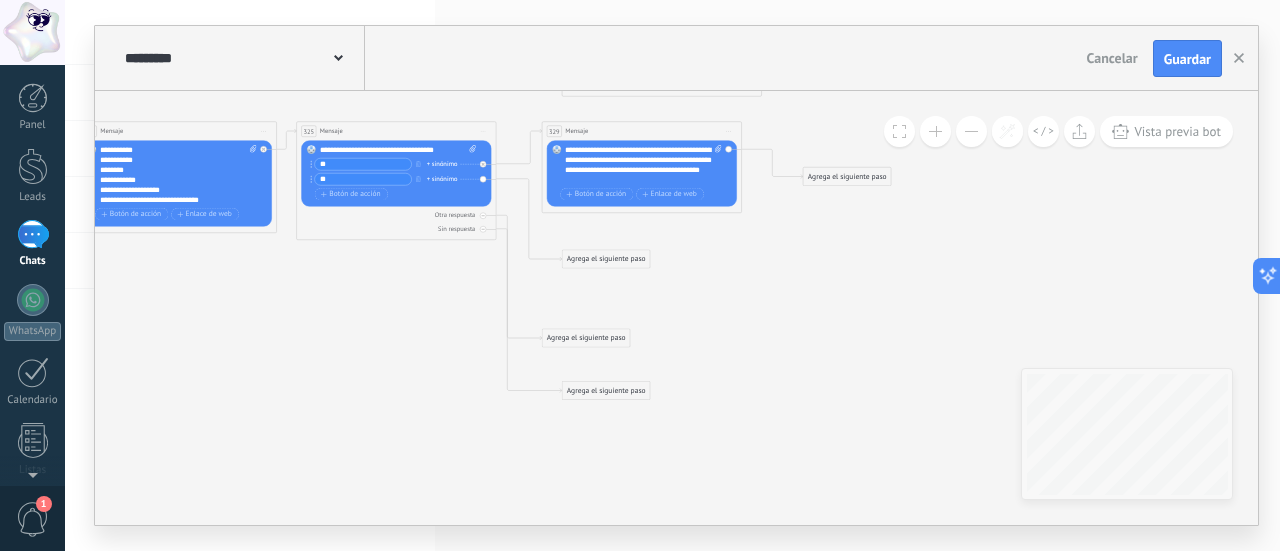 drag, startPoint x: 792, startPoint y: 323, endPoint x: 784, endPoint y: 309, distance: 16.124516 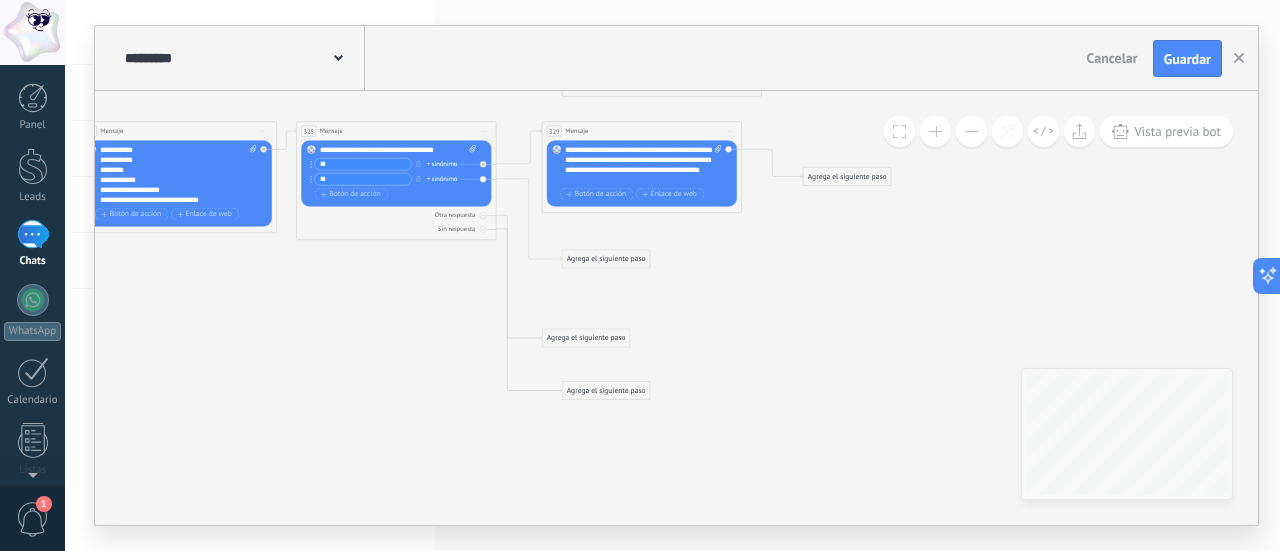 click on "7 Mensaje 16 Mensaje 89 Mensaje 7 Mensaje" 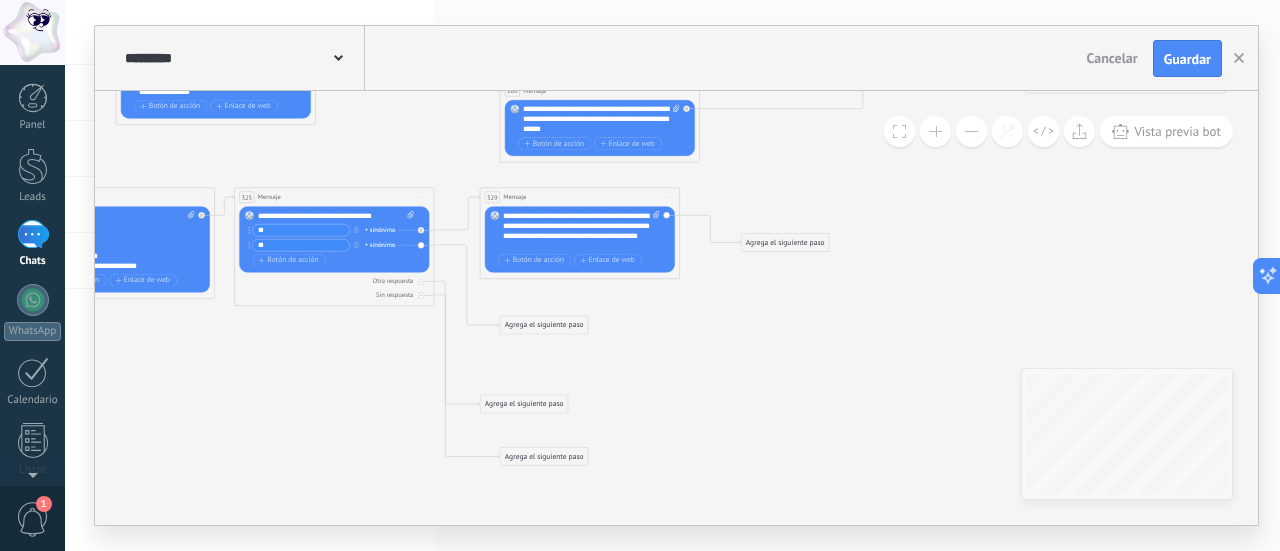 drag, startPoint x: 855, startPoint y: 241, endPoint x: 782, endPoint y: 285, distance: 85.23497 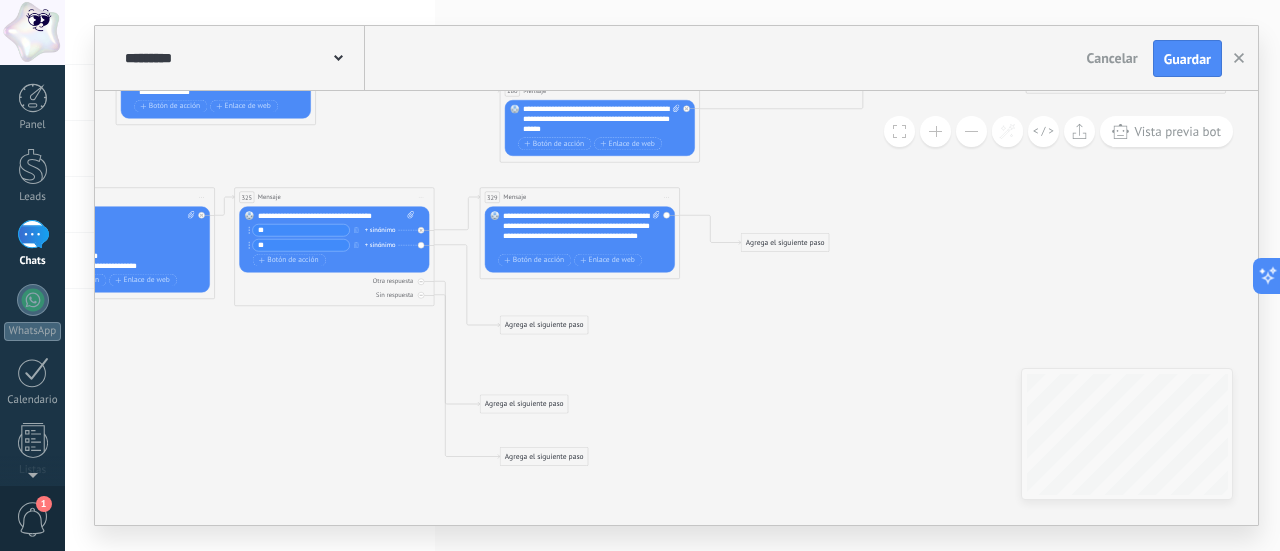 click on "7 Mensaje 16 Mensaje 89 Mensaje 7 Mensaje" 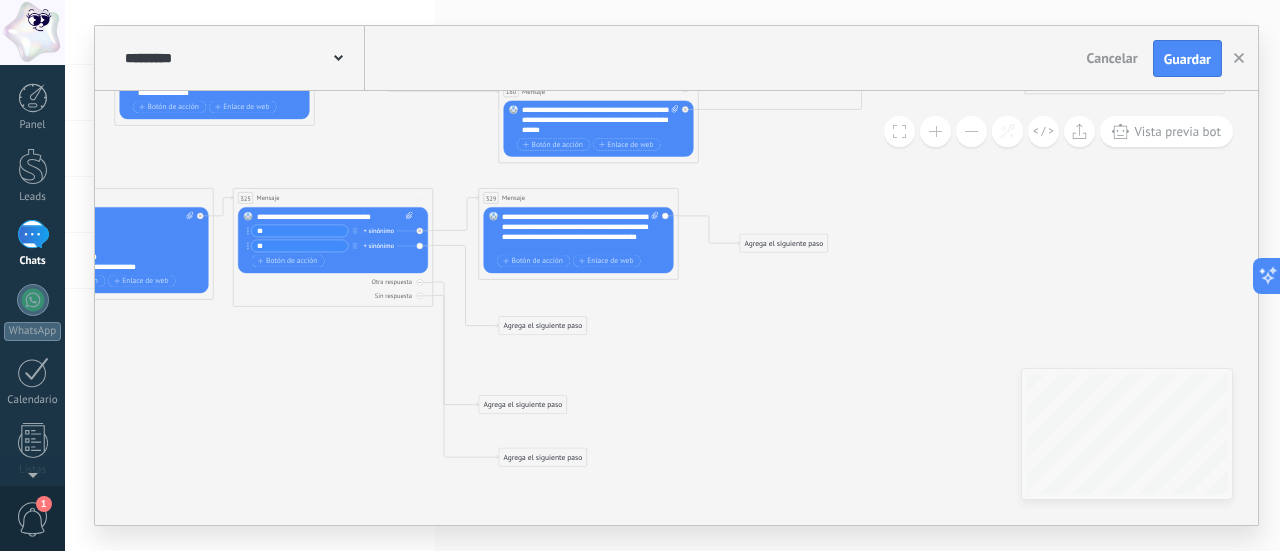 click on "Agrega el siguiente paso" at bounding box center [784, 243] 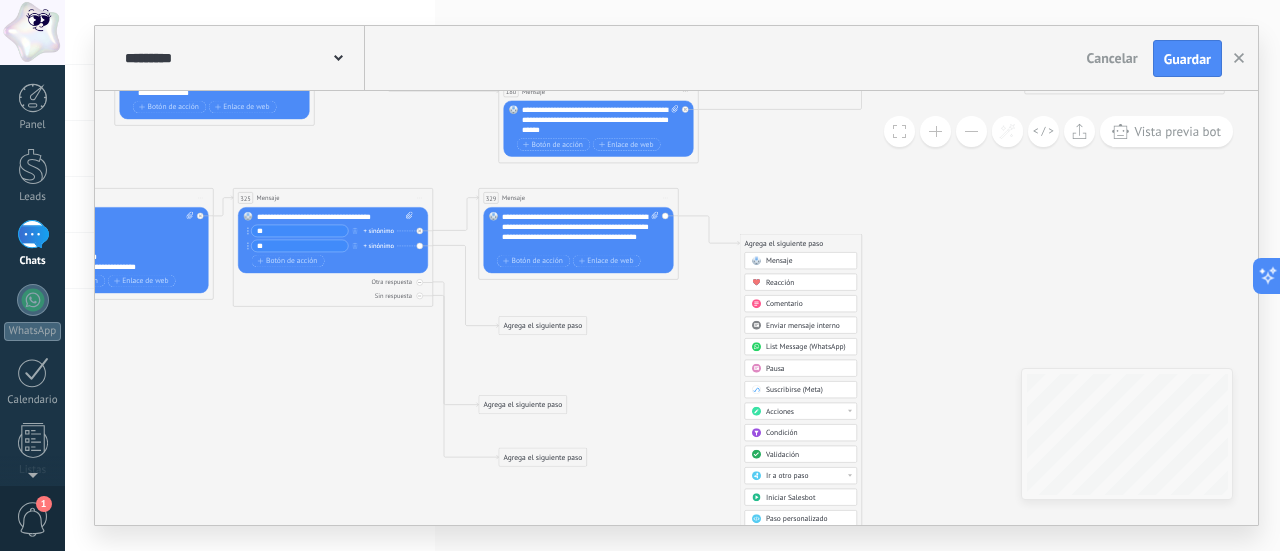 click on "Mensaje" at bounding box center [801, 260] 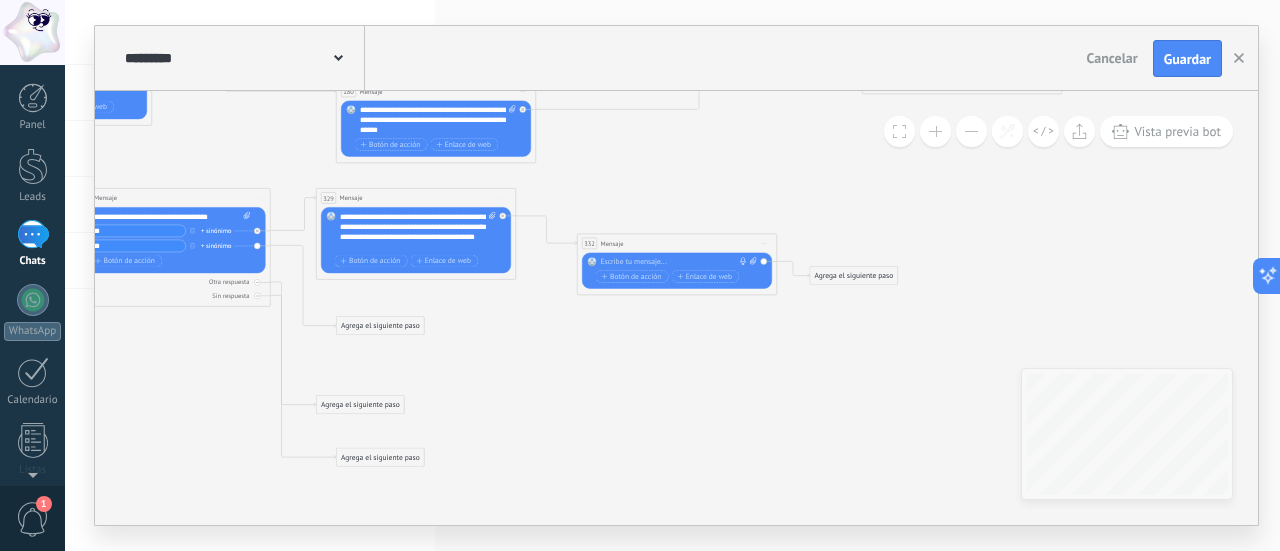 click at bounding box center [675, 262] 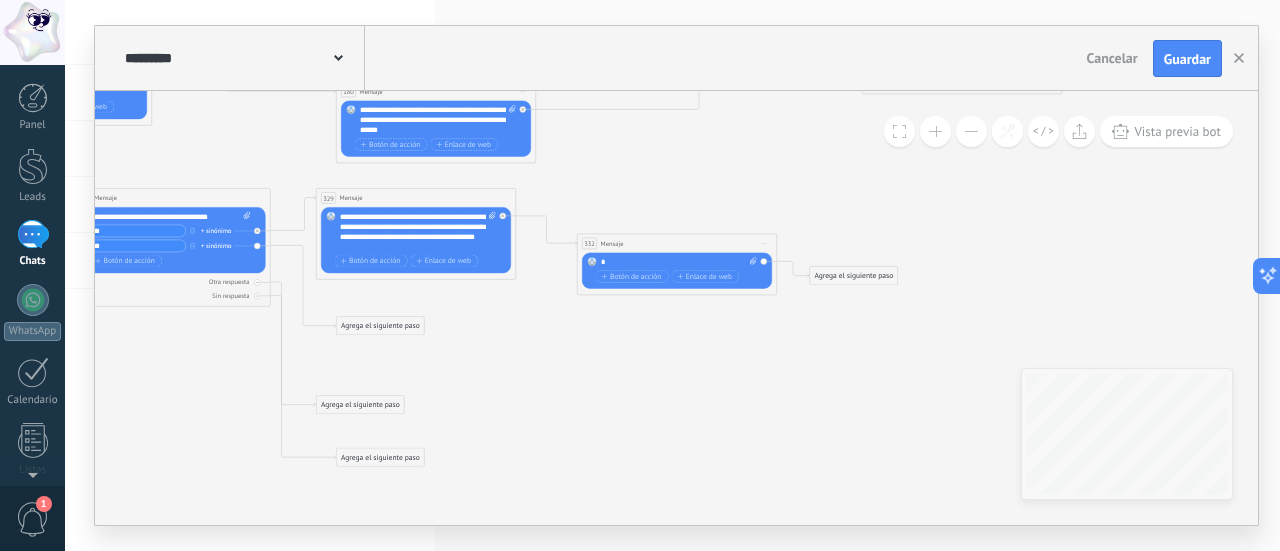 type 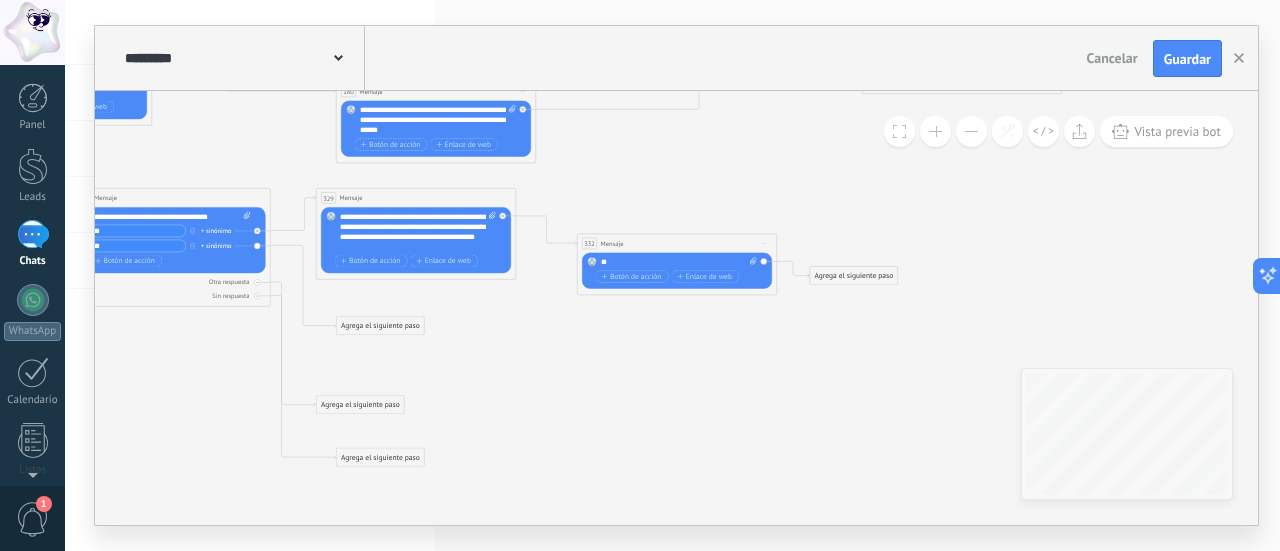 click on "Iniciar vista previa aquí
Cambiar nombre
Duplicar
[GEOGRAPHIC_DATA]" at bounding box center [764, 243] 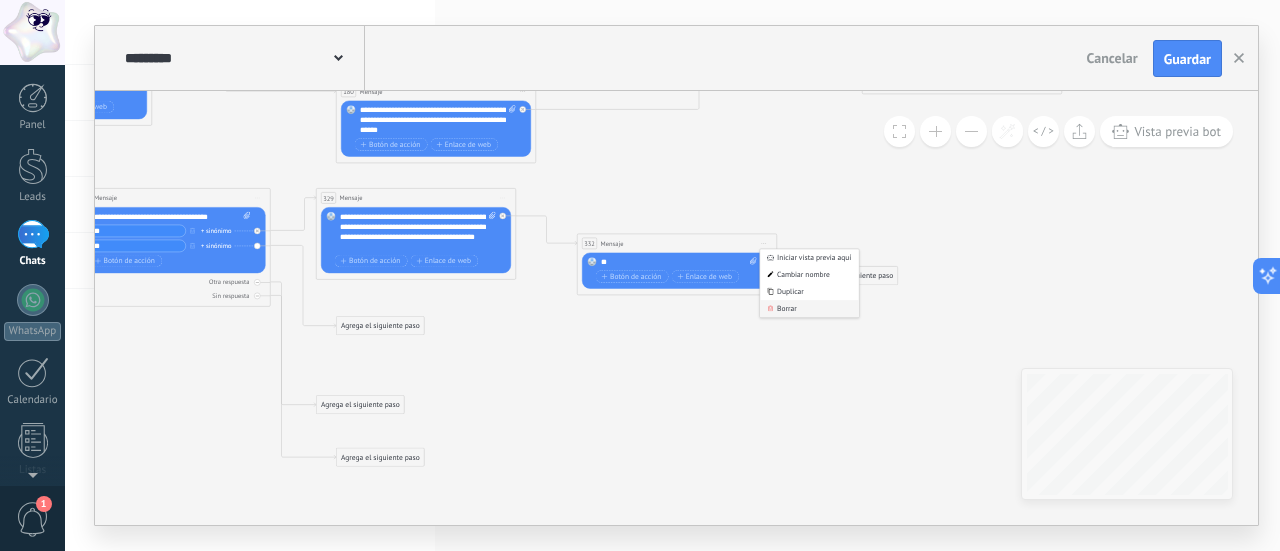 click on "Borrar" at bounding box center [809, 308] 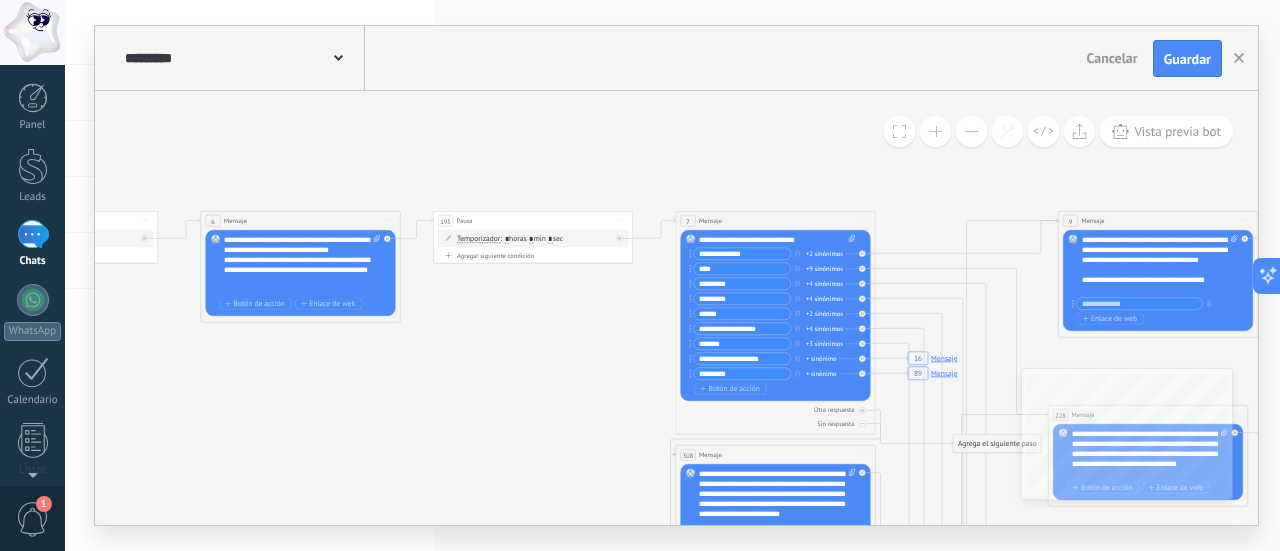 click on "Iniciar vista previa aquí
Cambiar nombre
Duplicar
[GEOGRAPHIC_DATA]" at bounding box center (863, 221) 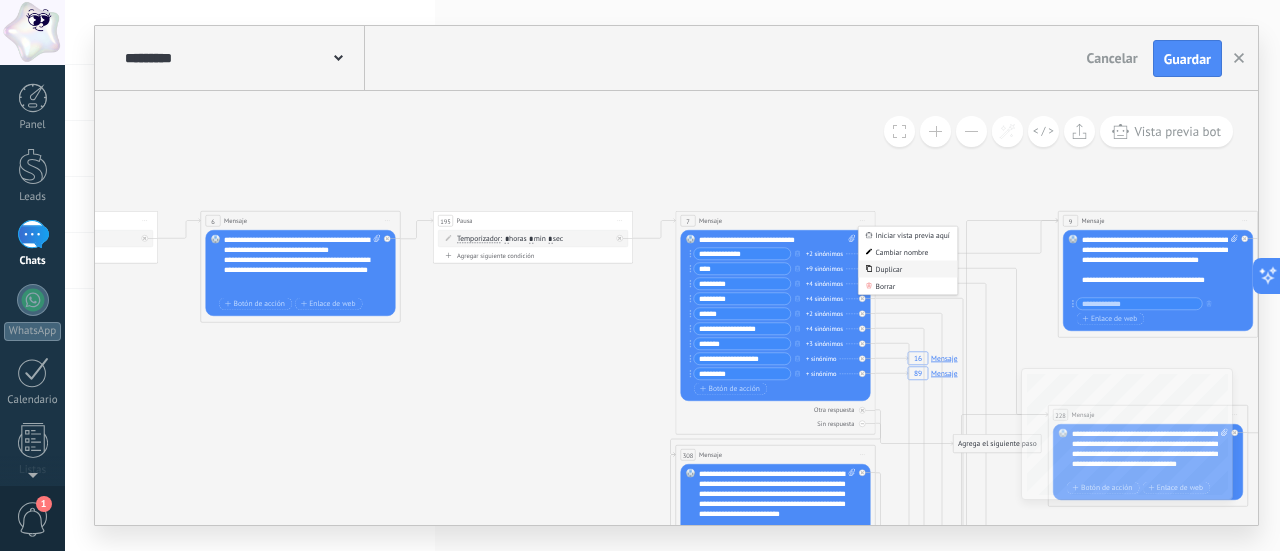 click on "Duplicar" at bounding box center [908, 269] 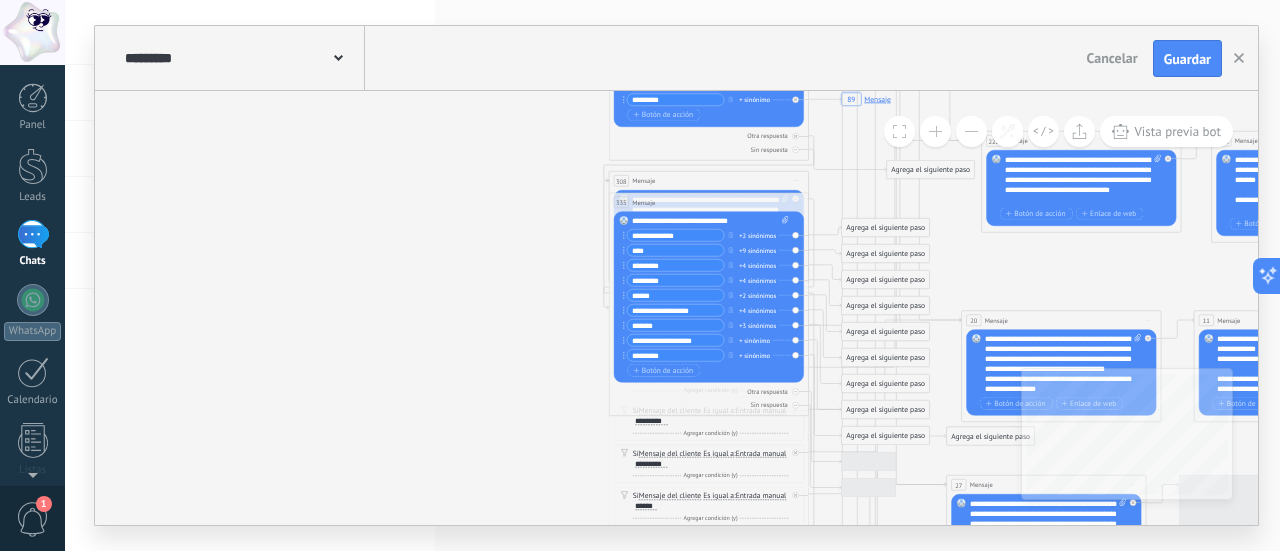 drag, startPoint x: 557, startPoint y: 345, endPoint x: 500, endPoint y: 119, distance: 233.07724 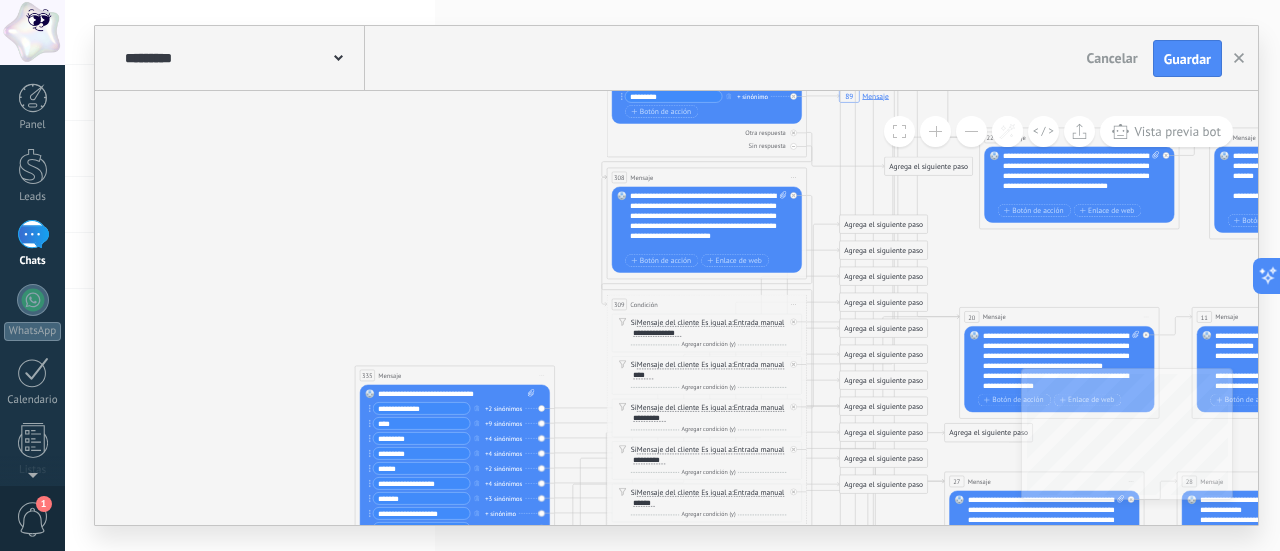 drag, startPoint x: 660, startPoint y: 197, endPoint x: 360, endPoint y: 356, distance: 339.53055 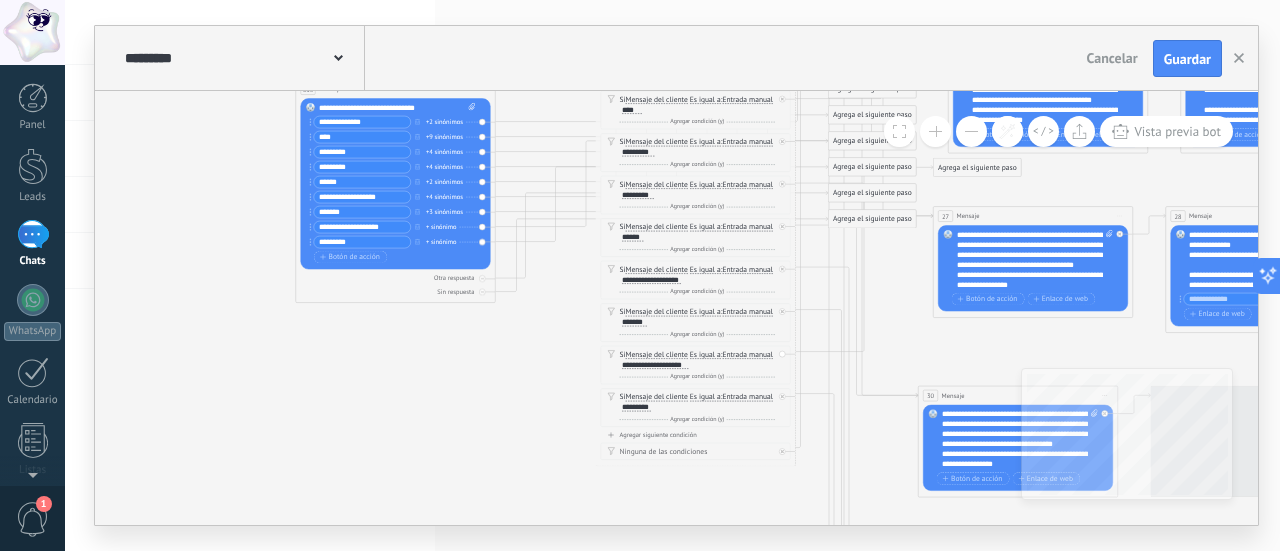 drag, startPoint x: 234, startPoint y: 391, endPoint x: 222, endPoint y: 138, distance: 253.28442 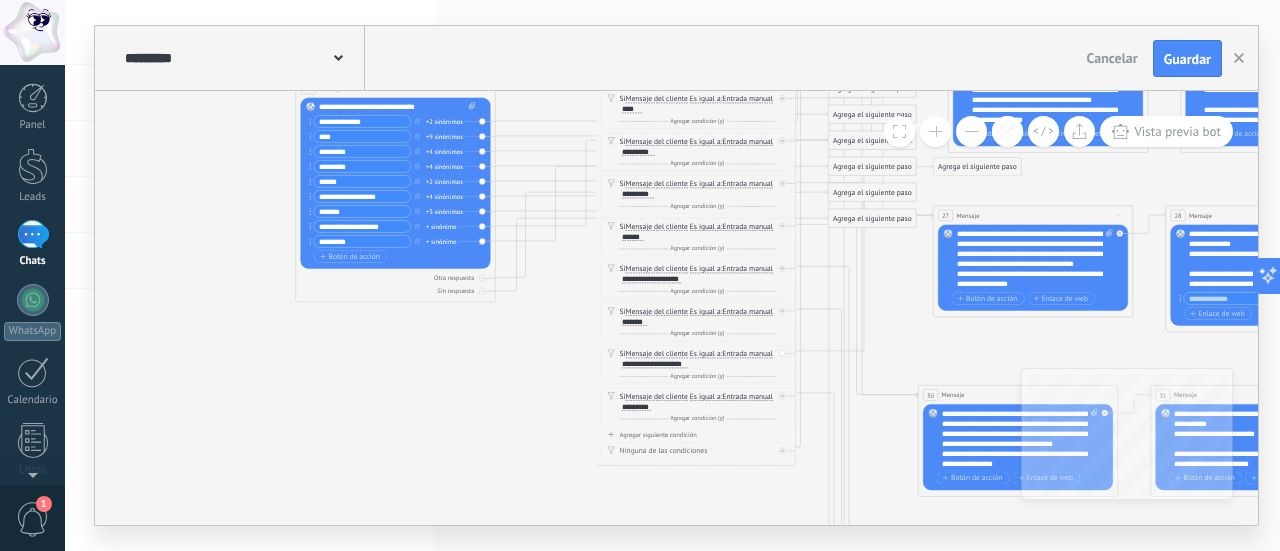 drag, startPoint x: 189, startPoint y: 200, endPoint x: 141, endPoint y: 273, distance: 87.36704 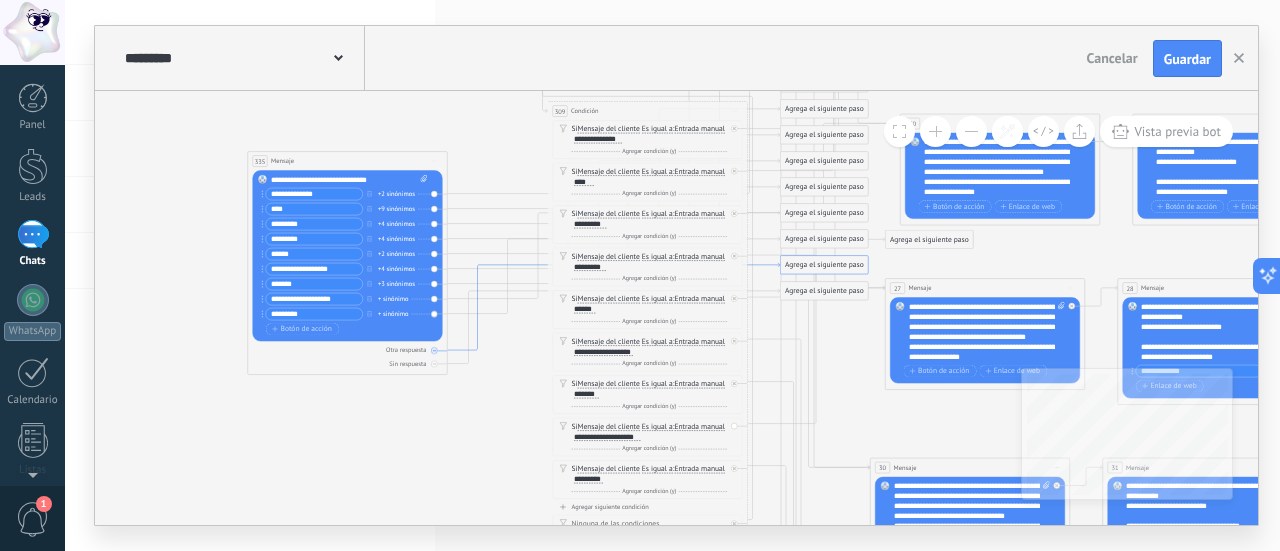 drag, startPoint x: 312, startPoint y: 171, endPoint x: 539, endPoint y: 267, distance: 246.46501 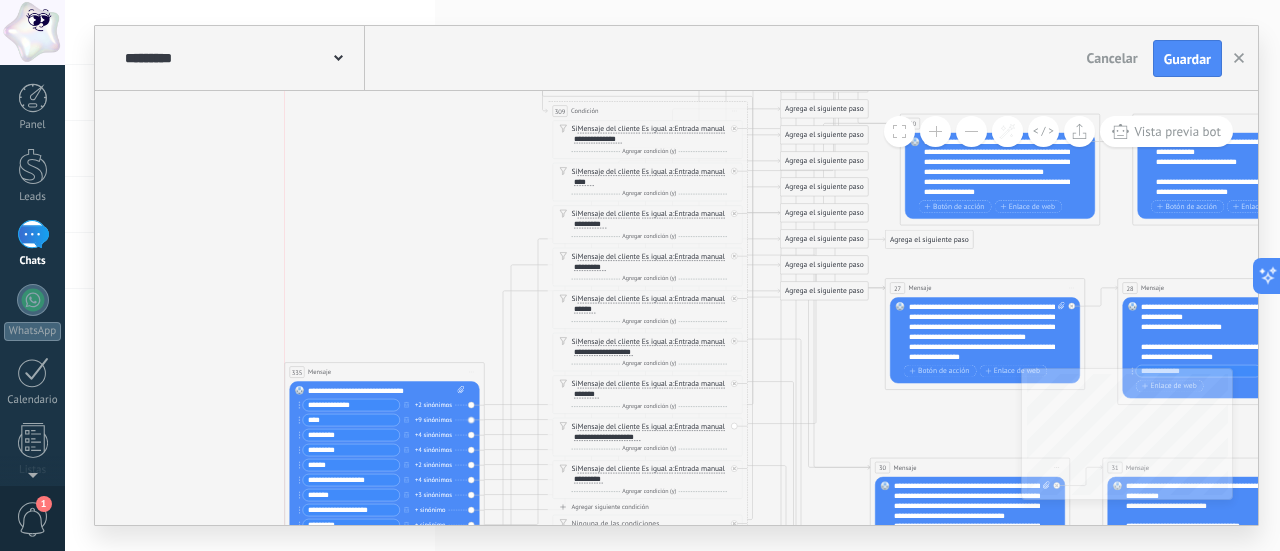 drag, startPoint x: 352, startPoint y: 153, endPoint x: 345, endPoint y: 351, distance: 198.1237 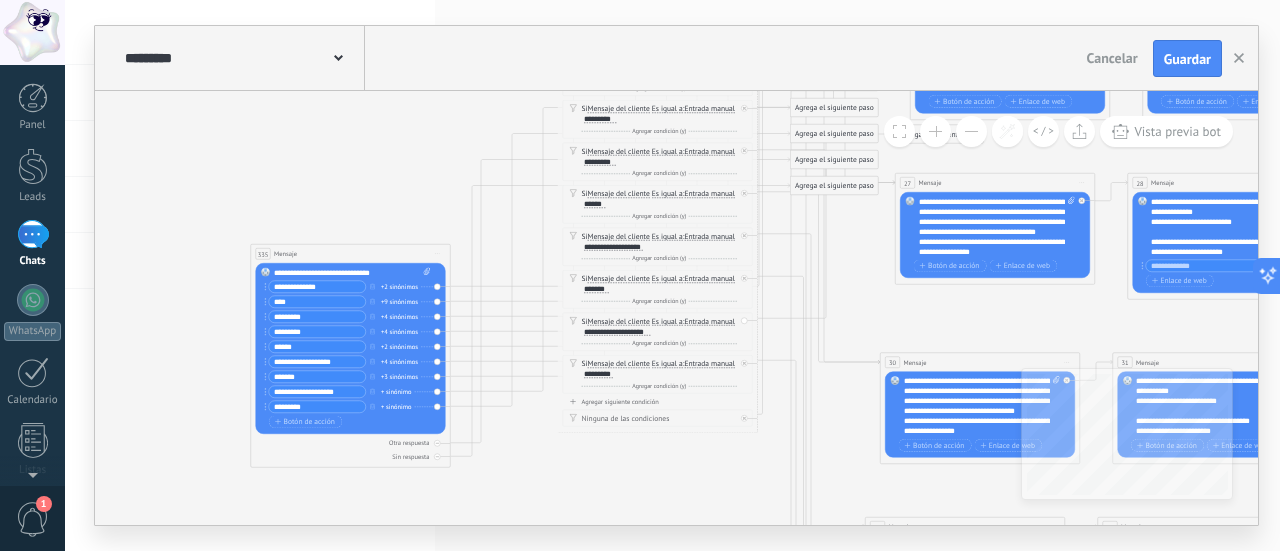 drag, startPoint x: 345, startPoint y: 251, endPoint x: 356, endPoint y: 89, distance: 162.37303 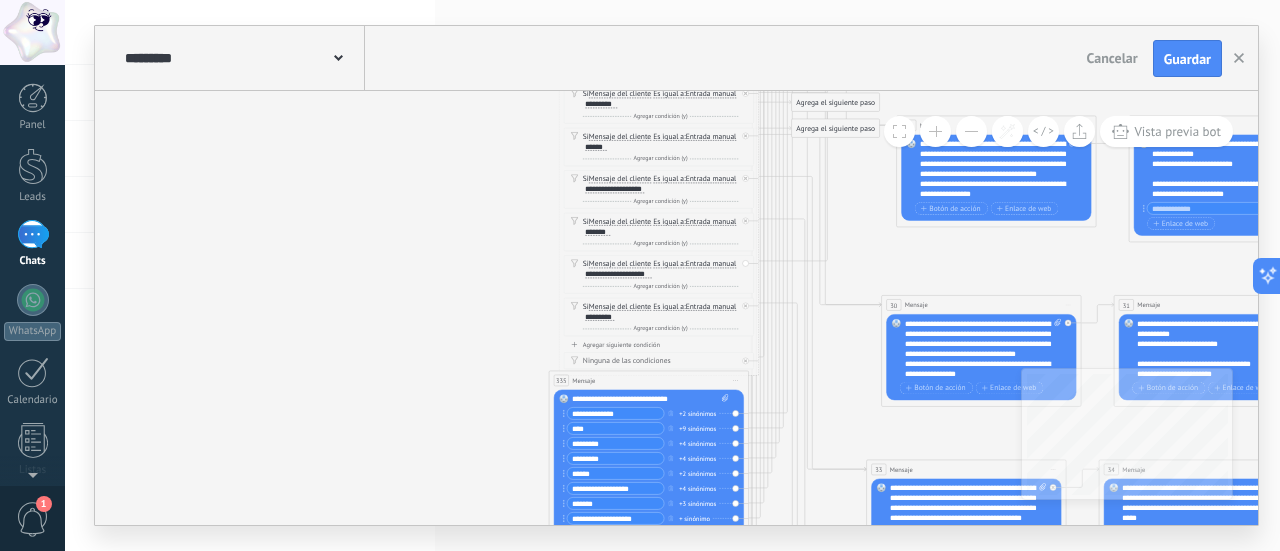 drag, startPoint x: 342, startPoint y: 193, endPoint x: 560, endPoint y: 373, distance: 282.70834 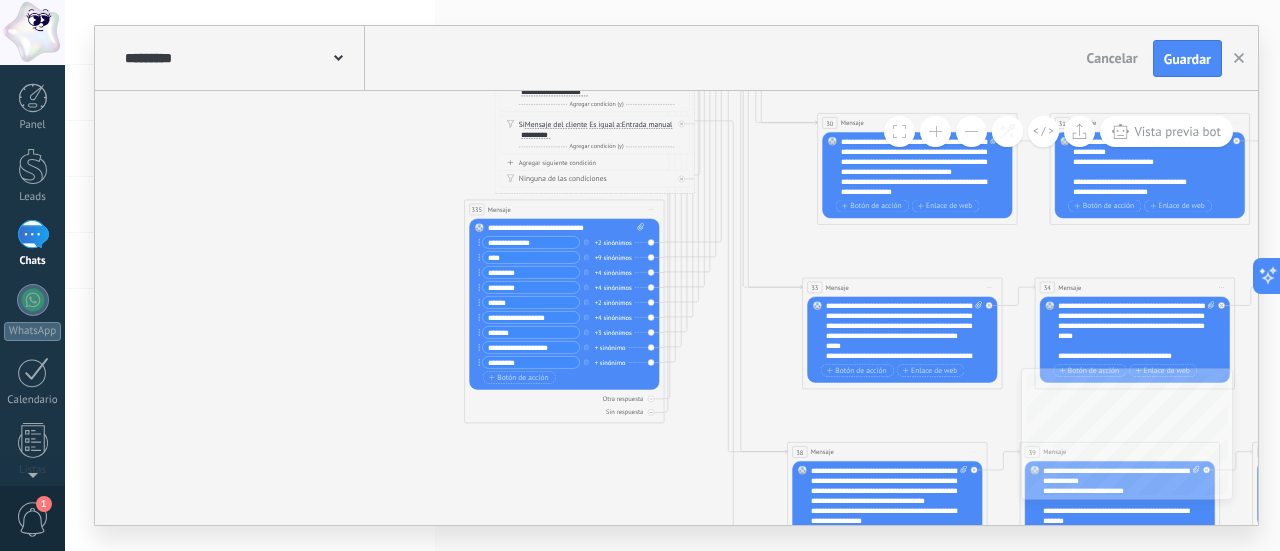 drag, startPoint x: 410, startPoint y: 361, endPoint x: 342, endPoint y: 171, distance: 201.80188 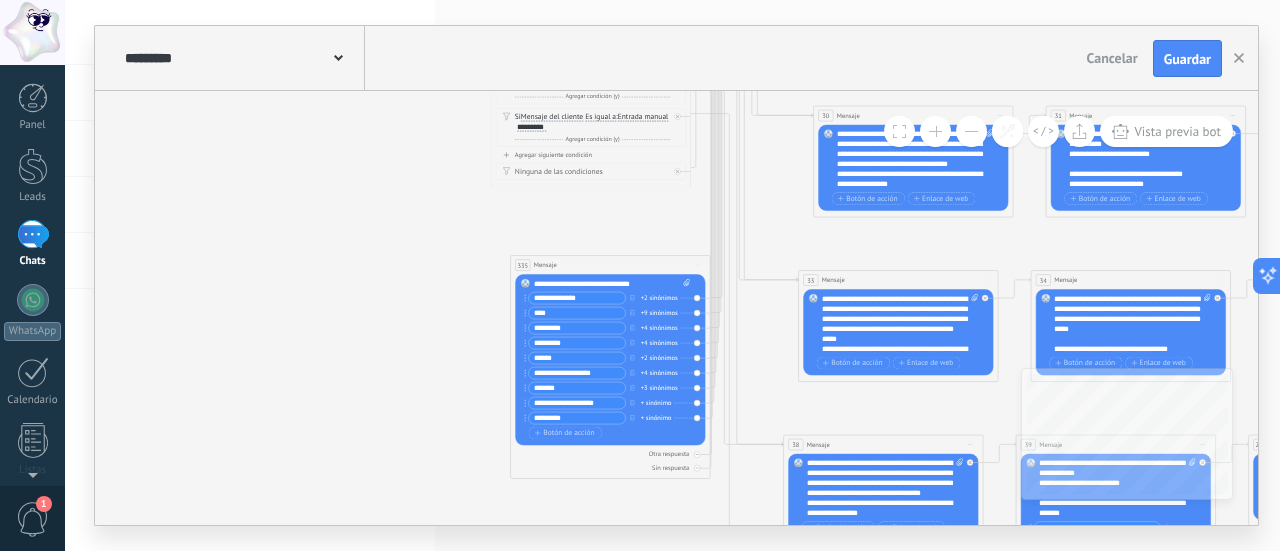 drag, startPoint x: 543, startPoint y: 202, endPoint x: 600, endPoint y: 273, distance: 91.04944 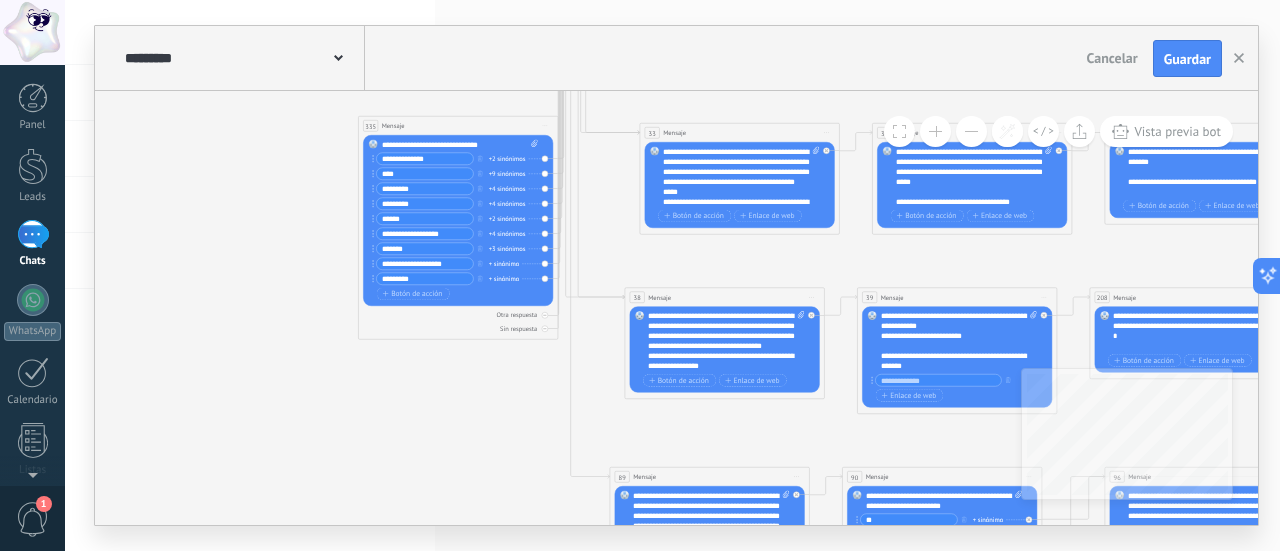 drag, startPoint x: 339, startPoint y: 323, endPoint x: 128, endPoint y: 197, distance: 245.75801 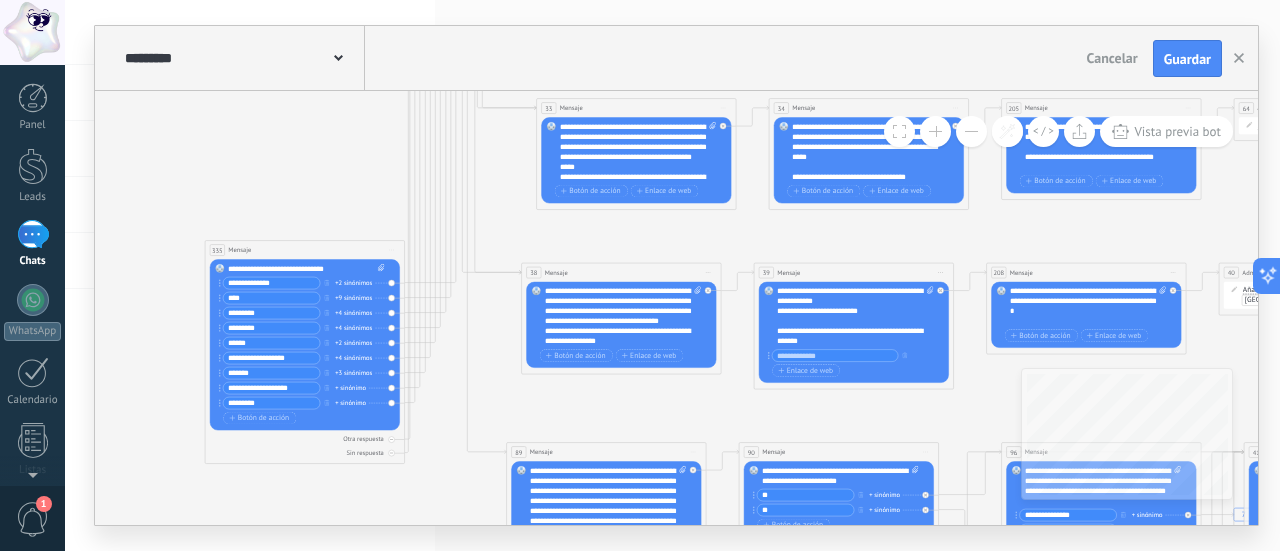 drag, startPoint x: 320, startPoint y: 104, endPoint x: 270, endPoint y: 253, distance: 157.16551 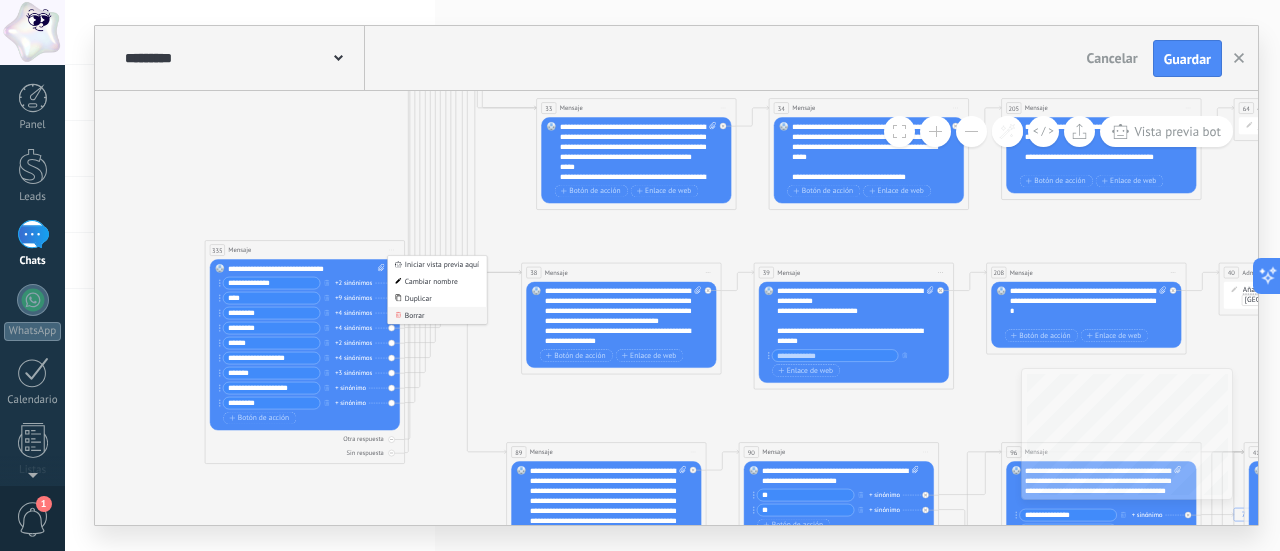 click on "Borrar" at bounding box center [437, 315] 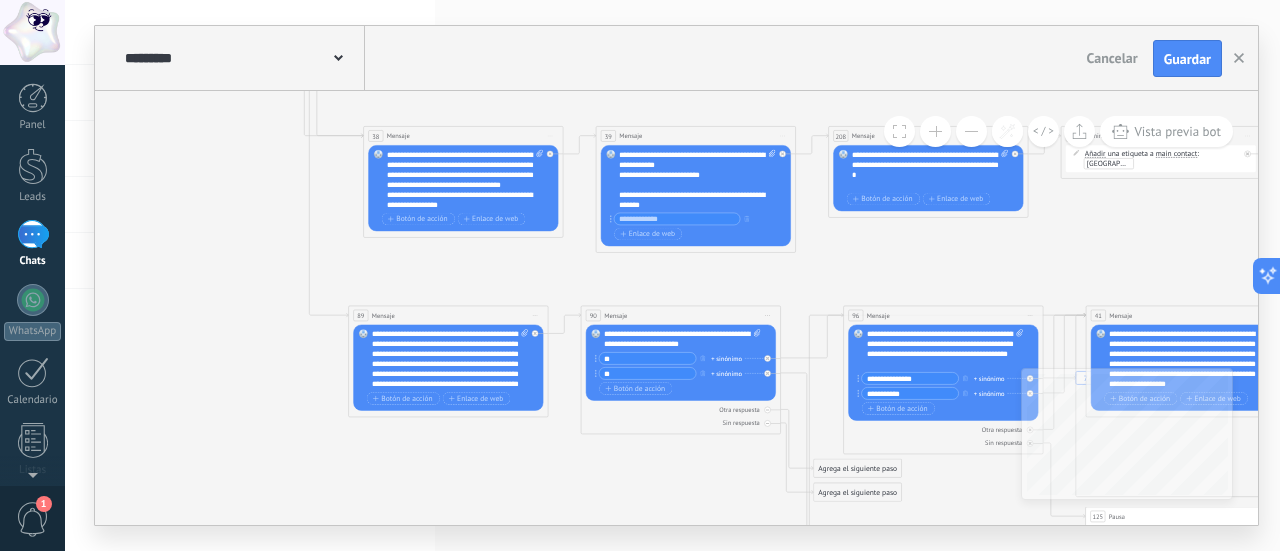 drag, startPoint x: 395, startPoint y: 411, endPoint x: 398, endPoint y: 327, distance: 84.05355 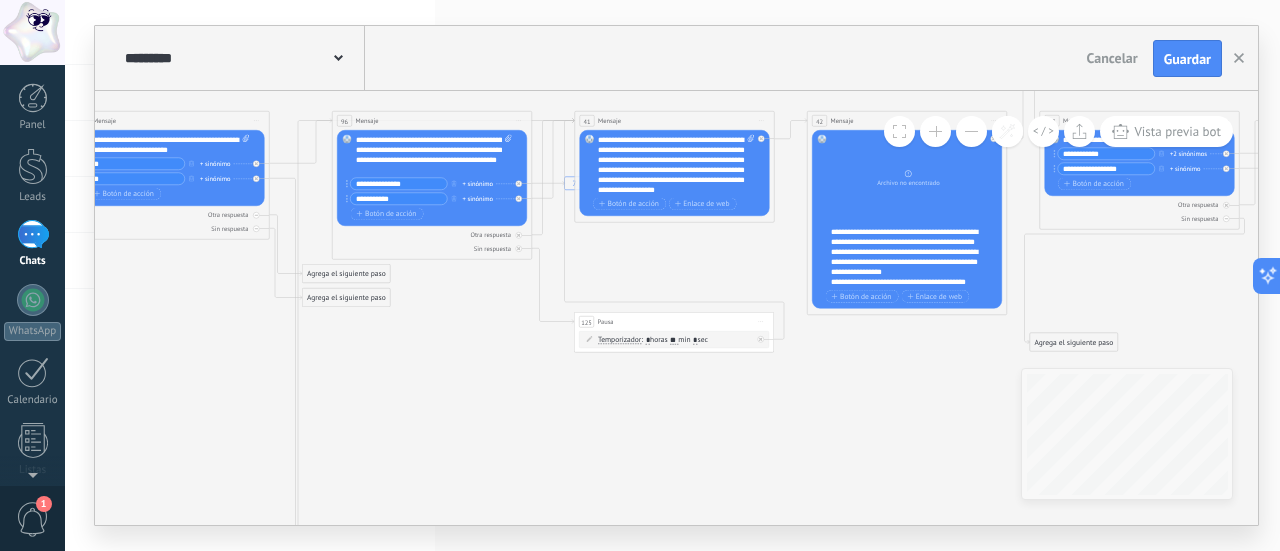 drag, startPoint x: 879, startPoint y: 474, endPoint x: 549, endPoint y: 345, distance: 354.31766 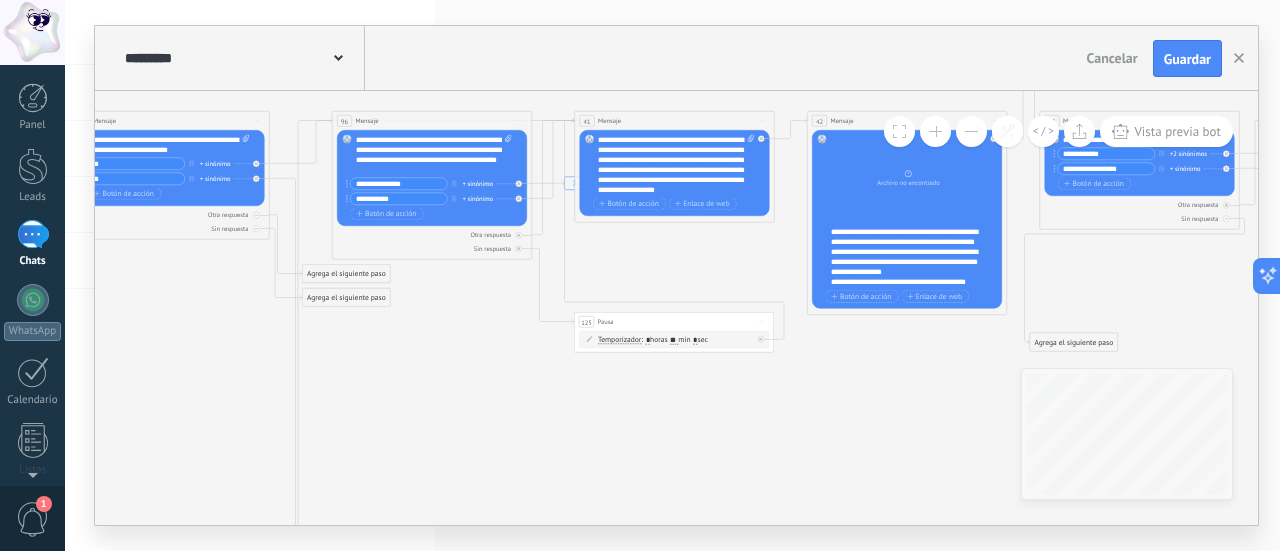 click on "7 Mensaje 16 Mensaje 89 Mensaje 7 Mensaje" 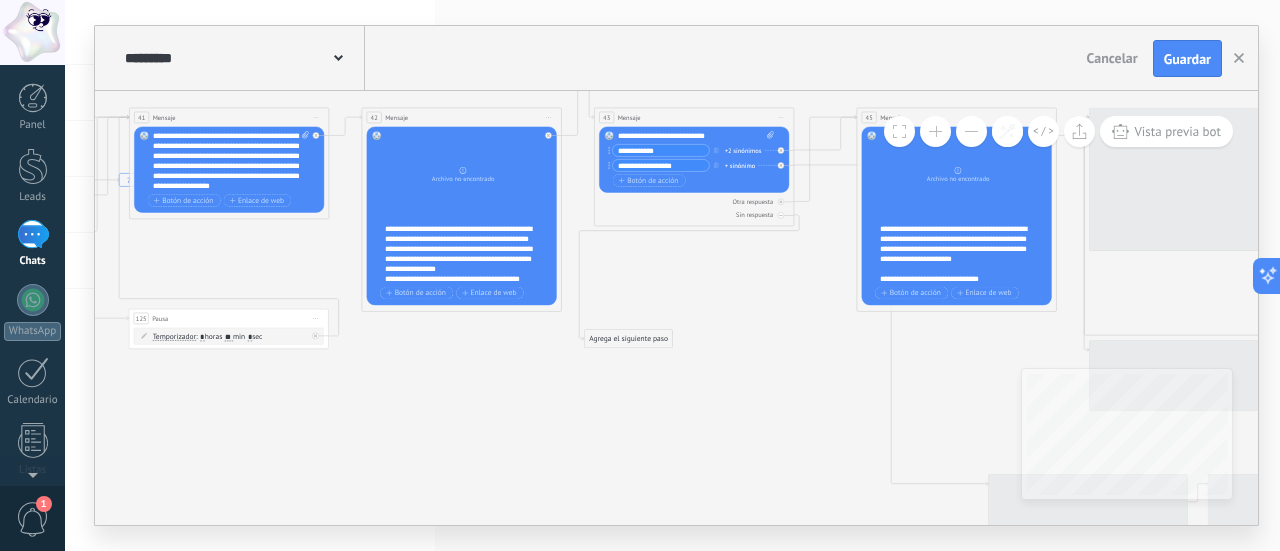 drag, startPoint x: 604, startPoint y: 443, endPoint x: 520, endPoint y: 441, distance: 84.0238 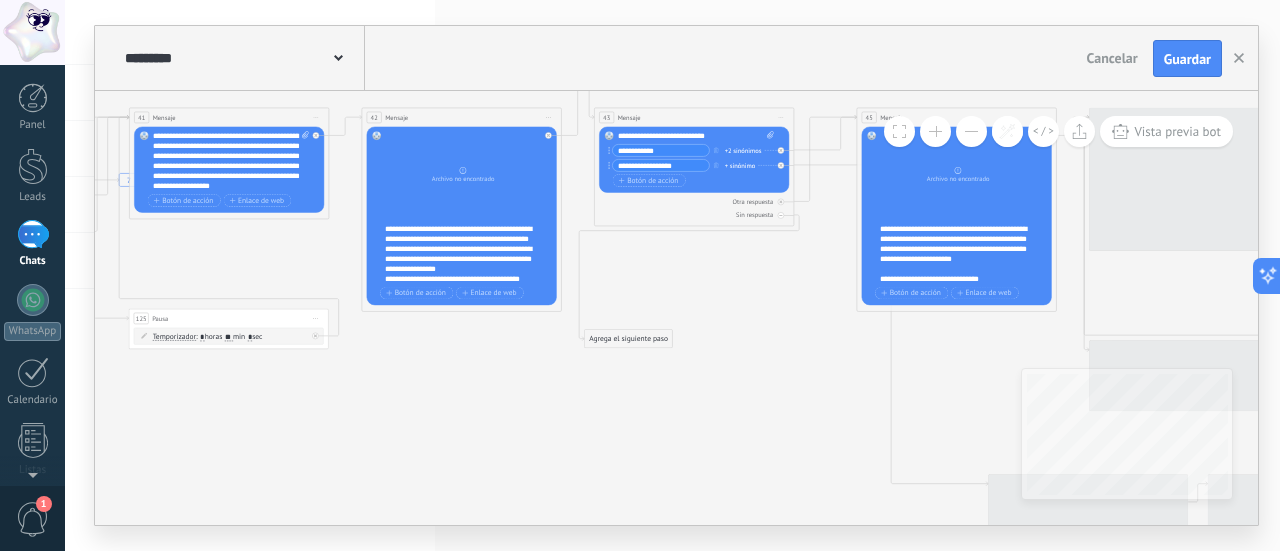 click on "7 Mensaje 16 Mensaje 89 Mensaje 7 Mensaje" 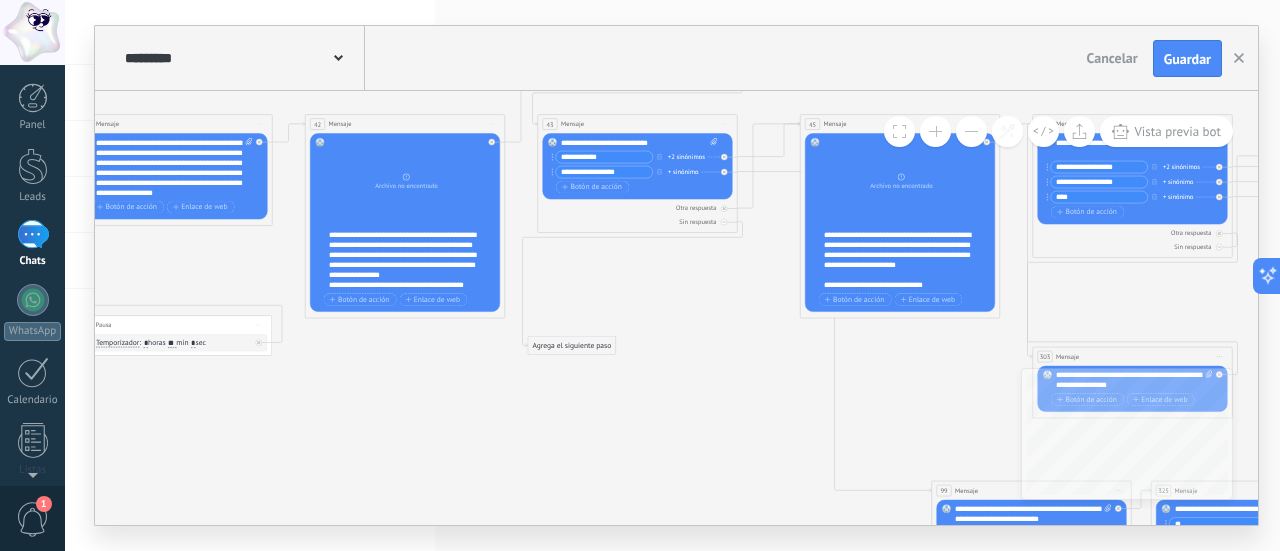 drag, startPoint x: 686, startPoint y: 419, endPoint x: 828, endPoint y: 455, distance: 146.49232 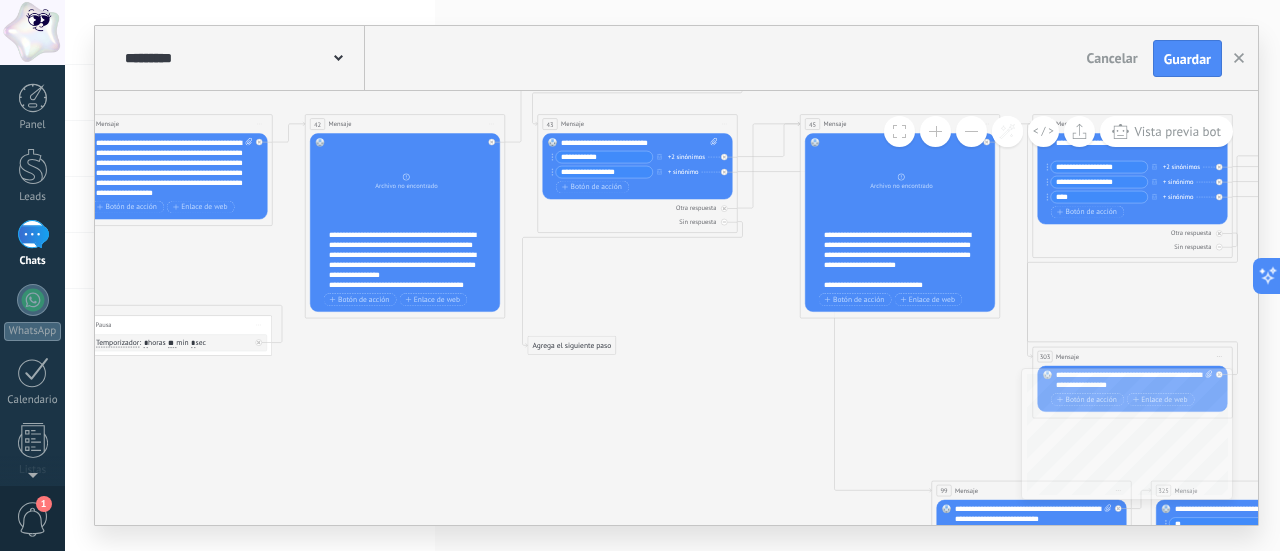 click on "7 Mensaje 16 Mensaje 89 Mensaje 7 Mensaje" 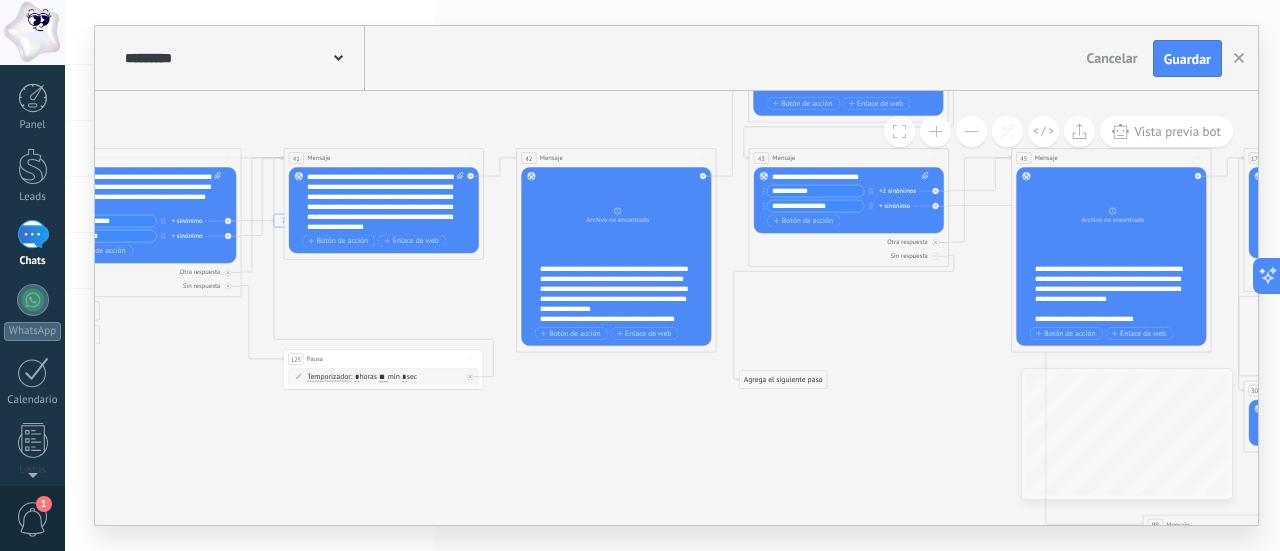 drag, startPoint x: 491, startPoint y: 444, endPoint x: 548, endPoint y: 441, distance: 57.07889 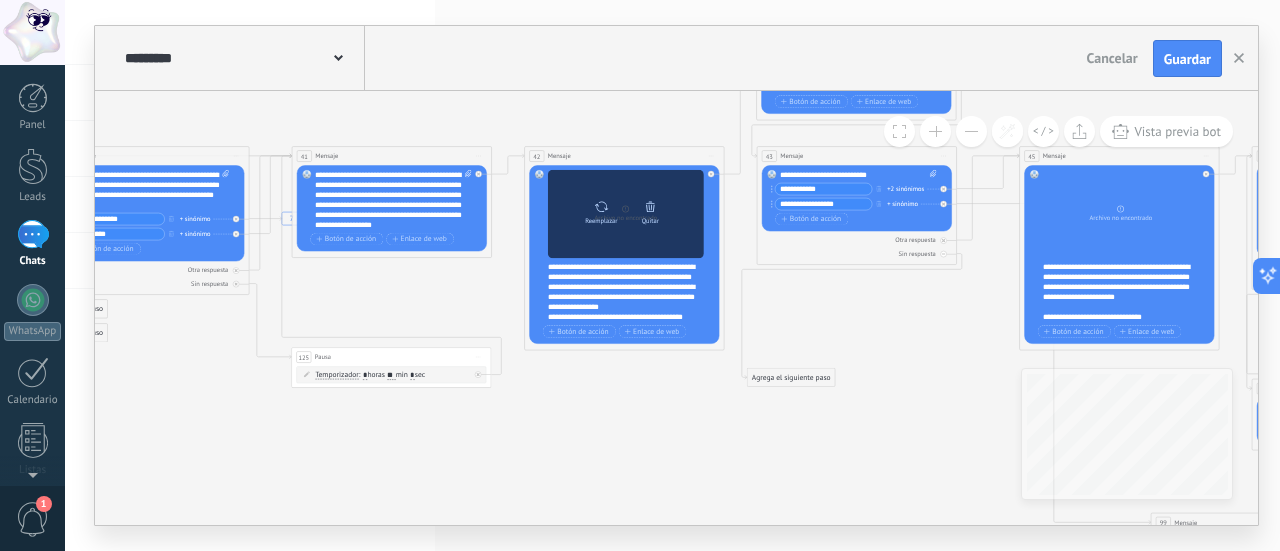 click 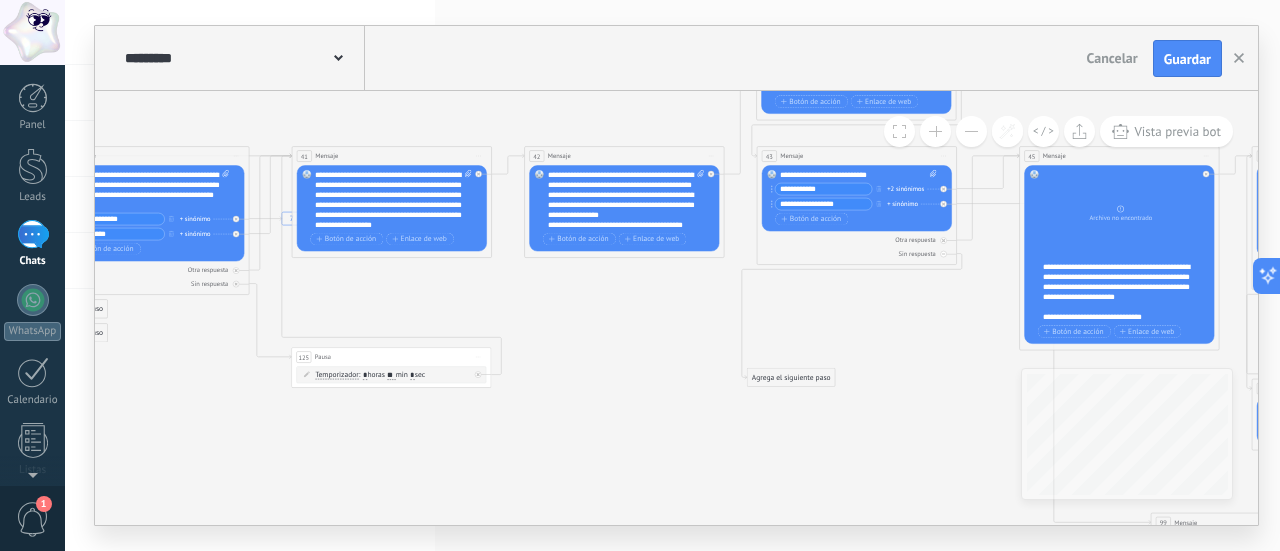 click at bounding box center (699, 200) 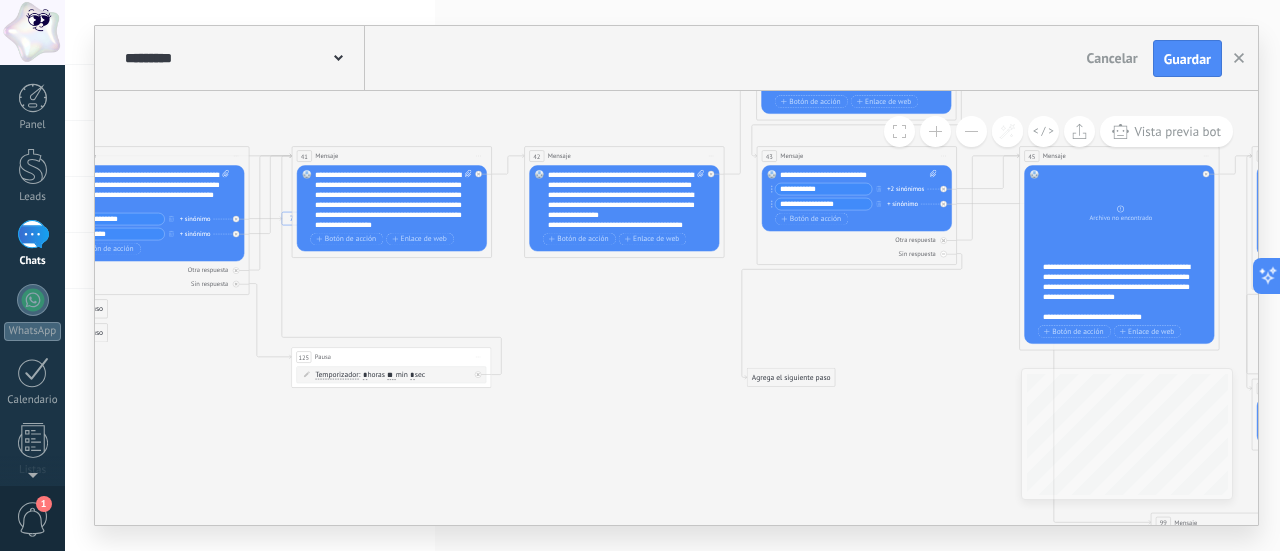 click on "Subir" at bounding box center [0, 0] 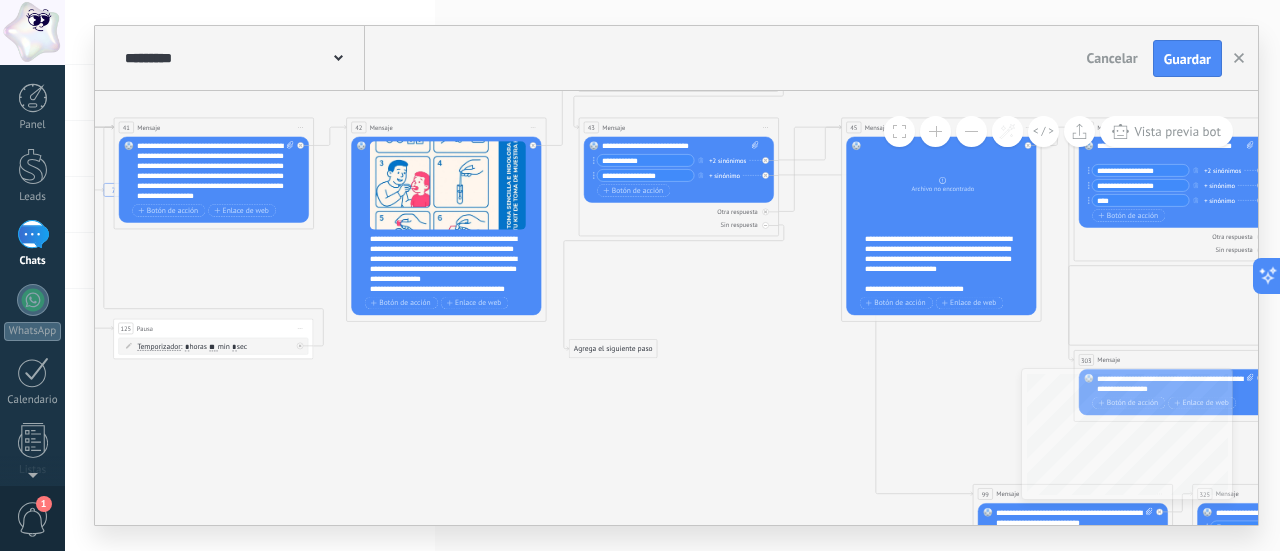 drag, startPoint x: 900, startPoint y: 387, endPoint x: 667, endPoint y: 342, distance: 237.30571 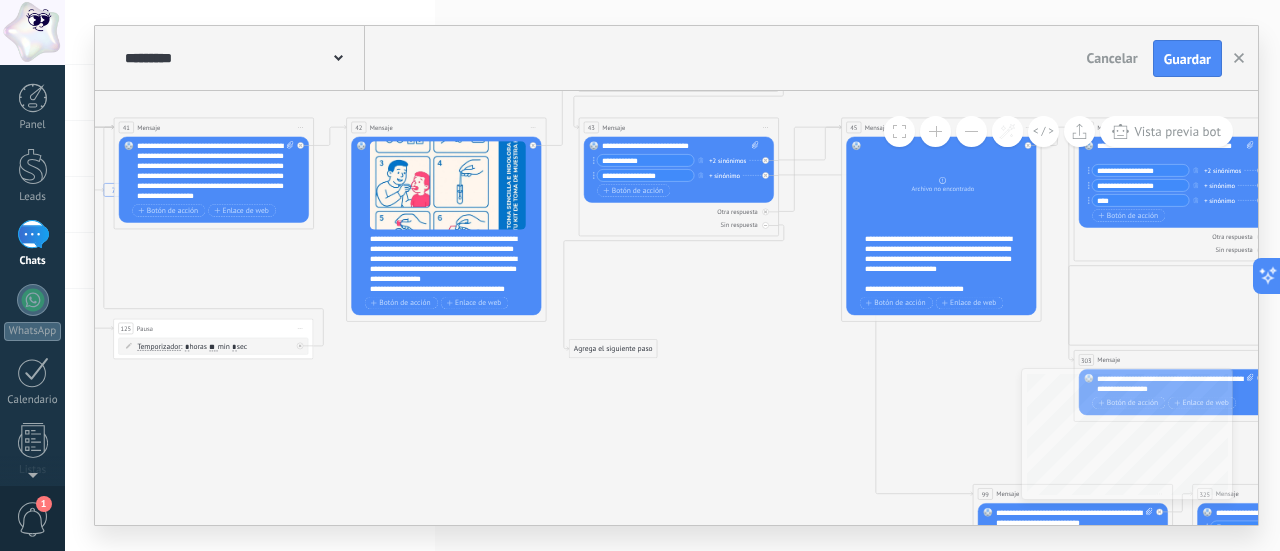 click on "7 Mensaje 16 Mensaje 89 Mensaje 7 Mensaje" 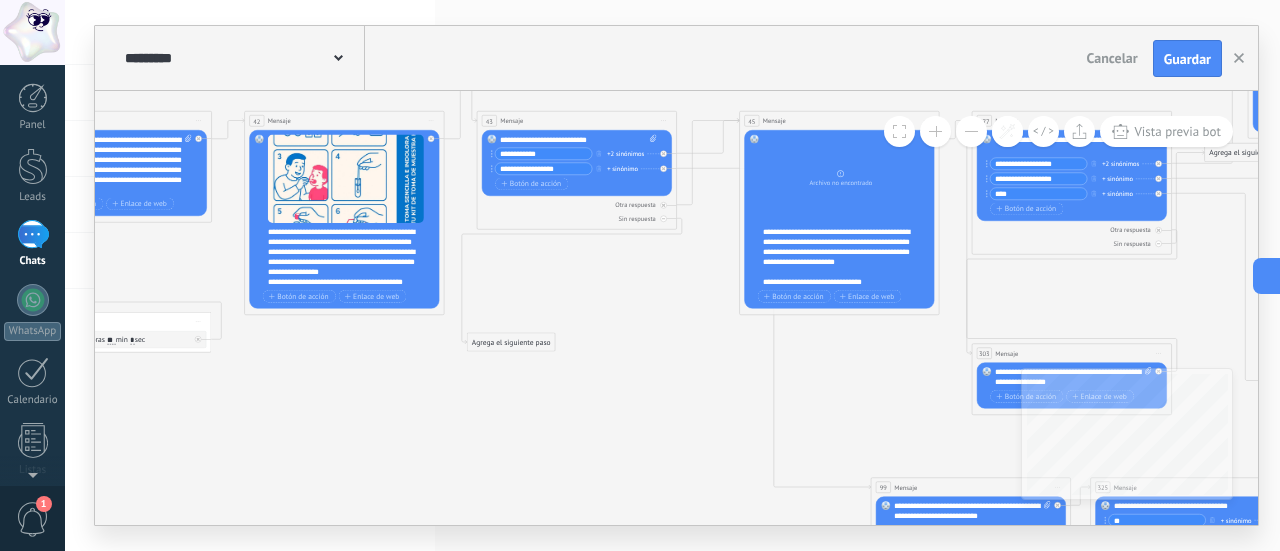 drag, startPoint x: 889, startPoint y: 354, endPoint x: 856, endPoint y: 362, distance: 33.955853 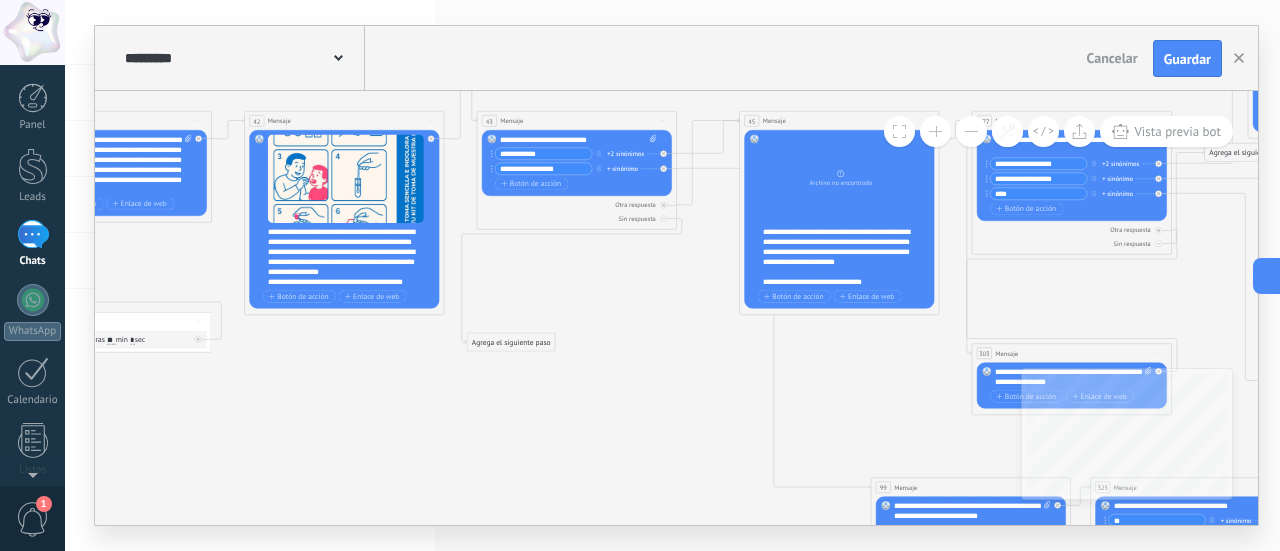click on "7 Mensaje 16 Mensaje 89 Mensaje 7 Mensaje" 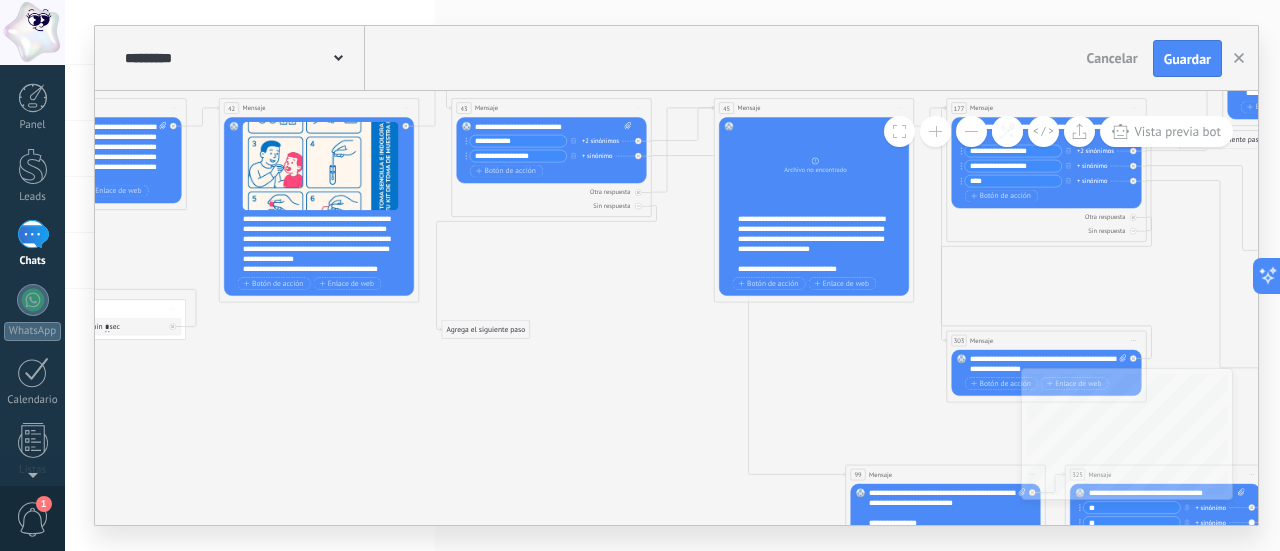 drag, startPoint x: 877, startPoint y: 392, endPoint x: 778, endPoint y: 269, distance: 157.89236 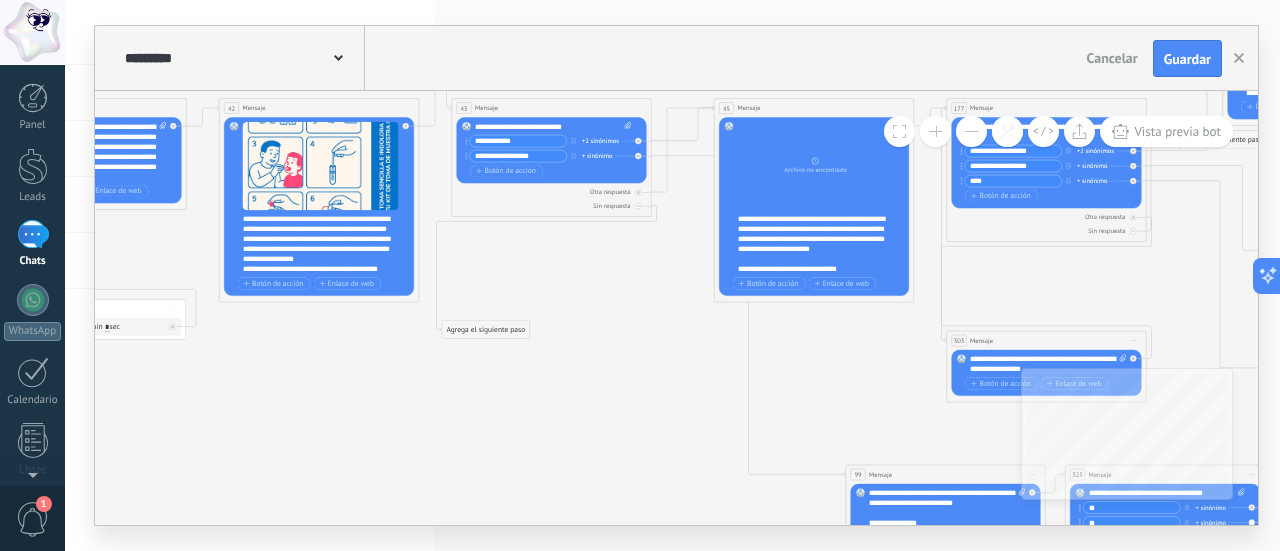 click on "7 Mensaje 16 Mensaje 89 Mensaje 7 Mensaje" 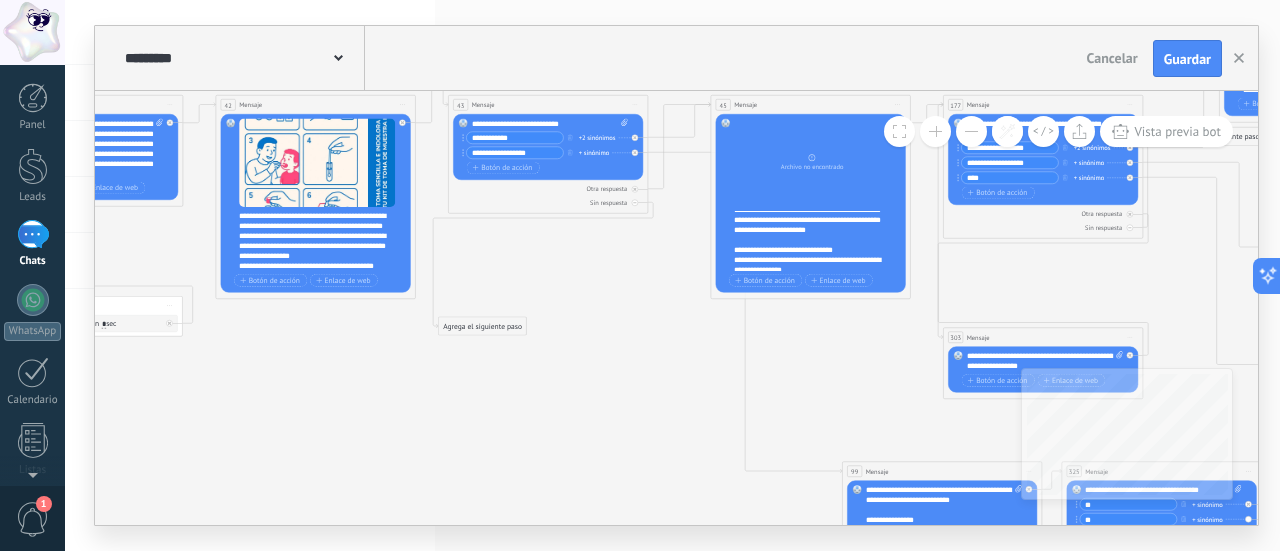scroll, scrollTop: 0, scrollLeft: 0, axis: both 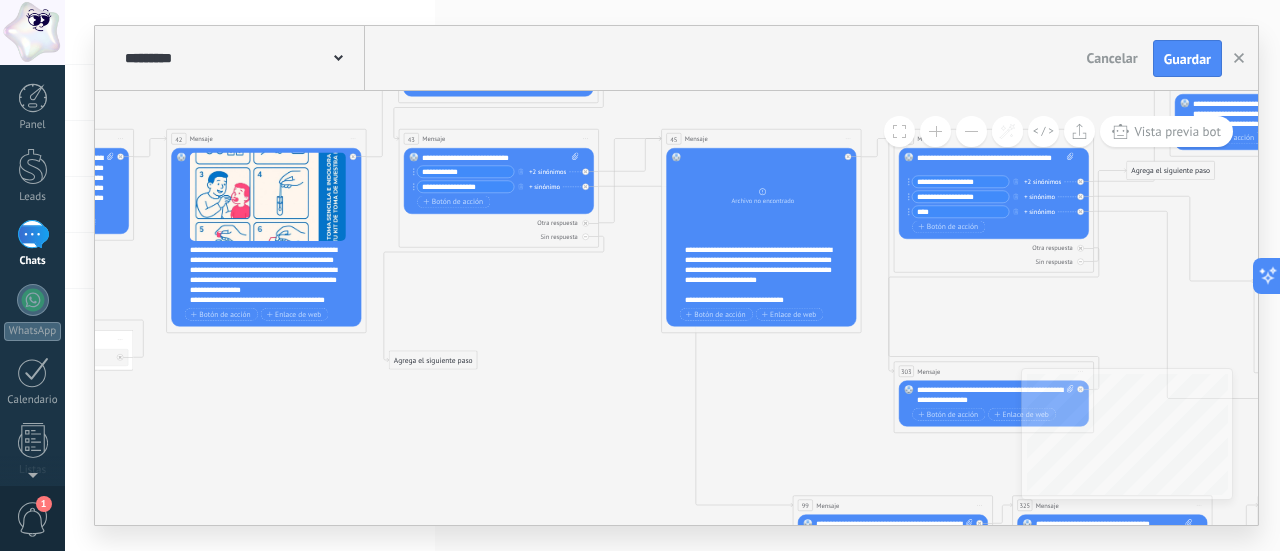 drag, startPoint x: 868, startPoint y: 341, endPoint x: 796, endPoint y: 398, distance: 91.83137 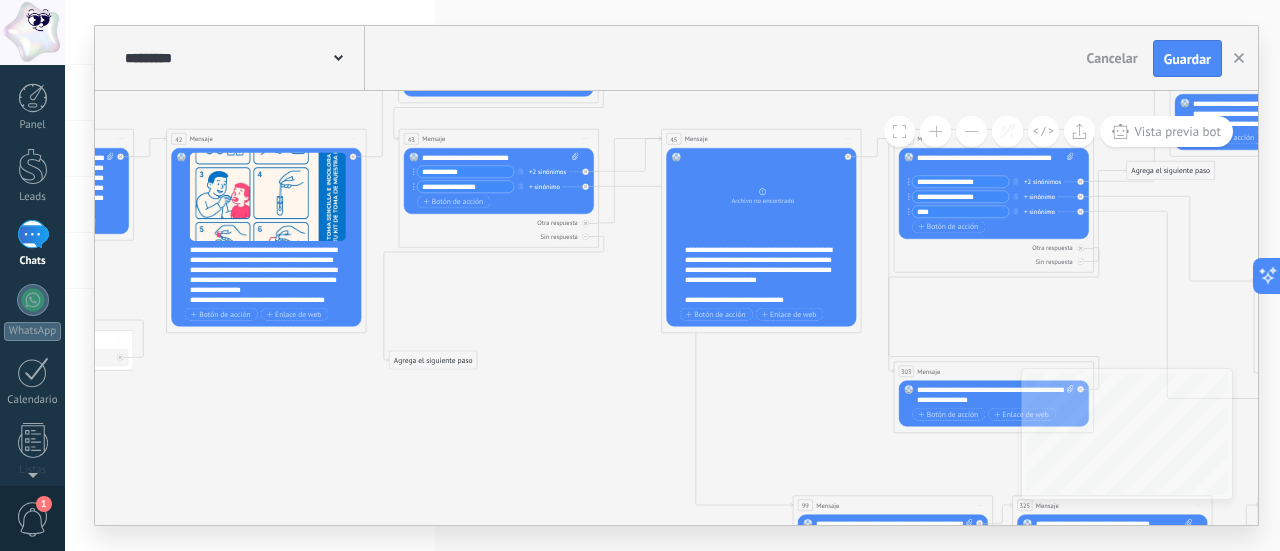 click on "7 Mensaje 16 Mensaje 89 Mensaje 7 Mensaje" 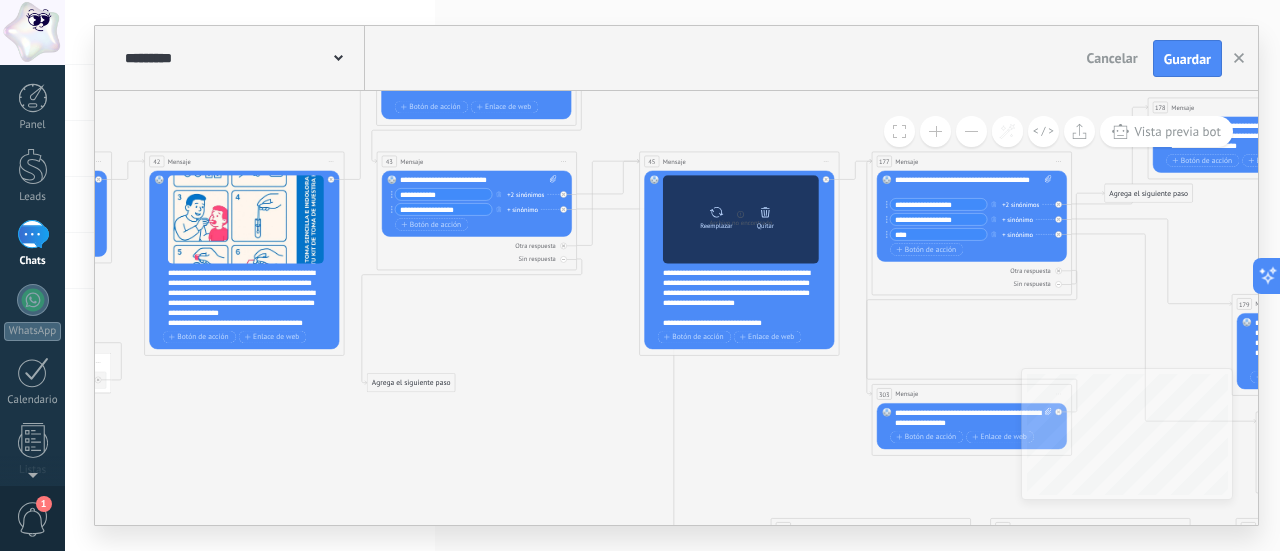 click 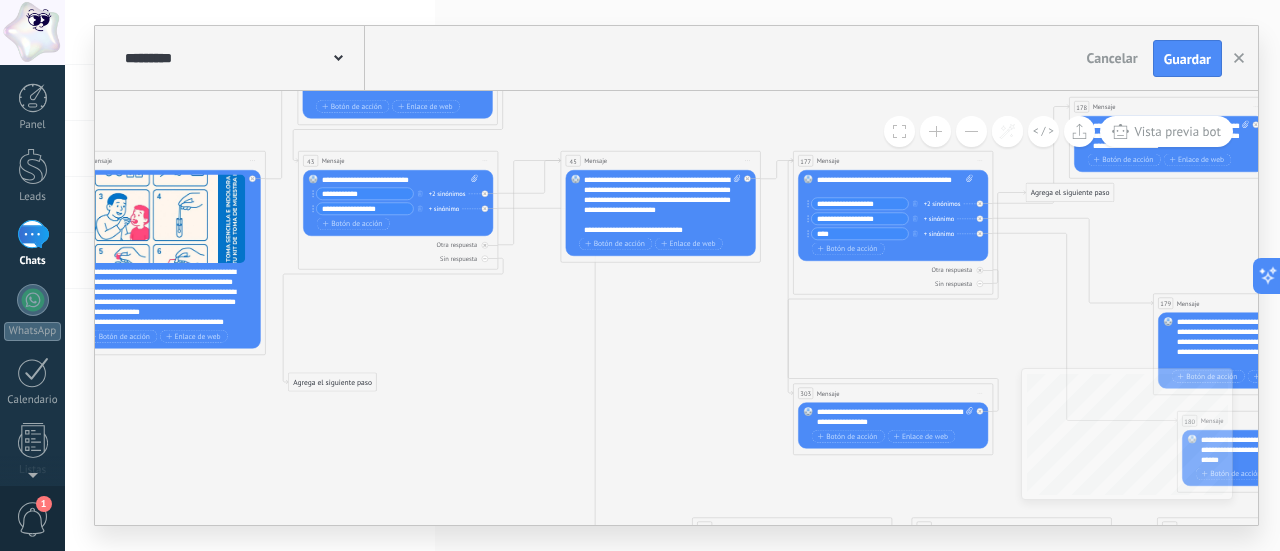 drag, startPoint x: 770, startPoint y: 312, endPoint x: 621, endPoint y: 311, distance: 149.00336 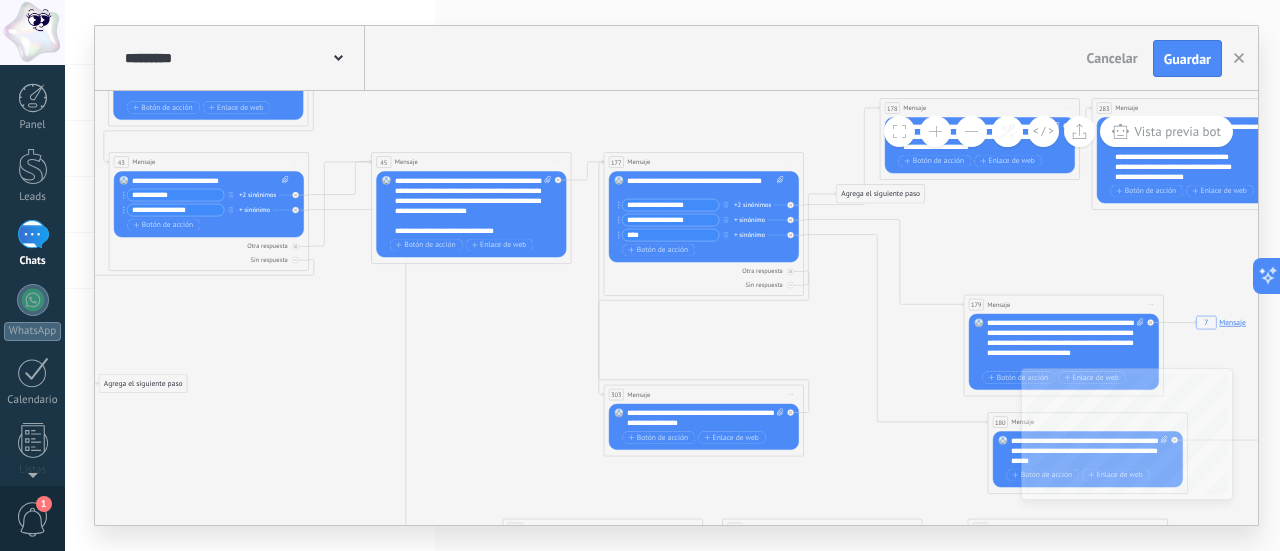 drag, startPoint x: 588, startPoint y: 324, endPoint x: 478, endPoint y: 325, distance: 110.00455 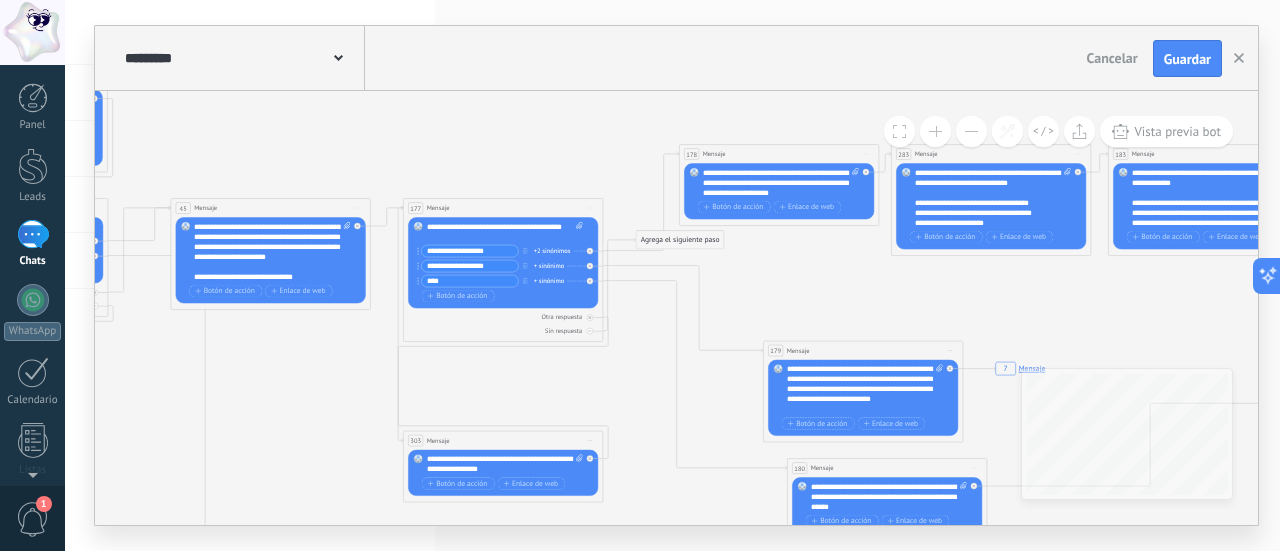 drag, startPoint x: 755, startPoint y: 338, endPoint x: 552, endPoint y: 383, distance: 207.92787 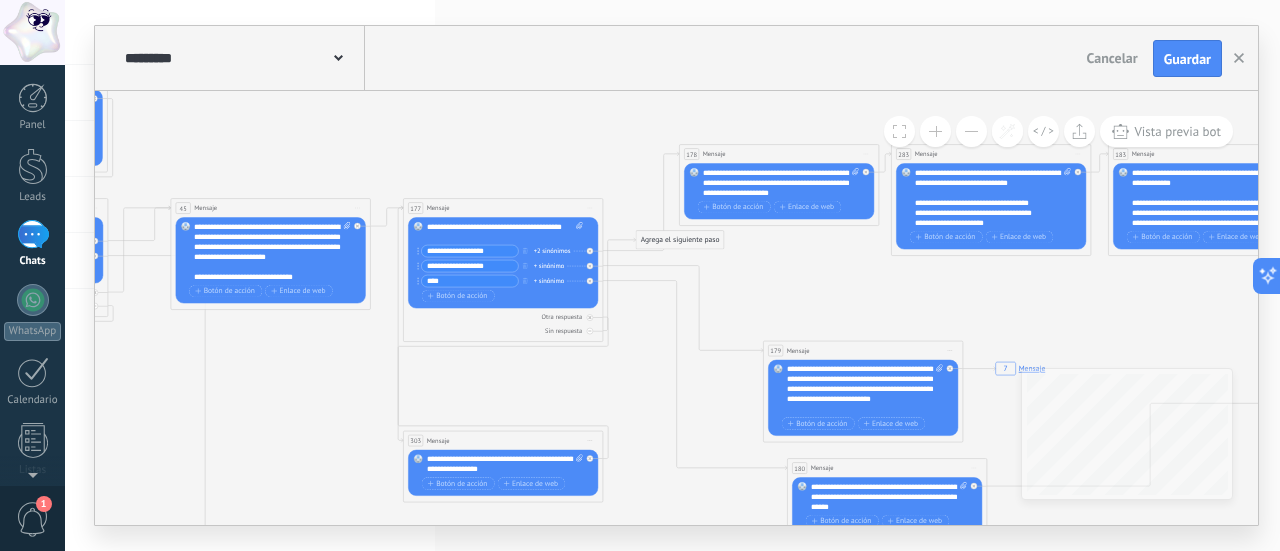 click on "7 Mensaje 16 Mensaje 89 Mensaje 7 Mensaje" 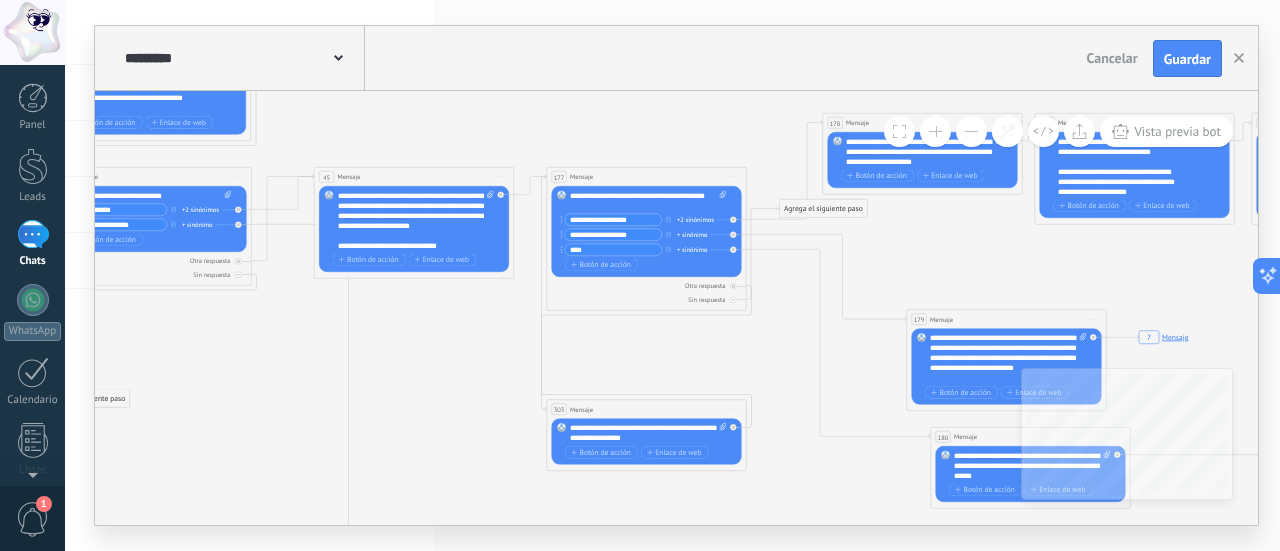 drag, startPoint x: 276, startPoint y: 358, endPoint x: 507, endPoint y: 323, distance: 233.63647 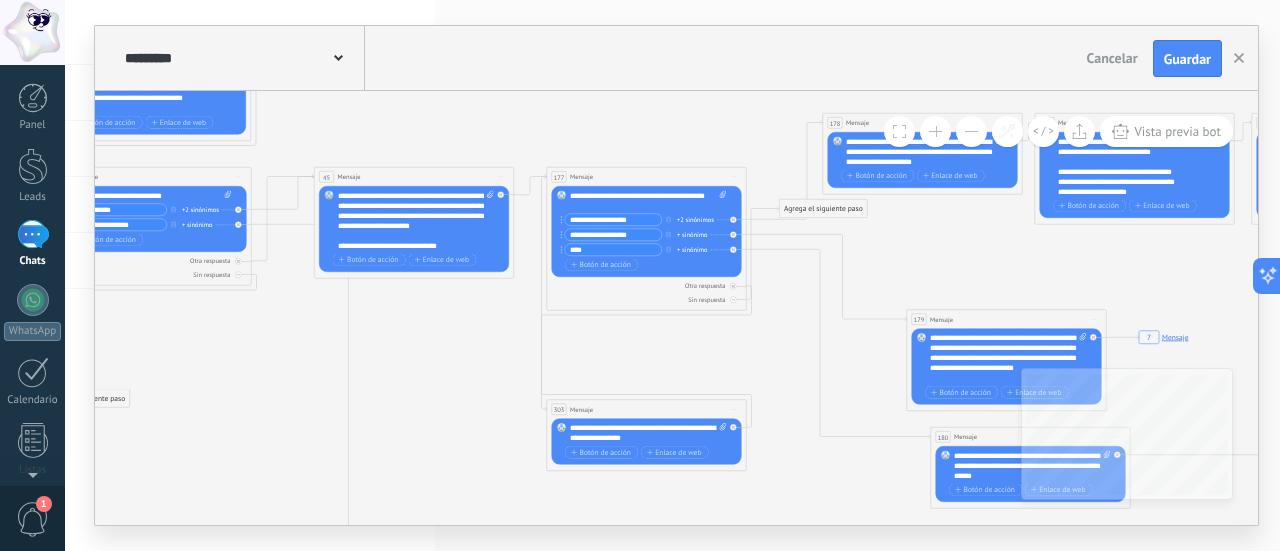 click on "7 Mensaje 16 Mensaje 89 Mensaje 7 Mensaje" 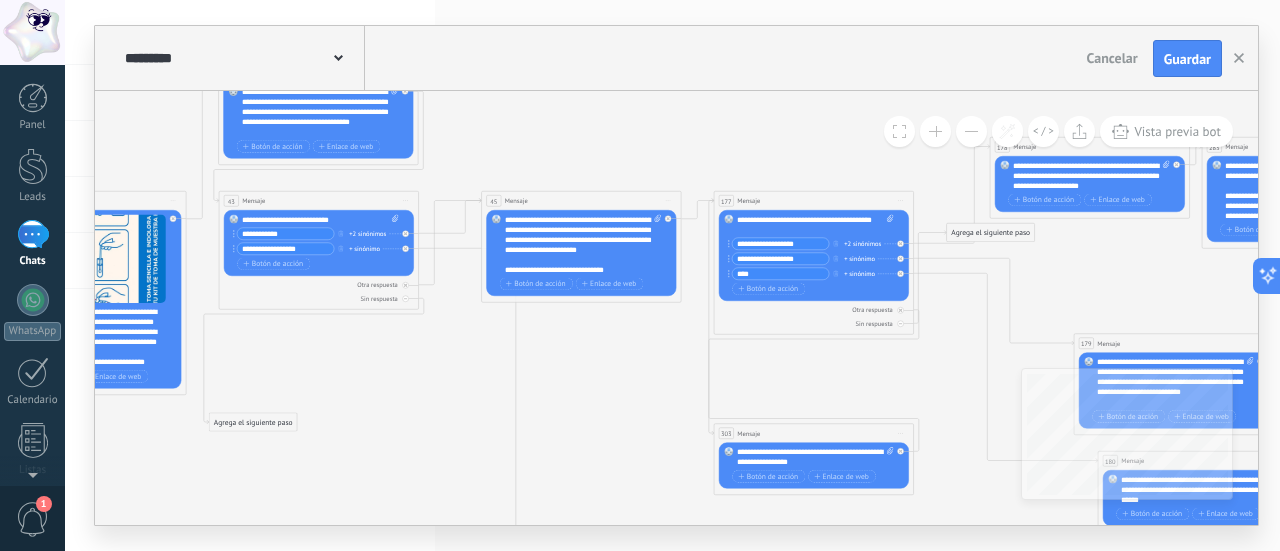 drag, startPoint x: 504, startPoint y: 339, endPoint x: 622, endPoint y: 373, distance: 122.80065 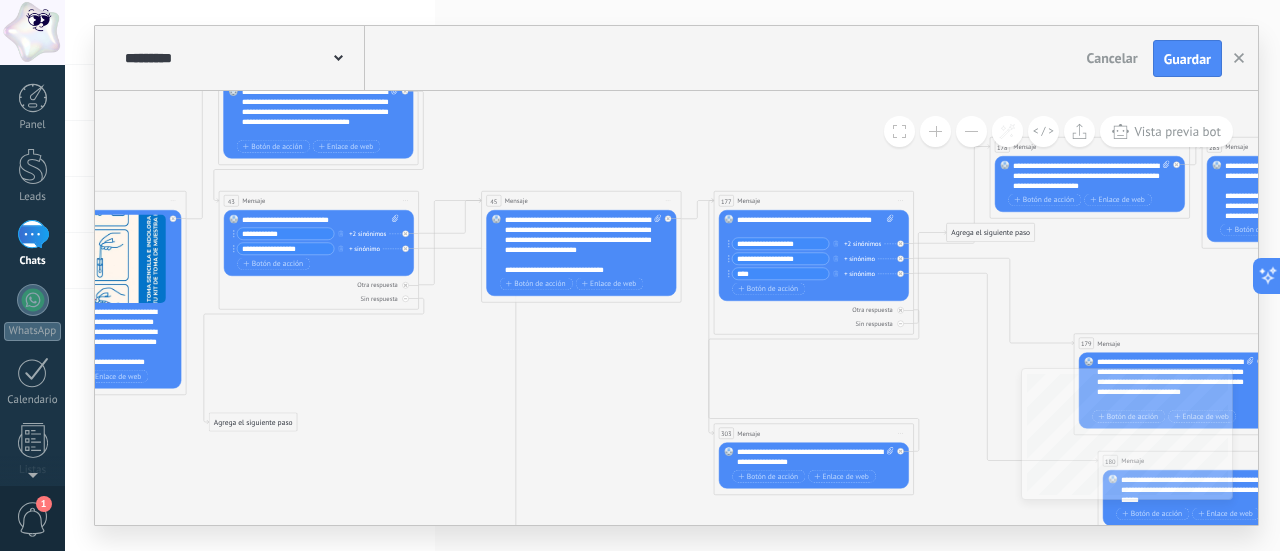 click on "7 Mensaje 16 Mensaje 89 Mensaje 7 Mensaje" 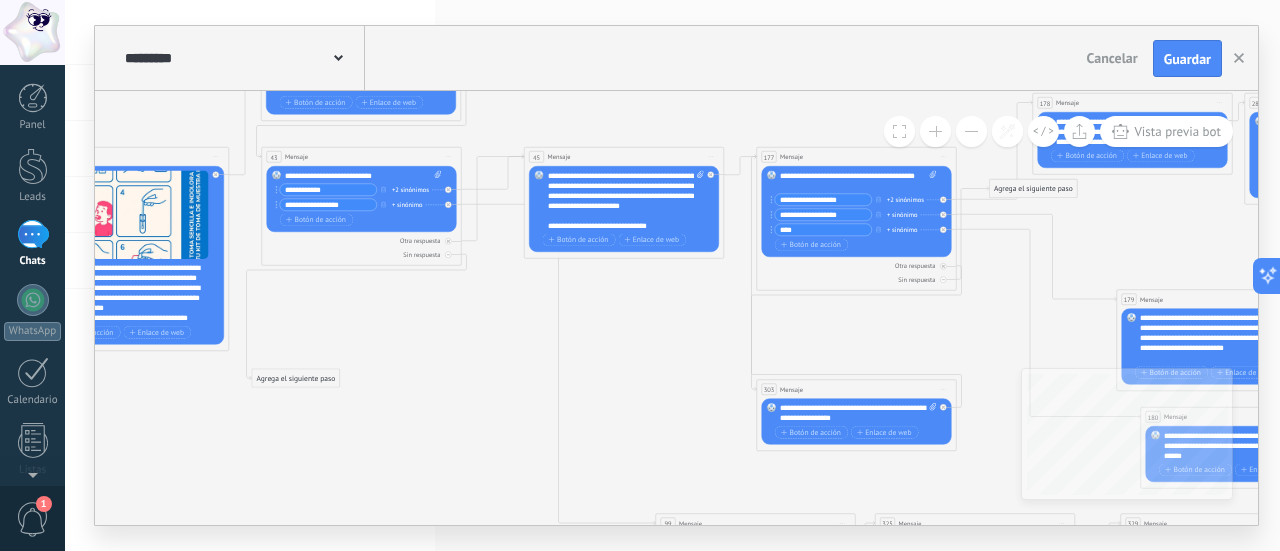 drag, startPoint x: 666, startPoint y: 452, endPoint x: 680, endPoint y: 401, distance: 52.886673 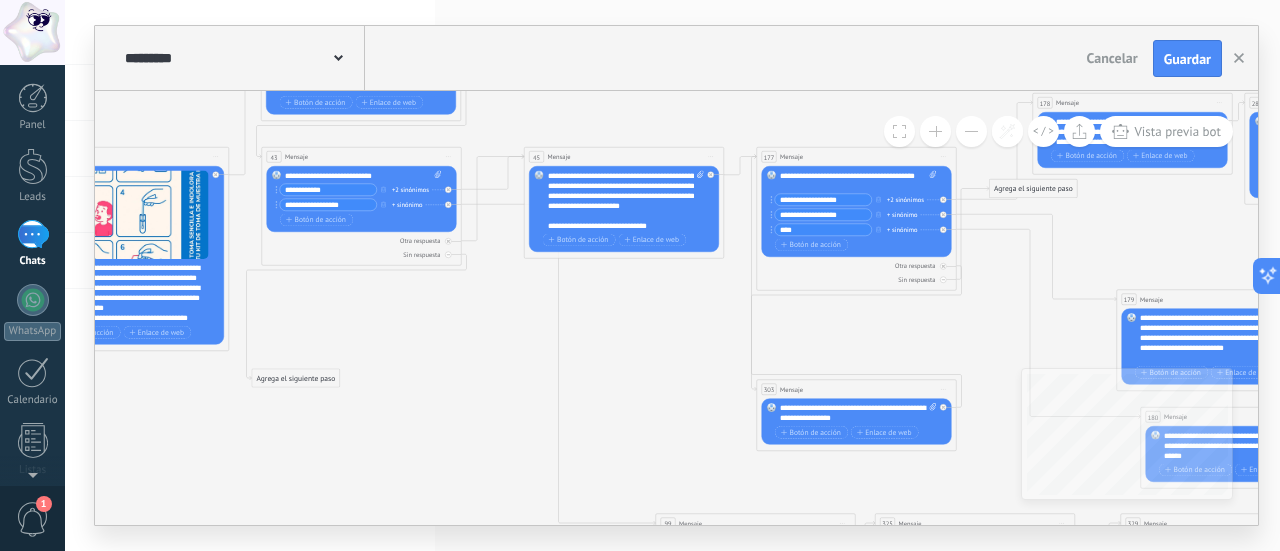click on "7 Mensaje 16 Mensaje 89 Mensaje 7 Mensaje" 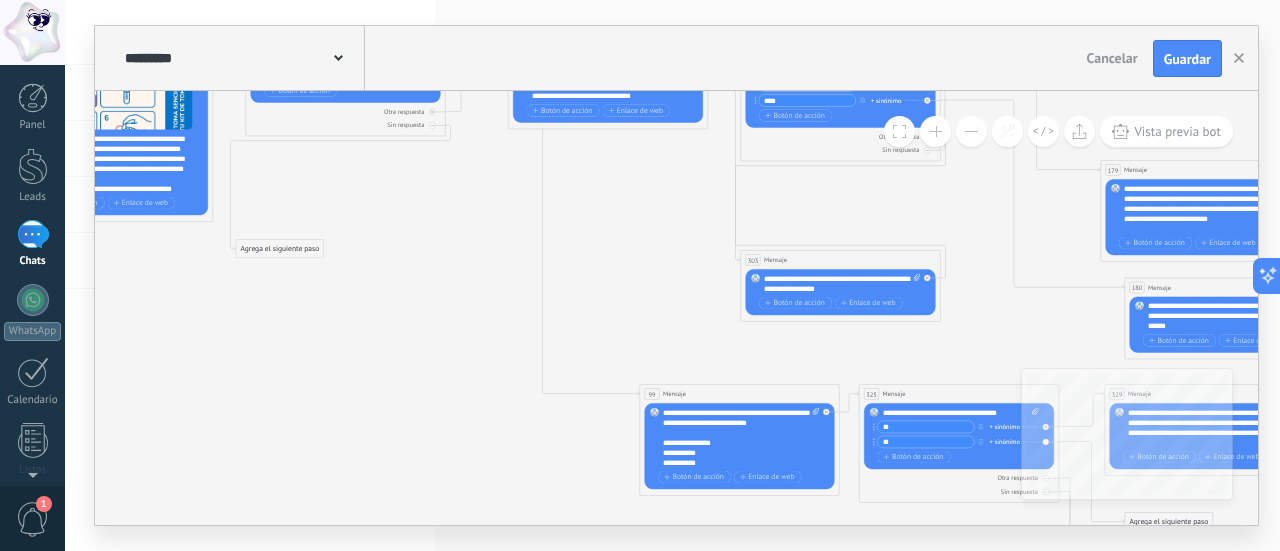 drag, startPoint x: 446, startPoint y: 420, endPoint x: 430, endPoint y: 291, distance: 129.98846 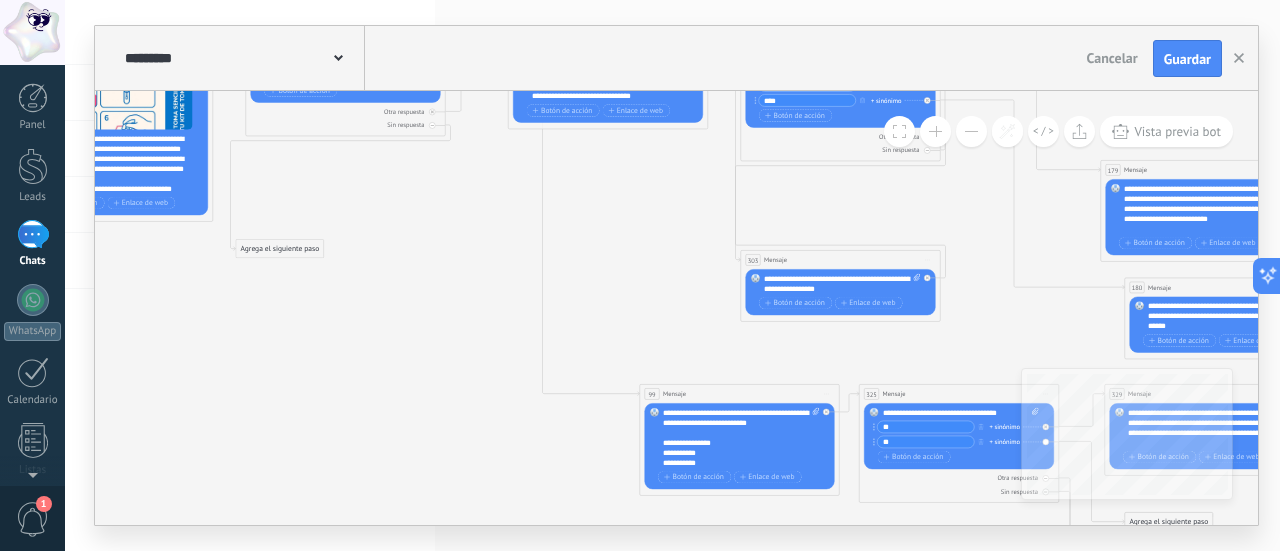 click on "7 Mensaje 16 Mensaje 89 Mensaje 7 Mensaje" 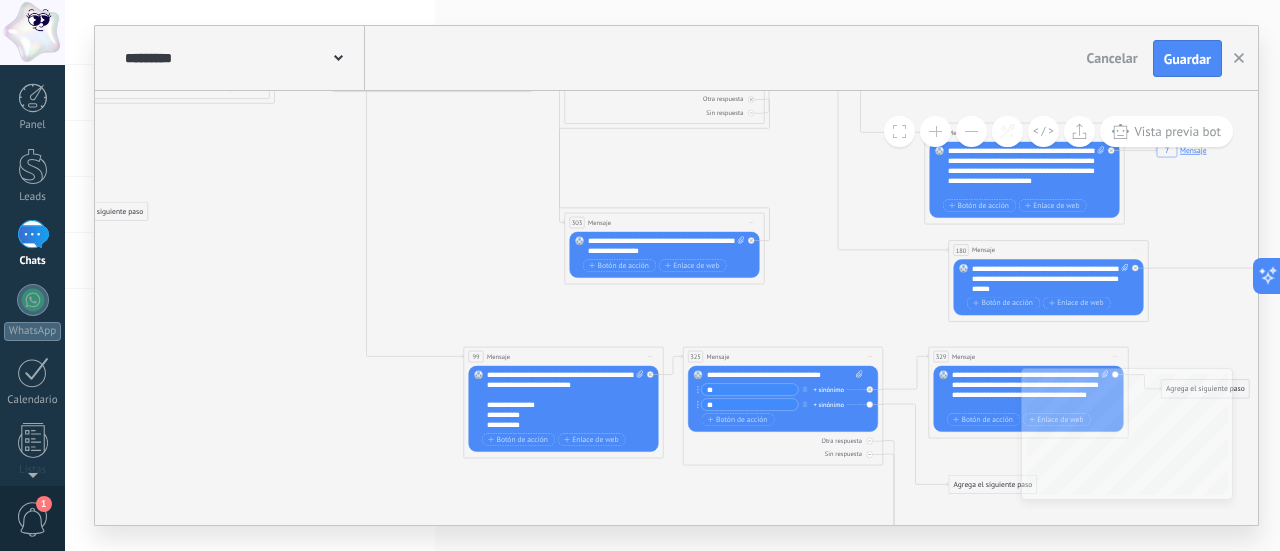 drag, startPoint x: 497, startPoint y: 366, endPoint x: 440, endPoint y: 365, distance: 57.00877 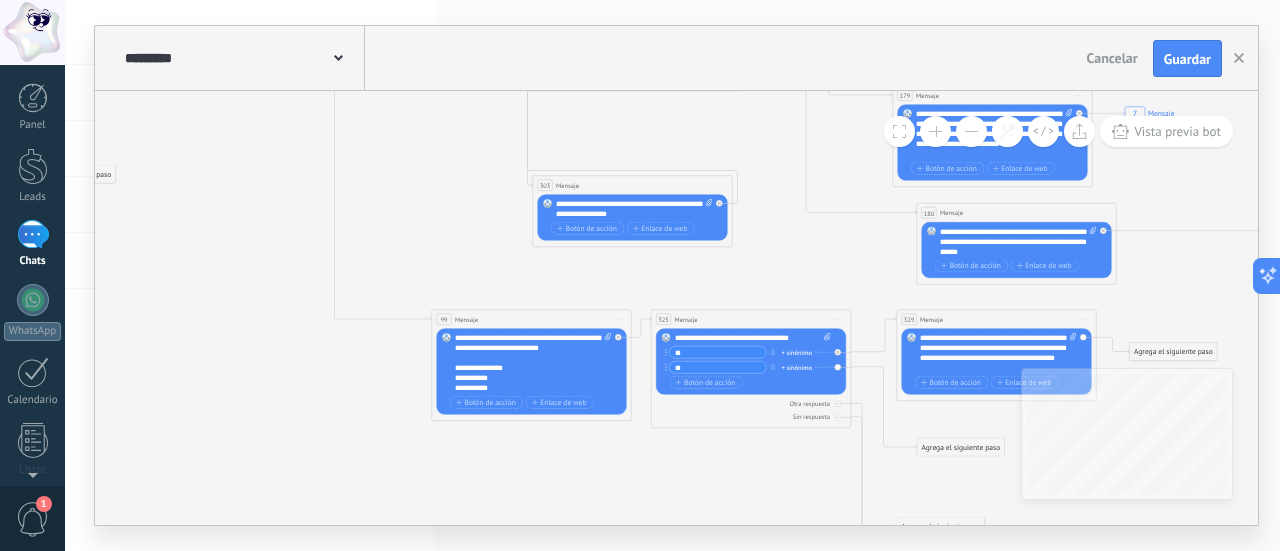 drag, startPoint x: 687, startPoint y: 500, endPoint x: 670, endPoint y: 448, distance: 54.708317 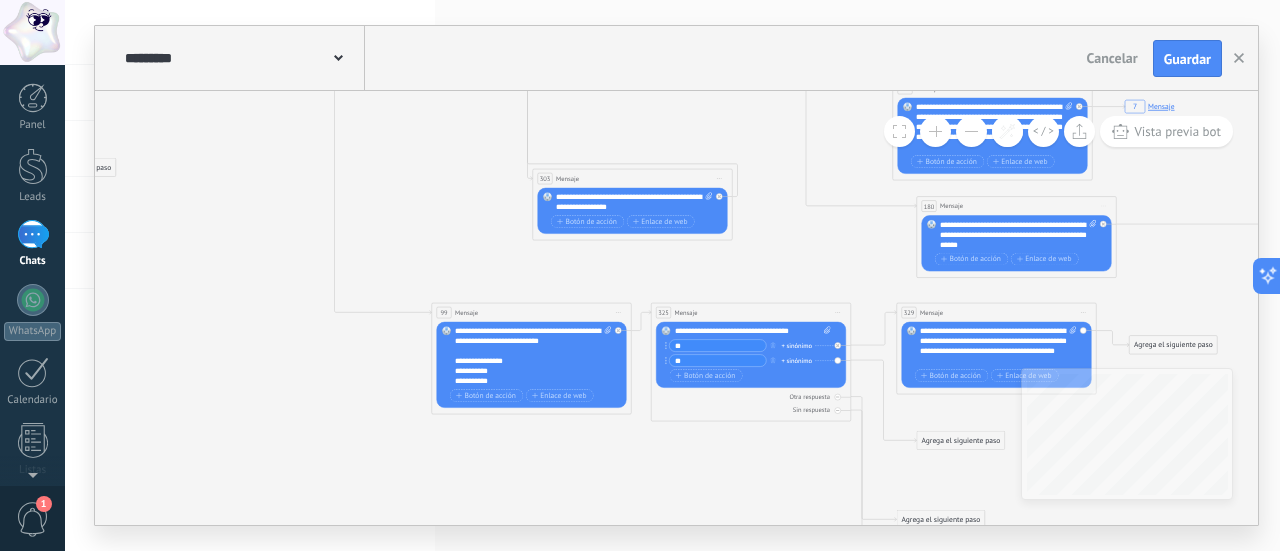 click on "**********" at bounding box center (533, 357) 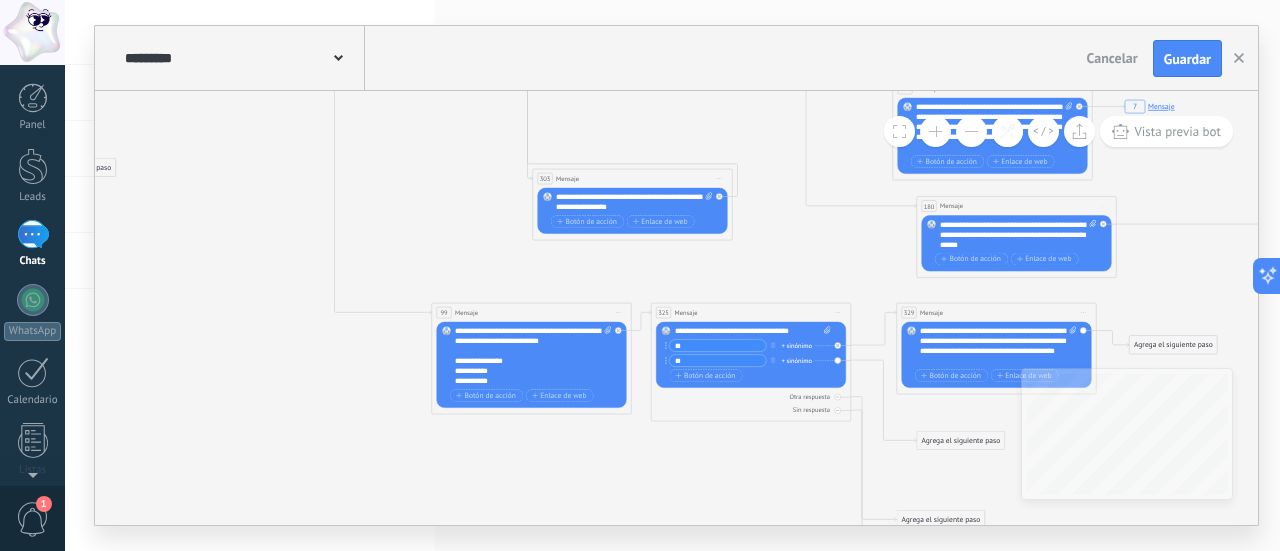 type 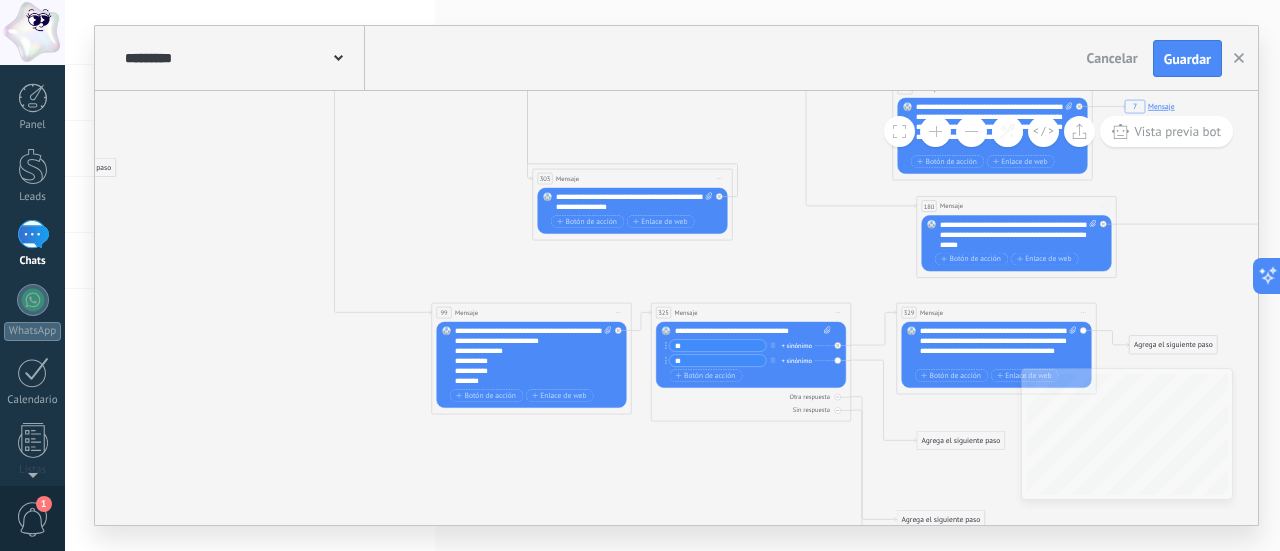 click on "**********" at bounding box center [533, 357] 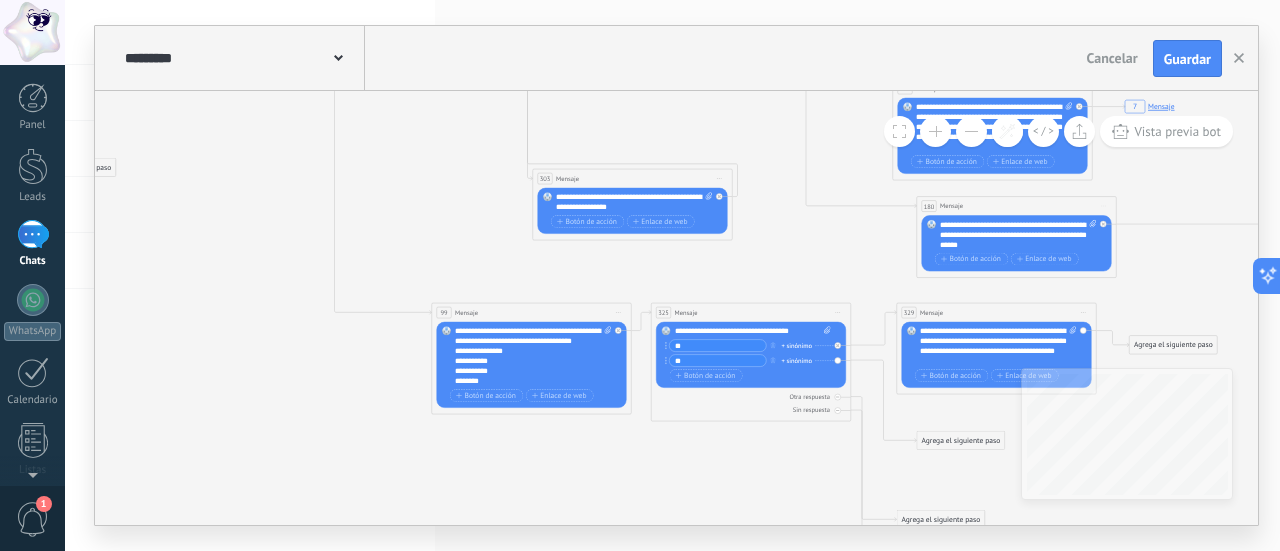 scroll, scrollTop: 80, scrollLeft: 0, axis: vertical 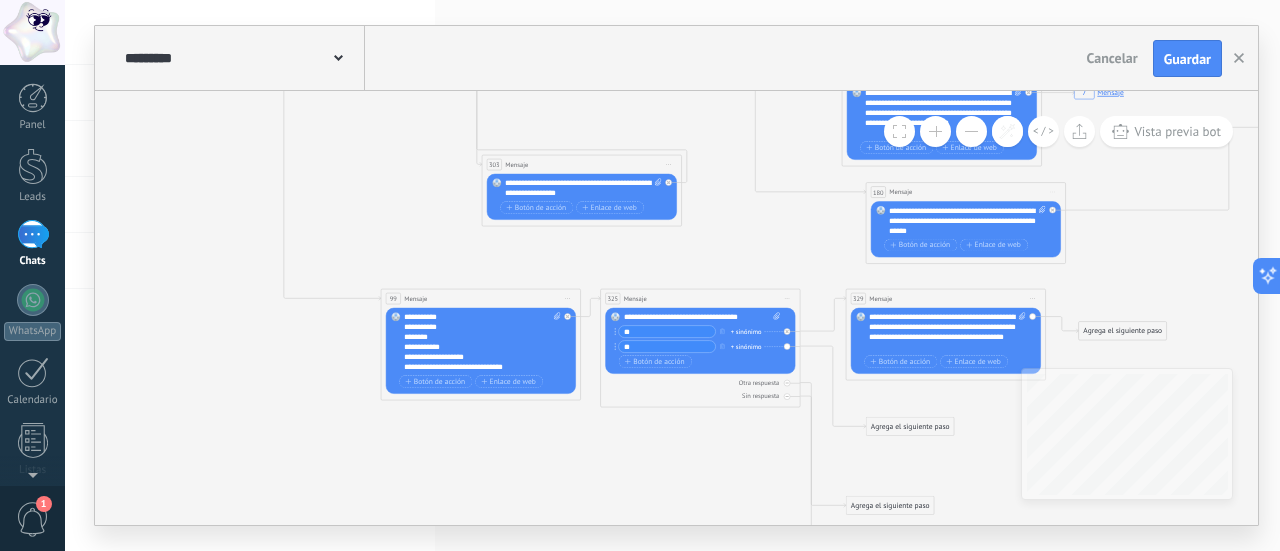 drag, startPoint x: 667, startPoint y: 480, endPoint x: 501, endPoint y: 435, distance: 171.99127 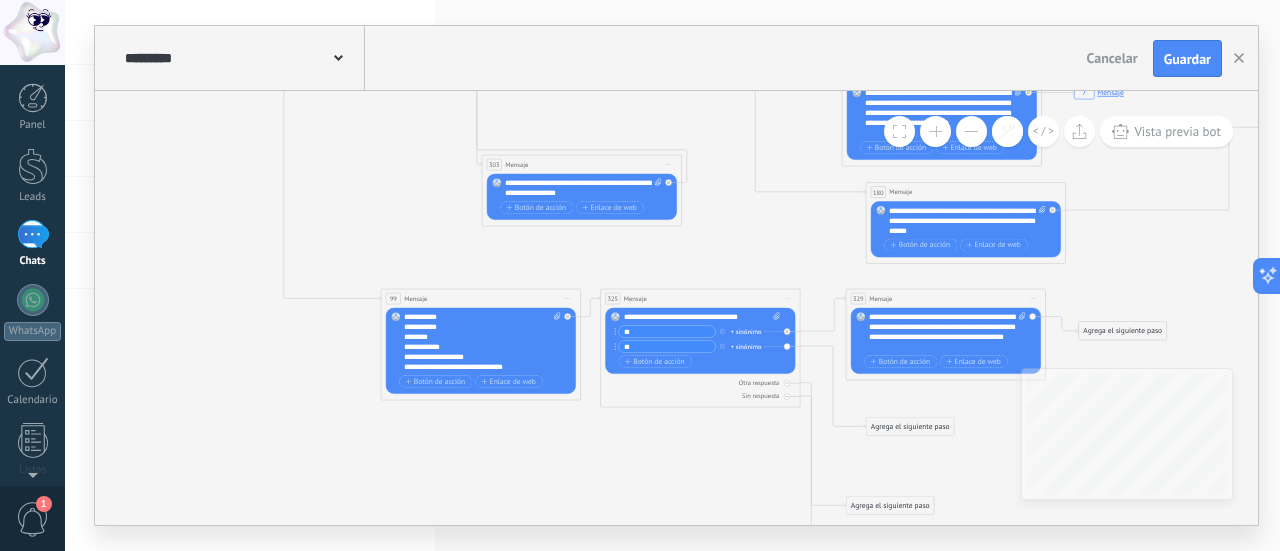 click on "7 Mensaje 16 Mensaje 89 Mensaje 7 Mensaje" 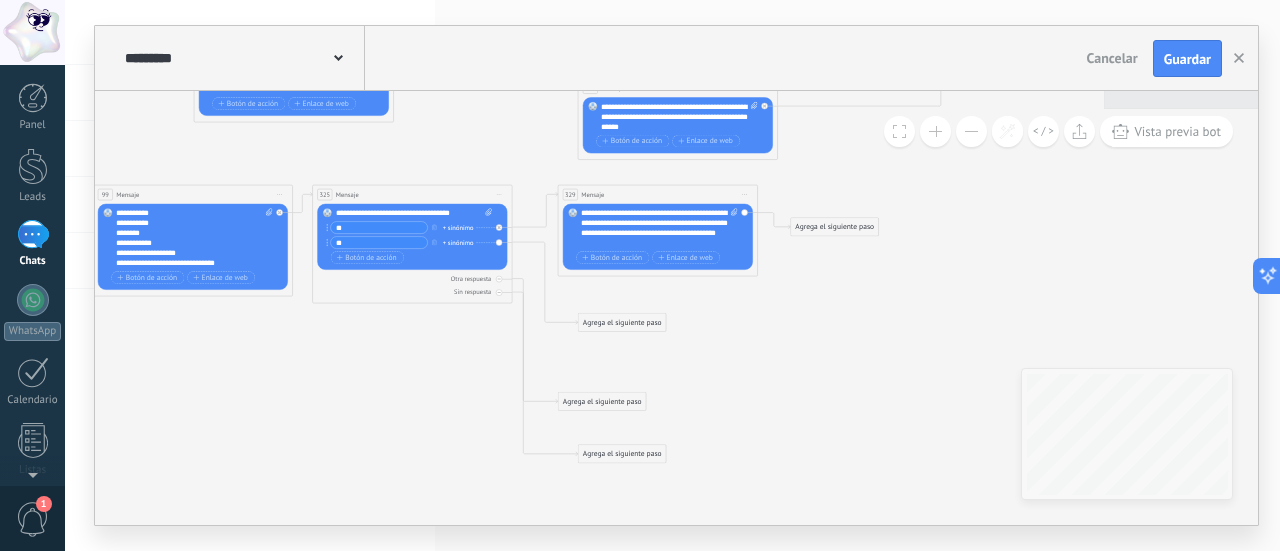 drag, startPoint x: 630, startPoint y: 461, endPoint x: 413, endPoint y: 359, distance: 239.77698 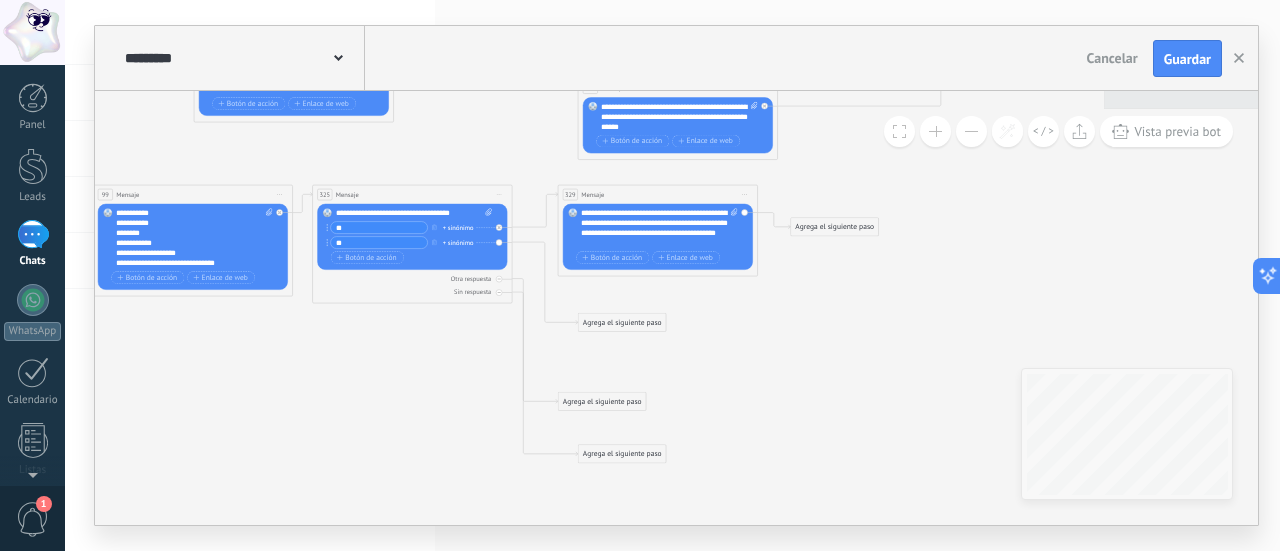 click on "7 Mensaje 16 Mensaje 89 Mensaje 7 Mensaje" 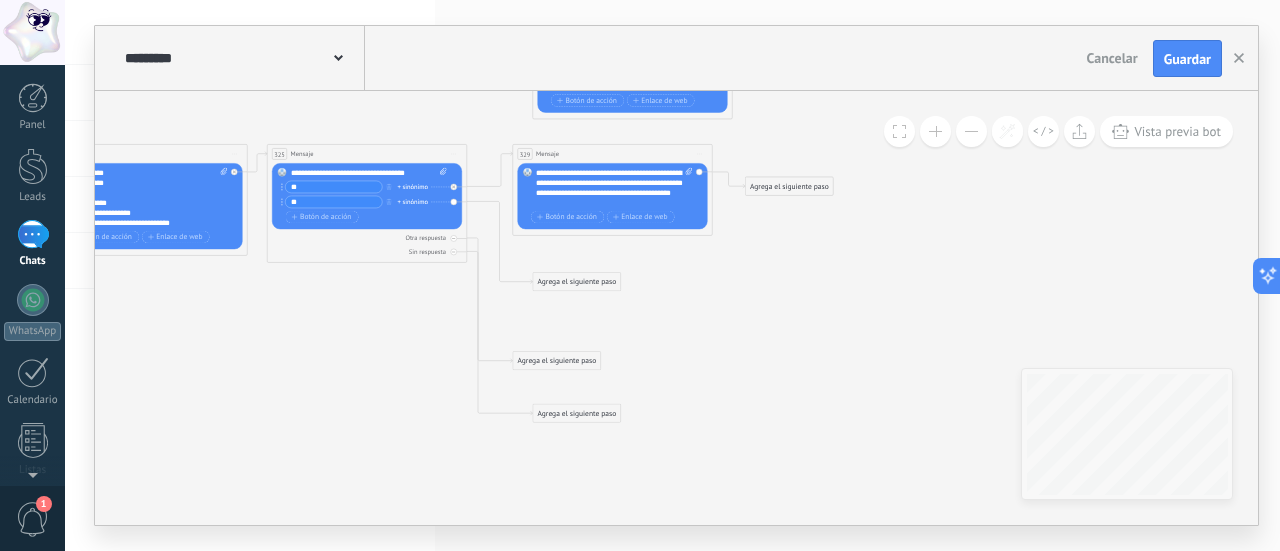 drag, startPoint x: 760, startPoint y: 365, endPoint x: 762, endPoint y: 341, distance: 24.083189 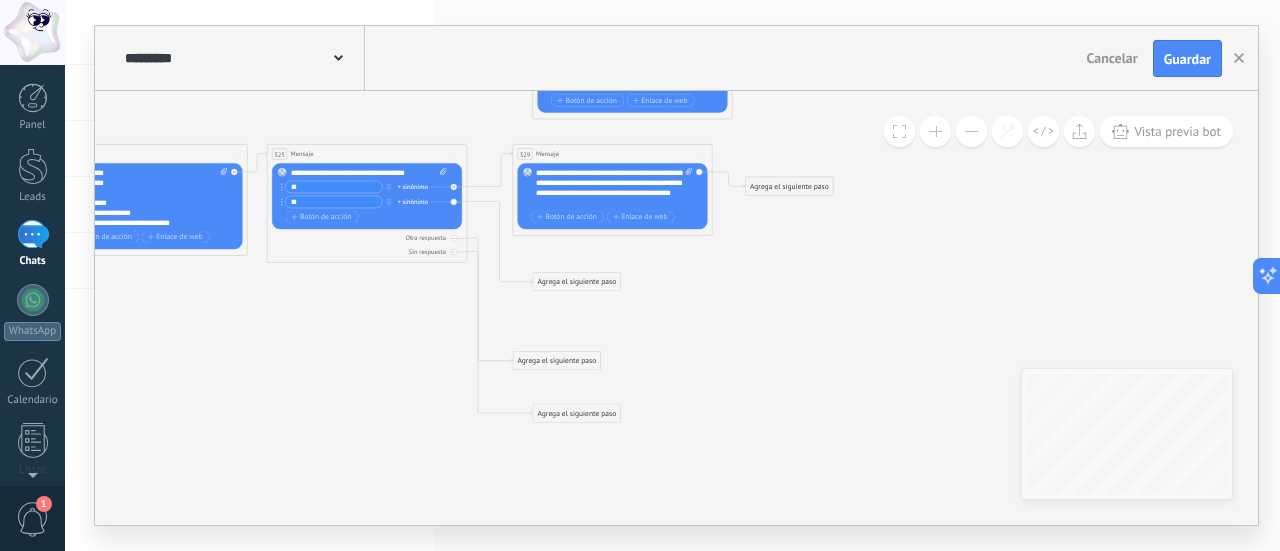 click on "7 Mensaje 16 Mensaje 89 Mensaje 7 Mensaje" 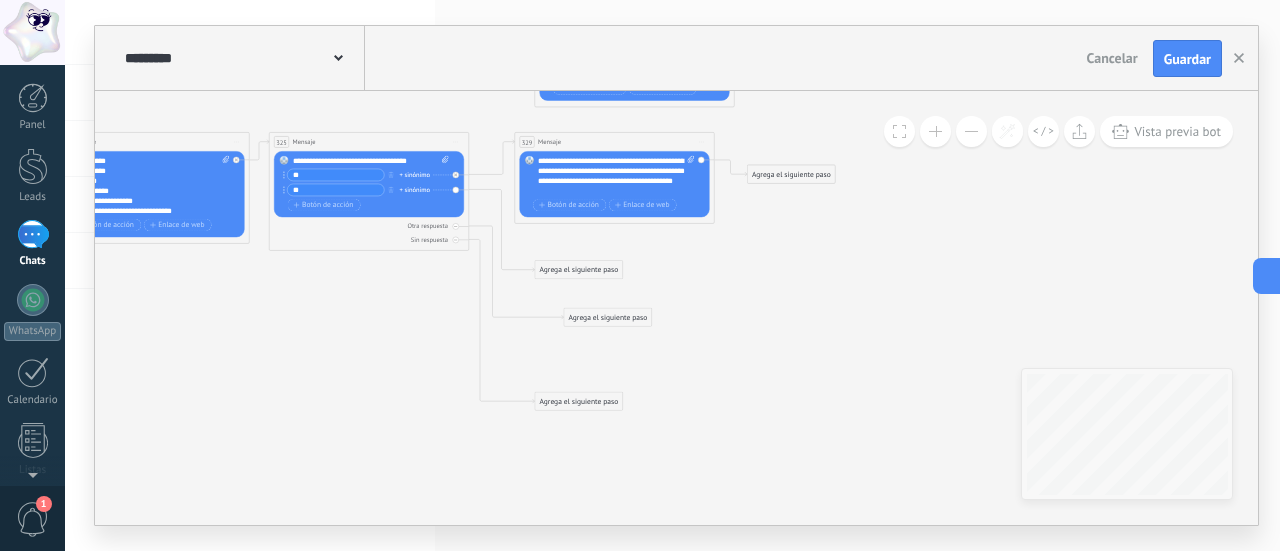 drag, startPoint x: 556, startPoint y: 350, endPoint x: 603, endPoint y: 327, distance: 52.3259 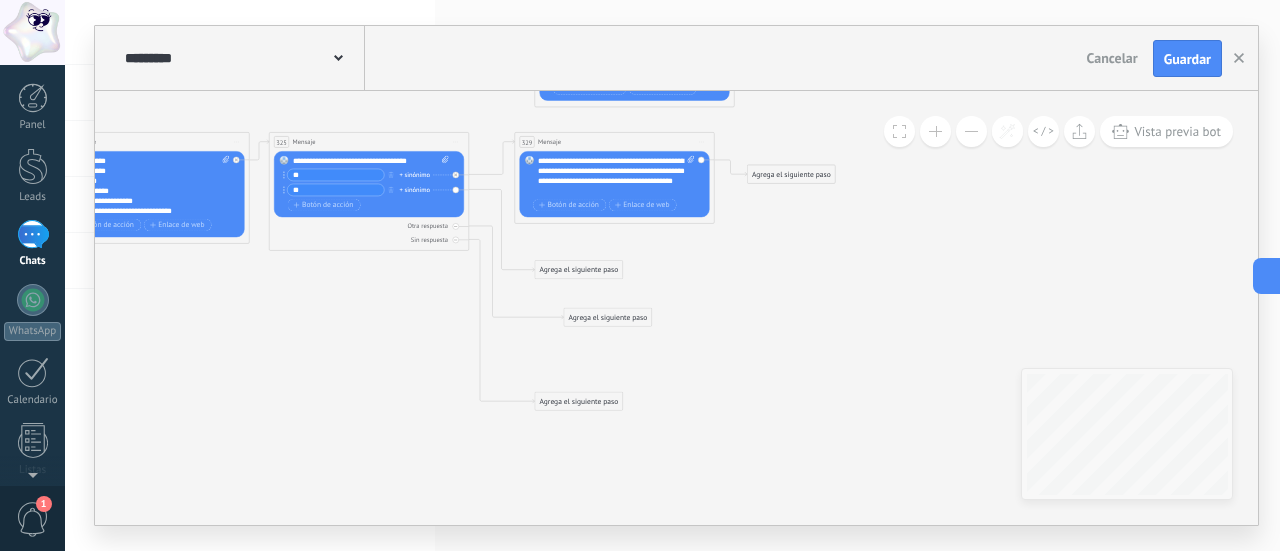 click on "Agrega el siguiente paso" at bounding box center [608, 318] 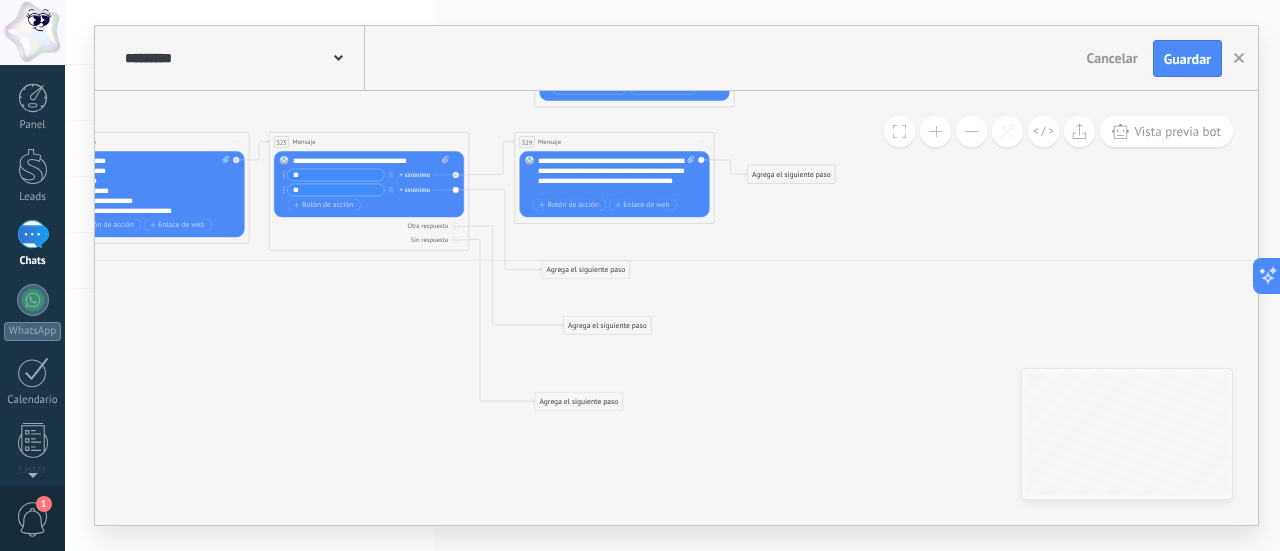 click on "Agrega el siguiente paso" at bounding box center (586, 270) 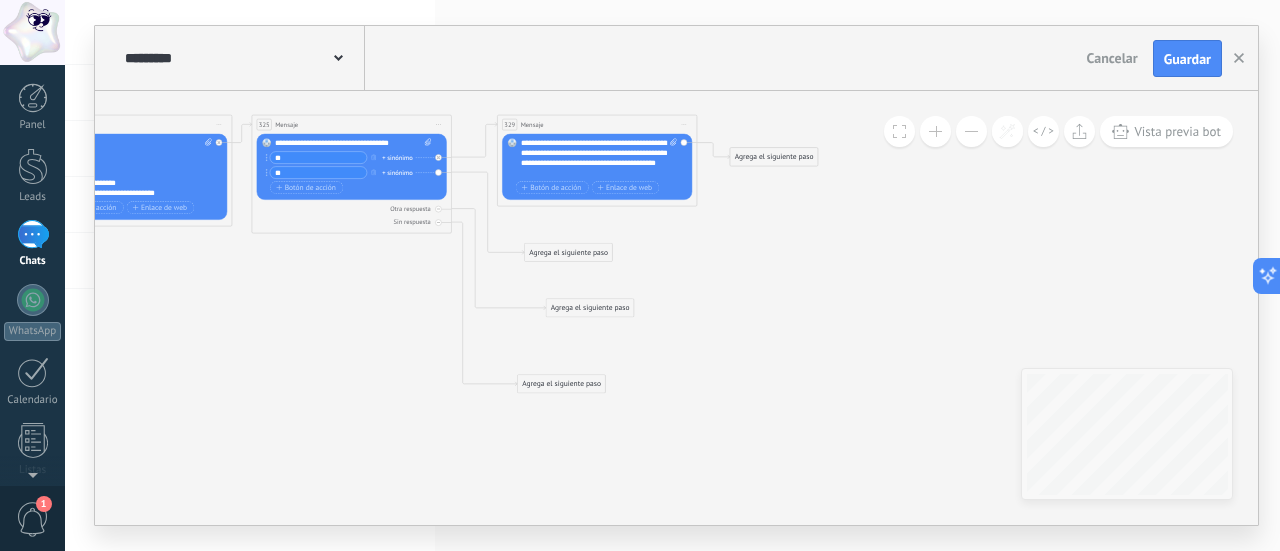 drag, startPoint x: 718, startPoint y: 311, endPoint x: 697, endPoint y: 305, distance: 21.84033 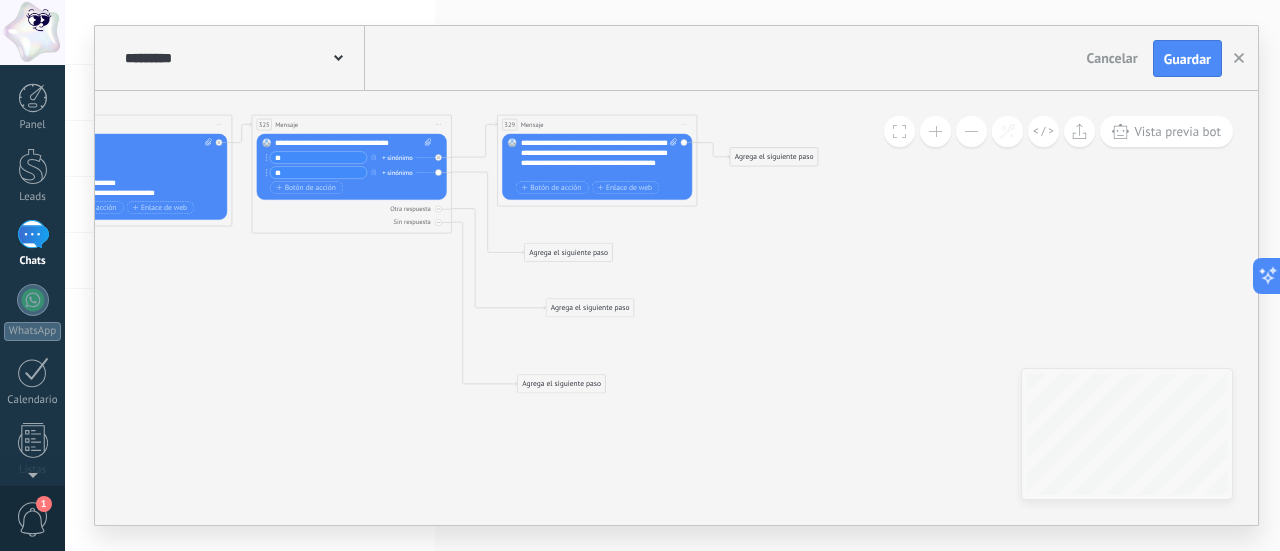 click on "7 Mensaje 16 Mensaje 89 Mensaje 7 Mensaje" 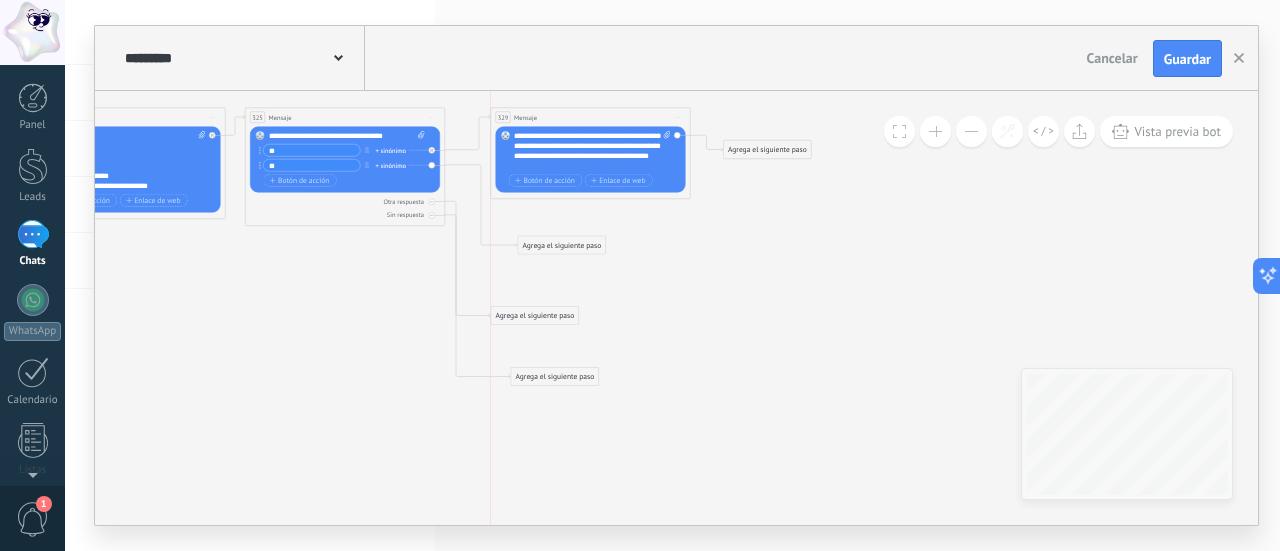 drag, startPoint x: 576, startPoint y: 307, endPoint x: 531, endPoint y: 323, distance: 47.759815 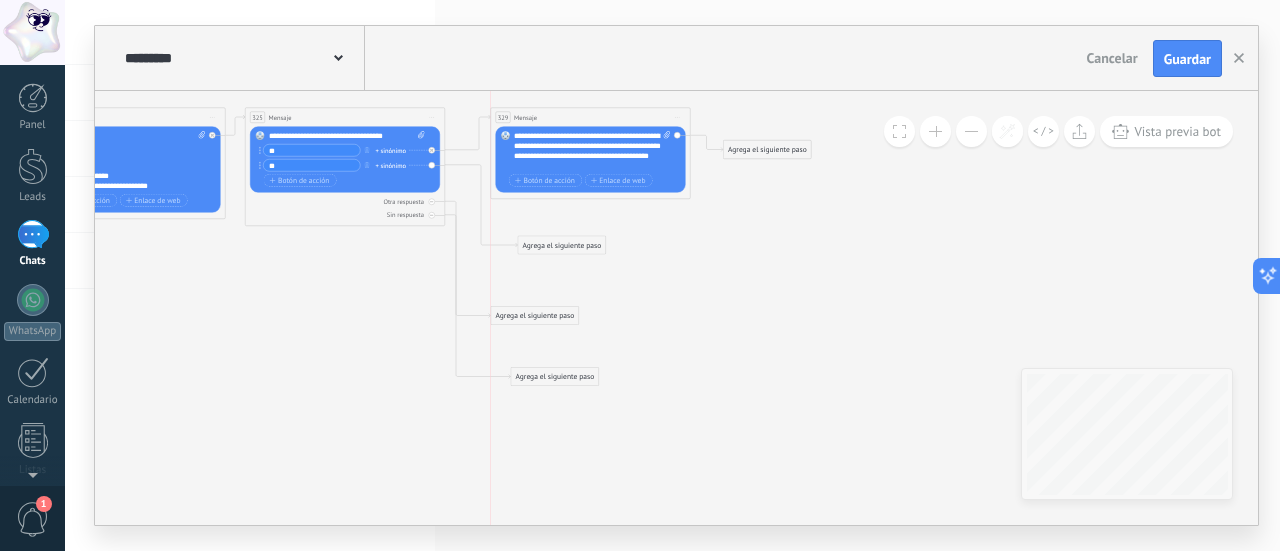 click on "Agrega el siguiente paso" at bounding box center [535, 316] 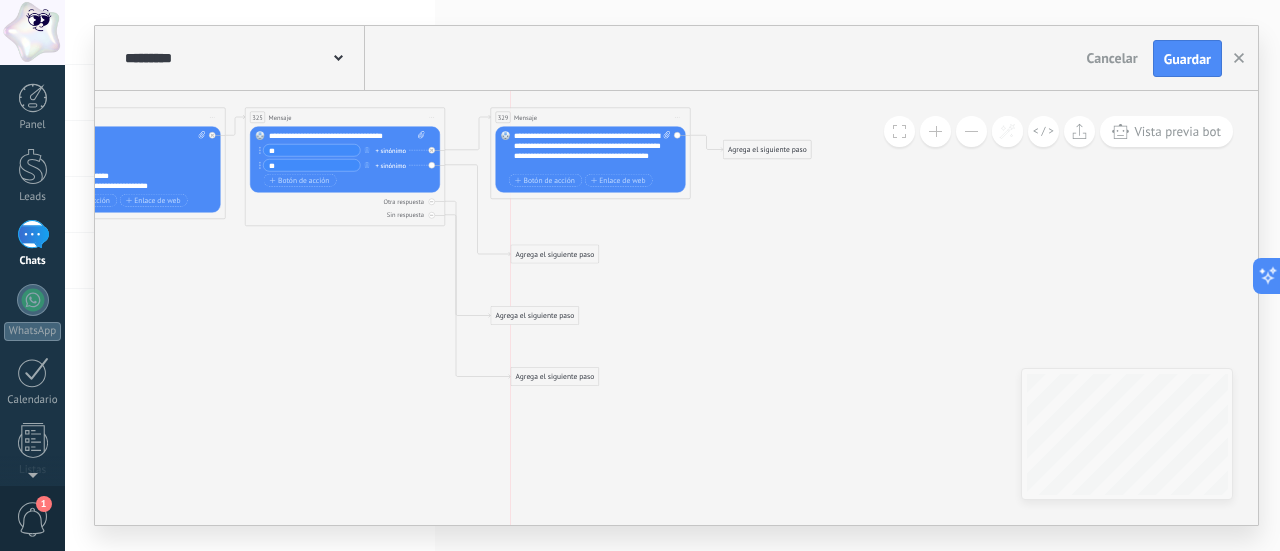 drag, startPoint x: 556, startPoint y: 253, endPoint x: 546, endPoint y: 262, distance: 13.453624 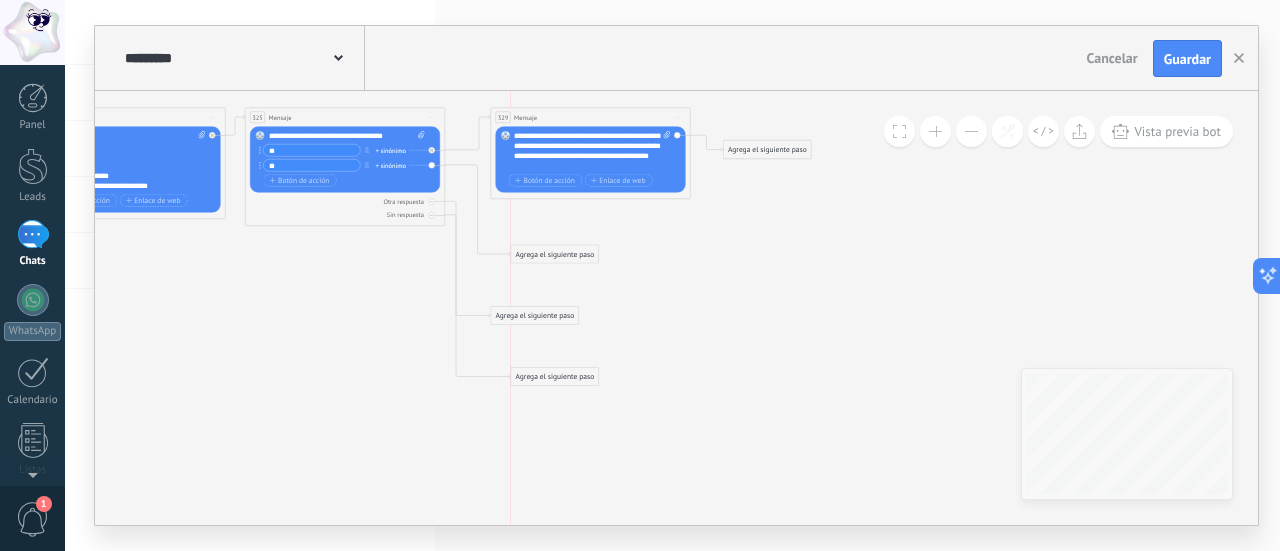 click on "Agrega el siguiente paso" at bounding box center (555, 254) 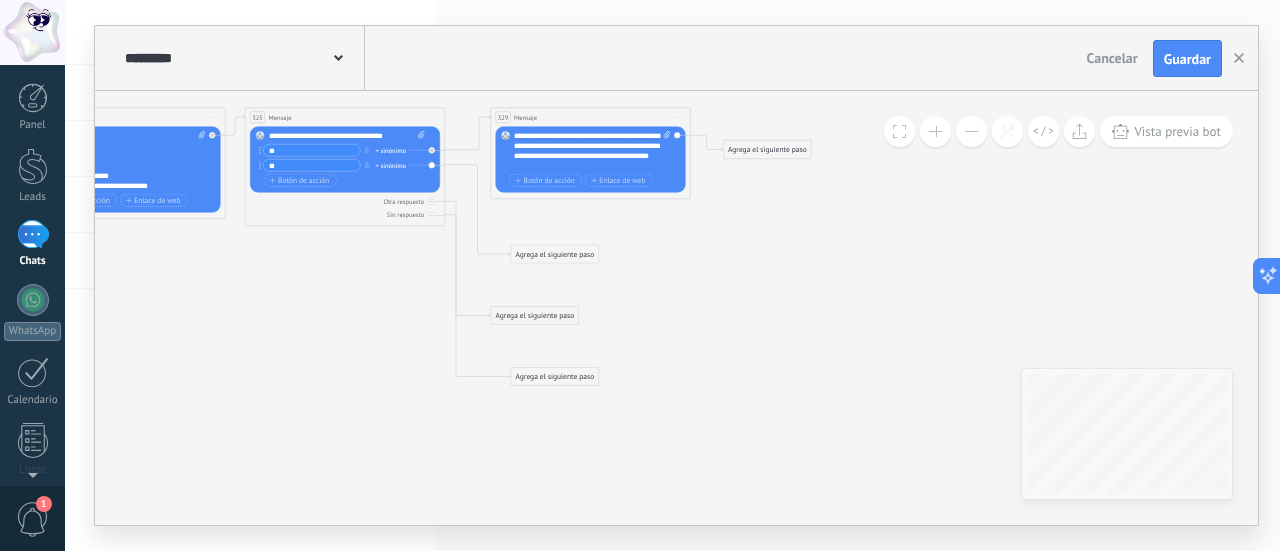 click on "Agrega el siguiente paso" at bounding box center [555, 254] 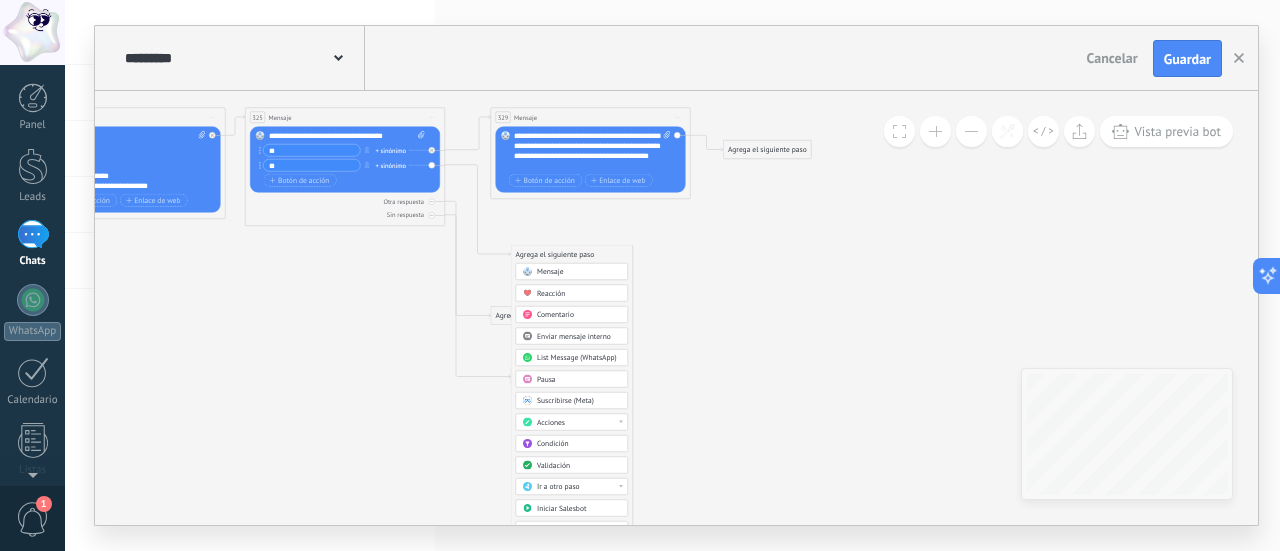 click on "Mensaje" at bounding box center [579, 272] 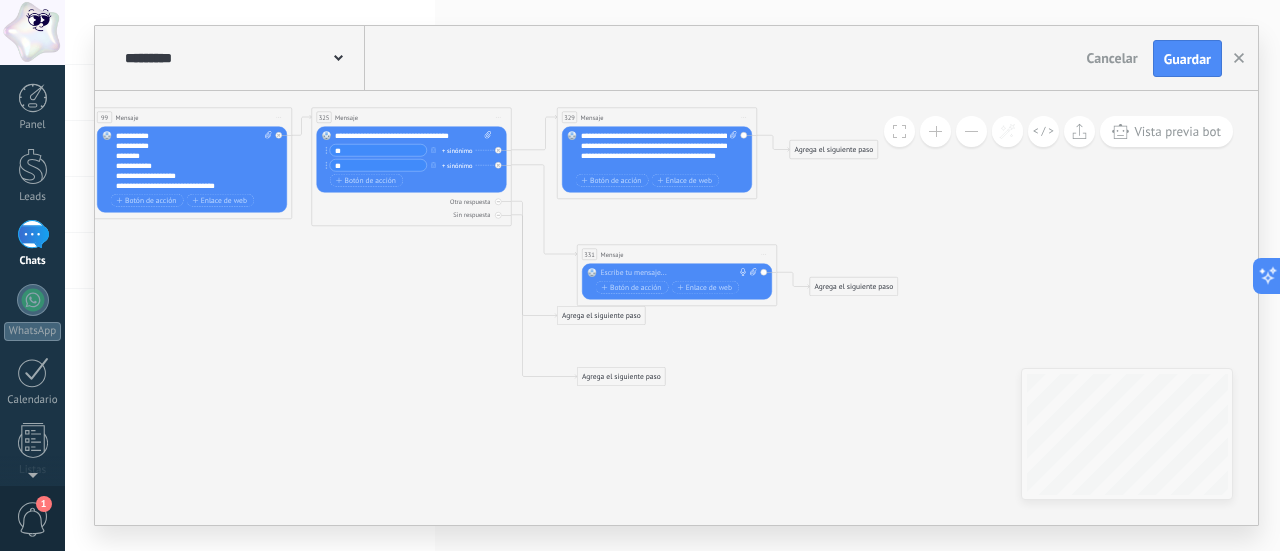 click at bounding box center [675, 273] 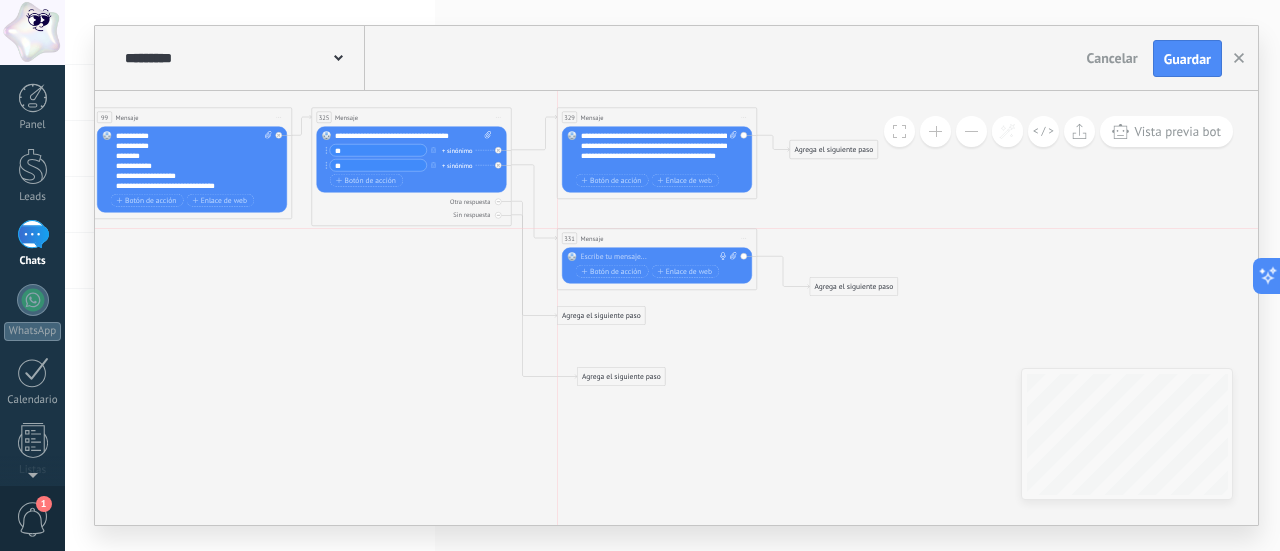drag, startPoint x: 662, startPoint y: 247, endPoint x: 638, endPoint y: 233, distance: 27.784887 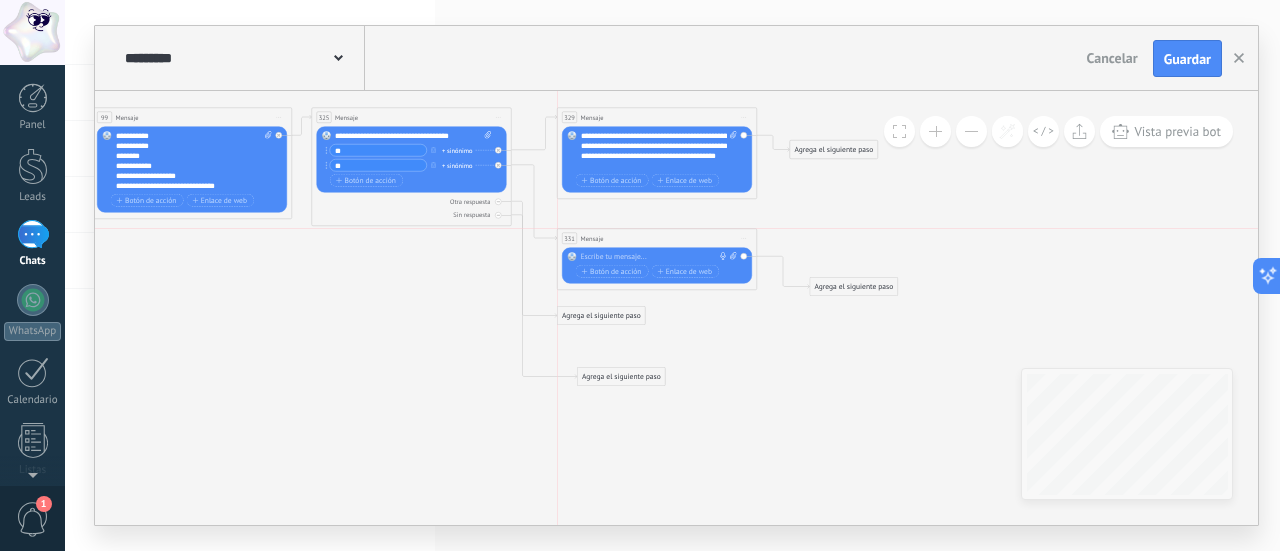 click on "331
Mensaje
*******
(a):
Todos los contactos - canales seleccionados
Todos los contactos - canales seleccionados
Todos los contactos - canal primario
Contacto principal - canales seleccionados
Contacto principal - canal primario
Todos los contactos - canales seleccionados
Todos los contactos - canales seleccionados
Todos los contactos - canal primario" at bounding box center (657, 238) 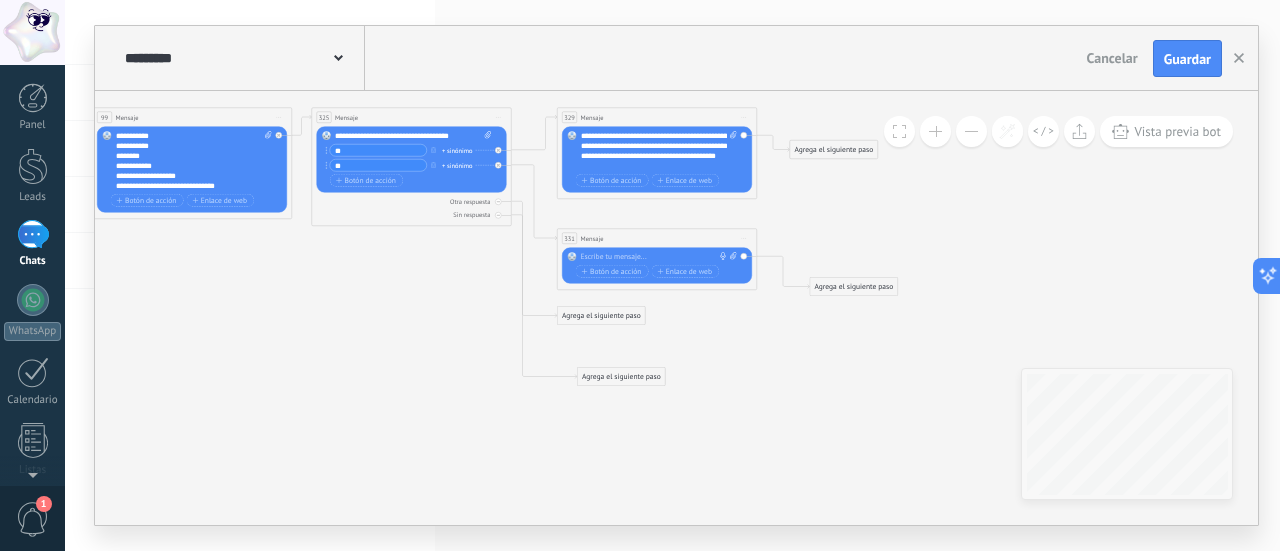 click at bounding box center [655, 257] 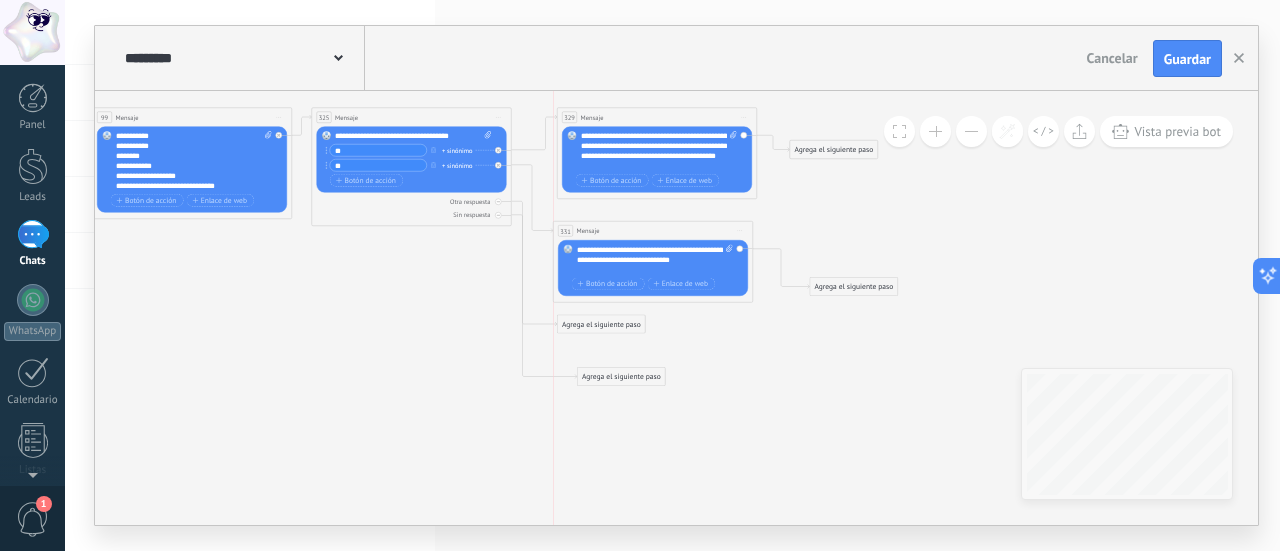 drag, startPoint x: 627, startPoint y: 247, endPoint x: 620, endPoint y: 239, distance: 10.630146 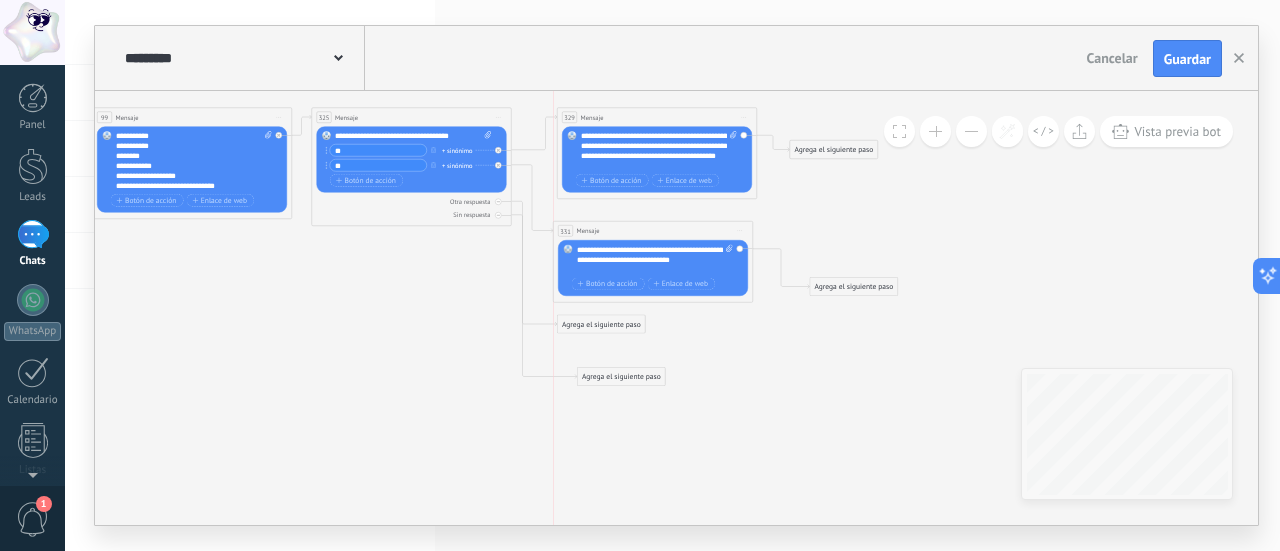 click on "331
Mensaje
*******
(a):
Todos los contactos - canales seleccionados
Todos los contactos - canales seleccionados
Todos los contactos - canal primario
Contacto principal - canales seleccionados
Contacto principal - canal primario
Todos los contactos - canales seleccionados
Todos los contactos - canales seleccionados
Todos los contactos - canal primario" at bounding box center (653, 262) 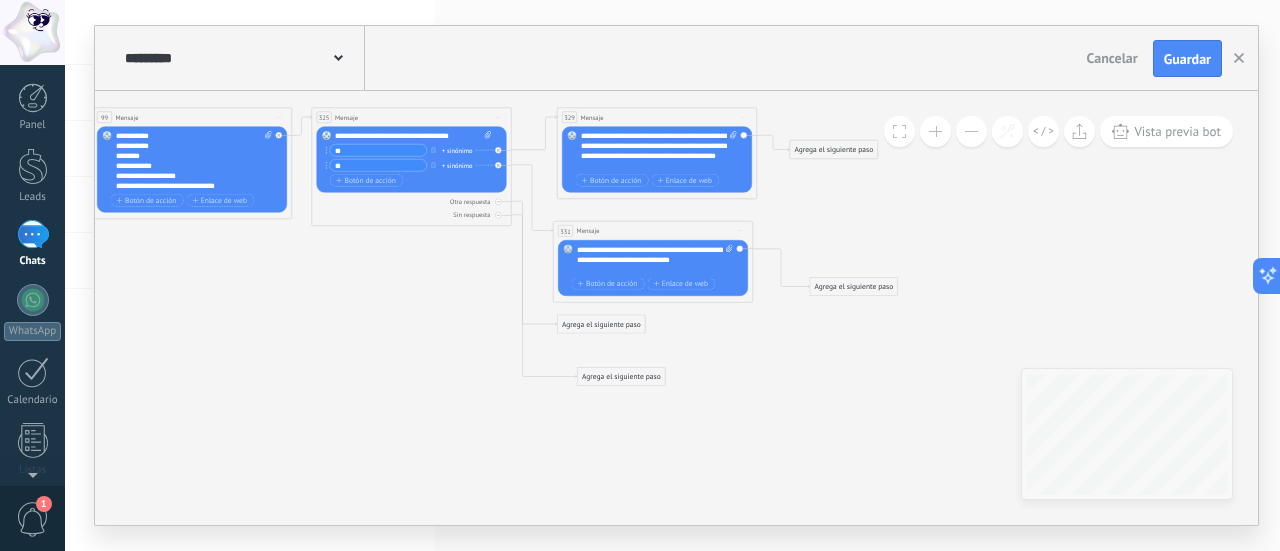 click on "**********" at bounding box center [655, 260] 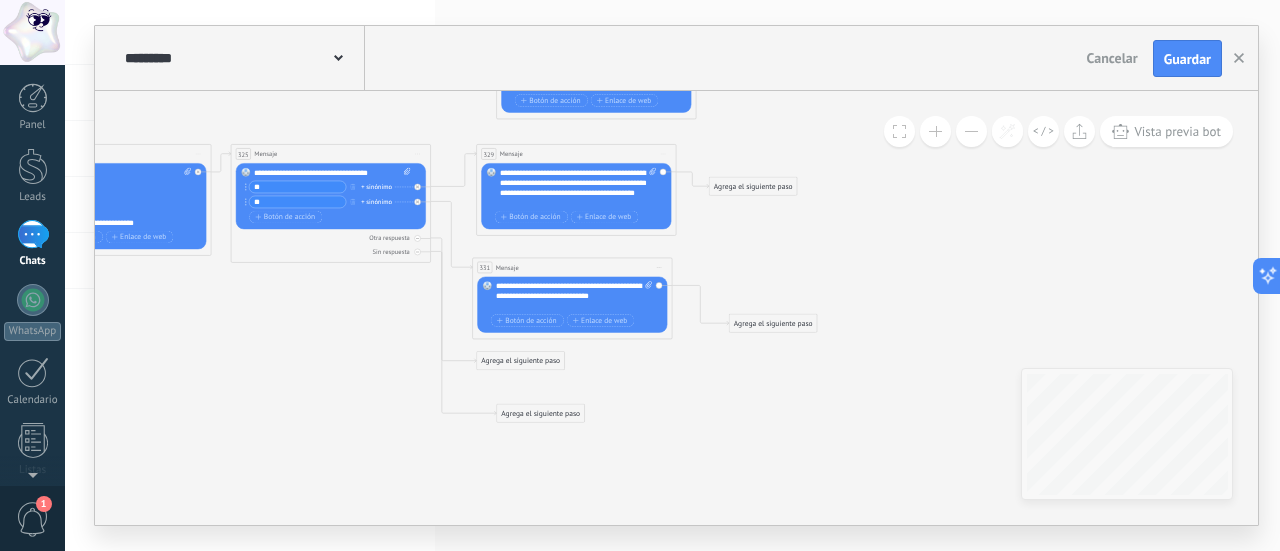 drag, startPoint x: 860, startPoint y: 372, endPoint x: 734, endPoint y: 435, distance: 140.87228 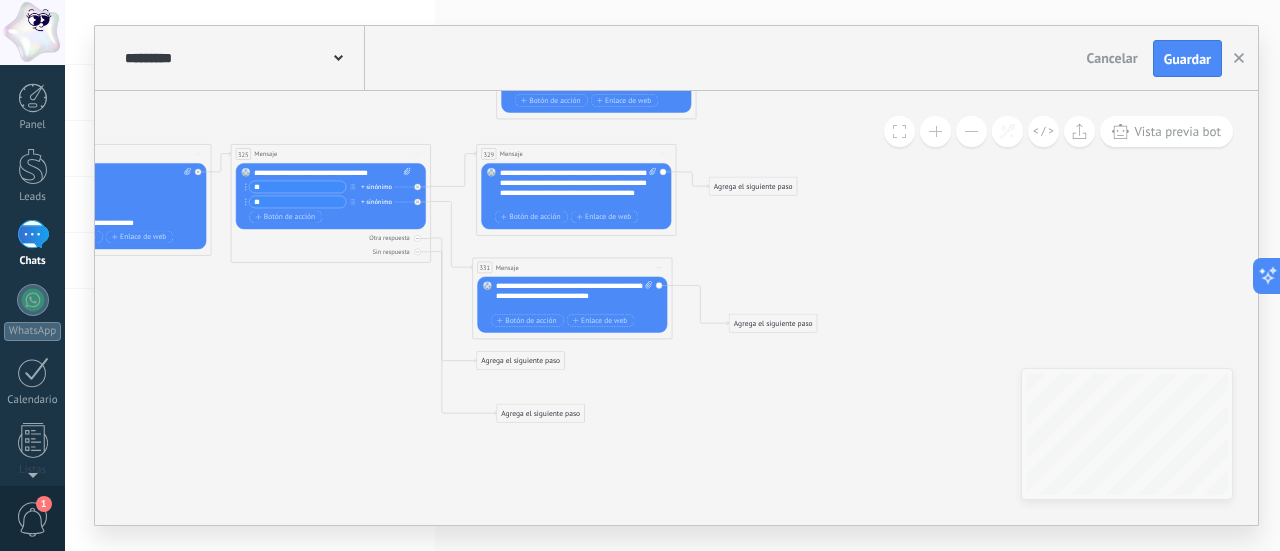 click on "7 Mensaje 16 Mensaje 89 Mensaje 7 Mensaje" 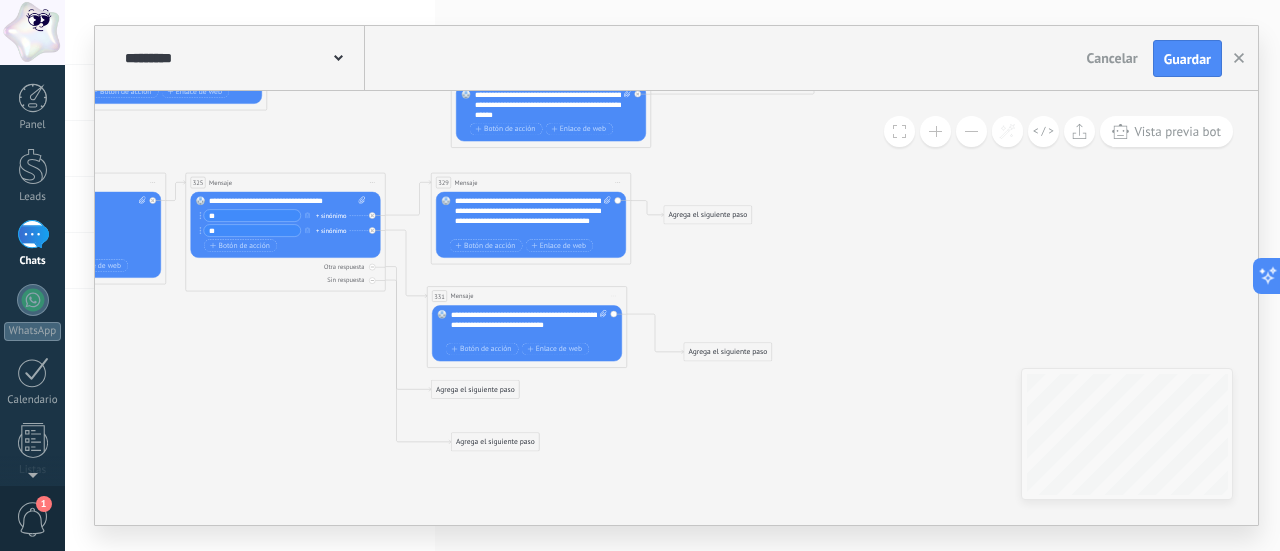 drag, startPoint x: 746, startPoint y: 247, endPoint x: 713, endPoint y: 274, distance: 42.638012 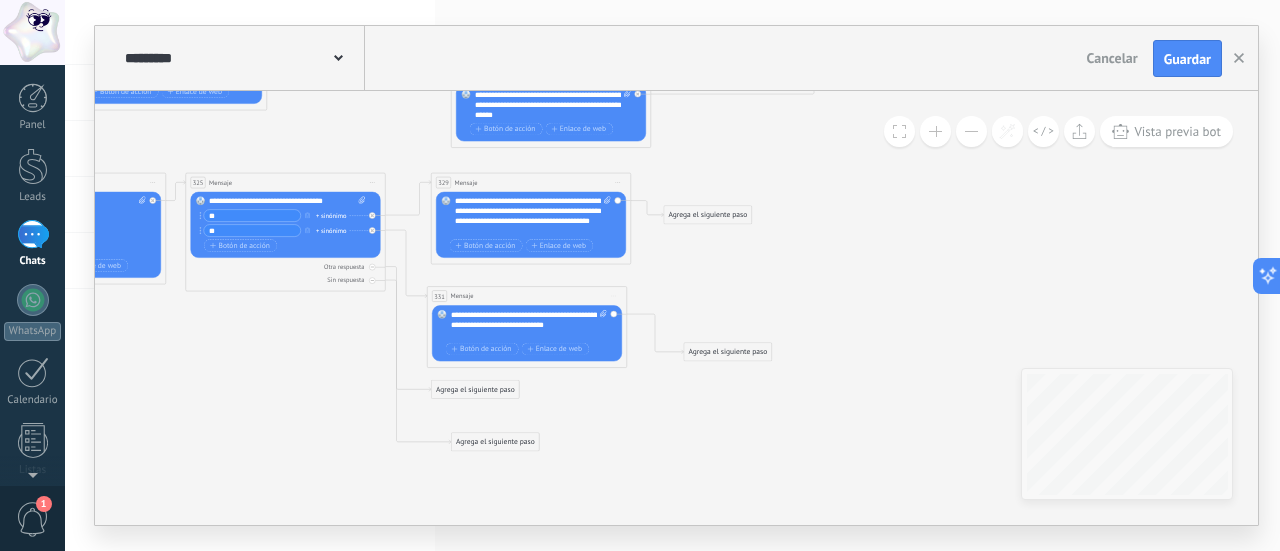 click on "7 Mensaje 16 Mensaje 89 Mensaje 7 Mensaje" 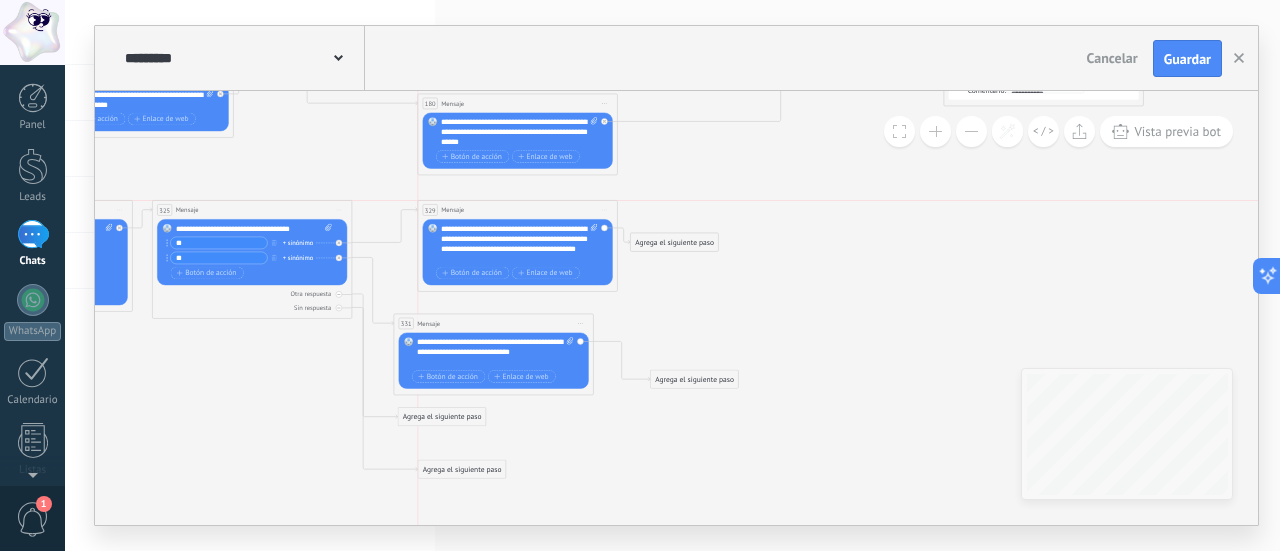drag, startPoint x: 512, startPoint y: 200, endPoint x: 532, endPoint y: 199, distance: 20.024984 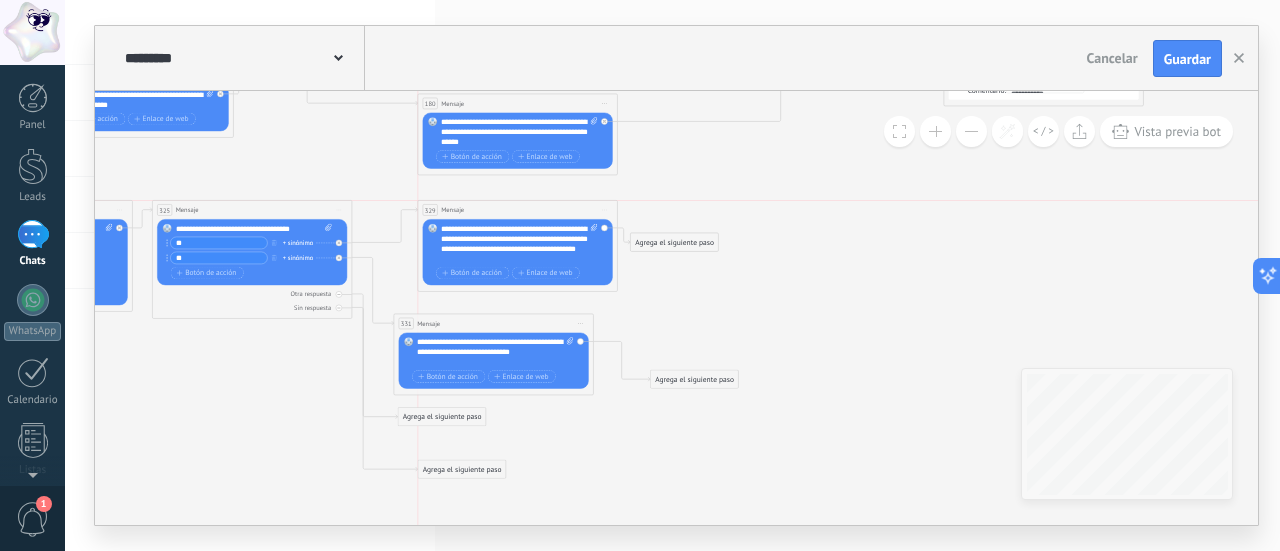 click on "7 Mensaje 16 Mensaje 89 Mensaje 7 Mensaje
99
Mensaje
*******
(a):
Todos los contactos - canales seleccionados
Todos los contactos - canales seleccionados
Todos los contactos - canal primario
Contacto principal - canales seleccionados
Contacto principal - canal primario
Todos los contactos - canales seleccionados
Todos los contactos - canales seleccionados
Todos los contactos - canal primario" at bounding box center (-3474, -1392) 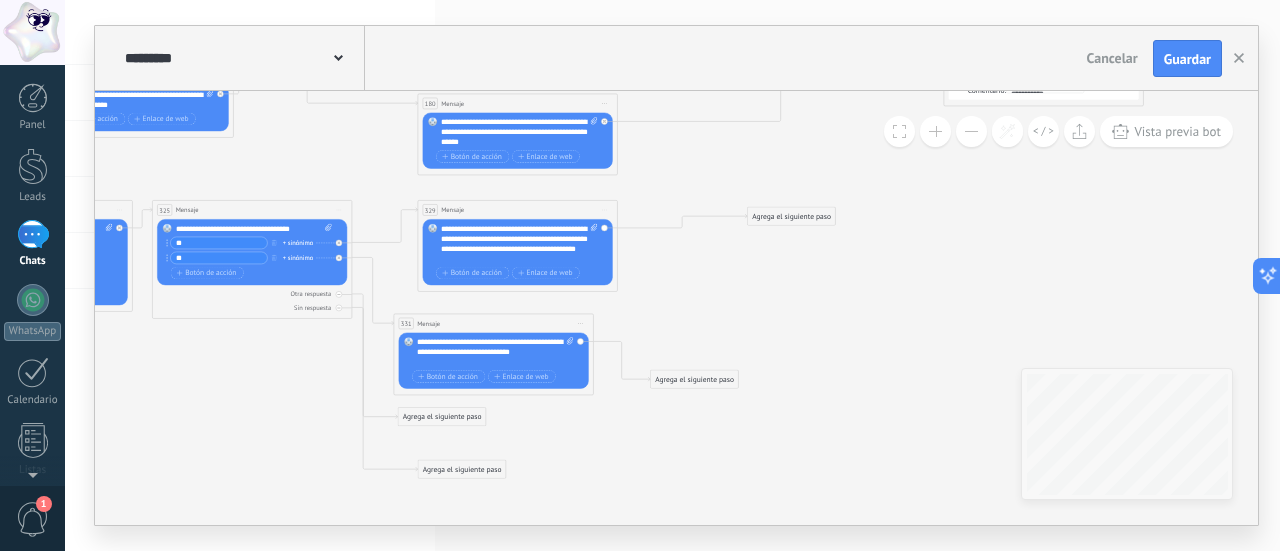 drag, startPoint x: 660, startPoint y: 234, endPoint x: 779, endPoint y: 206, distance: 122.24974 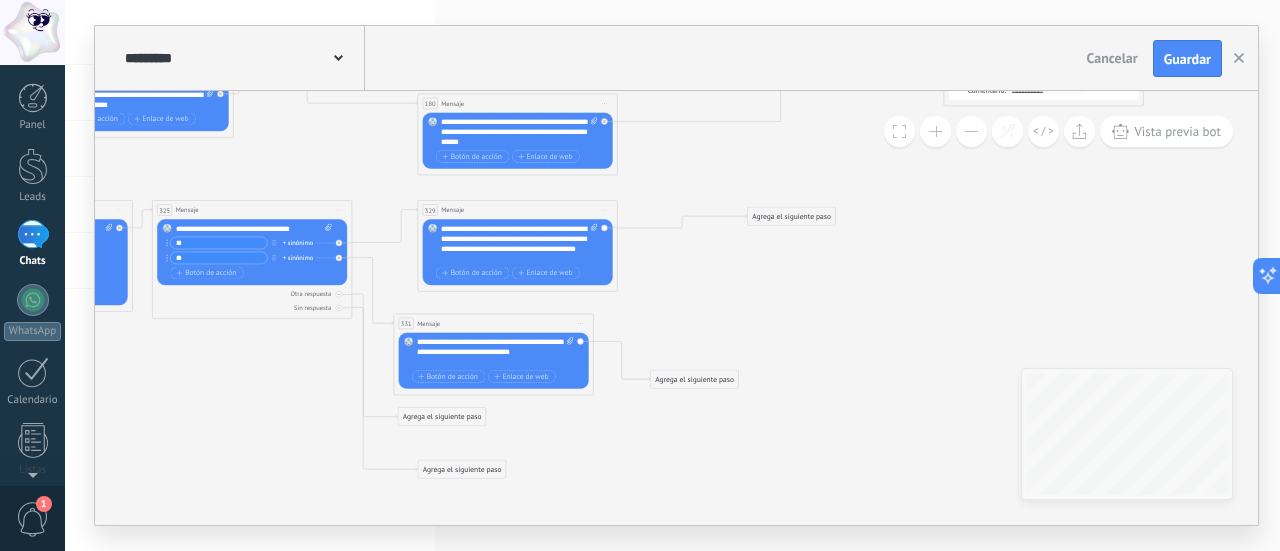 click on "Agrega el siguiente paso" at bounding box center (792, 217) 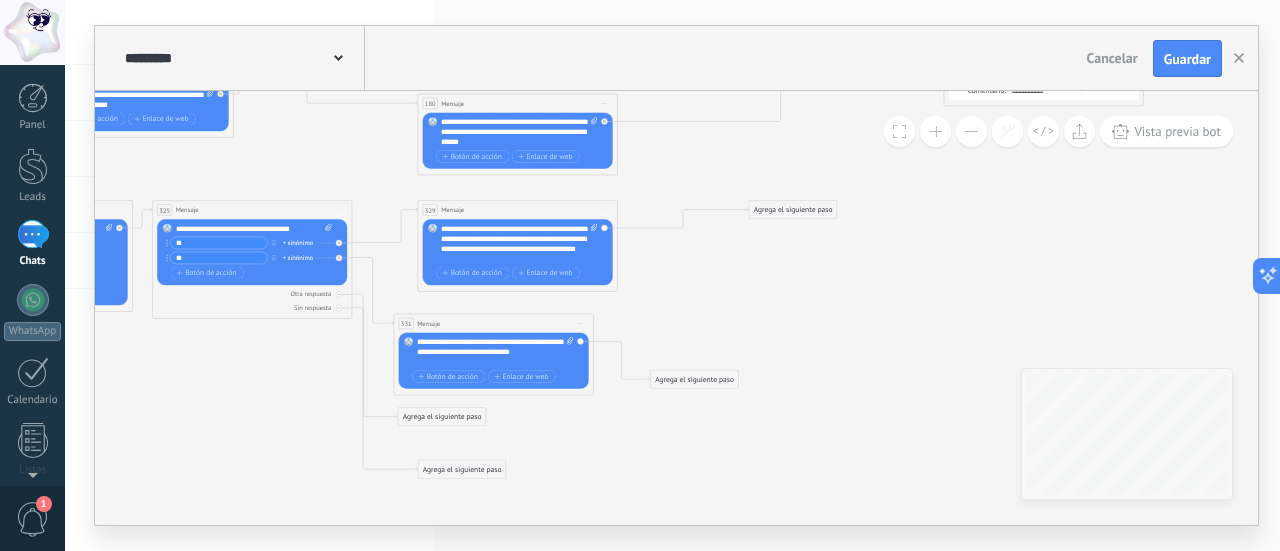 click on "Agrega el siguiente paso" at bounding box center [793, 210] 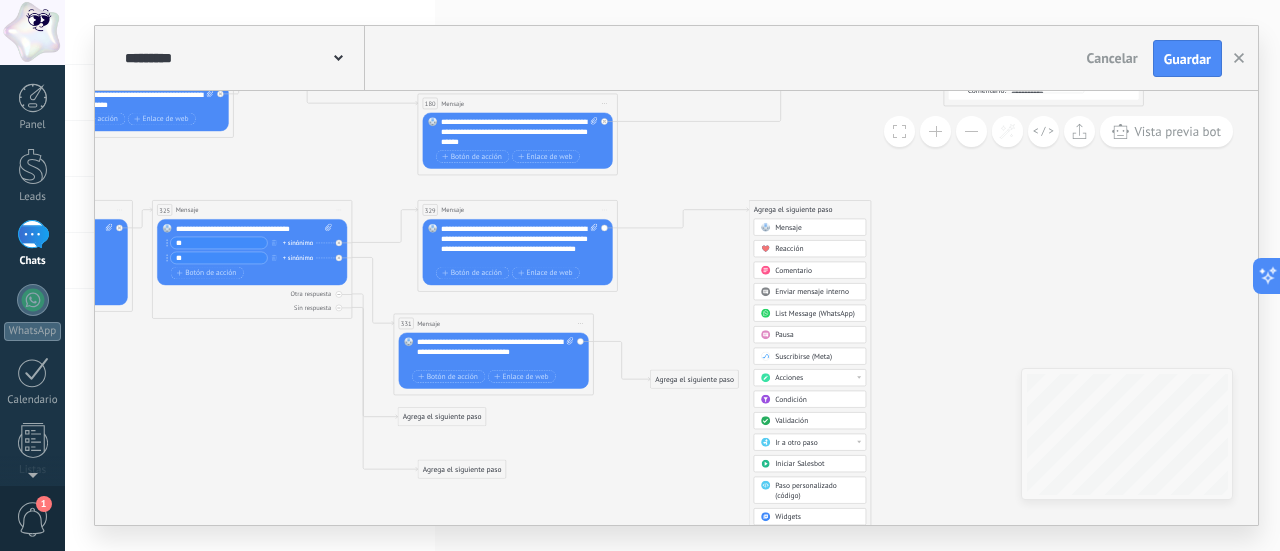 click on "Mensaje" at bounding box center (788, 228) 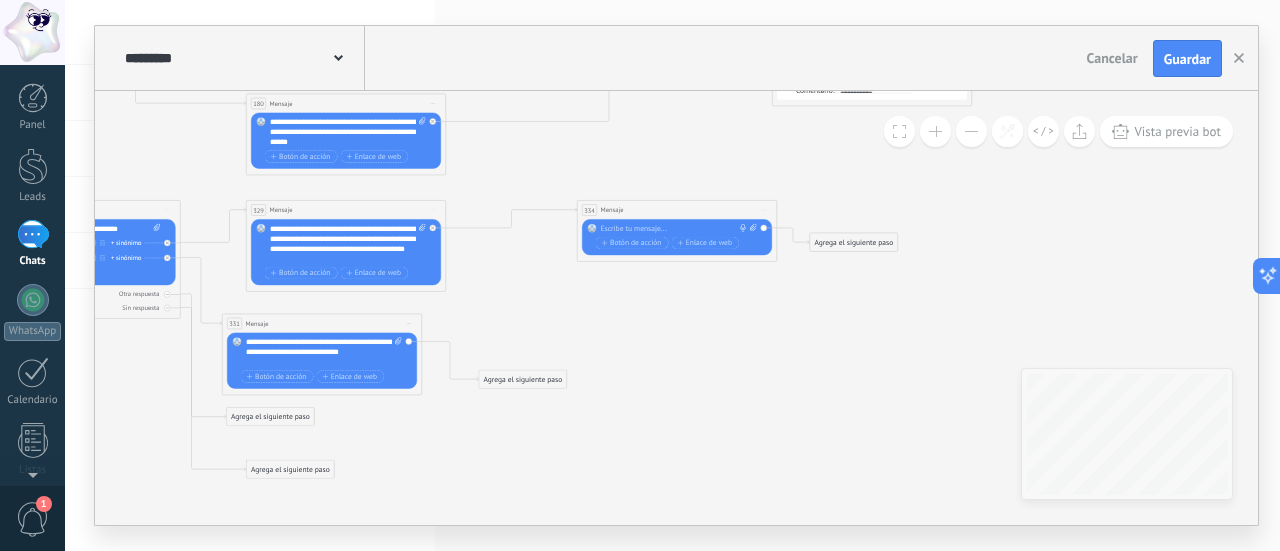 click at bounding box center [675, 229] 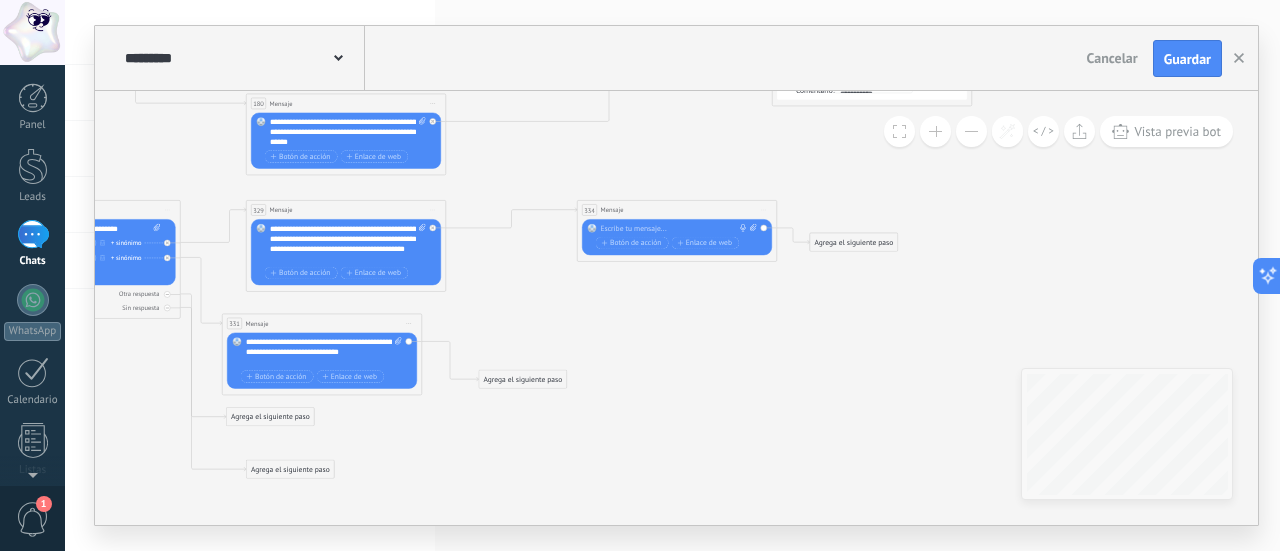 click at bounding box center (675, 229) 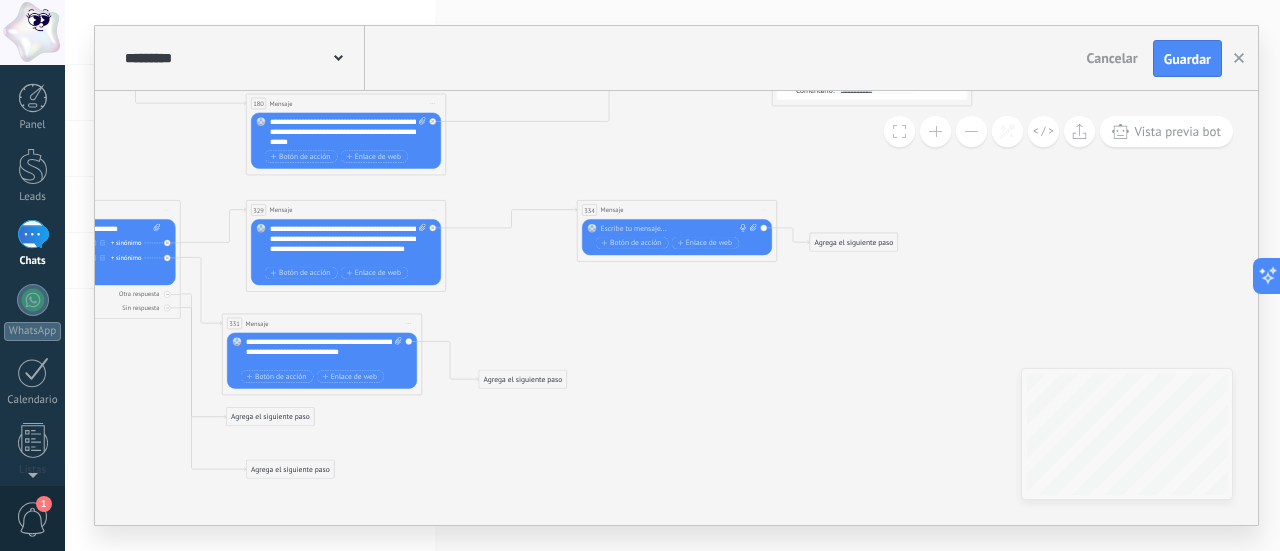 type 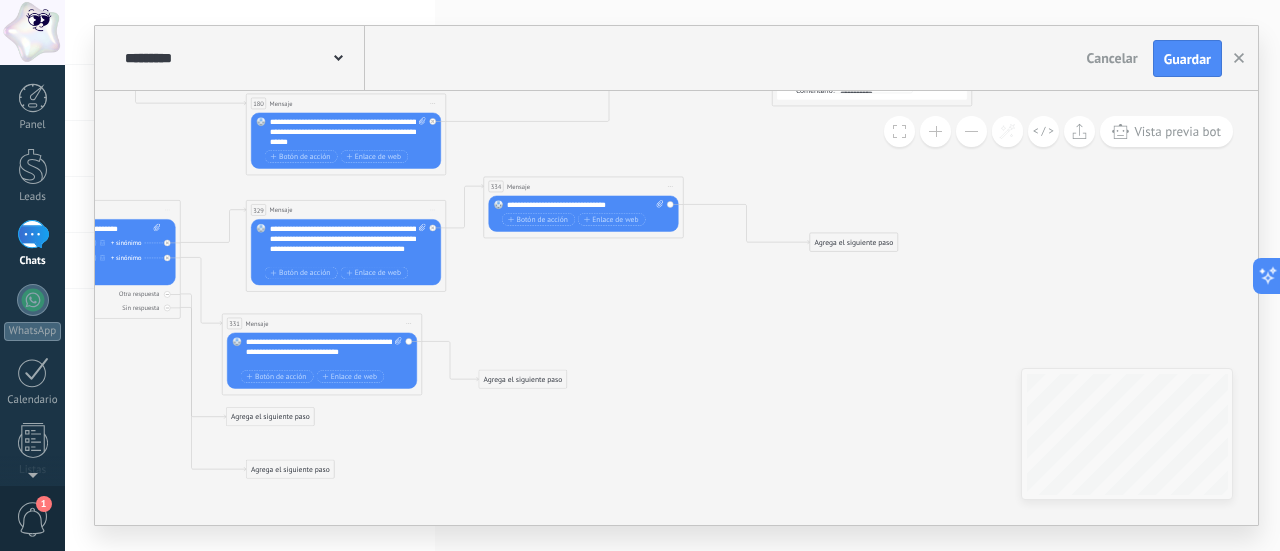 drag, startPoint x: 644, startPoint y: 207, endPoint x: 568, endPoint y: 187, distance: 78.58753 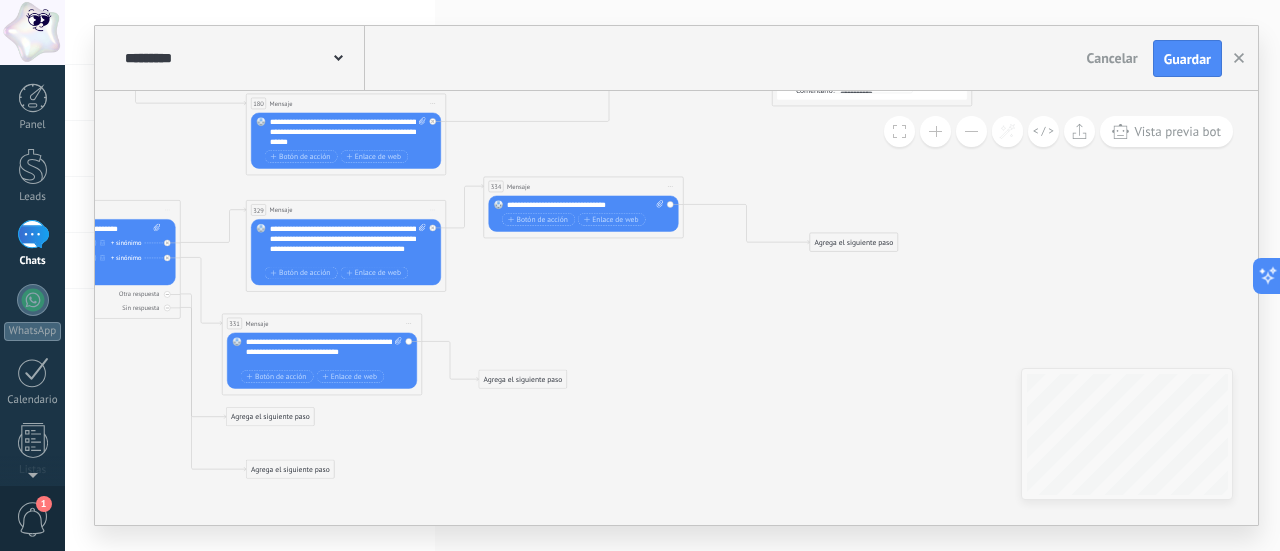 click on "334
Mensaje
*******
(a):
Todos los contactos - canales seleccionados
Todos los contactos - canales seleccionados
Todos los contactos - canal primario
Contacto principal - canales seleccionados
Contacto principal - canal primario
Todos los contactos - canales seleccionados
Todos los contactos - canales seleccionados
Todos los contactos - canal primario" at bounding box center [583, 187] 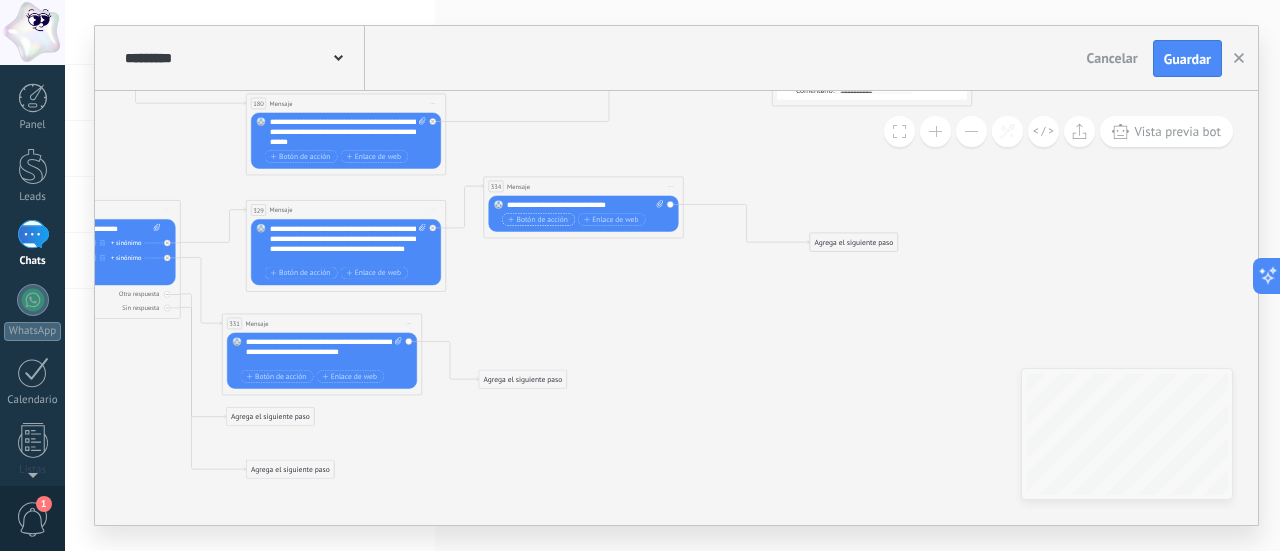click on "Botón de acción" at bounding box center (538, 220) 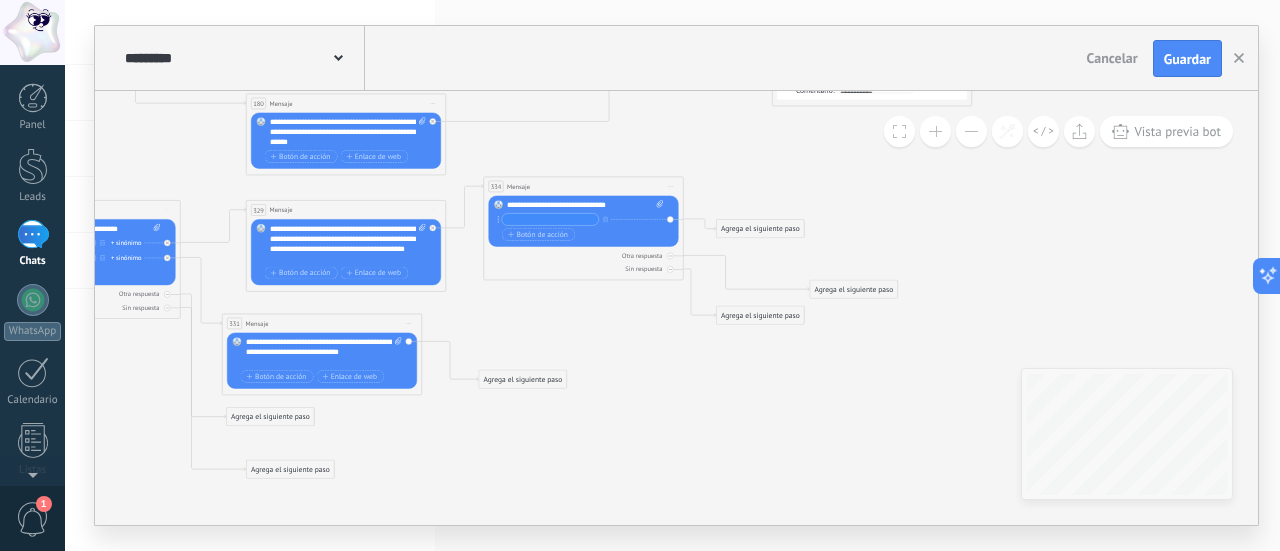 click at bounding box center [550, 220] 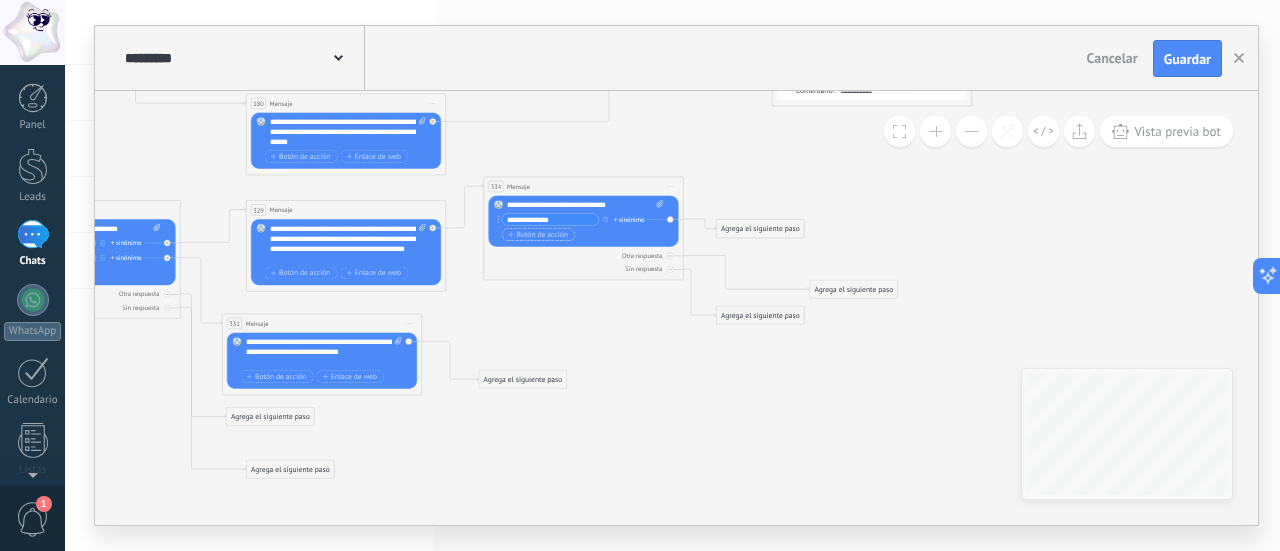 type on "**********" 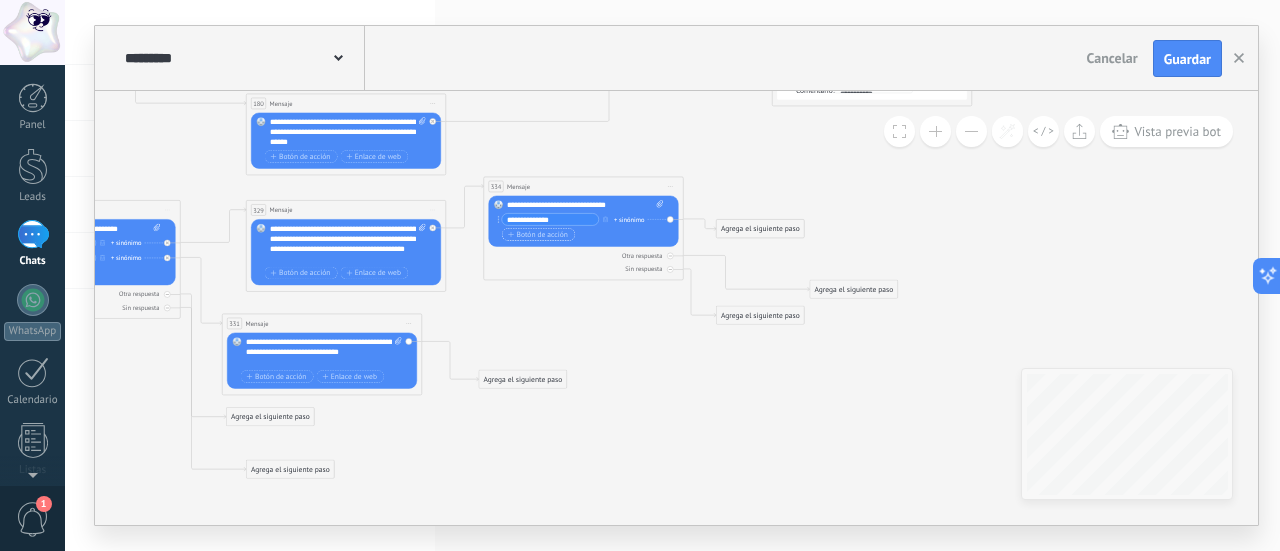 click on "Botón de acción" at bounding box center [538, 235] 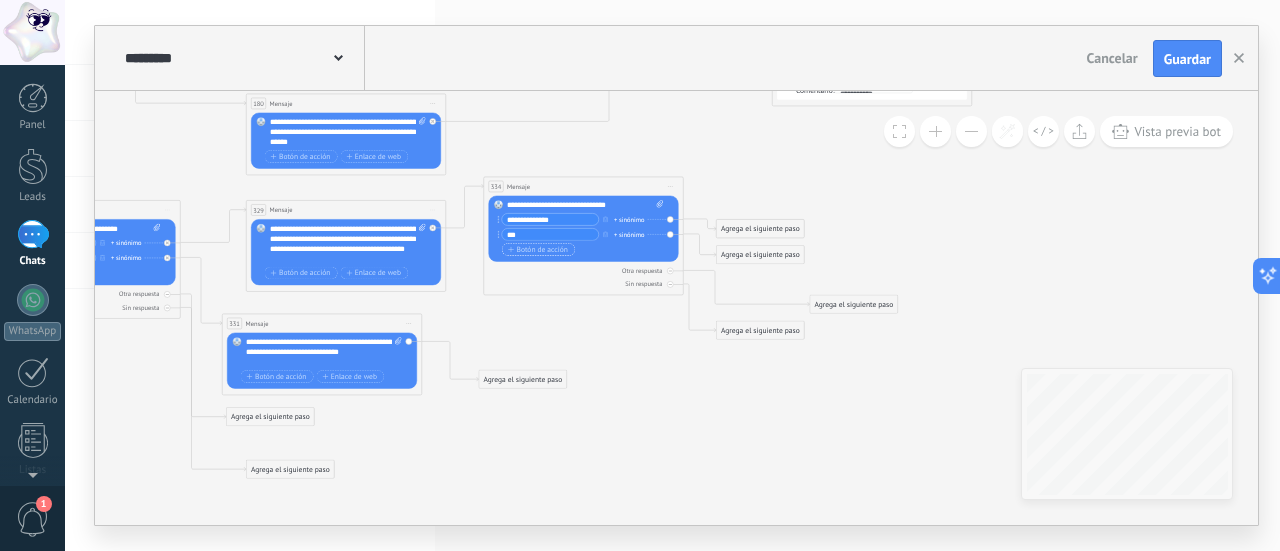 type on "****" 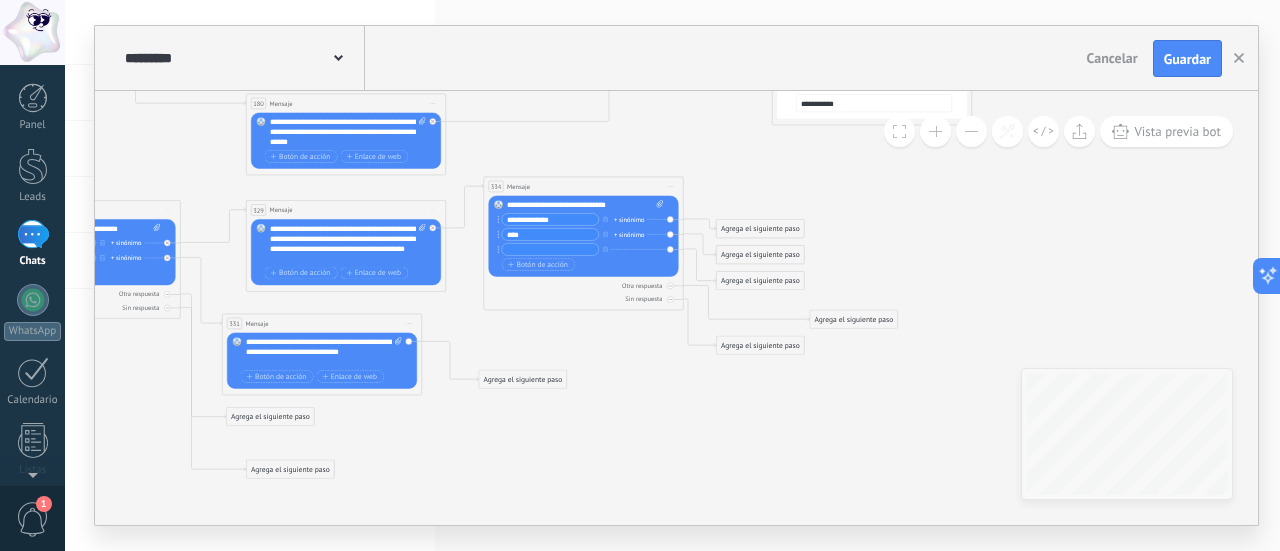 scroll, scrollTop: 0, scrollLeft: 0, axis: both 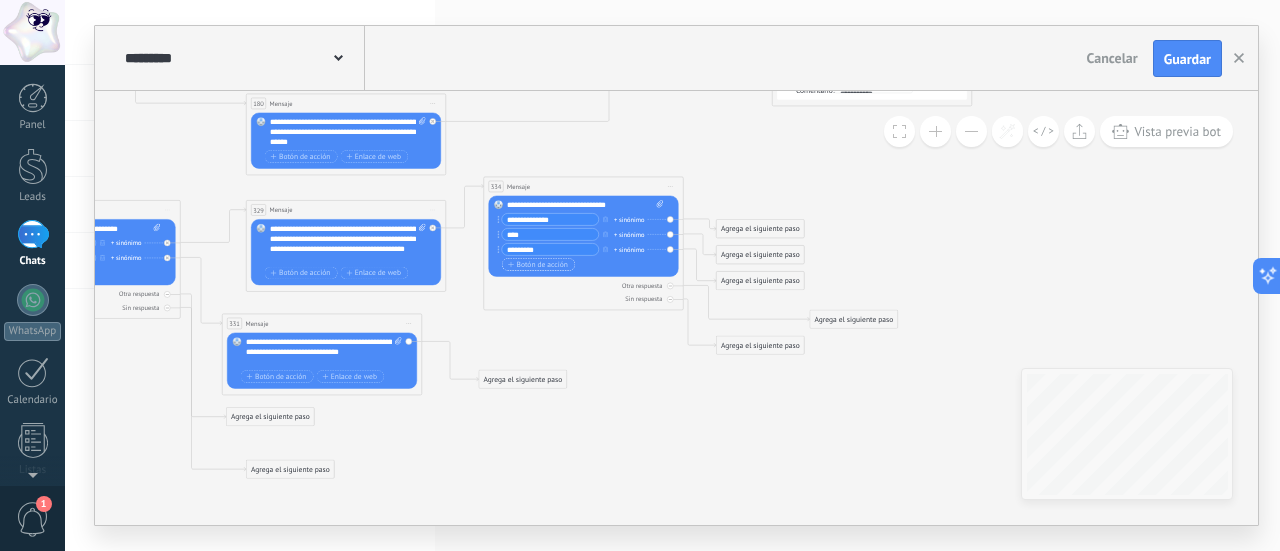 type on "*********" 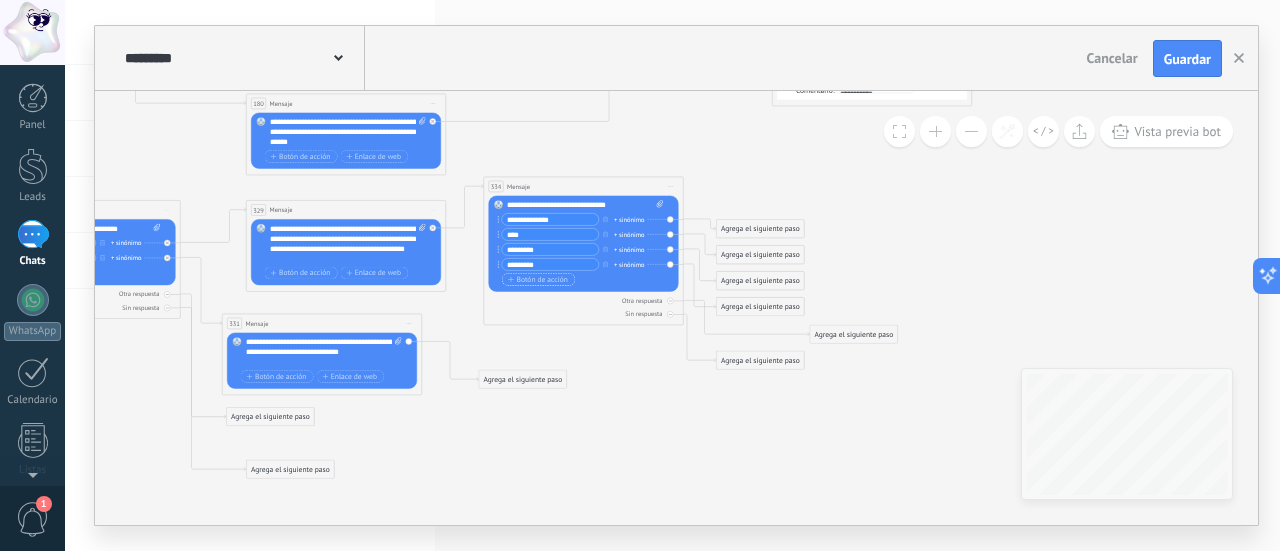 type on "*********" 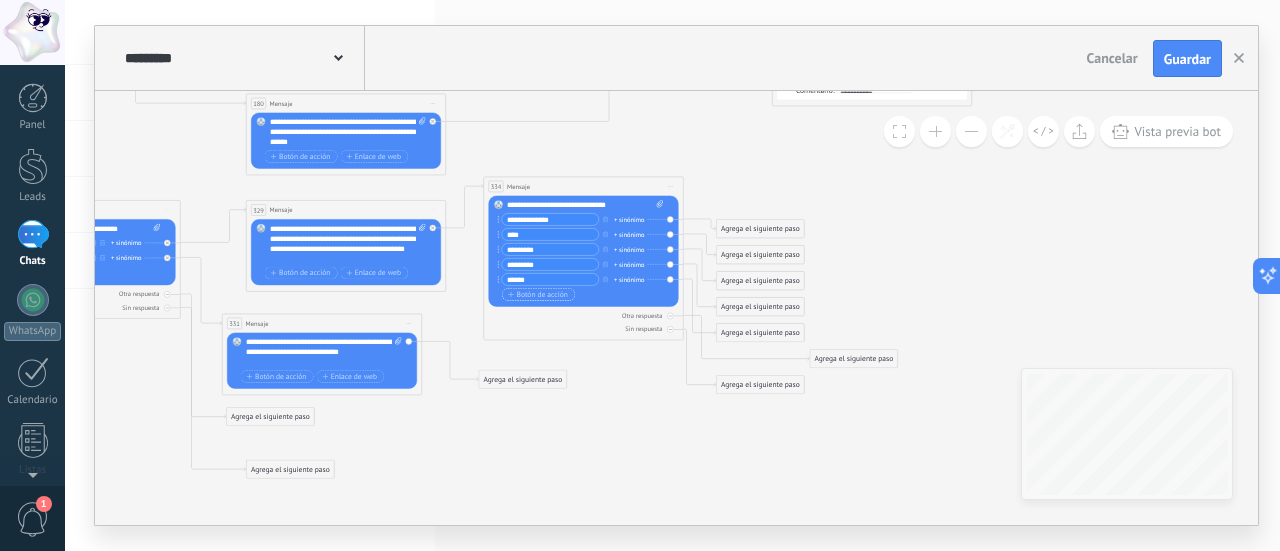 type on "******" 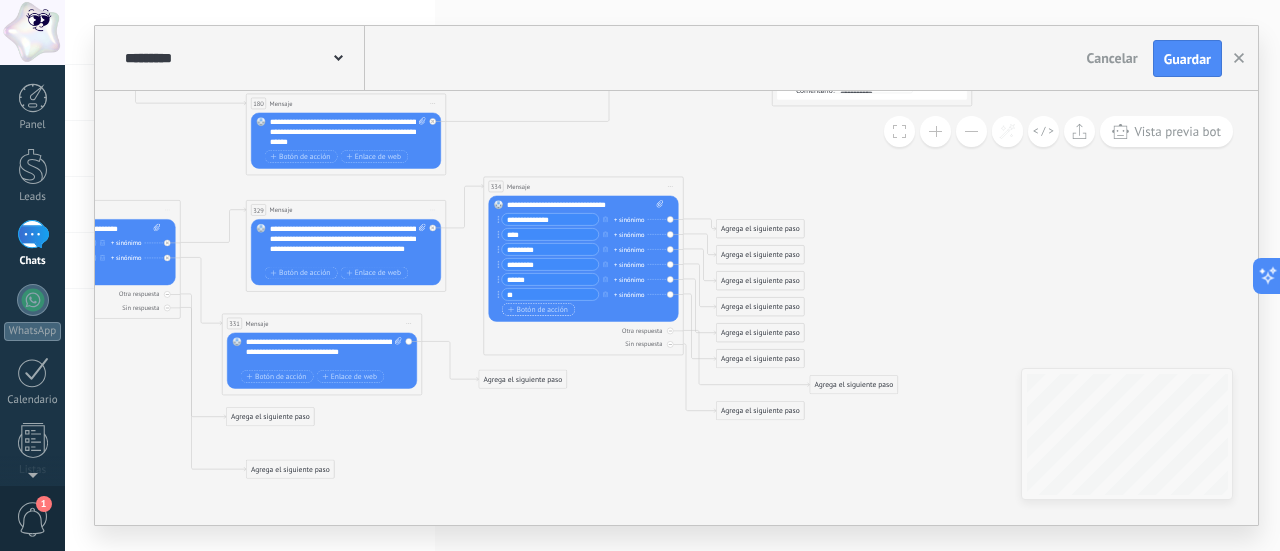 type on "*" 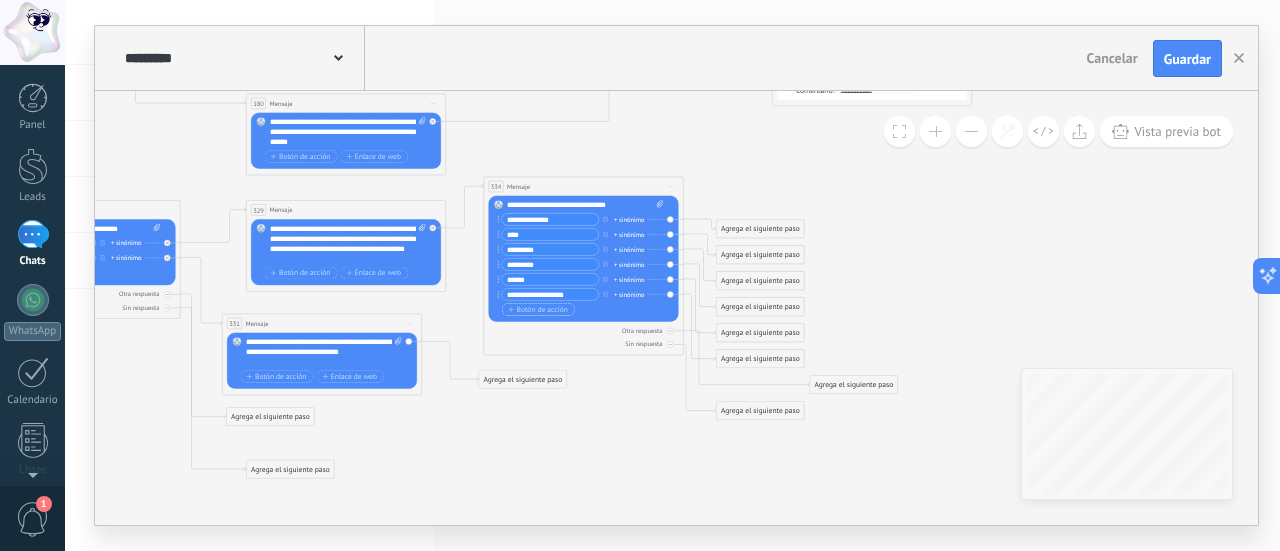 type on "**********" 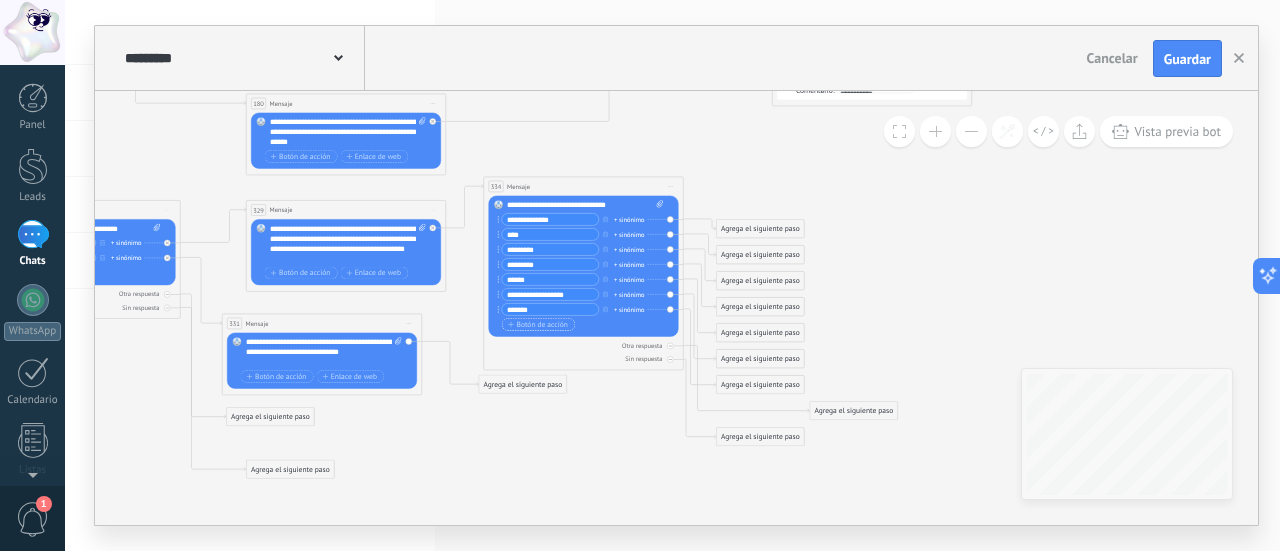 type on "*******" 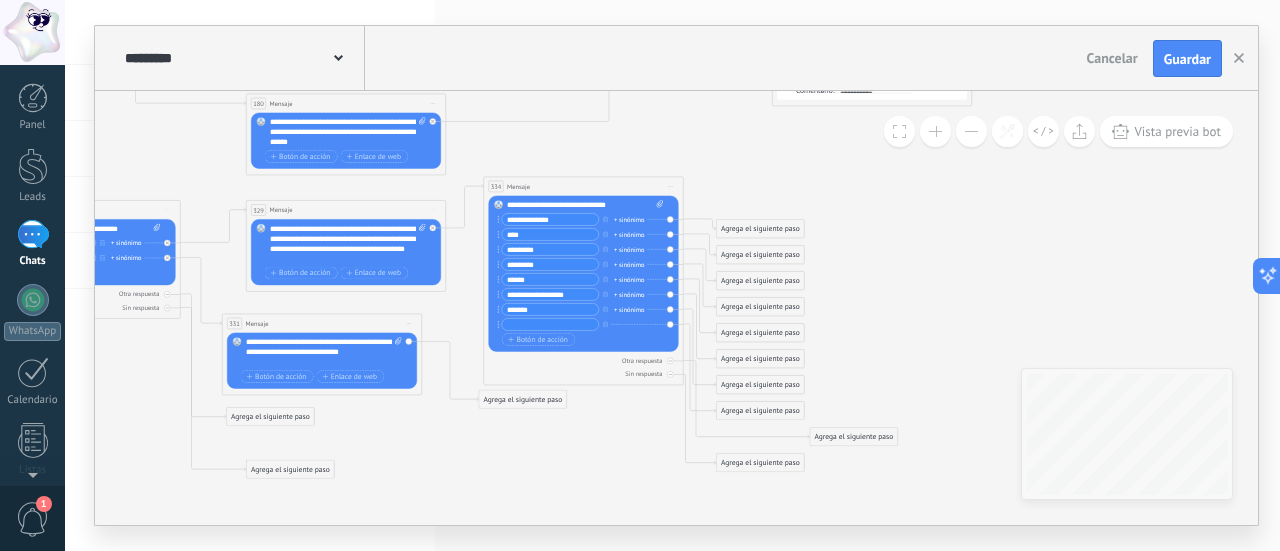 type on "*" 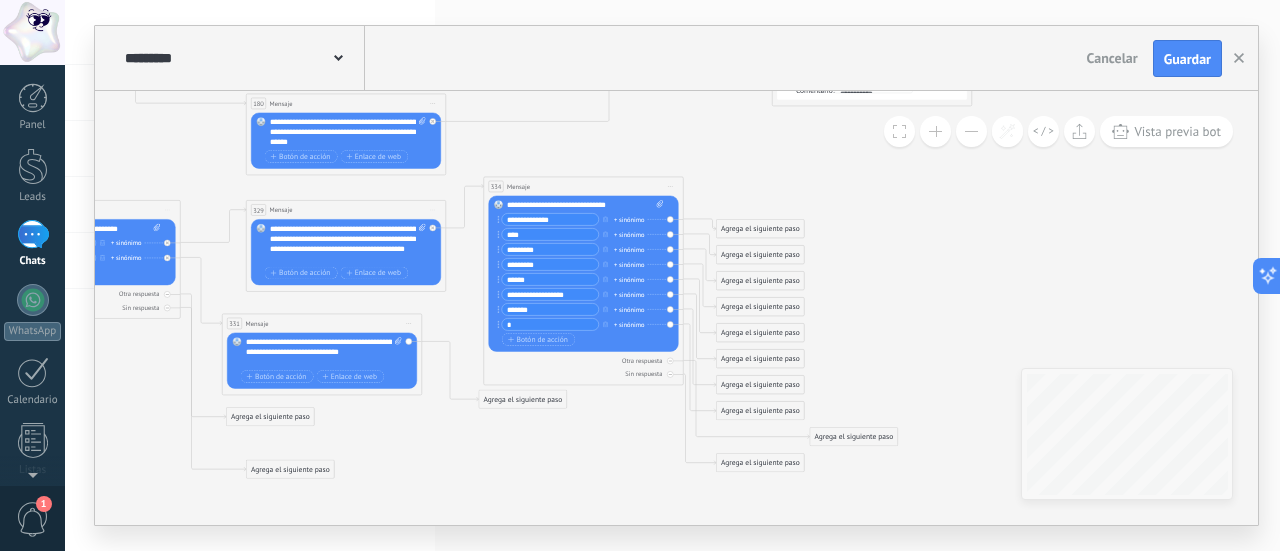type 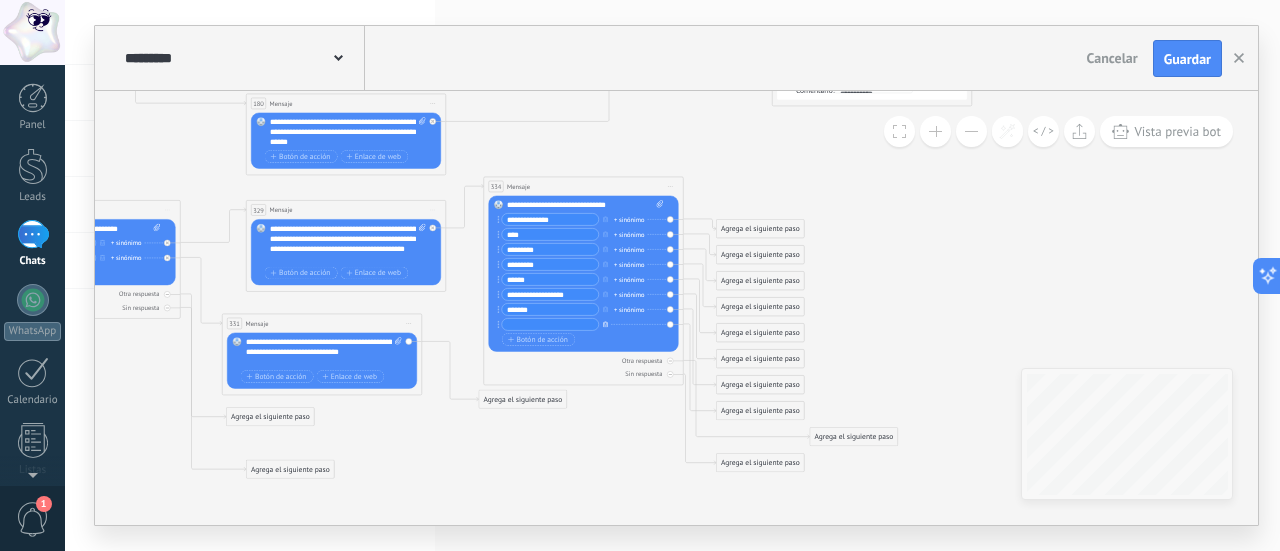 click 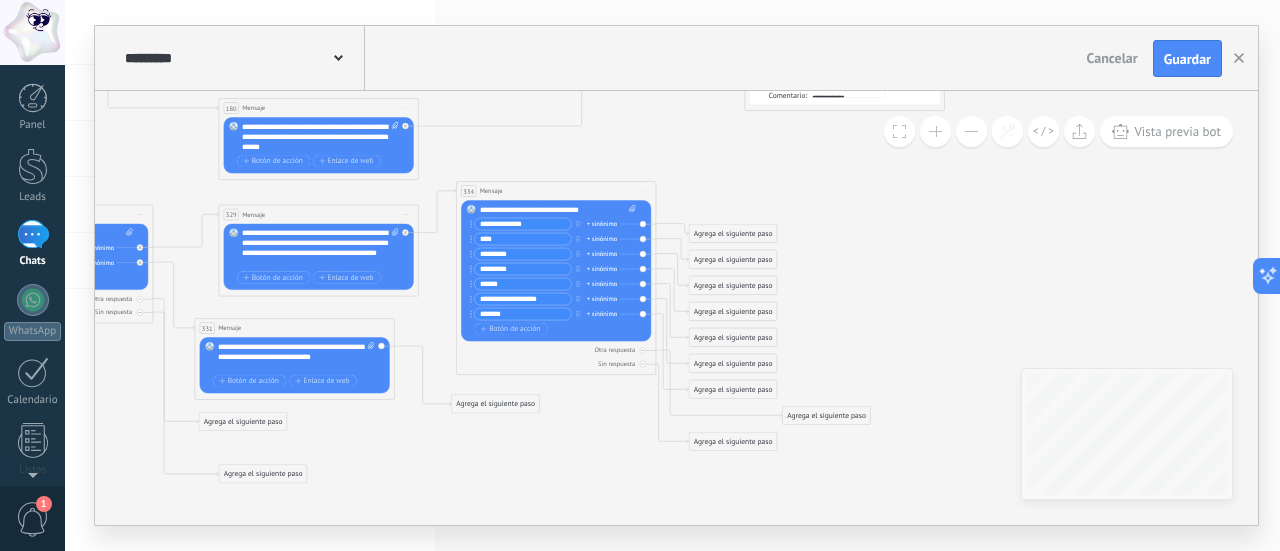 drag, startPoint x: 892, startPoint y: 269, endPoint x: 864, endPoint y: 275, distance: 28.635643 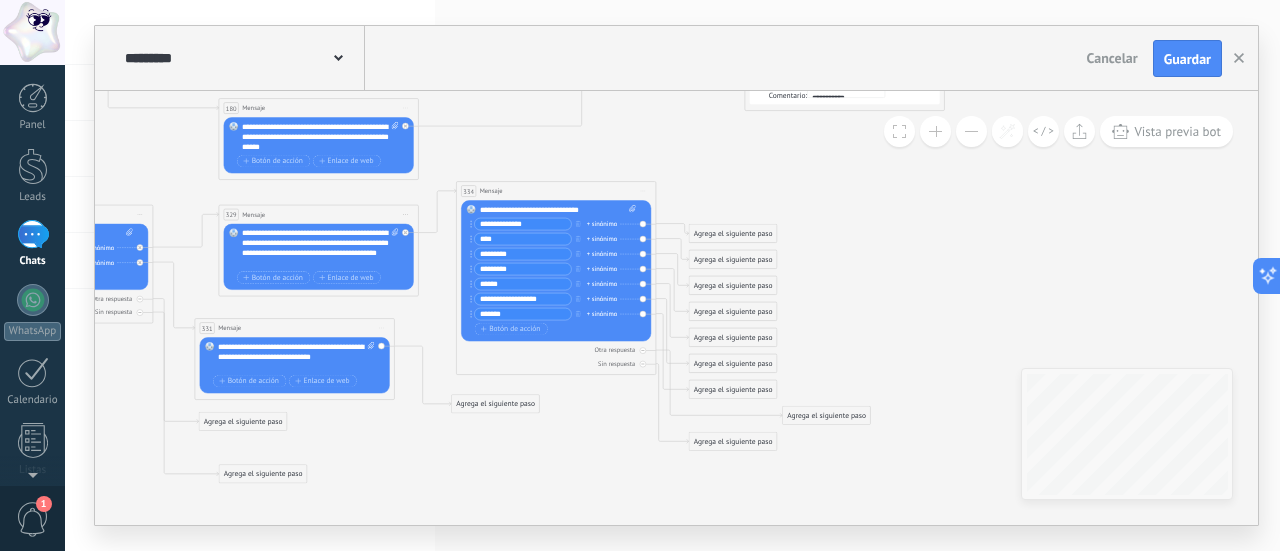 click on "7 Mensaje 16 Mensaje 89 Mensaje 7 Mensaje" 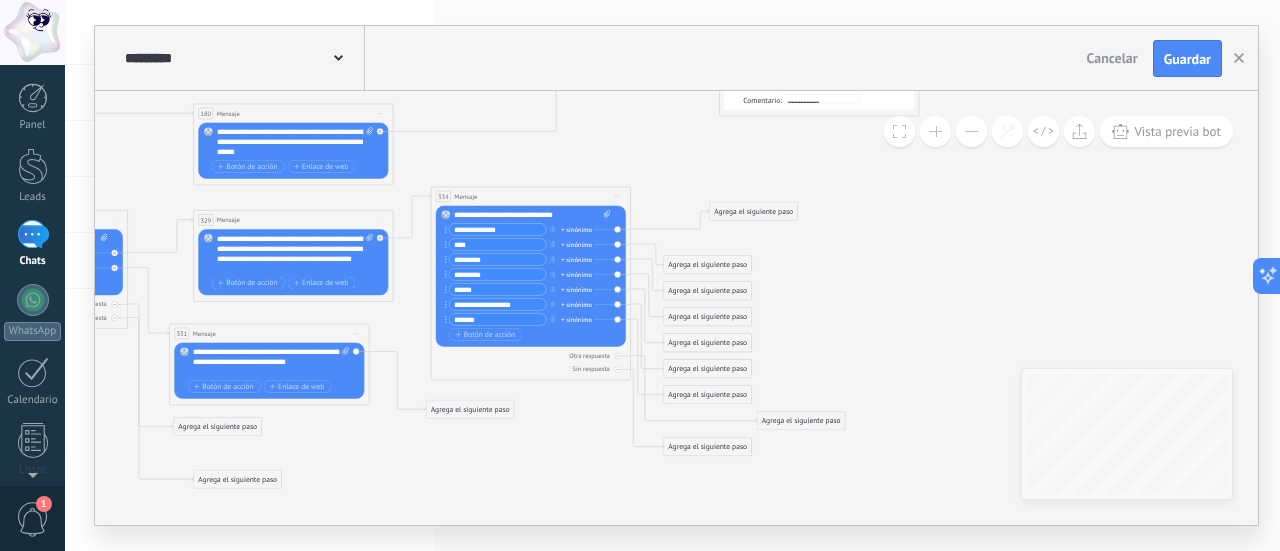 drag, startPoint x: 702, startPoint y: 241, endPoint x: 748, endPoint y: 214, distance: 53.338543 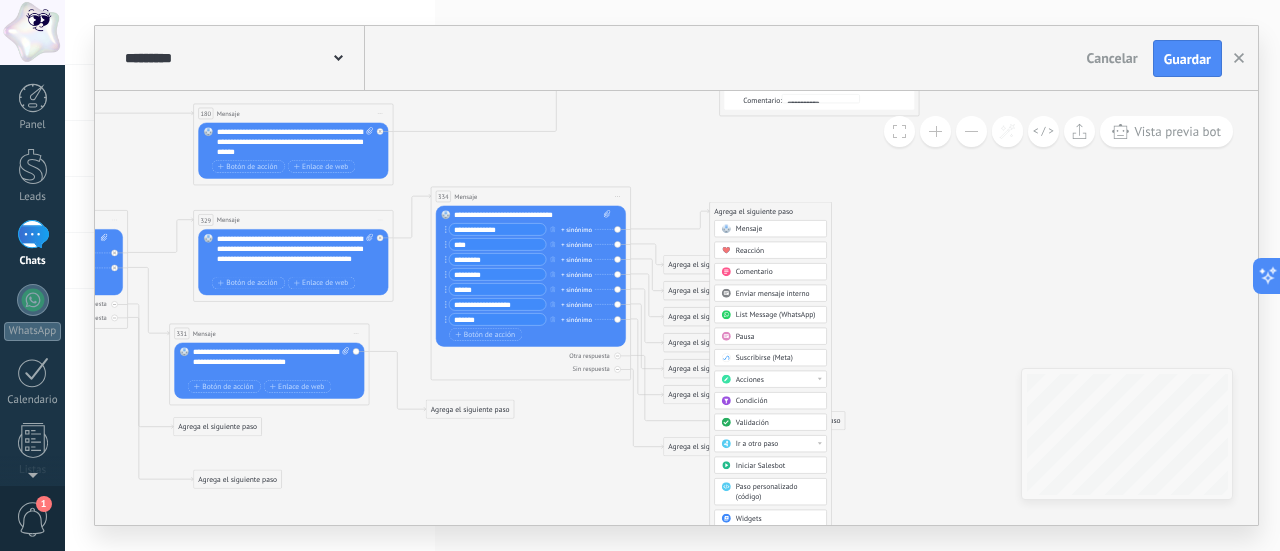 click on "Ir a otro paso" at bounding box center (757, 445) 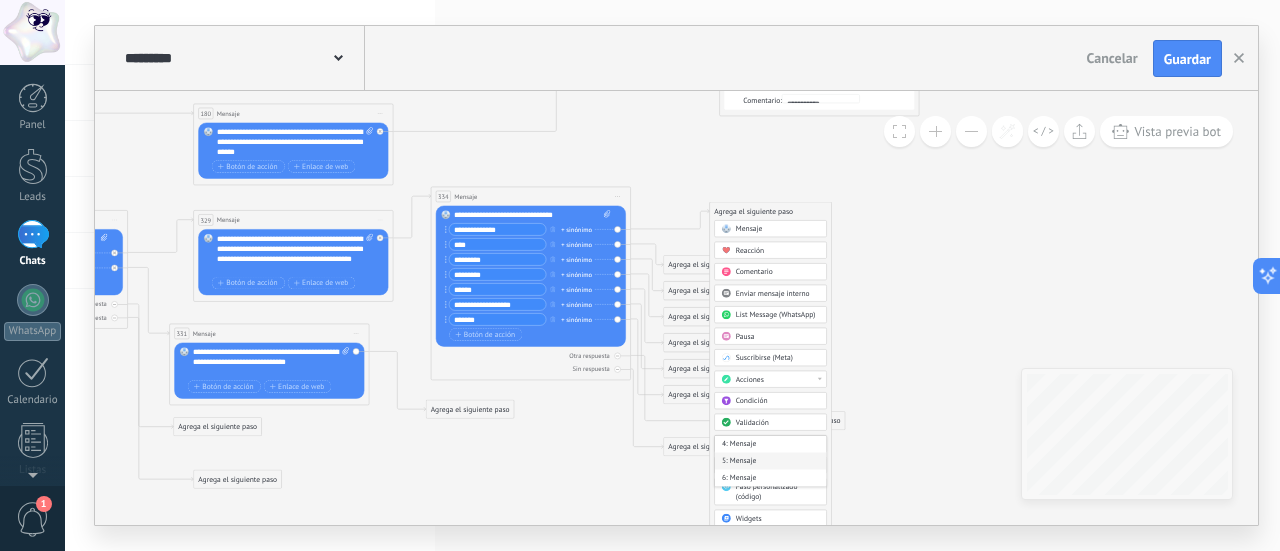 scroll, scrollTop: 100, scrollLeft: 0, axis: vertical 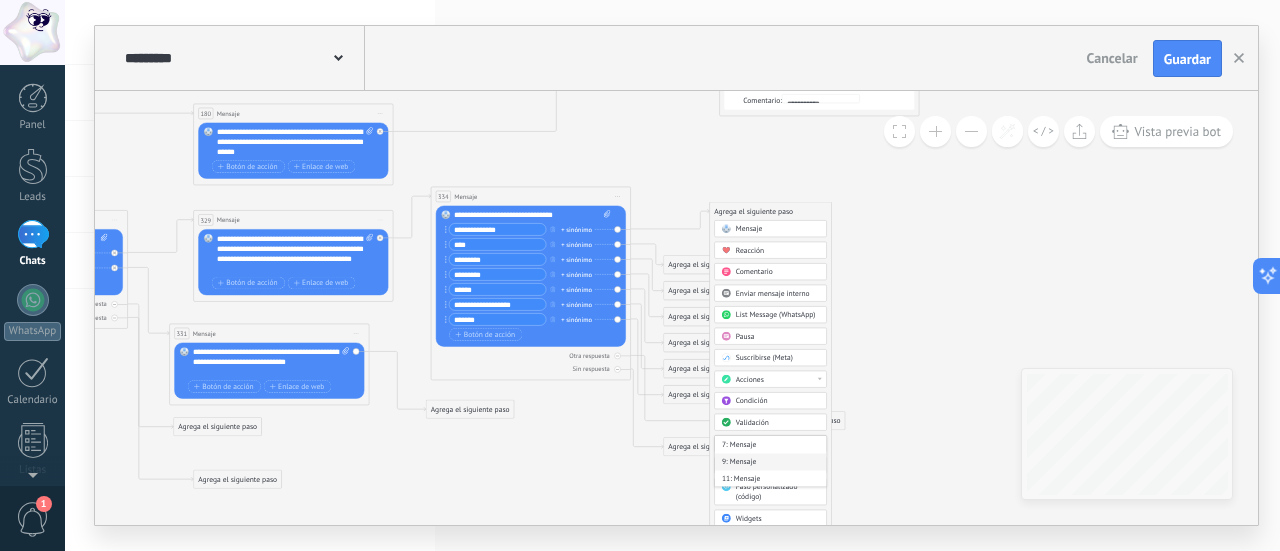 click on "9: Mensaje" at bounding box center [771, 462] 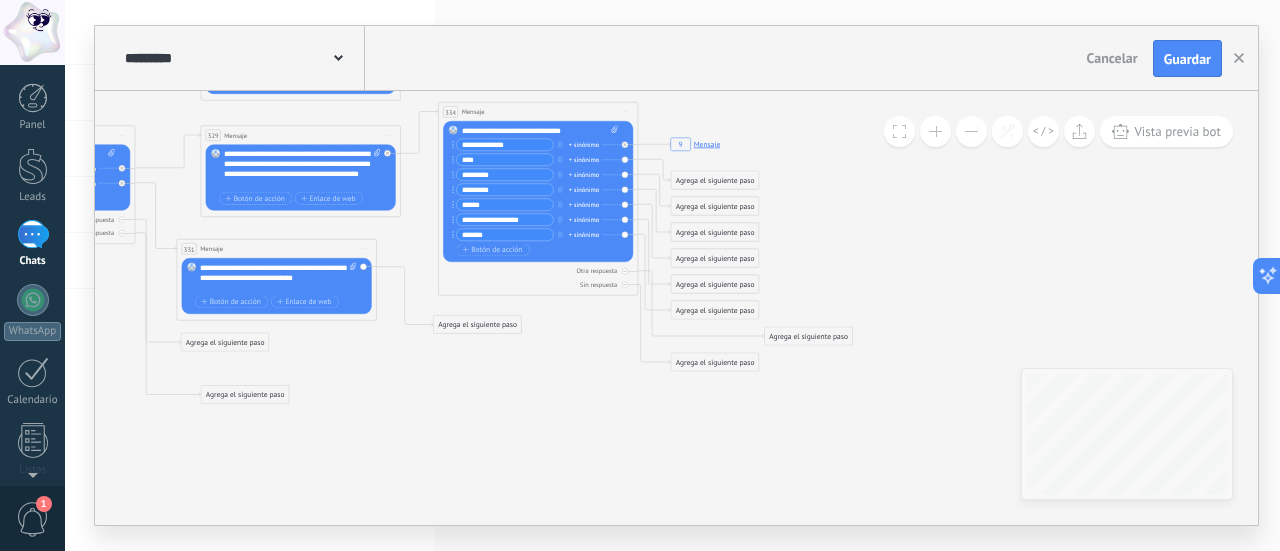 drag, startPoint x: 901, startPoint y: 308, endPoint x: 904, endPoint y: 222, distance: 86.05231 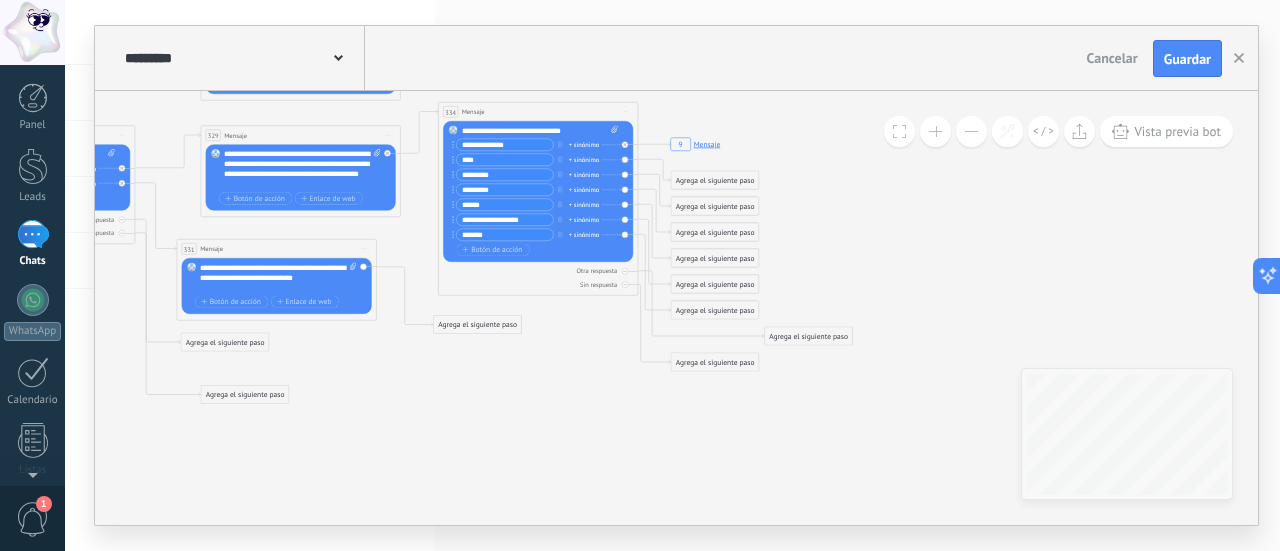 click on "7 Mensaje 16 Mensaje 89 Mensaje 7 Mensaje 9 Mensaje" 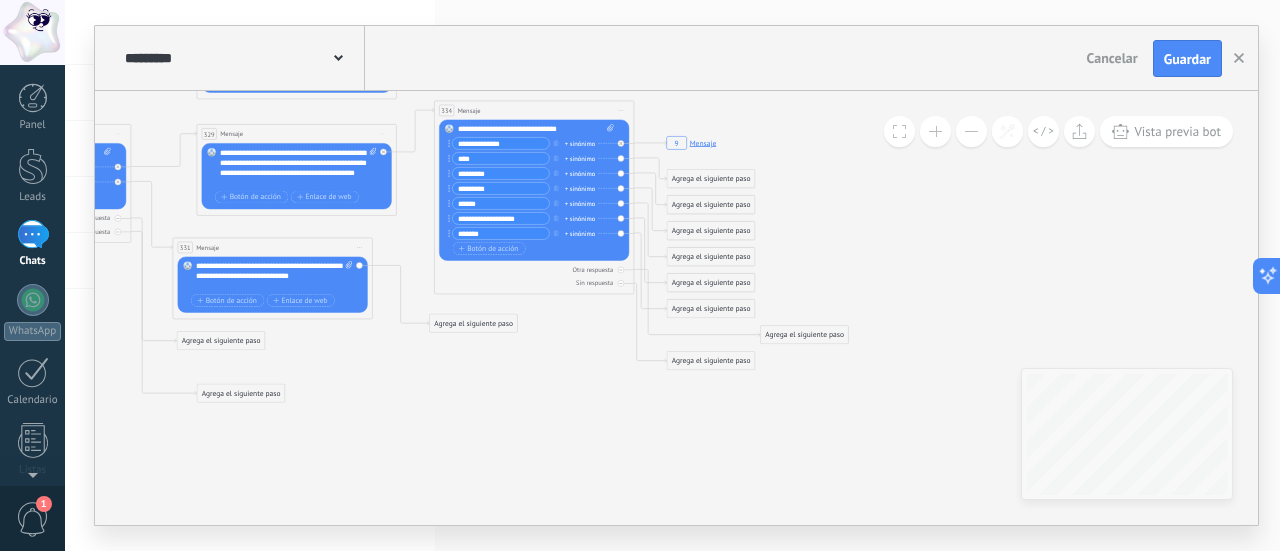 click on "Agrega el siguiente paso" at bounding box center [711, 179] 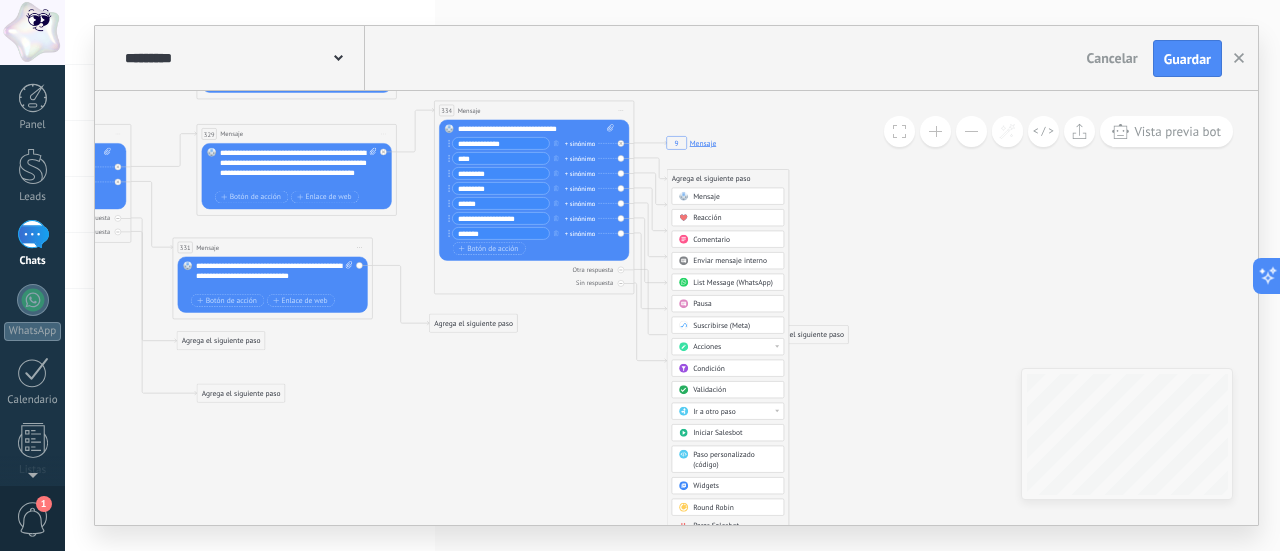 click on "Ir a otro paso" at bounding box center [735, 412] 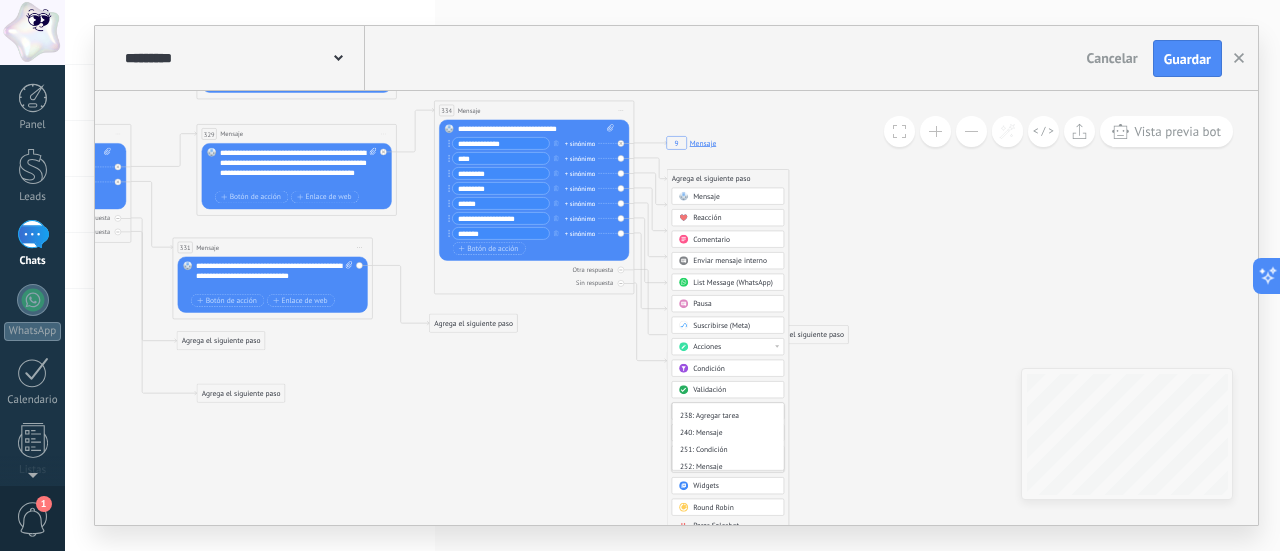 scroll, scrollTop: 2000, scrollLeft: 0, axis: vertical 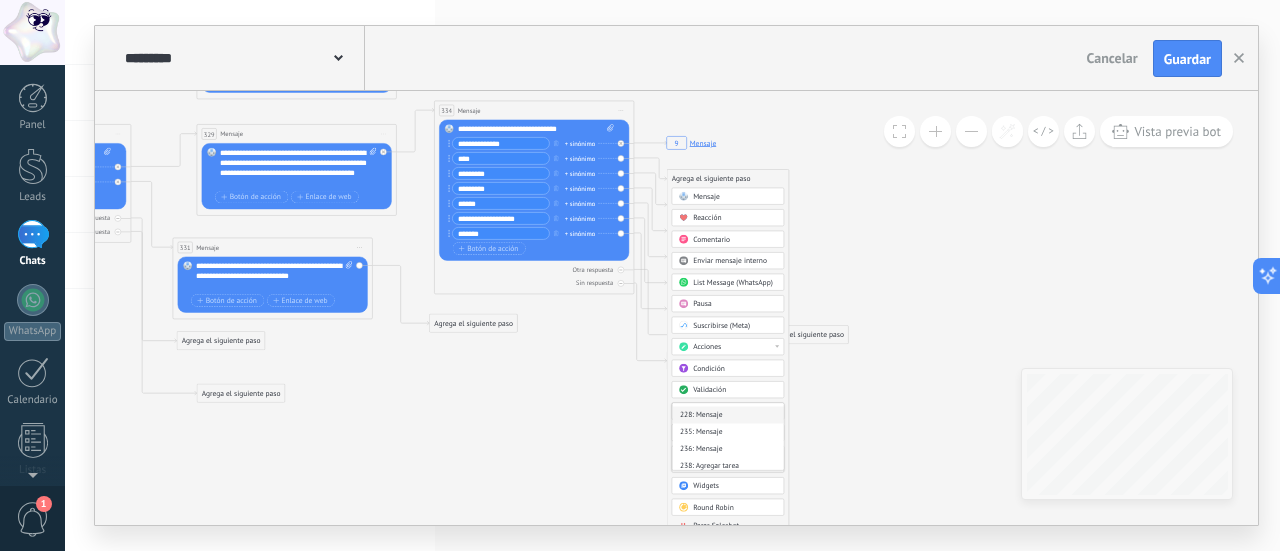click on "228: Mensaje" at bounding box center [728, 415] 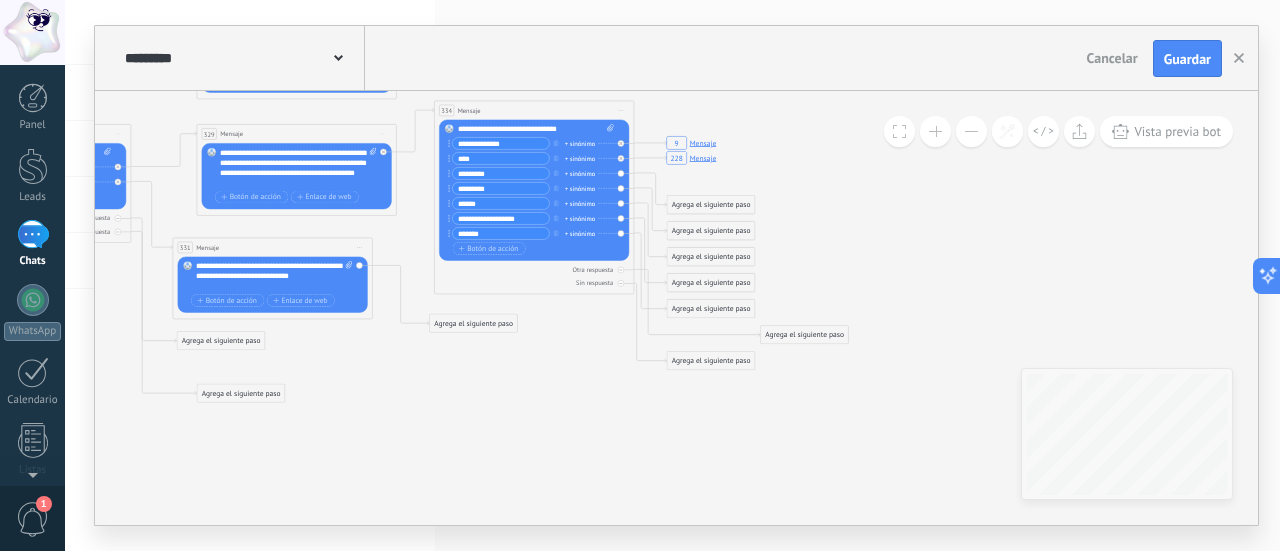 click on "Agrega el siguiente paso" at bounding box center [711, 205] 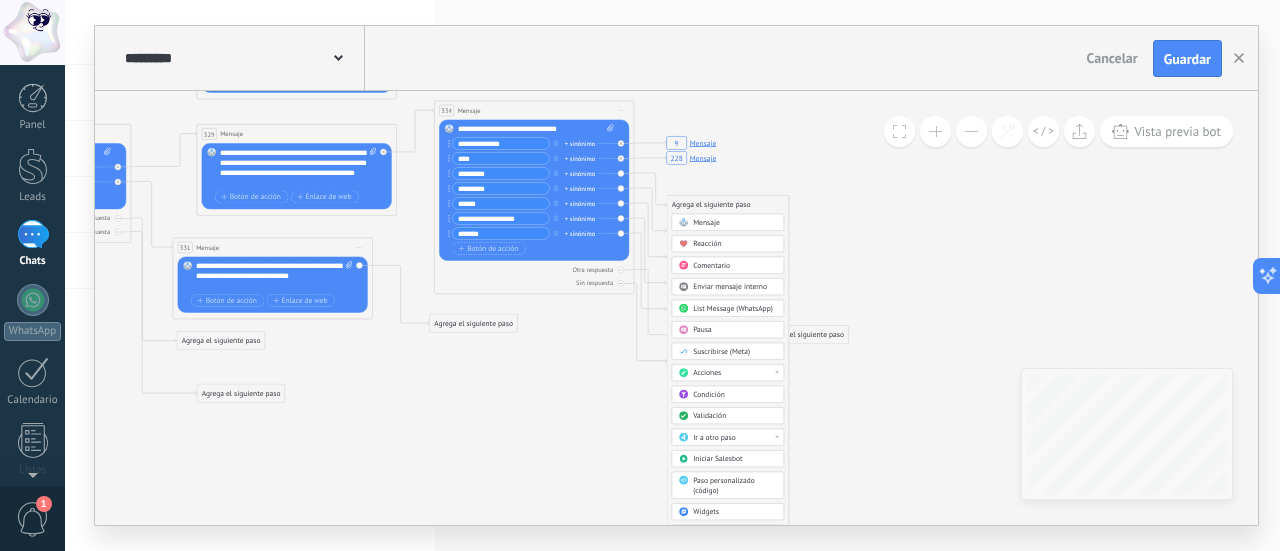 click on "Ir a otro paso" at bounding box center [735, 438] 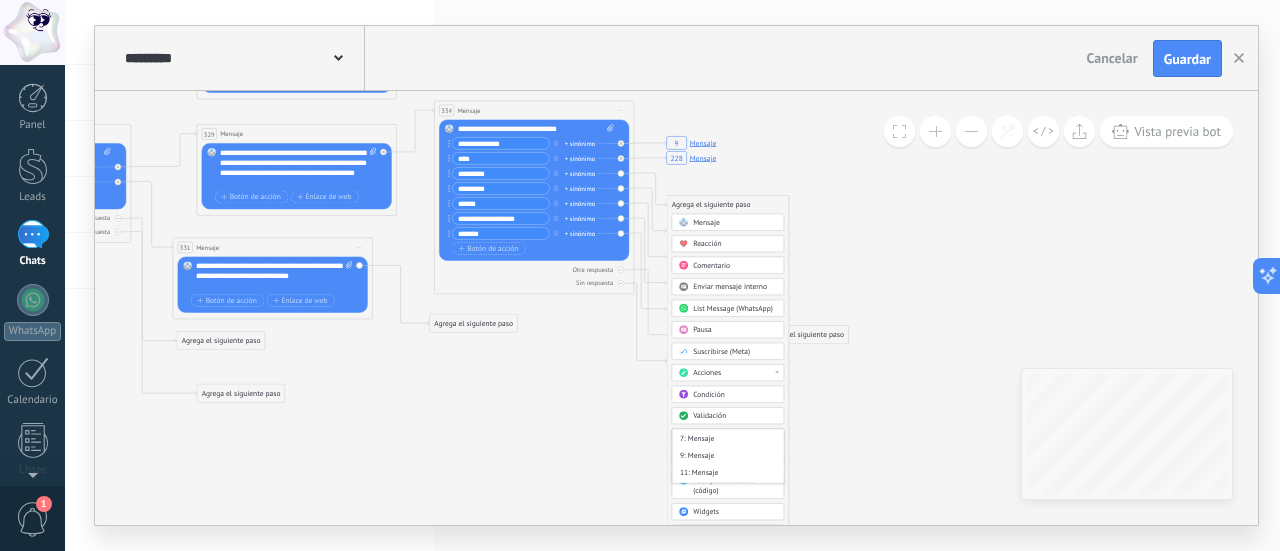scroll, scrollTop: 200, scrollLeft: 0, axis: vertical 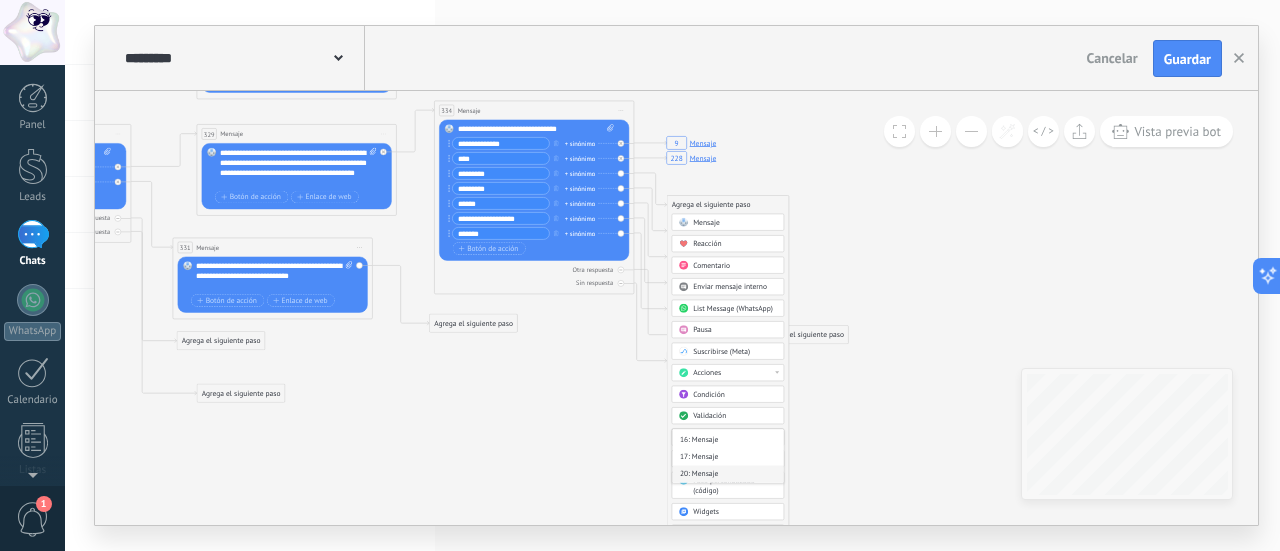 click on "20: Mensaje" at bounding box center (728, 474) 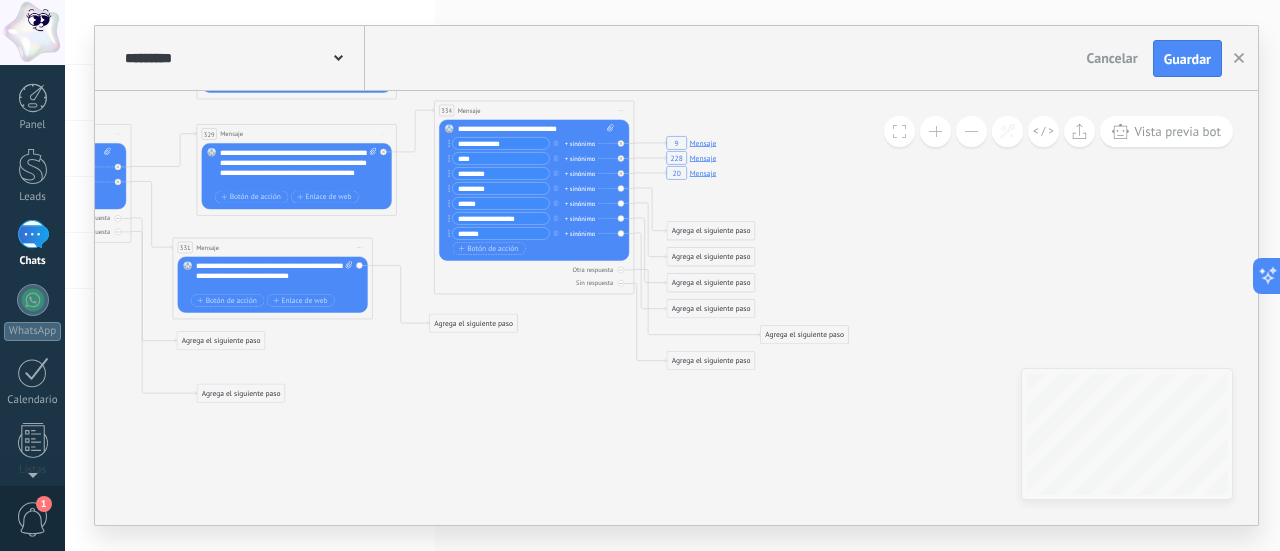 click on "Agrega el siguiente paso" at bounding box center [711, 231] 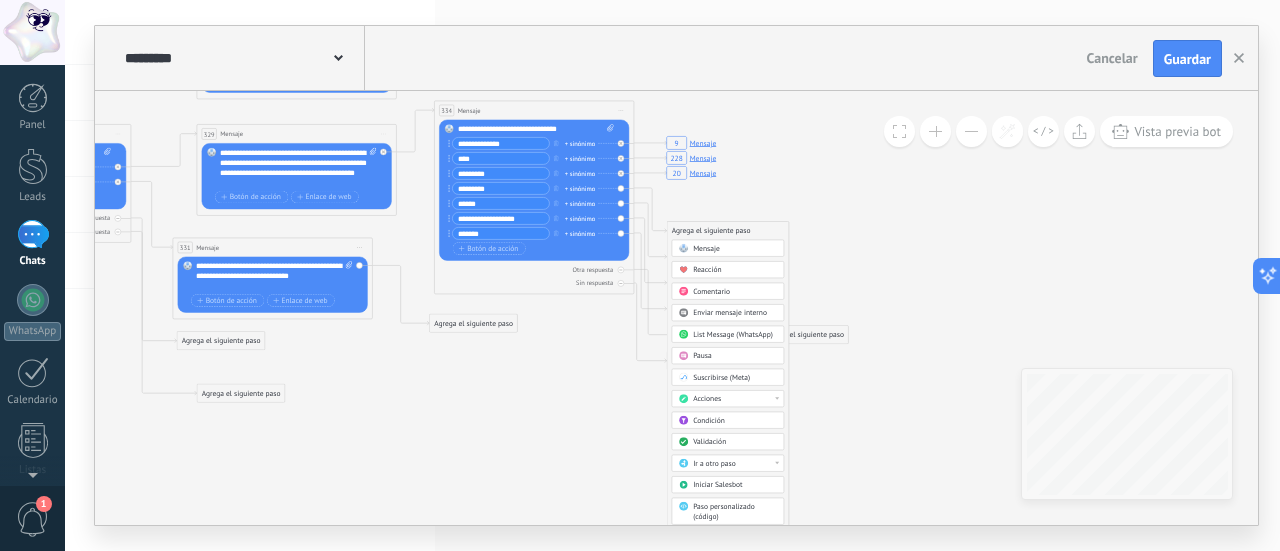 click on "Ir a otro paso" at bounding box center [735, 464] 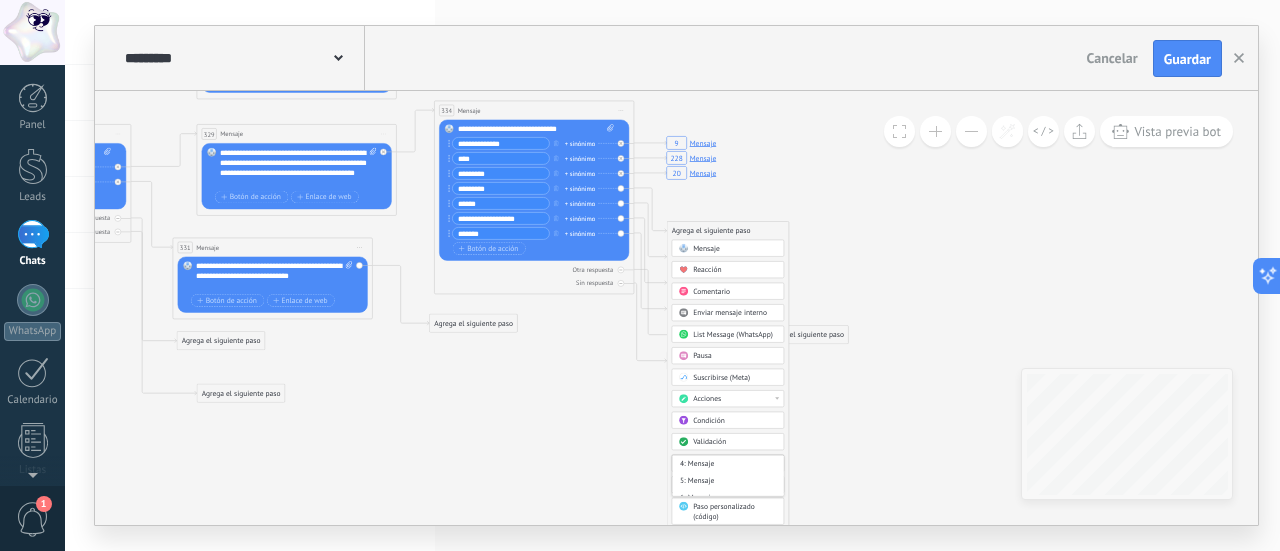 click on "7 Mensaje 16 Mensaje 89 Mensaje 7 Mensaje 9 Mensaje 228 Mensaje 20 Mensaje" 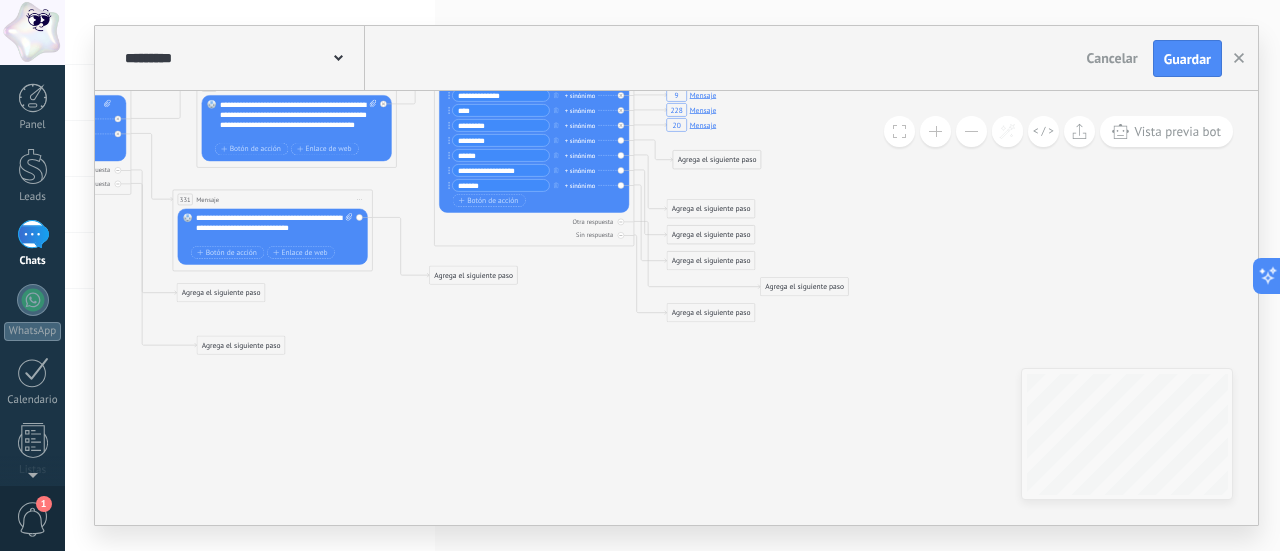 drag, startPoint x: 712, startPoint y: 187, endPoint x: 718, endPoint y: 165, distance: 22.803509 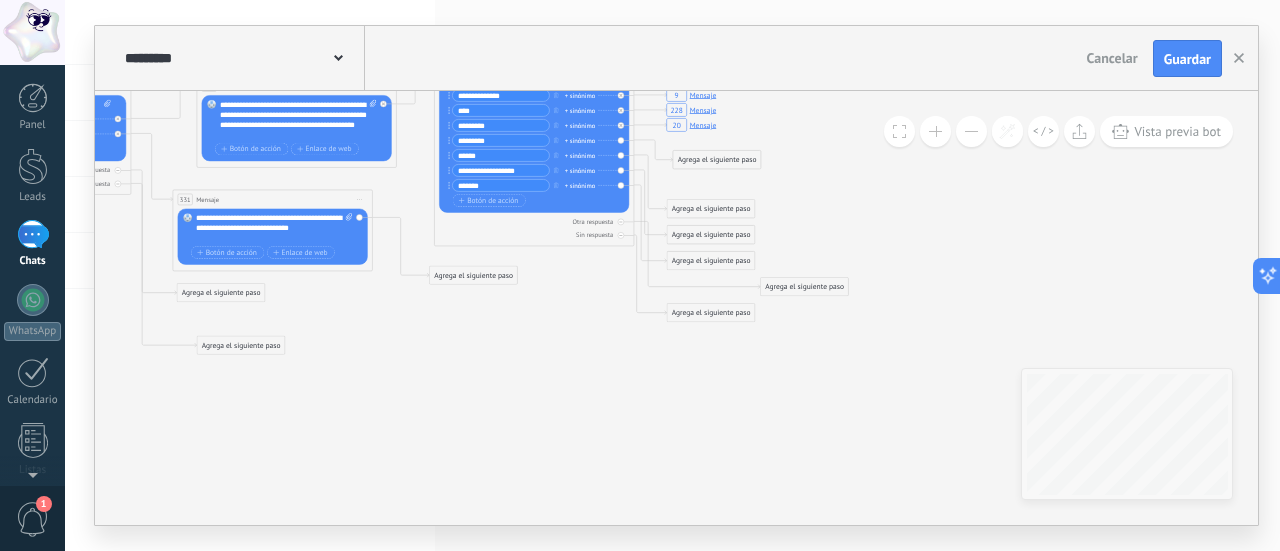 click on "Agrega el siguiente paso" at bounding box center [717, 160] 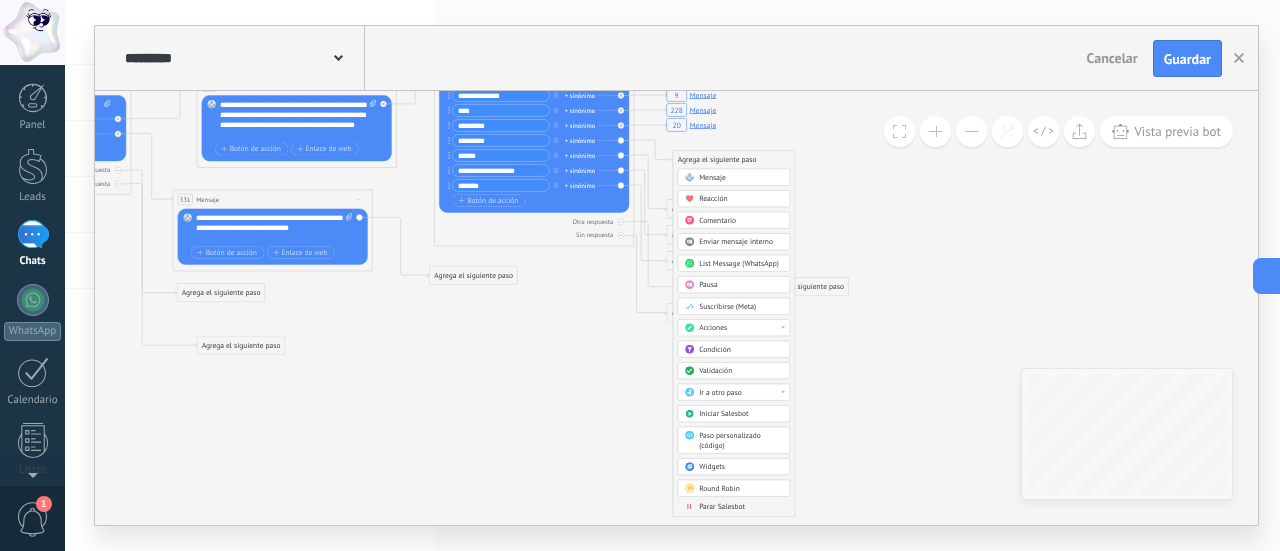 click on "Ir a otro paso" at bounding box center (741, 393) 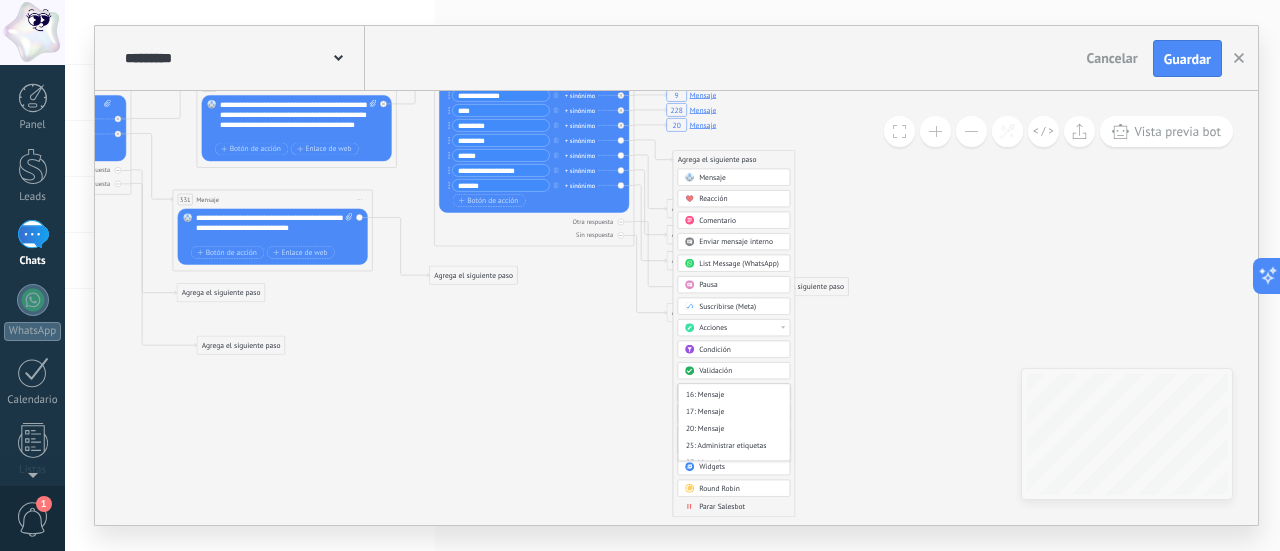 scroll, scrollTop: 300, scrollLeft: 0, axis: vertical 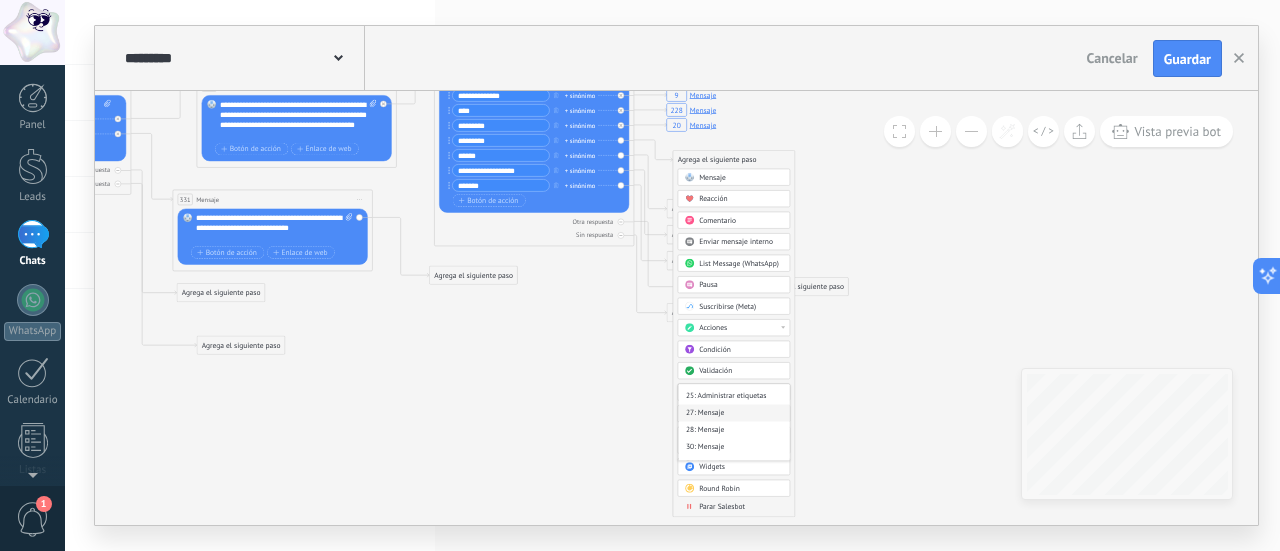 click on "27: Mensaje" at bounding box center [734, 413] 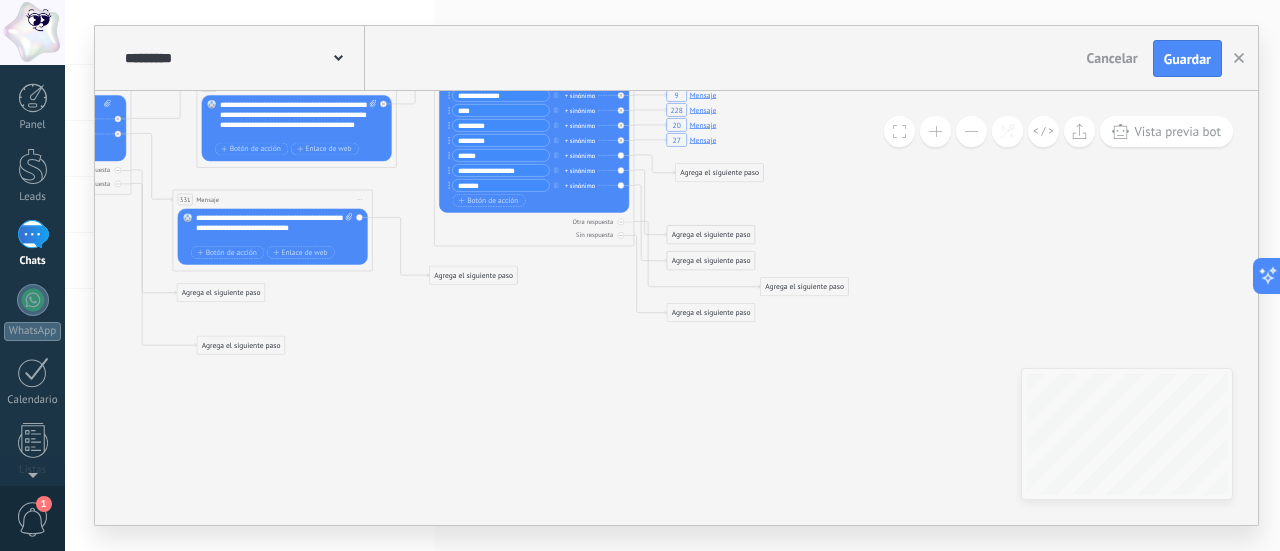 drag, startPoint x: 714, startPoint y: 199, endPoint x: 720, endPoint y: 173, distance: 26.683329 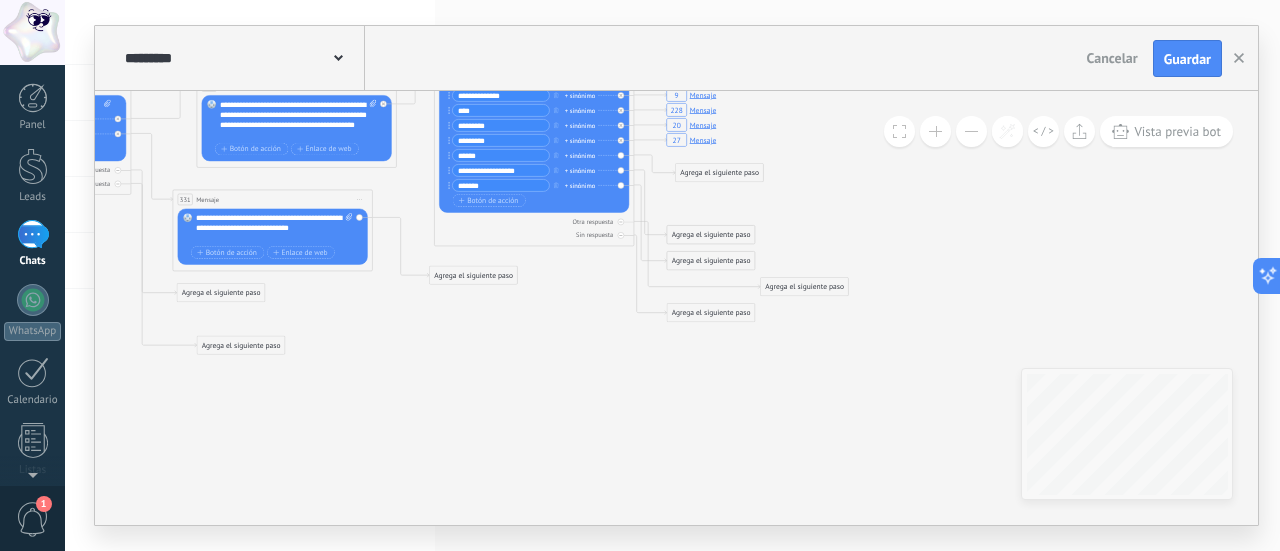 click on "Agrega el siguiente paso" at bounding box center (720, 173) 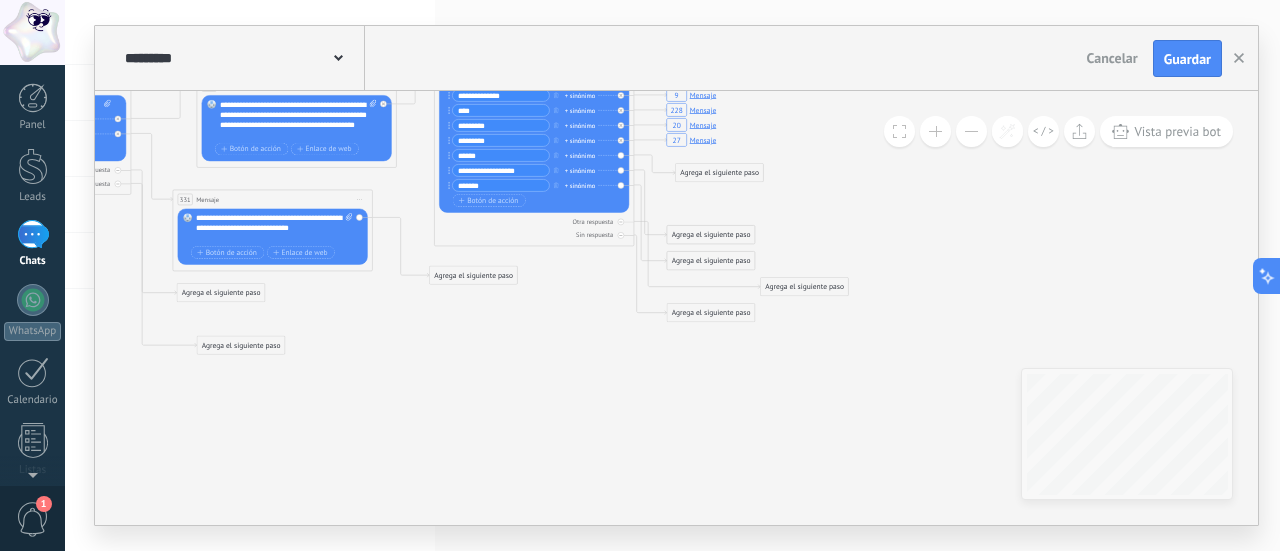 click on "Agrega el siguiente paso" at bounding box center [720, 173] 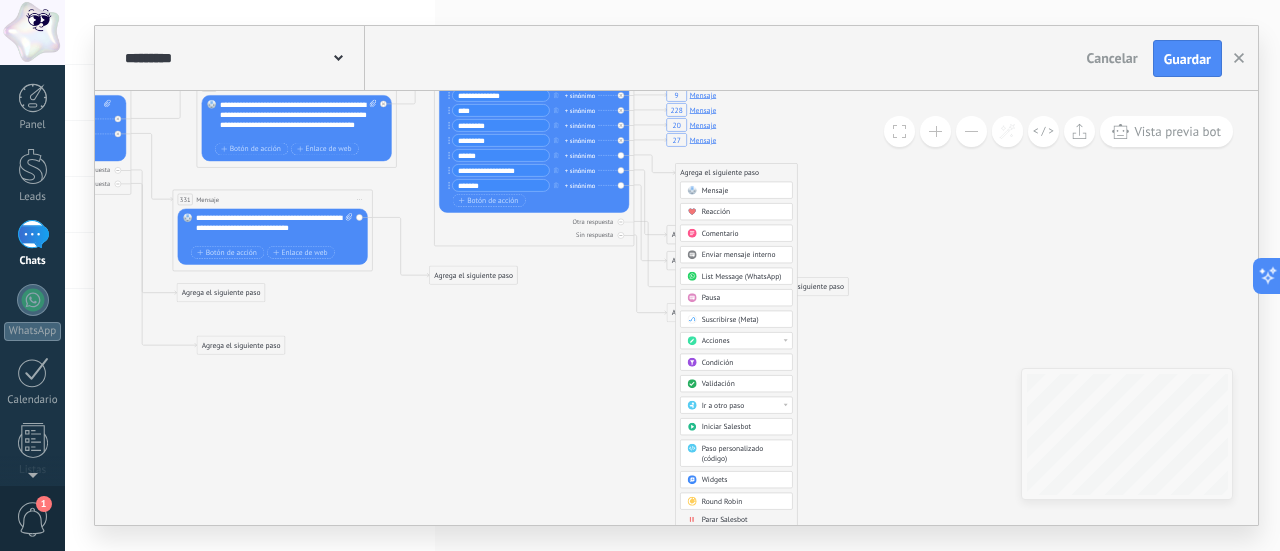click on "Ir a otro paso" at bounding box center [744, 406] 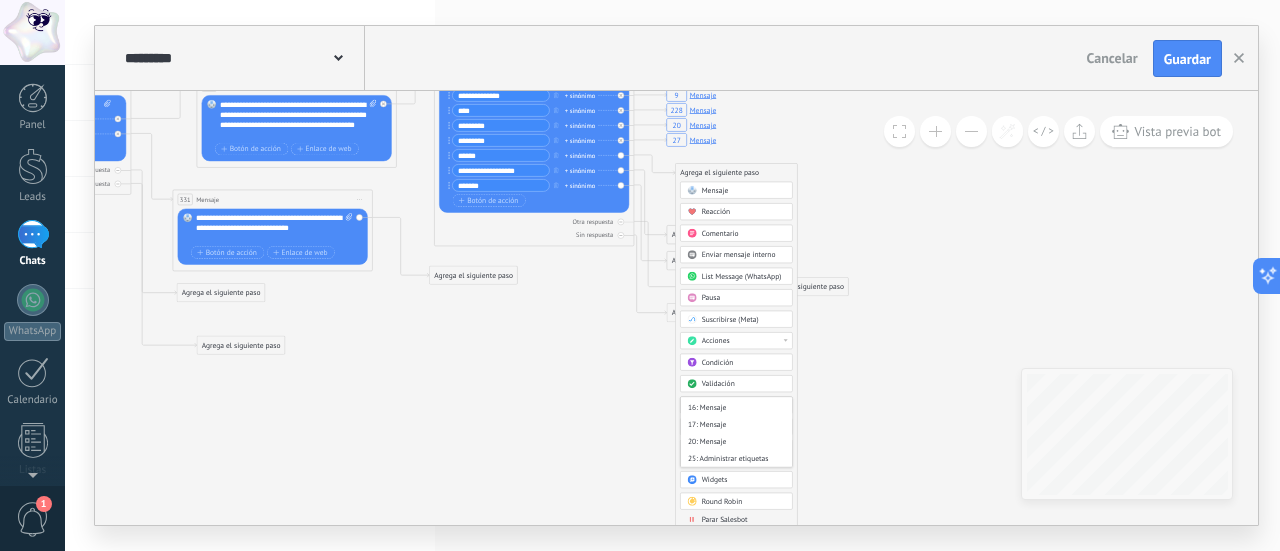 scroll, scrollTop: 300, scrollLeft: 0, axis: vertical 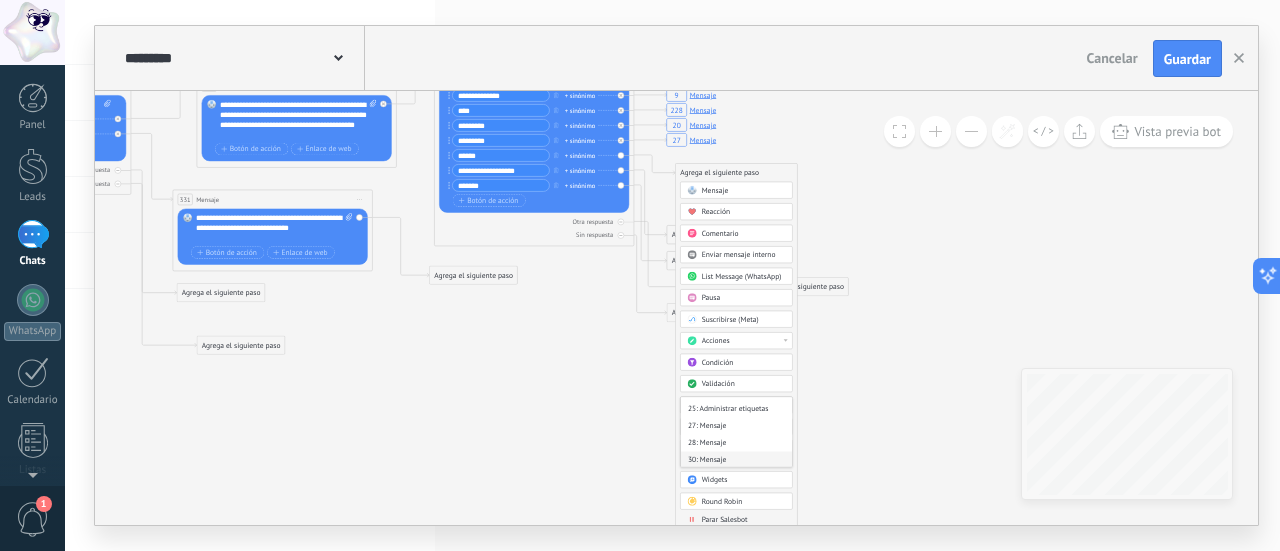 click on "30: Mensaje" at bounding box center (737, 460) 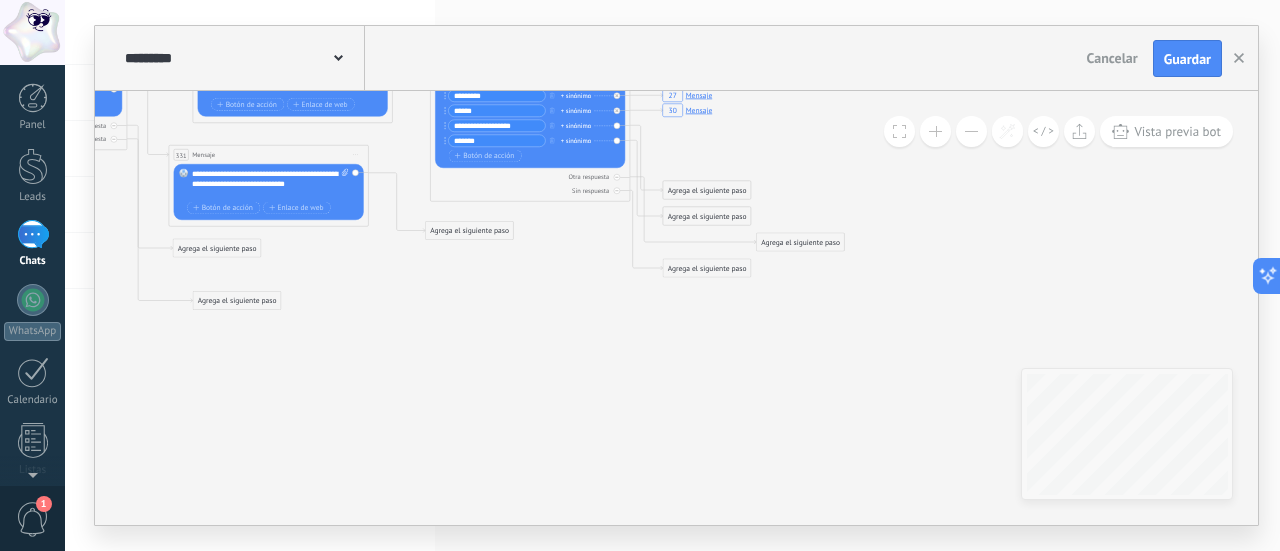 drag, startPoint x: 702, startPoint y: 436, endPoint x: 702, endPoint y: 371, distance: 65 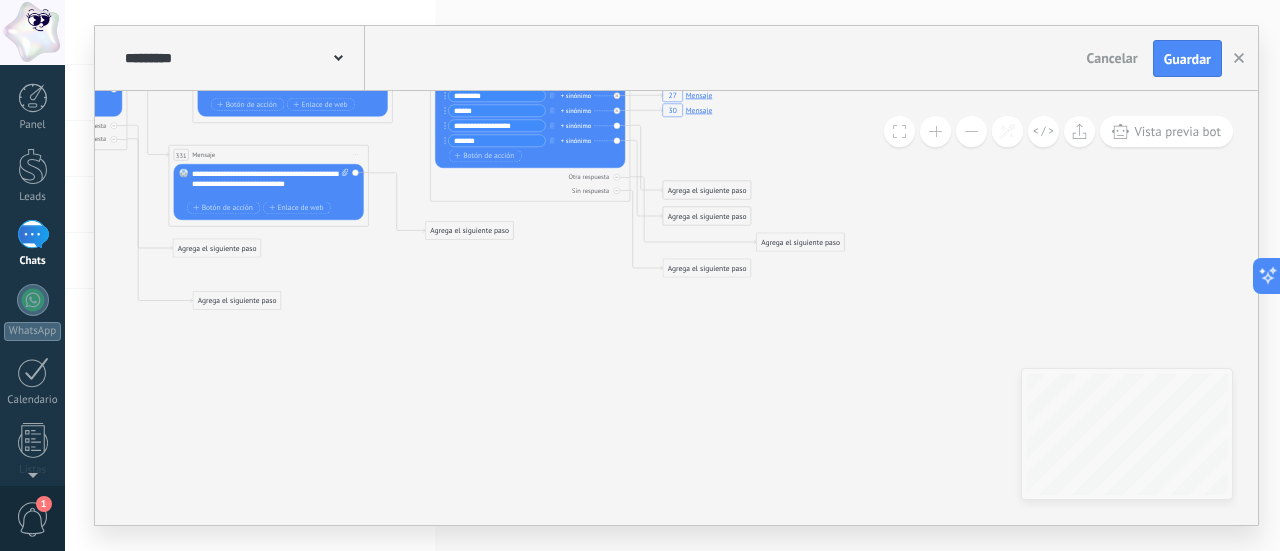click on "7 Mensaje 16 Mensaje 89 Mensaje 7 Mensaje 9 Mensaje 228 Mensaje 20 Mensaje 27 Mensaje 30 Mensaje" 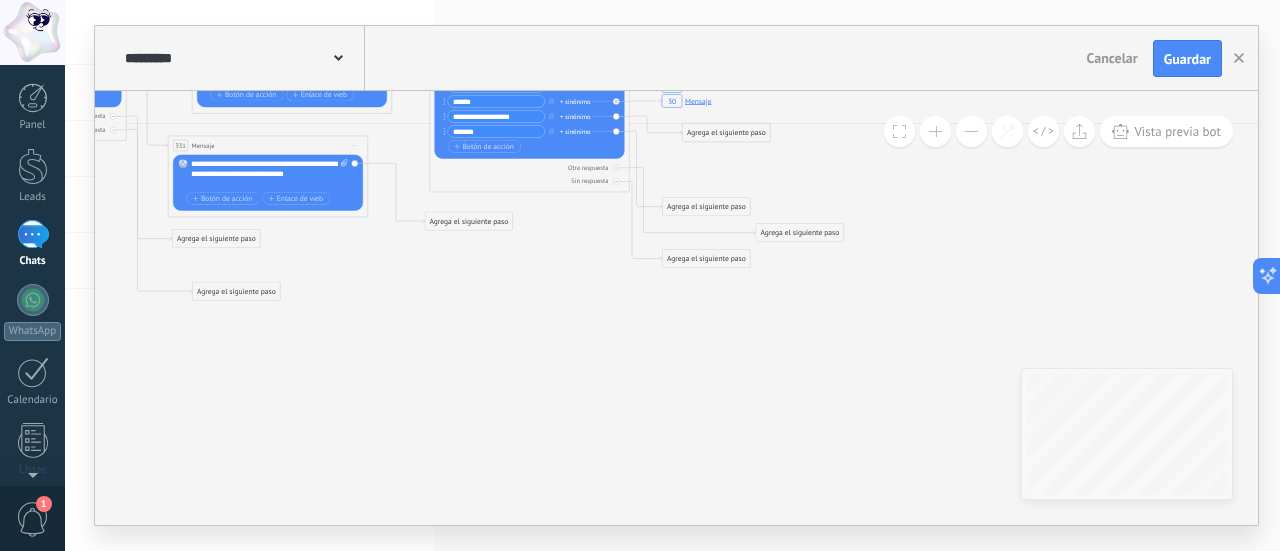 drag, startPoint x: 690, startPoint y: 185, endPoint x: 710, endPoint y: 134, distance: 54.781384 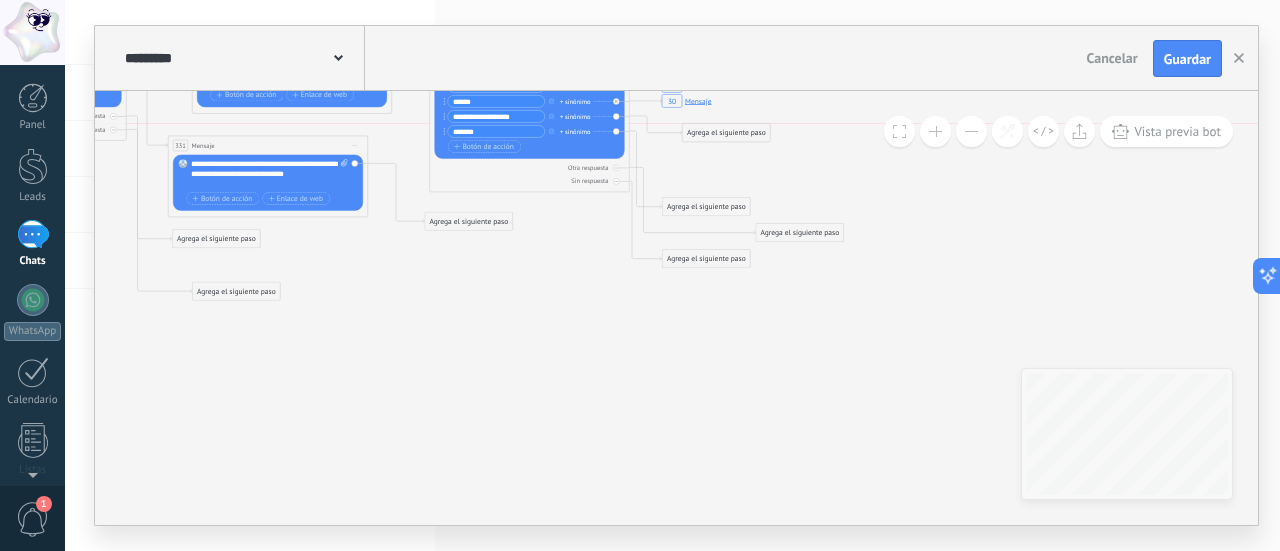 click on "Agrega el siguiente paso" at bounding box center [726, 133] 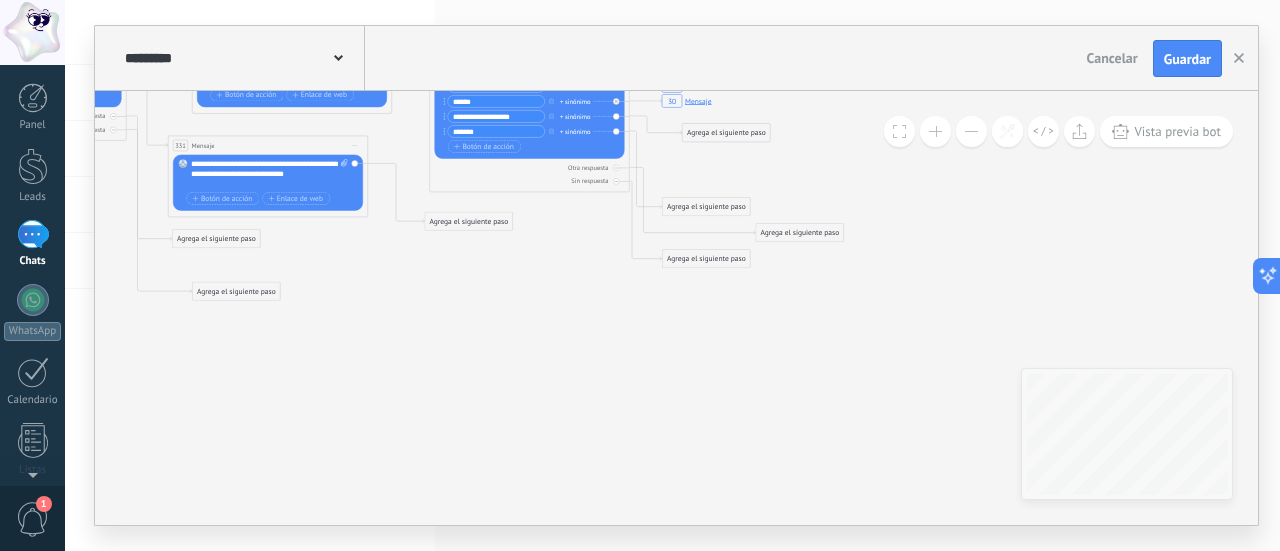click on "Agrega el siguiente paso" at bounding box center (726, 133) 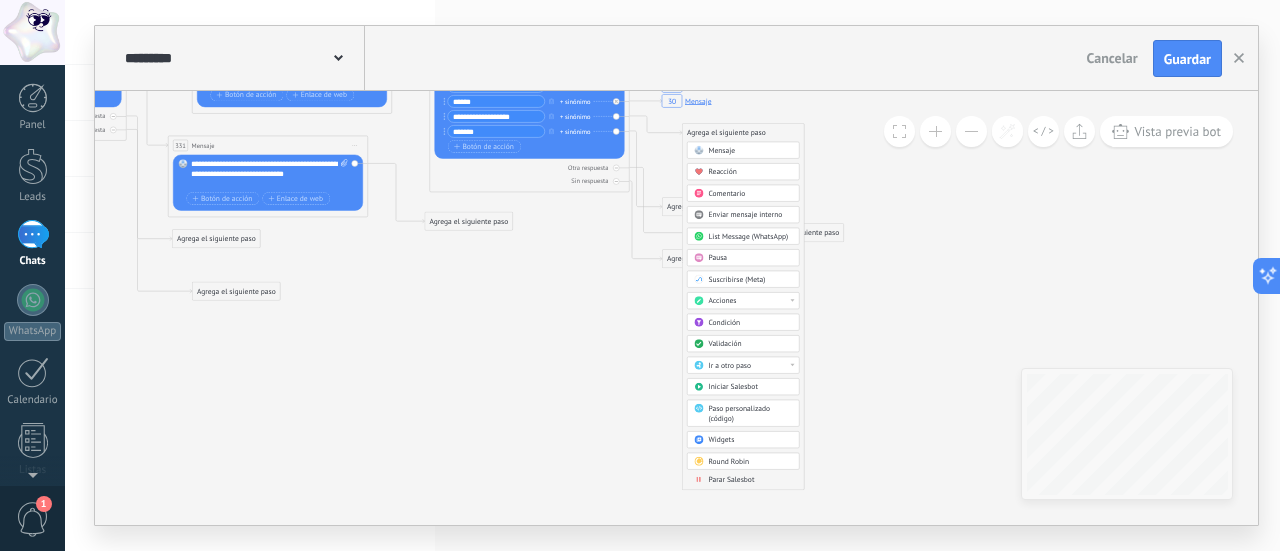 click on "Ir a otro paso" at bounding box center (750, 366) 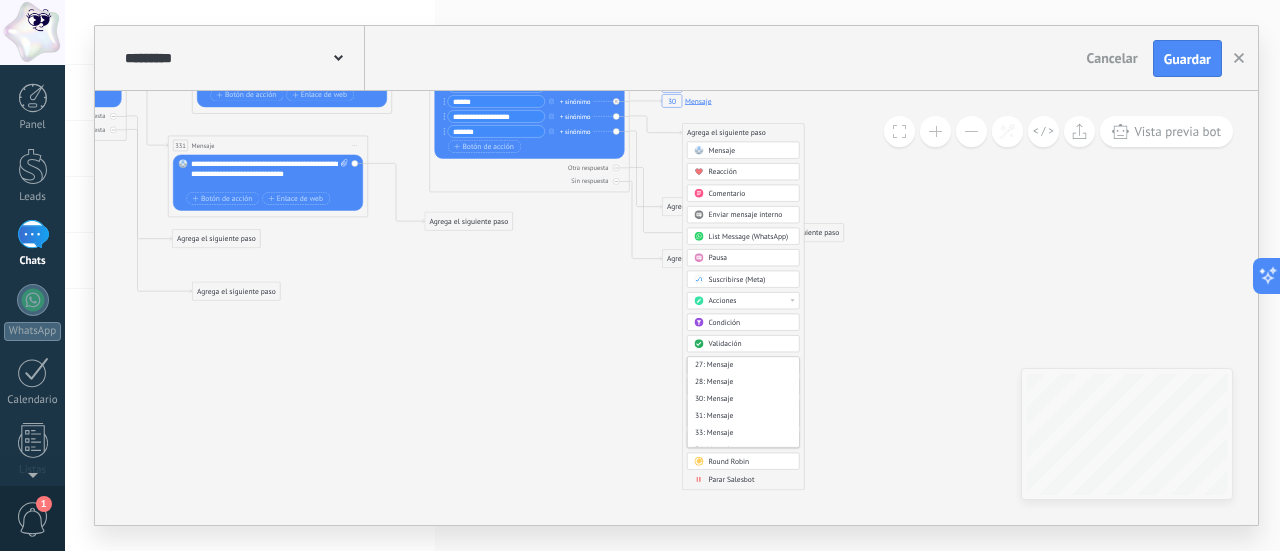 scroll, scrollTop: 400, scrollLeft: 0, axis: vertical 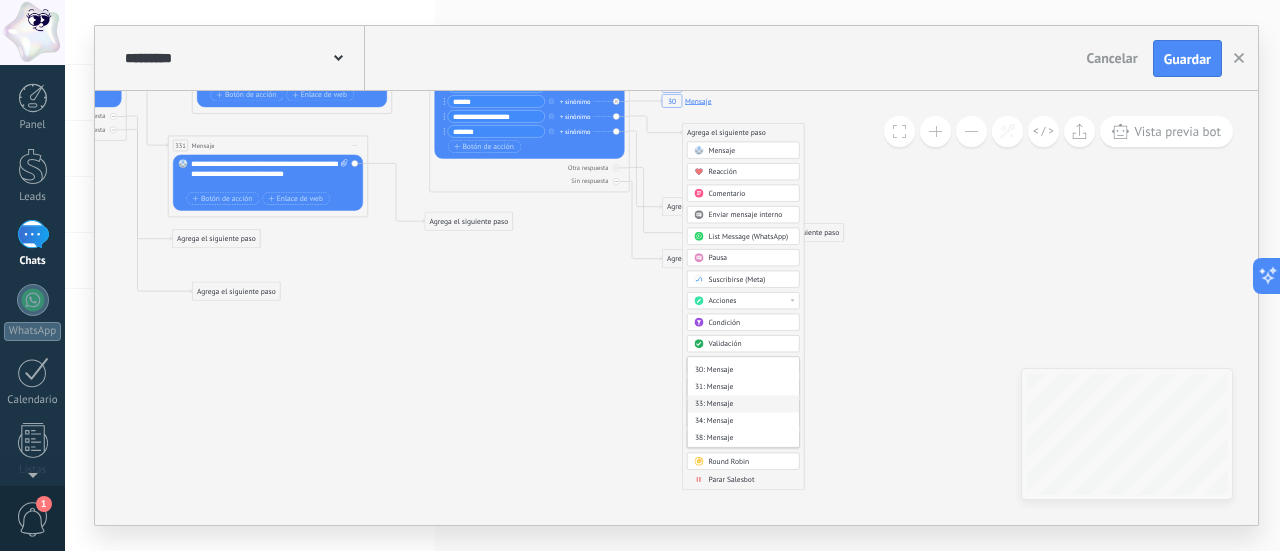 click on "33: Mensaje" at bounding box center [743, 404] 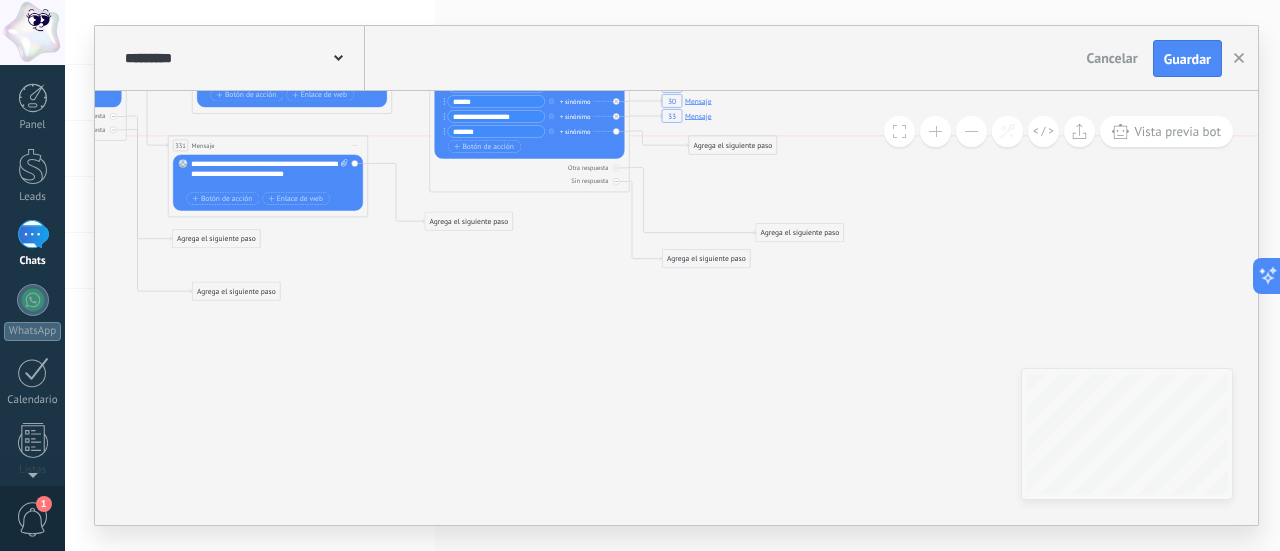 drag, startPoint x: 692, startPoint y: 205, endPoint x: 719, endPoint y: 139, distance: 71.30919 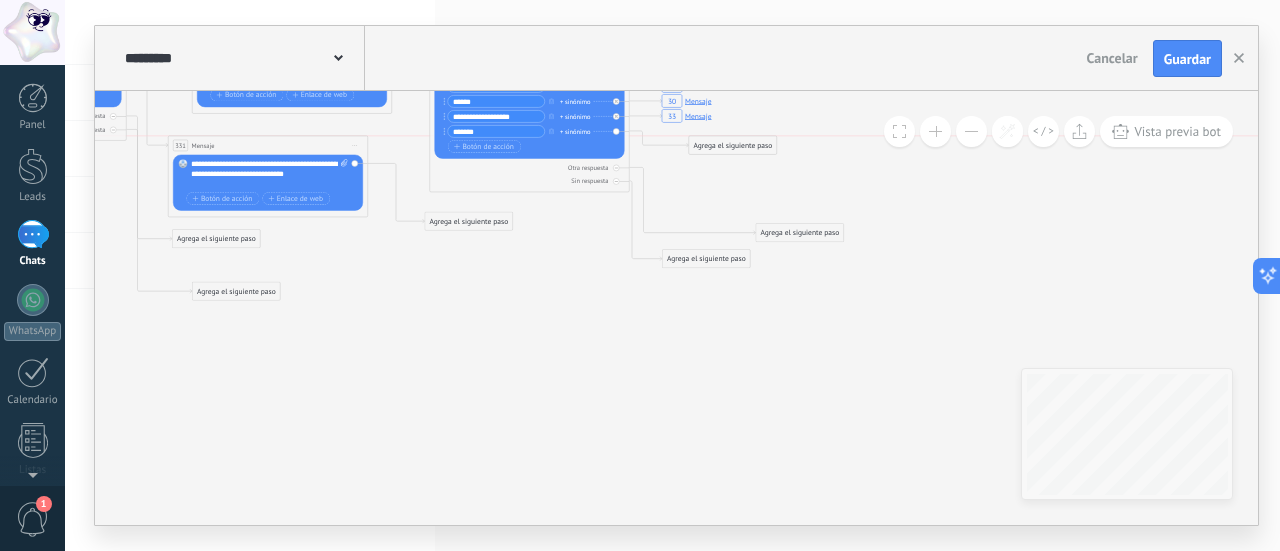 click on "Agrega el siguiente paso" at bounding box center (733, 146) 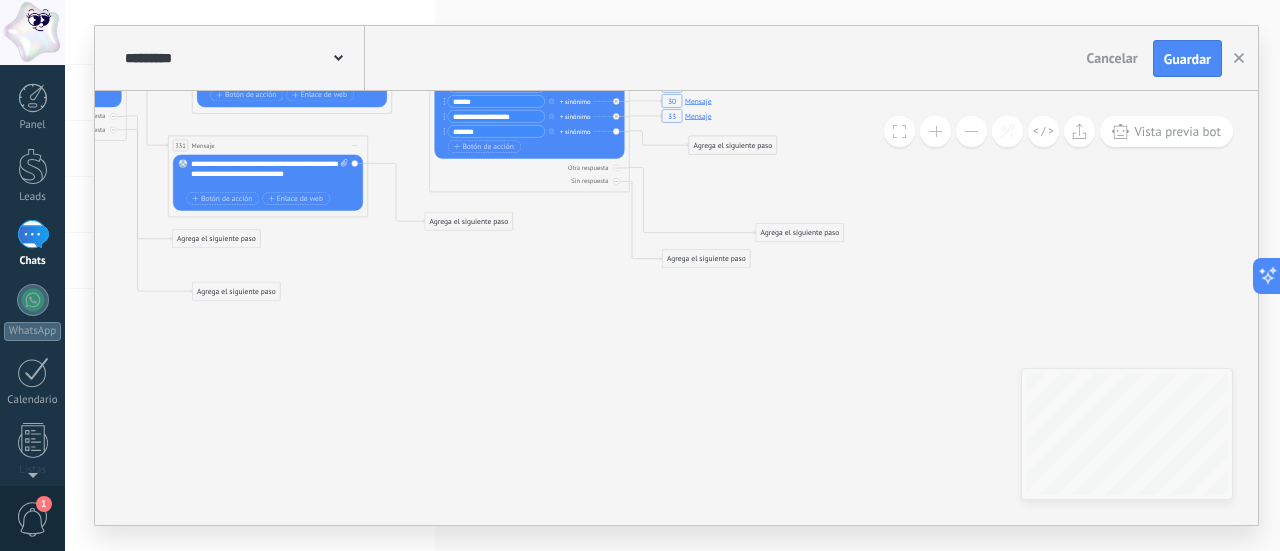 click on "Agrega el siguiente paso" at bounding box center (733, 146) 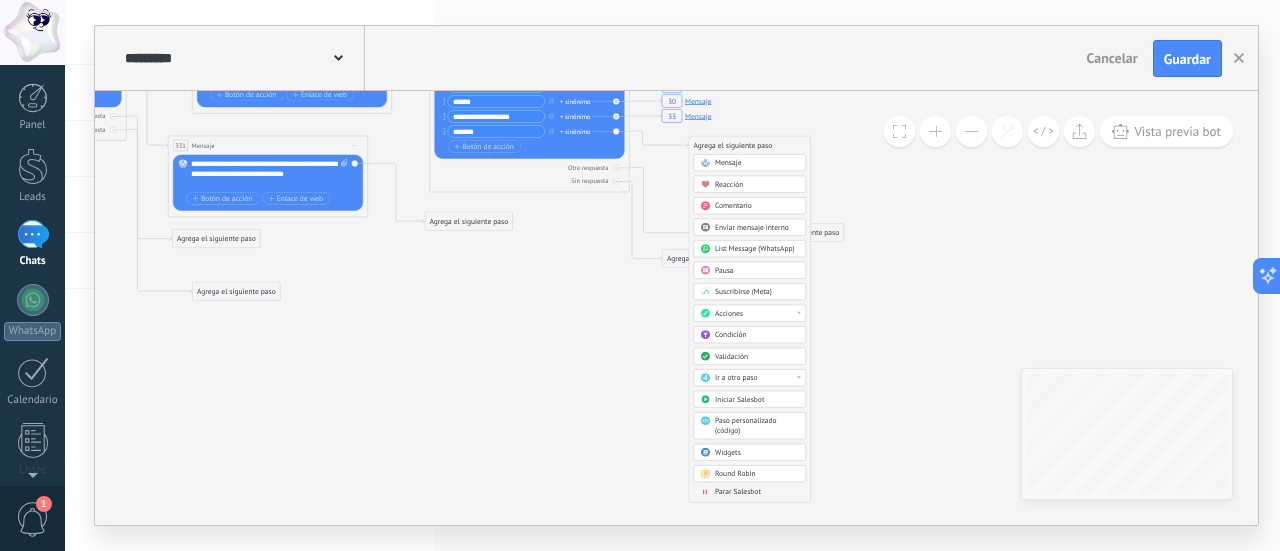 click on "Ir a otro paso" at bounding box center (736, 379) 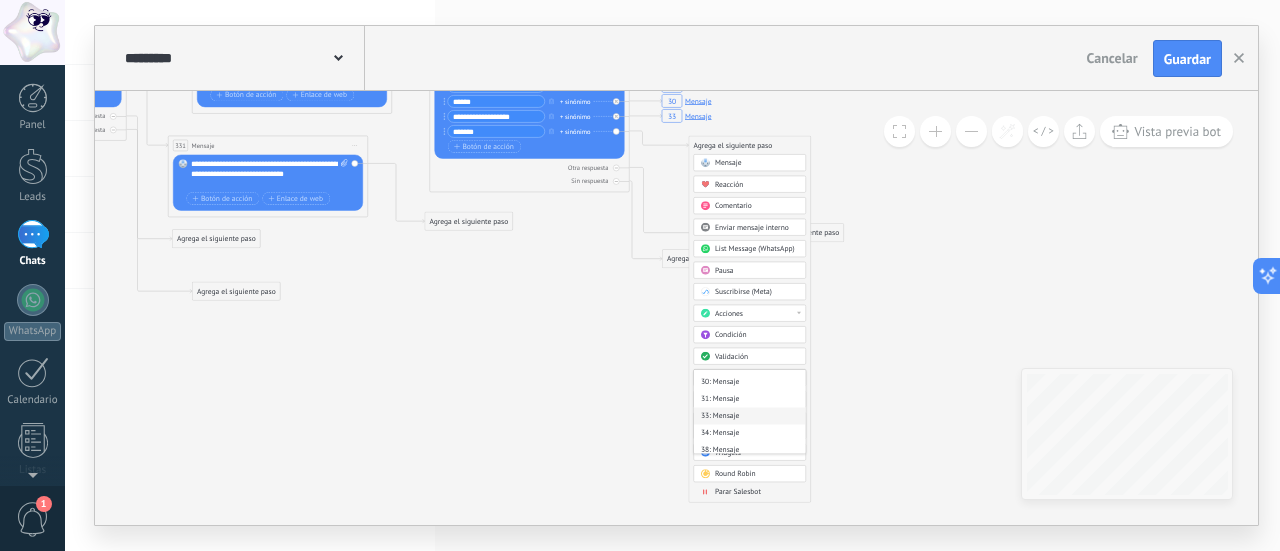 scroll, scrollTop: 500, scrollLeft: 0, axis: vertical 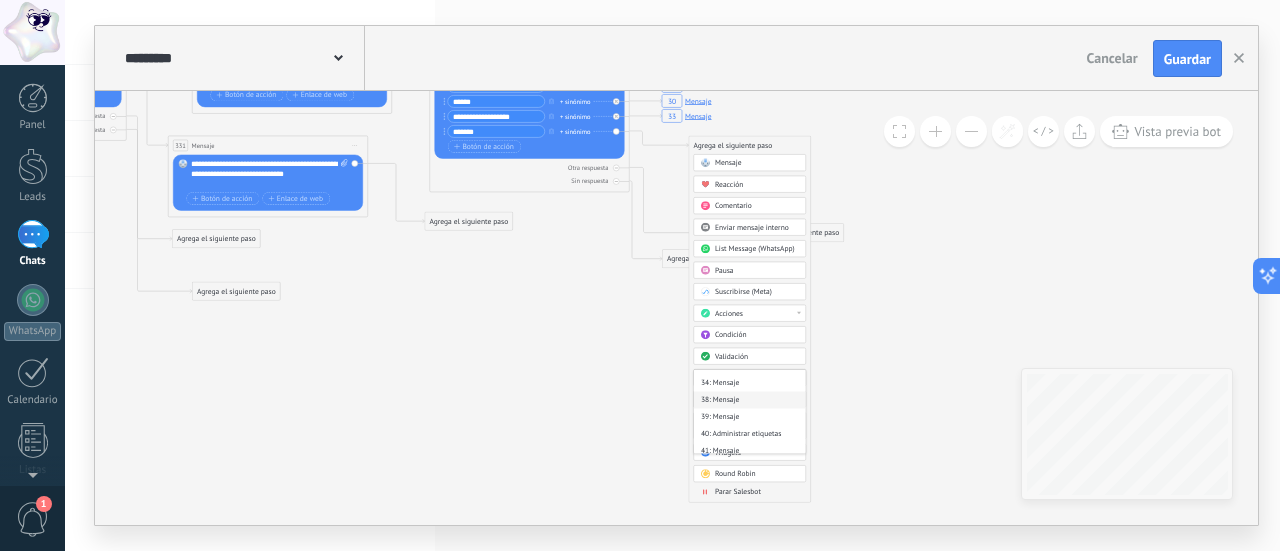 click on "38: Mensaje" at bounding box center (750, 400) 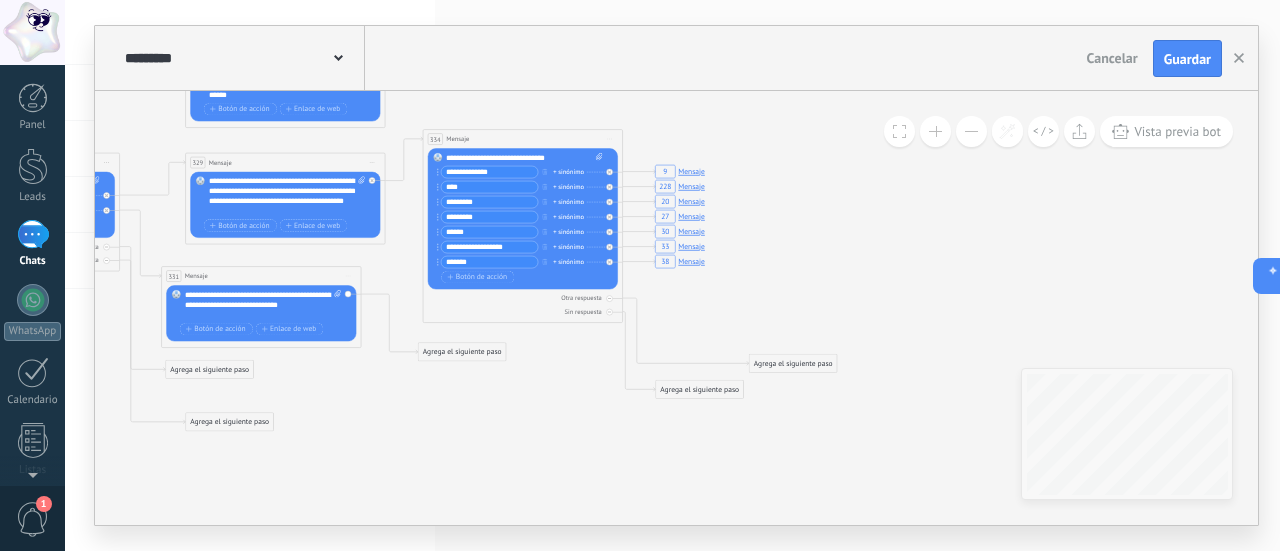drag, startPoint x: 808, startPoint y: 287, endPoint x: 802, endPoint y: 417, distance: 130.13838 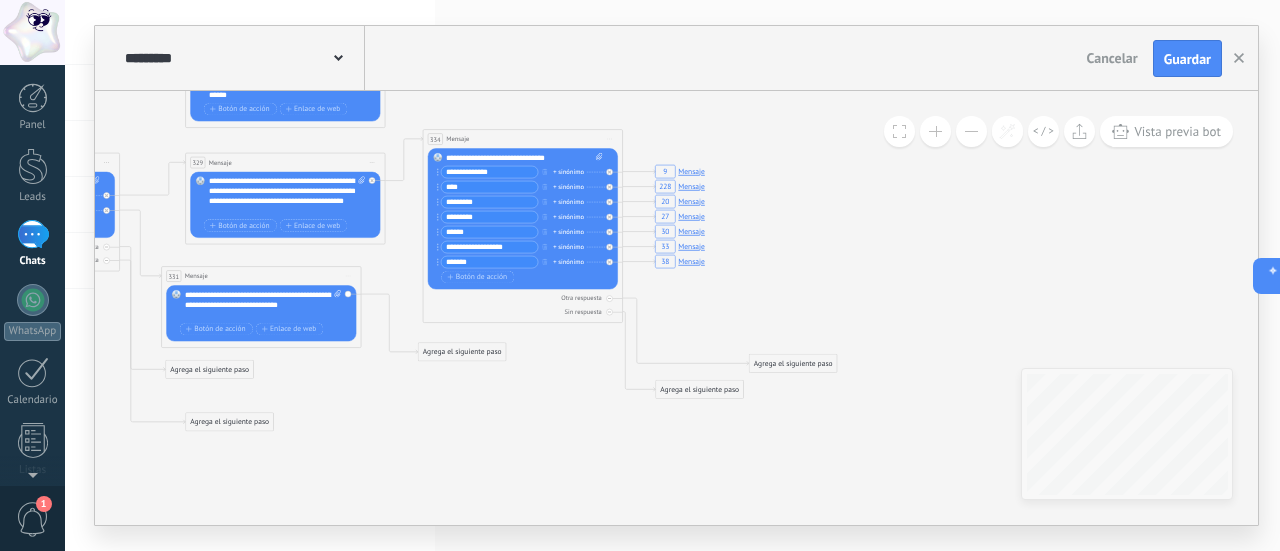 click on "7 Mensaje 16 Mensaje 89 Mensaje 7 Mensaje 9 Mensaje 228 Mensaje 20 Mensaje 27 Mensaje 30 Mensaje 33 Mensaje 38 Mensaje" 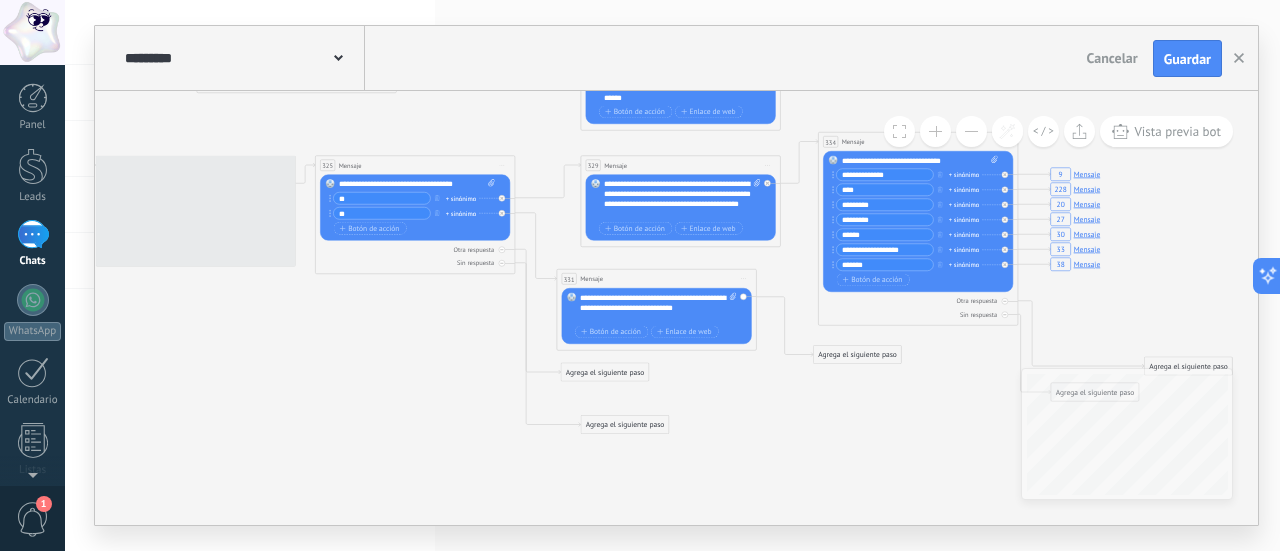 drag, startPoint x: 506, startPoint y: 445, endPoint x: 902, endPoint y: 447, distance: 396.00504 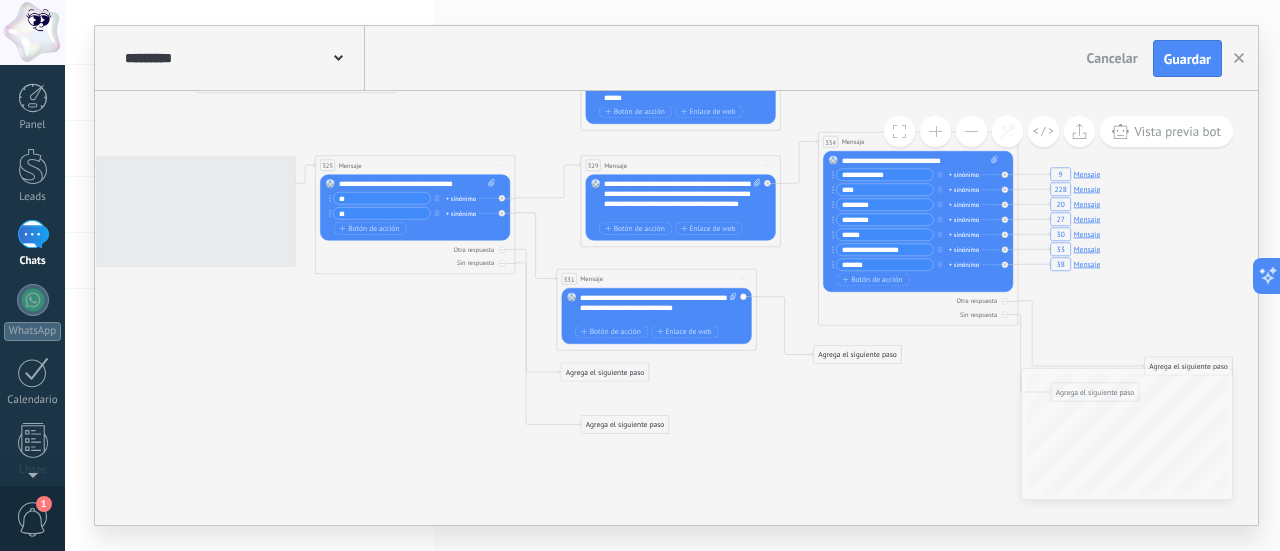 click on "7 Mensaje 16 Mensaje 89 Mensaje 7 Mensaje 9 Mensaje 228 Mensaje 20 Mensaje 27 Mensaje 30 Mensaje 33 Mensaje 38 Mensaje" 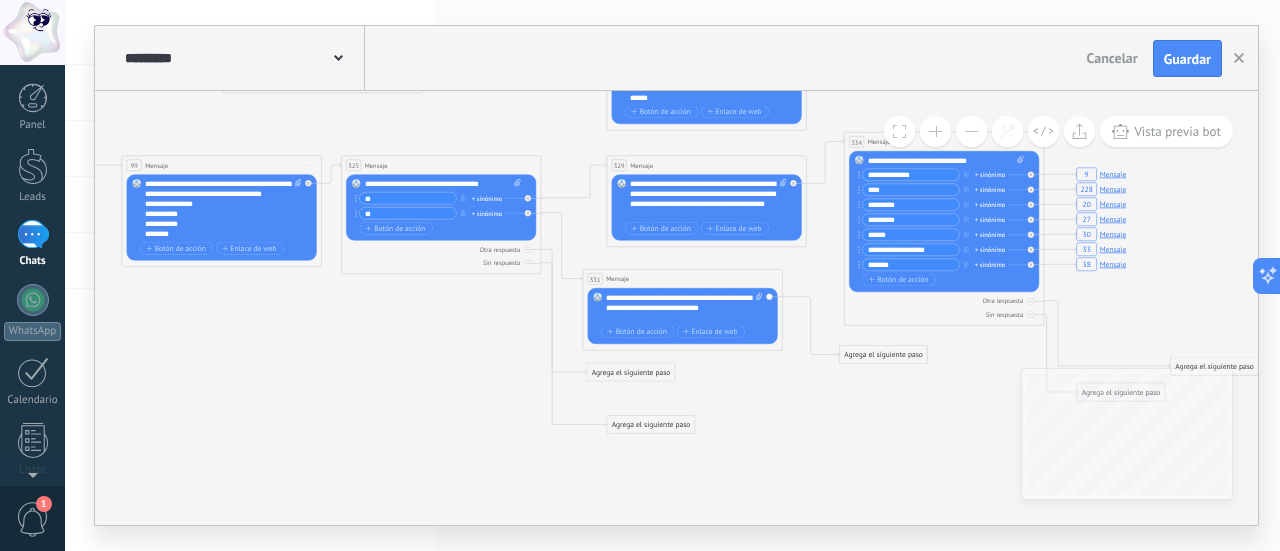 drag, startPoint x: 384, startPoint y: 383, endPoint x: 768, endPoint y: 395, distance: 384.18747 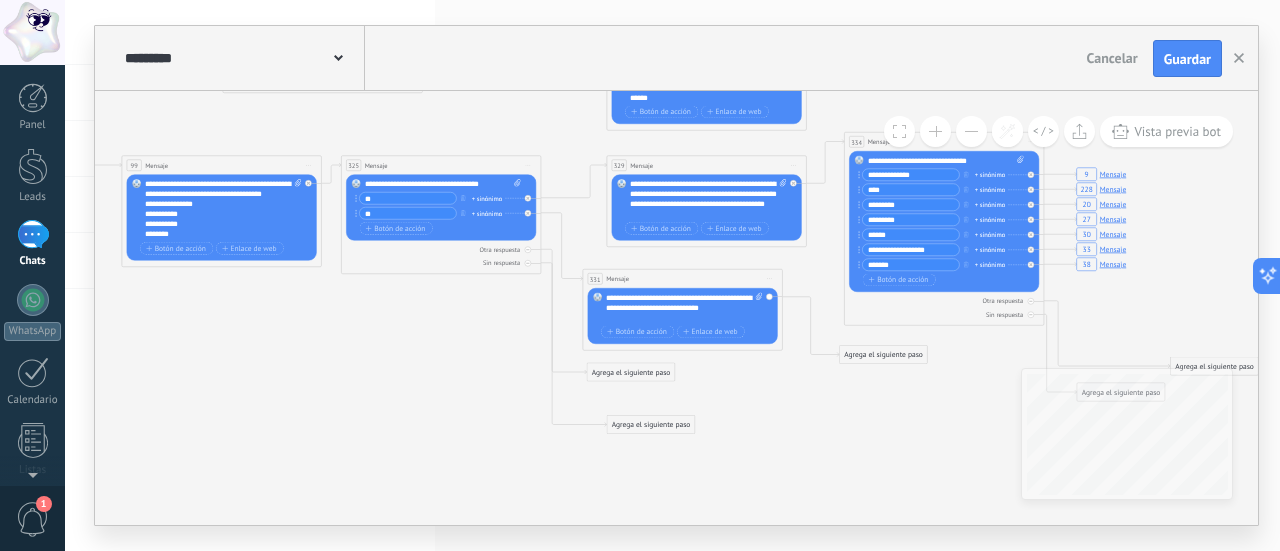 click on "7 Mensaje 16 Mensaje 89 Mensaje 7 Mensaje 9 Mensaje 228 Mensaje 20 Mensaje 27 Mensaje 30 Mensaje 33 Mensaje 38 Mensaje" 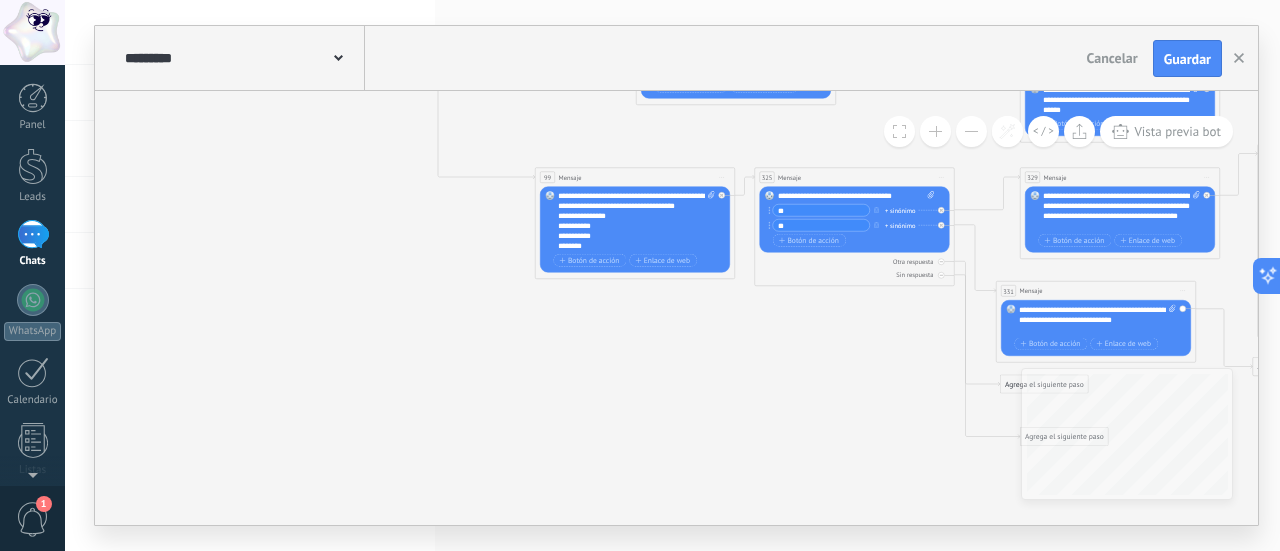 drag, startPoint x: 486, startPoint y: 368, endPoint x: 836, endPoint y: 361, distance: 350.07 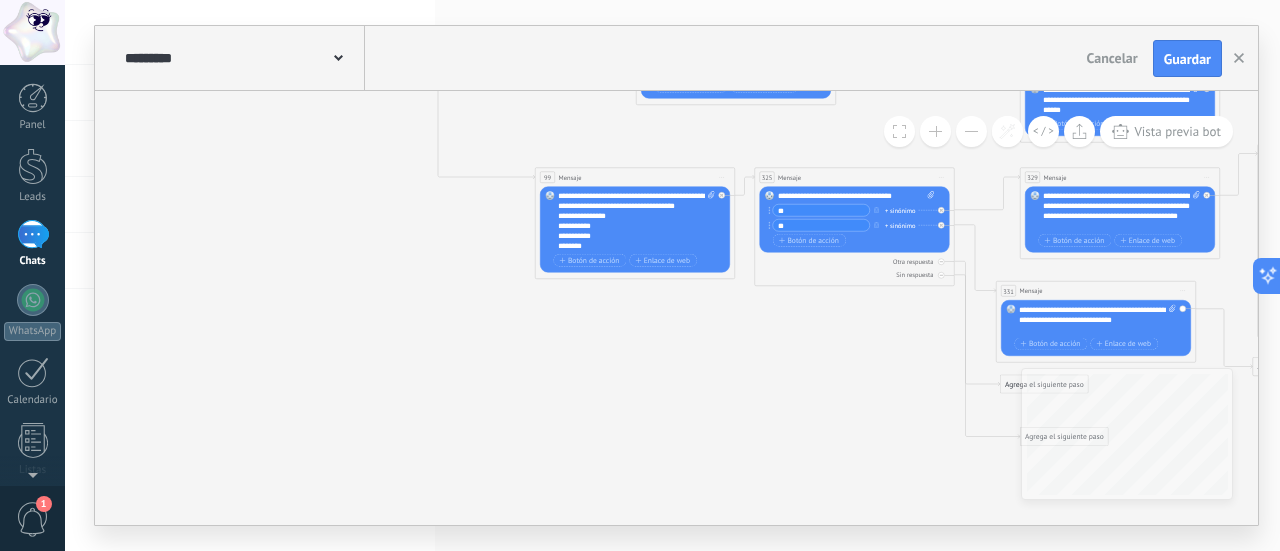 click on "7 Mensaje 16 Mensaje 89 Mensaje 7 Mensaje 9 Mensaje 228 Mensaje 20 Mensaje 27 Mensaje 30 Mensaje 33 Mensaje 38 Mensaje" 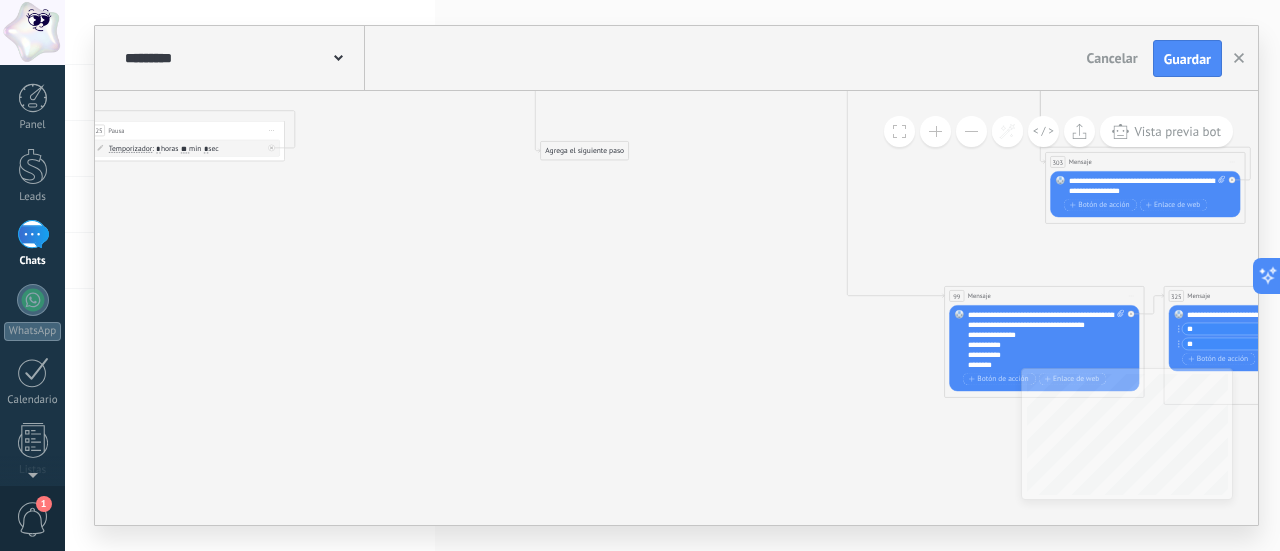 drag, startPoint x: 633, startPoint y: 314, endPoint x: 691, endPoint y: 469, distance: 165.49623 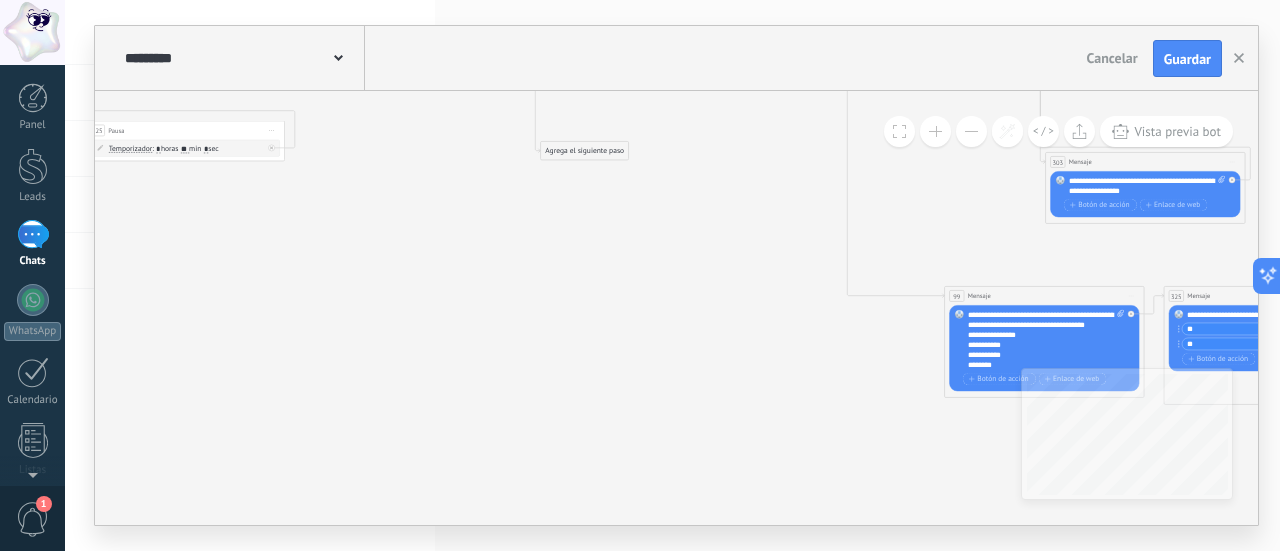 click on "7 Mensaje 16 Mensaje 89 Mensaje 9 Mensaje 228 Mensaje 20 Mensaje 27 Mensaje 30 Mensaje 33 Mensaje 38 Mensaje 7 Mensaje" 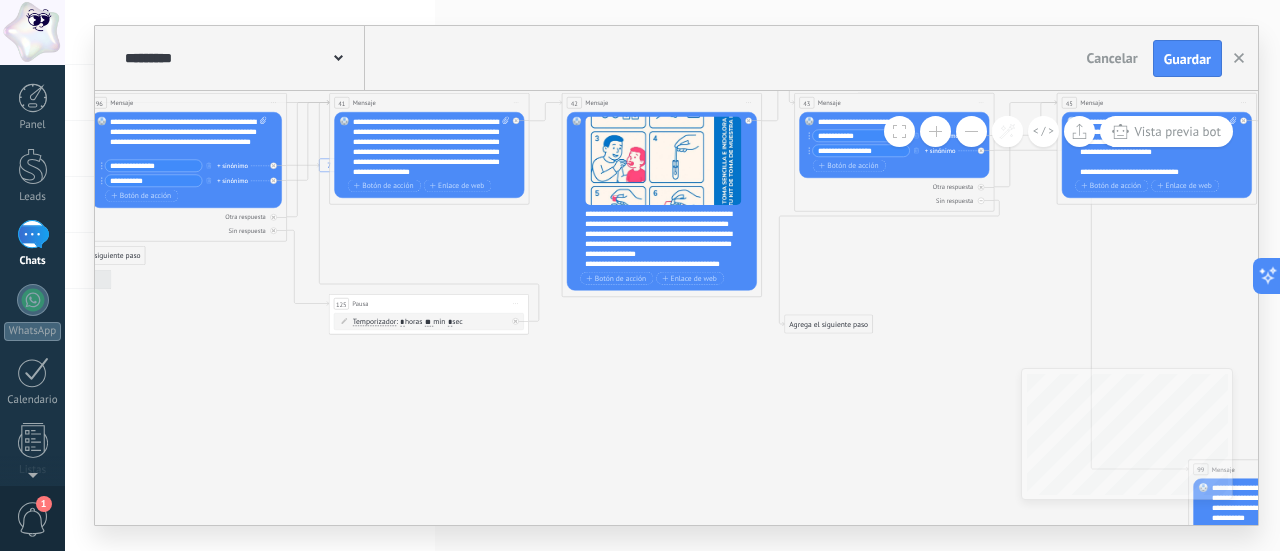 drag, startPoint x: 534, startPoint y: 375, endPoint x: 945, endPoint y: 393, distance: 411.39398 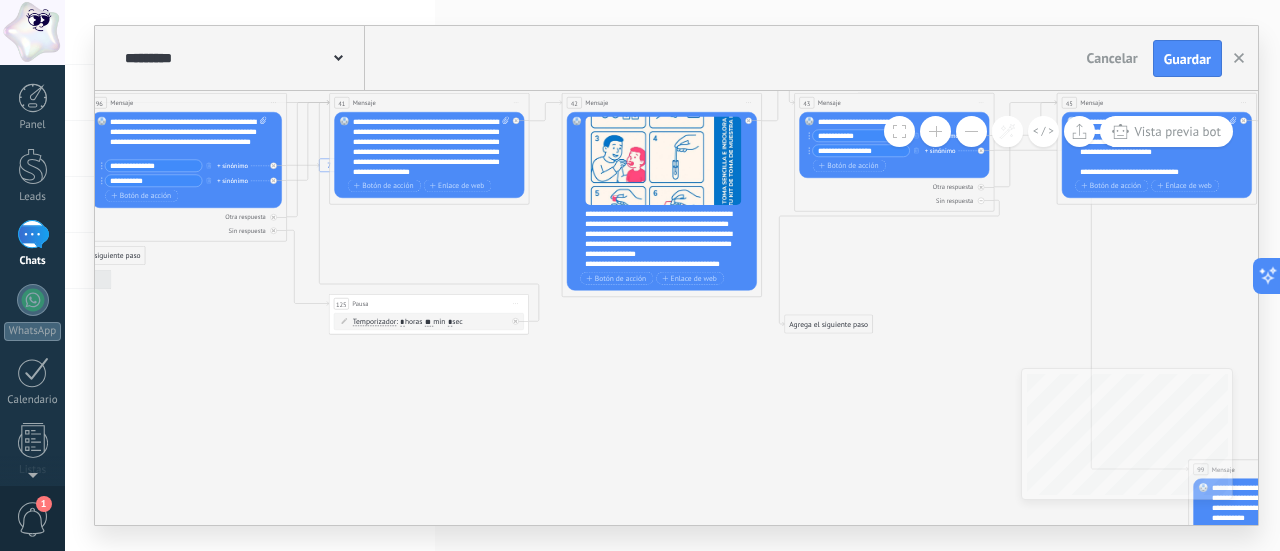 click on "7 Mensaje 16 Mensaje 89 Mensaje 9 Mensaje 228 Mensaje 20 Mensaje 27 Mensaje 30 Mensaje 33 Mensaje 38 Mensaje 7 Mensaje" 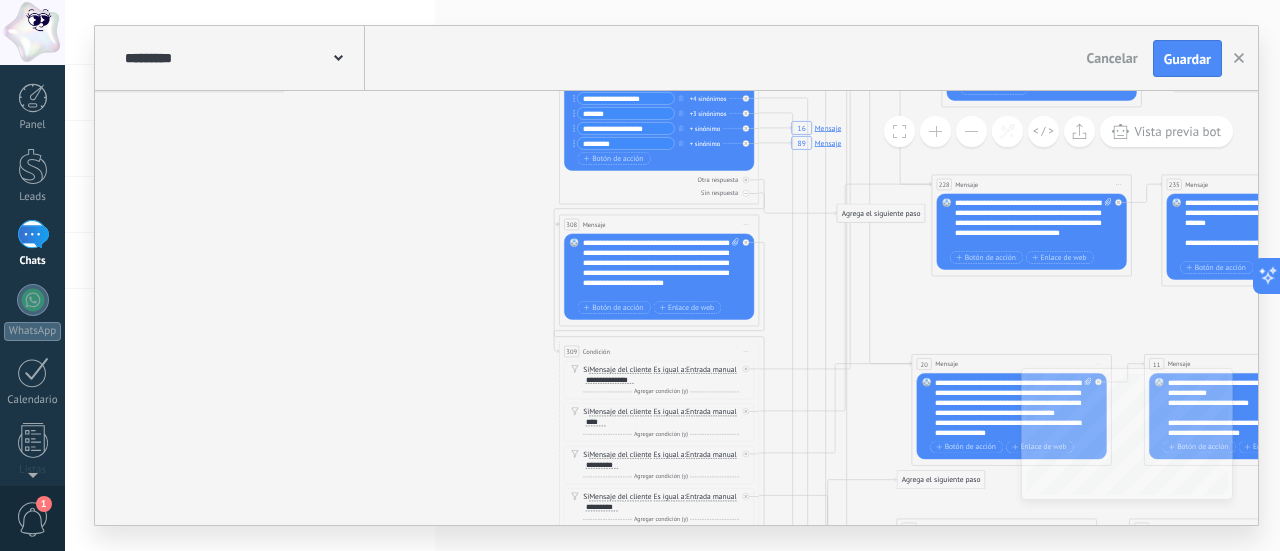 drag, startPoint x: 520, startPoint y: 335, endPoint x: 434, endPoint y: 302, distance: 92.11406 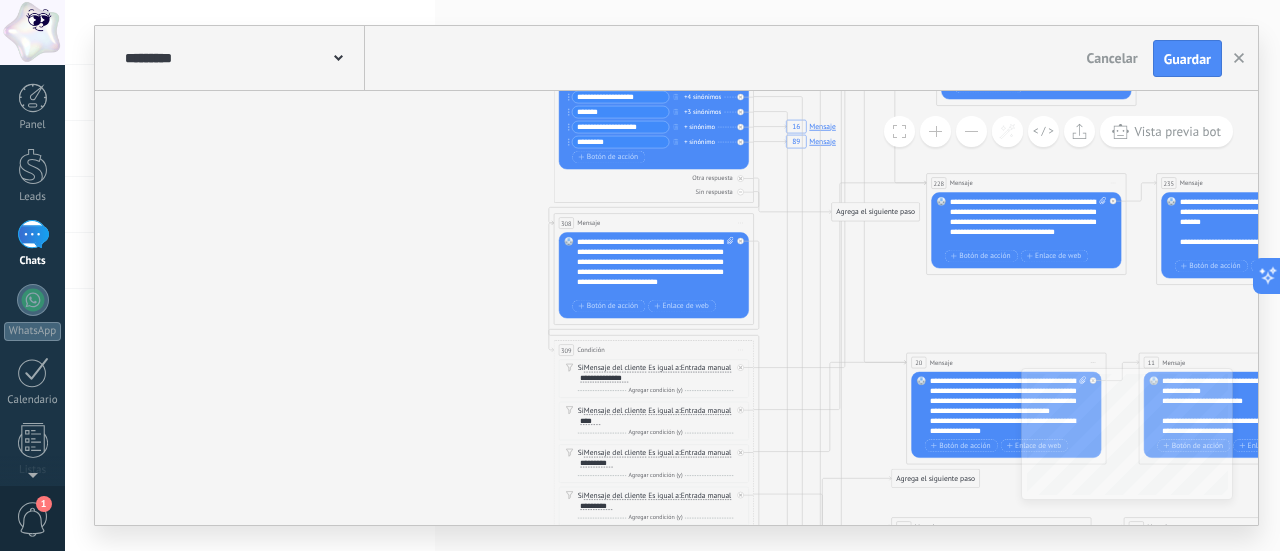 drag, startPoint x: 426, startPoint y: 389, endPoint x: 230, endPoint y: 273, distance: 227.75426 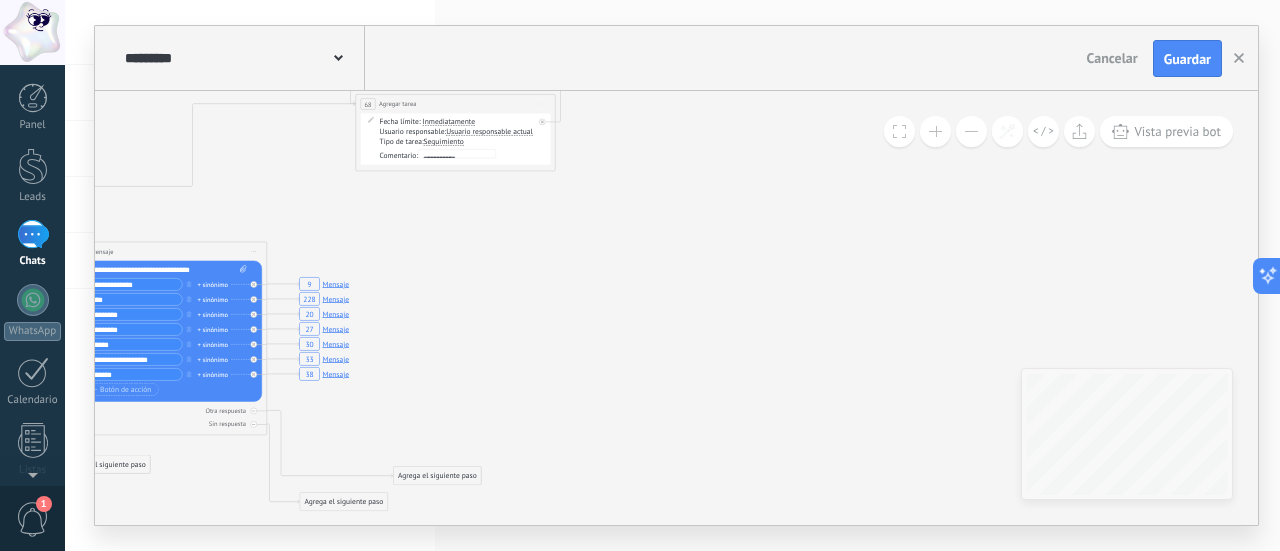 drag, startPoint x: 636, startPoint y: 346, endPoint x: 709, endPoint y: 195, distance: 167.72 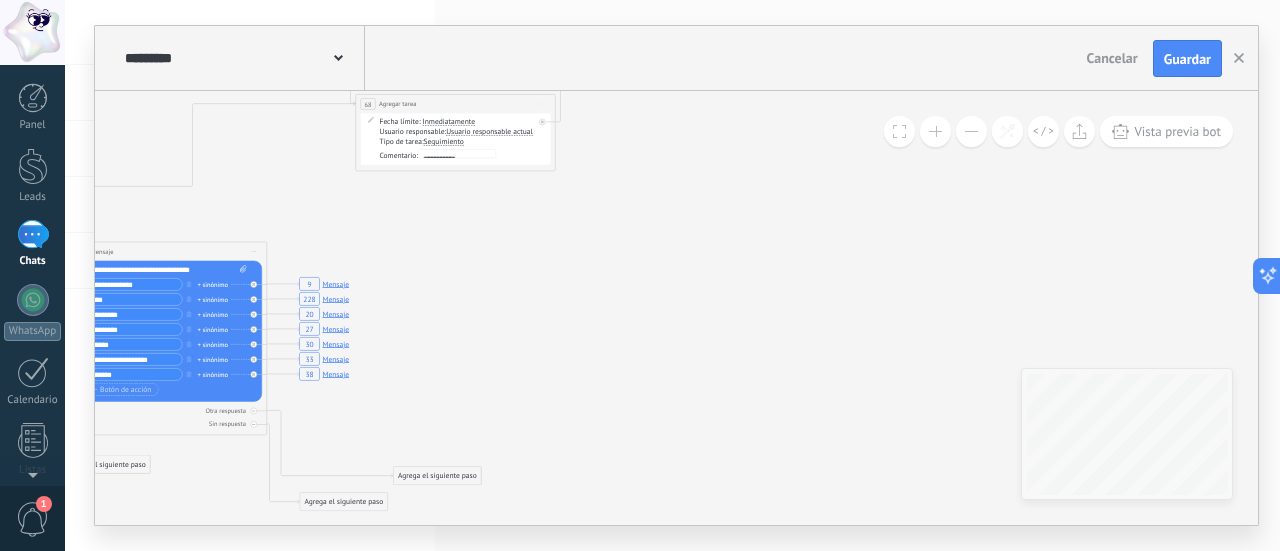 click on "7 Mensaje 16 Mensaje 89 Mensaje 9 Mensaje 228 Mensaje 20 Mensaje 27 Mensaje 30 Mensaje 33 Mensaje 38 Mensaje 7 Mensaje" 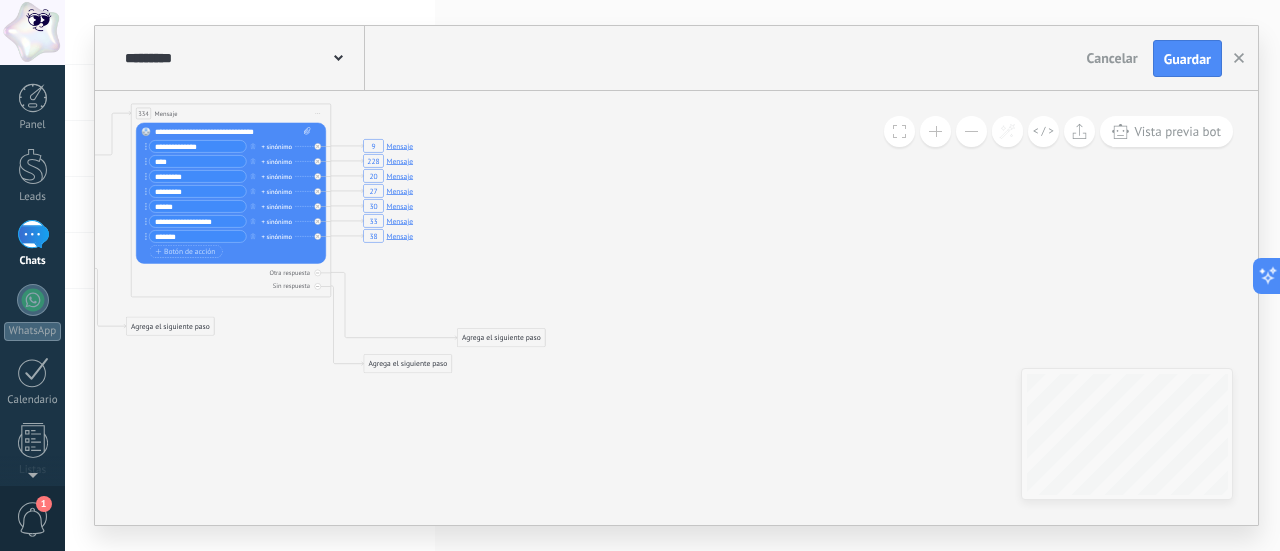 click on "Agrega el siguiente paso" at bounding box center (502, 338) 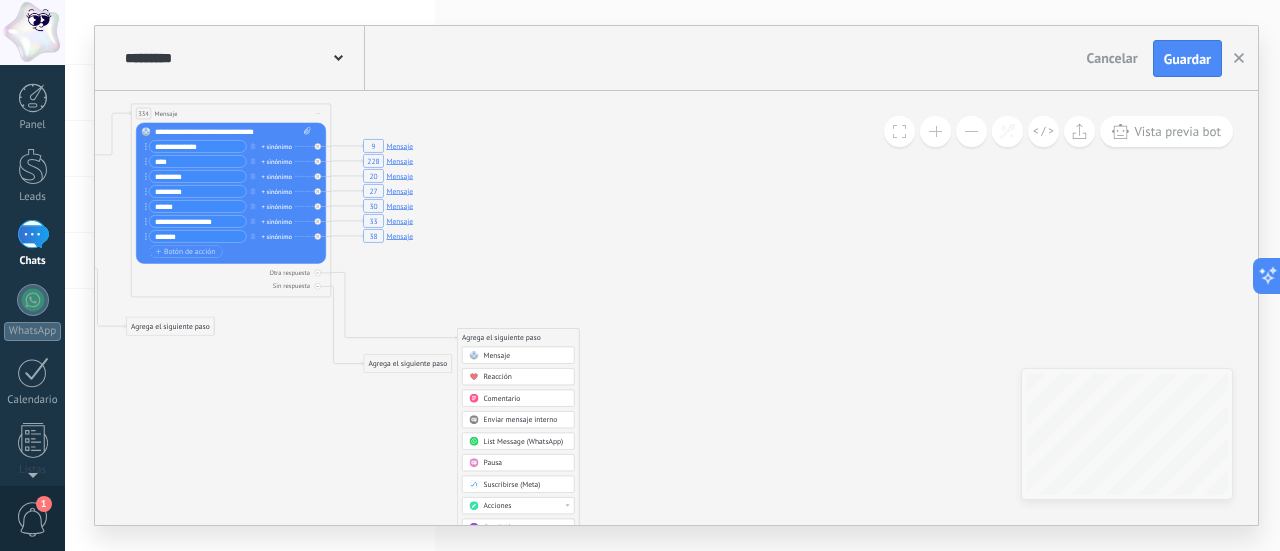 drag, startPoint x: 739, startPoint y: 411, endPoint x: 744, endPoint y: 356, distance: 55.226807 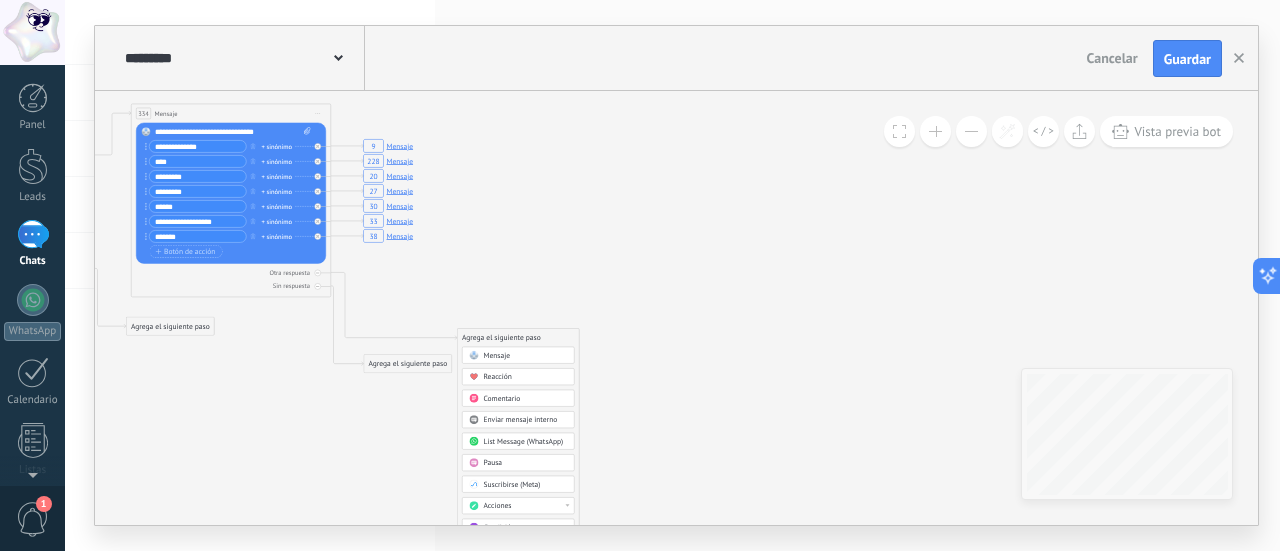 click on "7 Mensaje 16 Mensaje 89 Mensaje 9 Mensaje 228 Mensaje 20 Mensaje 27 Mensaje 30 Mensaje 33 Mensaje 38 Mensaje 7 Mensaje" 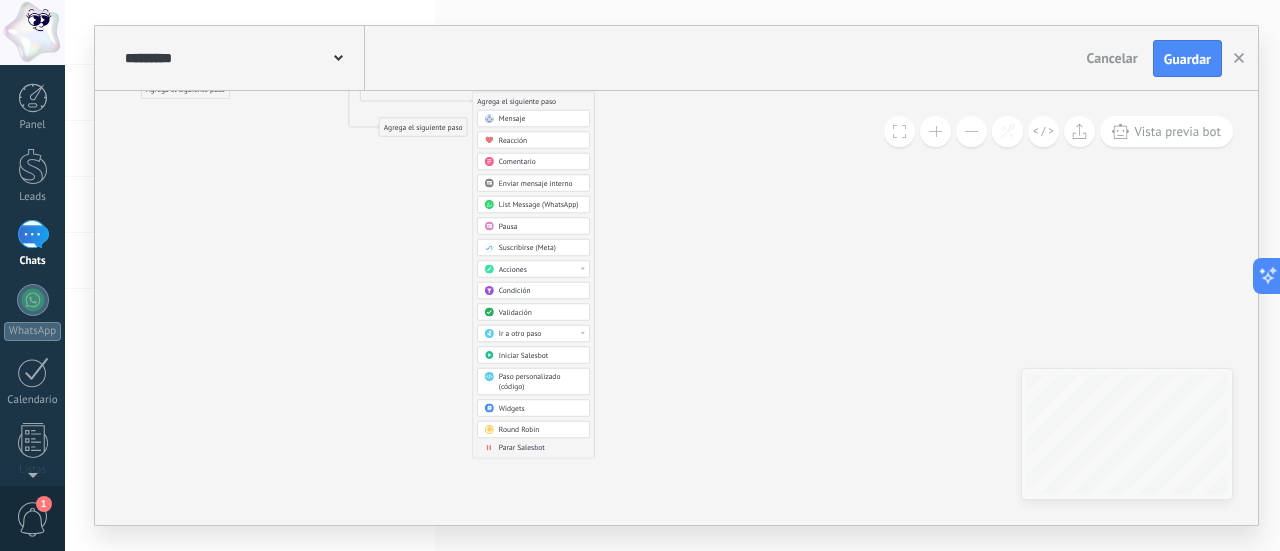 drag, startPoint x: 753, startPoint y: 375, endPoint x: 764, endPoint y: 191, distance: 184.3285 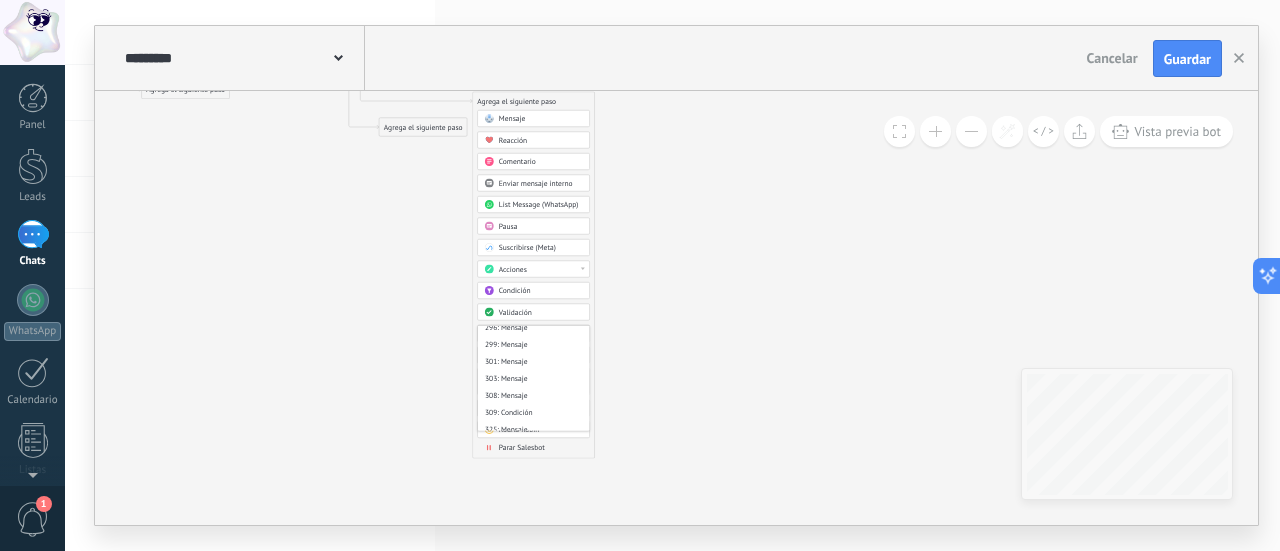 scroll, scrollTop: 2900, scrollLeft: 0, axis: vertical 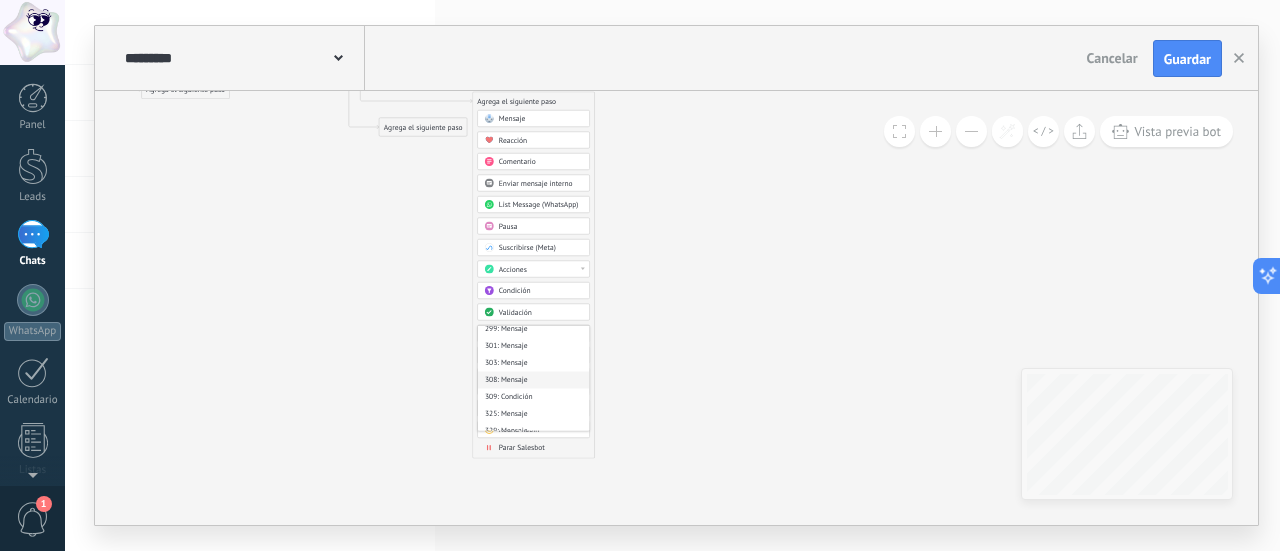 click on "308: Mensaje" at bounding box center [533, 380] 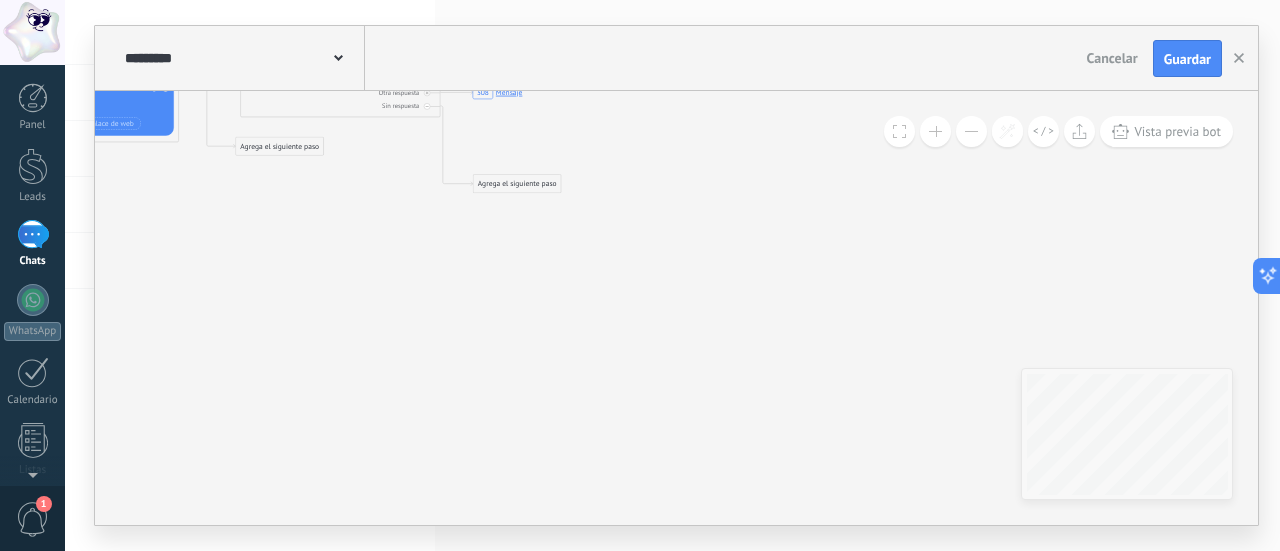 drag, startPoint x: 455, startPoint y: 319, endPoint x: 637, endPoint y: 417, distance: 206.70752 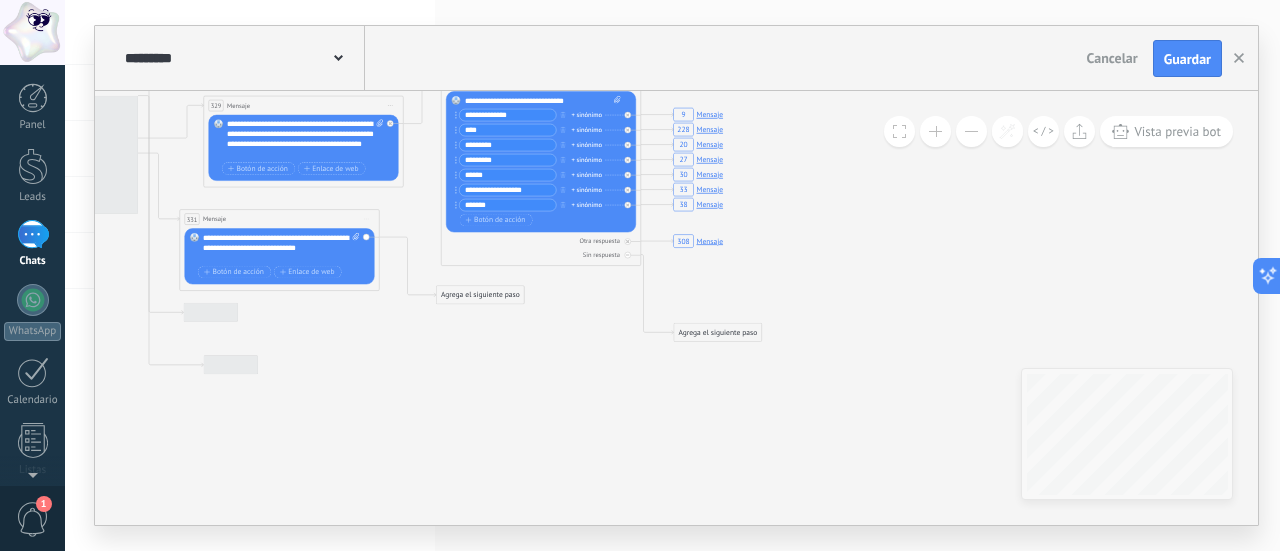 drag, startPoint x: 533, startPoint y: 345, endPoint x: 642, endPoint y: 437, distance: 142.6359 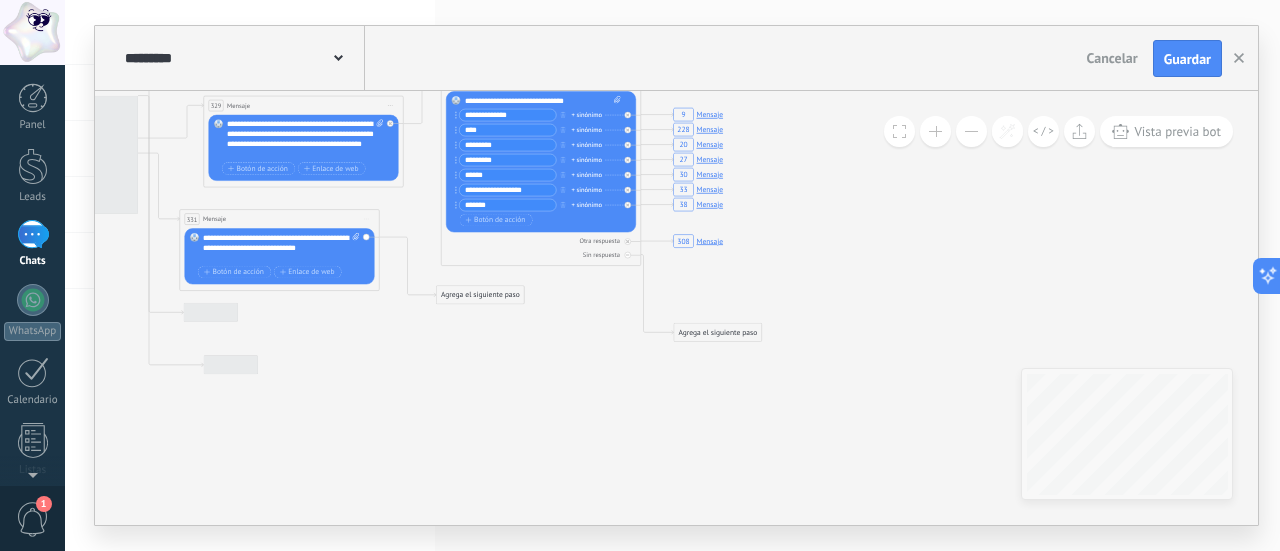 click on "7 Mensaje 16 Mensaje 89 Mensaje 9 Mensaje 228 Mensaje 20 Mensaje 27 Mensaje 30 Mensaje 33 Mensaje 38 Mensaje 7 Mensaje 308 Mensaje" 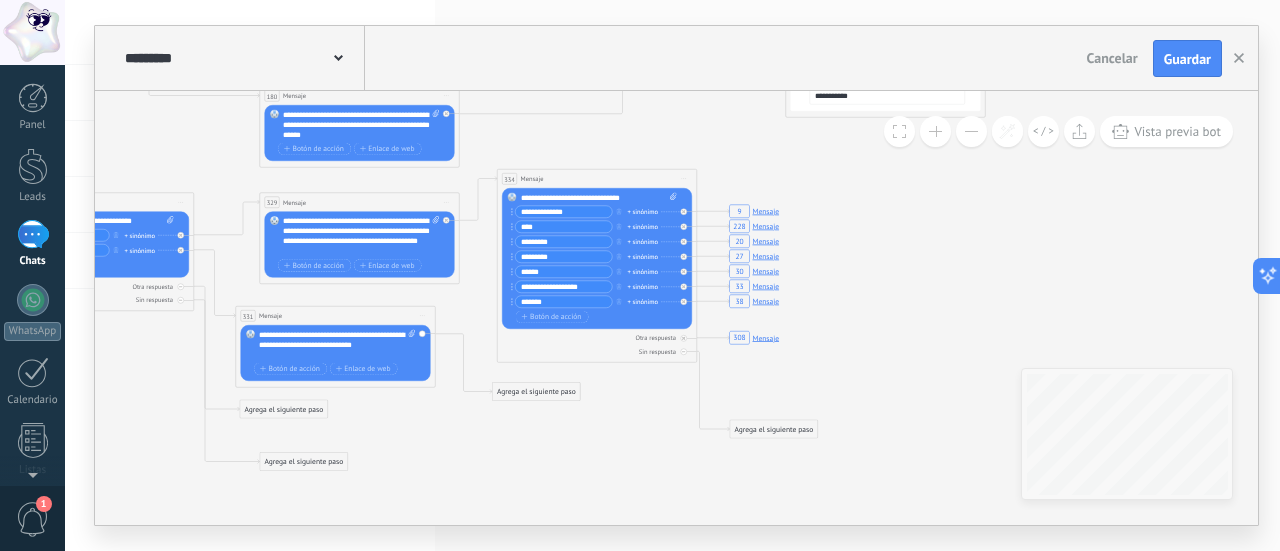 drag, startPoint x: 608, startPoint y: 407, endPoint x: 618, endPoint y: 430, distance: 25.079872 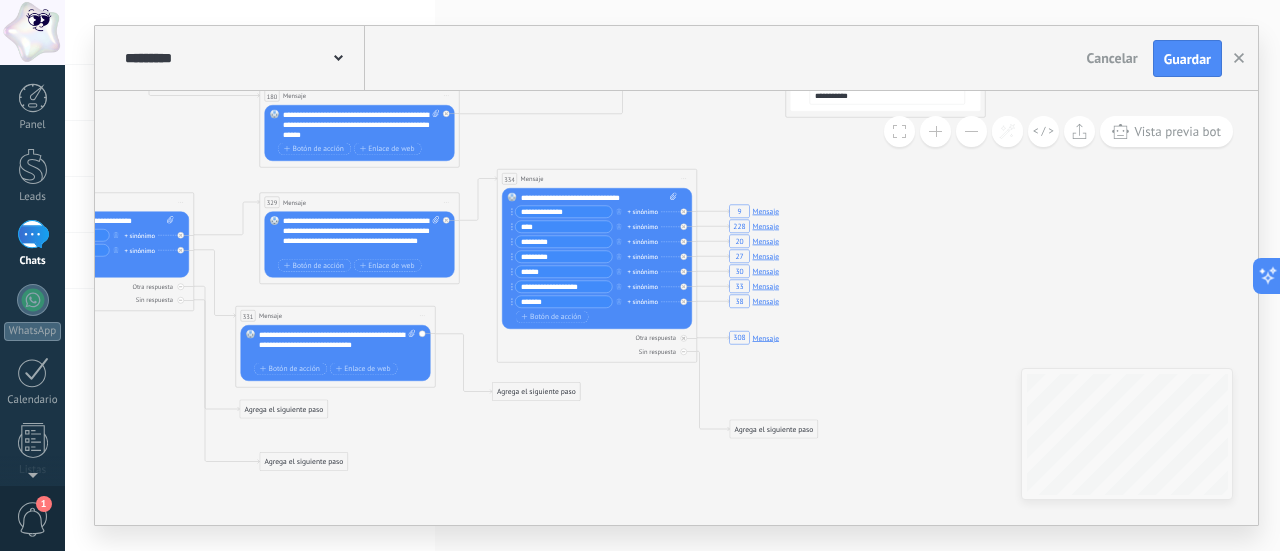 click on "7 Mensaje 16 Mensaje 89 Mensaje 9 Mensaje 228 Mensaje 20 Mensaje 27 Mensaje 30 Mensaje 33 Mensaje 38 Mensaje 308 Mensaje 7 Mensaje" 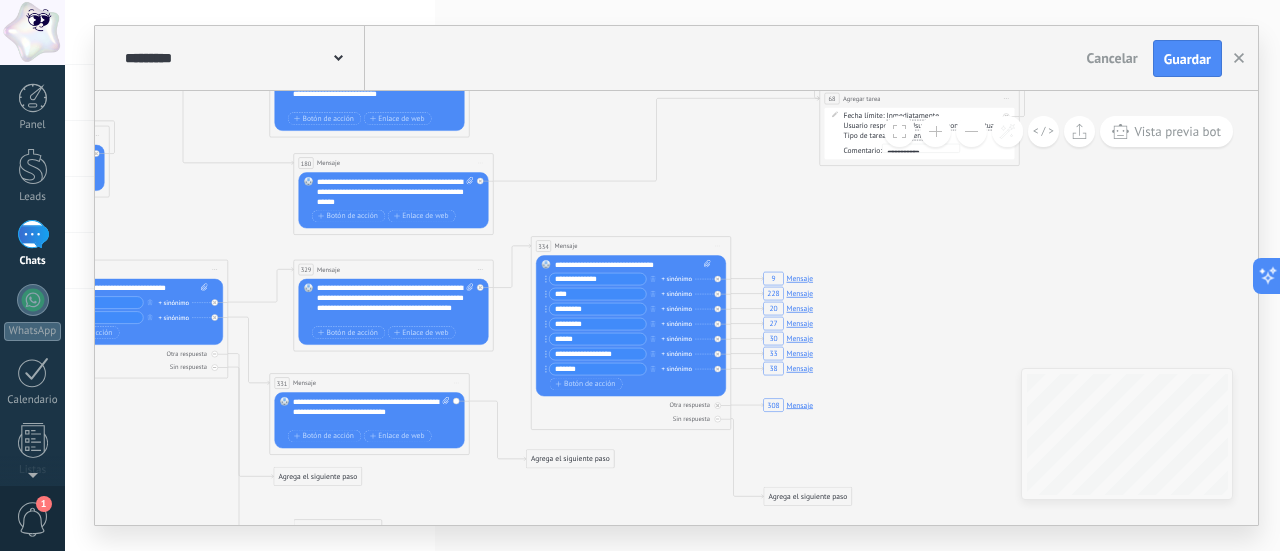 drag, startPoint x: 931, startPoint y: 331, endPoint x: 948, endPoint y: 401, distance: 72.03471 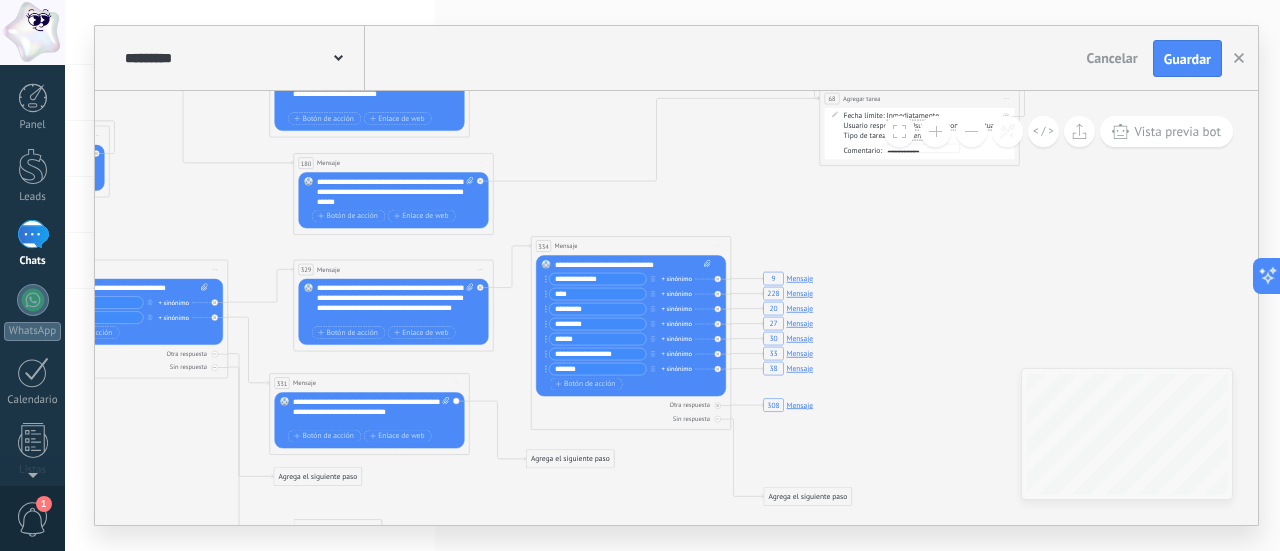 click on "7 Mensaje 16 Mensaje 89 Mensaje 9 Mensaje 228 Mensaje 20 Mensaje 27 Mensaje 30 Mensaje 33 Mensaje 38 Mensaje 308 Mensaje 7 Mensaje" 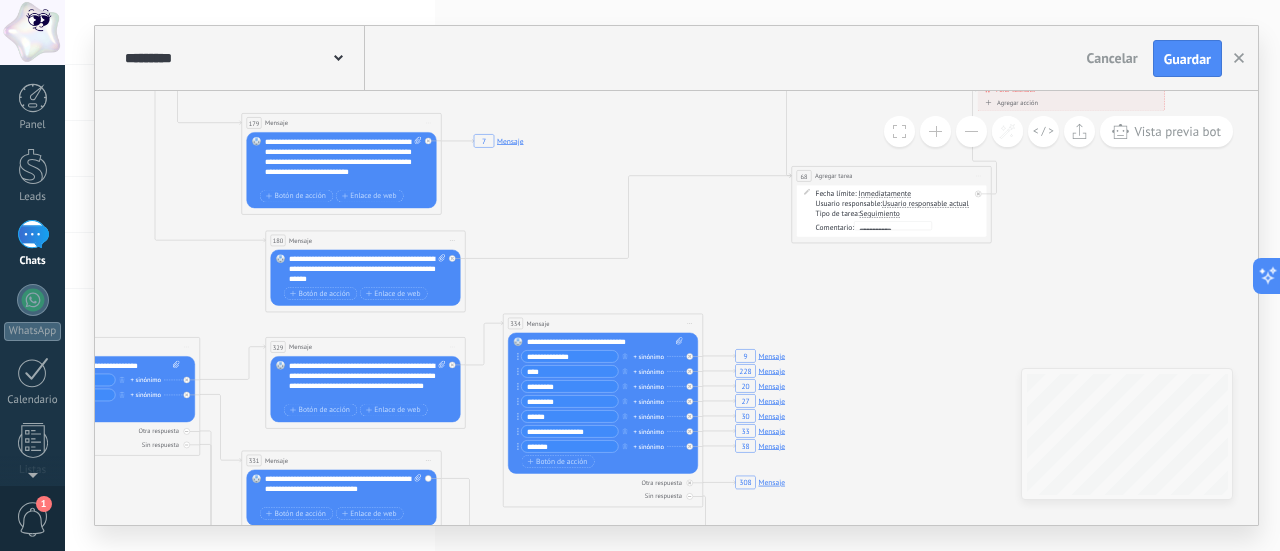 drag, startPoint x: 906, startPoint y: 313, endPoint x: 860, endPoint y: 398, distance: 96.64885 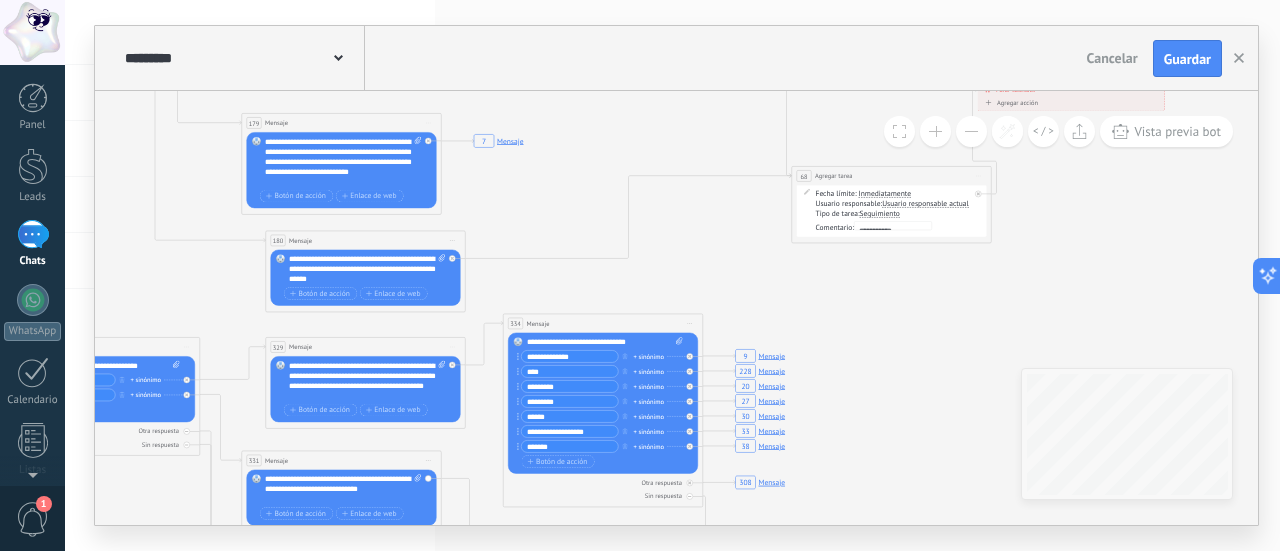 click on "7 Mensaje 16 Mensaje 89 Mensaje 9 Mensaje 228 Mensaje 20 Mensaje 27 Mensaje 30 Mensaje 33 Mensaje 38 Mensaje 308 Mensaje 7 Mensaje" 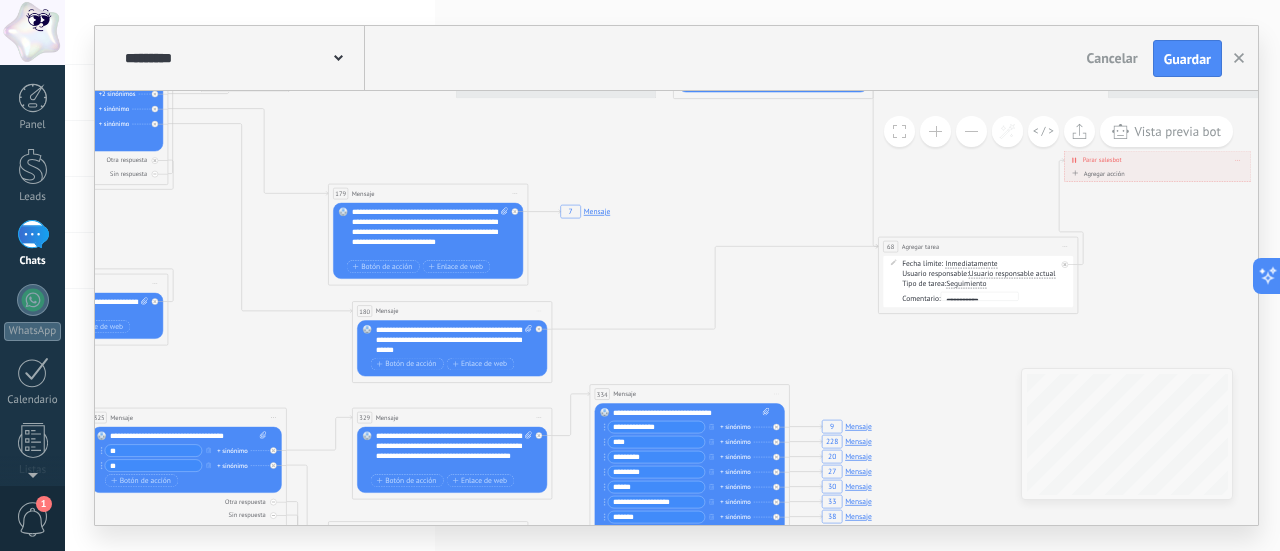 drag, startPoint x: 678, startPoint y: 271, endPoint x: 772, endPoint y: 317, distance: 104.6518 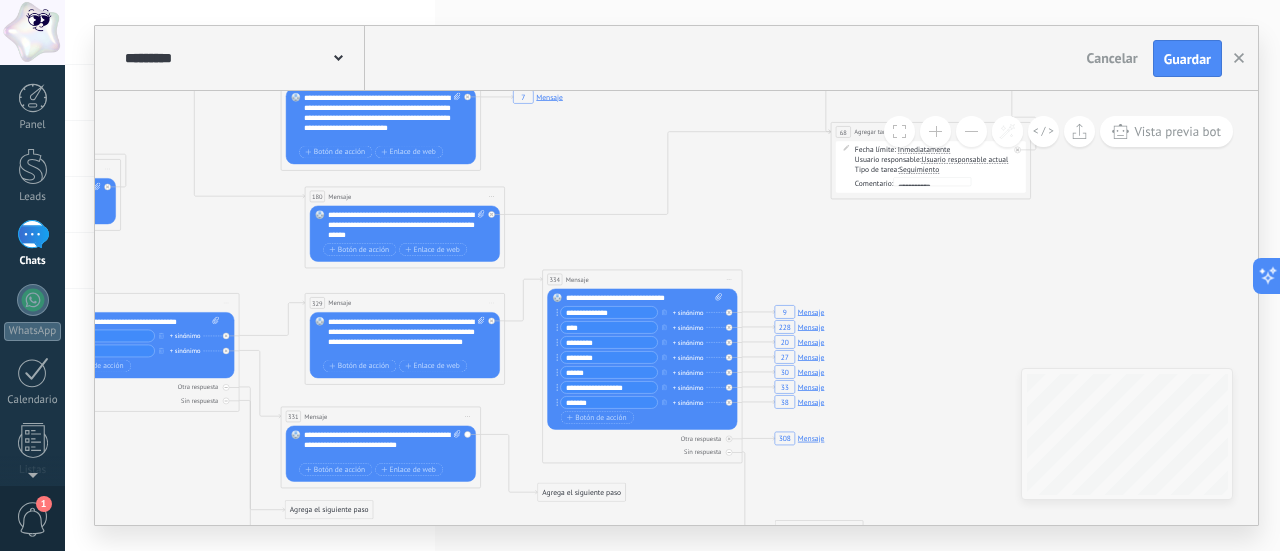 drag, startPoint x: 779, startPoint y: 369, endPoint x: 726, endPoint y: 243, distance: 136.69308 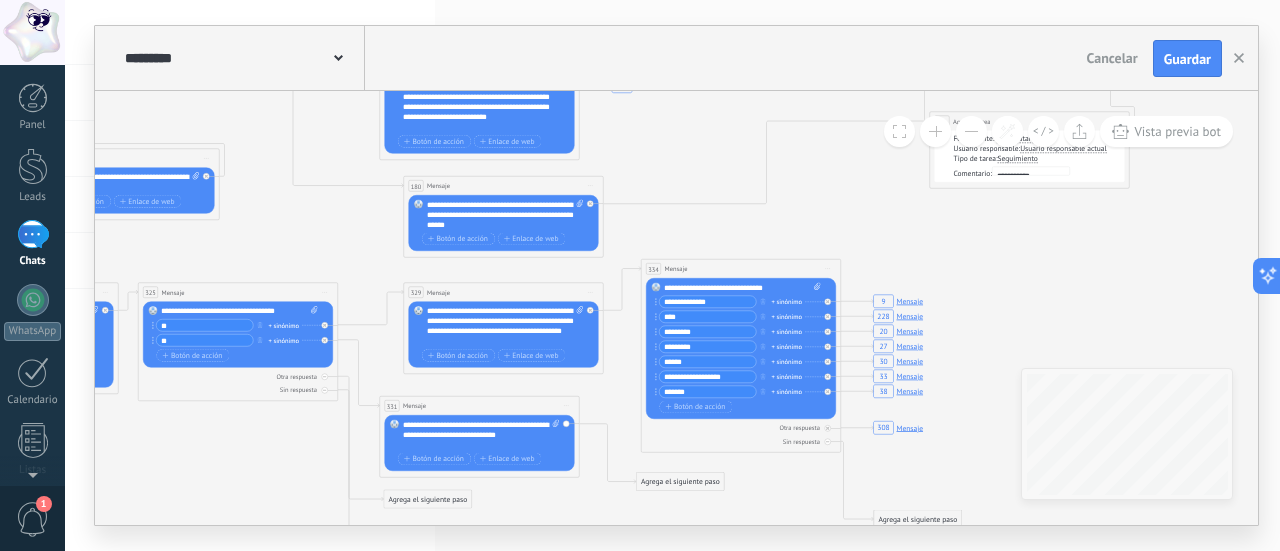 drag, startPoint x: 852, startPoint y: 301, endPoint x: 1010, endPoint y: 299, distance: 158.01266 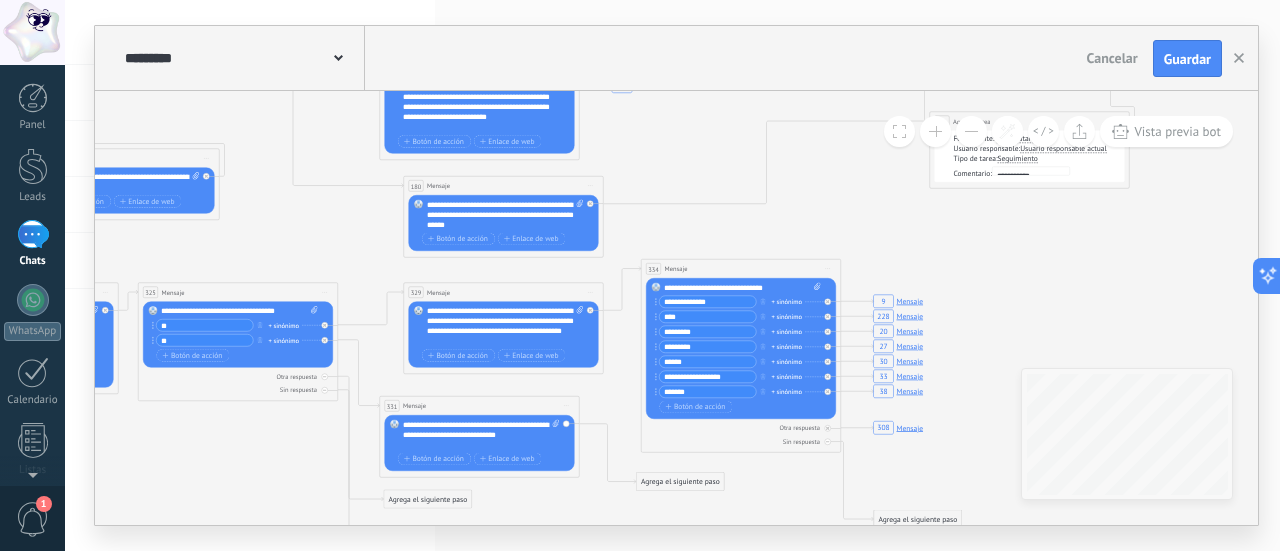 click on "7 Mensaje 16 Mensaje 89 Mensaje 9 Mensaje 228 Mensaje 20 Mensaje 27 Mensaje 30 Mensaje 33 Mensaje 38 Mensaje 308 Mensaje 7 Mensaje" 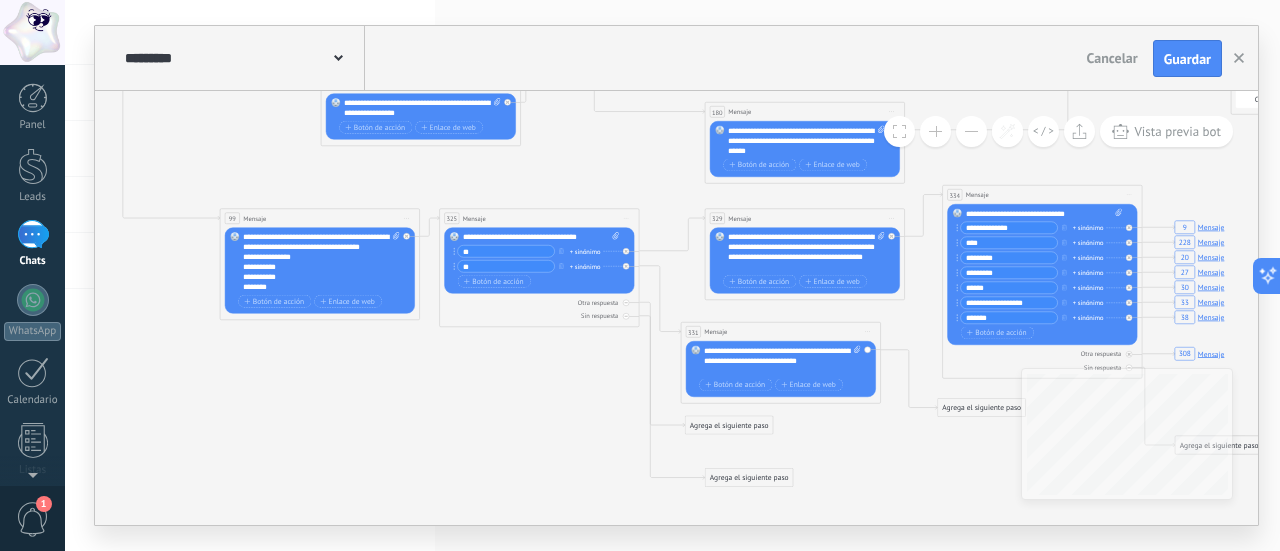 drag, startPoint x: 408, startPoint y: 252, endPoint x: 655, endPoint y: 181, distance: 257.00195 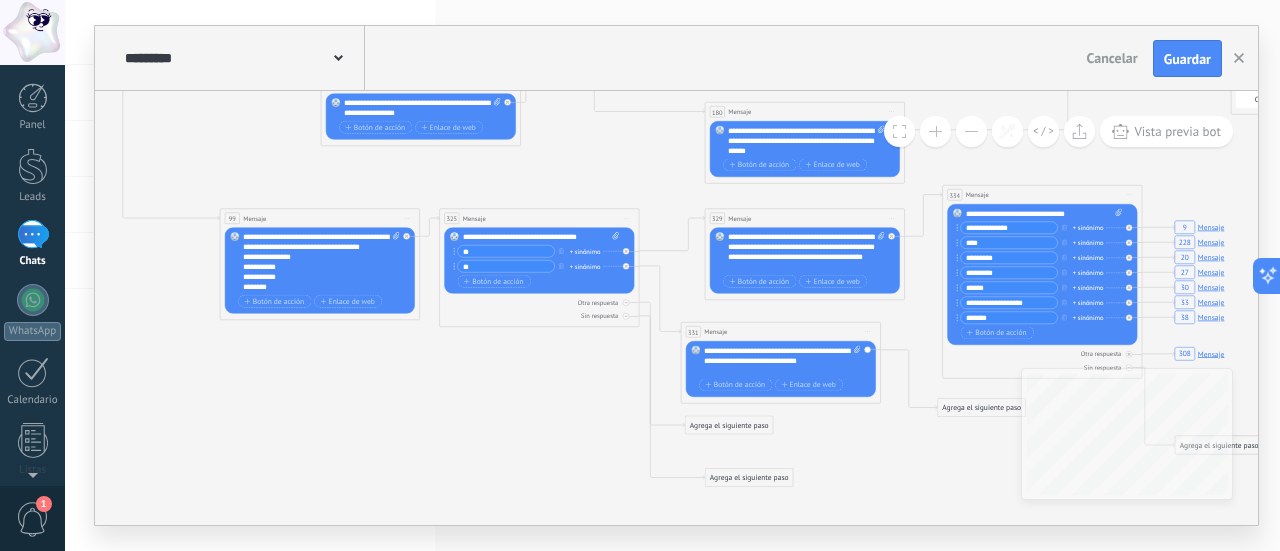 click on "7 Mensaje 16 Mensaje 89 Mensaje 9 Mensaje 228 Mensaje 20 Mensaje 27 Mensaje 30 Mensaje 33 Mensaje 38 Mensaje 308 Mensaje 7 Mensaje" 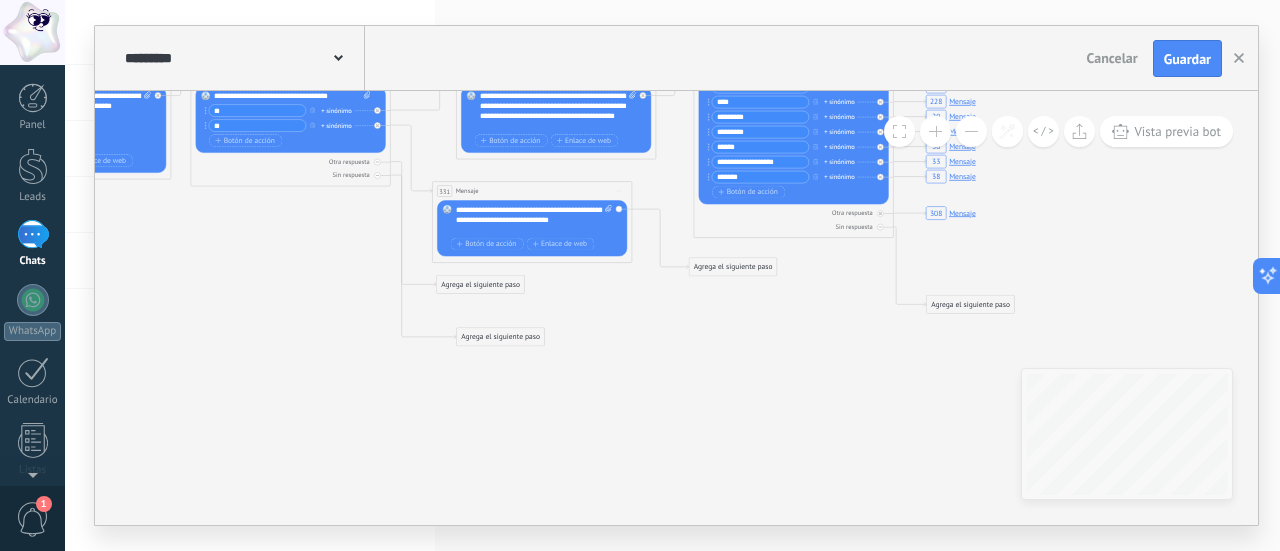 drag, startPoint x: 886, startPoint y: 481, endPoint x: 637, endPoint y: 340, distance: 286.1503 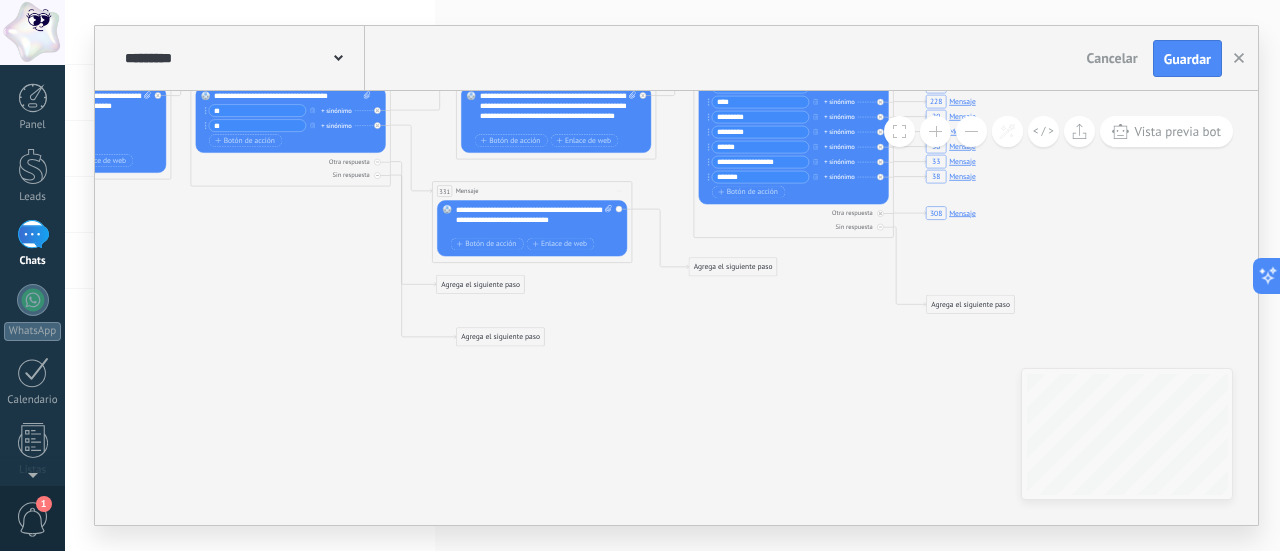 click on "7 Mensaje 16 Mensaje 89 Mensaje 9 Mensaje 228 Mensaje 20 Mensaje 27 Mensaje 30 Mensaje 33 Mensaje 38 Mensaje 308 Mensaje 7 Mensaje" 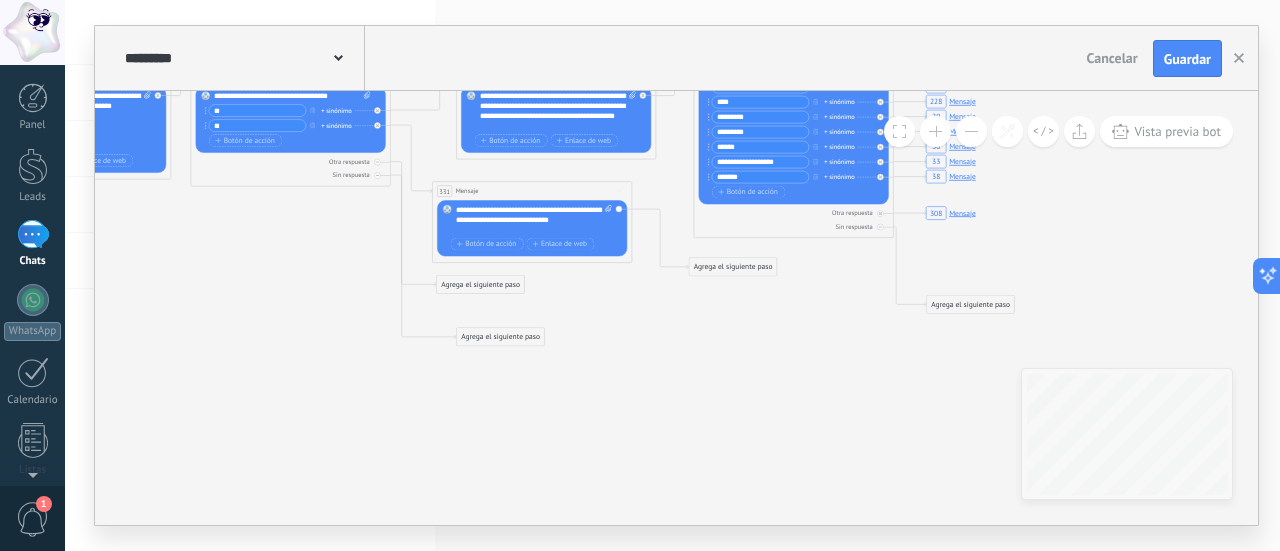 click on "Agrega el siguiente paso" at bounding box center (733, 267) 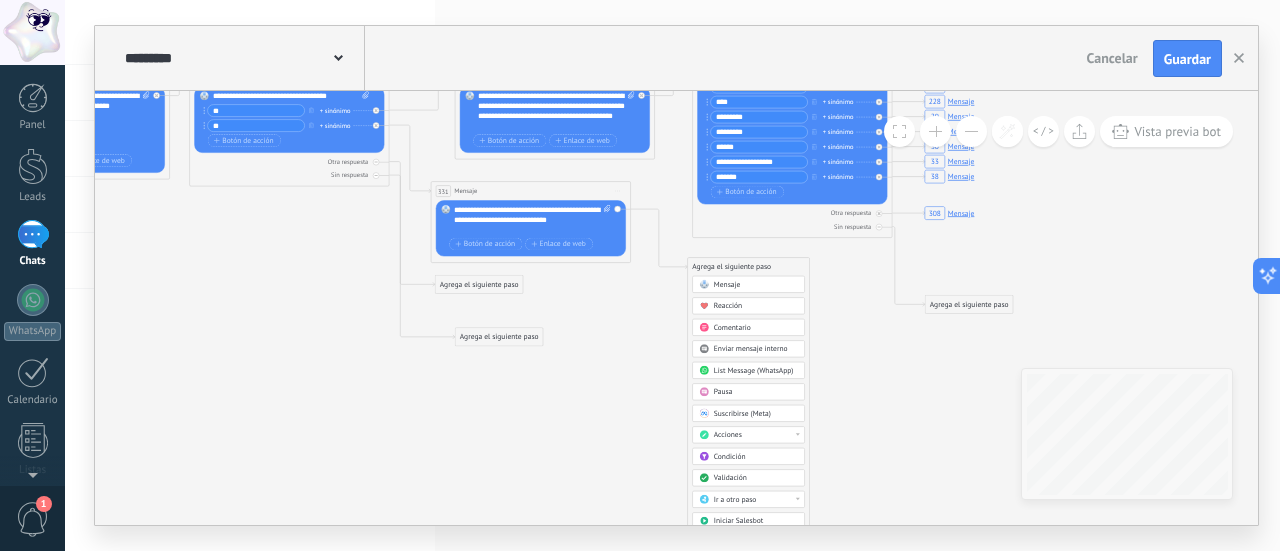 click on "7 Mensaje 16 Mensaje 89 Mensaje 9 Mensaje 228 Mensaje 20 Mensaje 27 Mensaje 30 Mensaje 33 Mensaje 38 Mensaje 308 Mensaje 7 Mensaje" 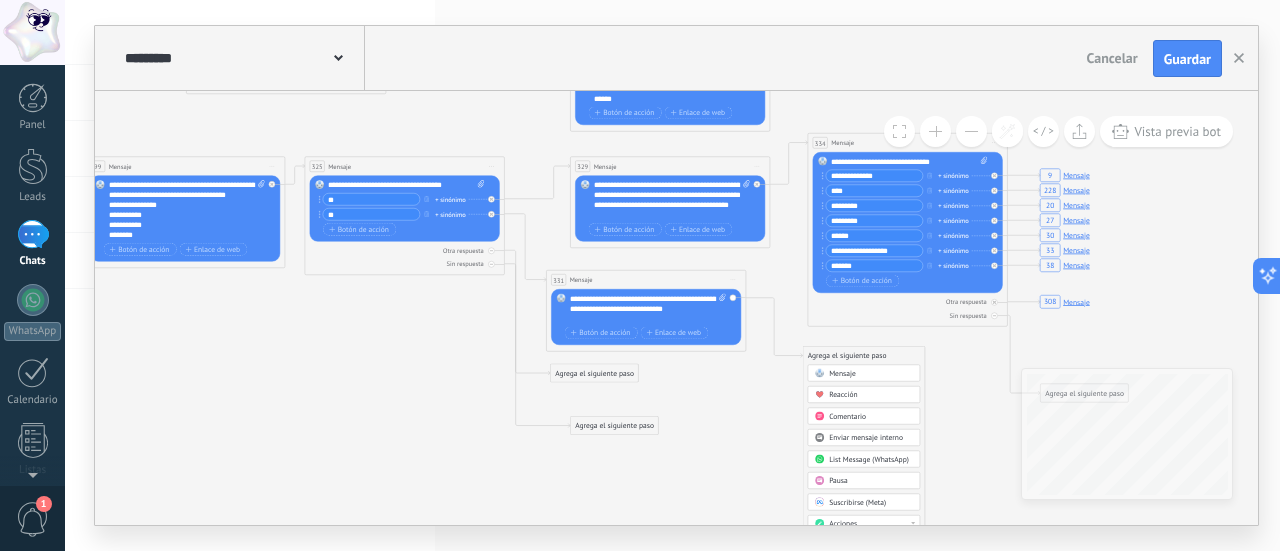 drag, startPoint x: 603, startPoint y: 311, endPoint x: 766, endPoint y: 434, distance: 204.20088 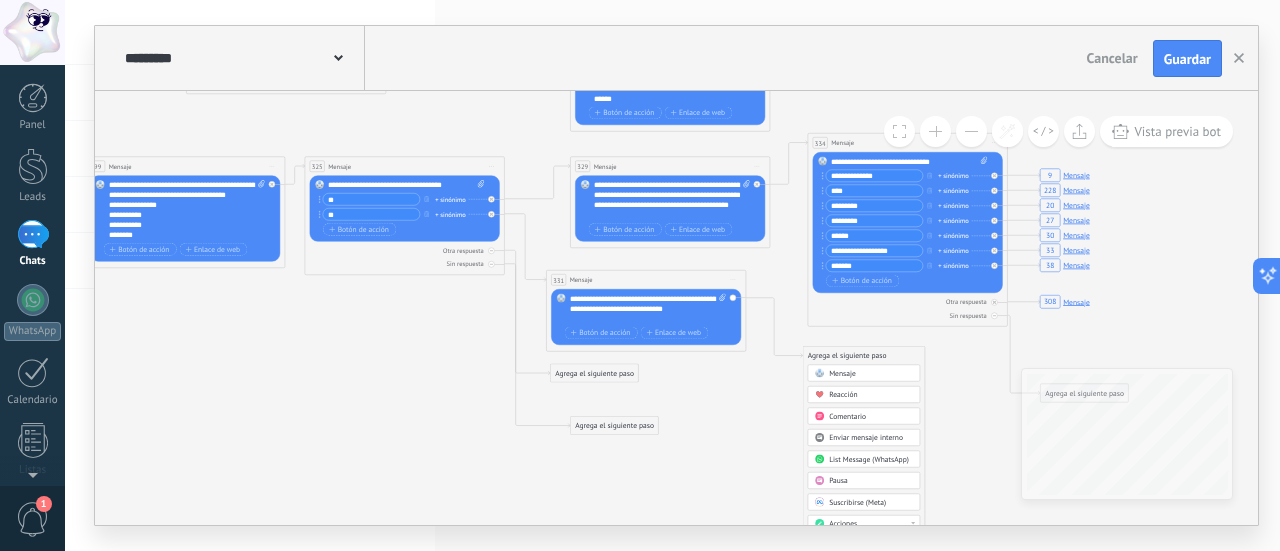 click on "7 Mensaje 16 Mensaje 89 Mensaje 9 Mensaje 228 Mensaje 20 Mensaje 27 Mensaje 30 Mensaje 33 Mensaje 38 Mensaje 308 Mensaje 7 Mensaje" 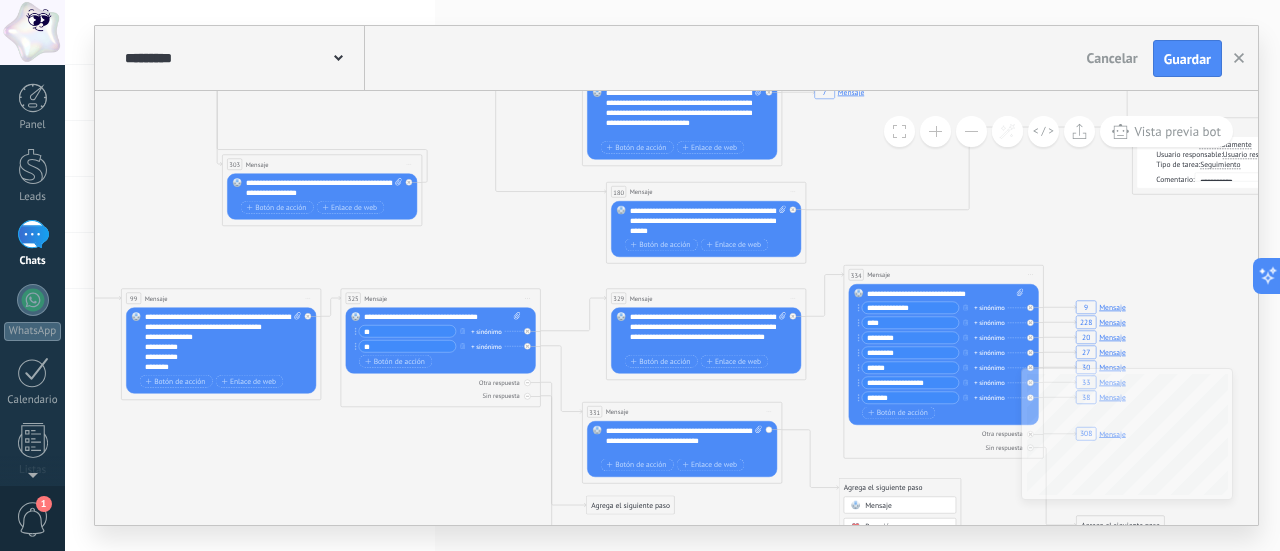 drag, startPoint x: 448, startPoint y: 433, endPoint x: 444, endPoint y: 449, distance: 16.492422 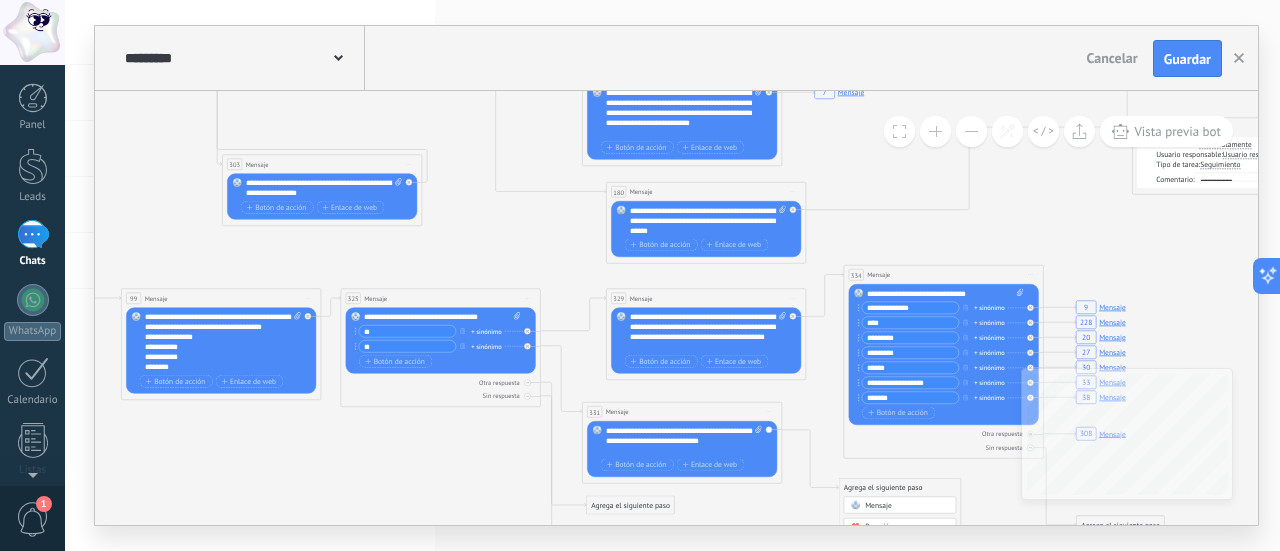 click on "7 Mensaje 16 Mensaje 89 Mensaje 9 Mensaje 228 Mensaje 20 Mensaje 27 Mensaje 30 Mensaje 33 Mensaje 38 Mensaje 308 Mensaje 7 Mensaje" 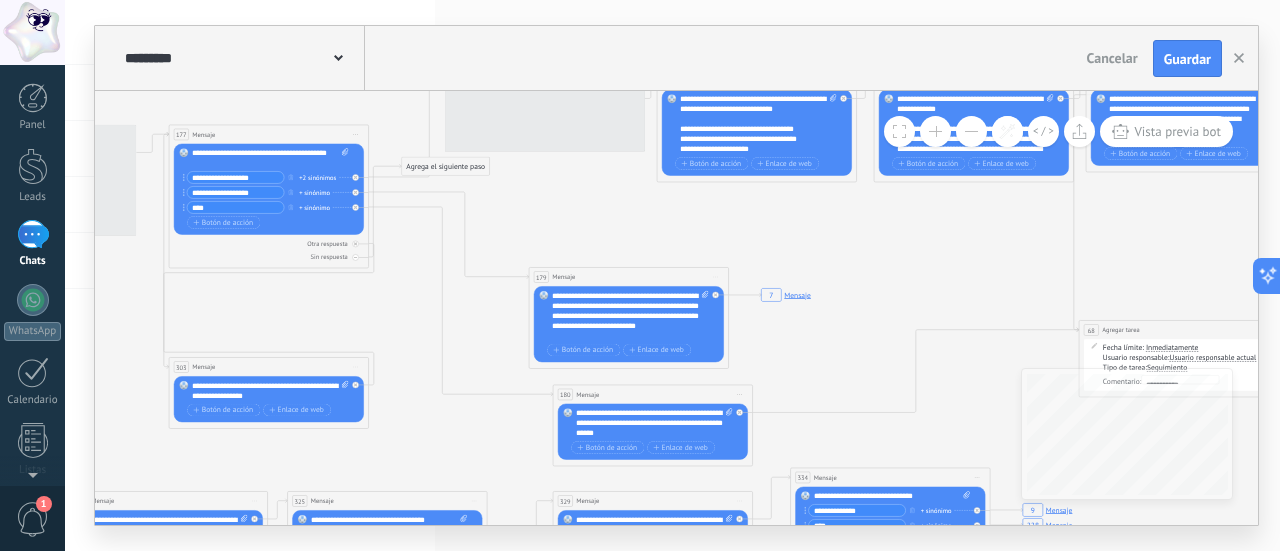 drag, startPoint x: 548, startPoint y: 221, endPoint x: 491, endPoint y: 431, distance: 217.59825 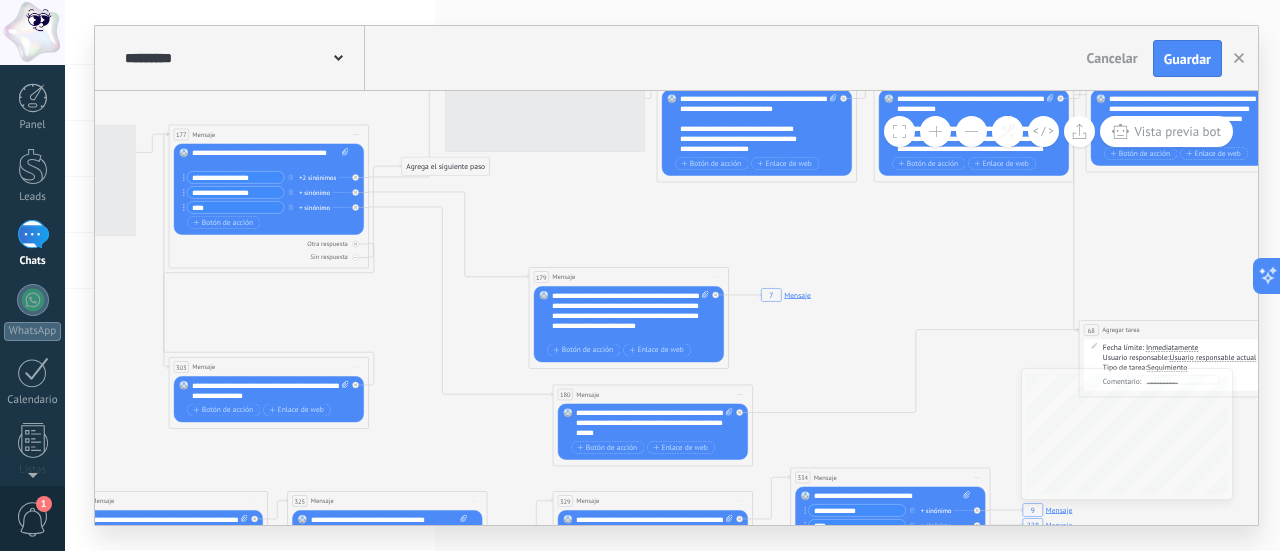 click on "7 Mensaje 16 Mensaje 89 Mensaje 9 Mensaje 228 Mensaje 20 Mensaje 27 Mensaje 30 Mensaje 33 Mensaje 38 Mensaje 308 Mensaje 7 Mensaje" 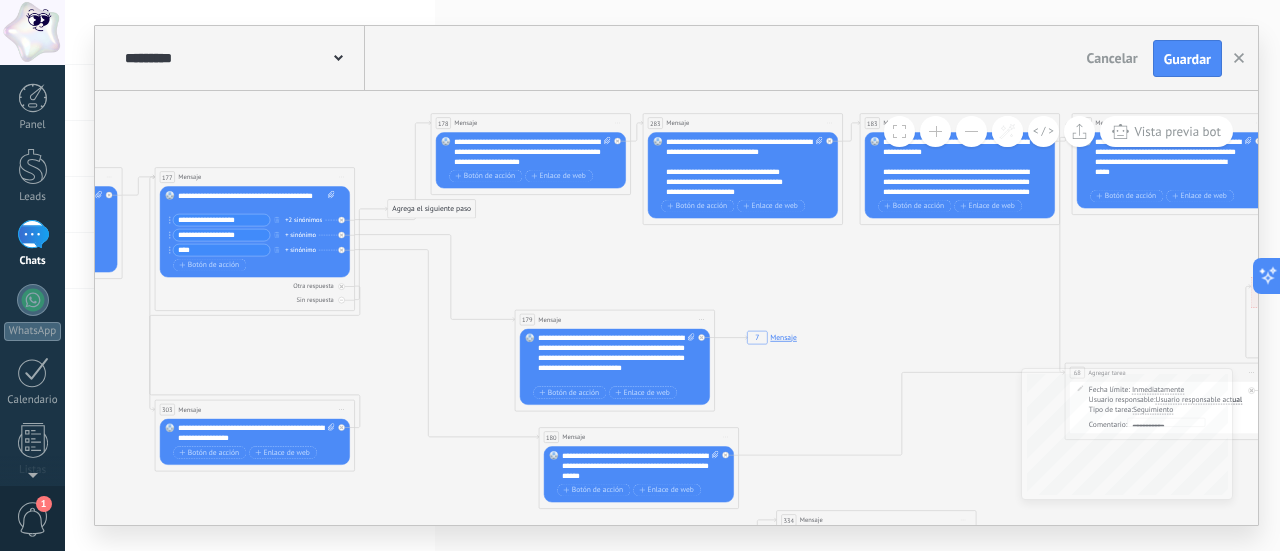 drag, startPoint x: 508, startPoint y: 319, endPoint x: 499, endPoint y: 388, distance: 69.58448 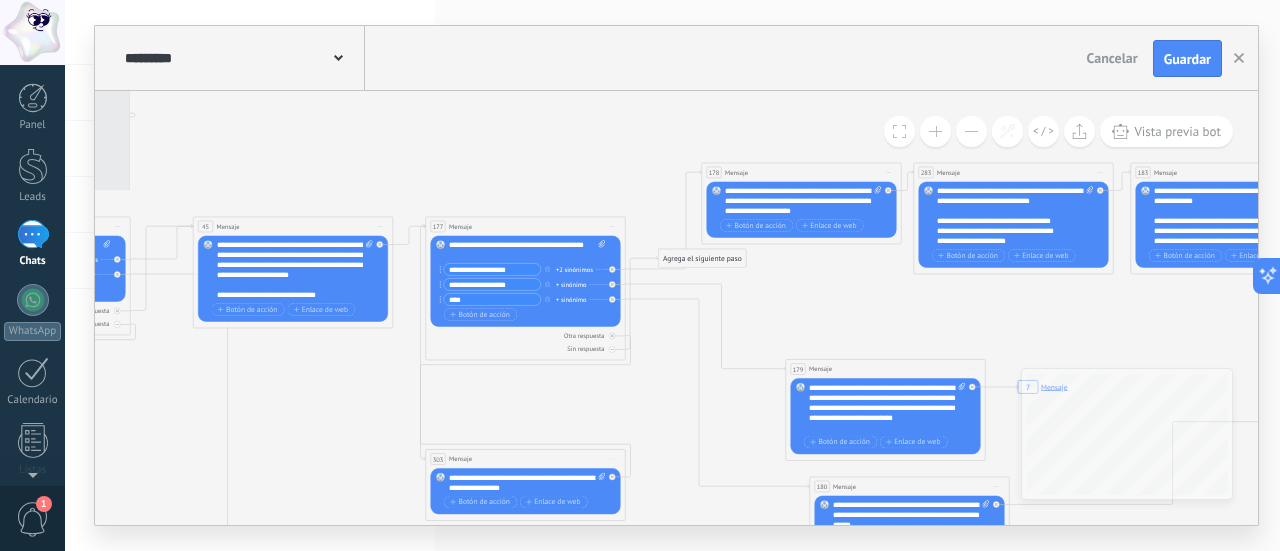 drag, startPoint x: 520, startPoint y: 307, endPoint x: 793, endPoint y: 307, distance: 273 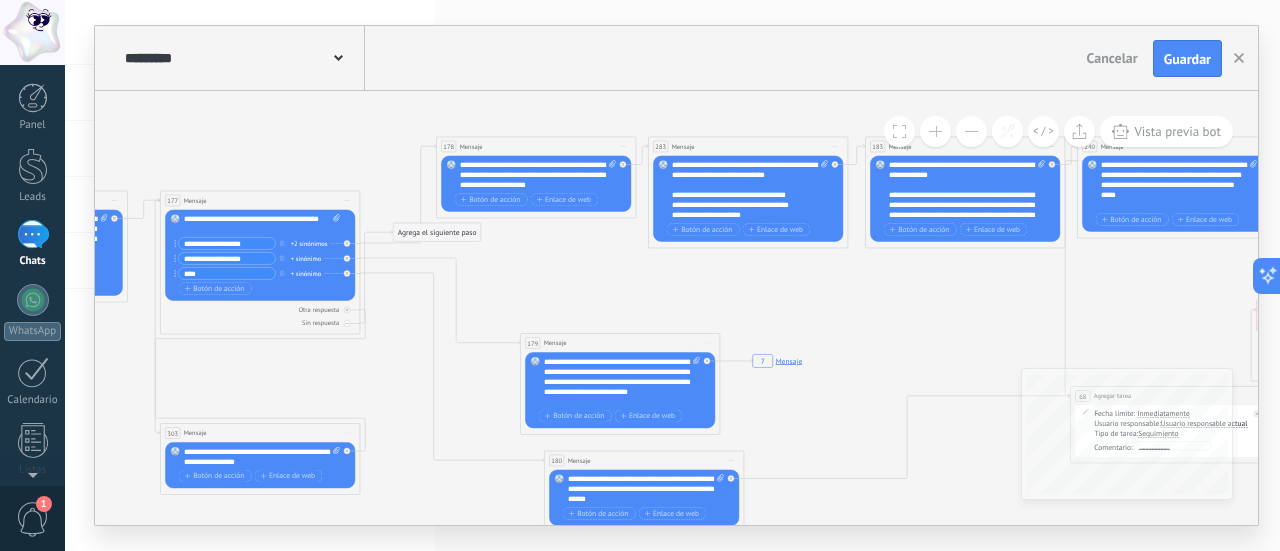 drag, startPoint x: 962, startPoint y: 323, endPoint x: 690, endPoint y: 302, distance: 272.80945 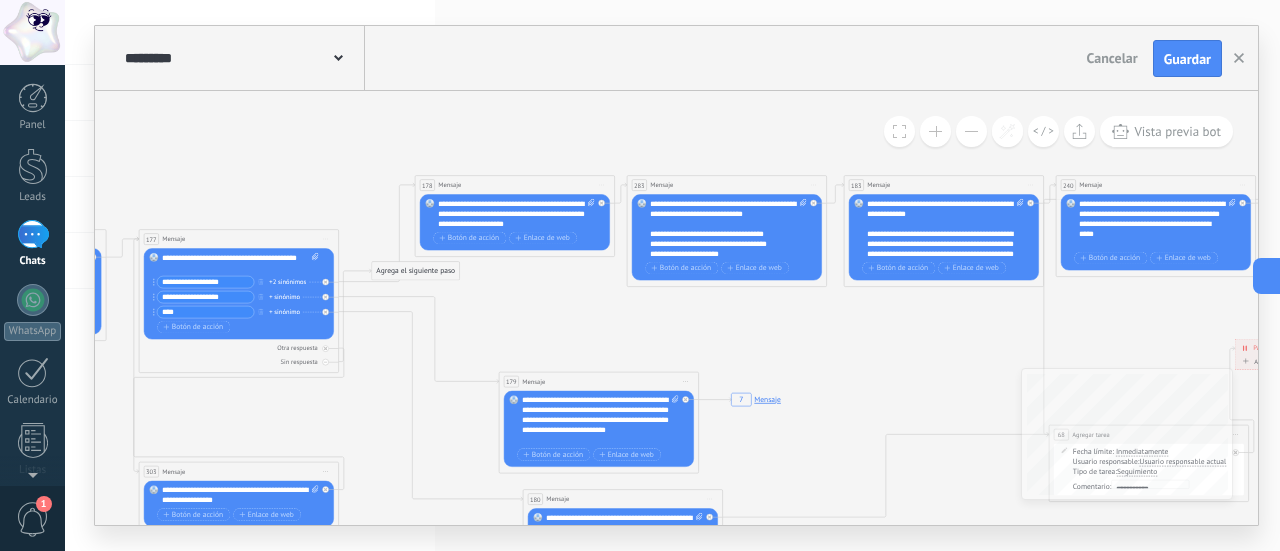 drag, startPoint x: 779, startPoint y: 281, endPoint x: 764, endPoint y: 315, distance: 37.161808 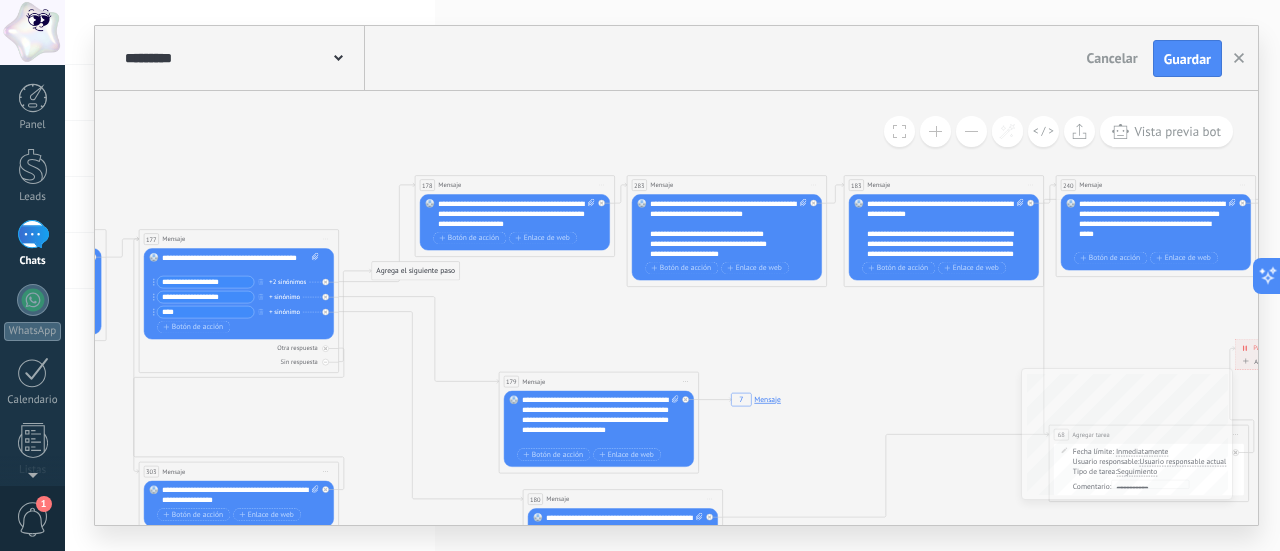 click at bounding box center (802, 229) 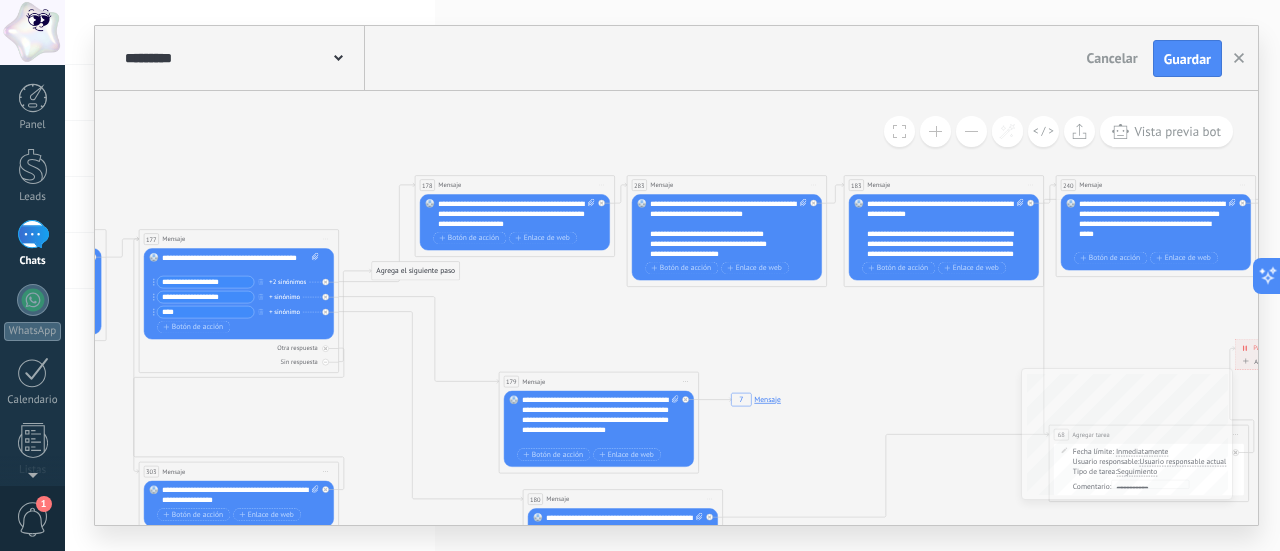 click on "Subir" at bounding box center [0, 0] 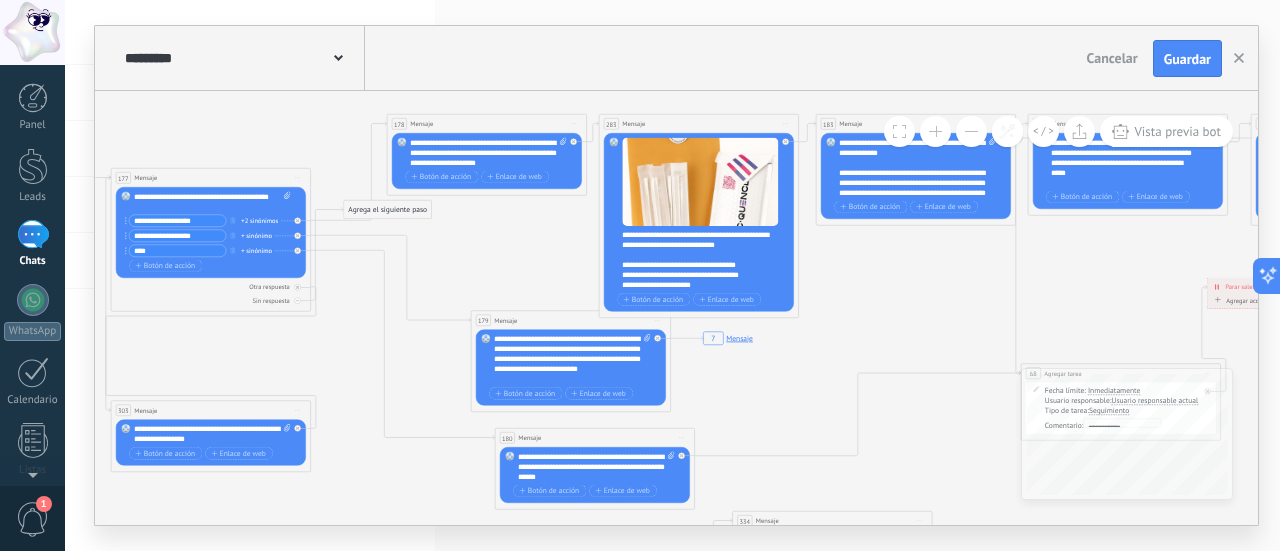 drag, startPoint x: 929, startPoint y: 369, endPoint x: 869, endPoint y: 259, distance: 125.299644 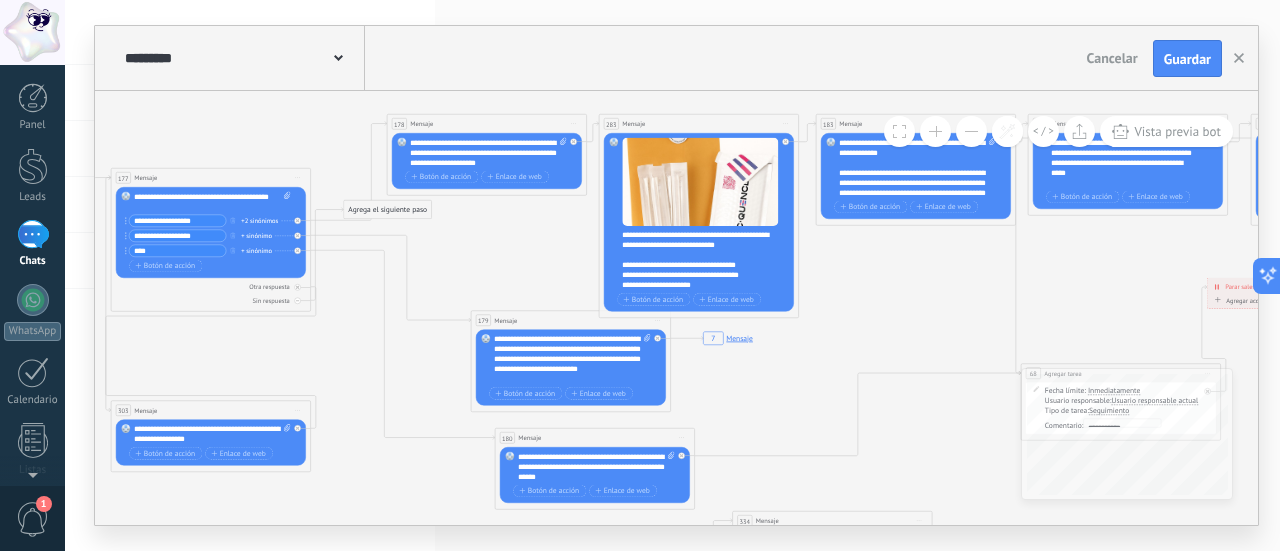 click on "7 Mensaje 16 Mensaje 89 Mensaje 9 Mensaje 228 Mensaje 20 Mensaje 27 Mensaje 30 Mensaje 33 Mensaje 38 Mensaje 308 Mensaje 7 Mensaje" 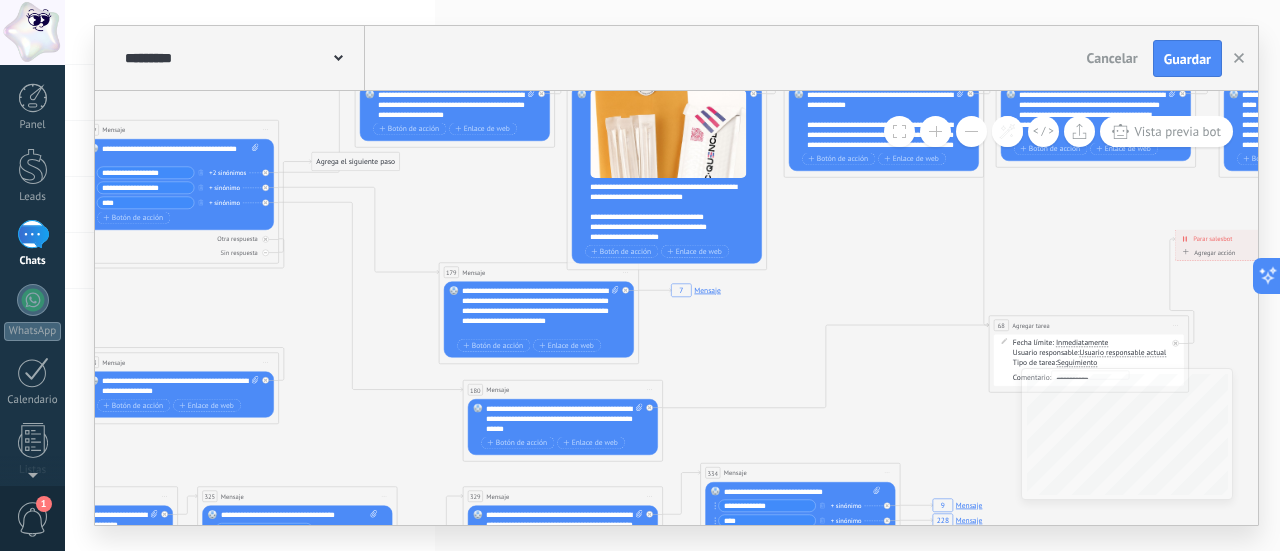 drag, startPoint x: 850, startPoint y: 289, endPoint x: 778, endPoint y: 177, distance: 133.14653 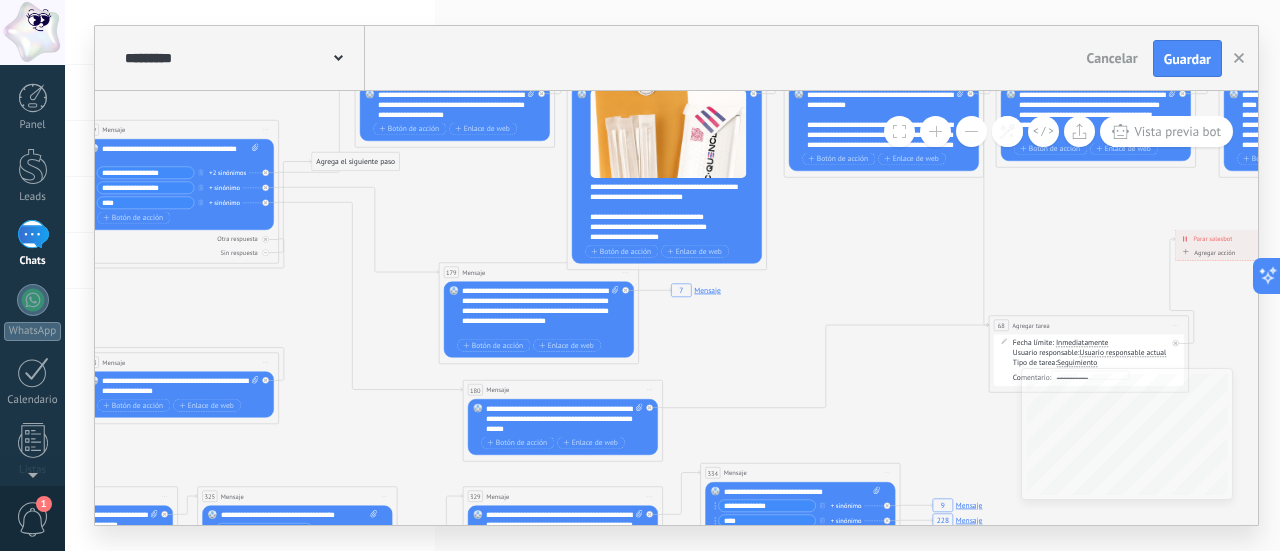 click on "7 Mensaje 16 Mensaje 89 Mensaje 9 Mensaje 228 Mensaje 20 Mensaje 27 Mensaje 30 Mensaje 33 Mensaje 38 Mensaje 308 Mensaje 7 Mensaje" 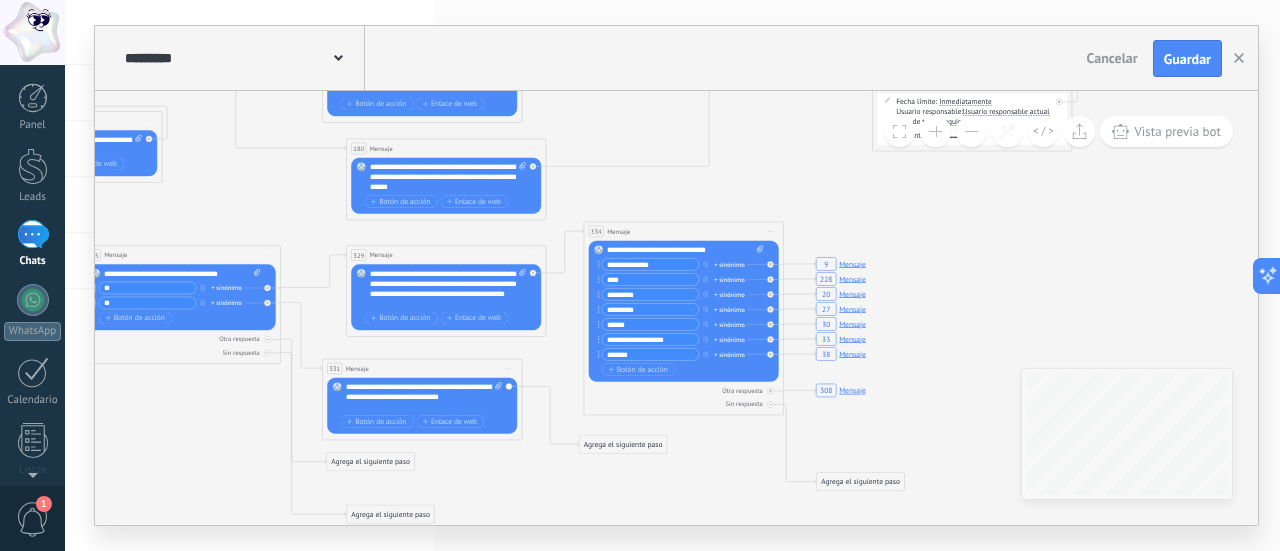drag, startPoint x: 870, startPoint y: 317, endPoint x: 822, endPoint y: 195, distance: 131.10301 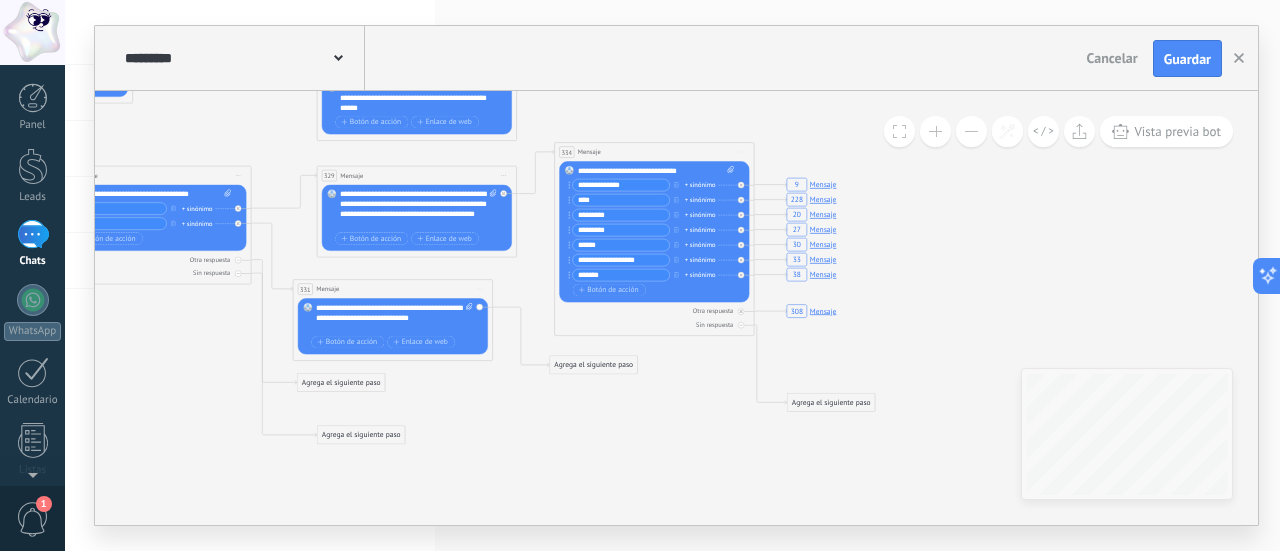 drag, startPoint x: 964, startPoint y: 385, endPoint x: 917, endPoint y: 221, distance: 170.60188 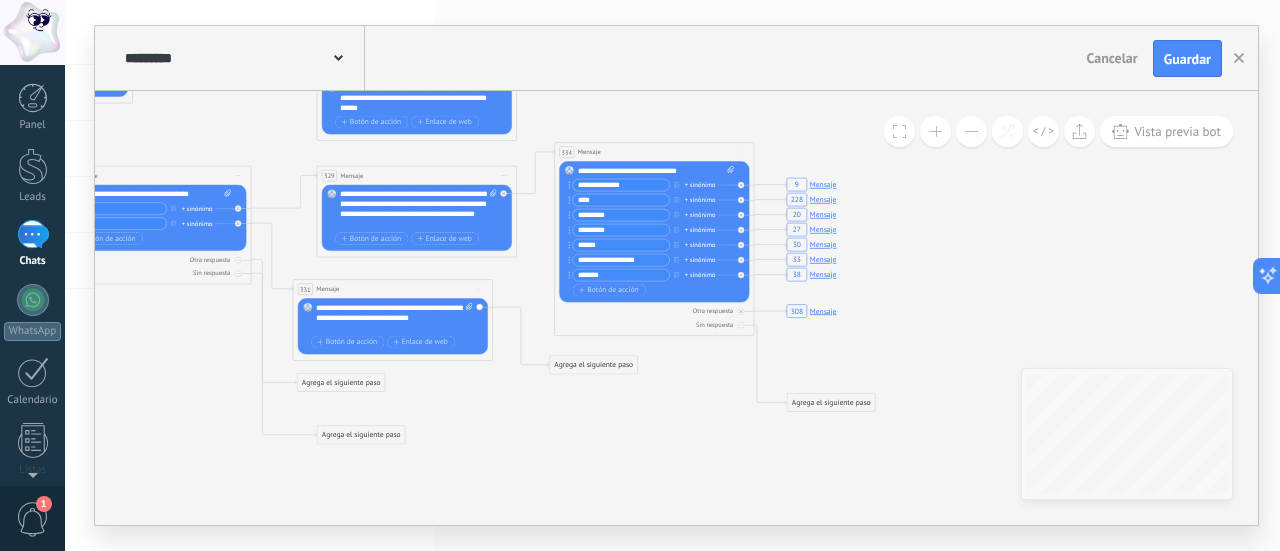 click on "7 Mensaje 16 Mensaje 89 Mensaje 9 Mensaje 228 Mensaje 20 Mensaje 27 Mensaje 30 Mensaje 33 Mensaje 38 Mensaje 308 Mensaje 7 Mensaje" 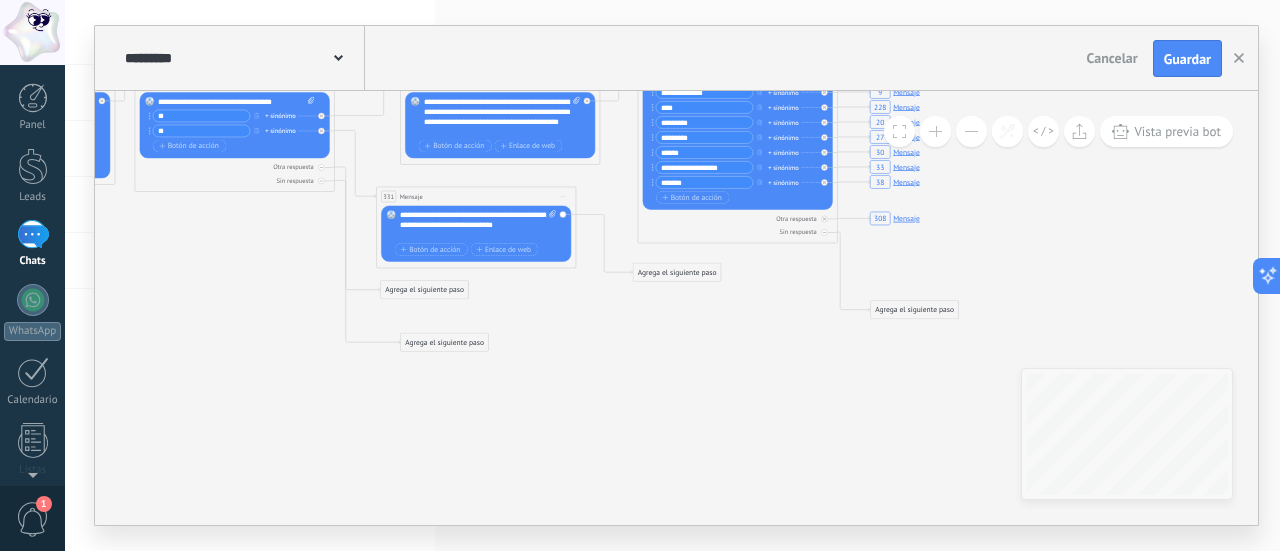 drag, startPoint x: 598, startPoint y: 319, endPoint x: 740, endPoint y: 359, distance: 147.52628 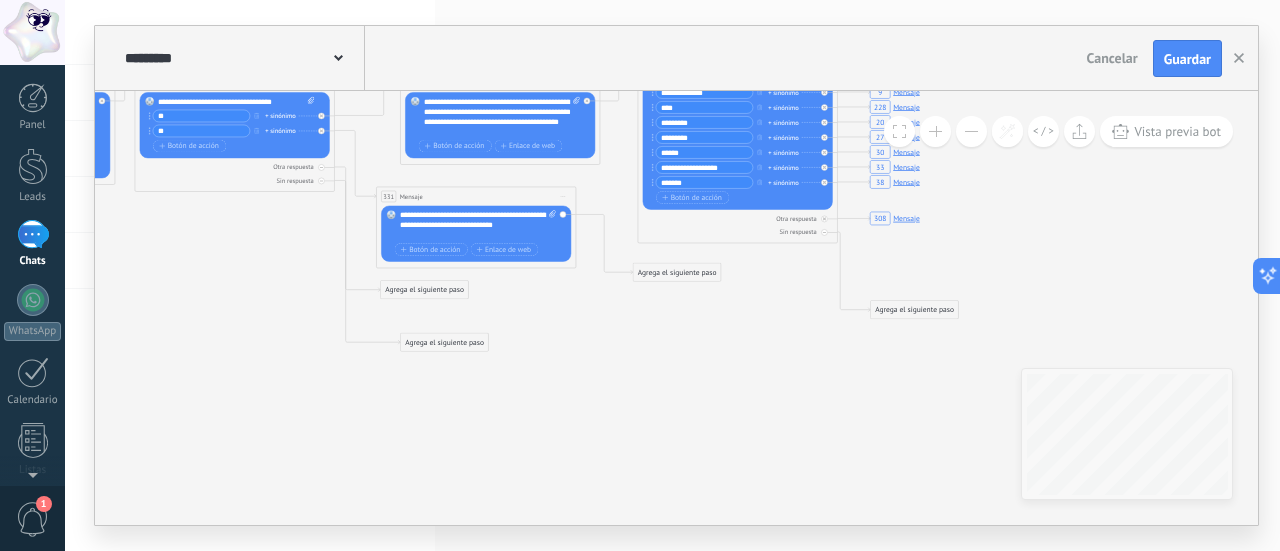 click on "7 Mensaje 16 Mensaje 89 Mensaje 9 Mensaje 228 Mensaje 20 Mensaje 27 Mensaje 30 Mensaje 33 Mensaje 38 Mensaje 308 Mensaje 7 Mensaje" 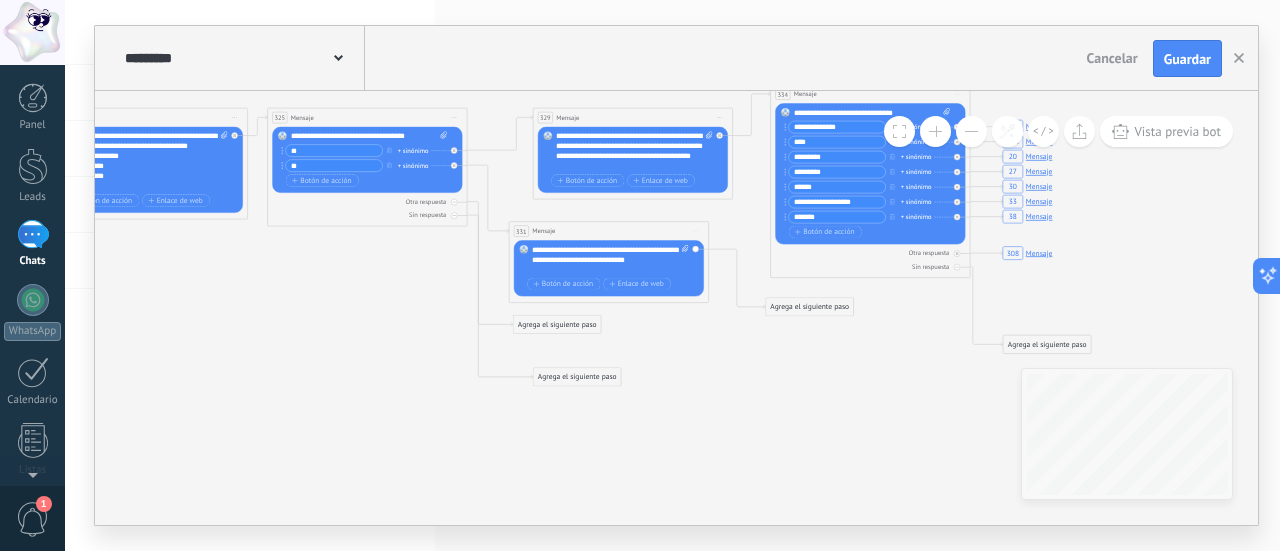 drag, startPoint x: 646, startPoint y: 355, endPoint x: 741, endPoint y: 382, distance: 98.762344 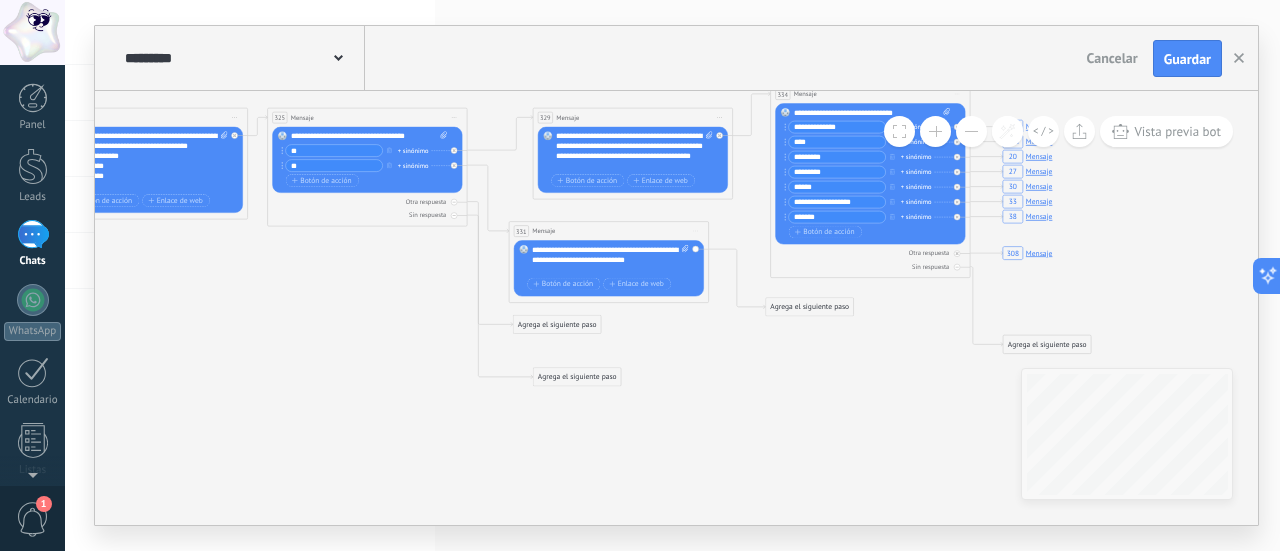 click on "7 Mensaje 16 Mensaje 89 Mensaje 9 Mensaje 228 Mensaje 20 Mensaje 27 Mensaje 30 Mensaje 33 Mensaje 38 Mensaje 308 Mensaje 7 Mensaje" 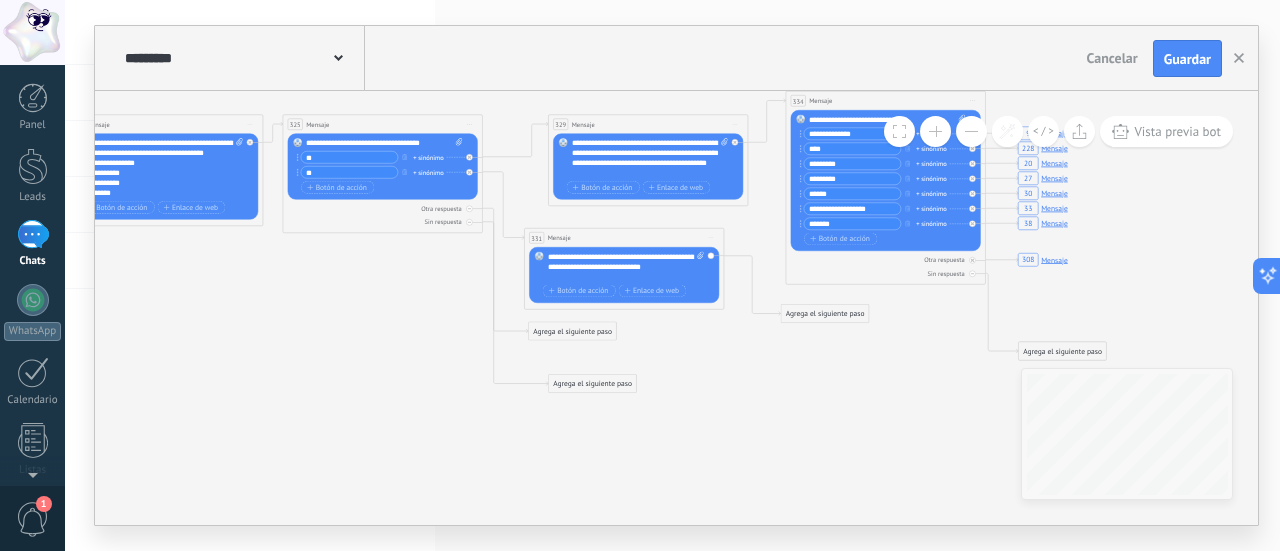 click on "**********" at bounding box center (626, 267) 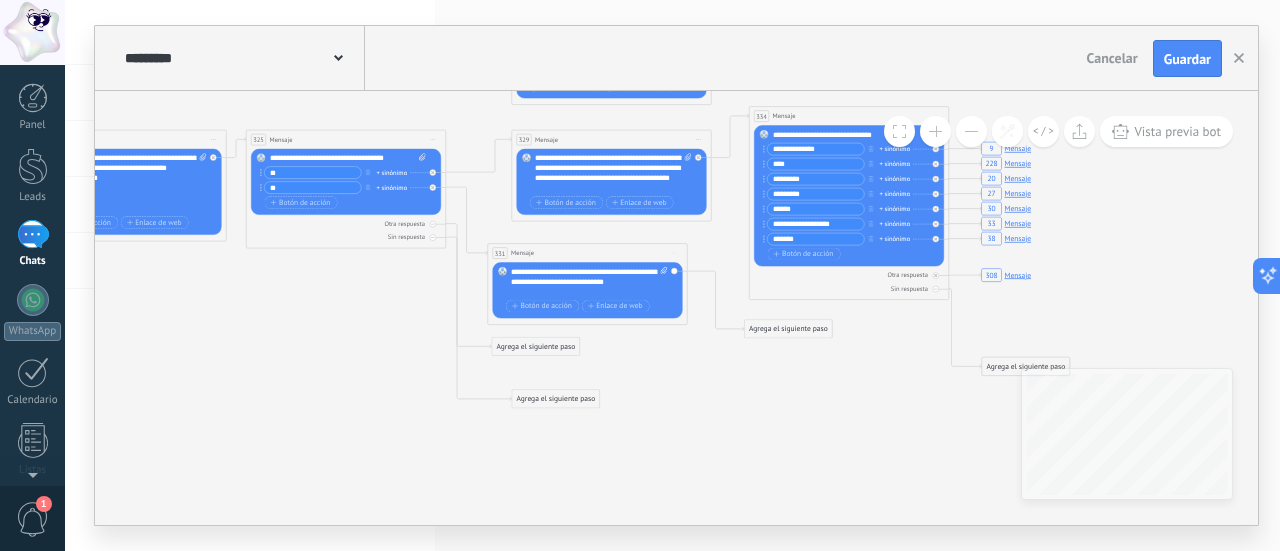 drag, startPoint x: 747, startPoint y: 393, endPoint x: 708, endPoint y: 409, distance: 42.154476 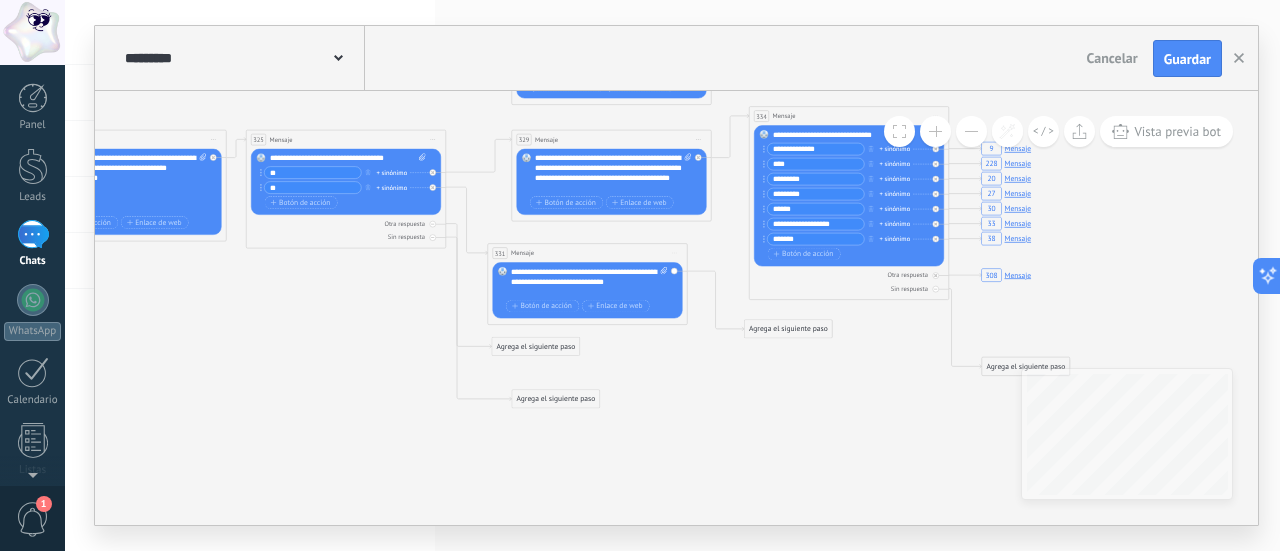 click on "7 Mensaje 16 Mensaje 89 Mensaje 9 Mensaje 228 Mensaje 20 Mensaje 27 Mensaje 30 Mensaje 33 Mensaje 38 Mensaje 308 Mensaje 7 Mensaje" 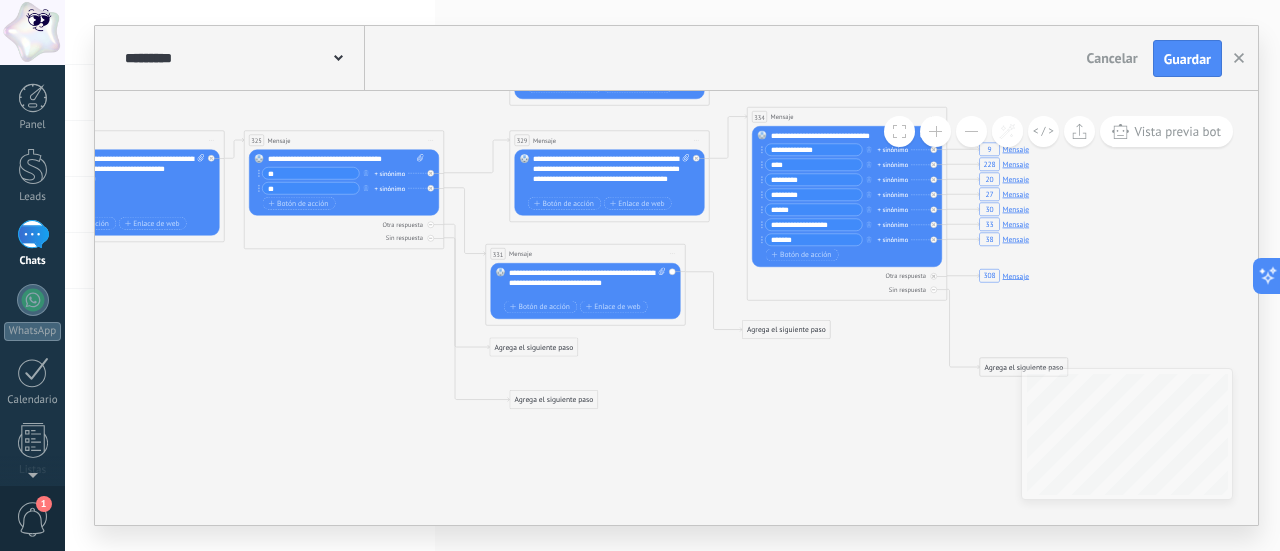 click on "Agrega el siguiente paso" at bounding box center [787, 330] 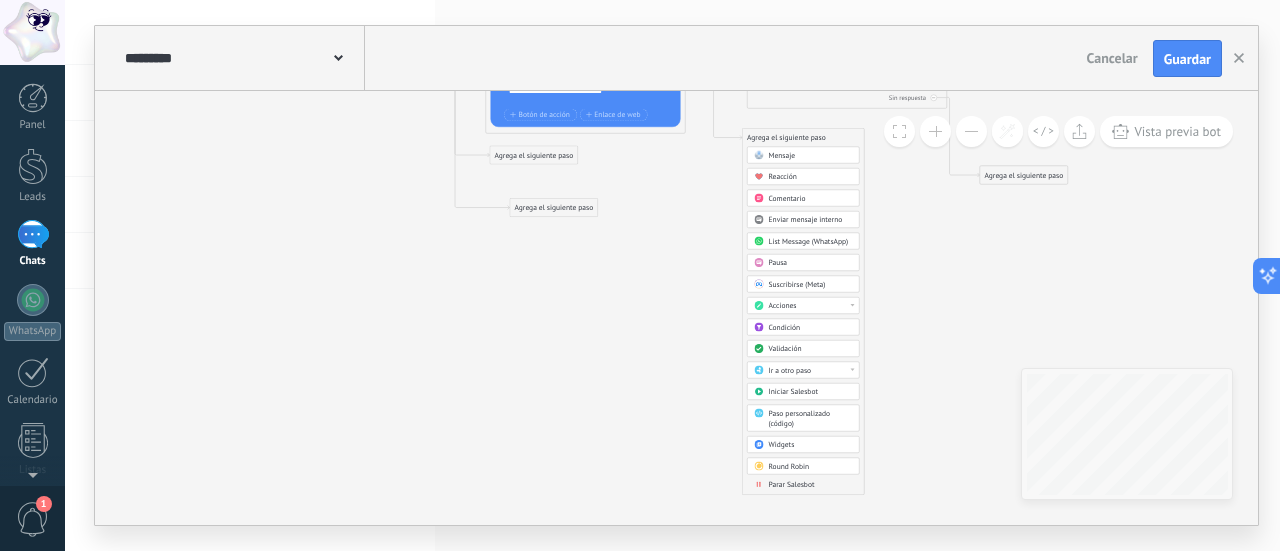 click on "Ir a otro paso" at bounding box center [811, 371] 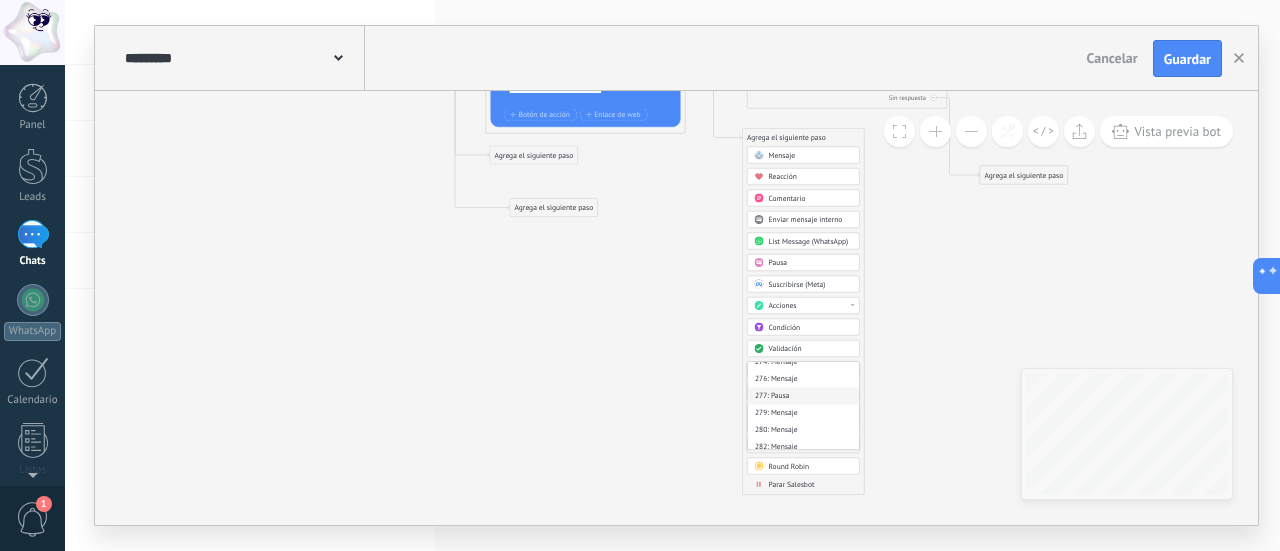 scroll, scrollTop: 2600, scrollLeft: 0, axis: vertical 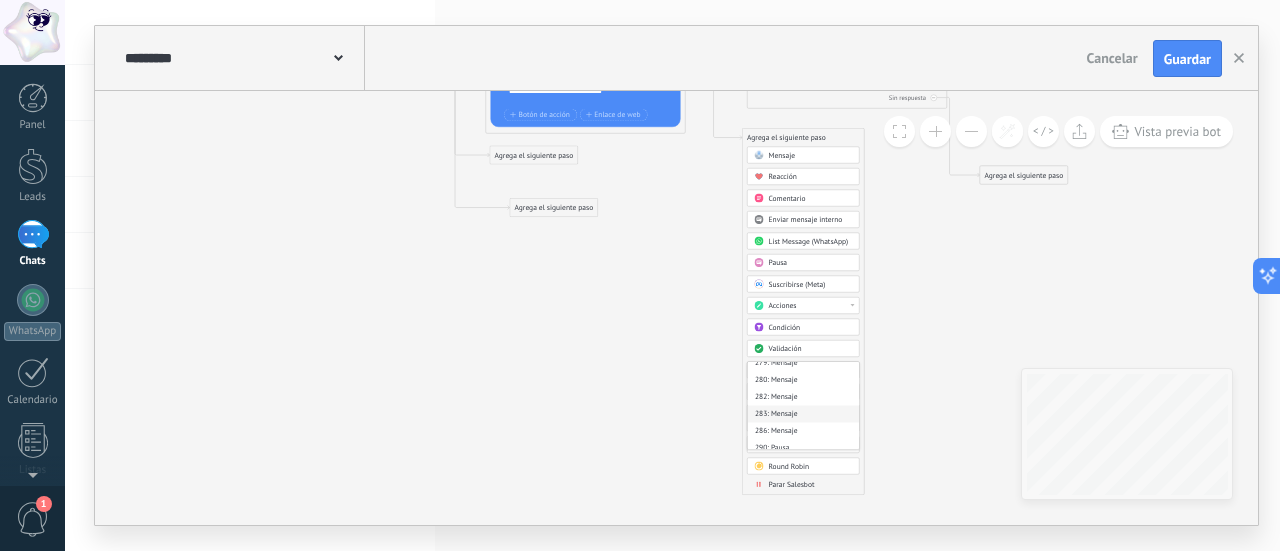 click on "283: Mensaje" at bounding box center (804, 413) 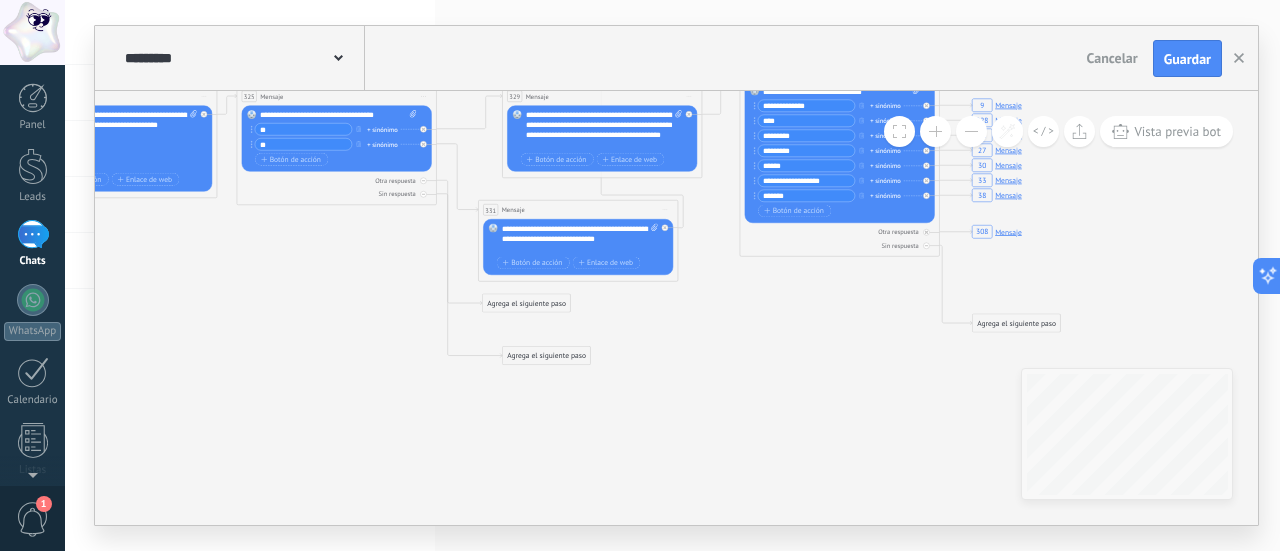 drag, startPoint x: 765, startPoint y: 263, endPoint x: 758, endPoint y: 409, distance: 146.16771 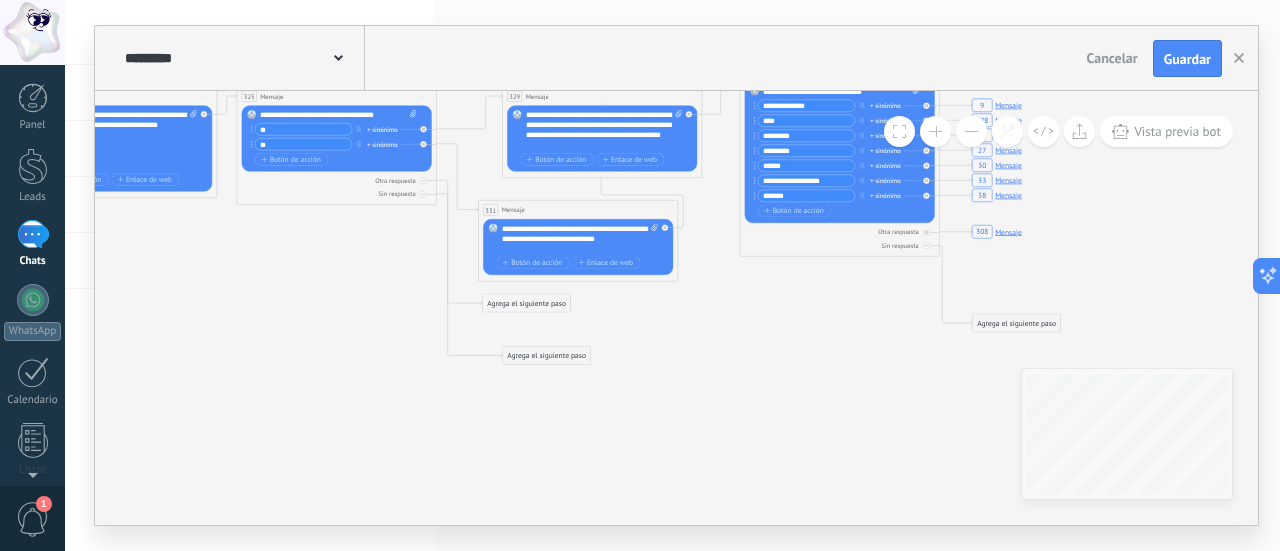 click on "7 Mensaje 16 Mensaje 89 Mensaje 9 Mensaje 228 Mensaje 20 Mensaje 27 Mensaje 30 Mensaje 33 Mensaje 38 Mensaje 308 Mensaje 7 Mensaje" 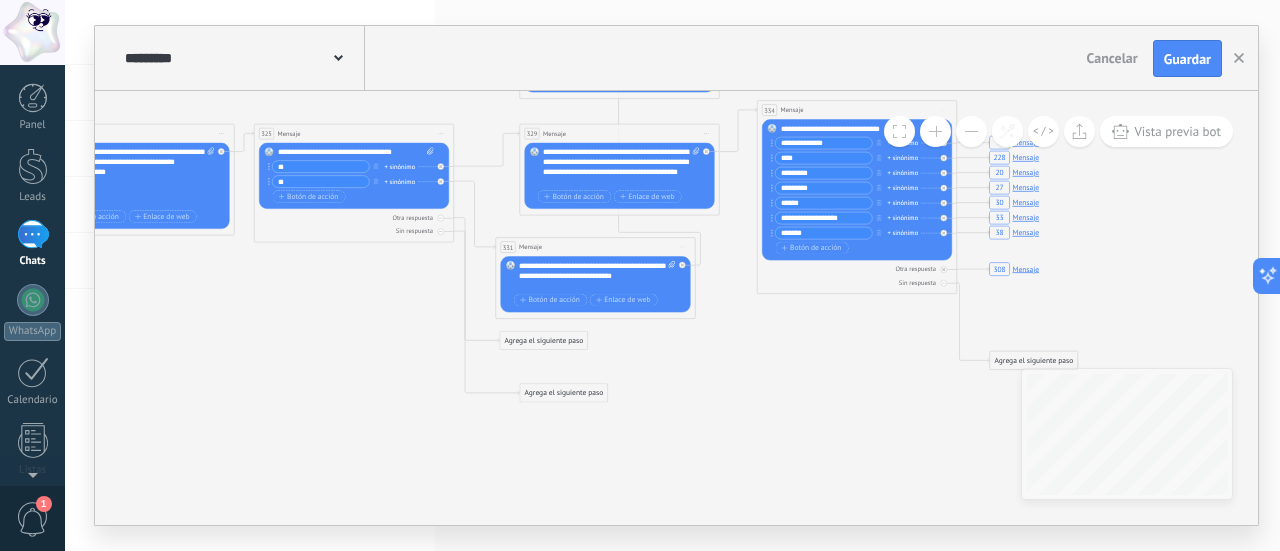 drag, startPoint x: 771, startPoint y: 352, endPoint x: 799, endPoint y: 403, distance: 58.18075 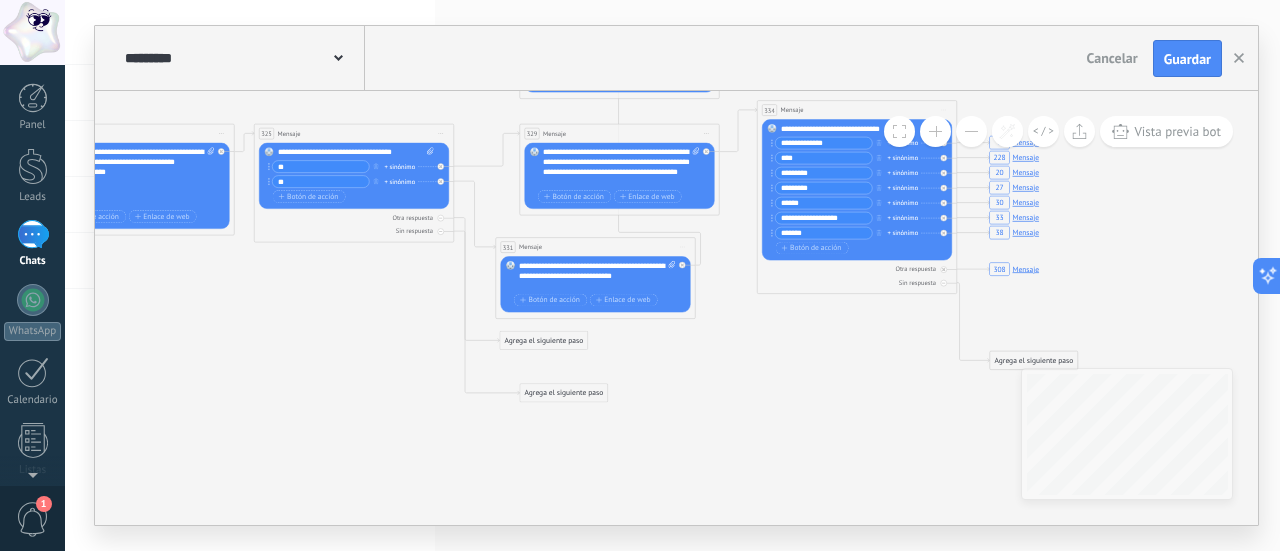 click on "7 Mensaje 16 Mensaje 89 Mensaje 9 Mensaje 228 Mensaje 20 Mensaje 27 Mensaje 30 Mensaje 33 Mensaje 38 Mensaje 308 Mensaje 7 Mensaje" 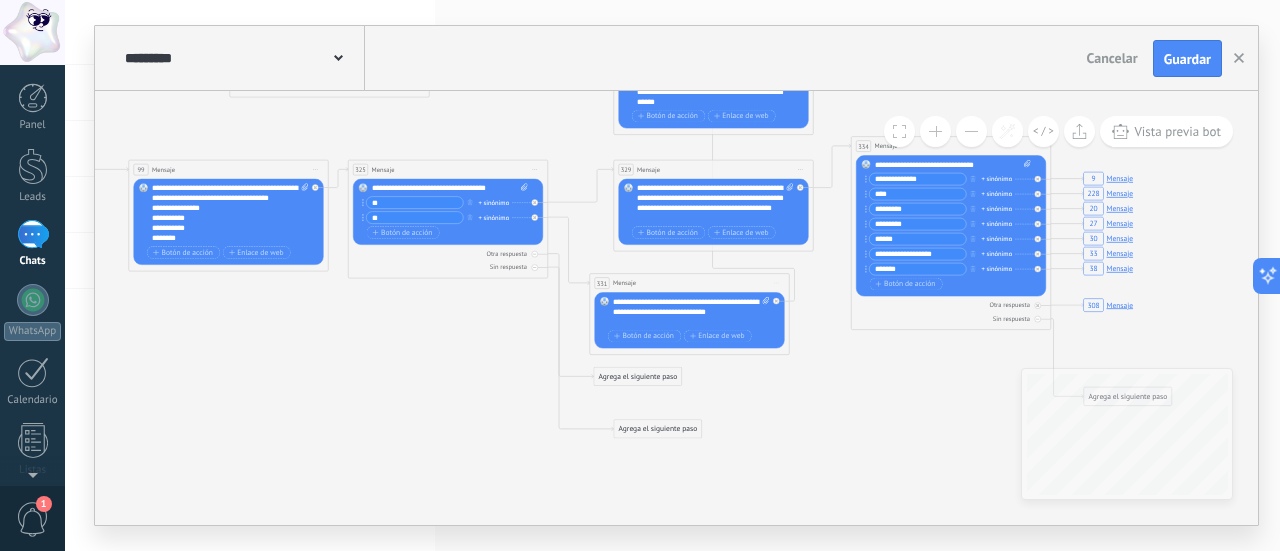 drag, startPoint x: 708, startPoint y: 369, endPoint x: 791, endPoint y: 391, distance: 85.86617 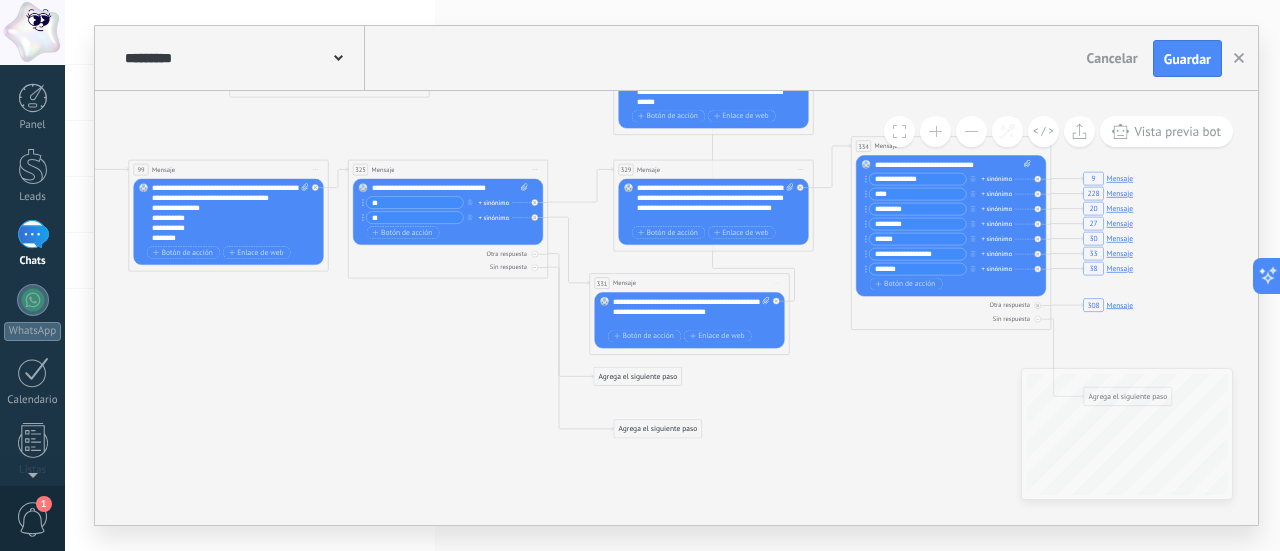 click on "7 Mensaje 16 Mensaje 89 Mensaje 9 Mensaje 228 Mensaje 20 Mensaje 27 Mensaje 30 Mensaje 33 Mensaje 38 Mensaje 308 Mensaje 7 Mensaje" 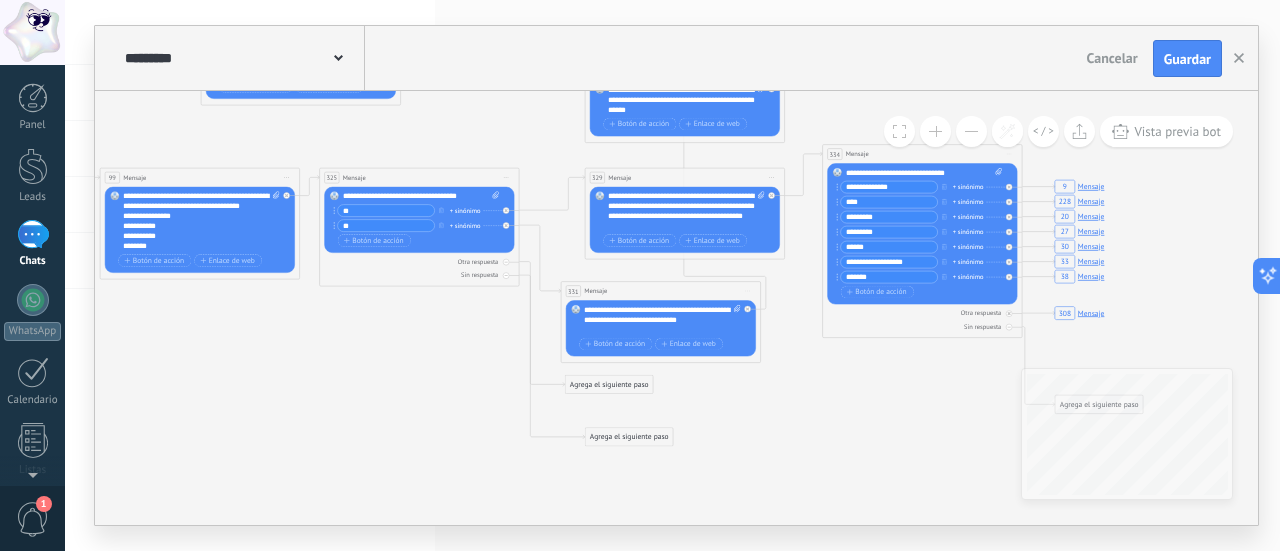 drag, startPoint x: 836, startPoint y: 394, endPoint x: 778, endPoint y: 432, distance: 69.339745 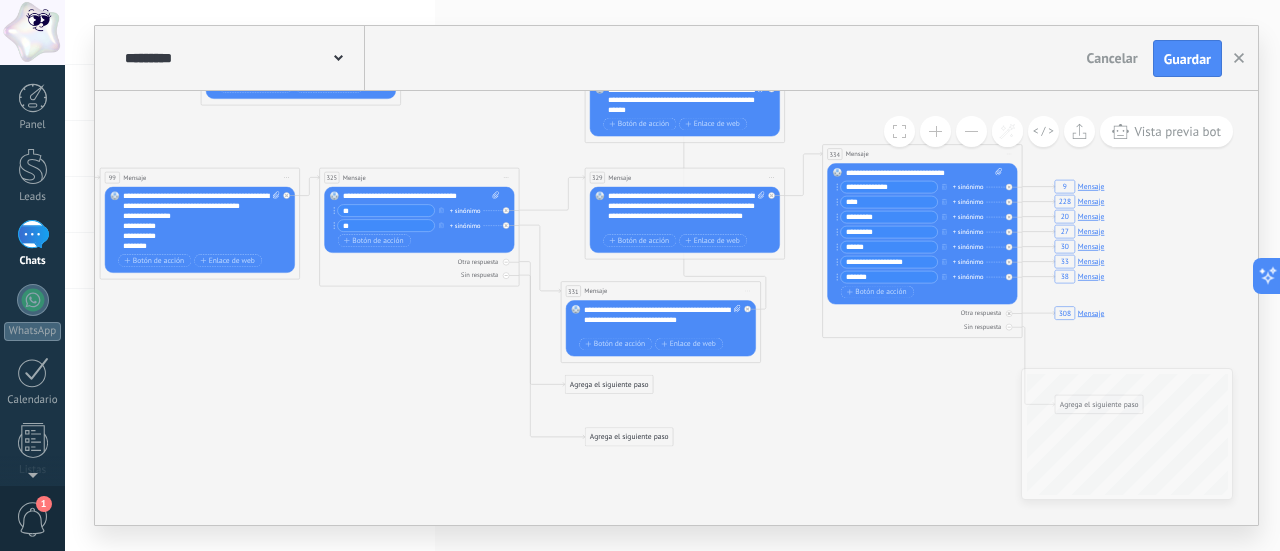 click on "7 Mensaje 16 Mensaje 89 Mensaje 9 Mensaje 228 Mensaje 20 Mensaje 27 Mensaje 30 Mensaje 33 Mensaje 38 Mensaje 308 Mensaje 7 Mensaje" 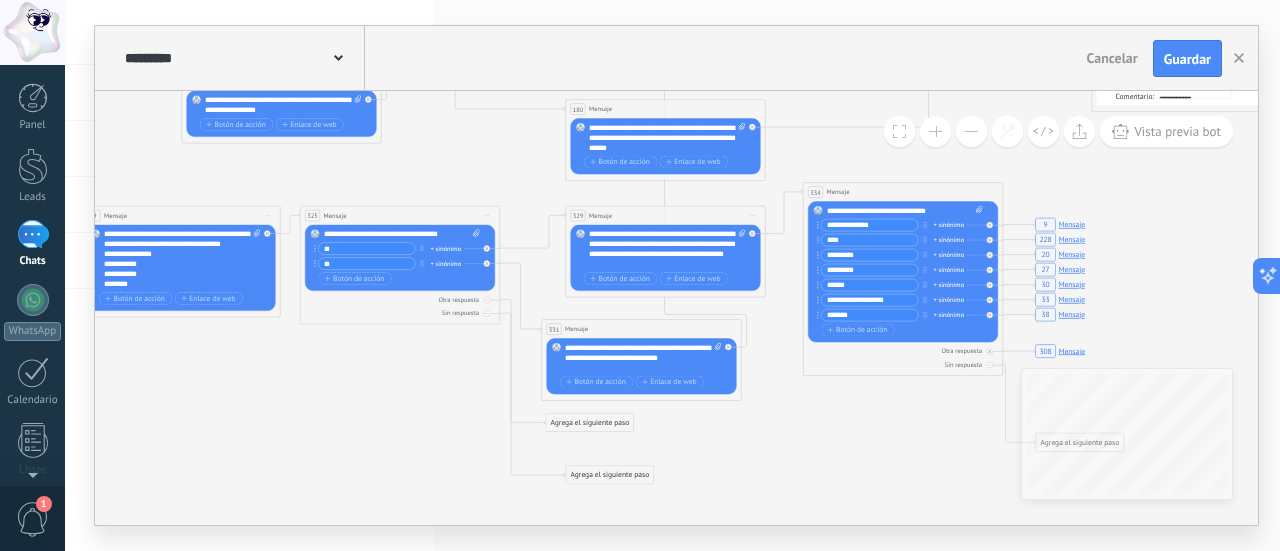 drag, startPoint x: 726, startPoint y: 423, endPoint x: 796, endPoint y: 466, distance: 82.1523 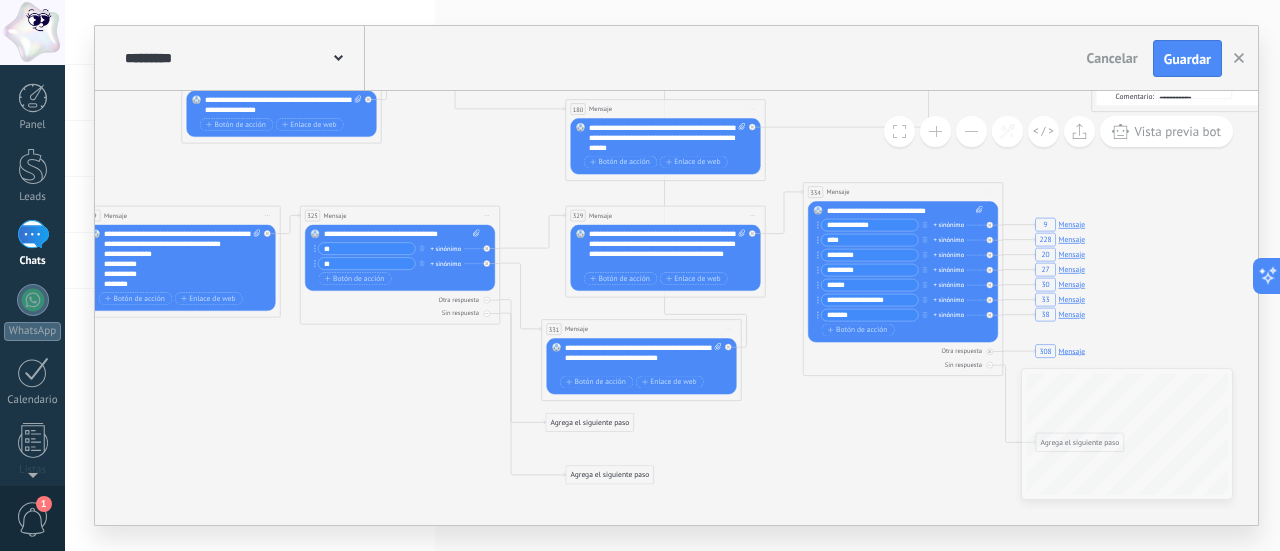 click on "7 Mensaje 16 Mensaje 89 Mensaje 9 Mensaje 228 Mensaje 20 Mensaje 27 Mensaje 30 Mensaje 33 Mensaje 38 Mensaje 308 Mensaje 7 Mensaje" 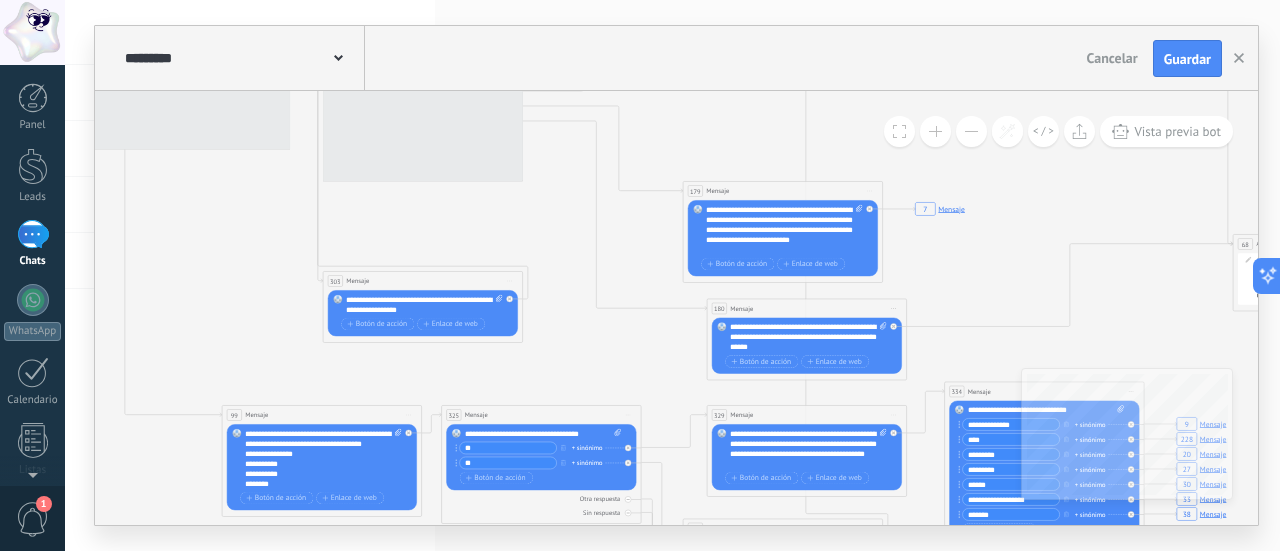 drag, startPoint x: 532, startPoint y: 229, endPoint x: 584, endPoint y: 432, distance: 209.55429 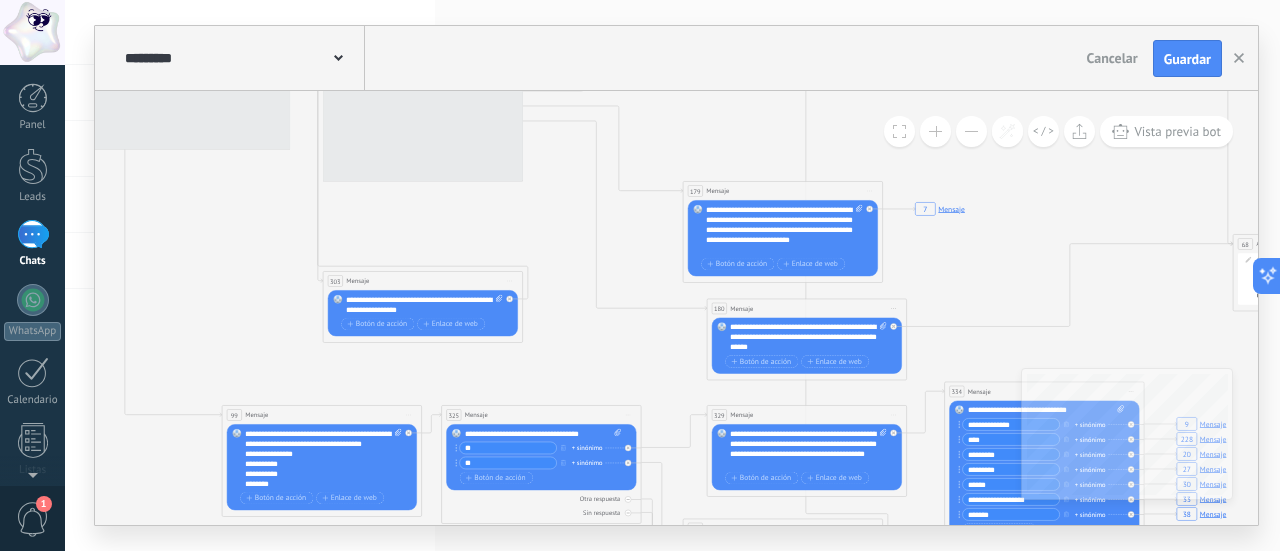 click on "7 Mensaje 16 Mensaje 89 Mensaje 9 Mensaje 228 Mensaje 20 Mensaje 27 Mensaje 30 Mensaje 33 Mensaje 38 Mensaje 308 Mensaje 7 Mensaje" 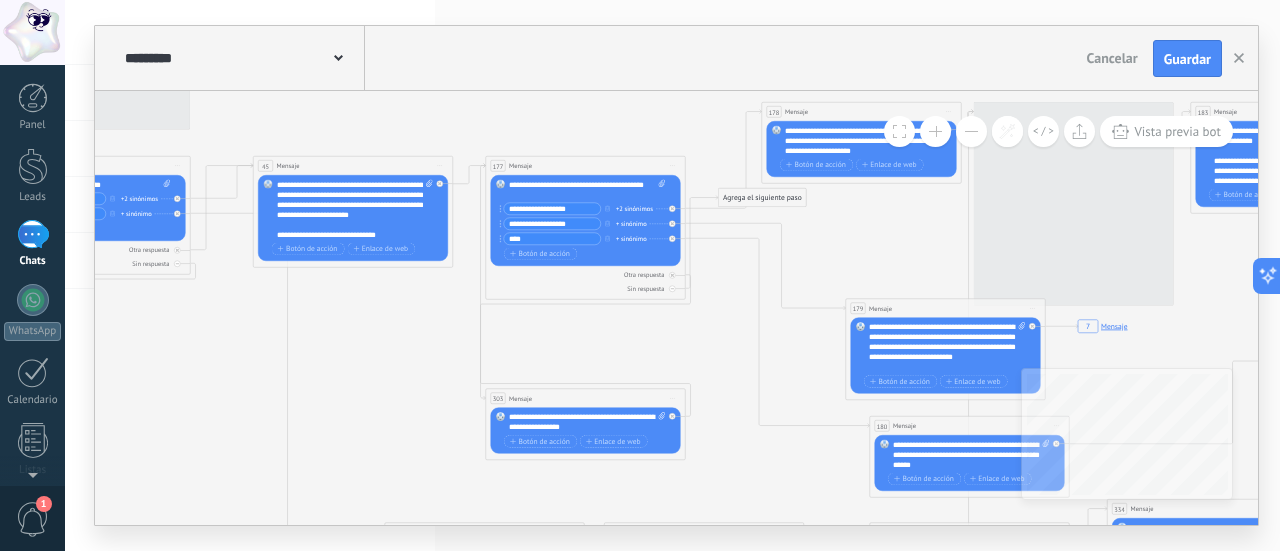 drag, startPoint x: 542, startPoint y: 323, endPoint x: 765, endPoint y: 386, distance: 231.72829 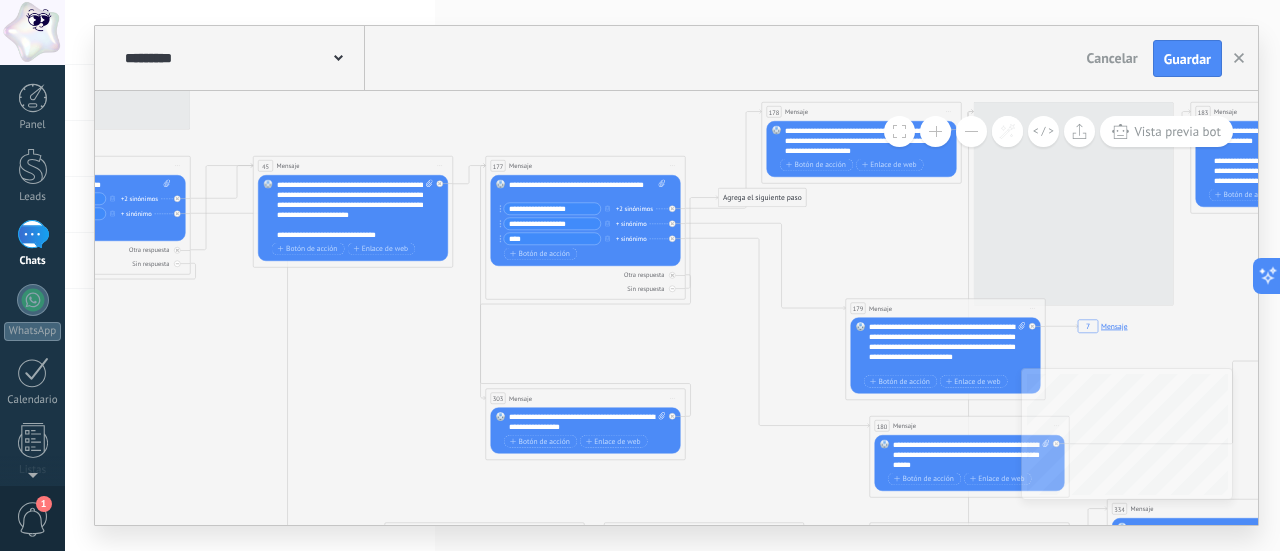 click on "7 Mensaje 16 Mensaje 89 Mensaje 9 Mensaje 228 Mensaje 20 Mensaje 27 Mensaje 30 Mensaje 33 Mensaje 38 Mensaje 308 Mensaje 7 Mensaje" 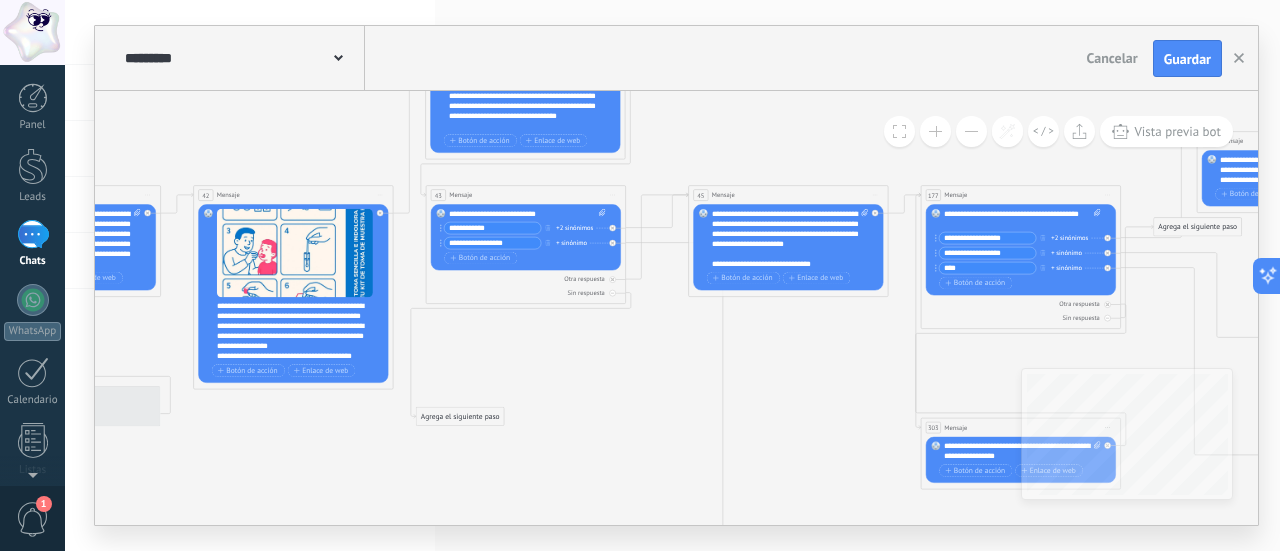 drag, startPoint x: 430, startPoint y: 341, endPoint x: 744, endPoint y: 350, distance: 314.12897 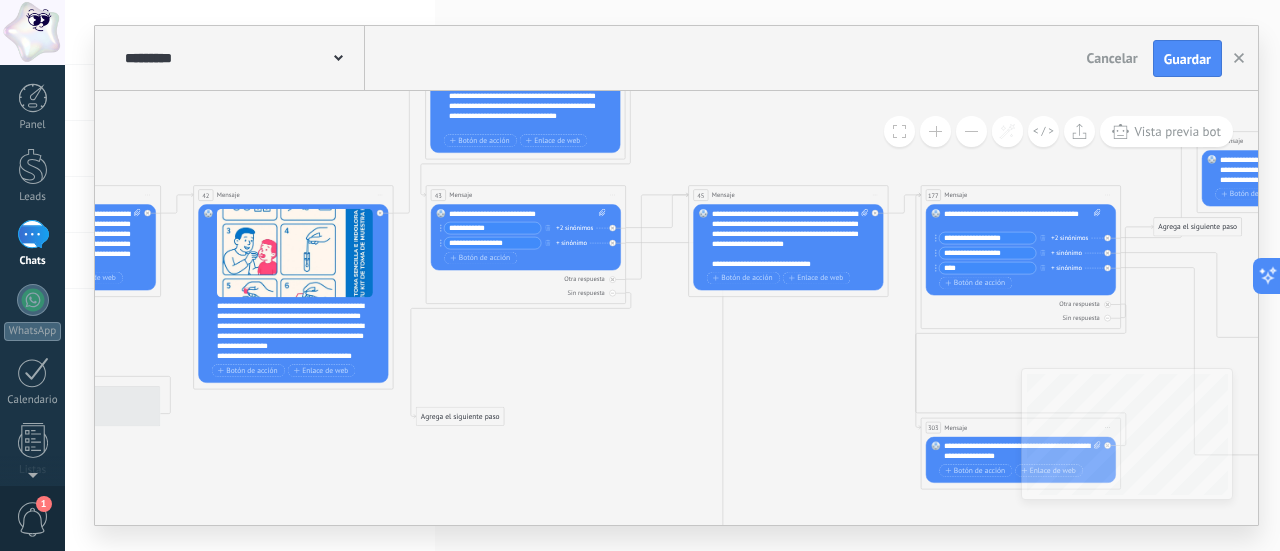 click on "7 Mensaje 16 Mensaje 89 Mensaje 9 Mensaje 228 Mensaje 20 Mensaje 27 Mensaje 30 Mensaje 33 Mensaje 38 Mensaje 308 Mensaje 7 Mensaje" 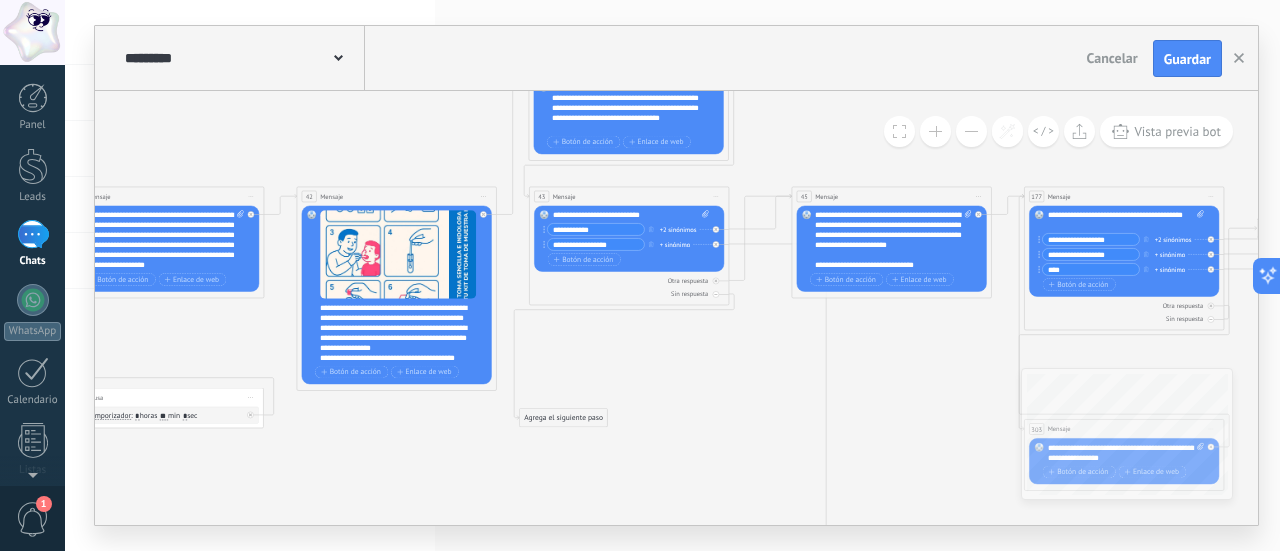 drag, startPoint x: 602, startPoint y: 355, endPoint x: 808, endPoint y: 361, distance: 206.08736 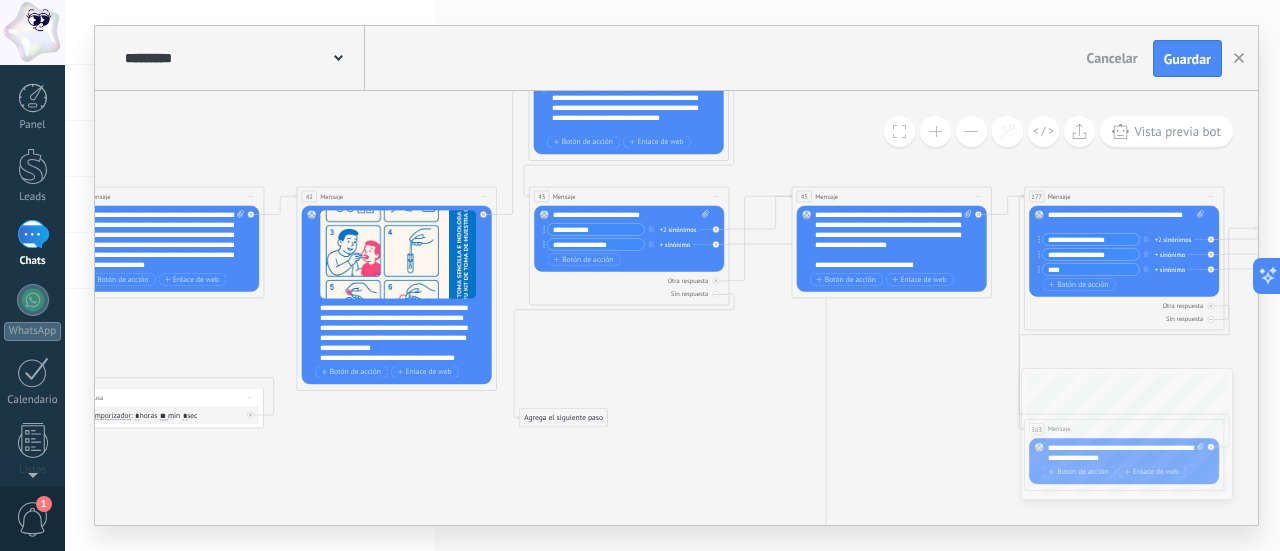 click on "7 Mensaje 16 Mensaje 89 Mensaje 9 Mensaje 228 Mensaje 20 Mensaje 27 Mensaje 30 Mensaje 33 Mensaje 38 Mensaje 308 Mensaje 7 Mensaje" 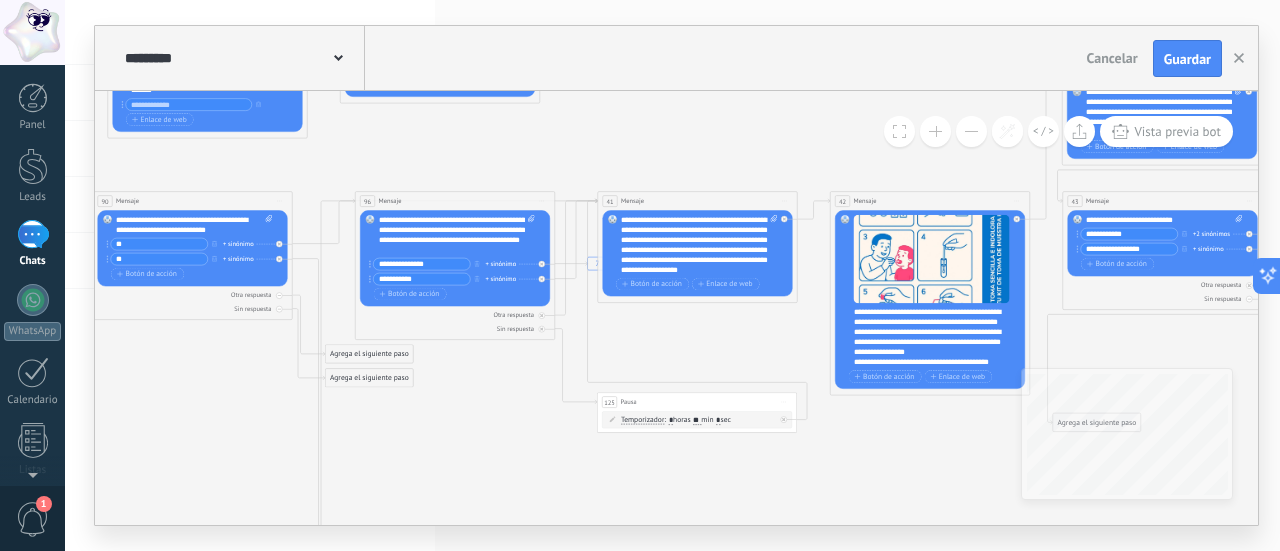 drag, startPoint x: 540, startPoint y: 446, endPoint x: 878, endPoint y: 448, distance: 338.00592 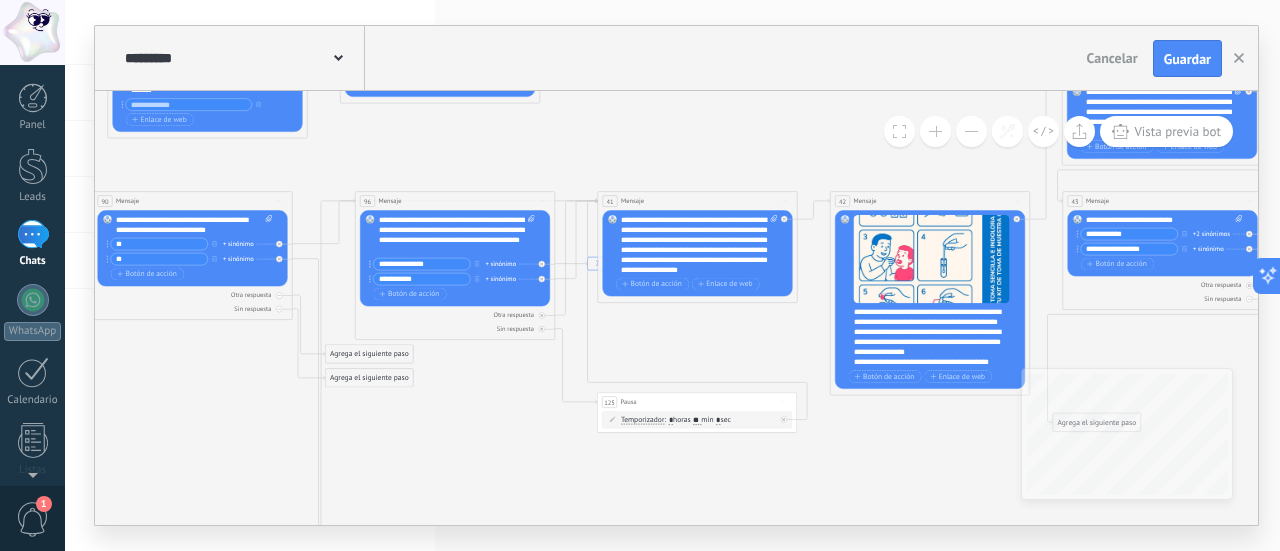 click on "7 Mensaje 16 Mensaje 89 Mensaje 9 Mensaje 228 Mensaje 20 Mensaje 27 Mensaje 30 Mensaje 33 Mensaje 38 Mensaje 308 Mensaje 7 Mensaje" 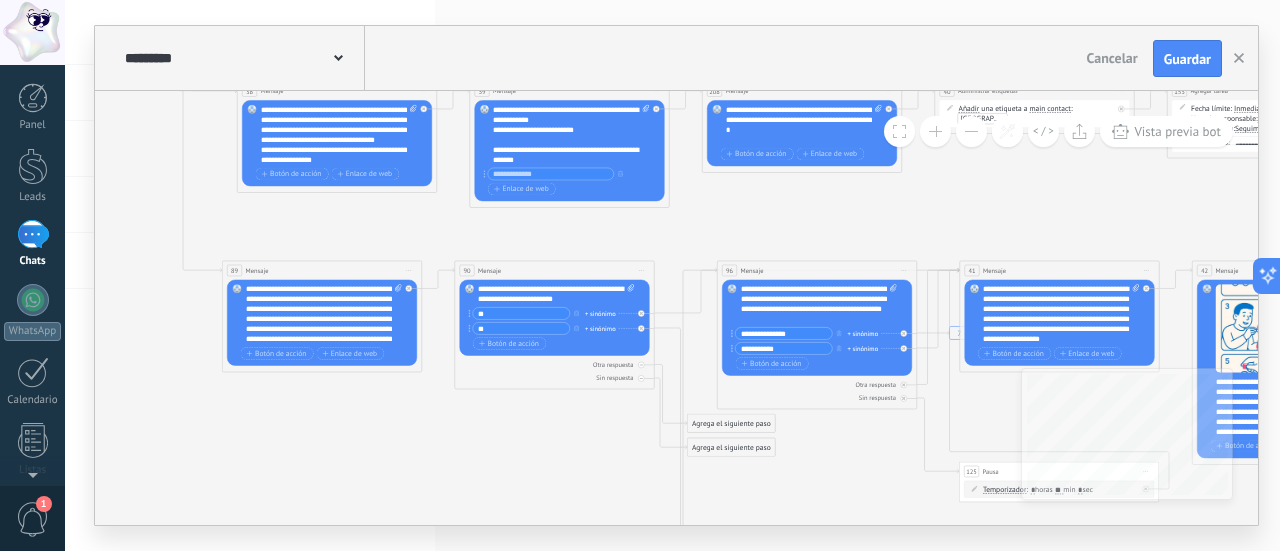 drag, startPoint x: 425, startPoint y: 393, endPoint x: 786, endPoint y: 463, distance: 367.7241 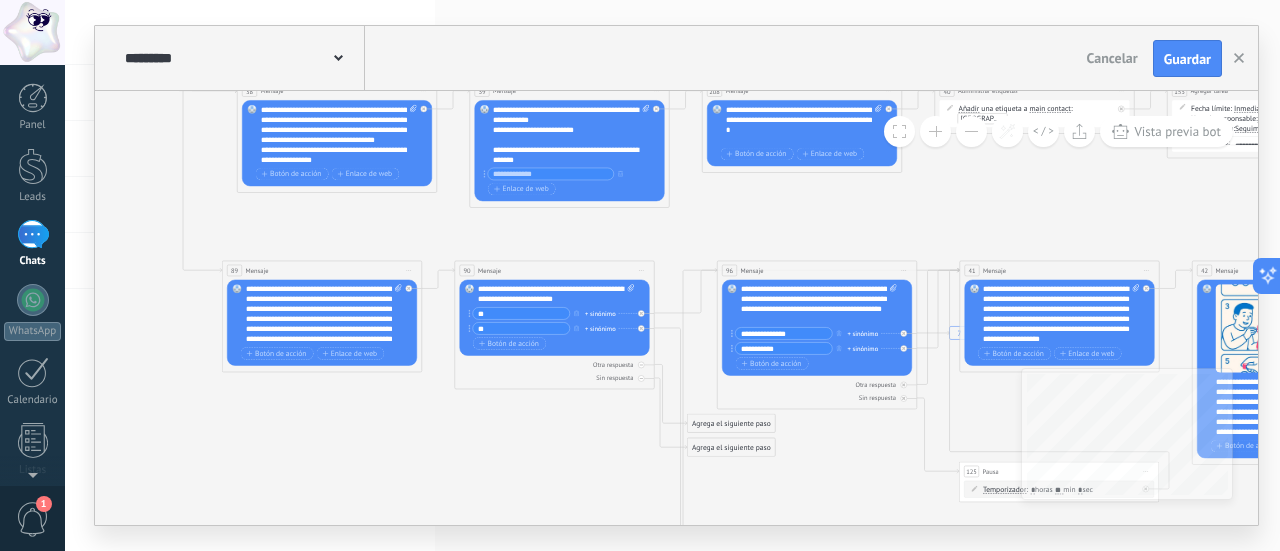 click on "7 Mensaje 16 Mensaje 89 Mensaje 9 Mensaje 228 Mensaje 20 Mensaje 27 Mensaje 30 Mensaje 33 Mensaje 38 Mensaje 308 Mensaje 7 Mensaje" 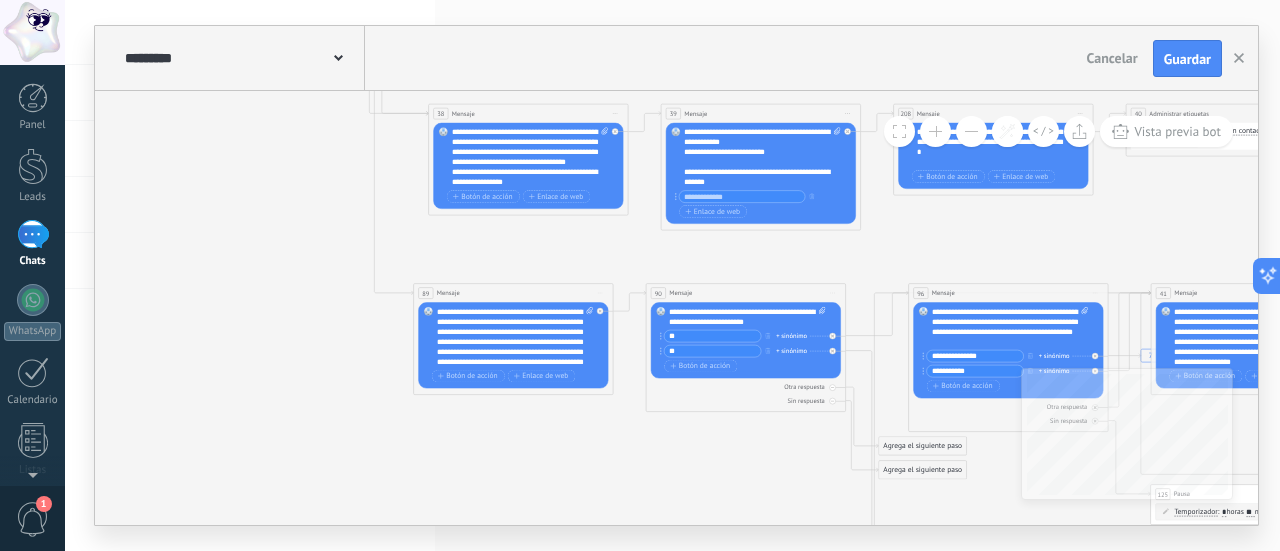 drag, startPoint x: 548, startPoint y: 464, endPoint x: 767, endPoint y: 495, distance: 221.18318 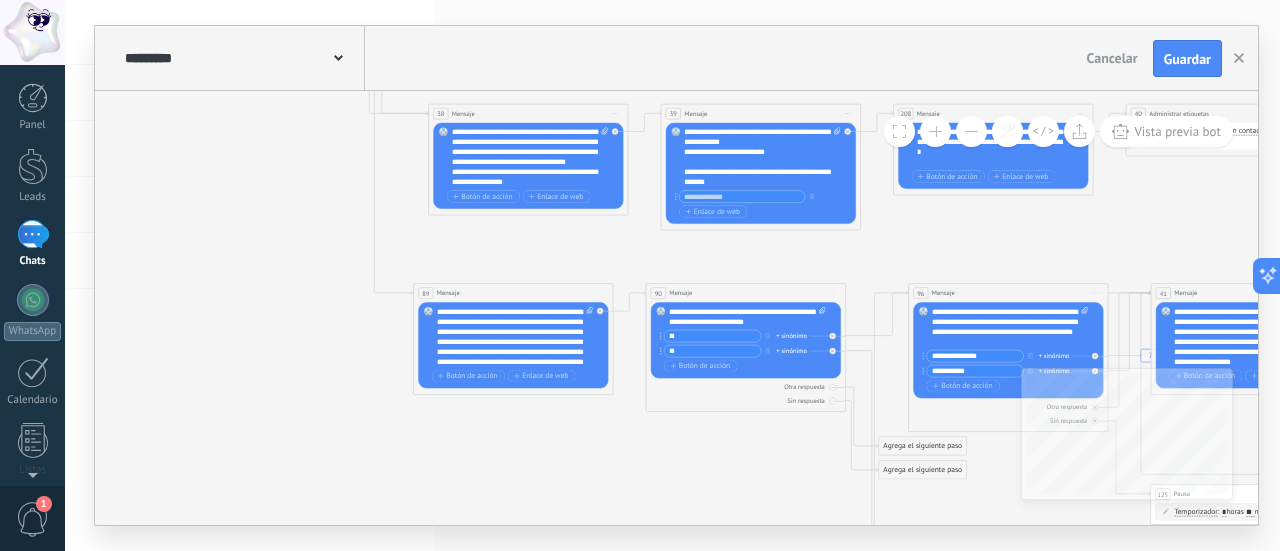 click on "7 Mensaje 16 Mensaje 89 Mensaje 9 Mensaje 228 Mensaje 20 Mensaje 27 Mensaje 30 Mensaje 33 Mensaje 38 Mensaje 308 Mensaje 7 Mensaje" 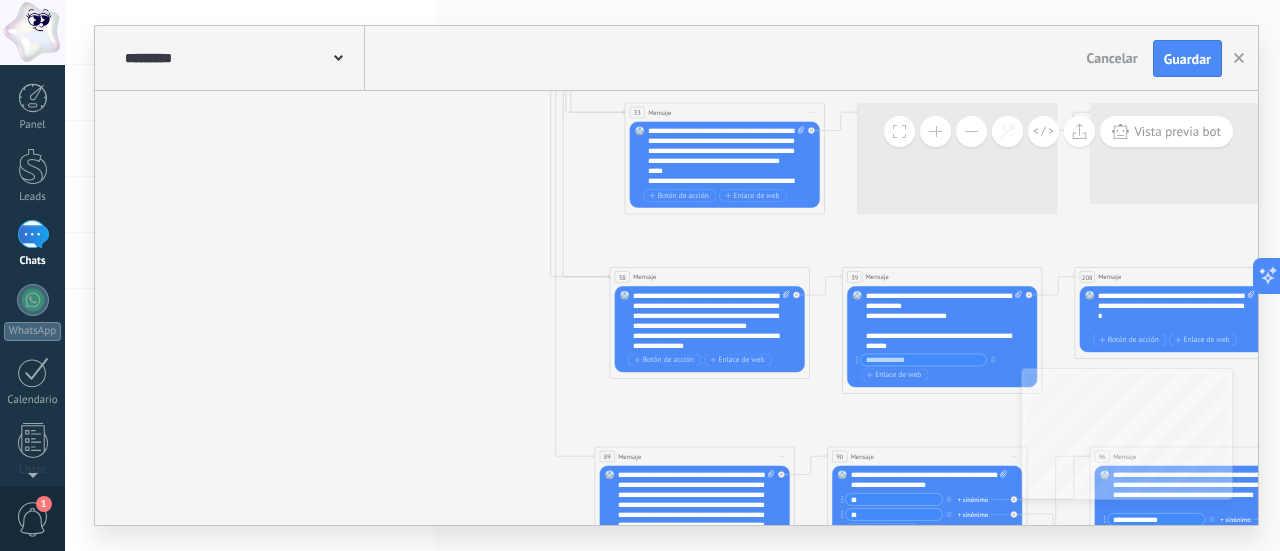 drag, startPoint x: 570, startPoint y: 251, endPoint x: 676, endPoint y: 433, distance: 210.61813 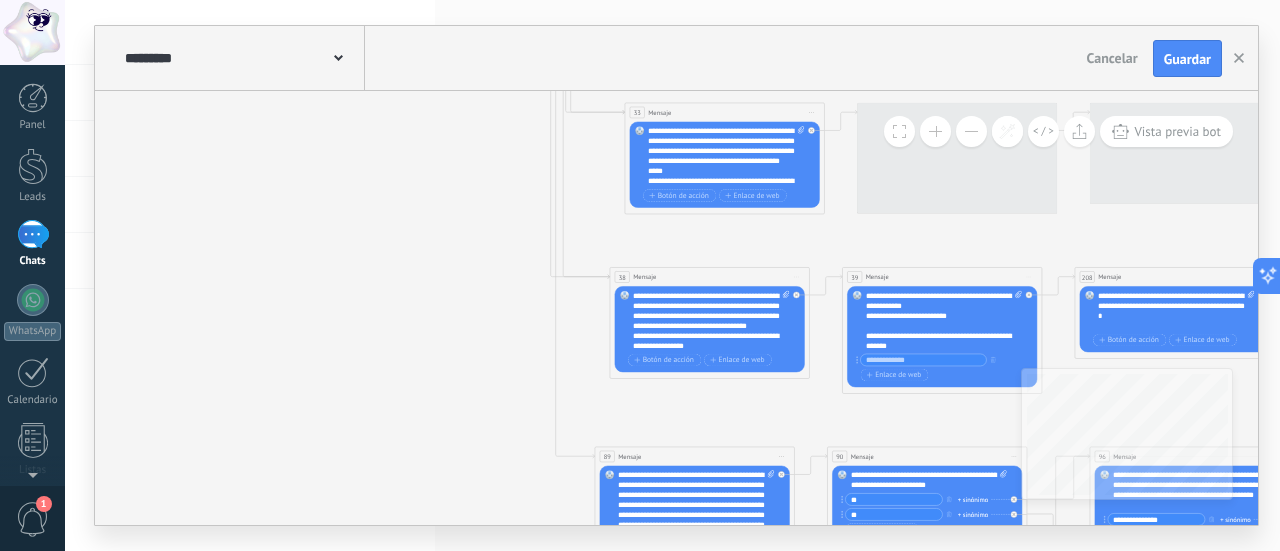 click on "7 Mensaje 16 Mensaje 89 Mensaje 9 Mensaje 228 Mensaje 20 Mensaje 27 Mensaje 30 Mensaje 33 Mensaje 38 Mensaje 308 Mensaje 7 Mensaje" 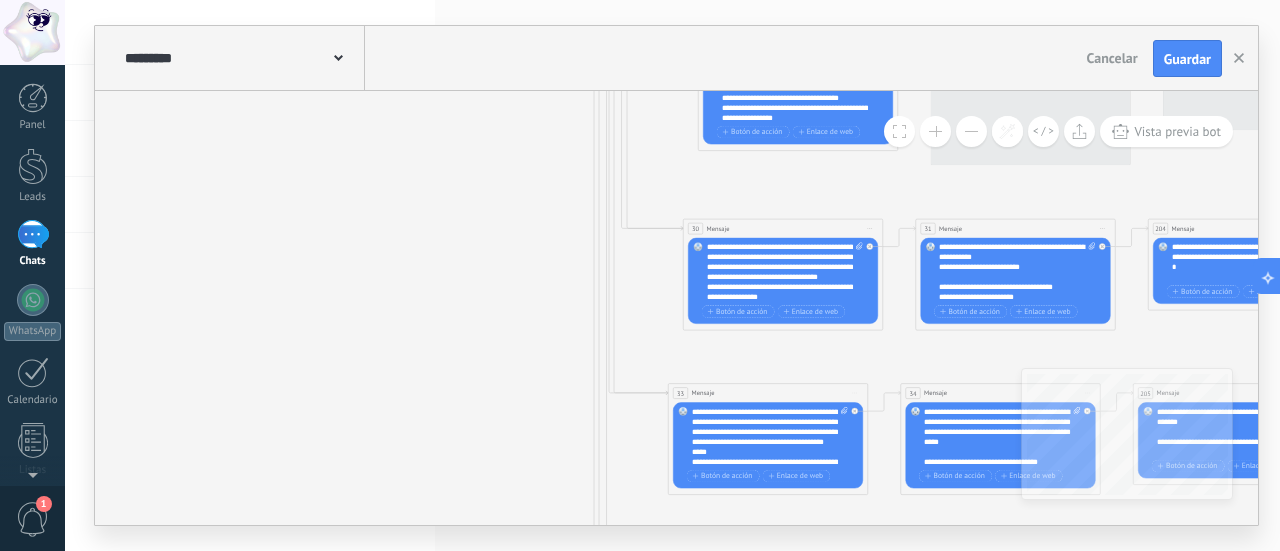 drag, startPoint x: 514, startPoint y: 243, endPoint x: 508, endPoint y: 361, distance: 118.15244 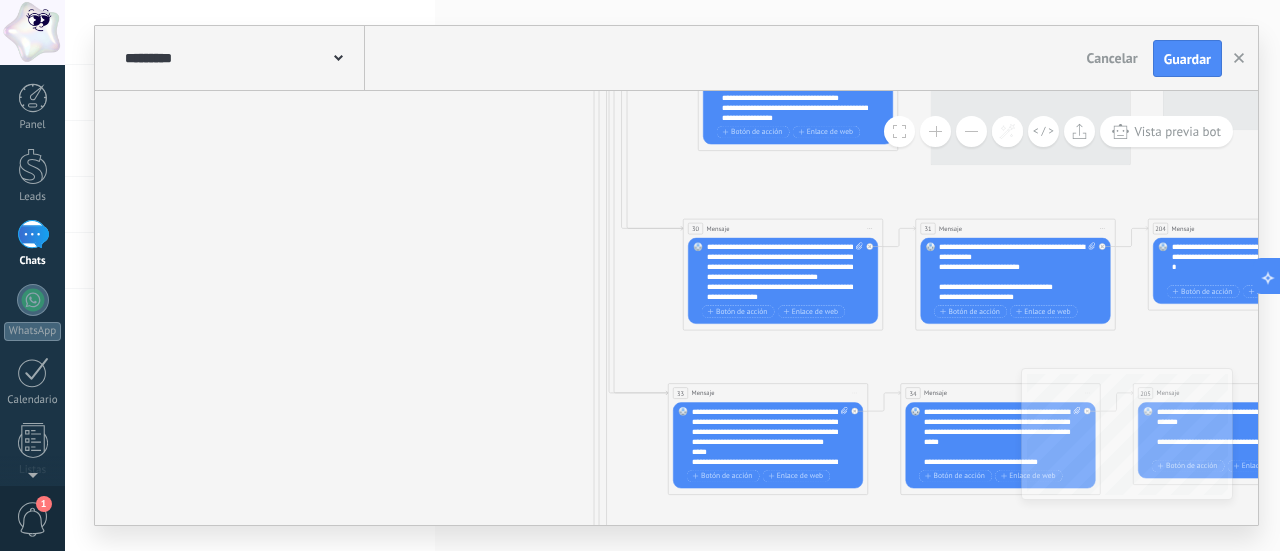 click on "7 Mensaje 16 Mensaje 89 Mensaje 9 Mensaje 228 Mensaje 20 Mensaje 27 Mensaje 30 Mensaje 33 Mensaje 38 Mensaje 308 Mensaje 7 Mensaje" 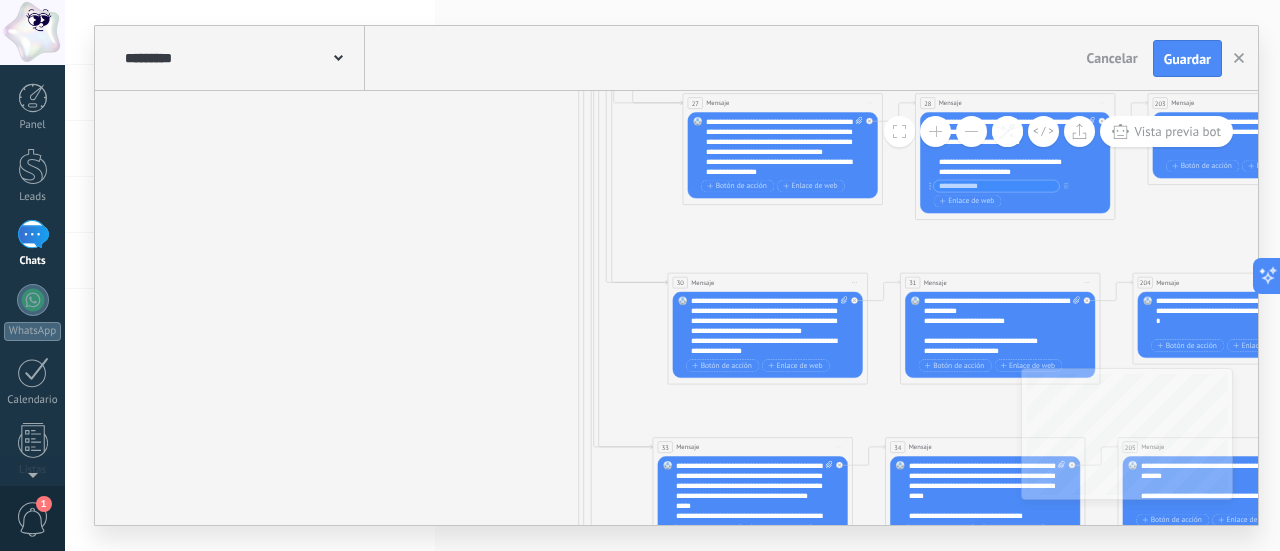 click on "**********" at bounding box center [-1187, -444] 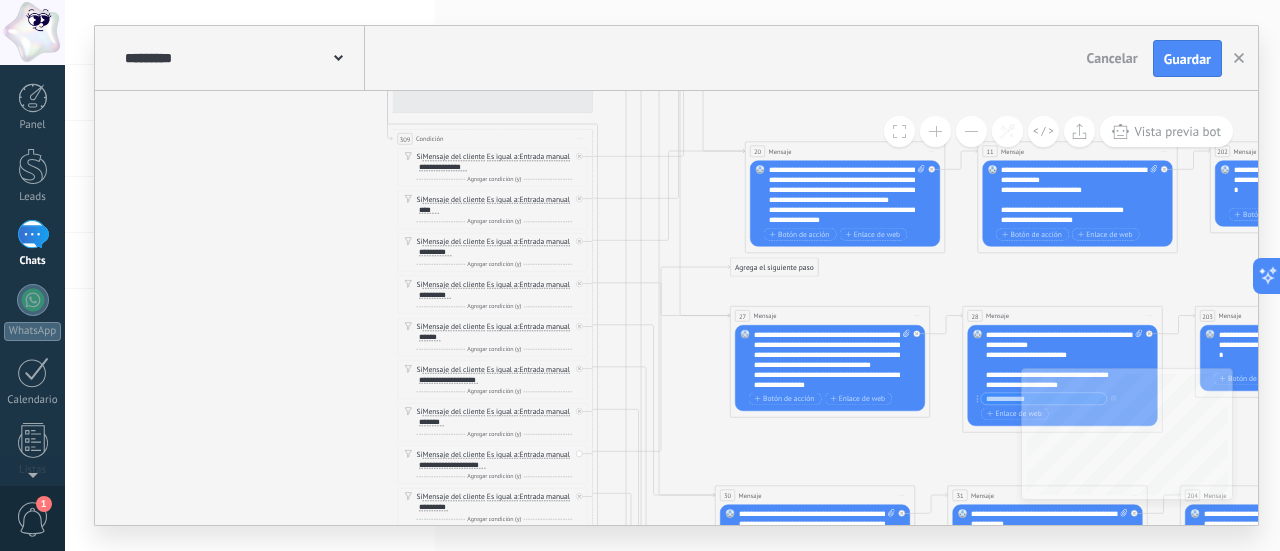 drag, startPoint x: 712, startPoint y: 301, endPoint x: 794, endPoint y: 455, distance: 174.47063 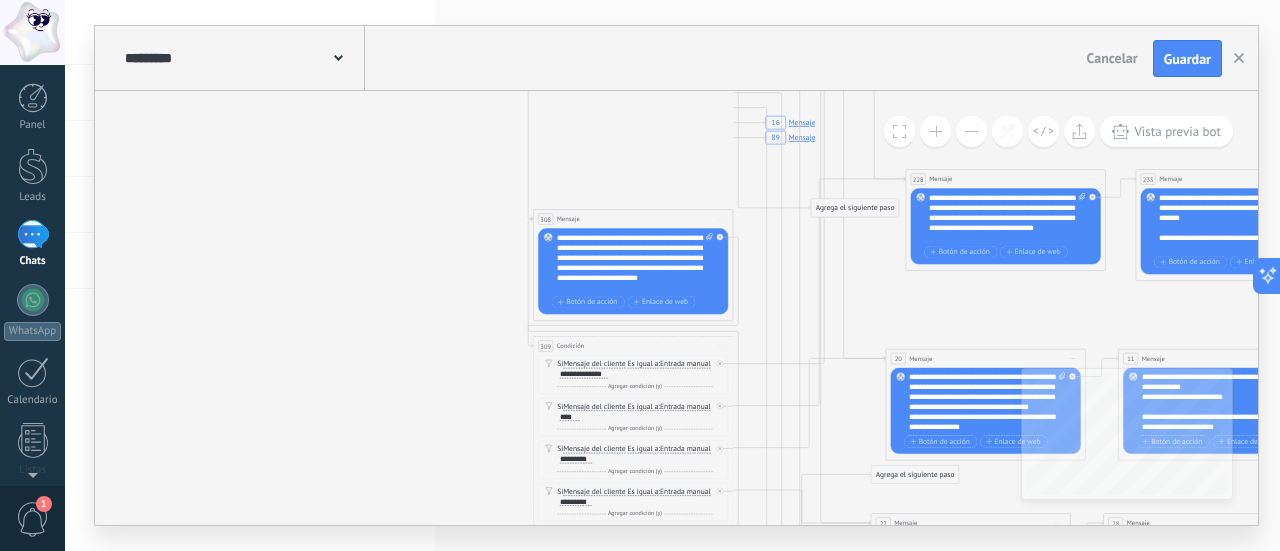 drag, startPoint x: 264, startPoint y: 223, endPoint x: 422, endPoint y: 439, distance: 267.61914 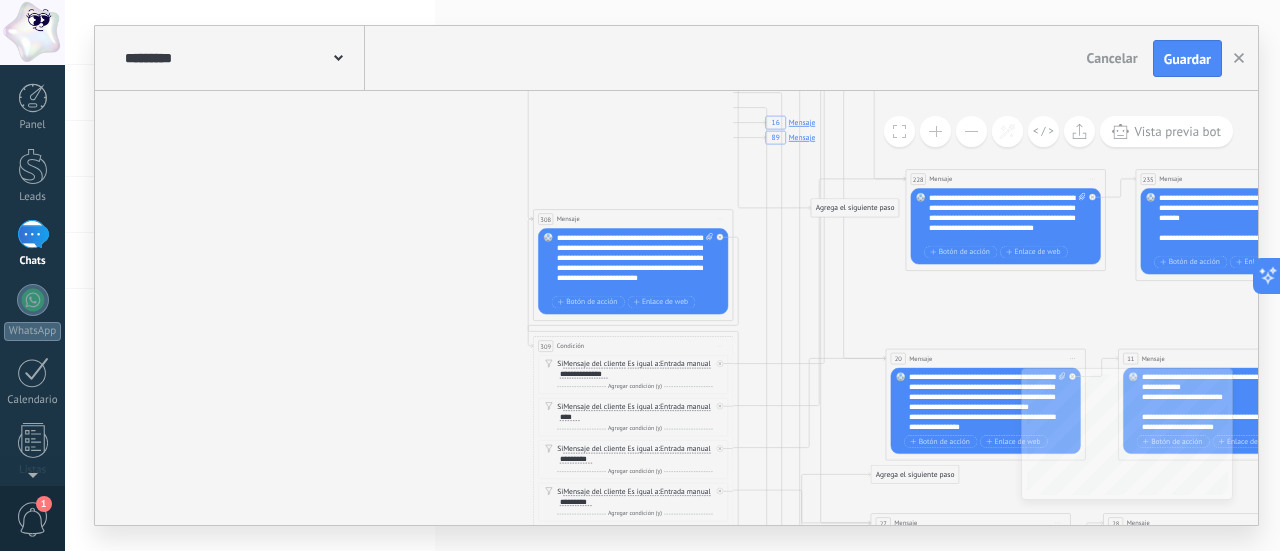 click on "7 Mensaje 16 Mensaje 89 Mensaje 9 Mensaje 228 Mensaje 20 Mensaje 27 Mensaje 30 Mensaje 33 Mensaje 38 Mensaje 308 Mensaje 7 Mensaje" 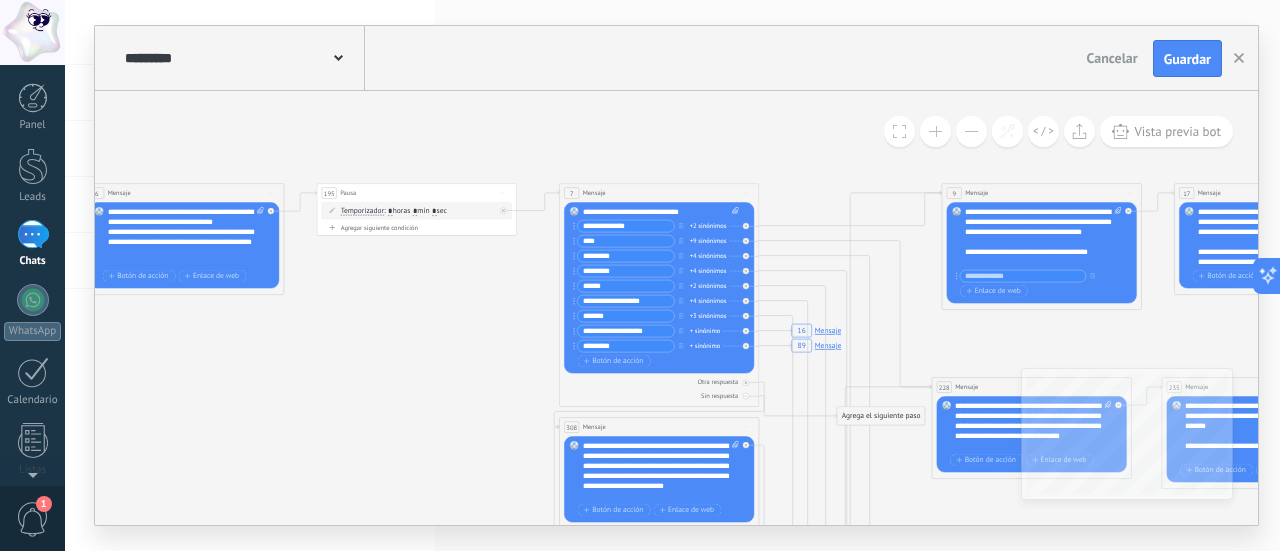 drag, startPoint x: 455, startPoint y: 299, endPoint x: 441, endPoint y: 370, distance: 72.36712 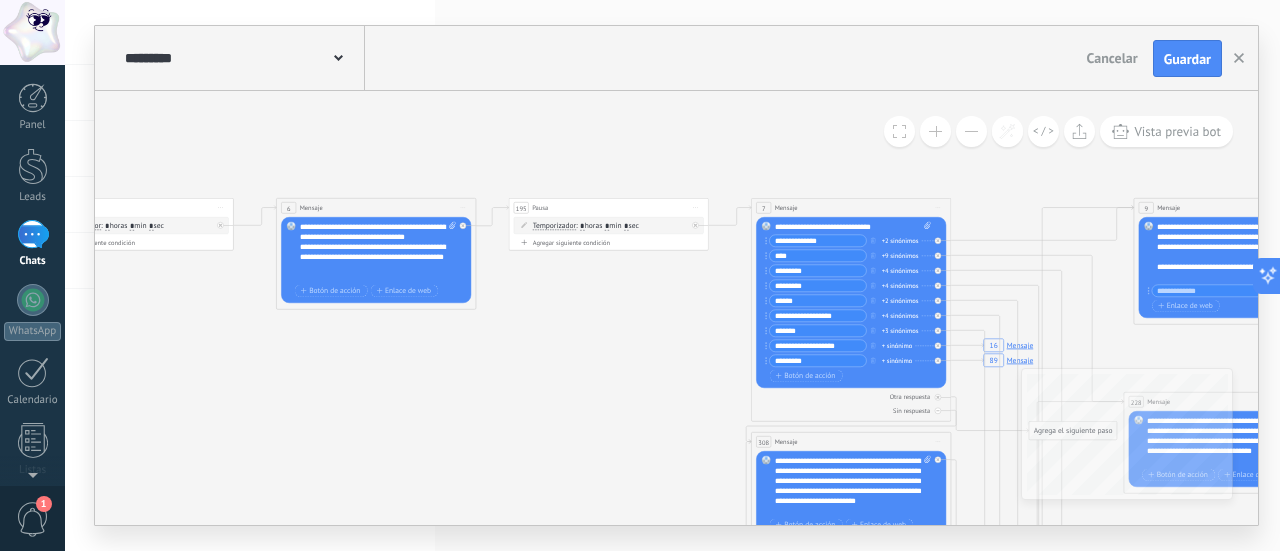 drag, startPoint x: 430, startPoint y: 356, endPoint x: 699, endPoint y: 389, distance: 271.0166 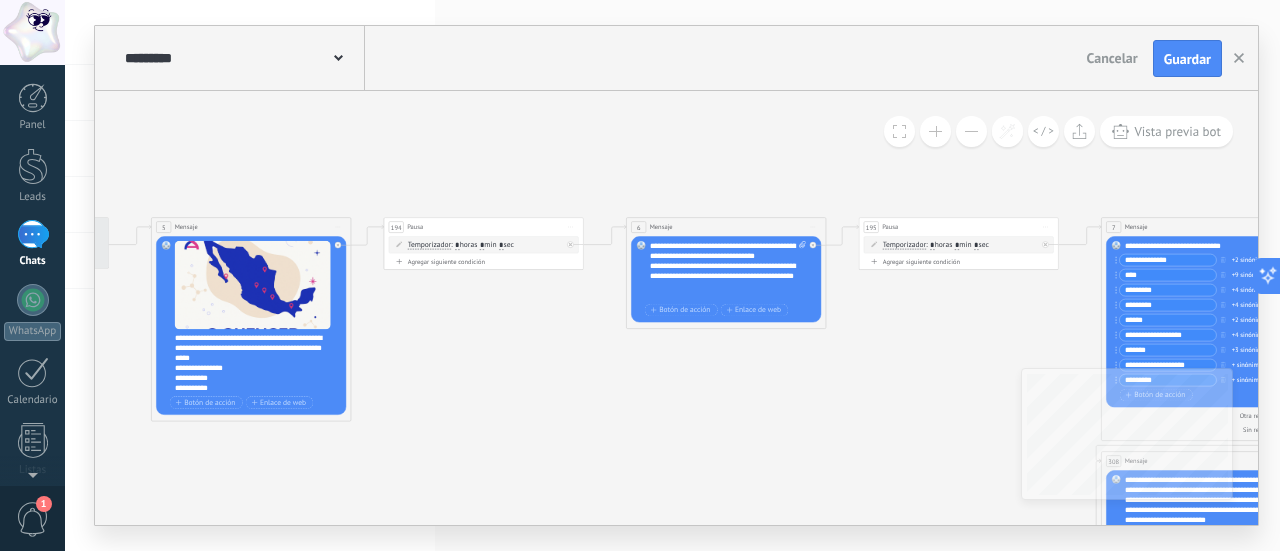 drag, startPoint x: 446, startPoint y: 391, endPoint x: 622, endPoint y: 392, distance: 176.00284 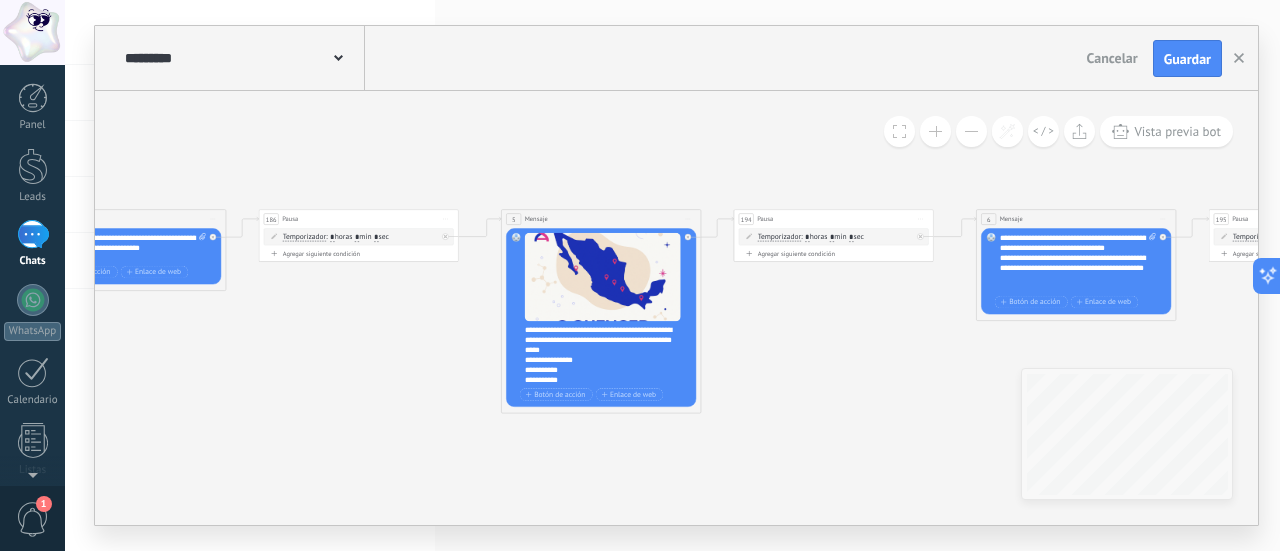 drag, startPoint x: 455, startPoint y: 395, endPoint x: 791, endPoint y: 387, distance: 336.0952 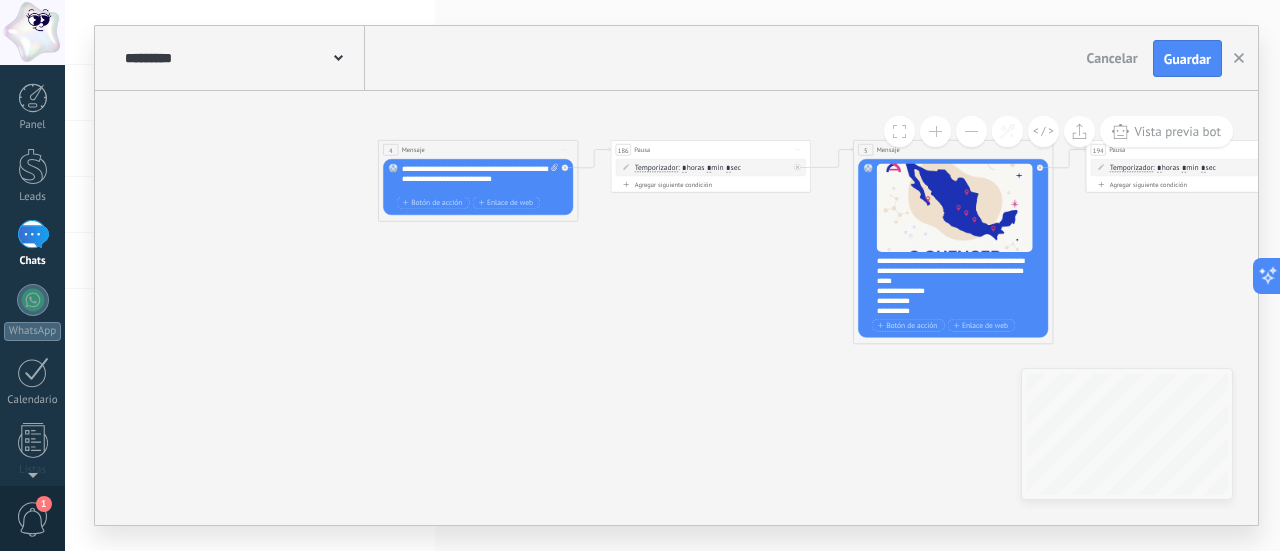 drag, startPoint x: 324, startPoint y: 377, endPoint x: 678, endPoint y: 307, distance: 360.85455 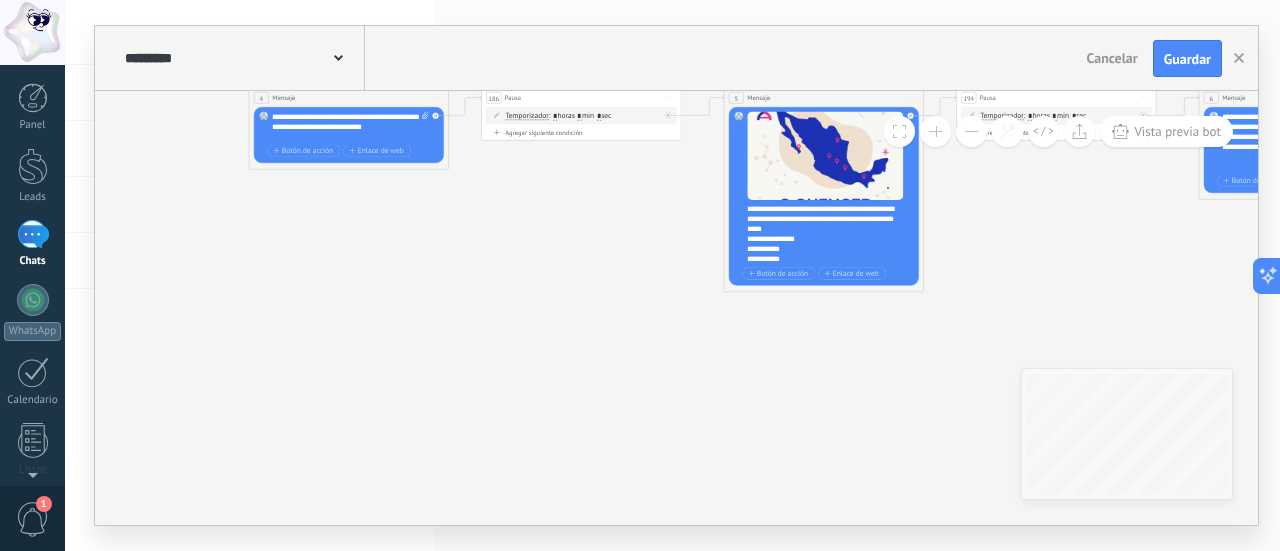 drag, startPoint x: 671, startPoint y: 366, endPoint x: 591, endPoint y: 336, distance: 85.44004 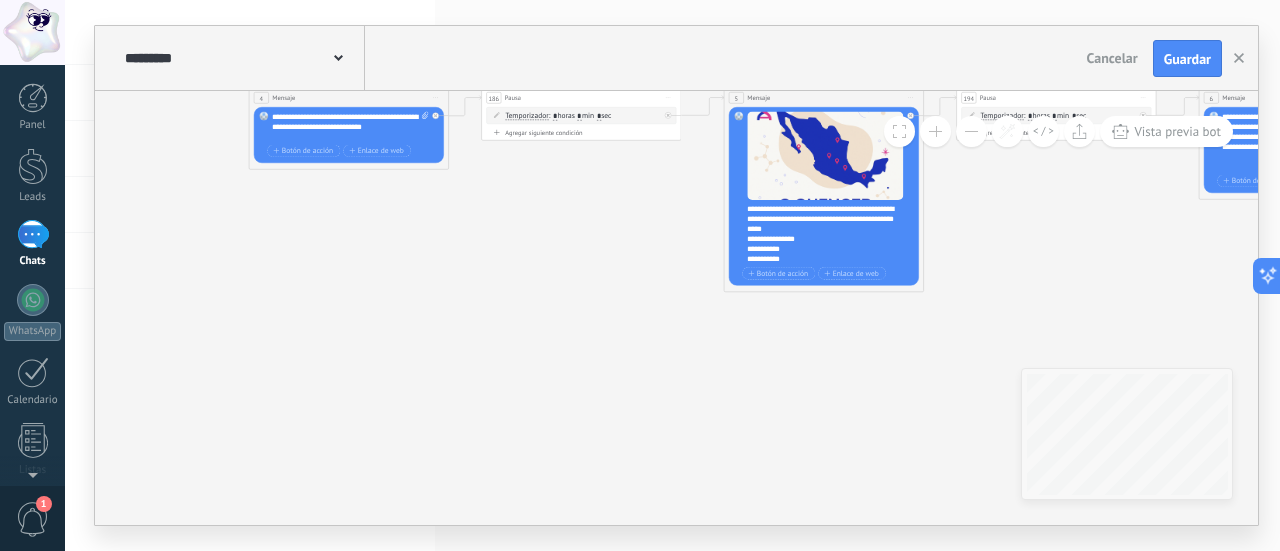 click on "7 Mensaje 16 Mensaje 89 Mensaje 9 Mensaje 228 Mensaje 20 Mensaje 27 Mensaje 30 Mensaje 33 Mensaje 38 Mensaje 308 Mensaje 7 Mensaje" 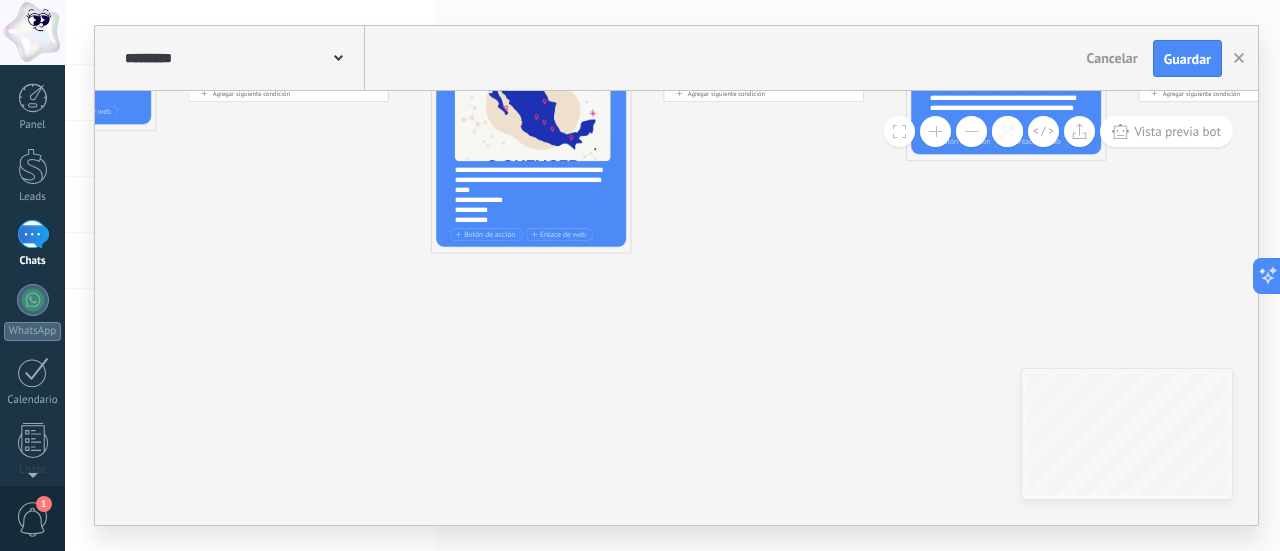 drag, startPoint x: 583, startPoint y: 369, endPoint x: 439, endPoint y: 357, distance: 144.49913 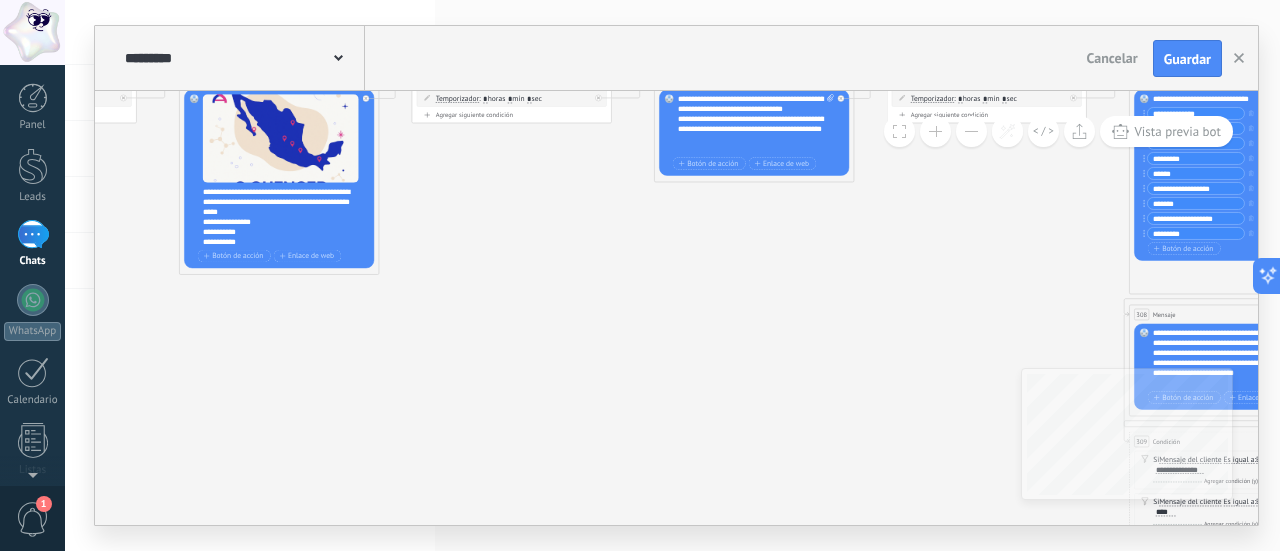 drag 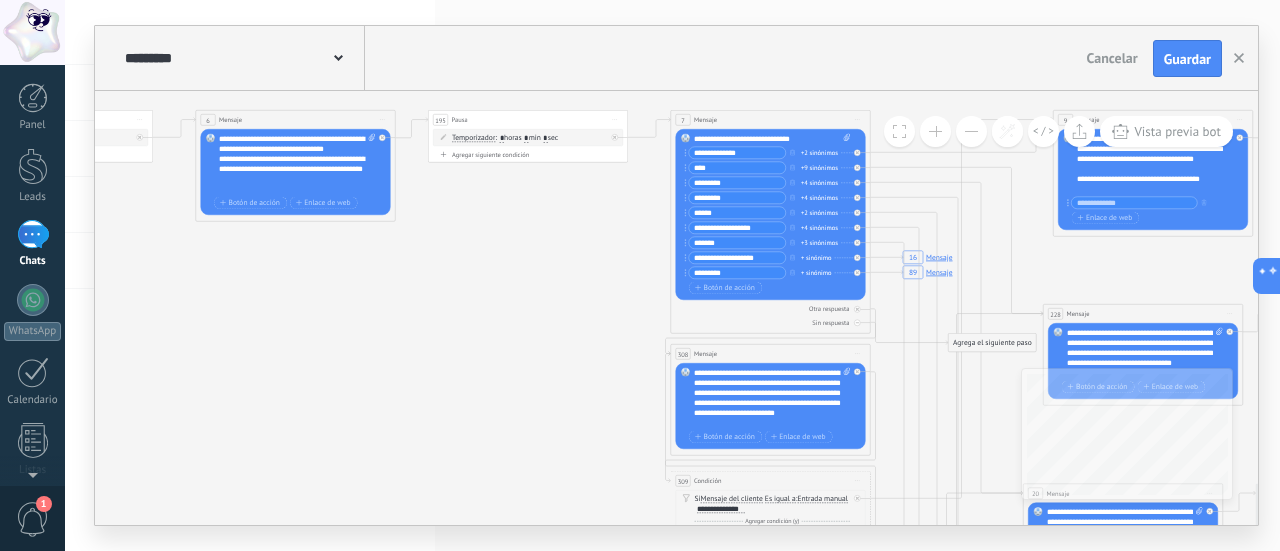 click on "7 Mensaje 16 Mensaje 89 Mensaje 9 Mensaje 228 Mensaje 20 Mensaje 27 Mensaje 30 Mensaje 33 Mensaje 38 Mensaje 308 Mensaje 7 Mensaje" 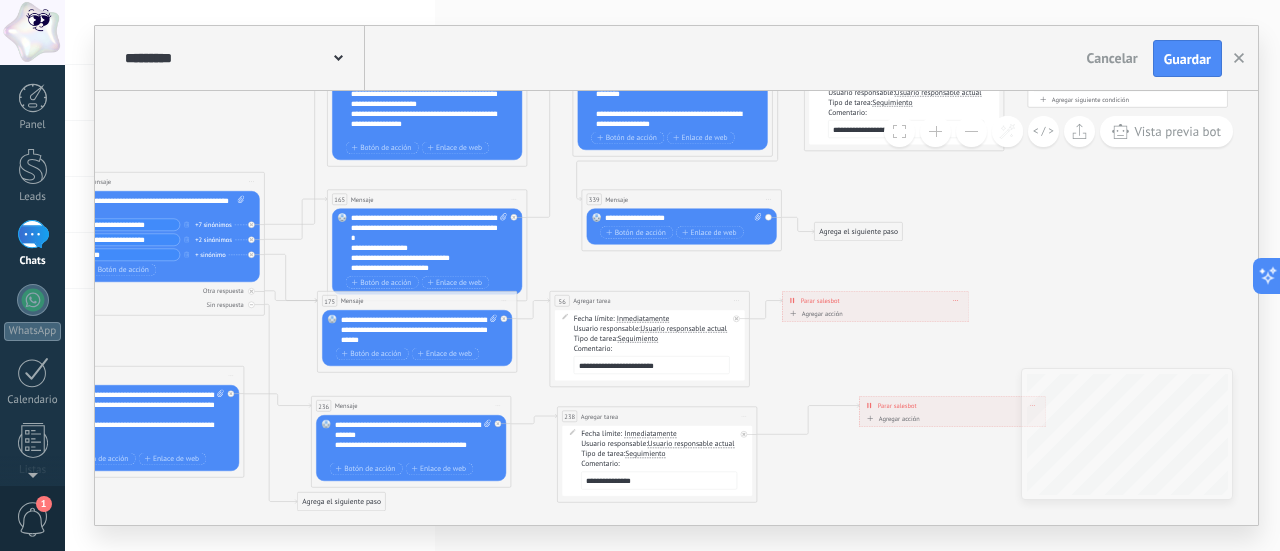 scroll, scrollTop: 0, scrollLeft: 0, axis: both 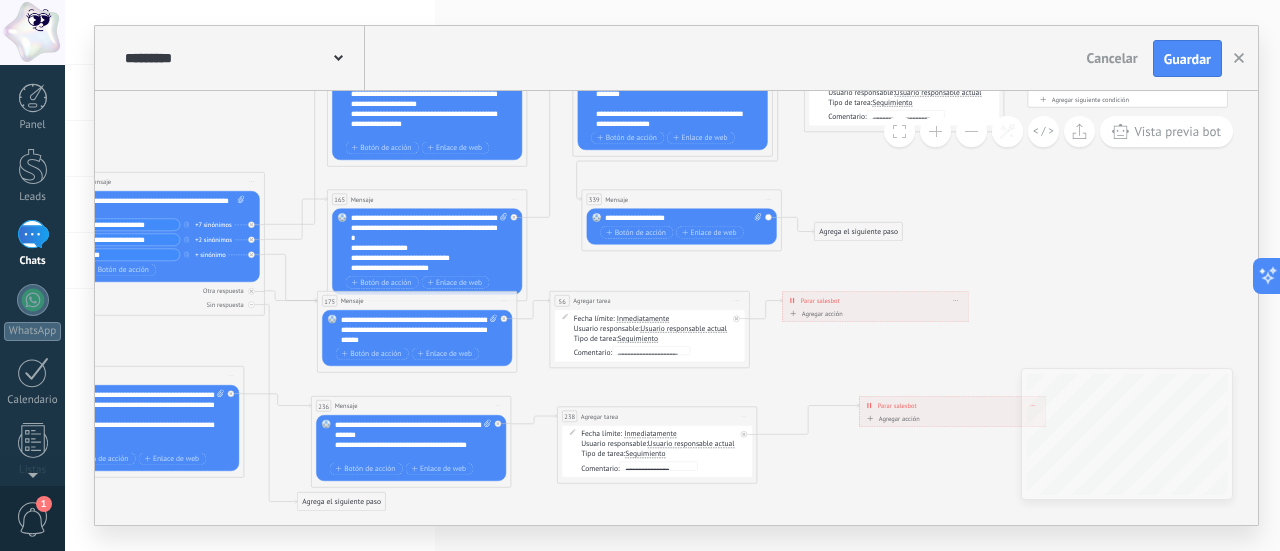 type 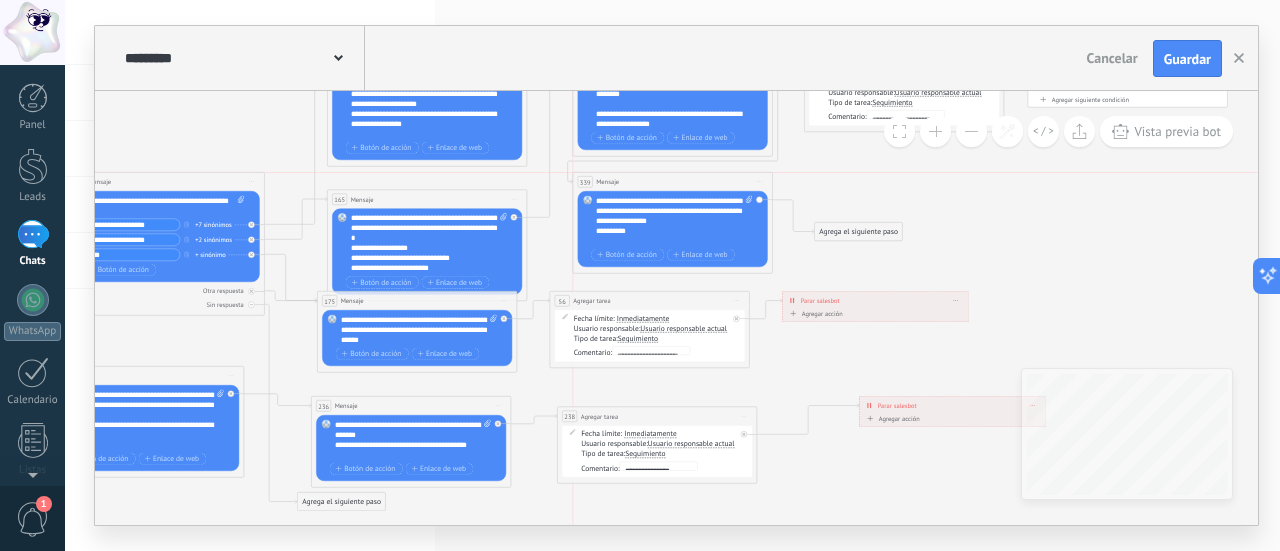 drag, startPoint x: 670, startPoint y: 201, endPoint x: 661, endPoint y: 181, distance: 21.931713 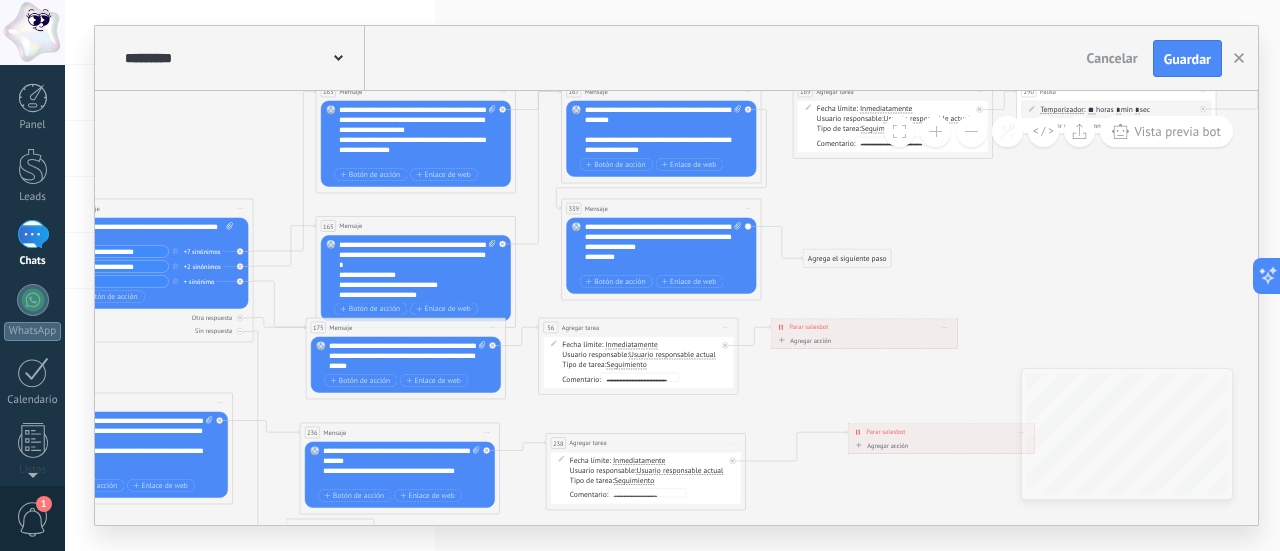 drag, startPoint x: 819, startPoint y: 171, endPoint x: 804, endPoint y: 207, distance: 39 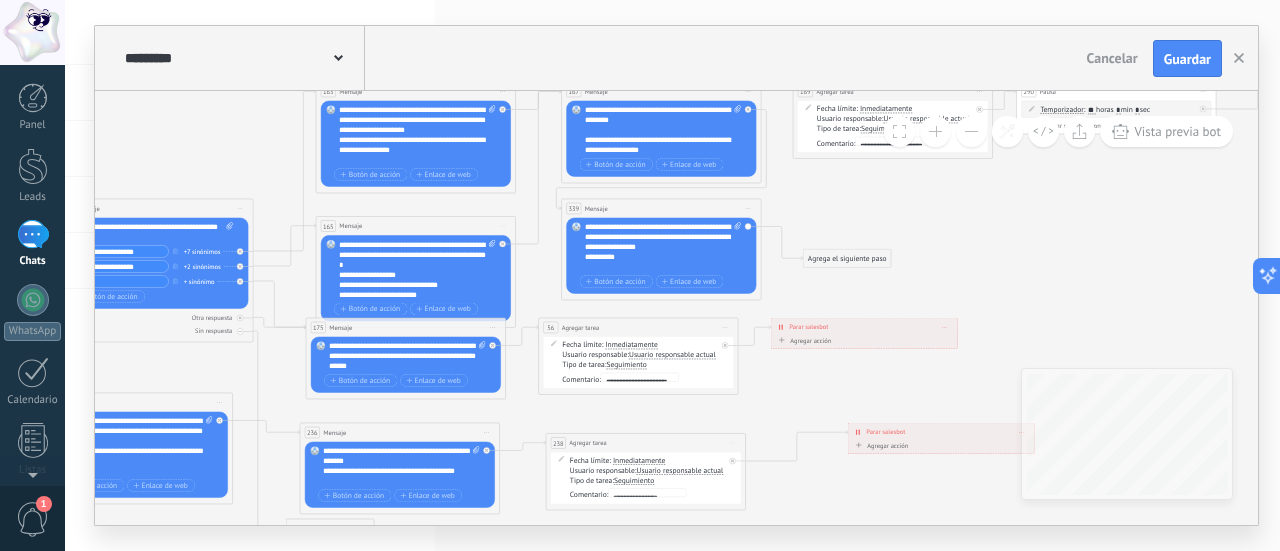 click on "7 Mensaje 16 Mensaje 89 Mensaje 9 Mensaje 228 Mensaje 20 Mensaje 27 Mensaje 30 Mensaje 33 Mensaje 38 Mensaje 7 Mensaje 308 Mensaje" 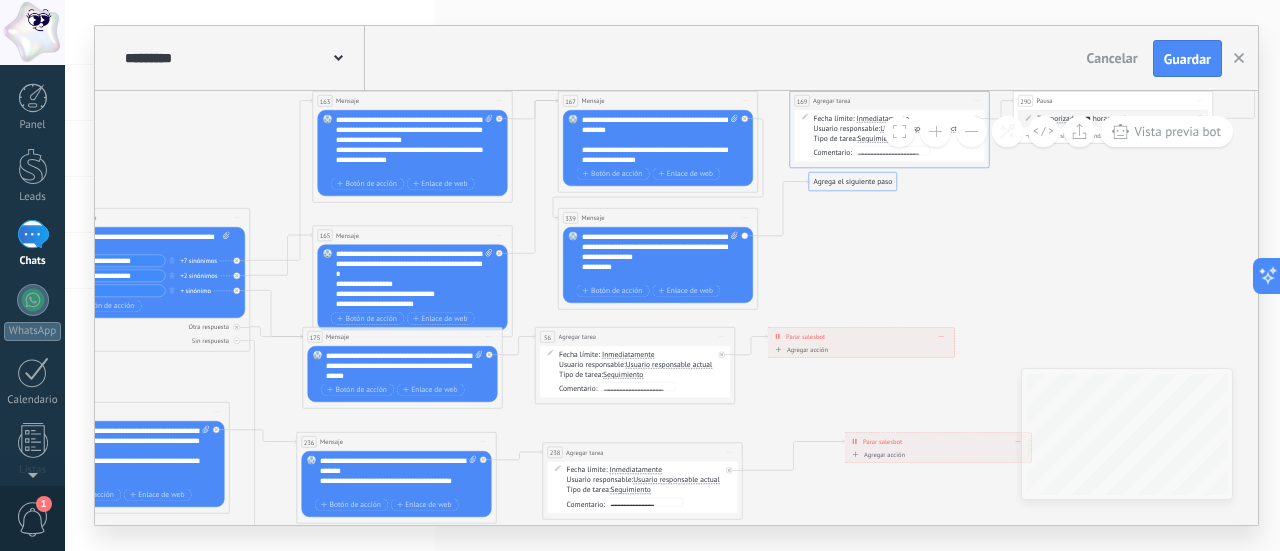 drag, startPoint x: 854, startPoint y: 271, endPoint x: 865, endPoint y: 174, distance: 97.62172 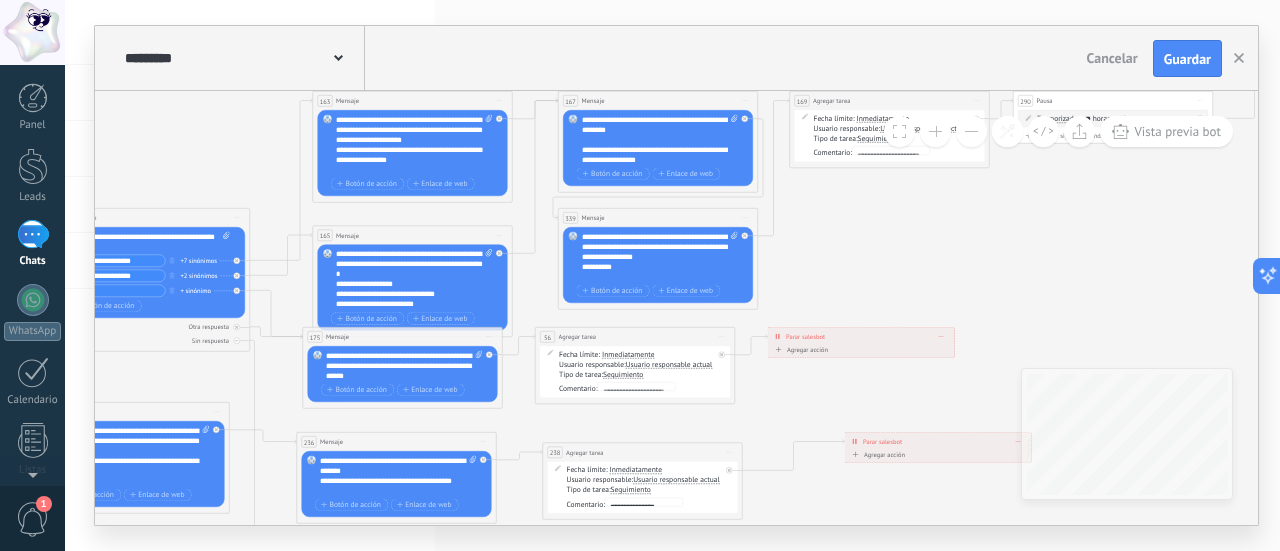 click on "**********" at bounding box center [660, 257] 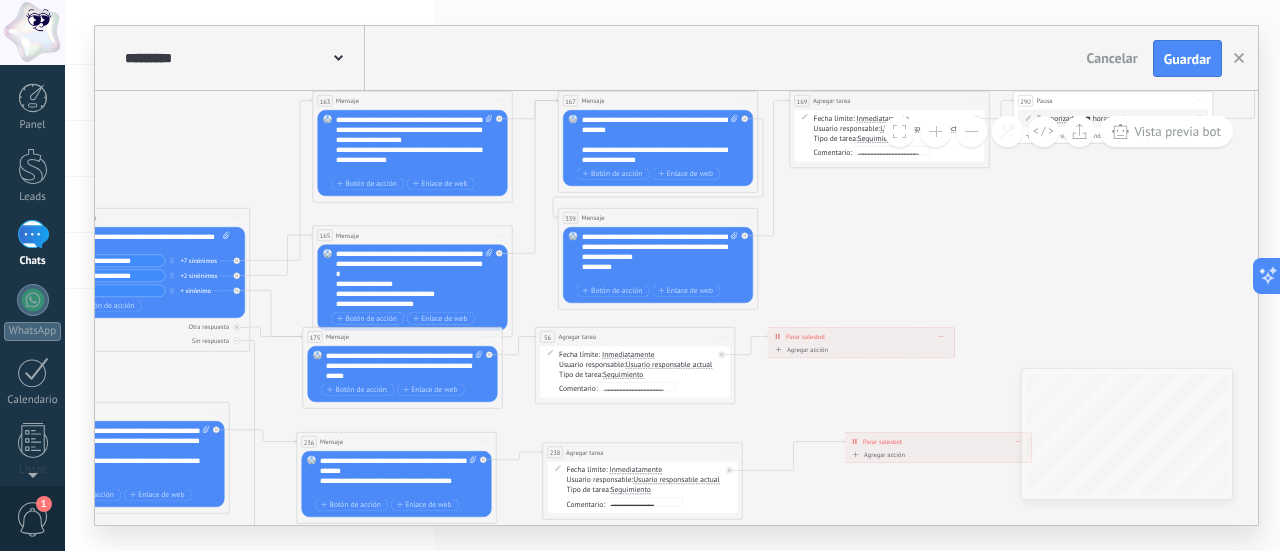 click on "**********" at bounding box center [660, 257] 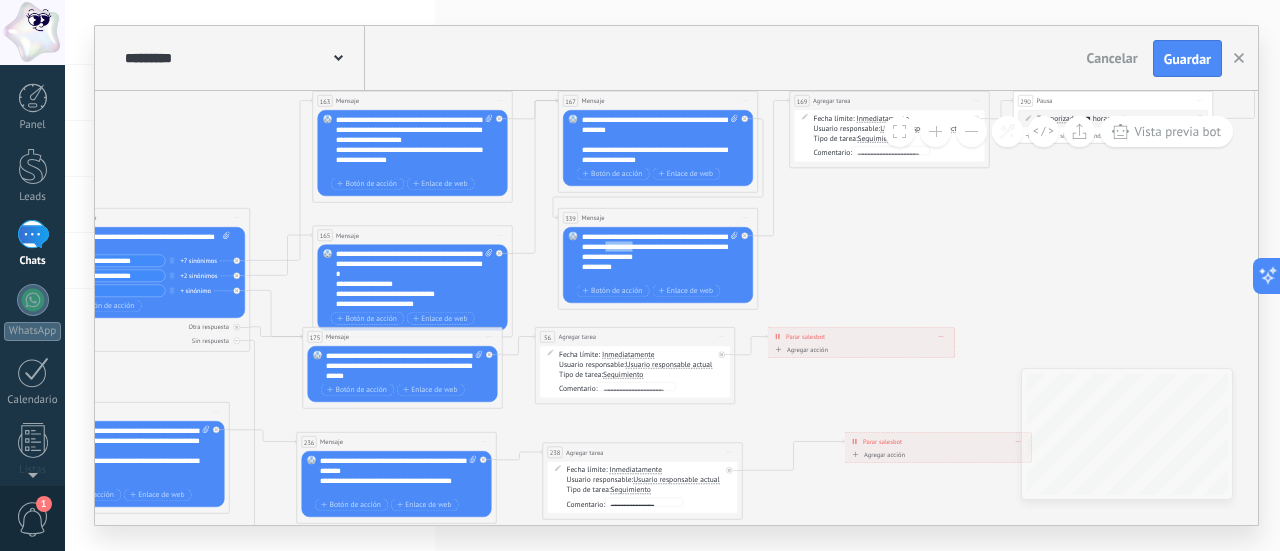 click on "**********" at bounding box center [660, 257] 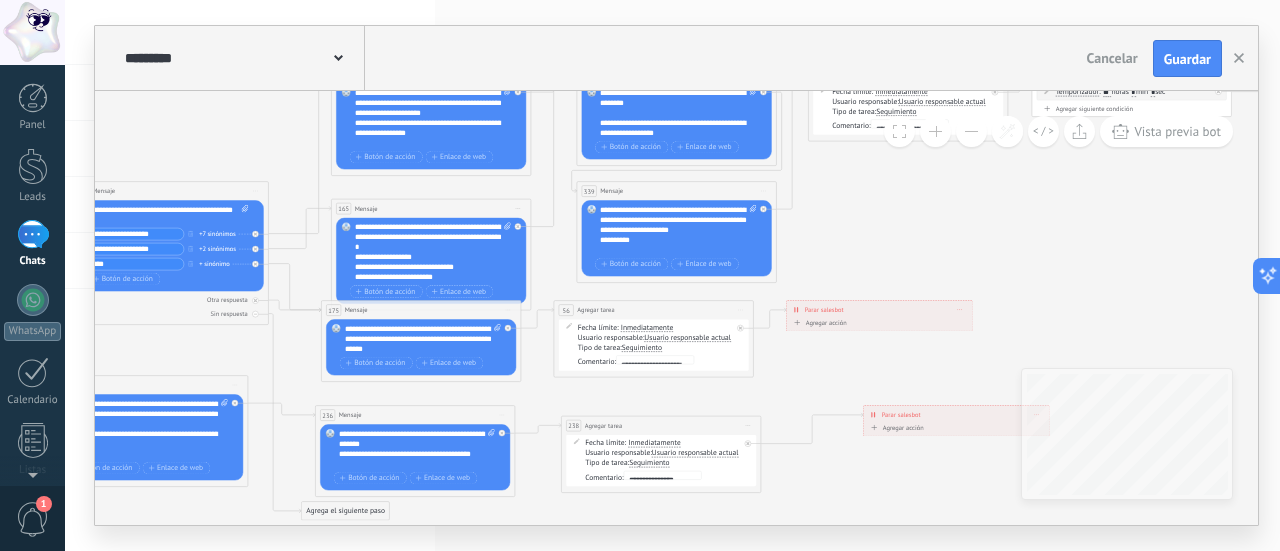 drag, startPoint x: 795, startPoint y: 271, endPoint x: 825, endPoint y: 245, distance: 39.698868 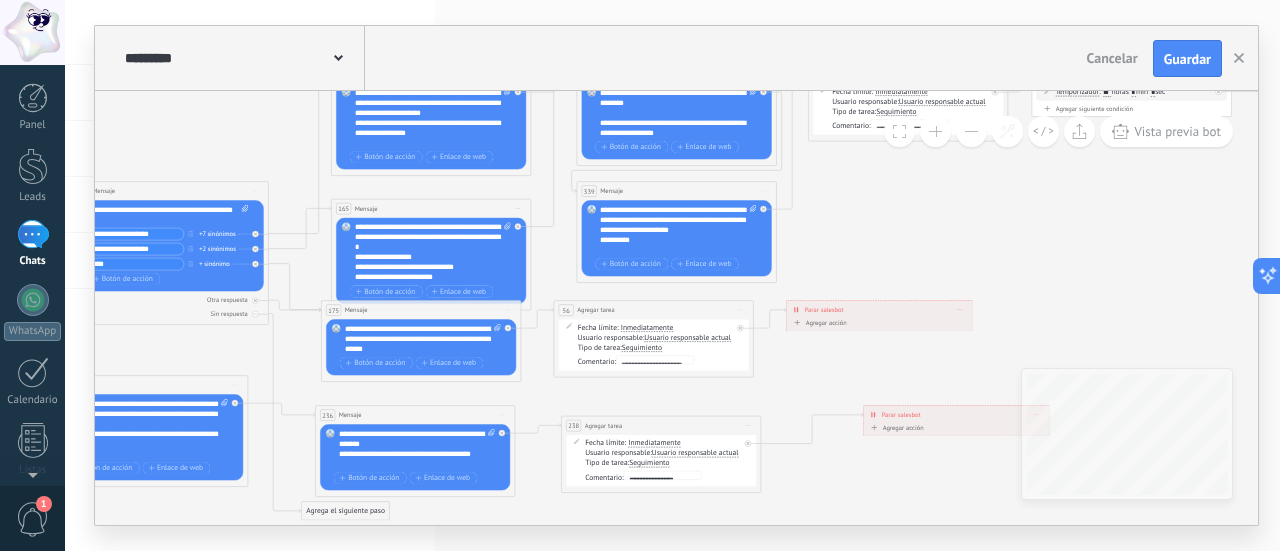 click on "7 Mensaje 16 Mensaje 89 Mensaje 9 Mensaje 228 Mensaje 20 Mensaje 27 Mensaje 30 Mensaje 33 Mensaje 38 Mensaje 7 Mensaje 308 Mensaje" 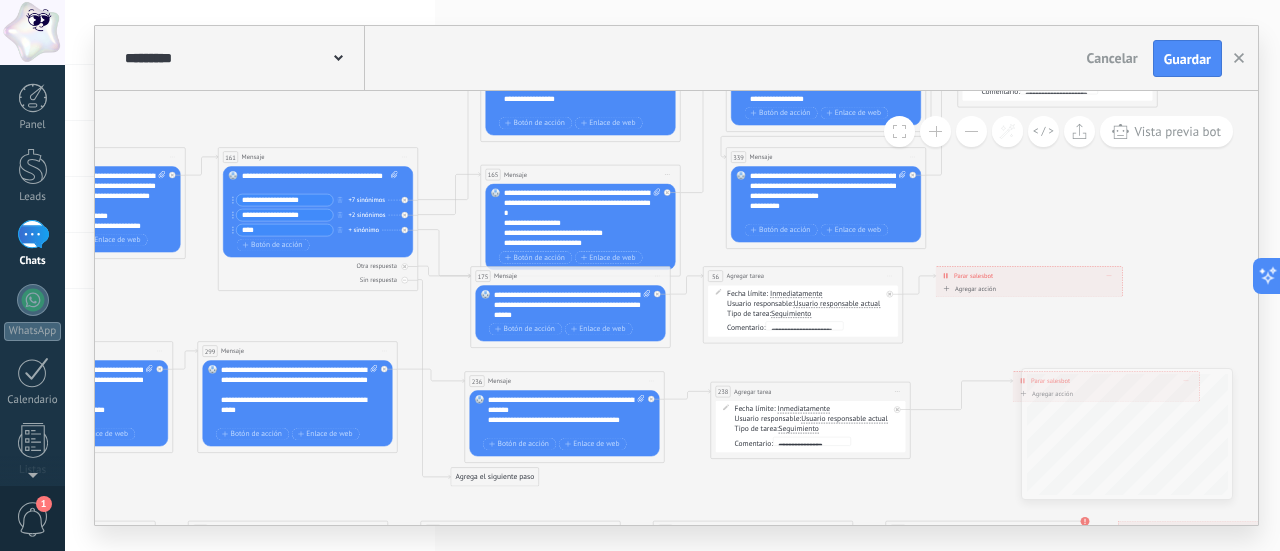 drag, startPoint x: 849, startPoint y: 245, endPoint x: 1026, endPoint y: 203, distance: 181.91481 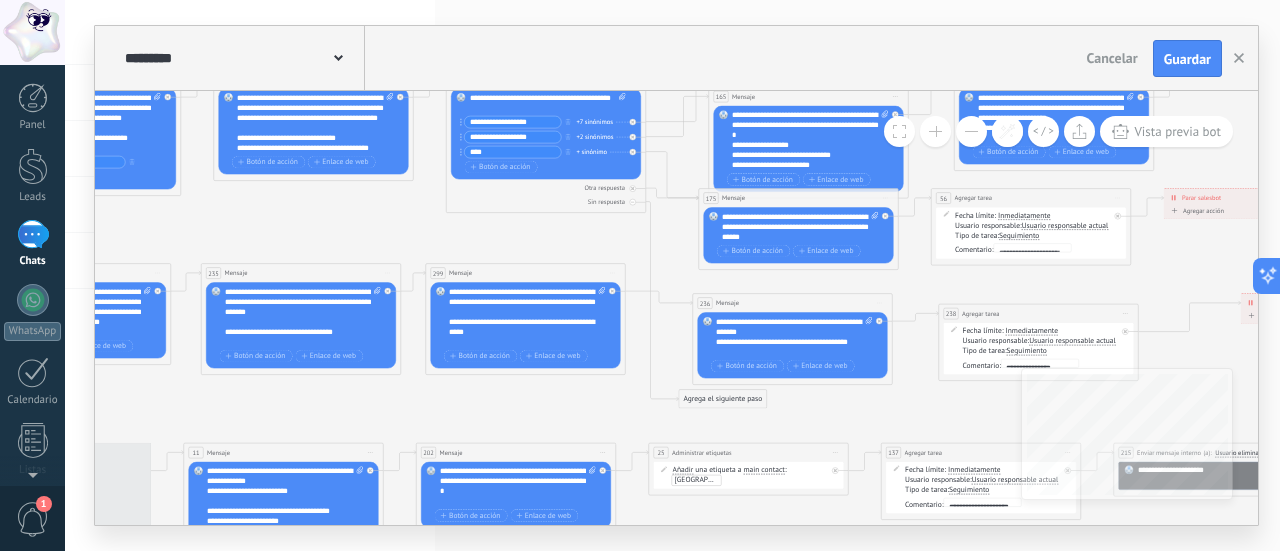 drag, startPoint x: 479, startPoint y: 329, endPoint x: 761, endPoint y: 264, distance: 289.3942 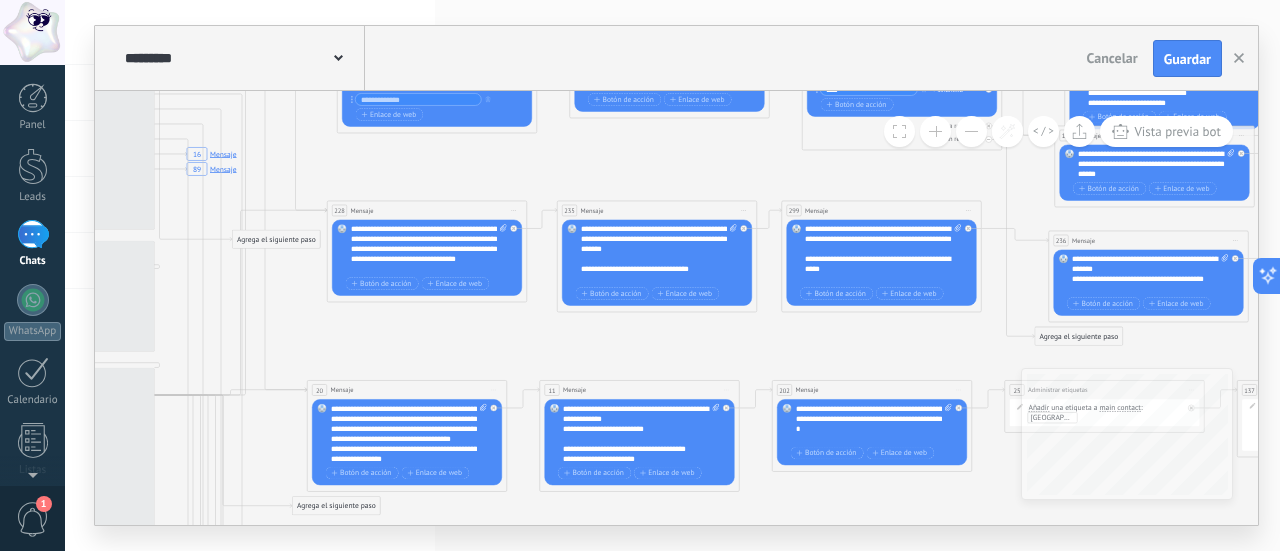 drag, startPoint x: 436, startPoint y: 402, endPoint x: 903, endPoint y: 322, distance: 473.8027 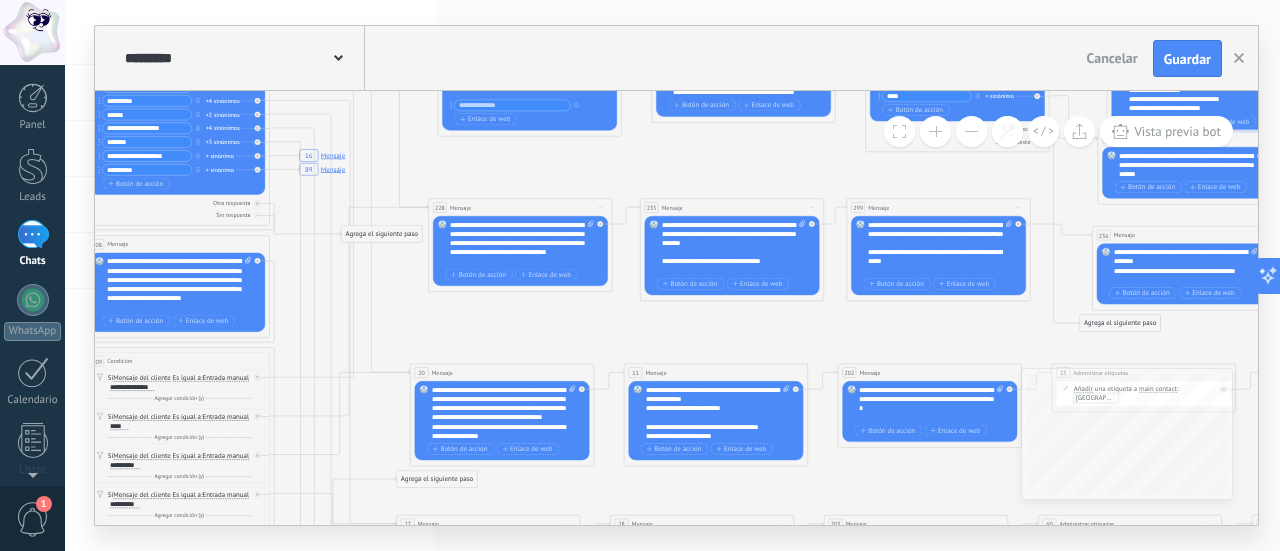 drag, startPoint x: 864, startPoint y: 316, endPoint x: 708, endPoint y: 327, distance: 156.38734 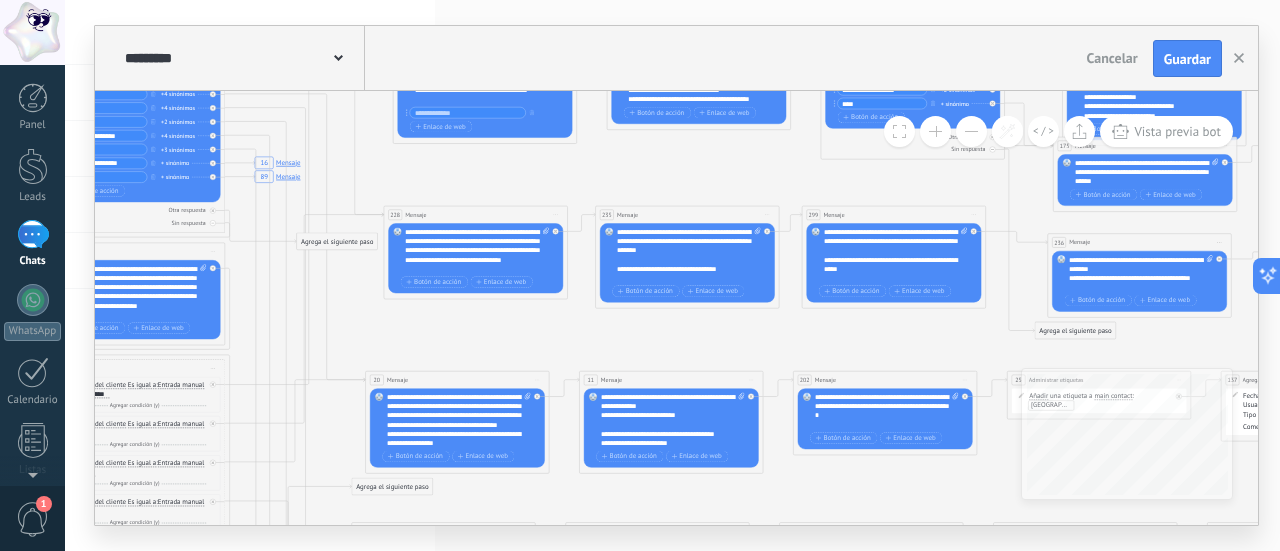 drag, startPoint x: 788, startPoint y: 340, endPoint x: 743, endPoint y: 347, distance: 45.54119 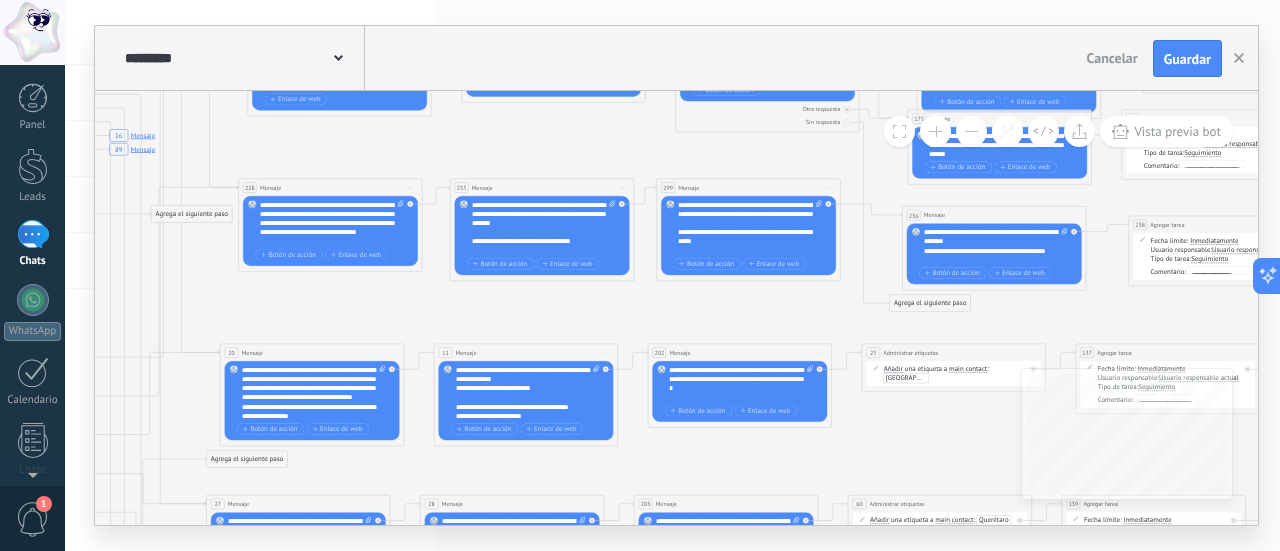 drag, startPoint x: 851, startPoint y: 347, endPoint x: 680, endPoint y: 308, distance: 175.39099 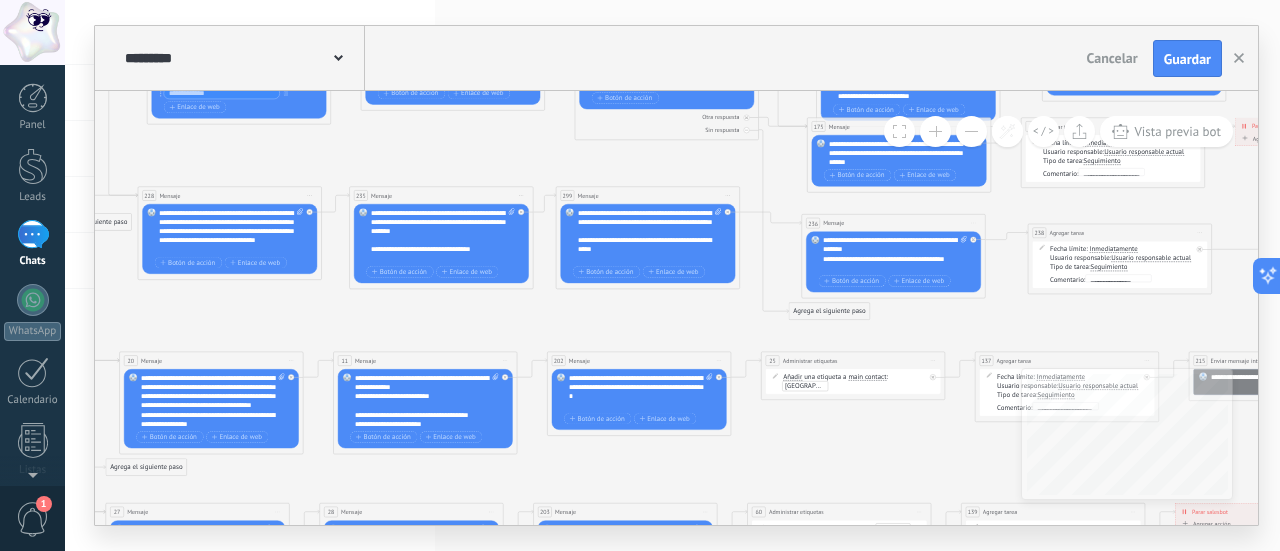 drag, startPoint x: 720, startPoint y: 309, endPoint x: 634, endPoint y: 319, distance: 86.579445 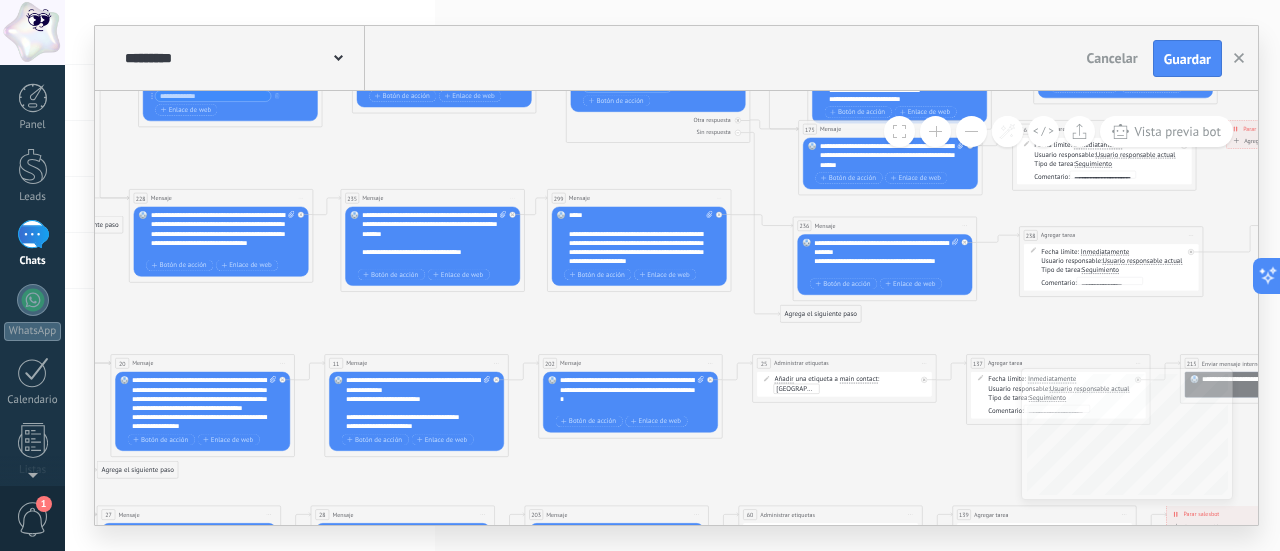 scroll, scrollTop: 120, scrollLeft: 0, axis: vertical 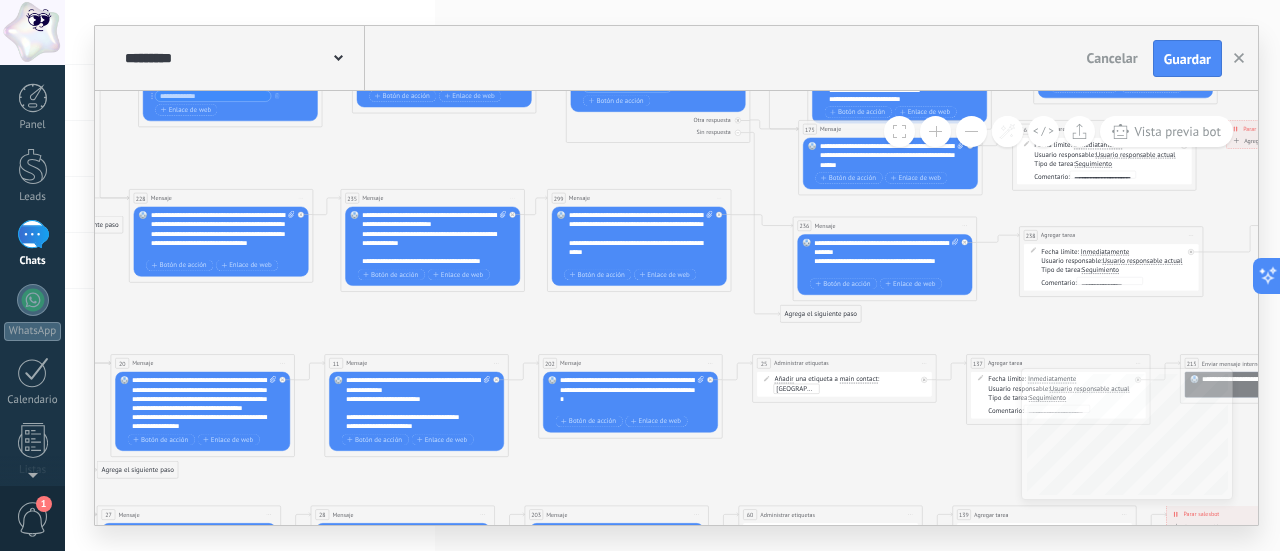click at bounding box center (708, 238) 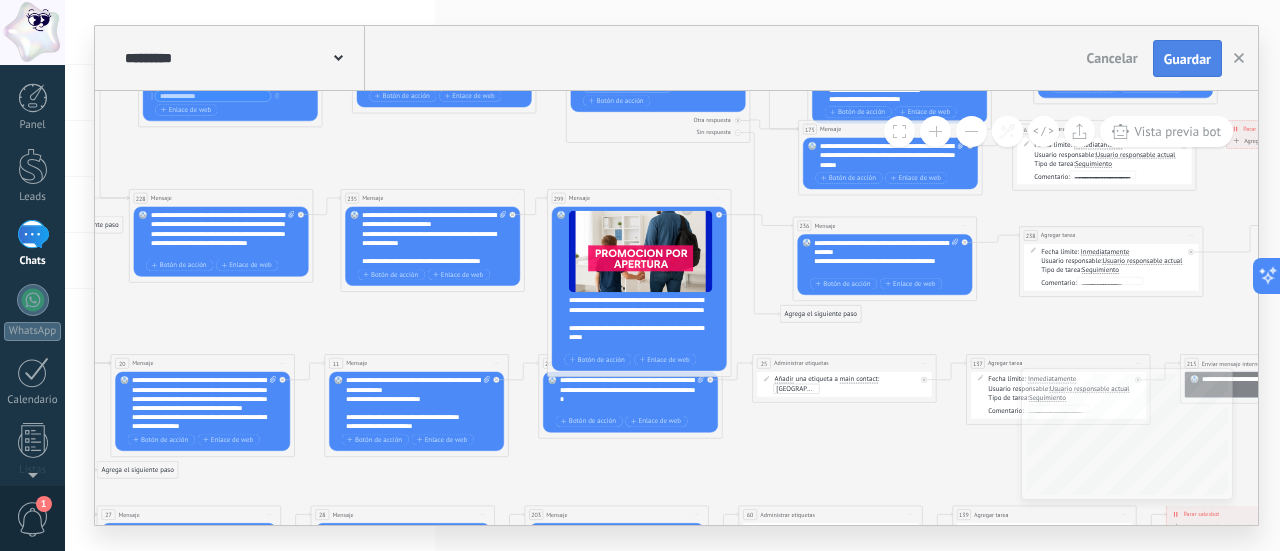 click on "Guardar" at bounding box center (1187, 59) 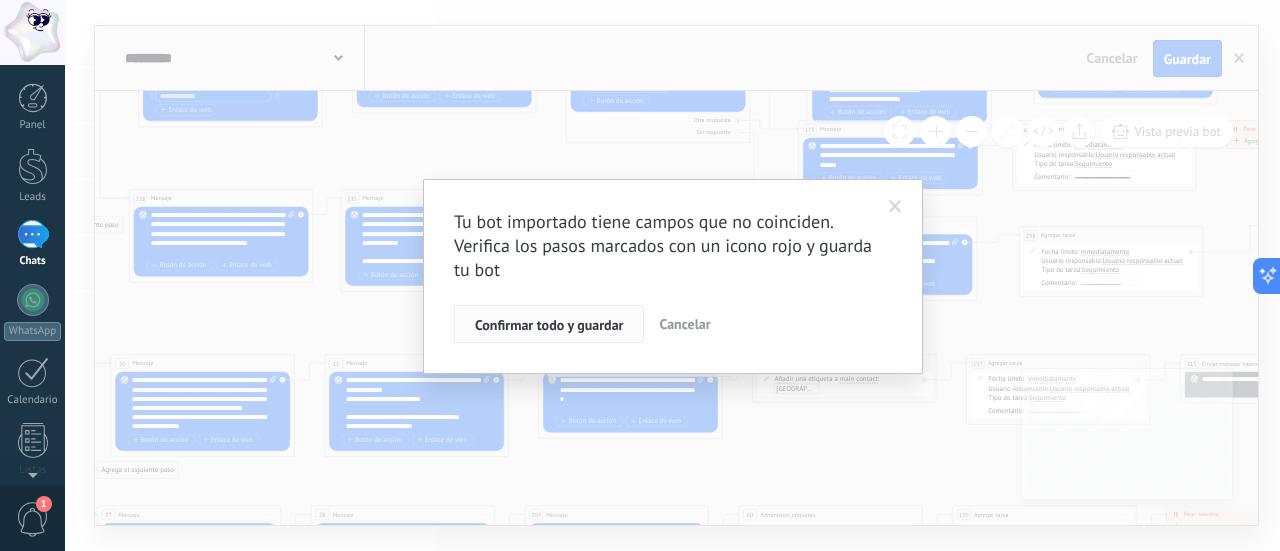 click on "Confirmar todo y guardar" at bounding box center (549, 324) 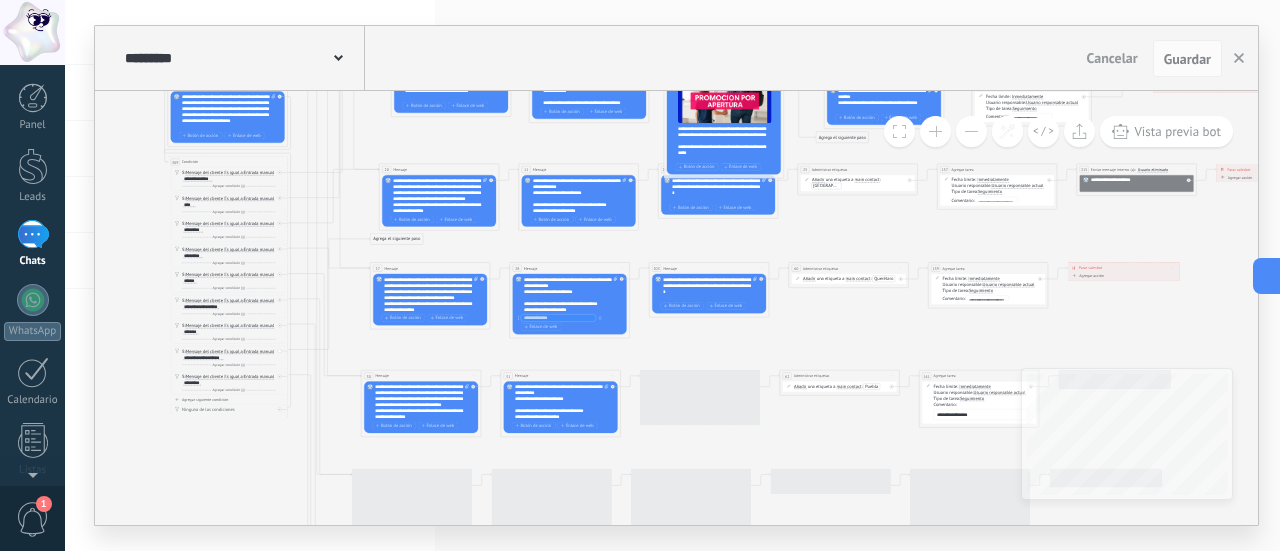 drag, startPoint x: 810, startPoint y: 440, endPoint x: 849, endPoint y: 229, distance: 214.57399 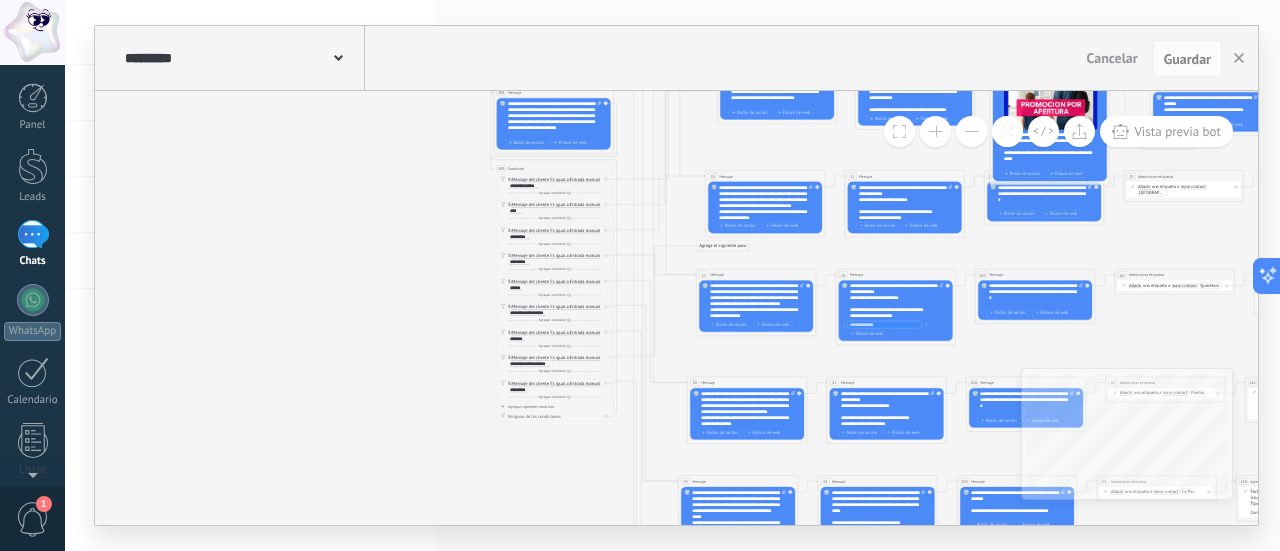 drag, startPoint x: 353, startPoint y: 339, endPoint x: 678, endPoint y: 352, distance: 325.2599 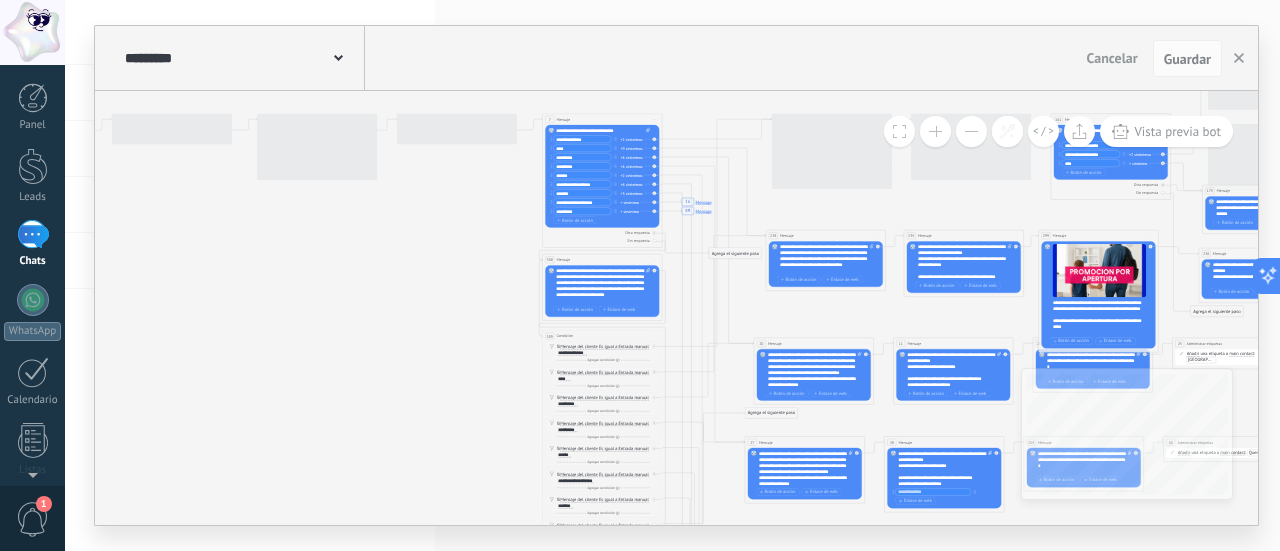 drag, startPoint x: 361, startPoint y: 222, endPoint x: 376, endPoint y: 339, distance: 117.95762 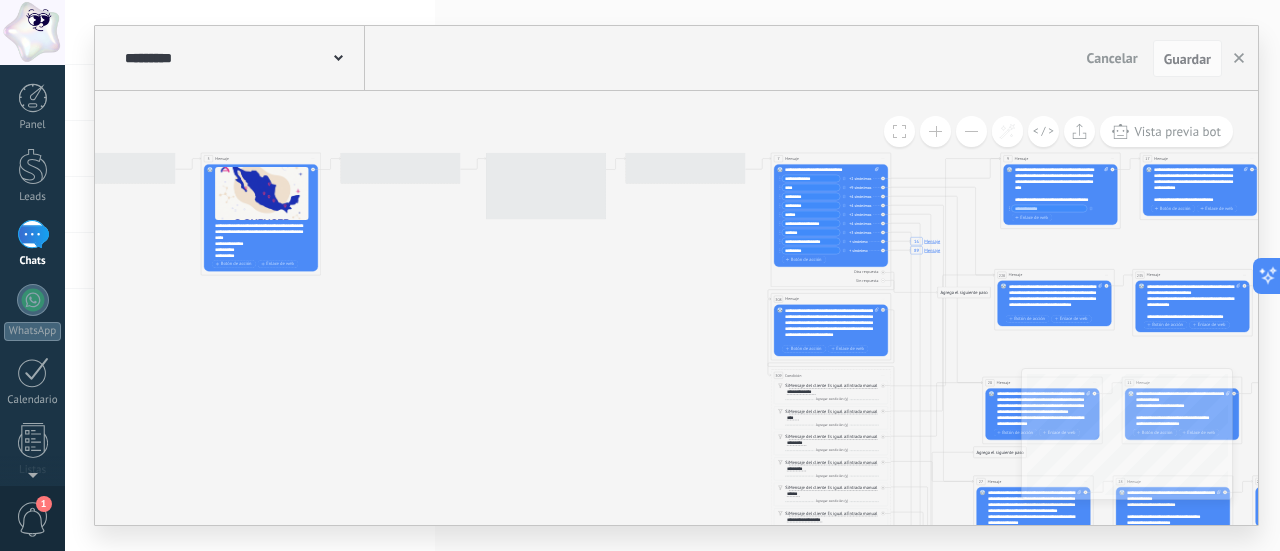 drag, startPoint x: 350, startPoint y: 287, endPoint x: 583, endPoint y: 322, distance: 235.61409 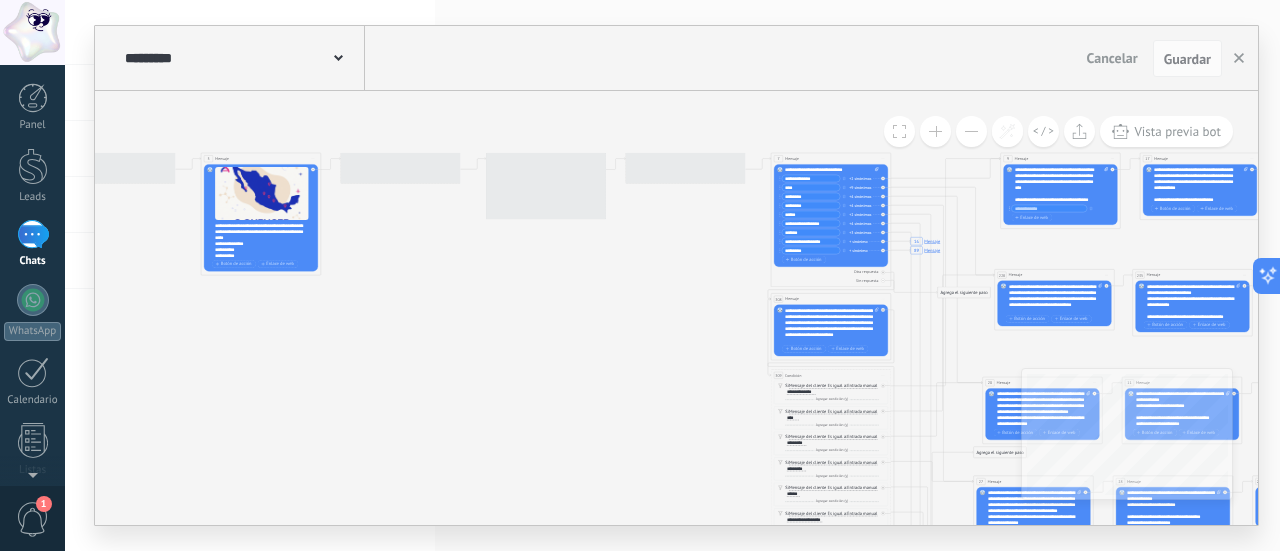 click on "7 Mensaje 16 Mensaje 89 Mensaje 9 Mensaje 228 Mensaje 20 Mensaje 27 Mensaje 30 Mensaje 33 Mensaje 38 Mensaje 7 Mensaje 308 Mensaje" 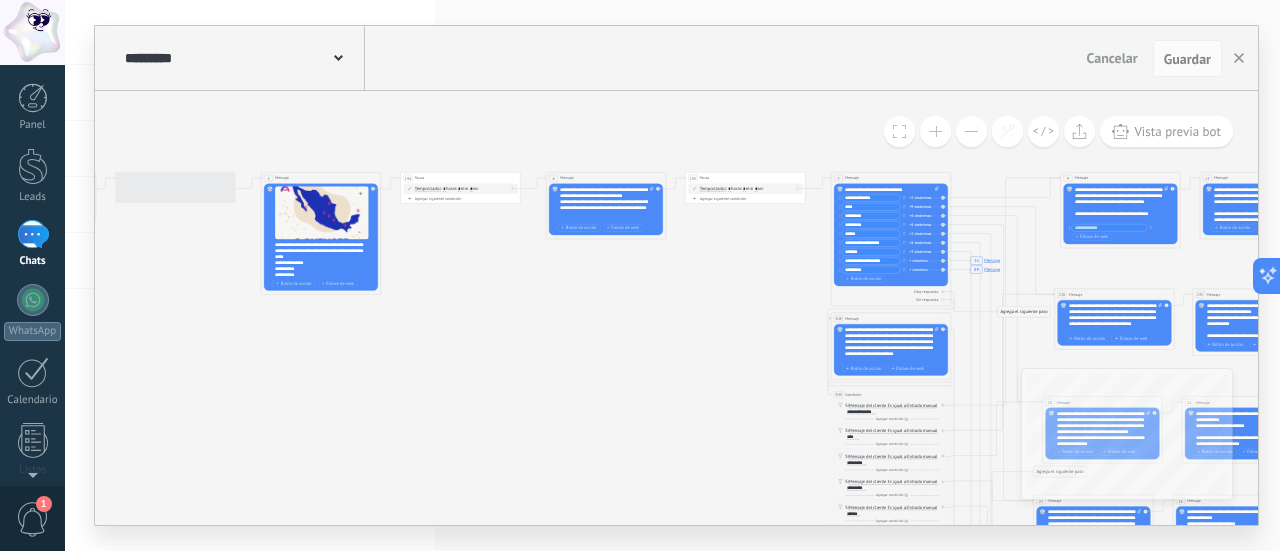 drag, startPoint x: 459, startPoint y: 340, endPoint x: 519, endPoint y: 359, distance: 62.936478 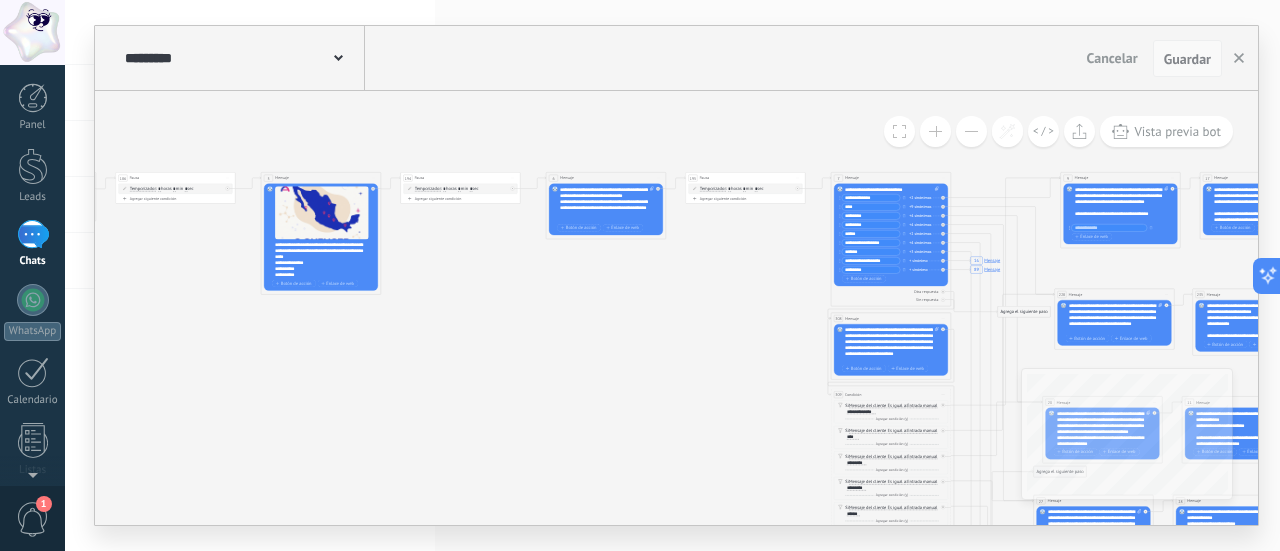 click on "Guardar" at bounding box center (1187, 59) 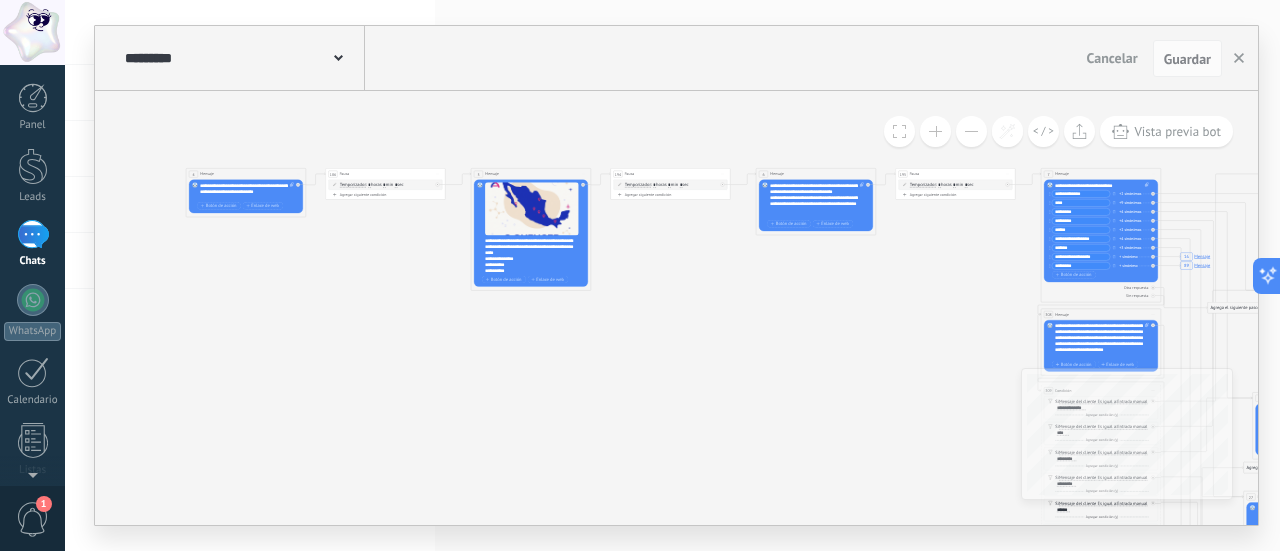 drag, startPoint x: 618, startPoint y: 363, endPoint x: 454, endPoint y: 293, distance: 178.31433 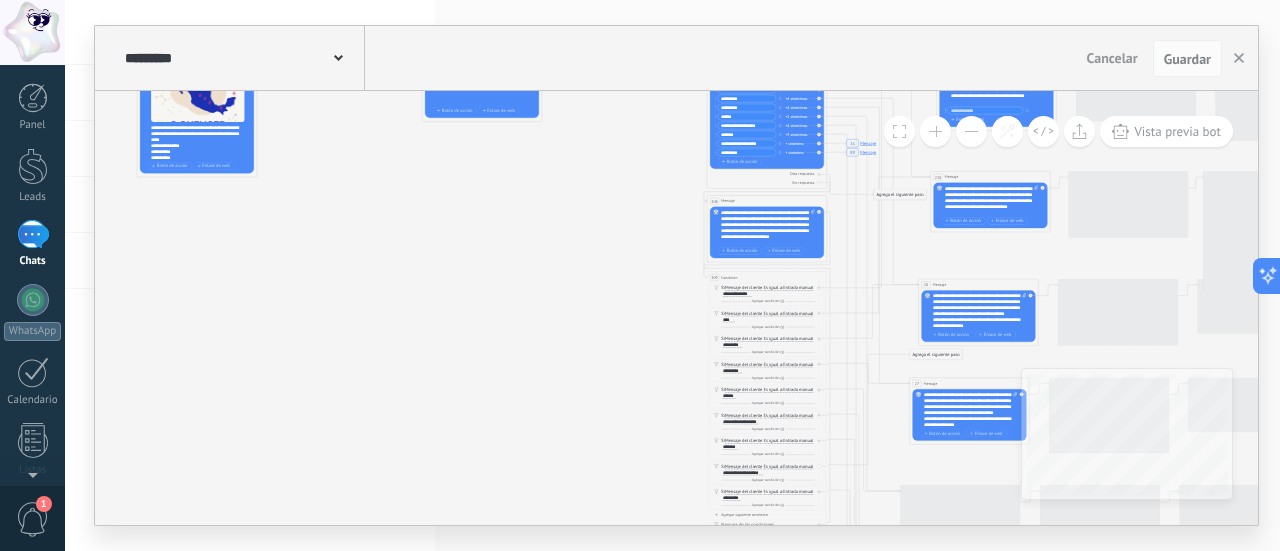 drag, startPoint x: 454, startPoint y: 293, endPoint x: 424, endPoint y: 291, distance: 30.066593 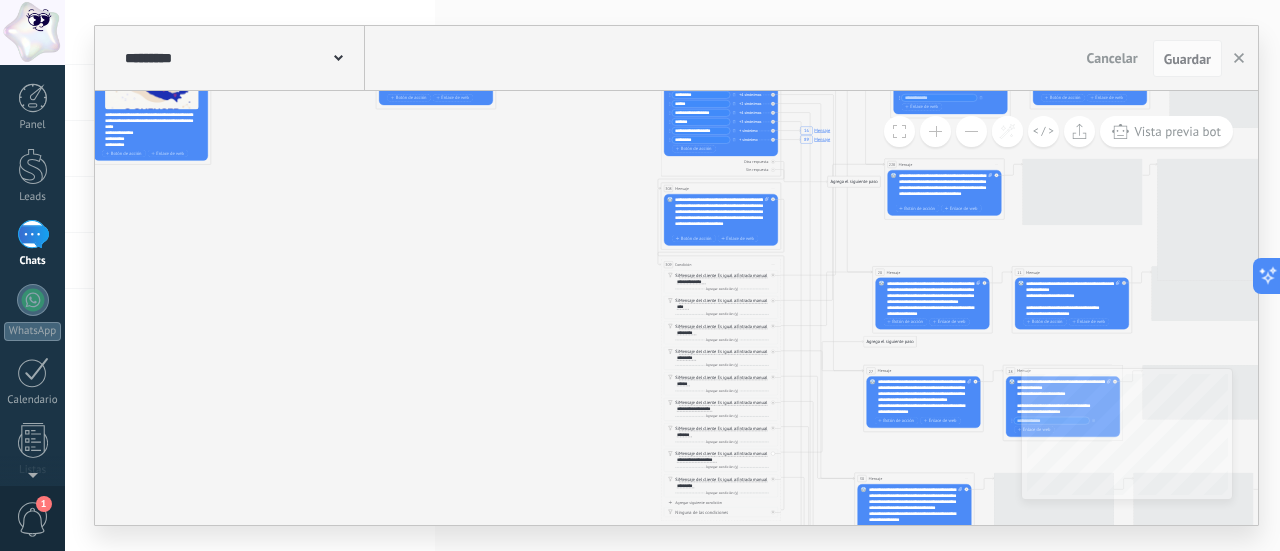 drag, startPoint x: 521, startPoint y: 371, endPoint x: 338, endPoint y: 249, distance: 219.93863 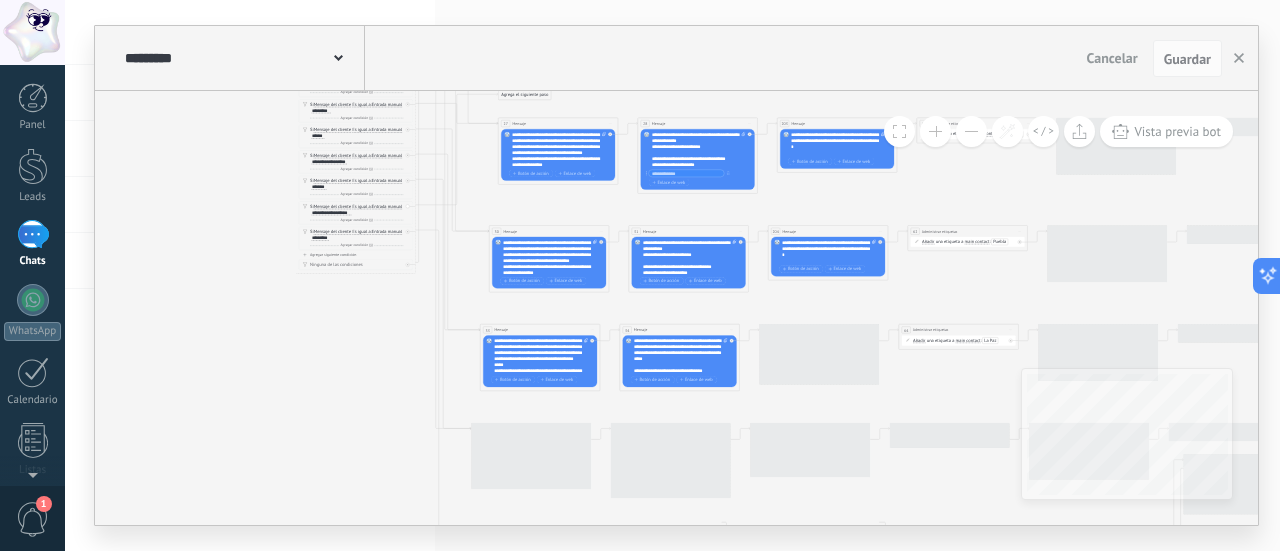 drag, startPoint x: 800, startPoint y: 430, endPoint x: 484, endPoint y: 215, distance: 382.20544 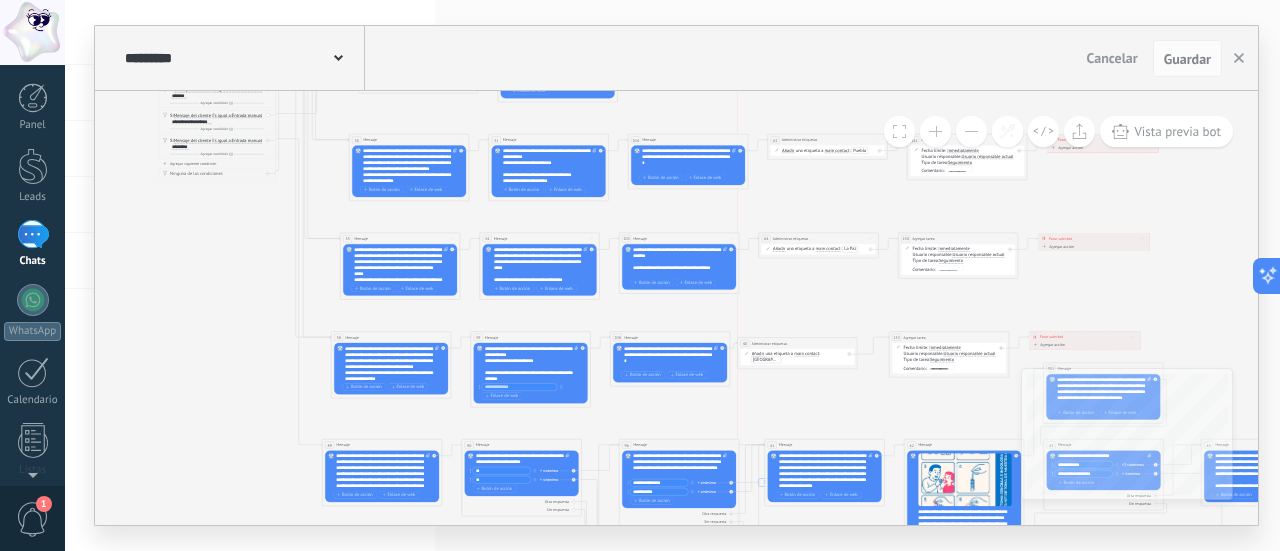 drag, startPoint x: 786, startPoint y: 333, endPoint x: 773, endPoint y: 345, distance: 17.691807 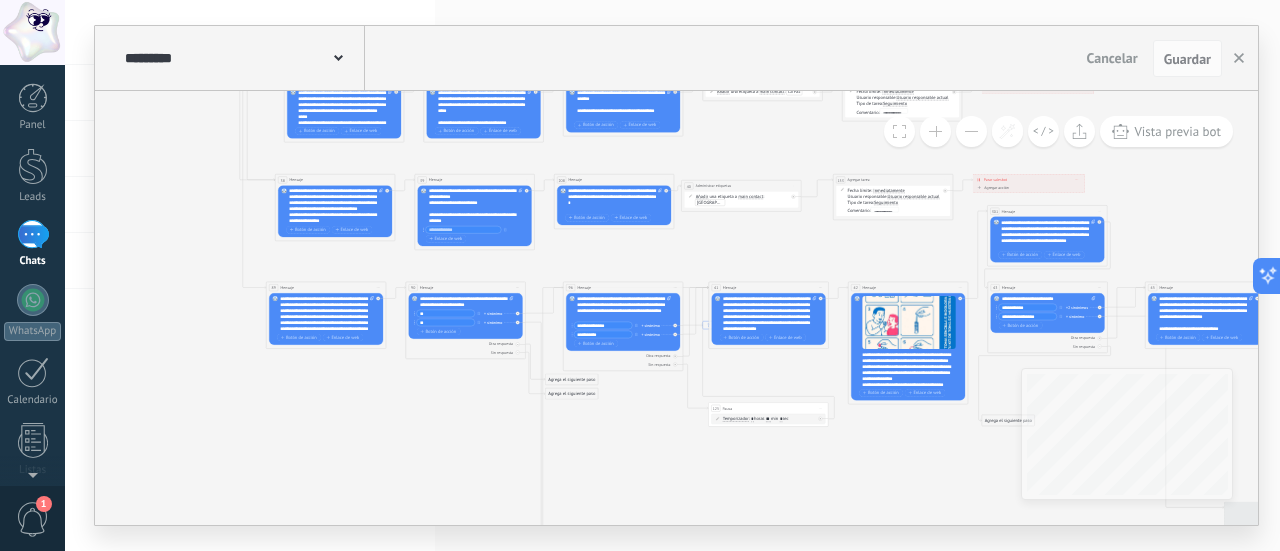 drag, startPoint x: 783, startPoint y: 403, endPoint x: 727, endPoint y: 245, distance: 167.63054 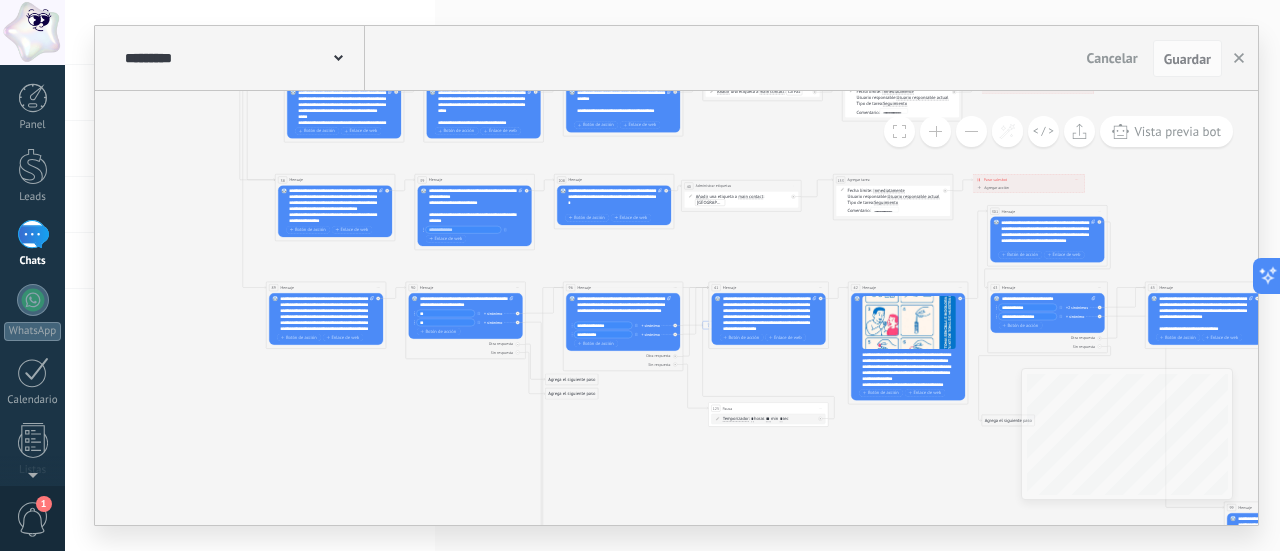 drag, startPoint x: 875, startPoint y: 479, endPoint x: 656, endPoint y: 414, distance: 228.44255 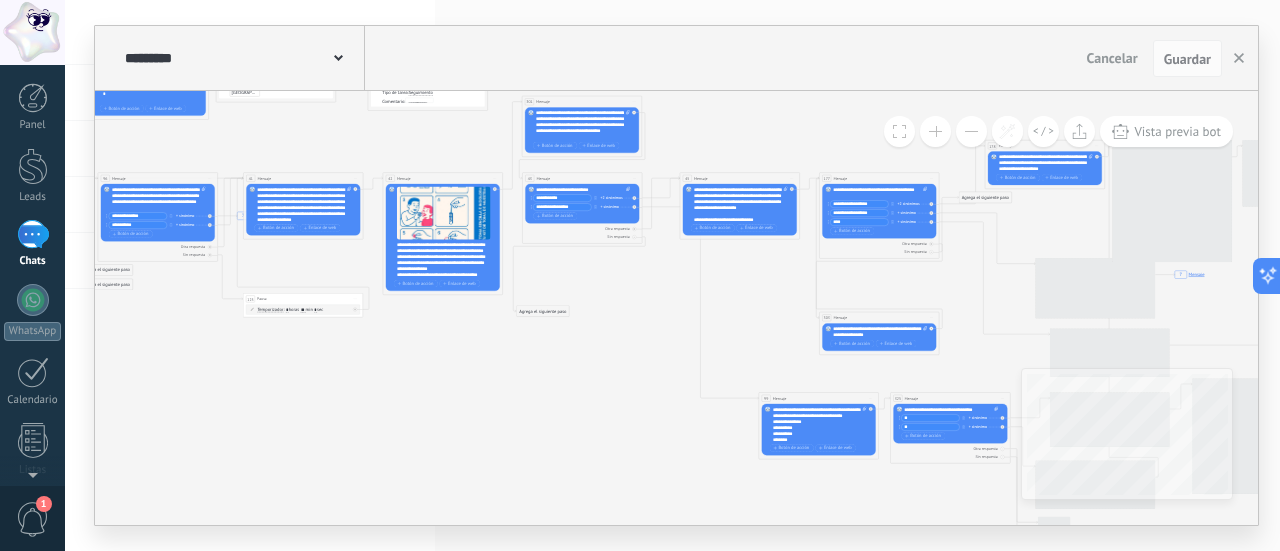 drag, startPoint x: 763, startPoint y: 414, endPoint x: 597, endPoint y: 365, distance: 173.0809 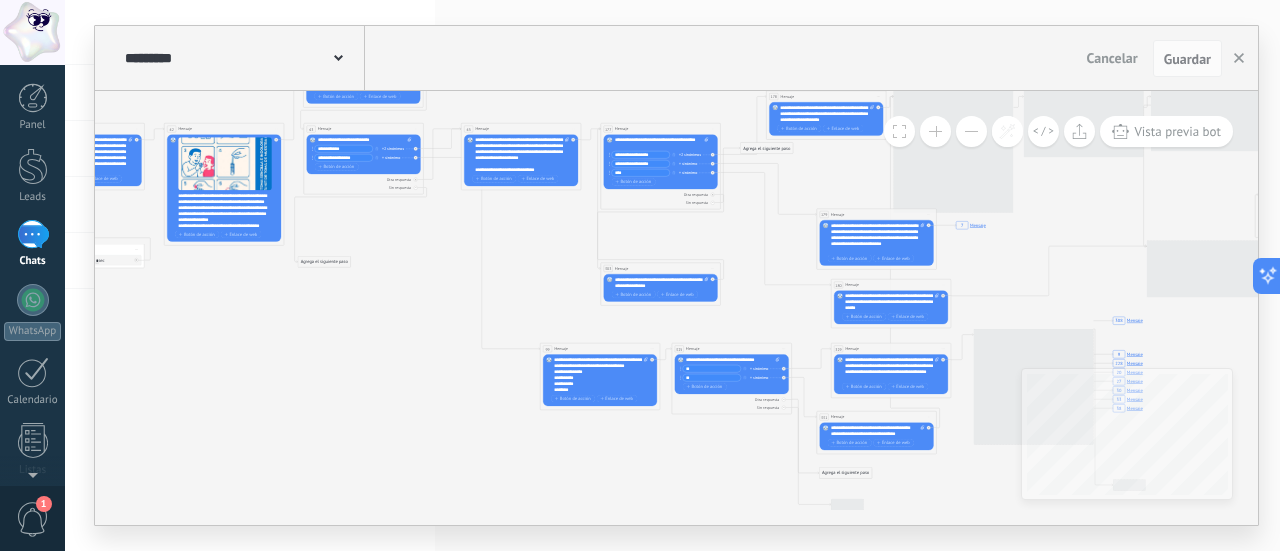 drag, startPoint x: 647, startPoint y: 381, endPoint x: 459, endPoint y: 334, distance: 193.78596 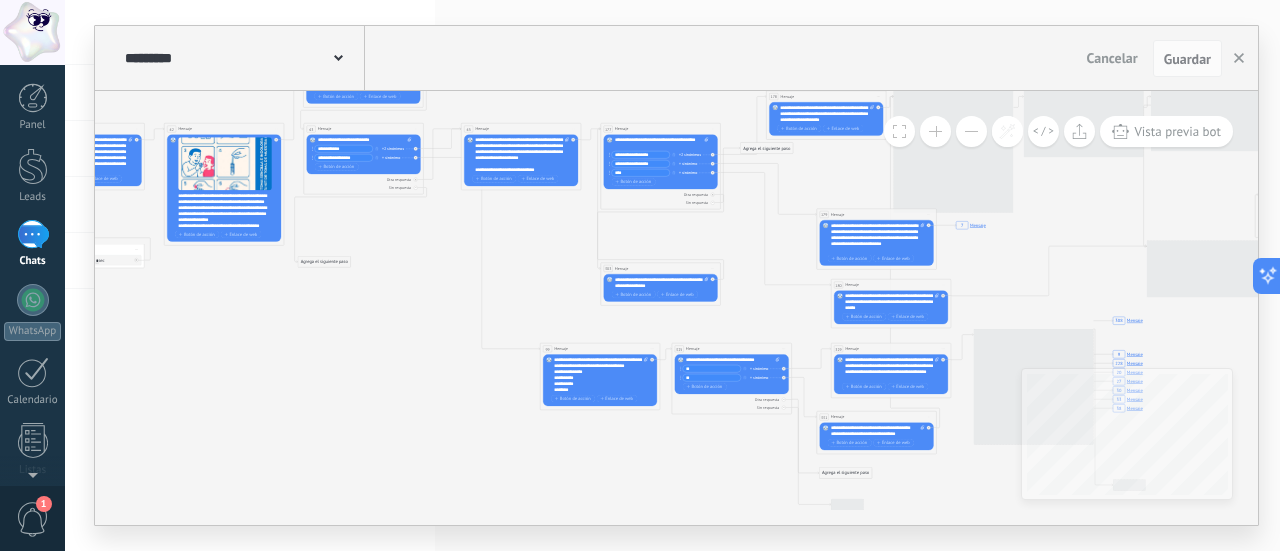click on "7 Mensaje 16 Mensaje 89 Mensaje 9 Mensaje 228 Mensaje 20 Mensaje 27 Mensaje 30 Mensaje 33 Mensaje 38 Mensaje 308 Mensaje 7 Mensaje" 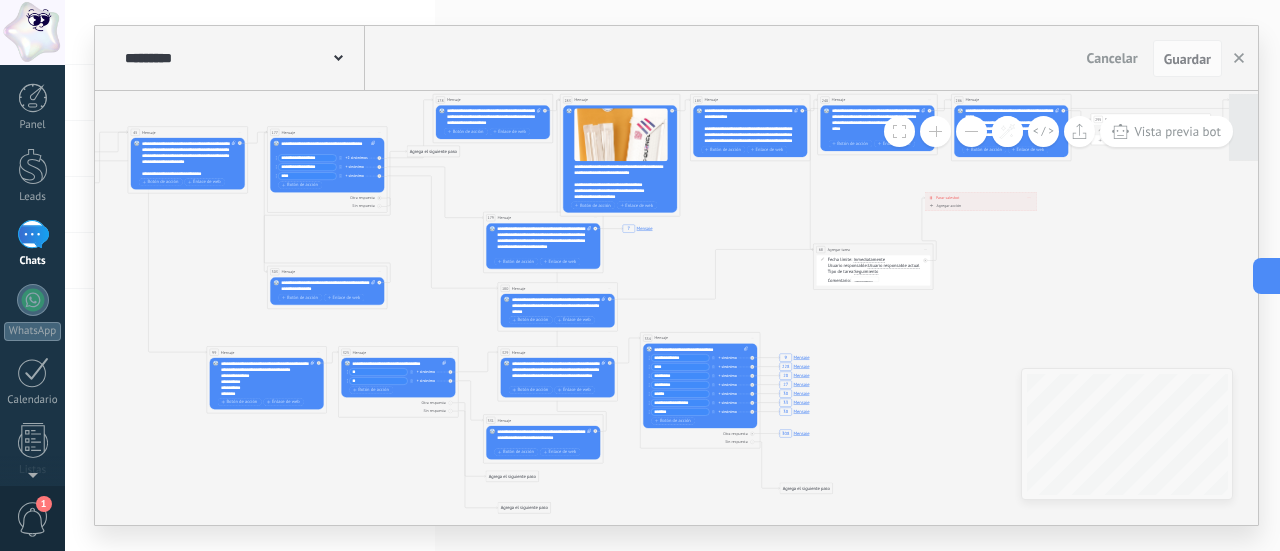 drag, startPoint x: 1030, startPoint y: 287, endPoint x: 774, endPoint y: 314, distance: 257.4199 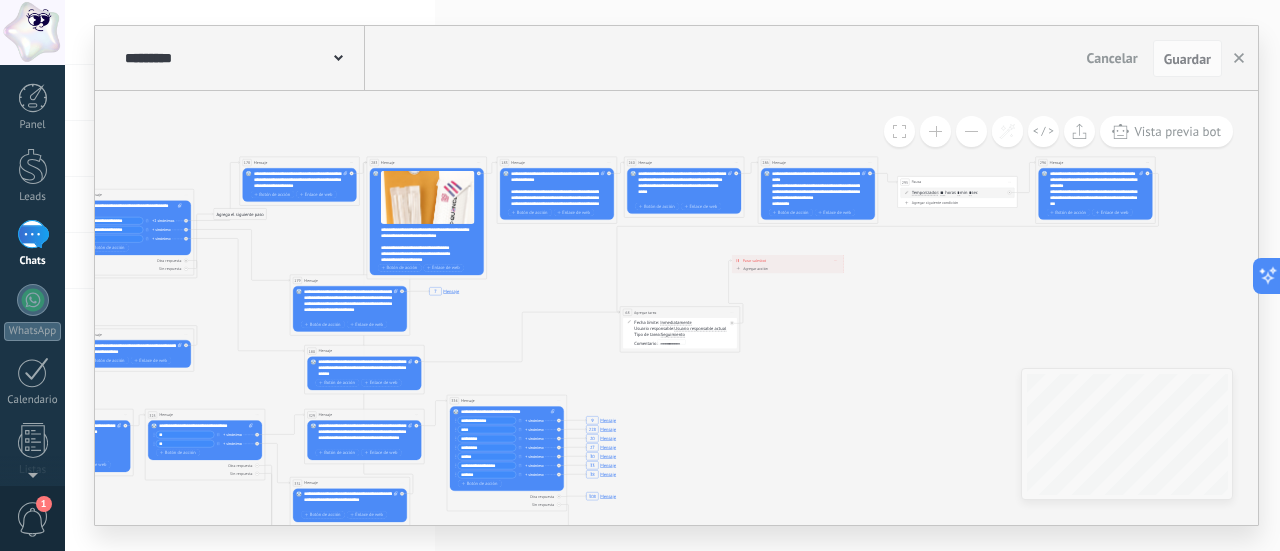 drag, startPoint x: 933, startPoint y: 316, endPoint x: 783, endPoint y: 415, distance: 179.7248 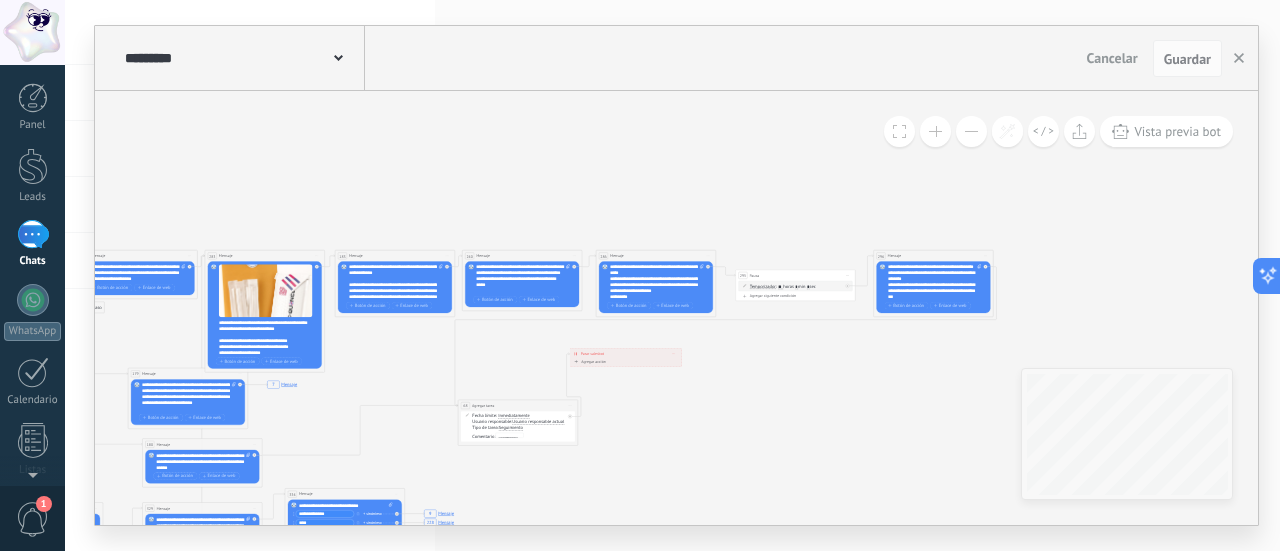 drag, startPoint x: 847, startPoint y: 414, endPoint x: 752, endPoint y: 471, distance: 110.788086 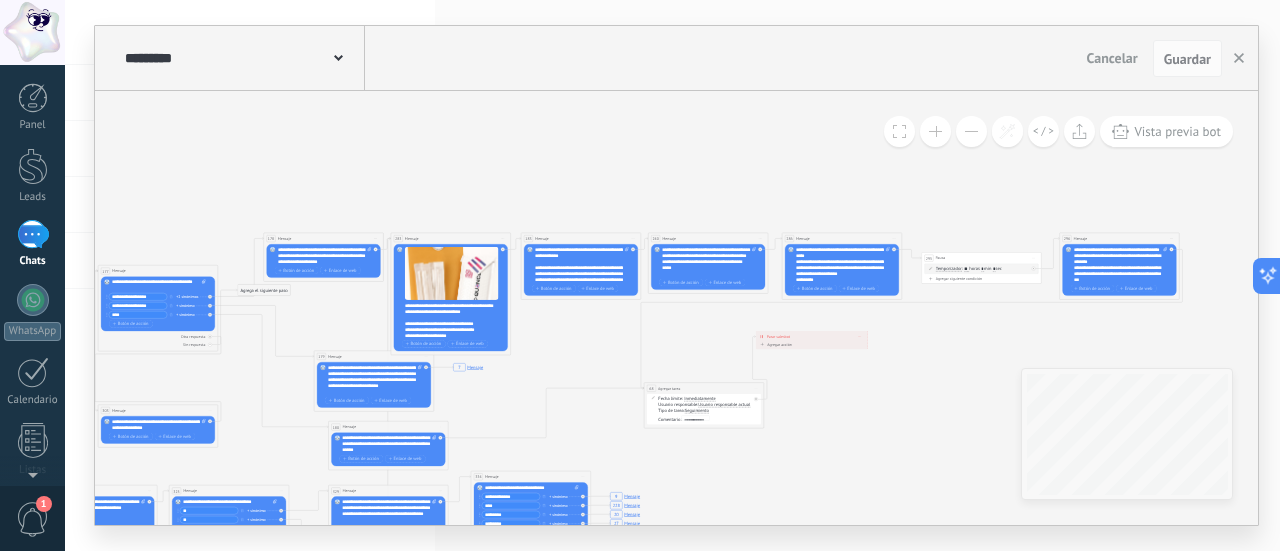 drag, startPoint x: 696, startPoint y: 189, endPoint x: 882, endPoint y: 171, distance: 186.86894 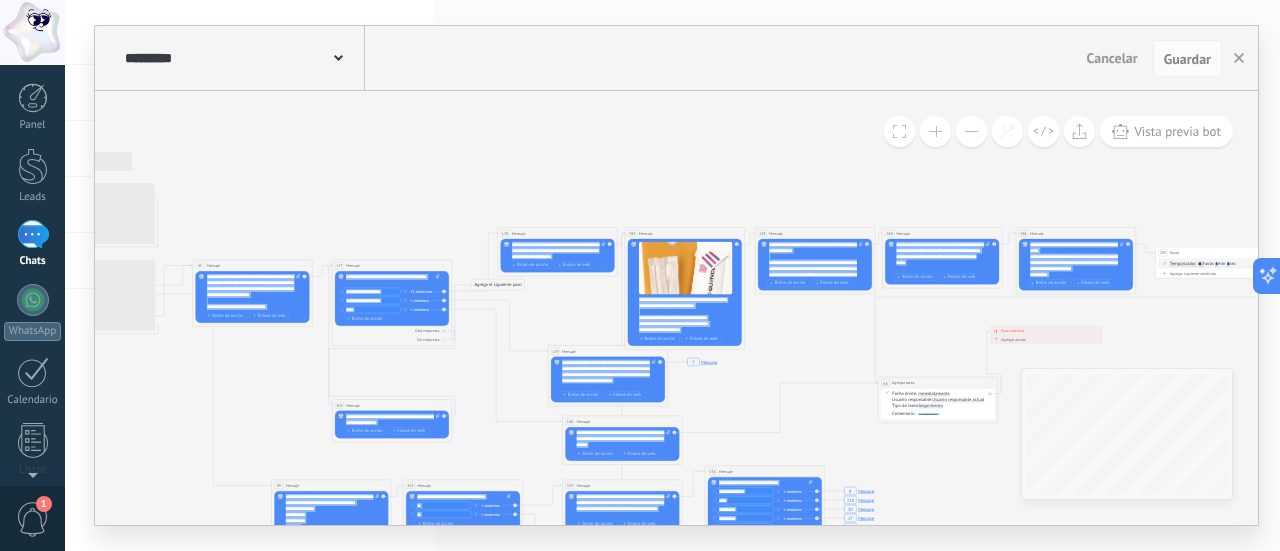 drag, startPoint x: 520, startPoint y: 151, endPoint x: 942, endPoint y: 146, distance: 422.02963 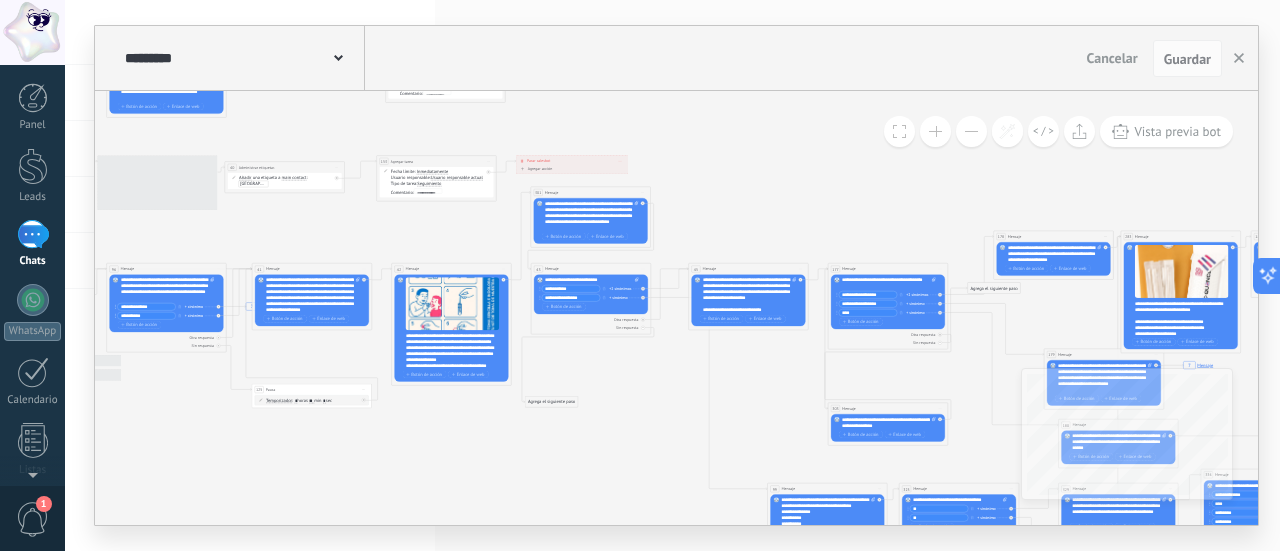 drag, startPoint x: 489, startPoint y: 200, endPoint x: 791, endPoint y: 193, distance: 302.08112 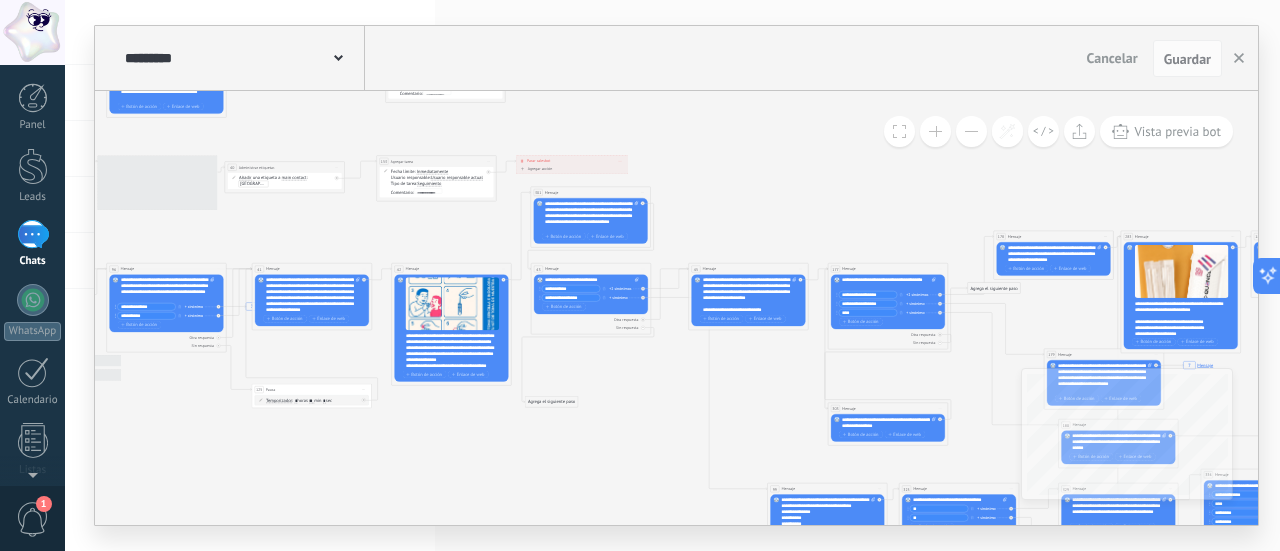 click on "7 Mensaje 16 Mensaje 89 Mensaje 9 Mensaje 228 Mensaje 20 Mensaje 27 Mensaje 30 Mensaje 33 Mensaje 38 Mensaje 7 Mensaje 308 Mensaje" 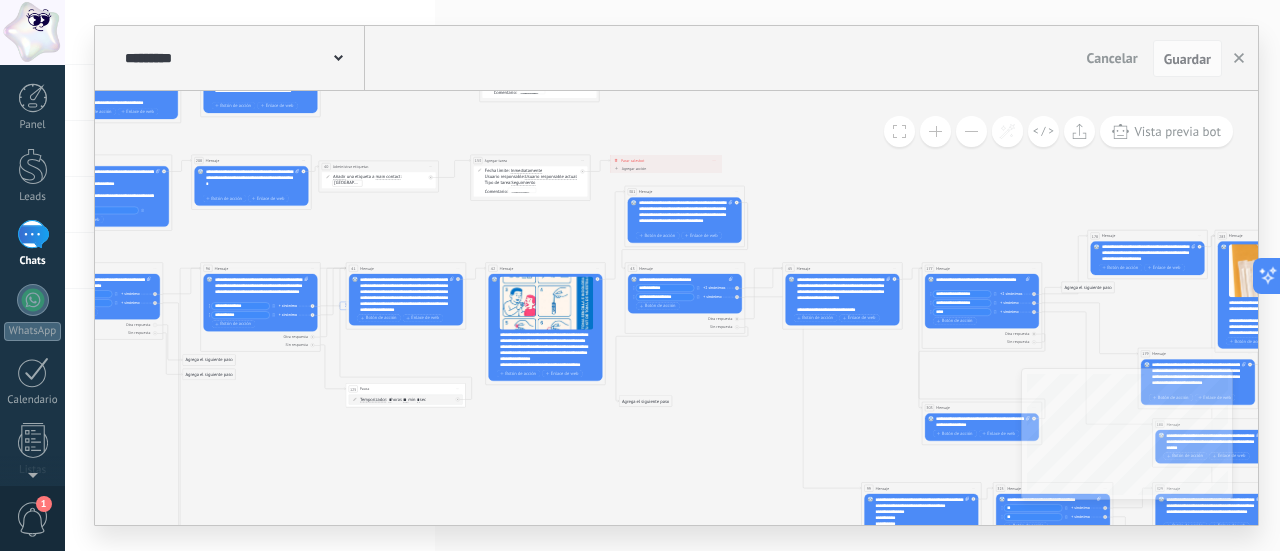 drag, startPoint x: 732, startPoint y: 162, endPoint x: 898, endPoint y: 192, distance: 168.68906 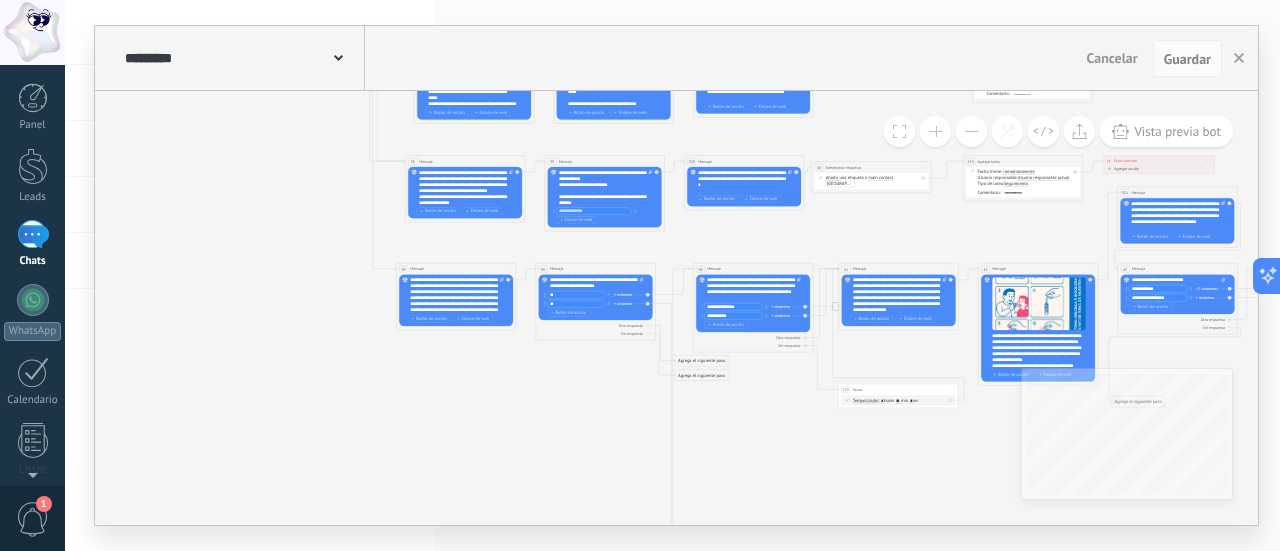 drag, startPoint x: 210, startPoint y: 413, endPoint x: 650, endPoint y: 413, distance: 440 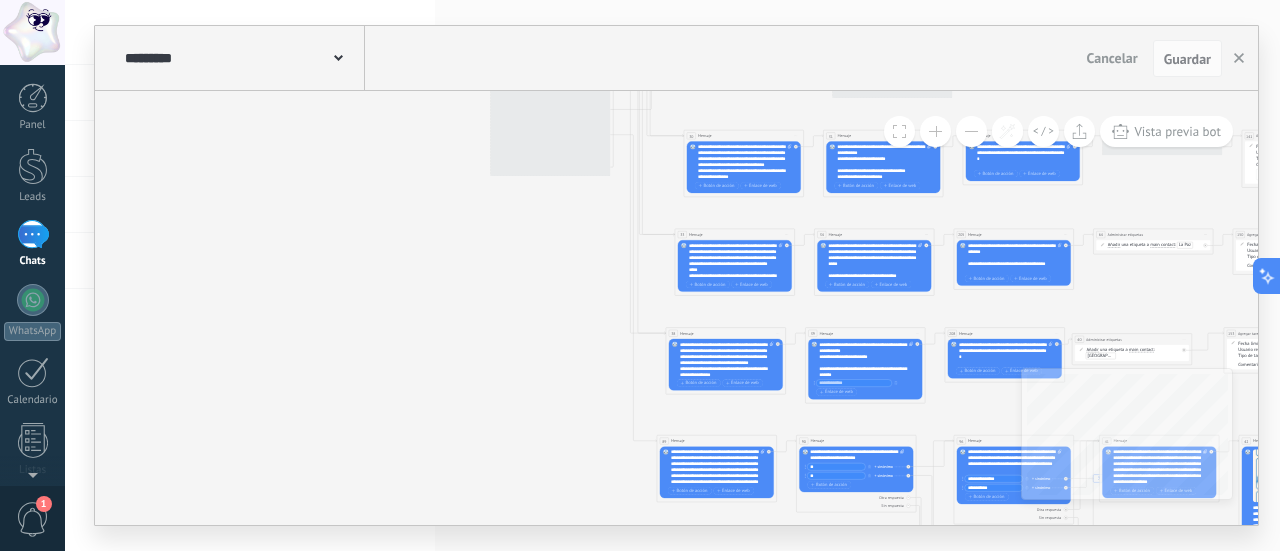 drag, startPoint x: 390, startPoint y: 239, endPoint x: 564, endPoint y: 438, distance: 264.3426 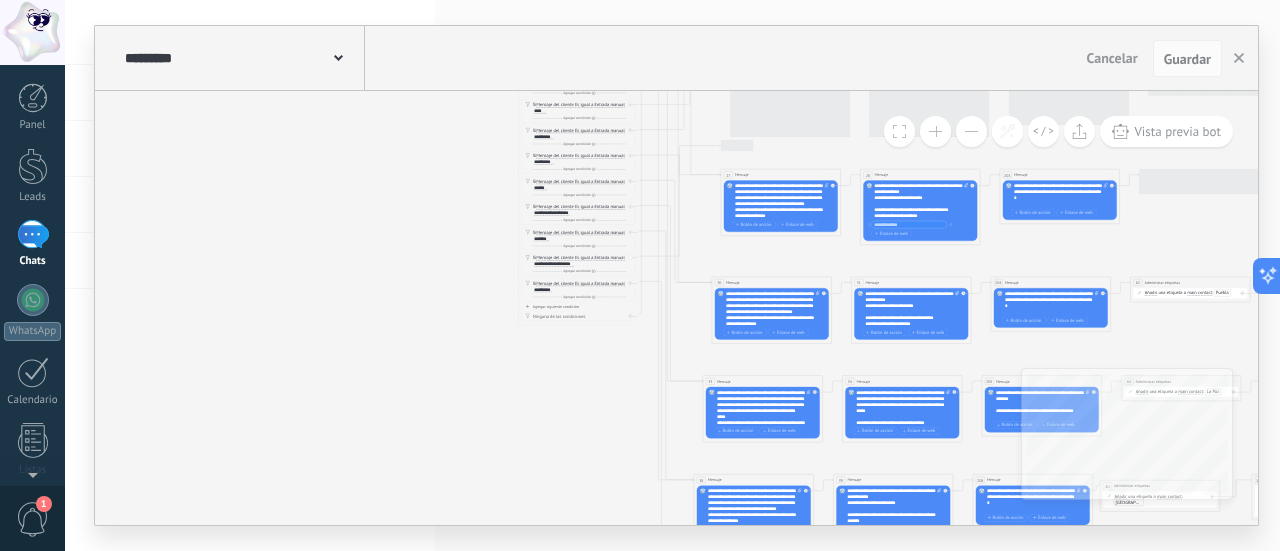 drag, startPoint x: 490, startPoint y: 324, endPoint x: 485, endPoint y: 416, distance: 92.13577 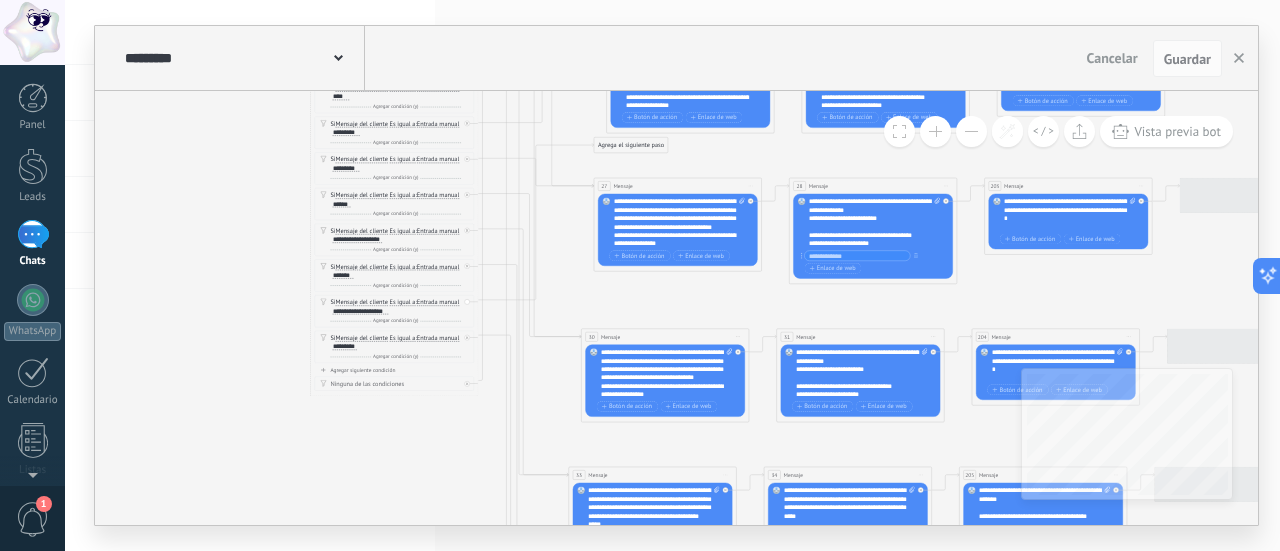 drag, startPoint x: 626, startPoint y: 394, endPoint x: 366, endPoint y: 479, distance: 273.5416 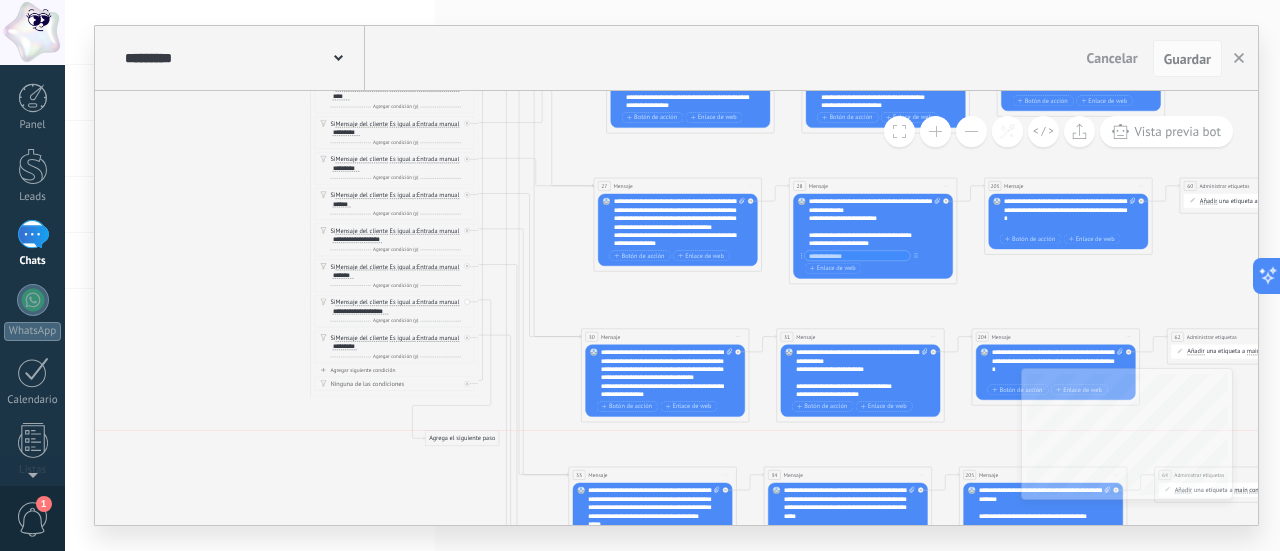 drag, startPoint x: 608, startPoint y: 148, endPoint x: 440, endPoint y: 443, distance: 339.48343 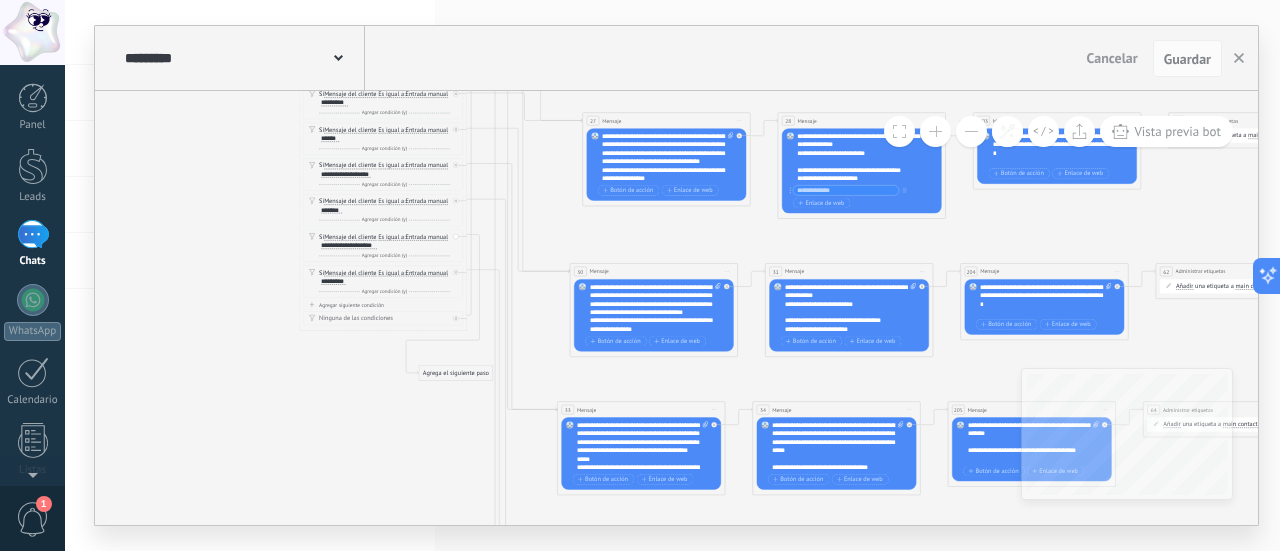drag, startPoint x: 437, startPoint y: 475, endPoint x: 426, endPoint y: 410, distance: 65.9242 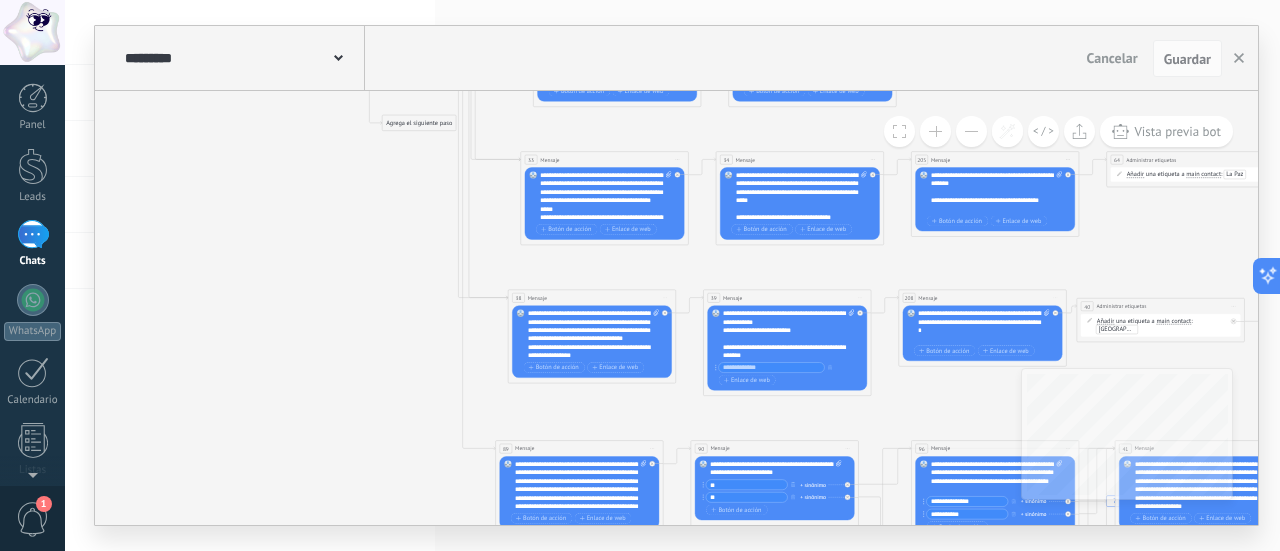 drag, startPoint x: 435, startPoint y: 473, endPoint x: 397, endPoint y: 223, distance: 252.8715 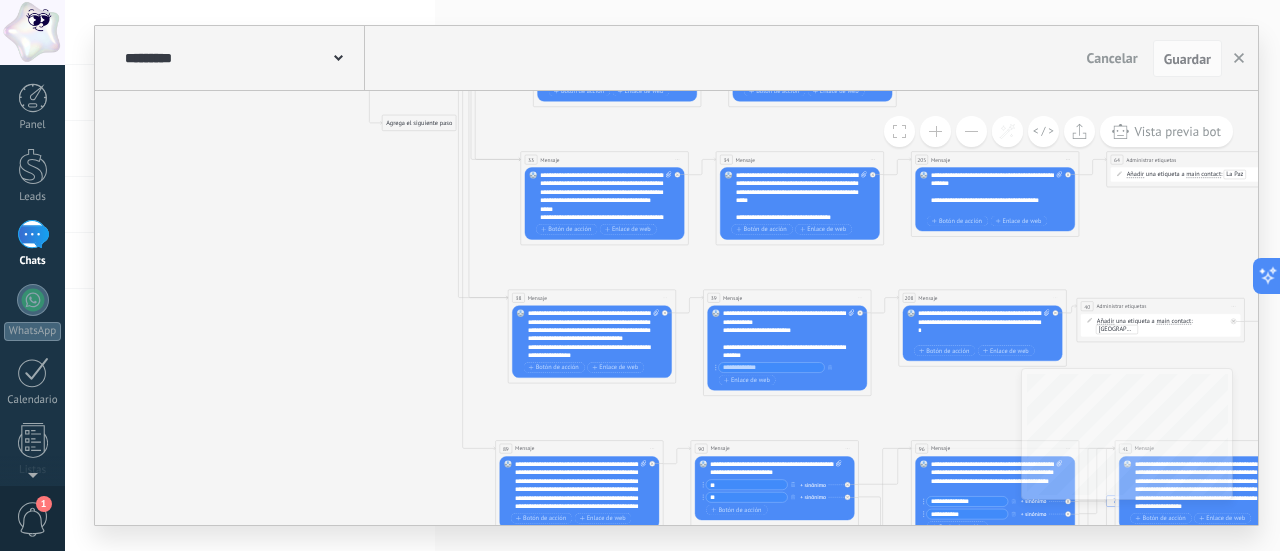 click on "7 Mensaje 16 Mensaje 89 Mensaje 9 Mensaje 228 Mensaje 20 Mensaje 27 Mensaje 30 Mensaje 33 Mensaje 38 Mensaje 308 Mensaje 7 Mensaje" 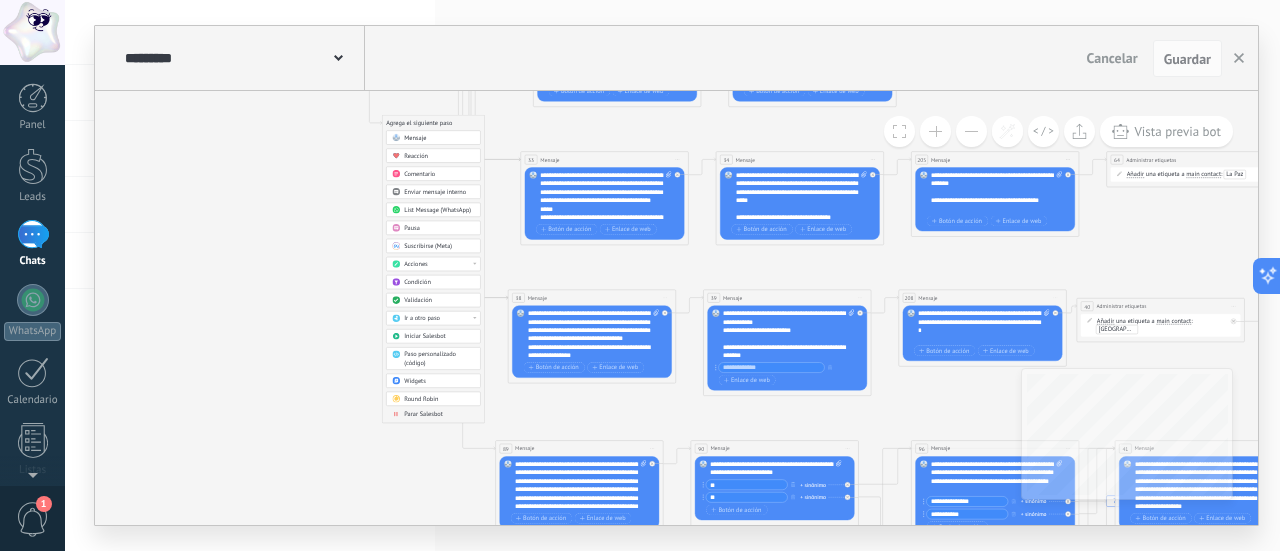 click on "Ir a otro paso" at bounding box center [439, 319] 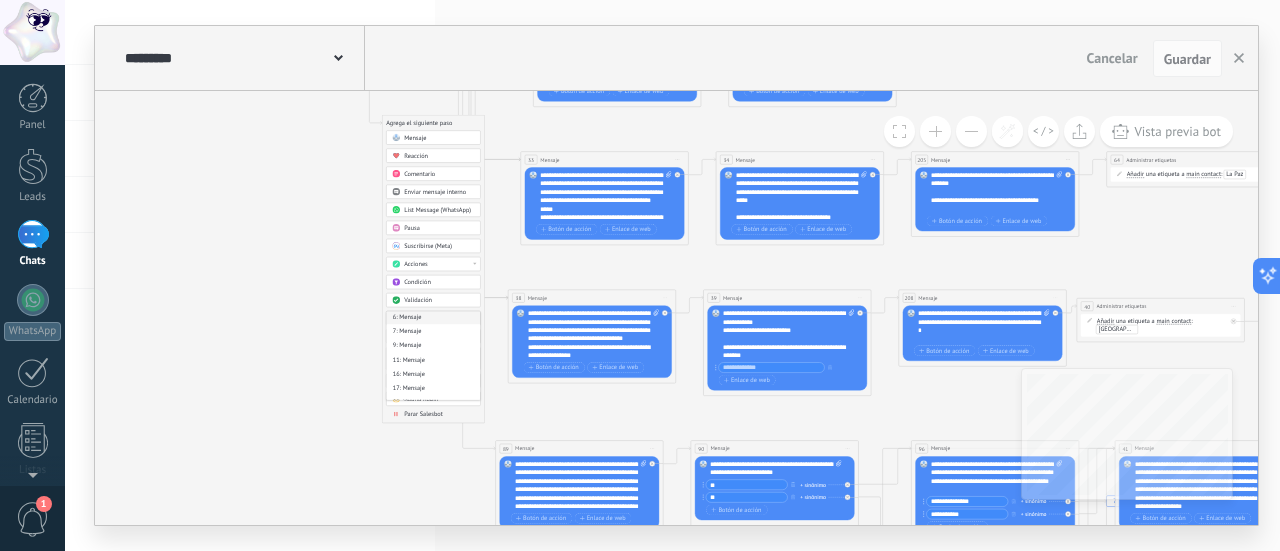 scroll, scrollTop: 100, scrollLeft: 0, axis: vertical 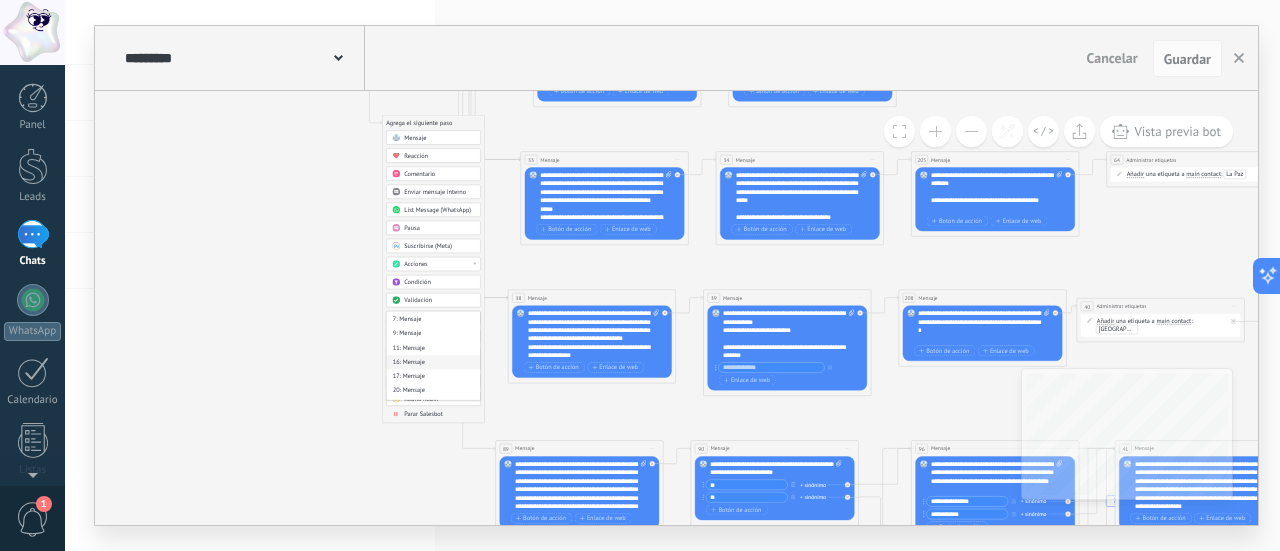 click on "16: Mensaje" at bounding box center (434, 362) 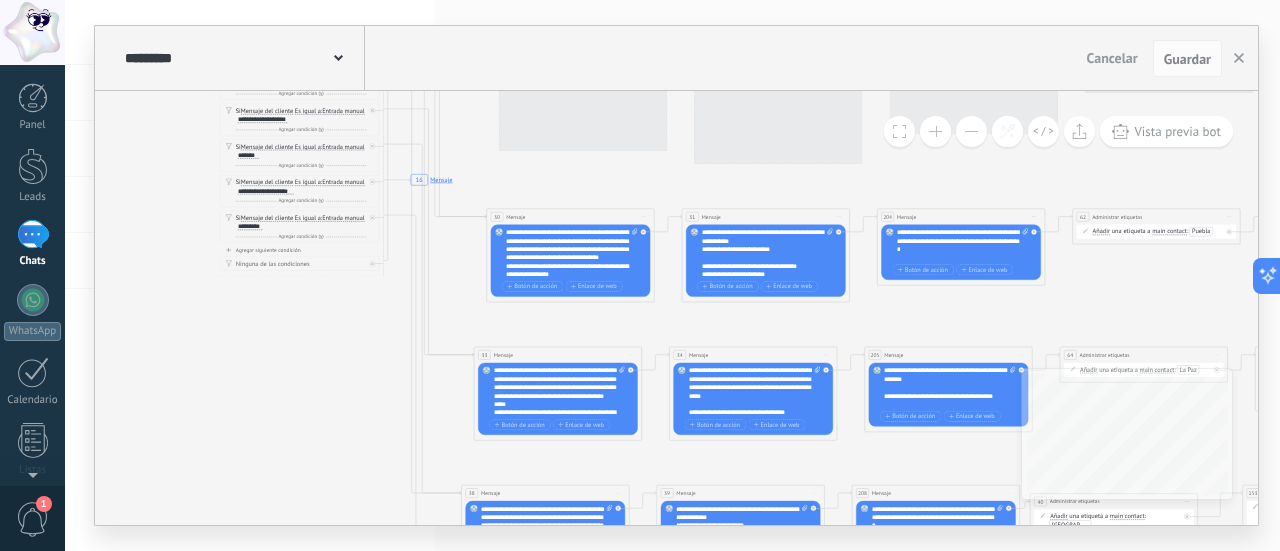 drag, startPoint x: 387, startPoint y: 286, endPoint x: 346, endPoint y: 458, distance: 176.81912 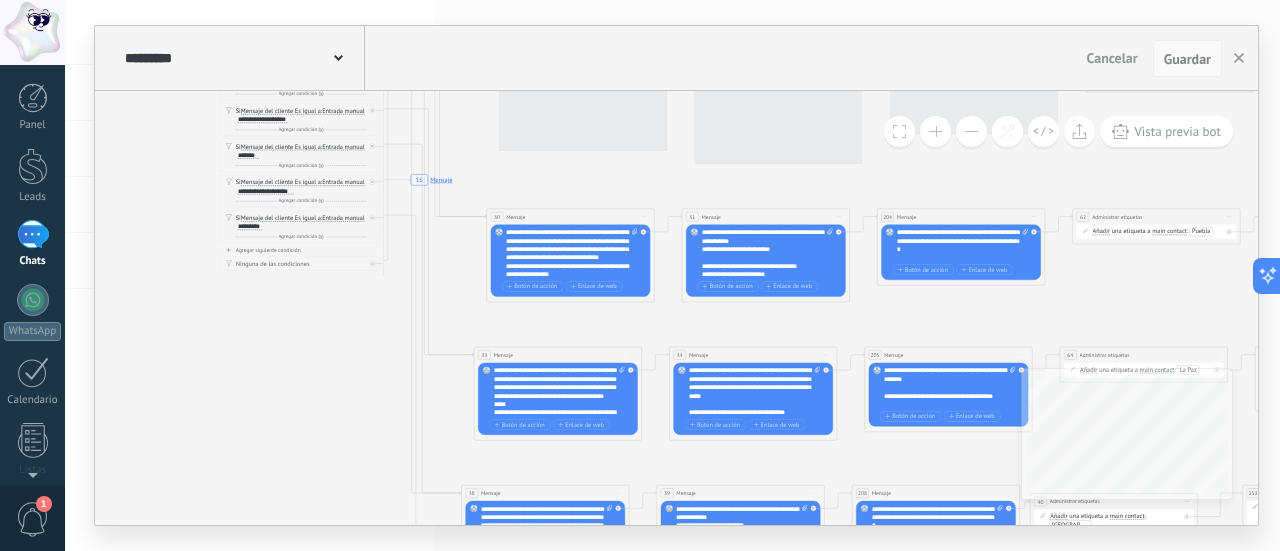 click on "Guardar" at bounding box center [1187, 59] 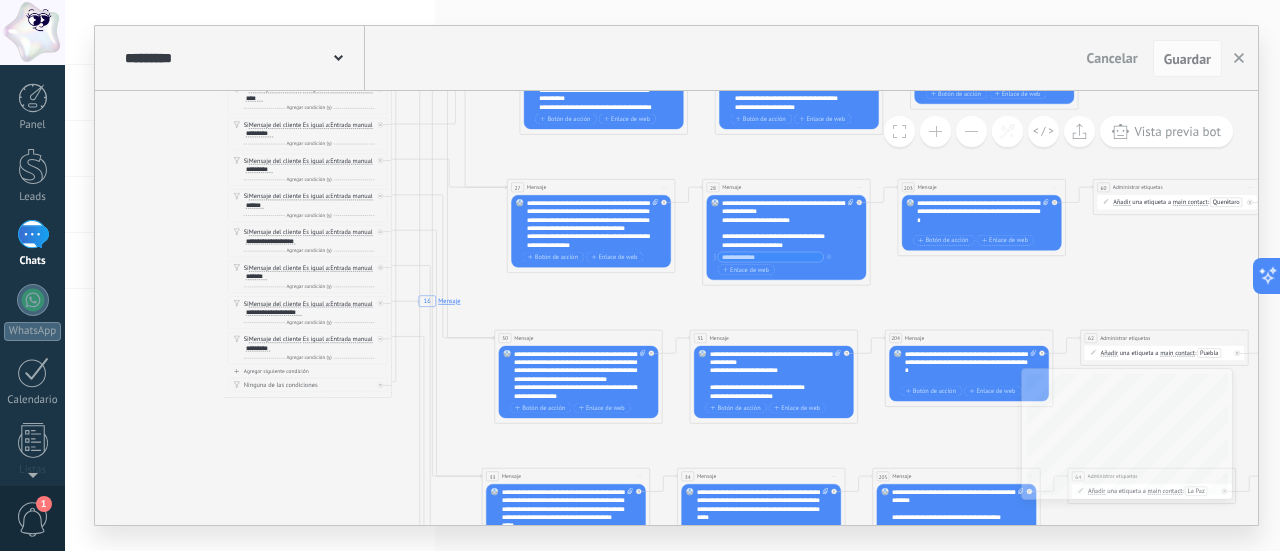 drag, startPoint x: 522, startPoint y: 184, endPoint x: 530, endPoint y: 305, distance: 121.264175 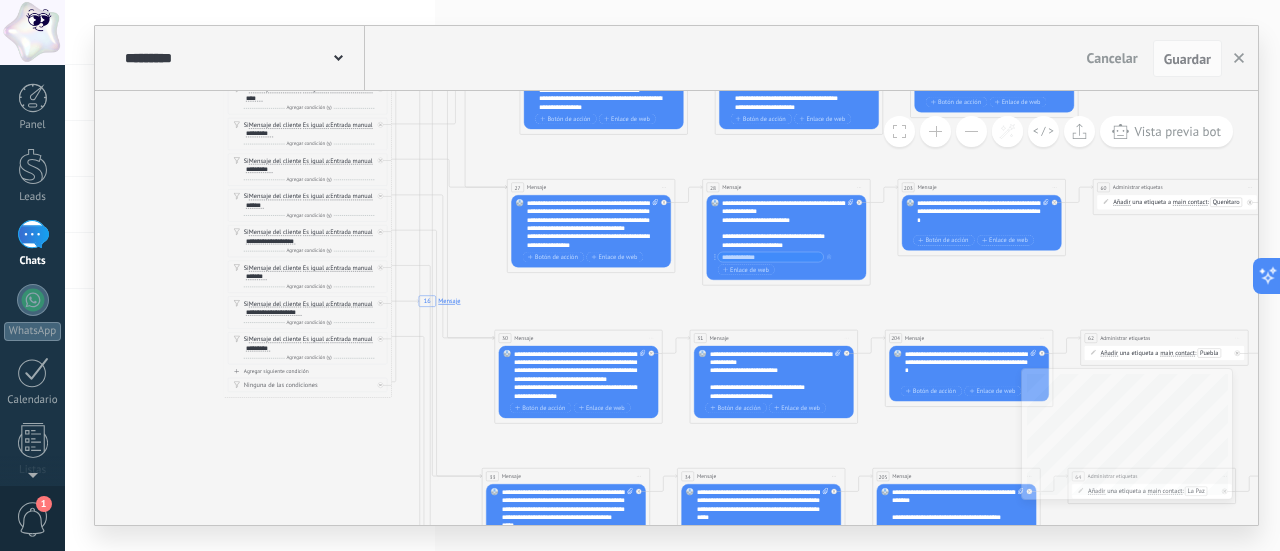 scroll, scrollTop: 0, scrollLeft: 0, axis: both 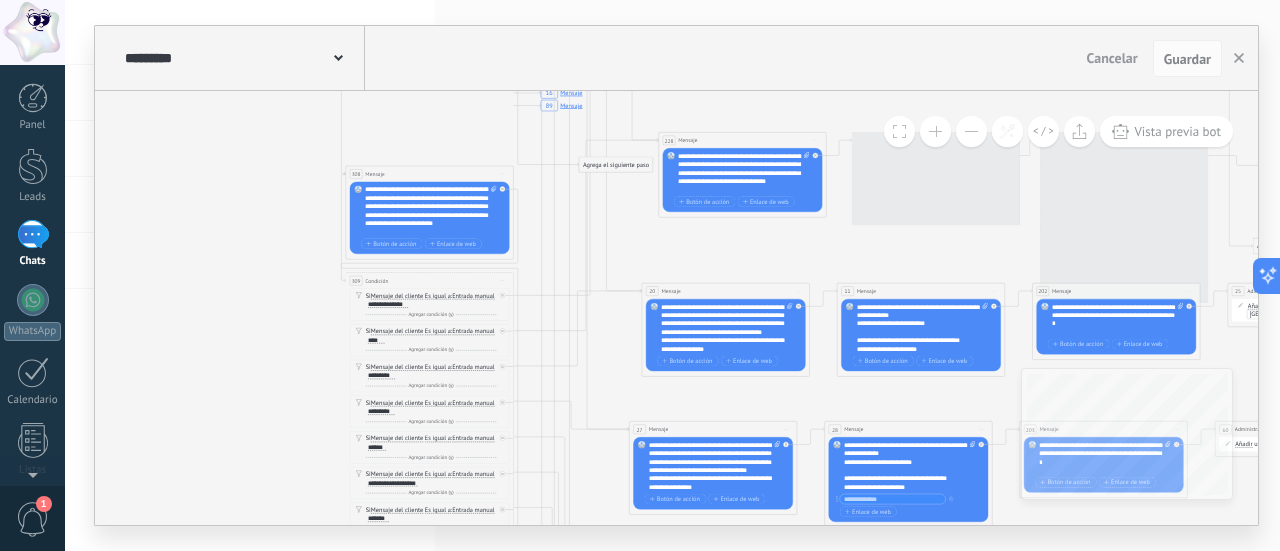 drag, startPoint x: 154, startPoint y: 213, endPoint x: 280, endPoint y: 470, distance: 286.22543 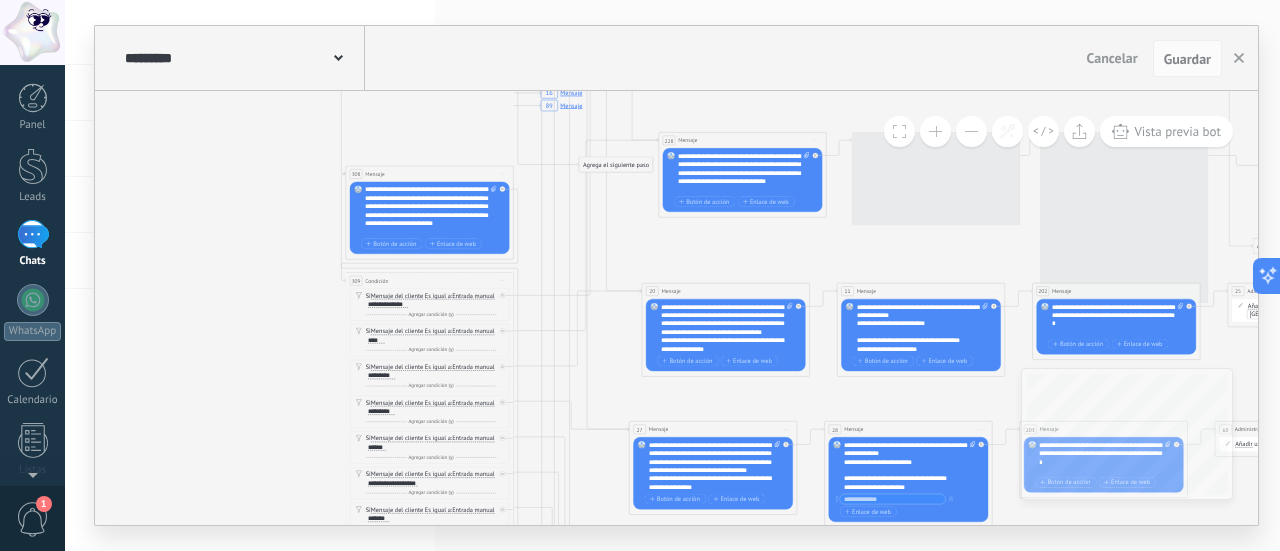 click on "7 Mensaje 16 Mensaje 89 Mensaje 9 Mensaje 228 Mensaje 20 Mensaje 27 Mensaje 30 Mensaje 33 Mensaje 38 Mensaje 7 Mensaje 16 Mensaje 308 Mensaje" 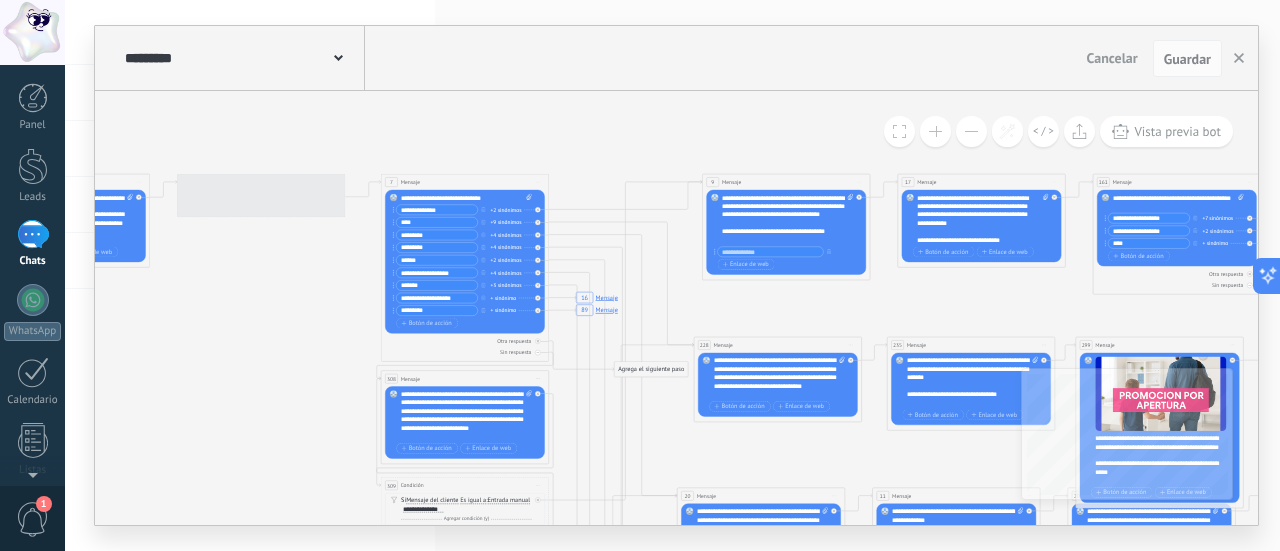 drag, startPoint x: 228, startPoint y: 263, endPoint x: 259, endPoint y: 453, distance: 192.51234 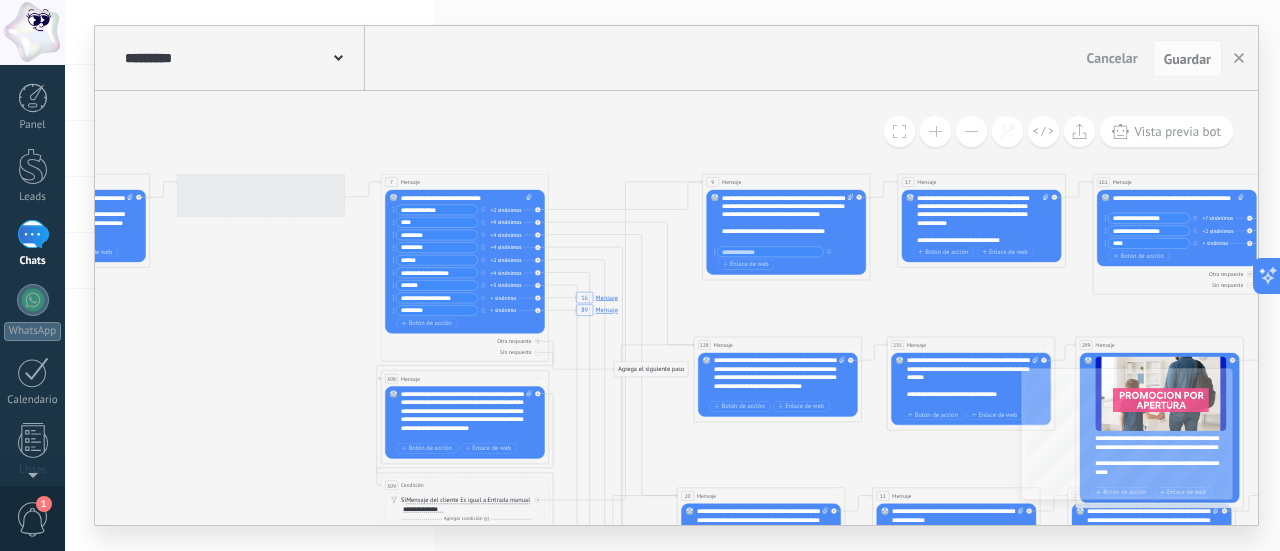 click on "7 Mensaje 16 Mensaje 89 Mensaje 9 Mensaje 228 Mensaje 20 Mensaje 27 Mensaje 30 Mensaje 33 Mensaje 38 Mensaje 7 Mensaje 16 Mensaje 308 Mensaje" 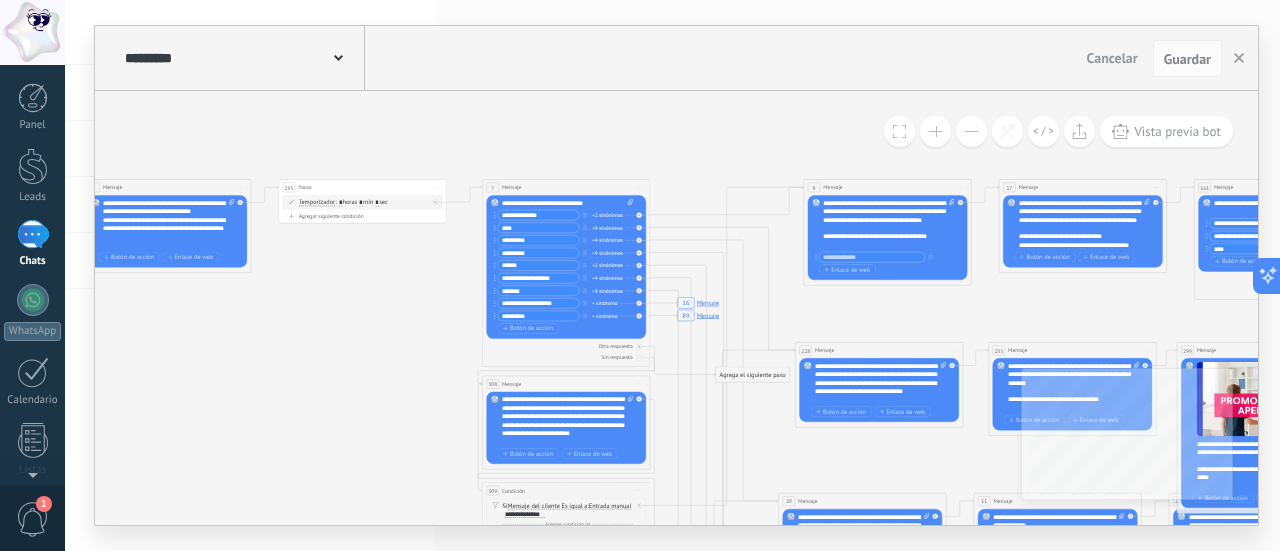 drag, startPoint x: 234, startPoint y: 344, endPoint x: 352, endPoint y: 351, distance: 118.20744 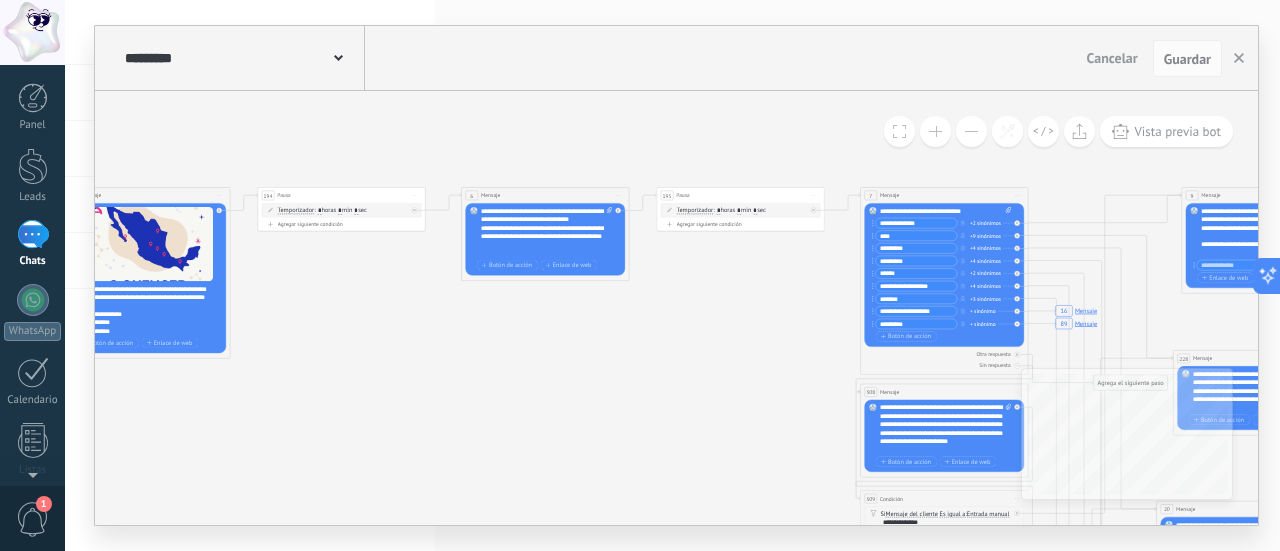 drag, startPoint x: 242, startPoint y: 351, endPoint x: 604, endPoint y: 357, distance: 362.0497 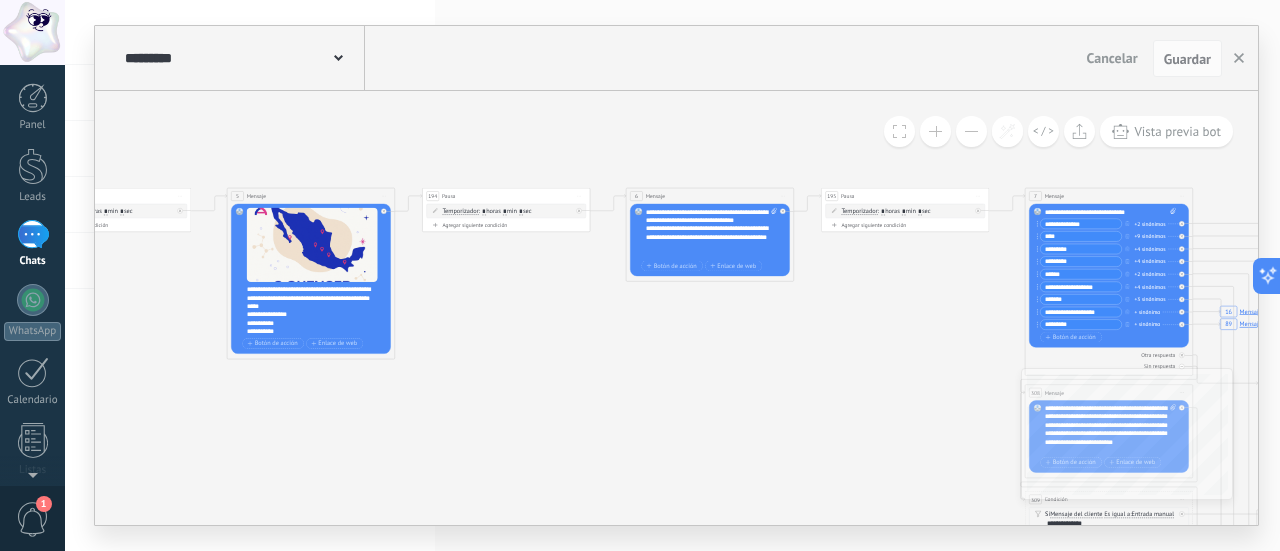 drag, startPoint x: 595, startPoint y: 378, endPoint x: 822, endPoint y: 378, distance: 227 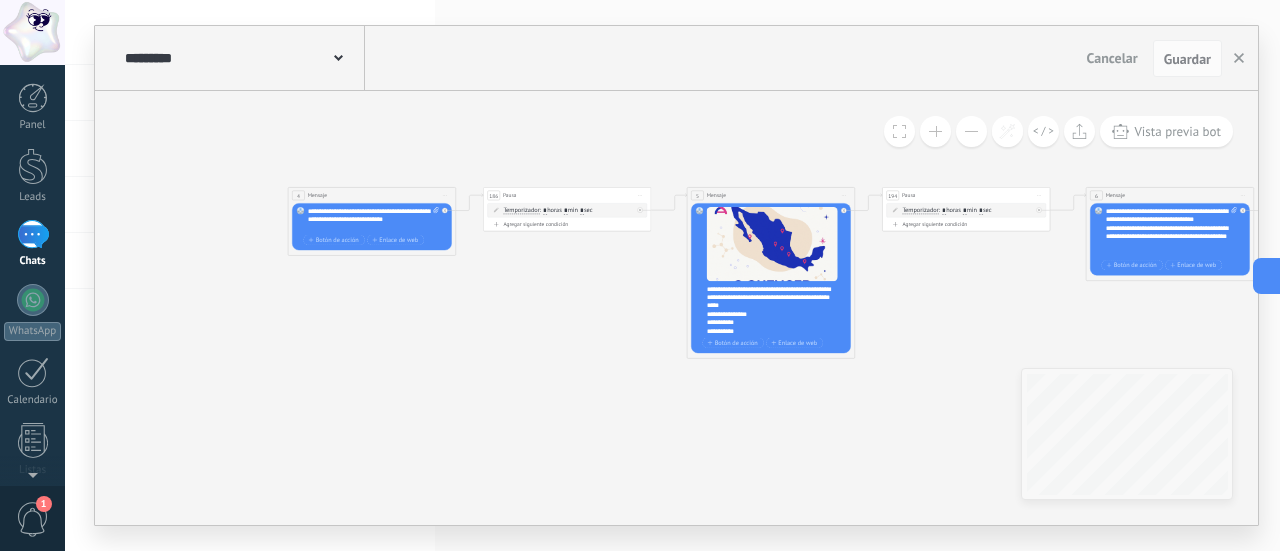 drag, startPoint x: 721, startPoint y: 405, endPoint x: 959, endPoint y: 403, distance: 238.0084 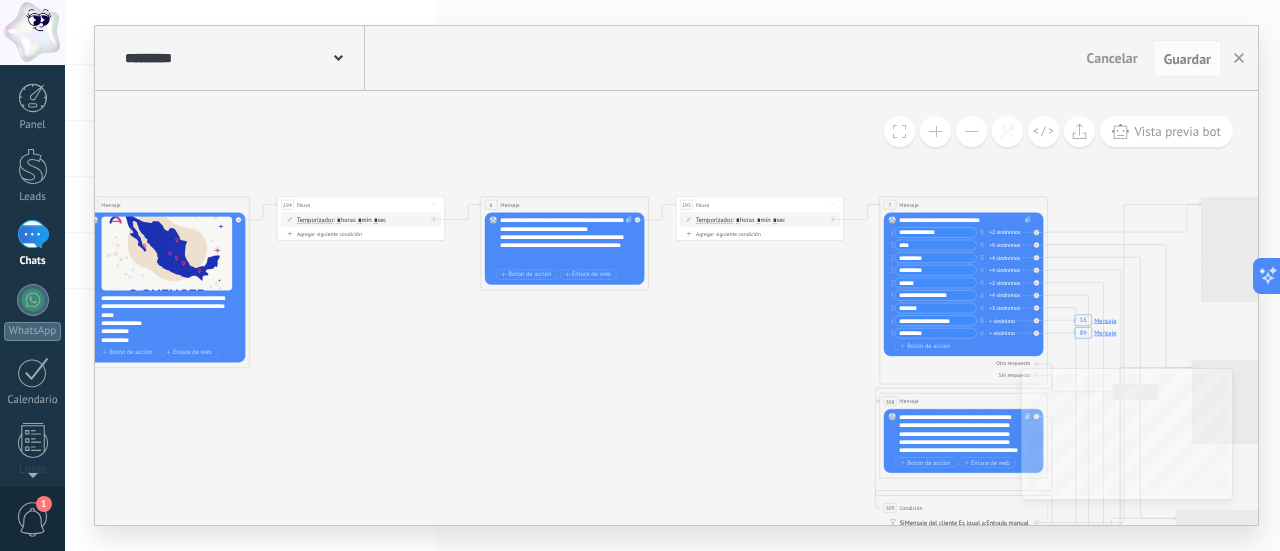 drag, startPoint x: 947, startPoint y: 408, endPoint x: 337, endPoint y: 419, distance: 610.0992 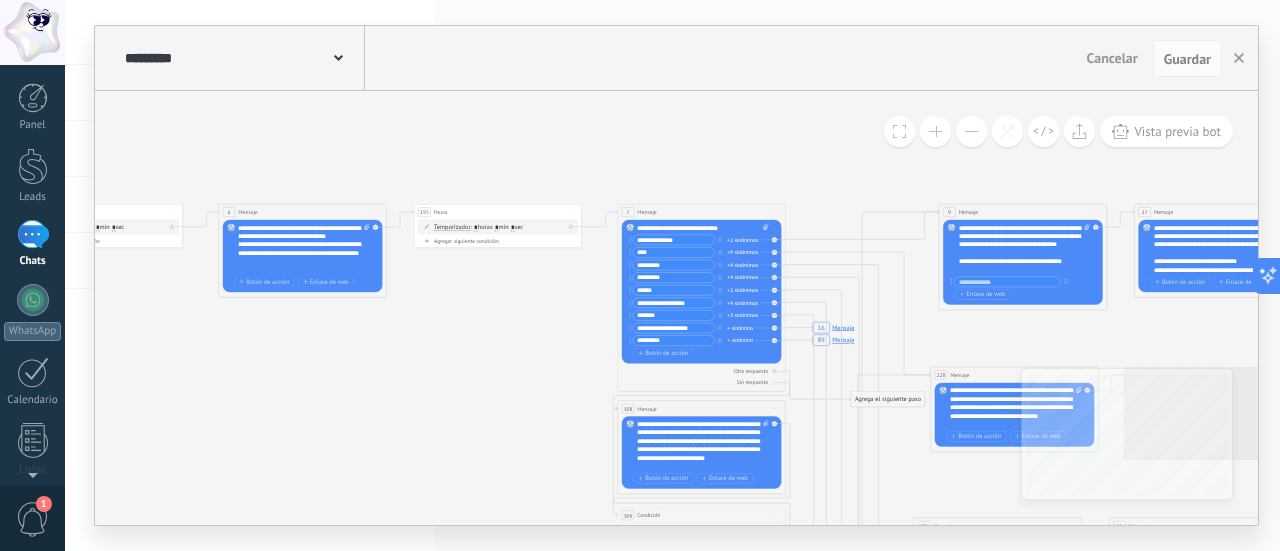 drag, startPoint x: 678, startPoint y: 353, endPoint x: 259, endPoint y: 391, distance: 420.71964 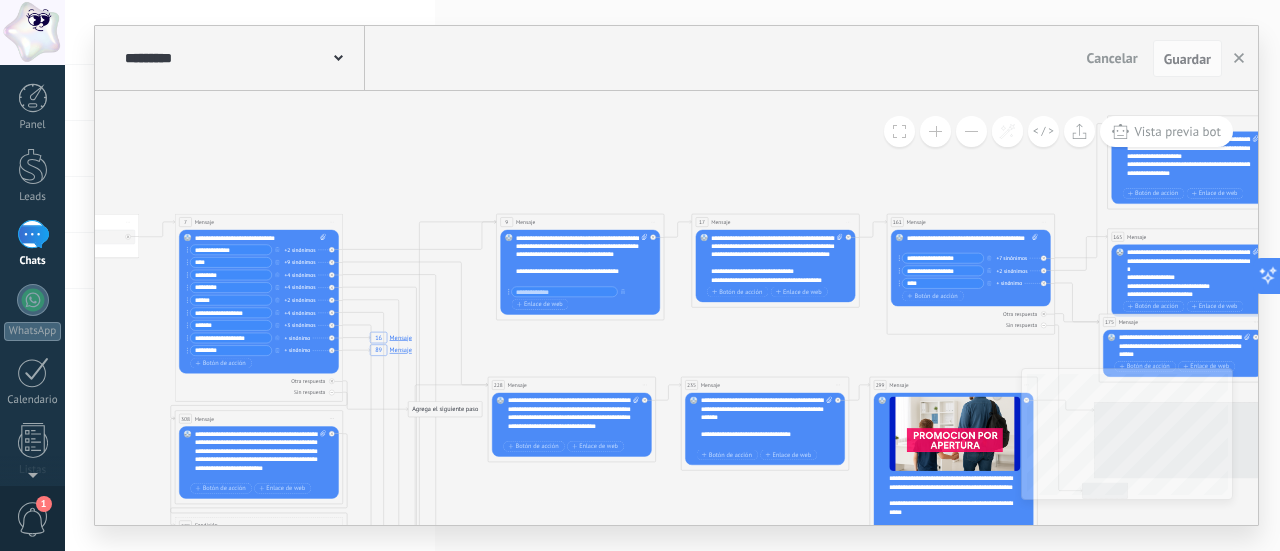 drag, startPoint x: 934, startPoint y: 378, endPoint x: 547, endPoint y: 344, distance: 388.49066 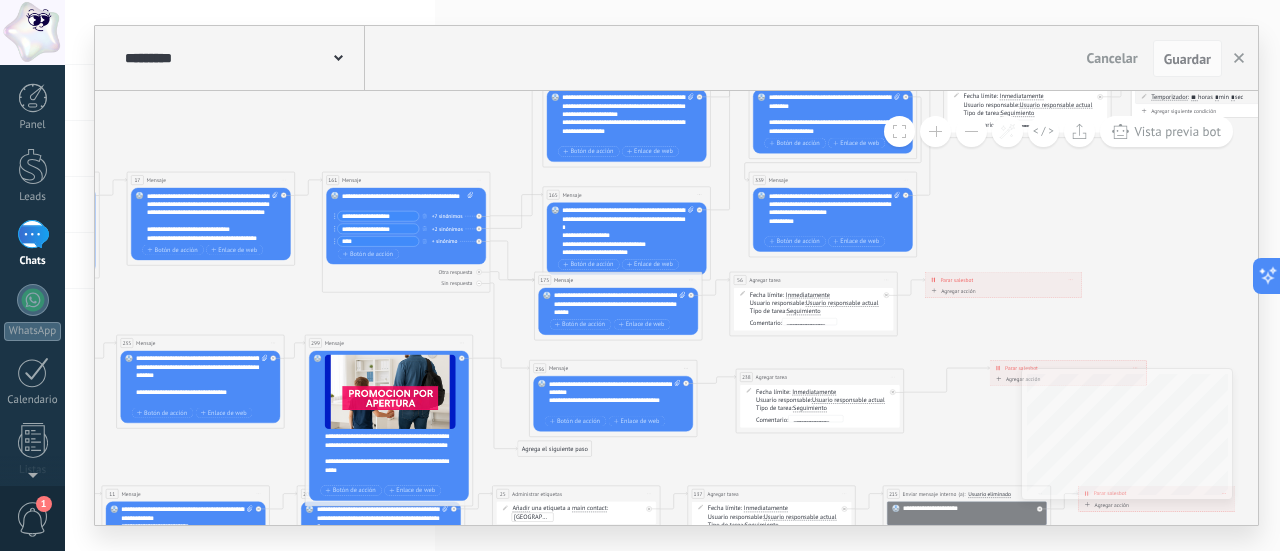 drag, startPoint x: 752, startPoint y: 349, endPoint x: 282, endPoint y: 315, distance: 471.22818 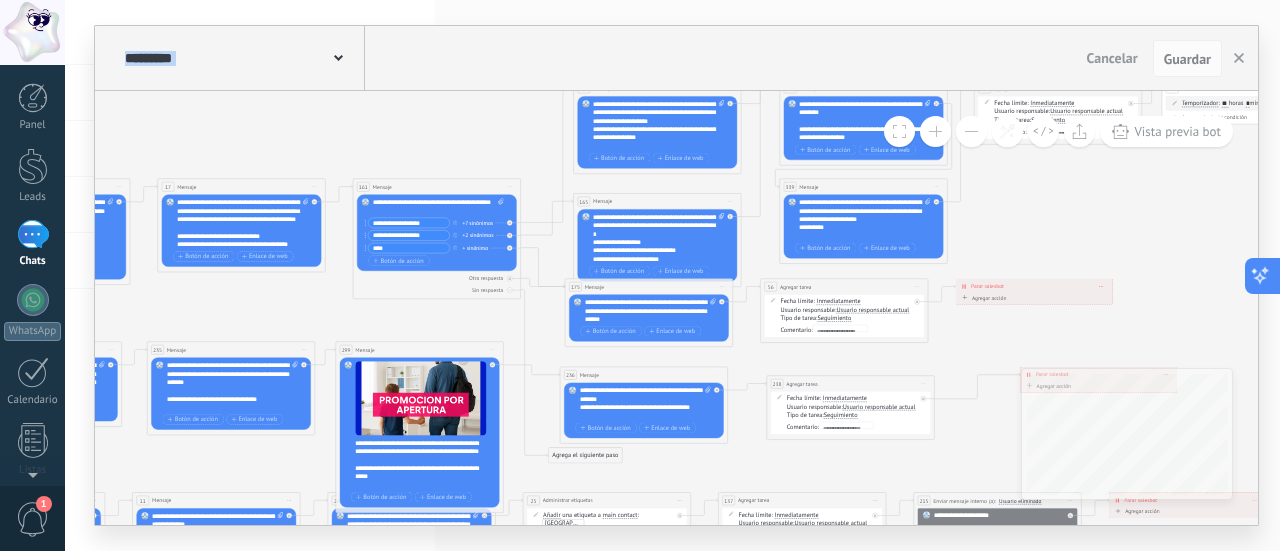 drag, startPoint x: 984, startPoint y: 208, endPoint x: 1264, endPoint y: 290, distance: 291.76016 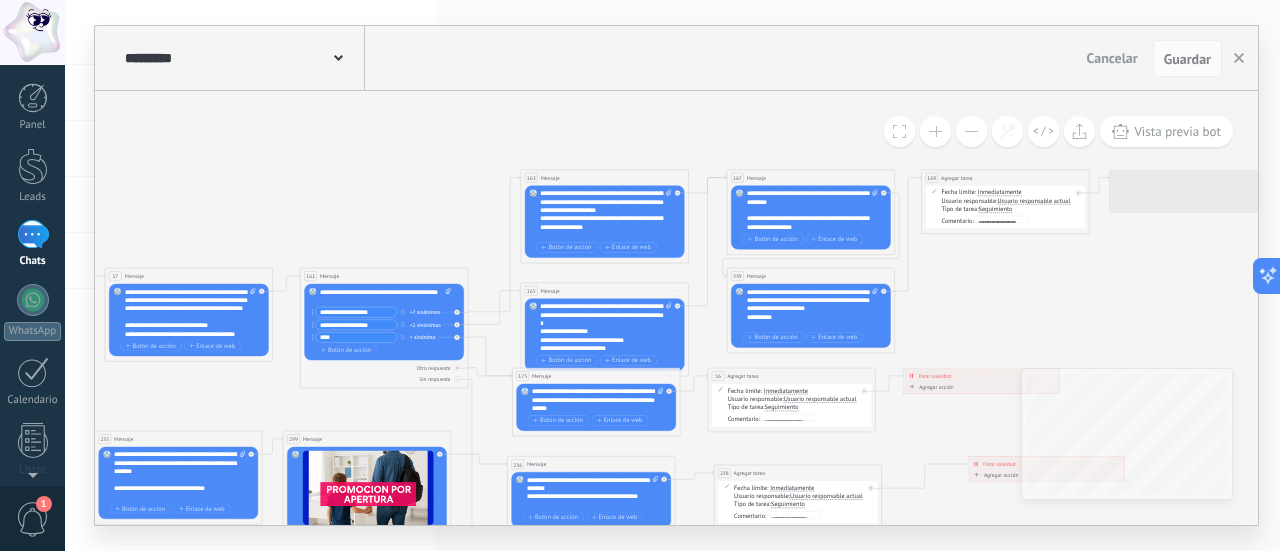 drag, startPoint x: 494, startPoint y: 206, endPoint x: 308, endPoint y: 224, distance: 186.86894 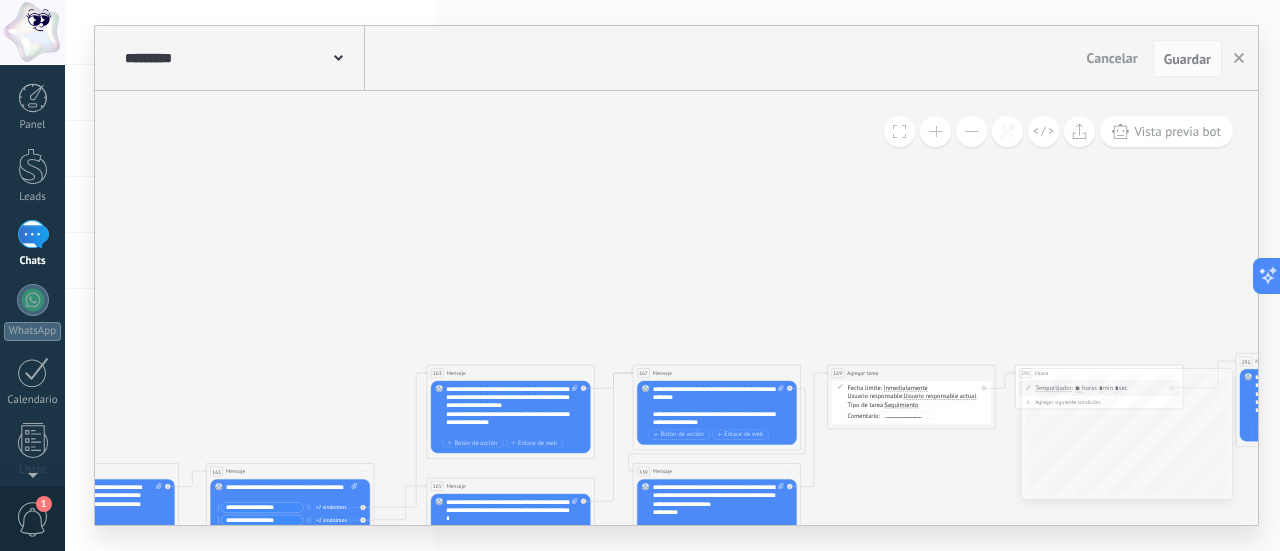 drag, startPoint x: 1040, startPoint y: 293, endPoint x: 966, endPoint y: 461, distance: 183.57559 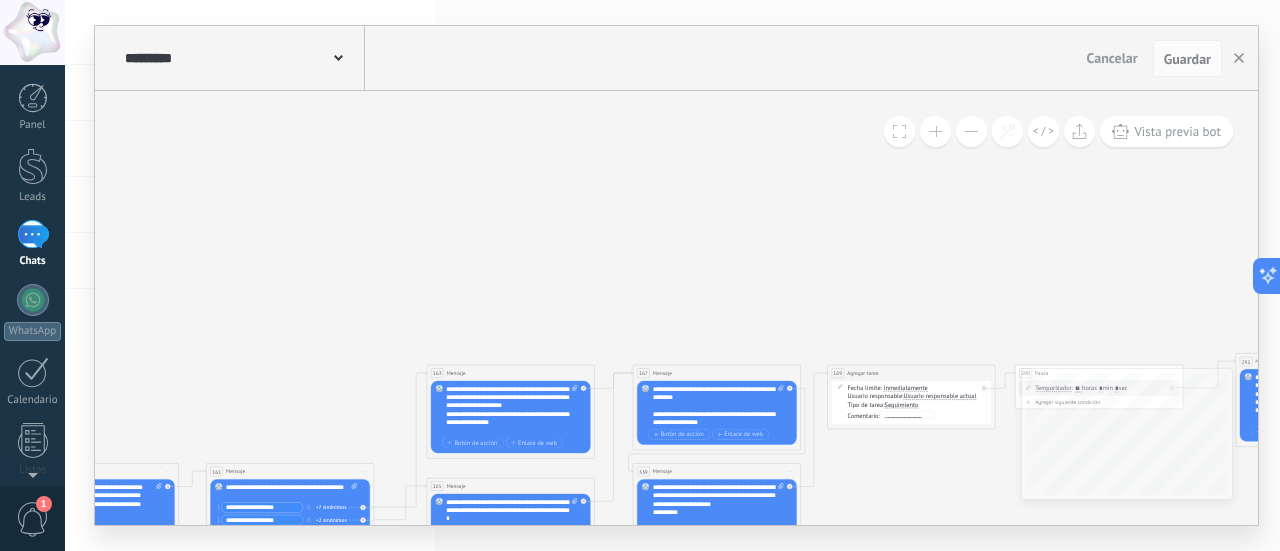 click on "7 Mensaje 16 Mensaje 89 Mensaje 9 Mensaje 228 Mensaje 20 Mensaje 27 Mensaje 30 Mensaje 33 Mensaje 38 Mensaje 7 Mensaje 16 Mensaje 308 Mensaje" 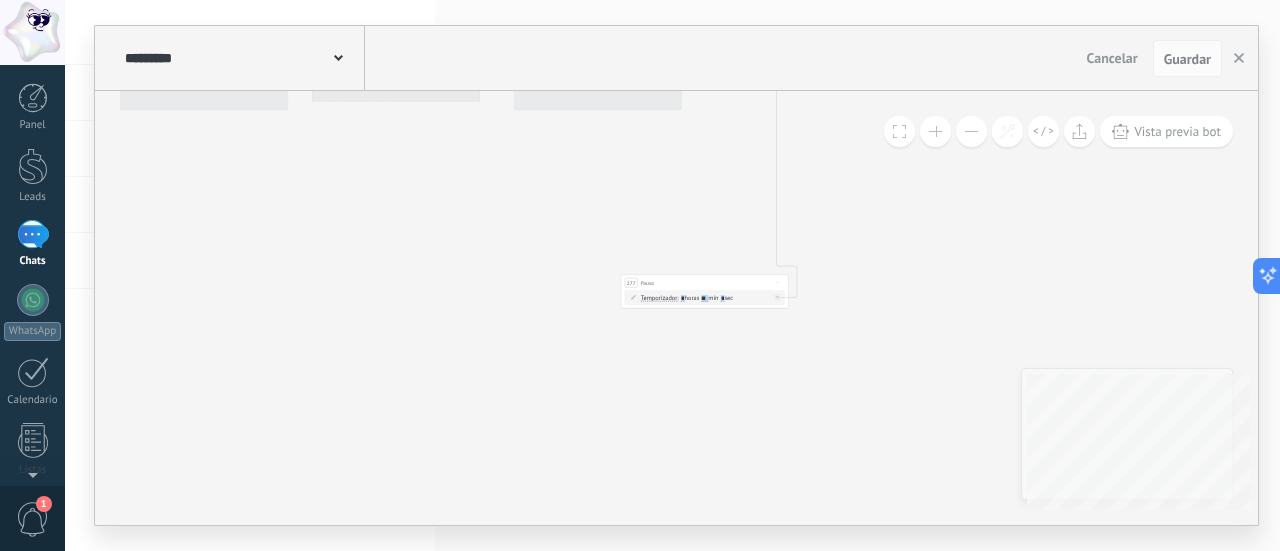 click on "7 Mensaje 16 Mensaje 89 Mensaje 9 Mensaje 228 Mensaje 20 Mensaje 27 Mensaje 30 Mensaje 33 Mensaje 38 Mensaje 7 Mensaje 16 Mensaje 308 Mensaje
161
Mensaje
*******
(a):
Todos los contactos - canales seleccionados
Todos los contactos - canales seleccionados
Todos los contactos - canal primario
Contacto principal - canales seleccionados
Contacto principal - canal primario
Todos los contactos - canales seleccionados
Todos los contactos - canales seleccionados" at bounding box center (676, 308) 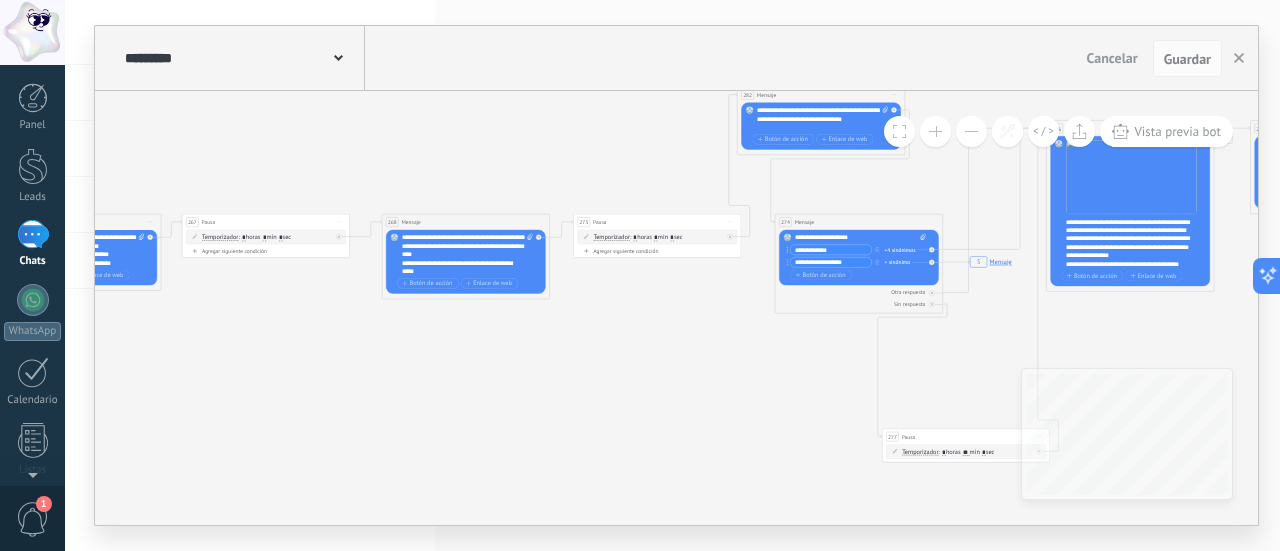drag, startPoint x: 424, startPoint y: 321, endPoint x: 620, endPoint y: 423, distance: 220.95248 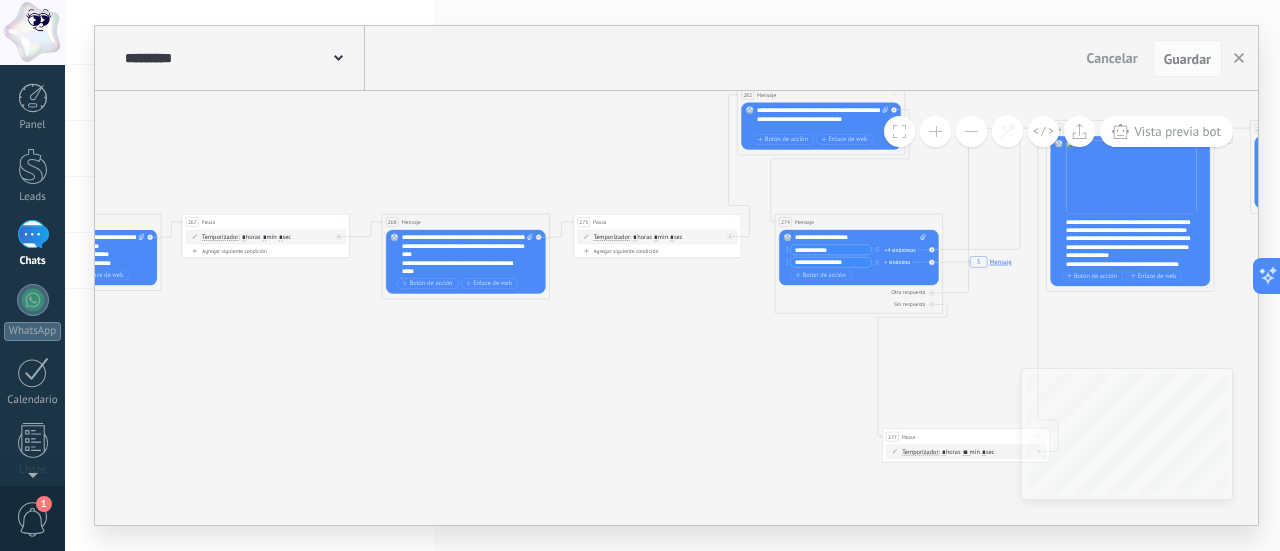 click on "7 Mensaje 16 Mensaje 89 Mensaje 9 Mensaje 228 Mensaje 20 Mensaje 27 Mensaje 30 Mensaje 33 Mensaje 38 Mensaje 7 Mensaje 16 Mensaje 308 Mensaje 5 Mensaje" 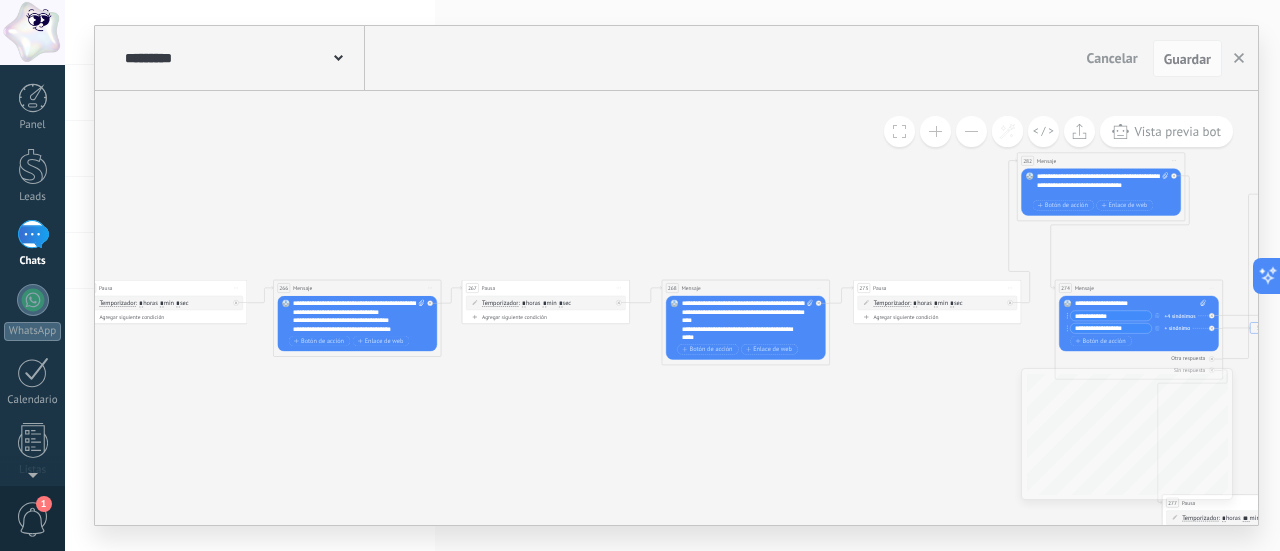 drag, startPoint x: 542, startPoint y: 367, endPoint x: 998, endPoint y: 470, distance: 467.48798 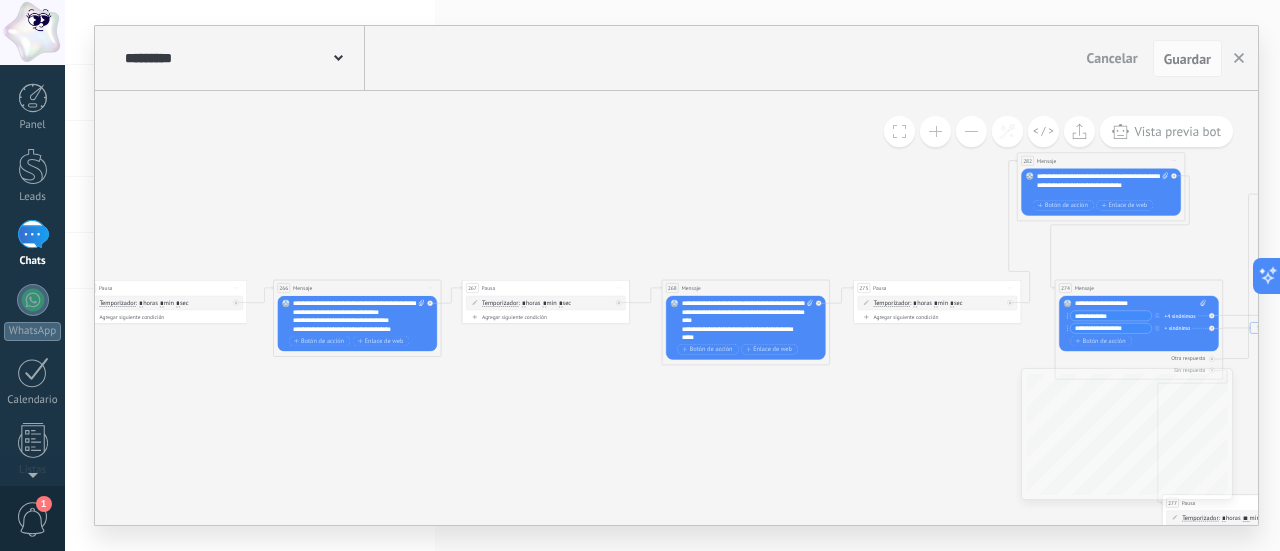 click on "7 Mensaje 16 Mensaje 89 Mensaje 9 Mensaje 228 Mensaje 20 Mensaje 27 Mensaje 30 Mensaje 33 Mensaje 38 Mensaje 7 Mensaje 16 Mensaje 308 Mensaje 5 Mensaje" 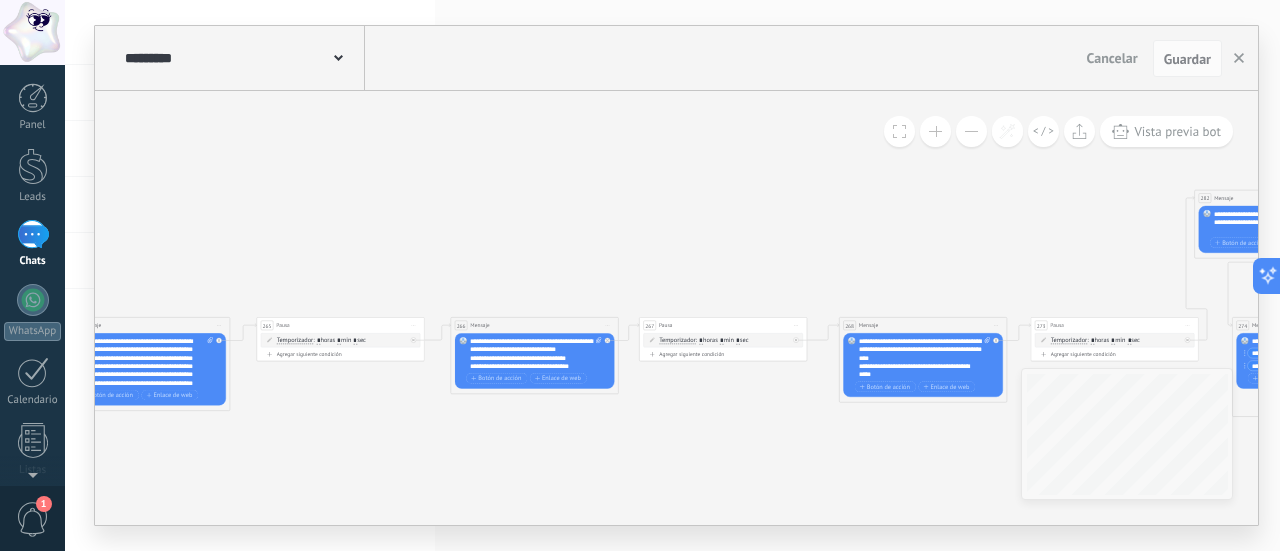 click on "7 Mensaje 16 Mensaje 89 Mensaje 9 Mensaje 228 Mensaje 20 Mensaje 27 Mensaje 30 Mensaje 33 Mensaje 38 Mensaje 7 Mensaje 16 Mensaje 308 Mensaje 5 Mensaje" 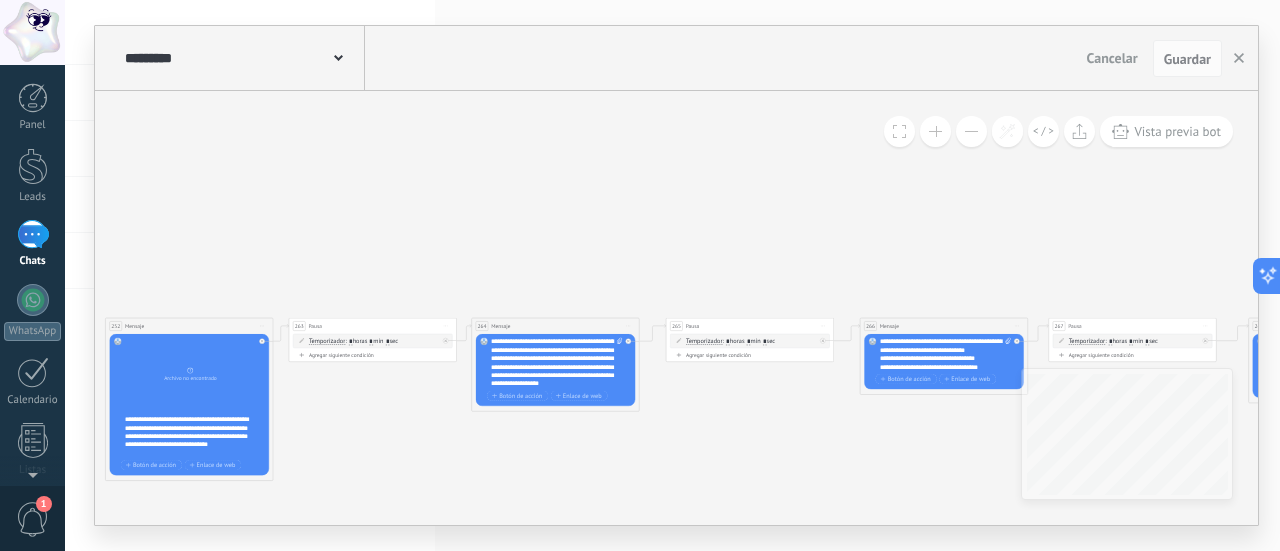 drag, startPoint x: 503, startPoint y: 467, endPoint x: 912, endPoint y: 467, distance: 409 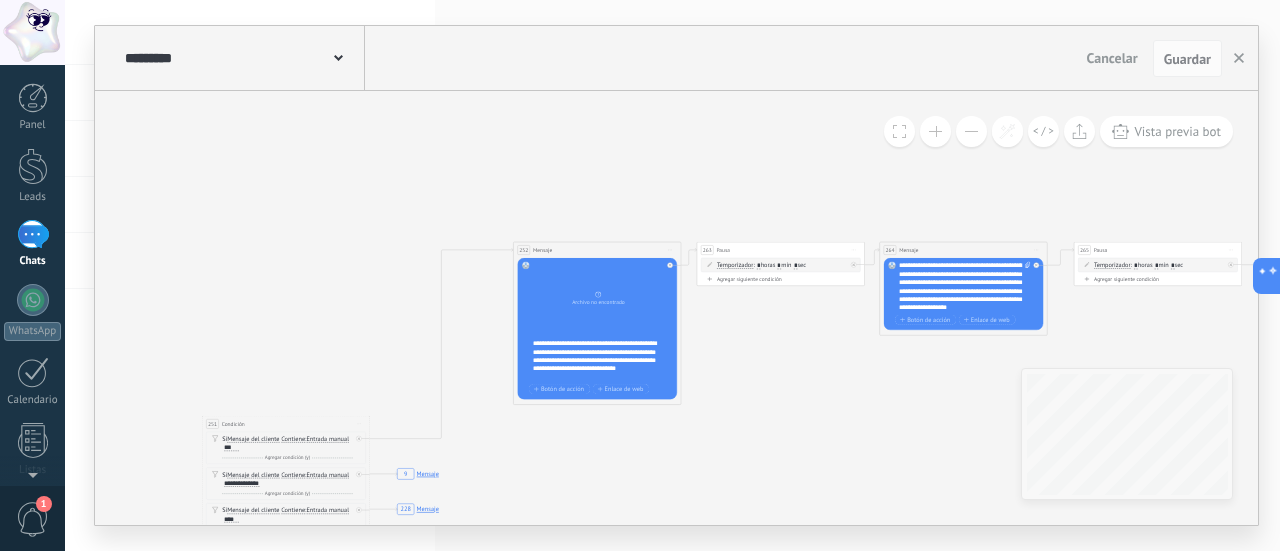 drag, startPoint x: 358, startPoint y: 455, endPoint x: 766, endPoint y: 379, distance: 415.01807 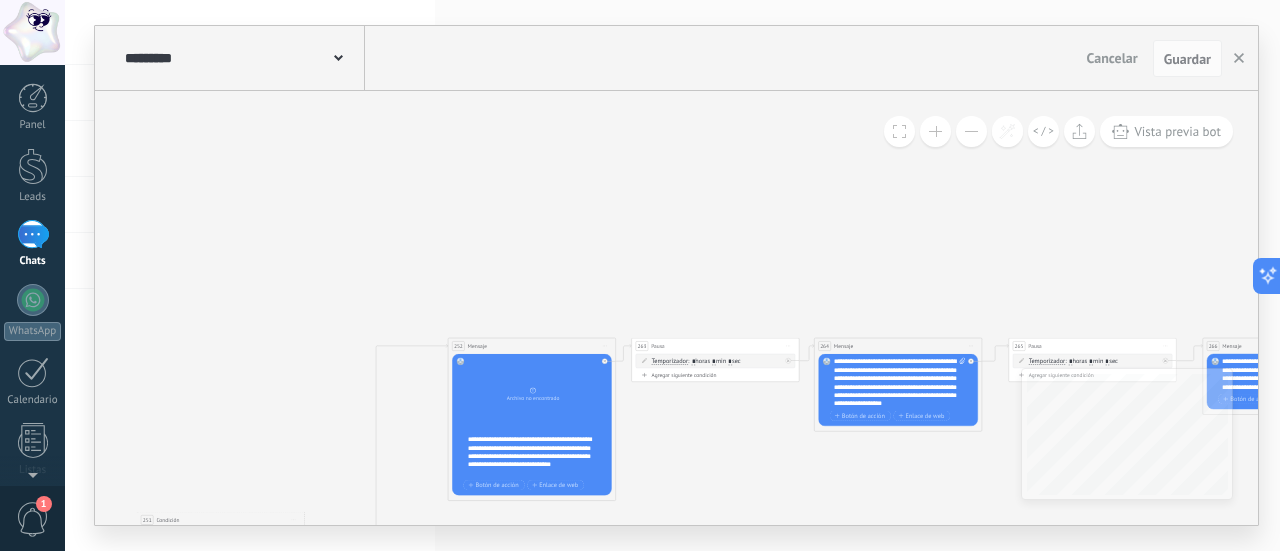 drag, startPoint x: 745, startPoint y: 333, endPoint x: 680, endPoint y: 429, distance: 115.935326 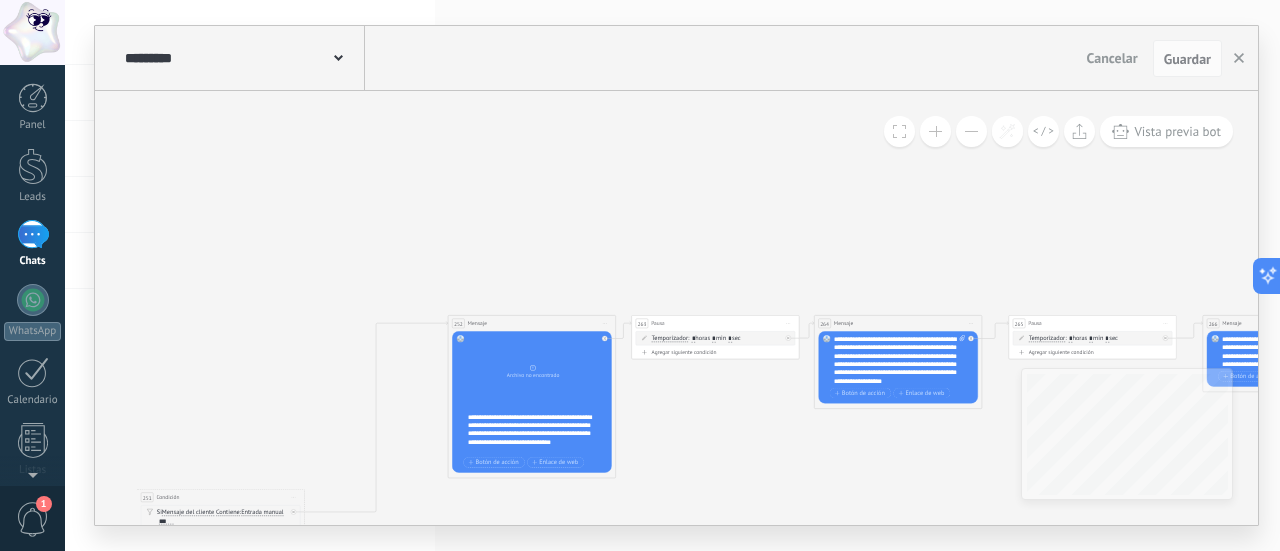 drag, startPoint x: 670, startPoint y: 458, endPoint x: 644, endPoint y: 380, distance: 82.219215 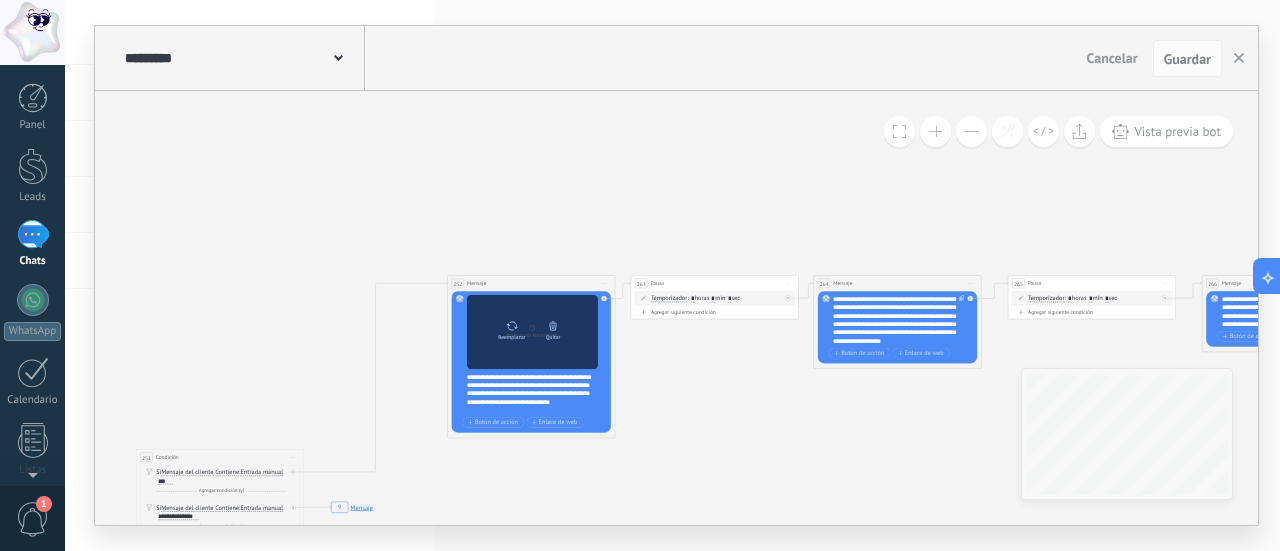 click 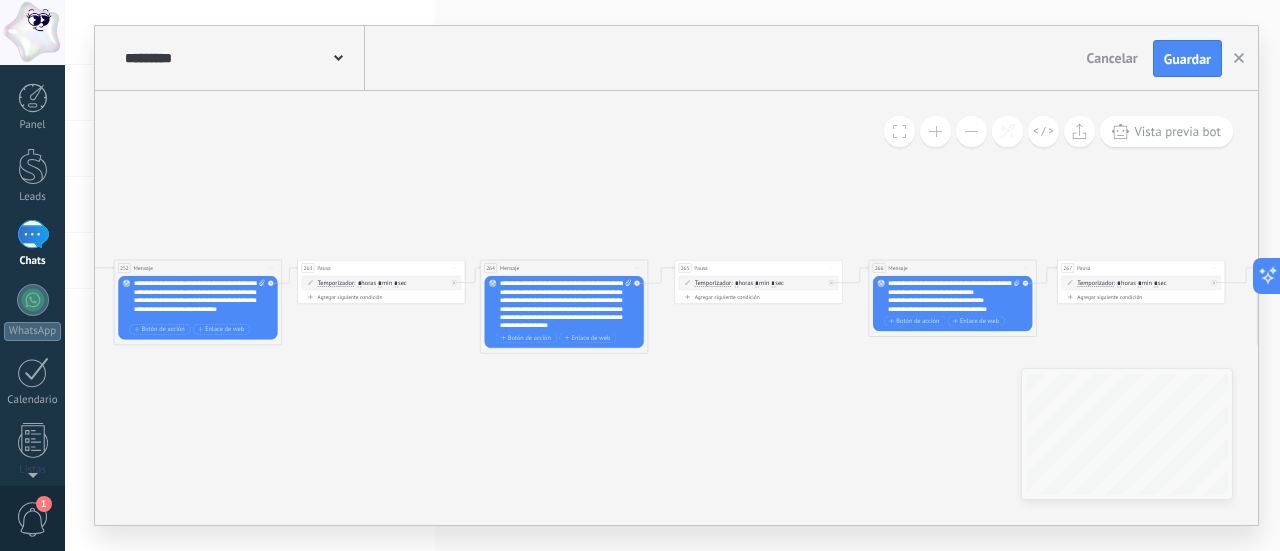 drag, startPoint x: 741, startPoint y: 377, endPoint x: 408, endPoint y: 361, distance: 333.38416 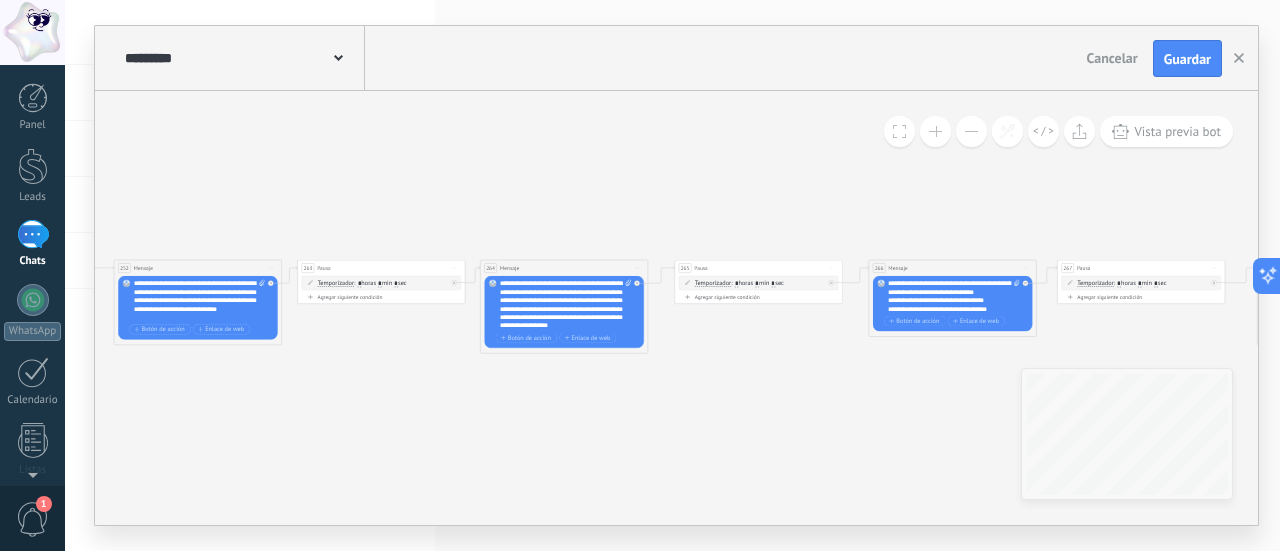 scroll, scrollTop: 20, scrollLeft: 0, axis: vertical 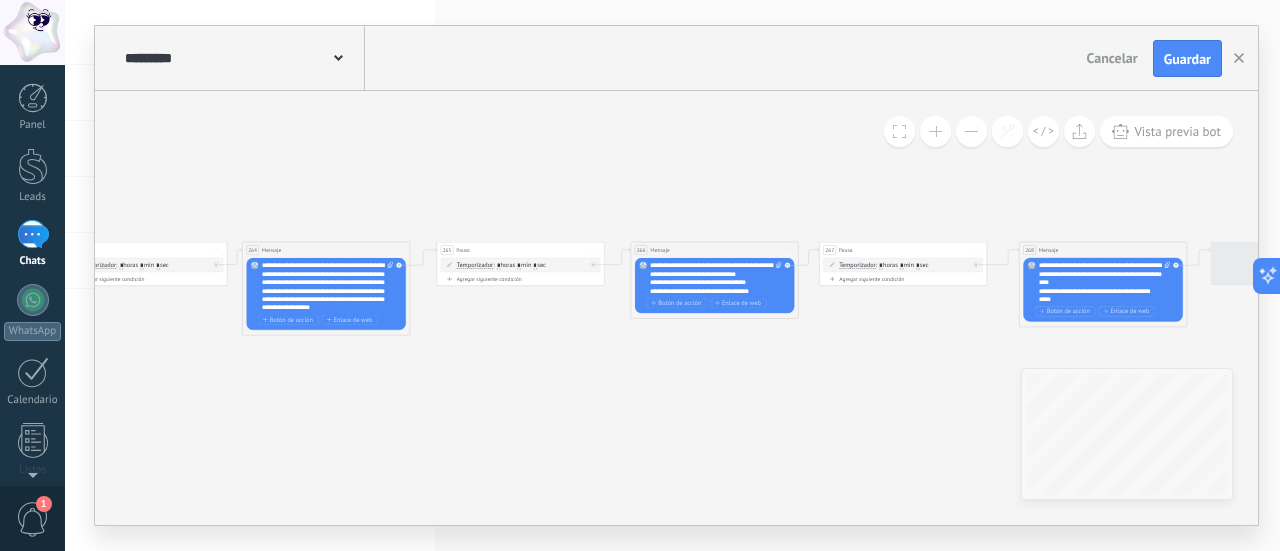 drag, startPoint x: 753, startPoint y: 357, endPoint x: 432, endPoint y: 338, distance: 321.56183 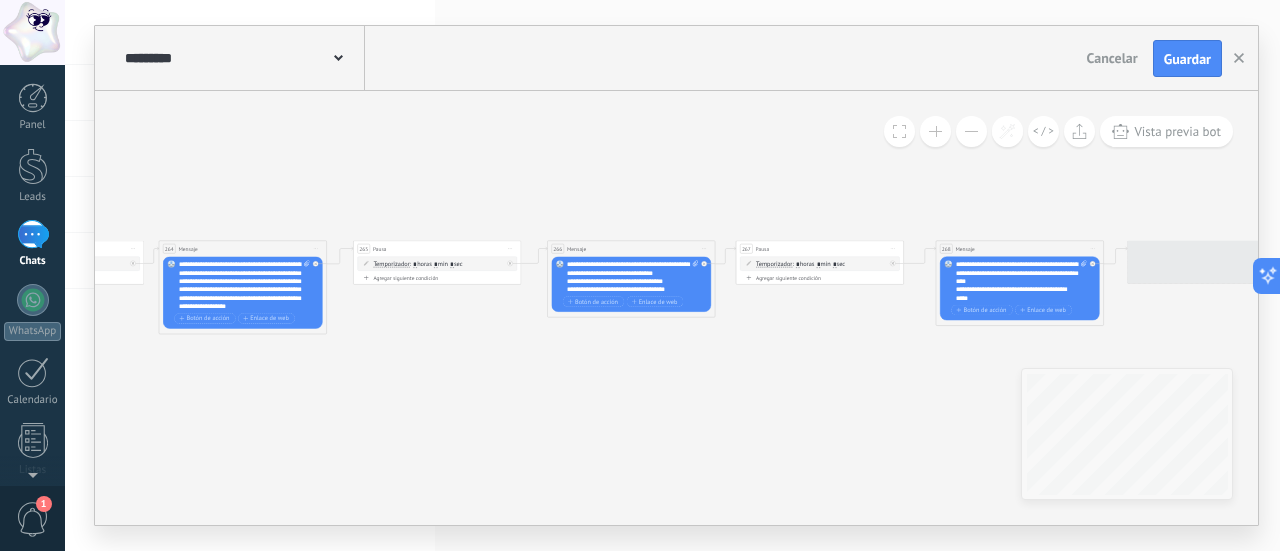 drag, startPoint x: 755, startPoint y: 351, endPoint x: 687, endPoint y: 346, distance: 68.18358 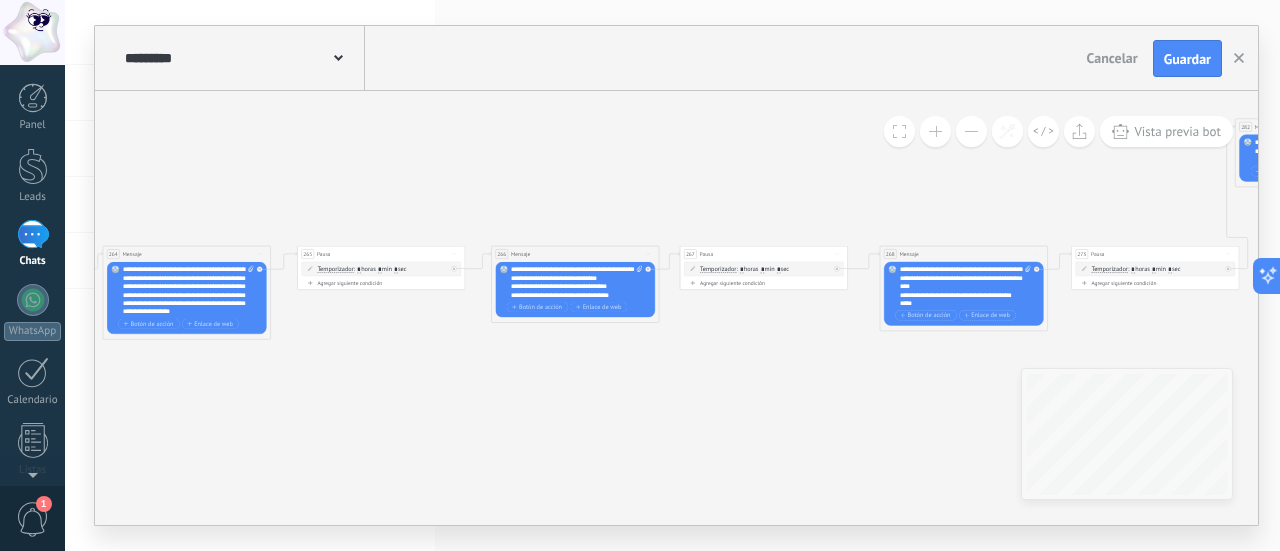 click 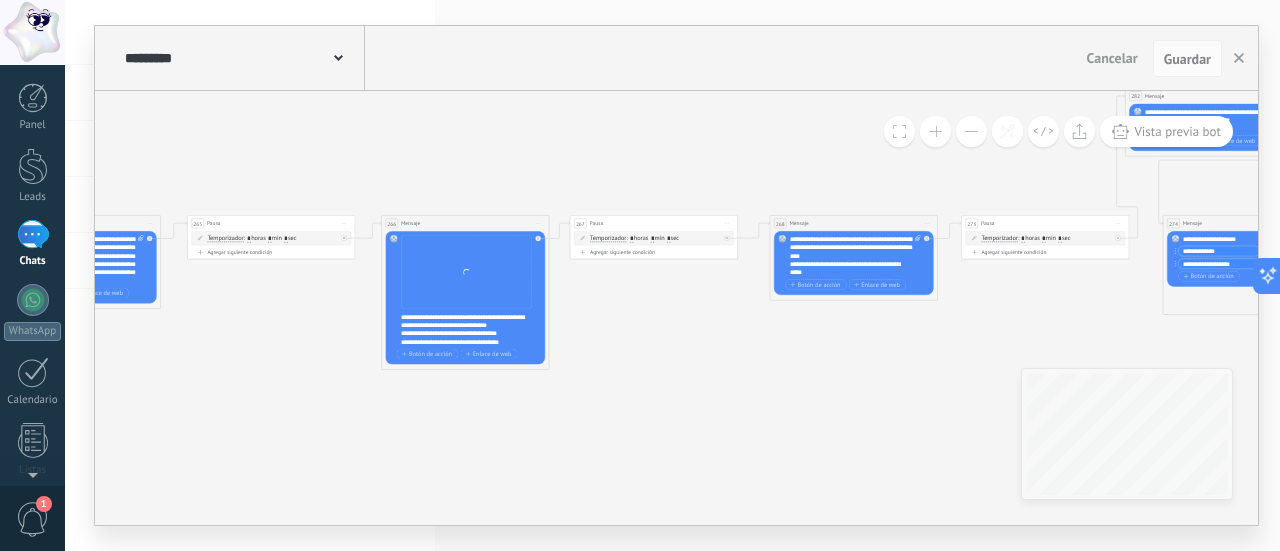 drag, startPoint x: 786, startPoint y: 402, endPoint x: 529, endPoint y: 357, distance: 260.90994 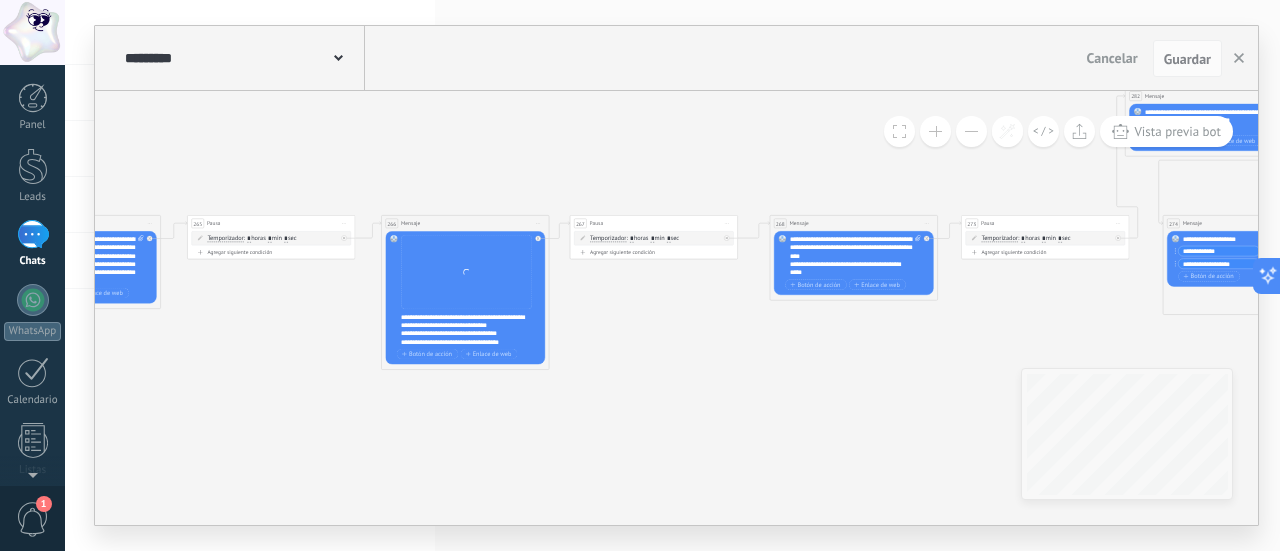 click on "7 Mensaje 16 Mensaje 89 Mensaje 9 Mensaje 228 Mensaje 20 Mensaje 27 Mensaje 30 Mensaje 33 Mensaje 38 Mensaje 7 Mensaje 16 Mensaje 308 Mensaje 5 Mensaje 9 Mensaje 228 Mensaje 20 Mensaje 27 Mensaje 228 Mensaje 33 Mensaje 30 Mensaje 38 Mensaje" 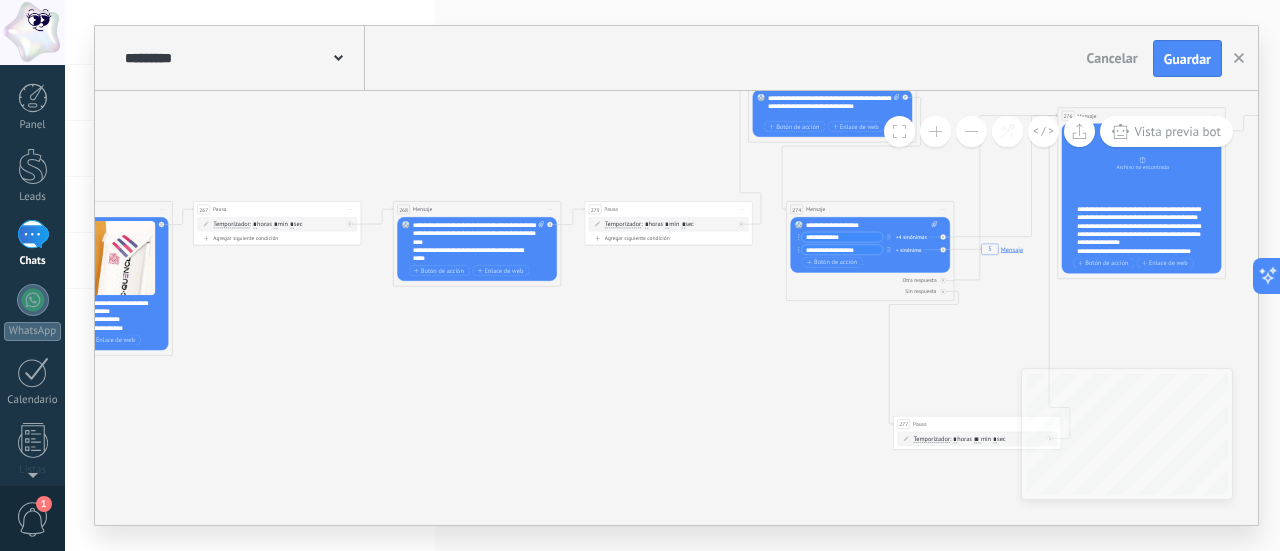 drag, startPoint x: 784, startPoint y: 353, endPoint x: 544, endPoint y: 353, distance: 240 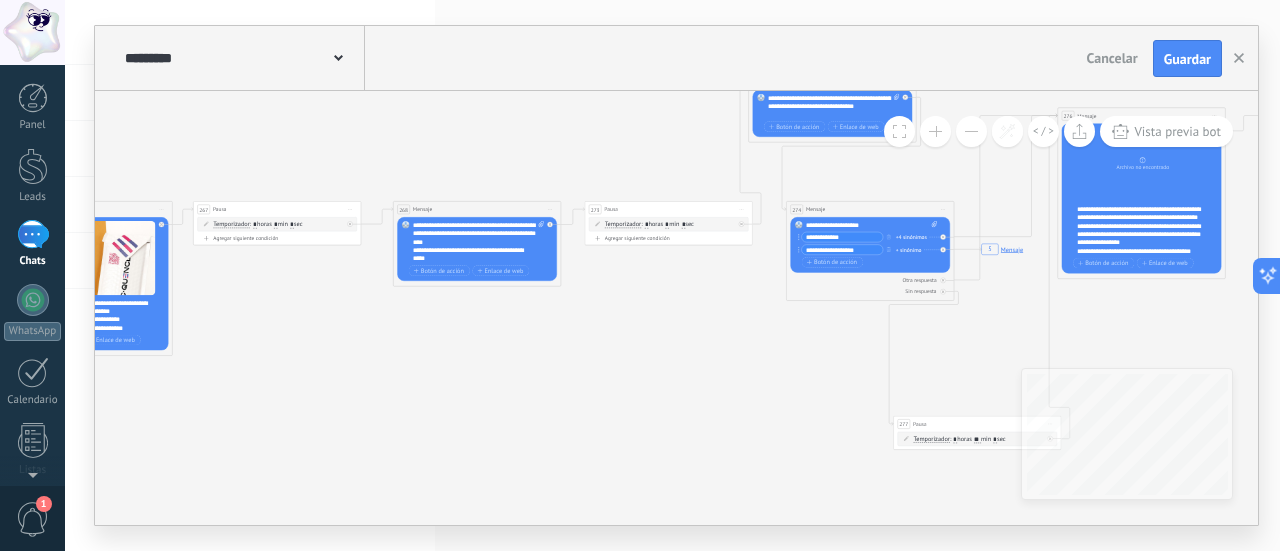 click on "7 Mensaje 16 Mensaje 89 Mensaje 9 Mensaje 228 Mensaje 20 Mensaje 27 Mensaje 30 Mensaje 33 Mensaje 38 Mensaje 7 Mensaje 16 Mensaje 308 Mensaje 5 Mensaje 9 Mensaje 228 Mensaje 20 Mensaje 27 Mensaje 228 Mensaje 33 Mensaje 30 Mensaje 38 Mensaje" 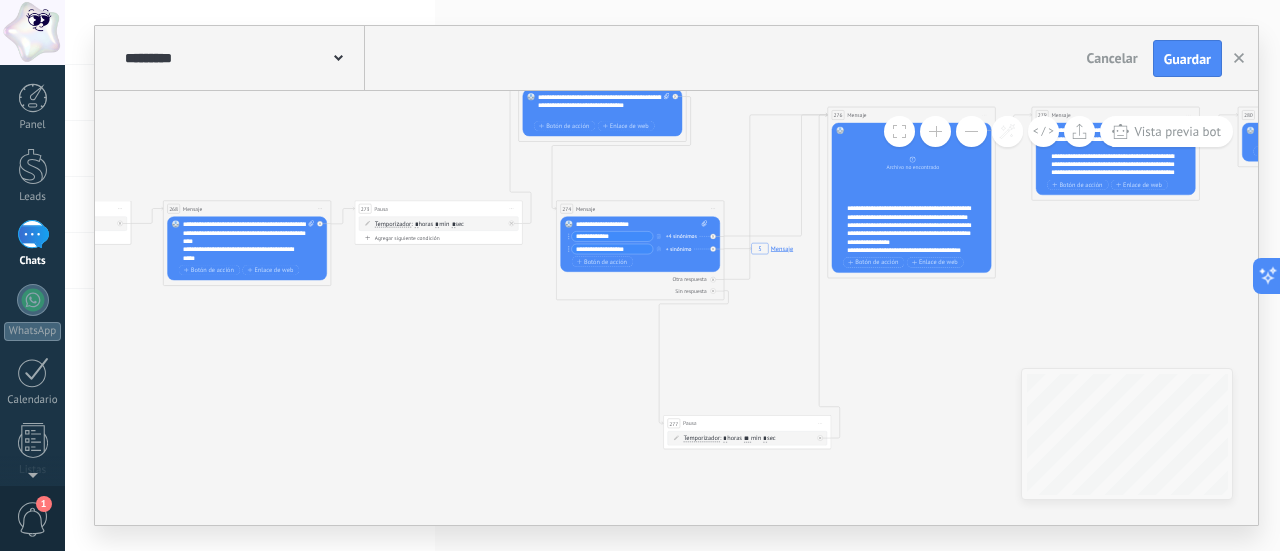 drag, startPoint x: 736, startPoint y: 349, endPoint x: 504, endPoint y: 349, distance: 232 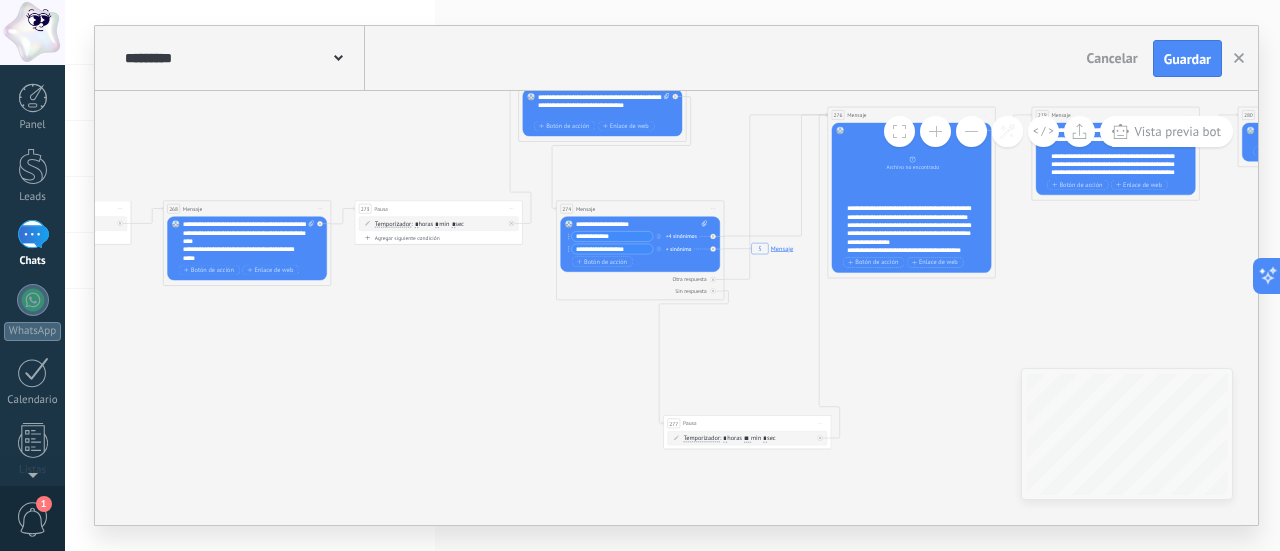 click on "7 Mensaje 16 Mensaje 89 Mensaje 9 Mensaje 228 Mensaje 20 Mensaje 27 Mensaje 30 Mensaje 33 Mensaje 38 Mensaje 7 Mensaje 16 Mensaje 308 Mensaje 5 Mensaje 9 Mensaje 228 Mensaje 20 Mensaje 27 Mensaje 228 Mensaje 33 Mensaje 30 Mensaje 38 Mensaje" 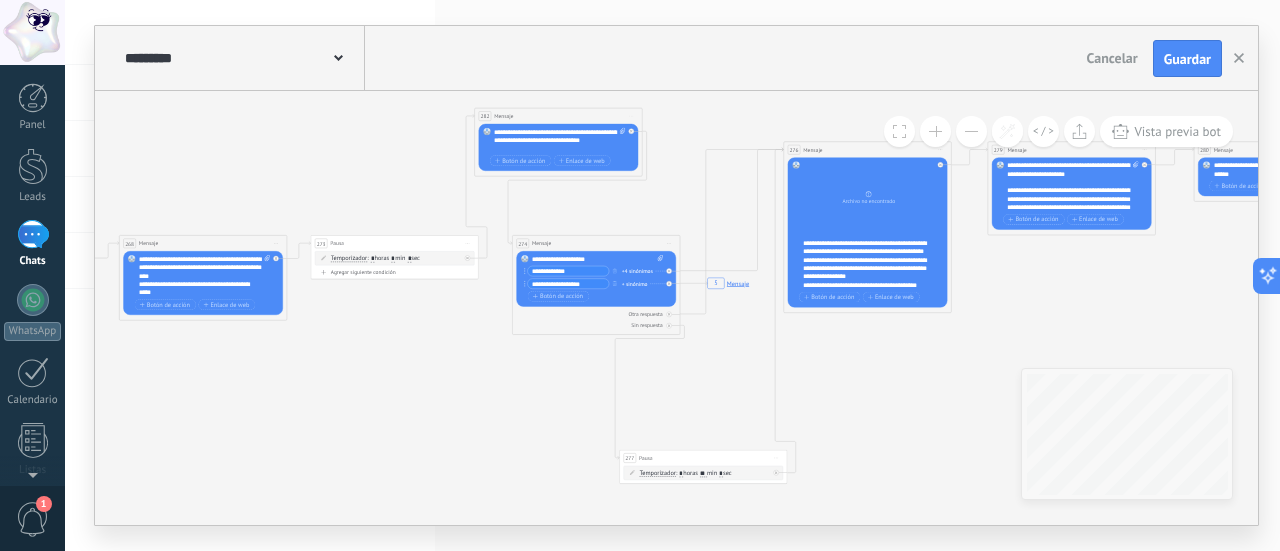 drag, startPoint x: 528, startPoint y: 311, endPoint x: 496, endPoint y: 345, distance: 46.69047 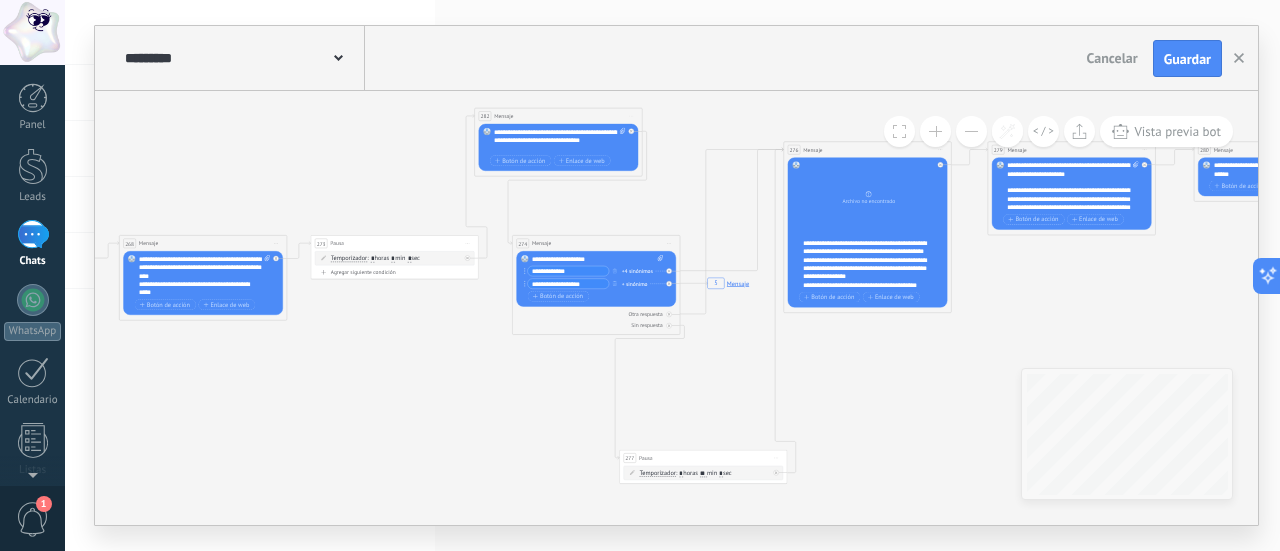 click on "7 Mensaje 16 Mensaje 89 Mensaje 9 Mensaje 228 Mensaje 20 Mensaje 27 Mensaje 30 Mensaje 33 Mensaje 38 Mensaje 7 Mensaje 16 Mensaje 308 Mensaje 5 Mensaje 9 Mensaje 228 Mensaje 20 Mensaje 27 Mensaje 228 Mensaje 33 Mensaje 30 Mensaje 38 Mensaje" 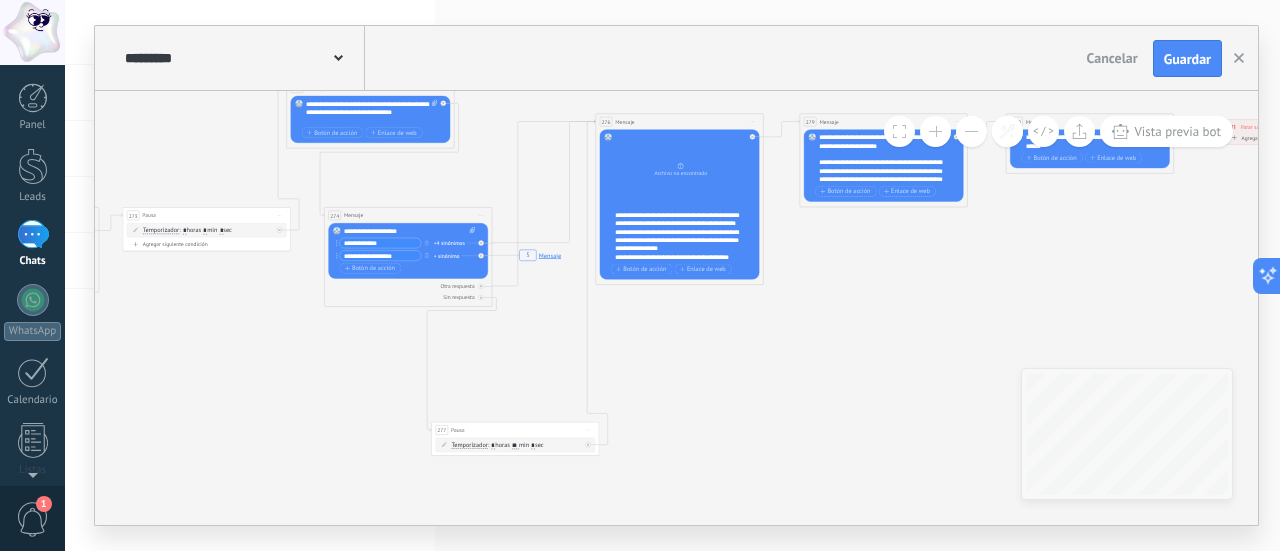 drag, startPoint x: 712, startPoint y: 375, endPoint x: 490, endPoint y: 347, distance: 223.7588 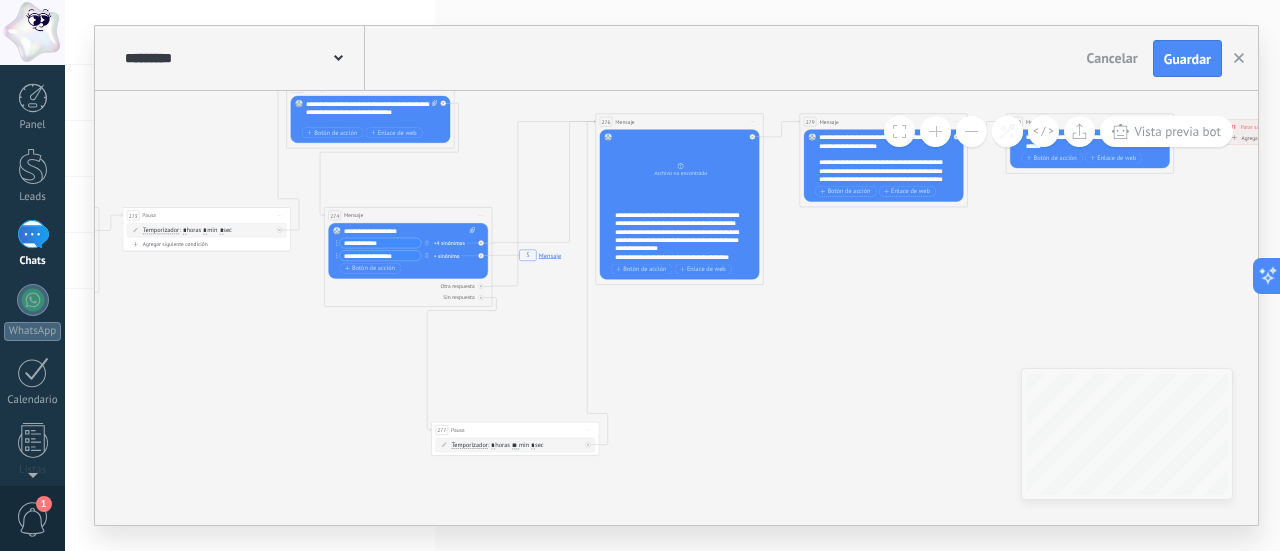 click on "7 Mensaje 16 Mensaje 89 Mensaje 9 Mensaje 228 Mensaje 20 Mensaje 27 Mensaje 30 Mensaje 33 Mensaje 38 Mensaje 7 Mensaje 16 Mensaje 308 Mensaje 5 Mensaje 9 Mensaje 228 Mensaje 20 Mensaje 27 Mensaje 228 Mensaje 33 Mensaje 30 Mensaje 38 Mensaje" 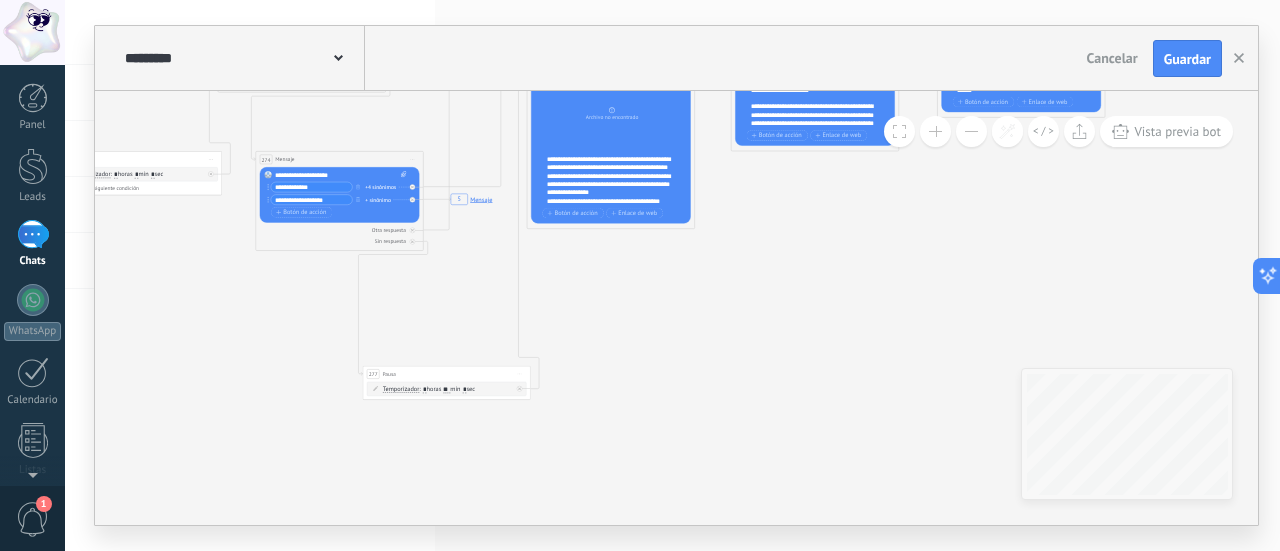drag, startPoint x: 782, startPoint y: 455, endPoint x: 746, endPoint y: 395, distance: 69.97142 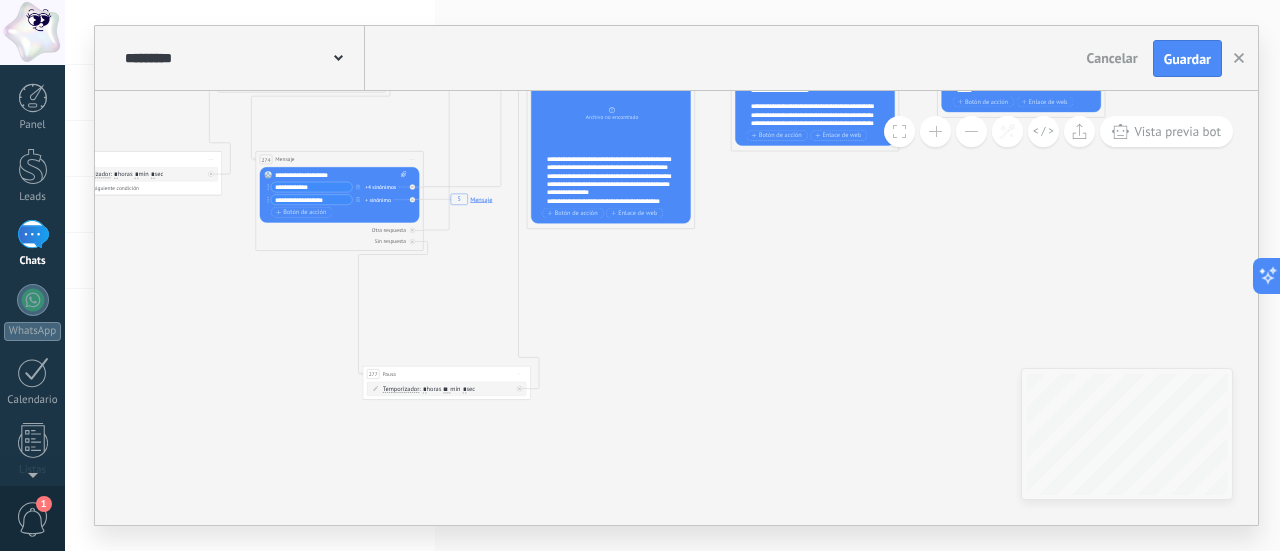 click on "7 Mensaje 16 Mensaje 89 Mensaje 9 Mensaje 228 Mensaje 20 Mensaje 27 Mensaje 30 Mensaje 33 Mensaje 38 Mensaje 7 Mensaje 16 Mensaje 308 Mensaje 5 Mensaje 9 Mensaje 228 Mensaje 20 Mensaje 27 Mensaje 228 Mensaje 33 Mensaje 30 Mensaje 38 Mensaje" 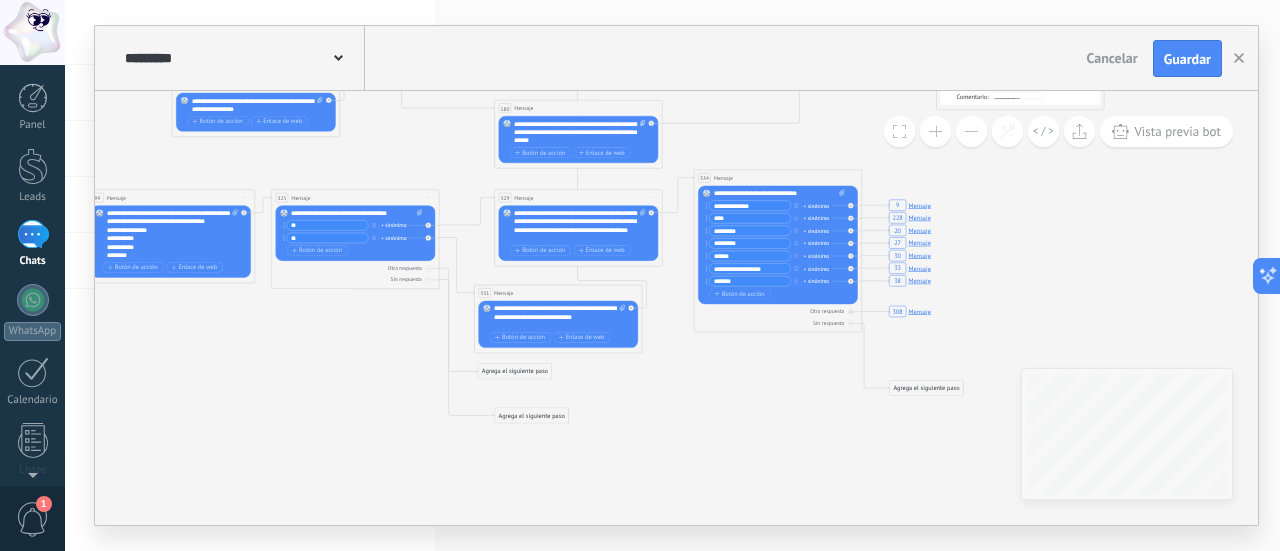 click on "**********" at bounding box center (580, 227) 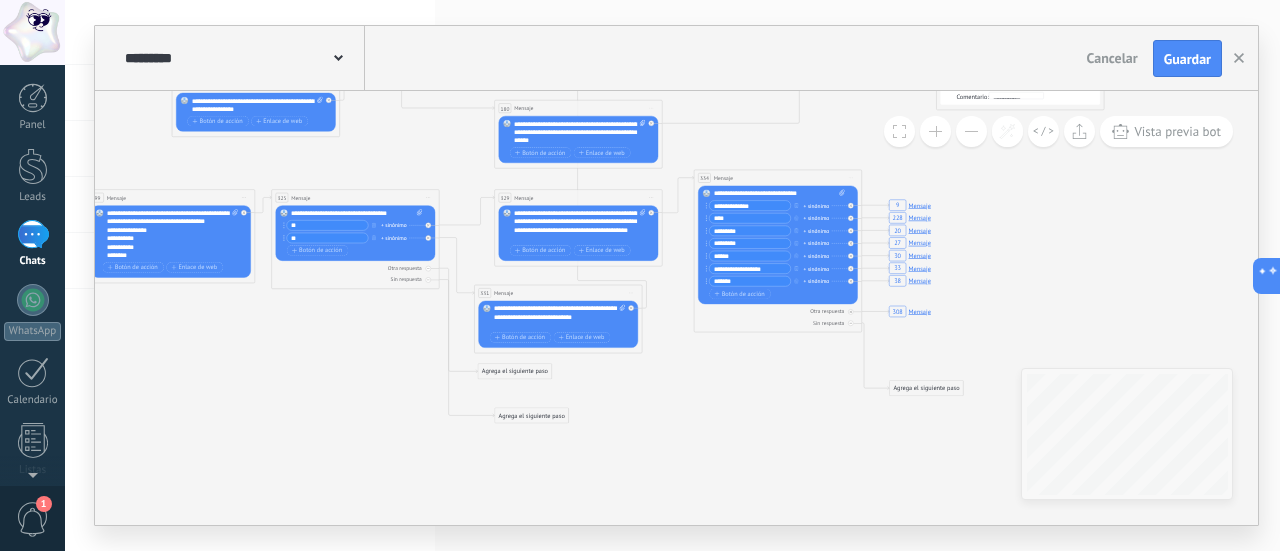 type 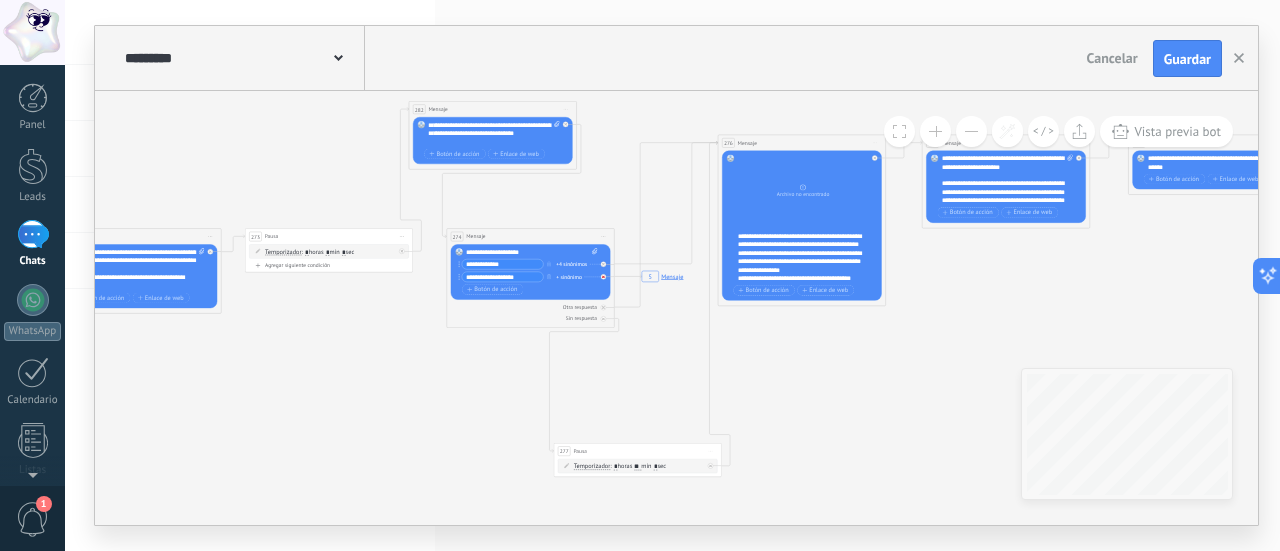 click 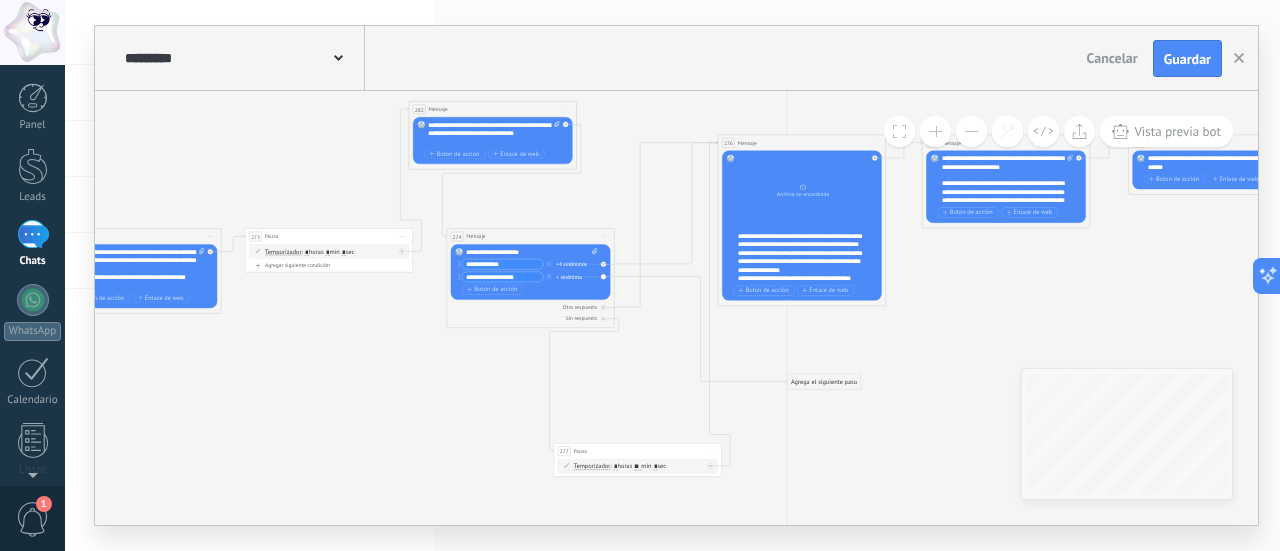 drag, startPoint x: 675, startPoint y: 274, endPoint x: 824, endPoint y: 384, distance: 185.20529 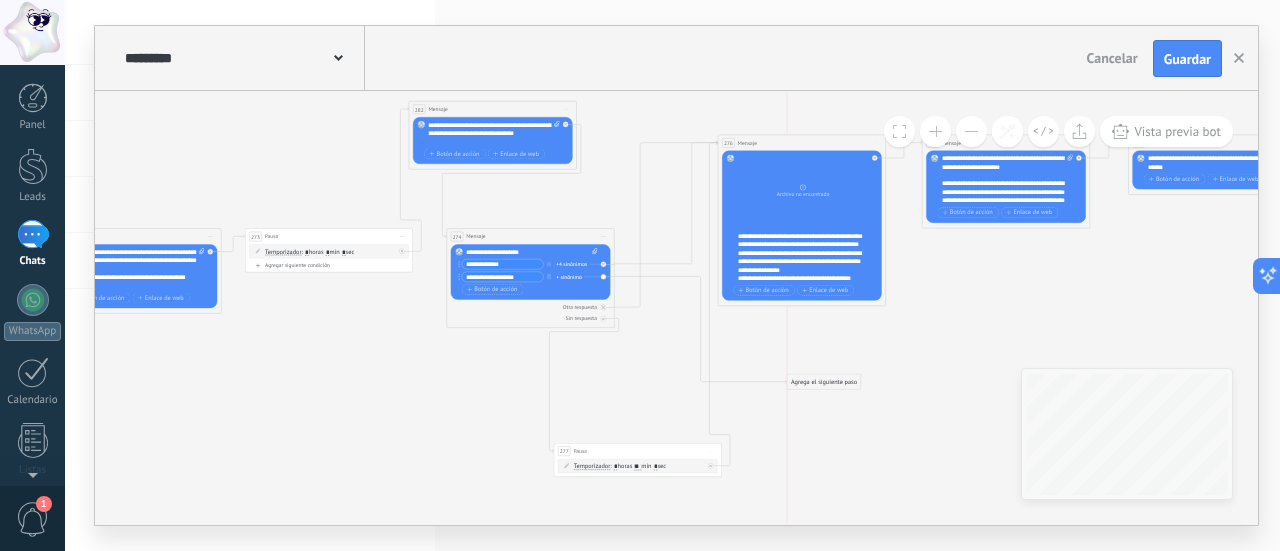 click on "Agrega el siguiente paso" at bounding box center [824, 382] 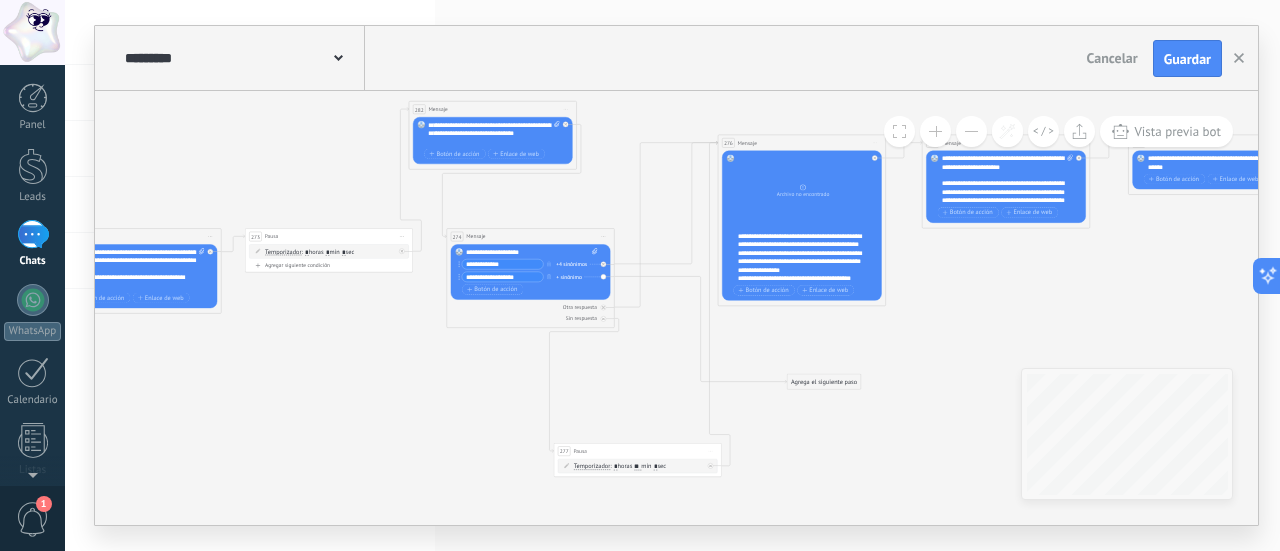 click on "Iniciar vista previa aquí
Cambiar nombre
Duplicar
[GEOGRAPHIC_DATA]" at bounding box center (710, 451) 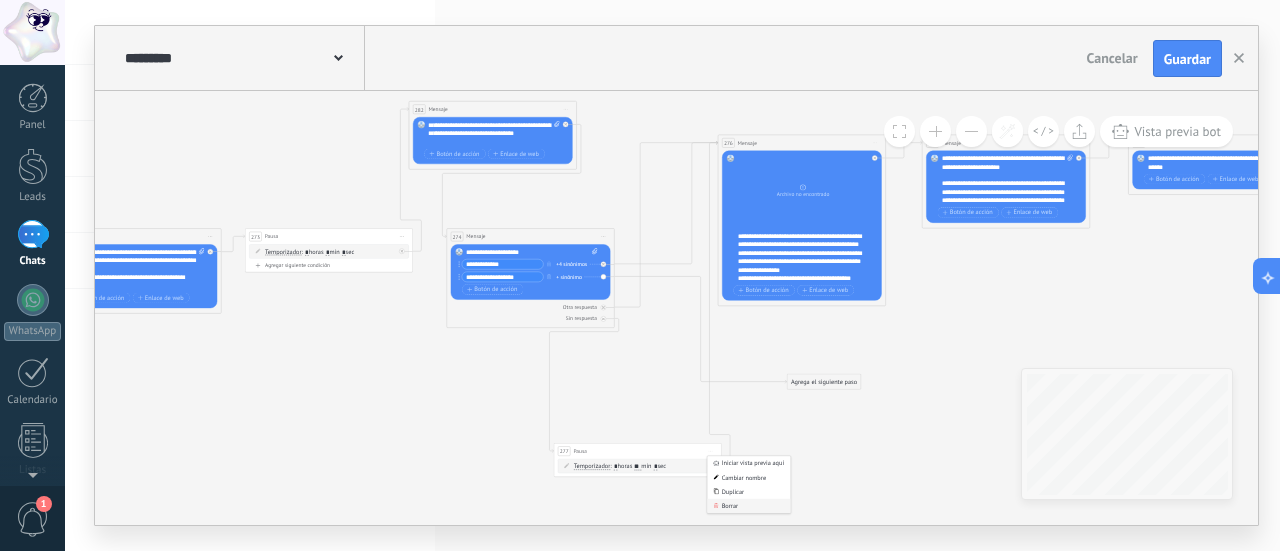 click on "Borrar" at bounding box center (748, 506) 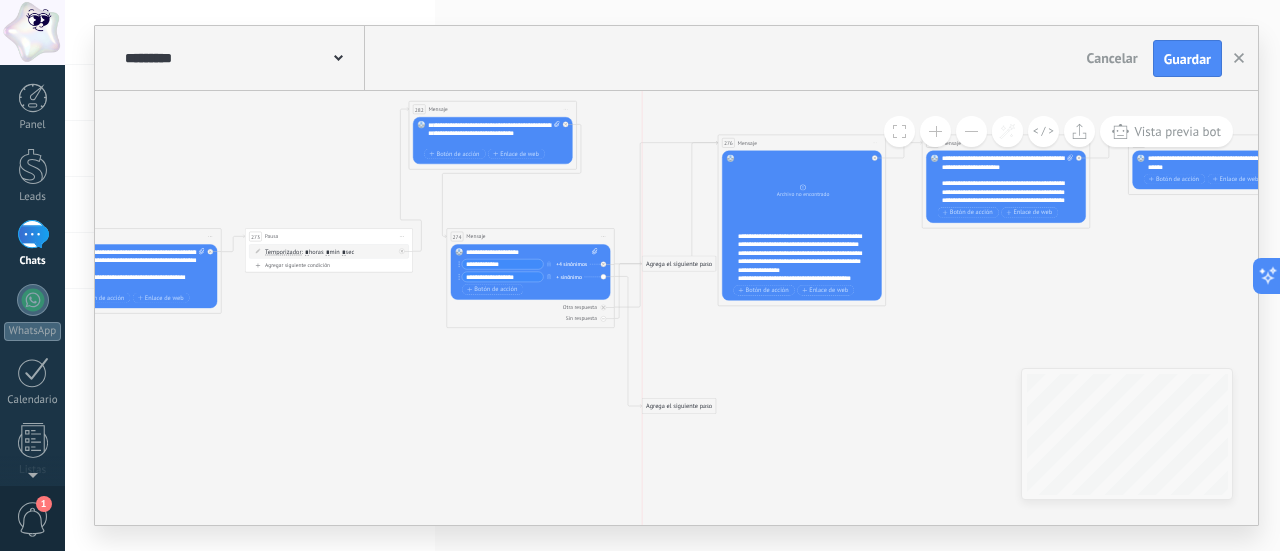 drag, startPoint x: 818, startPoint y: 382, endPoint x: 688, endPoint y: 409, distance: 132.77425 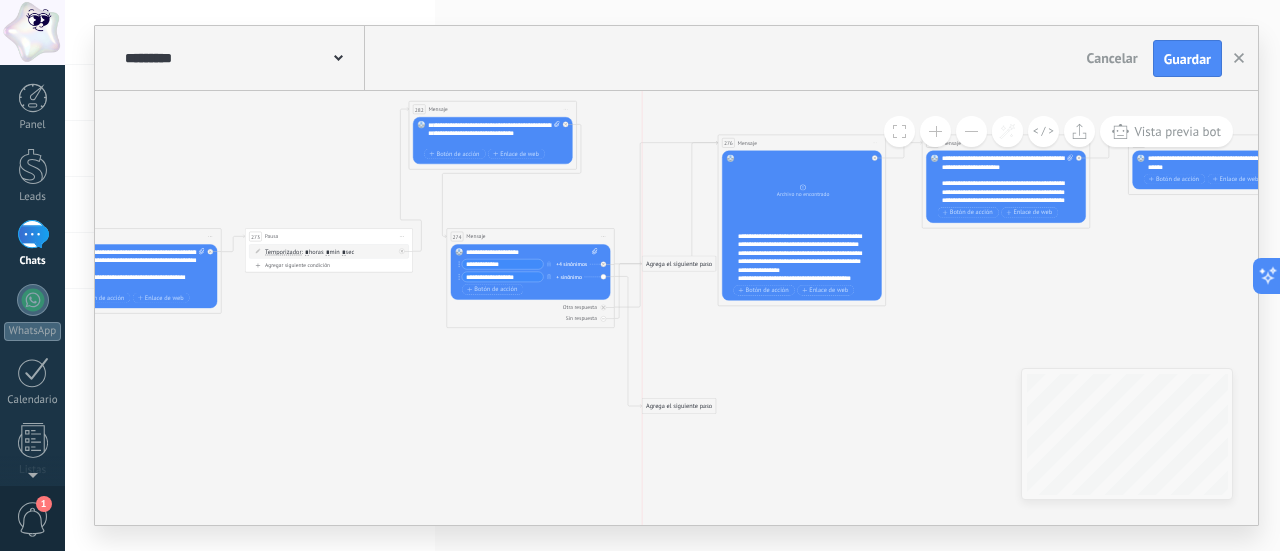 click on "Agrega el siguiente paso" at bounding box center [679, 407] 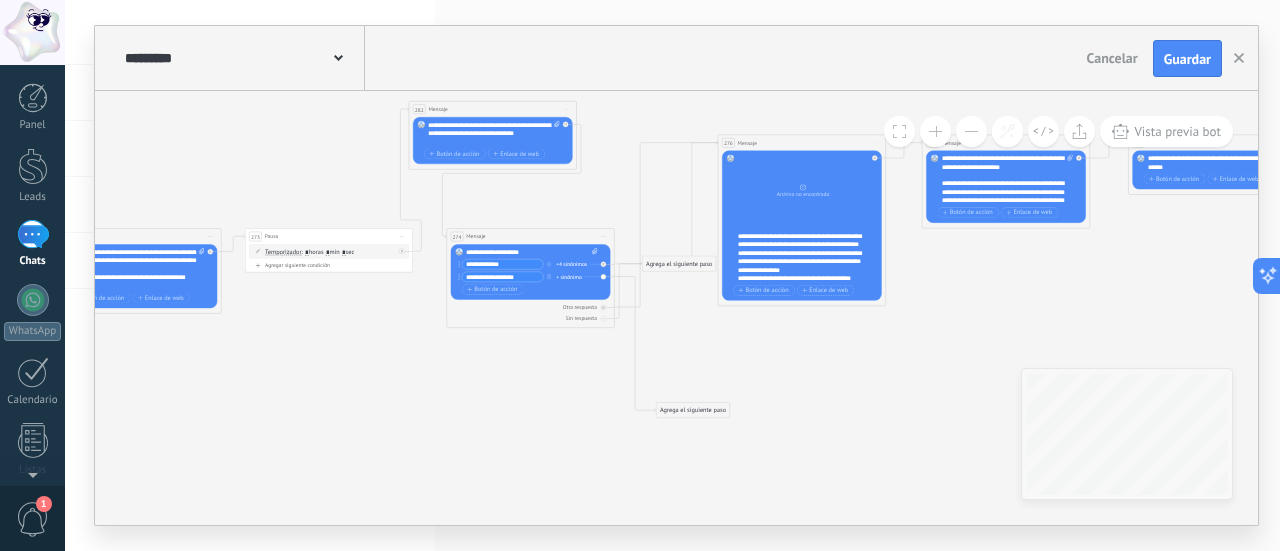 click on "Agrega el siguiente paso" at bounding box center (693, 411) 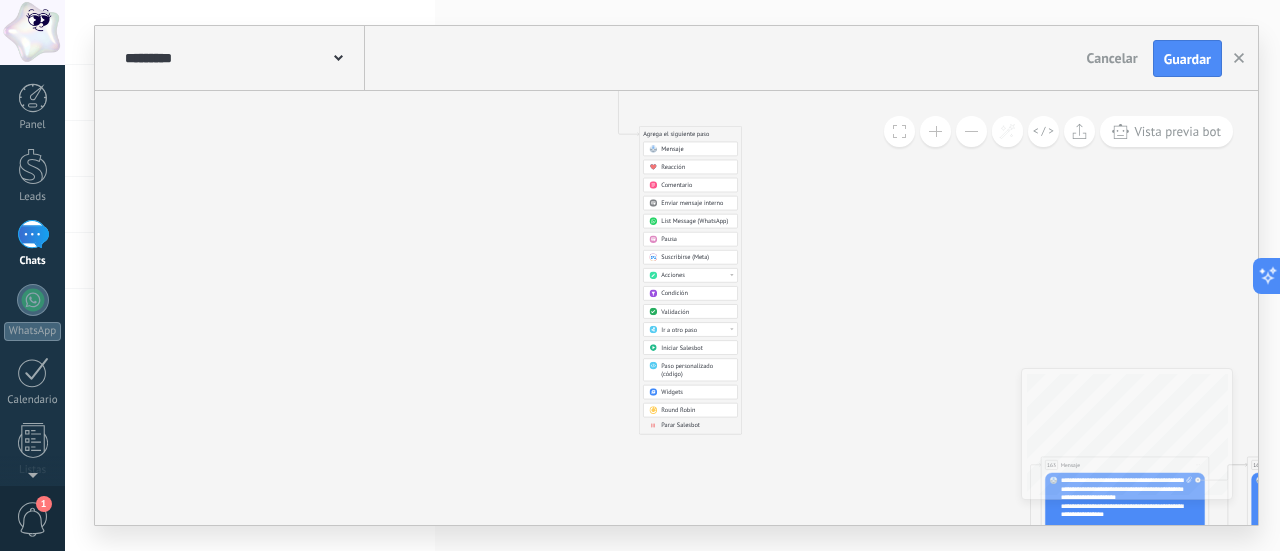 drag, startPoint x: 918, startPoint y: 455, endPoint x: 900, endPoint y: 176, distance: 279.58005 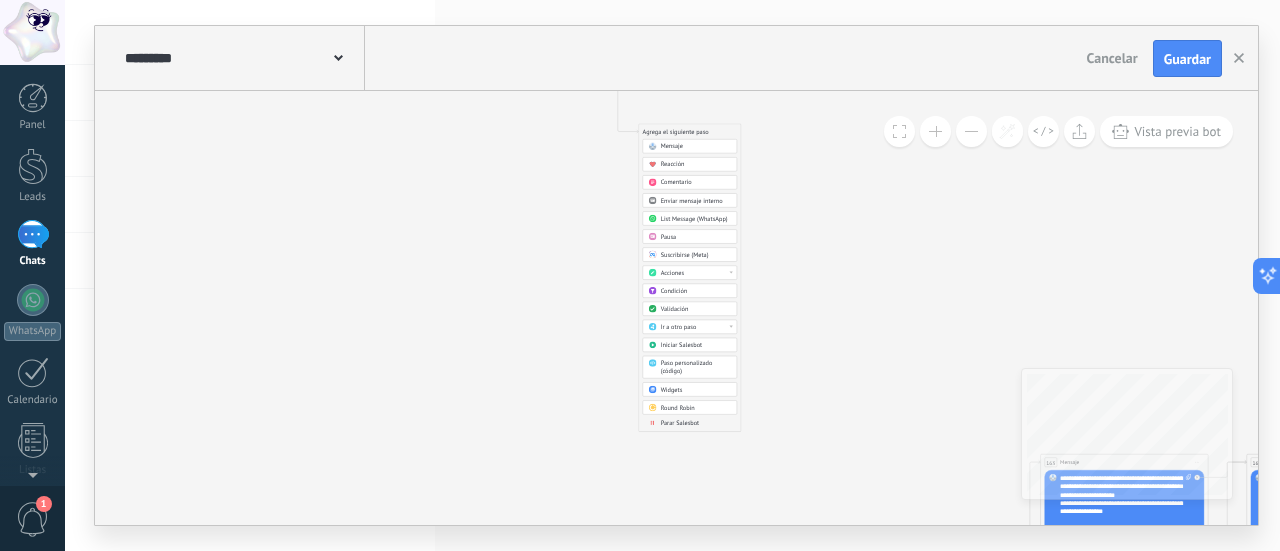 click on "Ir a otro paso" at bounding box center (696, 327) 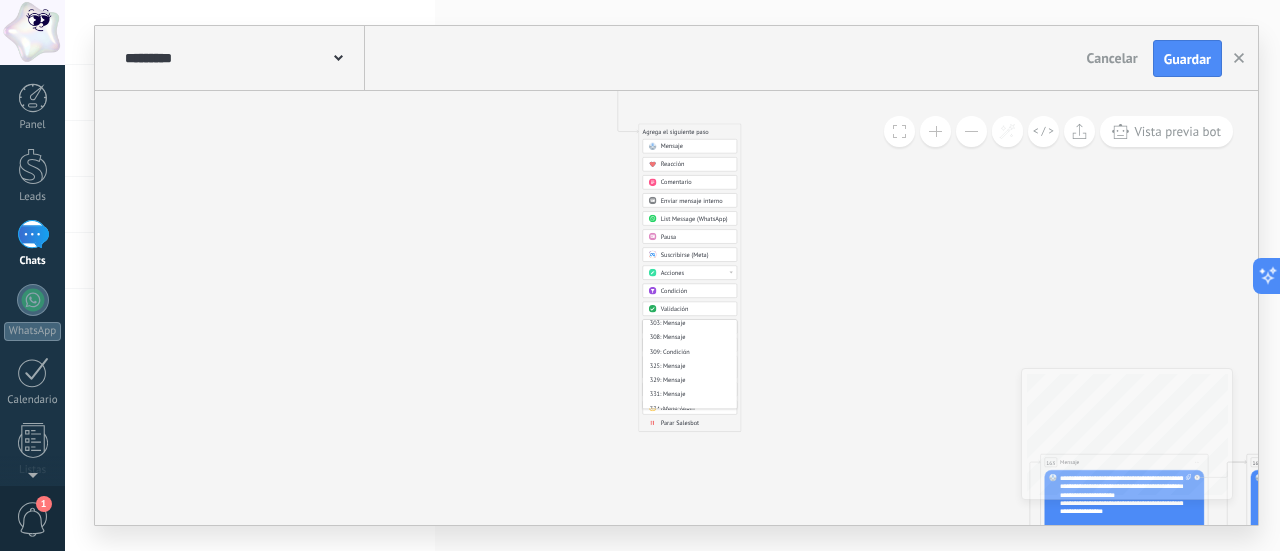 scroll, scrollTop: 2951, scrollLeft: 0, axis: vertical 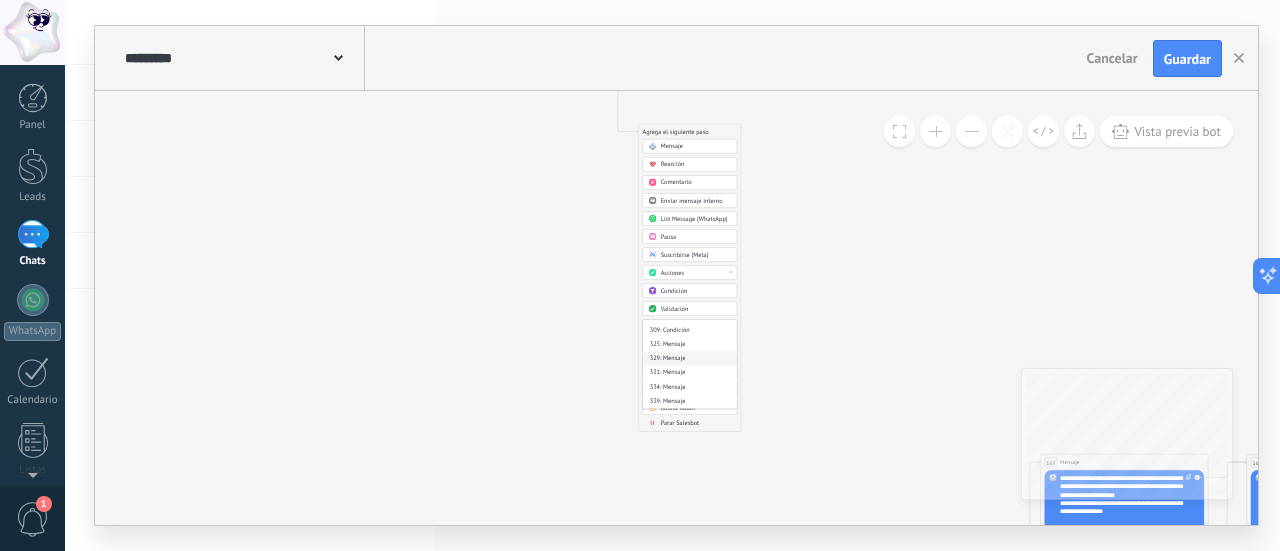 click on "329: Mensaje" at bounding box center (690, 359) 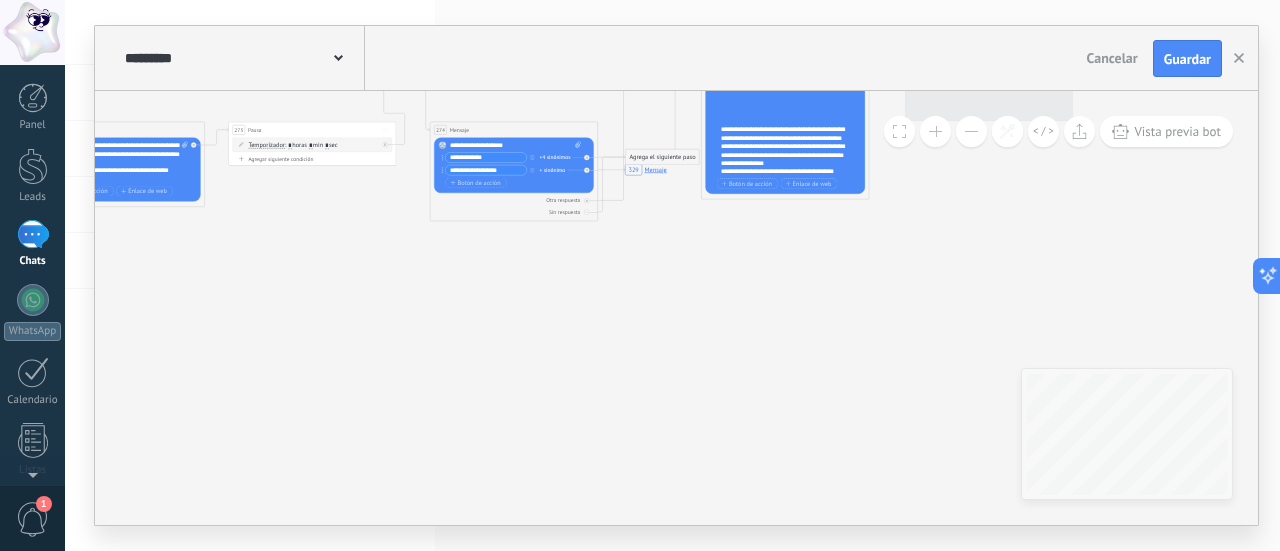 drag, startPoint x: 712, startPoint y: 236, endPoint x: 716, endPoint y: 423, distance: 187.04277 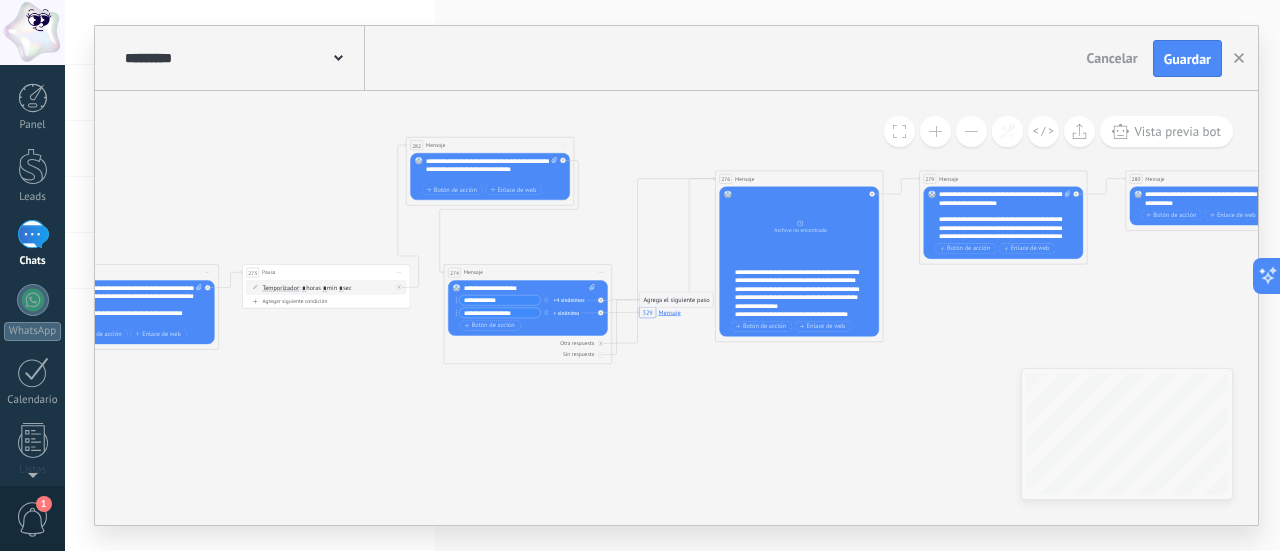 drag, startPoint x: 700, startPoint y: 301, endPoint x: 716, endPoint y: 424, distance: 124.036285 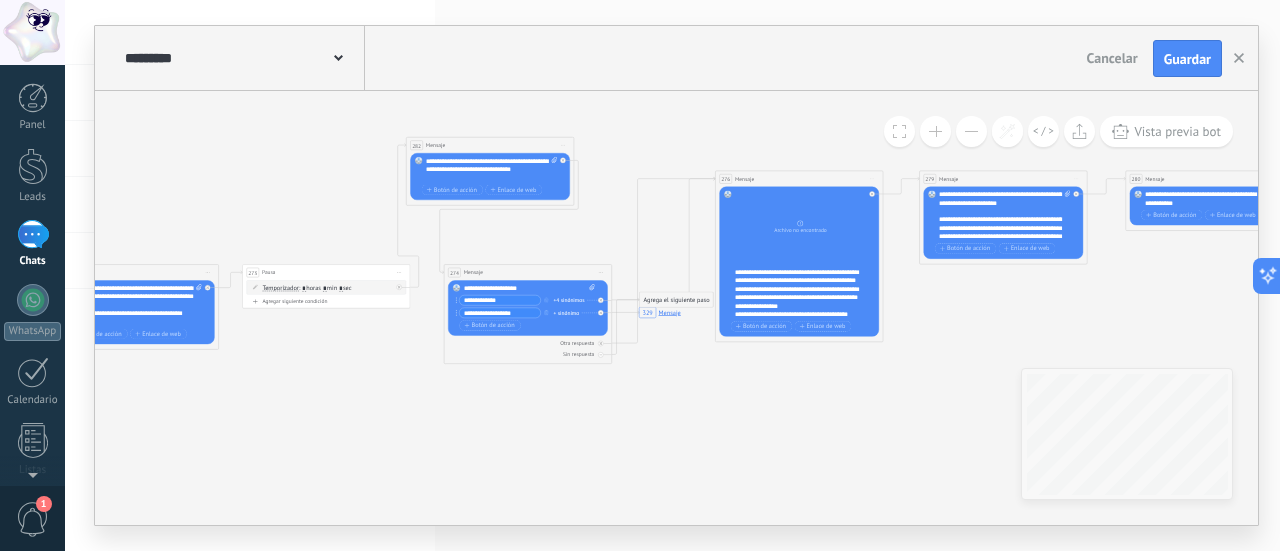 click on "7 Mensaje 16 Mensaje 89 Mensaje 9 Mensaje 228 Mensaje 20 Mensaje 27 Mensaje 30 Mensaje 33 Mensaje 38 Mensaje 16 Mensaje 9 Mensaje 228 Mensaje 20 Mensaje 27 Mensaje 228 Mensaje 33 Mensaje 30 Mensaje 38 Mensaje 7 Mensaje 308 Mensaje 329 Mensaje" 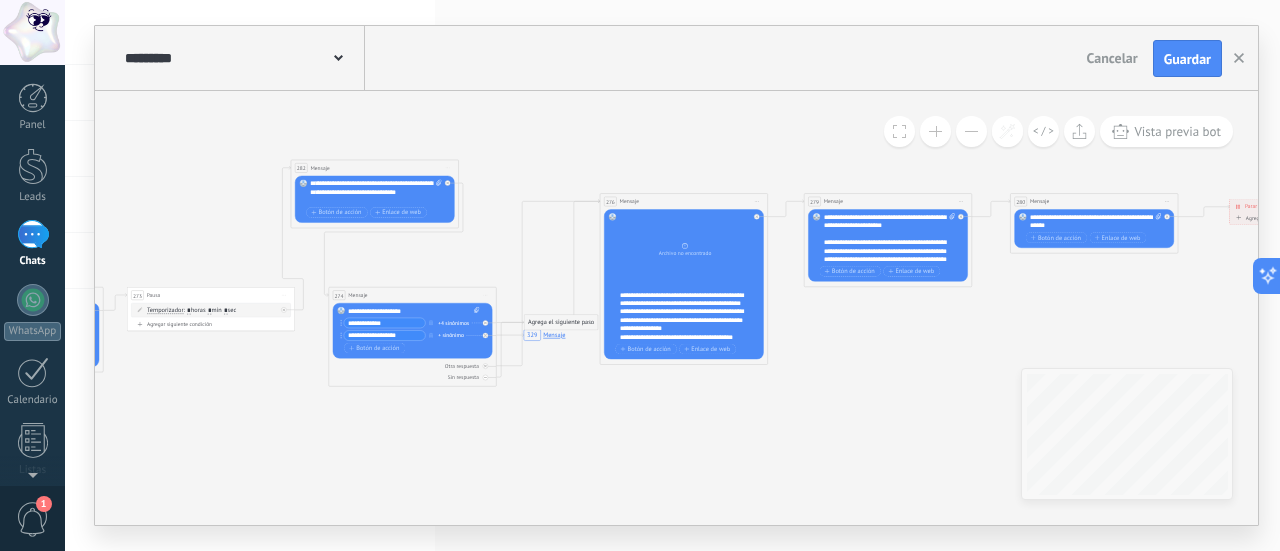 drag, startPoint x: 799, startPoint y: 391, endPoint x: 635, endPoint y: 409, distance: 164.98485 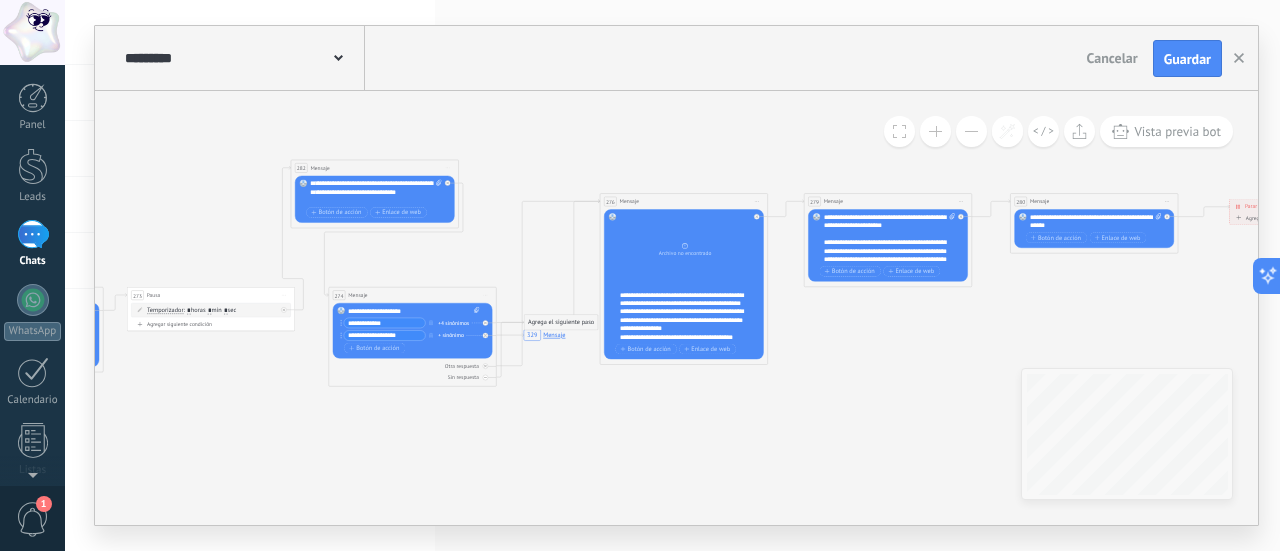 click on "7 Mensaje 16 Mensaje 89 Mensaje 9 Mensaje 228 Mensaje 20 Mensaje 27 Mensaje 30 Mensaje 33 Mensaje 38 Mensaje 16 Mensaje 9 Mensaje 228 Mensaje 20 Mensaje 27 Mensaje 228 Mensaje 33 Mensaje 30 Mensaje 38 Mensaje 7 Mensaje 308 Mensaje 329 Mensaje" 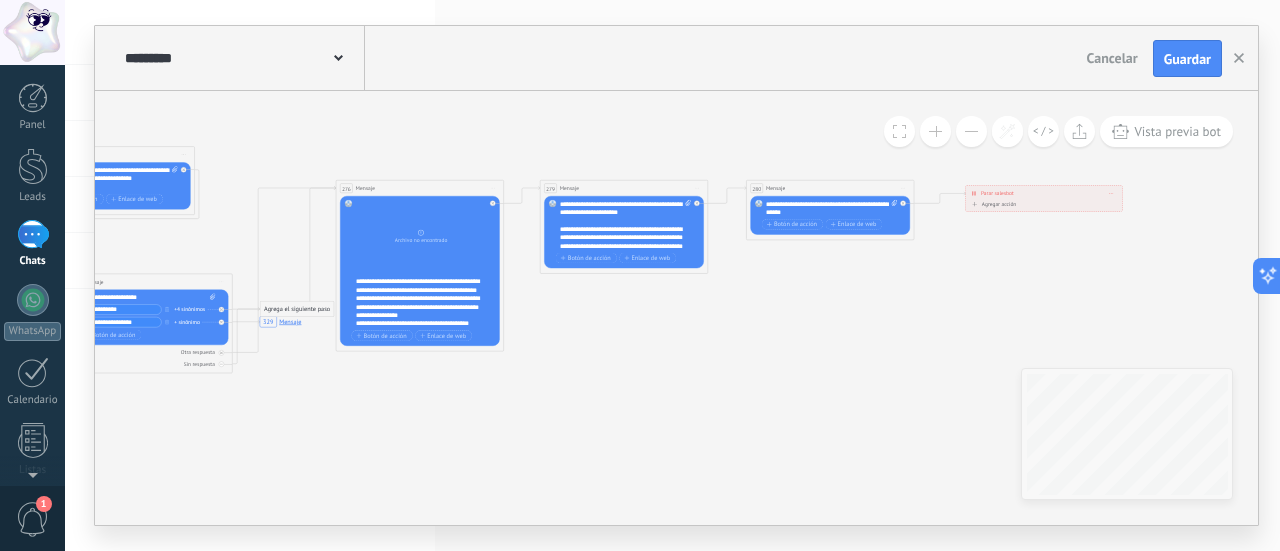 drag, startPoint x: 838, startPoint y: 354, endPoint x: 563, endPoint y: 333, distance: 275.80066 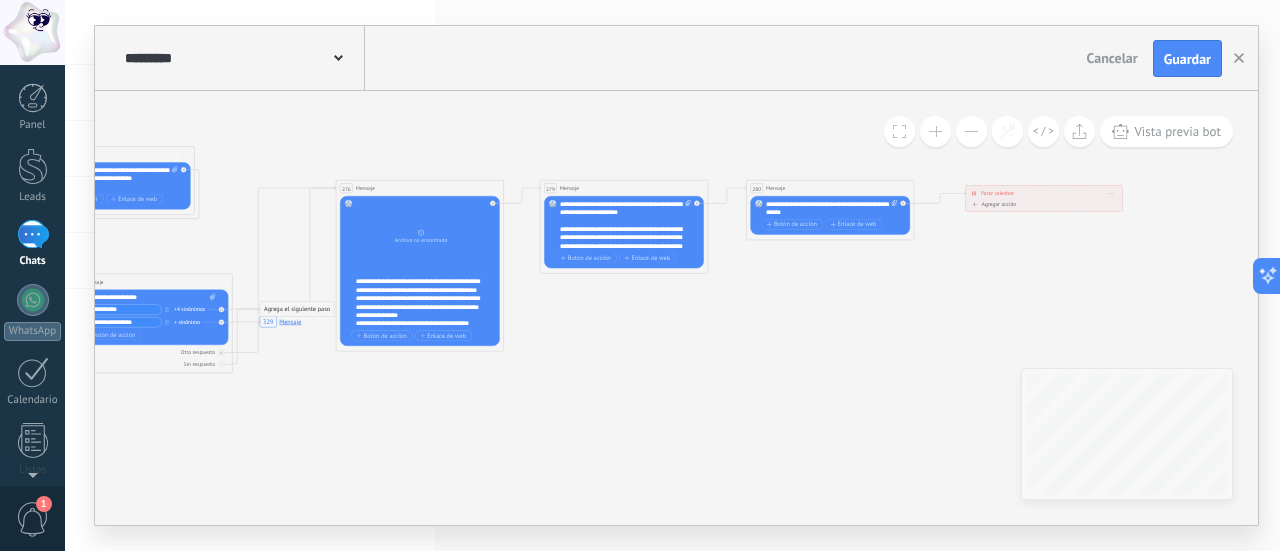 click on "7 Mensaje 16 Mensaje 89 Mensaje 9 Mensaje 228 Mensaje 20 Mensaje 27 Mensaje 30 Mensaje 33 Mensaje 38 Mensaje 16 Mensaje 9 Mensaje 228 Mensaje 20 Mensaje 27 Mensaje 228 Mensaje 33 Mensaje 30 Mensaje 38 Mensaje 7 Mensaje 308 Mensaje 329 Mensaje" 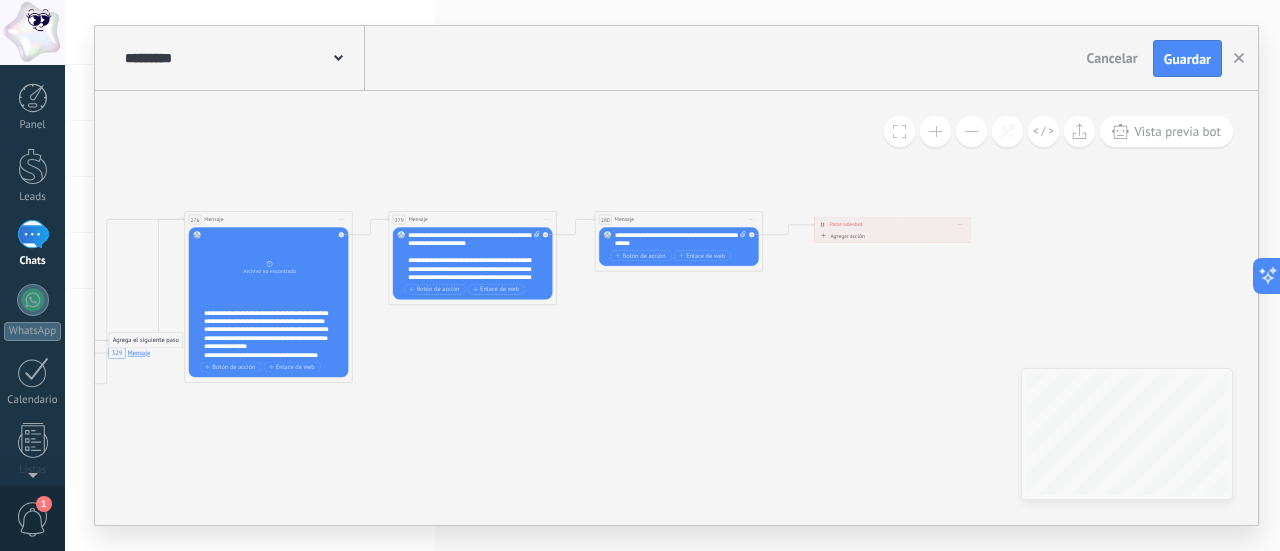 drag, startPoint x: 771, startPoint y: 303, endPoint x: 698, endPoint y: 340, distance: 81.84131 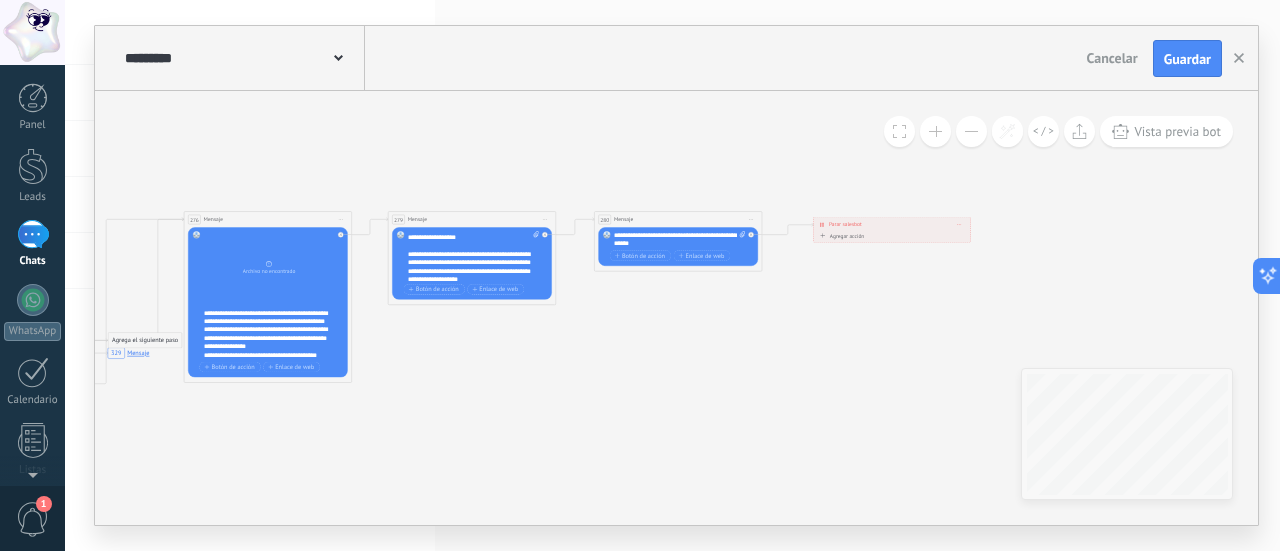 scroll, scrollTop: 200, scrollLeft: 0, axis: vertical 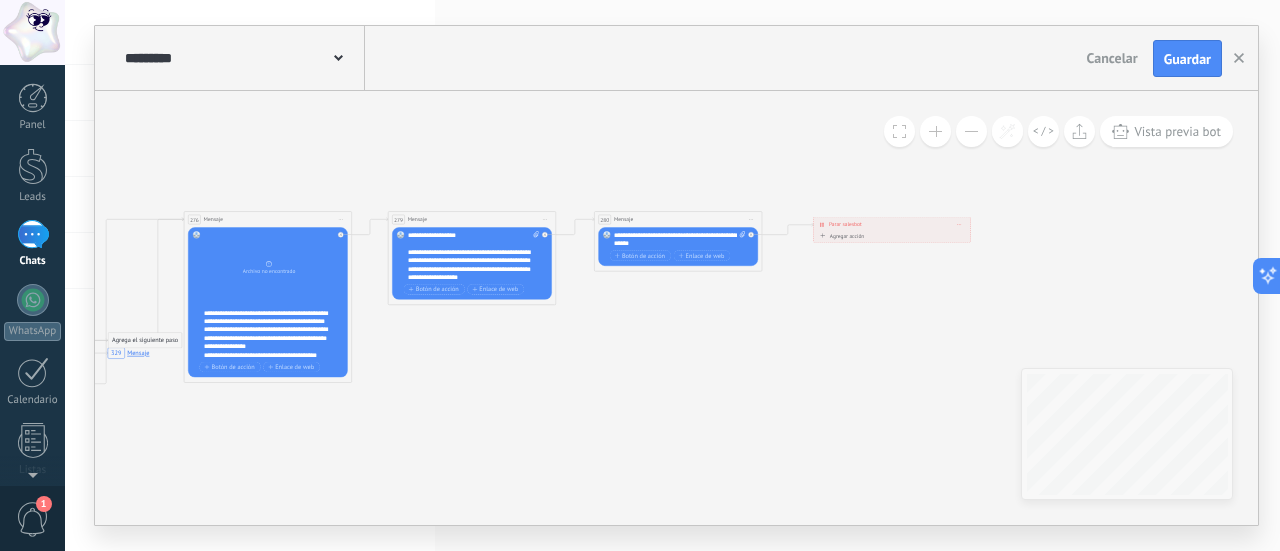 click 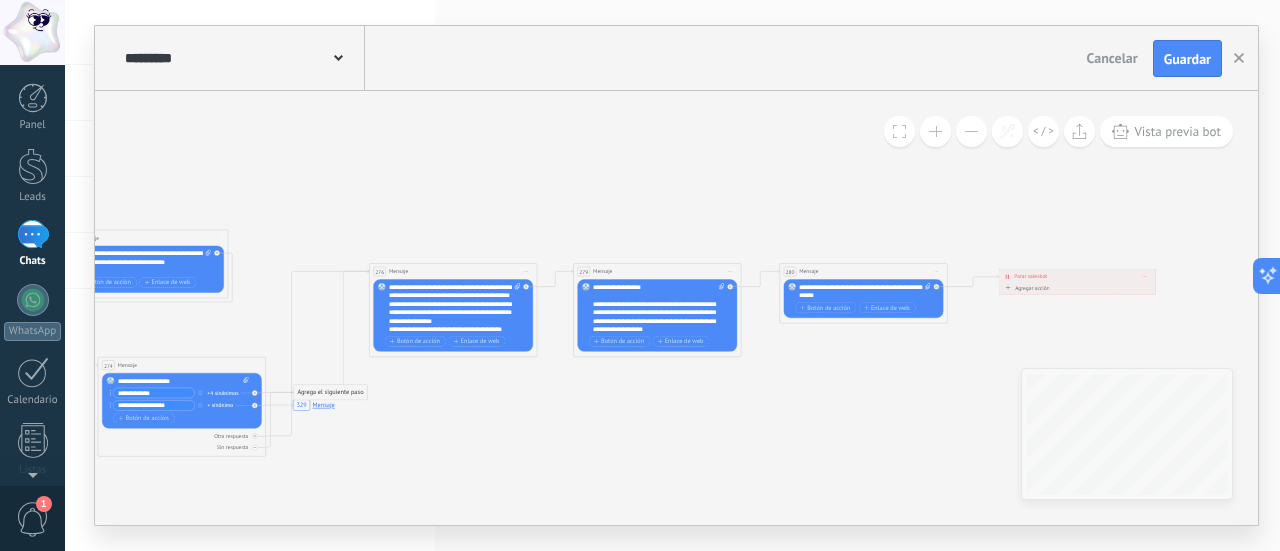 drag, startPoint x: 446, startPoint y: 324, endPoint x: 697, endPoint y: 376, distance: 256.32986 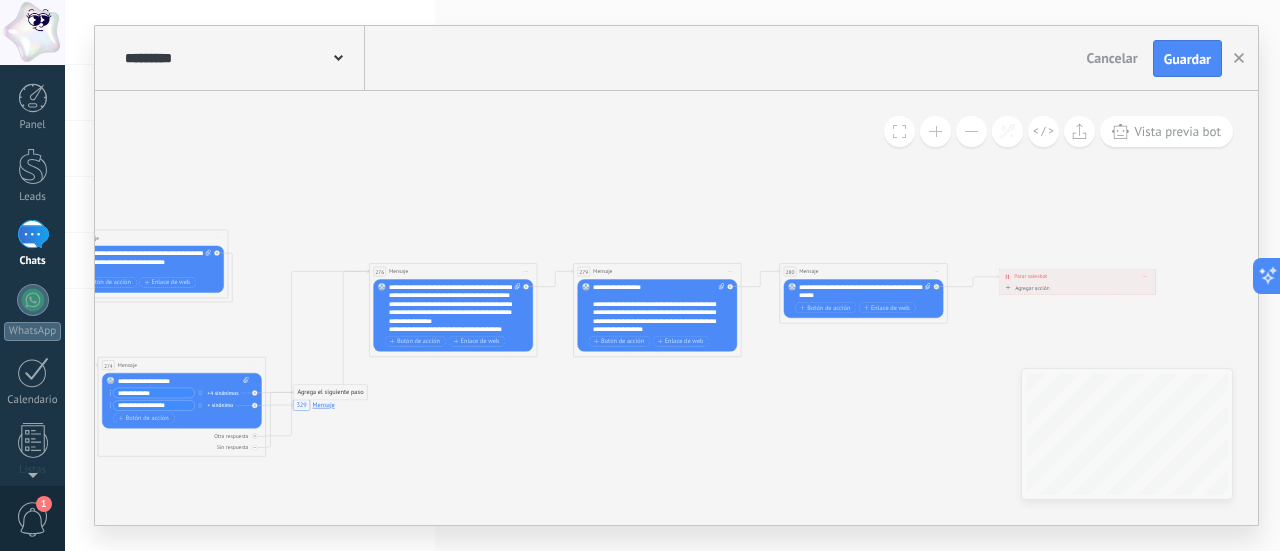 click on "7 Mensaje 16 Mensaje 89 Mensaje 9 Mensaje 228 Mensaje 20 Mensaje 27 Mensaje 30 Mensaje 33 Mensaje 38 Mensaje 16 Mensaje 9 Mensaje 228 Mensaje 20 Mensaje 27 Mensaje 228 Mensaje 33 Mensaje 30 Mensaje 38 Mensaje 7 Mensaje 308 Mensaje 329 Mensaje" 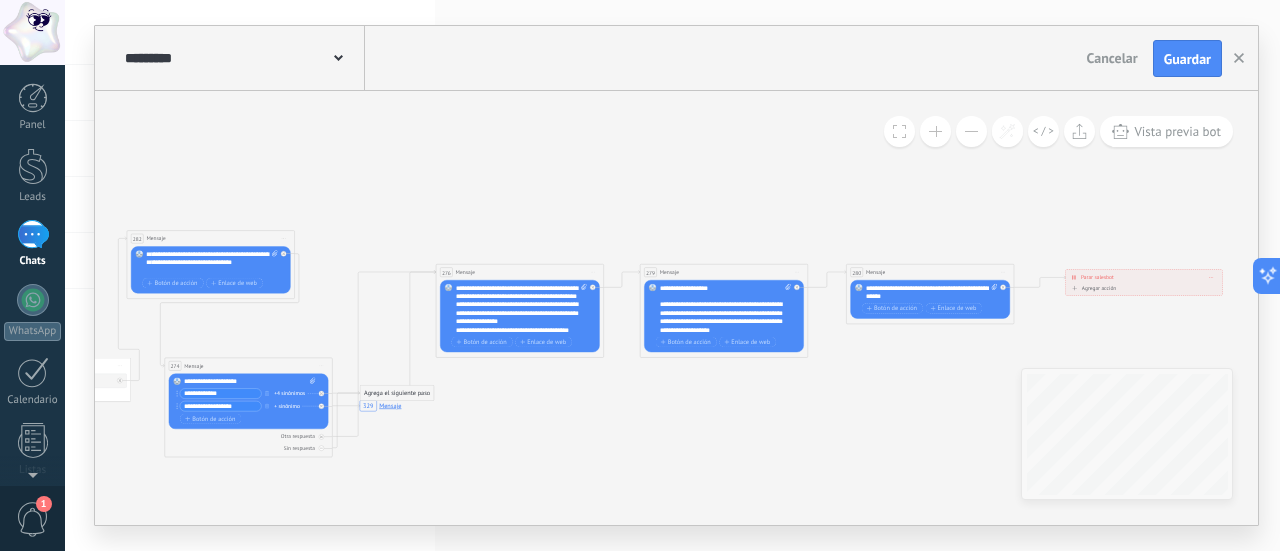 click 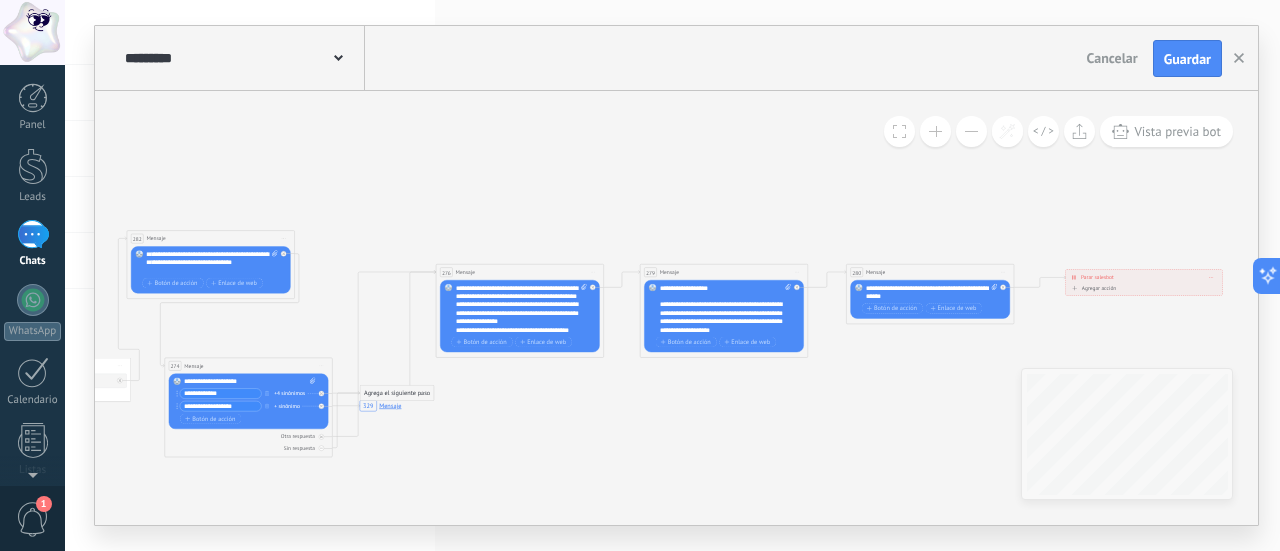 click on "Subir" at bounding box center [0, 0] 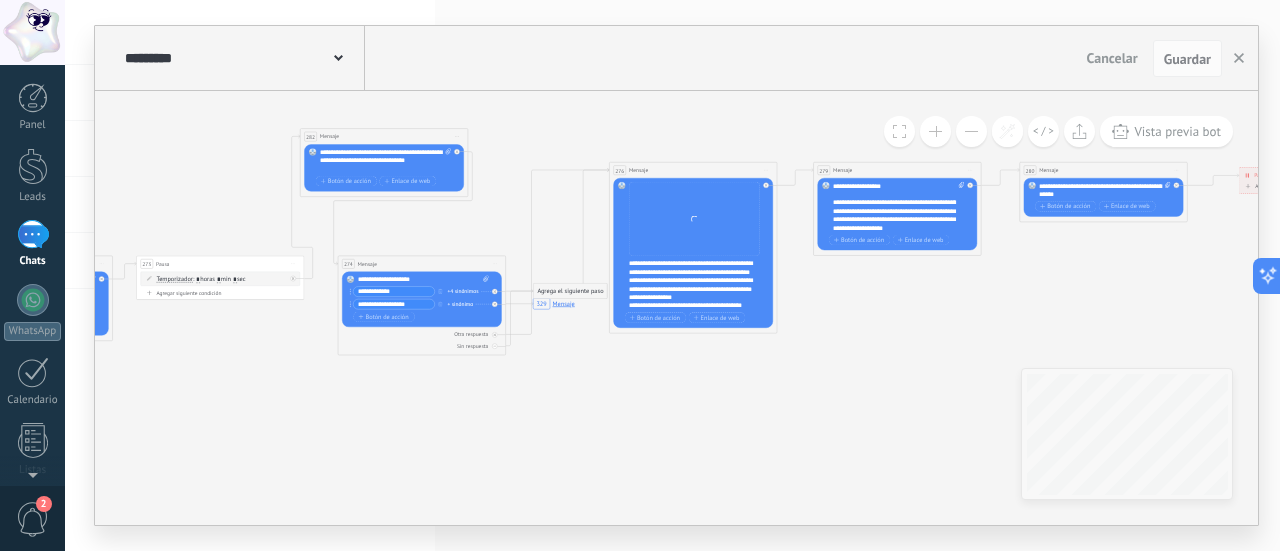 drag, startPoint x: 764, startPoint y: 425, endPoint x: 965, endPoint y: 302, distance: 235.64804 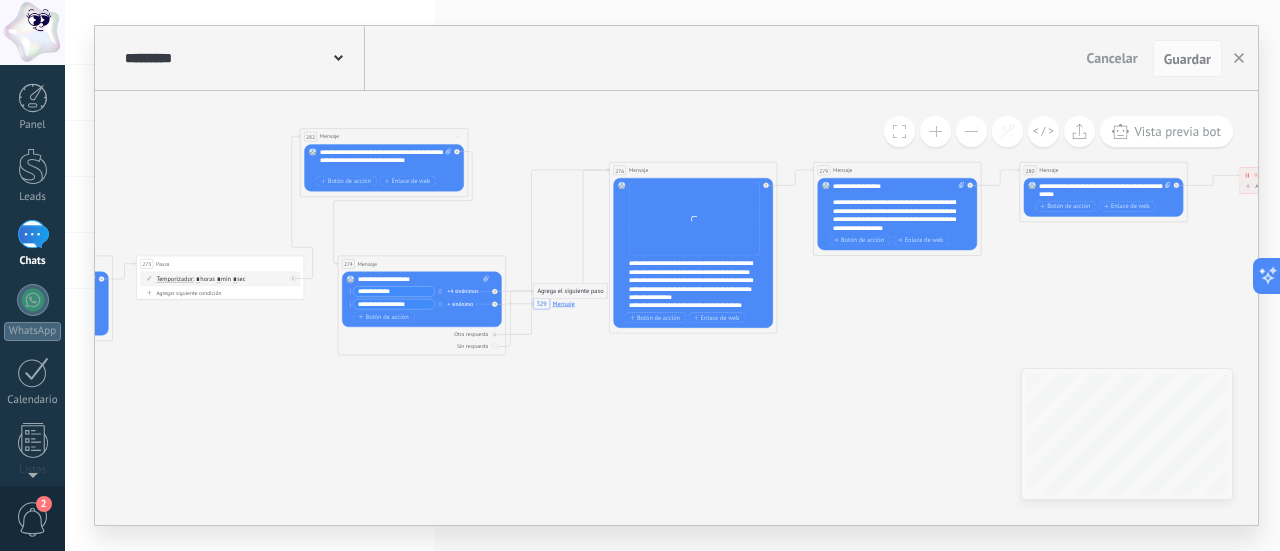 click on "7 Mensaje 16 Mensaje 89 Mensaje 9 Mensaje 228 Mensaje 20 Mensaje 27 Mensaje 30 Mensaje 33 Mensaje 38 Mensaje 16 Mensaje 9 Mensaje 228 Mensaje 20 Mensaje 27 Mensaje 228 Mensaje 33 Mensaje 30 Mensaje 38 Mensaje 7 Mensaje 308 Mensaje 329 Mensaje" 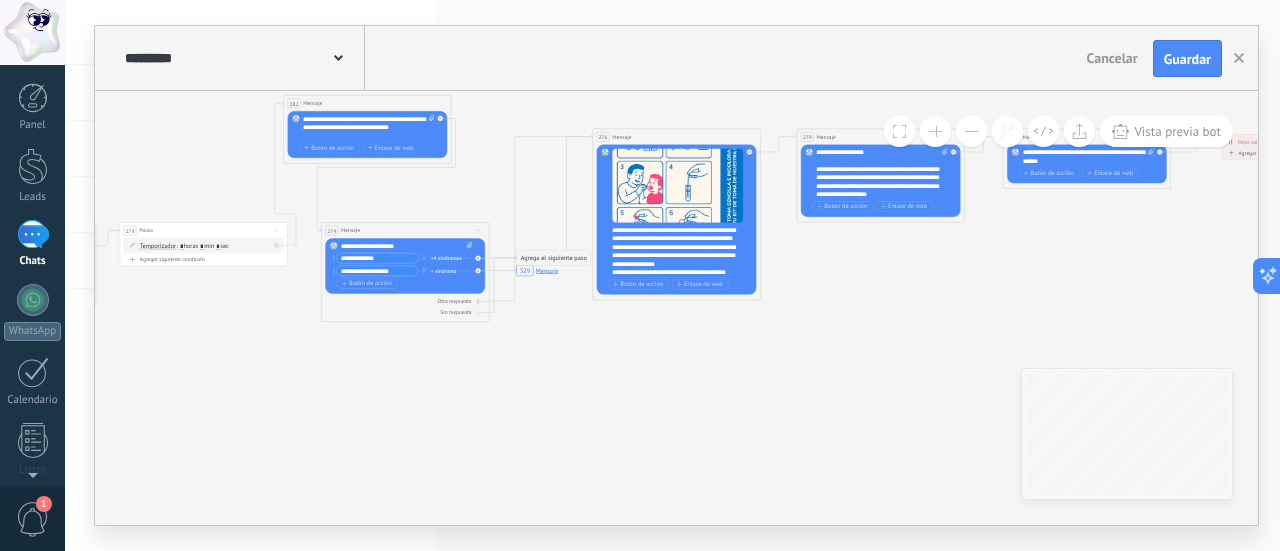 drag, startPoint x: 940, startPoint y: 293, endPoint x: 548, endPoint y: 301, distance: 392.08163 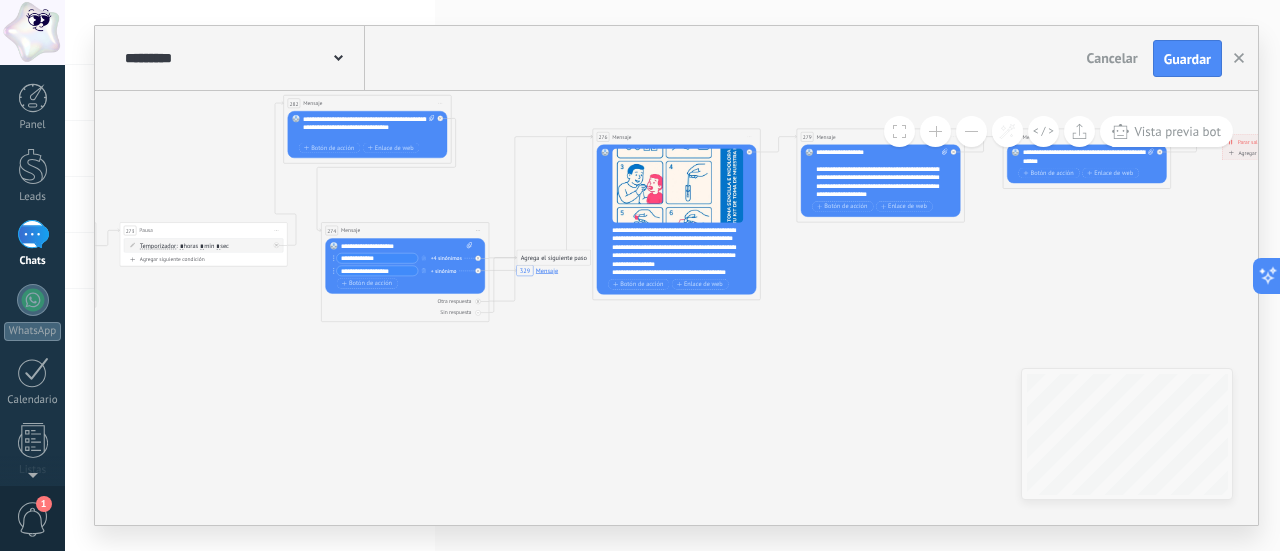 click on "7 Mensaje 16 Mensaje 89 Mensaje 9 Mensaje 228 Mensaje 20 Mensaje 27 Mensaje 30 Mensaje 33 Mensaje 38 Mensaje 16 Mensaje 9 Mensaje 228 Mensaje 20 Mensaje 27 Mensaje 228 Mensaje 33 Mensaje 30 Mensaje 38 Mensaje 7 Mensaje 308 Mensaje 329 Mensaje" 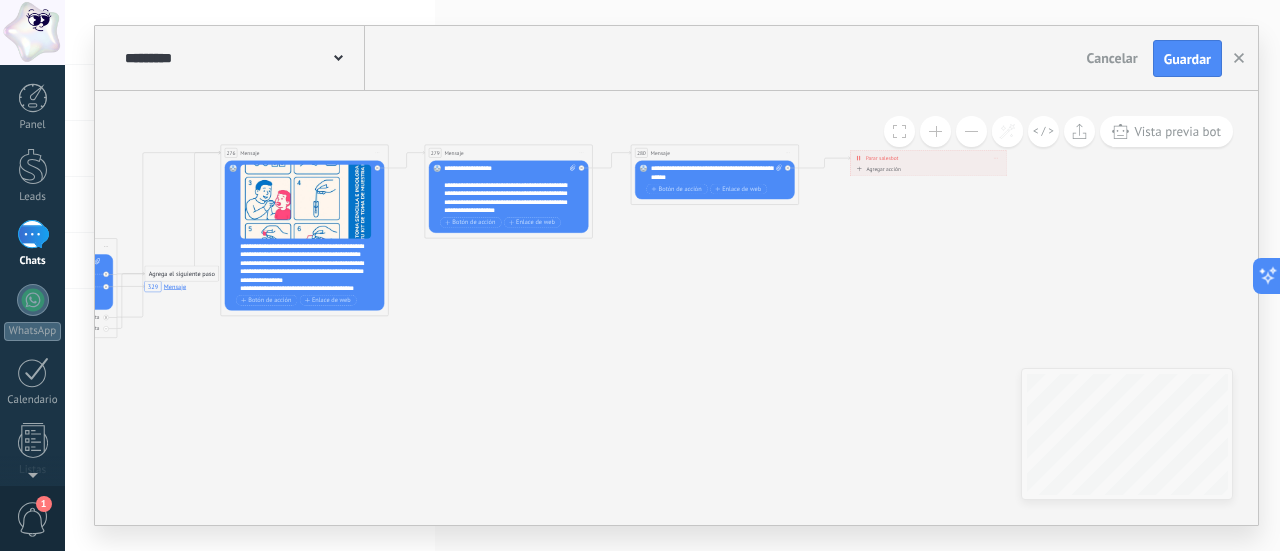 drag, startPoint x: 792, startPoint y: 270, endPoint x: 749, endPoint y: 276, distance: 43.416588 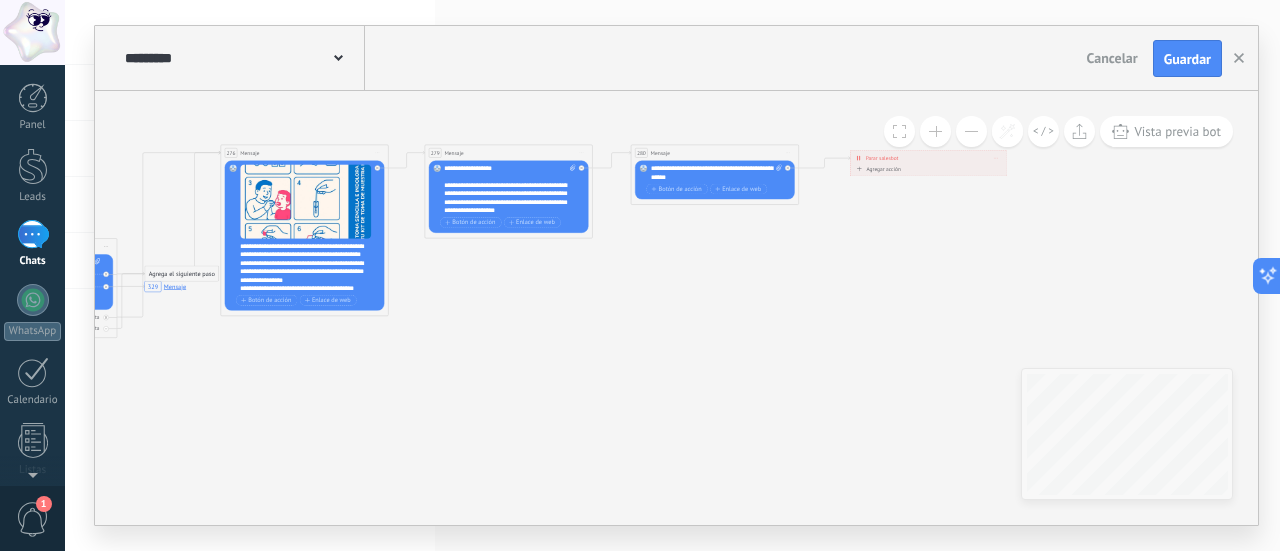 click on "7 Mensaje 16 Mensaje 89 Mensaje 9 Mensaje 228 Mensaje 20 Mensaje 27 Mensaje 30 Mensaje 33 Mensaje 38 Mensaje 16 Mensaje 9 Mensaje 228 Mensaje 20 Mensaje 27 Mensaje 228 Mensaje 33 Mensaje 30 Mensaje 38 Mensaje 7 Mensaje 308 Mensaje 329 Mensaje" 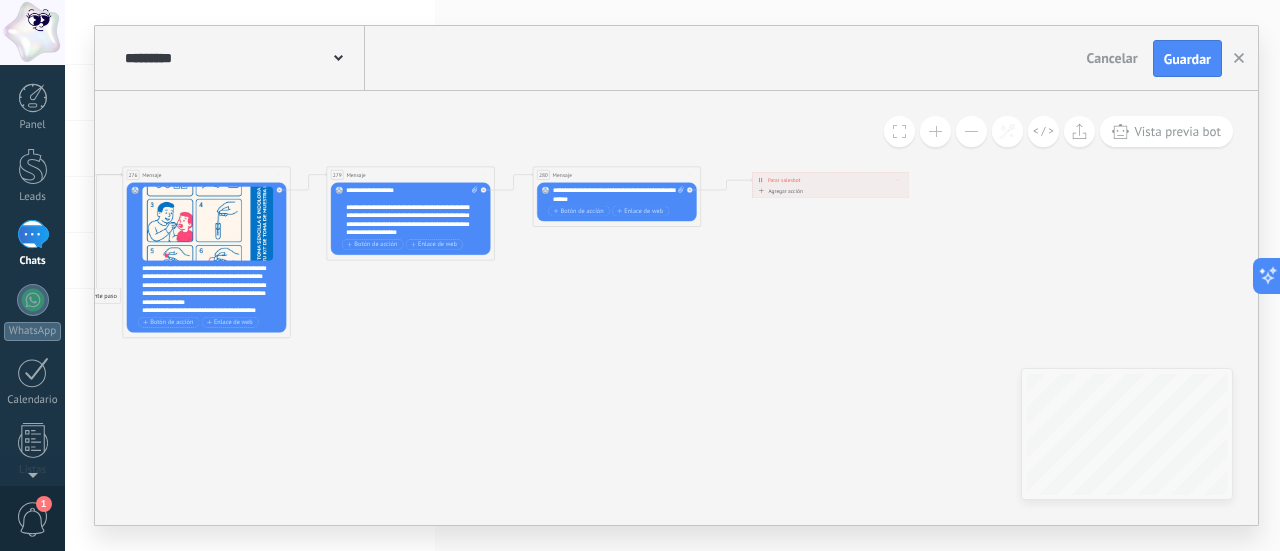 drag, startPoint x: 891, startPoint y: 275, endPoint x: 781, endPoint y: 302, distance: 113.265175 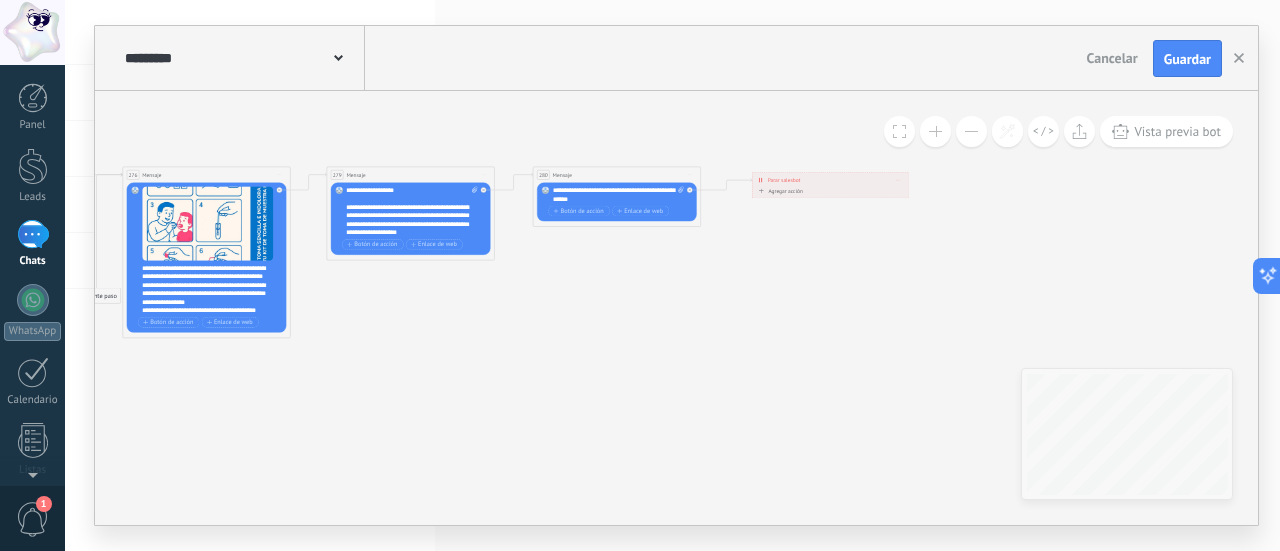 click on "7 Mensaje 16 Mensaje 89 Mensaje 9 Mensaje 228 Mensaje 20 Mensaje 27 Mensaje 30 Mensaje 33 Mensaje 38 Mensaje 16 Mensaje 9 Mensaje 228 Mensaje 20 Mensaje 27 Mensaje 228 Mensaje 33 Mensaje 30 Mensaje 38 Mensaje 7 Mensaje 308 Mensaje 329 Mensaje" 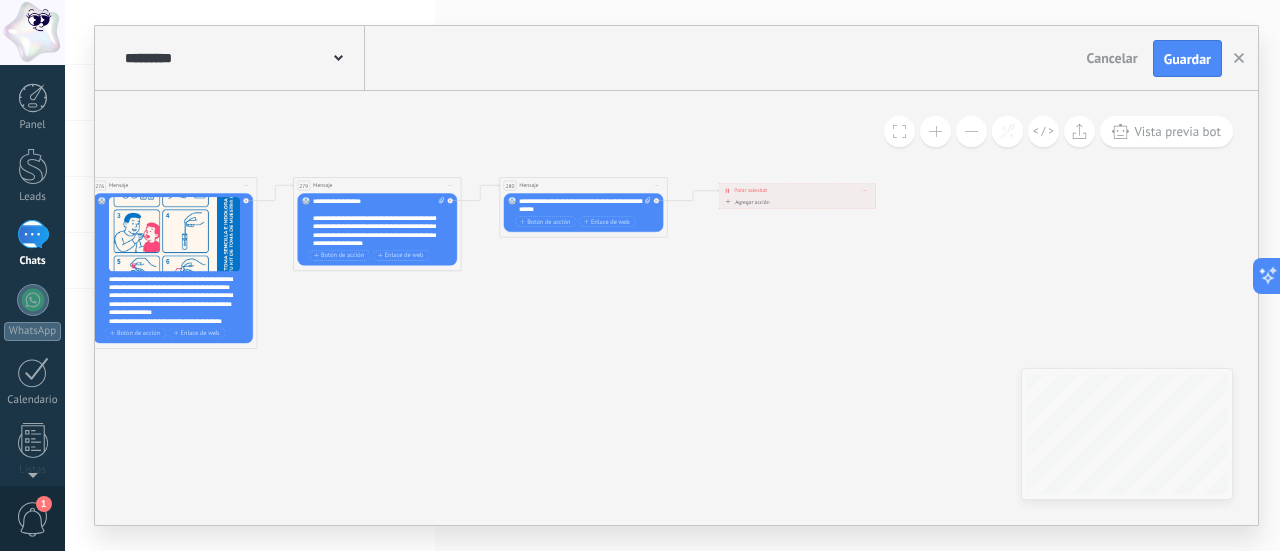 drag, startPoint x: 806, startPoint y: 293, endPoint x: 681, endPoint y: 299, distance: 125.14392 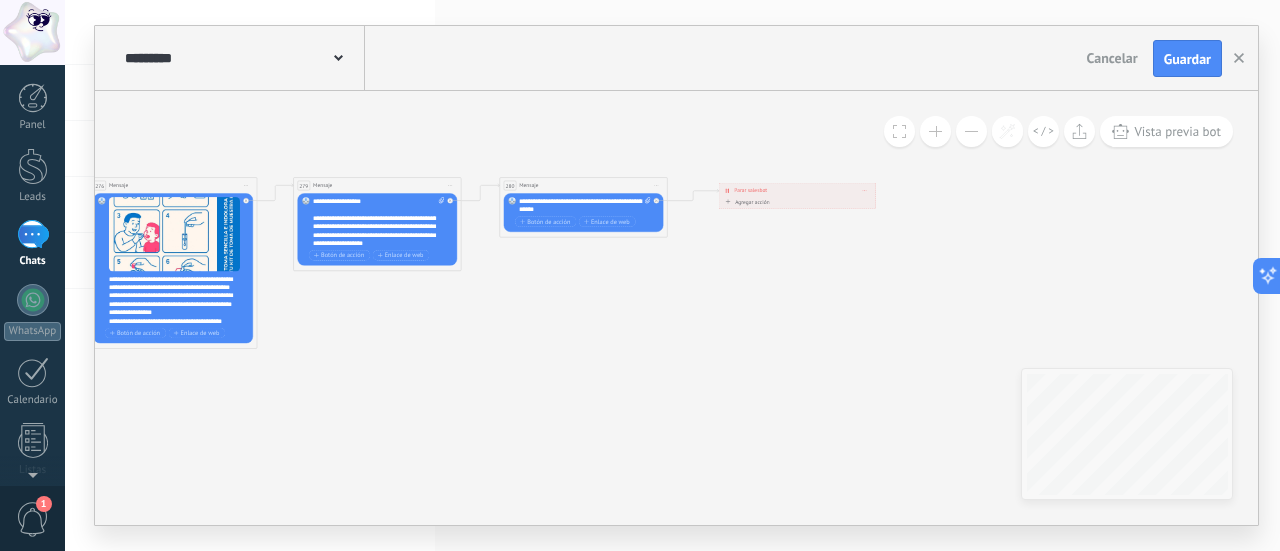 click on "7 Mensaje 16 Mensaje 89 Mensaje 9 Mensaje 228 Mensaje 20 Mensaje 27 Mensaje 30 Mensaje 33 Mensaje 38 Mensaje 16 Mensaje 9 Mensaje 228 Mensaje 20 Mensaje 27 Mensaje 228 Mensaje 33 Mensaje 30 Mensaje 38 Mensaje 7 Mensaje 308 Mensaje 329 Mensaje" 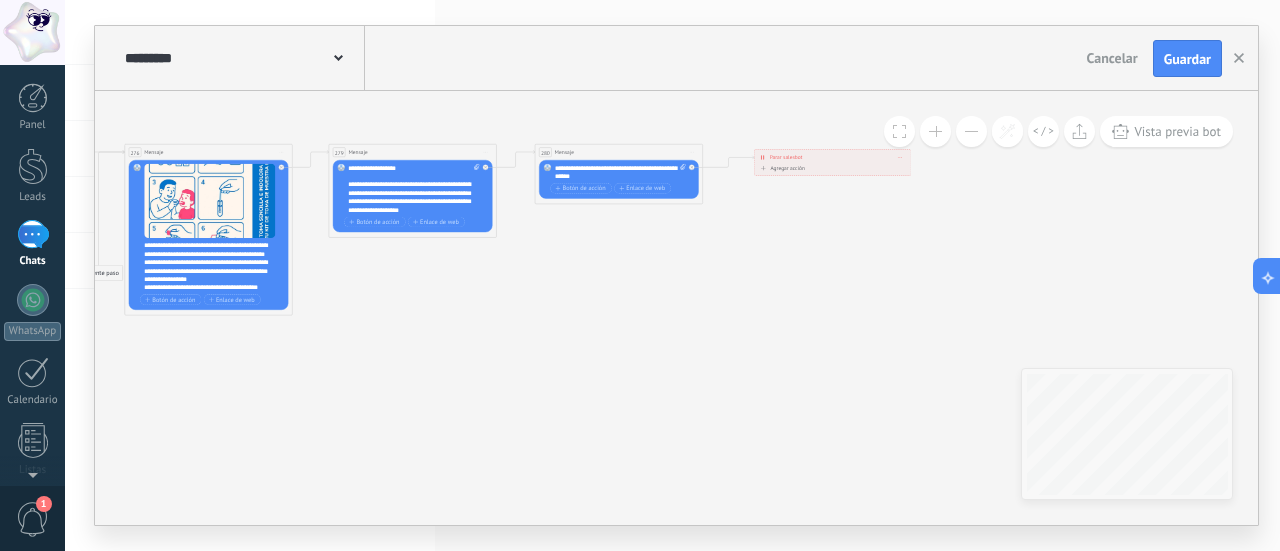 drag, startPoint x: 484, startPoint y: 307, endPoint x: 854, endPoint y: 199, distance: 385.44 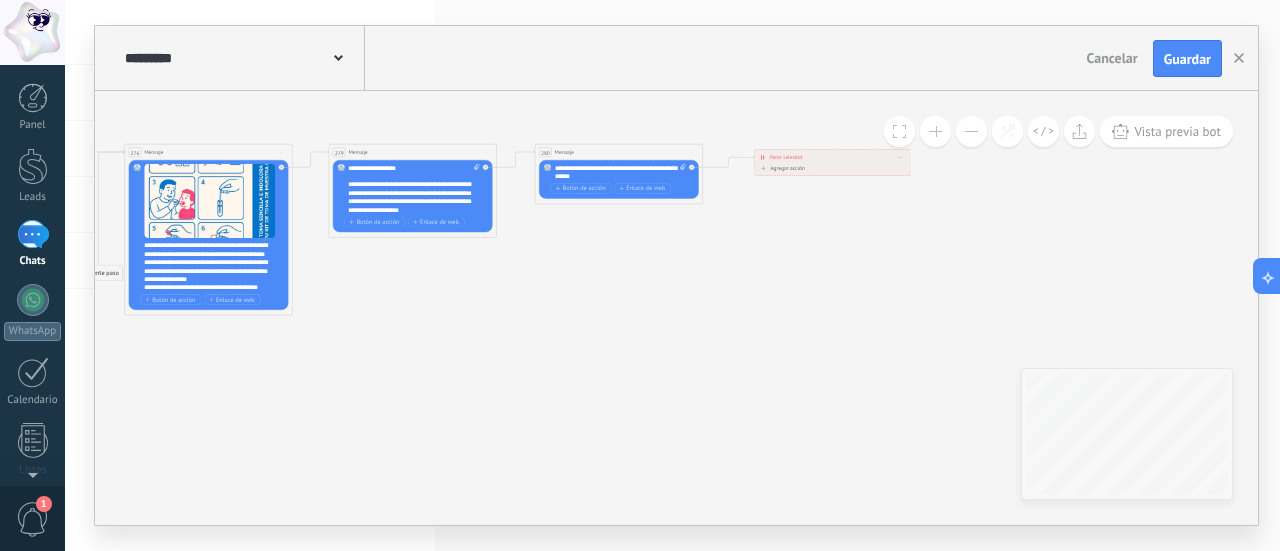click on "7 Mensaje 16 Mensaje 89 Mensaje 9 Mensaje 228 Mensaje 20 Mensaje 27 Mensaje 30 Mensaje 33 Mensaje 38 Mensaje 16 Mensaje 9 Mensaje 228 Mensaje 20 Mensaje 27 Mensaje 228 Mensaje 33 Mensaje 30 Mensaje 38 Mensaje 7 Mensaje 308 Mensaje 329 Mensaje" 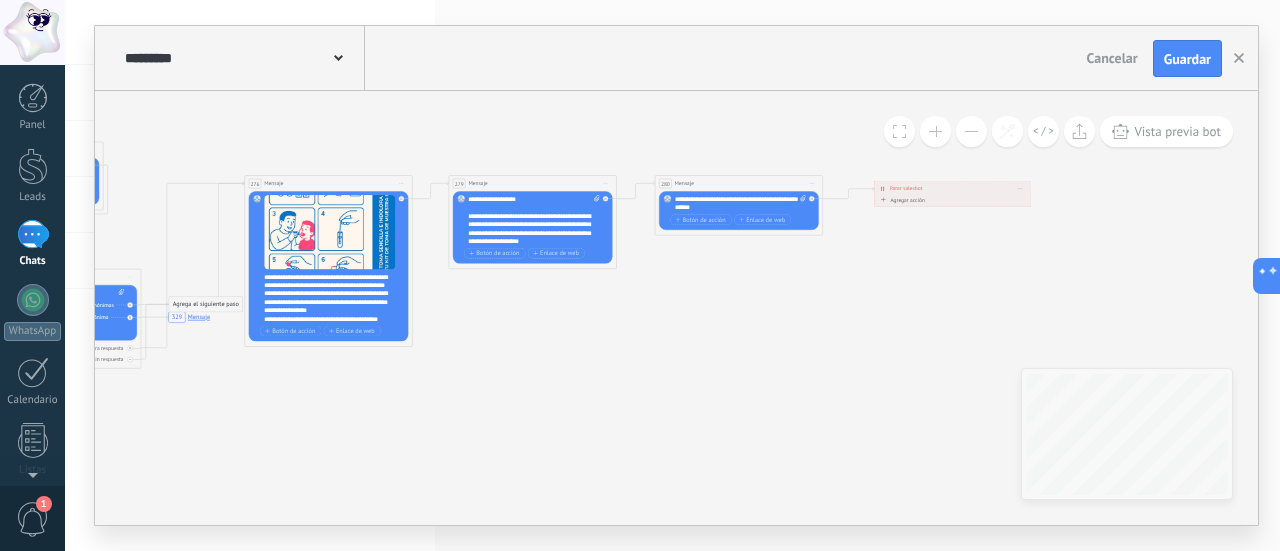 drag, startPoint x: 640, startPoint y: 256, endPoint x: 568, endPoint y: 347, distance: 116.03879 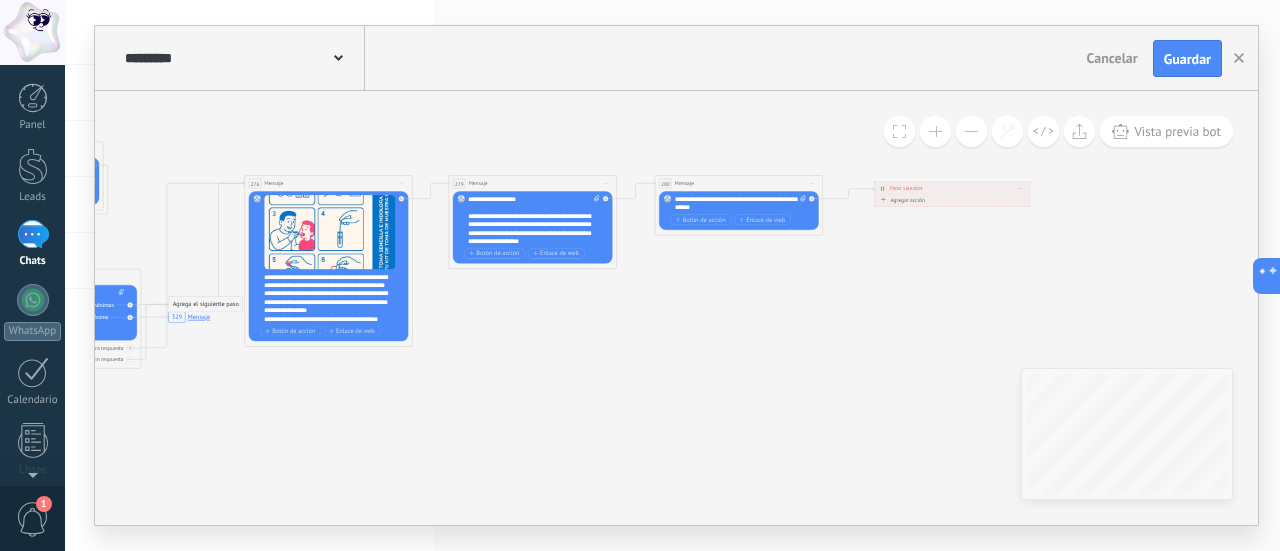 click on "7 Mensaje 16 Mensaje 89 Mensaje 9 Mensaje 228 Mensaje 20 Mensaje 27 Mensaje 30 Mensaje 33 Mensaje 38 Mensaje 16 Mensaje 9 Mensaje 228 Mensaje 20 Mensaje 27 Mensaje 228 Mensaje 33 Mensaje 30 Mensaje 38 Mensaje 7 Mensaje 308 Mensaje 329 Mensaje" 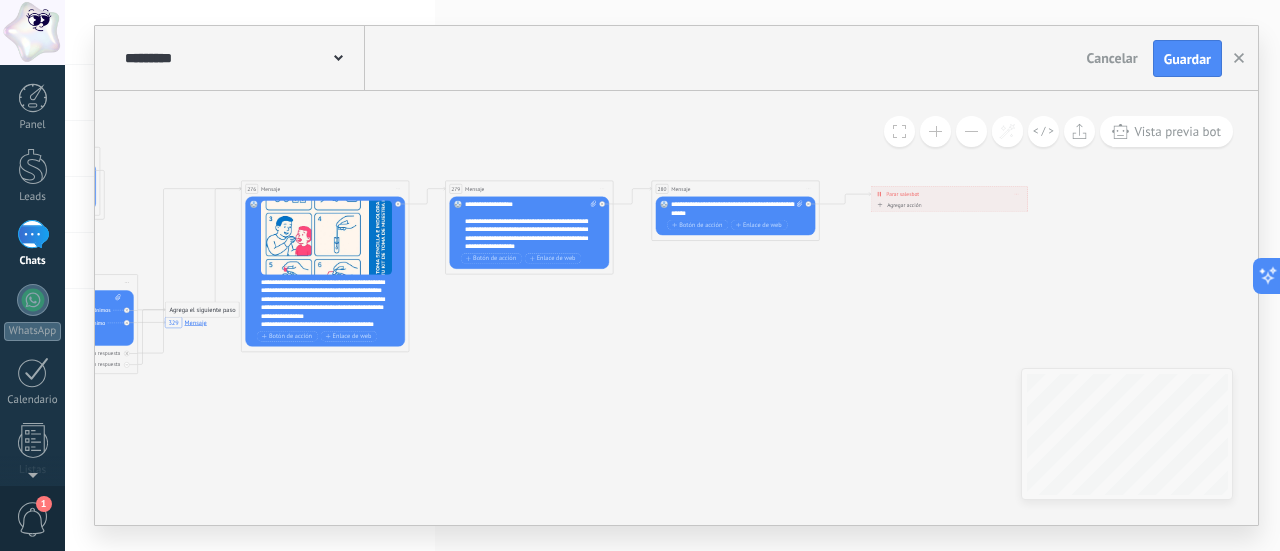 click on "**********" at bounding box center (737, 209) 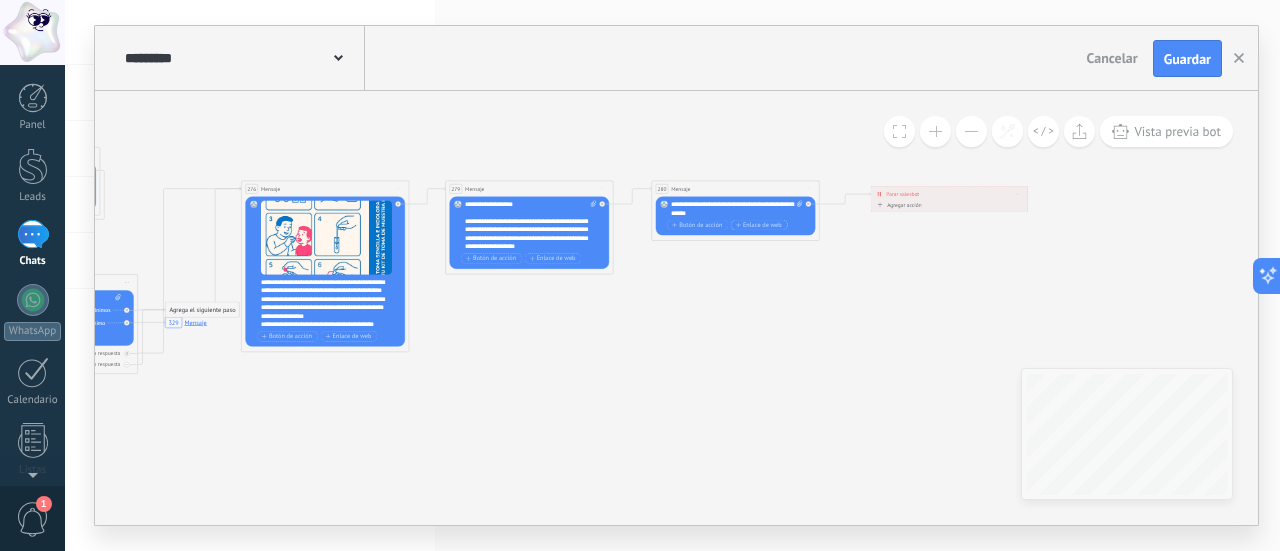 type 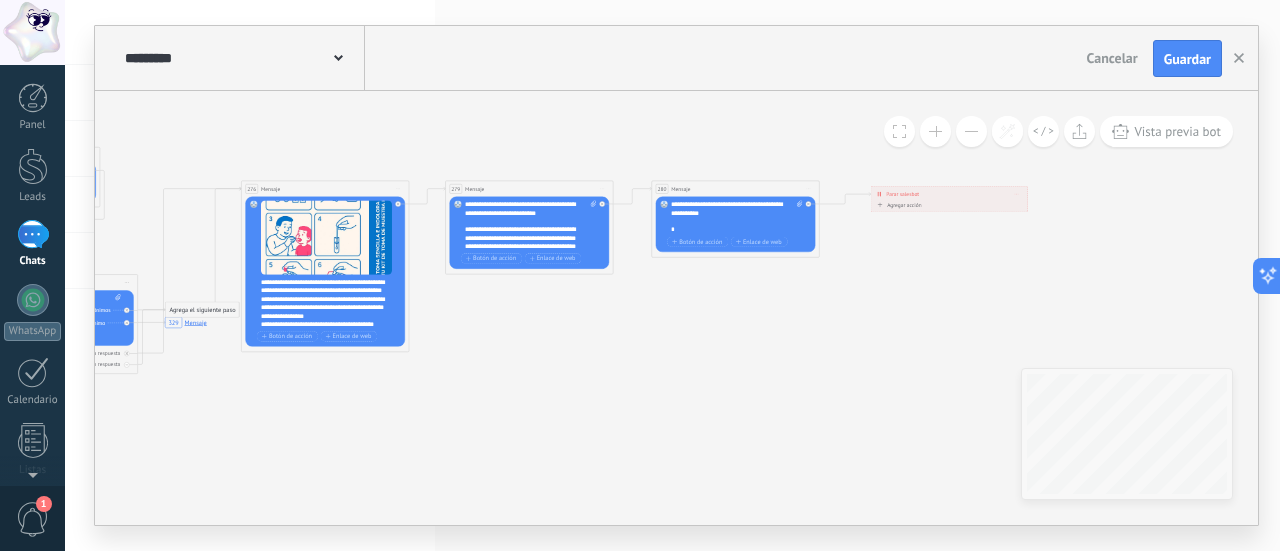 type 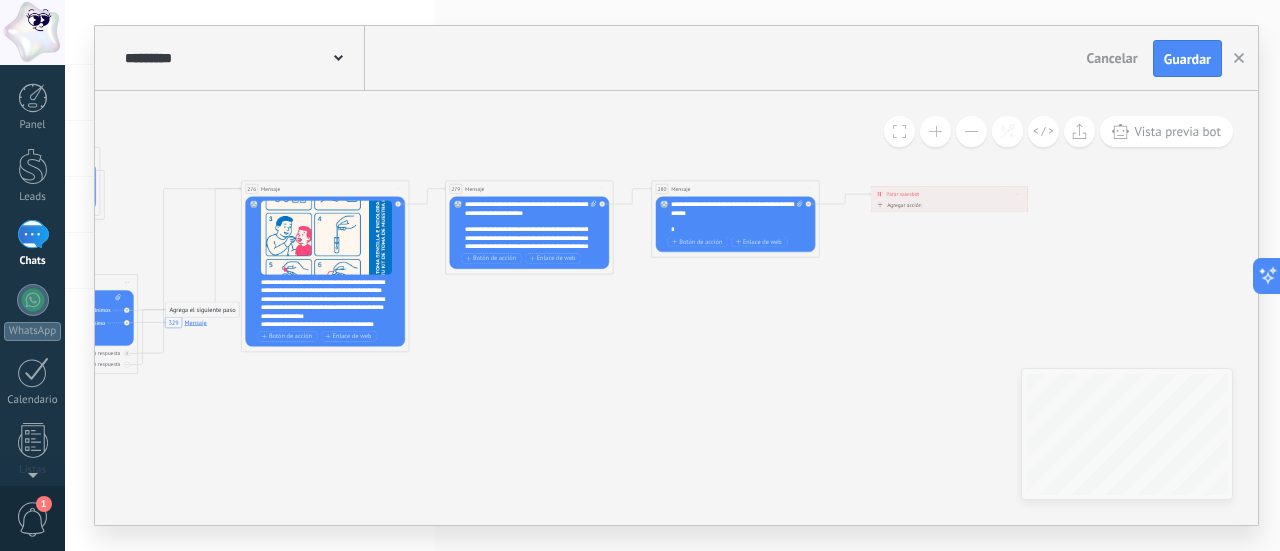 scroll, scrollTop: 0, scrollLeft: 0, axis: both 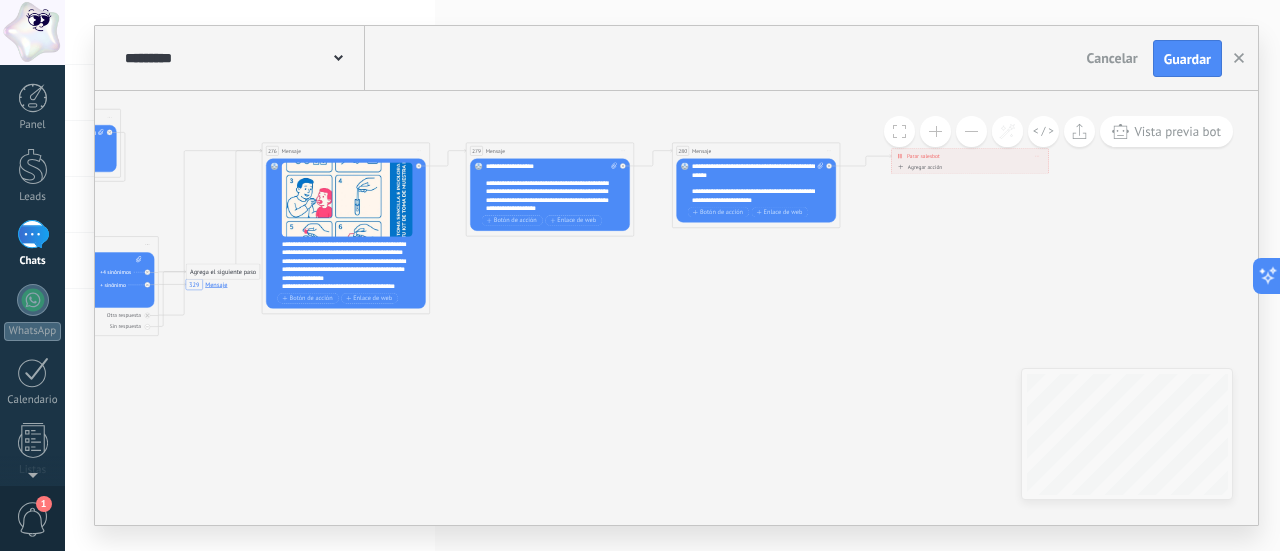 drag, startPoint x: 740, startPoint y: 379, endPoint x: 709, endPoint y: 198, distance: 183.63551 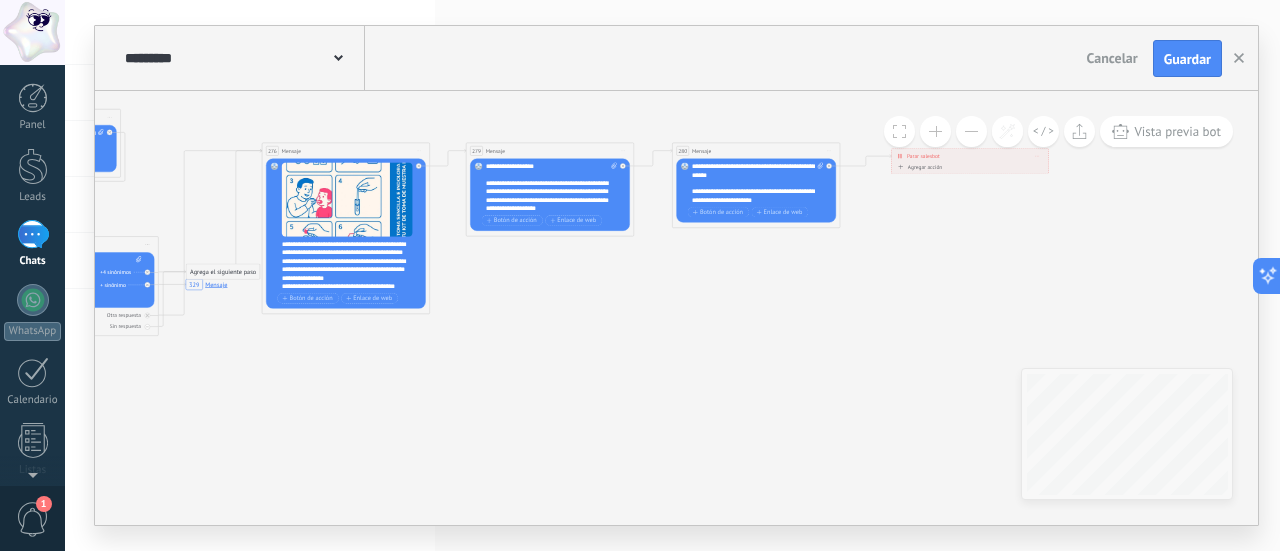 click on "7 Mensaje 16 Mensaje 89 Mensaje 9 Mensaje 228 Mensaje 20 Mensaje 27 Mensaje 30 Mensaje 33 Mensaje 38 Mensaje 16 Mensaje 9 Mensaje 228 Mensaje 20 Mensaje 27 Mensaje 228 Mensaje 33 Mensaje 30 Mensaje 38 Mensaje 7 Mensaje 308 Mensaje 329 Mensaje" 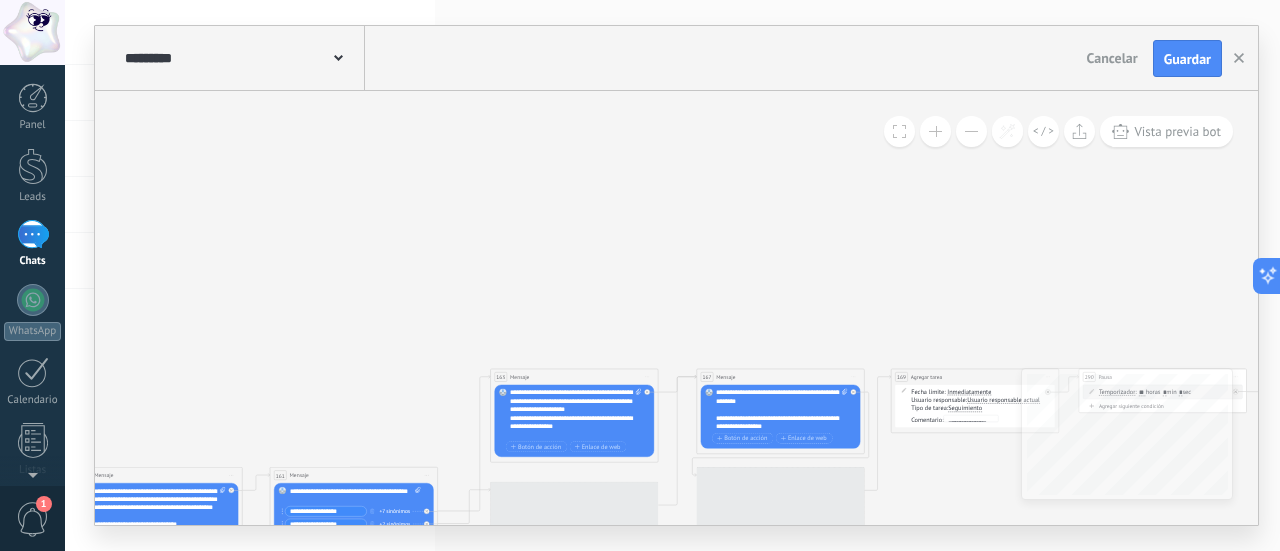 drag, startPoint x: 794, startPoint y: 395, endPoint x: 806, endPoint y: 307, distance: 88.814415 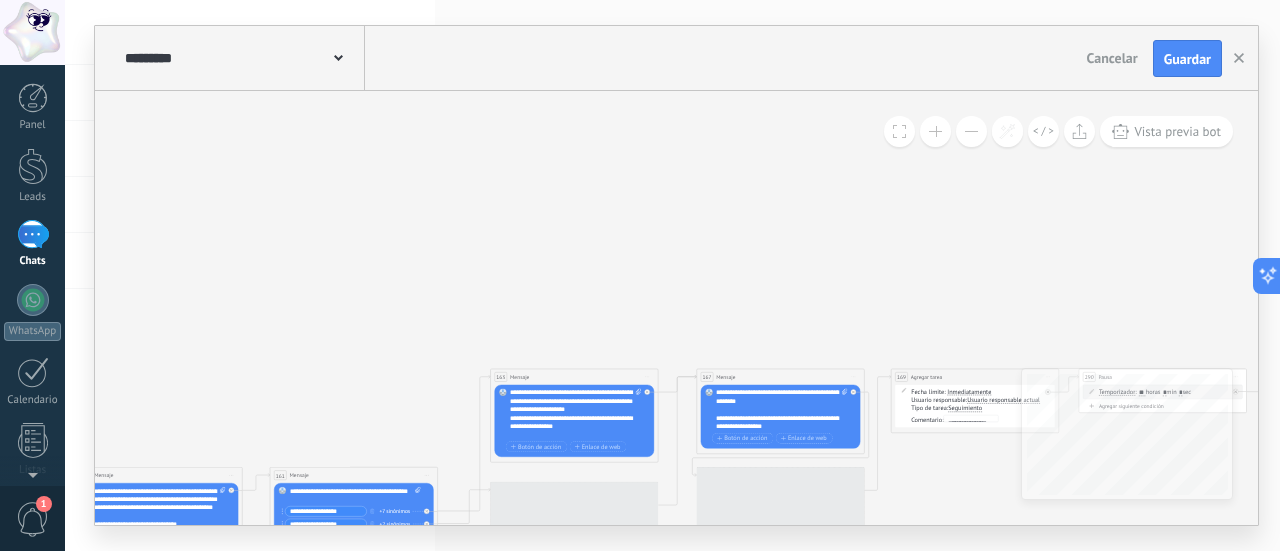 click on "7 Mensaje 16 Mensaje 89 Mensaje 9 Mensaje 228 Mensaje 20 Mensaje 27 Mensaje 30 Mensaje 33 Mensaje 38 Mensaje 16 Mensaje 9 Mensaje 228 Mensaje 20 Mensaje 27 Mensaje 228 Mensaje 33 Mensaje 30 Mensaje 38 Mensaje 7 Mensaje 308 Mensaje 329 Mensaje" 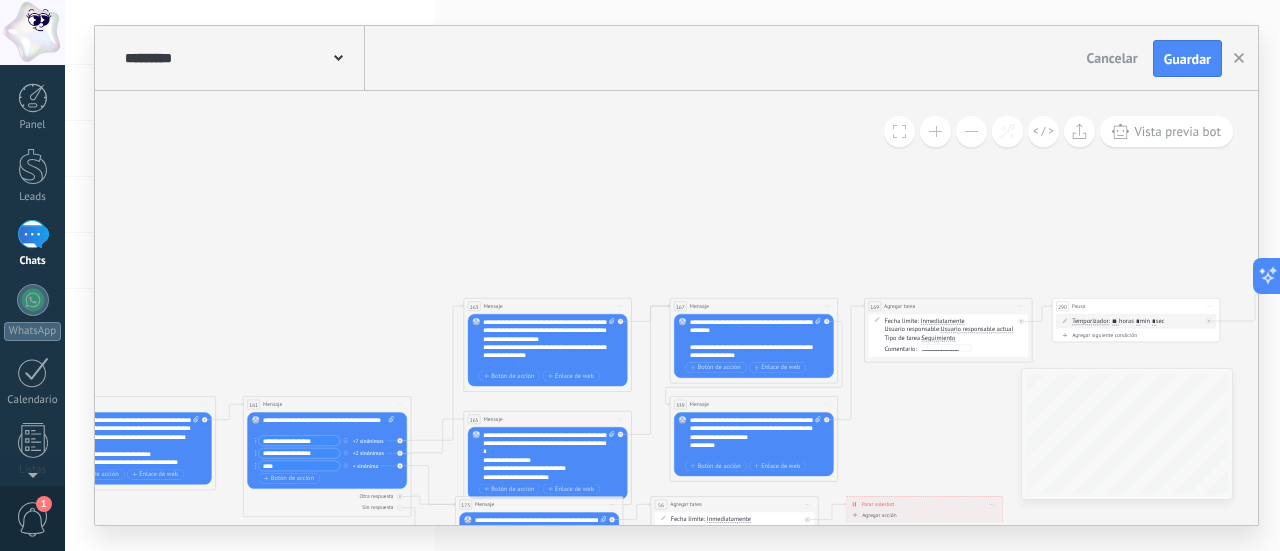 drag, startPoint x: 810, startPoint y: 307, endPoint x: 764, endPoint y: 147, distance: 166.48123 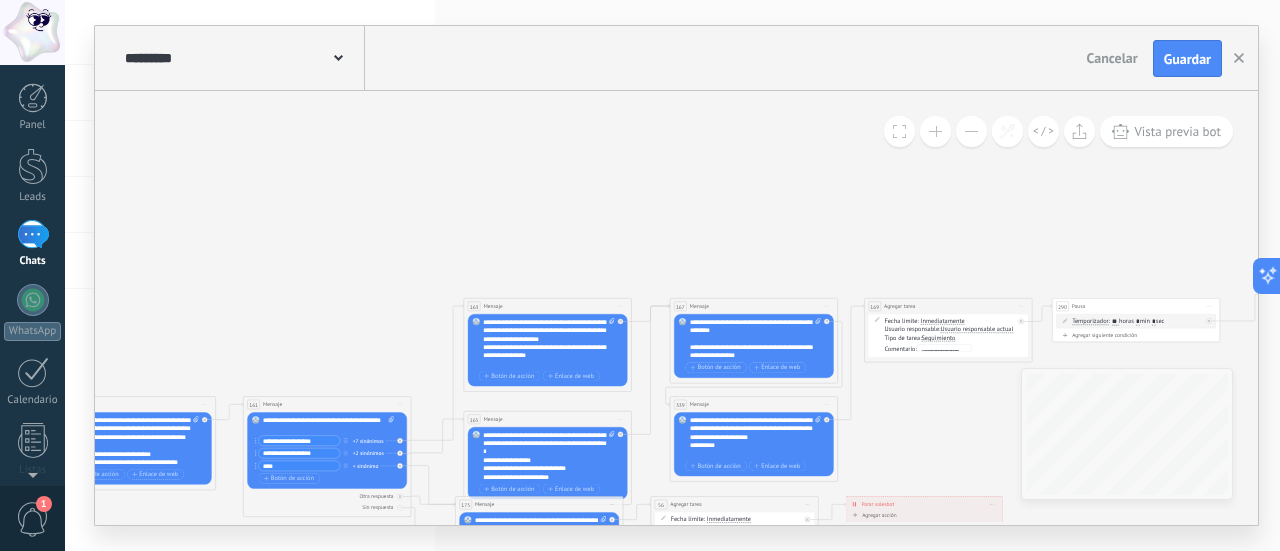 click on "7 Mensaje 16 Mensaje 89 Mensaje 9 Mensaje 228 Mensaje 20 Mensaje 27 Mensaje 30 Mensaje 33 Mensaje 38 Mensaje 16 Mensaje 9 Mensaje 228 Mensaje 20 Mensaje 27 Mensaje 228 Mensaje 33 Mensaje 30 Mensaje 38 Mensaje 7 Mensaje 308 Mensaje 329 Mensaje" 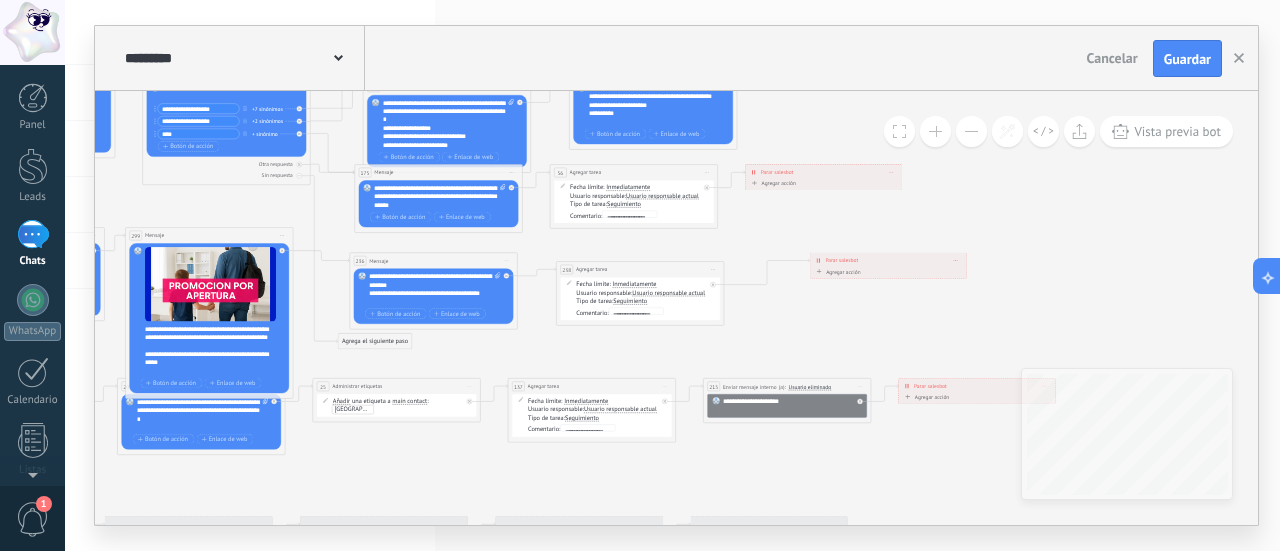 drag, startPoint x: 899, startPoint y: 339, endPoint x: 823, endPoint y: 92, distance: 258.42795 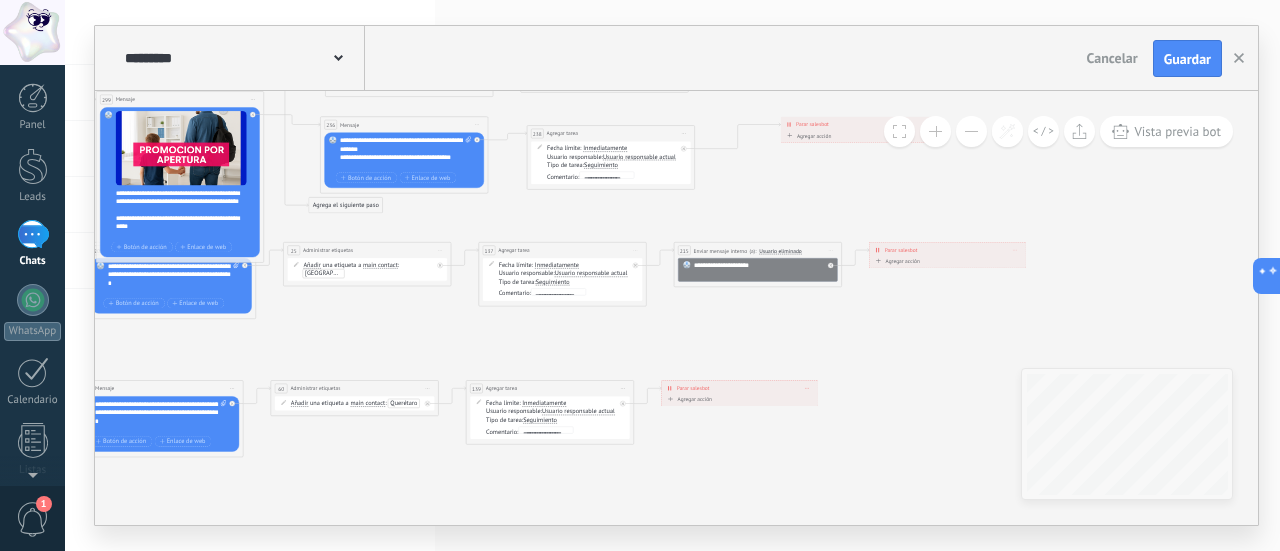 drag, startPoint x: 856, startPoint y: 427, endPoint x: 817, endPoint y: 179, distance: 251.0478 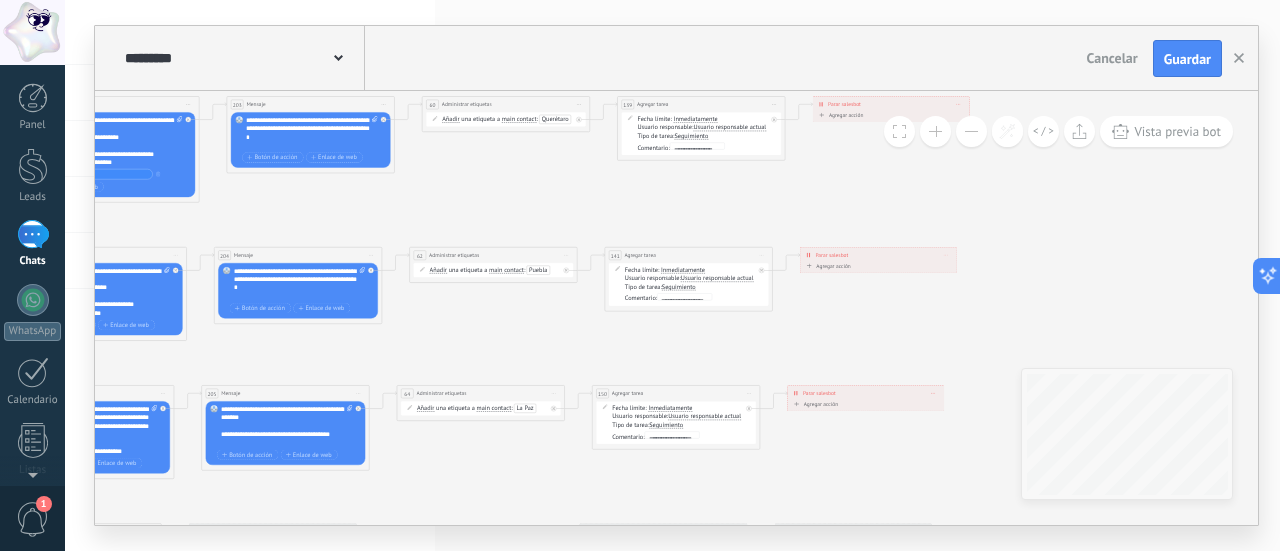 drag, startPoint x: 868, startPoint y: 386, endPoint x: 1062, endPoint y: 224, distance: 252.74493 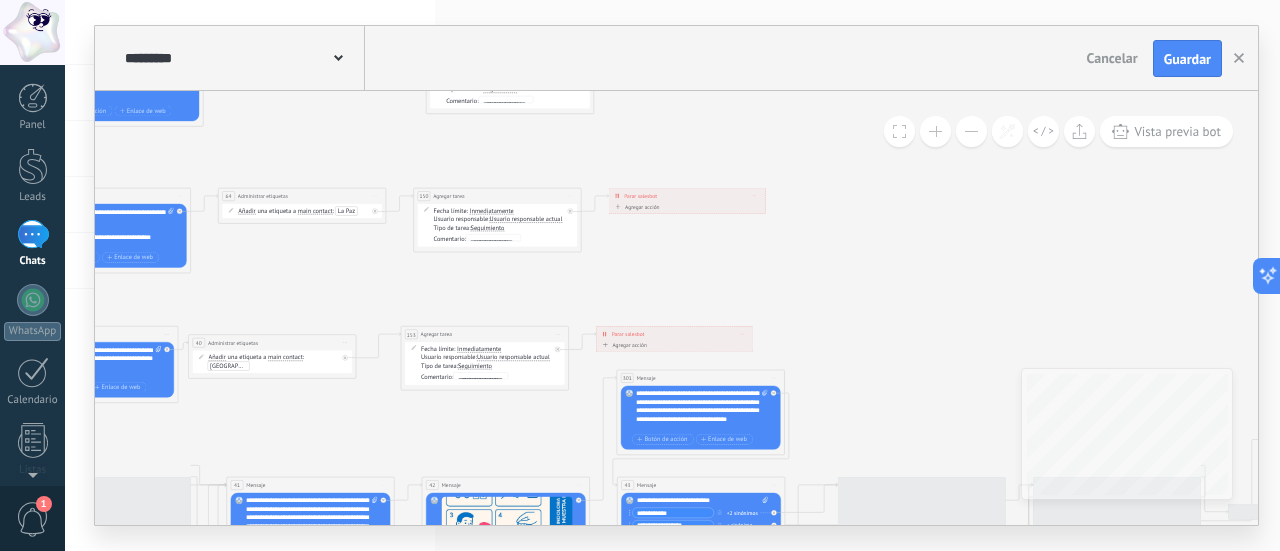 drag, startPoint x: 950, startPoint y: 436, endPoint x: 640, endPoint y: 168, distance: 409.7853 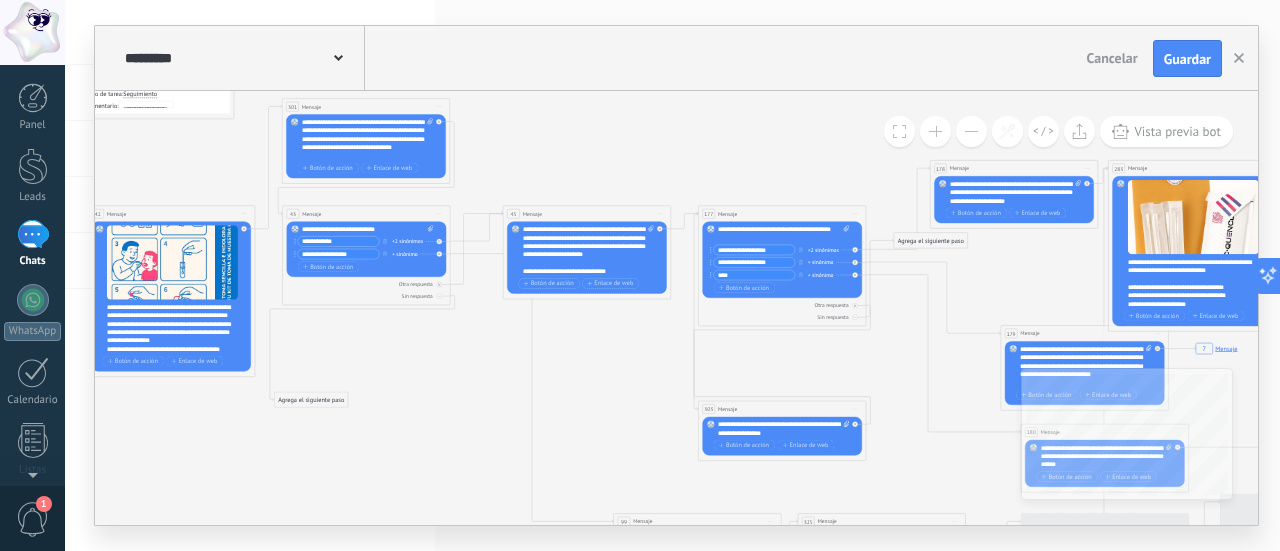 drag, startPoint x: 689, startPoint y: 493, endPoint x: 226, endPoint y: 199, distance: 548.4569 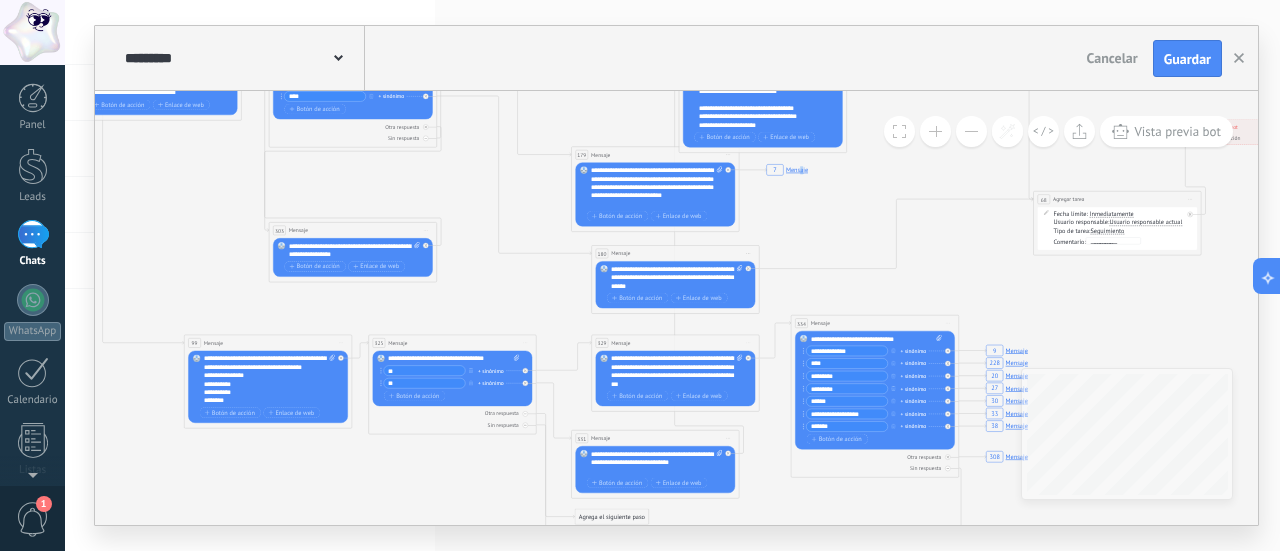 drag, startPoint x: 981, startPoint y: 289, endPoint x: 802, endPoint y: 244, distance: 184.56976 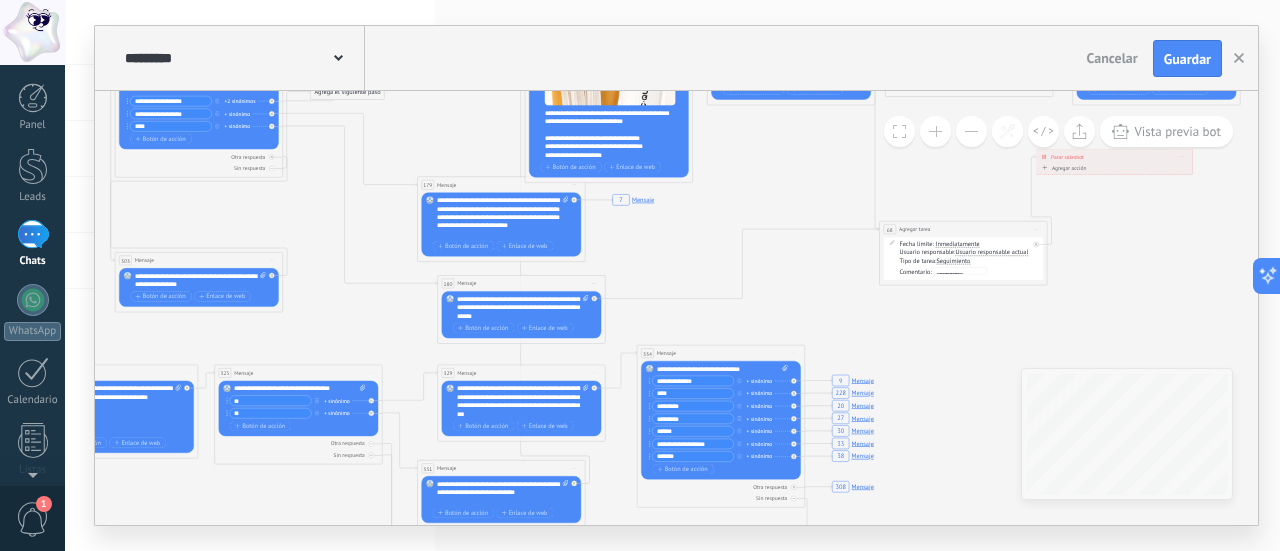 drag, startPoint x: 964, startPoint y: 275, endPoint x: 810, endPoint y: 305, distance: 156.89487 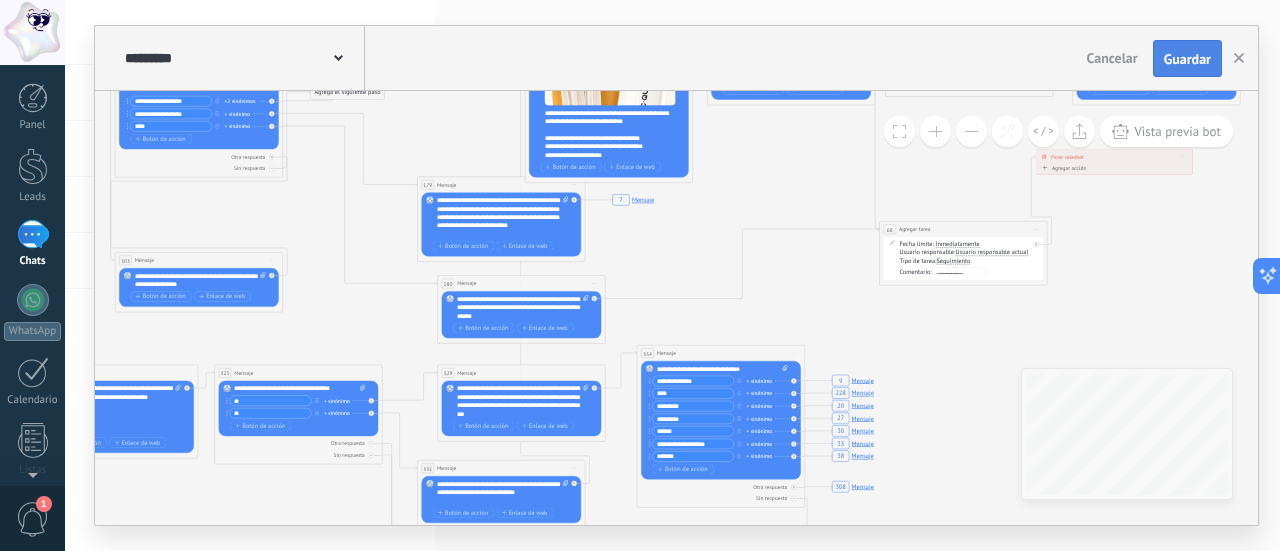 click on "Guardar" at bounding box center [1187, 59] 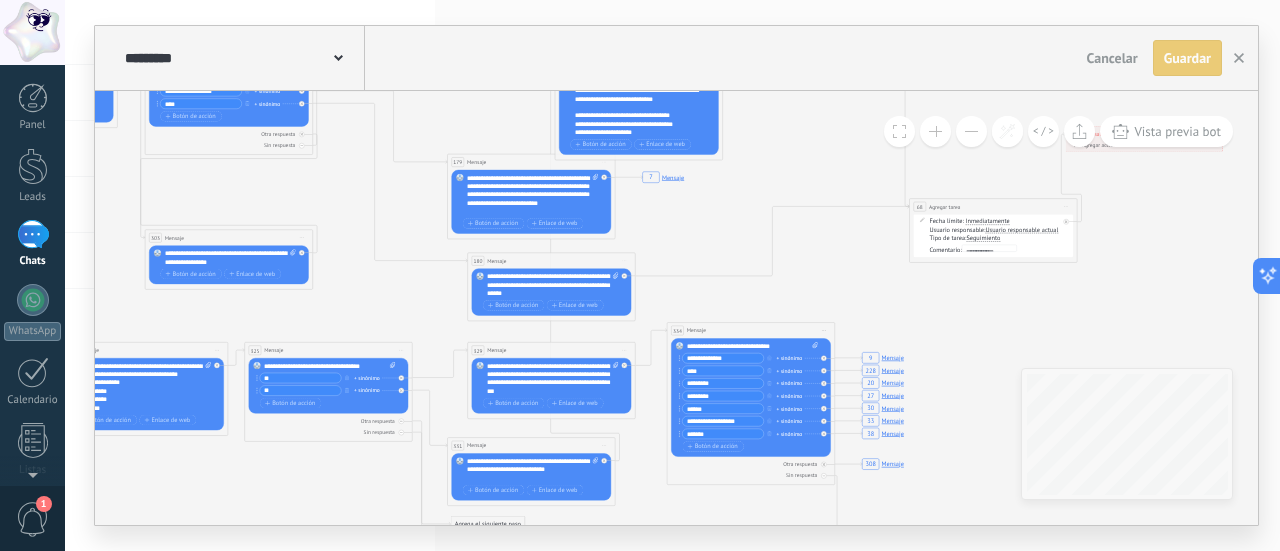 drag, startPoint x: 768, startPoint y: 203, endPoint x: 862, endPoint y: 149, distance: 108.40664 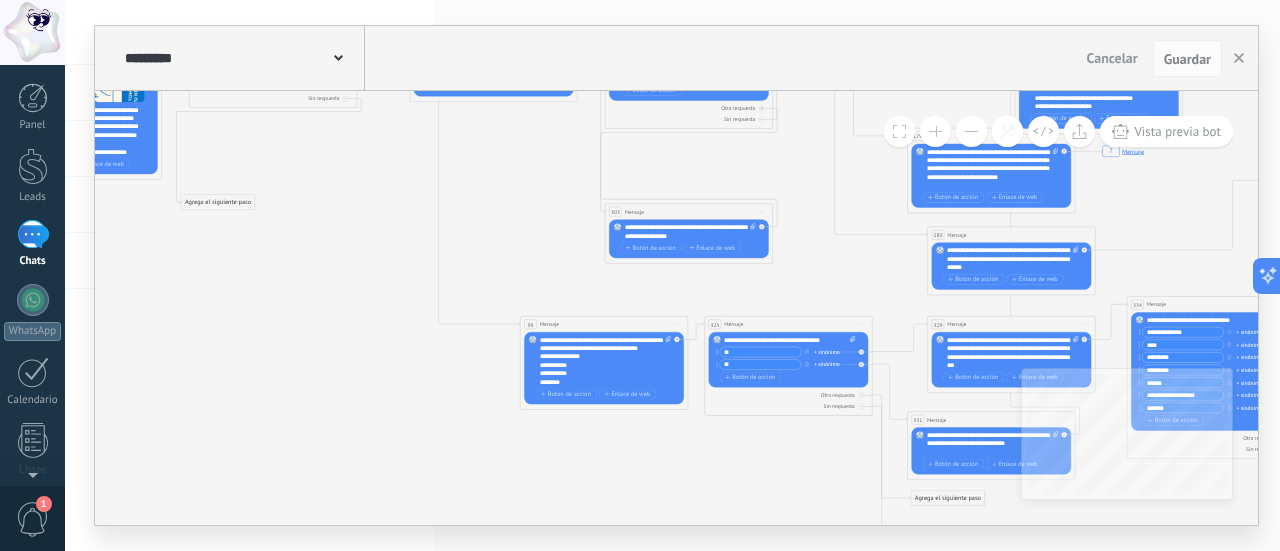 drag, startPoint x: 408, startPoint y: 245, endPoint x: 816, endPoint y: 273, distance: 408.95966 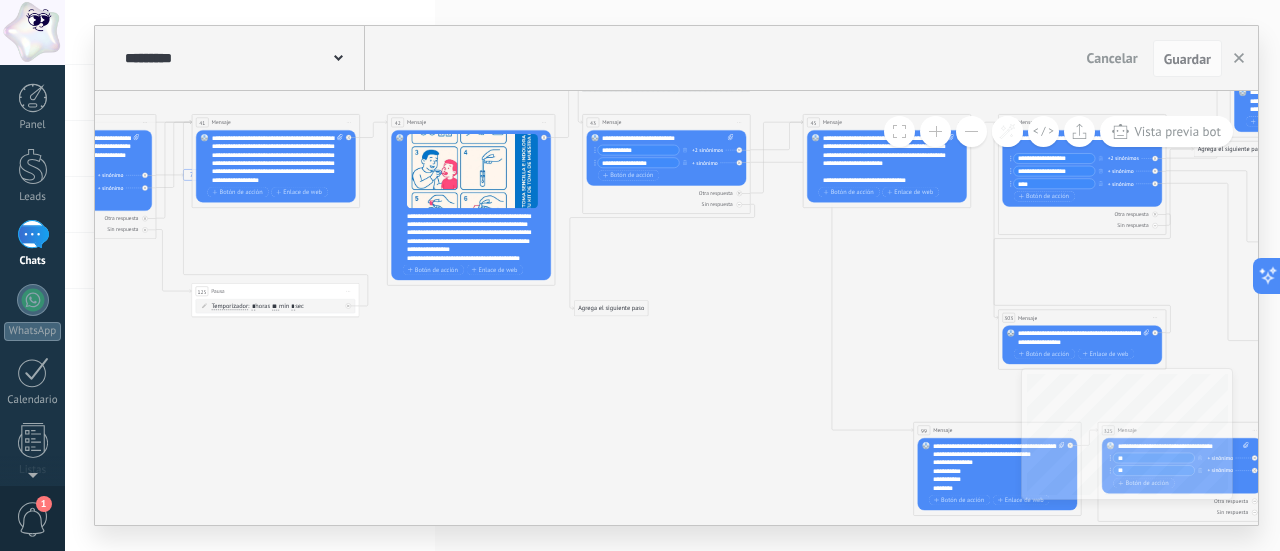 drag, startPoint x: 272, startPoint y: 253, endPoint x: 650, endPoint y: 354, distance: 391.26077 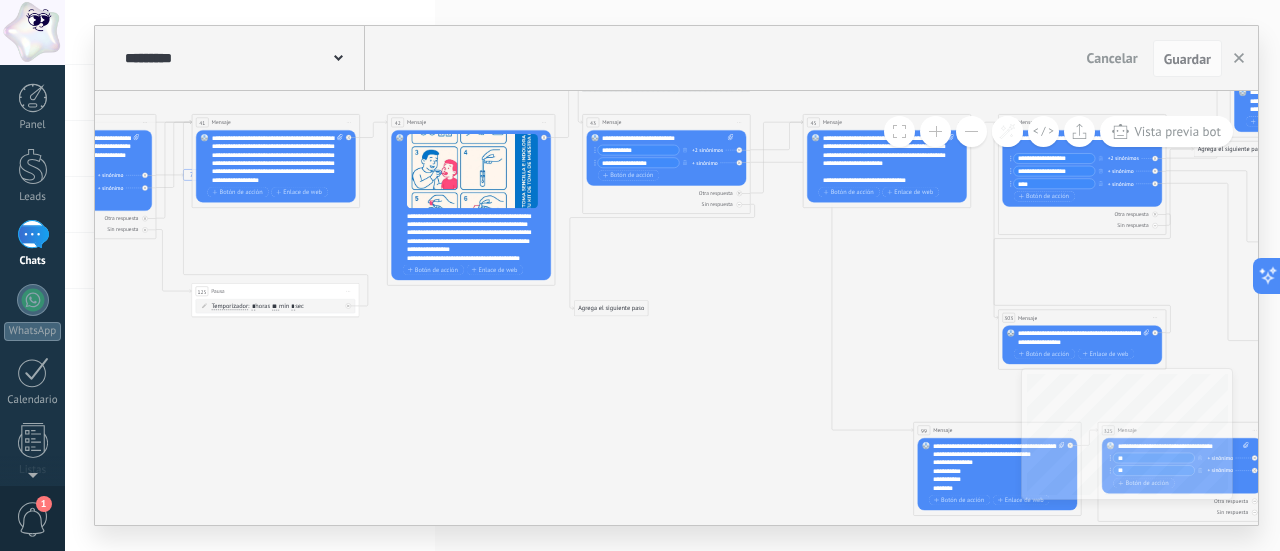 click on "7 Mensaje 16 Mensaje 89 Mensaje 9 Mensaje 228 Mensaje 20 Mensaje 27 Mensaje 30 Mensaje 33 Mensaje 38 Mensaje 16 Mensaje 9 Mensaje 228 Mensaje 20 Mensaje 27 Mensaje 228 Mensaje 33 Mensaje 30 Mensaje 38 Mensaje 329 Mensaje 7 Mensaje 308 Mensaje" 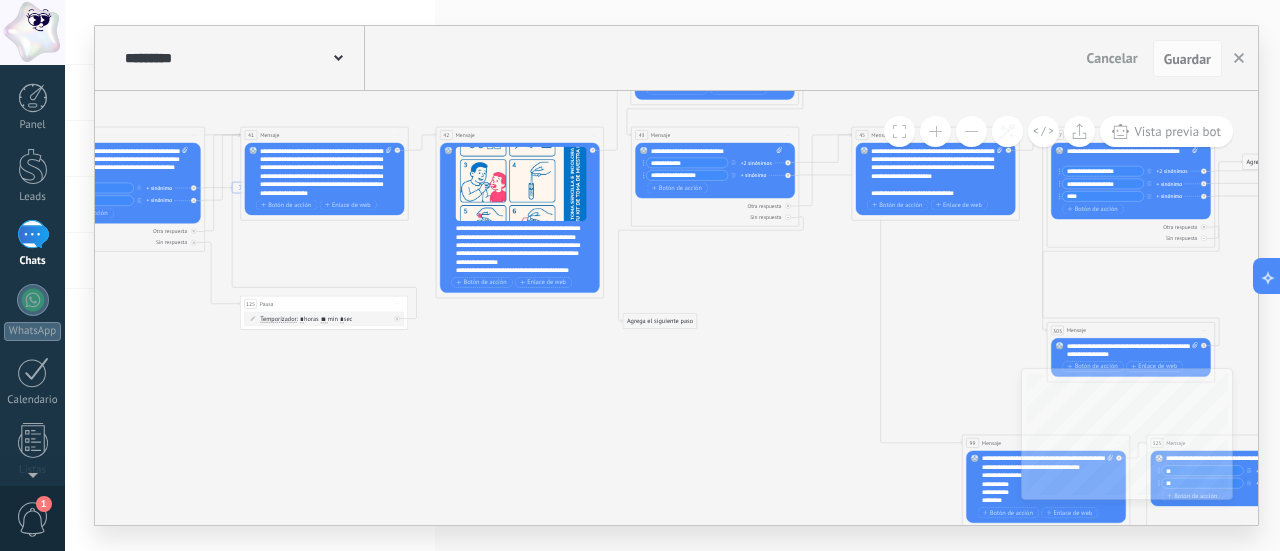 drag, startPoint x: 274, startPoint y: 395, endPoint x: 826, endPoint y: 416, distance: 552.3993 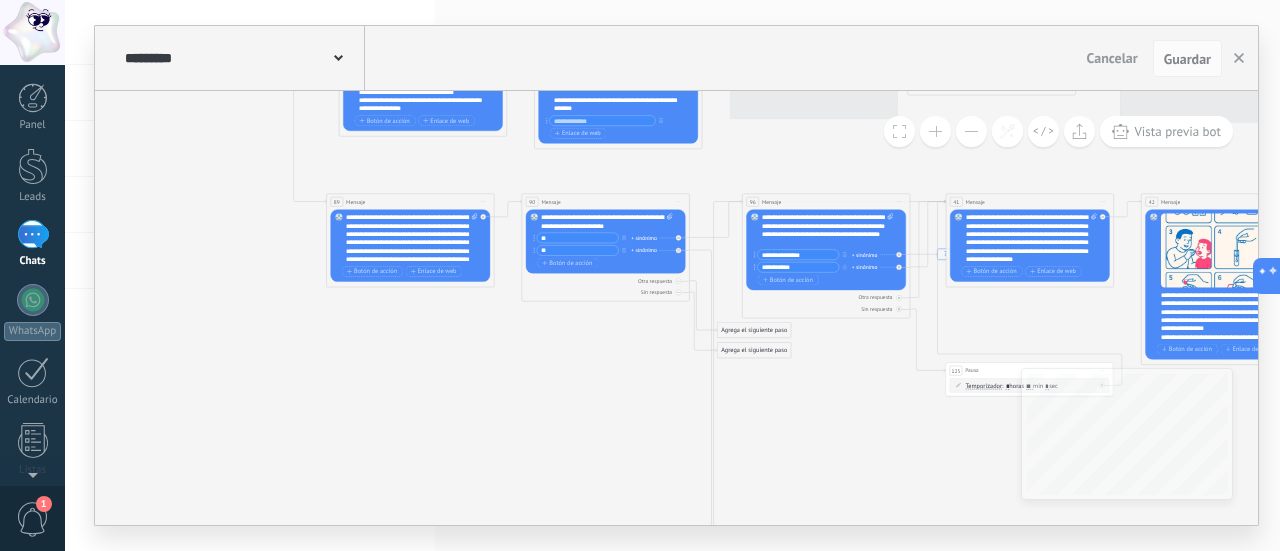 drag, startPoint x: 326, startPoint y: 377, endPoint x: 730, endPoint y: 489, distance: 419.2374 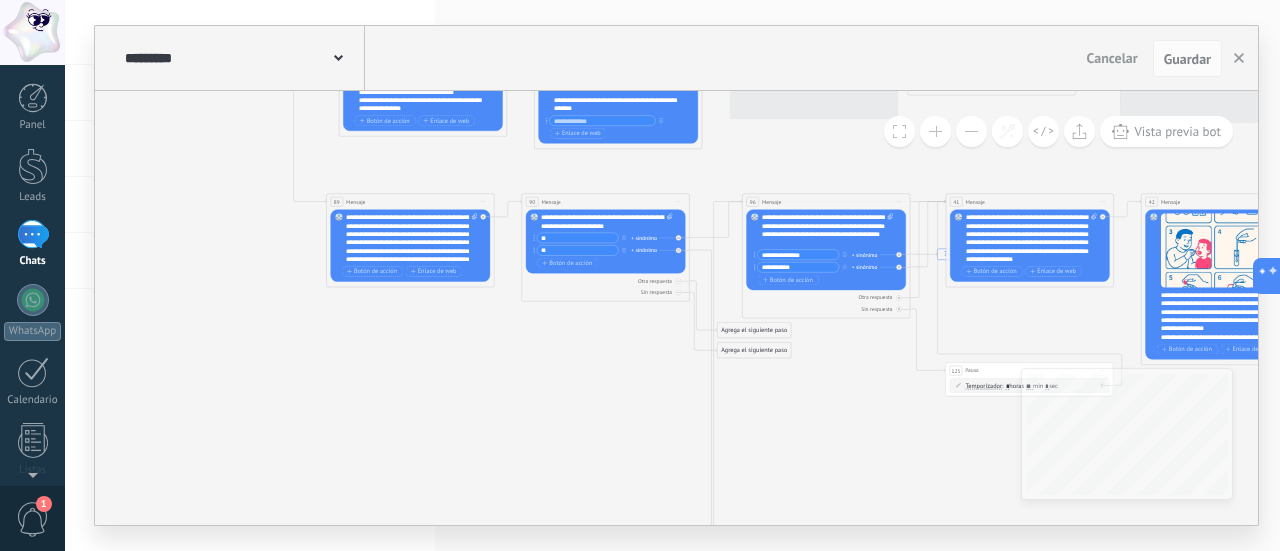 click on "7 Mensaje 16 Mensaje 89 Mensaje 9 Mensaje 228 Mensaje 20 Mensaje 27 Mensaje 30 Mensaje 33 Mensaje 38 Mensaje 16 Mensaje 9 Mensaje 228 Mensaje 20 Mensaje 27 Mensaje 228 Mensaje 33 Mensaje 30 Mensaje 38 Mensaje 329 Mensaje 7 Mensaje 308 Mensaje" 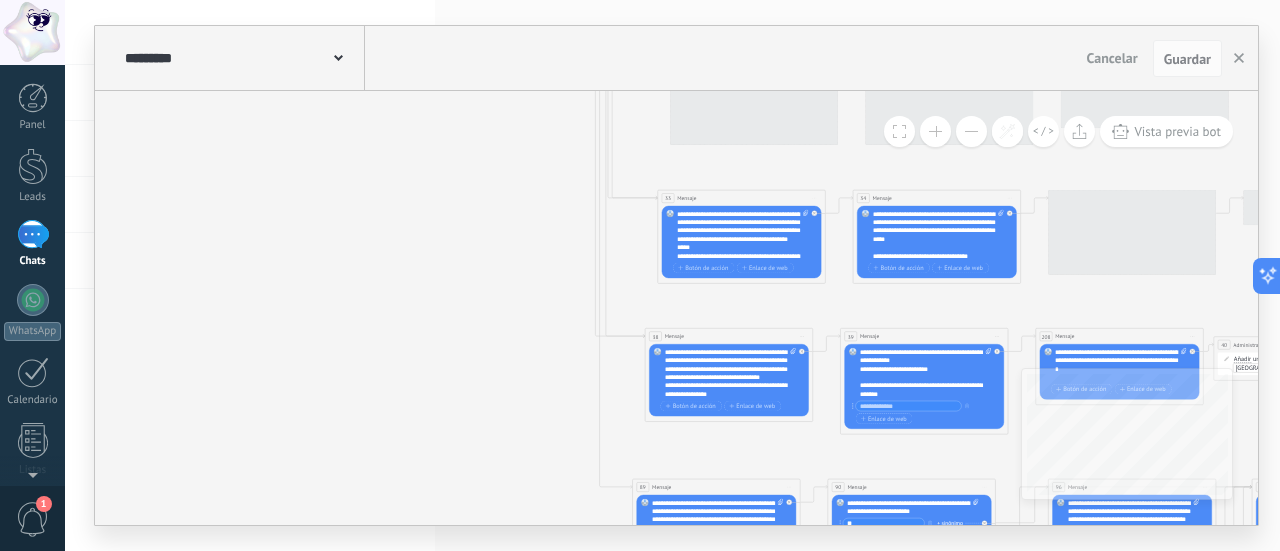 drag, startPoint x: 416, startPoint y: 313, endPoint x: 438, endPoint y: 495, distance: 183.32484 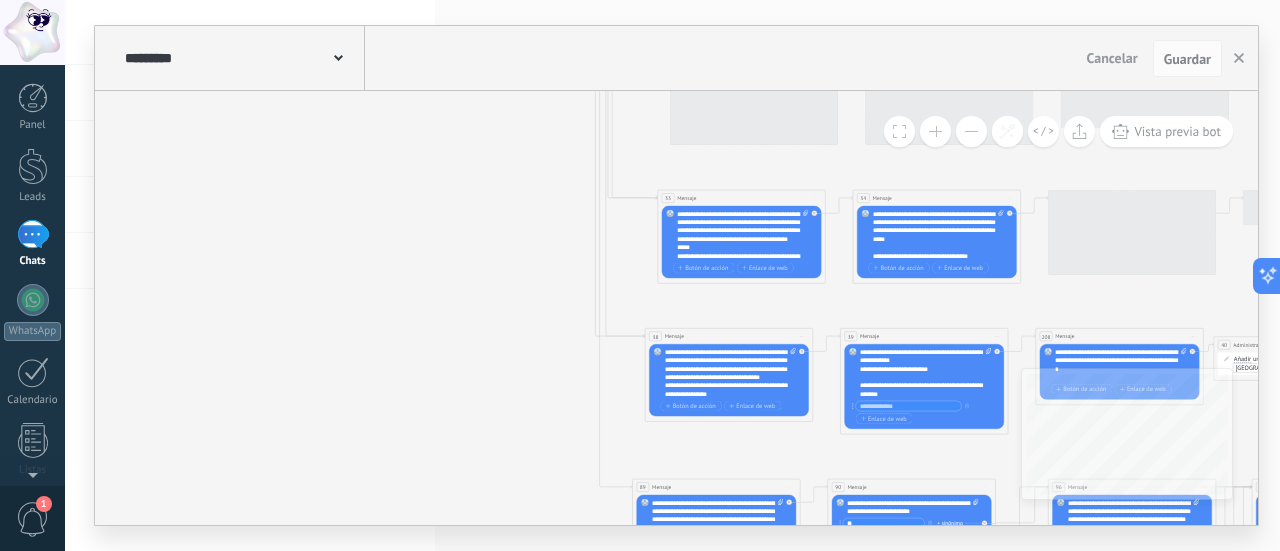 click on "7 Mensaje 16 Mensaje 89 Mensaje 9 Mensaje 228 Mensaje 20 Mensaje 27 Mensaje 30 Mensaje 33 Mensaje 38 Mensaje 16 Mensaje 9 Mensaje 228 Mensaje 20 Mensaje 27 Mensaje 228 Mensaje 33 Mensaje 30 Mensaje 38 Mensaje 329 Mensaje 7 Mensaje 308 Mensaje" 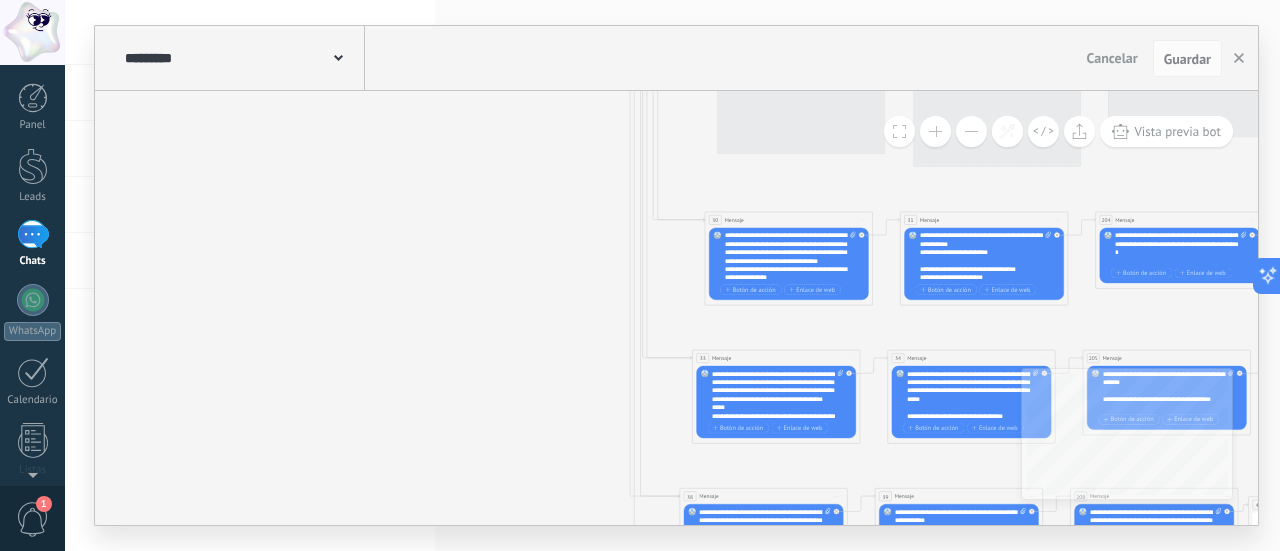 drag, startPoint x: 398, startPoint y: 275, endPoint x: 424, endPoint y: 458, distance: 184.83777 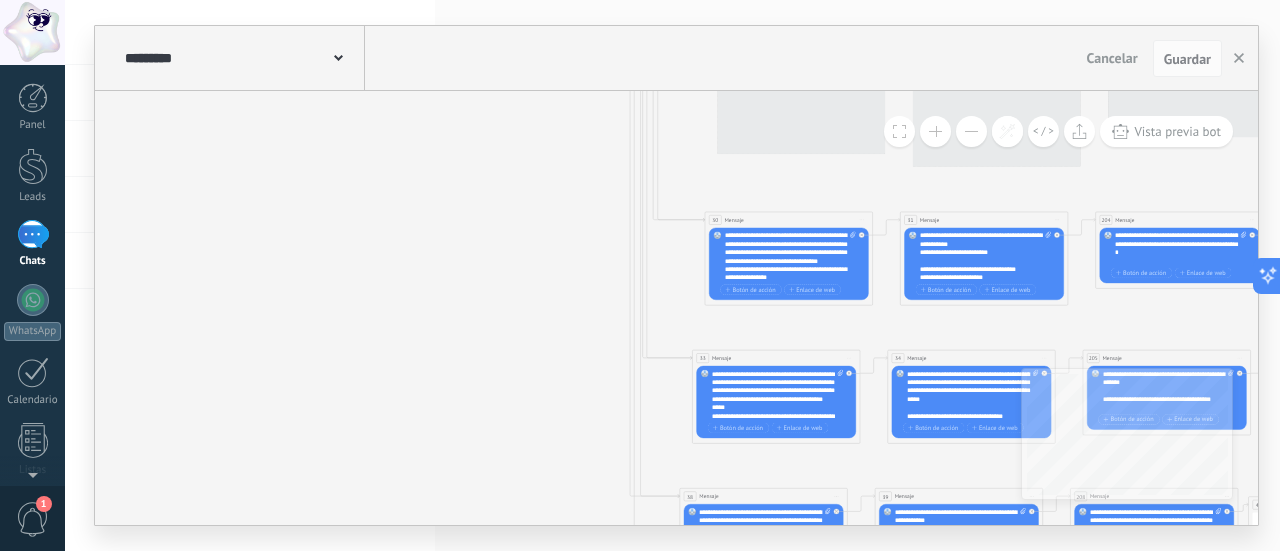 click on "7 Mensaje 16 Mensaje 89 Mensaje 9 Mensaje 228 Mensaje 20 Mensaje 27 Mensaje 30 Mensaje 33 Mensaje 38 Mensaje 16 Mensaje 9 Mensaje 228 Mensaje 20 Mensaje 27 Mensaje 228 Mensaje 33 Mensaje 30 Mensaje 38 Mensaje 329 Mensaje 7 Mensaje 308 Mensaje" 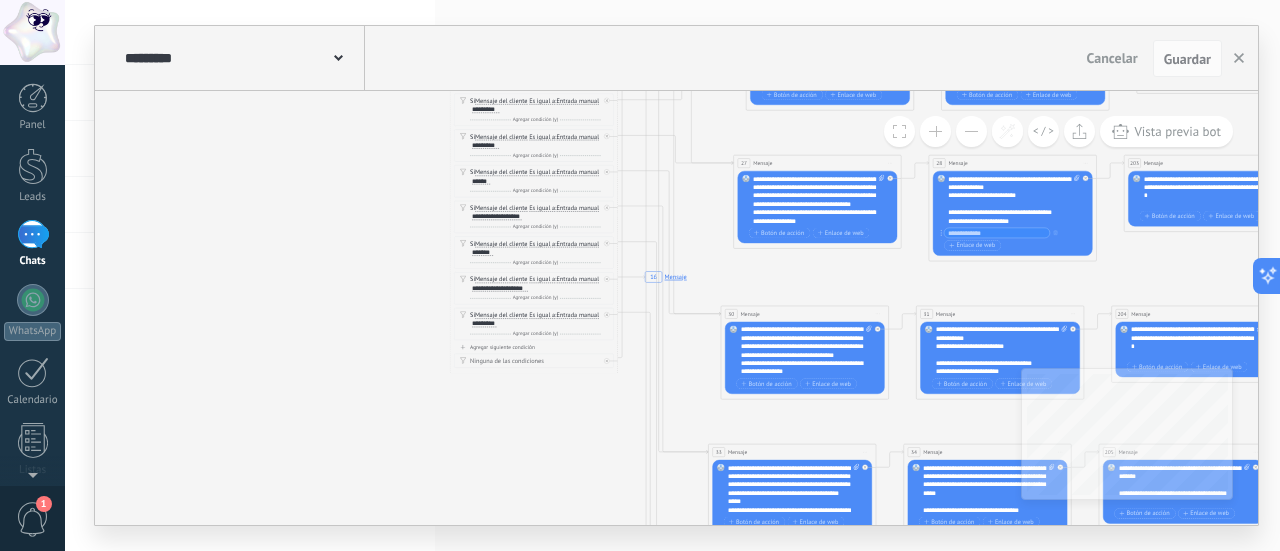 click on "**********" at bounding box center [-837, -297] 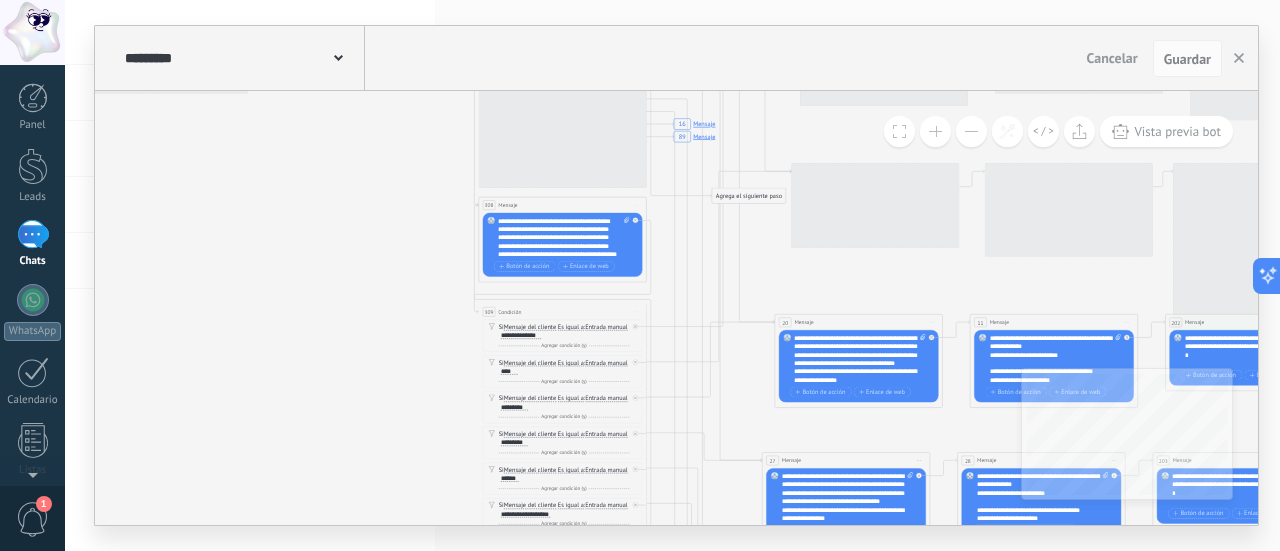 drag, startPoint x: 337, startPoint y: 235, endPoint x: 342, endPoint y: 441, distance: 206.06067 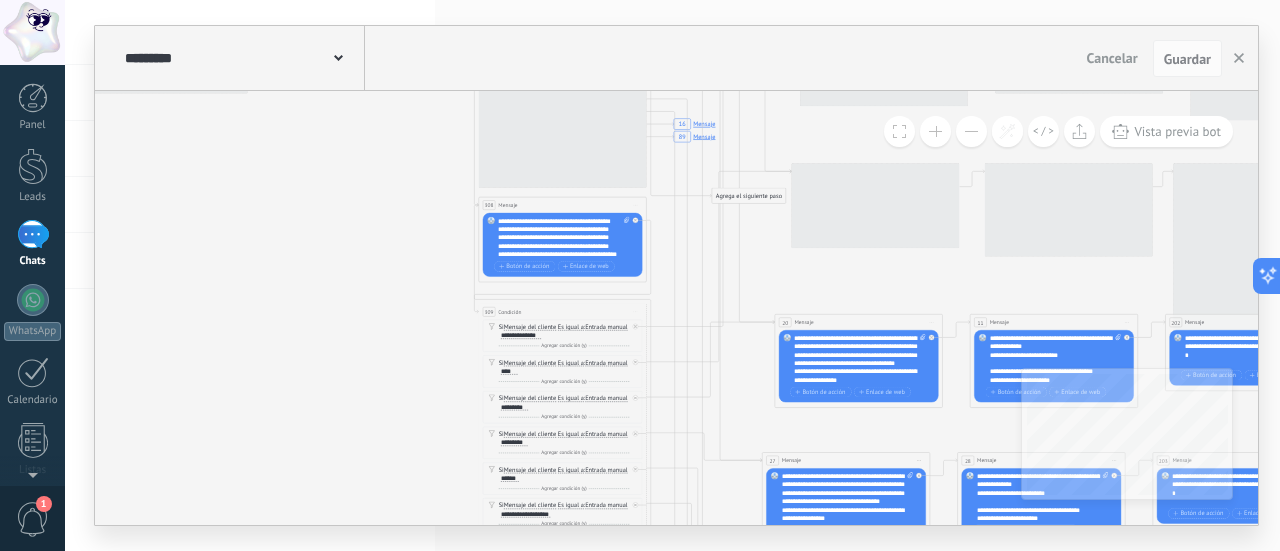 click on "********* Salesbots Cancelar Actualización Cancelar Guardar 7 Mensaje 16 Mensaje 89 Mensaje 9 Mensaje 228 Mensaje 20 Mensaje 27 Mensaje 30 Mensaje 33 Mensaje 38 Mensaje 16 Mensaje 9 Mensaje 228 Mensaje 20 Mensaje 27 Mensaje 228 Mensaje 33 Mensaje 30 Mensaje 38 Mensaje 329 Mensaje 7 Mensaje 308 Mensaje
38
Mensaje
*******
(a):
Todos los contactos - canales seleccionados
Todos los contactos - canales seleccionados
Todos los contactos - canal primario
Contacto principal - canales seleccionados
Contacto principal - canal primario" at bounding box center [676, 275] 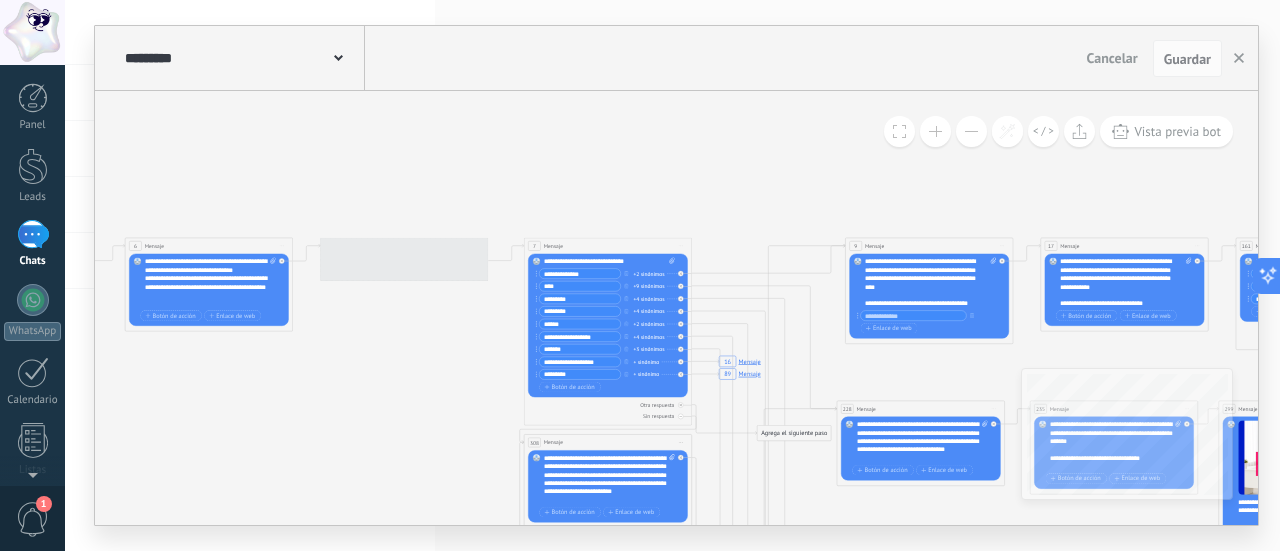 drag, startPoint x: 348, startPoint y: 298, endPoint x: 396, endPoint y: 527, distance: 233.9765 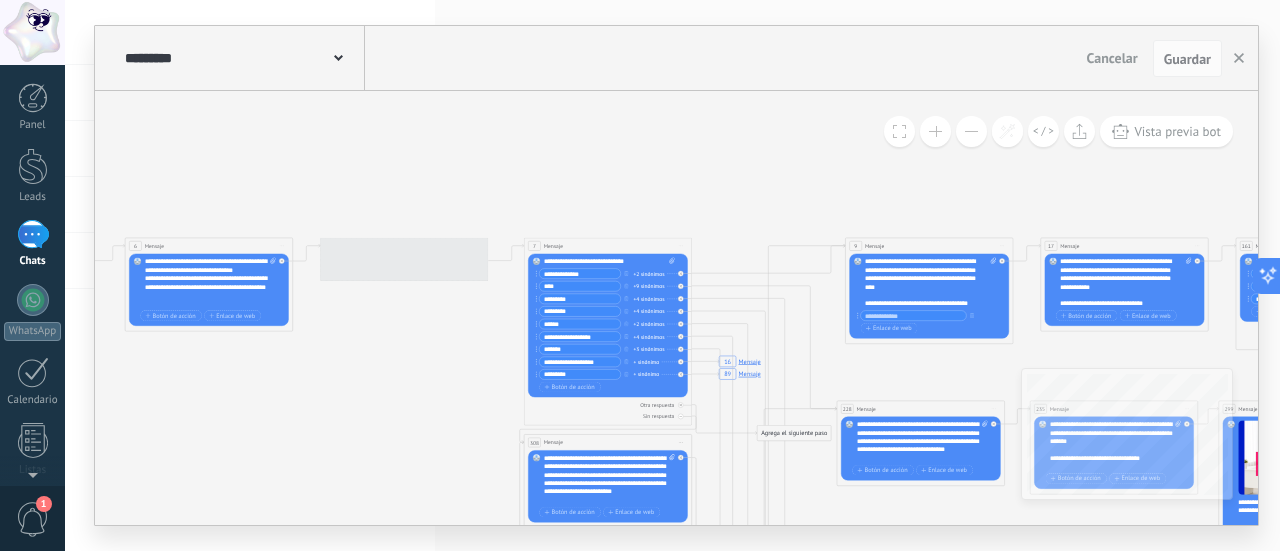 click on "********* Salesbots Cancelar Actualización Cancelar Guardar 7 Mensaje 16 Mensaje 89 Mensaje 9 Mensaje 228 Mensaje 20 Mensaje 27 Mensaje 30 Mensaje 33 Mensaje 38 Mensaje 16 Mensaje 9 Mensaje 228 Mensaje 20 Mensaje 27 Mensaje 228 Mensaje 33 Mensaje 30 Mensaje 38 Mensaje 329 Mensaje 7 Mensaje 308 Mensaje
30
Mensaje
*******
(a):
Todos los contactos - canales seleccionados
Todos los contactos - canales seleccionados
Todos los contactos - canal primario
Contacto principal - canales seleccionados
Contacto principal - canal primario" at bounding box center (672, 275) 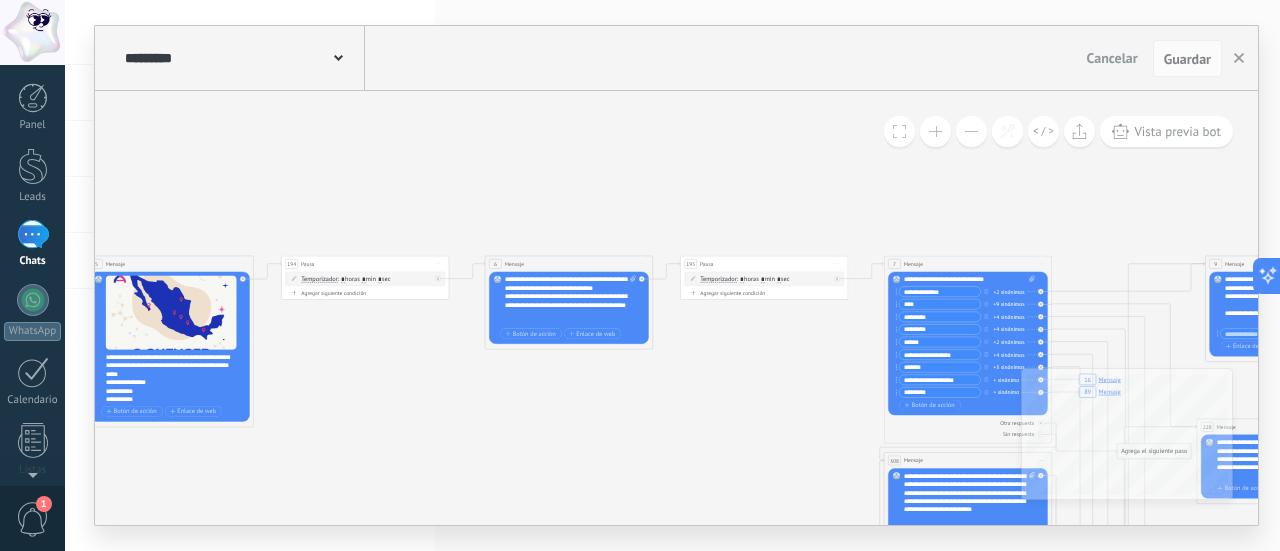 drag, startPoint x: 357, startPoint y: 357, endPoint x: 737, endPoint y: 368, distance: 380.15918 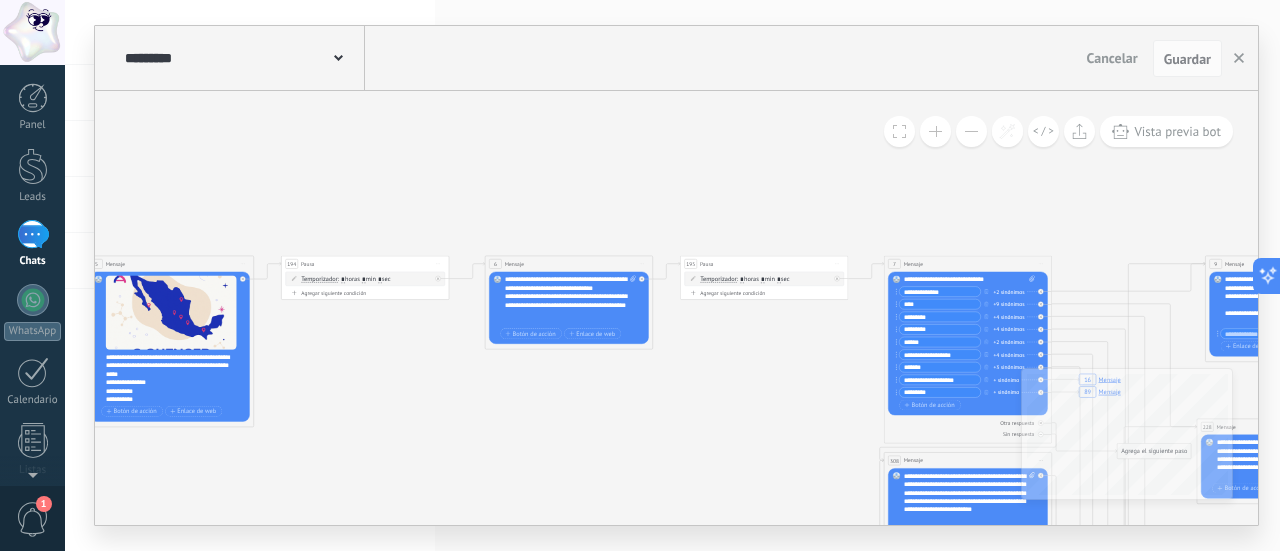 click on "7 Mensaje 16 Mensaje 89 Mensaje 9 Mensaje 228 Mensaje 20 Mensaje 27 Mensaje 30 Mensaje 33 Mensaje 38 Mensaje 16 Mensaje 9 Mensaje 228 Mensaje 20 Mensaje 27 Mensaje 228 Mensaje 33 Mensaje 30 Mensaje 38 Mensaje 329 Mensaje 7 Mensaje 308 Mensaje" 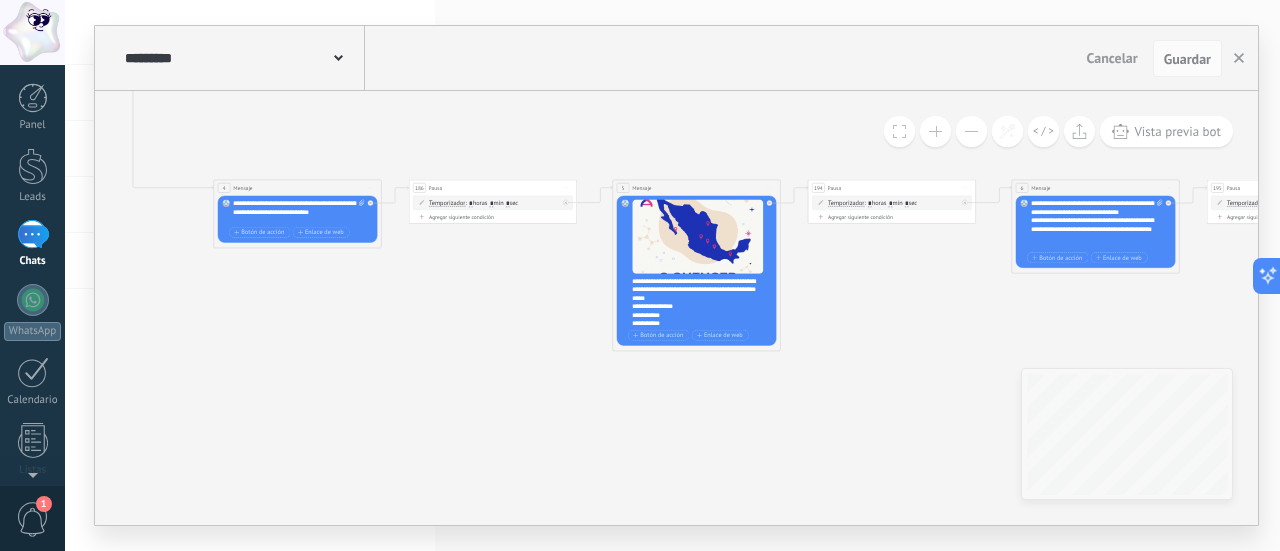 drag, startPoint x: 425, startPoint y: 392, endPoint x: 890, endPoint y: 322, distance: 470.2393 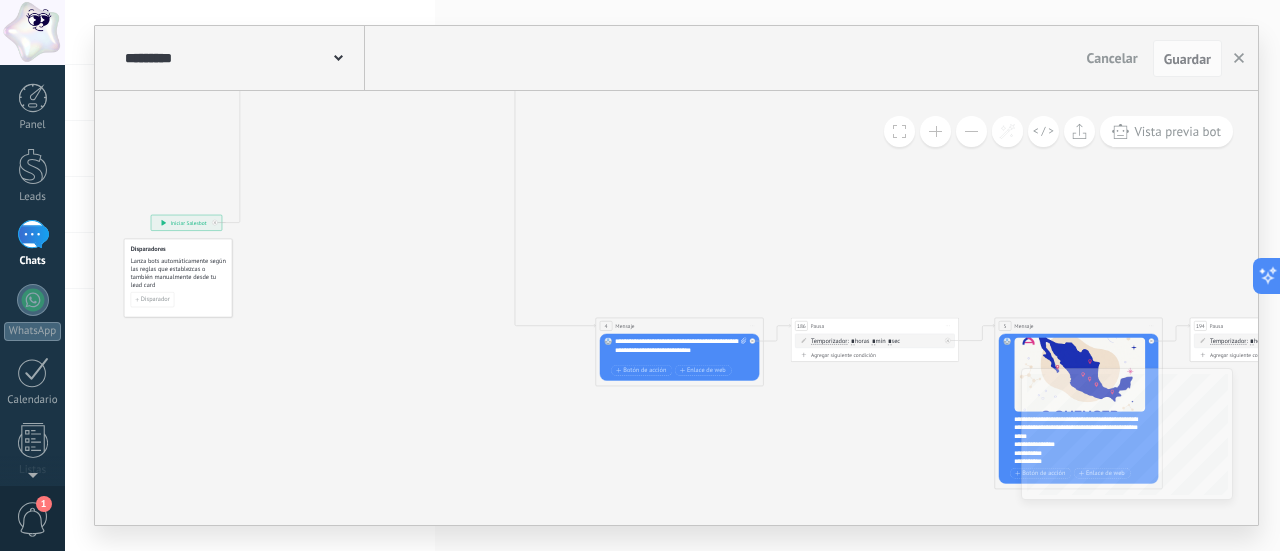 drag, startPoint x: 380, startPoint y: 333, endPoint x: 757, endPoint y: 471, distance: 401.46356 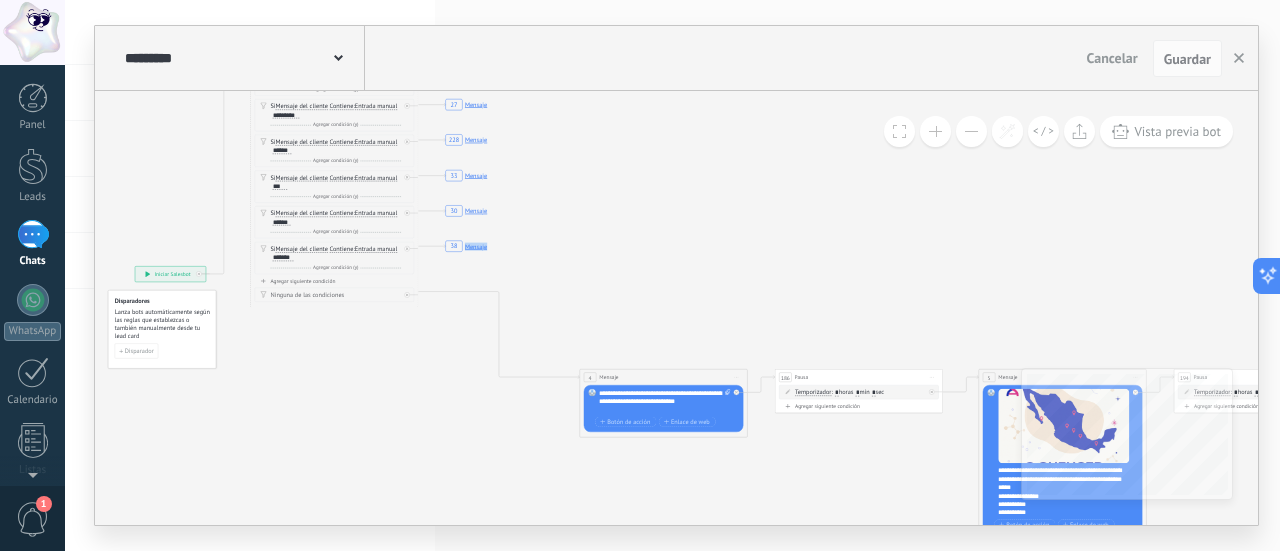 drag, startPoint x: 635, startPoint y: 187, endPoint x: 564, endPoint y: 185, distance: 71.02816 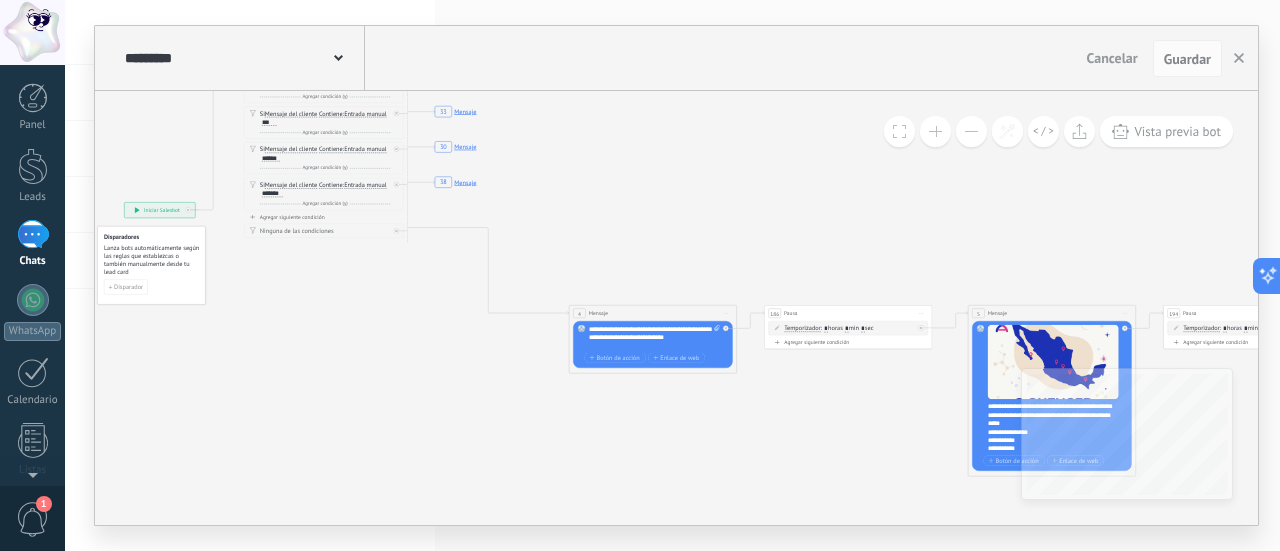 drag, startPoint x: 628, startPoint y: 455, endPoint x: 650, endPoint y: 405, distance: 54.626 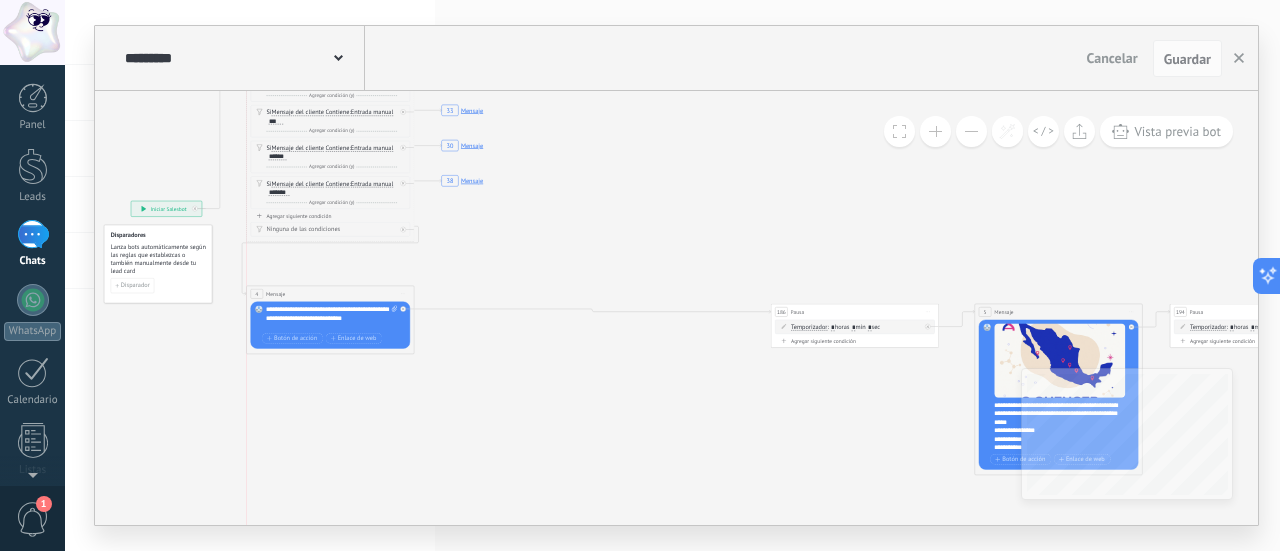 drag, startPoint x: 629, startPoint y: 313, endPoint x: 301, endPoint y: 295, distance: 328.49353 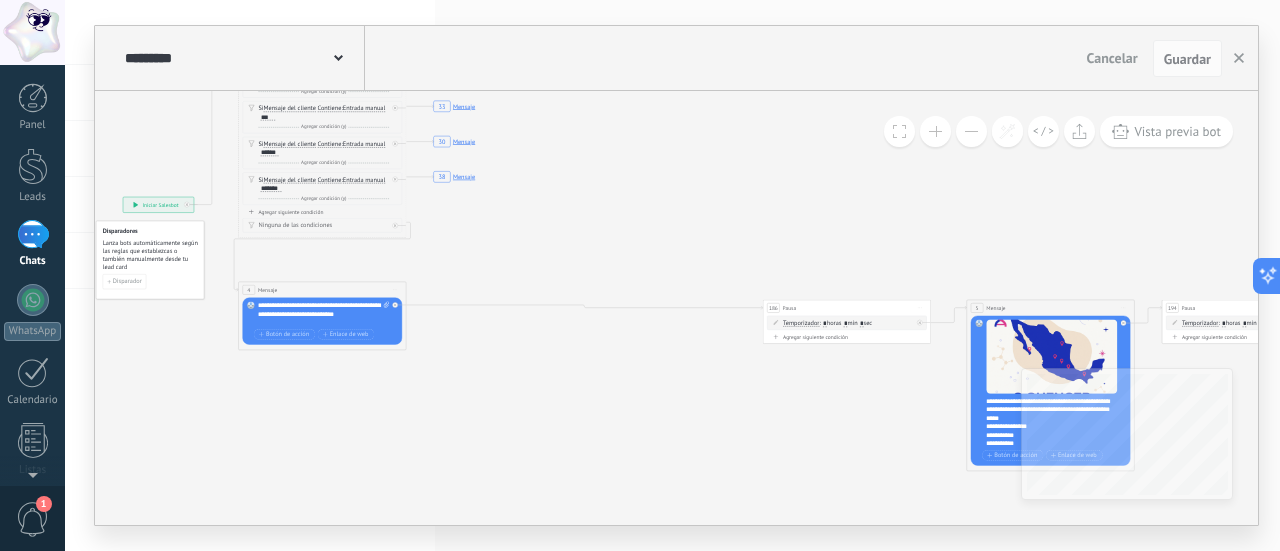 drag, startPoint x: 638, startPoint y: 401, endPoint x: 542, endPoint y: 370, distance: 100.88112 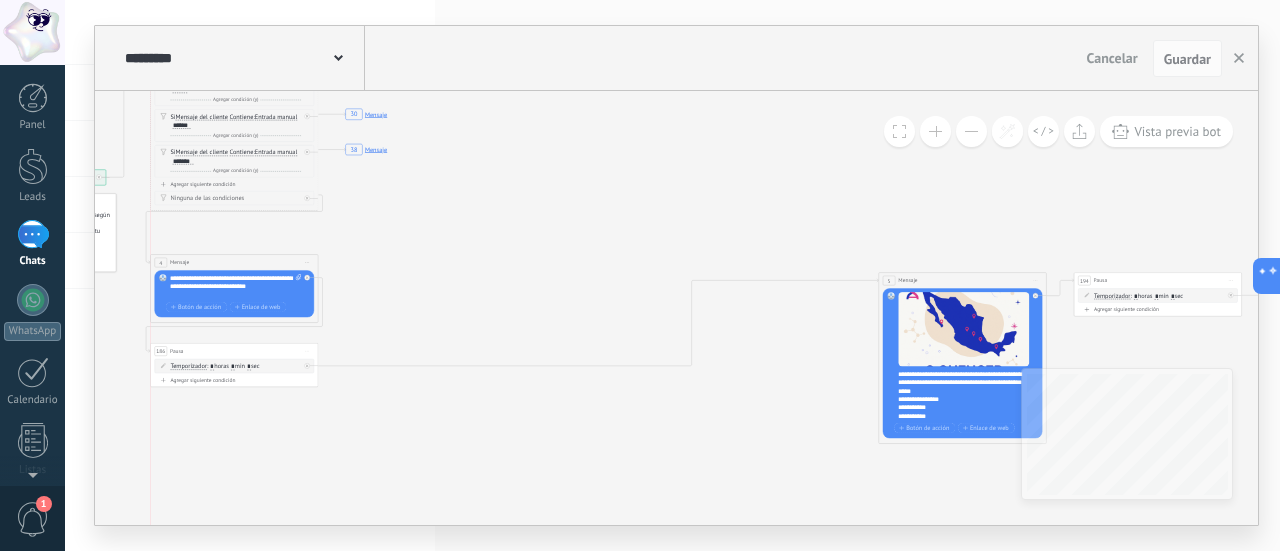 drag, startPoint x: 796, startPoint y: 273, endPoint x: 272, endPoint y: 344, distance: 528.7882 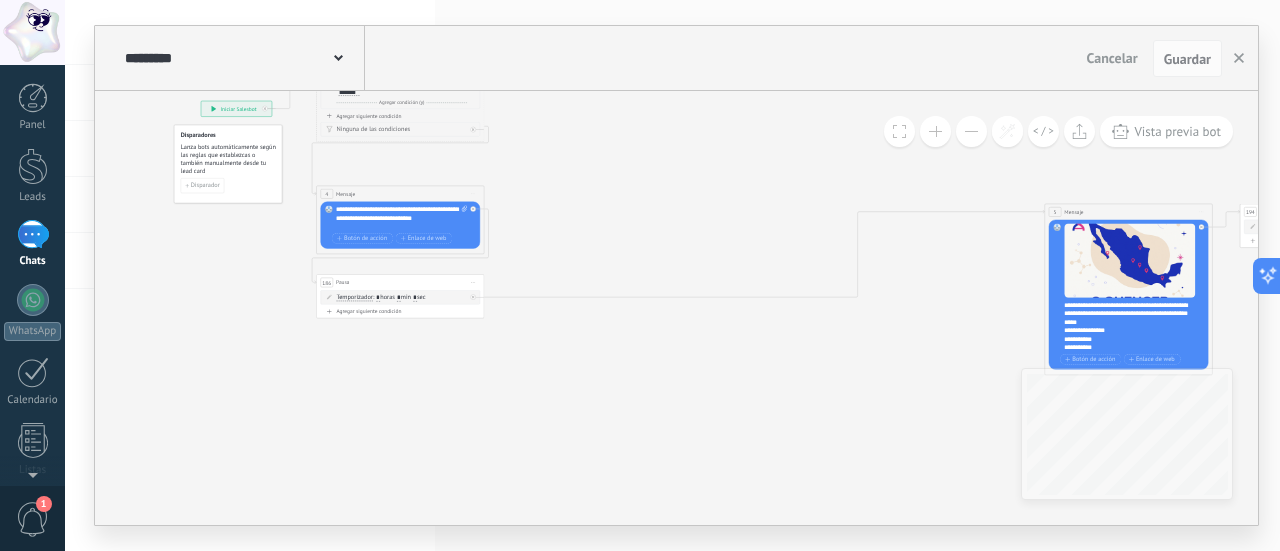 drag, startPoint x: 478, startPoint y: 446, endPoint x: 641, endPoint y: 377, distance: 177.00282 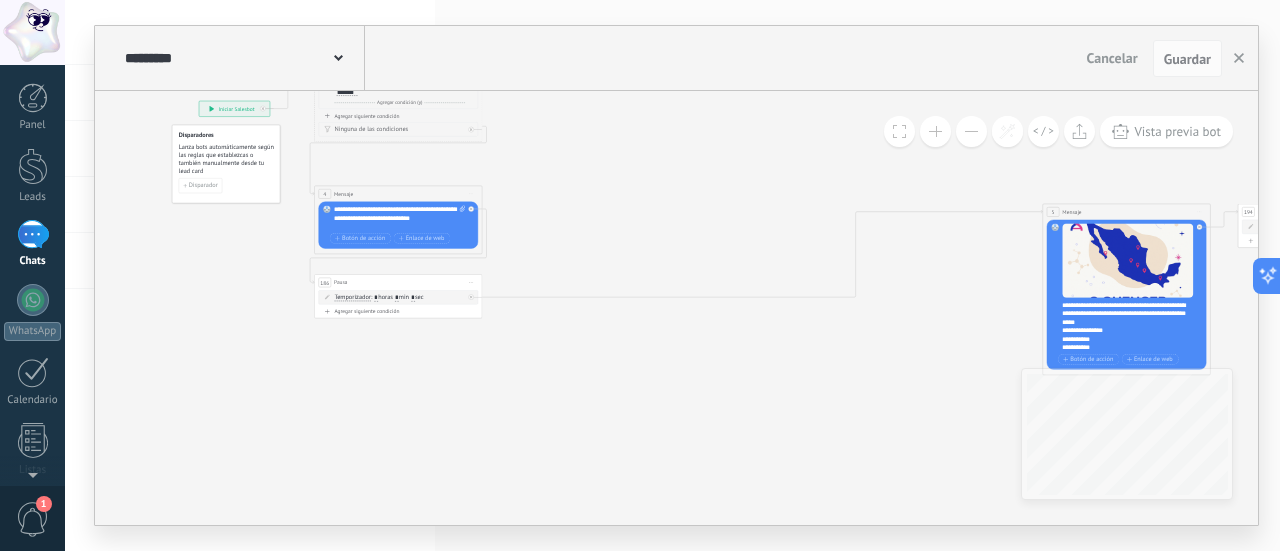 drag, startPoint x: 663, startPoint y: 393, endPoint x: 547, endPoint y: 433, distance: 122.702896 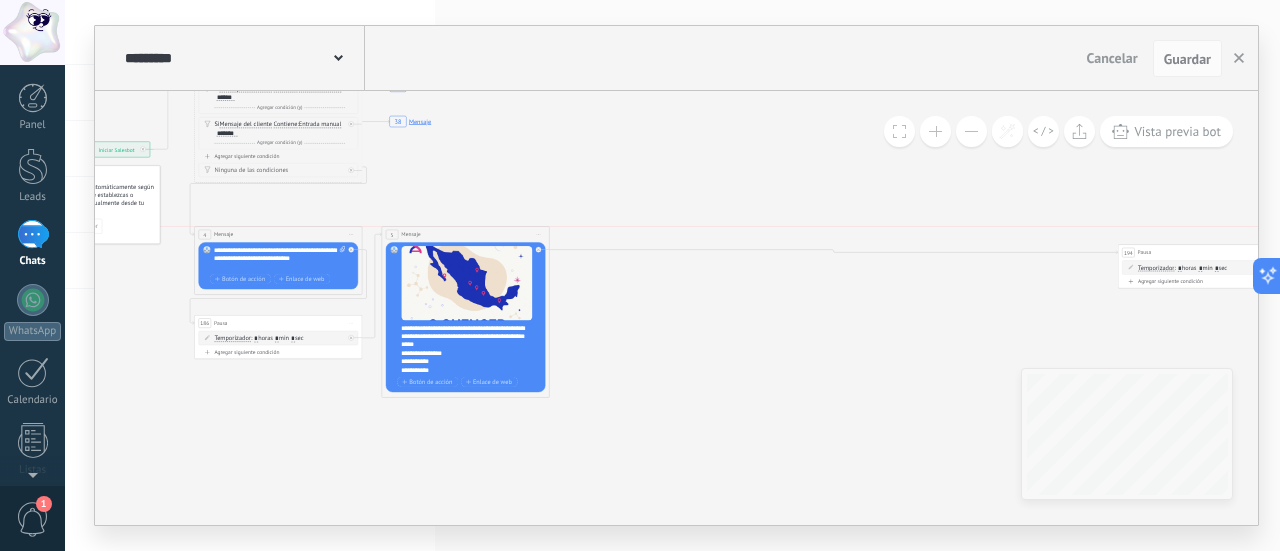 drag, startPoint x: 979, startPoint y: 257, endPoint x: 438, endPoint y: 237, distance: 541.36957 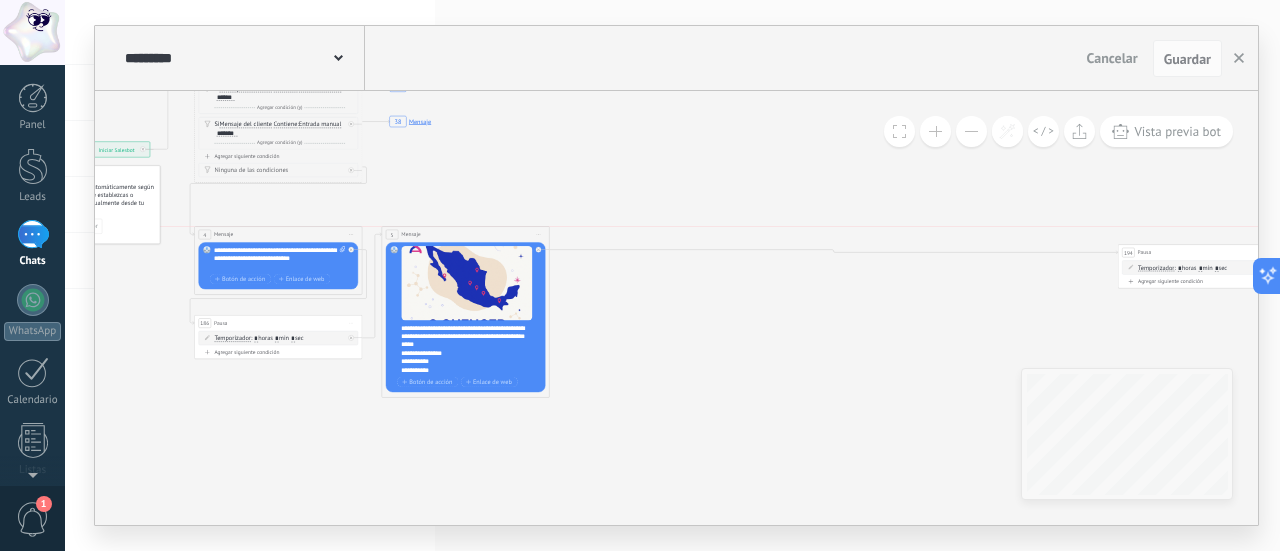 click on "5
Mensaje
*******
(a):
Todos los contactos - canales seleccionados
Todos los contactos - canales seleccionados
Todos los contactos - canal primario
Contacto principal - canales seleccionados
Contacto principal - canal primario
Todos los contactos - canales seleccionados
Todos los contactos - canales seleccionados
Todos los contactos - canal primario" at bounding box center (465, 235) 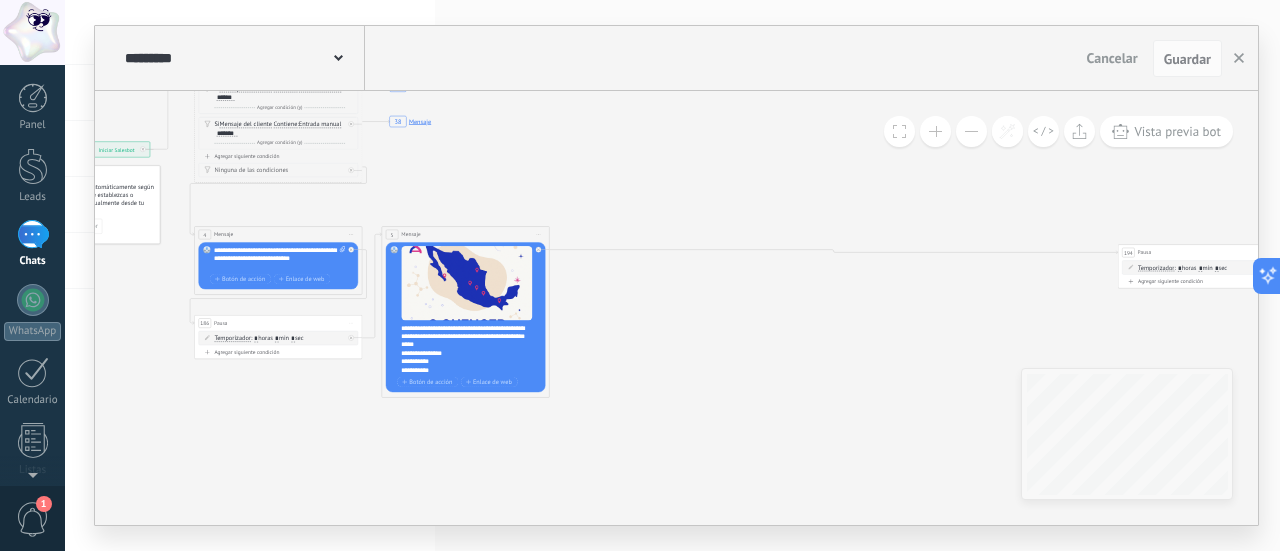 drag 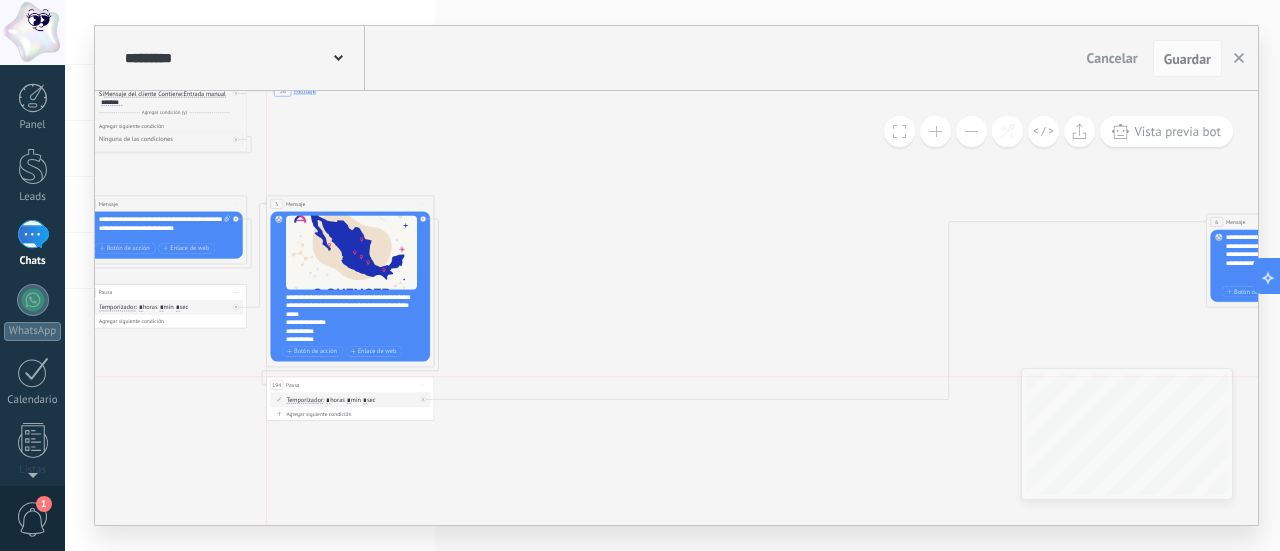 click on "194
Pausa
*****
Iniciar vista previa aquí
Cambiar nombre
Duplicar
Borrar" at bounding box center [350, 385] 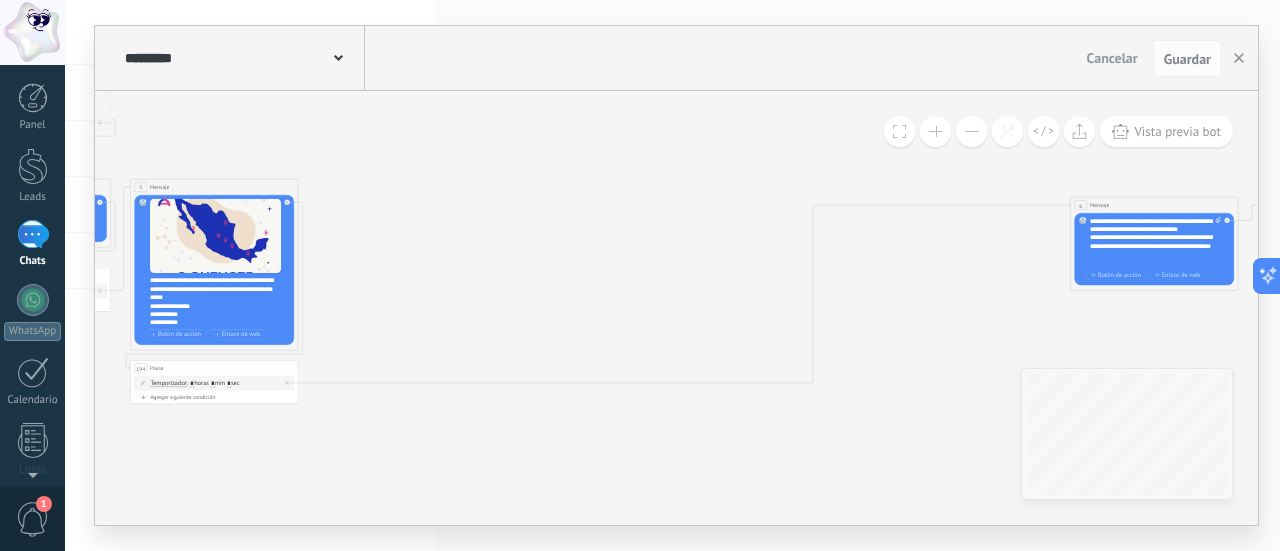 click on "7 Mensaje 16 Mensaje 89 Mensaje 9 Mensaje 228 Mensaje 20 Mensaje 27 Mensaje 30 Mensaje 33 Mensaje 38 Mensaje 16 Mensaje 9 Mensaje 228 Mensaje 20 Mensaje 27 Mensaje 228 Mensaje 33 Mensaje 30 Mensaje 38 Mensaje 329 Mensaje 308 Mensaje 7 Mensaje" 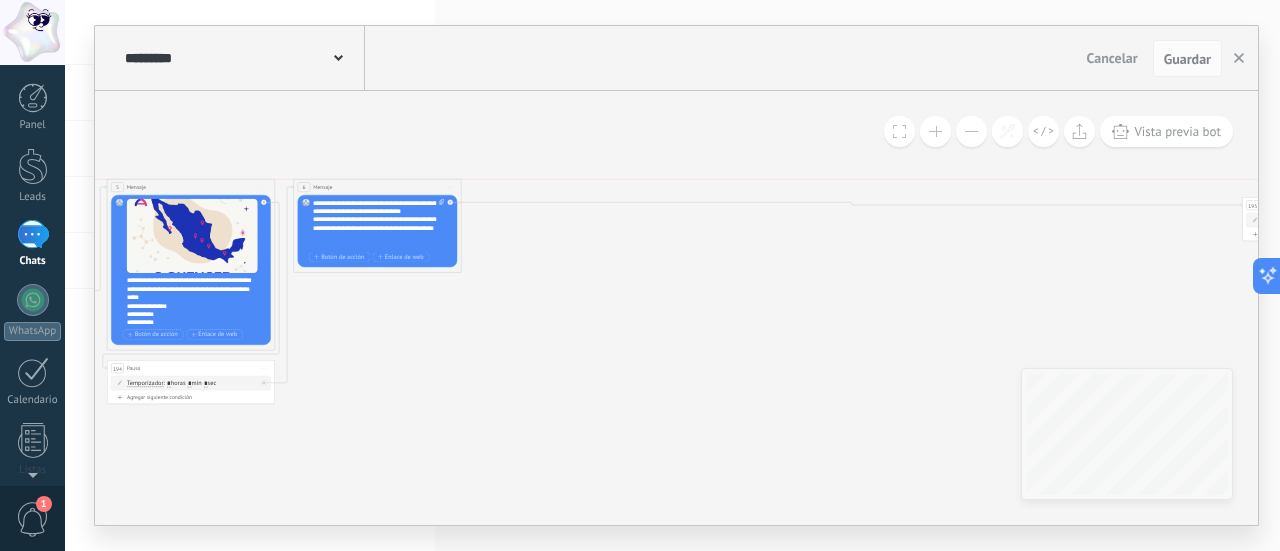 click on "6
Mensaje
*******
(a):
Todos los contactos - canales seleccionados
Todos los contactos - canales seleccionados
Todos los contactos - canal primario
Contacto principal - canales seleccionados
Contacto principal - canal primario
Todos los contactos - canales seleccionados
Todos los contactos - canales seleccionados
Todos los contactos - canal primario" at bounding box center [377, 188] 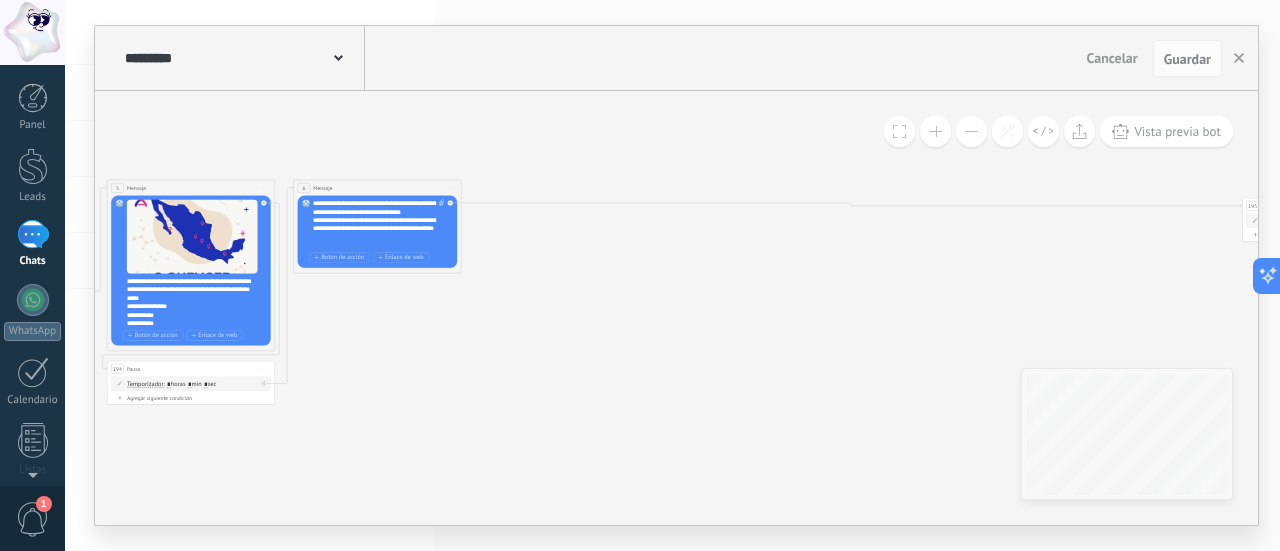 click on "7 Mensaje 16 Mensaje 89 Mensaje 9 Mensaje 228 Mensaje 20 Mensaje 27 Mensaje 30 Mensaje 33 Mensaje 38 Mensaje 16 Mensaje 9 Mensaje 228 Mensaje 20 Mensaje 27 Mensaje 228 Mensaje 33 Mensaje 30 Mensaje 38 Mensaje 329 Mensaje 308 Mensaje 7 Mensaje" 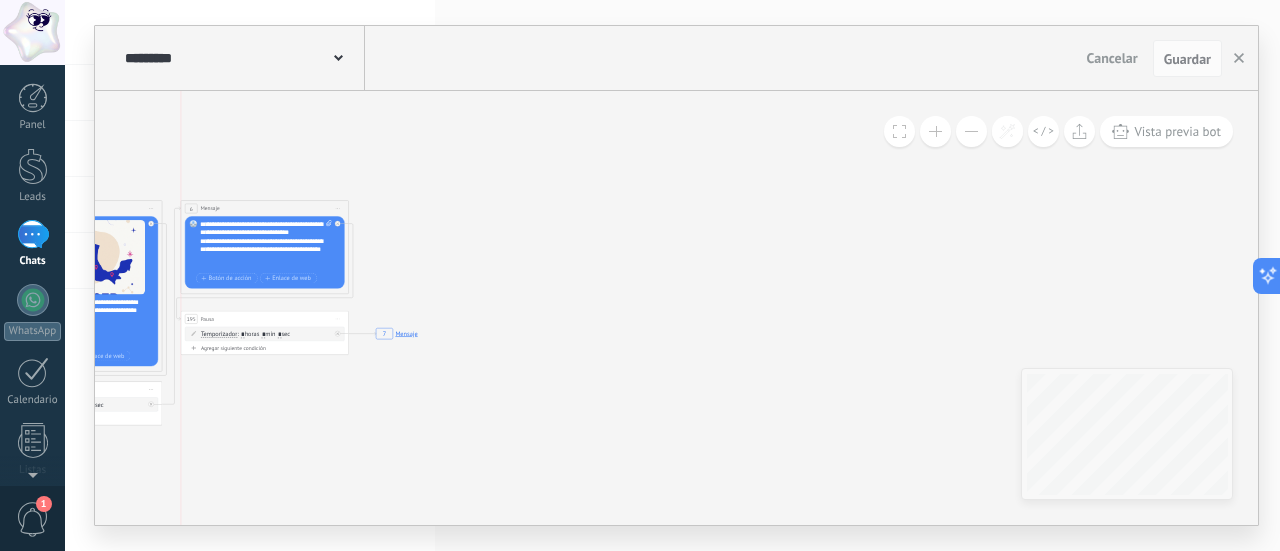 click on "195
Pausa
*****
Iniciar vista previa aquí
Cambiar nombre
Duplicar
Borrar" at bounding box center (264, 320) 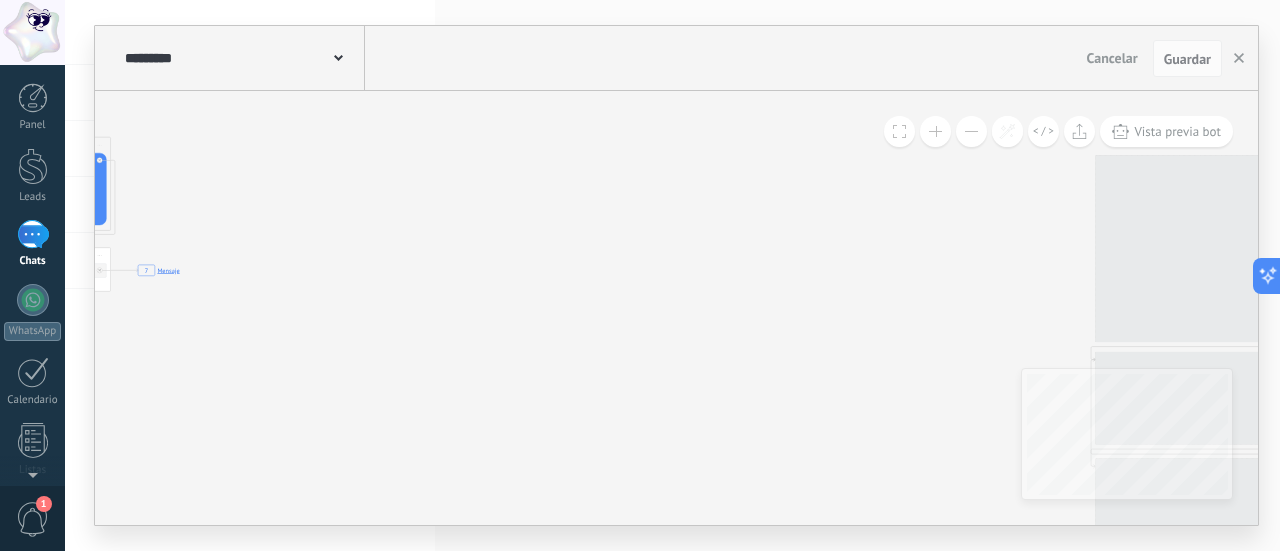 click on "7 Mensaje 7 Mensaje 16 Mensaje 89 Mensaje 9 Mensaje 228 Mensaje 20 Mensaje 27 Mensaje 30 Mensaje 33 Mensaje 38 Mensaje 16 Mensaje 9 Mensaje 228 Mensaje 20 Mensaje 27 Mensaje 228 Mensaje 33 Mensaje 30 Mensaje 38 Mensaje 329 Mensaje 308 Mensaje 7 Mensaje" 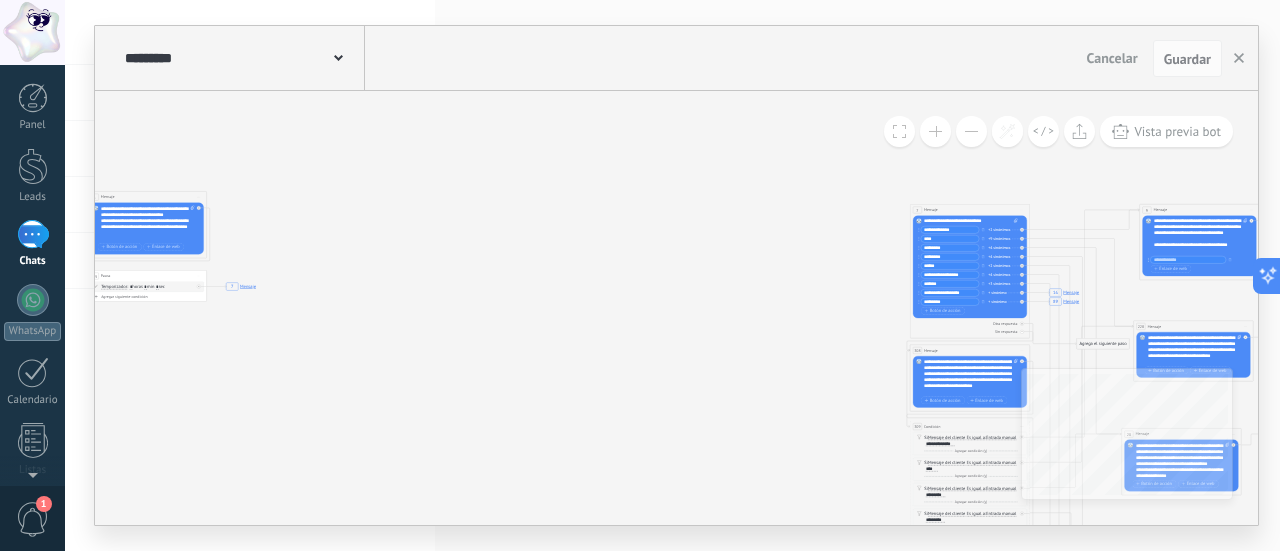 click on "7 Mensaje 7 Mensaje 16 Mensaje 89 Mensaje 9 Mensaje 228 Mensaje 20 Mensaje 27 Mensaje 30 Mensaje 33 Mensaje 38 Mensaje 16 Mensaje 9 Mensaje 228 Mensaje 20 Mensaje 27 Mensaje 228 Mensaje 33 Mensaje 30 Mensaje 38 Mensaje 329 Mensaje 308 Mensaje 7 Mensaje" 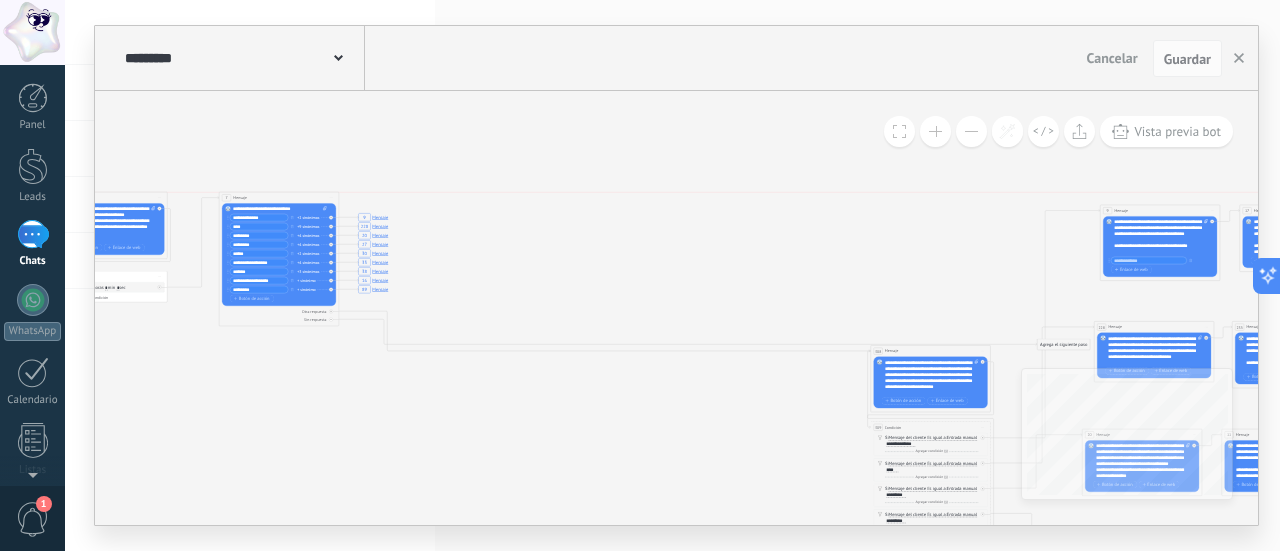 click on "7
Mensaje
*******
(a):
Todos los contactos - canales seleccionados
Todos los contactos - canales seleccionados
Todos los contactos - canal primario
Contacto principal - canales seleccionados
Contacto principal - canal primario
Todos los contactos - canales seleccionados
Todos los contactos - canales seleccionados
Todos los contactos - canal primario" at bounding box center [278, 198] 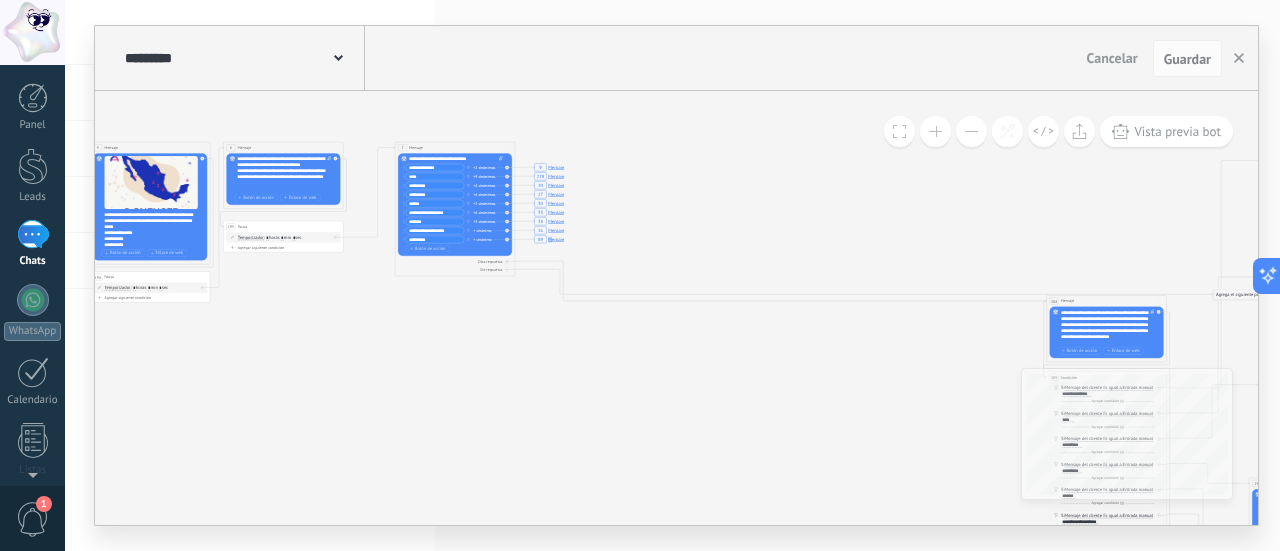 click on "7 Mensaje 7 Mensaje 16 Mensaje 89 Mensaje 27 Mensaje 20 Mensaje 9 Mensaje 9 Mensaje 228 Mensaje 20 Mensaje 27 Mensaje 30 Mensaje 33 Mensaje 38 Mensaje 30 Mensaje 228 Mensaje 33 Mensaje 16 Mensaje 38 Mensaje 9 Mensaje 228 Mensaje 20 Mensaje 27 Mensaje 228 Mensaje 33 Mensaje 30 Mensaje 38 Mensaje 329 Mensaje 308 Mensaje 7 Mensaje" 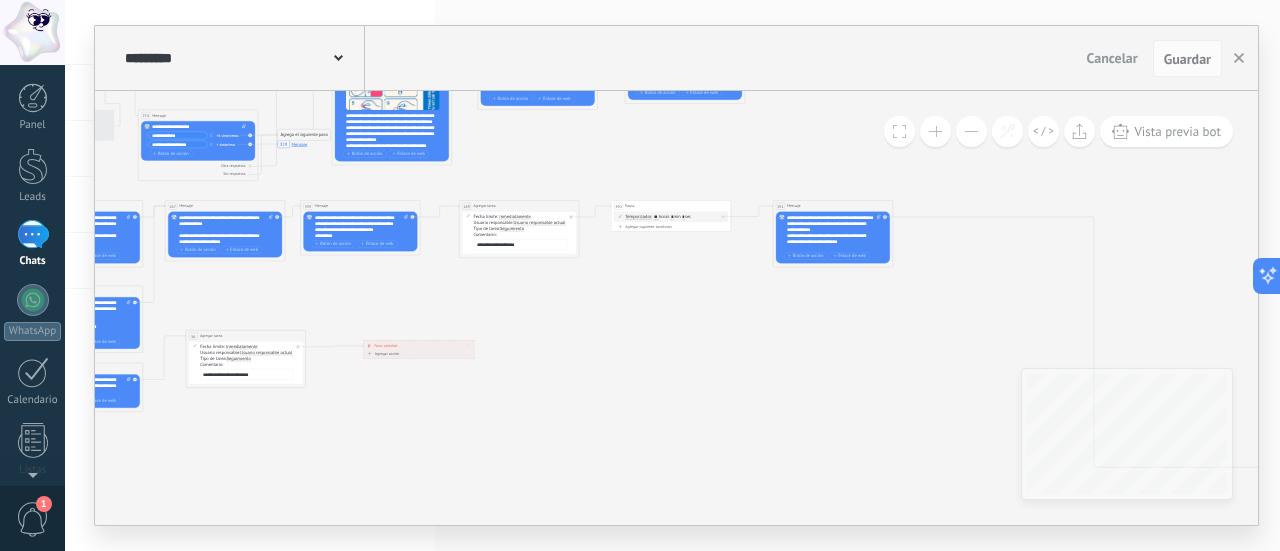 click on "7 Mensaje 175 Mensaje 7 Mensaje 16 Mensaje 89 Mensaje 27 Mensaje 228 Mensaje 27 Mensaje 89 Mensaje 20 Mensaje 9 Mensaje 9 Mensaje 228 Mensaje 20 Mensaje 27 Mensaje 30 Mensaje 33 Mensaje 38 Mensaje 30 Mensaje 20 Mensaje 228 Mensaje 33 Mensaje 33 Mensaje 16 Mensaje 38 Mensaje 30 Mensaje 38 Mensaje 9 Mensaje 165 Mensaje 163 Mensaje 9 Mensaje 228 Mensaje 20 Mensaje 27 Mensaje 228 Mensaje 33 Mensaje 30 Mensaje 38 Mensaje 329 Mensaje 7 Mensaje 236 Mensaje 308 Mensaje" 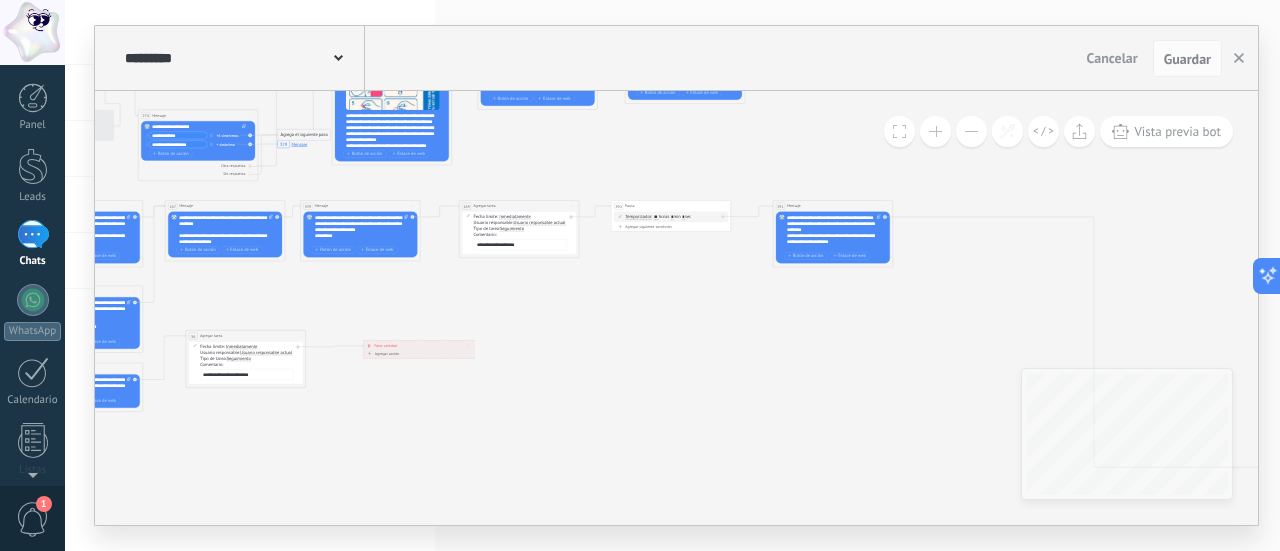 scroll, scrollTop: 0, scrollLeft: 0, axis: both 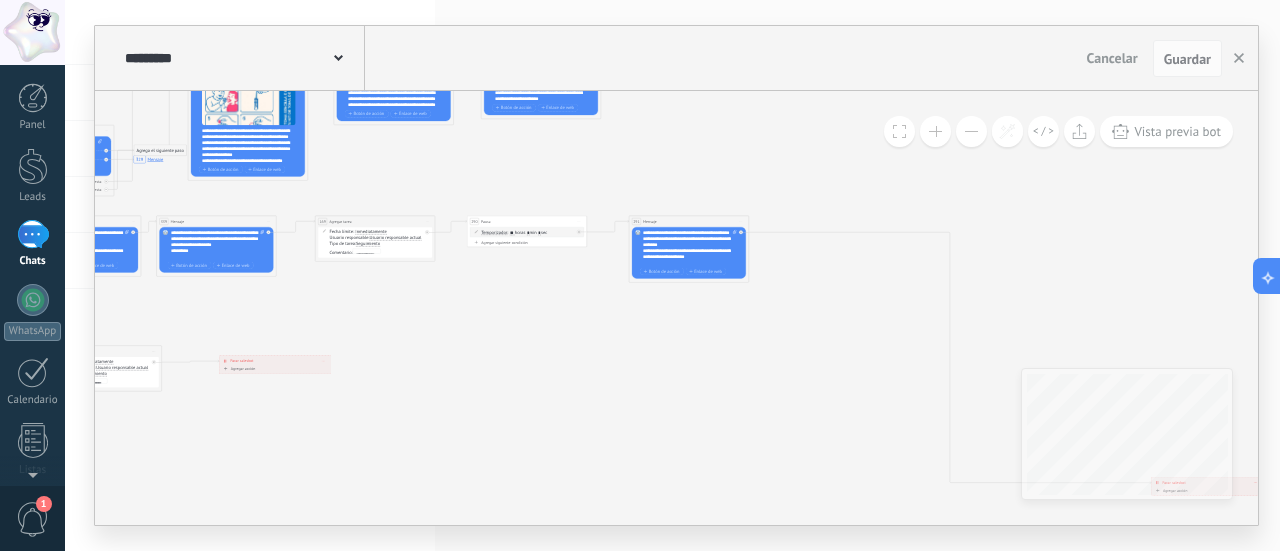 drag, startPoint x: 766, startPoint y: 347, endPoint x: 432, endPoint y: 393, distance: 337.15277 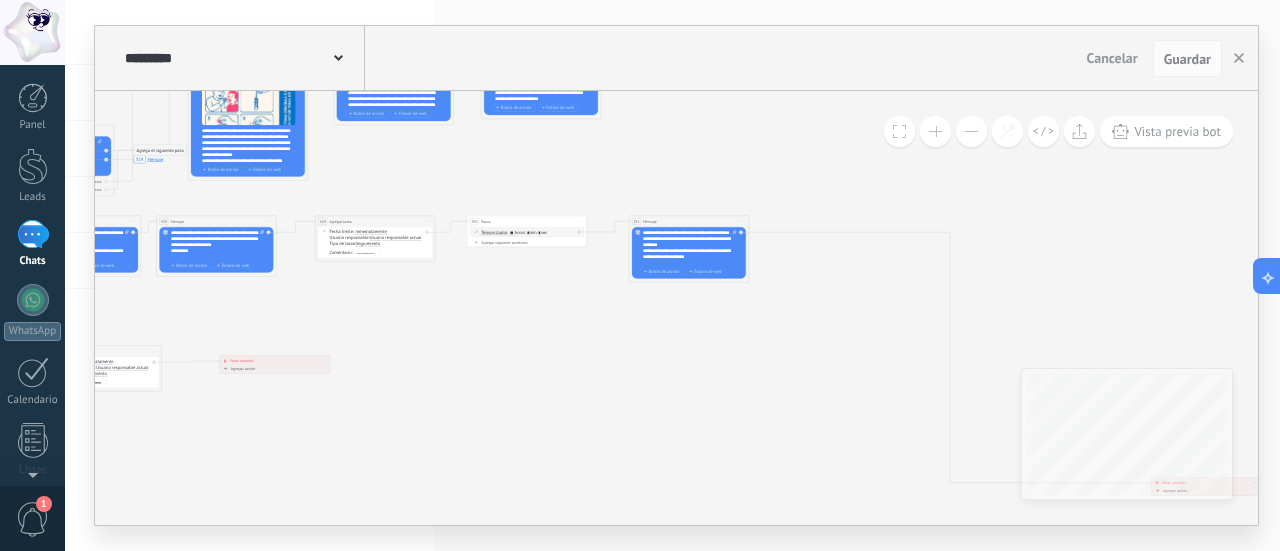 click on "7 Mensaje 175 Mensaje 7 Mensaje 16 Mensaje 89 Mensaje 27 Mensaje 228 Mensaje 27 Mensaje 89 Mensaje 20 Mensaje 9 Mensaje 9 Mensaje 228 Mensaje 20 Mensaje 27 Mensaje 30 Mensaje 33 Mensaje 38 Mensaje 30 Mensaje 20 Mensaje 228 Mensaje 33 Mensaje 33 Mensaje 16 Mensaje 38 Mensaje 30 Mensaje 38 Mensaje 9 Mensaje 165 Mensaje 163 Mensaje 9 Mensaje 228 Mensaje 20 Mensaje 27 Mensaje 228 Mensaje 33 Mensaje 30 Mensaje 38 Mensaje 329 Mensaje 7 Mensaje 236 Mensaje 308 Mensaje" 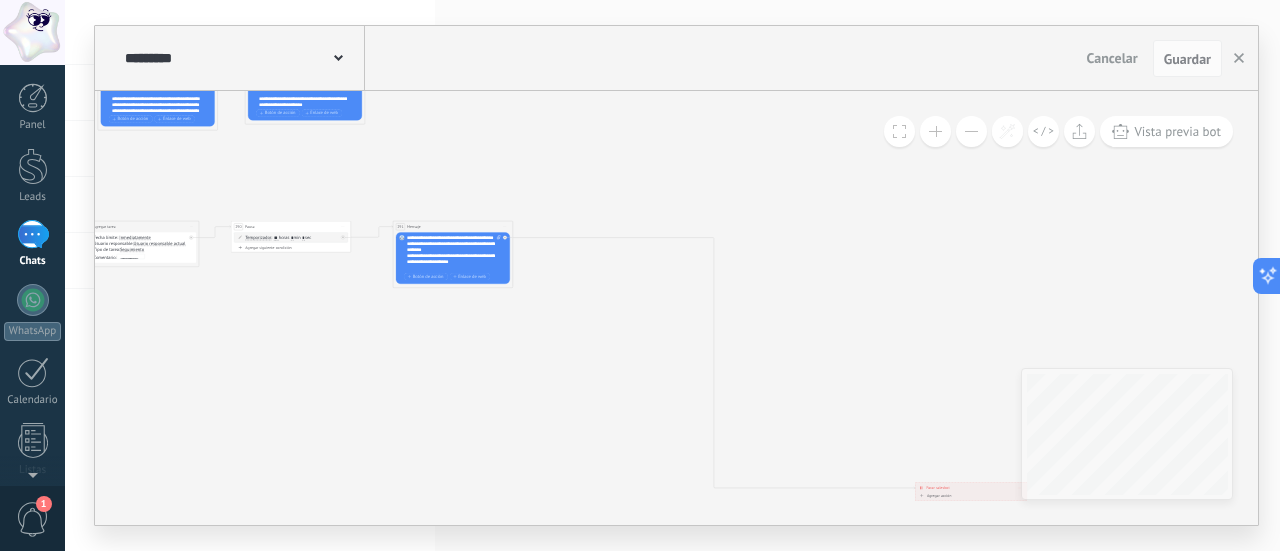 drag, startPoint x: 892, startPoint y: 329, endPoint x: 922, endPoint y: 424, distance: 99.62429 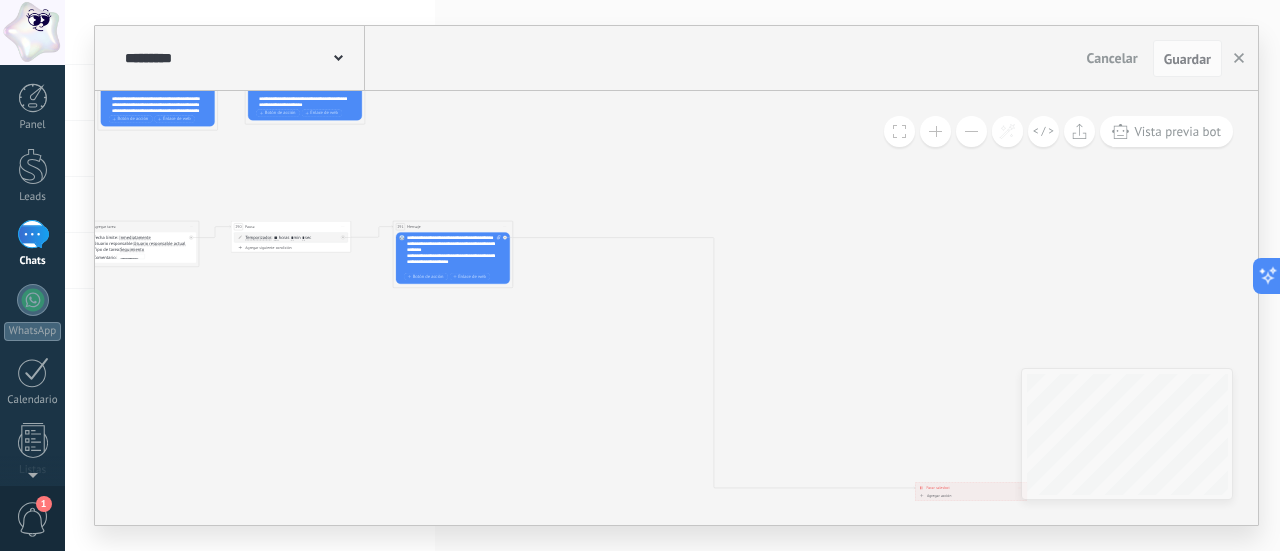 click on "7 Mensaje 175 Mensaje 7 Mensaje 16 Mensaje 89 Mensaje 27 Mensaje 228 Mensaje 27 Mensaje 89 Mensaje 20 Mensaje 9 Mensaje 9 Mensaje 228 Mensaje 20 Mensaje 27 Mensaje 30 Mensaje 33 Mensaje 38 Mensaje 30 Mensaje 20 Mensaje 228 Mensaje 33 Mensaje 33 Mensaje 16 Mensaje 38 Mensaje 30 Mensaje 38 Mensaje 9 Mensaje 165 Mensaje 163 Mensaje 9 Mensaje 228 Mensaje 20 Mensaje 27 Mensaje 228 Mensaje 33 Mensaje 30 Mensaje 38 Mensaje 329 Mensaje 7 Mensaje 236 Mensaje 308 Mensaje" 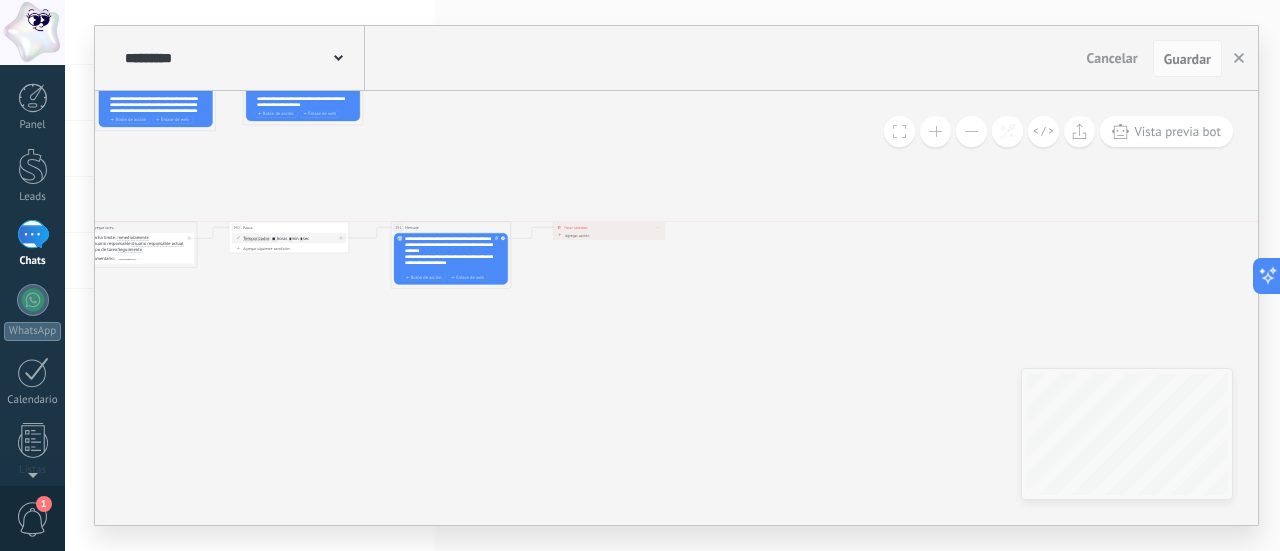drag, startPoint x: 974, startPoint y: 492, endPoint x: 616, endPoint y: 231, distance: 443.04062 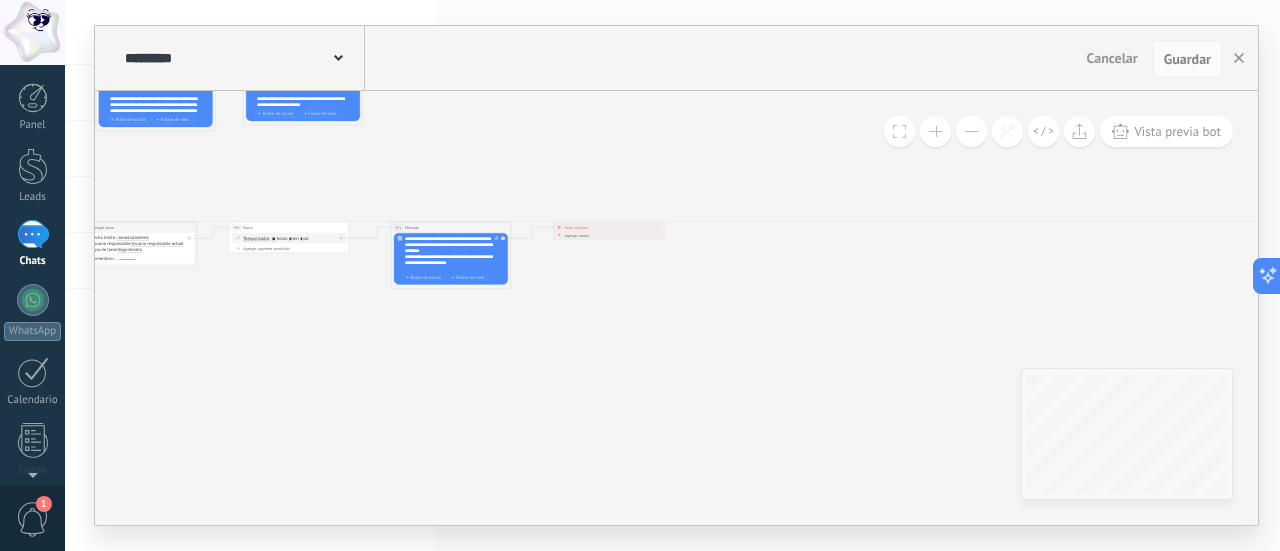 click on "**********" at bounding box center (610, 227) 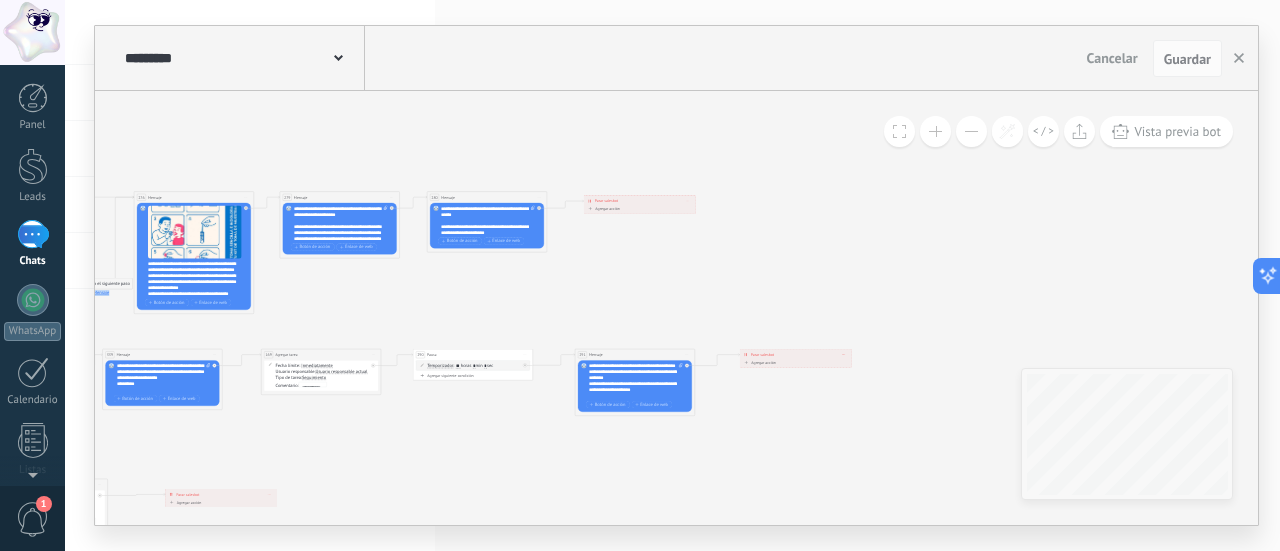 drag, startPoint x: 612, startPoint y: 303, endPoint x: 723, endPoint y: 358, distance: 123.878975 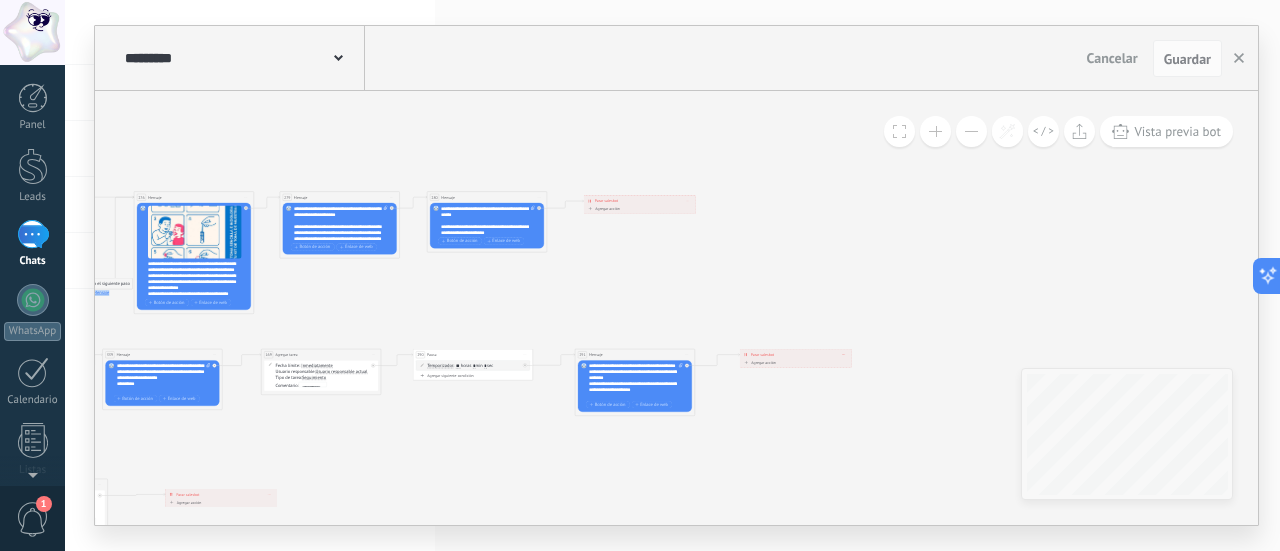 click on "7 Mensaje 175 Mensaje 7 Mensaje 16 Mensaje 89 Mensaje 27 Mensaje 228 Mensaje 27 Mensaje 89 Mensaje 20 Mensaje 9 Mensaje 9 Mensaje 228 Mensaje 20 Mensaje 27 Mensaje 30 Mensaje 33 Mensaje 38 Mensaje 30 Mensaje 20 Mensaje 228 Mensaje 33 Mensaje 33 Mensaje 16 Mensaje 38 Mensaje 30 Mensaje 38 Mensaje 9 Mensaje 165 Mensaje 163 Mensaje 9 Mensaje 228 Mensaje 20 Mensaje 27 Mensaje 228 Mensaje 33 Mensaje 30 Mensaje 38 Mensaje 329 Mensaje 7 Mensaje 236 Mensaje 308 Mensaje" 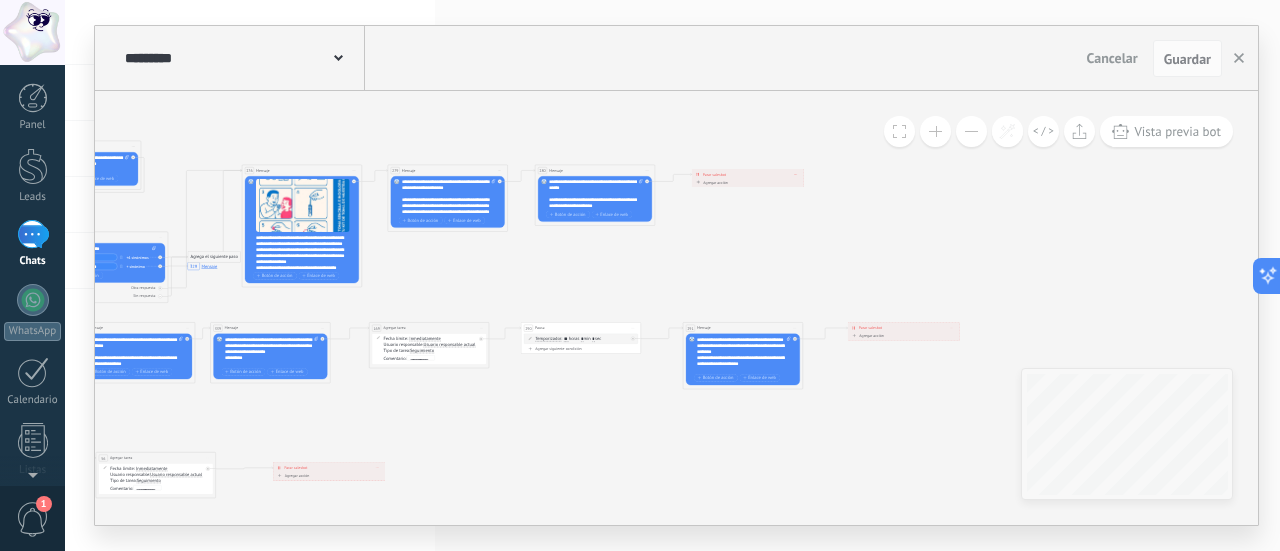 drag, startPoint x: 643, startPoint y: 286, endPoint x: 902, endPoint y: 217, distance: 268.03357 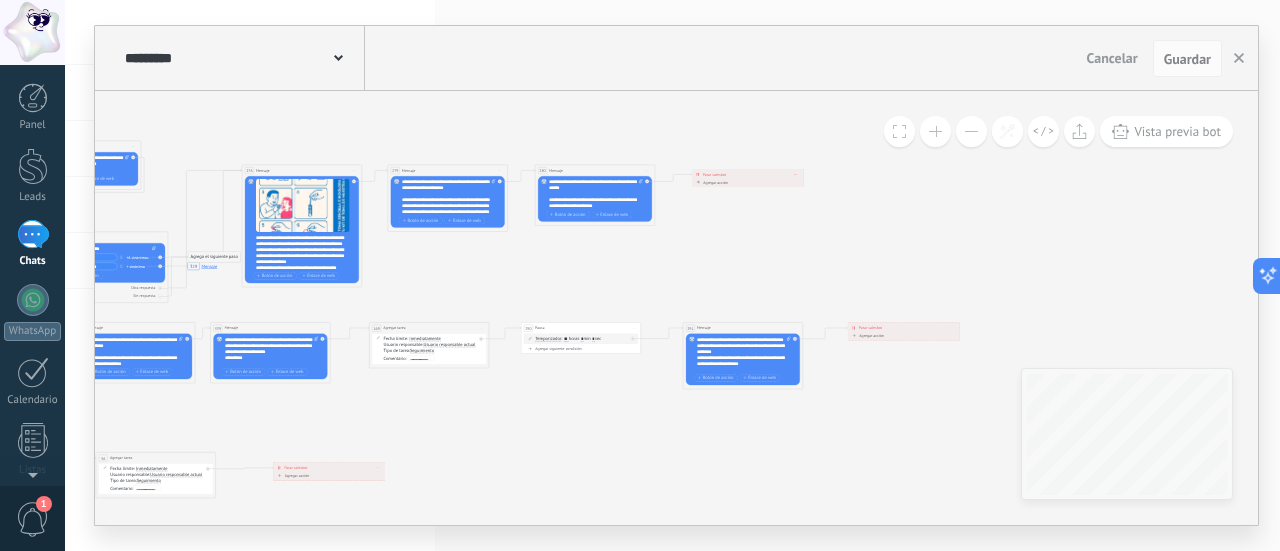 click on "7 Mensaje 175 Mensaje 7 Mensaje 16 Mensaje 89 Mensaje 27 Mensaje 228 Mensaje 27 Mensaje 89 Mensaje 20 Mensaje 9 Mensaje 9 Mensaje 228 Mensaje 20 Mensaje 27 Mensaje 30 Mensaje 33 Mensaje 38 Mensaje 30 Mensaje 20 Mensaje 228 Mensaje 33 Mensaje 33 Mensaje 16 Mensaje 38 Mensaje 30 Mensaje 38 Mensaje 9 Mensaje 165 Mensaje 163 Mensaje 9 Mensaje 228 Mensaje 20 Mensaje 27 Mensaje 228 Mensaje 33 Mensaje 30 Mensaje 38 Mensaje 329 Mensaje 7 Mensaje 236 Mensaje 308 Mensaje" 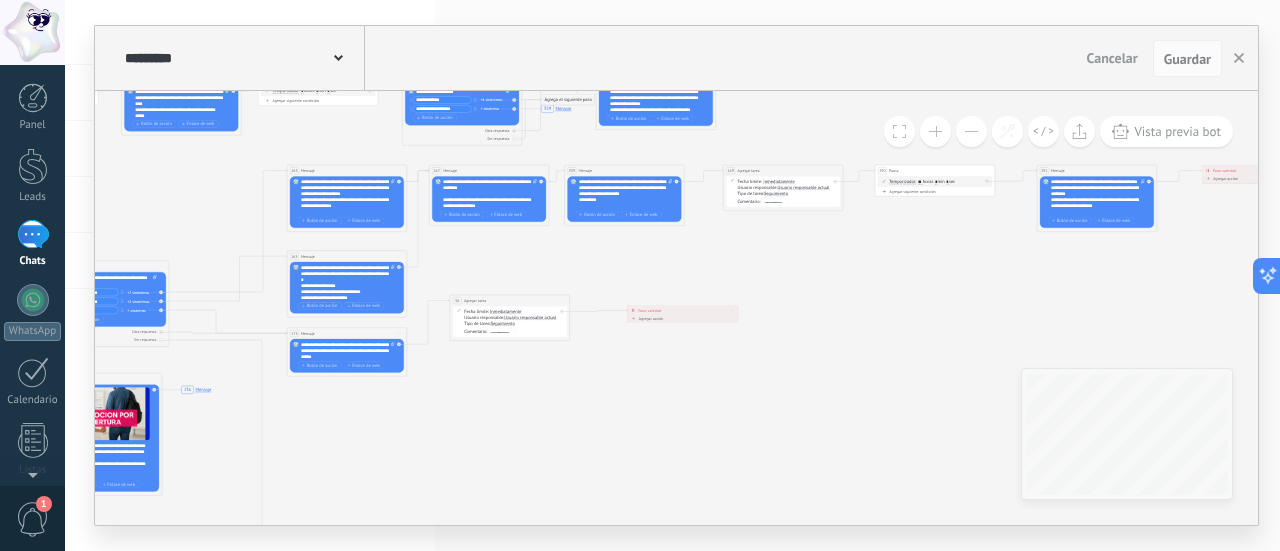drag, startPoint x: 744, startPoint y: 372, endPoint x: 906, endPoint y: 273, distance: 189.85521 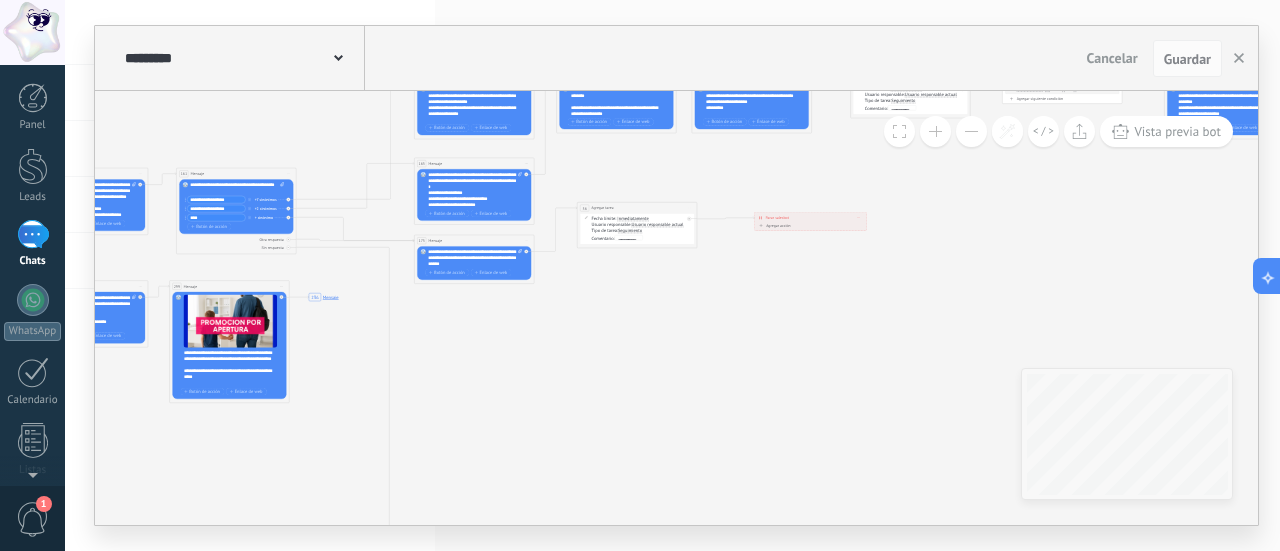drag, startPoint x: 858, startPoint y: 355, endPoint x: 1002, endPoint y: 208, distance: 205.779 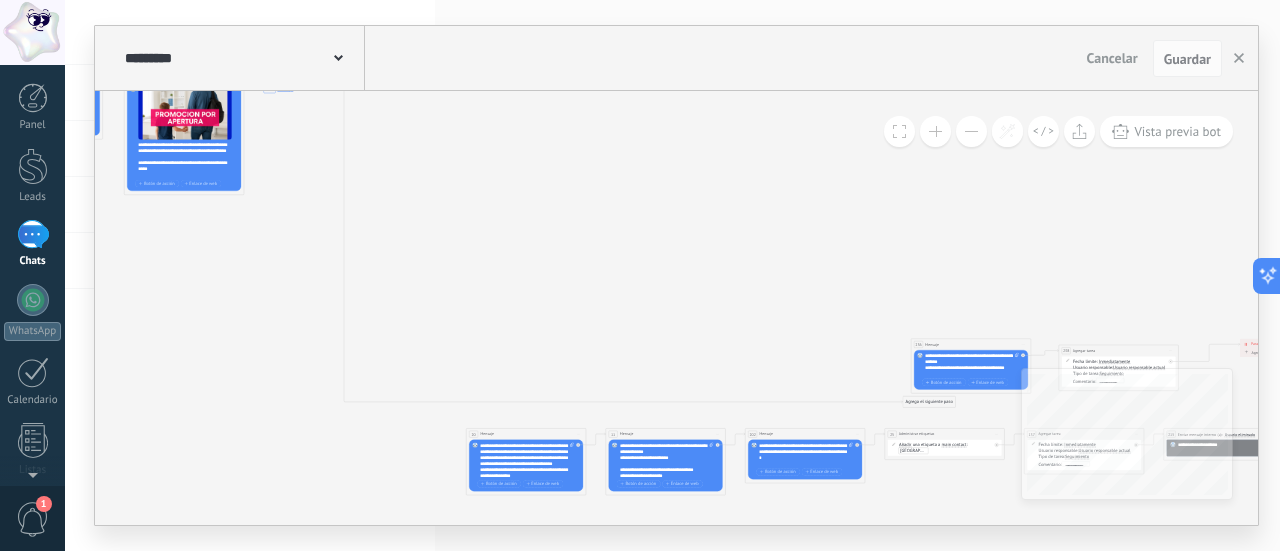 drag, startPoint x: 894, startPoint y: 347, endPoint x: 831, endPoint y: 193, distance: 166.3881 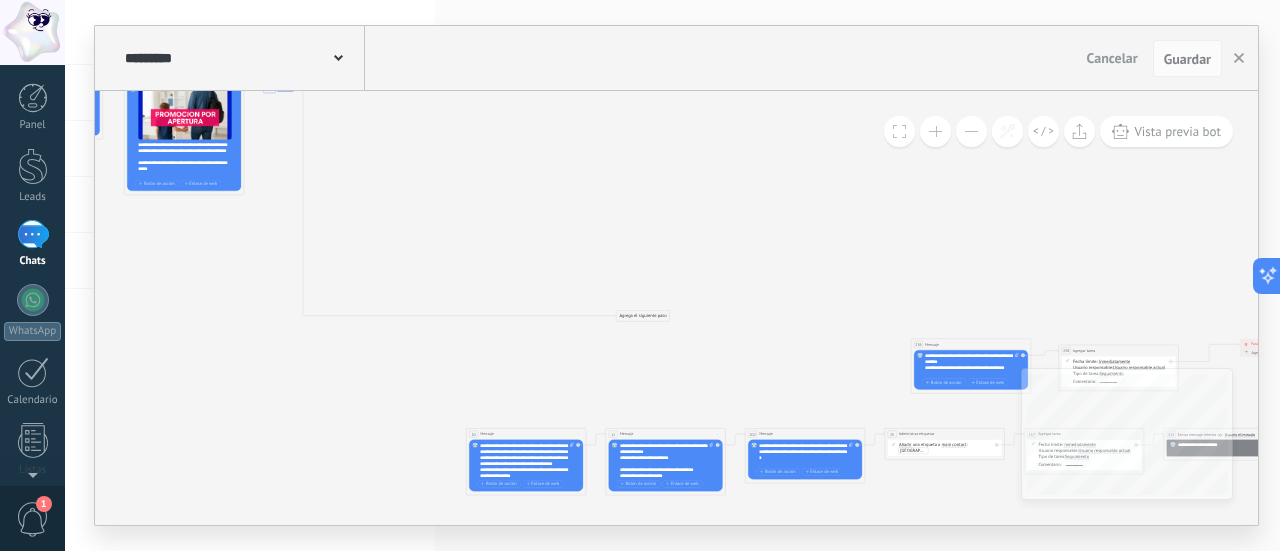 drag, startPoint x: 912, startPoint y: 405, endPoint x: 396, endPoint y: 194, distance: 557.47375 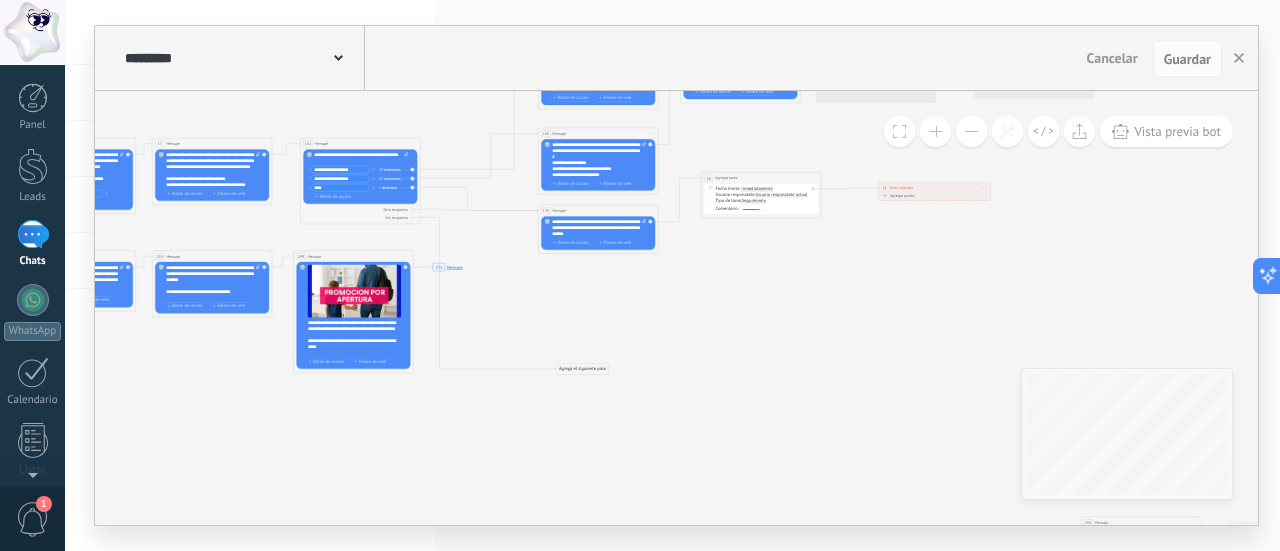 drag, startPoint x: 542, startPoint y: 249, endPoint x: 700, endPoint y: 423, distance: 235.0319 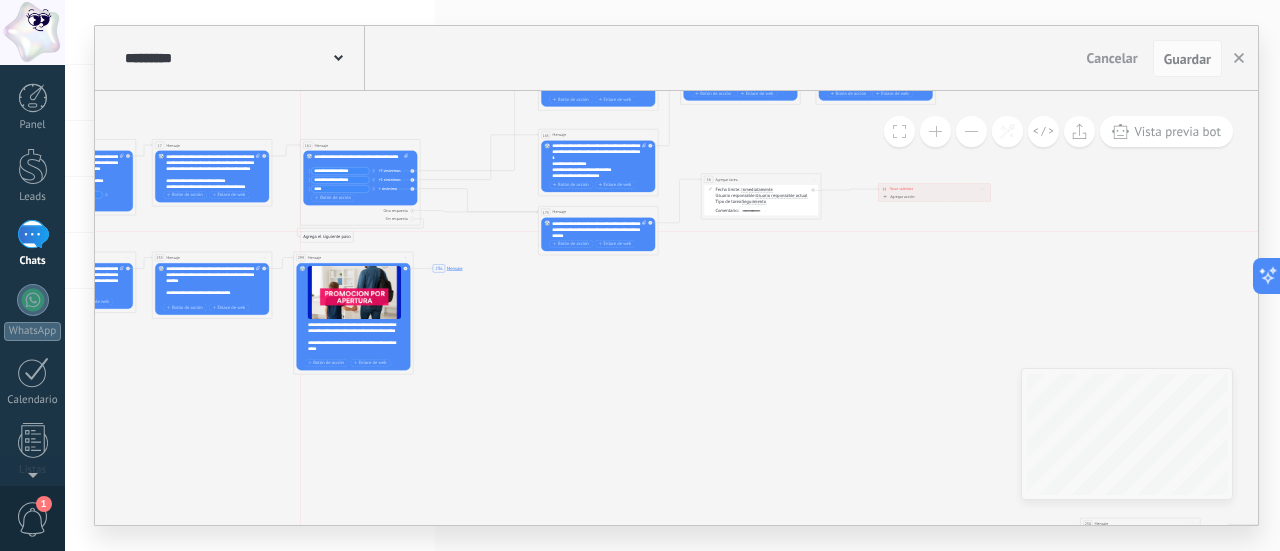 drag, startPoint x: 570, startPoint y: 367, endPoint x: 314, endPoint y: 235, distance: 288.02777 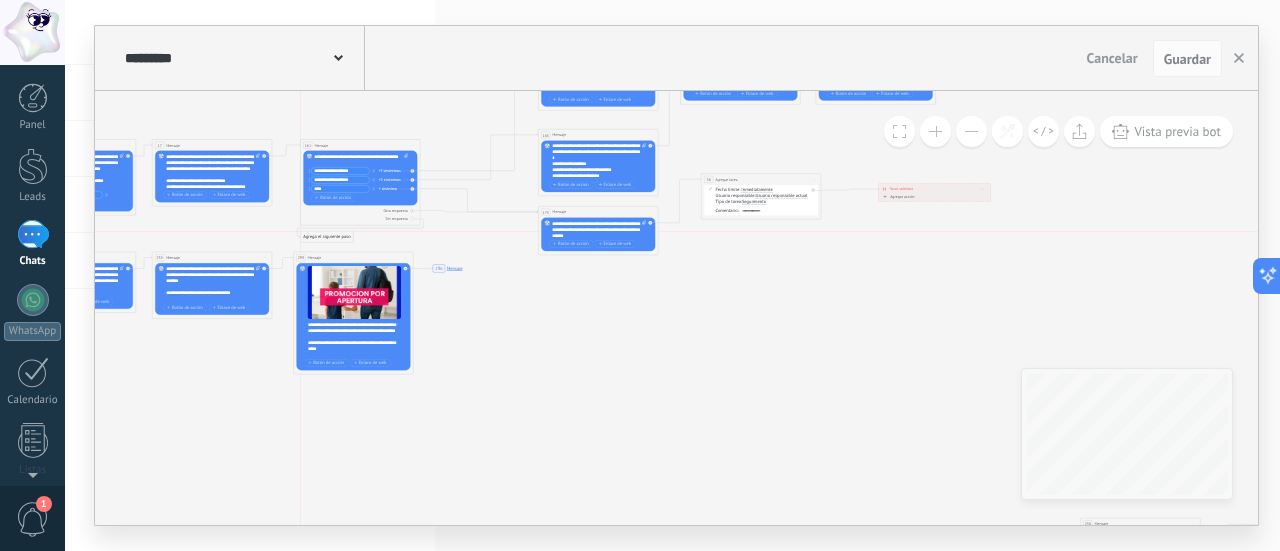 click on "Agrega el siguiente paso" at bounding box center [327, 237] 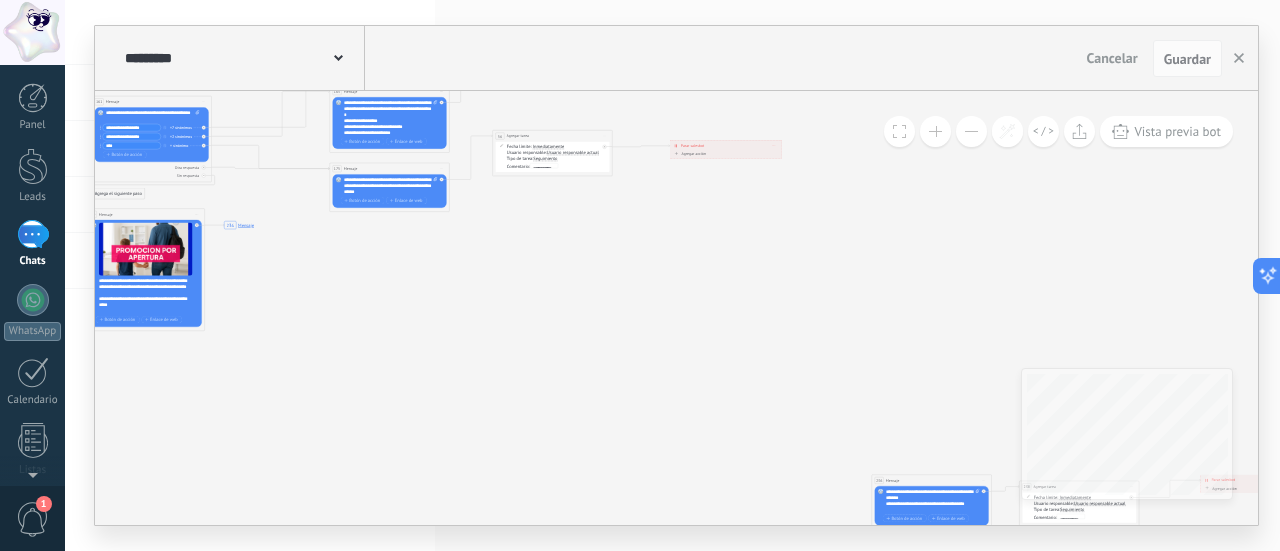 drag, startPoint x: 698, startPoint y: 421, endPoint x: 490, endPoint y: 377, distance: 212.60292 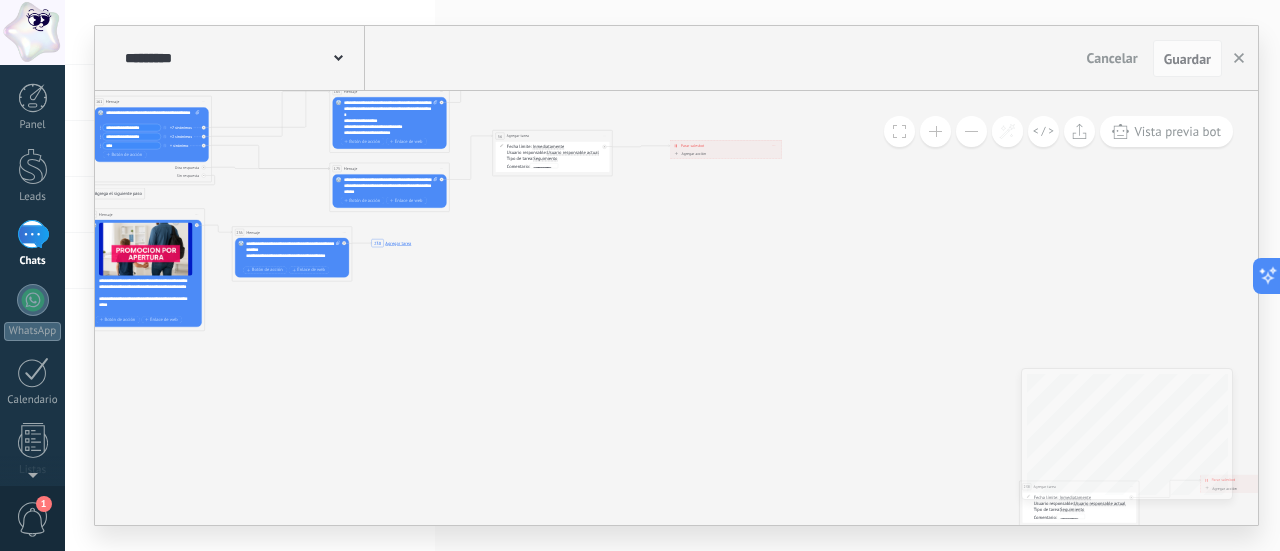 drag, startPoint x: 918, startPoint y: 478, endPoint x: 495, endPoint y: 327, distance: 449.14362 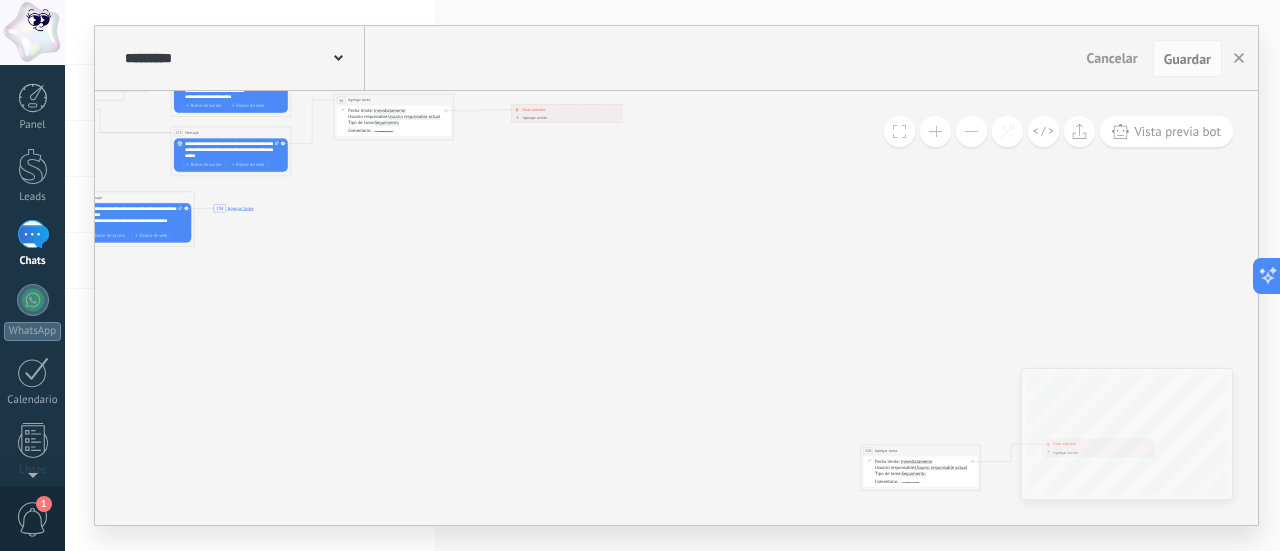 drag, startPoint x: 726, startPoint y: 391, endPoint x: 554, endPoint y: 366, distance: 173.80736 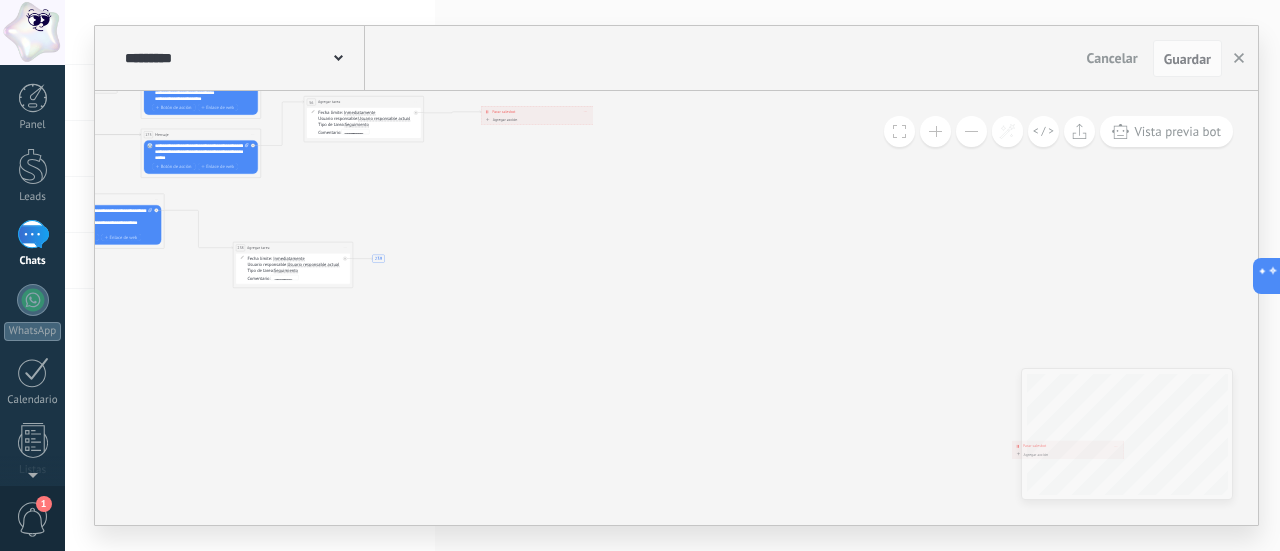 drag, startPoint x: 896, startPoint y: 453, endPoint x: 301, endPoint y: 247, distance: 629.6515 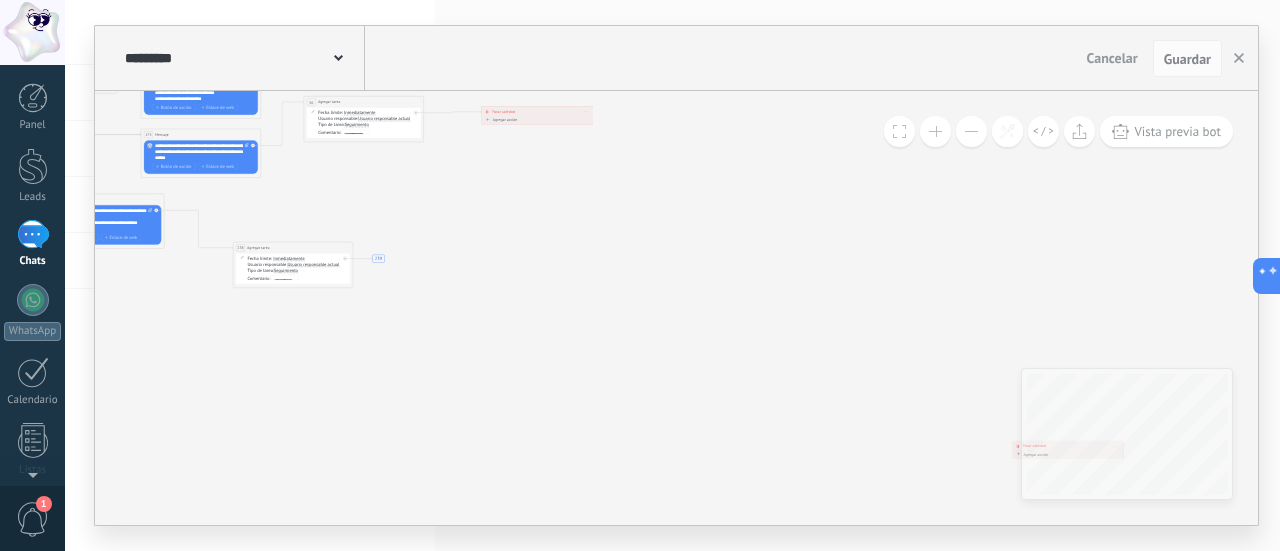 click on "**********" at bounding box center [292, 248] 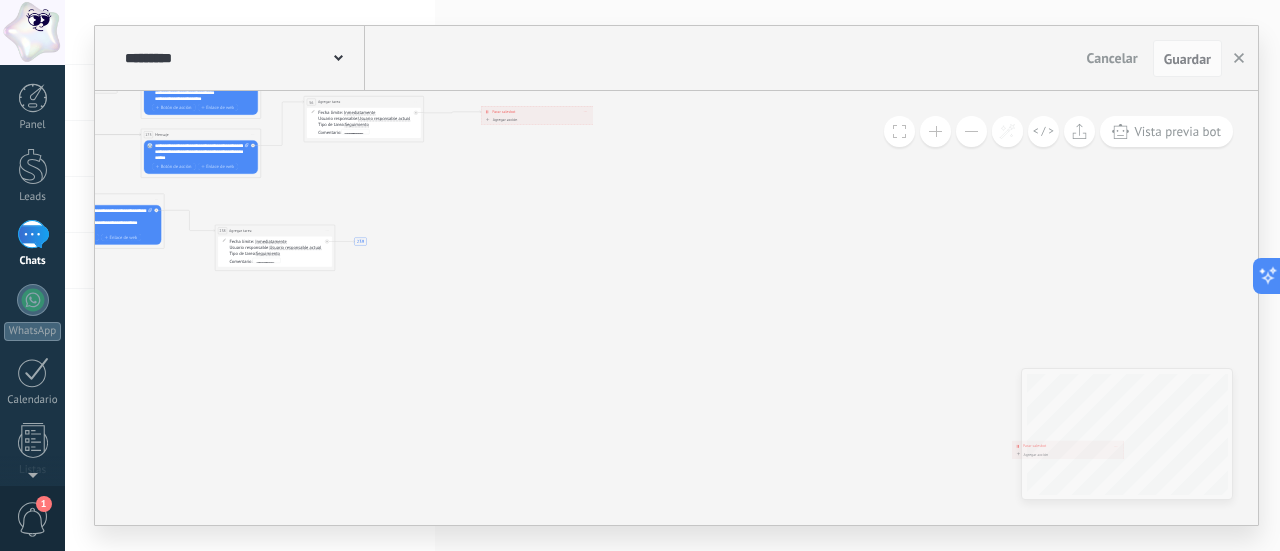 drag, startPoint x: 1015, startPoint y: 455, endPoint x: 629, endPoint y: 372, distance: 394.82275 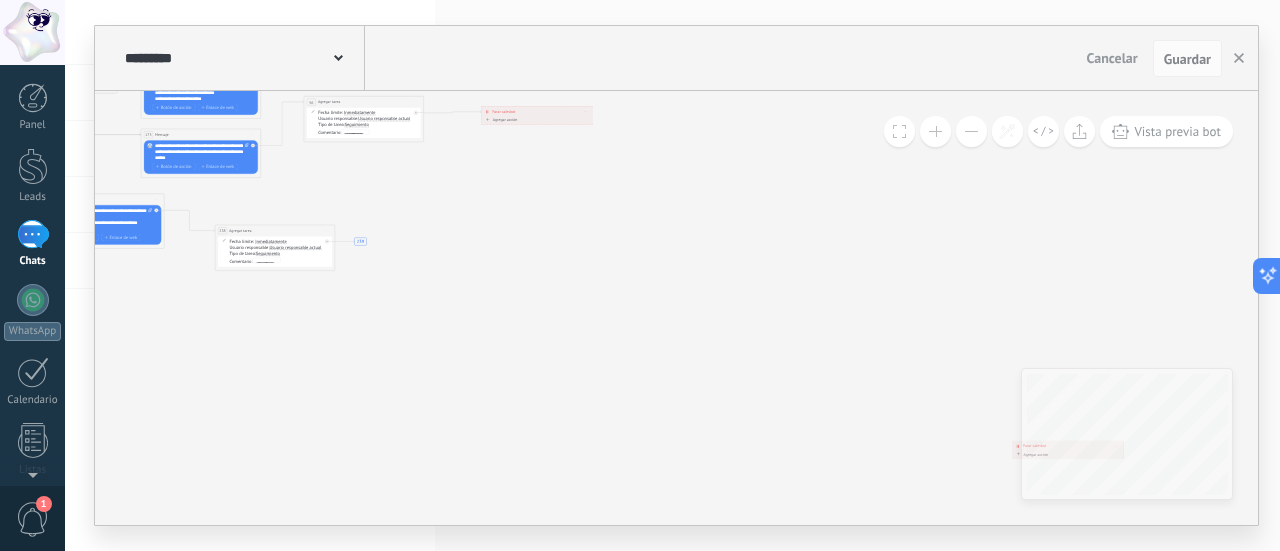 click on "7 Mensaje 175 Mensaje 7 Mensaje 16 Mensaje 89 Mensaje 27 Mensaje 228 Mensaje 27 Mensaje 89 Mensaje 20 Mensaje 9 Mensaje 9 Mensaje 228 Mensaje 20 Mensaje 27 Mensaje 30 Mensaje 33 Mensaje 38 Mensaje 30 Mensaje 20 Mensaje 228 Mensaje 33 Mensaje 33 Mensaje 16 Mensaje 38 Mensaje 30 Mensaje 38 Mensaje 9 Mensaje 165 Mensaje 163 Mensaje 9 Mensaje 228 Mensaje 20 Mensaje 27 Mensaje 228 Mensaje 33 Mensaje 30 Mensaje 38 Mensaje 329 Mensaje 7 Mensaje 308 Mensaje 236 Mensaje 238 Agregar tarea 239
Iniciar Salesbot" at bounding box center [-893, 307] 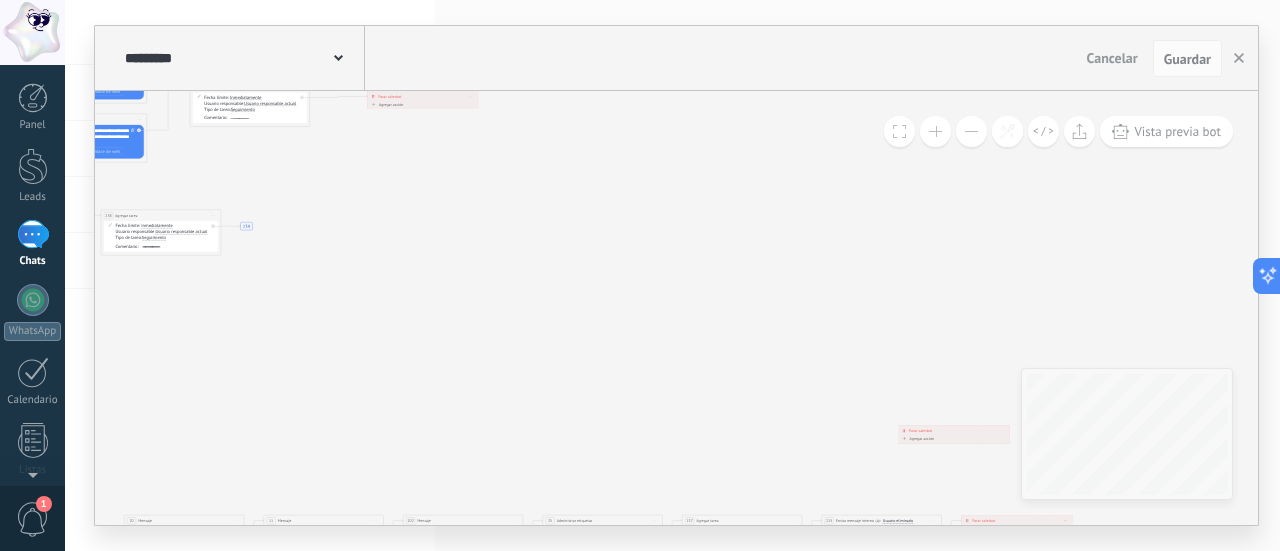 drag, startPoint x: 714, startPoint y: 409, endPoint x: 603, endPoint y: 395, distance: 111.8794 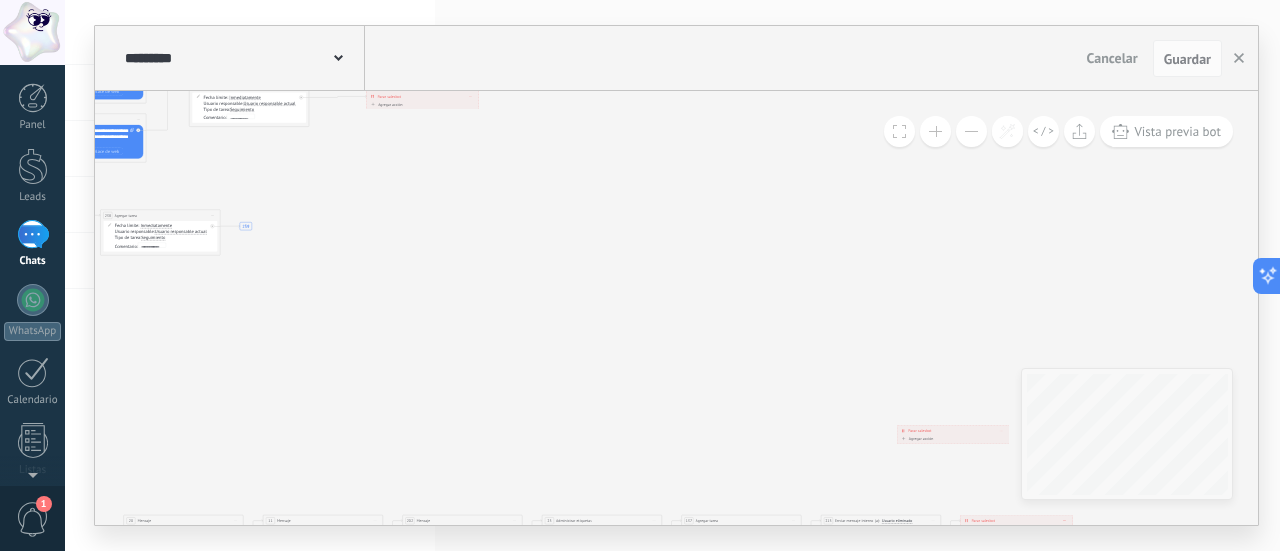 drag, startPoint x: 970, startPoint y: 439, endPoint x: 958, endPoint y: 435, distance: 12.649111 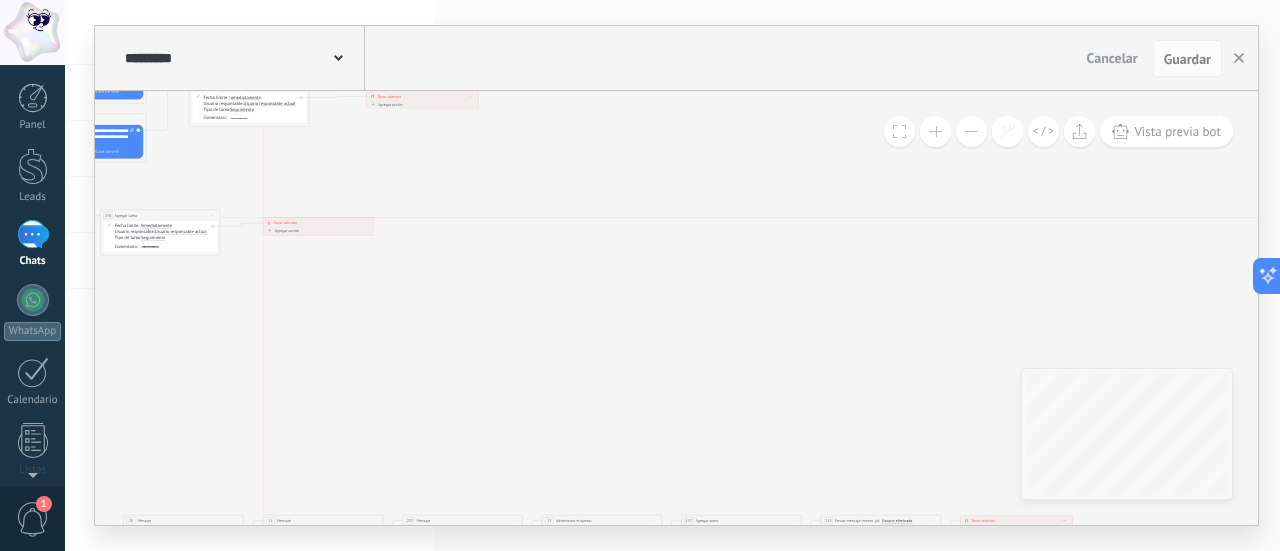 drag, startPoint x: 957, startPoint y: 432, endPoint x: 325, endPoint y: 222, distance: 665.97595 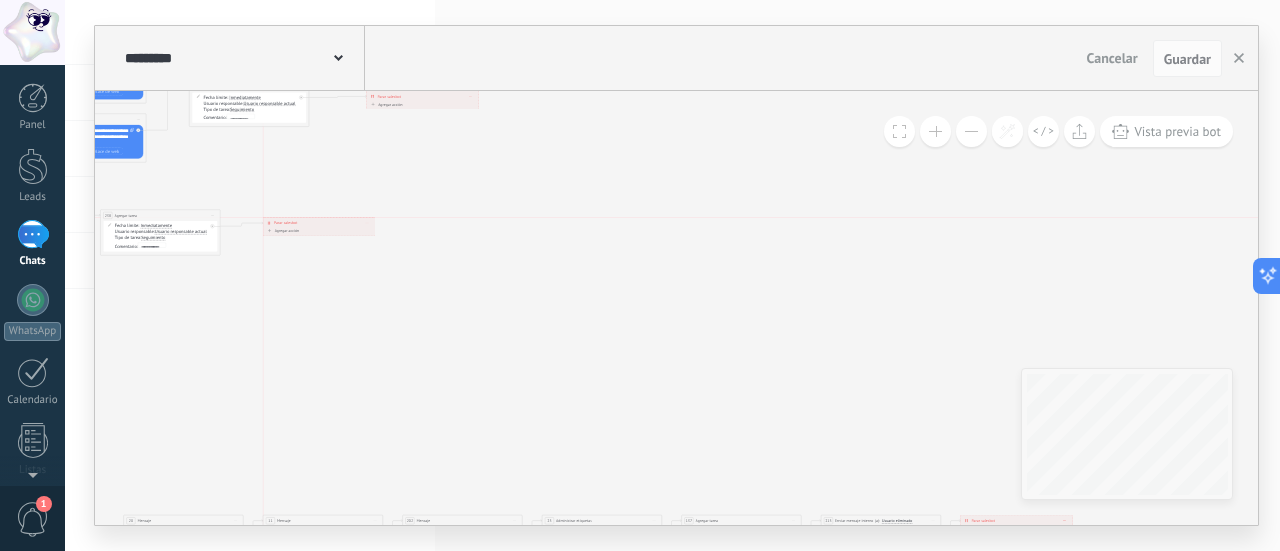 click on "**********" at bounding box center (319, 223) 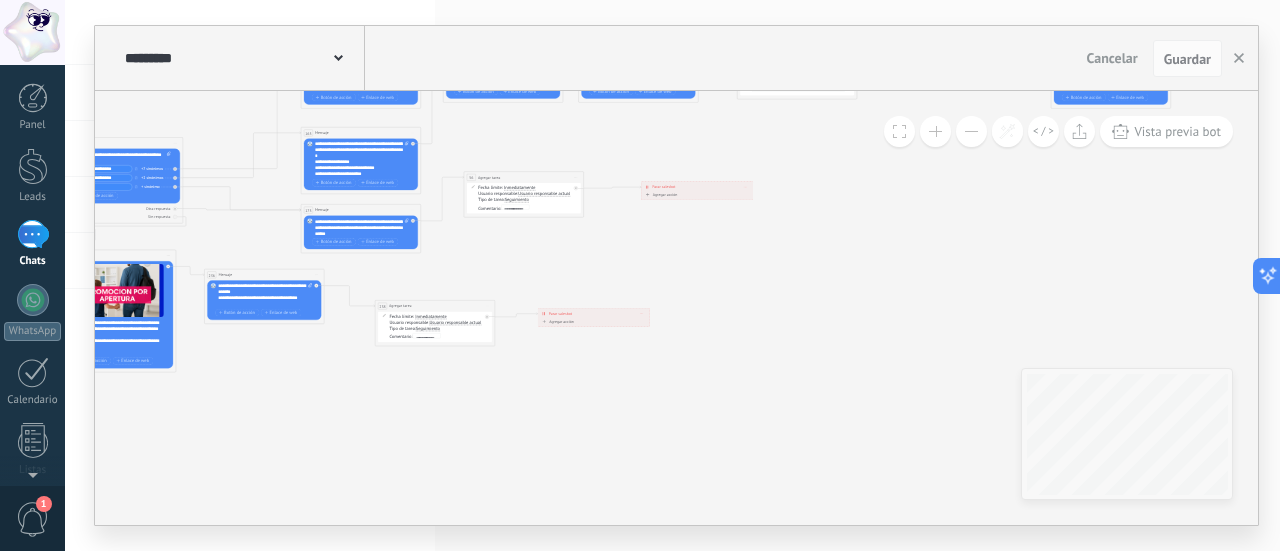 drag, startPoint x: 341, startPoint y: 272, endPoint x: 614, endPoint y: 361, distance: 287.14108 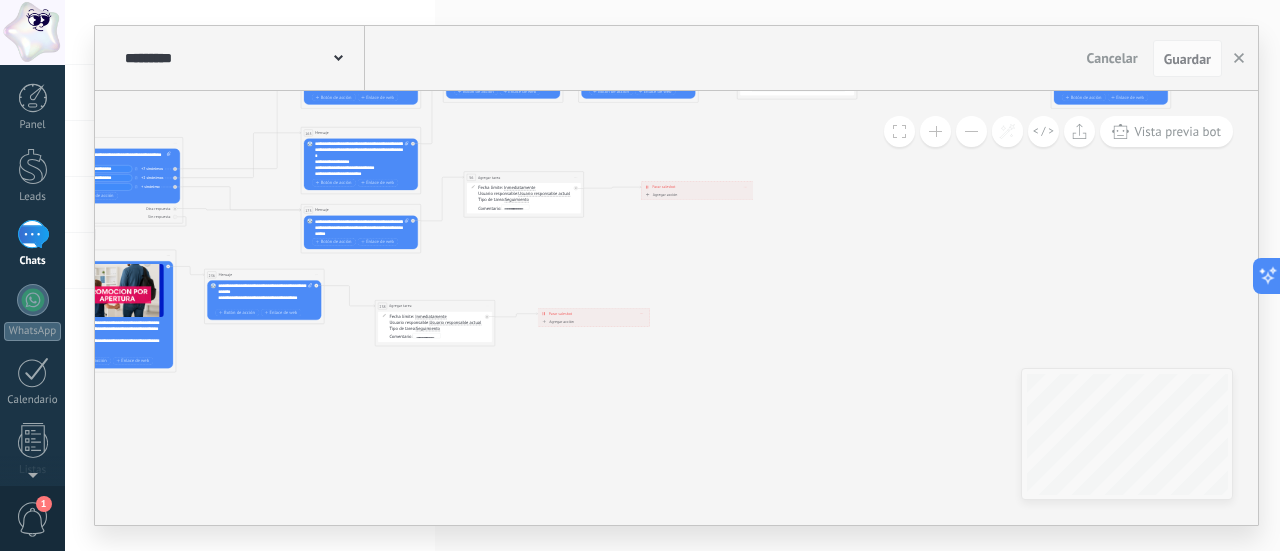 click on "7 Mensaje 175 Mensaje 7 Mensaje 16 Mensaje 89 Mensaje 27 Mensaje 228 Mensaje 27 Mensaje 89 Mensaje 20 Mensaje 9 Mensaje 9 Mensaje 228 Mensaje 20 Mensaje 27 Mensaje 30 Mensaje 33 Mensaje 38 Mensaje 30 Mensaje 20 Mensaje 228 Mensaje 33 Mensaje 33 Mensaje 16 Mensaje 38 Mensaje 30 Mensaje 38 Mensaje 9 Mensaje 165 Mensaje 163 Mensaje 9 Mensaje 228 Mensaje 20 Mensaje 27 Mensaje 228 Mensaje 33 Mensaje 30 Mensaje 38 Mensaje 329 Mensaje 7 Mensaje 308 Mensaje 238 Agregar tarea 239" 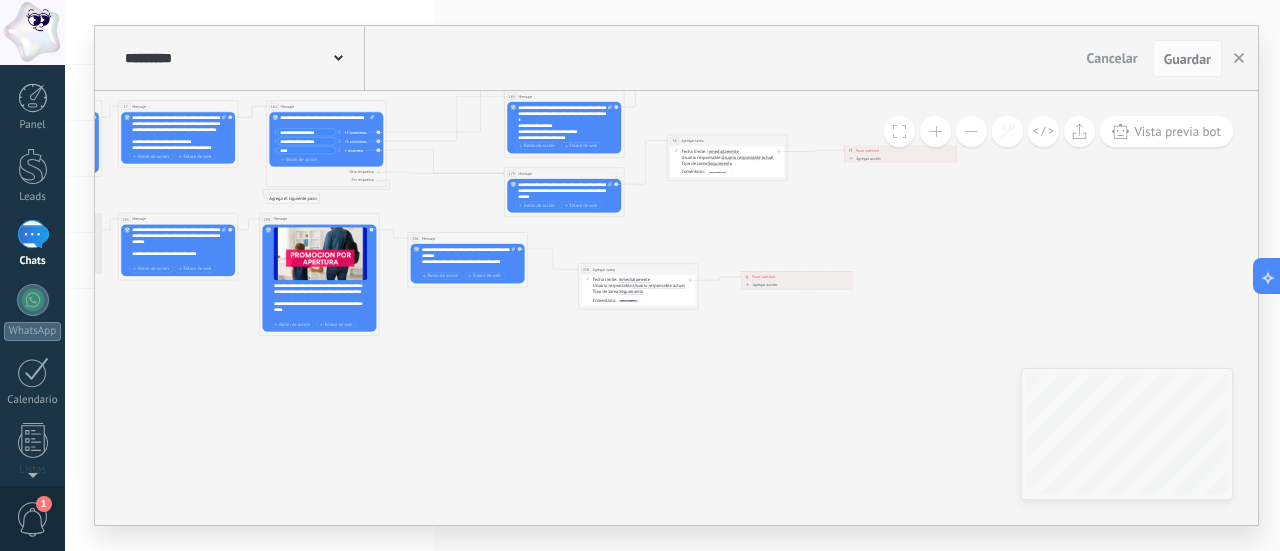 drag, startPoint x: 697, startPoint y: 387, endPoint x: 882, endPoint y: 337, distance: 191.63768 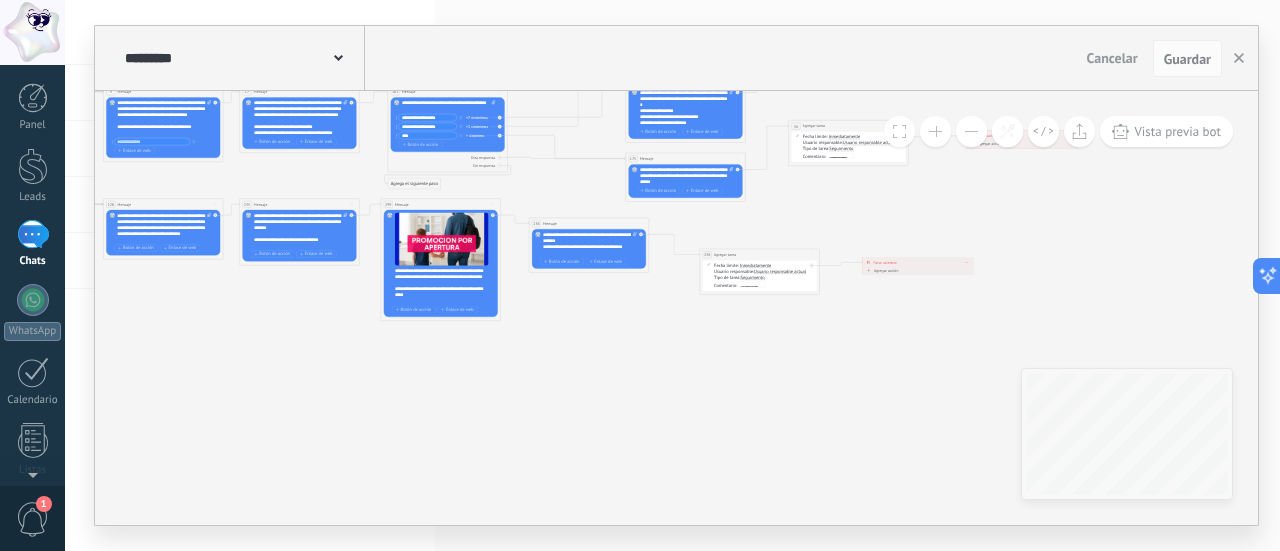 drag, startPoint x: 680, startPoint y: 391, endPoint x: 802, endPoint y: 383, distance: 122.26202 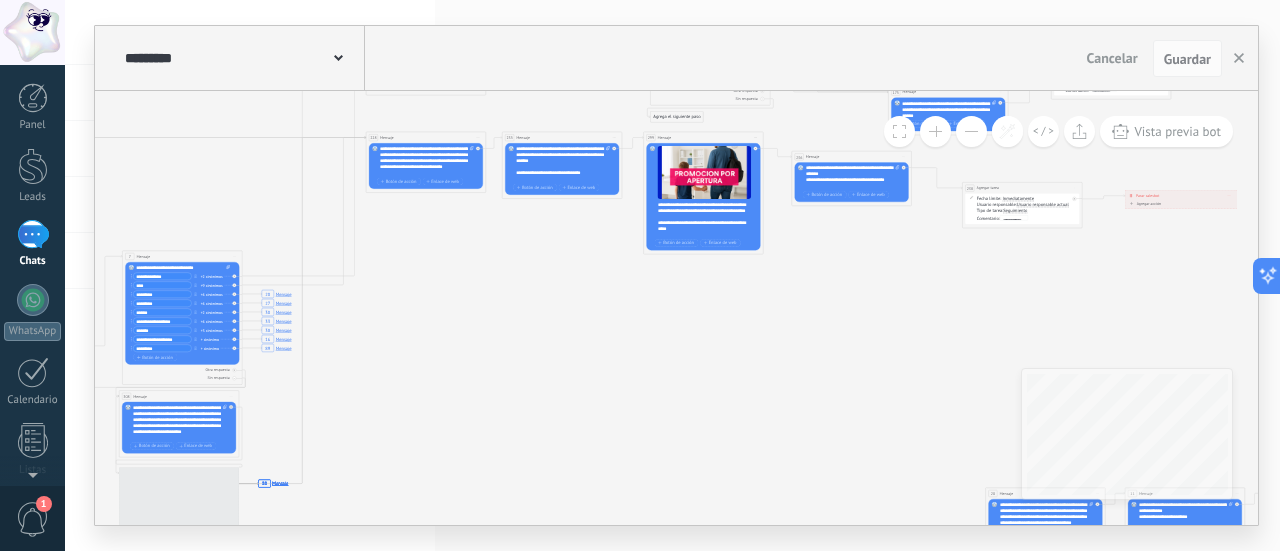 drag, startPoint x: 645, startPoint y: 407, endPoint x: 912, endPoint y: 335, distance: 276.5375 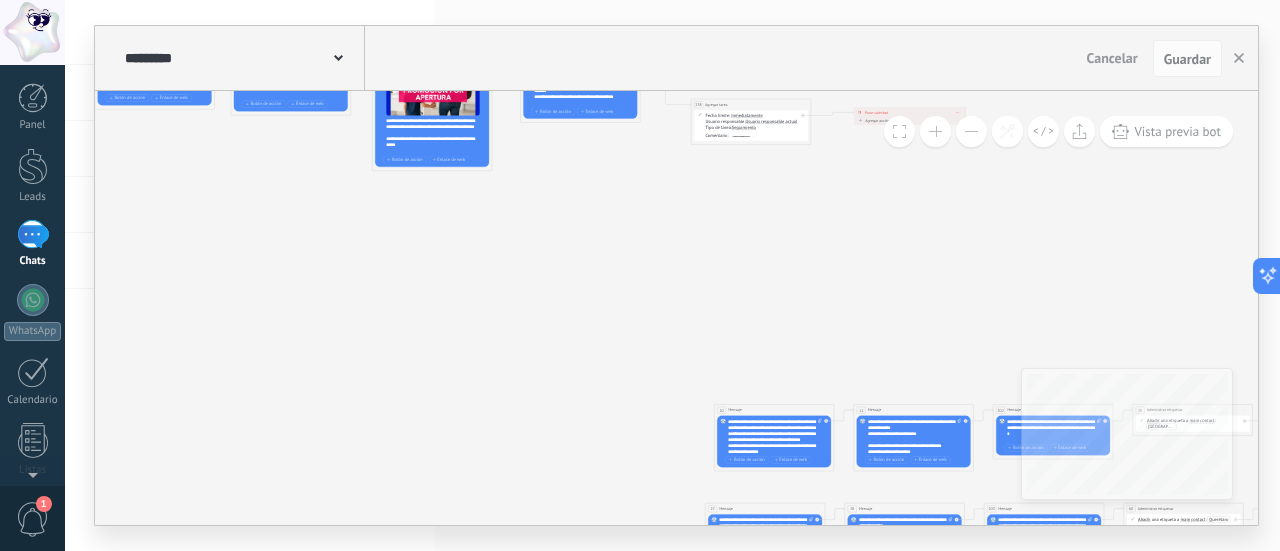drag, startPoint x: 866, startPoint y: 389, endPoint x: 554, endPoint y: 312, distance: 321.36118 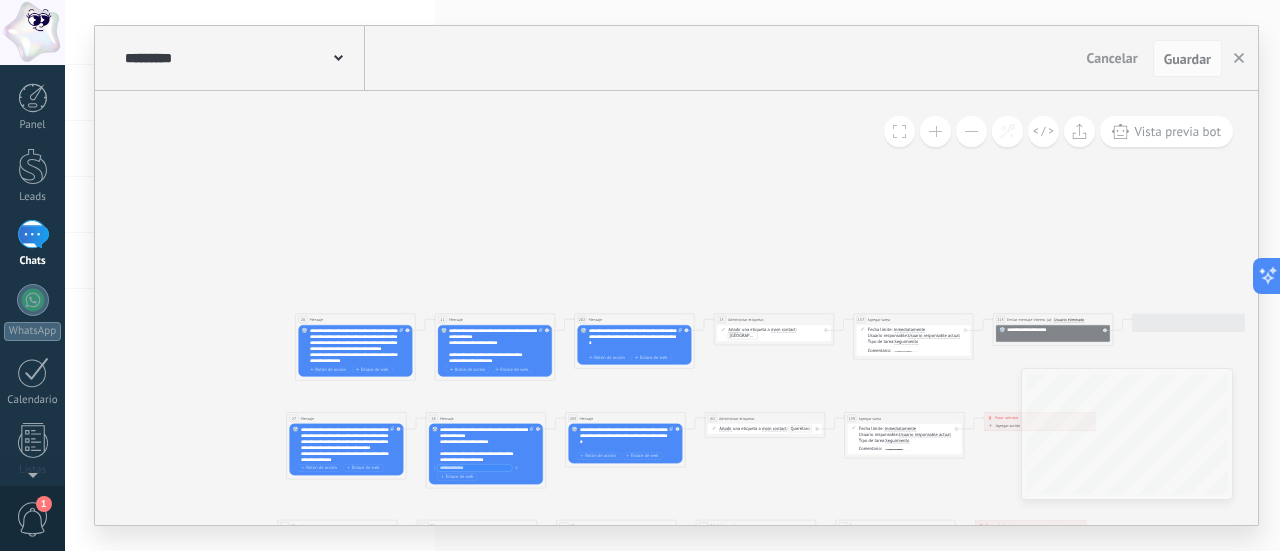 drag, startPoint x: 582, startPoint y: 302, endPoint x: 191, endPoint y: 208, distance: 402.14053 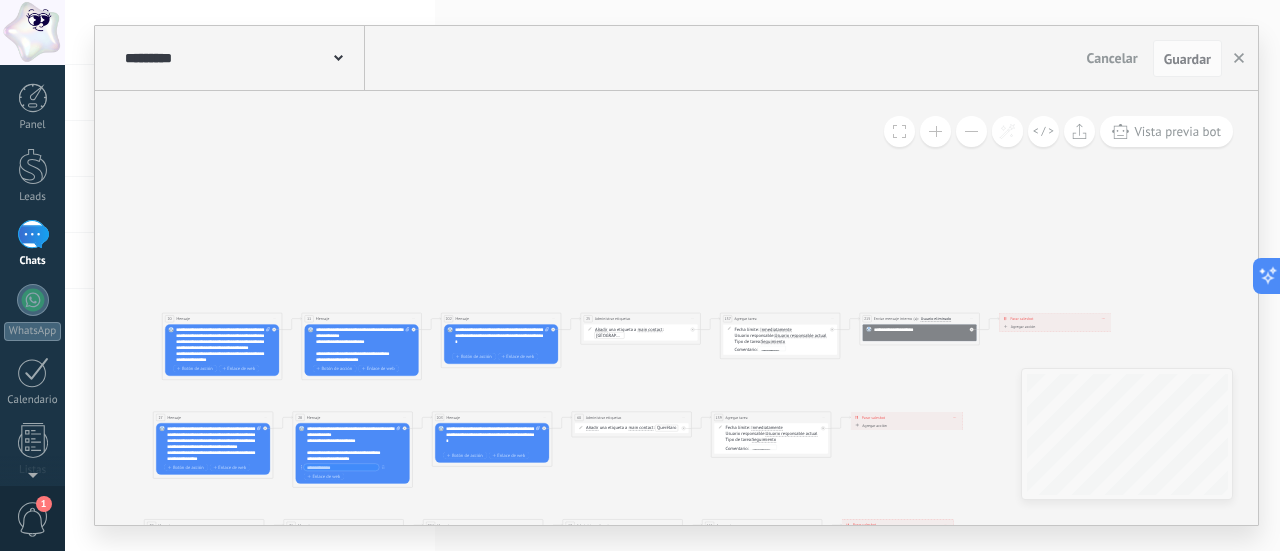 drag, startPoint x: 713, startPoint y: 252, endPoint x: 592, endPoint y: 251, distance: 121.004135 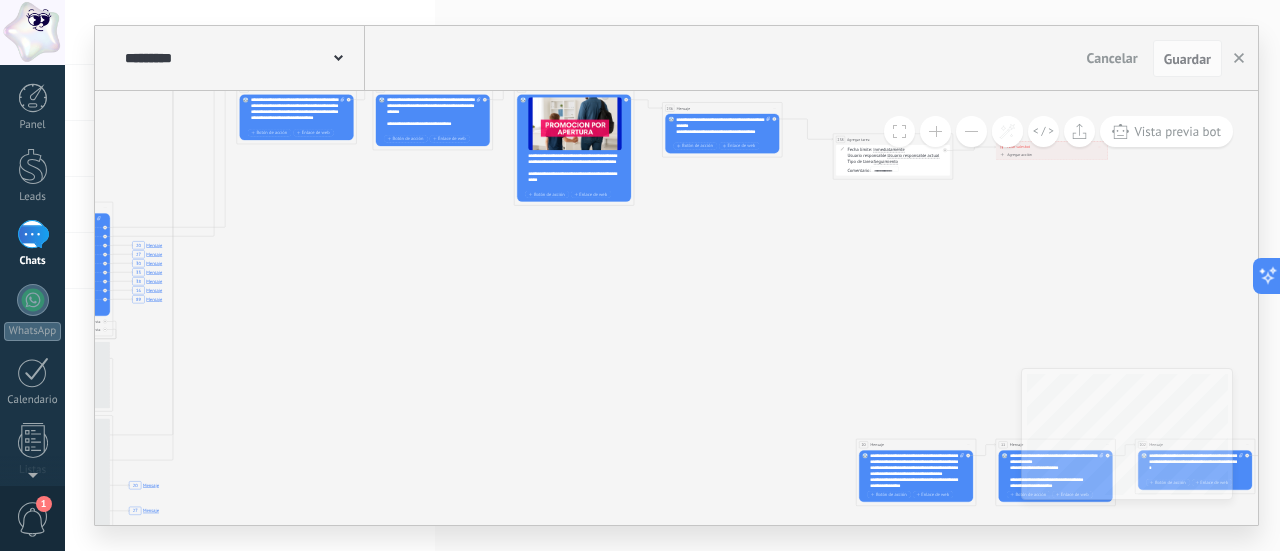 drag, startPoint x: 350, startPoint y: 215, endPoint x: 1007, endPoint y: 381, distance: 677.64667 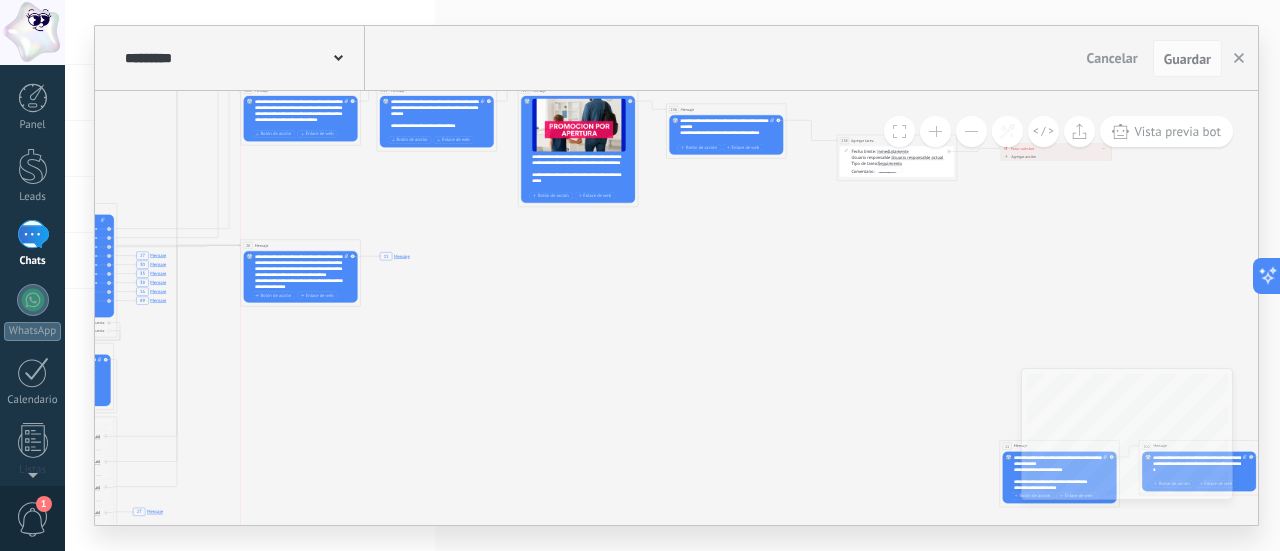 drag, startPoint x: 932, startPoint y: 444, endPoint x: 732, endPoint y: 371, distance: 212.90608 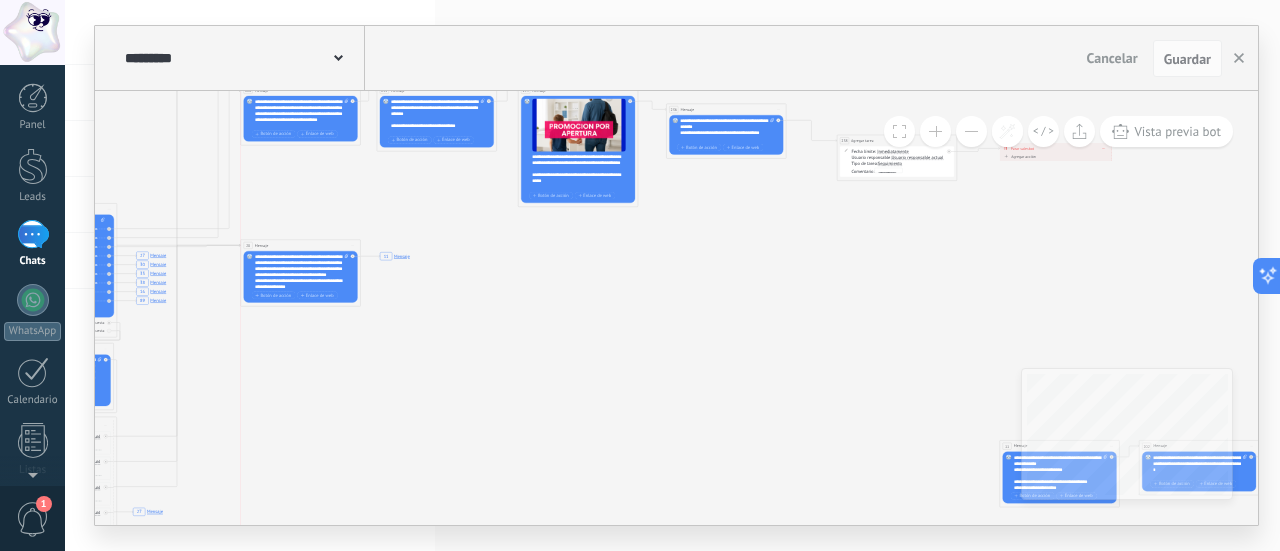 click on "20
Mensaje
*******
(a):
Todos los contactos - canales seleccionados
Todos los contactos - canales seleccionados
Todos los contactos - canal primario
Contacto principal - canales seleccionados
Contacto principal - canal primario
Todos los contactos - canales seleccionados
Todos los contactos - canales seleccionados
Todos los contactos - canal primario" at bounding box center [300, 245] 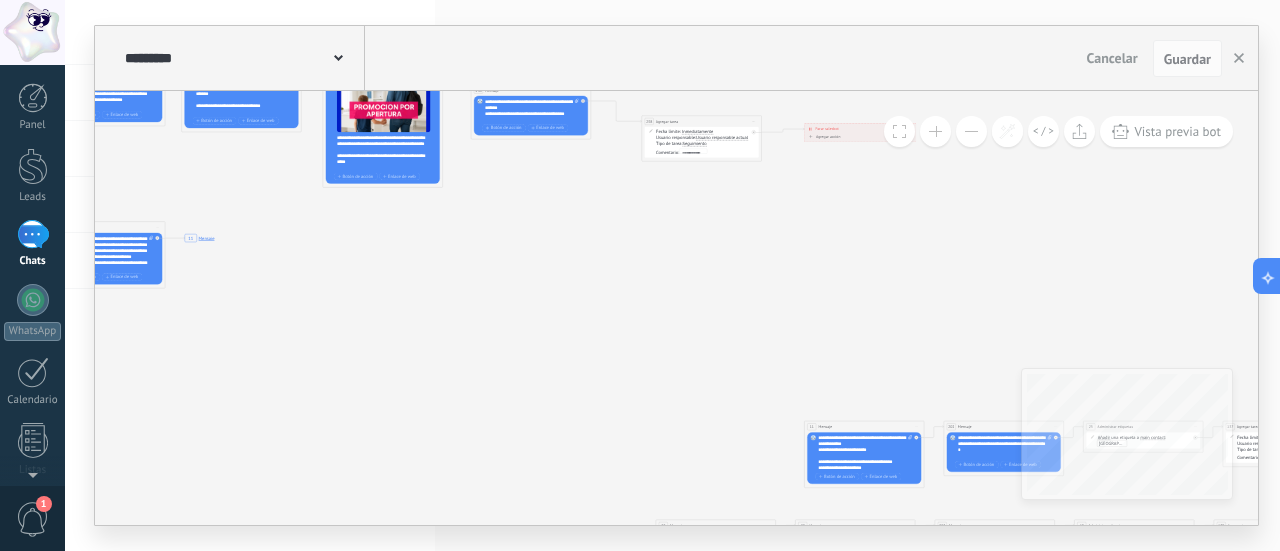 drag, startPoint x: 874, startPoint y: 422, endPoint x: 650, endPoint y: 403, distance: 224.80435 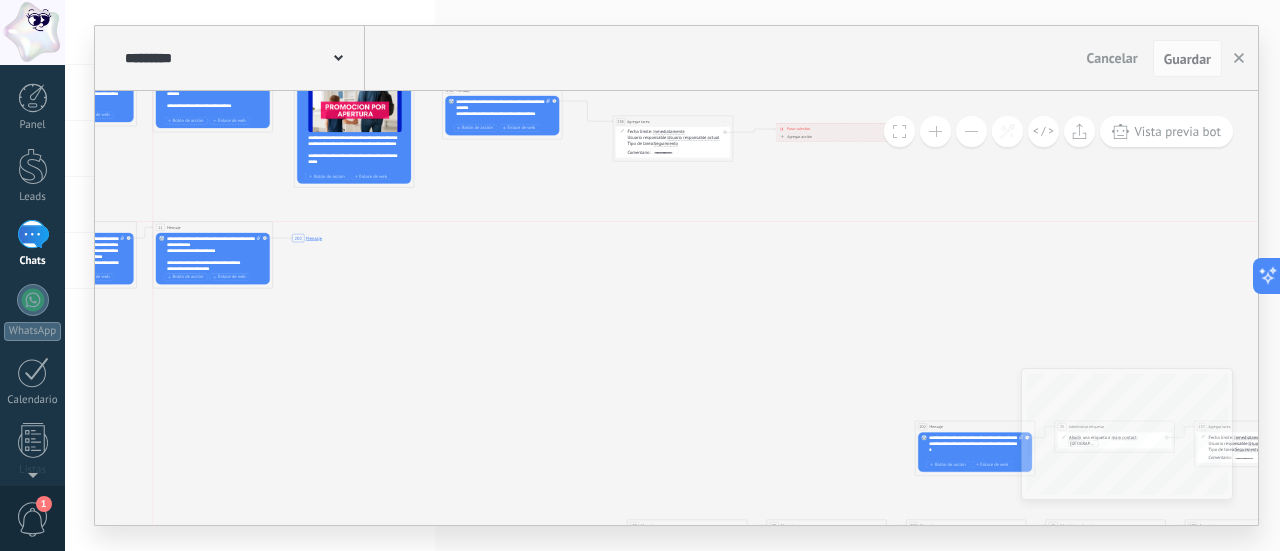 drag, startPoint x: 832, startPoint y: 427, endPoint x: 210, endPoint y: 227, distance: 653.3636 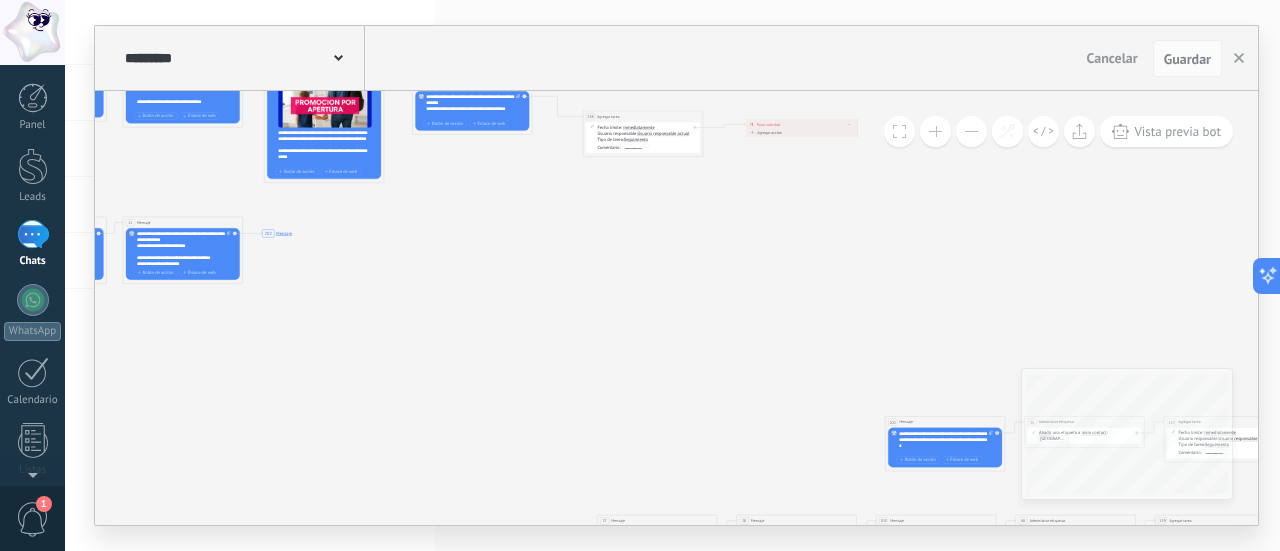 drag 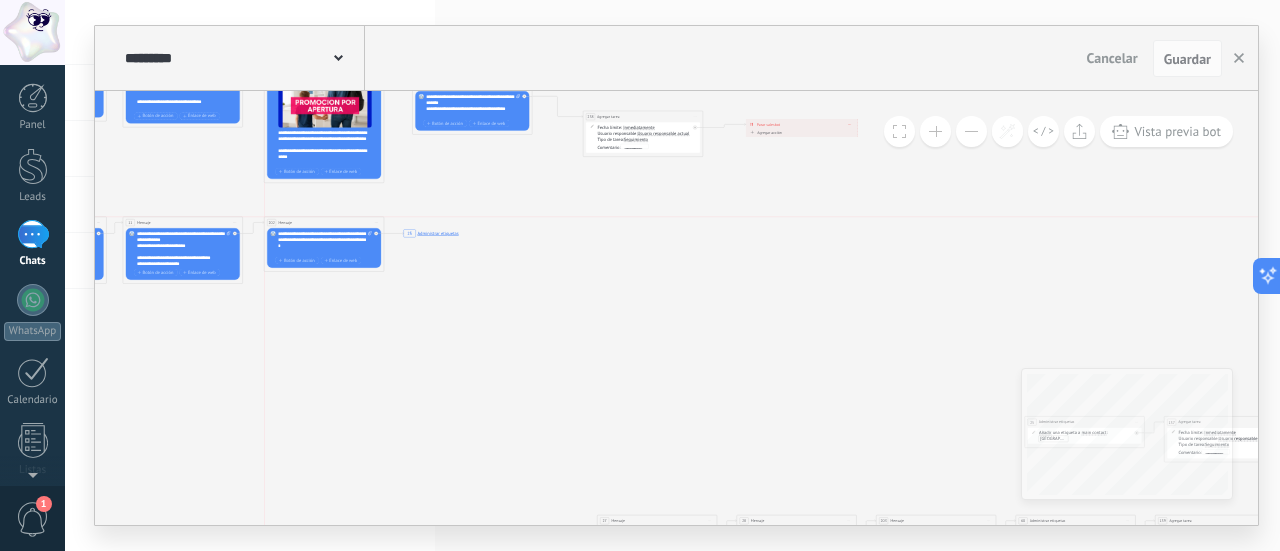 drag, startPoint x: 945, startPoint y: 426, endPoint x: 324, endPoint y: 226, distance: 652.4117 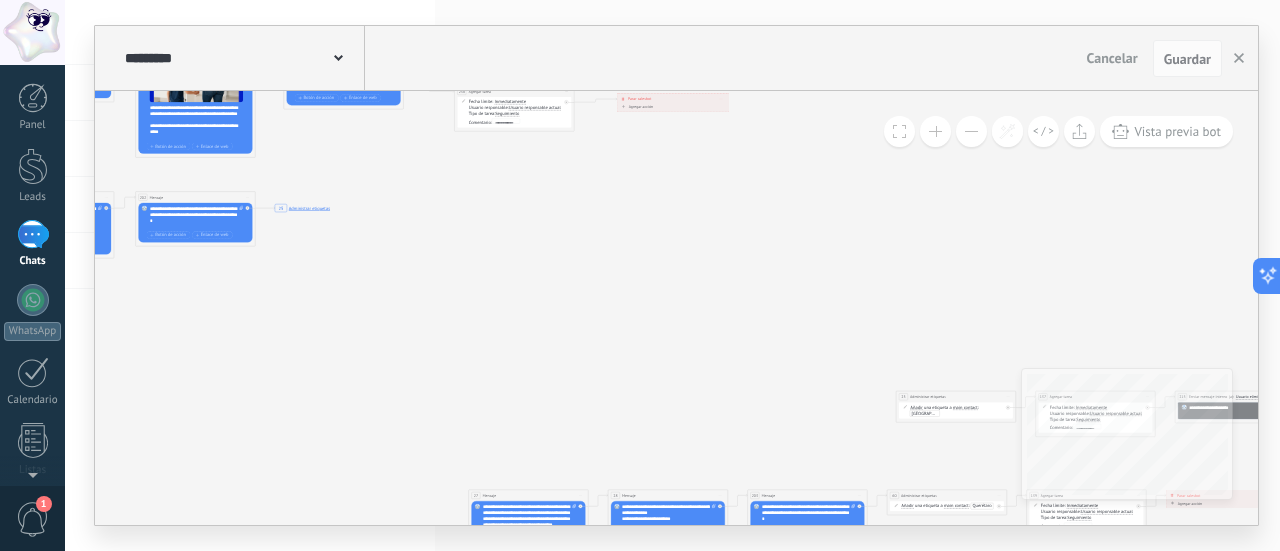 drag, startPoint x: 535, startPoint y: 368, endPoint x: 406, endPoint y: 343, distance: 131.40015 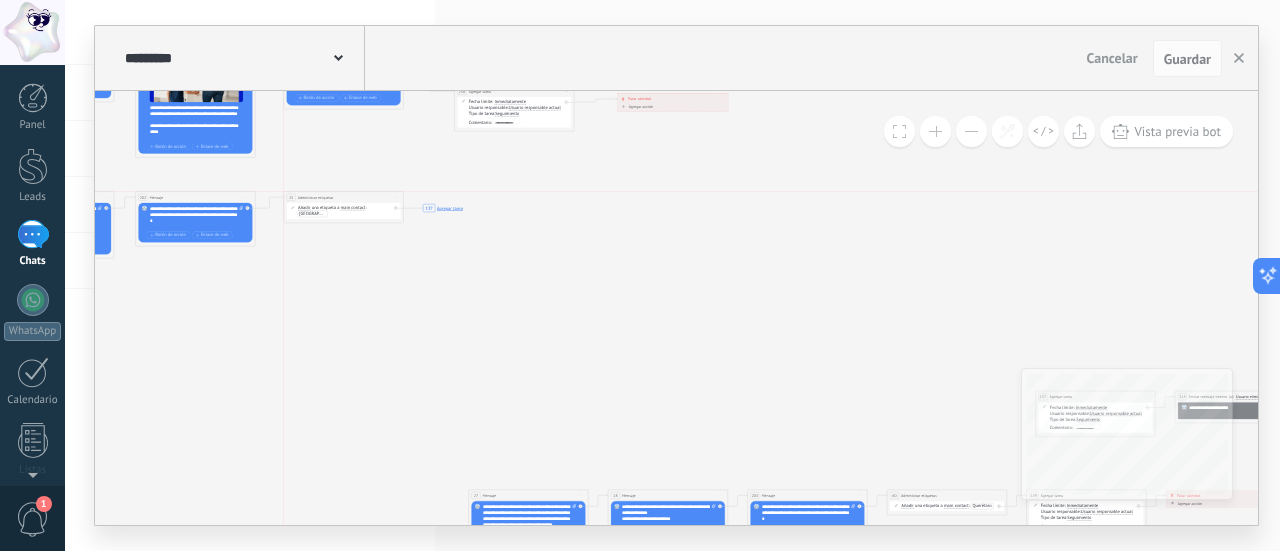 drag, startPoint x: 970, startPoint y: 397, endPoint x: 357, endPoint y: 199, distance: 644.18396 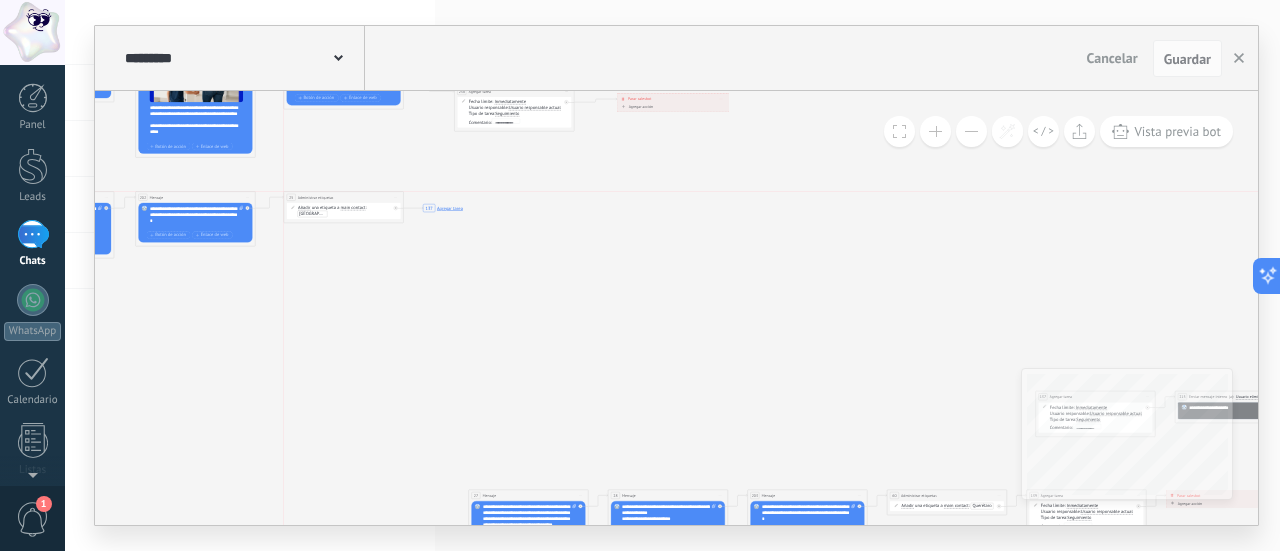 click on "**********" at bounding box center (343, 197) 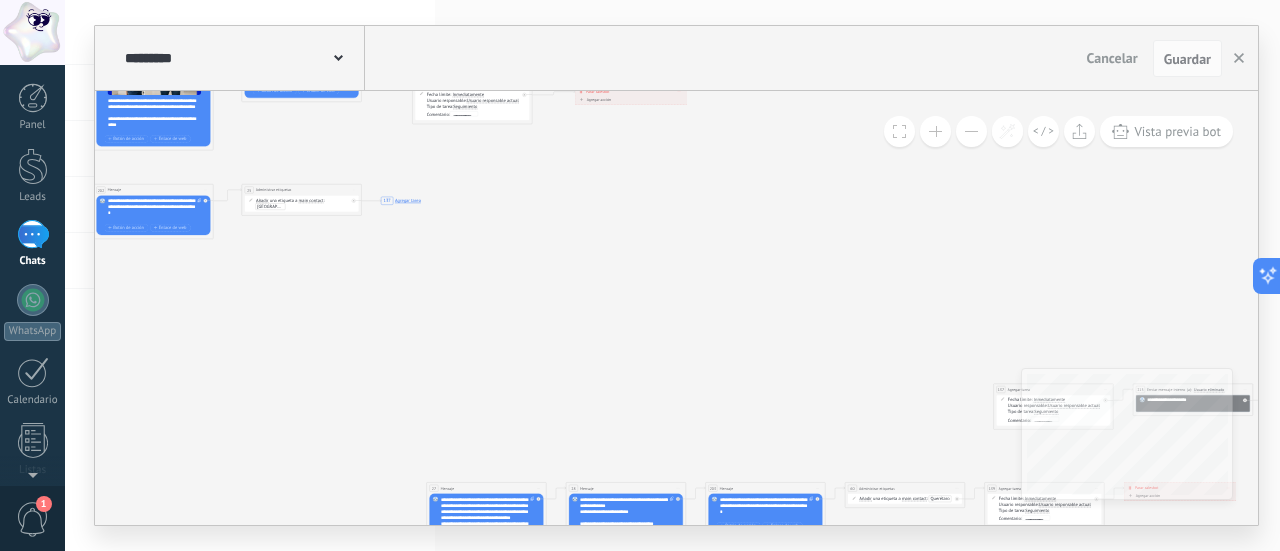 drag, startPoint x: 677, startPoint y: 381, endPoint x: 573, endPoint y: 359, distance: 106.30146 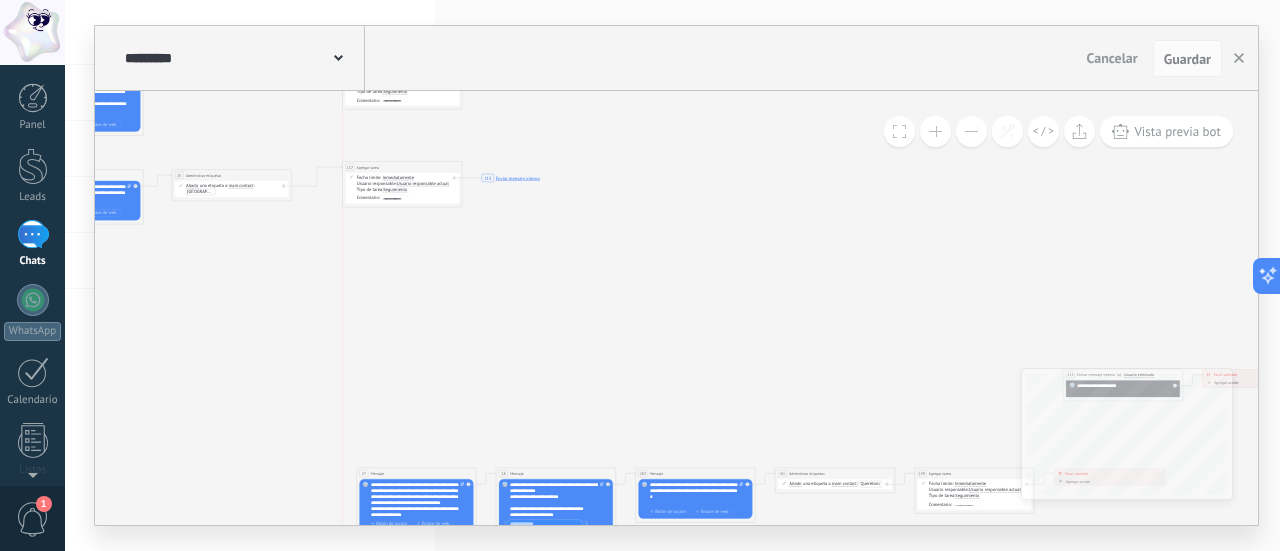 drag, startPoint x: 974, startPoint y: 373, endPoint x: 391, endPoint y: 166, distance: 618.6582 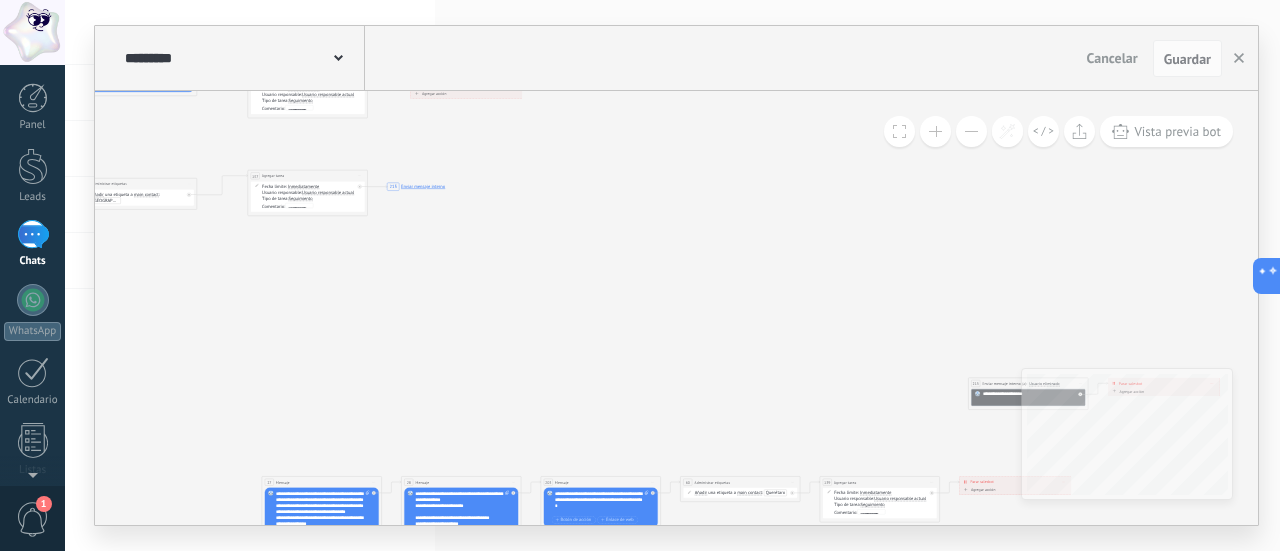 drag, startPoint x: 623, startPoint y: 291, endPoint x: 882, endPoint y: 328, distance: 261.62952 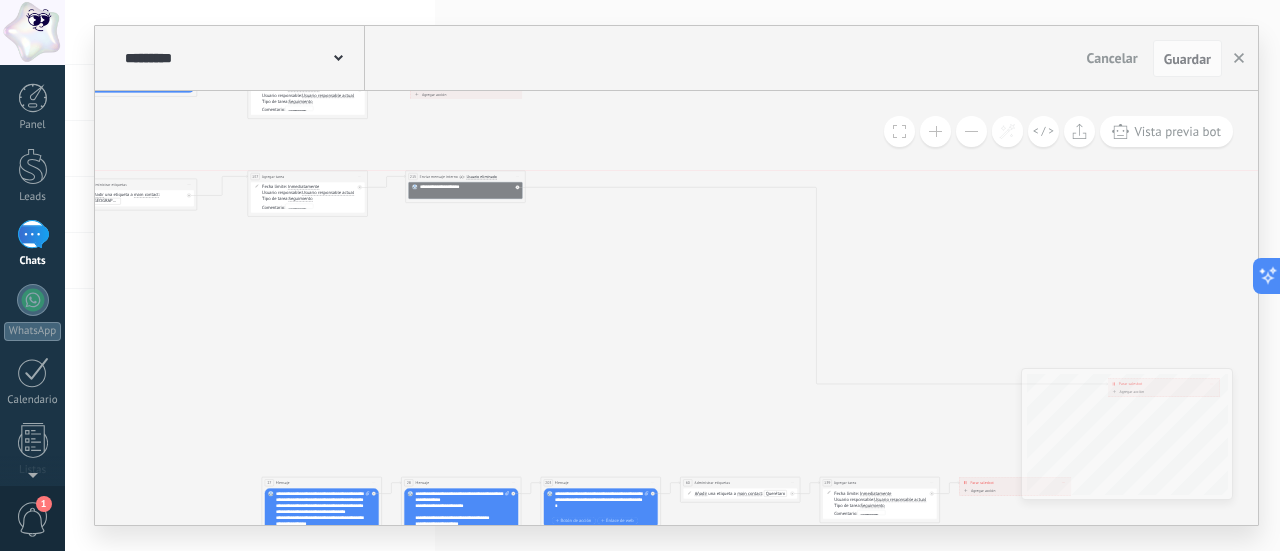drag, startPoint x: 1005, startPoint y: 383, endPoint x: 442, endPoint y: 178, distance: 599.1611 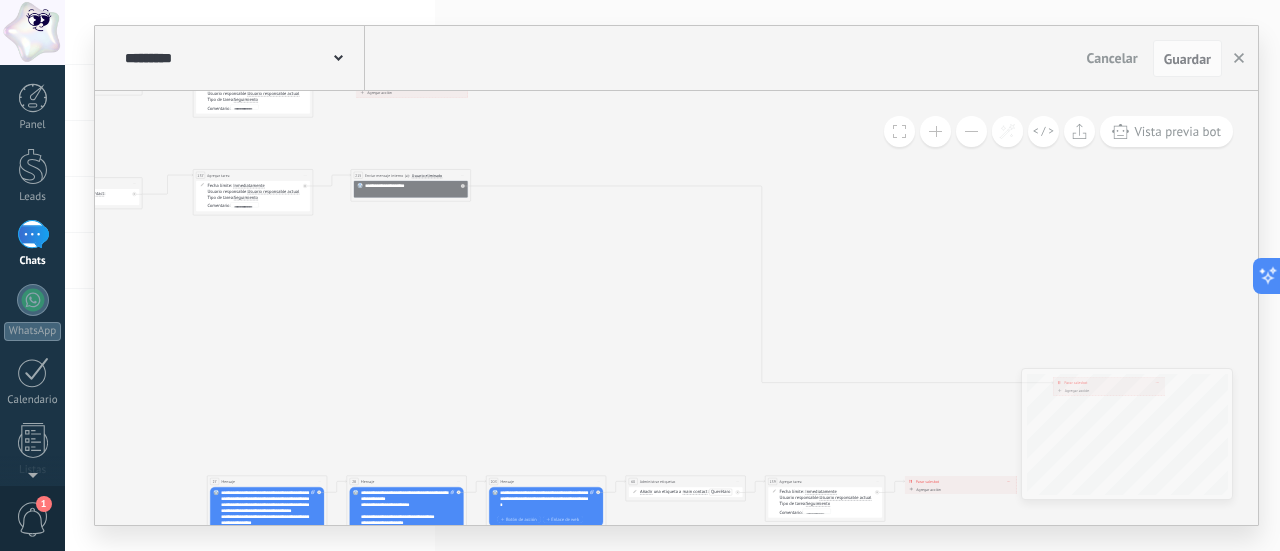 drag, startPoint x: 652, startPoint y: 333, endPoint x: 529, endPoint y: 337, distance: 123.065025 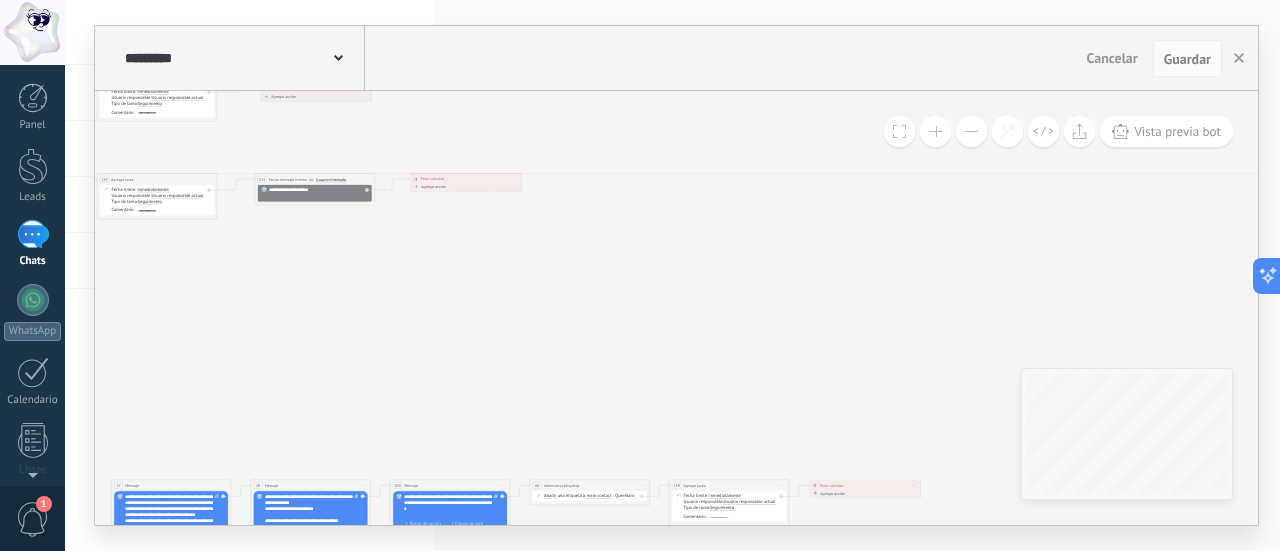 drag, startPoint x: 992, startPoint y: 385, endPoint x: 444, endPoint y: 177, distance: 586.1467 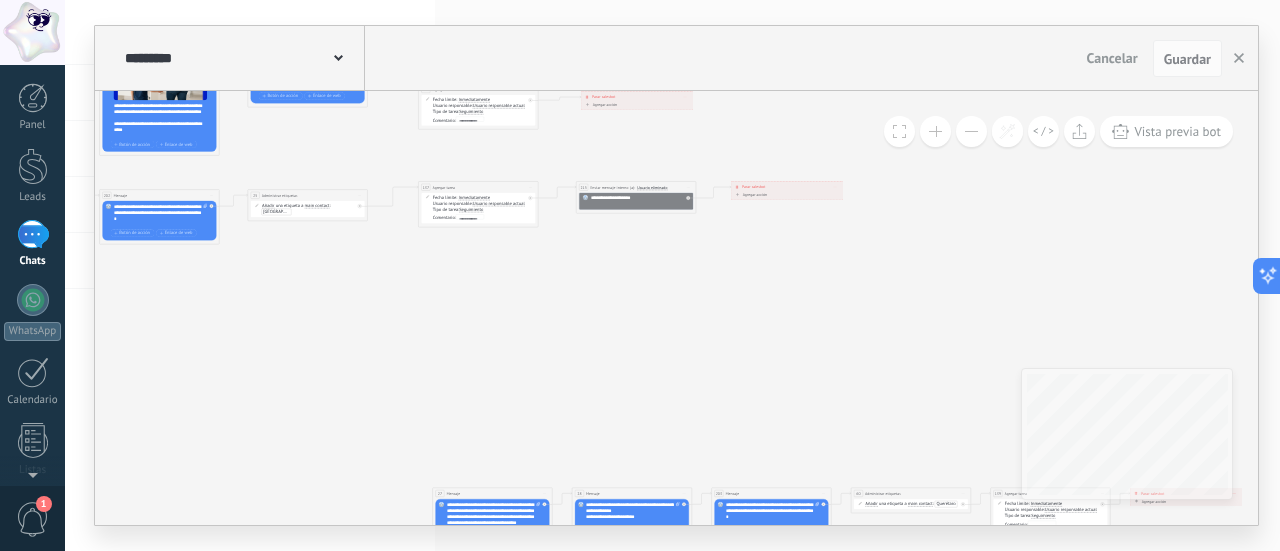 drag, startPoint x: 451, startPoint y: 305, endPoint x: 652, endPoint y: 319, distance: 201.48697 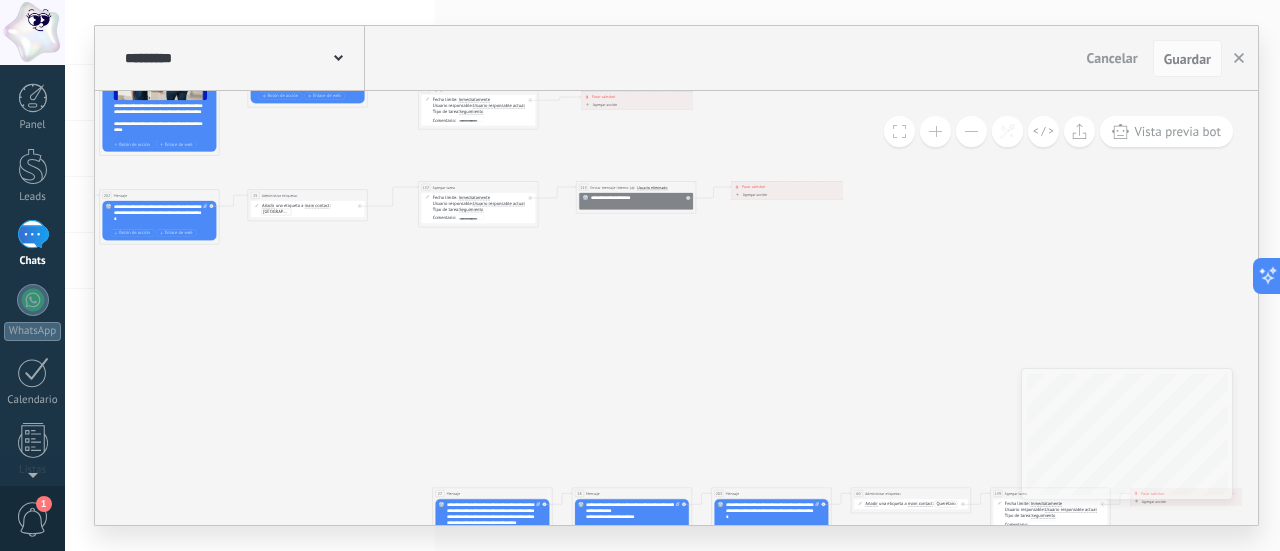 click on "7 Mensaje 175 Mensaje 7 Mensaje 16 Mensaje 89 Mensaje 27 Mensaje 228 Mensaje 27 Mensaje 89 Mensaje 20 Mensaje 9 Mensaje 9 Mensaje 228 Mensaje 20 Mensaje 27 Mensaje 30 Mensaje 33 Mensaje 38 Mensaje 30 Mensaje 20 Mensaje 228 Mensaje 33 Mensaje 33 Mensaje 16 Mensaje 38 Mensaje 30 Mensaje 38 Mensaje 9 Mensaje 165 Mensaje 163 Mensaje 9 Mensaje 228 Mensaje 20 Mensaje 27 Mensaje 228 Mensaje 33 Mensaje 30 Mensaje 38 Mensaje 329 Mensaje 7 Mensaje 308 Mensaje 238 Agregar tarea 239 137 Agregar tarea 215 Enviar mensaje interno" 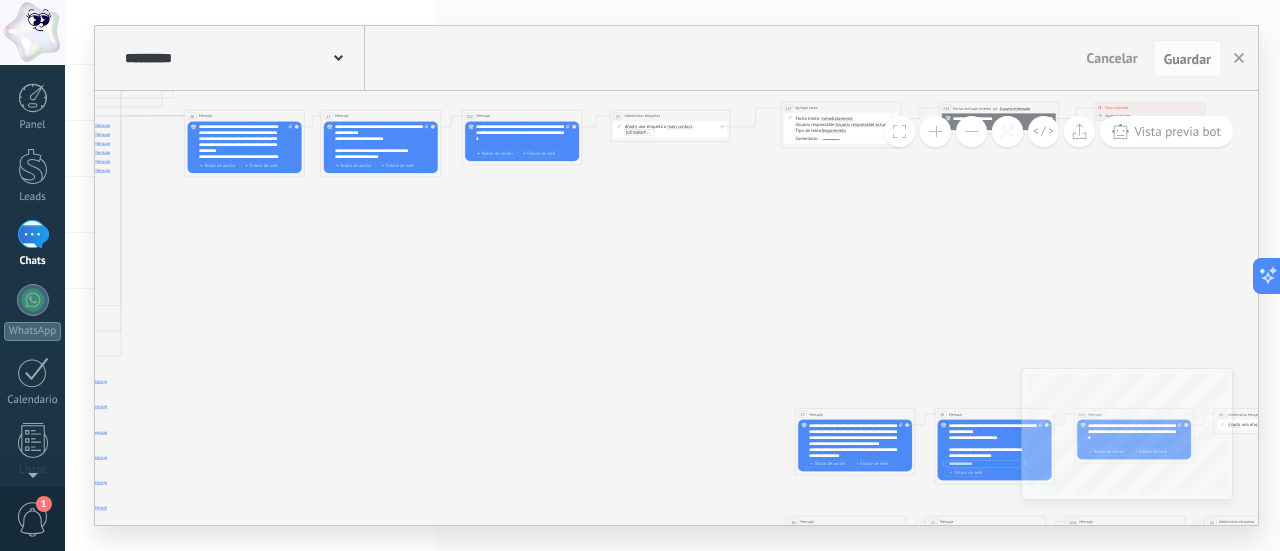 drag, startPoint x: 500, startPoint y: 323, endPoint x: 832, endPoint y: 243, distance: 341.50256 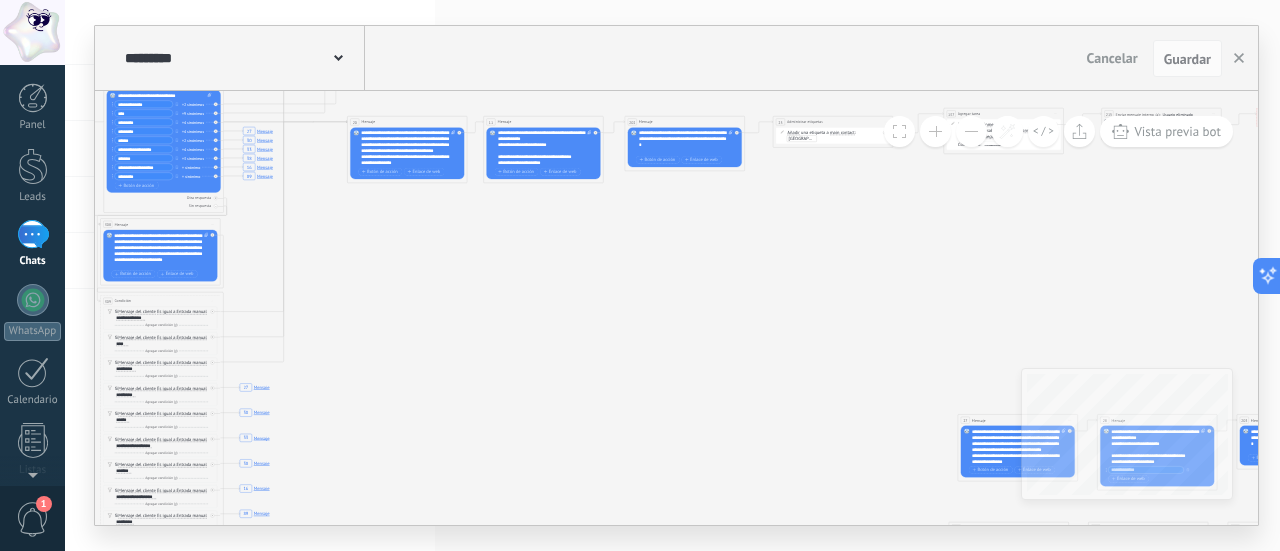 click on "7 Mensaje 175 Mensaje 7 Mensaje 16 Mensaje 89 Mensaje 27 Mensaje 228 Mensaje 27 Mensaje 89 Mensaje 20 Mensaje 9 Mensaje 9 Mensaje 228 Mensaje 20 Mensaje 27 Mensaje 30 Mensaje 33 Mensaje 38 Mensaje 30 Mensaje 20 Mensaje 228 Mensaje 33 Mensaje 33 Mensaje 16 Mensaje 38 Mensaje 30 Mensaje 38 Mensaje 9 Mensaje 165 Mensaje 163 Mensaje 9 Mensaje 228 Mensaje 20 Mensaje 27 Mensaje 228 Mensaje 33 Mensaje 30 Mensaje 38 Mensaje 329 Mensaje 7 Mensaje 308 Mensaje 238 Agregar tarea 239 137 Agregar tarea 215 Enviar mensaje interno" 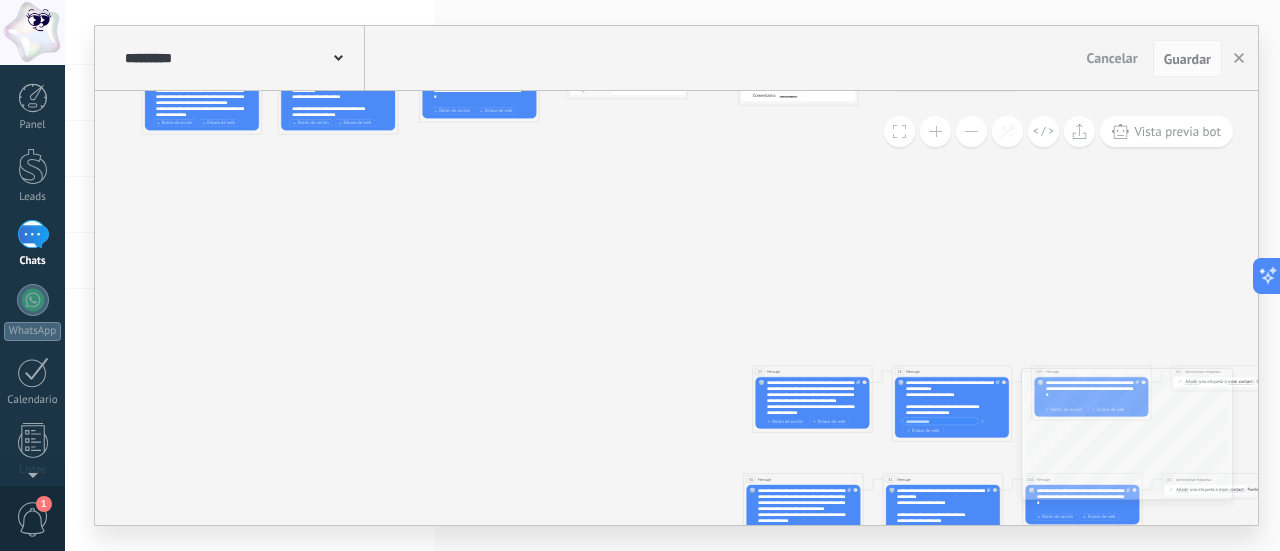 click on "7 Mensaje 175 Mensaje 7 Mensaje 16 Mensaje 89 Mensaje 27 Mensaje 228 Mensaje 27 Mensaje 89 Mensaje 20 Mensaje 9 Mensaje 9 Mensaje 228 Mensaje 20 Mensaje 27 Mensaje 30 Mensaje 33 Mensaje 38 Mensaje 30 Mensaje 20 Mensaje 228 Mensaje 33 Mensaje 33 Mensaje 16 Mensaje 38 Mensaje 30 Mensaje 38 Mensaje 9 Mensaje 165 Mensaje 163 Mensaje 9 Mensaje 228 Mensaje 20 Mensaje 27 Mensaje 228 Mensaje 33 Mensaje 30 Mensaje 38 Mensaje 329 Mensaje 7 Mensaje 308 Mensaje 238 Agregar tarea 239 137 Agregar tarea 215 Enviar mensaje interno" 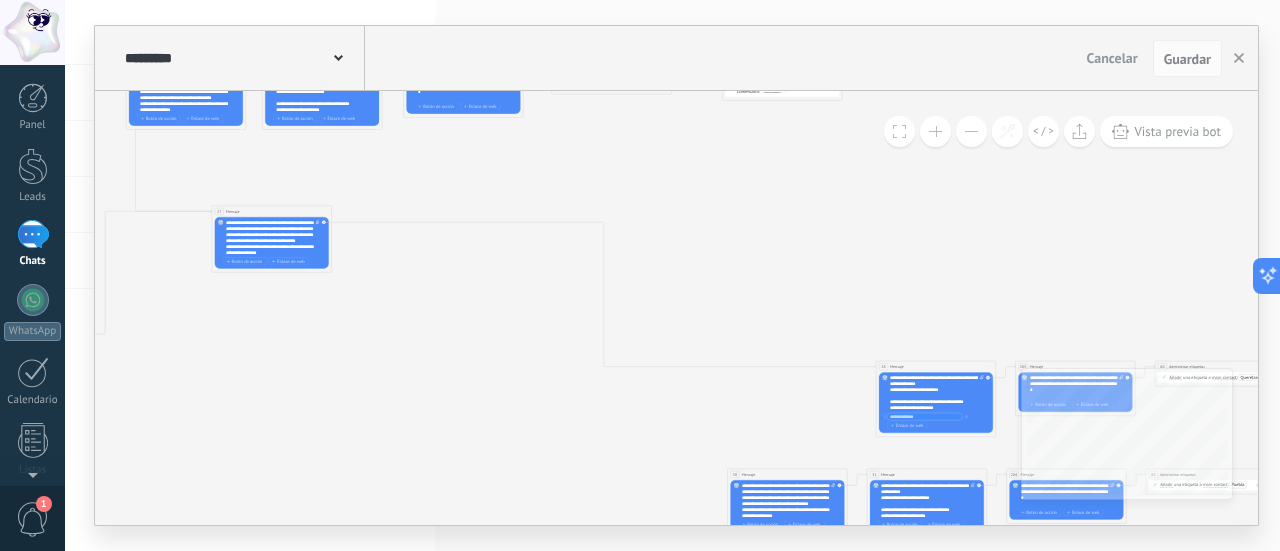click on "27
Mensaje
*******
(a):
Todos los contactos - canales seleccionados
Todos los contactos - canales seleccionados
Todos los contactos - canal primario
Contacto principal - canales seleccionados
Contacto principal - canal primario
Todos los contactos - canales seleccionados
Todos los contactos - canales seleccionados
Todos los contactos - canal primario" at bounding box center [271, 211] 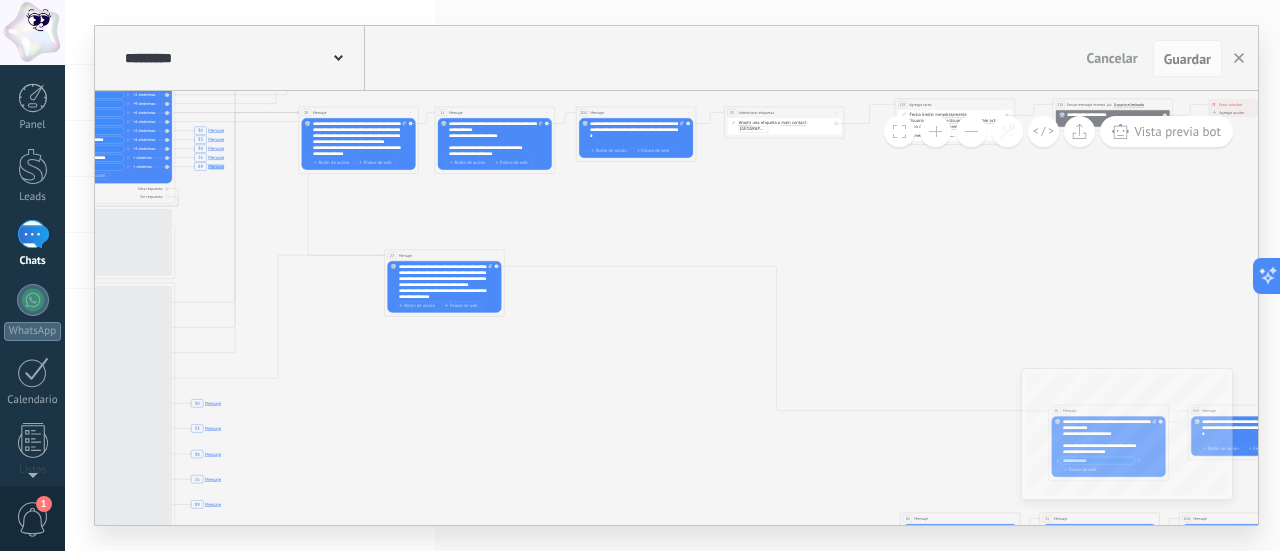 click on "7 Mensaje 175 Mensaje 7 Mensaje 16 Mensaje 89 Mensaje 27 Mensaje 228 Mensaje 27 Mensaje 89 Mensaje 20 Mensaje 9 Mensaje 9 Mensaje 228 Mensaje 20 Mensaje 27 Mensaje 30 Mensaje 33 Mensaje 38 Mensaje 30 Mensaje 20 Mensaje 228 Mensaje 33 Mensaje 33 Mensaje 16 Mensaje 38 Mensaje 30 Mensaje 38 Mensaje 9 Mensaje 165 Mensaje 163 Mensaje 9 Mensaje 228 Mensaje 20 Mensaje 27 Mensaje 228 Mensaje 33 Mensaje 30 Mensaje 38 Mensaje 329 Mensaje 7 Mensaje 308 Mensaje 238 Agregar tarea 239 137 Agregar tarea 215 Enviar mensaje interno" 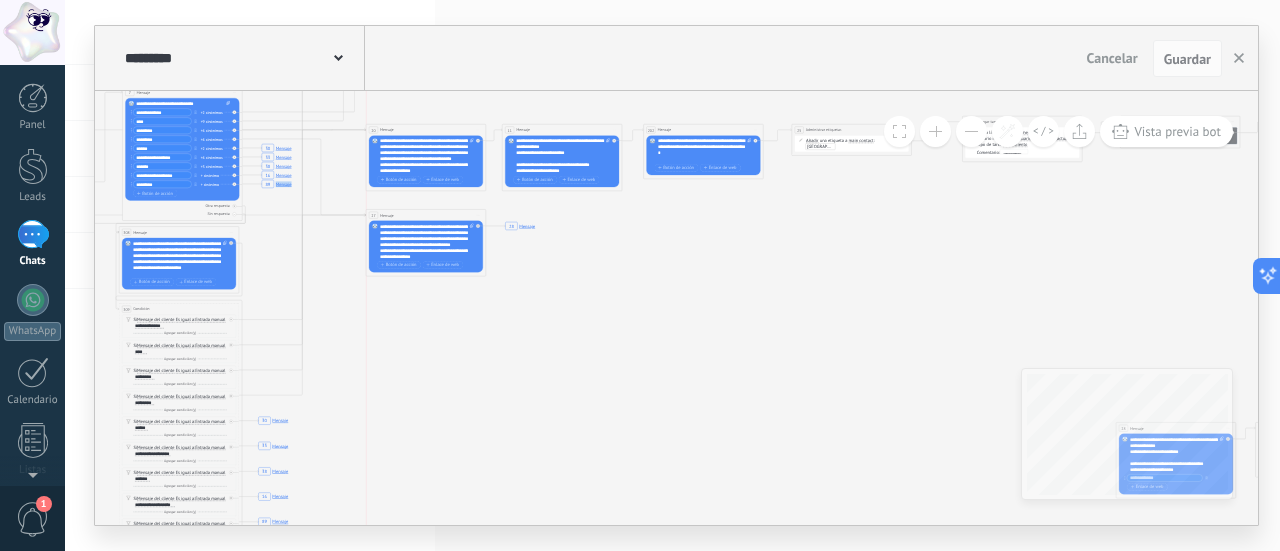 drag, startPoint x: 499, startPoint y: 269, endPoint x: 544, endPoint y: 343, distance: 86.608315 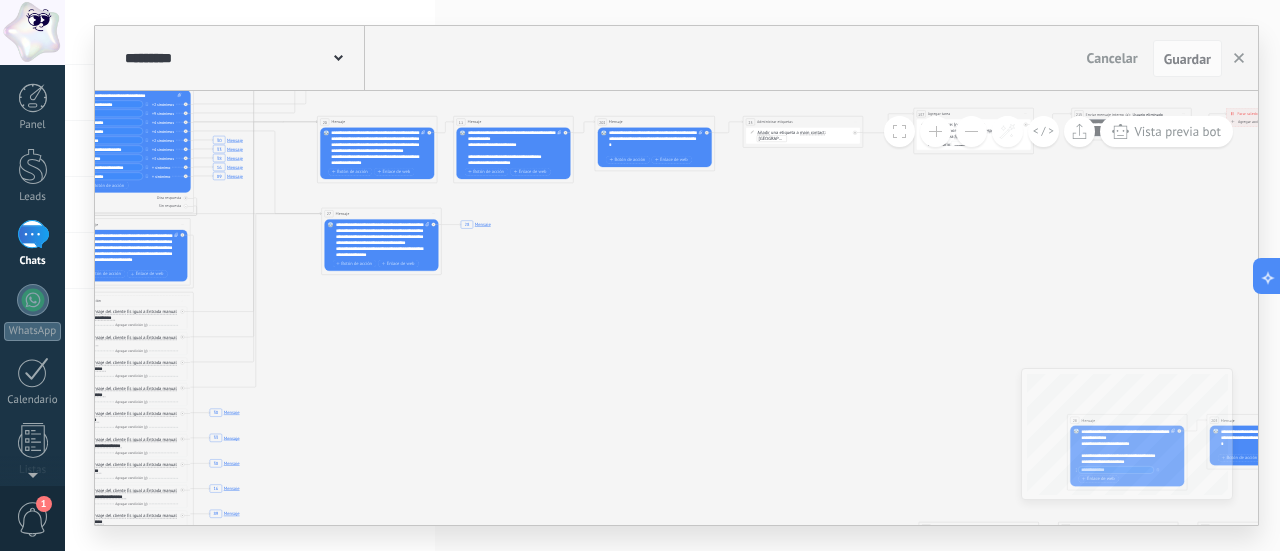 click on "7 Mensaje 175 Mensaje 7 Mensaje 16 Mensaje 89 Mensaje 27 Mensaje 228 Mensaje 27 Mensaje 89 Mensaje 20 Mensaje 9 Mensaje 9 Mensaje 228 Mensaje 20 Mensaje 27 Mensaje 30 Mensaje 33 Mensaje 38 Mensaje 30 Mensaje 20 Mensaje 228 Mensaje 33 Mensaje 33 Mensaje 16 Mensaje 38 Mensaje 30 Mensaje 38 Mensaje 9 Mensaje 165 Mensaje 163 Mensaje 9 Mensaje 228 Mensaje 20 Mensaje 27 Mensaje 228 Mensaje 33 Mensaje 30 Mensaje 38 Mensaje 329 Mensaje 7 Mensaje 308 Mensaje 28 Mensaje 137 Agregar tarea 215 Enviar mensaje interno" 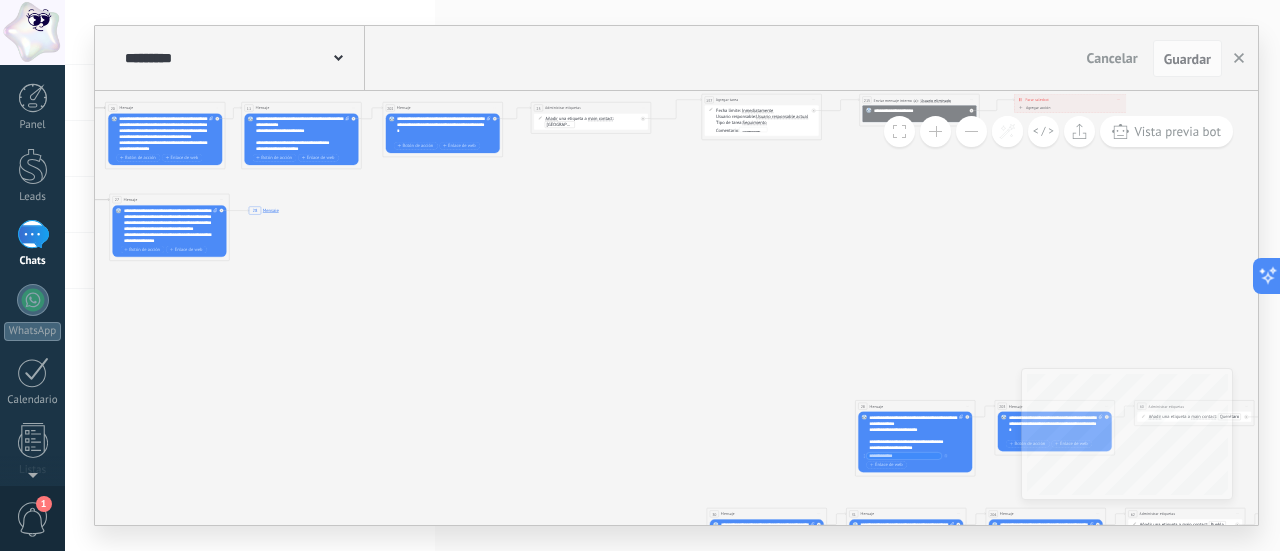 click on "7 Mensaje 175 Mensaje 7 Mensaje 16 Mensaje 89 Mensaje 27 Mensaje 228 Mensaje 27 Mensaje 89 Mensaje 20 Mensaje 9 Mensaje 9 Mensaje 228 Mensaje 20 Mensaje 27 Mensaje 30 Mensaje 33 Mensaje 38 Mensaje 30 Mensaje 20 Mensaje 228 Mensaje 33 Mensaje 33 Mensaje 16 Mensaje 38 Mensaje 30 Mensaje 38 Mensaje 9 Mensaje 165 Mensaje 163 Mensaje 9 Mensaje 228 Mensaje 20 Mensaje 27 Mensaje 228 Mensaje 33 Mensaje 30 Mensaje 38 Mensaje 329 Mensaje 7 Mensaje 308 Mensaje 28 Mensaje 137 Agregar tarea 215 Enviar mensaje interno" 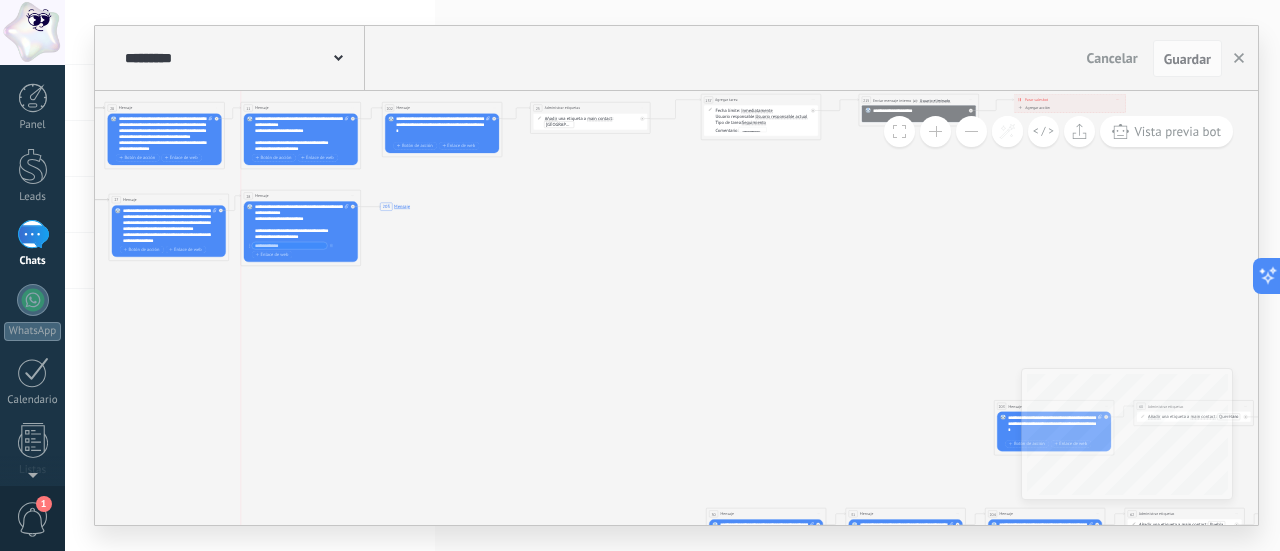 drag, startPoint x: 906, startPoint y: 408, endPoint x: 292, endPoint y: 198, distance: 648.9191 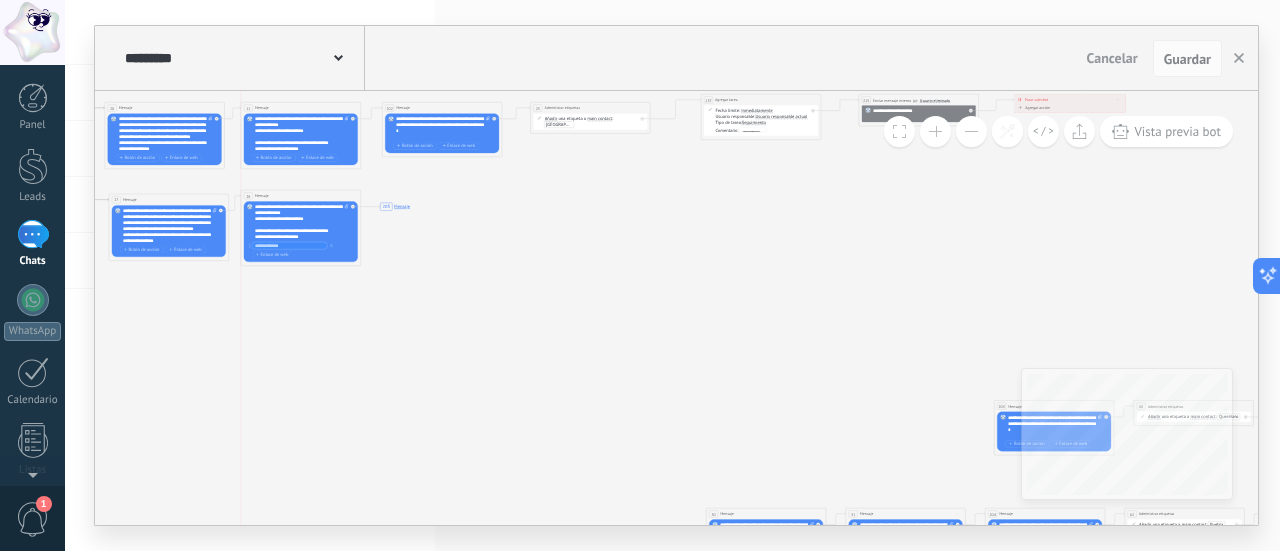 click on "28
Mensaje
*******
(a):
Todos los contactos - canales seleccionados
Todos los contactos - canales seleccionados
Todos los contactos - canal primario
Contacto principal - canales seleccionados
Contacto principal - canal primario
Todos los contactos - canales seleccionados
Todos los contactos - canales seleccionados
Todos los contactos - canal primario" at bounding box center [300, 196] 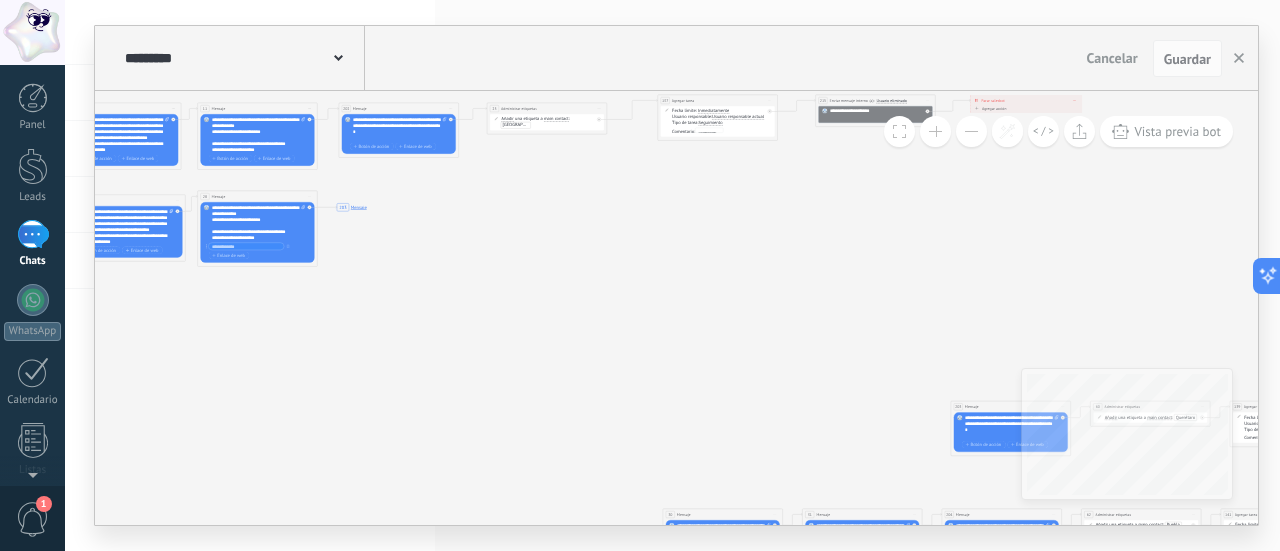 drag, startPoint x: 525, startPoint y: 371, endPoint x: 672, endPoint y: 374, distance: 147.03061 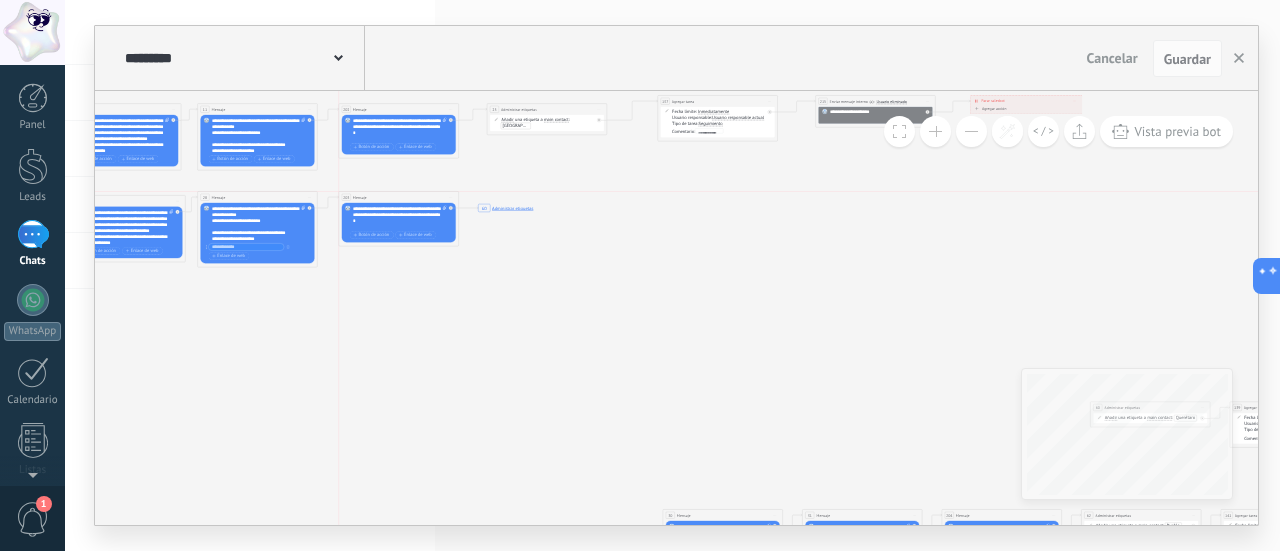drag, startPoint x: 1004, startPoint y: 410, endPoint x: 394, endPoint y: 199, distance: 645.46185 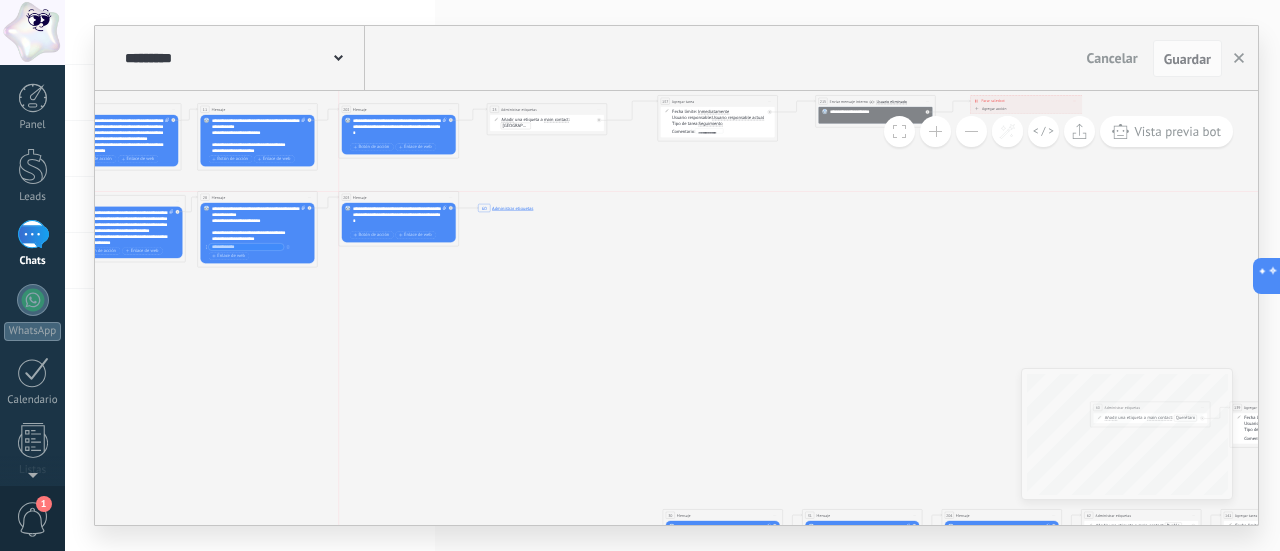 click on "203
Mensaje
*******
(a):
Todos los contactos - canales seleccionados
Todos los contactos - canales seleccionados
Todos los contactos - canal primario
Contacto principal - canales seleccionados
Contacto principal - canal primario
Todos los contactos - canales seleccionados
Todos los contactos - canales seleccionados
Todos los contactos - canal primario" at bounding box center [398, 197] 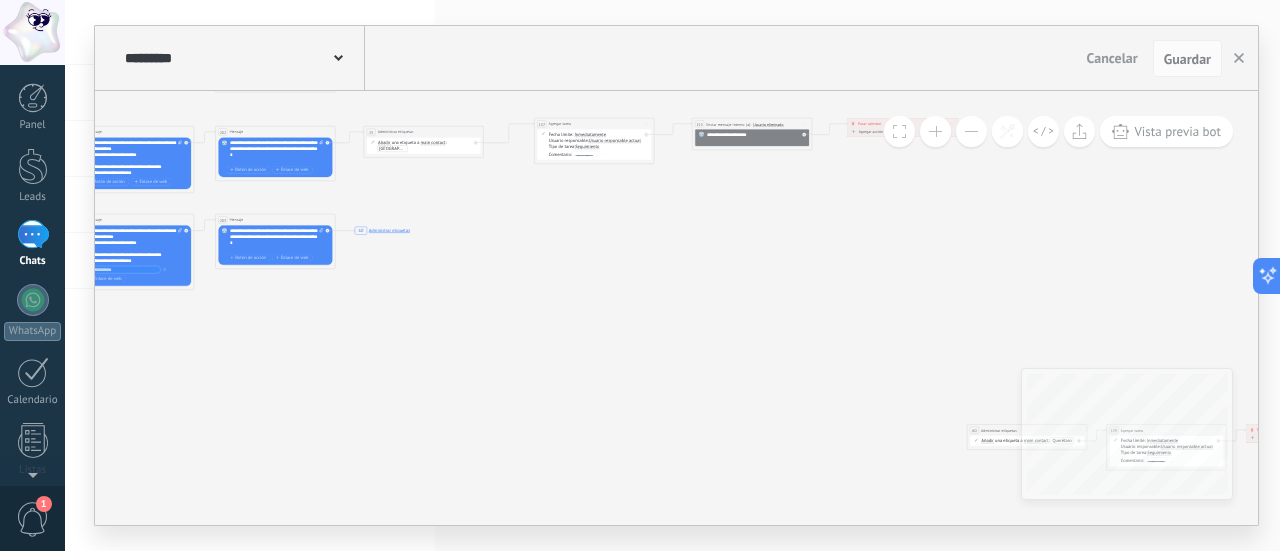 drag, startPoint x: 531, startPoint y: 313, endPoint x: 448, endPoint y: 328, distance: 84.34453 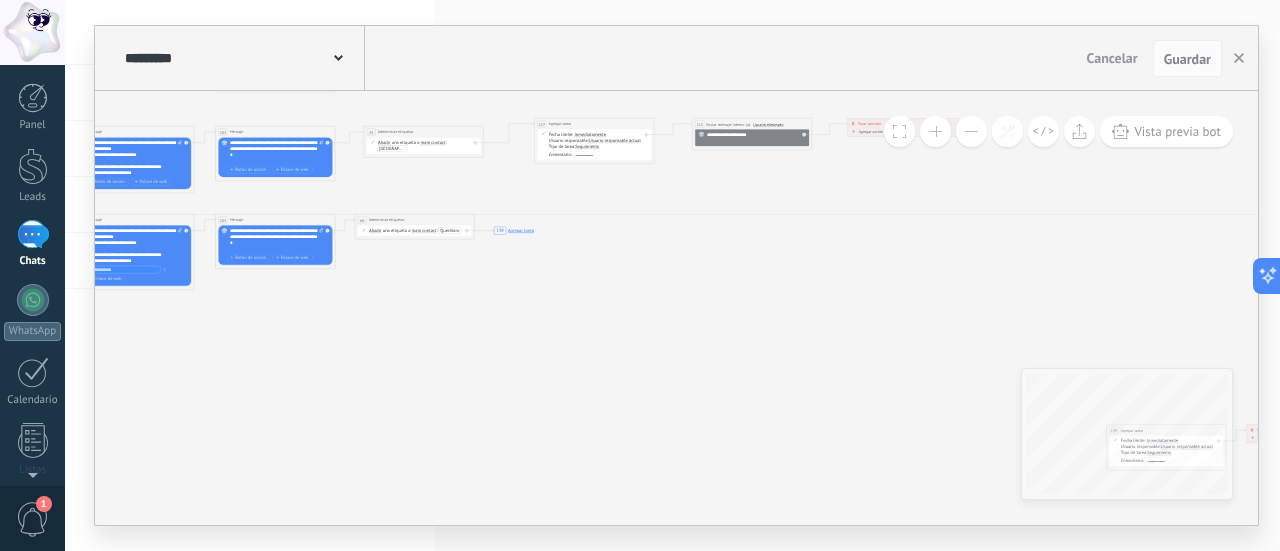 drag, startPoint x: 1009, startPoint y: 426, endPoint x: 397, endPoint y: 213, distance: 648.00696 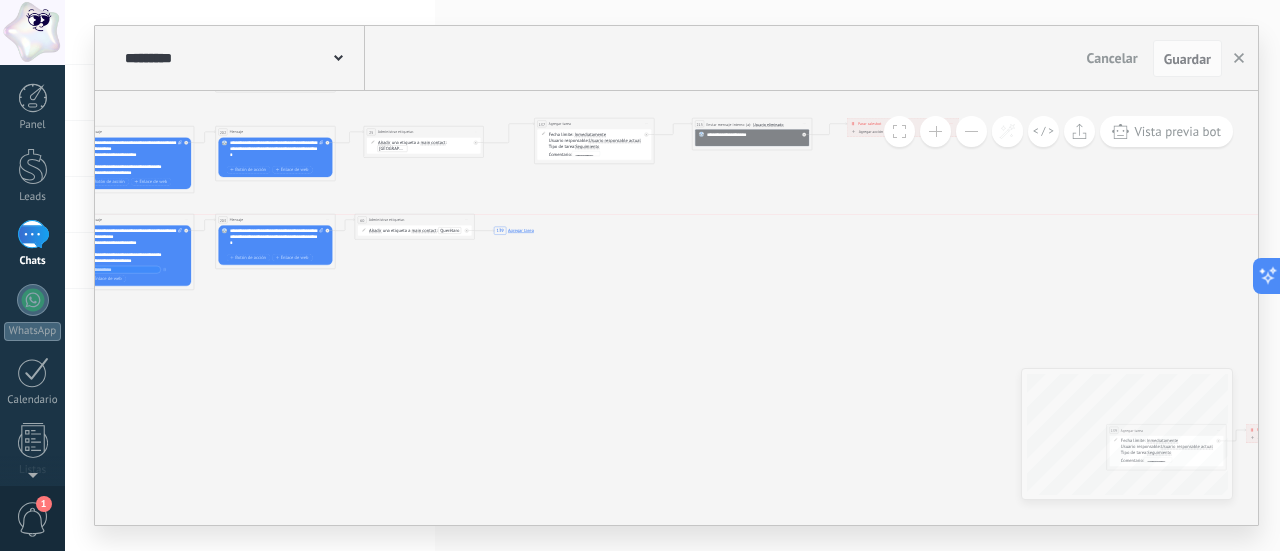 click on "7 Mensaje 175 Mensaje 7 Mensaje 16 Mensaje 89 Mensaje 27 Mensaje 228 Mensaje 27 Mensaje 89 Mensaje 20 Mensaje 9 Mensaje 9 Mensaje 228 Mensaje 20 Mensaje 27 Mensaje 30 Mensaje 33 Mensaje 38 Mensaje 30 Mensaje 20 Mensaje 228 Mensaje 33 Mensaje 33 Mensaje 16 Mensaje 38 Mensaje 30 Mensaje 38 Mensaje 9 Mensaje 165 Mensaje 163 Mensaje 9 Mensaje 228 Mensaje 20 Mensaje 27 Mensaje 228 Mensaje 33 Mensaje 30 Mensaje 38 Mensaje 329 Mensaje 7 Mensaje 308 Mensaje 28 Mensaje 203 Mensaje 60 Administrar etiquetas 137 Agregar tarea 215 Enviar mensaje interno 139 Agregar tarea
Iniciar Salesbot" at bounding box center [-574, 102] 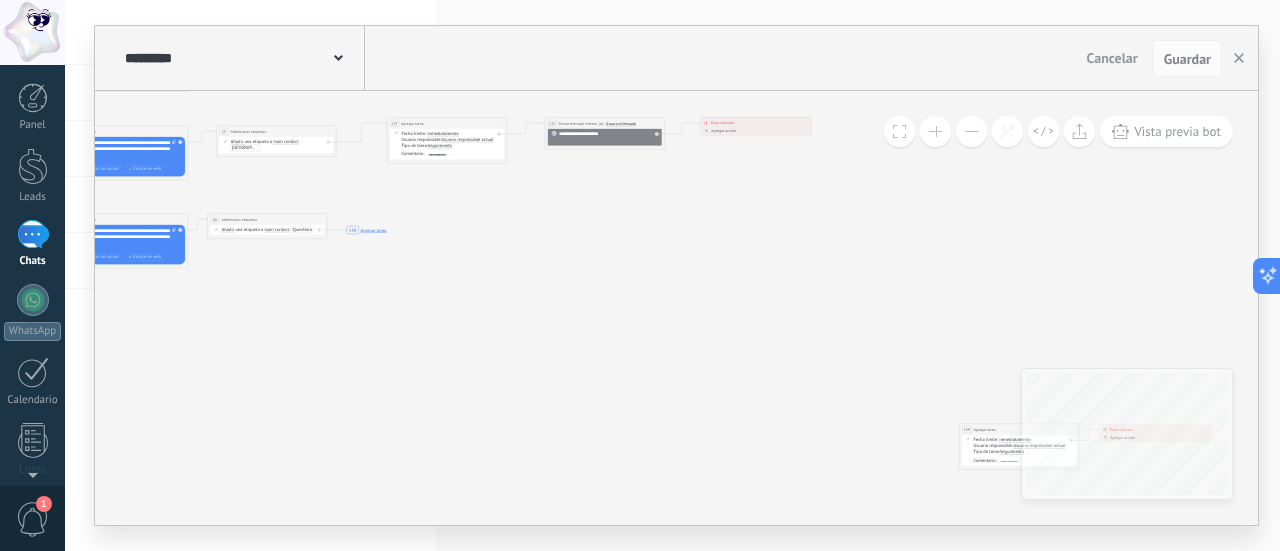 drag, startPoint x: 688, startPoint y: 397, endPoint x: 549, endPoint y: 388, distance: 139.29106 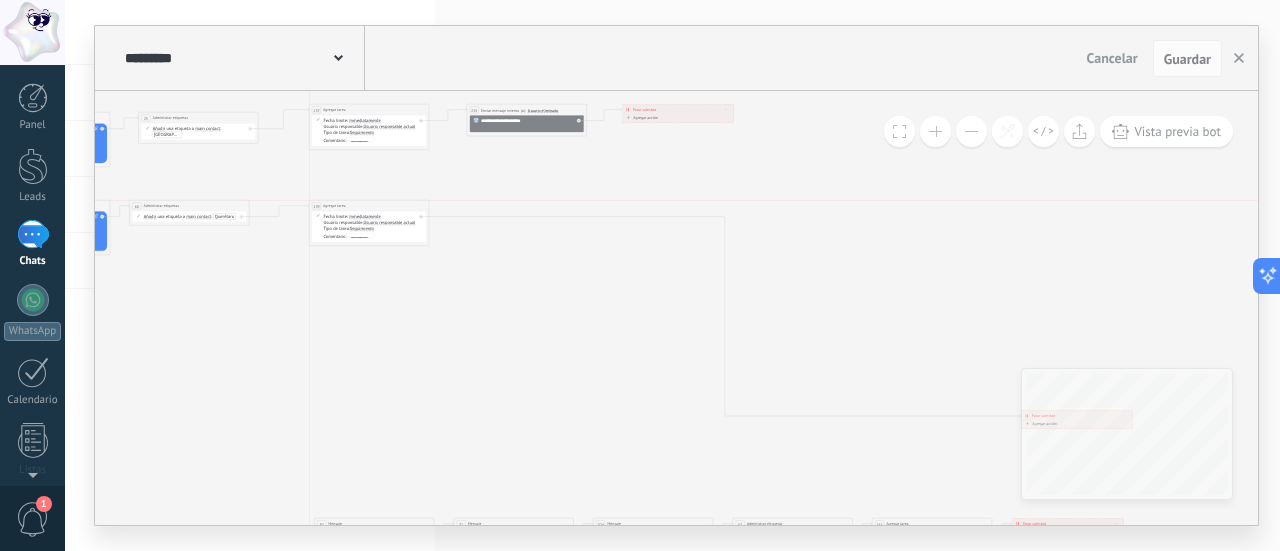 drag, startPoint x: 934, startPoint y: 413, endPoint x: 362, endPoint y: 203, distance: 609.3308 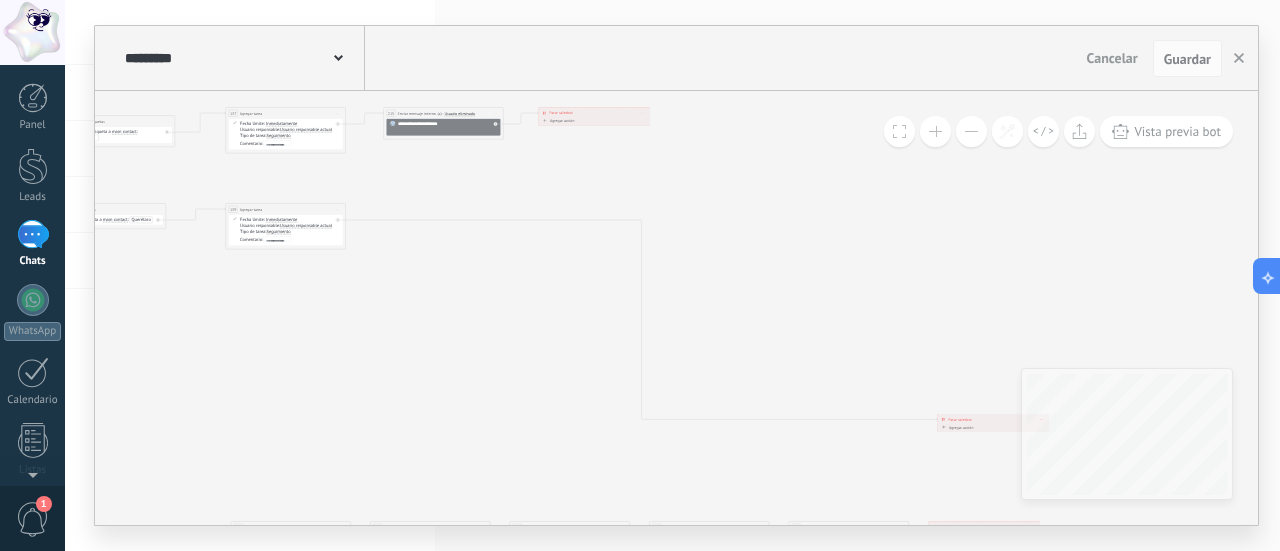 click on "7 Mensaje 175 Mensaje 7 Mensaje 16 Mensaje 89 Mensaje 27 Mensaje 228 Mensaje 27 Mensaje 89 Mensaje 20 Mensaje 9 Mensaje 9 Mensaje 228 Mensaje 20 Mensaje 27 Mensaje 30 Mensaje 33 Mensaje 38 Mensaje 30 Mensaje 20 Mensaje 228 Mensaje 33 Mensaje 33 Mensaje 16 Mensaje 38 Mensaje 30 Mensaje 38 Mensaje 9 Mensaje 165 Mensaje 163 Mensaje 9 Mensaje 228 Mensaje 20 Mensaje 27 Mensaje 228 Mensaje 33 Mensaje 30 Mensaje 38 Mensaje 329 Mensaje 7 Mensaje 308 Mensaje 60 Administrar etiquetas 137 Agregar tarea 215 Enviar mensaje interno 139 Agregar tarea 140" 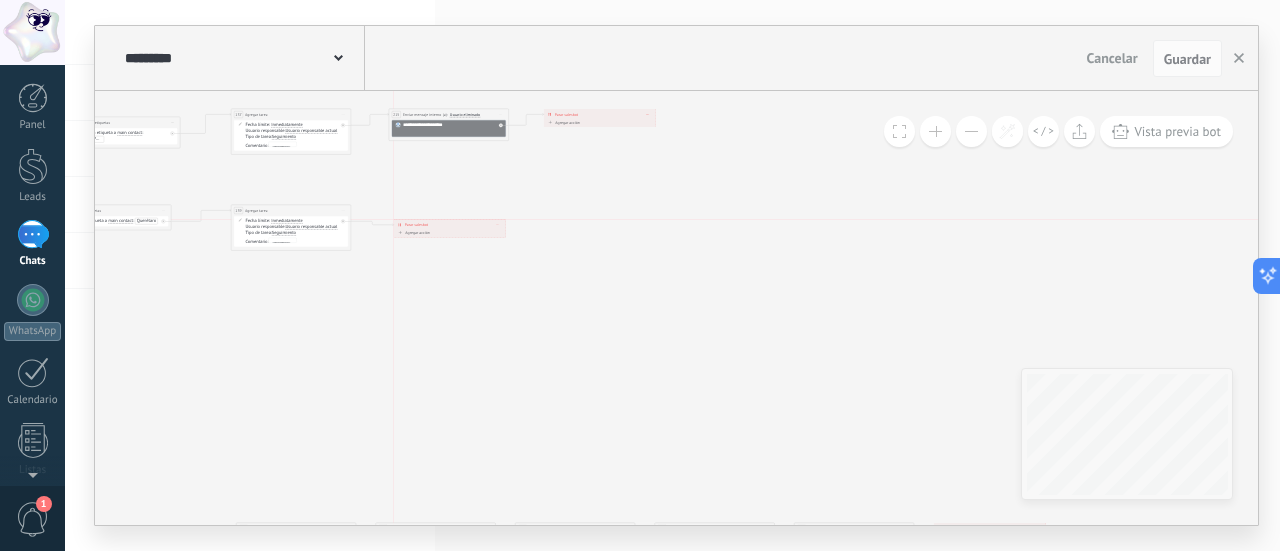 click on "**********" at bounding box center (450, 225) 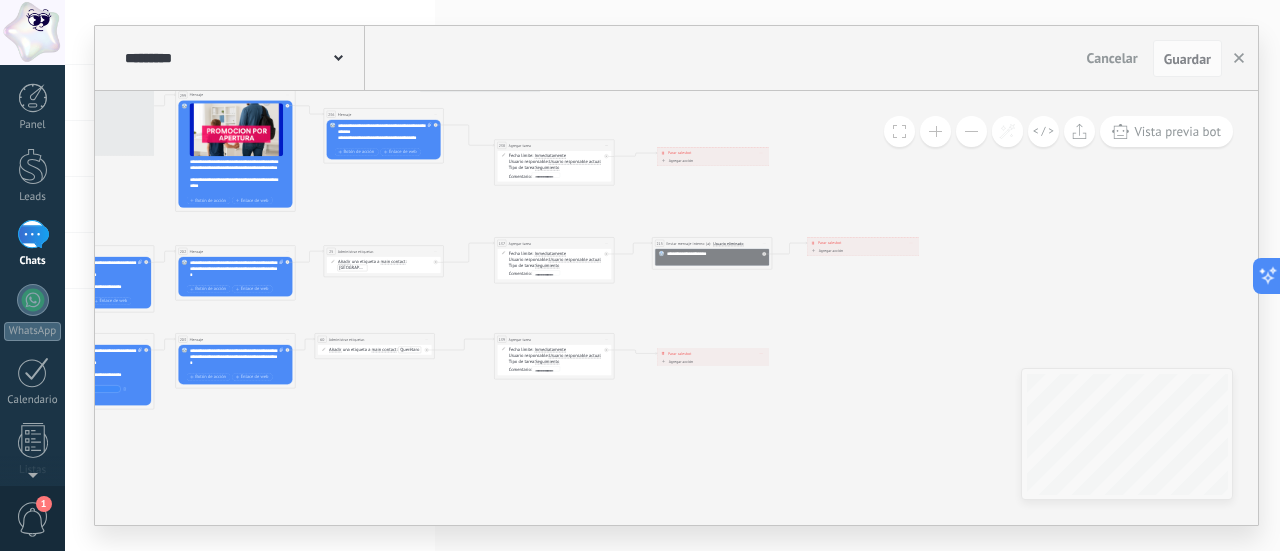 click on "7 Mensaje 175 Mensaje 7 Mensaje 16 Mensaje 89 Mensaje 27 Mensaje 228 Mensaje 27 Mensaje 89 Mensaje 20 Mensaje 9 Mensaje 9 Mensaje 228 Mensaje 20 Mensaje 27 Mensaje 30 Mensaje 33 Mensaje 38 Mensaje 30 Mensaje 20 Mensaje 228 Mensaje 33 Mensaje 33 Mensaje 16 Mensaje 38 Mensaje 30 Mensaje 38 Mensaje 9 Mensaje 165 Mensaje 163 Mensaje 9 Mensaje 228 Mensaje 20 Mensaje 27 Mensaje 228 Mensaje 33 Mensaje 30 Mensaje 38 Mensaje 329 Mensaje 7 Mensaje 308 Mensaje 60 Administrar etiquetas 137 Agregar tarea 215 Enviar mensaje interno 139 Agregar tarea 140" 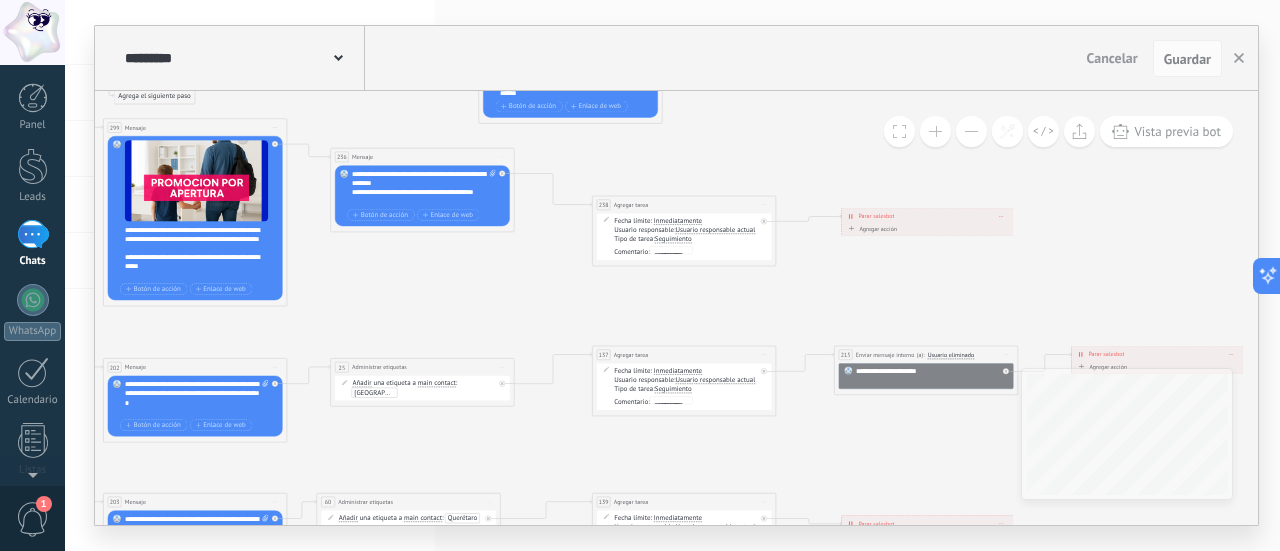 click on "7 Mensaje 175 Mensaje 7 Mensaje 16 Mensaje 89 Mensaje 27 Mensaje 228 Mensaje 27 Mensaje 89 Mensaje 20 Mensaje 9 Mensaje 9 Mensaje 228 Mensaje 20 Mensaje 27 Mensaje 30 Mensaje 33 Mensaje 38 Mensaje 30 Mensaje 20 Mensaje 228 Mensaje 33 Mensaje 33 Mensaje 16 Mensaje 38 Mensaje 30 Mensaje 38 Mensaje 9 Mensaje 165 Mensaje 163 Mensaje 9 Mensaje 228 Mensaje 20 Mensaje 27 Mensaje 228 Mensaje 33 Mensaje 30 Mensaje 38 Mensaje 329 Mensaje 7 Mensaje 308 Mensaje 60 Administrar etiquetas 137 Agregar tarea 215 Enviar mensaje interno 139 Agregar tarea 140" 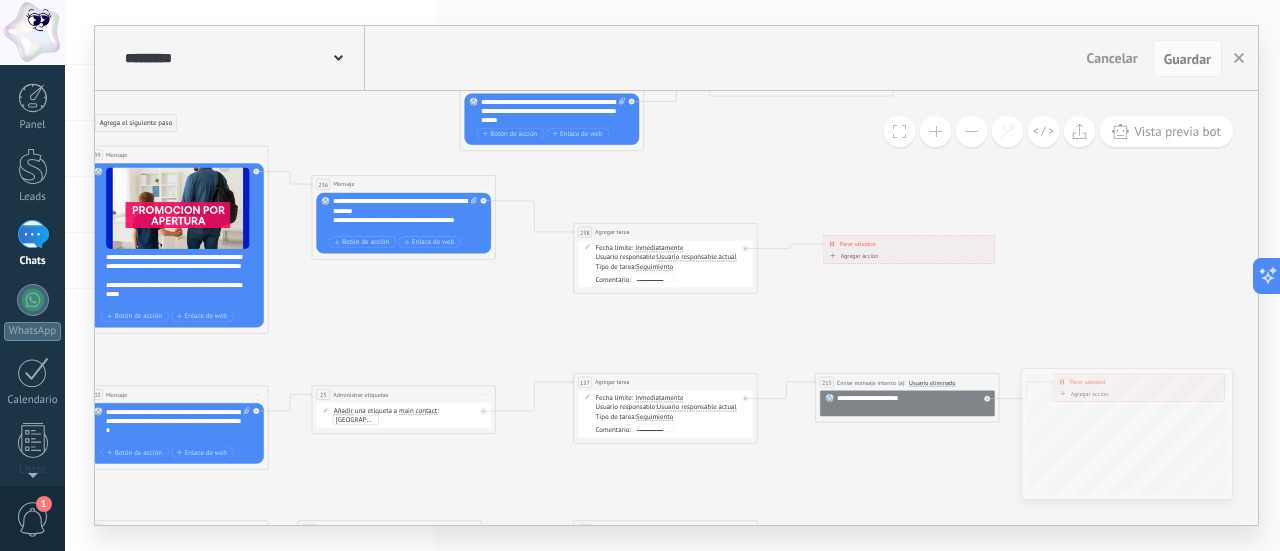 click on "7 Mensaje 175 Mensaje 7 Mensaje 16 Mensaje 89 Mensaje 27 Mensaje 228 Mensaje 27 Mensaje 89 Mensaje 20 Mensaje 9 Mensaje 9 Mensaje 228 Mensaje 20 Mensaje 27 Mensaje 30 Mensaje 33 Mensaje 38 Mensaje 30 Mensaje 20 Mensaje 228 Mensaje 33 Mensaje 33 Mensaje 16 Mensaje 38 Mensaje 30 Mensaje 38 Mensaje 9 Mensaje 165 Mensaje 163 Mensaje 9 Mensaje 228 Mensaje 20 Mensaje 27 Mensaje 228 Mensaje 33 Mensaje 30 Mensaje 38 Mensaje 329 Mensaje 7 Mensaje 308 Mensaje 60 Administrar etiquetas 137 Agregar tarea 215 Enviar mensaje interno 139 Agregar tarea 140" 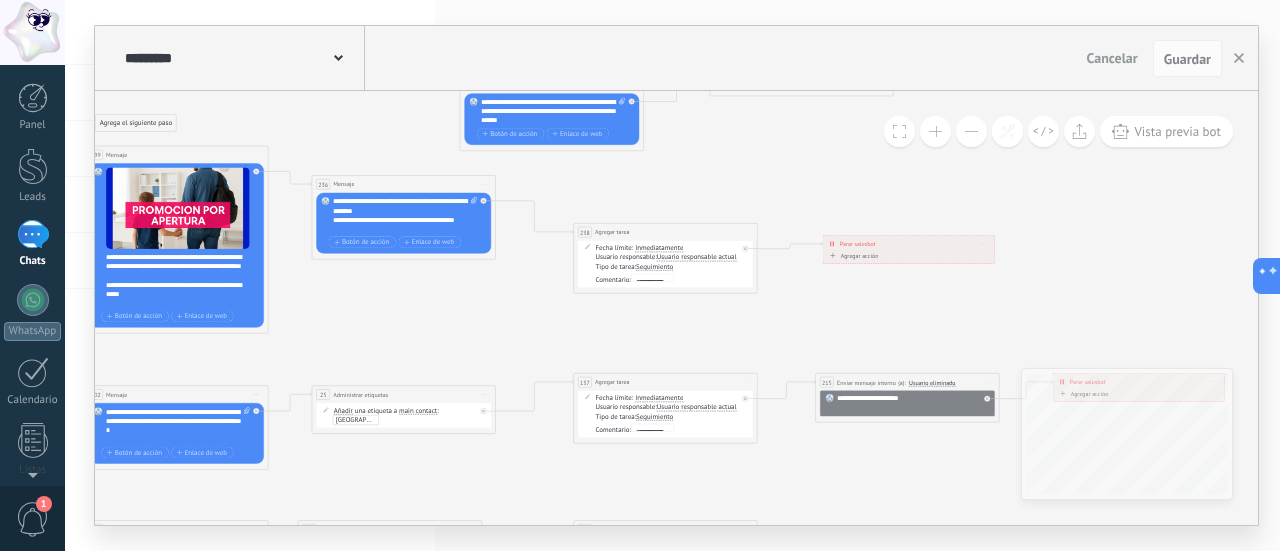click on "Iniciar vista previa aquí
Cambiar nombre
Duplicar
Borrar" at bounding box center [745, 232] 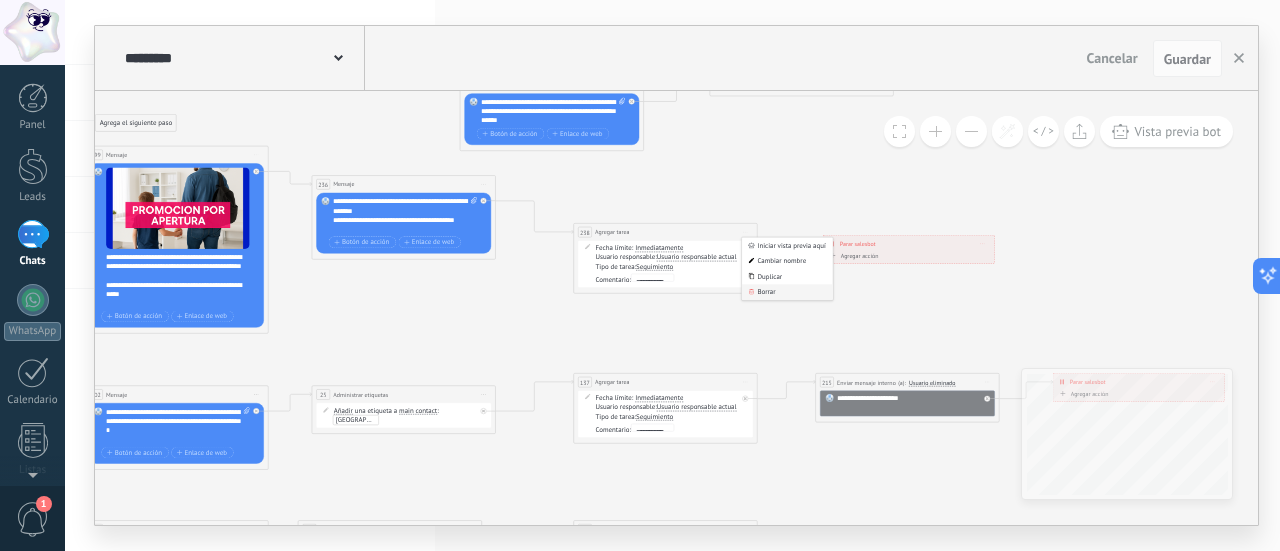 click on "Borrar" at bounding box center [787, 293] 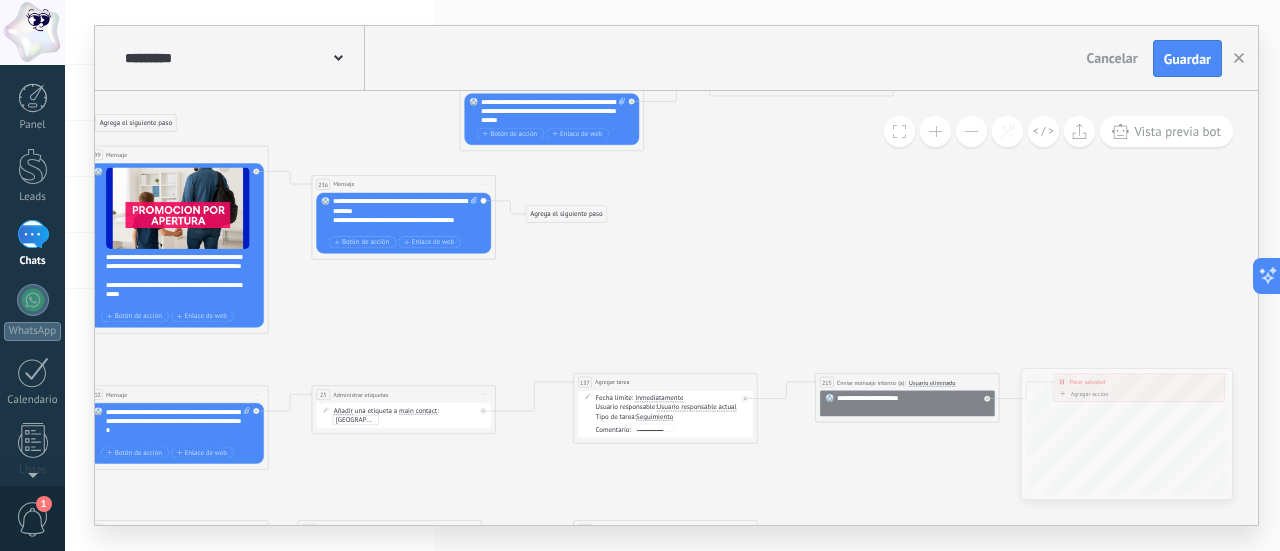 click on "Agrega el siguiente paso" at bounding box center [566, 214] 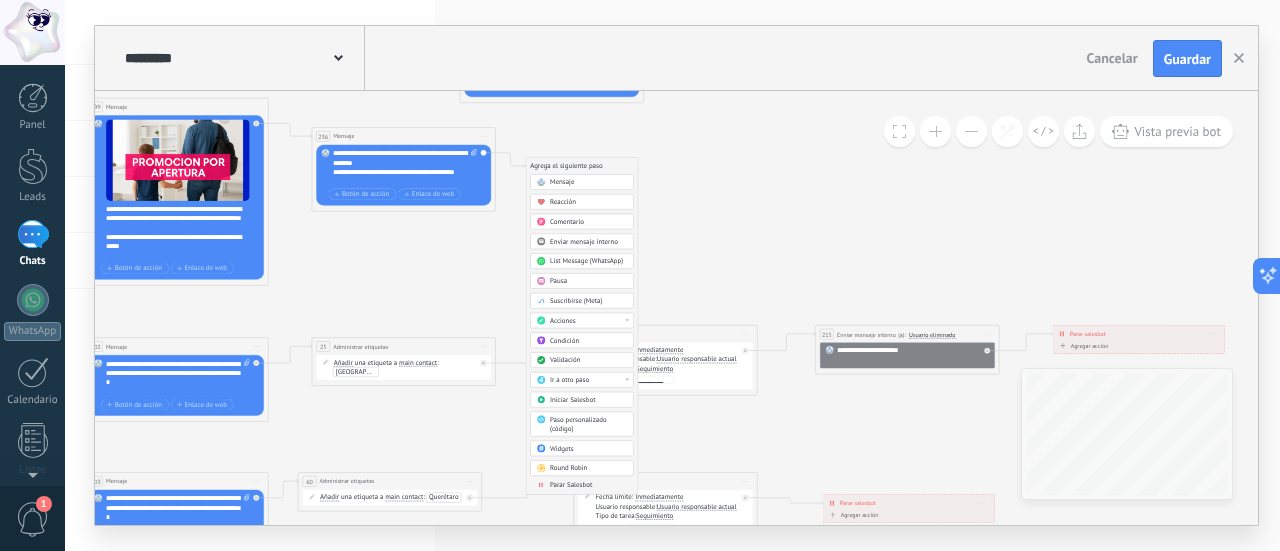 click on "Parar Salesbot" at bounding box center (571, 485) 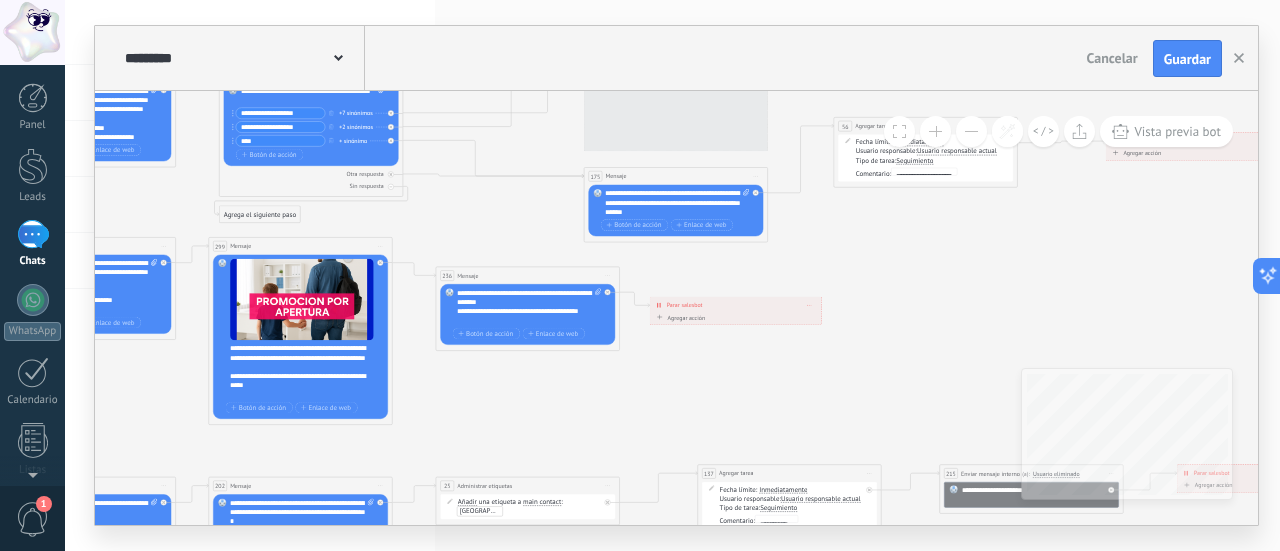 click on "7 Mensaje 175 Mensaje 7 Mensaje 16 Mensaje 89 Mensaje 27 Mensaje 228 Mensaje 27 Mensaje 89 Mensaje 20 Mensaje 9 Mensaje 9 Mensaje 228 Mensaje 20 Mensaje 27 Mensaje 30 Mensaje 33 Mensaje 38 Mensaje 30 Mensaje 20 Mensaje 228 Mensaje 33 Mensaje 33 Mensaje 16 Mensaje 38 Mensaje 30 Mensaje 38 Mensaje 9 Mensaje 165 Mensaje 163 Mensaje 9 Mensaje 228 Mensaje 20 Mensaje 27 Mensaje 228 Mensaje 33 Mensaje 30 Mensaje 38 Mensaje 329 Mensaje 7 Mensaje 308 Mensaje 60 Administrar etiquetas 137 Agregar tarea 215 Enviar mensaje interno 140 139 Agregar tarea" 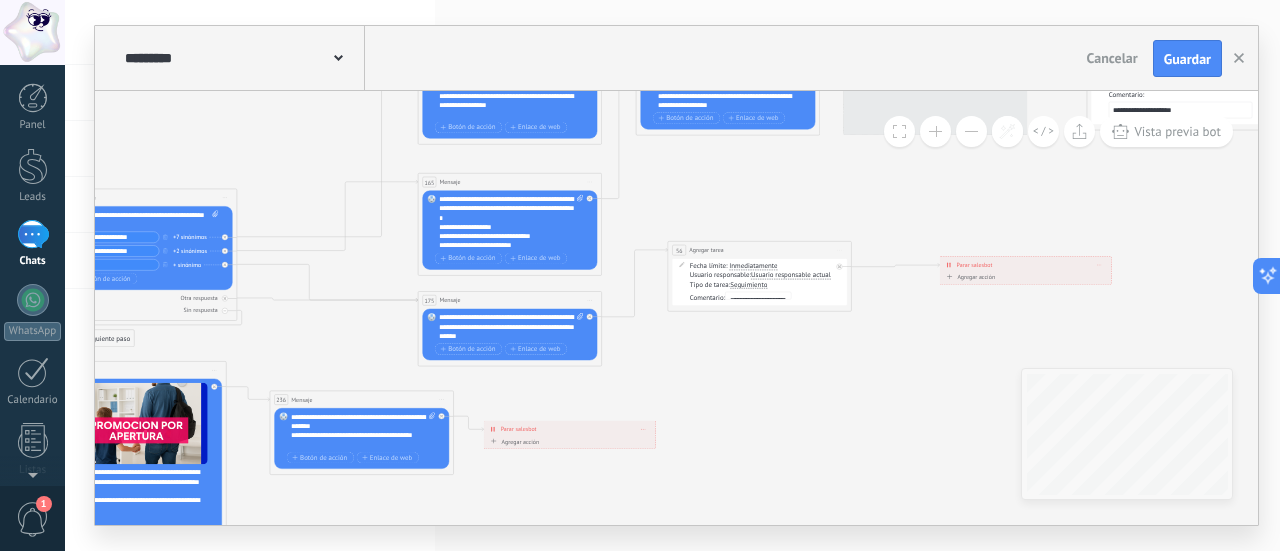 click on "7 Mensaje 175 Mensaje 7 Mensaje 16 Mensaje 89 Mensaje 27 Mensaje 228 Mensaje 27 Mensaje 89 Mensaje 20 Mensaje 9 Mensaje 9 Mensaje 228 Mensaje 20 Mensaje 27 Mensaje 30 Mensaje 33 Mensaje 38 Mensaje 30 Mensaje 20 Mensaje 228 Mensaje 33 Mensaje 33 Mensaje 16 Mensaje 38 Mensaje 30 Mensaje 38 Mensaje 9 Mensaje 165 Mensaje 163 Mensaje 9 Mensaje 228 Mensaje 20 Mensaje 27 Mensaje 228 Mensaje 33 Mensaje 30 Mensaje 38 Mensaje 329 Mensaje 7 Mensaje 308 Mensaje 60 Administrar etiquetas 137 Agregar tarea 215 Enviar mensaje interno 140 139 Agregar tarea" 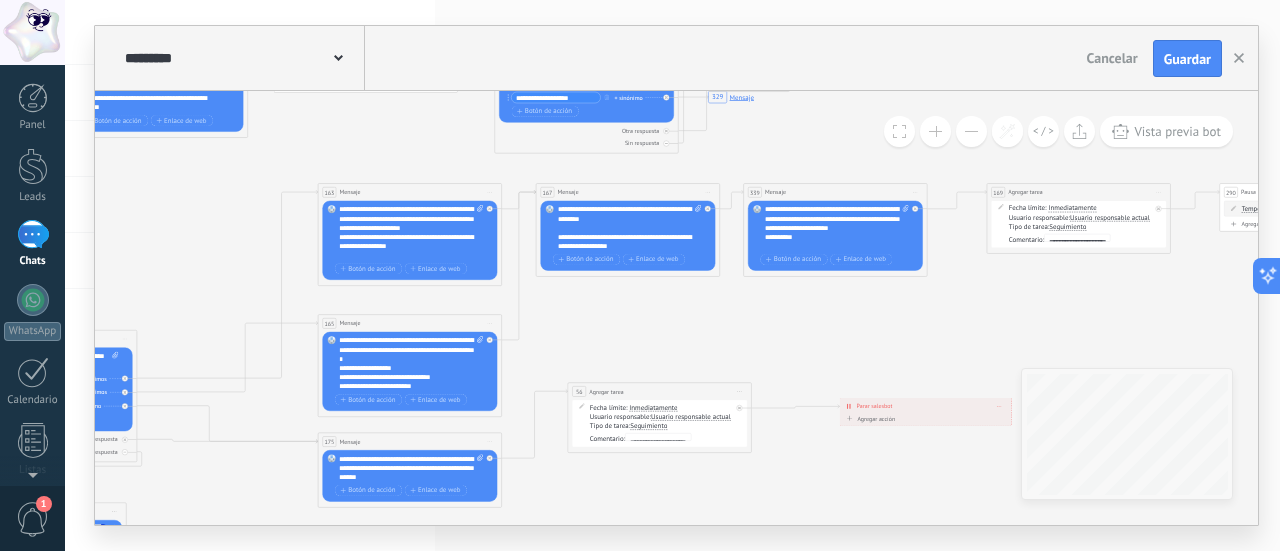click on "7 Mensaje 175 Mensaje 7 Mensaje 16 Mensaje 89 Mensaje 27 Mensaje 228 Mensaje 27 Mensaje 89 Mensaje 20 Mensaje 9 Mensaje 9 Mensaje 228 Mensaje 20 Mensaje 27 Mensaje 30 Mensaje 33 Mensaje 38 Mensaje 30 Mensaje 20 Mensaje 228 Mensaje 33 Mensaje 33 Mensaje 16 Mensaje 38 Mensaje 30 Mensaje 38 Mensaje 9 Mensaje 165 Mensaje 163 Mensaje 9 Mensaje 228 Mensaje 20 Mensaje 27 Mensaje 228 Mensaje 33 Mensaje 30 Mensaje 38 Mensaje 329 Mensaje 7 Mensaje 308 Mensaje 60 Administrar etiquetas 137 Agregar tarea 215 Enviar mensaje interno 140 139 Agregar tarea" 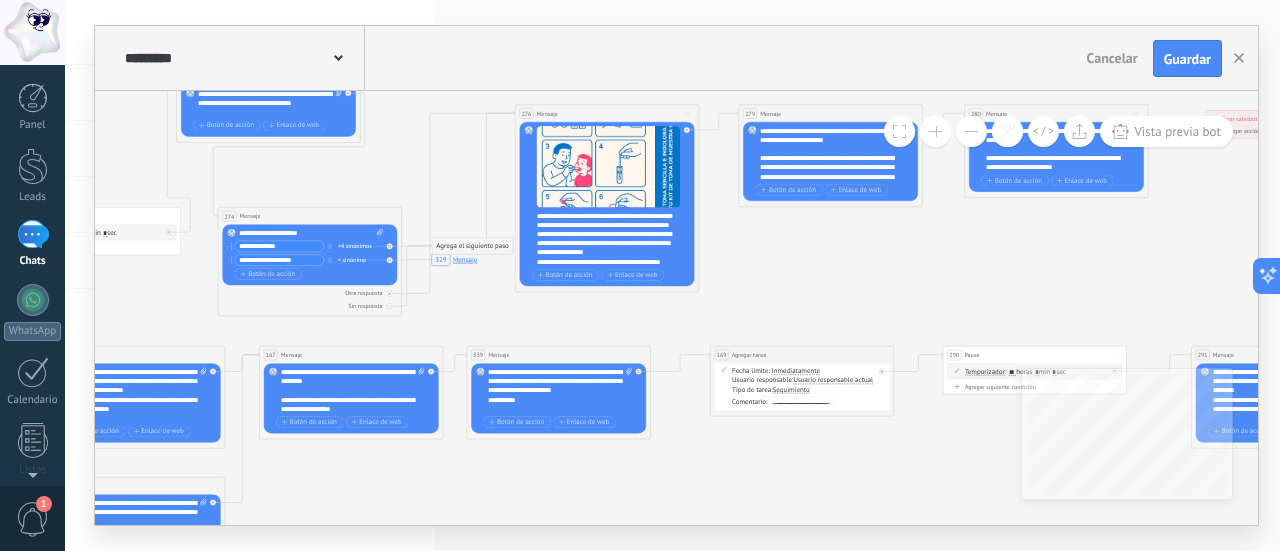 click on "7 Mensaje 175 Mensaje 7 Mensaje 16 Mensaje 89 Mensaje 27 Mensaje 228 Mensaje 27 Mensaje 89 Mensaje 20 Mensaje 9 Mensaje 9 Mensaje 228 Mensaje 20 Mensaje 27 Mensaje 30 Mensaje 33 Mensaje 38 Mensaje 30 Mensaje 20 Mensaje 228 Mensaje 33 Mensaje 33 Mensaje 16 Mensaje 38 Mensaje 30 Mensaje 38 Mensaje 9 Mensaje 165 Mensaje 163 Mensaje 9 Mensaje 228 Mensaje 20 Mensaje 27 Mensaje 228 Mensaje 33 Mensaje 30 Mensaje 38 Mensaje 329 Mensaje 7 Mensaje 308 Mensaje 60 Administrar etiquetas 137 Agregar tarea 215 Enviar mensaje interno 140 139 Agregar tarea" 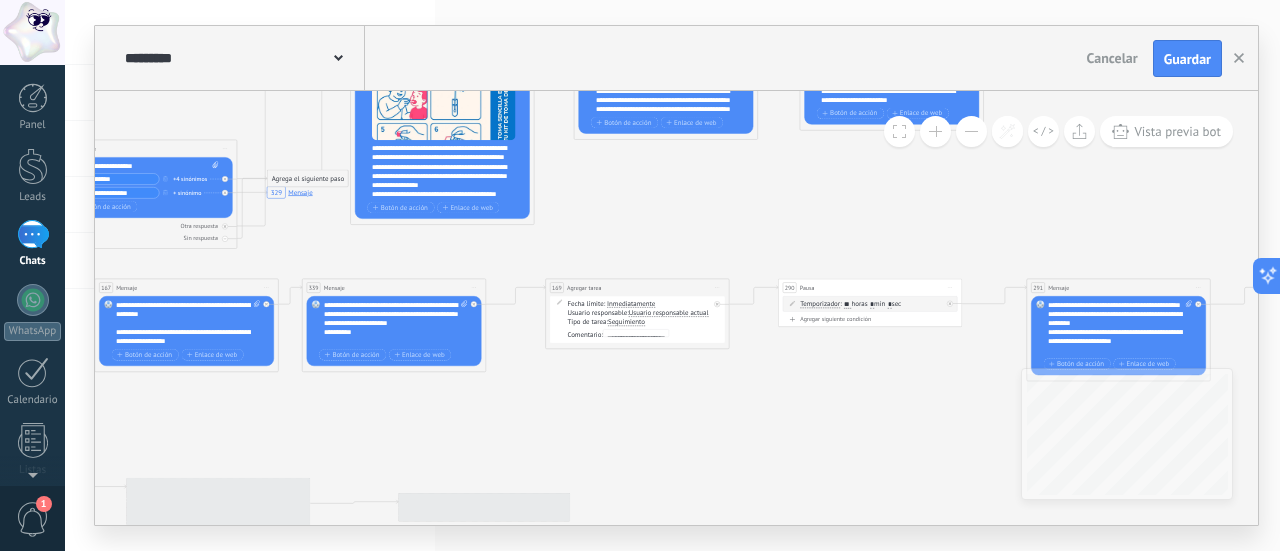scroll, scrollTop: 340, scrollLeft: 0, axis: vertical 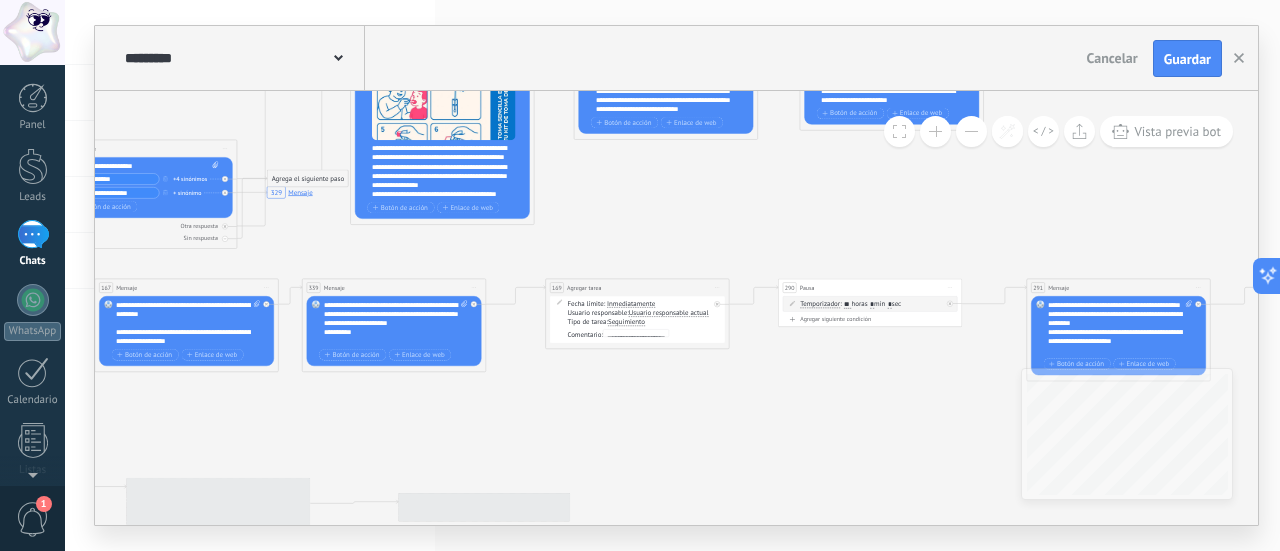 click on "7 Mensaje 175 Mensaje 7 Mensaje 16 Mensaje 89 Mensaje 27 Mensaje 228 Mensaje 27 Mensaje 89 Mensaje 20 Mensaje 9 Mensaje 9 Mensaje 228 Mensaje 20 Mensaje 27 Mensaje 30 Mensaje 33 Mensaje 38 Mensaje 30 Mensaje 20 Mensaje 228 Mensaje 33 Mensaje 33 Mensaje 16 Mensaje 38 Mensaje 30 Mensaje 38 Mensaje 9 Mensaje 165 Mensaje 163 Mensaje 9 Mensaje 228 Mensaje 20 Mensaje 27 Mensaje 228 Mensaje 33 Mensaje 30 Mensaje 38 Mensaje 329 Mensaje 7 Mensaje 308 Mensaje 60 Administrar etiquetas 137 Agregar tarea 215 Enviar mensaje interno 140 139 Agregar tarea" 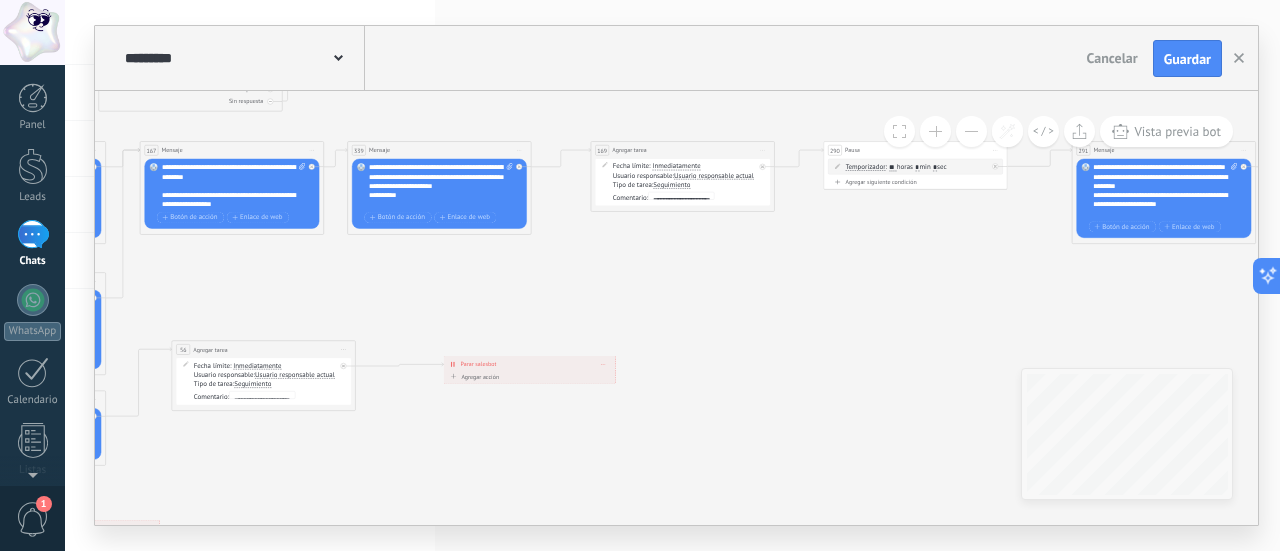 click on "7 Mensaje 175 Mensaje 7 Mensaje 16 Mensaje 89 Mensaje 27 Mensaje 228 Mensaje 27 Mensaje 89 Mensaje 20 Mensaje 9 Mensaje 9 Mensaje 228 Mensaje 20 Mensaje 27 Mensaje 30 Mensaje 33 Mensaje 38 Mensaje 30 Mensaje 20 Mensaje 228 Mensaje 33 Mensaje 33 Mensaje 16 Mensaje 38 Mensaje 30 Mensaje 38 Mensaje 9 Mensaje 165 Mensaje 163 Mensaje 9 Mensaje 228 Mensaje 20 Mensaje 27 Mensaje 228 Mensaje 33 Mensaje 30 Mensaje 38 Mensaje 329 Mensaje 7 Mensaje 308 Mensaje 60 Administrar etiquetas 137 Agregar tarea 215 Enviar mensaje interno 140 139 Agregar tarea" 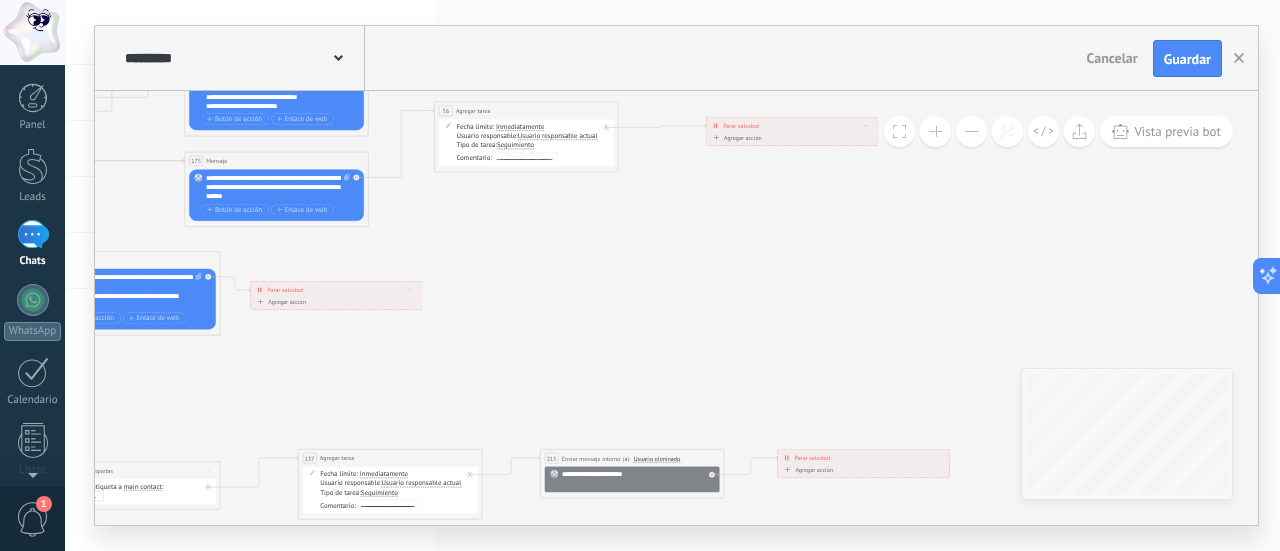 click on "7 Mensaje 175 Mensaje 7 Mensaje 16 Mensaje 89 Mensaje 27 Mensaje 228 Mensaje 27 Mensaje 89 Mensaje 20 Mensaje 9 Mensaje 9 Mensaje 228 Mensaje 20 Mensaje 27 Mensaje 30 Mensaje 33 Mensaje 38 Mensaje 30 Mensaje 20 Mensaje 228 Mensaje 33 Mensaje 33 Mensaje 16 Mensaje 38 Mensaje 30 Mensaje 38 Mensaje 9 Mensaje 165 Mensaje 163 Mensaje 9 Mensaje 228 Mensaje 20 Mensaje 27 Mensaje 228 Mensaje 33 Mensaje 30 Mensaje 38 Mensaje 329 Mensaje 7 Mensaje 308 Mensaje 60 Administrar etiquetas 140 139 Agregar tarea" 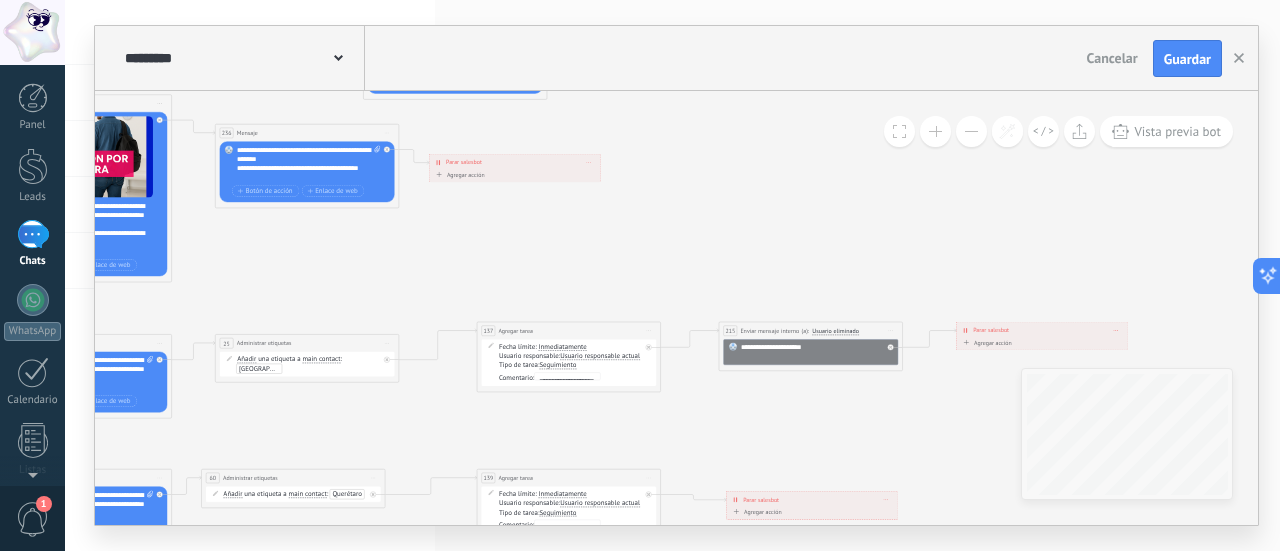 click on "7 Mensaje 175 Mensaje 7 Mensaje 16 Mensaje 89 Mensaje 27 Mensaje 228 Mensaje 27 Mensaje 89 Mensaje 20 Mensaje 9 Mensaje 9 Mensaje 228 Mensaje 20 Mensaje 27 Mensaje 30 Mensaje 33 Mensaje 38 Mensaje 30 Mensaje 20 Mensaje 228 Mensaje 33 Mensaje 33 Mensaje 16 Mensaje 38 Mensaje 30 Mensaje 38 Mensaje 9 Mensaje 165 Mensaje 163 Mensaje 9 Mensaje 228 Mensaje 20 Mensaje 27 Mensaje 228 Mensaje 33 Mensaje 30 Mensaje 38 Mensaje 329 Mensaje 7 Mensaje 308 Mensaje" 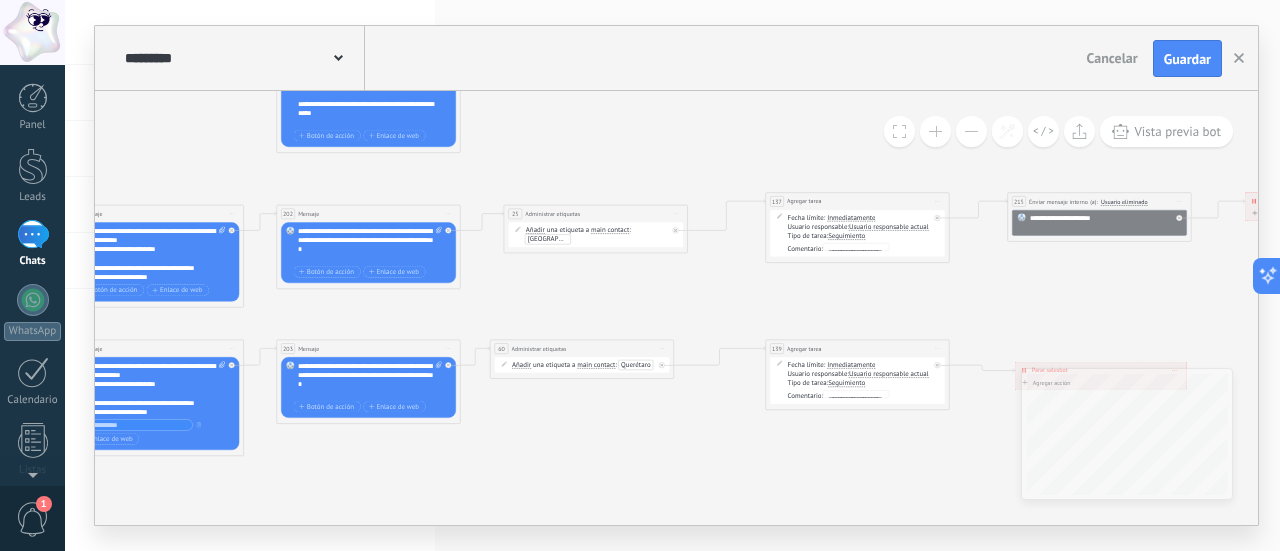 click on "7 Mensaje 175 Mensaje 7 Mensaje 16 Mensaje 89 Mensaje 27 Mensaje 228 Mensaje 27 Mensaje 89 Mensaje 20 Mensaje 9 Mensaje 9 Mensaje 228 Mensaje 20 Mensaje 27 Mensaje 30 Mensaje 33 Mensaje 38 Mensaje 30 Mensaje 20 Mensaje 228 Mensaje 33 Mensaje 33 Mensaje 16 Mensaje 38 Mensaje 30 Mensaje 38 Mensaje 9 Mensaje 165 Mensaje 163 Mensaje 9 Mensaje 228 Mensaje 20 Mensaje 27 Mensaje 228 Mensaje 33 Mensaje 30 Mensaje 38 Mensaje 329 Mensaje 7 Mensaje 308 Mensaje" 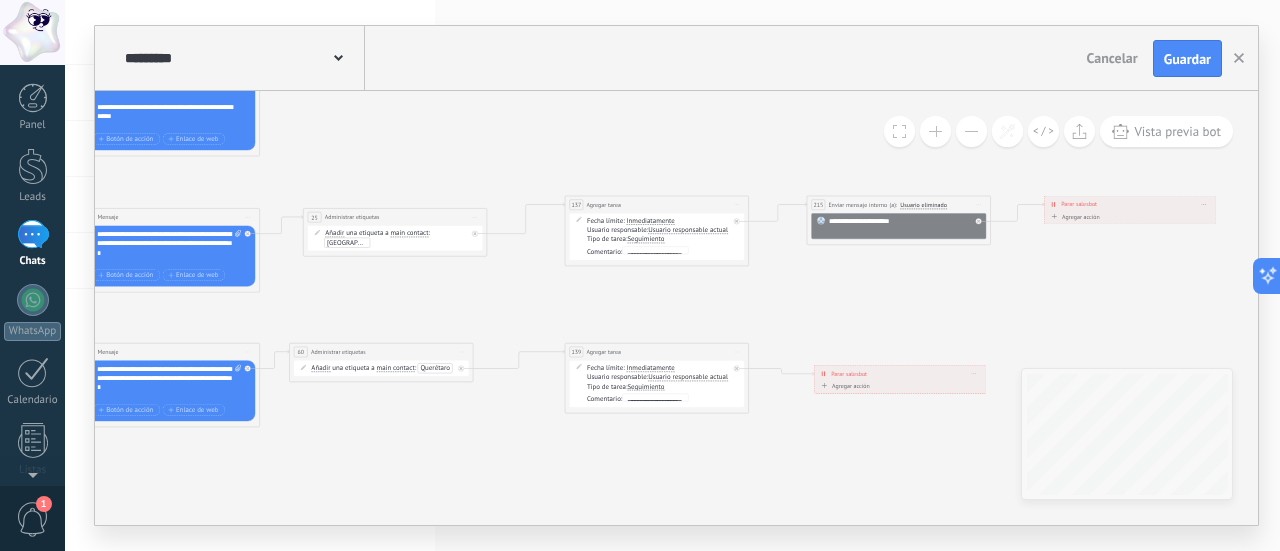 click on "7 Mensaje 175 Mensaje 7 Mensaje 16 Mensaje 89 Mensaje 27 Mensaje 228 Mensaje 27 Mensaje 89 Mensaje 20 Mensaje 9 Mensaje 9 Mensaje 228 Mensaje 20 Mensaje 27 Mensaje 30 Mensaje 33 Mensaje 38 Mensaje 30 Mensaje 20 Mensaje 228 Mensaje 33 Mensaje 33 Mensaje 16 Mensaje 38 Mensaje 30 Mensaje 38 Mensaje 9 Mensaje 165 Mensaje 163 Mensaje 9 Mensaje 228 Mensaje 20 Mensaje 27 Mensaje 228 Mensaje 33 Mensaje 30 Mensaje 38 Mensaje 329 Mensaje 7 Mensaje 308 Mensaje" 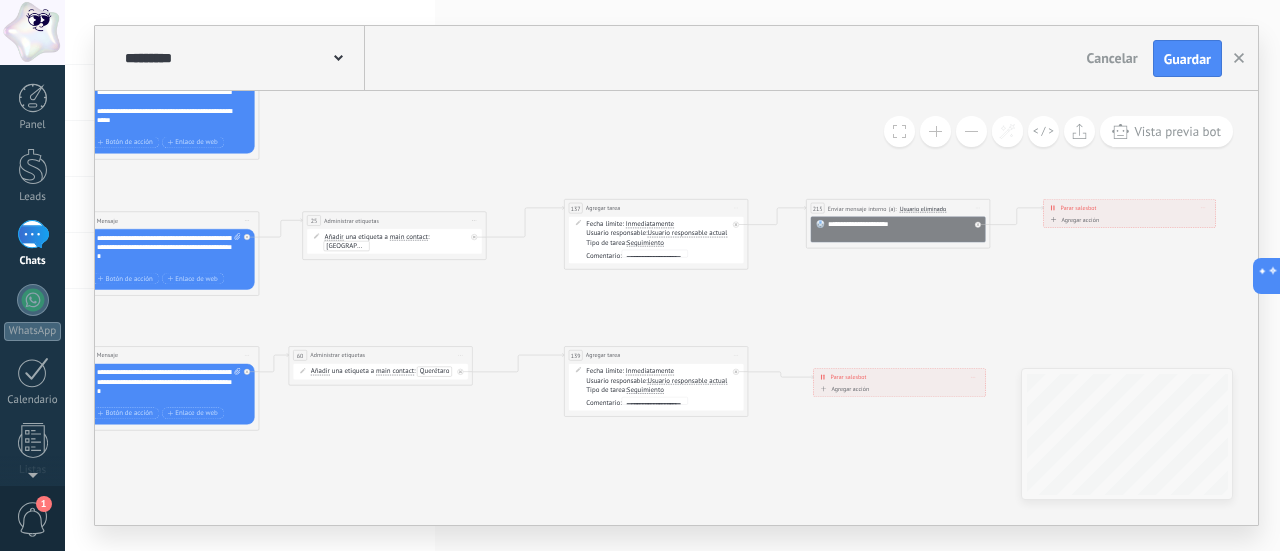 click on "Fecha límite:
Inmediatamente
Inmediatamente
Fin de hoy
En un día
En 3 días
En una semana
In
d
h
m
OK
Usuario responsable:
Usuario responsable actual
Usuario responsable actual
Creador" at bounding box center [656, 240] 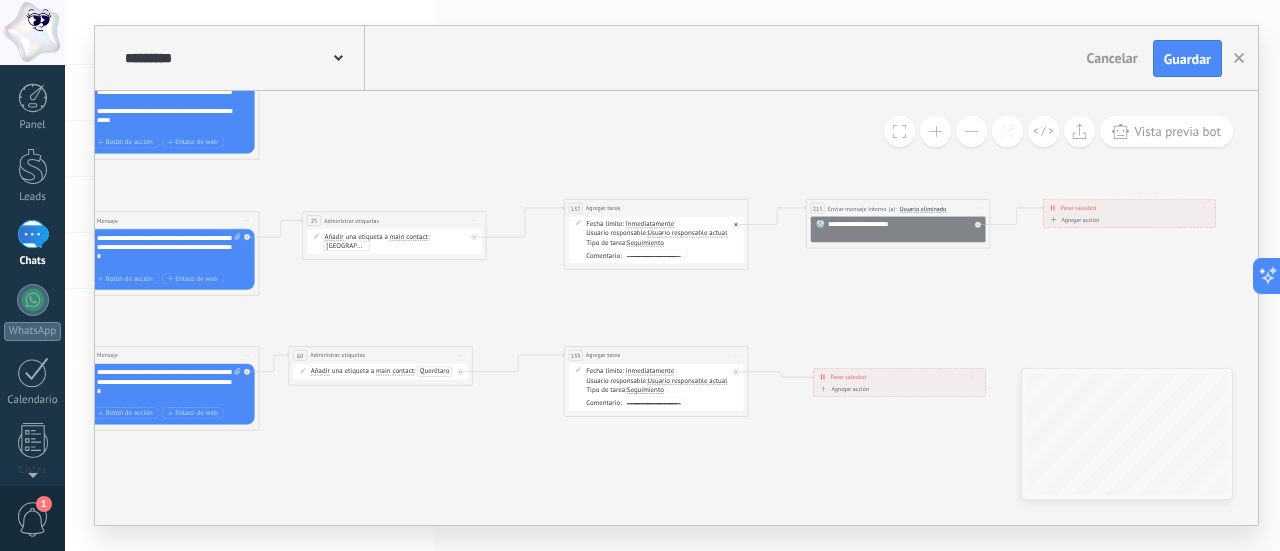 click 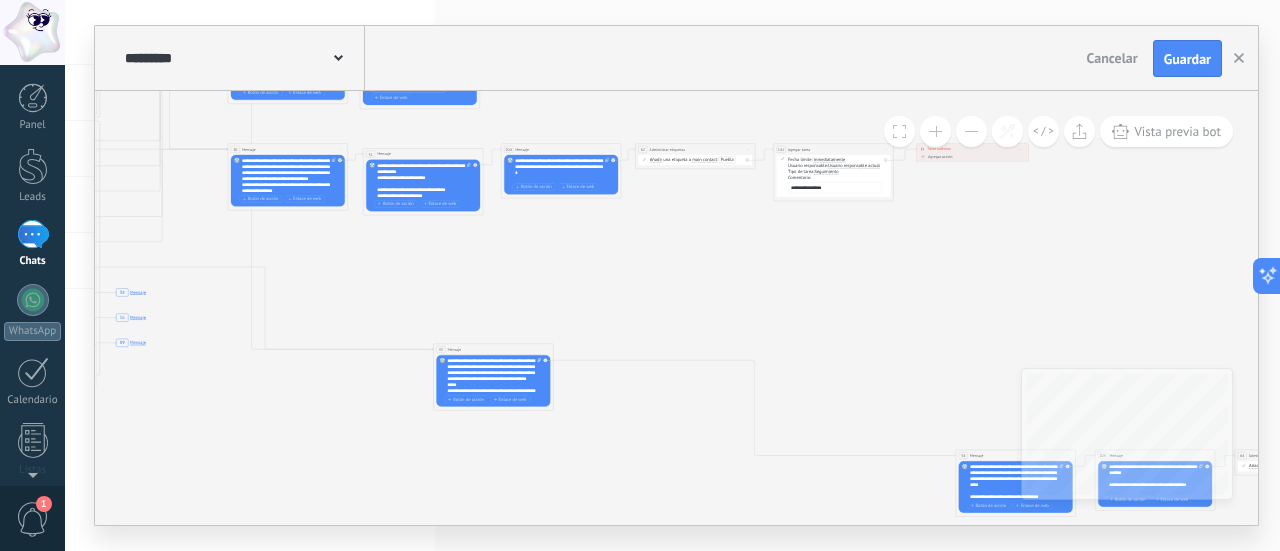 scroll, scrollTop: 0, scrollLeft: 0, axis: both 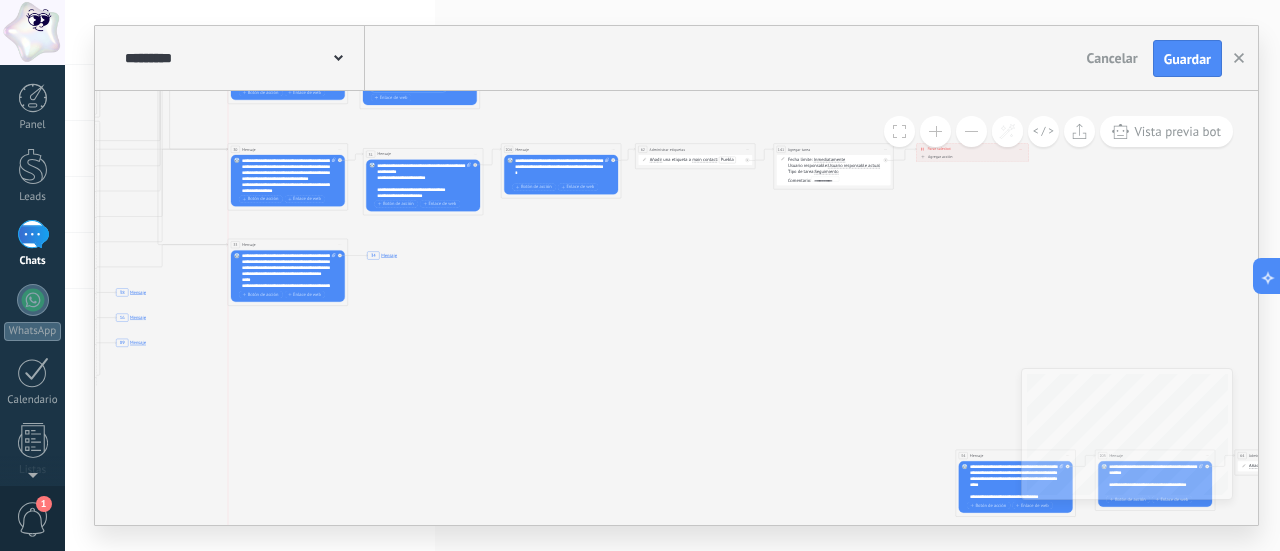 click on "33
Mensaje
*******
(a):
Todos los contactos - canales seleccionados
Todos los contactos - canales seleccionados
Todos los contactos - canal primario
Contacto principal - canales seleccionados
Contacto principal - canal primario
Todos los contactos - canales seleccionados
Todos los contactos - canales seleccionados
Todos los contactos - canal primario" at bounding box center [287, 245] 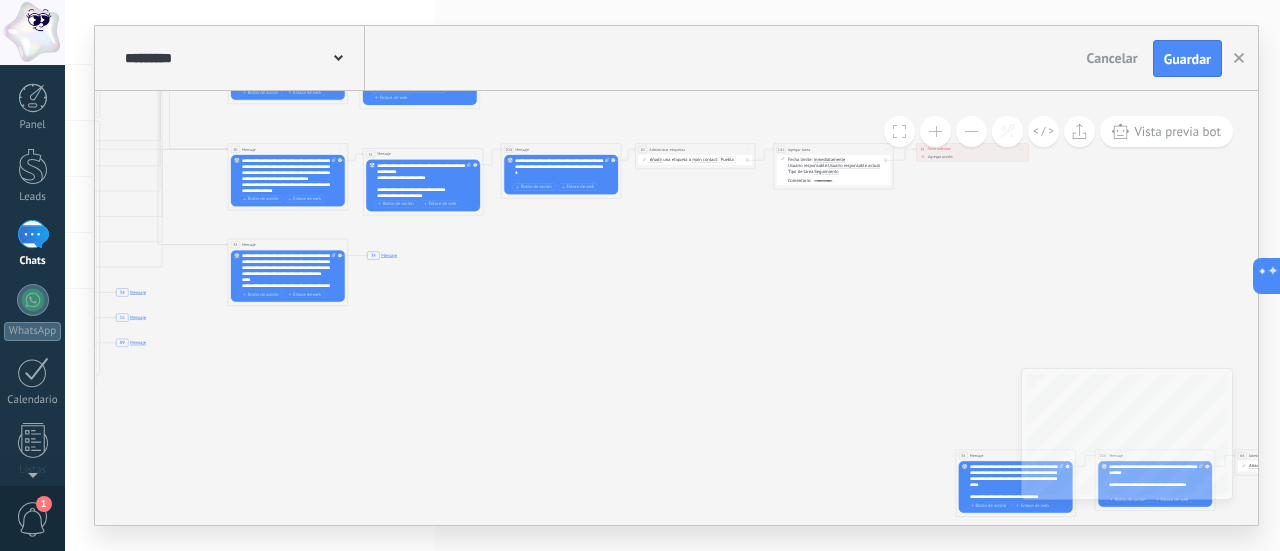 drag, startPoint x: 460, startPoint y: 389, endPoint x: 416, endPoint y: 370, distance: 47.92703 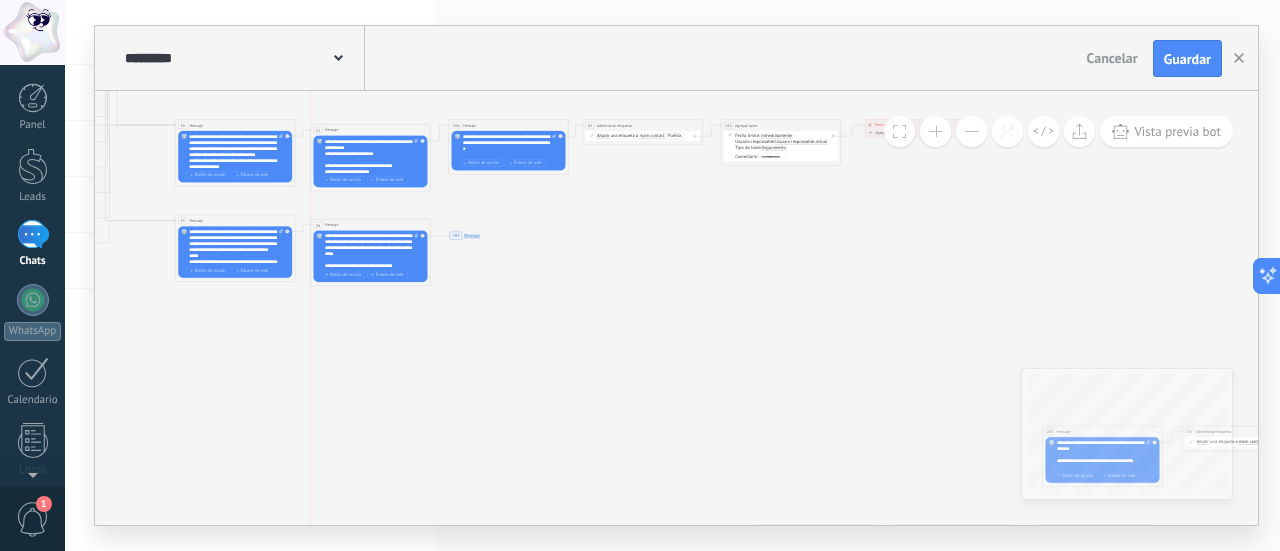 drag, startPoint x: 944, startPoint y: 433, endPoint x: 351, endPoint y: 227, distance: 627.7619 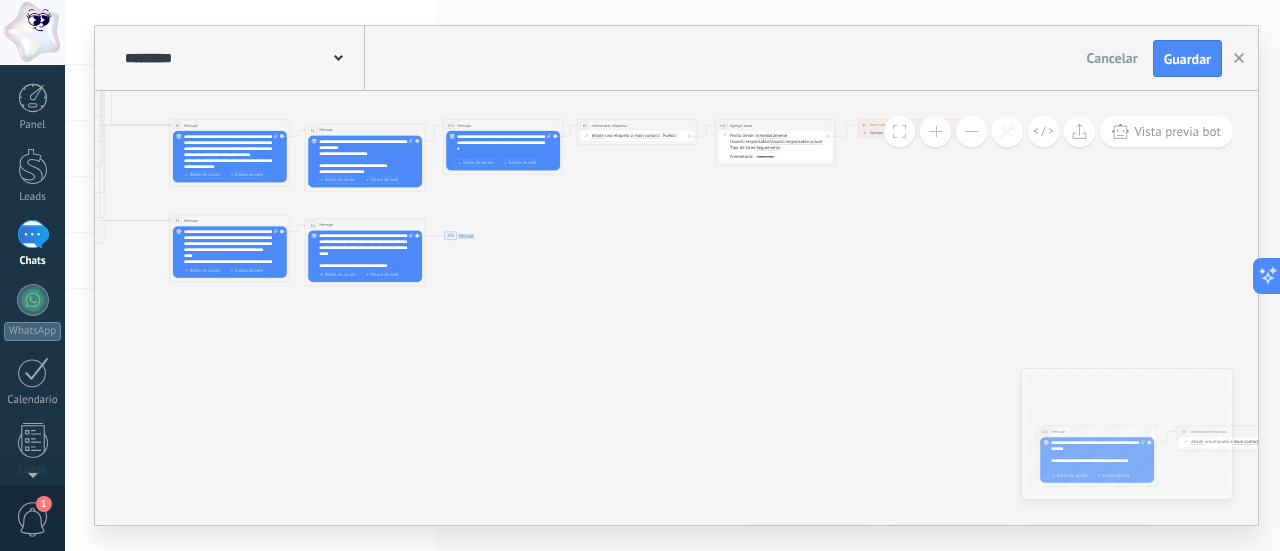 drag, startPoint x: 636, startPoint y: 431, endPoint x: 572, endPoint y: 417, distance: 65.51336 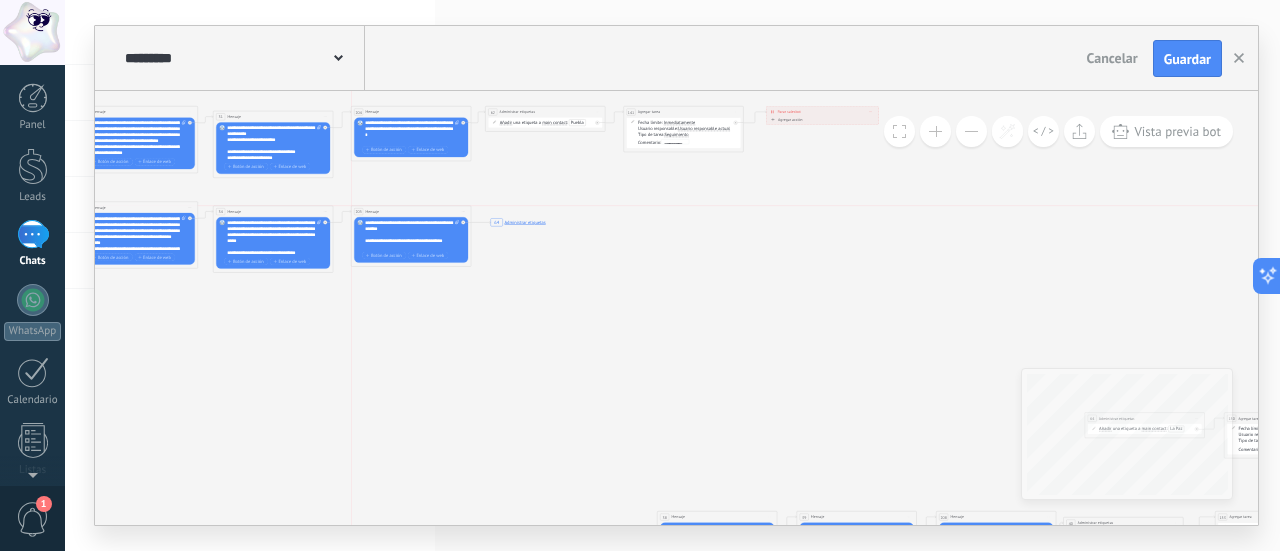 drag, startPoint x: 987, startPoint y: 419, endPoint x: 392, endPoint y: 210, distance: 630.63934 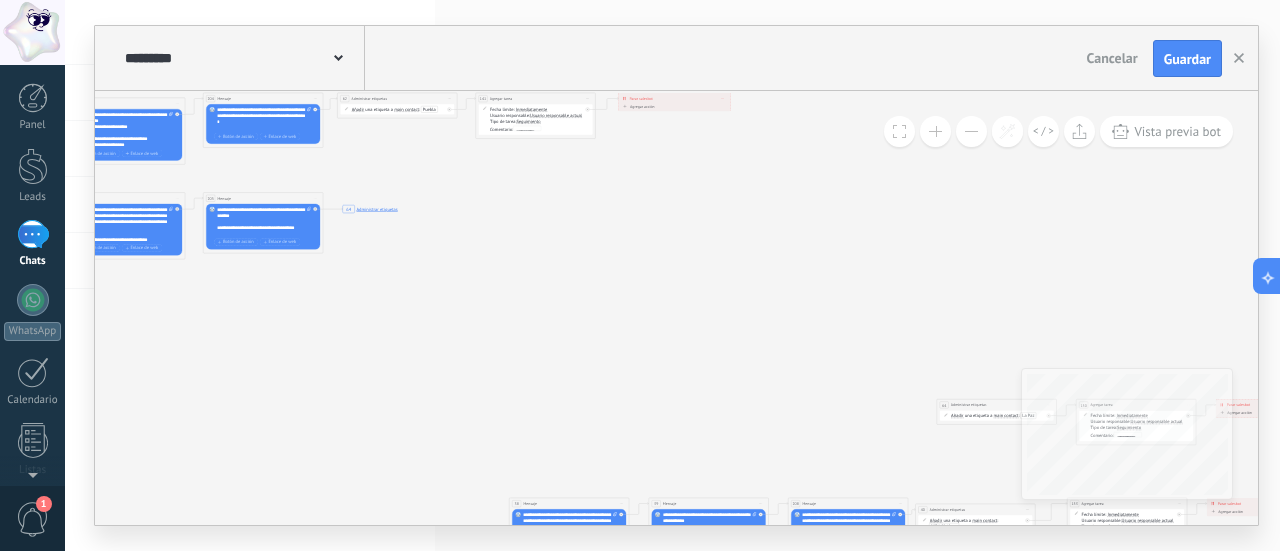 drag, startPoint x: 701, startPoint y: 423, endPoint x: 568, endPoint y: 410, distance: 133.63383 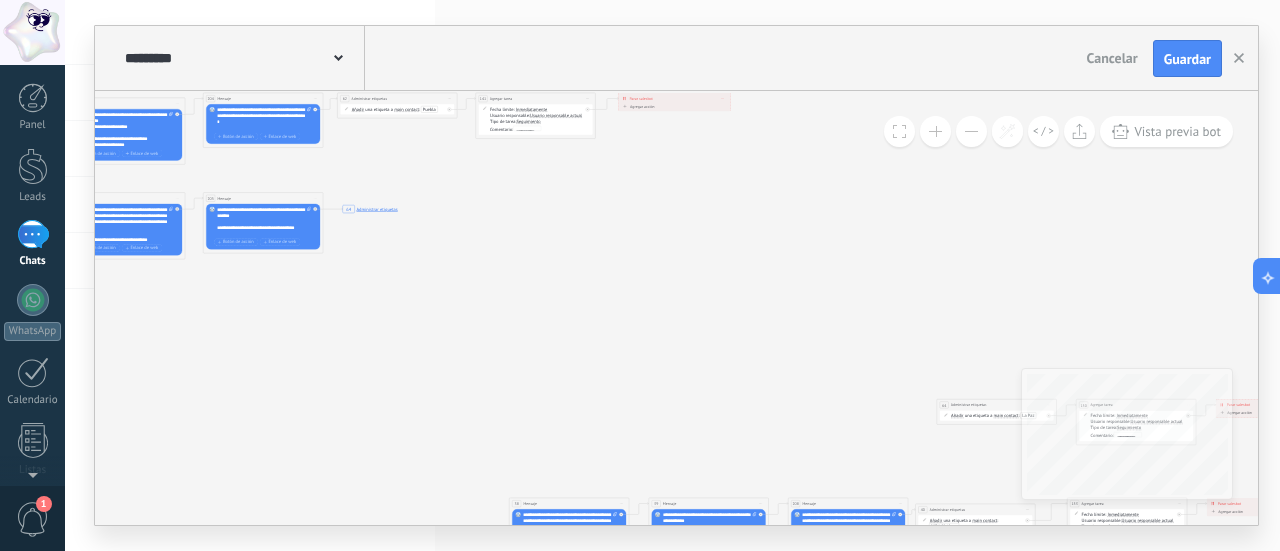 click on "7 Mensaje 175 Mensaje 7 Mensaje 16 Mensaje 89 Mensaje 27 Mensaje 228 Mensaje 27 Mensaje 89 Mensaje 20 Mensaje 9 Mensaje 9 Mensaje 228 Mensaje 20 Mensaje 27 Mensaje 30 Mensaje 33 Mensaje 38 Mensaje 30 Mensaje 20 Mensaje 228 Mensaje 33 Mensaje 33 Mensaje 16 Mensaje 38 Mensaje 30 Mensaje 38 Mensaje 9 Mensaje 165 Mensaje 163 Mensaje 9 Mensaje 228 Mensaje 20 Mensaje 27 Mensaje 228 Mensaje 33 Mensaje 30 Mensaje 38 Mensaje 329 Mensaje 7 Mensaje 308 Mensaje 62 Administrar etiquetas 141 Agregar tarea 34 Mensaje 205 Mensaje 64 Administrar etiquetas 142" 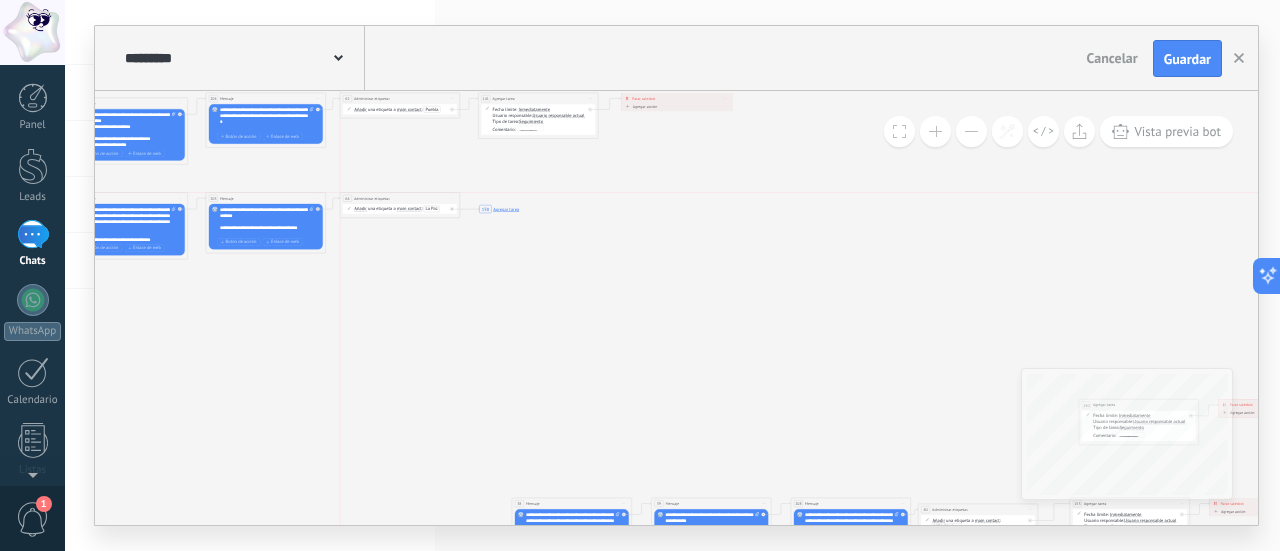 drag, startPoint x: 990, startPoint y: 402, endPoint x: 390, endPoint y: 197, distance: 634.05444 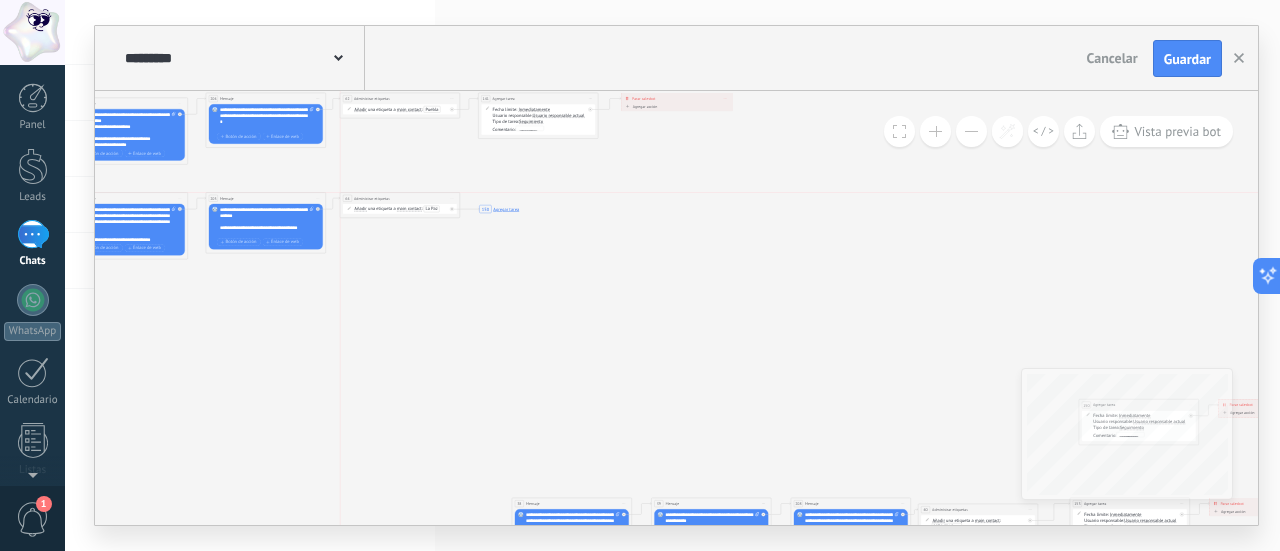 click on "**********" at bounding box center (399, 198) 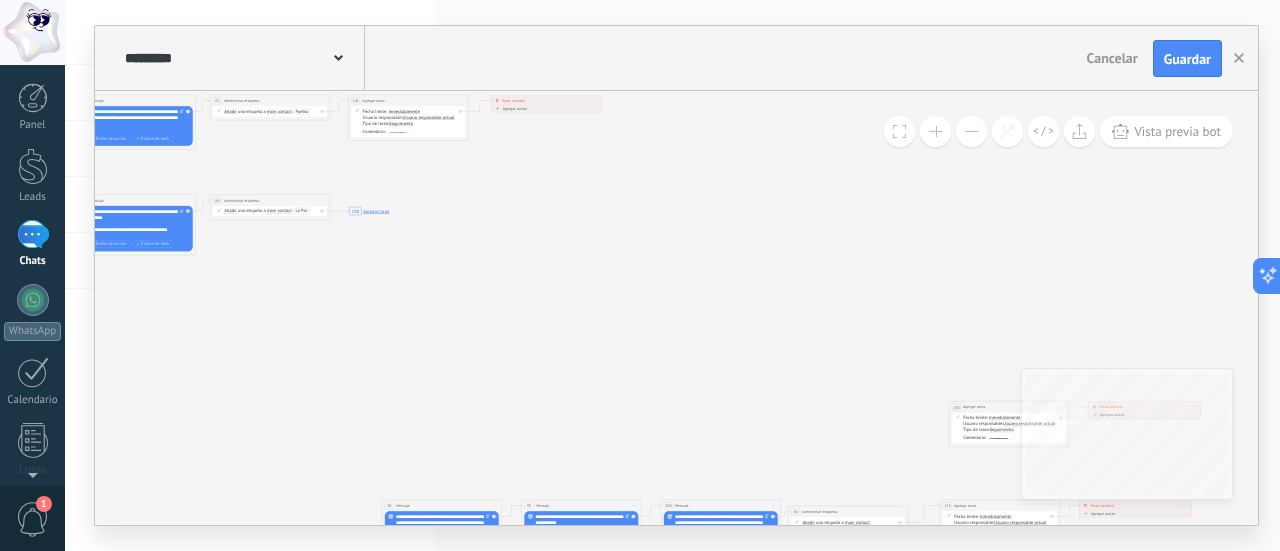 drag, startPoint x: 629, startPoint y: 355, endPoint x: 852, endPoint y: 401, distance: 227.69498 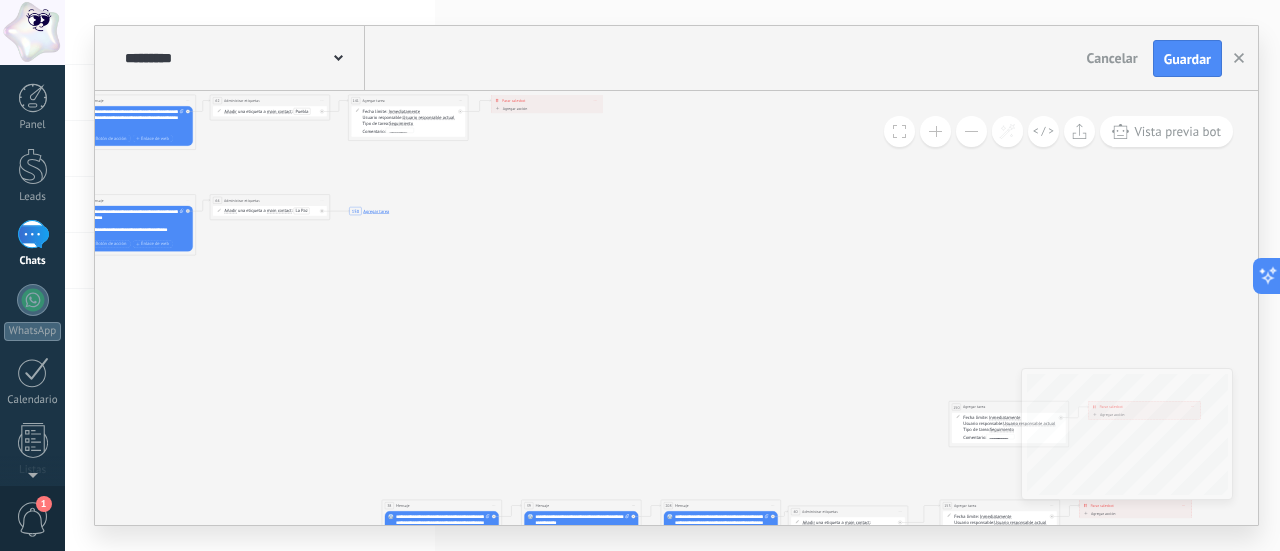 click on "7 Mensaje 175 Mensaje 7 Mensaje 16 Mensaje 89 Mensaje 27 Mensaje 228 Mensaje 27 Mensaje 89 Mensaje 20 Mensaje 9 Mensaje 9 Mensaje 228 Mensaje 20 Mensaje 27 Mensaje 30 Mensaje 33 Mensaje 38 Mensaje 30 Mensaje 20 Mensaje 228 Mensaje 33 Mensaje 33 Mensaje 16 Mensaje 38 Mensaje 30 Mensaje 38 Mensaje 9 Mensaje 165 Mensaje 163 Mensaje 9 Mensaje 228 Mensaje 20 Mensaje 27 Mensaje 228 Mensaje 33 Mensaje 30 Mensaje 38 Mensaje 329 Mensaje 7 Mensaje 308 Mensaje 62 Administrar etiquetas 141 Agregar tarea 34 Mensaje 205 Mensaje 150 Agregar tarea 64 Administrar etiquetas 142" 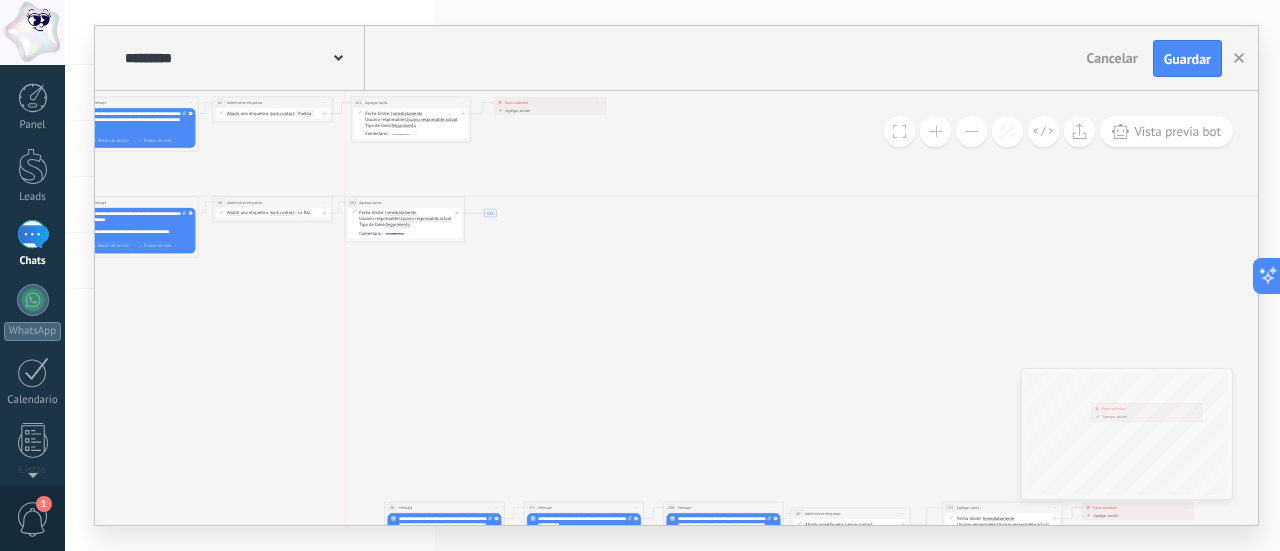 drag, startPoint x: 990, startPoint y: 410, endPoint x: 384, endPoint y: 206, distance: 639.41534 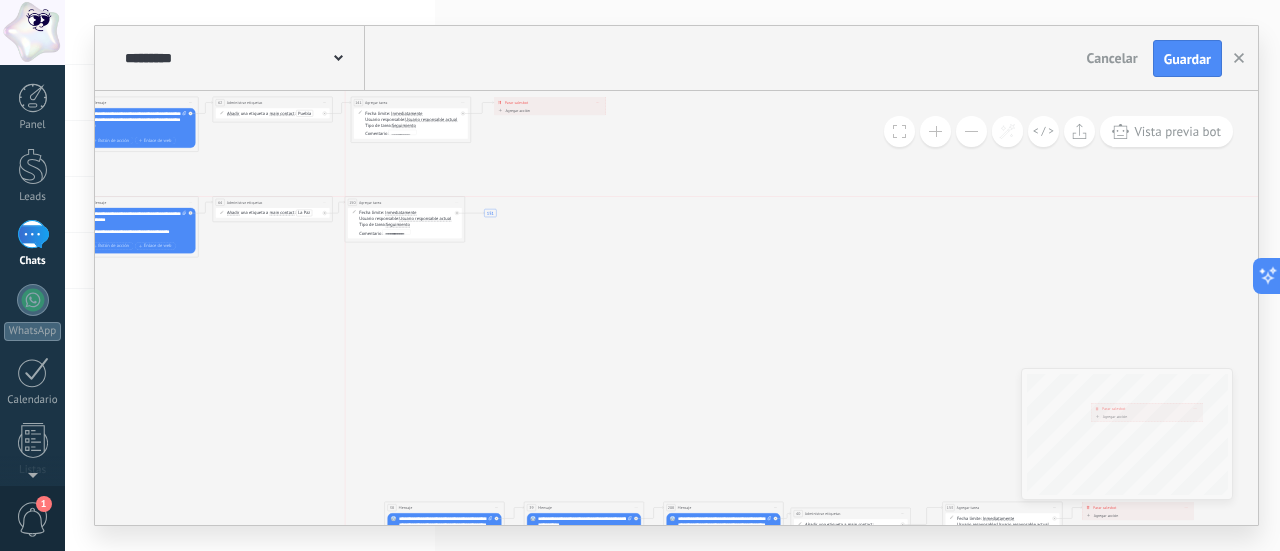 click on "**********" at bounding box center (404, 202) 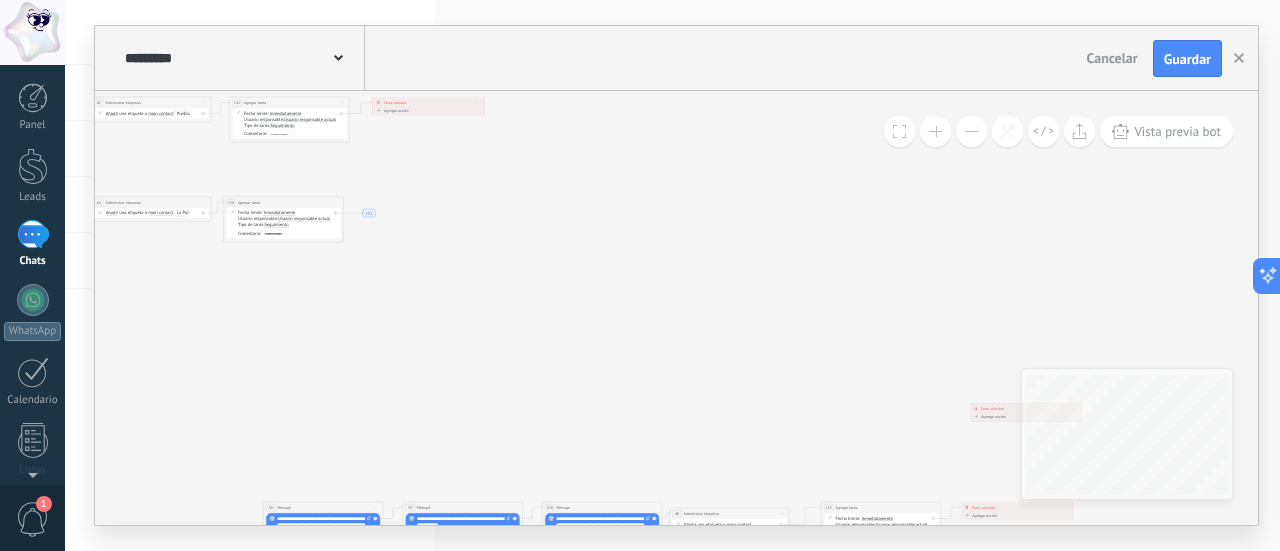 drag, startPoint x: 694, startPoint y: 395, endPoint x: 592, endPoint y: 398, distance: 102.044106 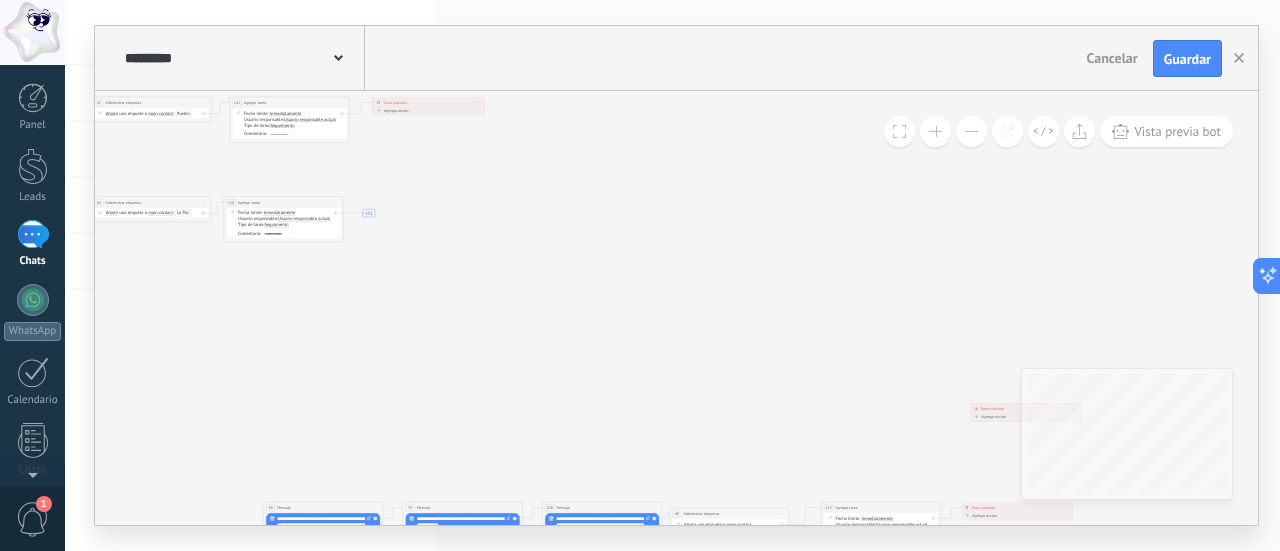 click on "7 Mensaje 175 Mensaje 7 Mensaje 16 Mensaje 89 Mensaje 27 Mensaje 228 Mensaje 27 Mensaje 89 Mensaje 20 Mensaje 9 Mensaje 9 Mensaje 228 Mensaje 20 Mensaje 27 Mensaje 30 Mensaje 33 Mensaje 38 Mensaje 30 Mensaje 20 Mensaje 228 Mensaje 33 Mensaje 33 Mensaje 16 Mensaje 38 Mensaje 30 Mensaje 38 Mensaje 9 Mensaje 165 Mensaje 163 Mensaje 9 Mensaje 228 Mensaje 20 Mensaje 27 Mensaje 228 Mensaje 33 Mensaje 30 Mensaje 38 Mensaje 329 Mensaje 7 Mensaje 308 Mensaje 62 Administrar etiquetas 141 Agregar tarea 205 Mensaje 150 Agregar tarea 64 Administrar etiquetas 142 151" 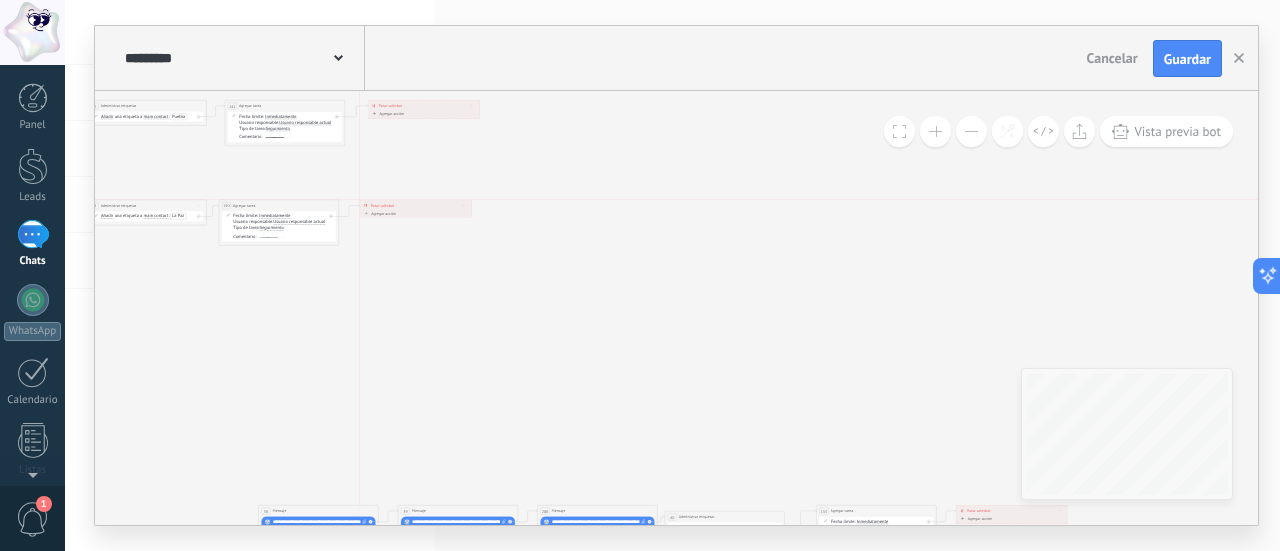 drag, startPoint x: 982, startPoint y: 413, endPoint x: 378, endPoint y: 207, distance: 638.16296 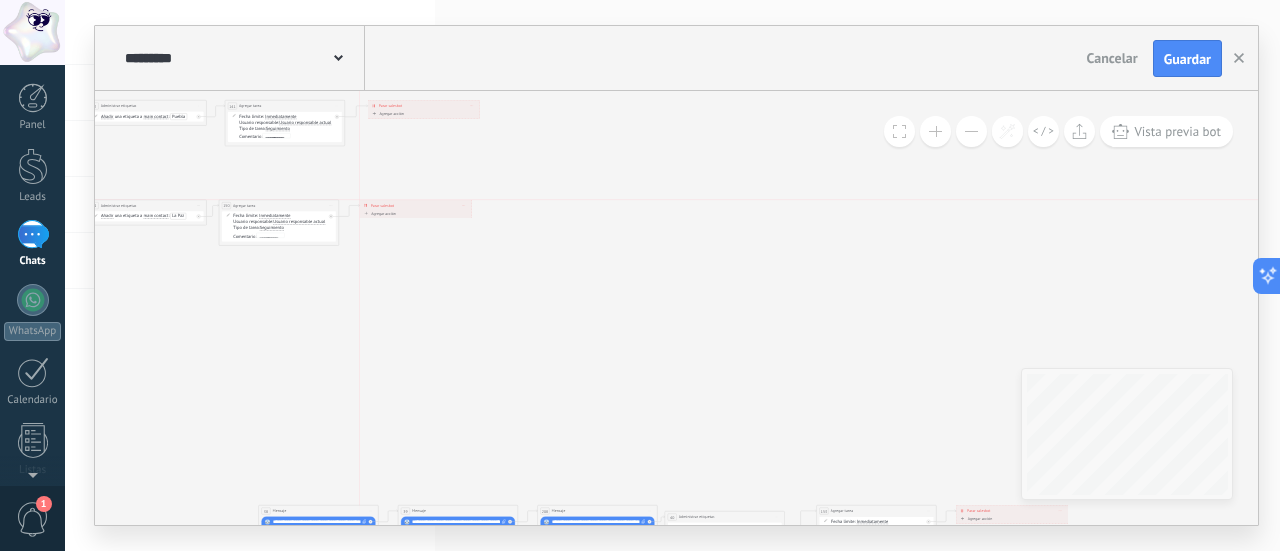 click on "Parar salesbot" at bounding box center [382, 206] 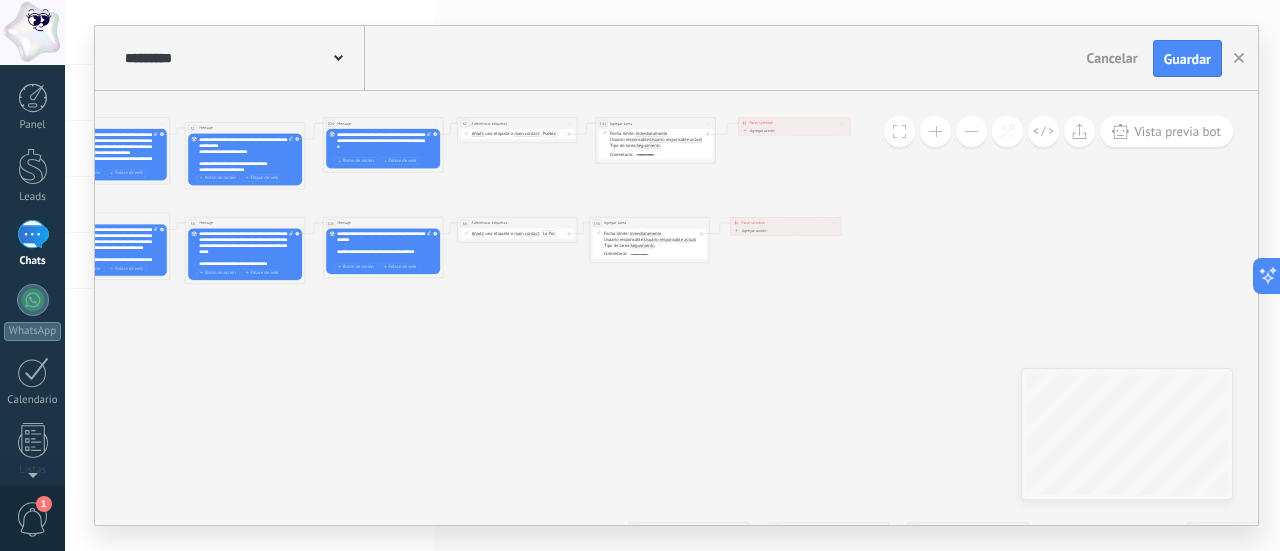 drag, startPoint x: 368, startPoint y: 311, endPoint x: 597, endPoint y: 374, distance: 237.50789 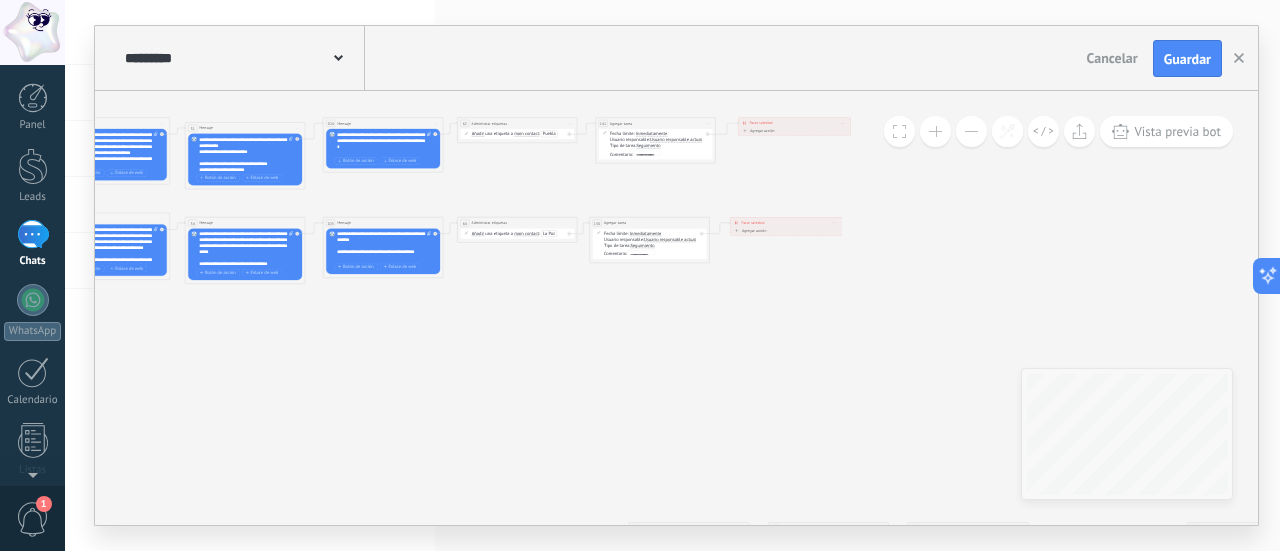 click on "7 Mensaje 175 Mensaje 7 Mensaje 16 Mensaje 89 Mensaje 27 Mensaje 228 Mensaje 27 Mensaje 89 Mensaje 20 Mensaje 9 Mensaje 9 Mensaje 228 Mensaje 20 Mensaje 27 Mensaje 30 Mensaje 33 Mensaje 38 Mensaje 30 Mensaje 20 Mensaje 228 Mensaje 33 Mensaje 33 Mensaje 16 Mensaje 38 Mensaje 30 Mensaje 38 Mensaje 9 Mensaje 165 Mensaje 163 Mensaje 9 Mensaje 228 Mensaje 20 Mensaje 27 Mensaje 228 Mensaje 33 Mensaje 30 Mensaje 38 Mensaje 329 Mensaje 7 Mensaje 308 Mensaje 62 Administrar etiquetas 141 Agregar tarea 150 Agregar tarea 64 Administrar etiquetas 142 151" 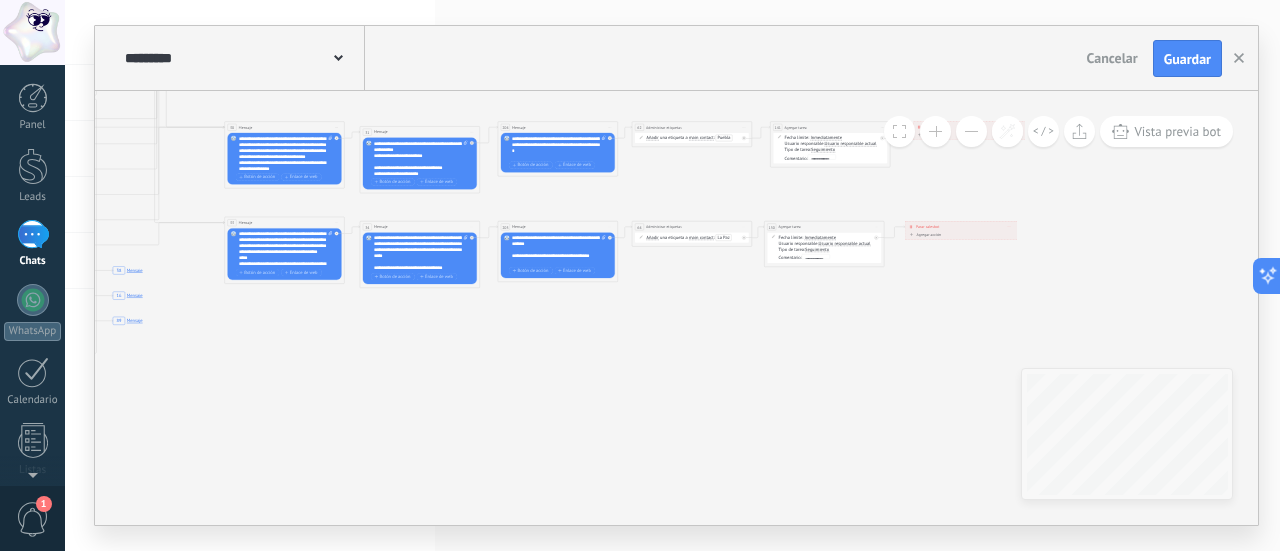 drag, startPoint x: 622, startPoint y: 375, endPoint x: 890, endPoint y: 373, distance: 268.00748 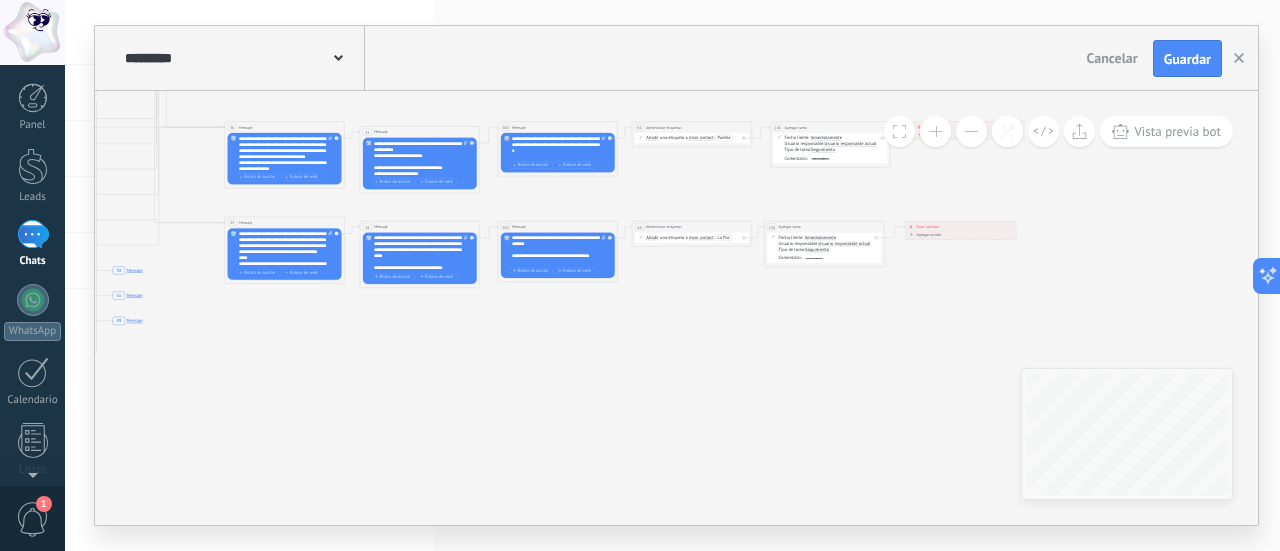 click on "7 Mensaje 175 Mensaje 7 Mensaje 16 Mensaje 89 Mensaje 27 Mensaje 228 Mensaje 27 Mensaje 89 Mensaje 20 Mensaje 9 Mensaje 9 Mensaje 228 Mensaje 20 Mensaje 27 Mensaje 30 Mensaje 33 Mensaje 38 Mensaje 30 Mensaje 20 Mensaje 228 Mensaje 33 Mensaje 33 Mensaje 16 Mensaje 38 Mensaje 30 Mensaje 38 Mensaje 9 Mensaje 165 Mensaje 163 Mensaje 9 Mensaje 228 Mensaje 20 Mensaje 27 Mensaje 228 Mensaje 33 Mensaje 30 Mensaje 38 Mensaje 329 Mensaje 7 Mensaje 308 Mensaje 62 Administrar etiquetas 141 Agregar tarea 150 Agregar tarea 64 Administrar etiquetas 142 151" 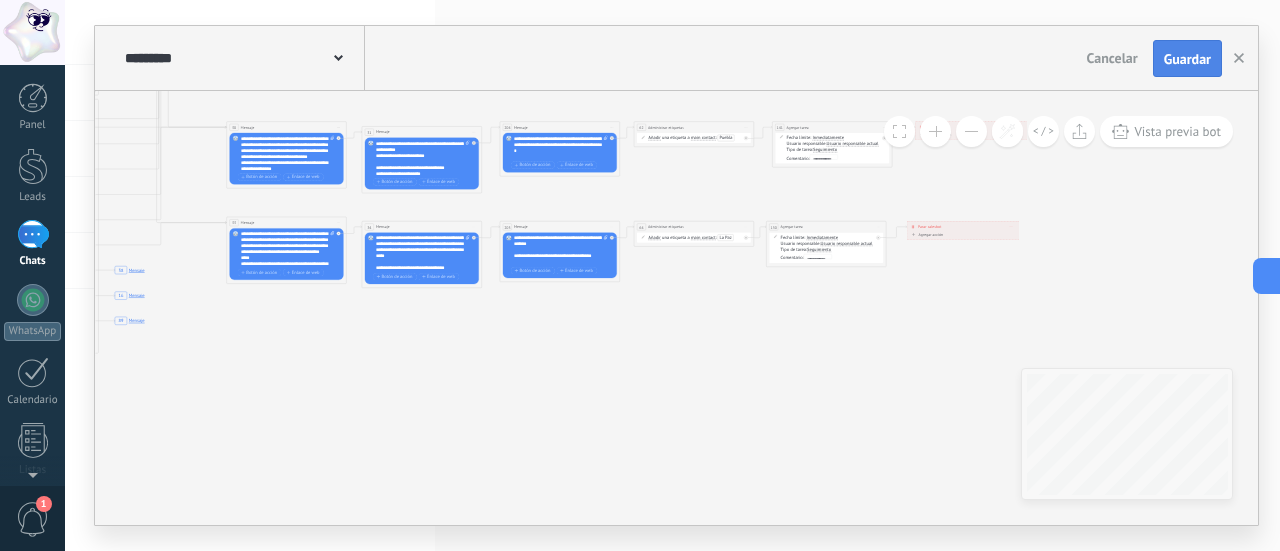 click on "Guardar" at bounding box center [1187, 59] 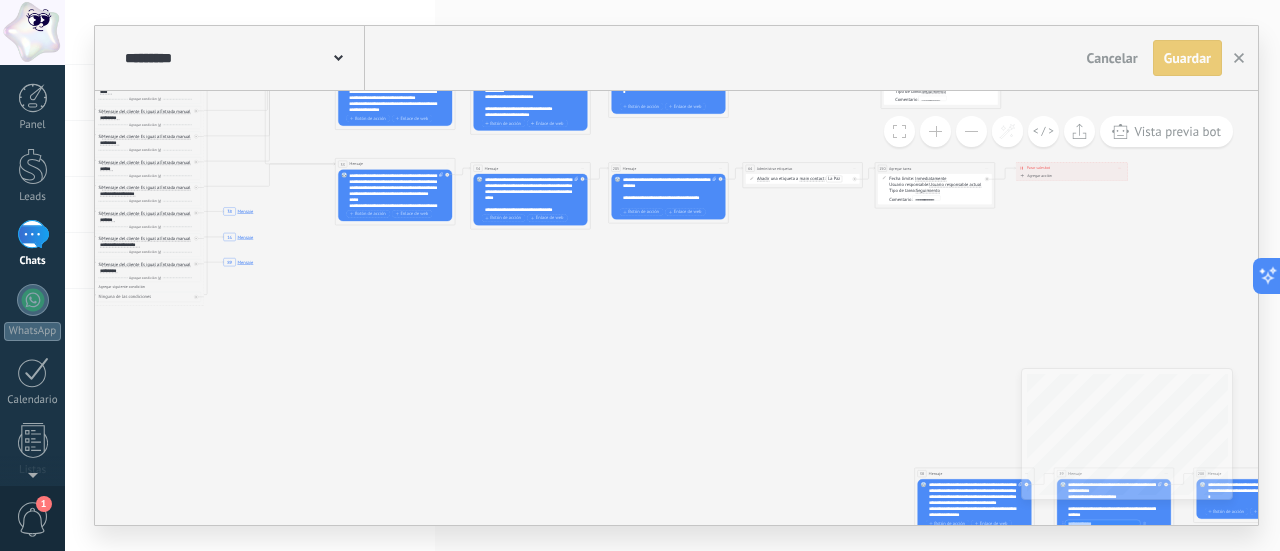 drag, startPoint x: 505, startPoint y: 414, endPoint x: 614, endPoint y: 355, distance: 123.943535 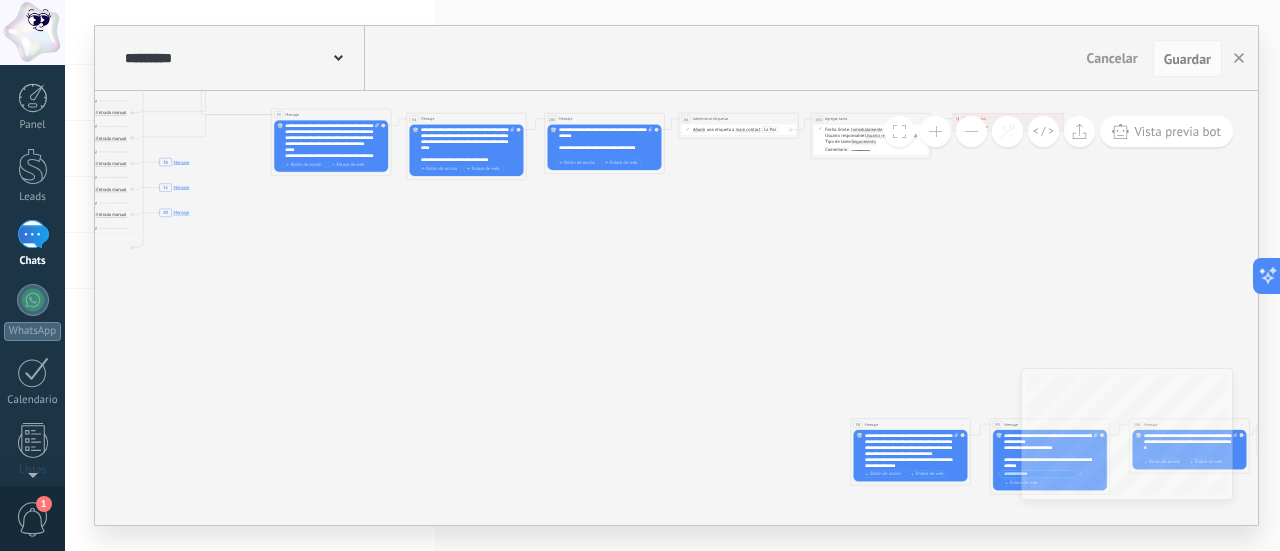 drag, startPoint x: 816, startPoint y: 404, endPoint x: 744, endPoint y: 346, distance: 92.45539 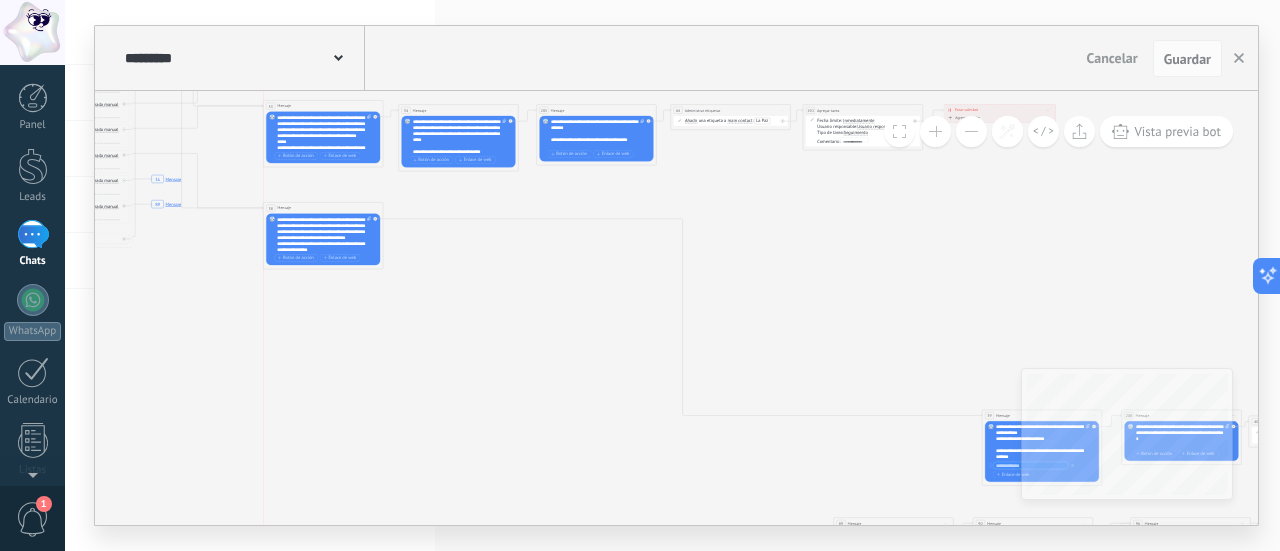 drag, startPoint x: 906, startPoint y: 417, endPoint x: 330, endPoint y: 210, distance: 612.06616 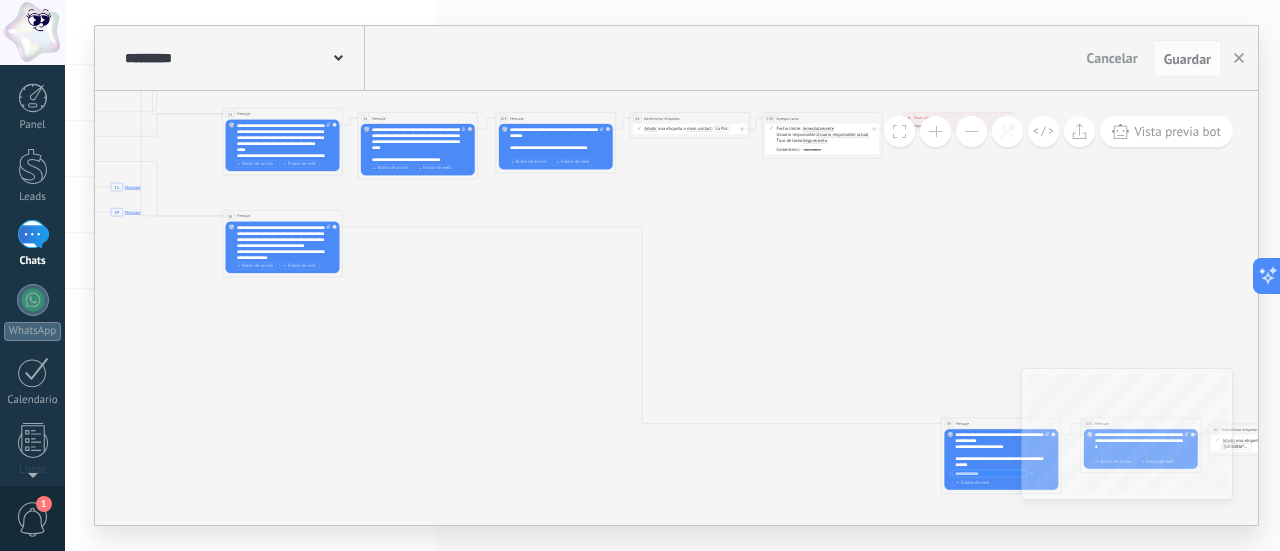 drag, startPoint x: 542, startPoint y: 358, endPoint x: 515, endPoint y: 373, distance: 30.88689 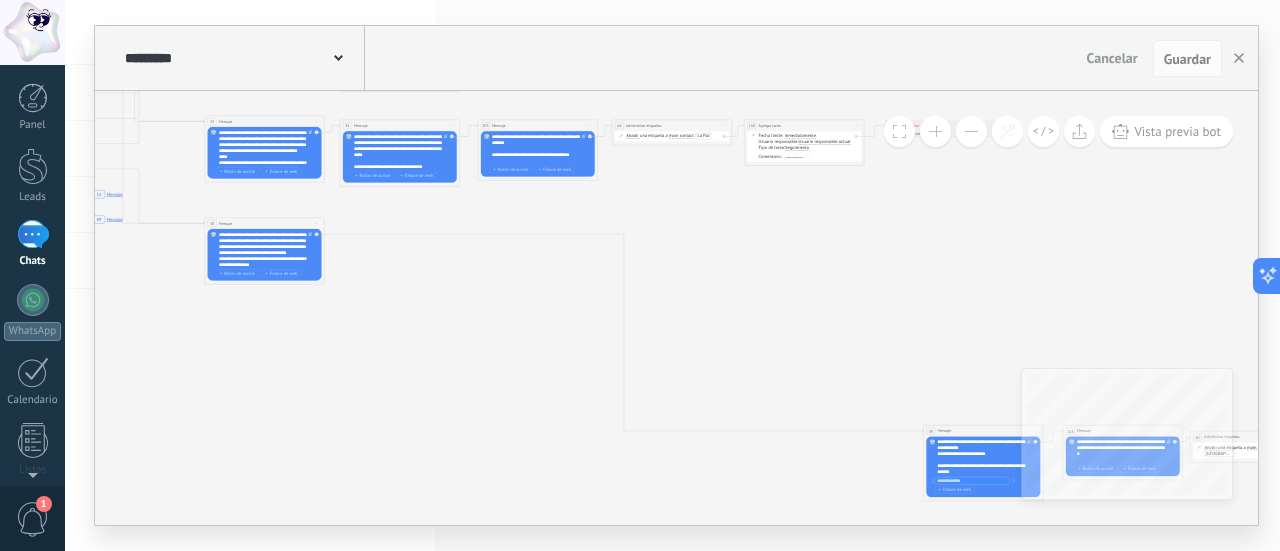 click on "7 Mensaje 175 Mensaje 7 Mensaje 16 Mensaje 89 Mensaje 27 Mensaje 228 Mensaje 27 Mensaje 89 Mensaje 20 Mensaje 9 Mensaje 9 Mensaje 228 Mensaje 20 Mensaje 27 Mensaje 30 Mensaje 33 Mensaje 38 Mensaje 30 Mensaje 20 Mensaje 228 Mensaje 33 Mensaje 33 Mensaje 16 Mensaje 38 Mensaje 30 Mensaje 38 Mensaje 9 Mensaje 165 Mensaje 163 Mensaje 9 Mensaje 228 Mensaje 20 Mensaje 27 Mensaje 228 Mensaje 33 Mensaje 30 Mensaje 38 Mensaje 329 Mensaje 7 Mensaje 308 Mensaje 62 Administrar etiquetas 141 Agregar tarea 150 Agregar tarea 64 Administrar etiquetas 142 39 Mensaje 151" 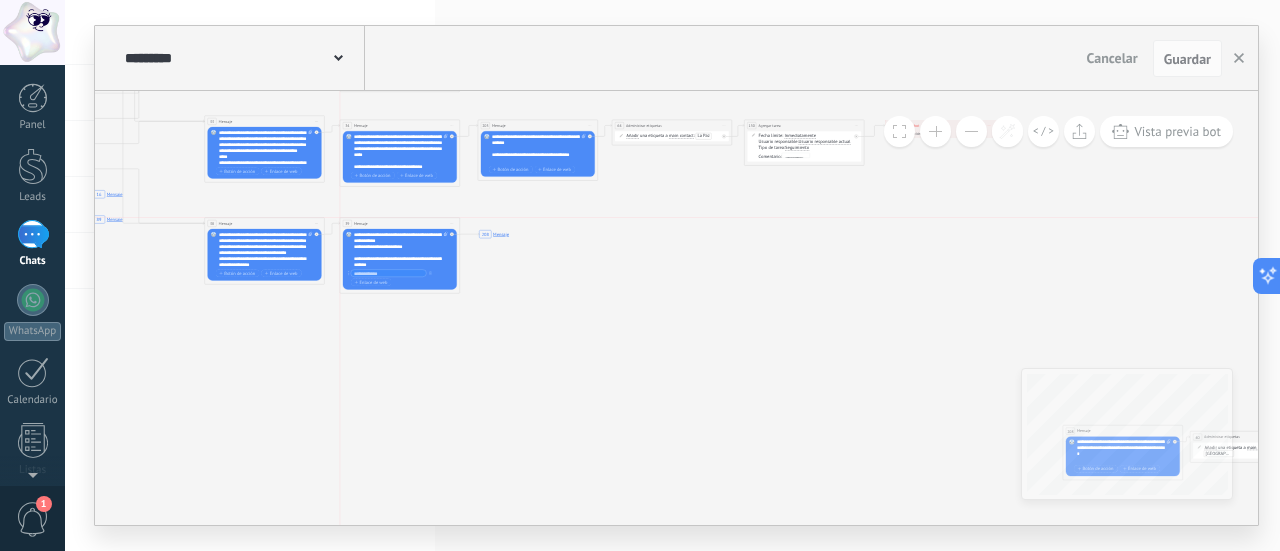 drag, startPoint x: 987, startPoint y: 427, endPoint x: 406, endPoint y: 218, distance: 617.448 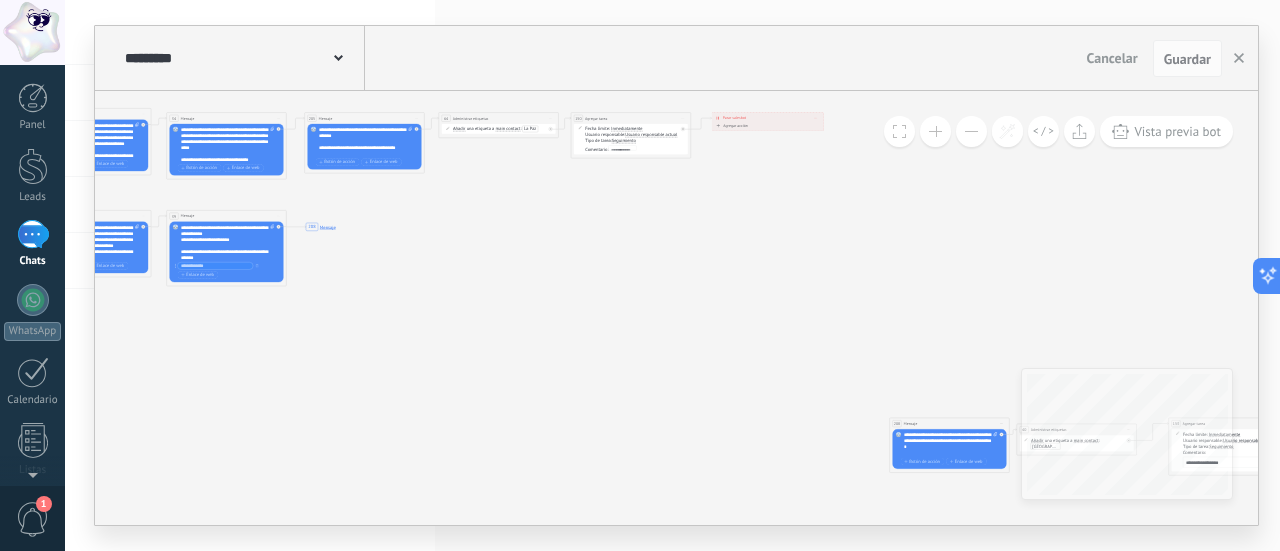 drag, startPoint x: 648, startPoint y: 392, endPoint x: 528, endPoint y: 383, distance: 120.33703 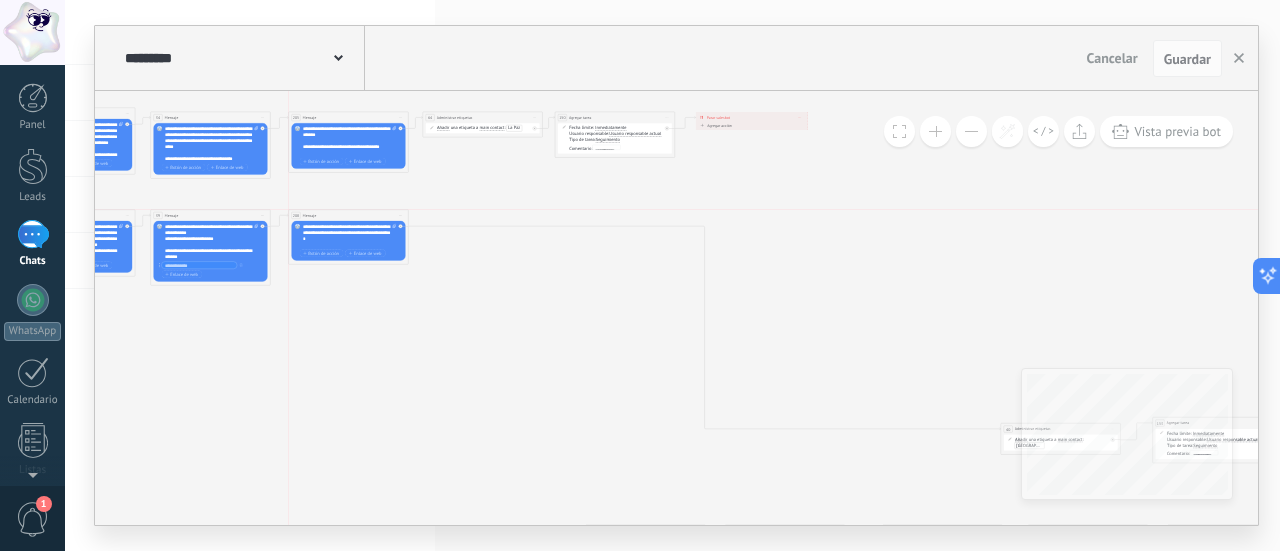 drag, startPoint x: 923, startPoint y: 420, endPoint x: 338, endPoint y: 215, distance: 619.879 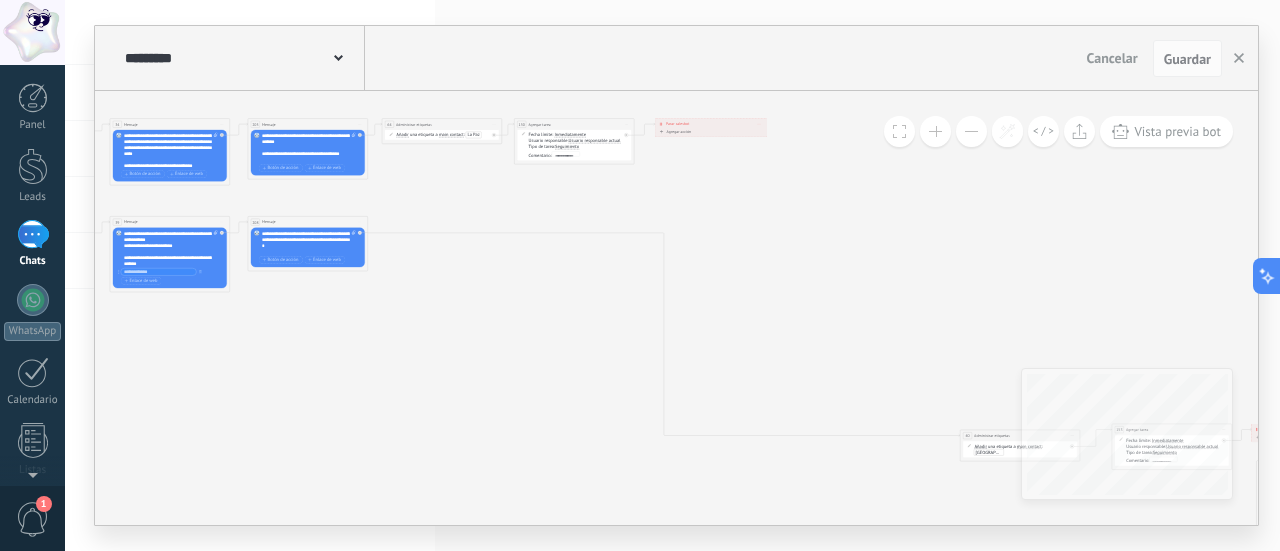 drag, startPoint x: 440, startPoint y: 288, endPoint x: 410, endPoint y: 314, distance: 39.698868 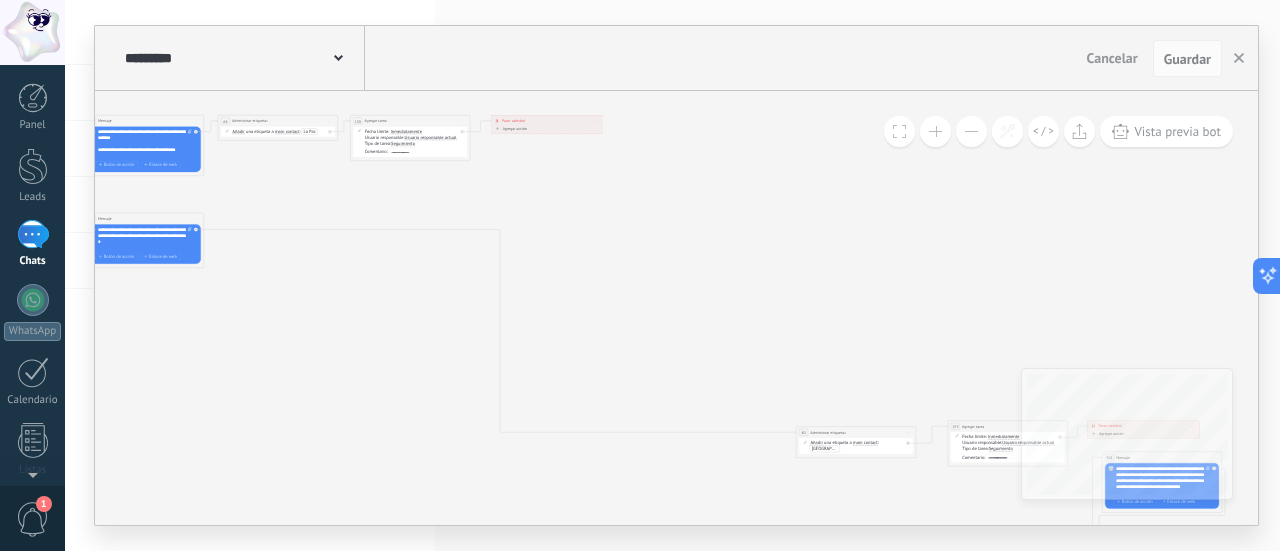 drag, startPoint x: 785, startPoint y: 469, endPoint x: 650, endPoint y: 457, distance: 135.53229 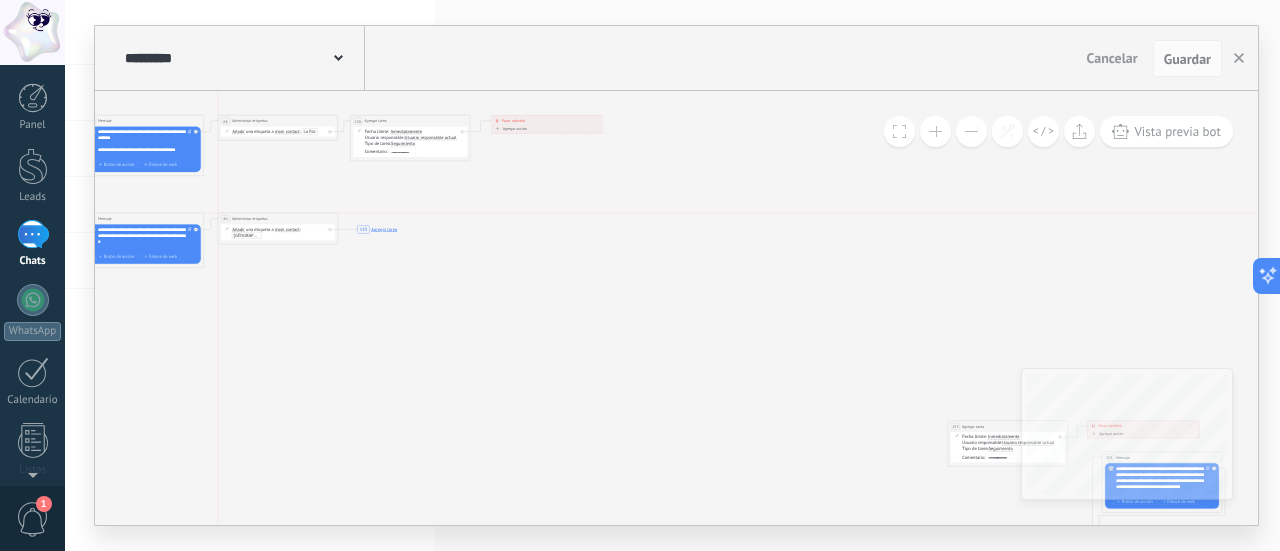 drag, startPoint x: 860, startPoint y: 429, endPoint x: 284, endPoint y: 216, distance: 614.12134 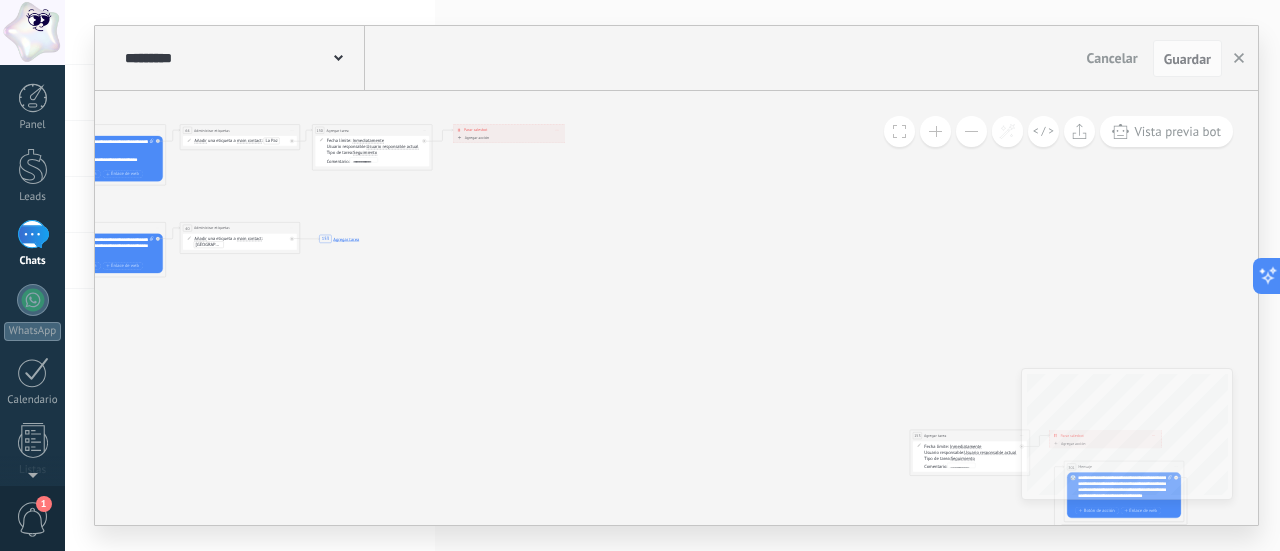 drag, startPoint x: 468, startPoint y: 367, endPoint x: 882, endPoint y: 467, distance: 425.9061 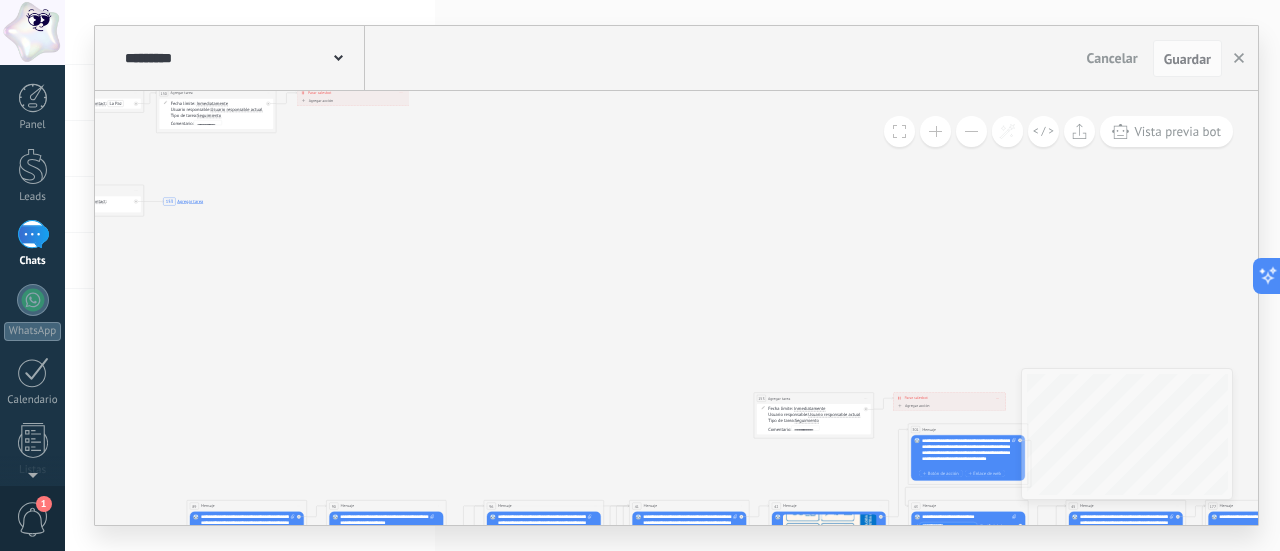 drag, startPoint x: 644, startPoint y: 424, endPoint x: 734, endPoint y: 398, distance: 93.680305 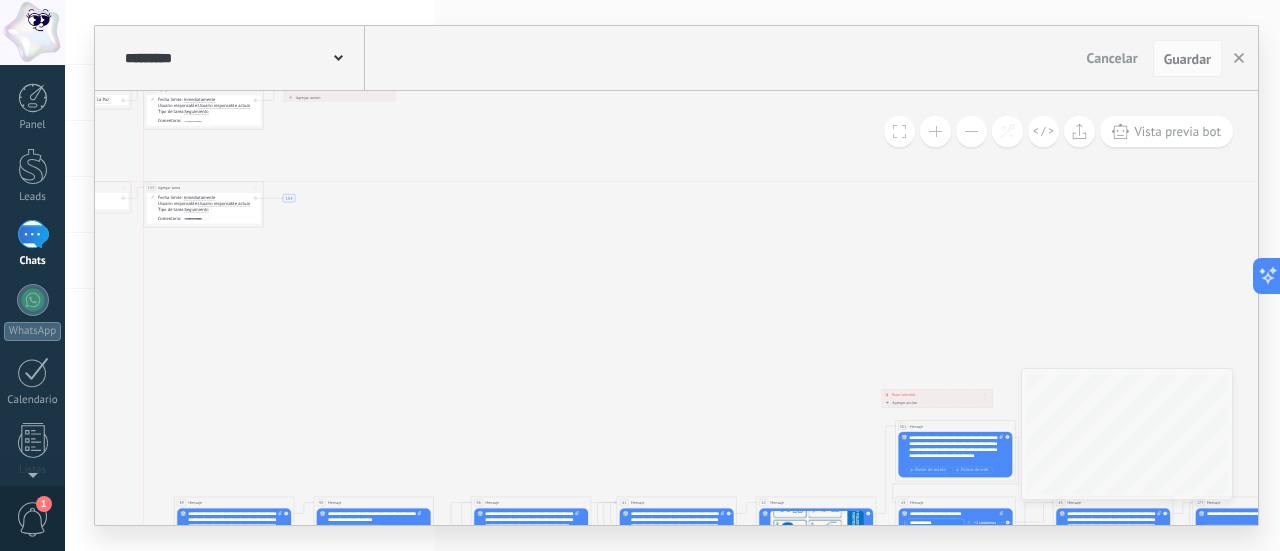 drag, startPoint x: 788, startPoint y: 393, endPoint x: 188, endPoint y: 185, distance: 635.0307 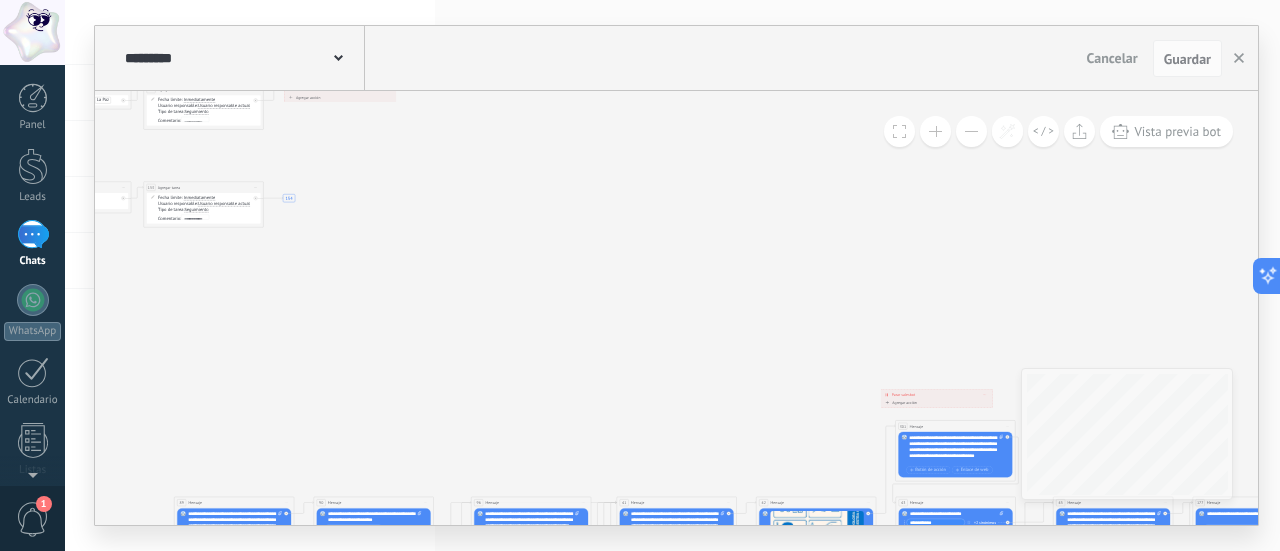 drag, startPoint x: 938, startPoint y: 401, endPoint x: 888, endPoint y: 387, distance: 51.92302 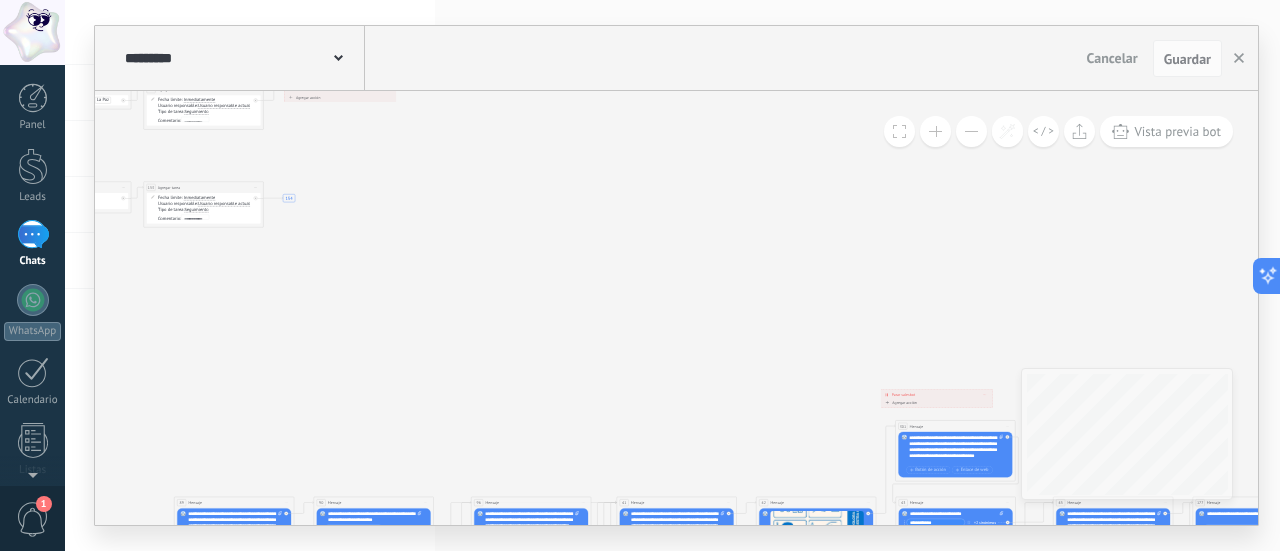 click on "**********" at bounding box center (937, 398) 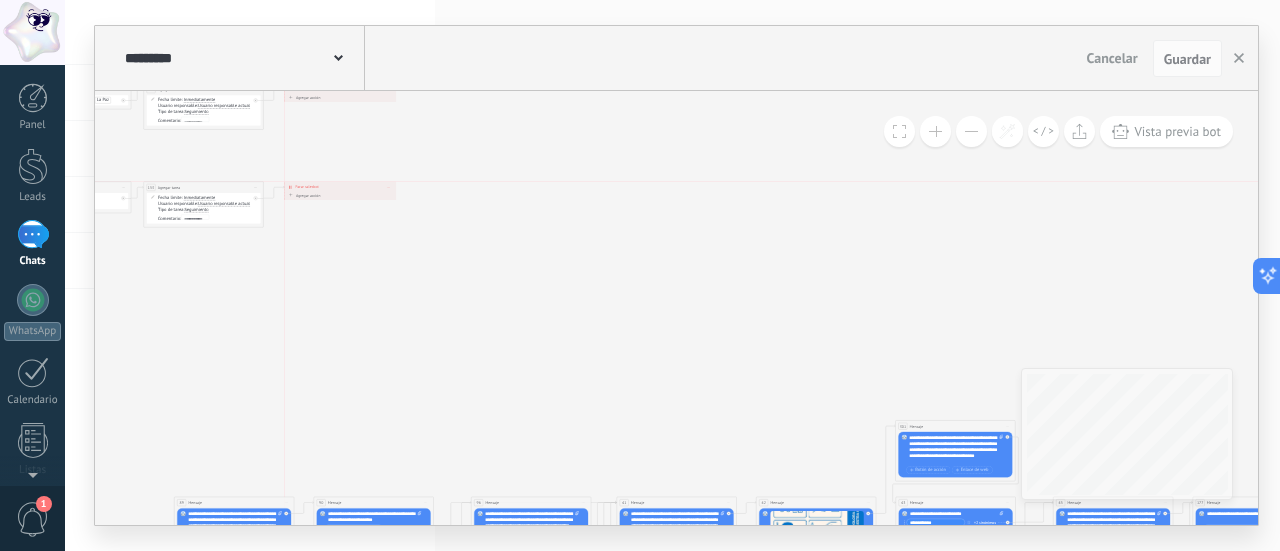 drag, startPoint x: 930, startPoint y: 395, endPoint x: 336, endPoint y: 186, distance: 629.696 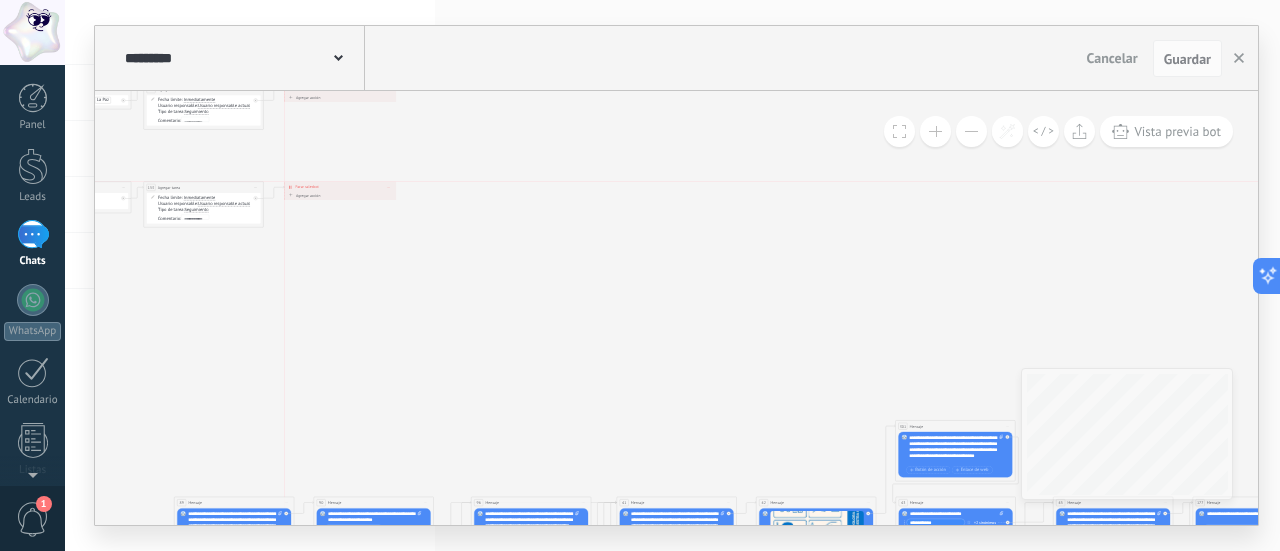 click on "**********" at bounding box center [341, 187] 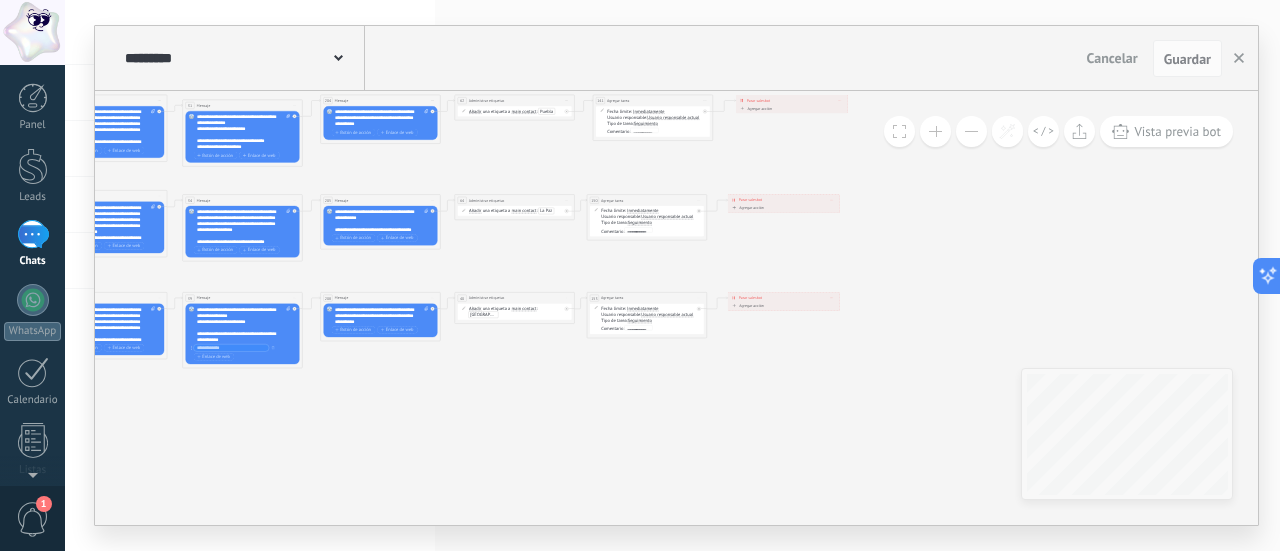 drag, startPoint x: 364, startPoint y: 309, endPoint x: 754, endPoint y: 402, distance: 400.93515 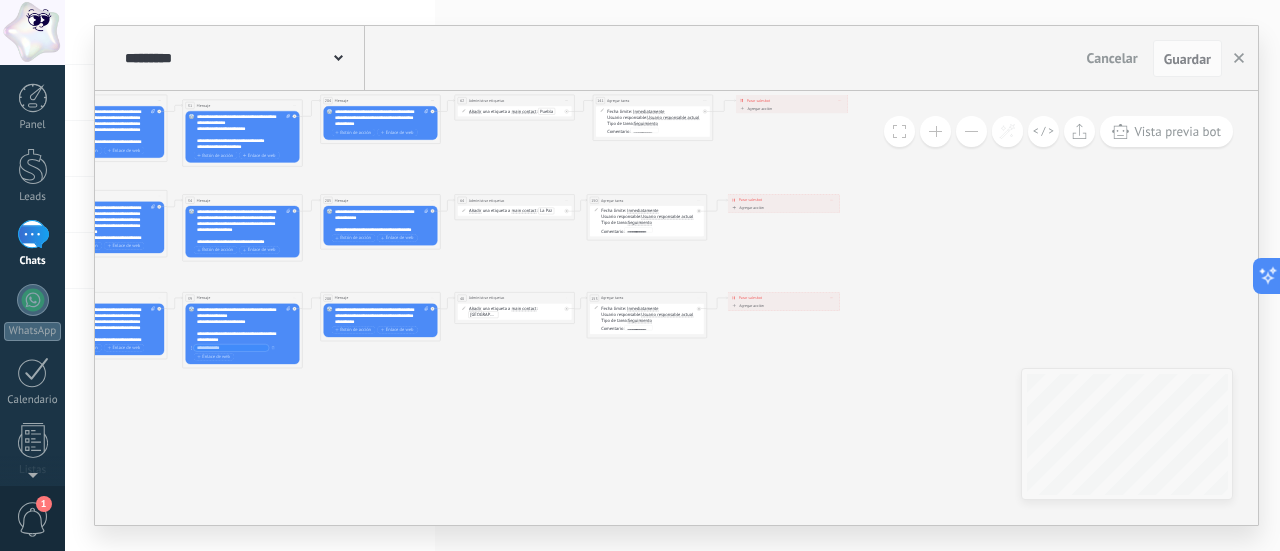 click on "7 Mensaje 175 Mensaje 7 Mensaje 16 Mensaje 89 Mensaje 27 Mensaje 228 Mensaje 27 Mensaje 89 Mensaje 20 Mensaje 9 Mensaje 9 Mensaje 228 Mensaje 20 Mensaje 27 Mensaje 30 Mensaje 33 Mensaje 38 Mensaje 30 Mensaje 20 Mensaje 228 Mensaje 33 Mensaje 33 Mensaje 16 Mensaje 38 Mensaje 30 Mensaje 38 Mensaje 9 Mensaje 165 Mensaje 163 Mensaje 9 Mensaje 228 Mensaje 20 Mensaje 27 Mensaje 228 Mensaje 33 Mensaje 30 Mensaje 38 Mensaje 329 Mensaje 7 Mensaje 308 Mensaje 150 Agregar tarea 142 153 Agregar tarea 151 154" 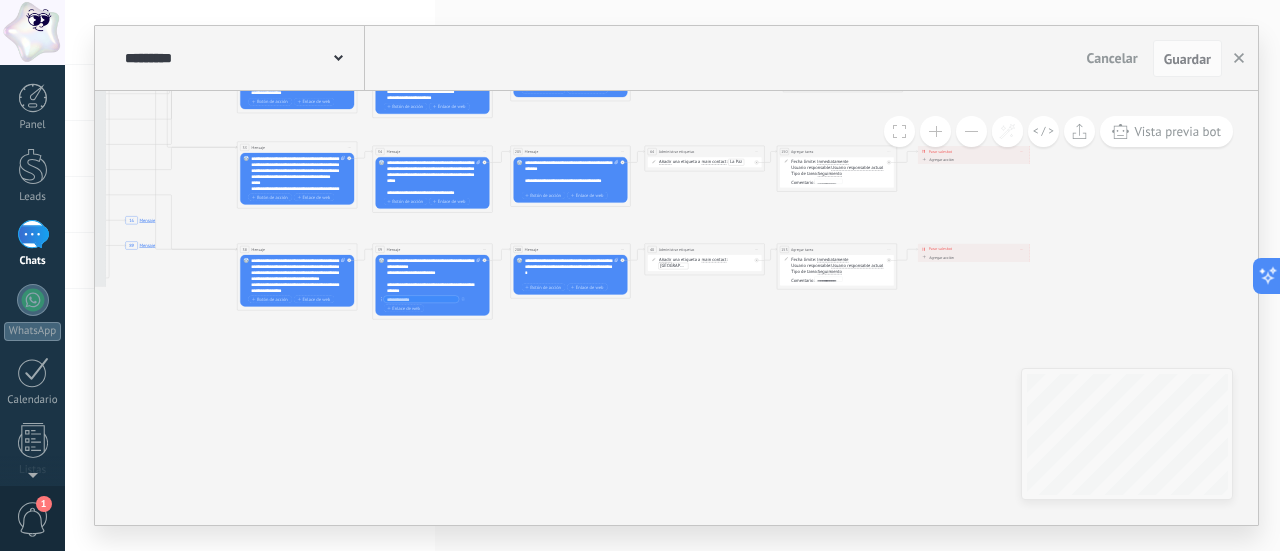 drag, startPoint x: 616, startPoint y: 430, endPoint x: 867, endPoint y: 347, distance: 264.36716 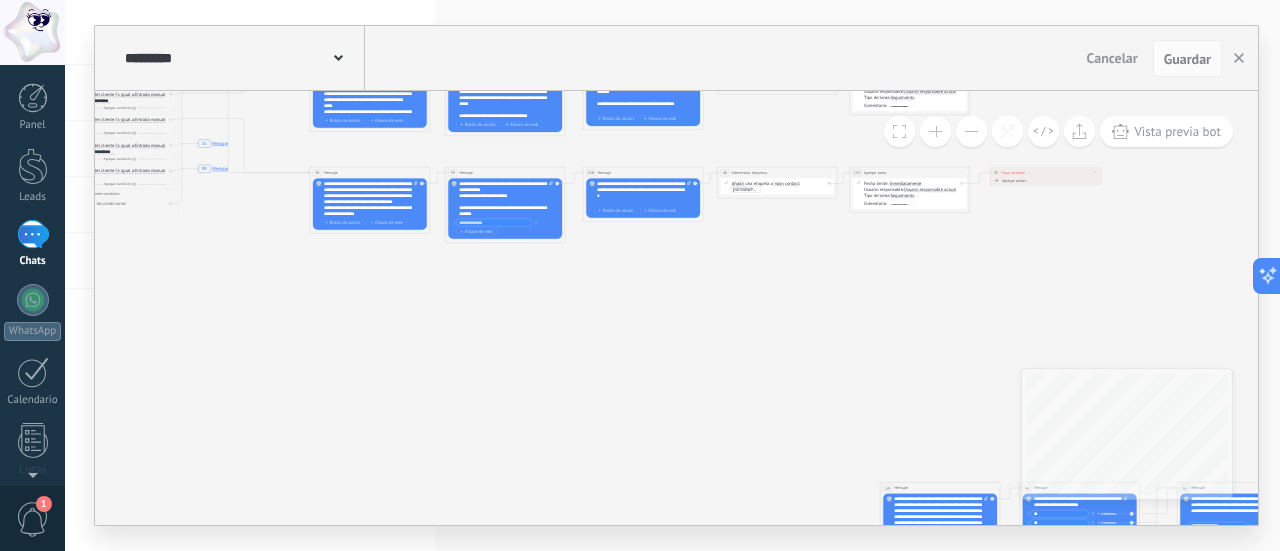 drag, startPoint x: 843, startPoint y: 416, endPoint x: 778, endPoint y: 389, distance: 70.38466 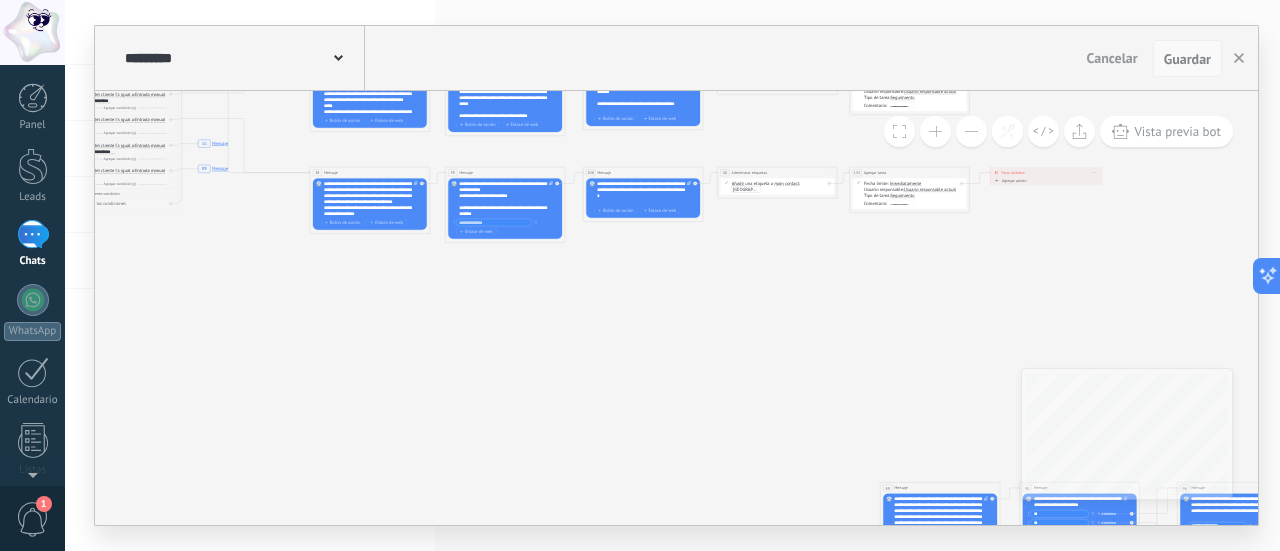 click on "Guardar" at bounding box center [1187, 59] 